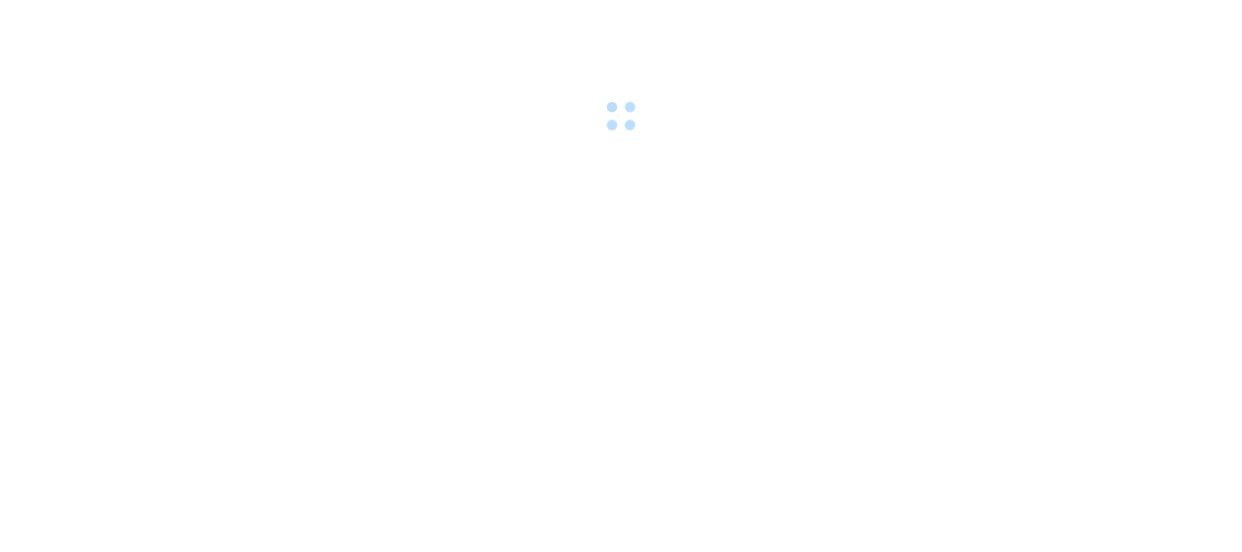 scroll, scrollTop: 0, scrollLeft: 0, axis: both 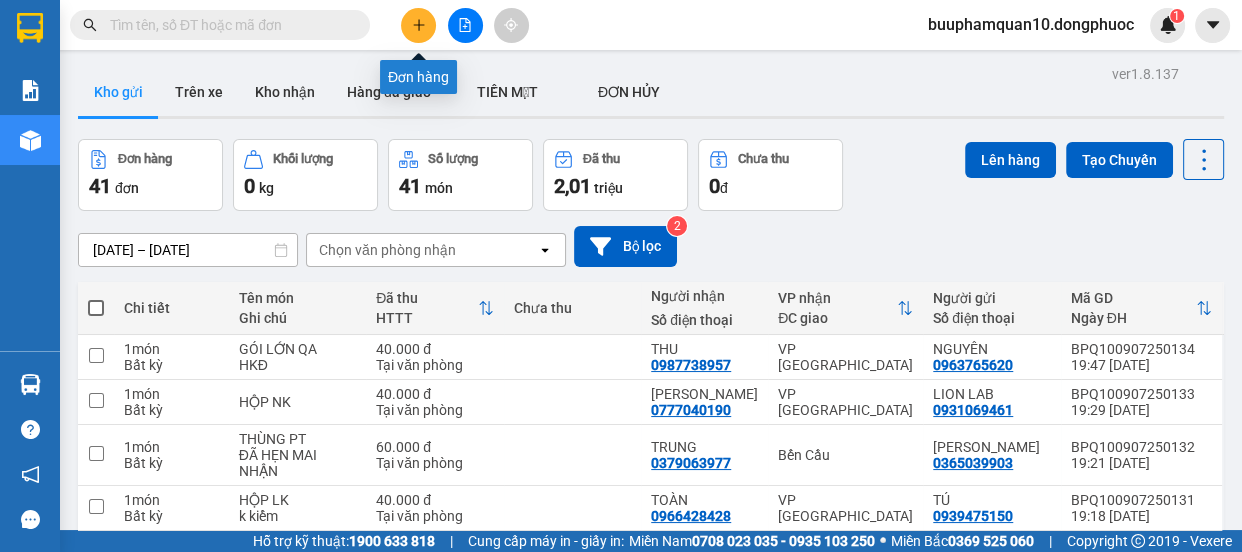 click 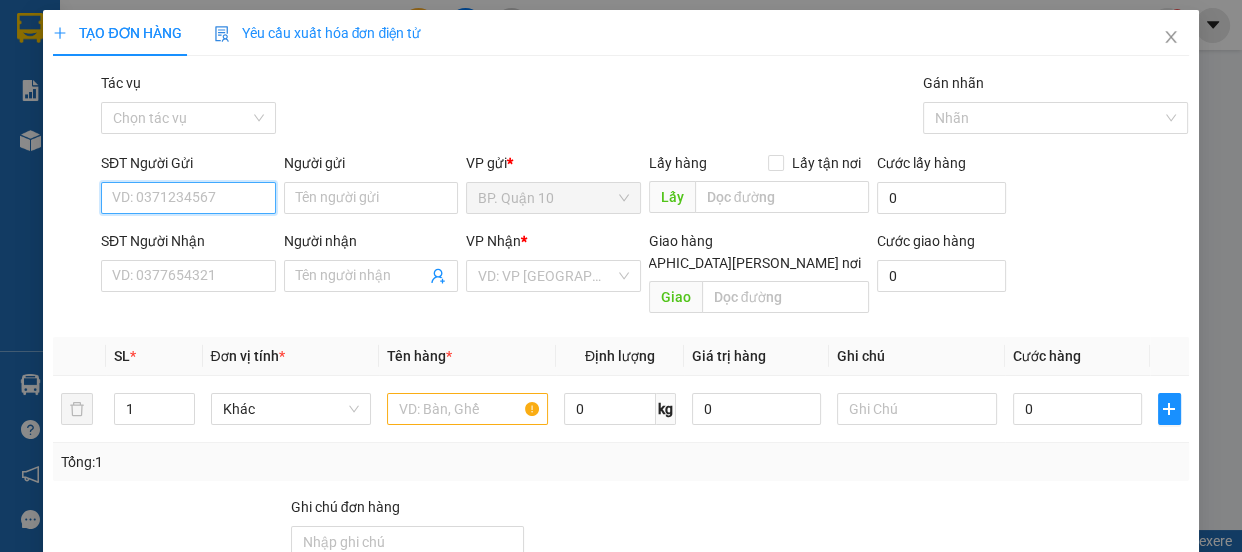 click on "SĐT Người Gửi" at bounding box center [188, 198] 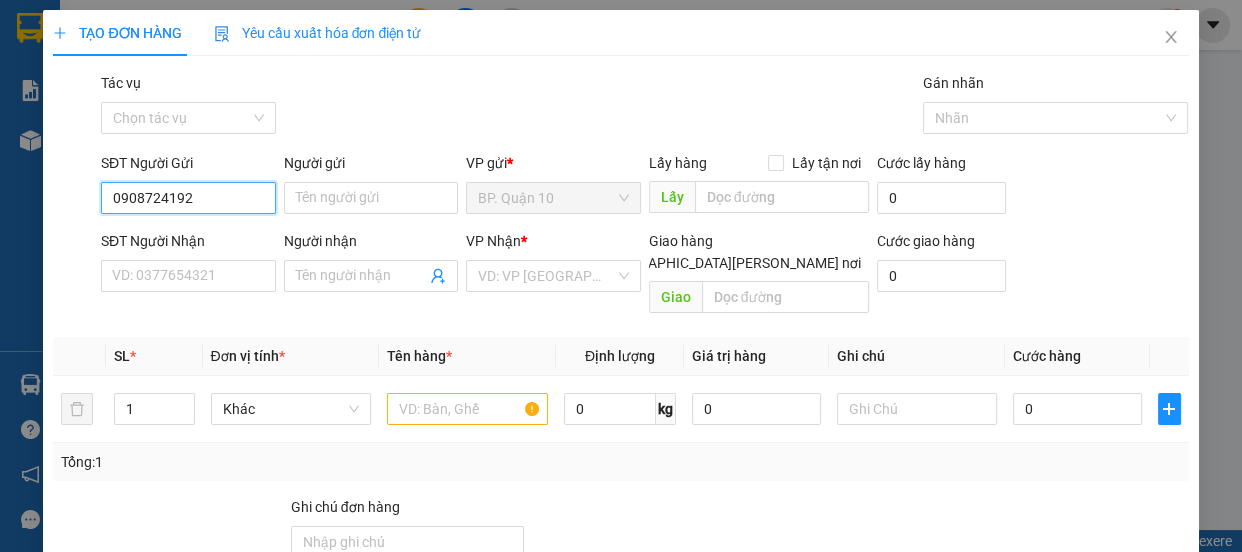 click on "0908724192" at bounding box center [188, 198] 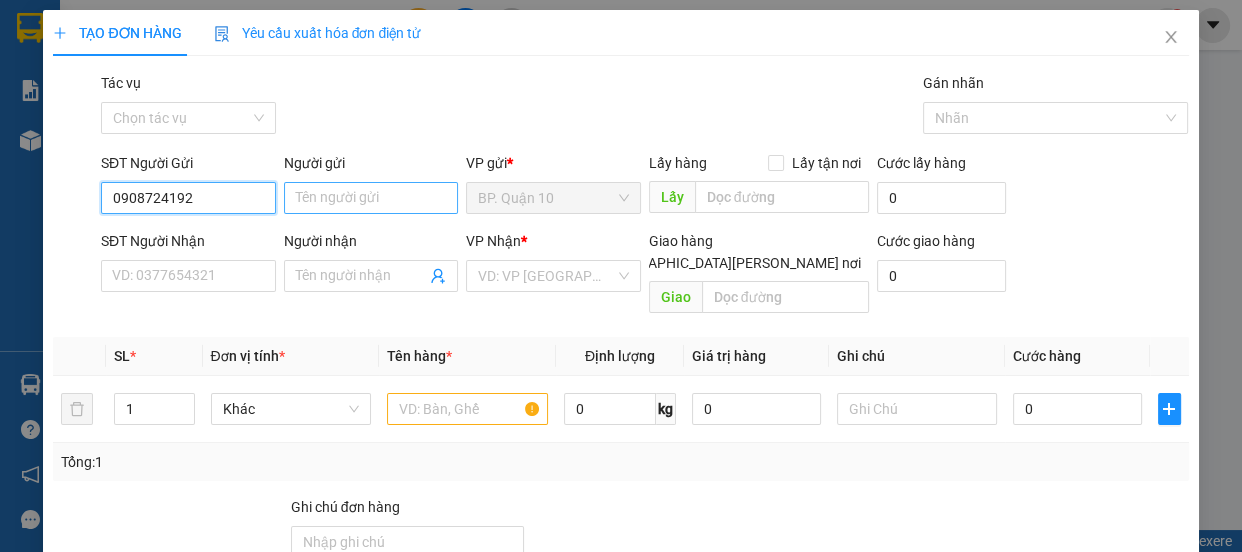 type on "0908724192" 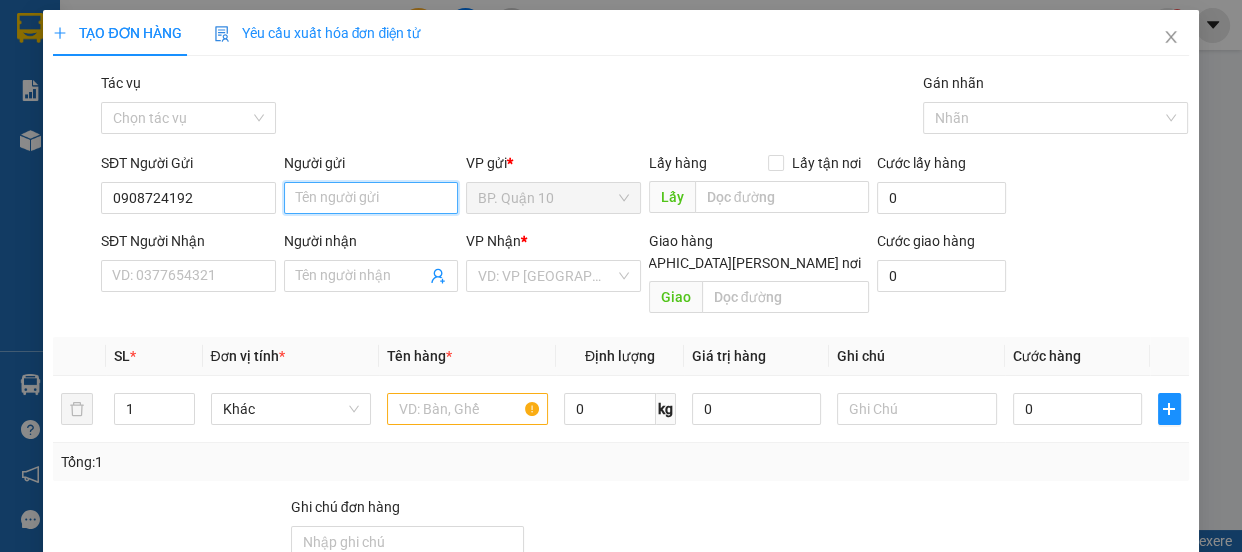 click on "Người gửi" at bounding box center [371, 198] 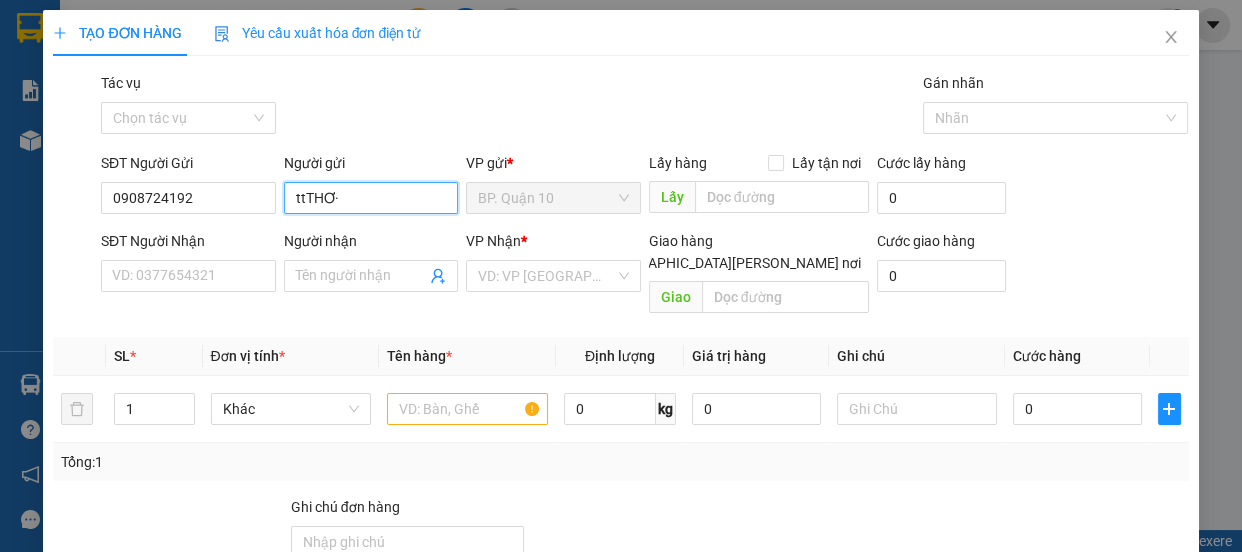 click on "ttTHƠ·" at bounding box center (371, 198) 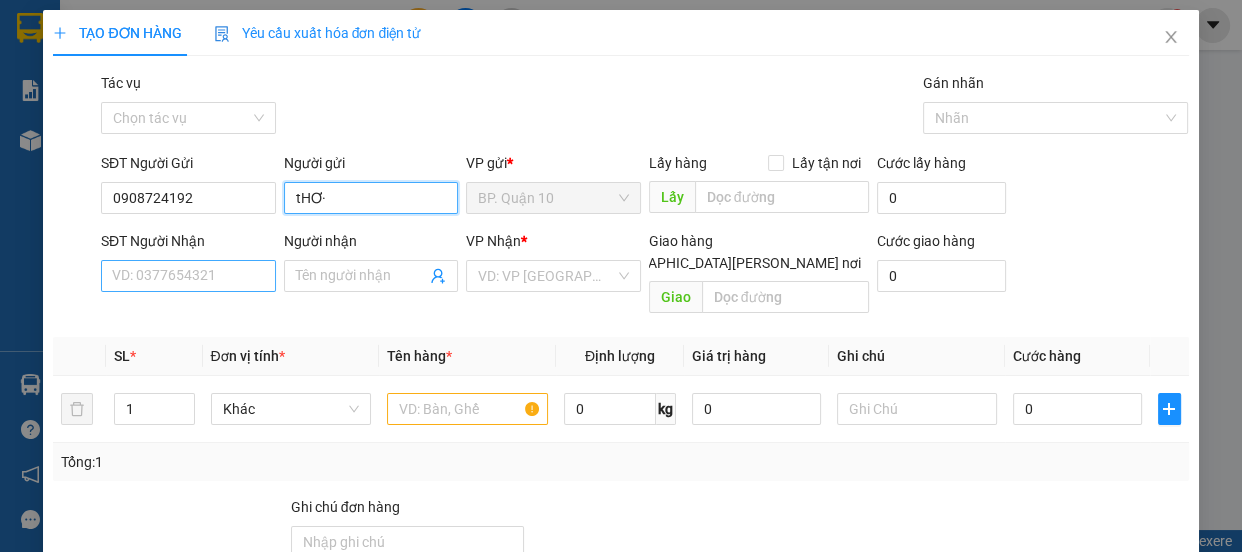 type on "tHƠ·" 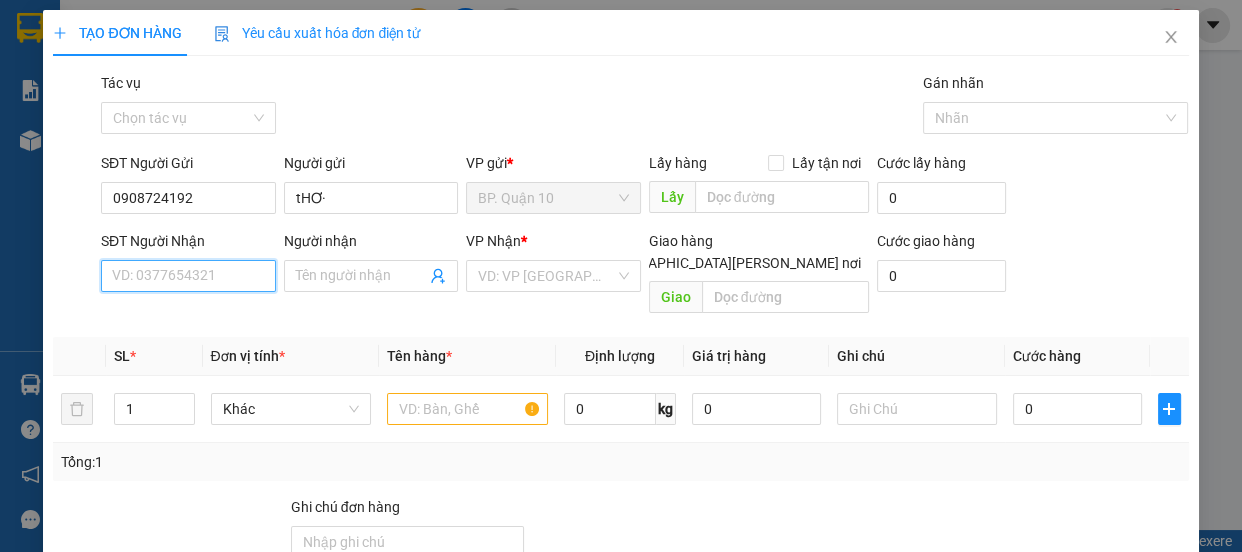 click on "SĐT Người Nhận" at bounding box center [188, 276] 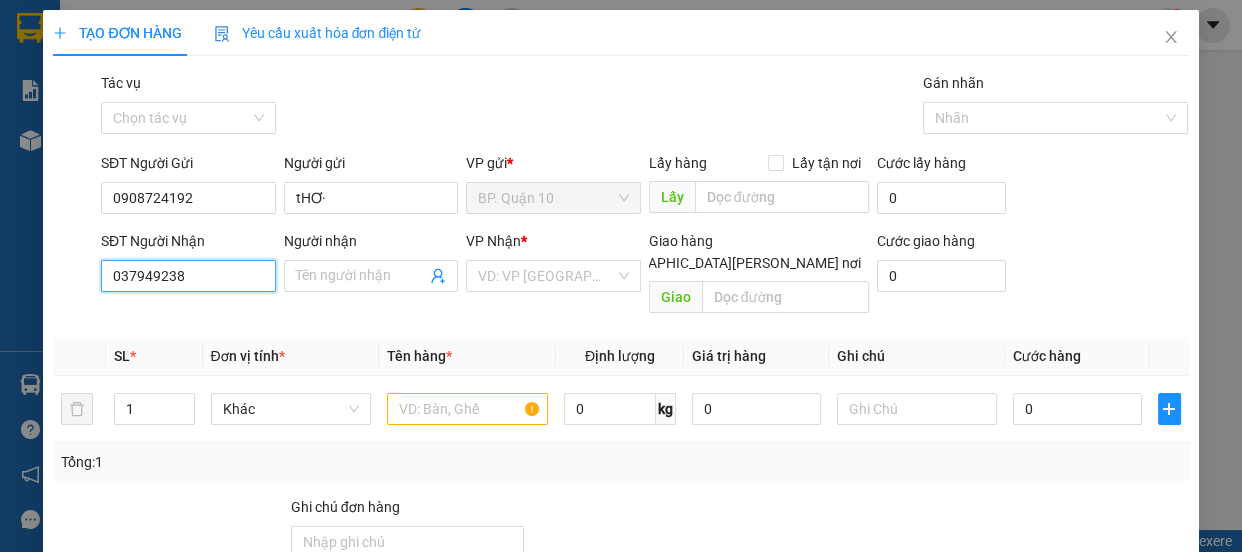 type on "0379492388" 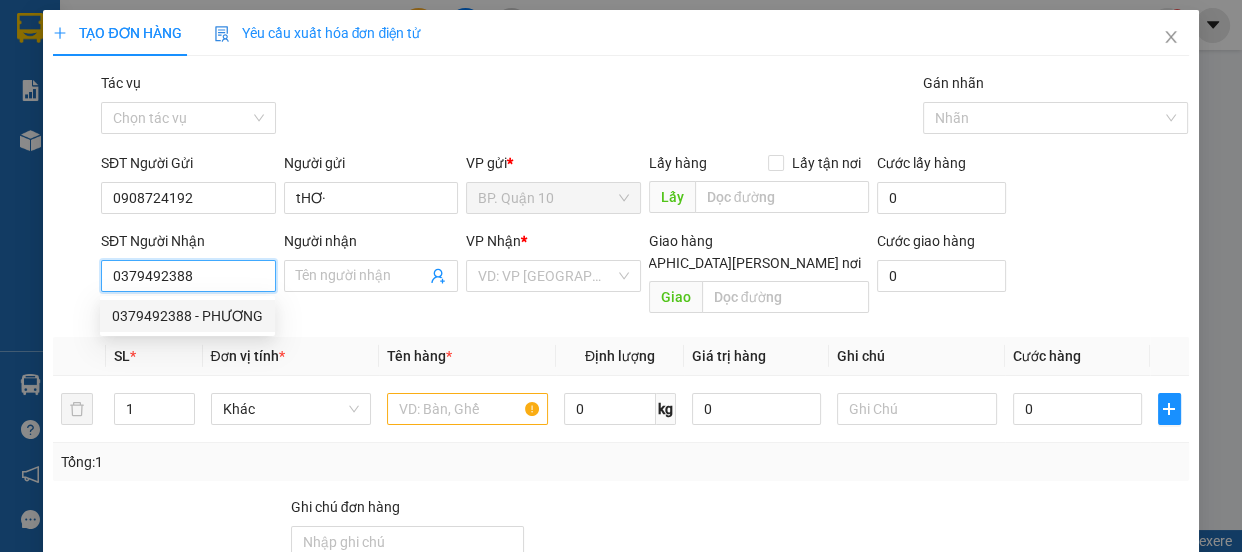 click on "0379492388" at bounding box center [188, 276] 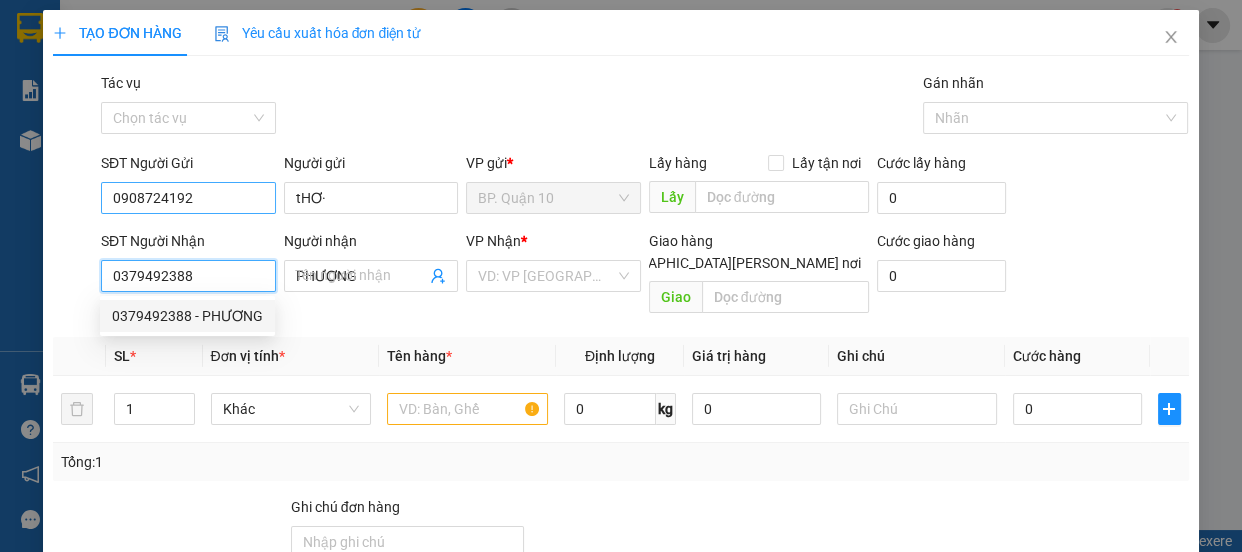 type on "80.000" 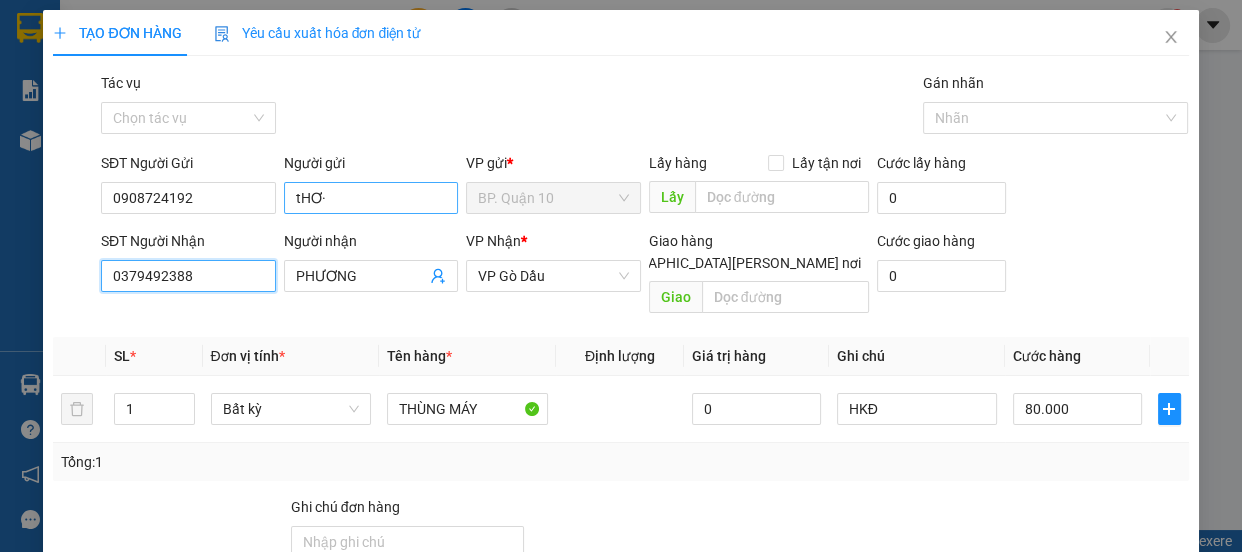 type on "0379492388" 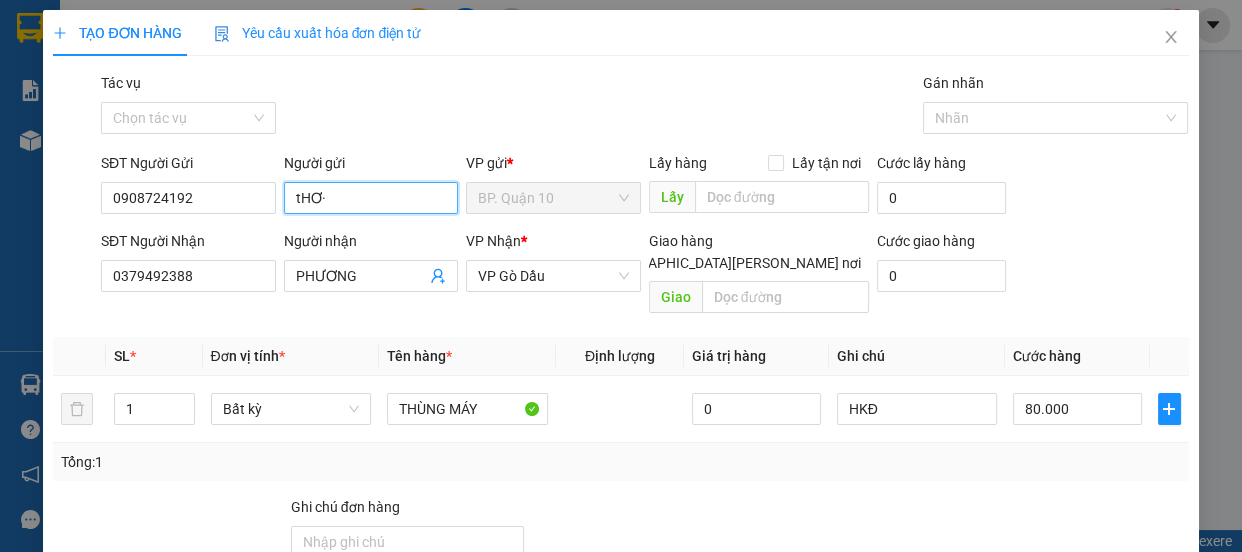 click on "tHƠ·" at bounding box center (371, 198) 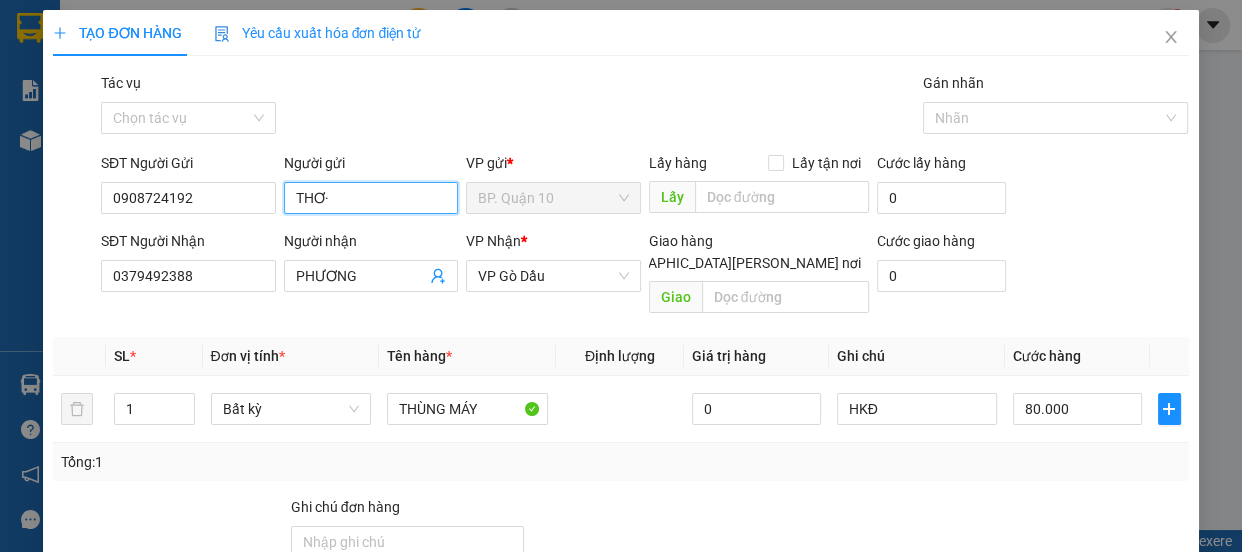 type on "THƠ·" 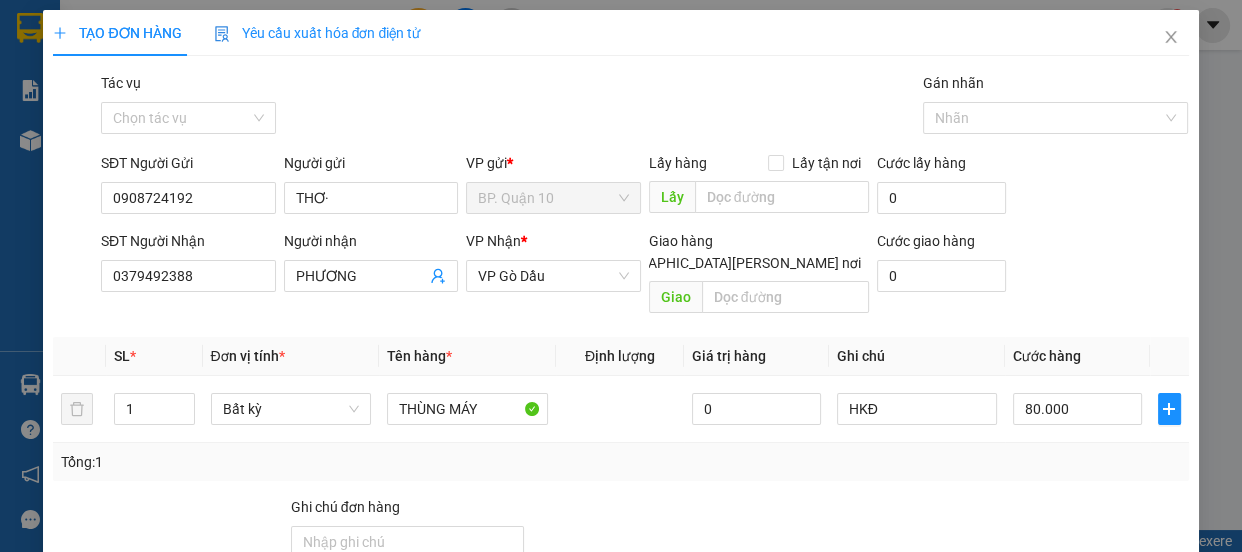 drag, startPoint x: 792, startPoint y: 487, endPoint x: 750, endPoint y: 482, distance: 42.296574 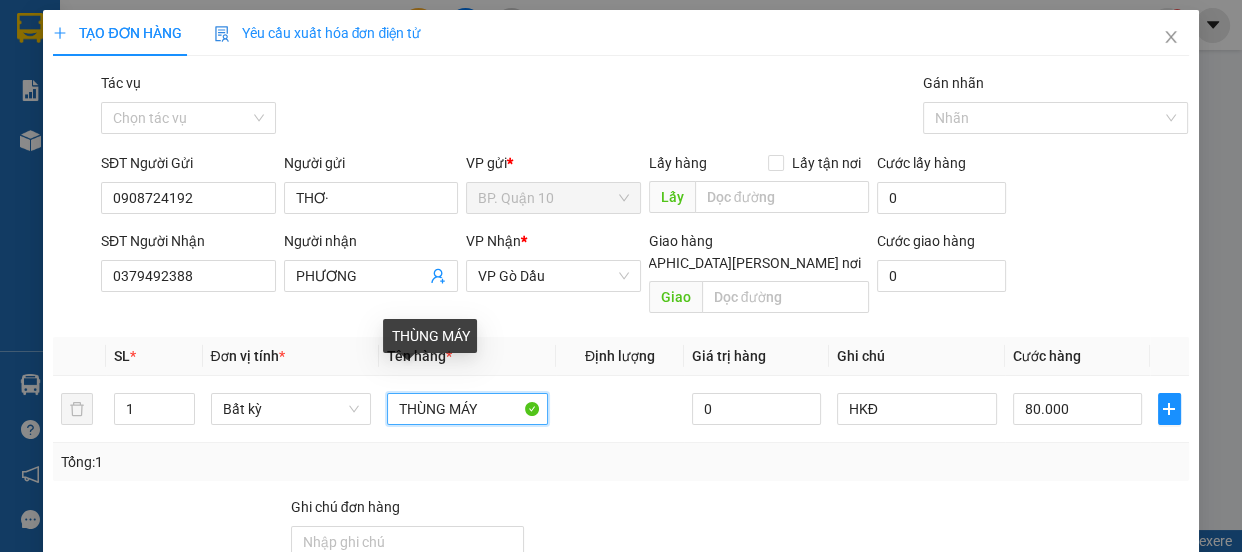 drag, startPoint x: 487, startPoint y: 392, endPoint x: 197, endPoint y: 424, distance: 291.76016 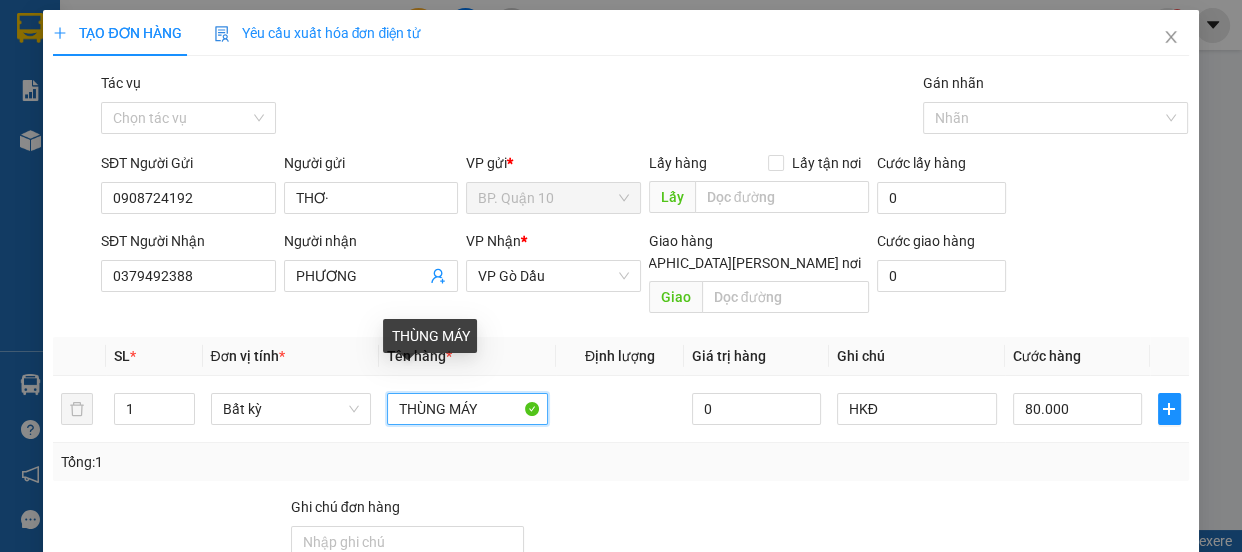 click on "SL  * Đơn vị tính  * Tên hàng  * Định lượng Giá trị hàng Ghi chú Cước hàng                   1 Bất kỳ THÙNG MÁY 0 HKĐ 80.000 Tổng:  1" at bounding box center [620, 409] 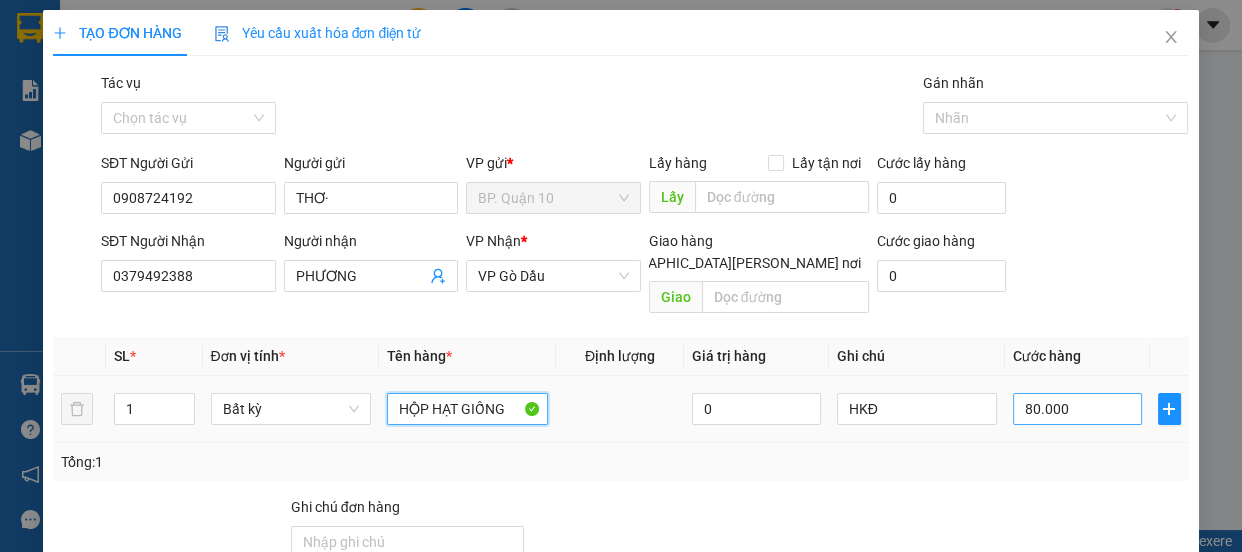 type on "HỘP HẠT GIỐNG" 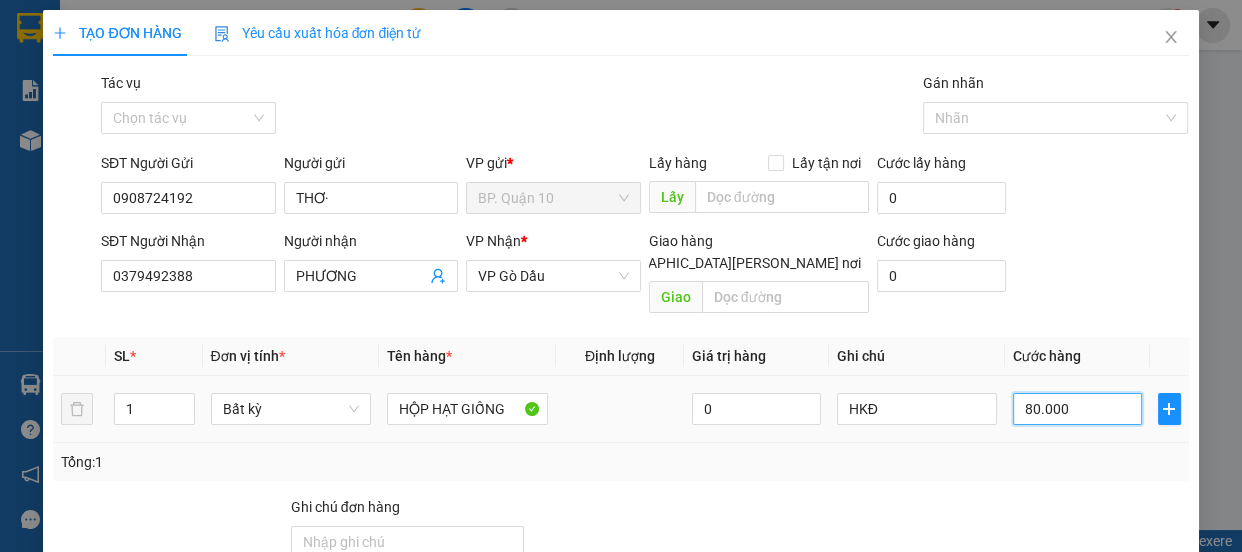 click on "80.000" at bounding box center (1077, 409) 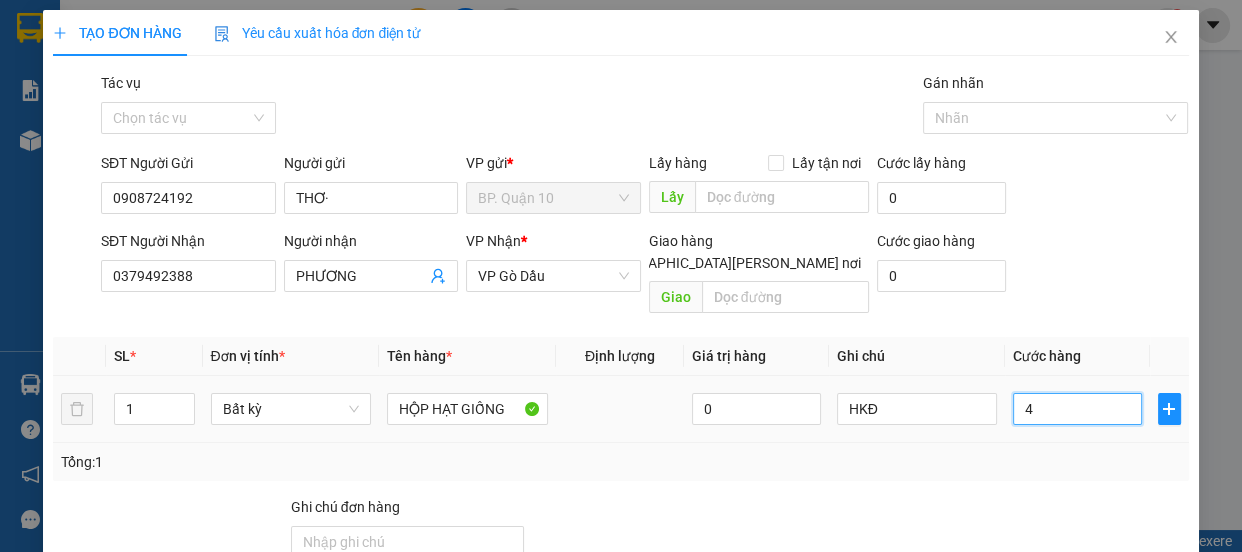 type on "40" 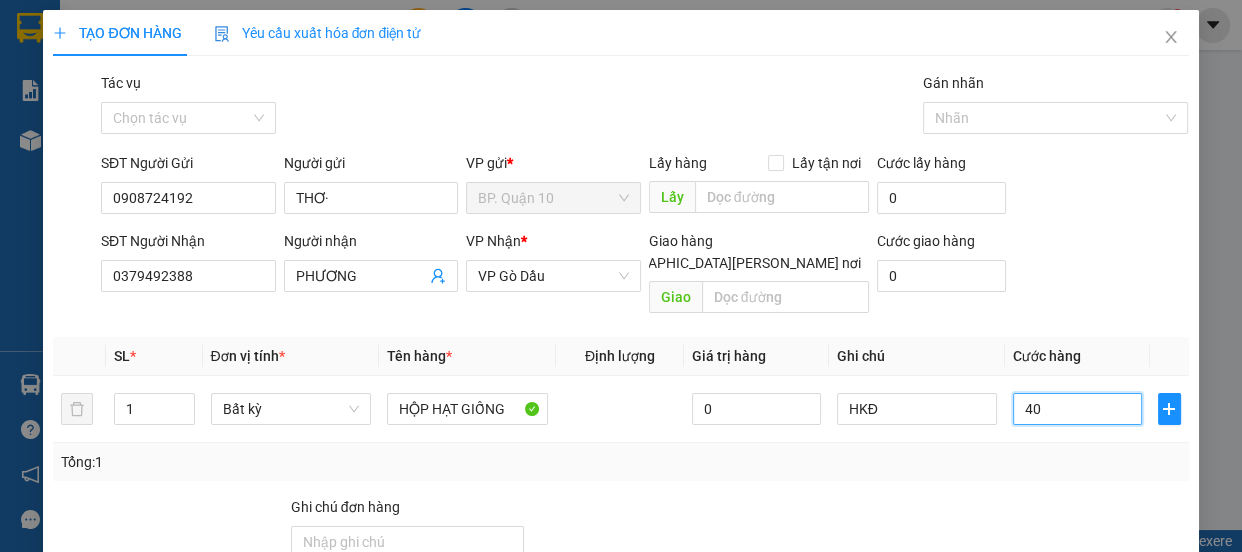 type on "40" 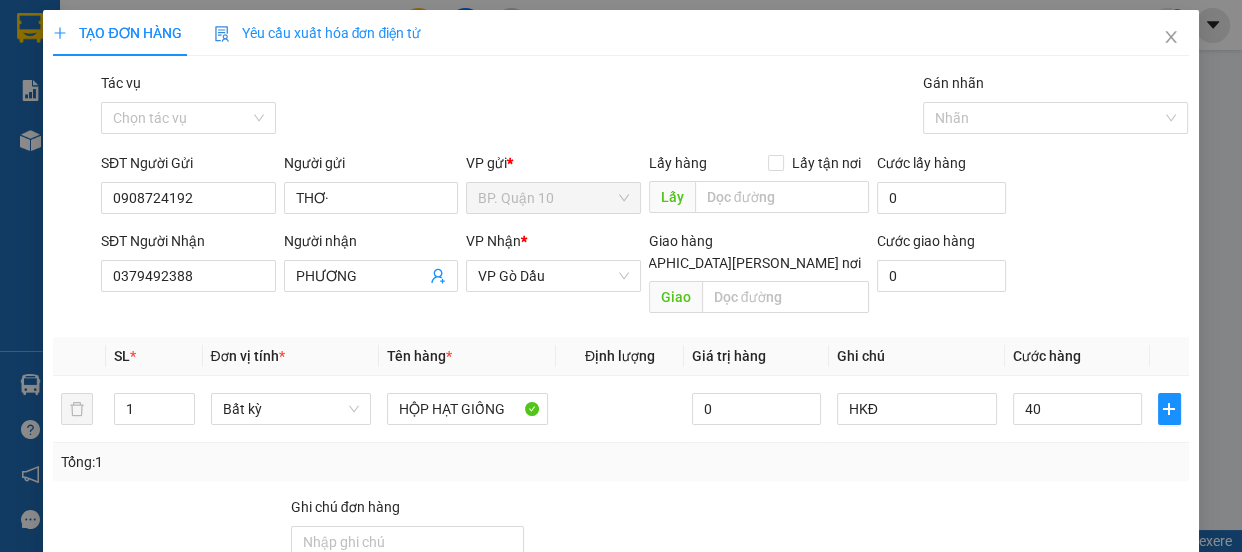 type on "40.000" 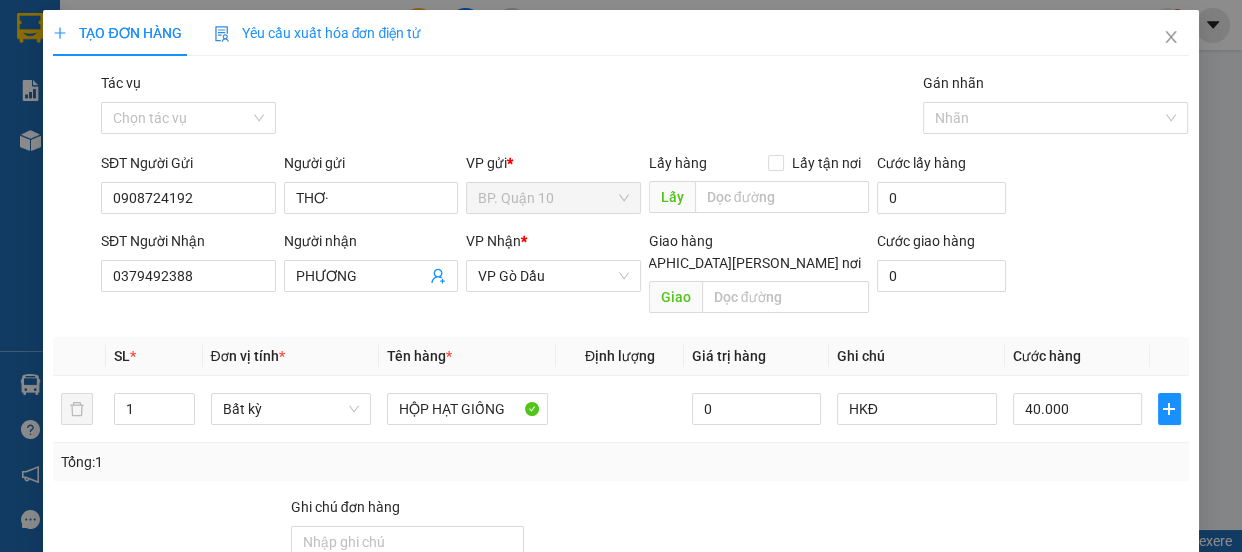 click on "Tổng:  1" at bounding box center [620, 462] 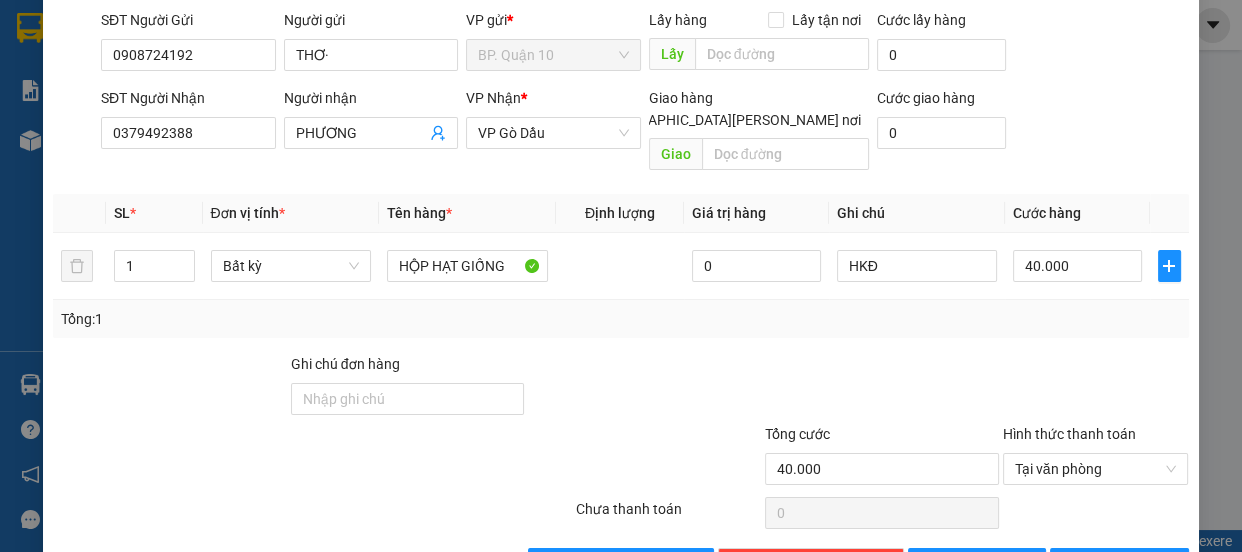scroll, scrollTop: 187, scrollLeft: 0, axis: vertical 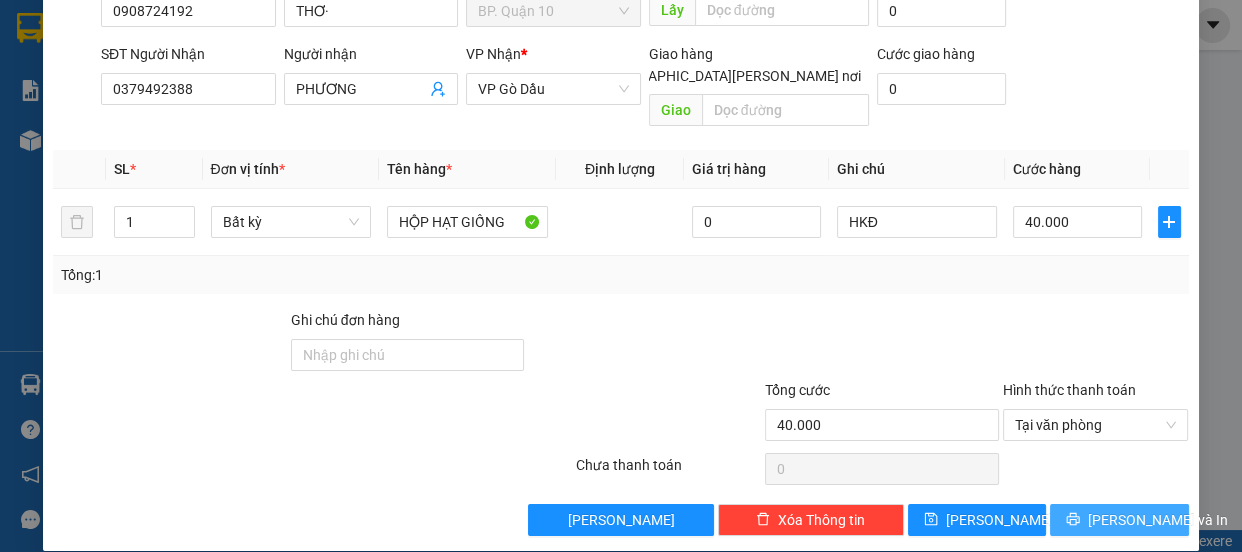 click on "Lưu và In" at bounding box center (1119, 520) 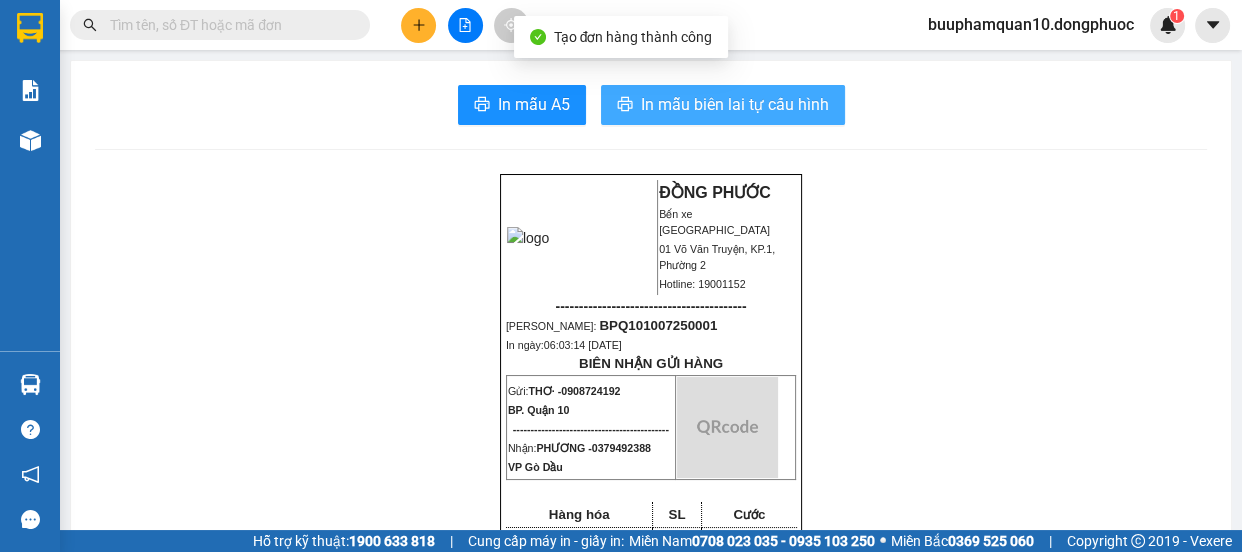click on "In mẫu biên lai tự cấu hình" at bounding box center [735, 104] 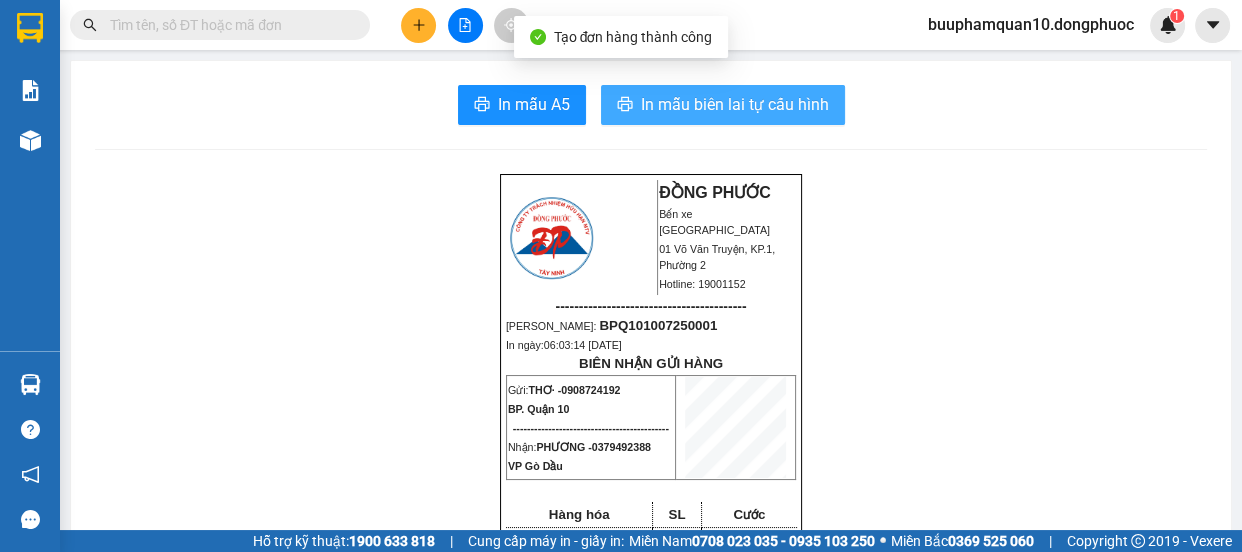 scroll, scrollTop: 0, scrollLeft: 0, axis: both 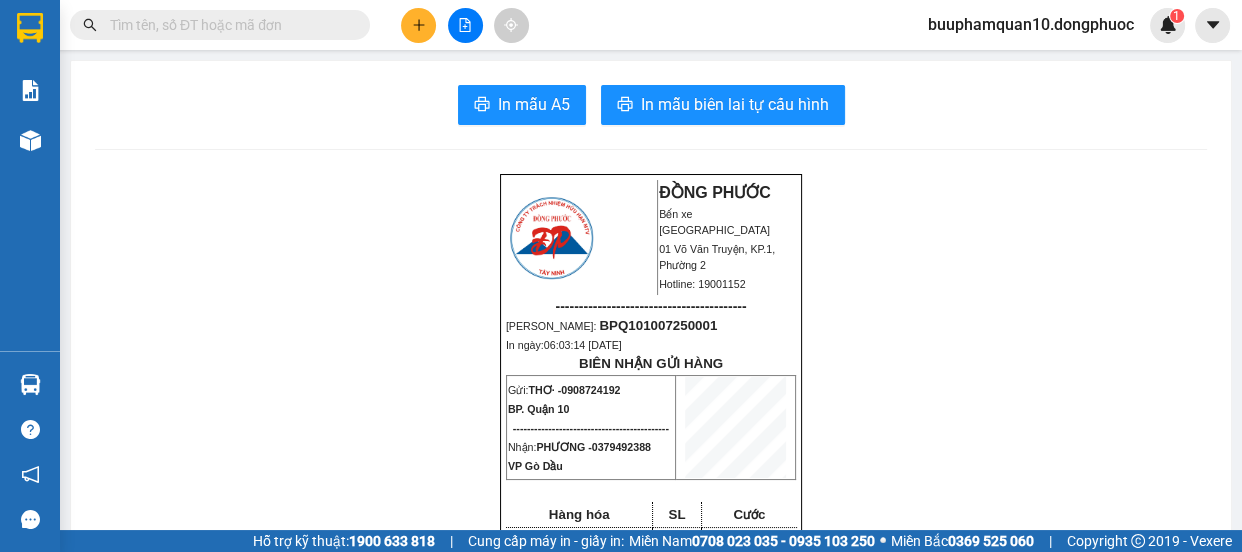 click at bounding box center (418, 25) 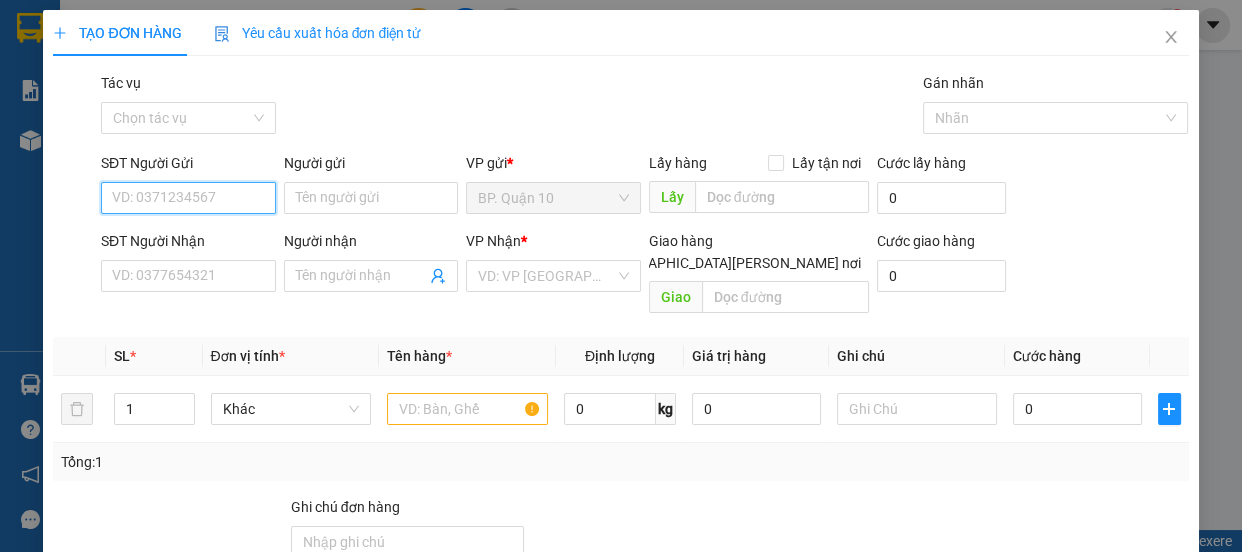 click on "SĐT Người Gửi" at bounding box center (188, 198) 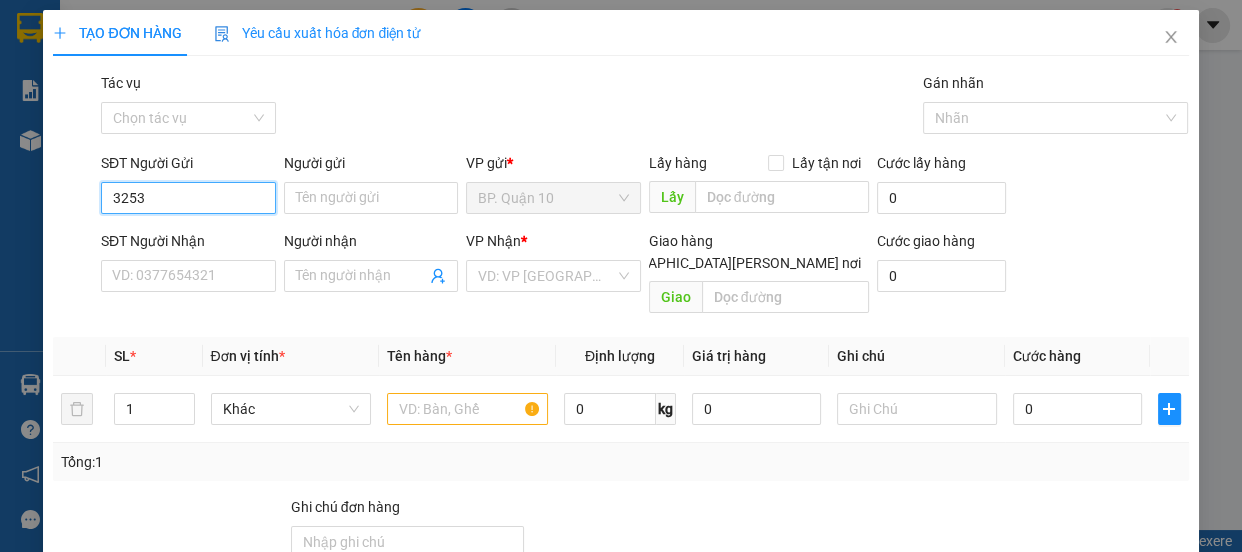 click on "3253" at bounding box center (188, 198) 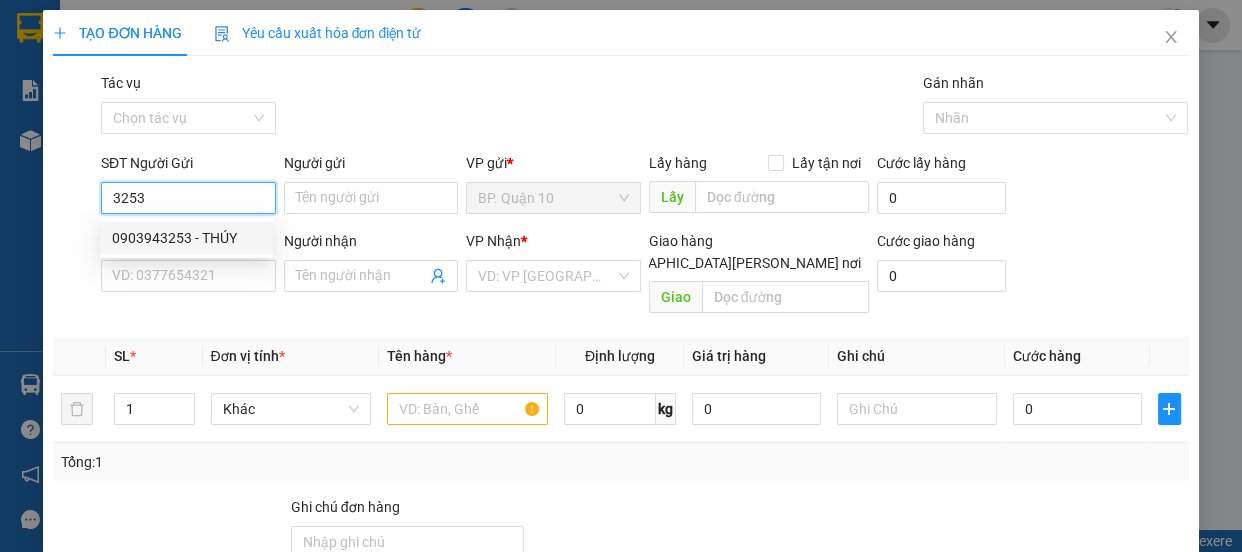 click on "0903943253 - THÚY" at bounding box center (186, 238) 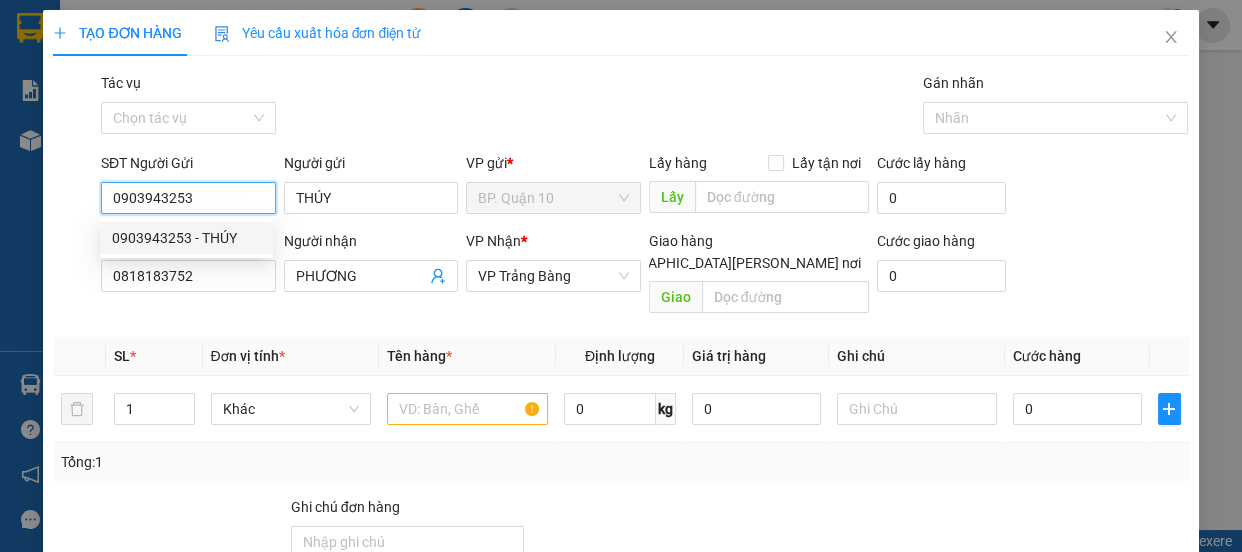 type on "40.000" 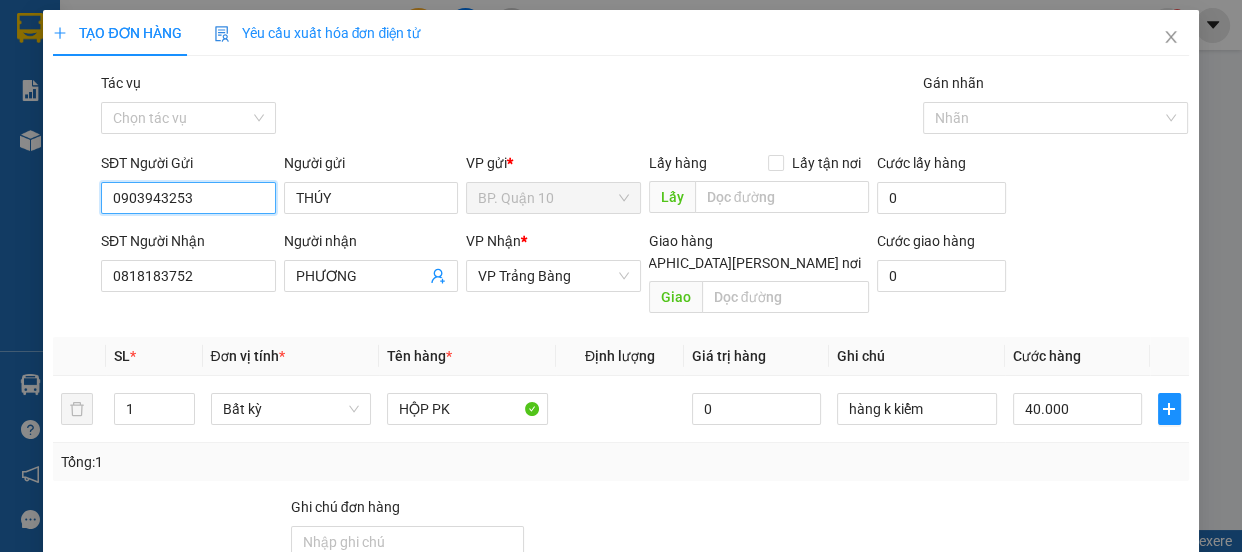 type on "0903943253" 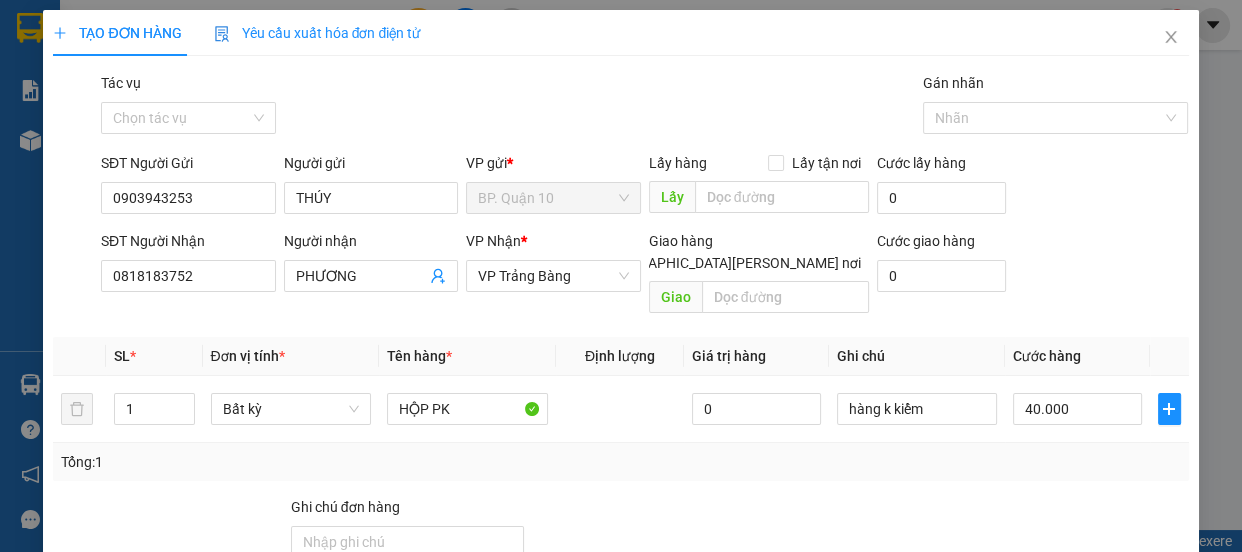 click on "Transit Pickup Surcharge Ids Transit Deliver Surcharge Ids Transit Deliver Surcharge Transit Deliver Surcharge Gói vận chuyển  * Tiêu chuẩn Tác vụ Chọn tác vụ Gán nhãn   Nhãn SĐT Người Gửi 0903943253 0903943253 Người gửi THÚY VP gửi  * BP. Quận 10 Lấy hàng Lấy tận nơi Lấy Cước lấy hàng 0 SĐT Người Nhận 0818183752 Người nhận PHƯƠNG VP Nhận  * VP Trảng Bàng Giao hàng Giao tận nơi Giao Cước giao hàng 0 SL  * Đơn vị tính  * Tên hàng  * Định lượng Giá trị hàng Ghi chú Cước hàng                   1 Bất kỳ HỘP PK 0 hàng k kiểm 40.000 Tổng:  1 Ghi chú đơn hàng Tổng cước 40.000 Hình thức thanh toán Tại văn phòng Số tiền thu trước 0 Chưa thanh toán 0 Chọn HT Thanh Toán Lưu nháp Xóa Thông tin Lưu Lưu và In" at bounding box center (620, 397) 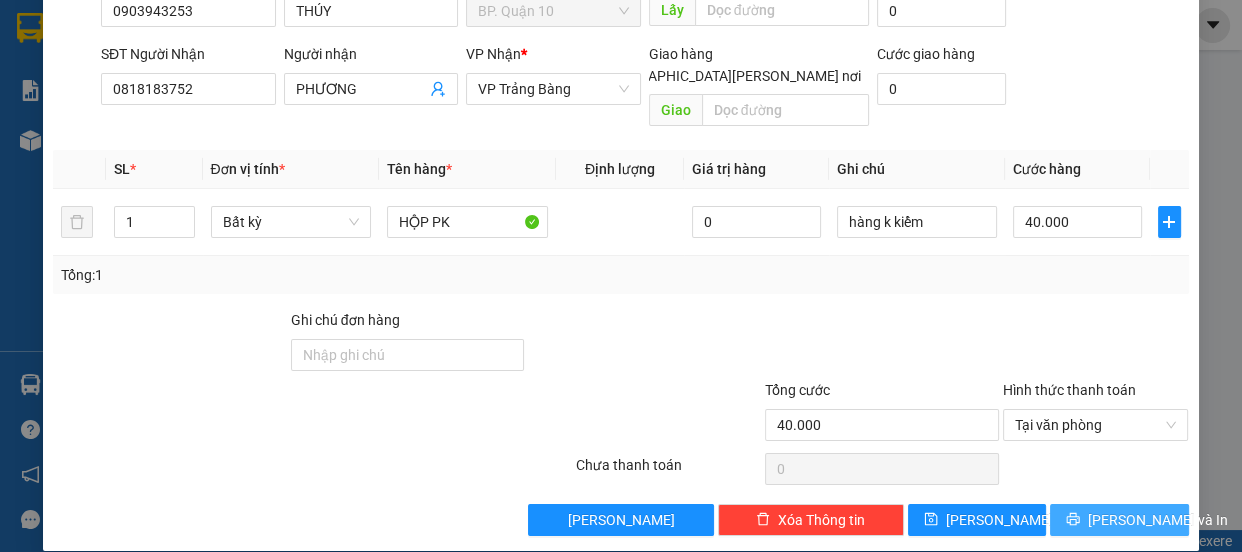 click 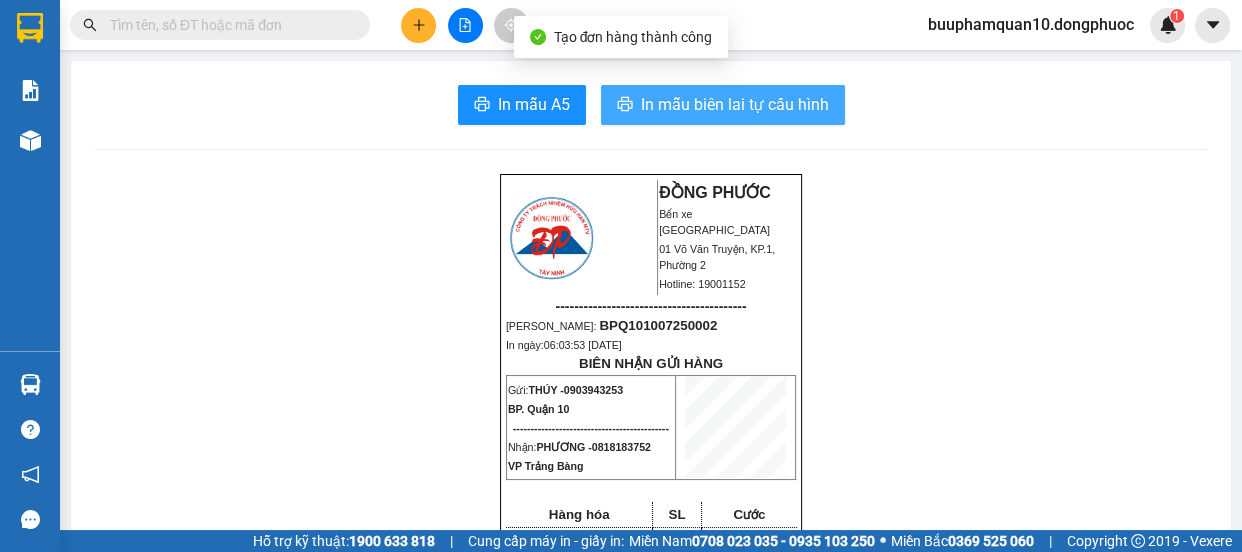 click on "In mẫu biên lai tự cấu hình" at bounding box center (723, 105) 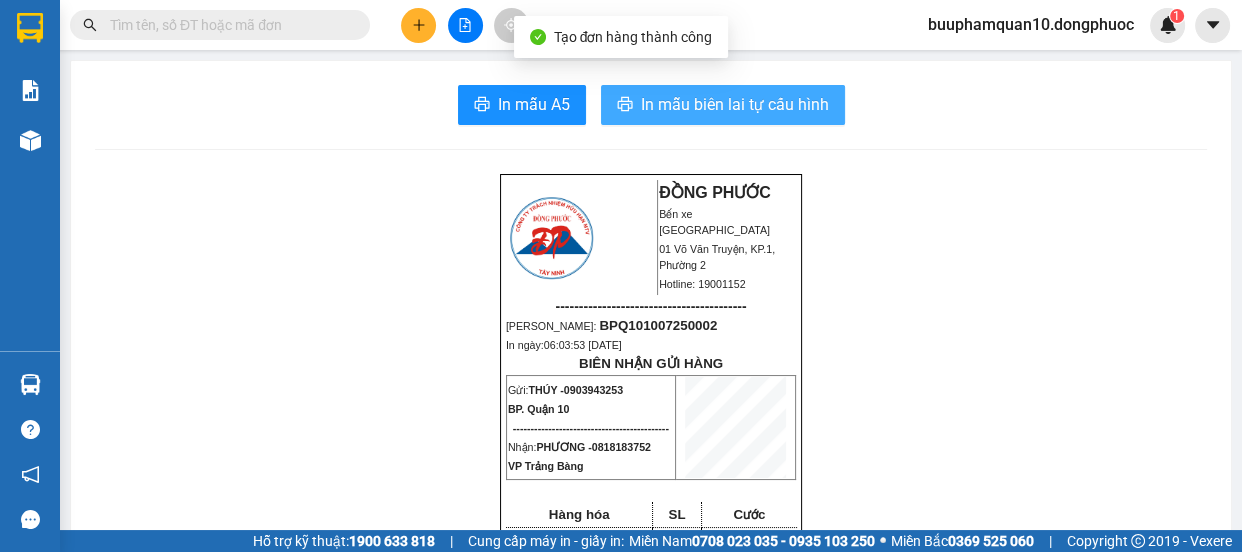 scroll, scrollTop: 0, scrollLeft: 0, axis: both 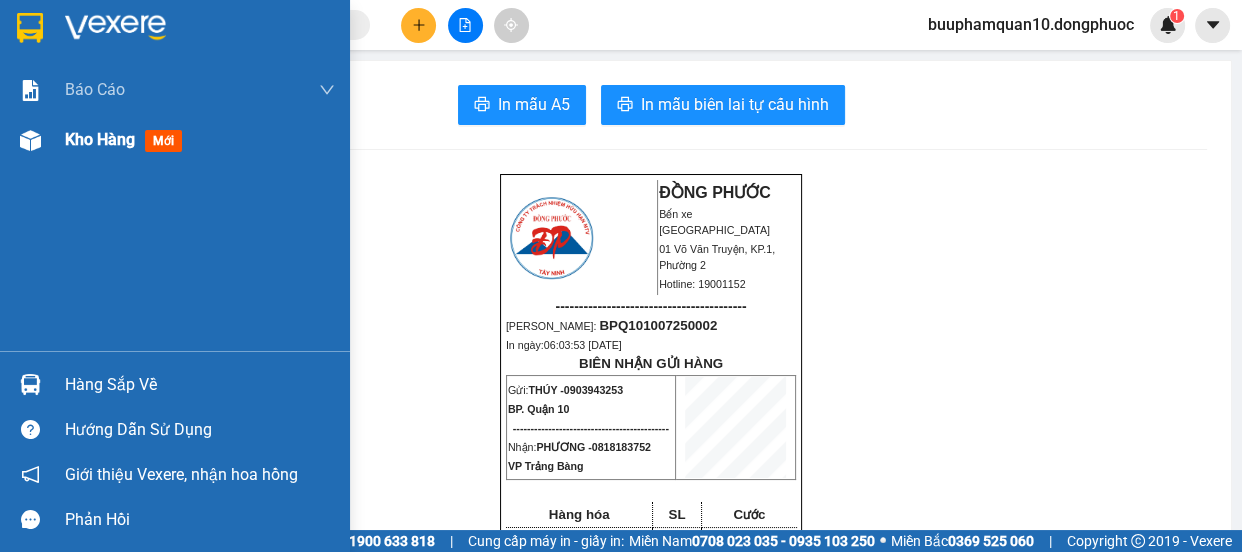 click on "Kho hàng mới" at bounding box center (175, 140) 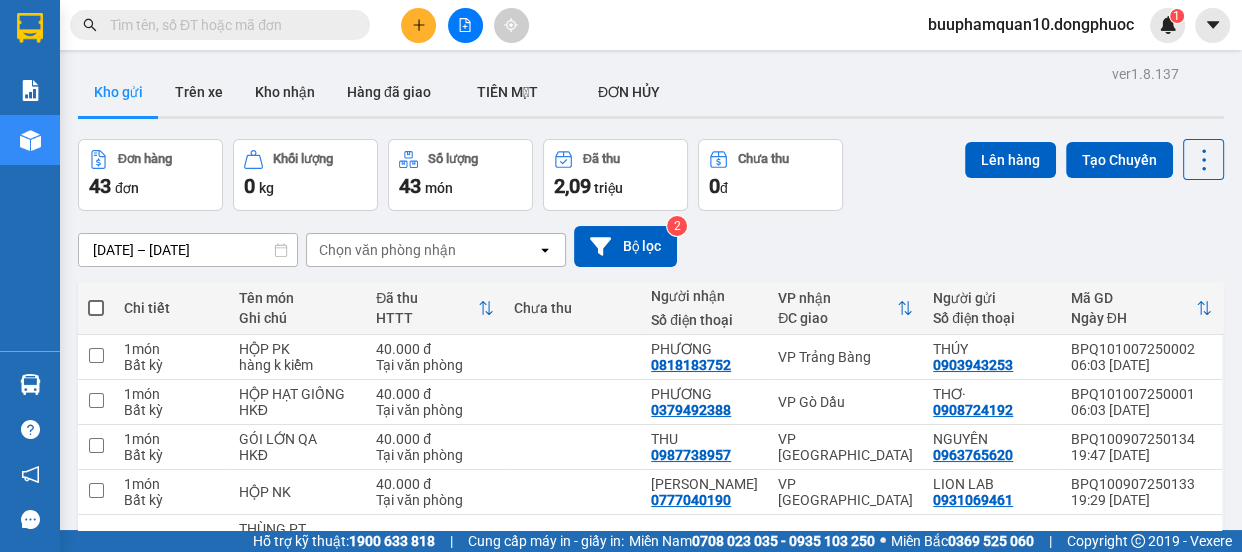click on "Chọn văn phòng nhận" at bounding box center [387, 250] 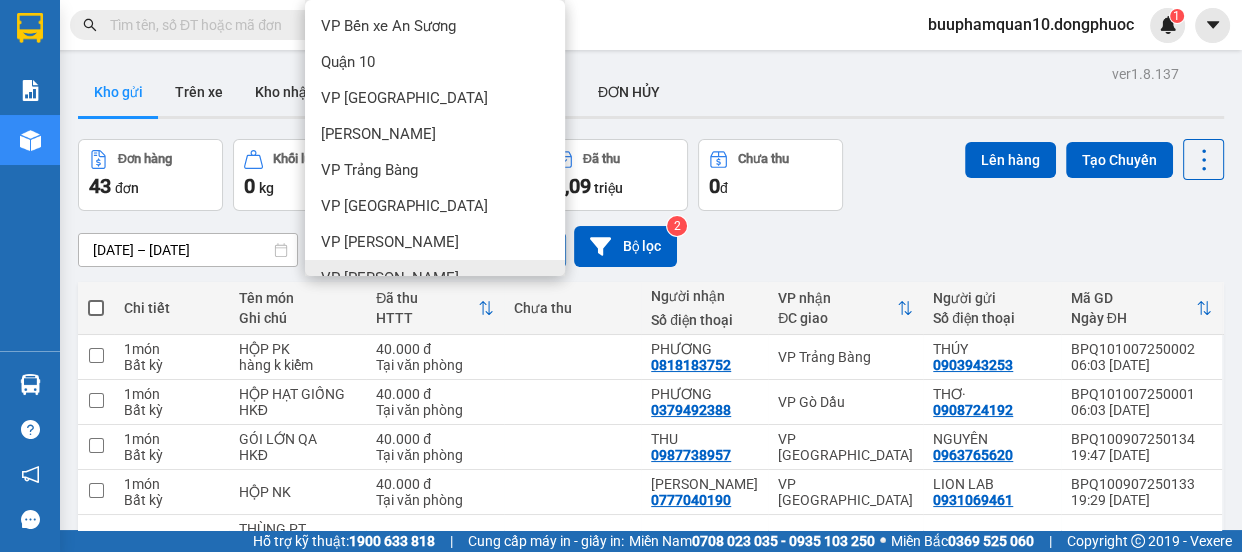 click on "08/07/2025 – 10/07/2025 Press the down arrow key to interact with the calendar and select a date. Press the escape button to close the calendar. Selected date range is from 08/07/2025 to 10/07/2025. Chọn văn phòng nhận open Bộ lọc 2" at bounding box center [651, 246] 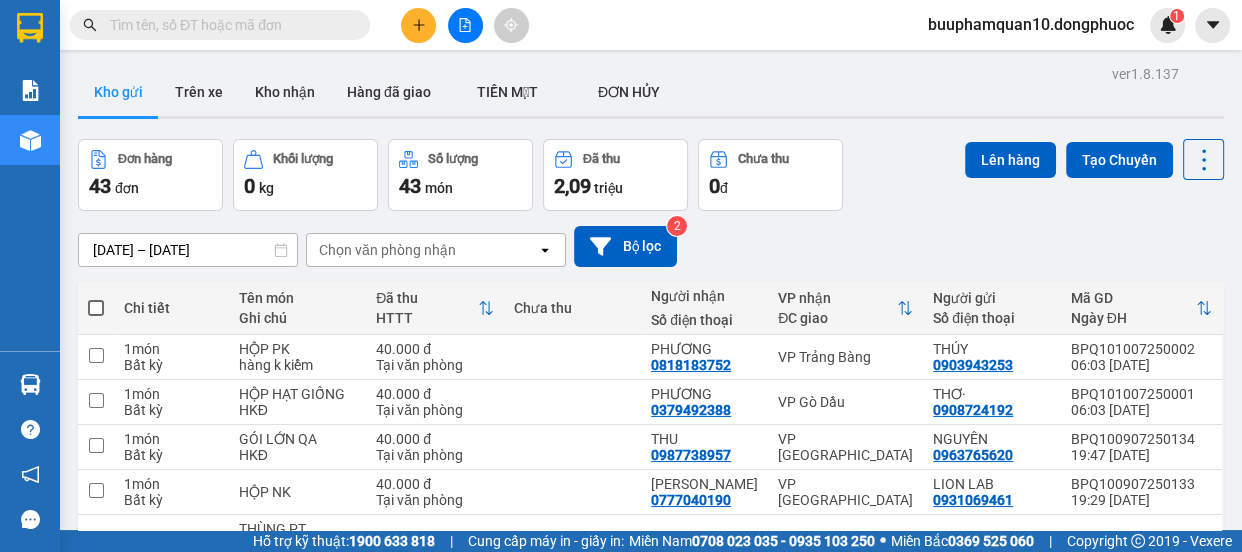 click on "Chọn văn phòng nhận" at bounding box center (422, 250) 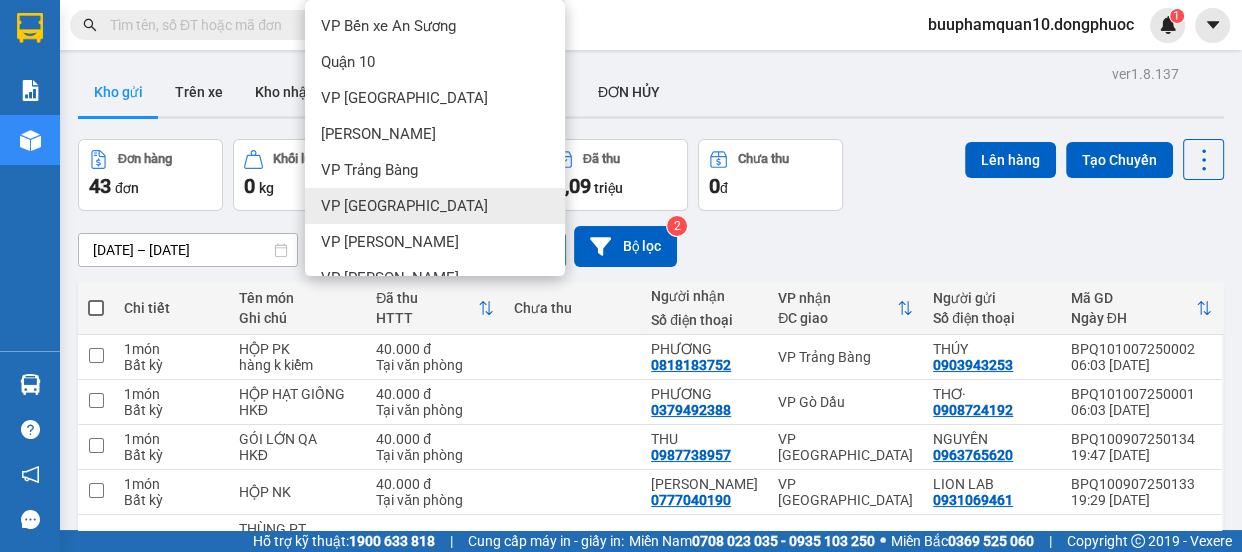 click on "08/07/2025 – 10/07/2025 Press the down arrow key to interact with the calendar and select a date. Press the escape button to close the calendar. Selected date range is from 08/07/2025 to 10/07/2025. Chọn văn phòng nhận open Bộ lọc 2" at bounding box center [651, 246] 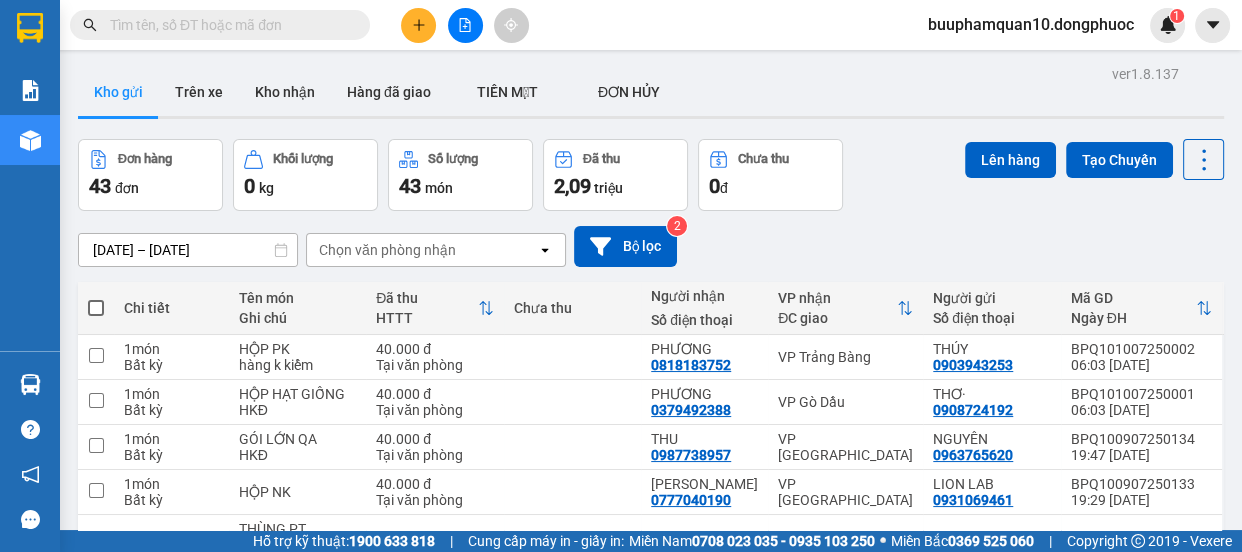 click on "08/07/2025 – 10/07/2025 Press the down arrow key to interact with the calendar and select a date. Press the escape button to close the calendar. Selected date range is from 08/07/2025 to 10/07/2025. Chọn văn phòng nhận open Bộ lọc 2" at bounding box center [651, 246] 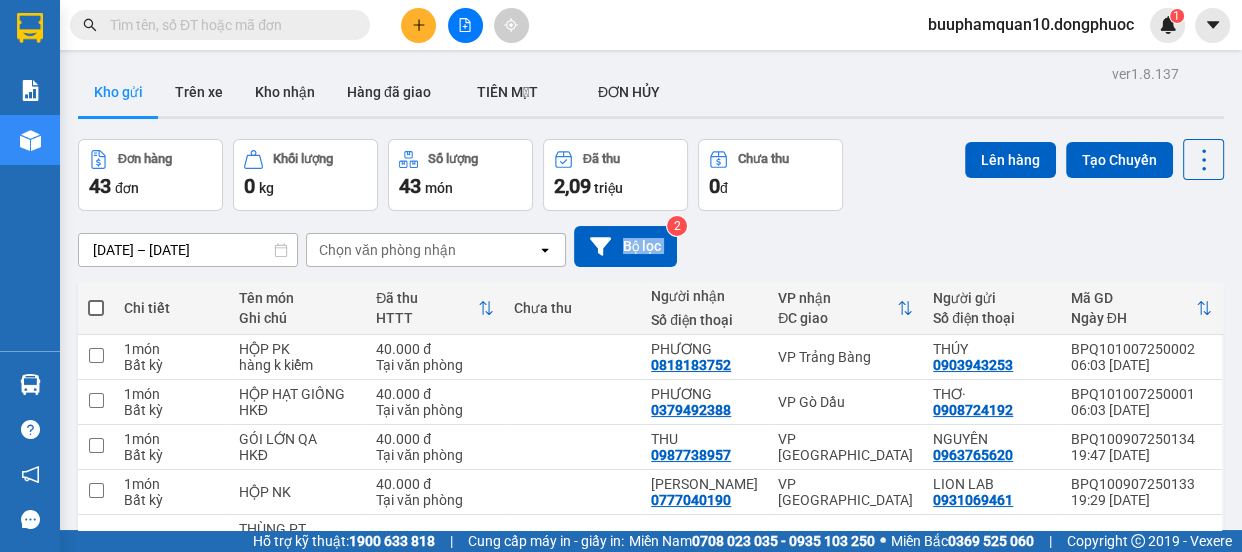 click on "[DATE] – [DATE] Press the down arrow key to interact with the calendar and select a date. Press the escape button to close the calendar. Selected date range is from [DATE] to [DATE]. Chọn văn phòng nhận open Bộ lọc 2" at bounding box center [651, 246] 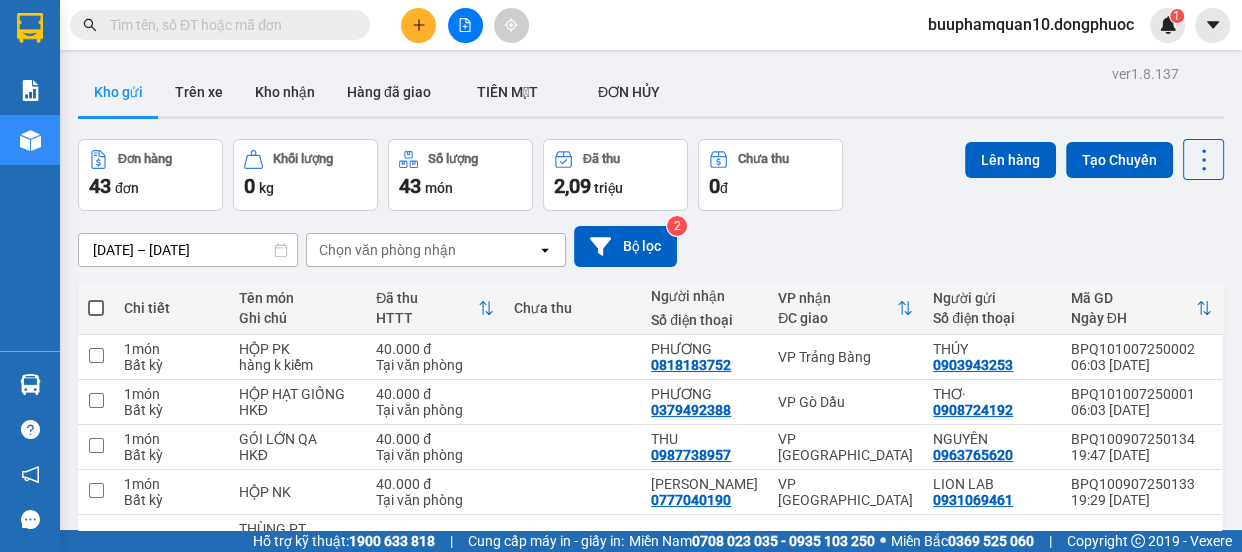 drag, startPoint x: 880, startPoint y: 239, endPoint x: 885, endPoint y: 183, distance: 56.22277 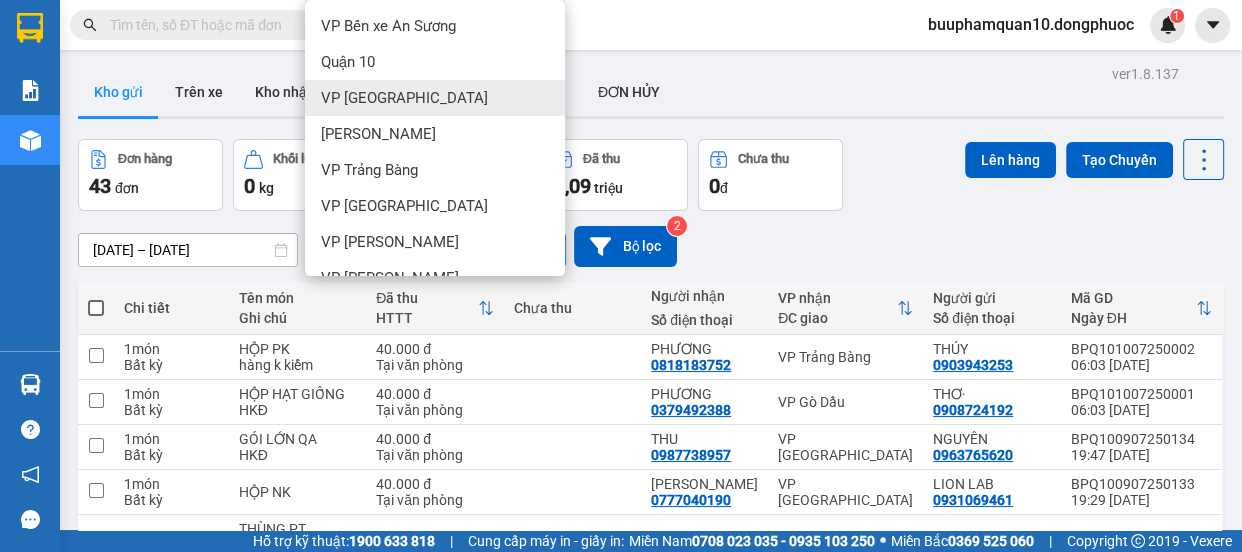 click on "VP [GEOGRAPHIC_DATA]" at bounding box center (435, 98) 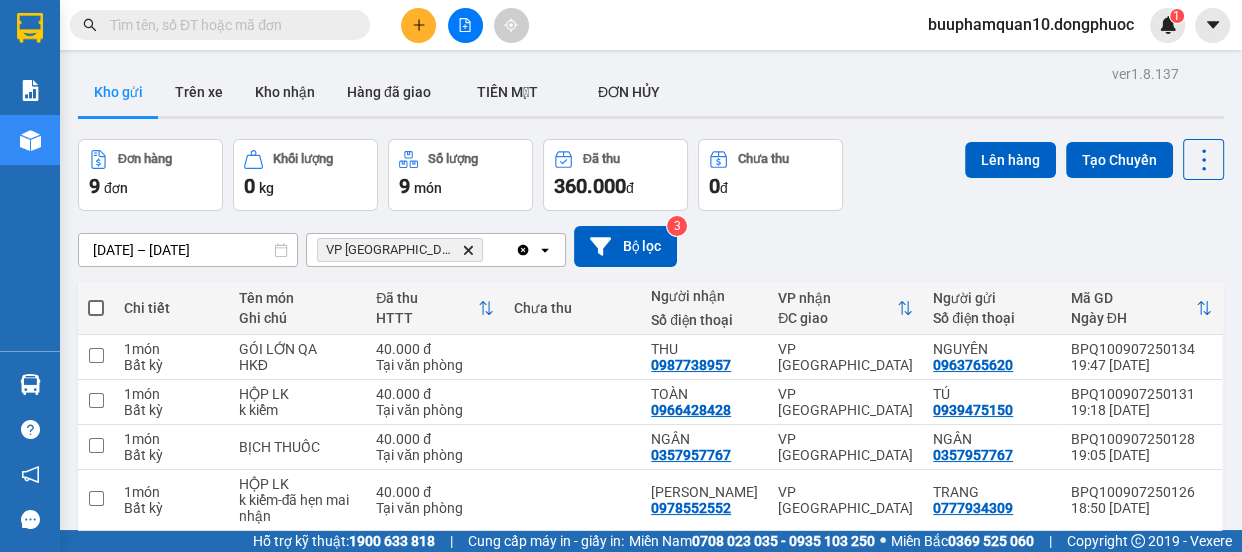 click 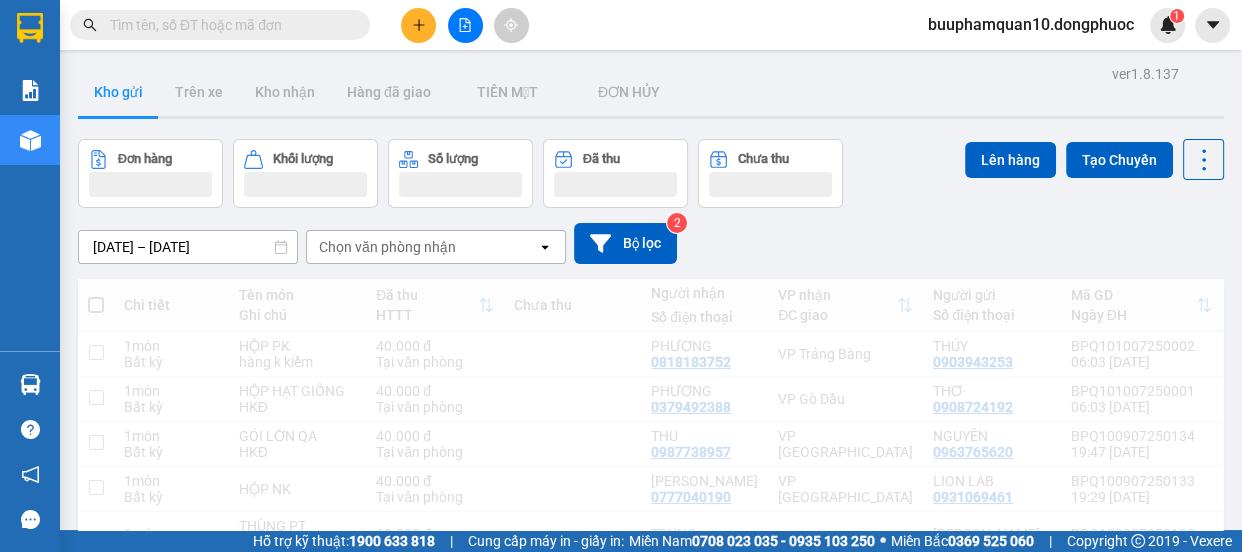 click on "Chọn văn phòng nhận" at bounding box center (422, 247) 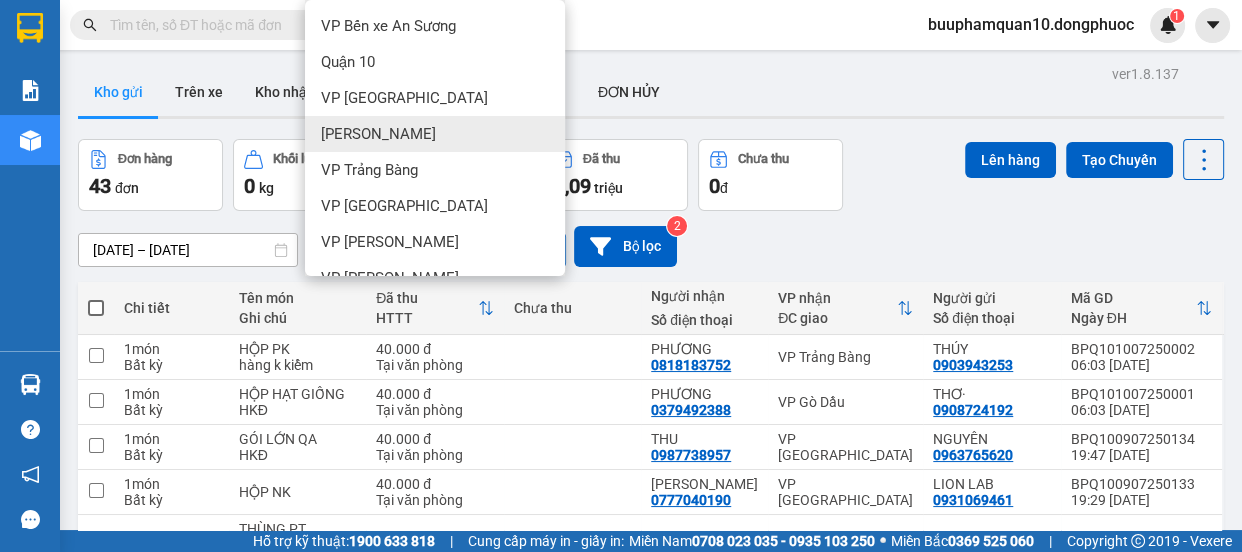 click on "[PERSON_NAME]" at bounding box center [435, 134] 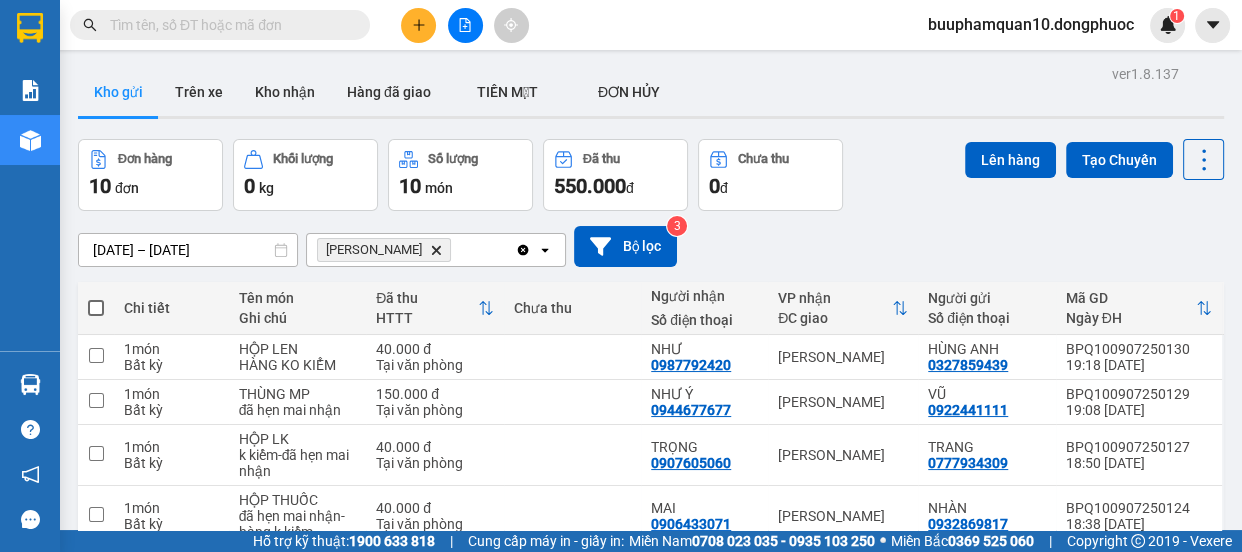 click on "Hòa Thành Delete" at bounding box center (411, 250) 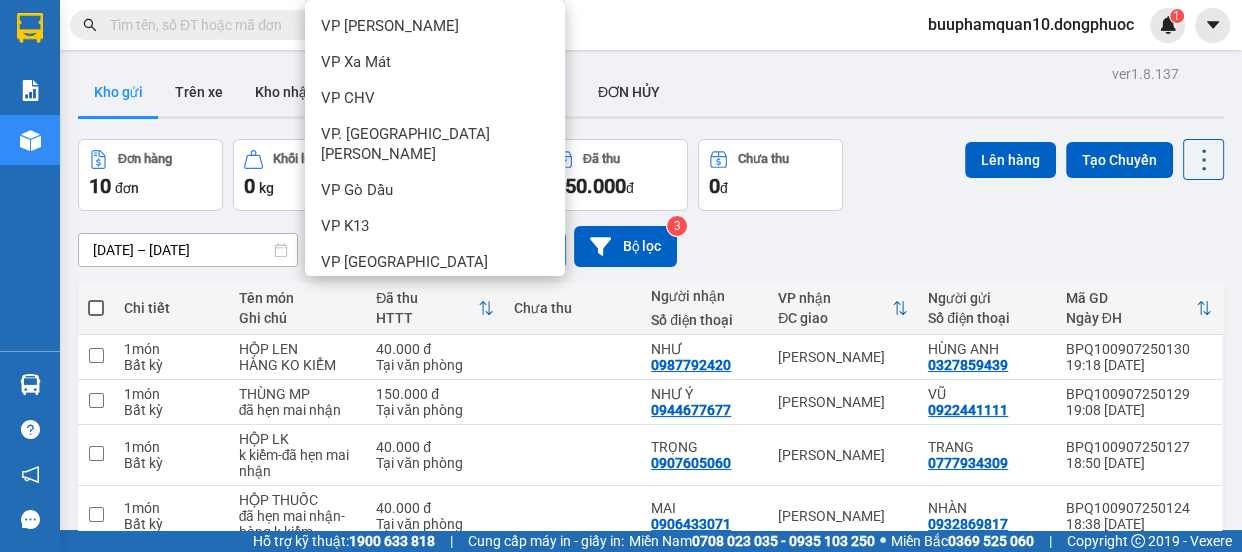 scroll, scrollTop: 262, scrollLeft: 0, axis: vertical 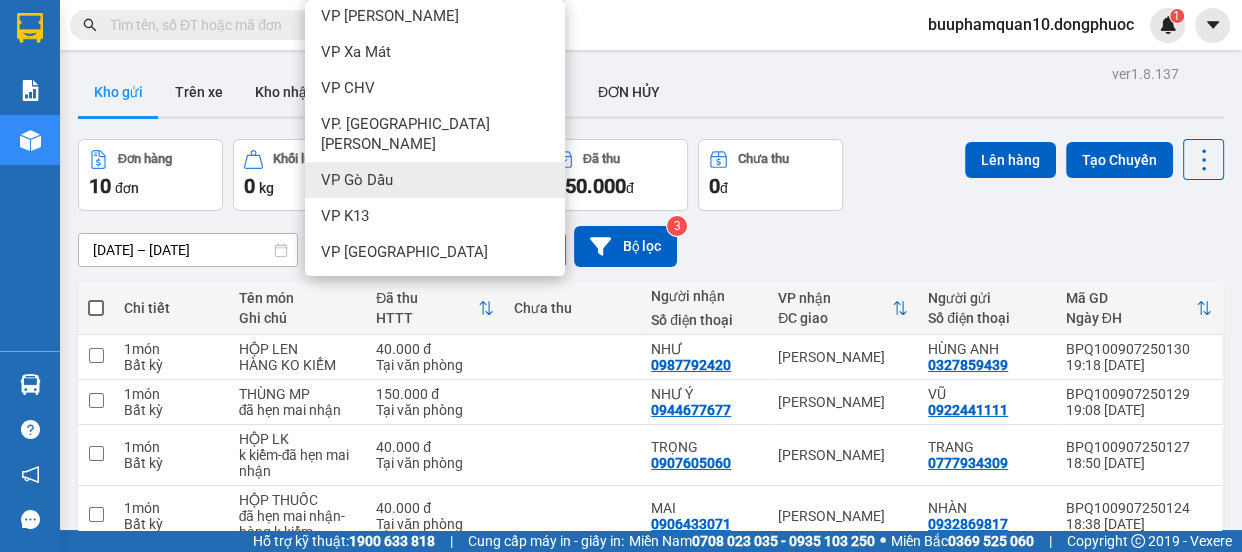 click on "VP Gò Dầu" at bounding box center (435, 180) 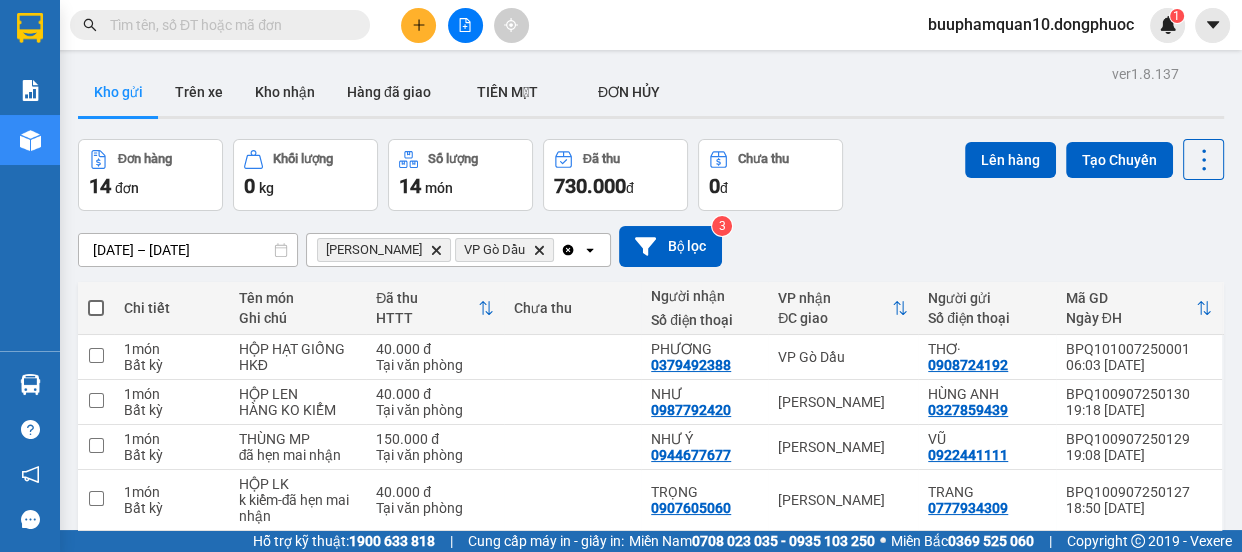 click at bounding box center [96, 308] 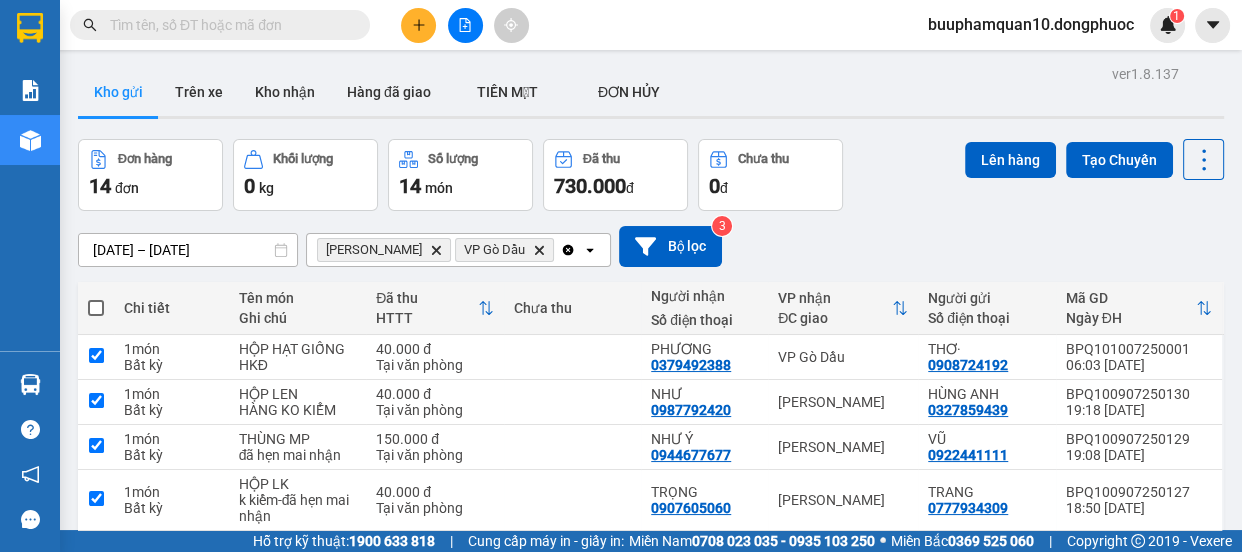 checkbox on "true" 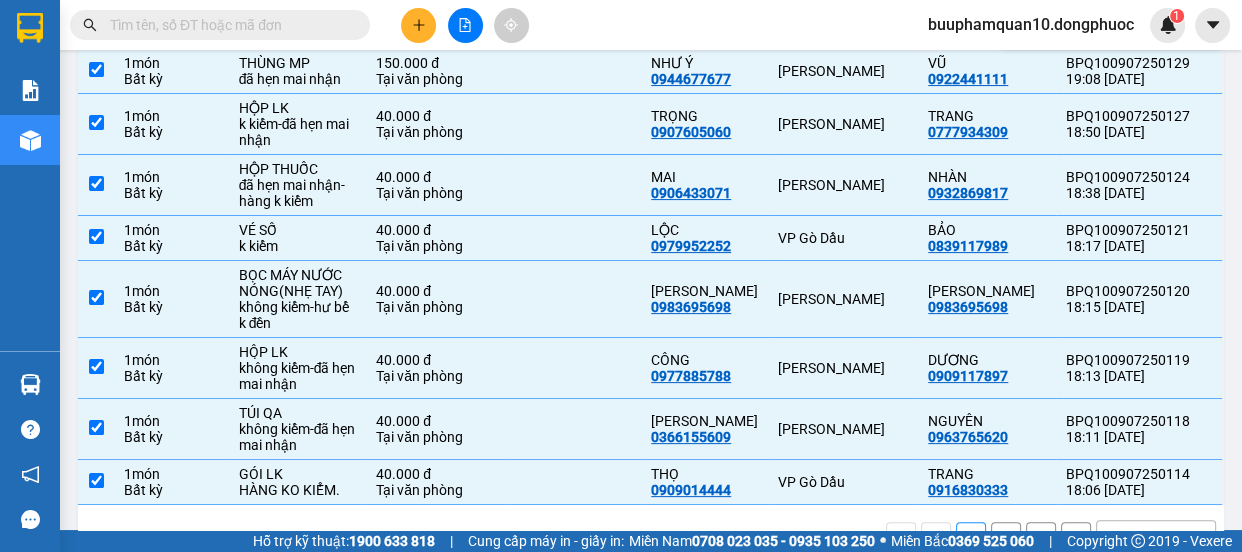 scroll, scrollTop: 431, scrollLeft: 0, axis: vertical 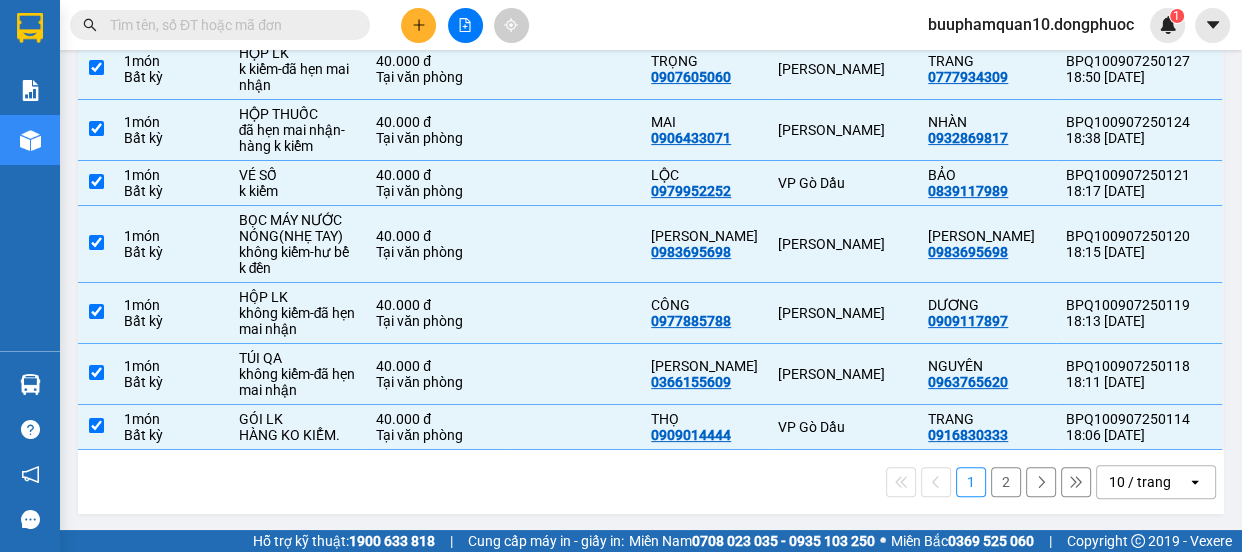 click on "10 / trang" at bounding box center [1140, 482] 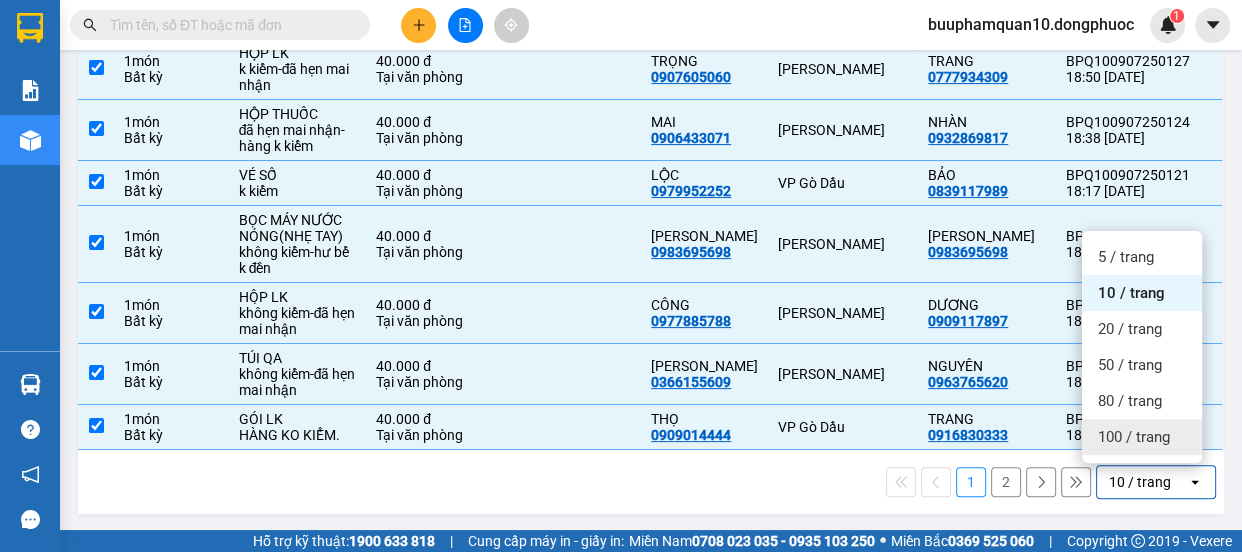 click on "100 / trang" at bounding box center (1142, 437) 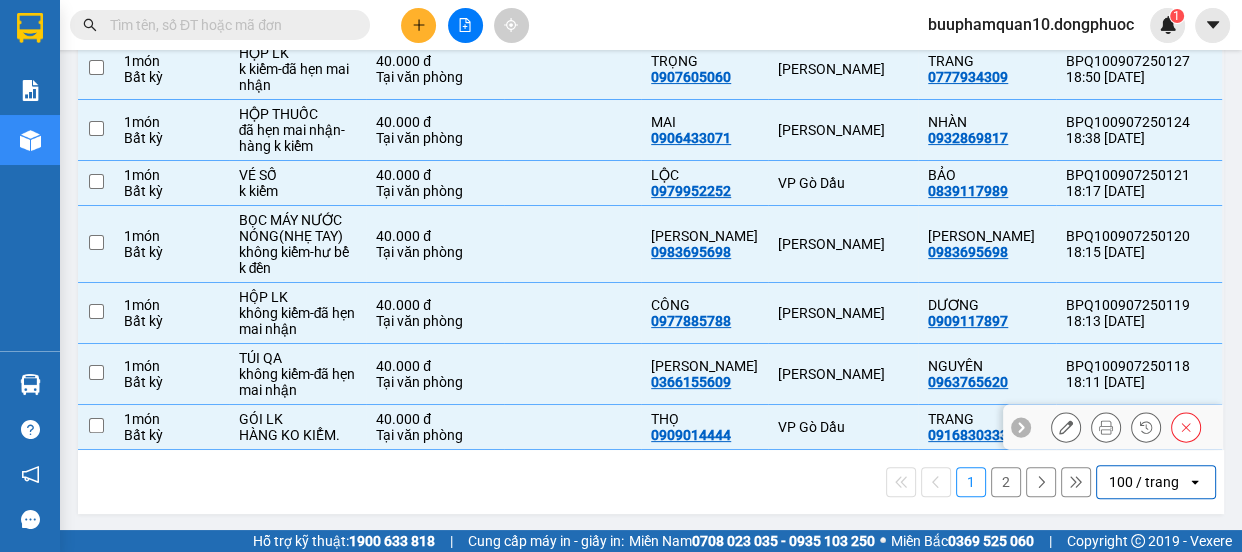 checkbox on "false" 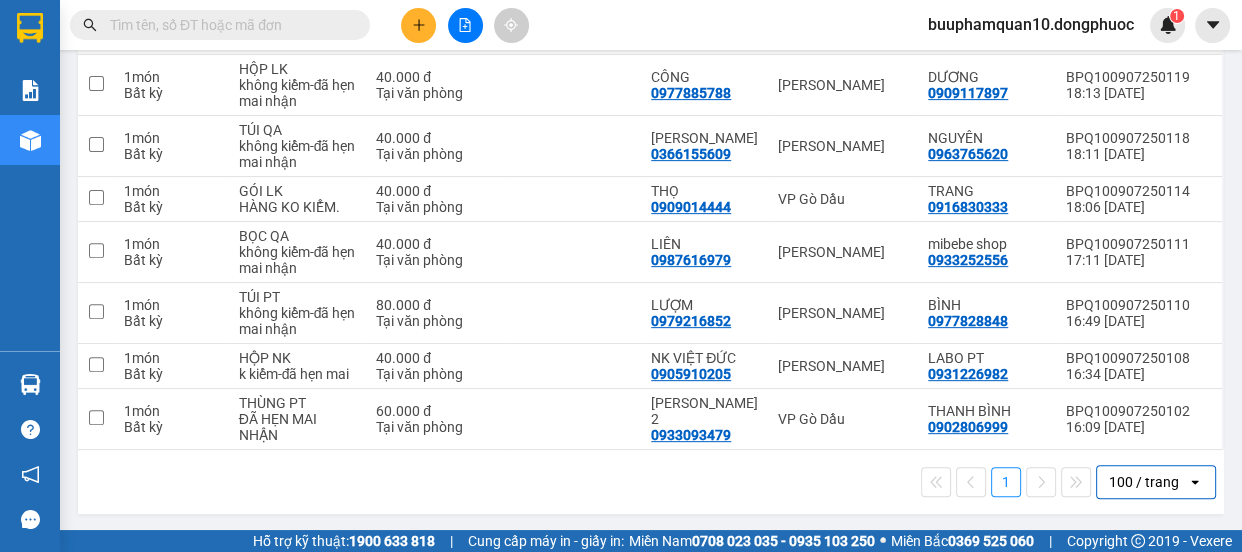 scroll, scrollTop: 0, scrollLeft: 0, axis: both 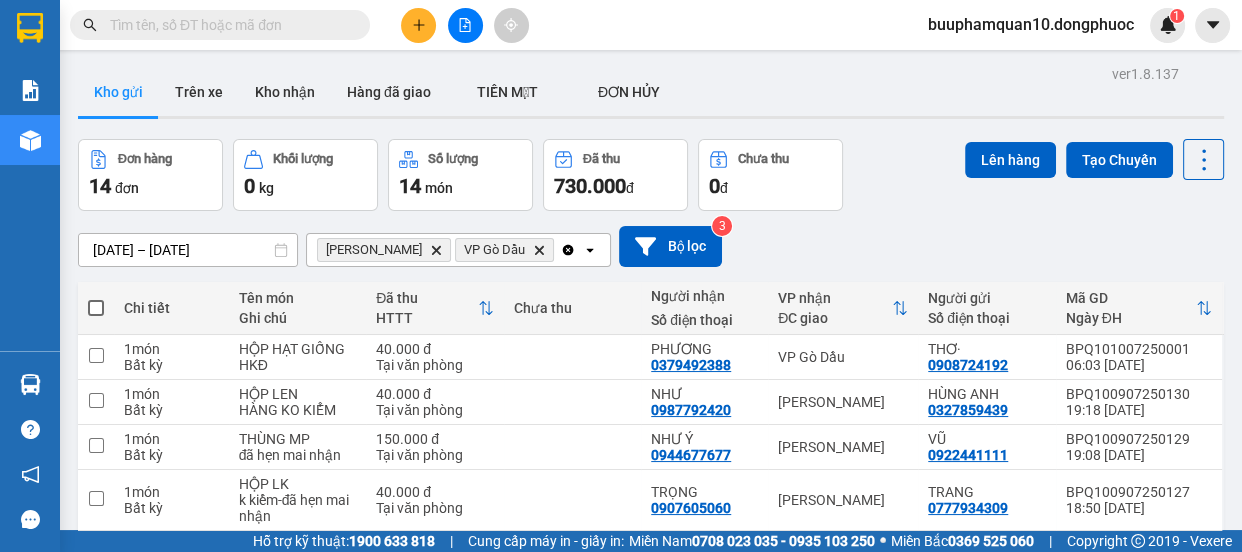 click at bounding box center (96, 308) 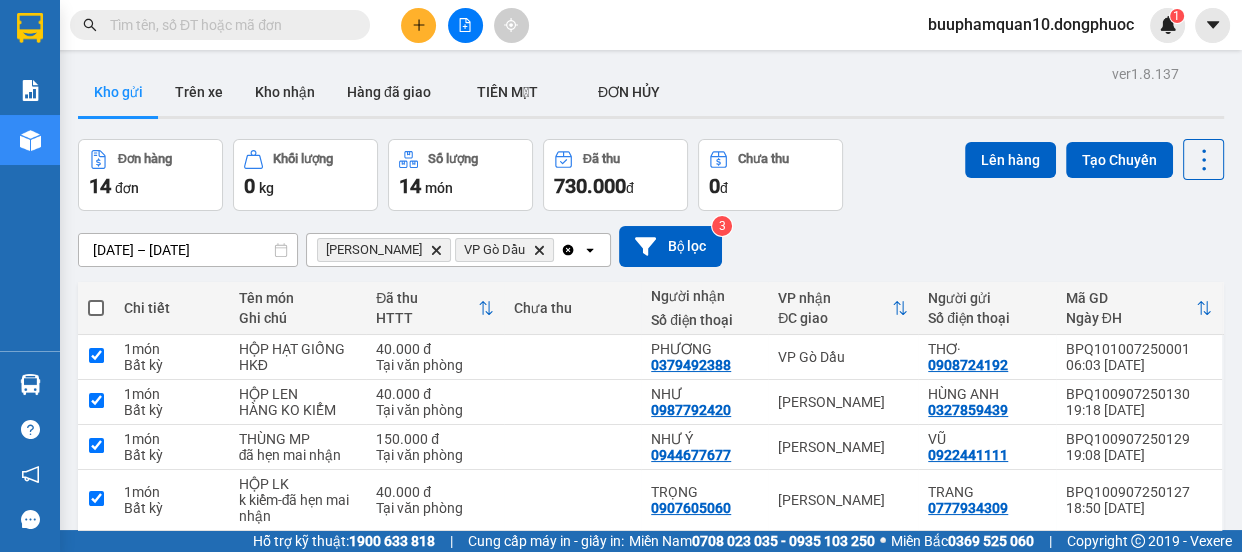 checkbox on "true" 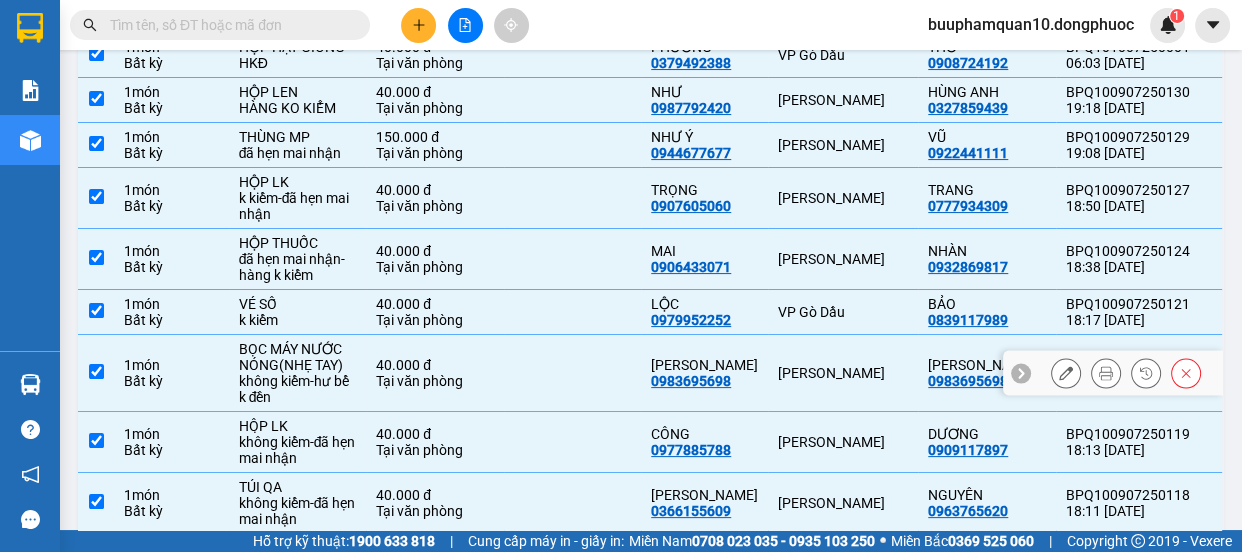 scroll, scrollTop: 0, scrollLeft: 0, axis: both 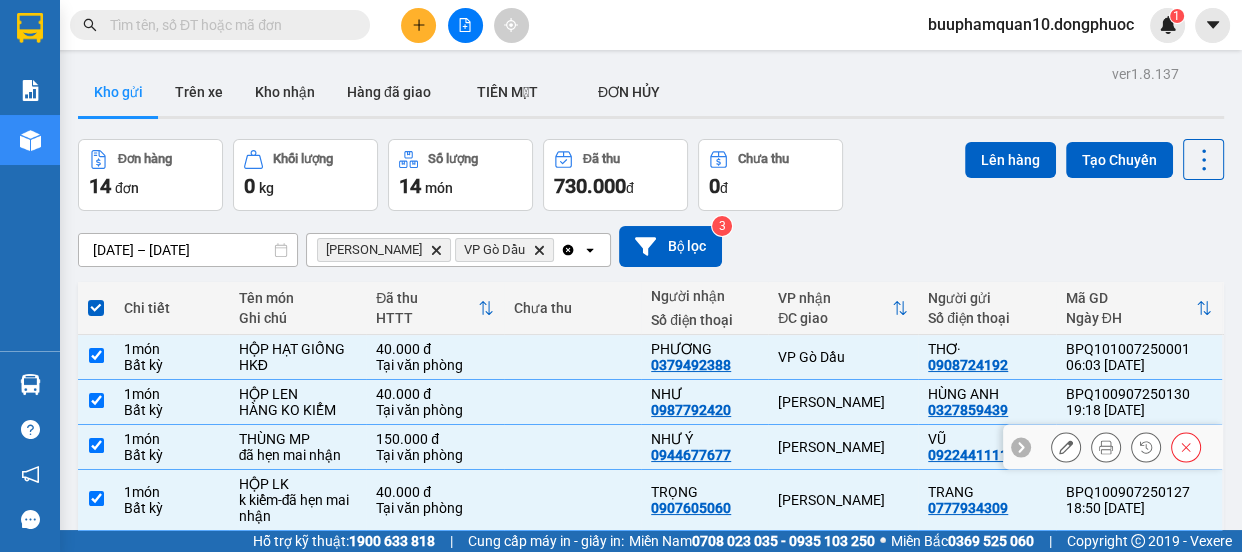 click at bounding box center [96, 447] 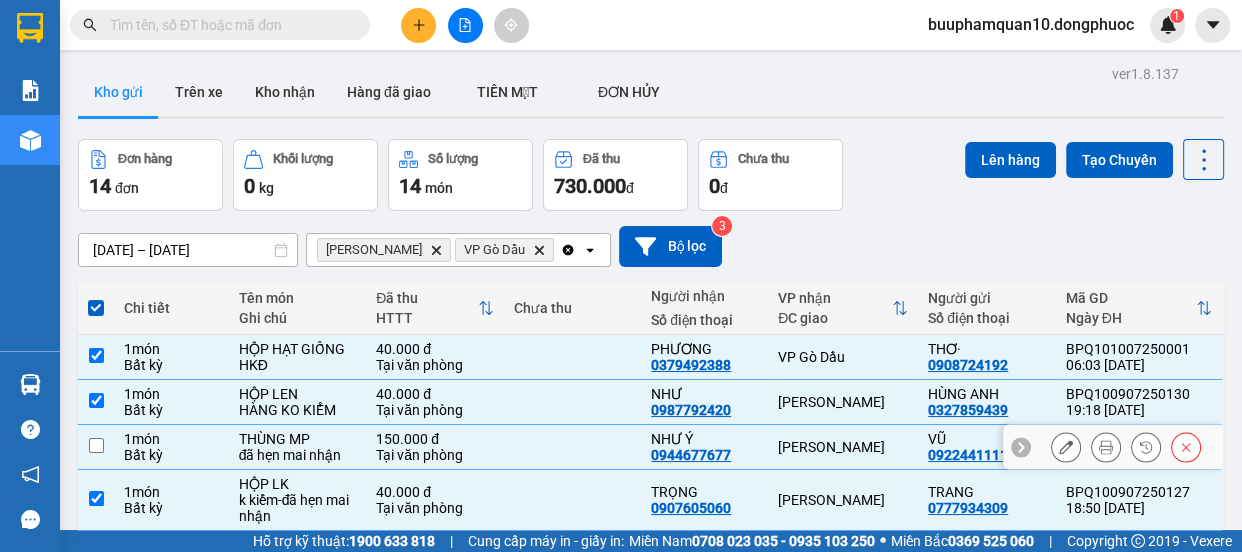 checkbox on "false" 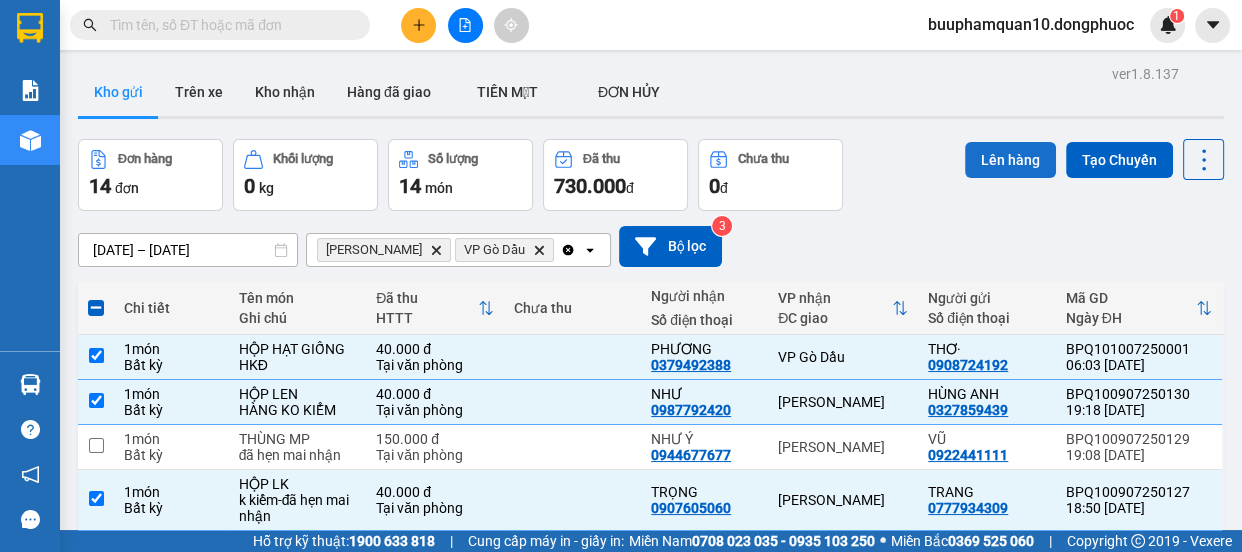 click on "Lên hàng" at bounding box center [1010, 160] 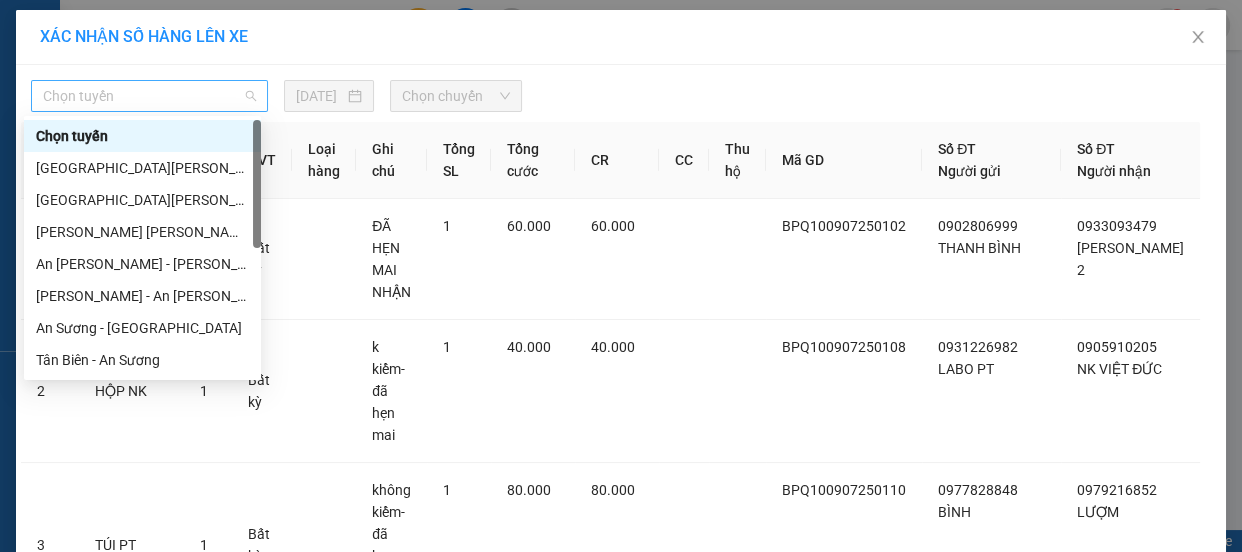 click on "Chọn tuyến" at bounding box center (149, 96) 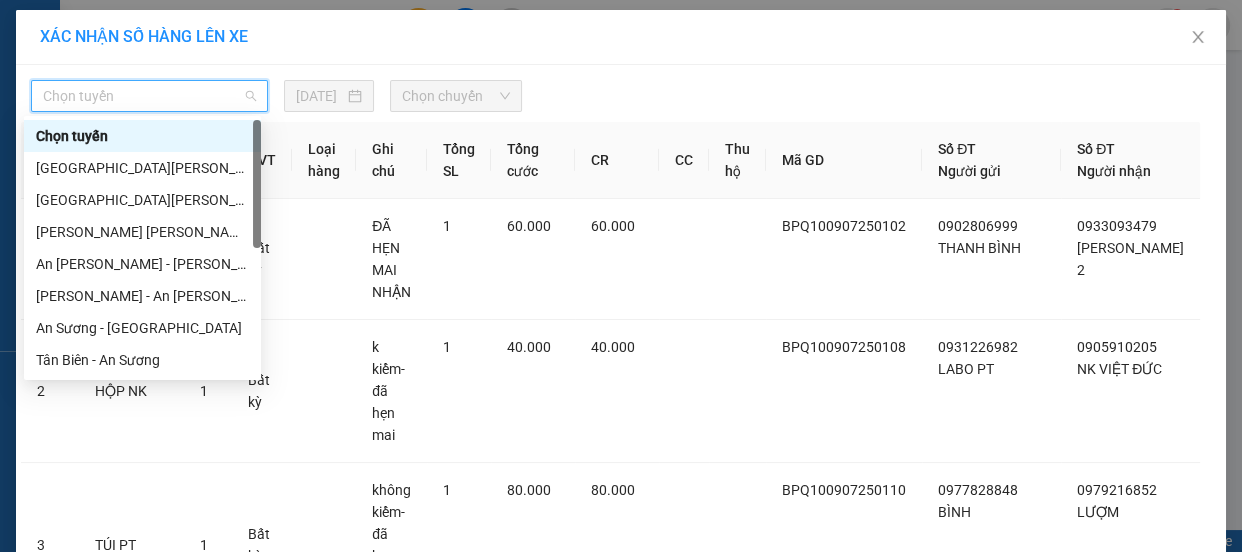 click at bounding box center (775, 96) 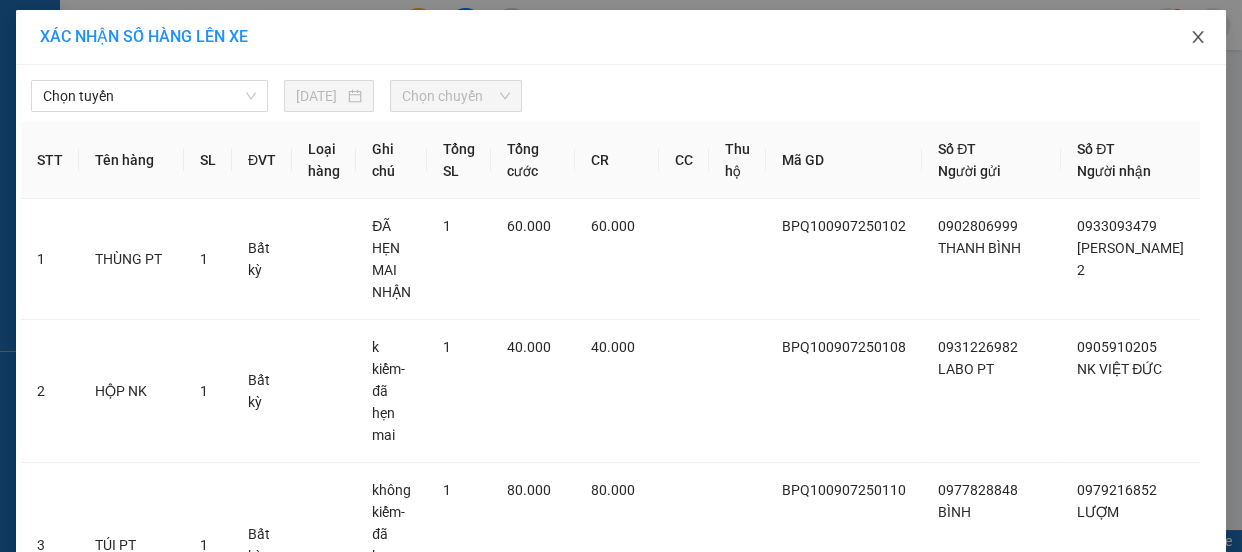 click 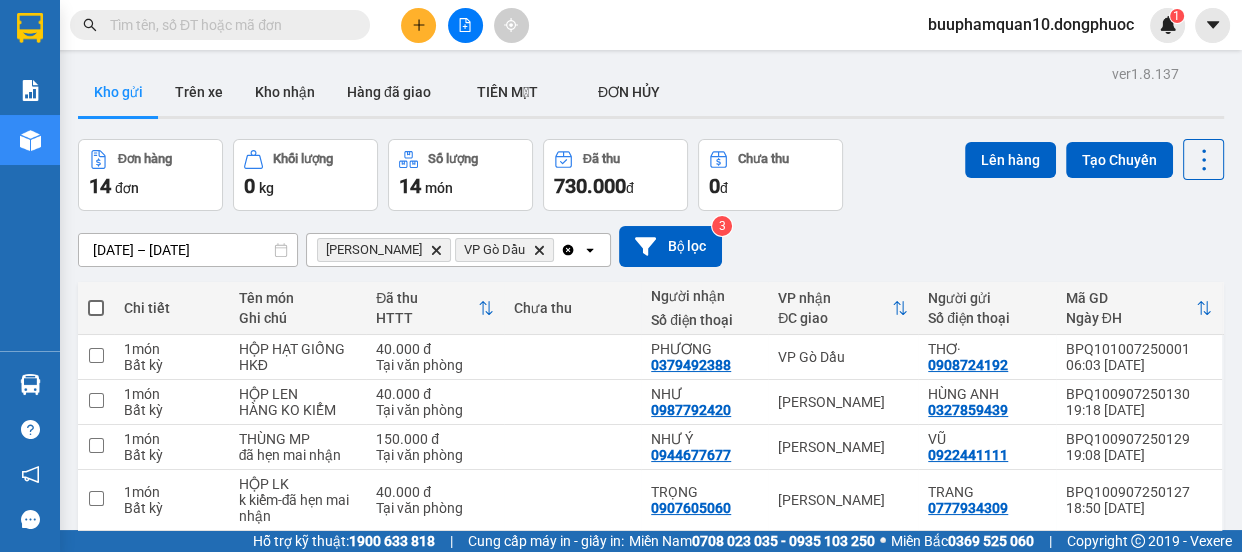 click at bounding box center (96, 308) 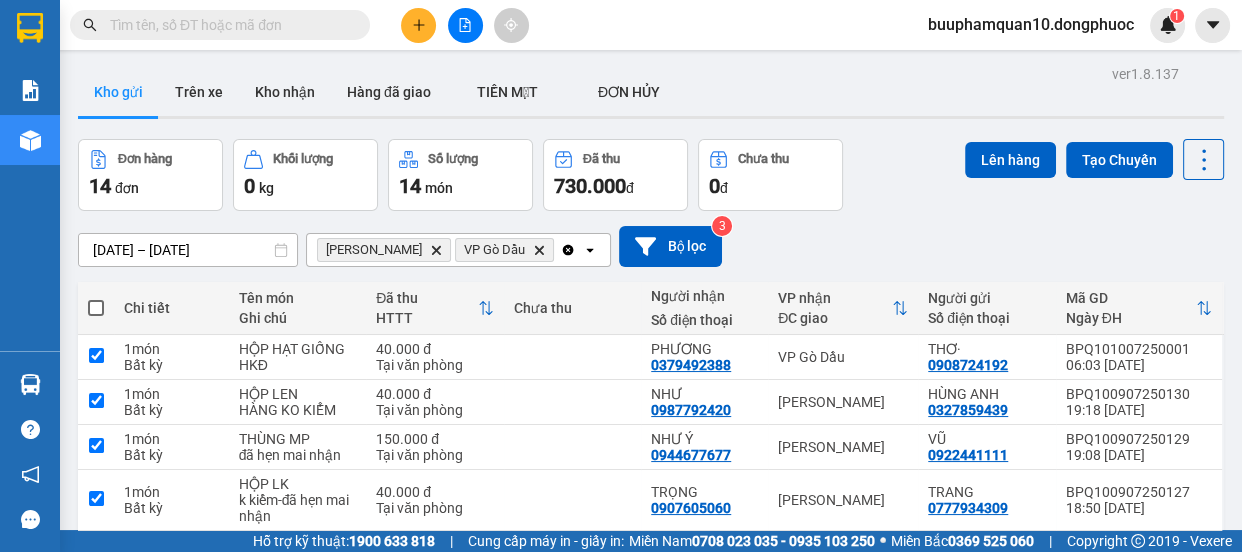 checkbox on "true" 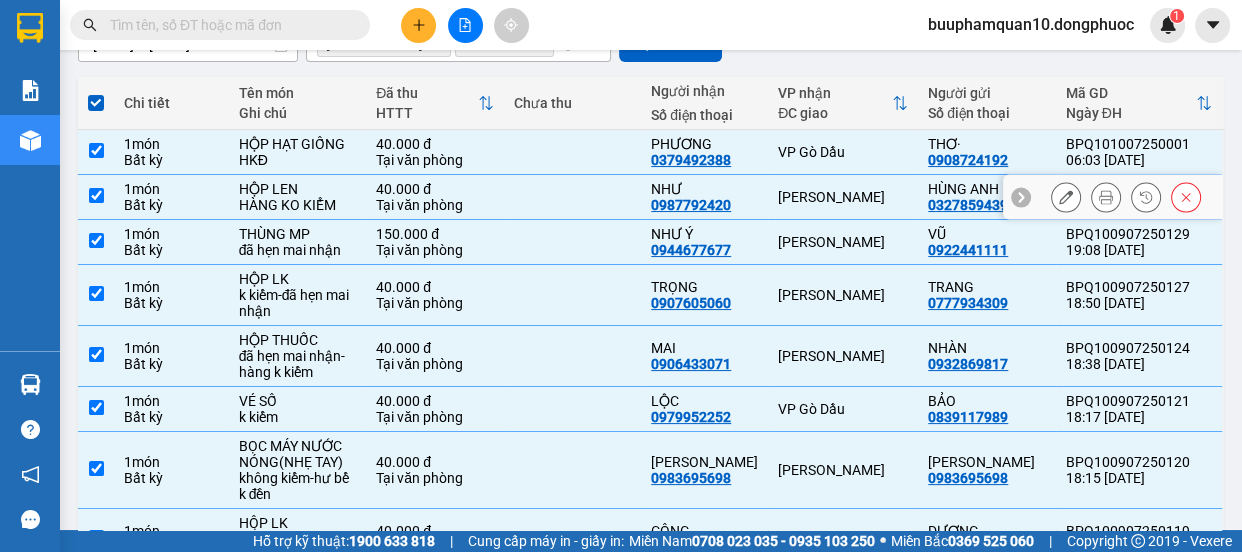 scroll, scrollTop: 52, scrollLeft: 0, axis: vertical 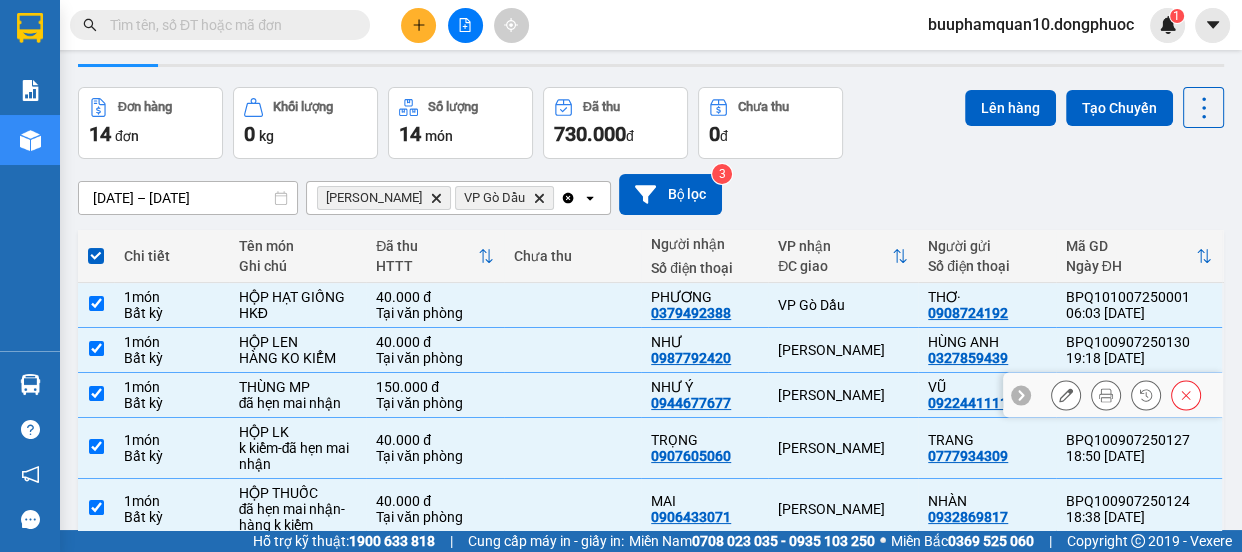 click at bounding box center (96, 393) 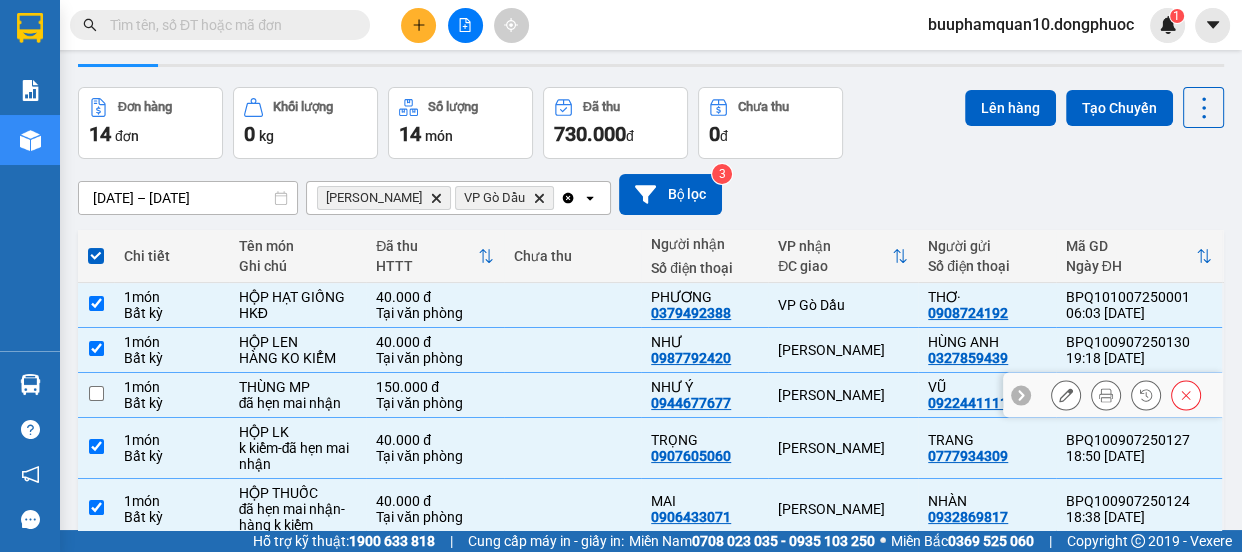 checkbox on "false" 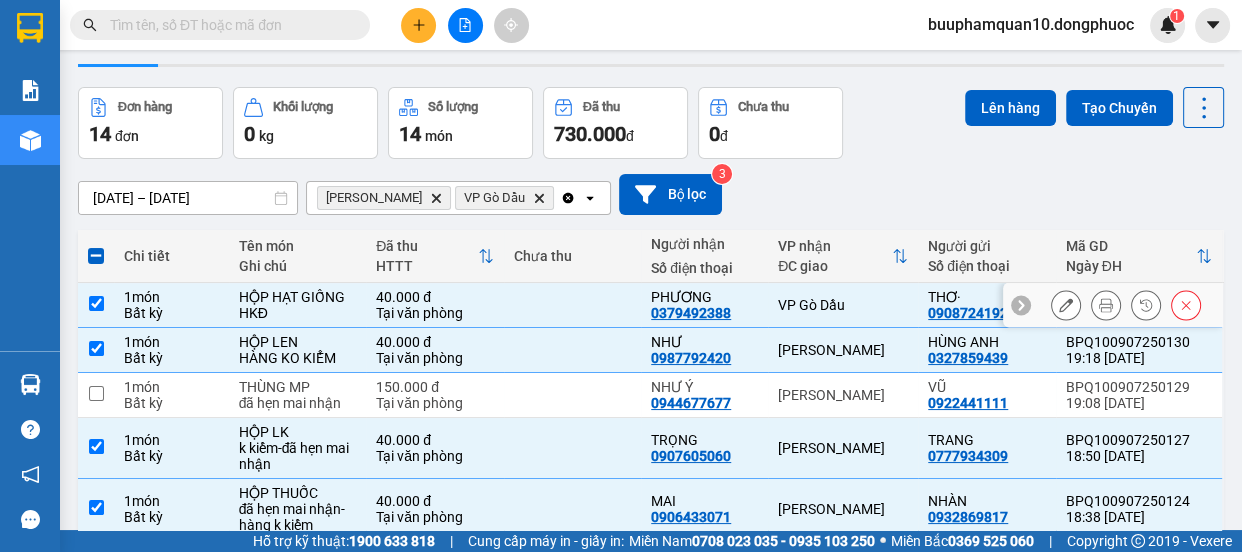 click at bounding box center [96, 303] 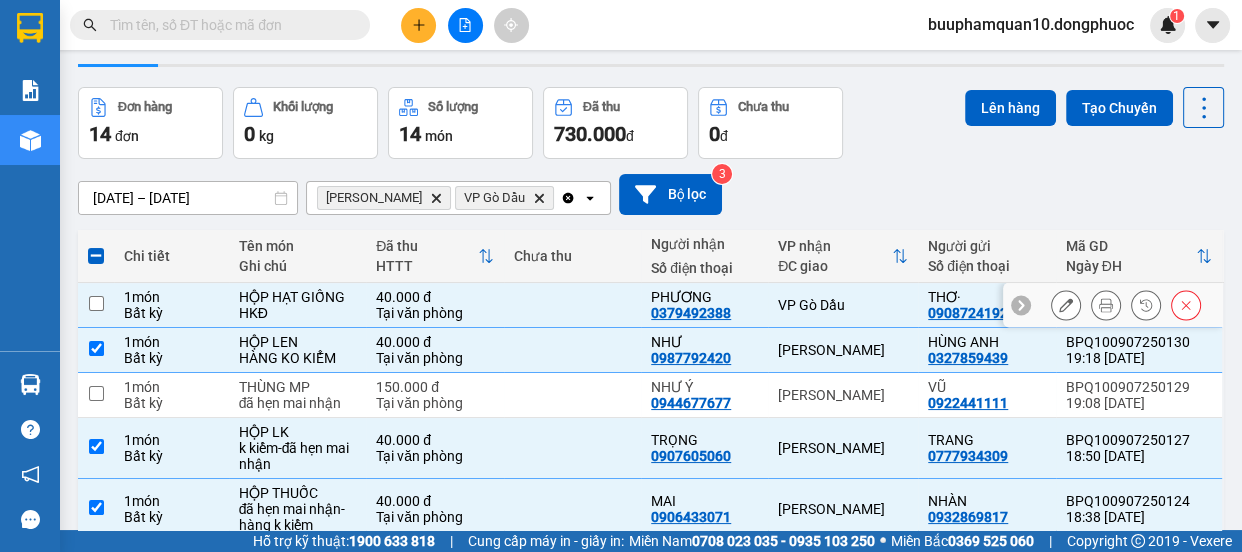 checkbox on "false" 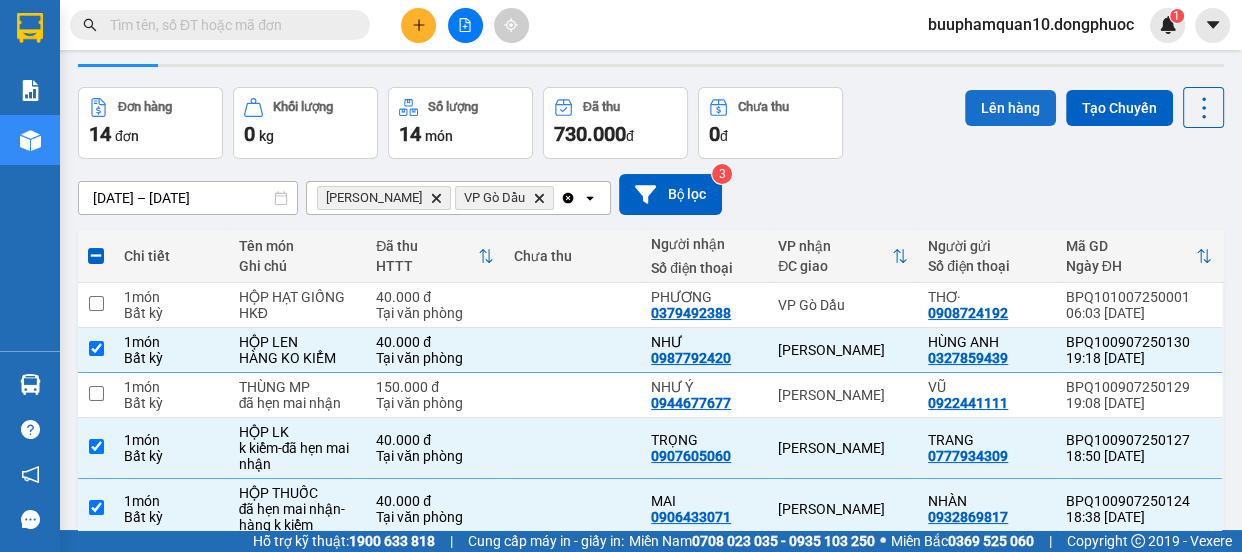 click on "Lên hàng" at bounding box center [1010, 108] 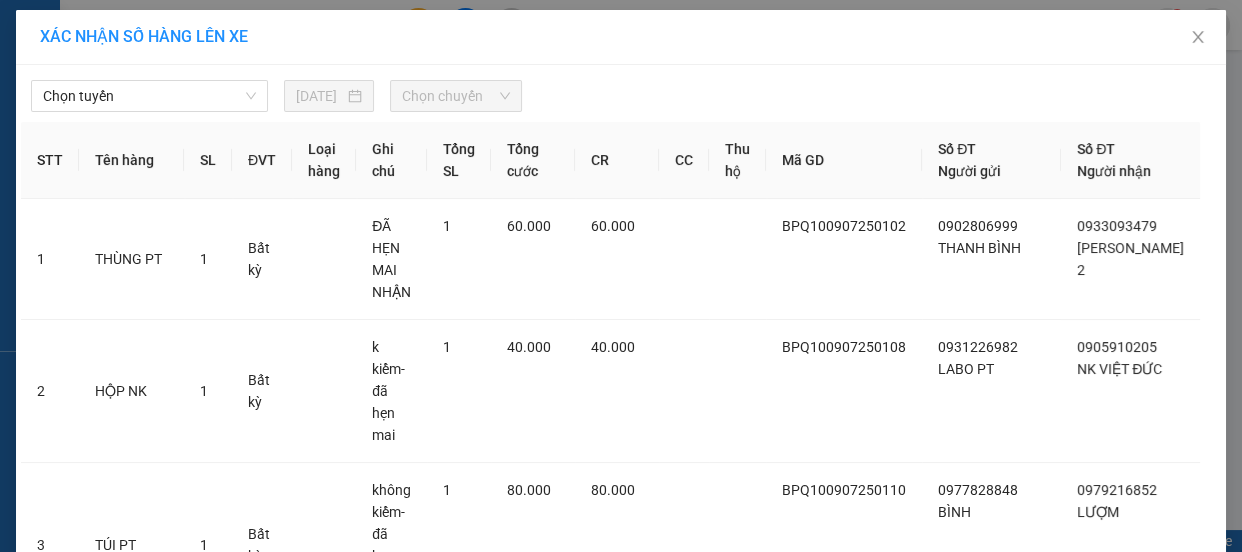 scroll, scrollTop: 0, scrollLeft: 0, axis: both 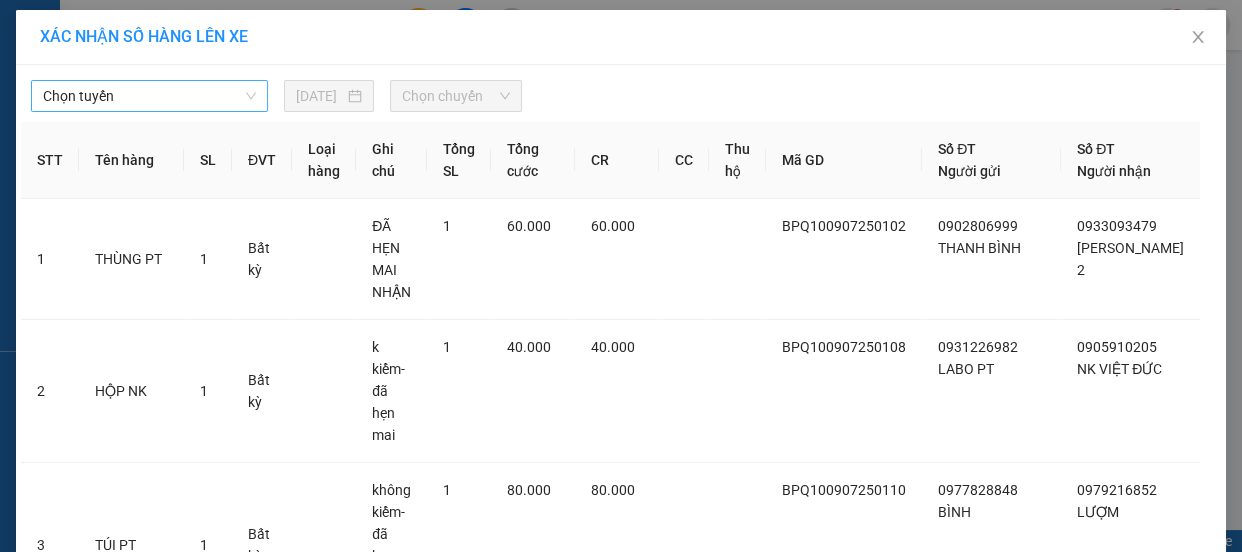 click on "Chọn tuyến" at bounding box center (149, 96) 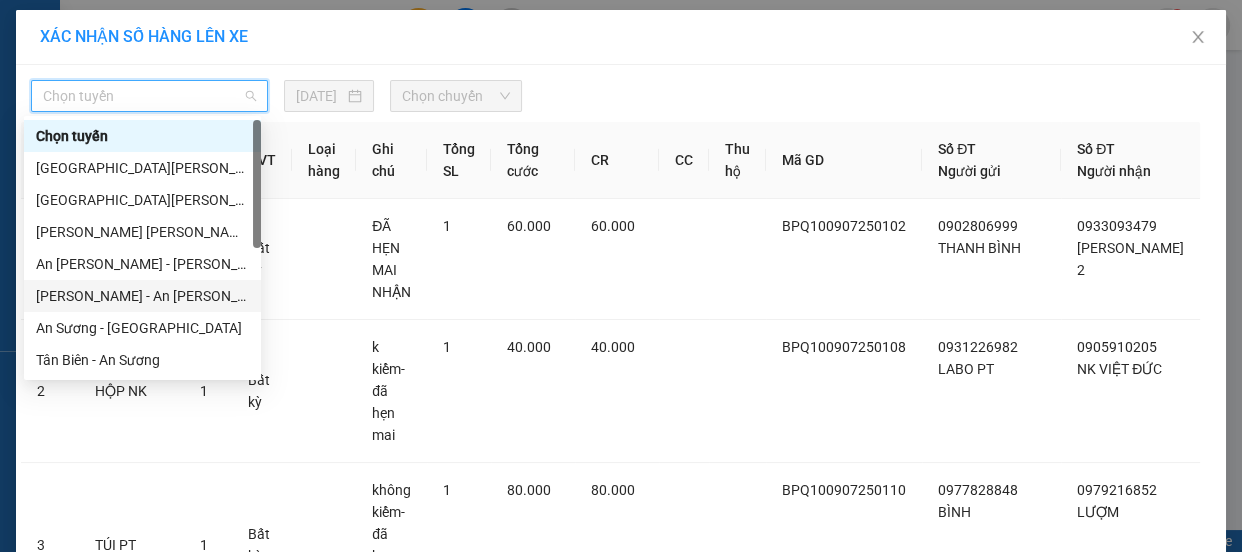 scroll, scrollTop: 287, scrollLeft: 0, axis: vertical 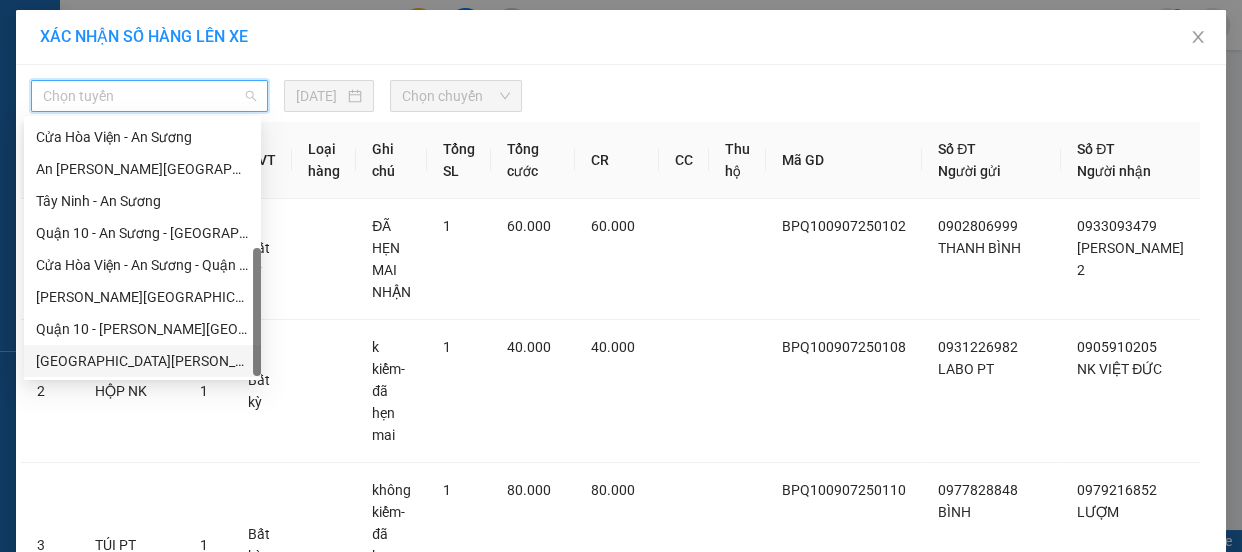 click on "[GEOGRAPHIC_DATA] - [GEOGRAPHIC_DATA] (vip)" at bounding box center (142, 361) 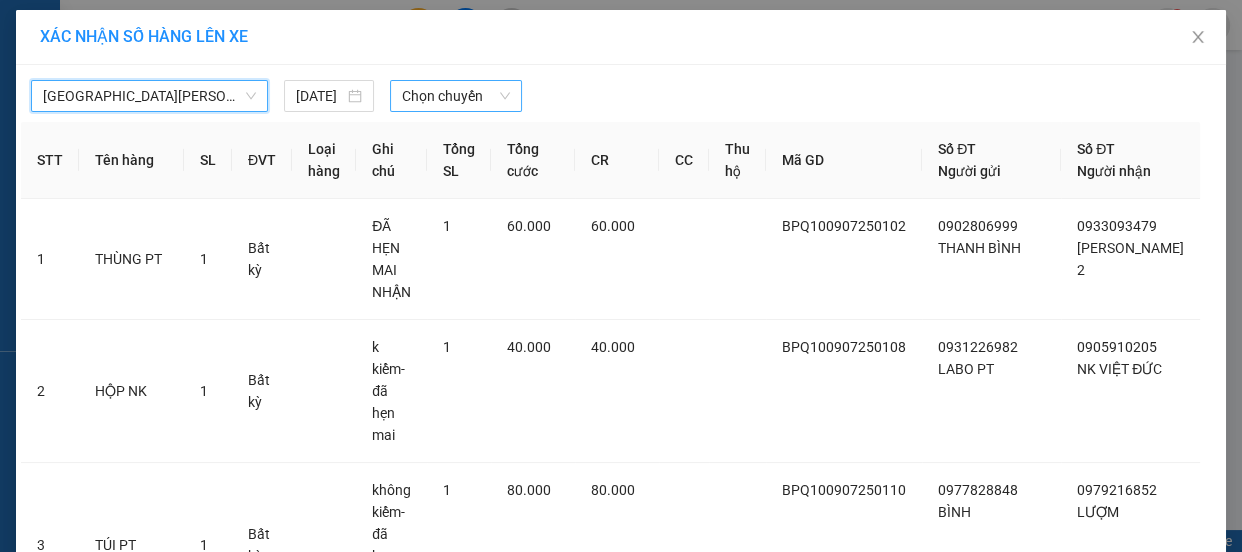 click on "Chọn chuyến" at bounding box center [456, 96] 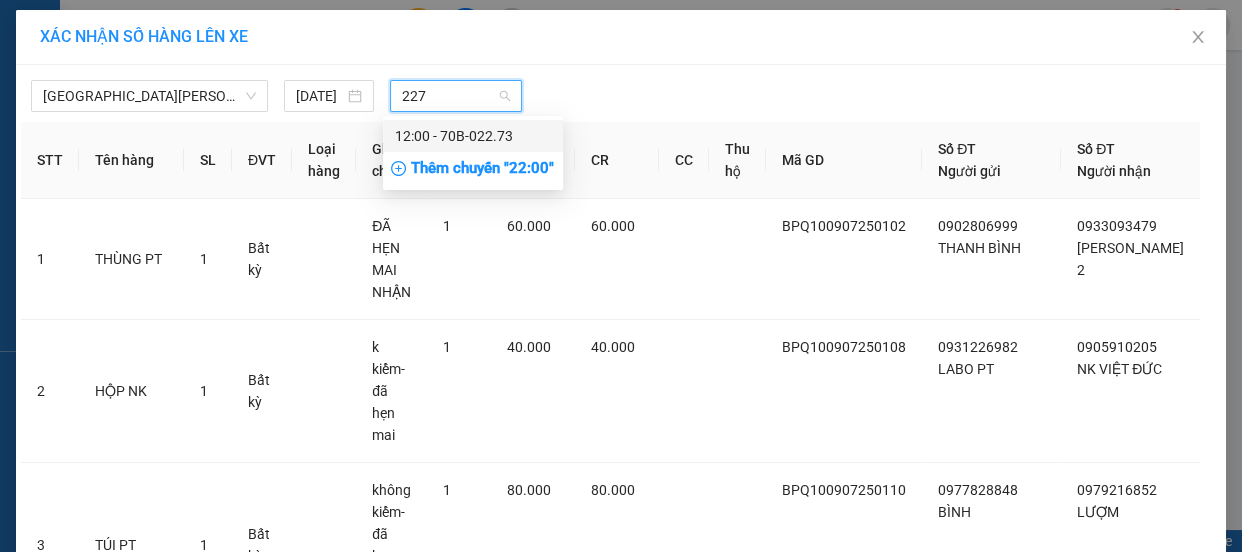 type on "2273" 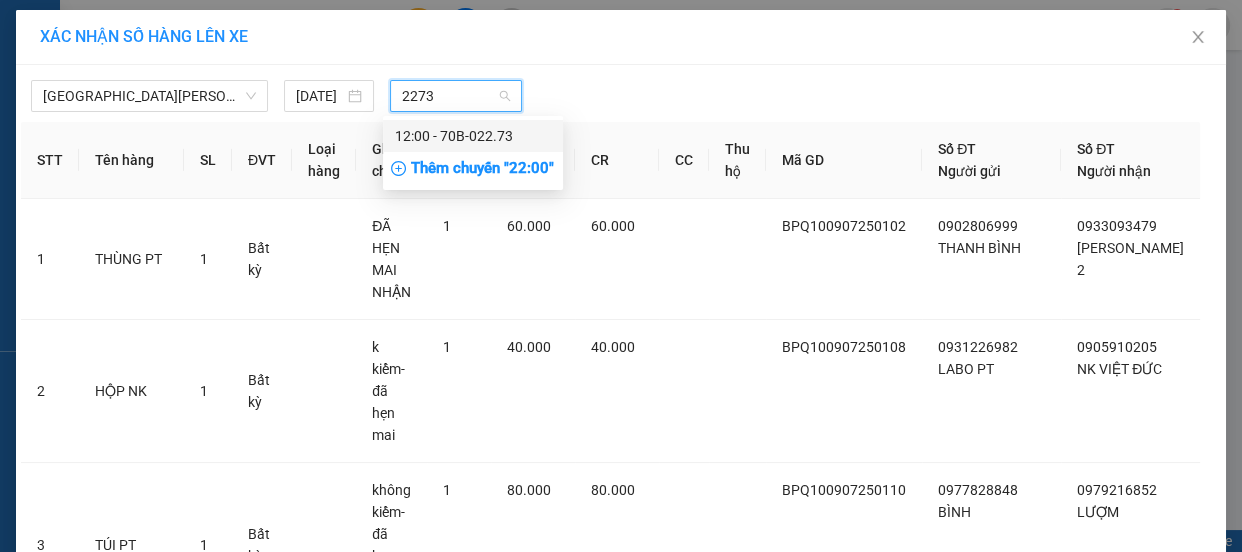 click on "12:00     - 70B-022.73" at bounding box center (473, 136) 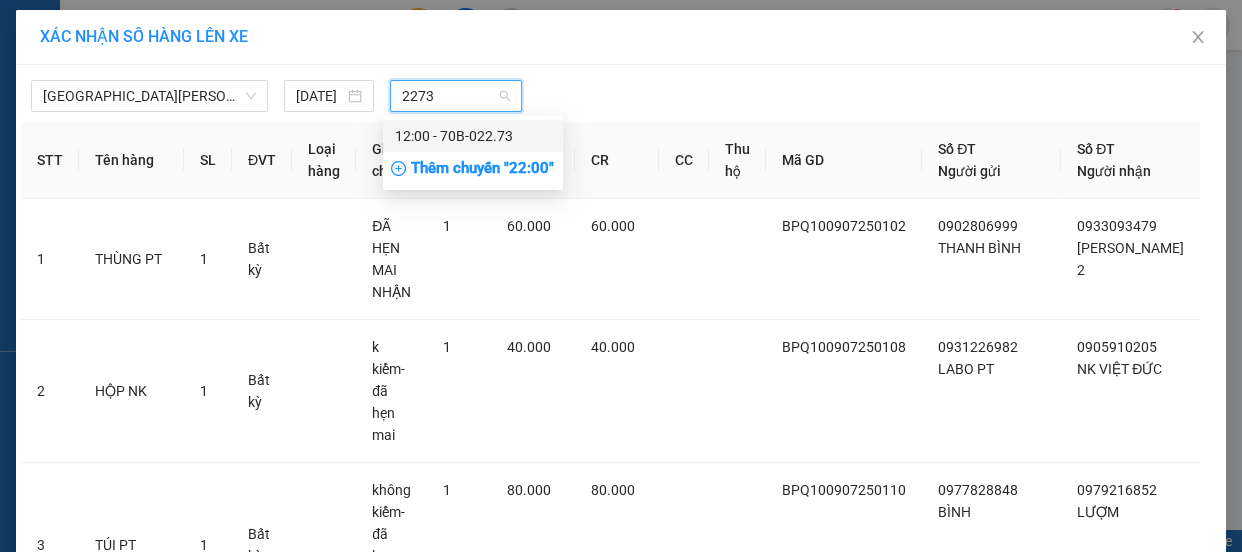 type 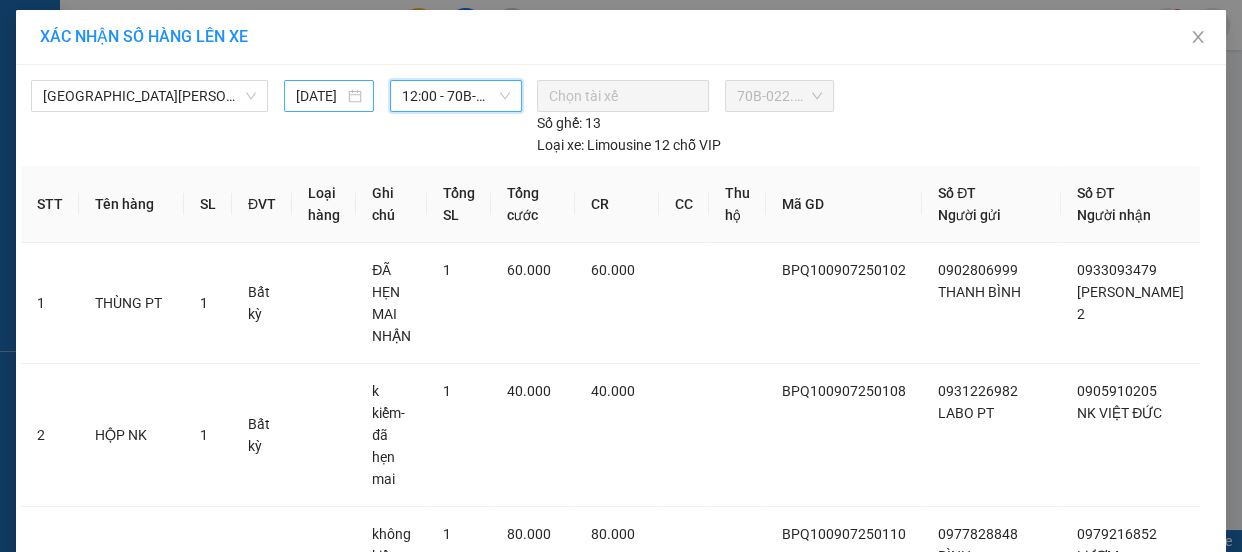 click on "09/07/2025" at bounding box center [320, 96] 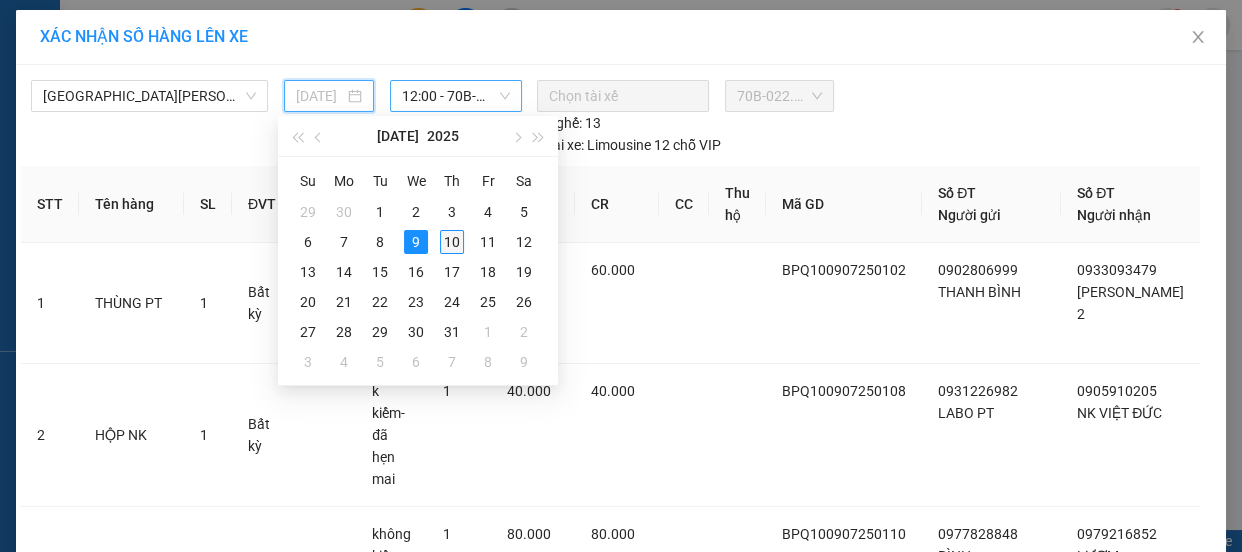 click on "10" at bounding box center [452, 242] 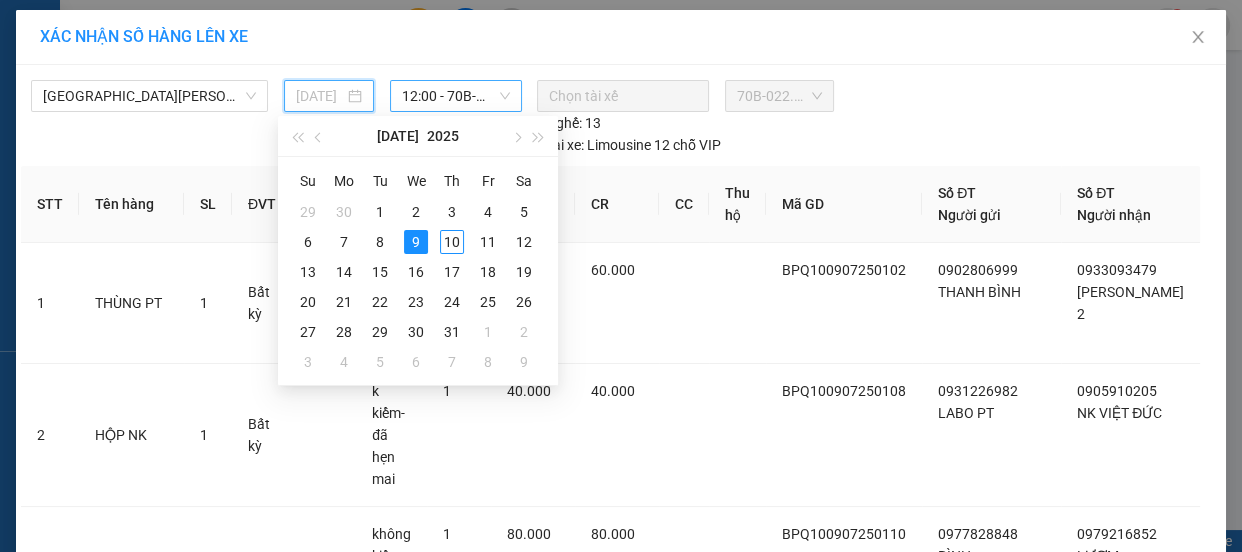 type on "[DATE]" 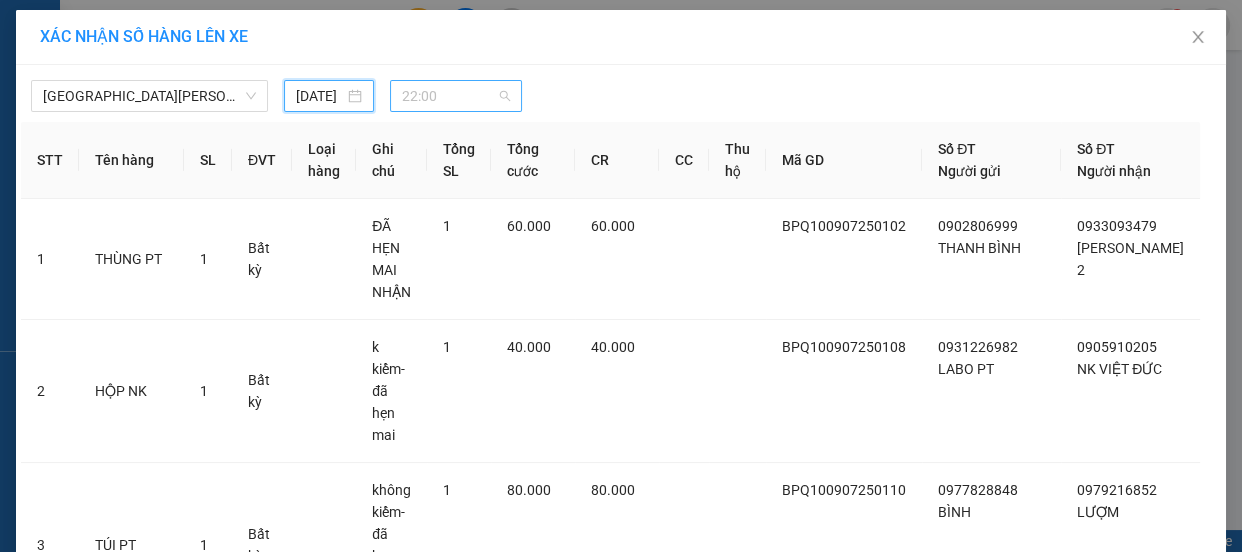 click on "22:00" at bounding box center [456, 96] 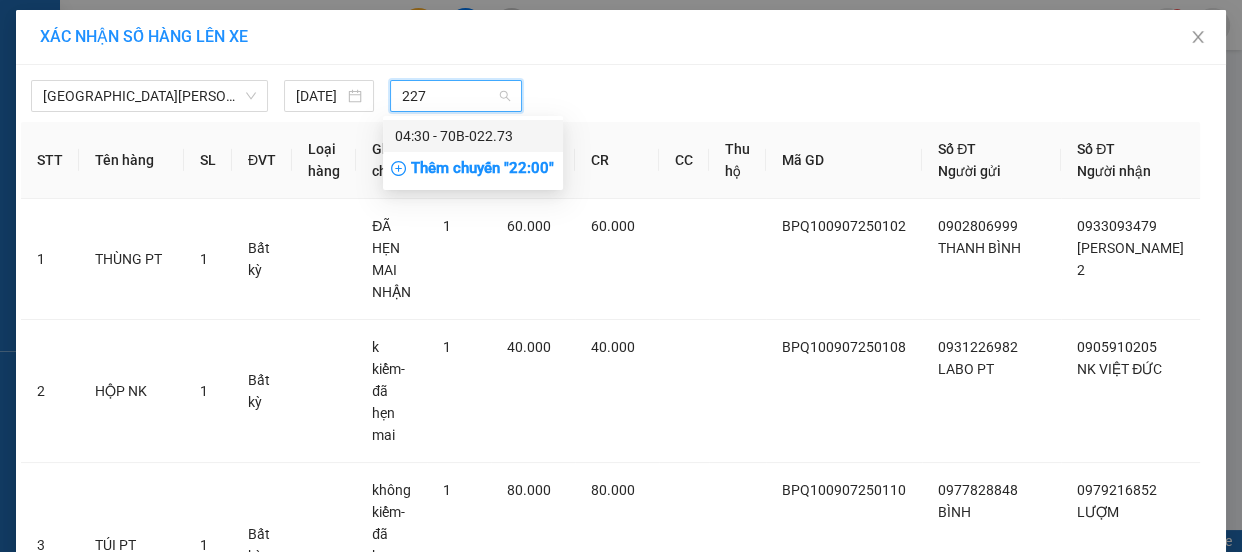 type on "2273" 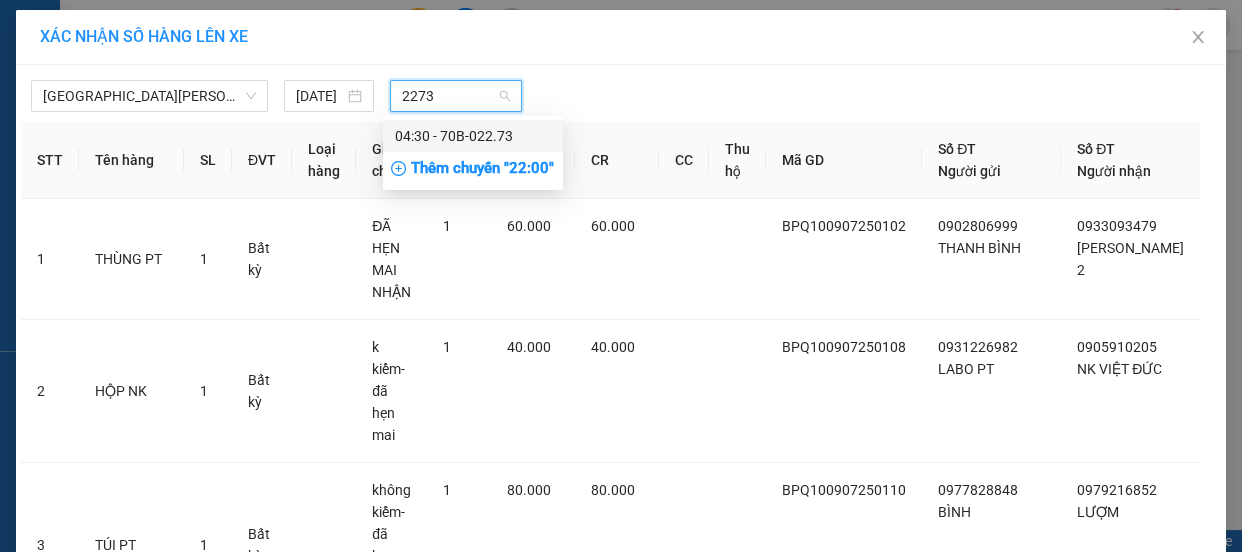 click on "04:30     - 70B-022.73" at bounding box center [473, 136] 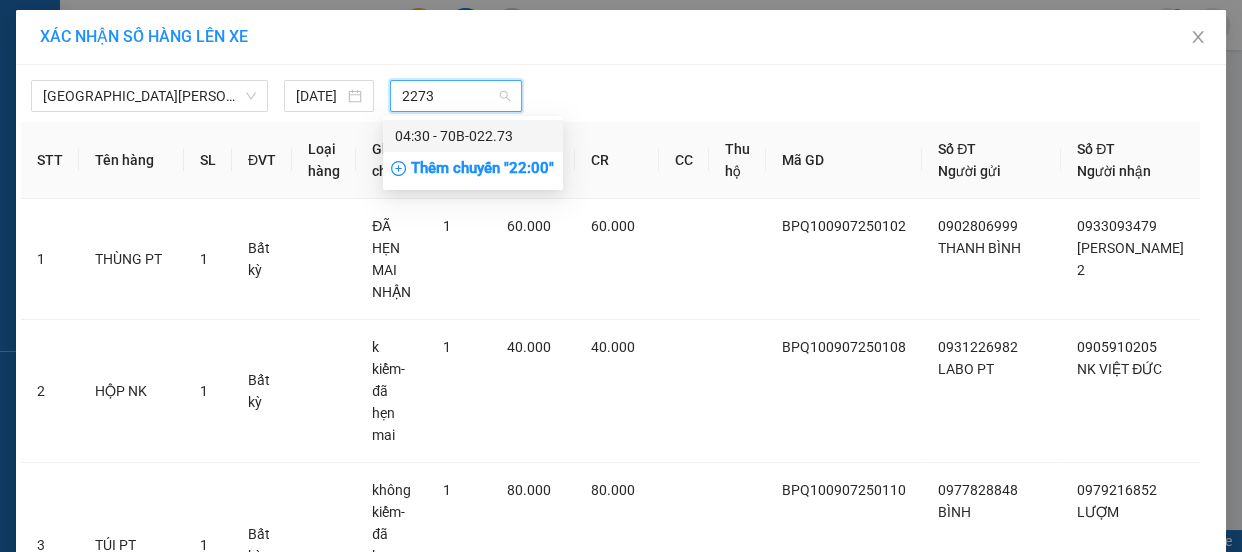 type 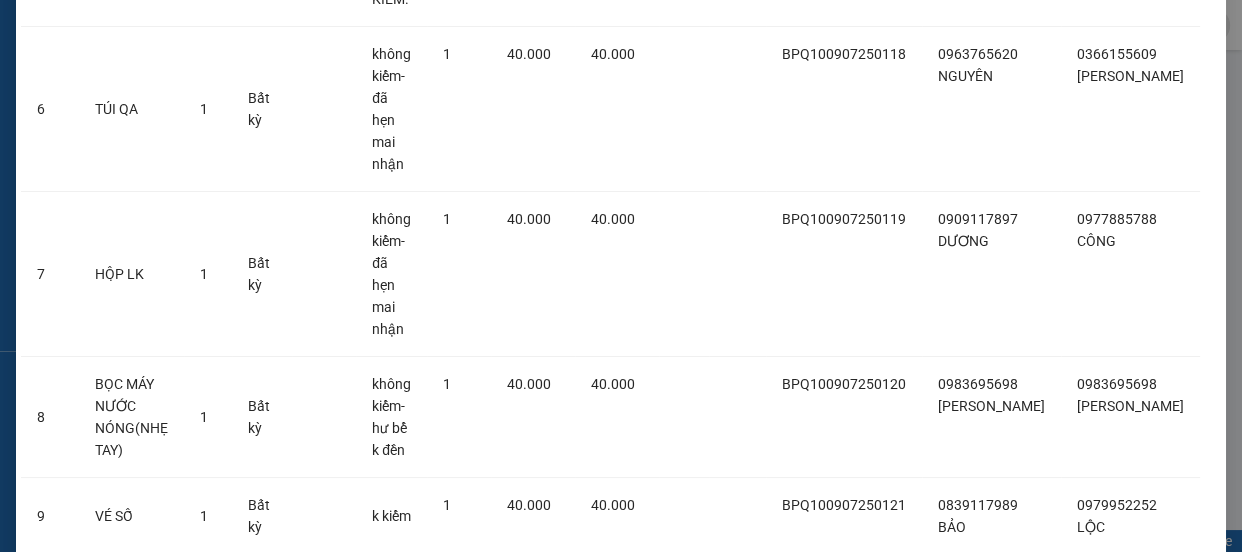 scroll, scrollTop: 1090, scrollLeft: 0, axis: vertical 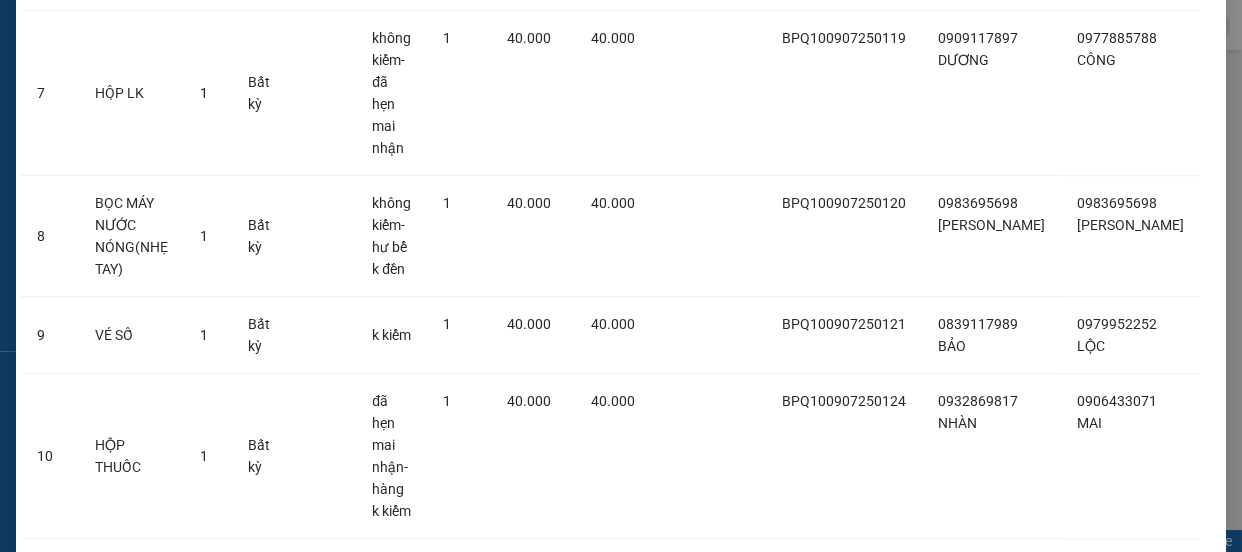 click 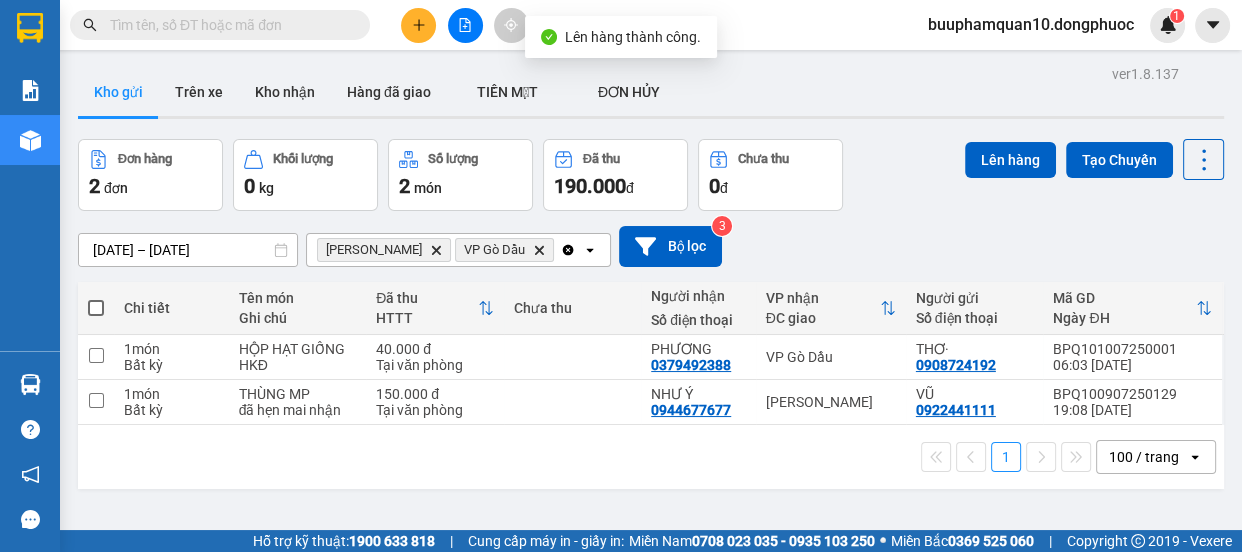 click on "Clear all" 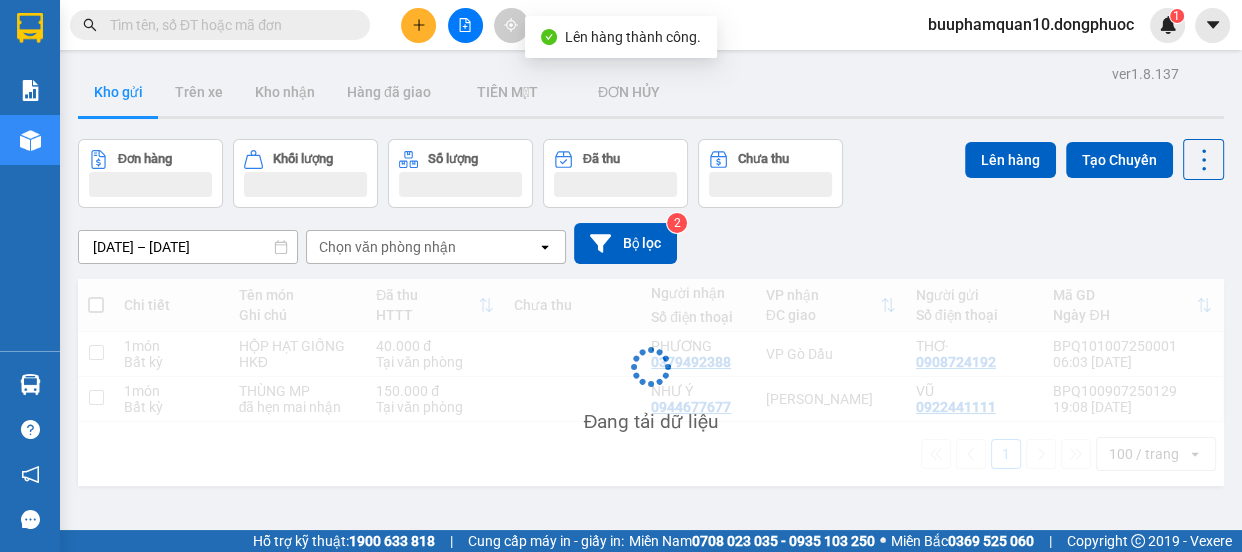click on "Chọn văn phòng nhận" at bounding box center [422, 247] 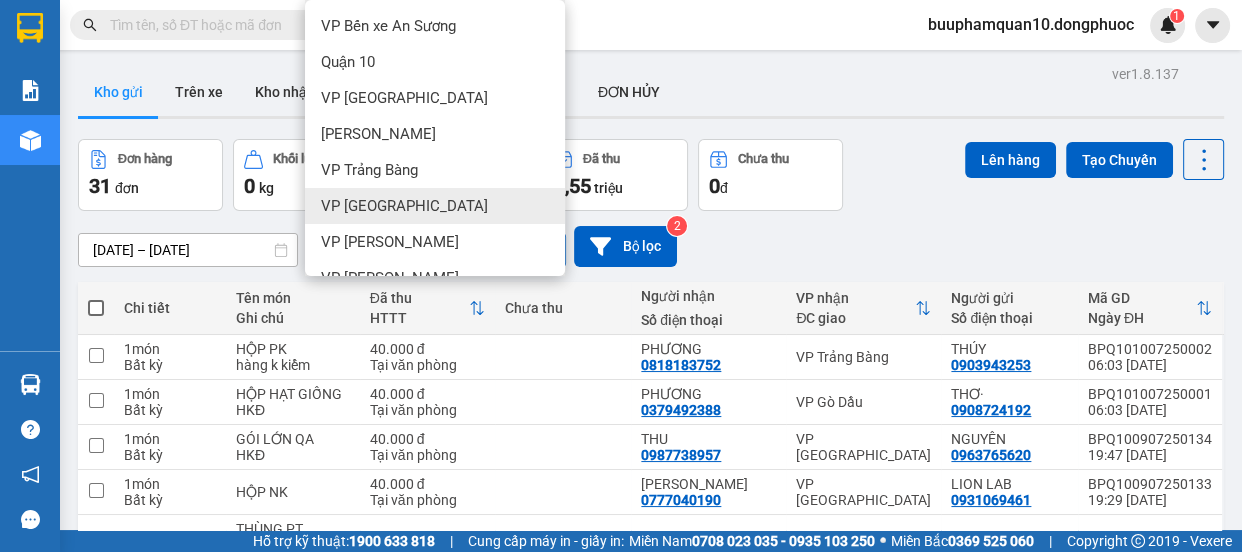 click on "08/07/2025 – 10/07/2025 Press the down arrow key to interact with the calendar and select a date. Press the escape button to close the calendar. Selected date range is from 08/07/2025 to 10/07/2025. Chọn văn phòng nhận open Bộ lọc 2" at bounding box center (651, 246) 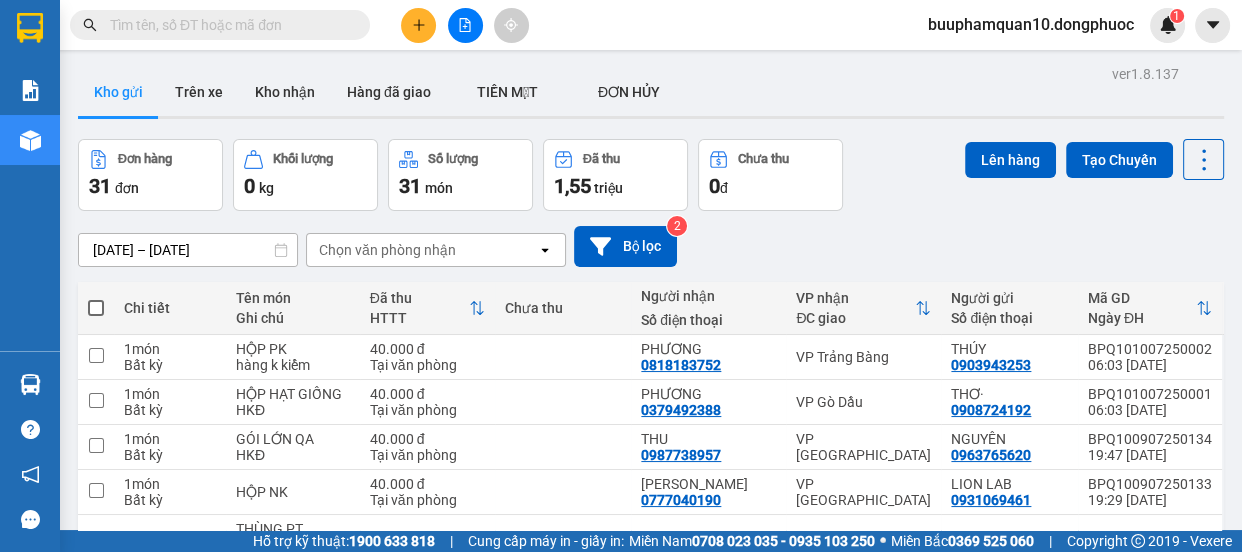 click on "08/07/2025 – 10/07/2025 Press the down arrow key to interact with the calendar and select a date. Press the escape button to close the calendar. Selected date range is from 08/07/2025 to 10/07/2025. Chọn văn phòng nhận open Bộ lọc 2" at bounding box center [651, 246] 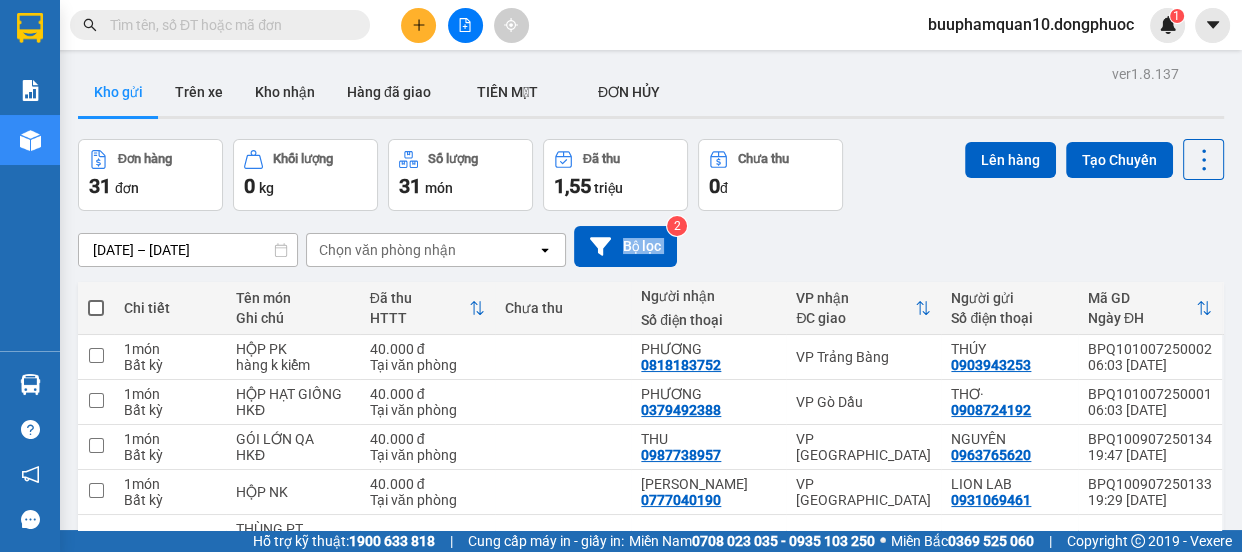 click on "08/07/2025 – 10/07/2025 Press the down arrow key to interact with the calendar and select a date. Press the escape button to close the calendar. Selected date range is from 08/07/2025 to 10/07/2025. Chọn văn phòng nhận open Bộ lọc 2" at bounding box center (651, 246) 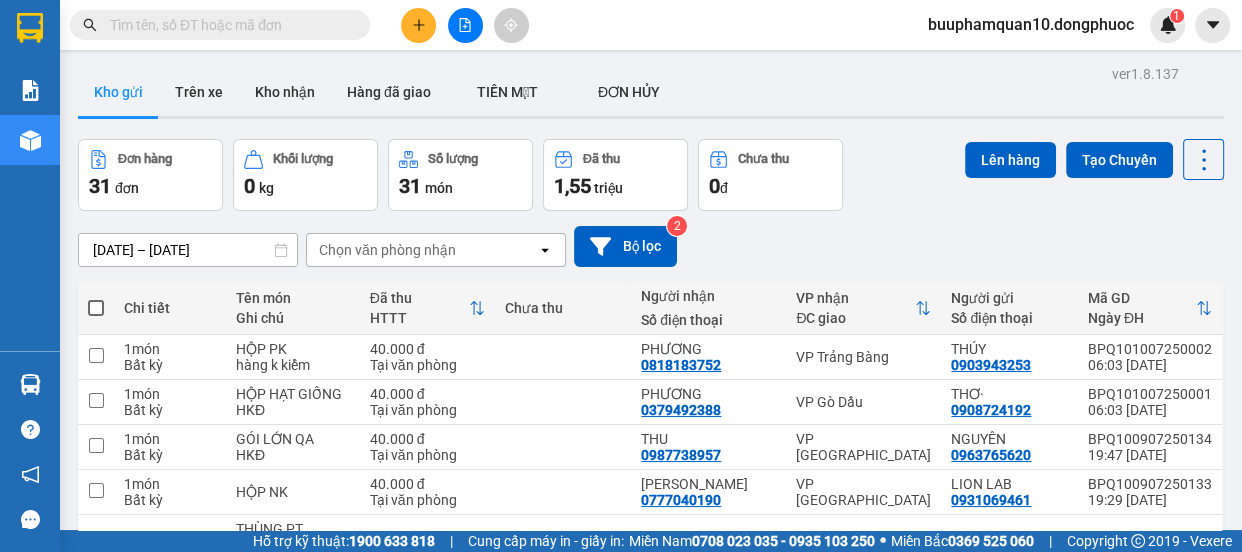 click on "open" 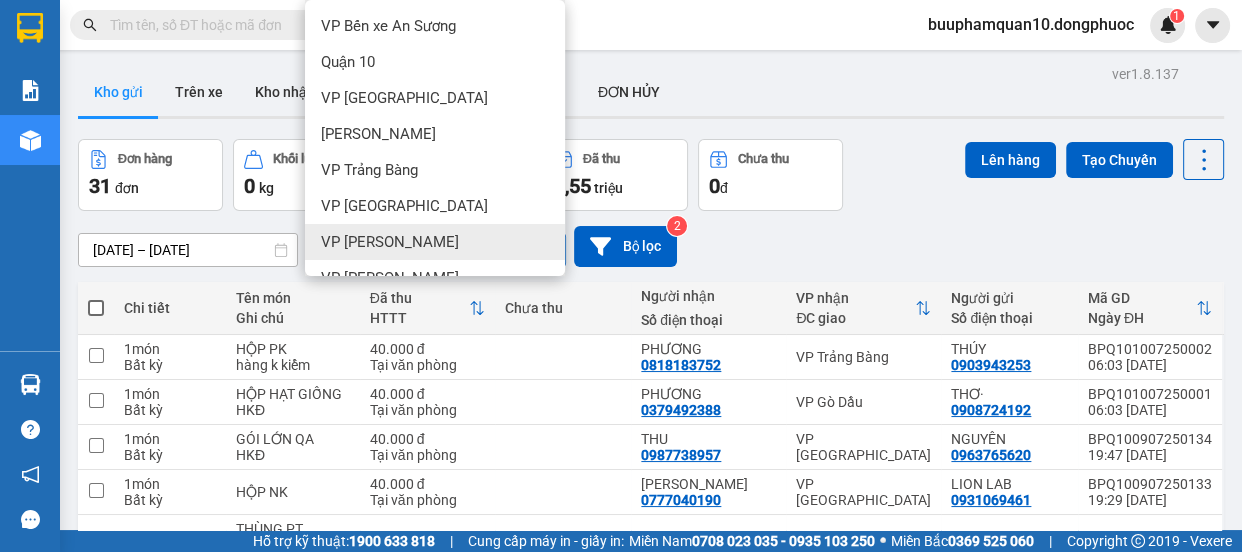 click on "VP [PERSON_NAME]" at bounding box center (435, 242) 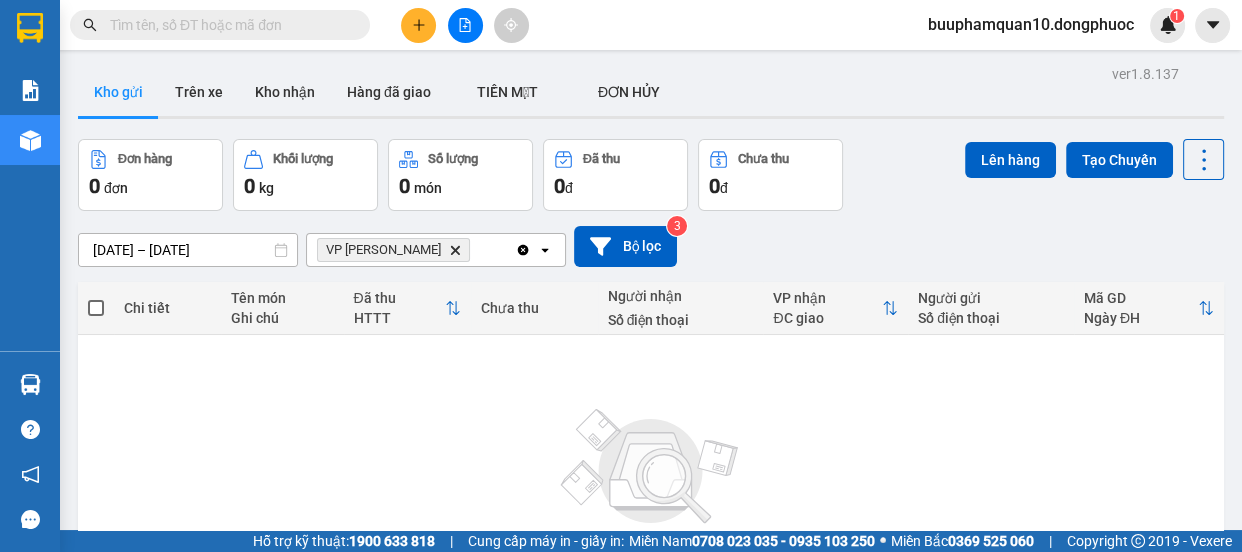 click 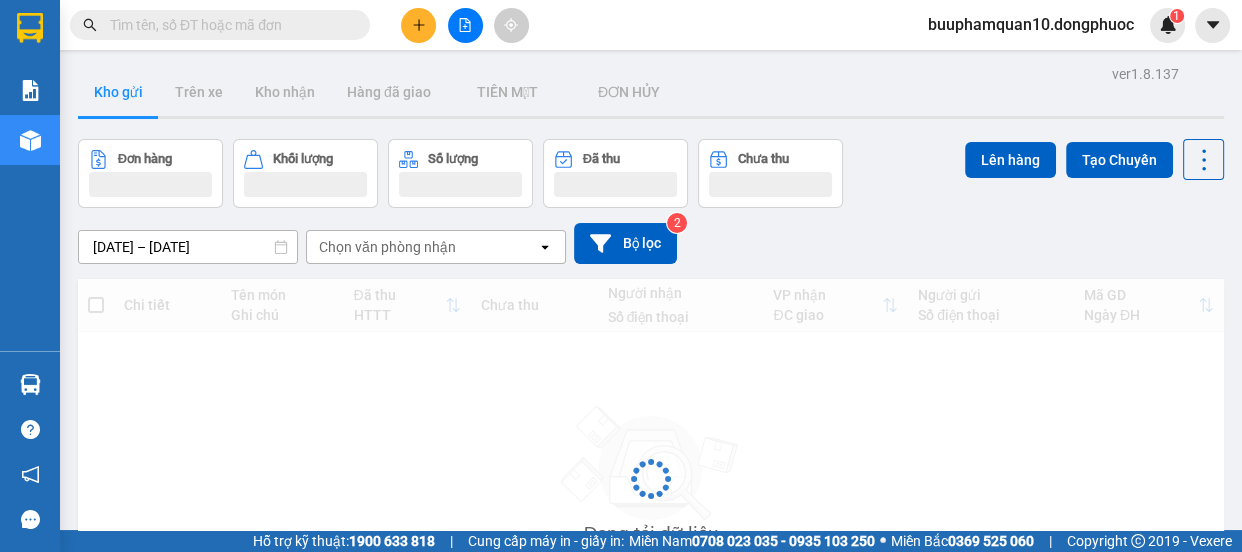 click on "Chọn văn phòng nhận" at bounding box center [422, 247] 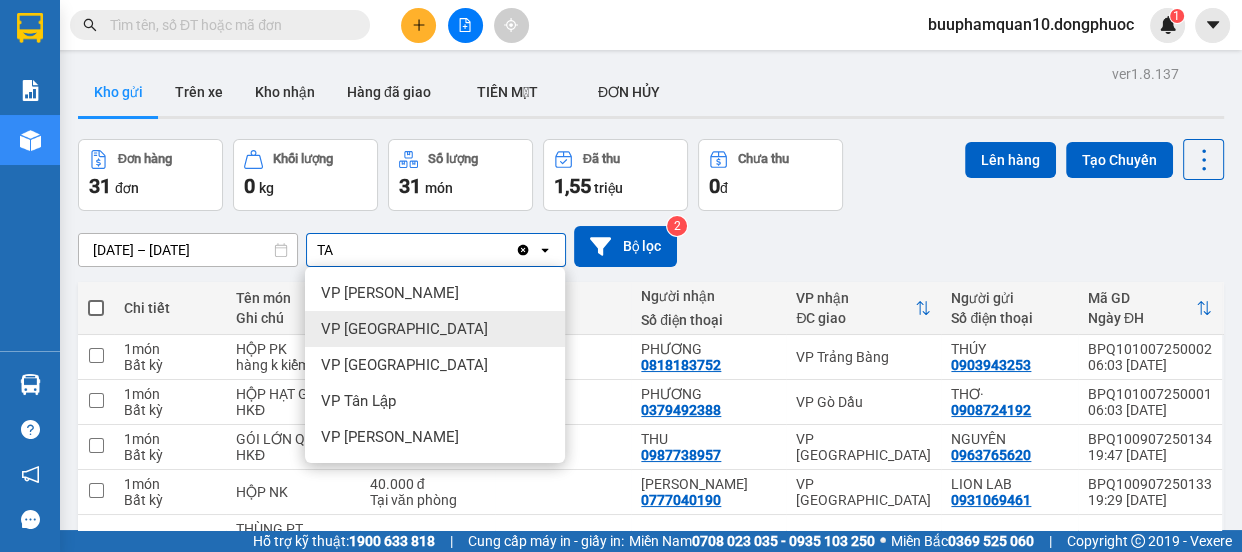 type on "TA" 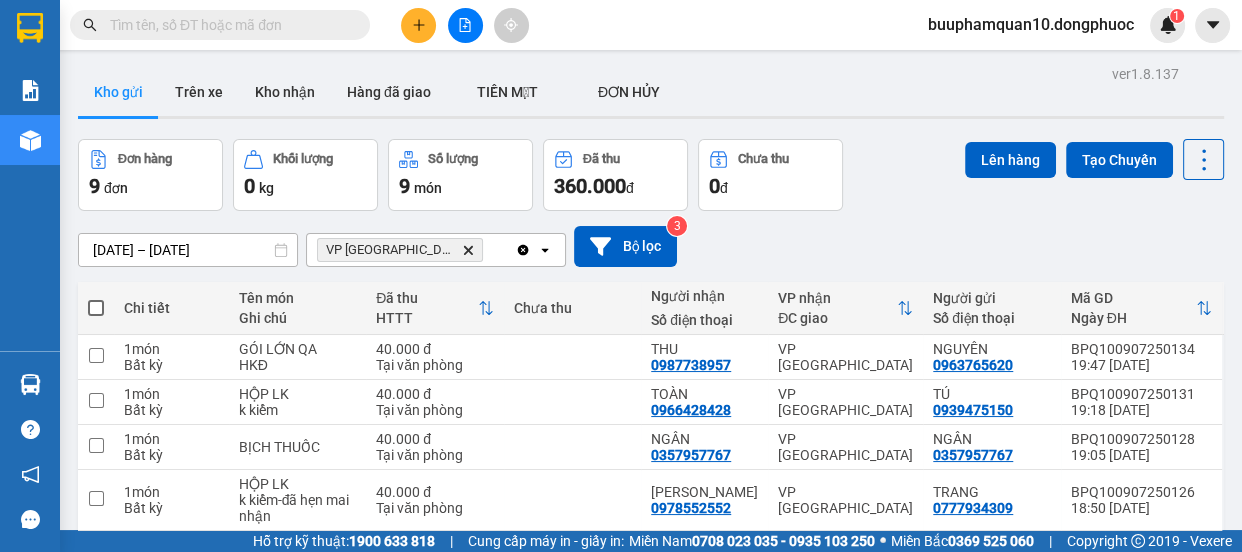 click on "VP Tây Ninh Delete" at bounding box center (411, 250) 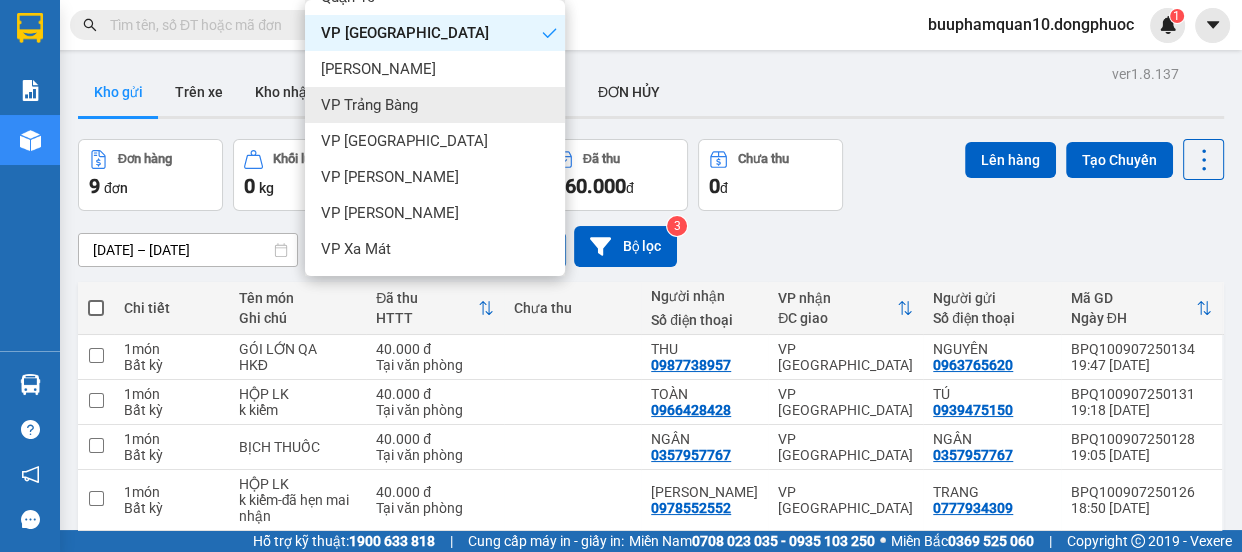 scroll, scrollTop: 62, scrollLeft: 0, axis: vertical 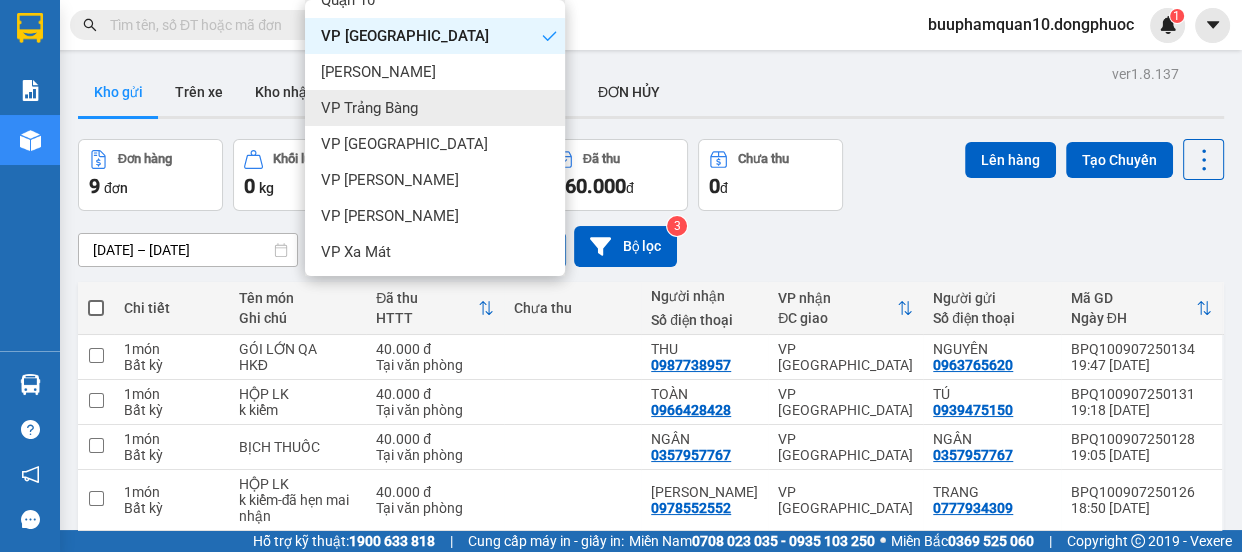 click on "VP Trảng Bàng" at bounding box center [435, 108] 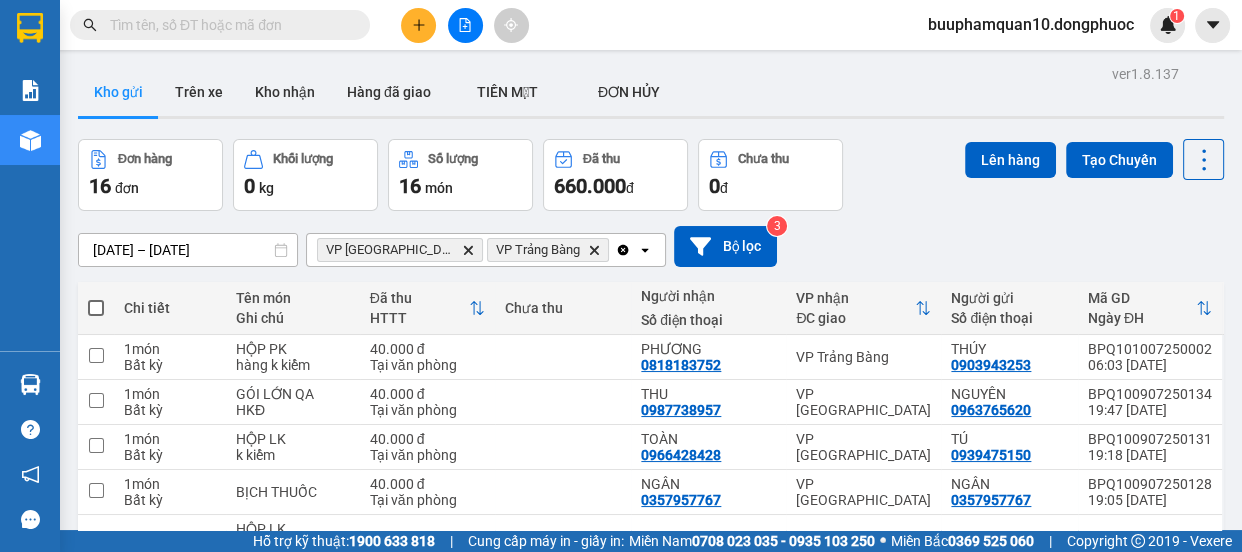 click at bounding box center (96, 308) 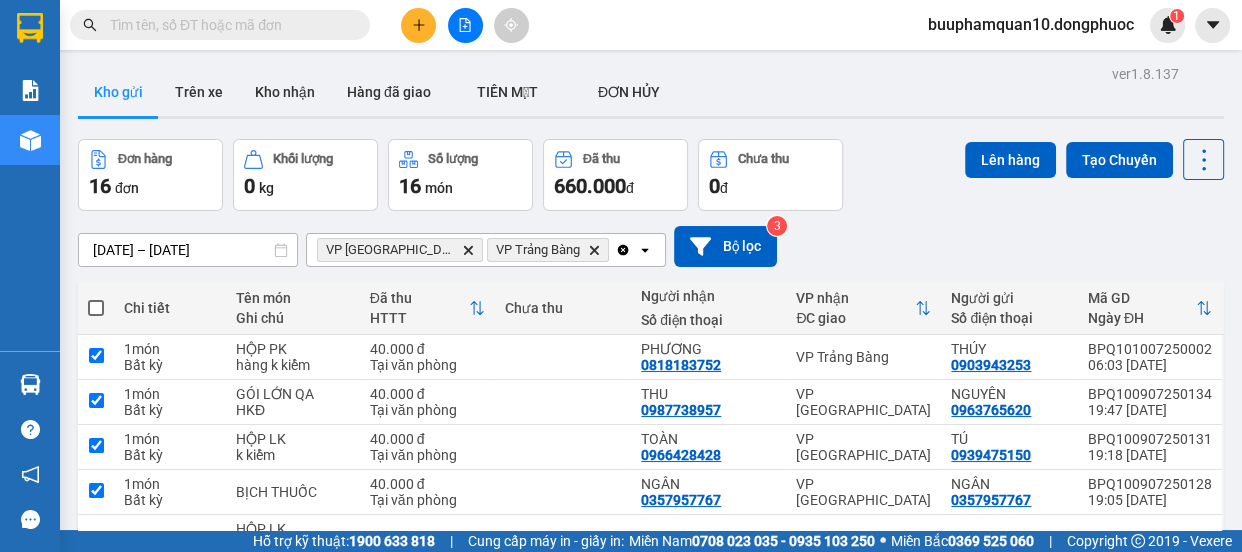 checkbox on "true" 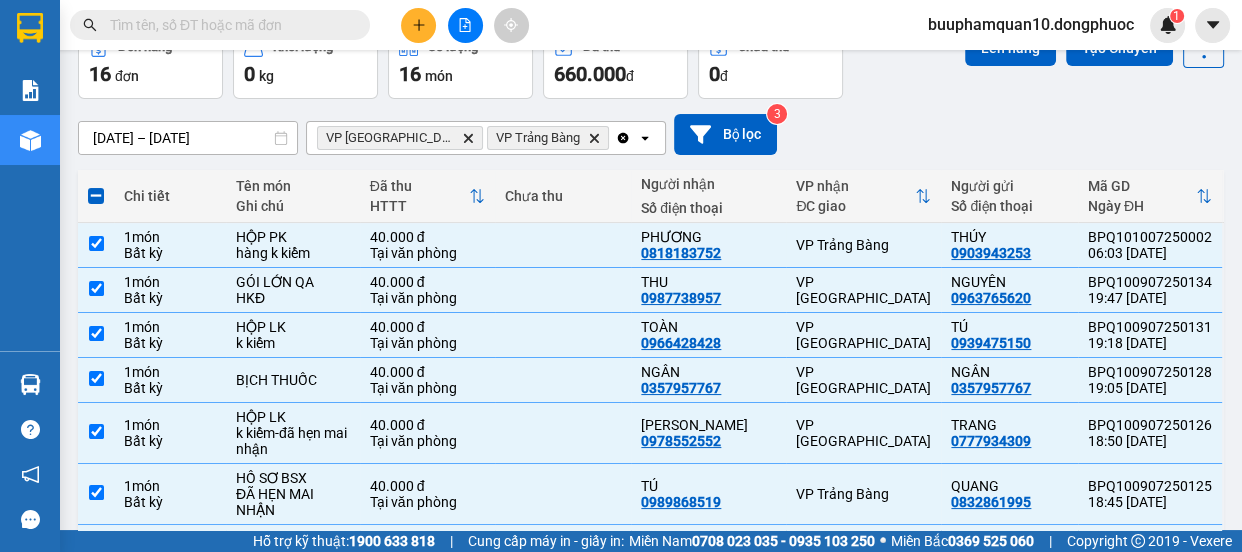 scroll, scrollTop: 110, scrollLeft: 0, axis: vertical 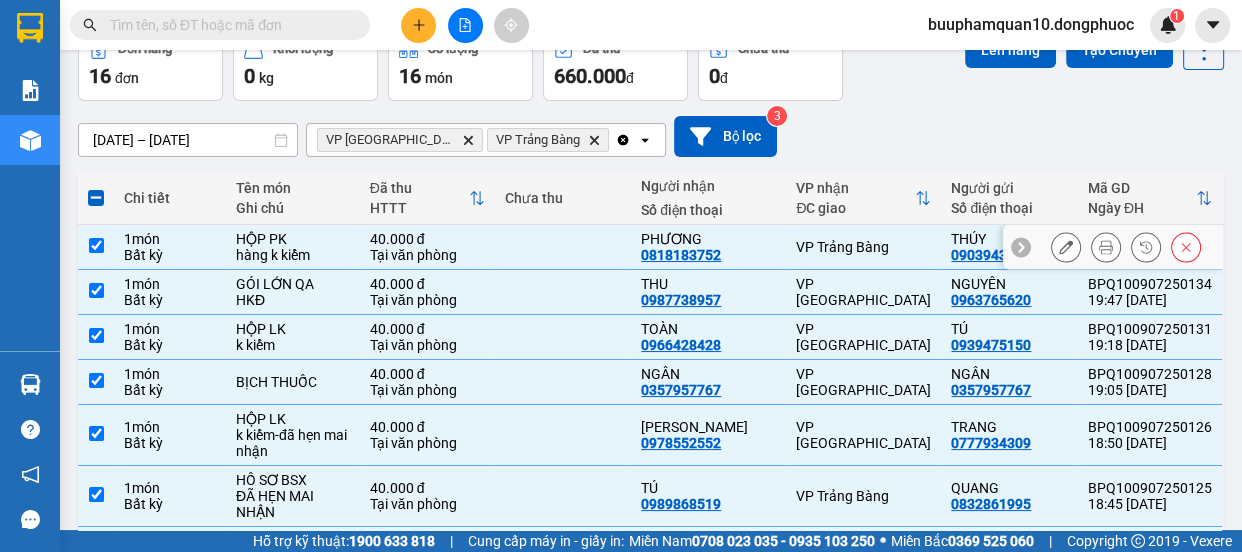 click at bounding box center (96, 245) 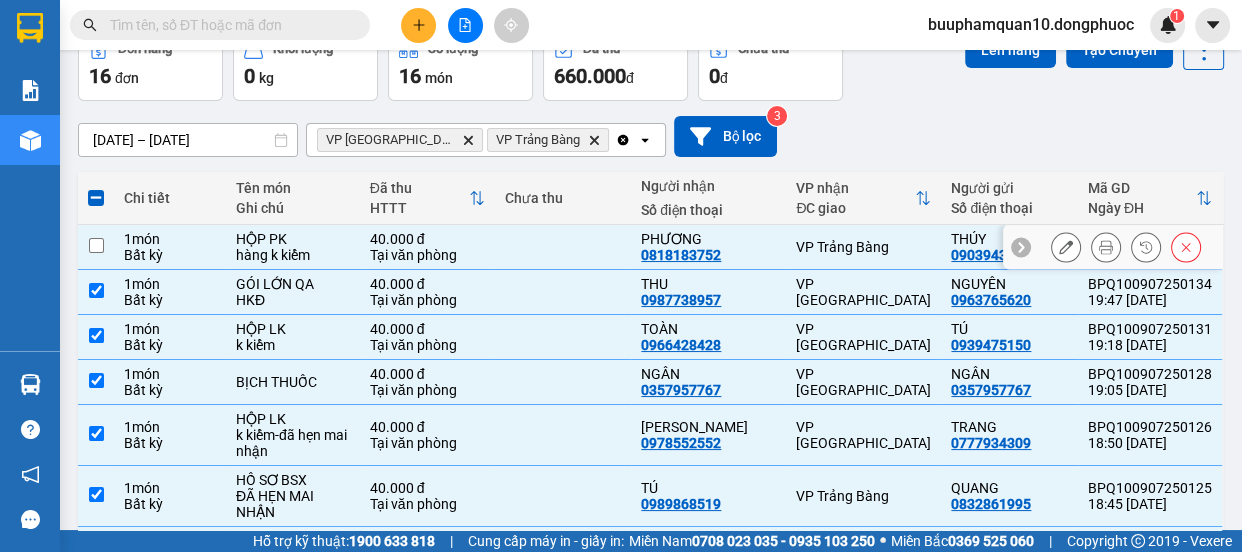 checkbox on "false" 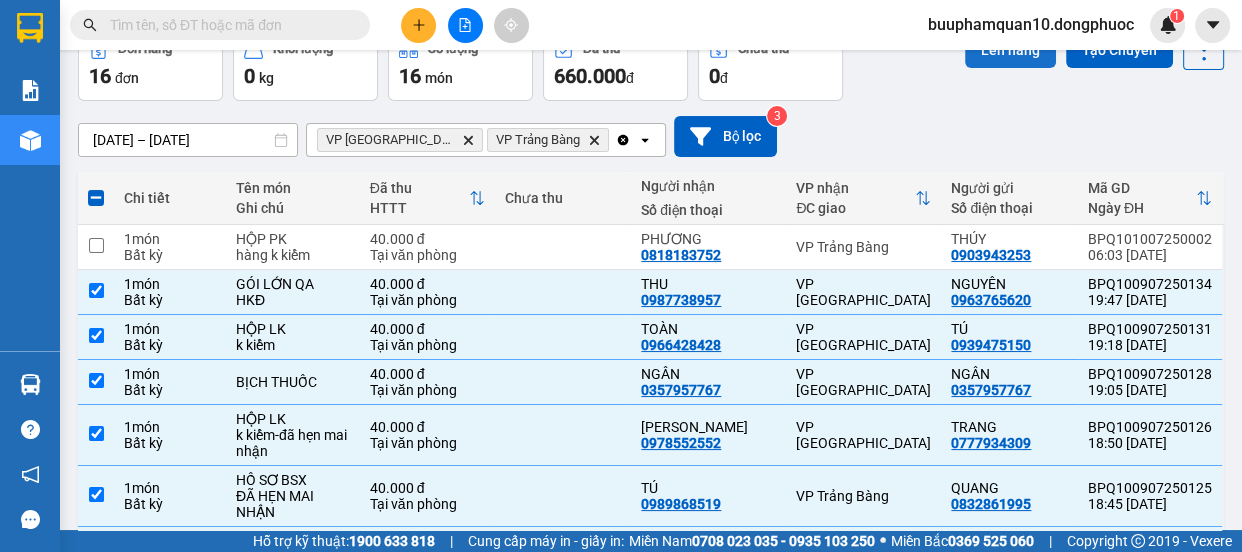 click on "Lên hàng" at bounding box center (1010, 50) 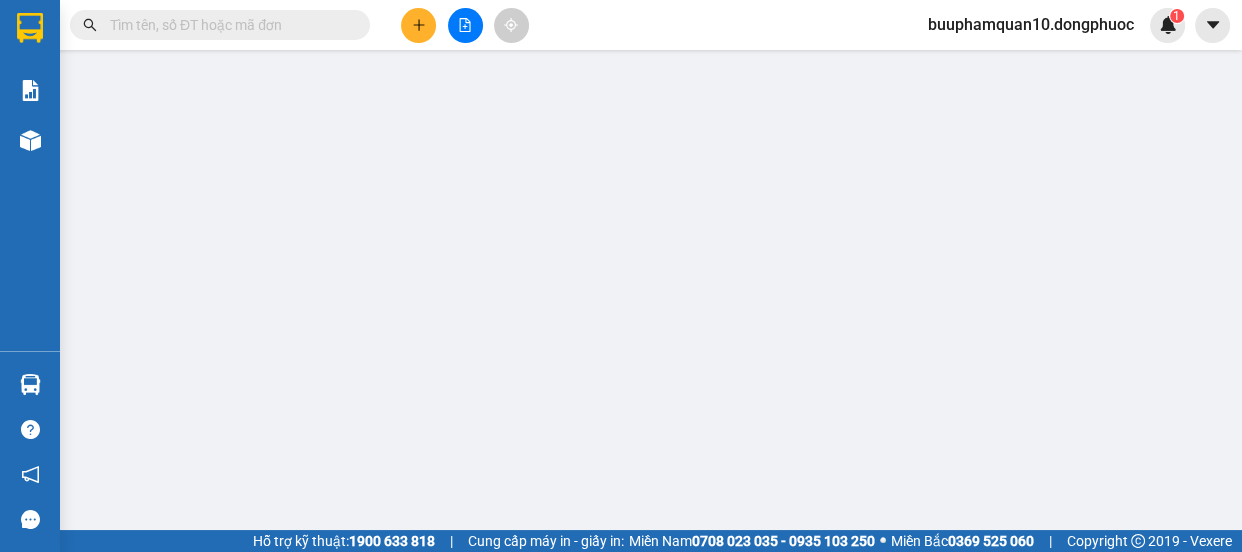 scroll, scrollTop: 0, scrollLeft: 0, axis: both 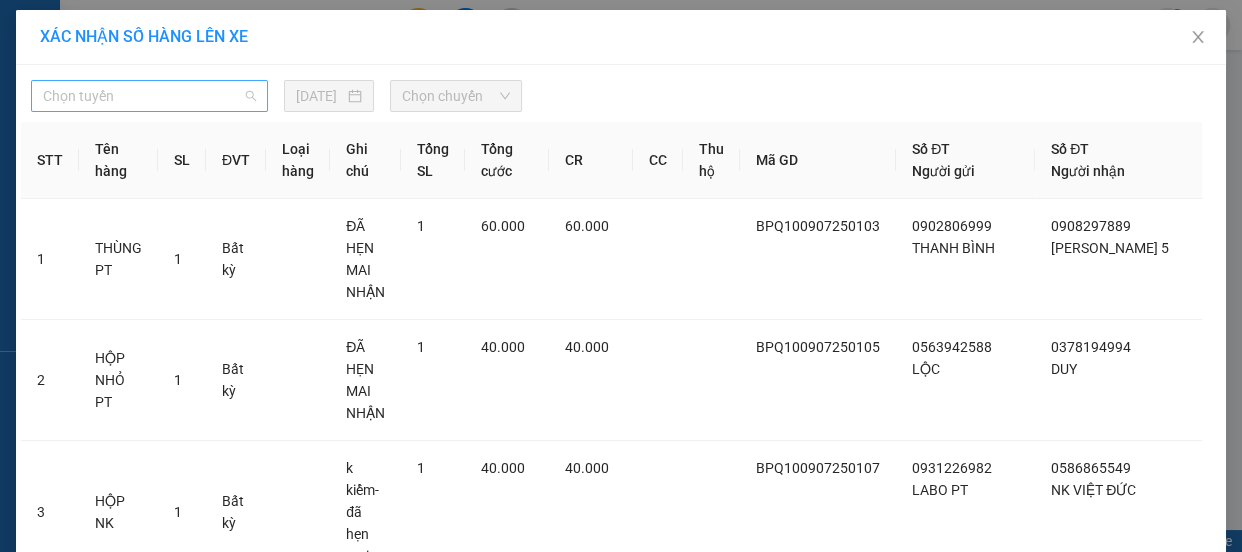 click on "Chọn tuyến" at bounding box center [149, 96] 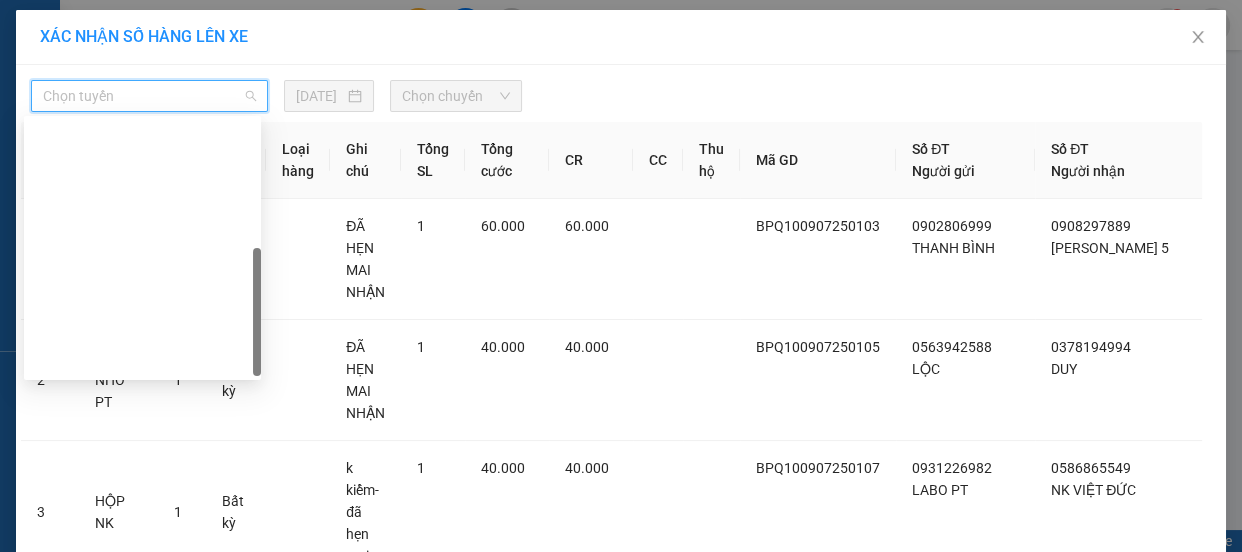 scroll, scrollTop: 287, scrollLeft: 0, axis: vertical 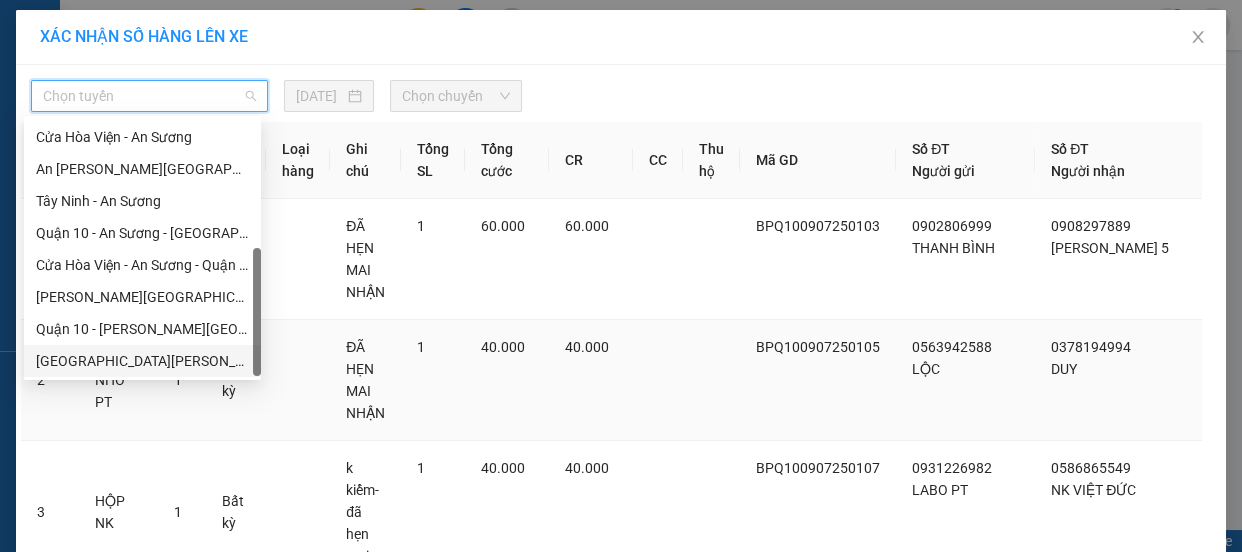 click on "[GEOGRAPHIC_DATA] - [GEOGRAPHIC_DATA] (vip)" at bounding box center (142, 361) 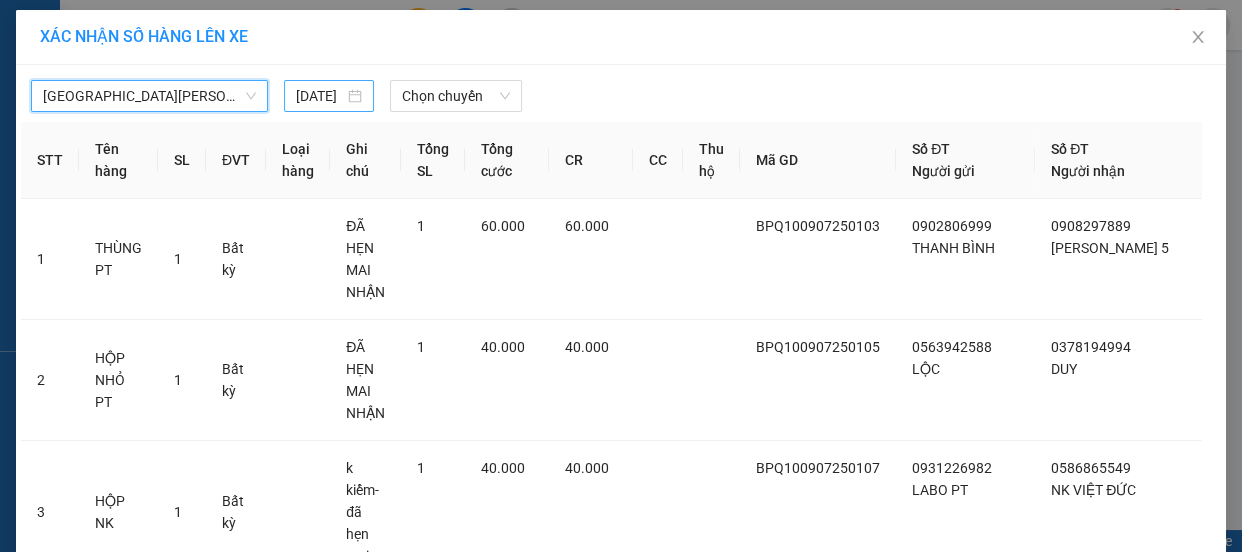 click on "09/07/2025" at bounding box center [320, 96] 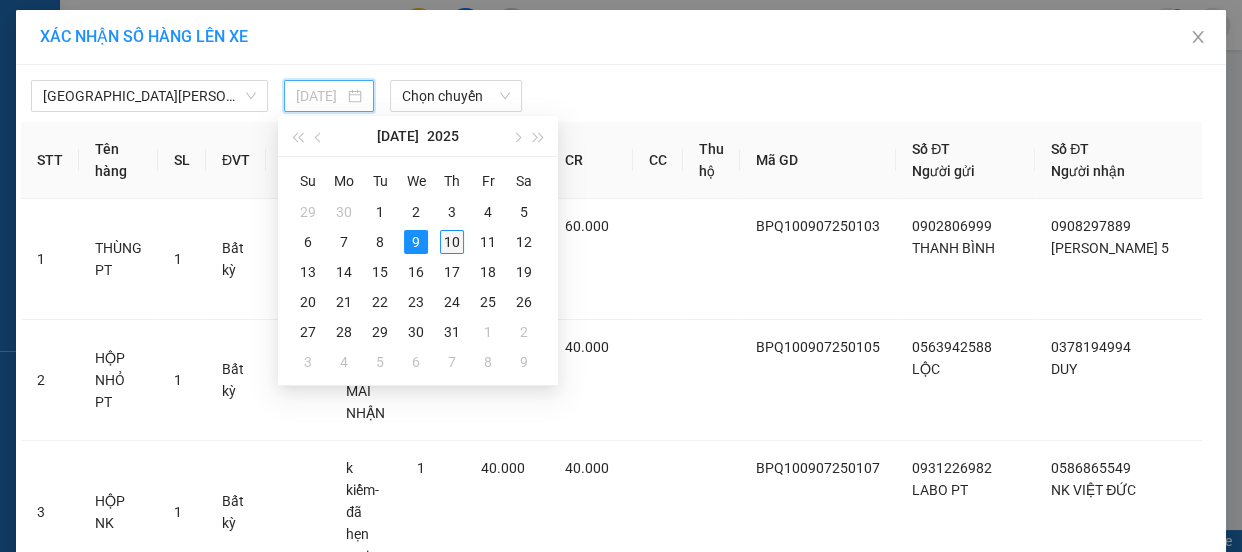 click on "10" at bounding box center [452, 242] 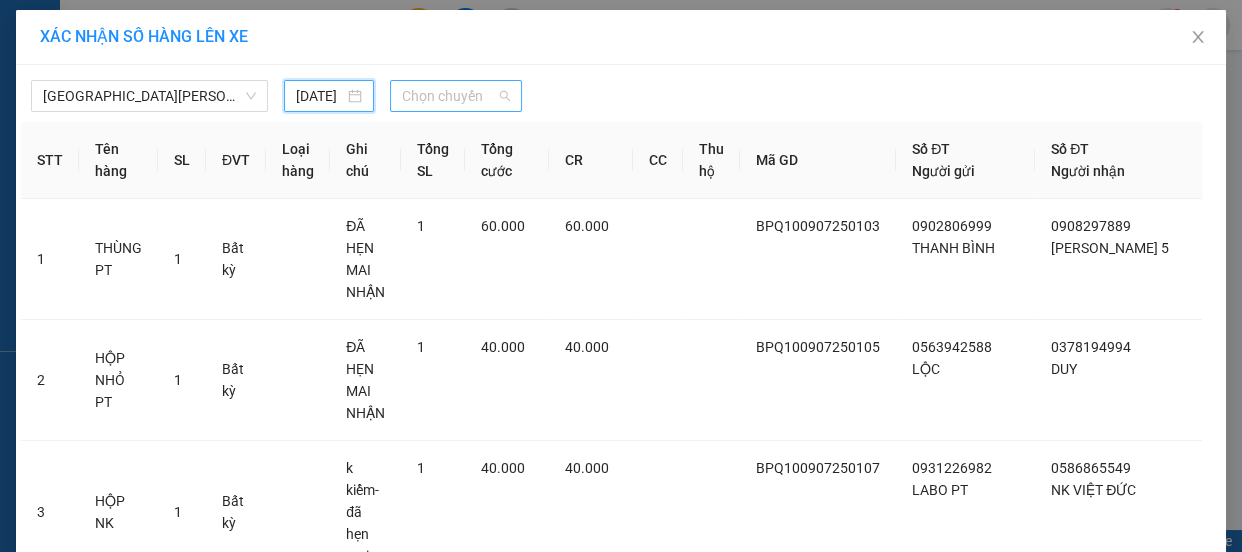 click on "Chọn chuyến" at bounding box center (456, 96) 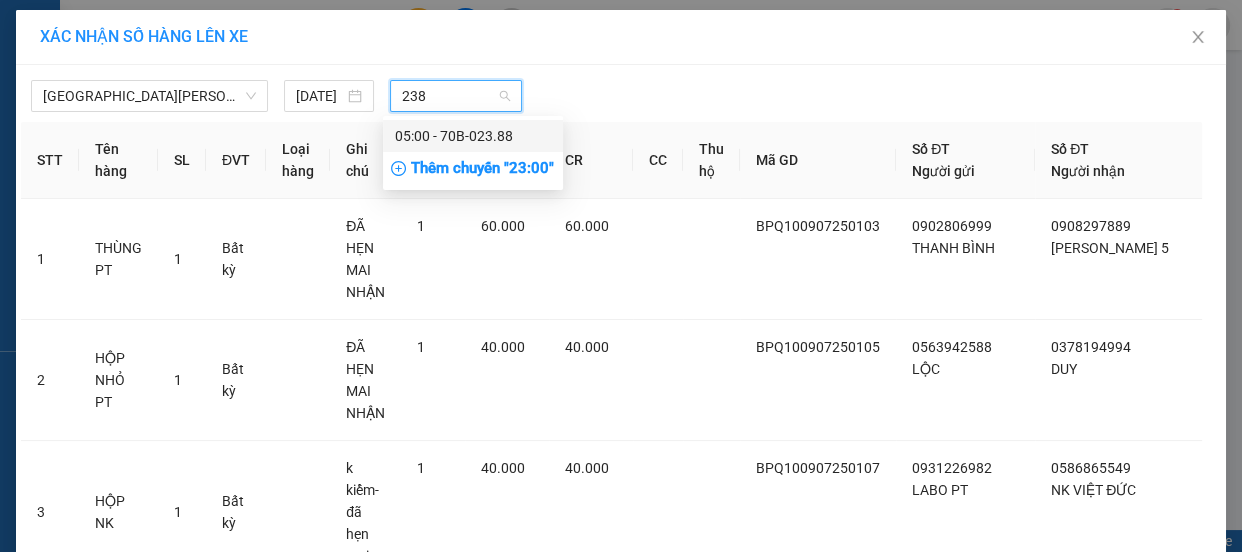 type on "2388" 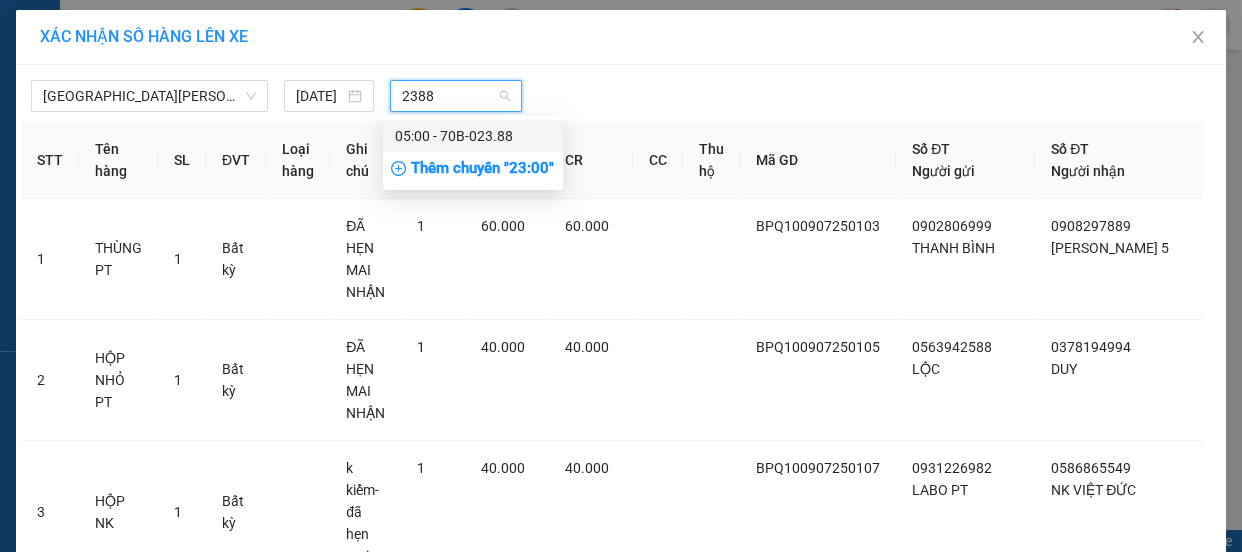 click on "05:00     - 70B-023.88" at bounding box center (473, 136) 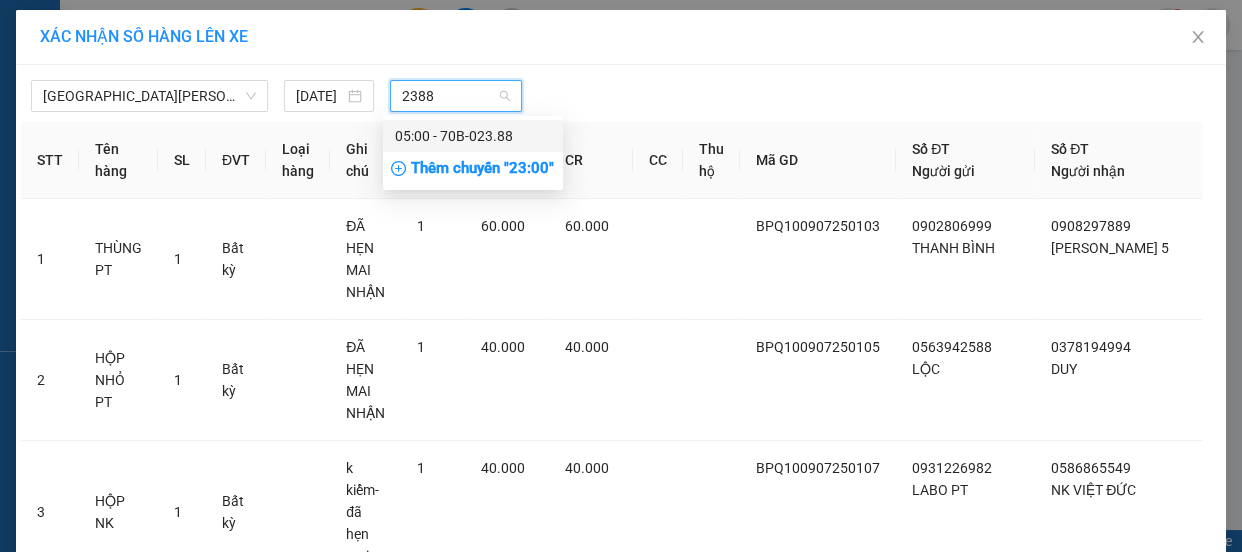 type 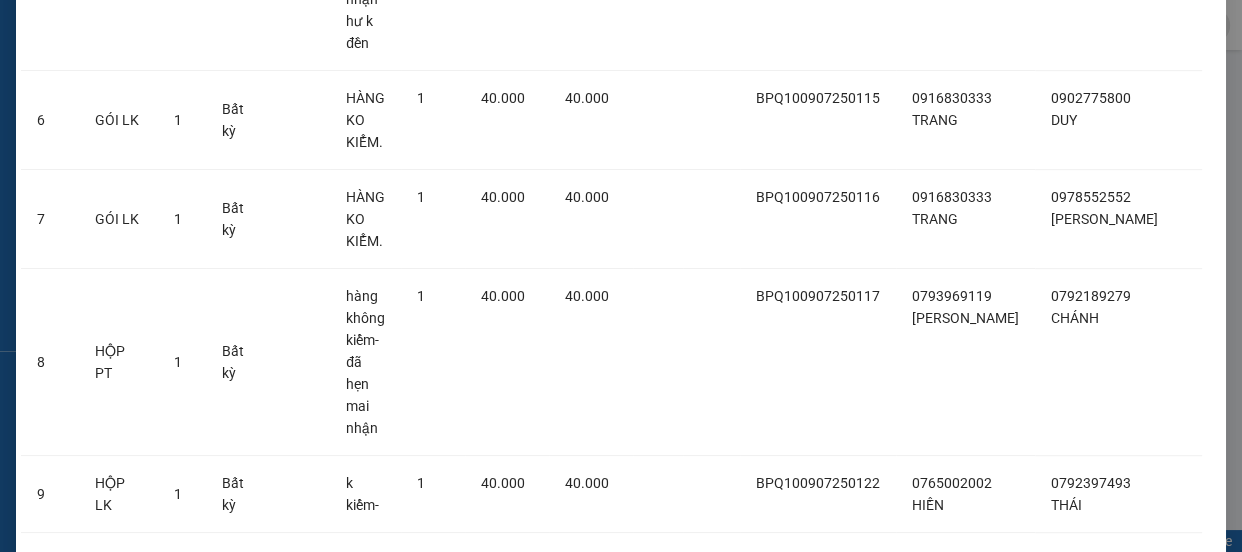 scroll, scrollTop: 1100, scrollLeft: 0, axis: vertical 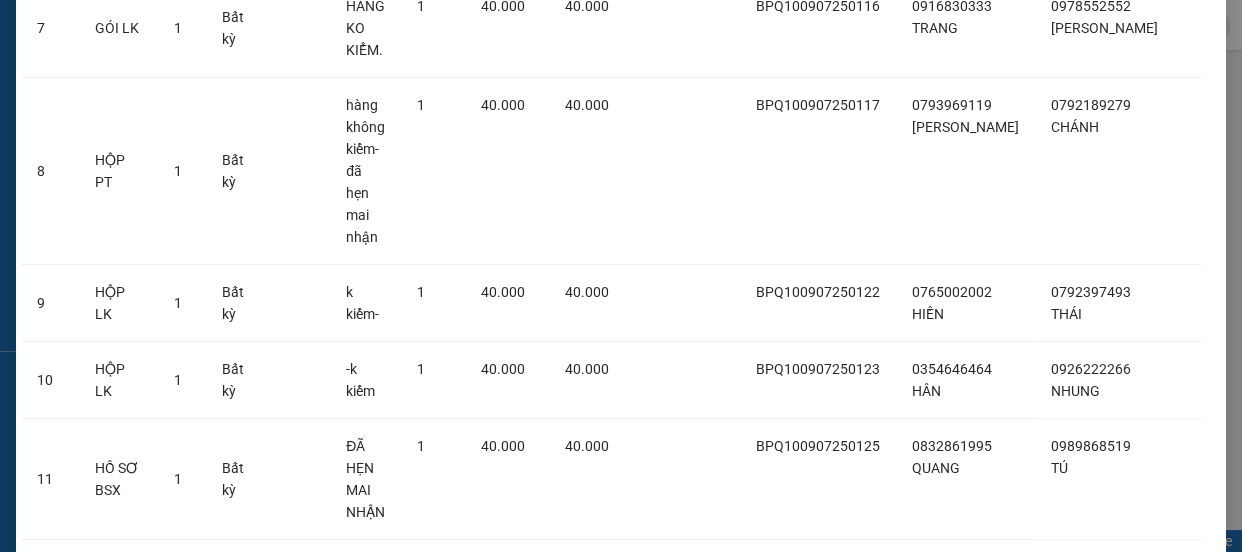 click on "Lên hàng" at bounding box center [694, 1071] 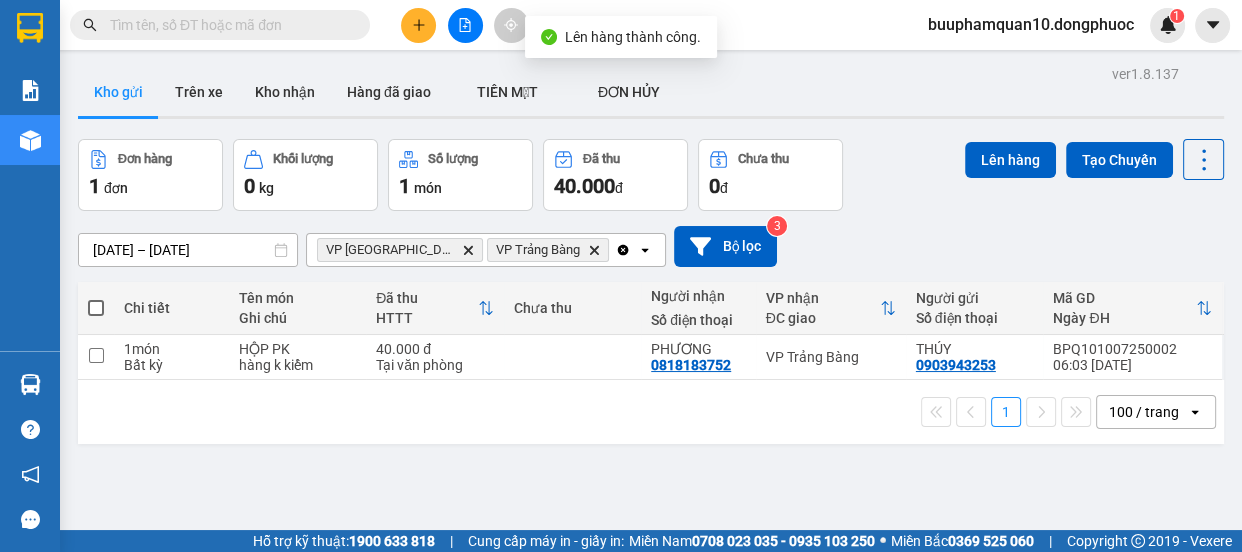click 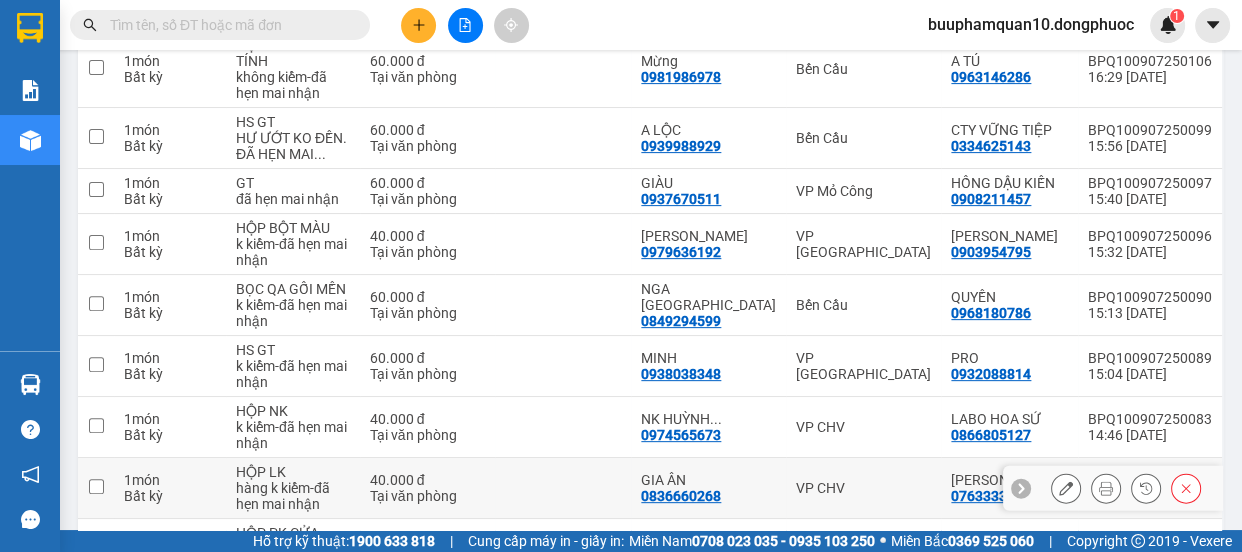 scroll, scrollTop: 0, scrollLeft: 0, axis: both 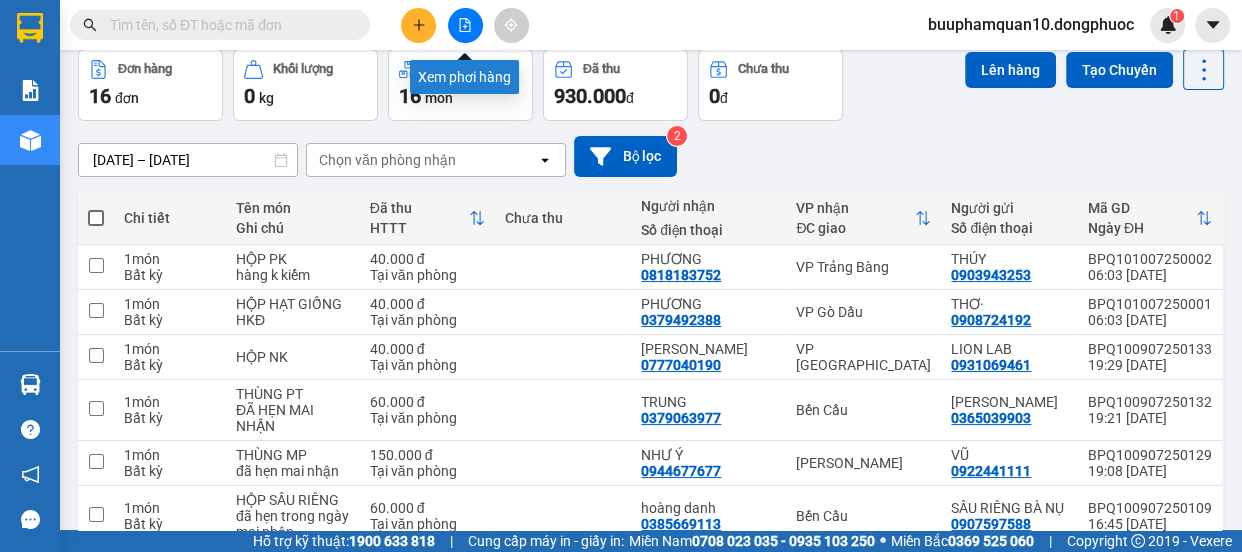 click at bounding box center (465, 25) 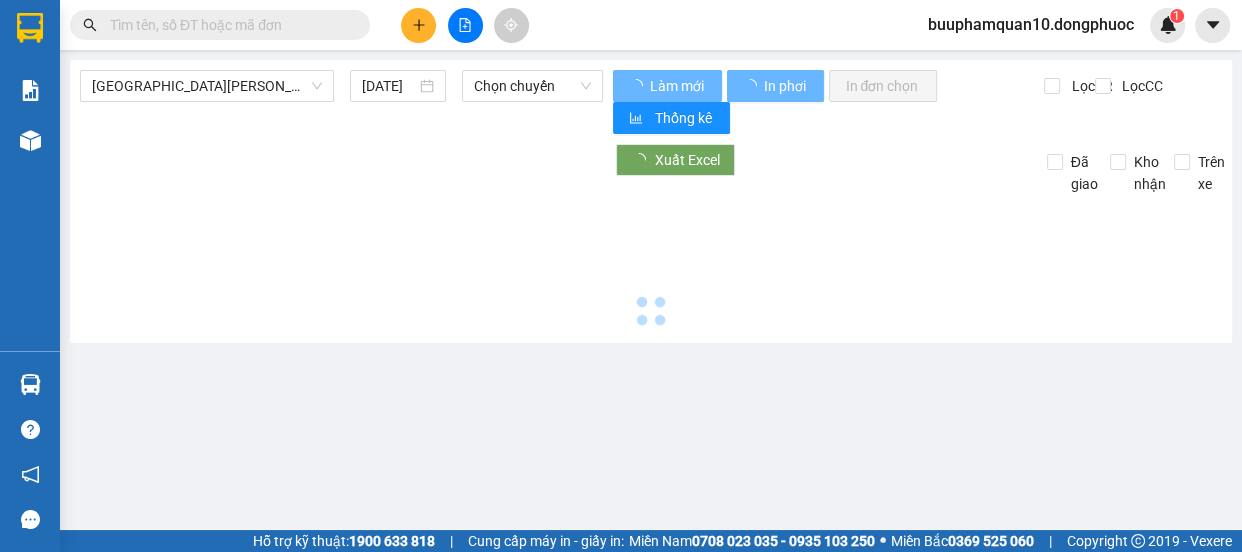scroll, scrollTop: 0, scrollLeft: 0, axis: both 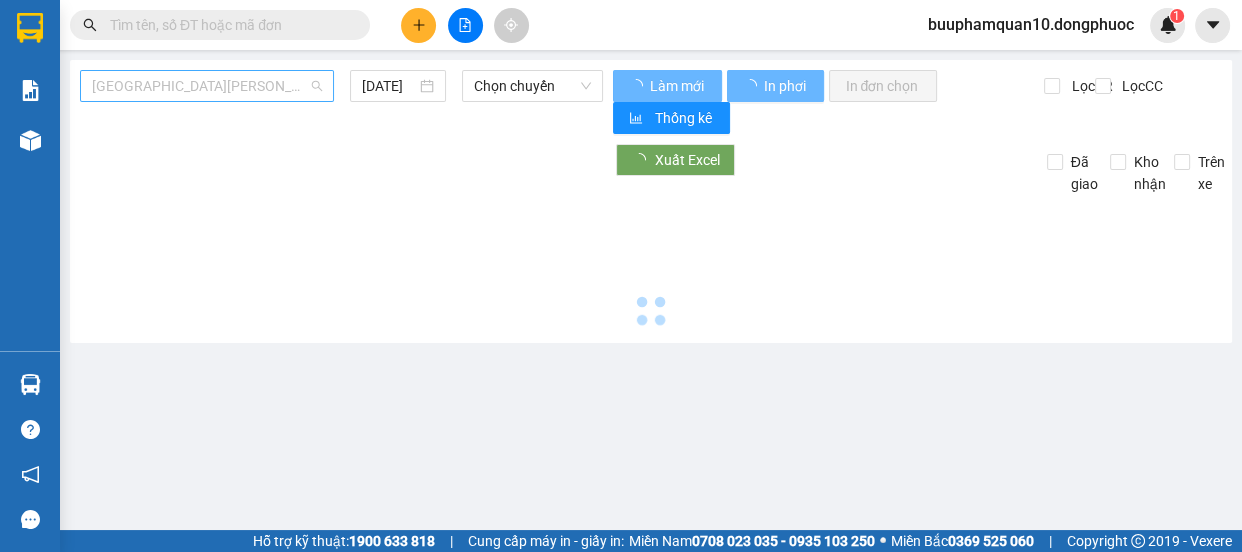click on "[GEOGRAPHIC_DATA] - [GEOGRAPHIC_DATA] (vip)" at bounding box center (207, 86) 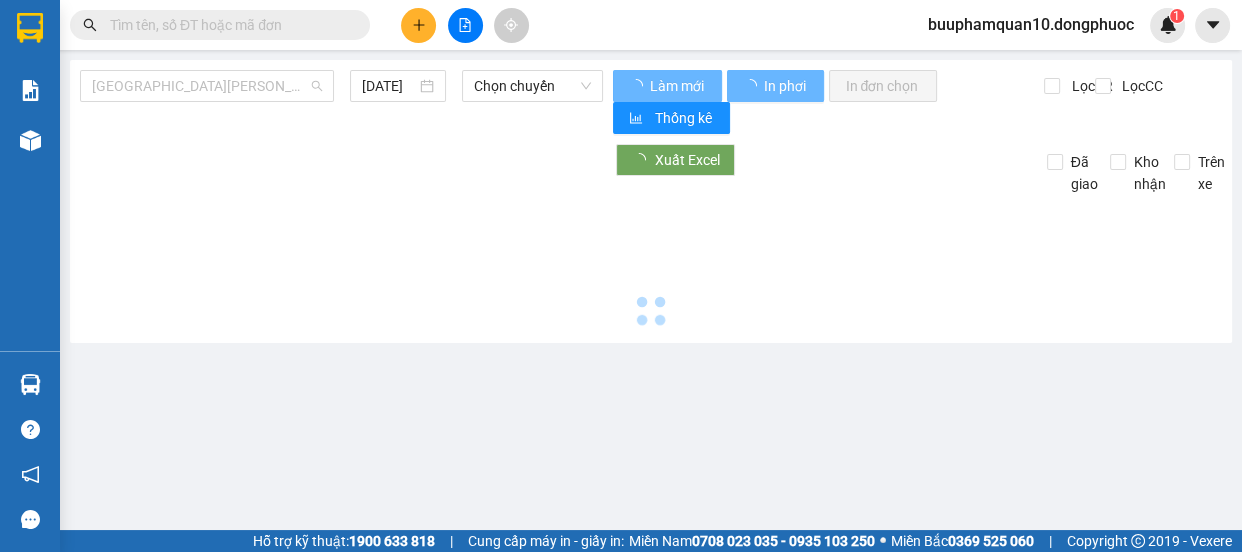 type on "[DATE]" 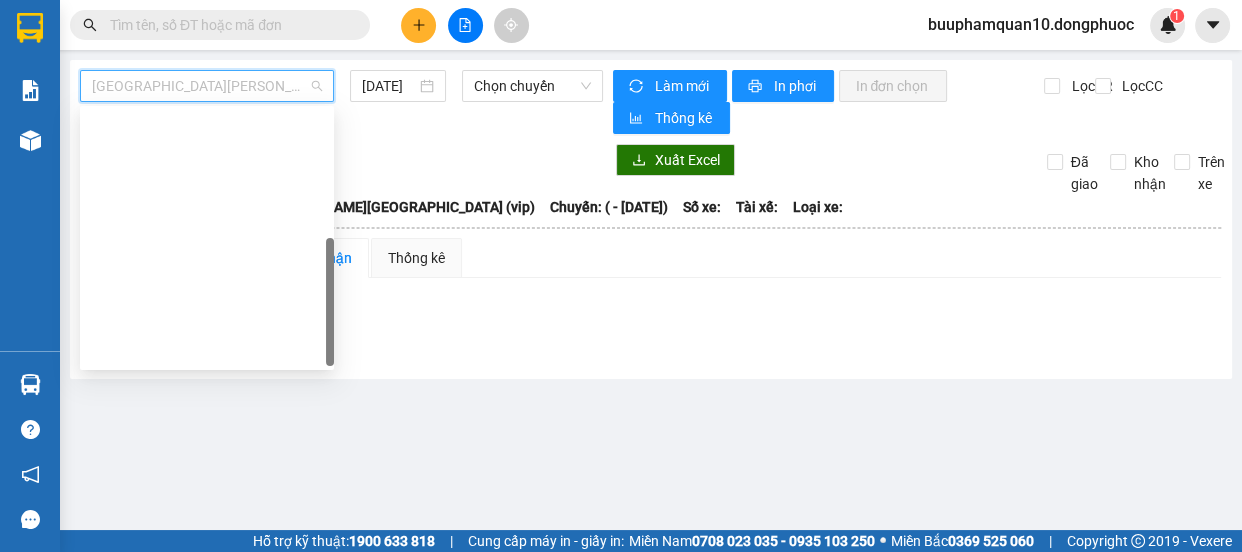 scroll, scrollTop: 287, scrollLeft: 0, axis: vertical 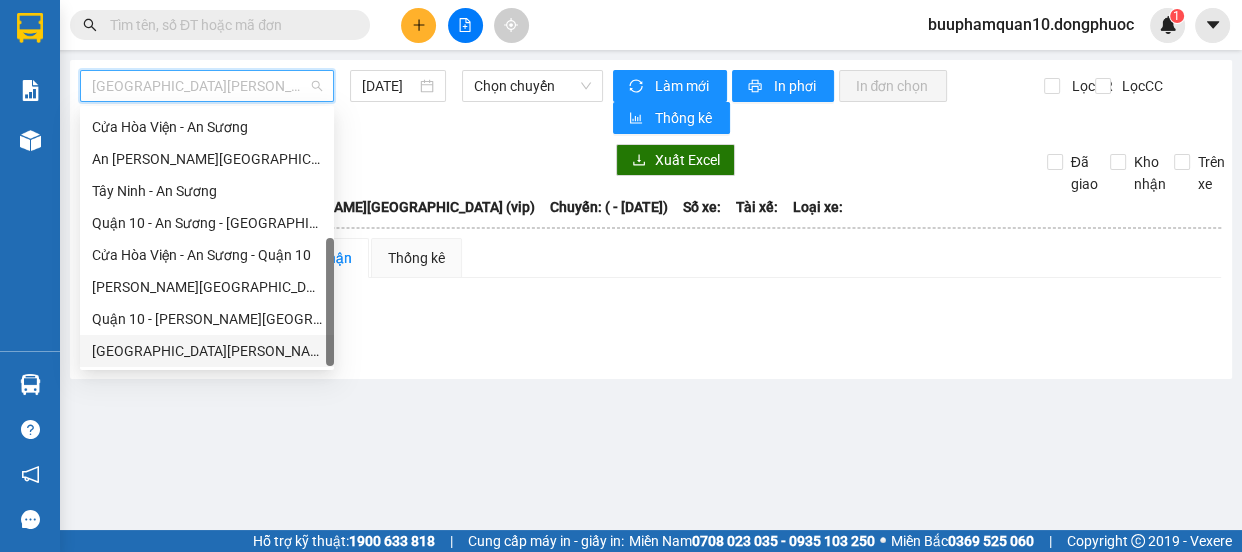 click on "[GEOGRAPHIC_DATA] - [GEOGRAPHIC_DATA] (vip)" at bounding box center (207, 351) 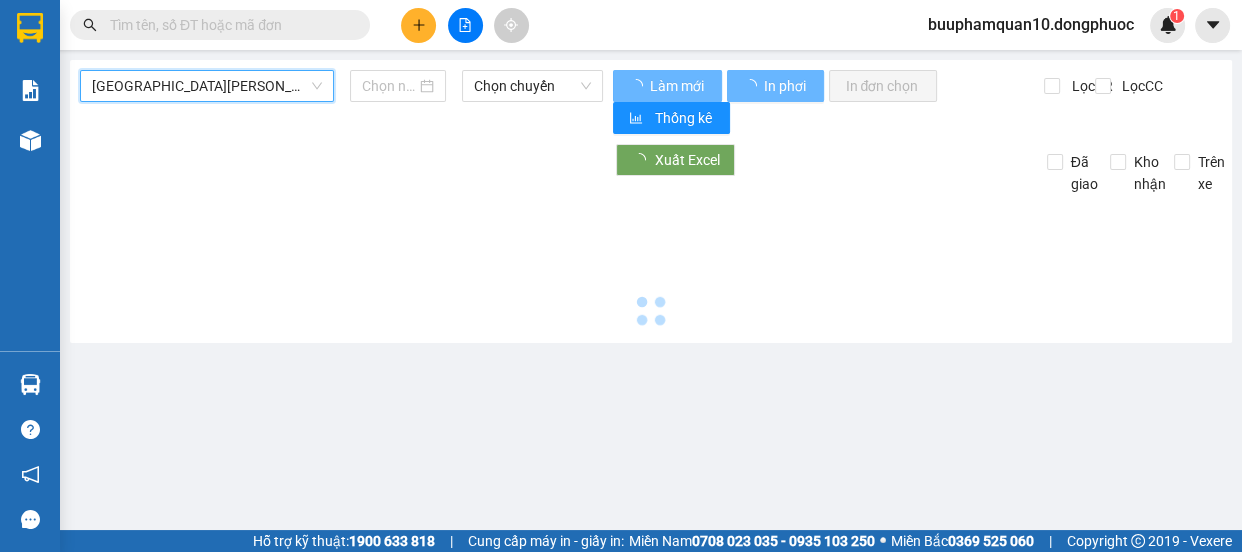 type on "[DATE]" 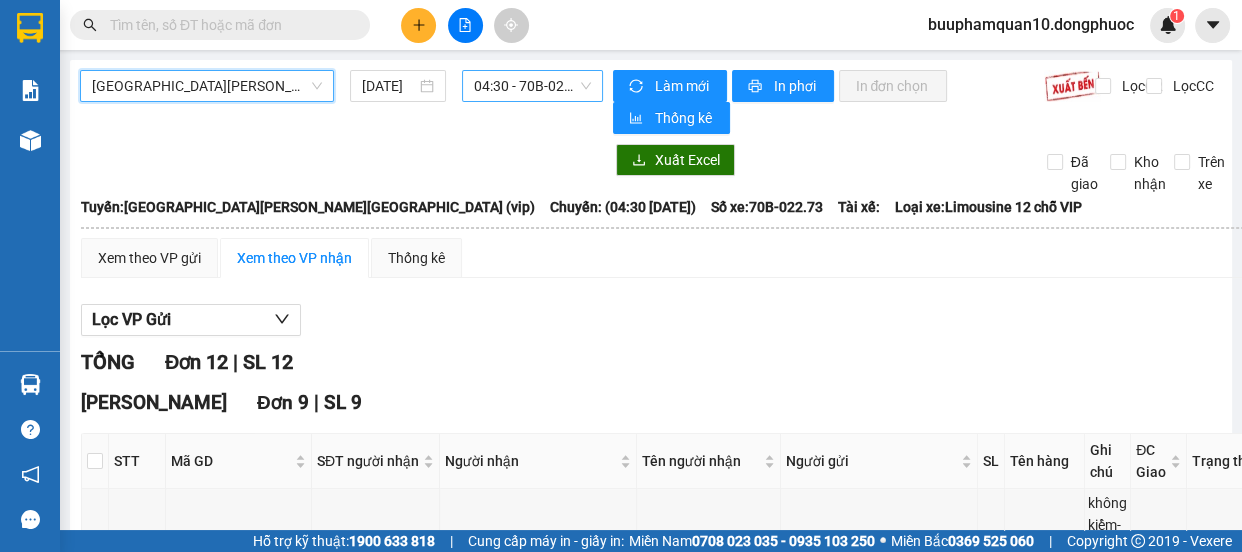 click on "04:30     - 70B-022.73" at bounding box center [532, 86] 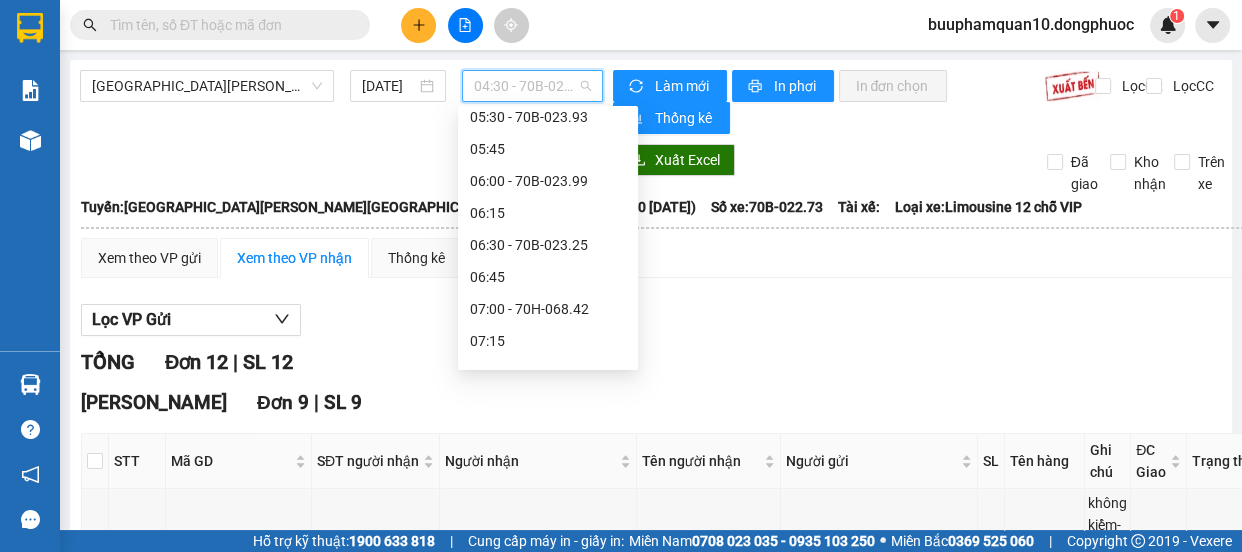 scroll, scrollTop: 160, scrollLeft: 0, axis: vertical 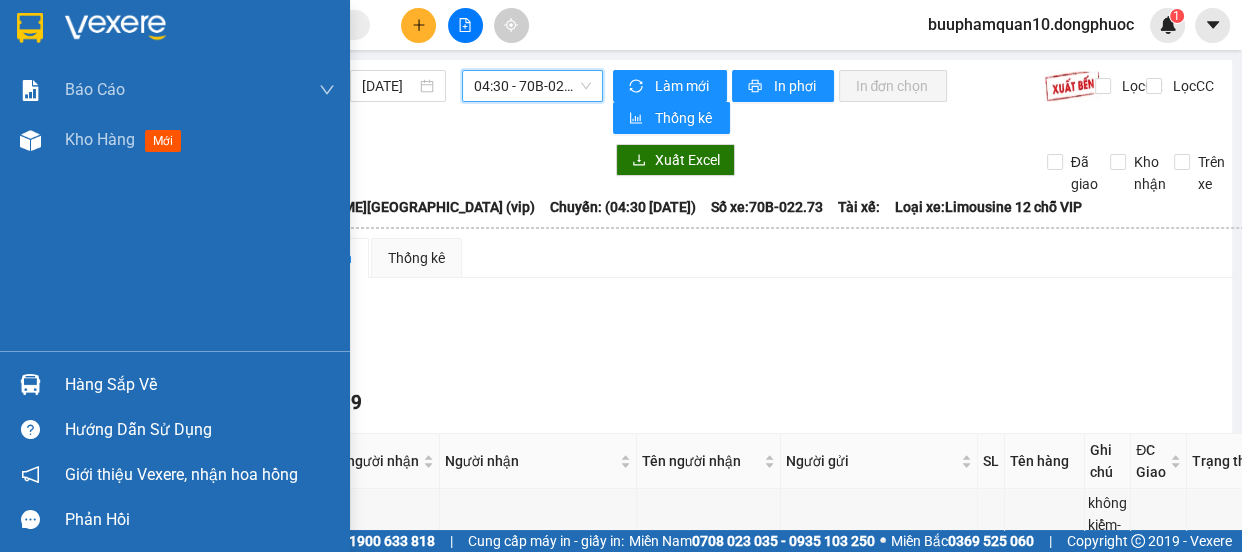 click on "Hàng sắp về" at bounding box center (200, 385) 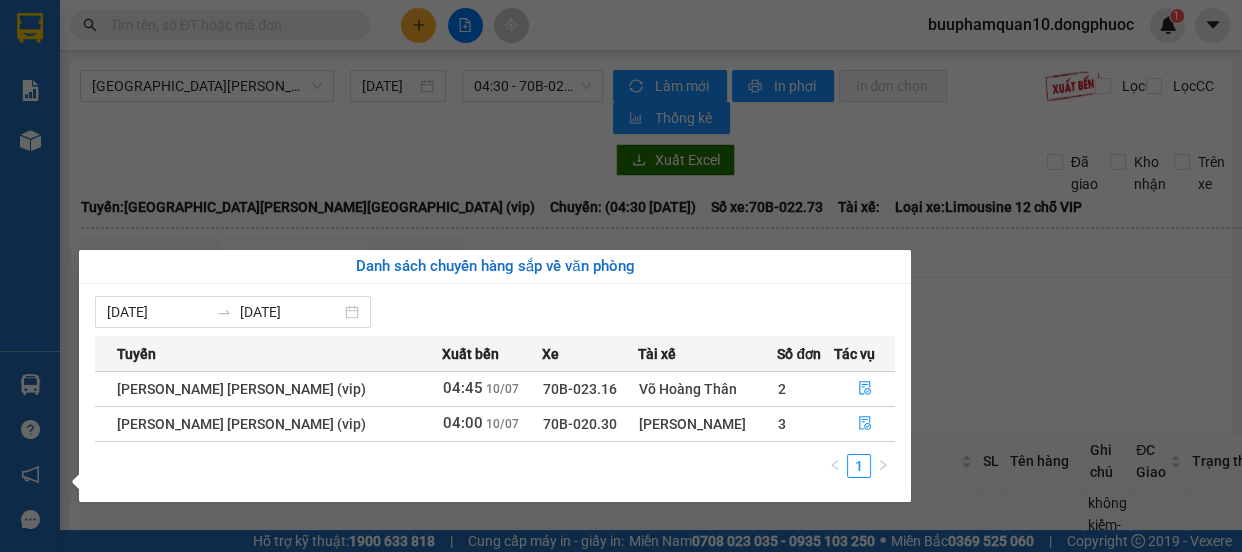click on "Kết quả tìm kiếm ( 0 )  Bộ lọc  Ngày tạo đơn gần nhất No Data buuphamquan10.dongphuoc 1     Báo cáo Mẫu 1: Báo cáo dòng tiền theo nhân viên Mẫu 1: Báo cáo dòng tiền theo nhân viên (VP) Mẫu 2: Doanh số tạo đơn theo Văn phòng, nhân viên - Trạm     Kho hàng mới Hàng sắp về Hướng dẫn sử dụng Giới thiệu Vexere, nhận hoa hồng Phản hồi Phần mềm hỗ trợ bạn tốt chứ? Hồ Chí Minh - Tây Ninh (vip) 10/07/2025 04:30     - 70B-022.73  Làm mới In phơi In đơn chọn Thống kê Lọc  CR Lọc  CC Xuất Excel Đã giao Kho nhận Trên xe Đồng Phước   19001152   Bến xe Tây Ninh, 01 Võ Văn Truyện, KP 1, Phường 2 06:14 - 10/07/2025 Tuyến:  Hồ Chí Minh - Tây Ninh (vip) Chuyến:   (04:30 - 10/07/2025) Số xe:  70B-022.73 Loại xe:  Limousine 12 chỗ VIP Tuyến:  Hồ Chí Minh - Tây Ninh (vip) Chuyến:   (04:30 - 10/07/2025) Số xe:  70B-022.73 Tài xế:  Loại xe:  Limousine 12 chỗ VIP   |" at bounding box center (621, 276) 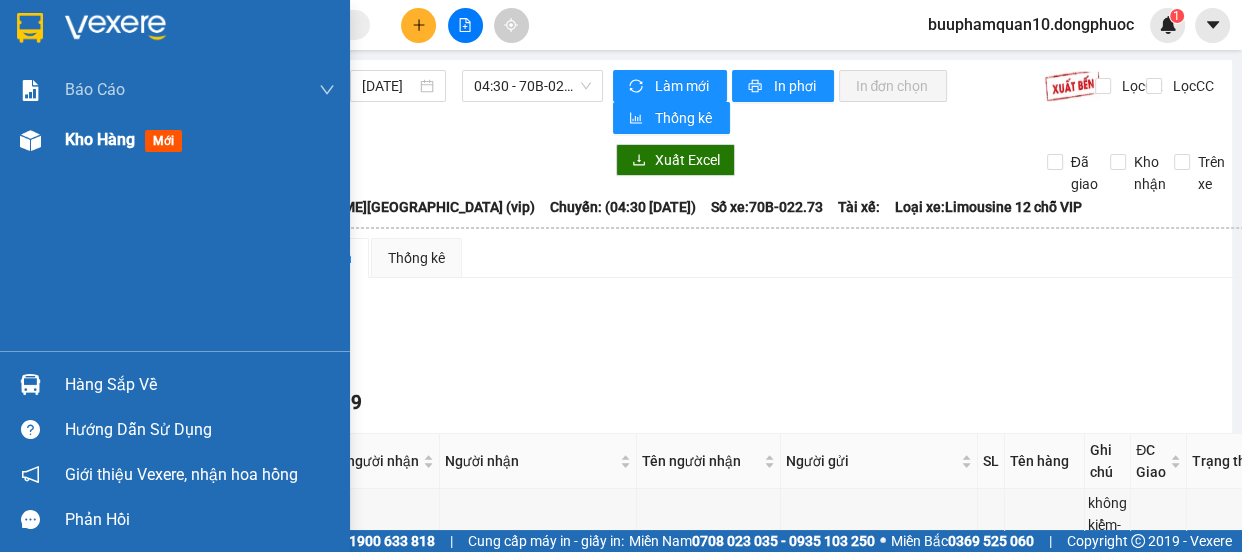 click on "Kho hàng mới" at bounding box center (175, 140) 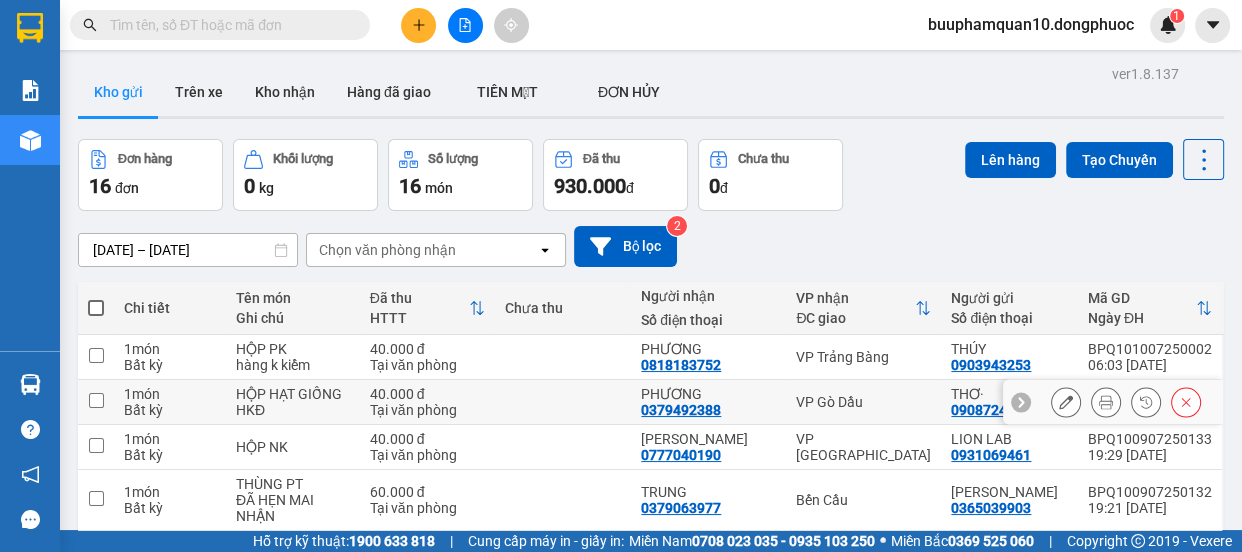 click at bounding box center (96, 400) 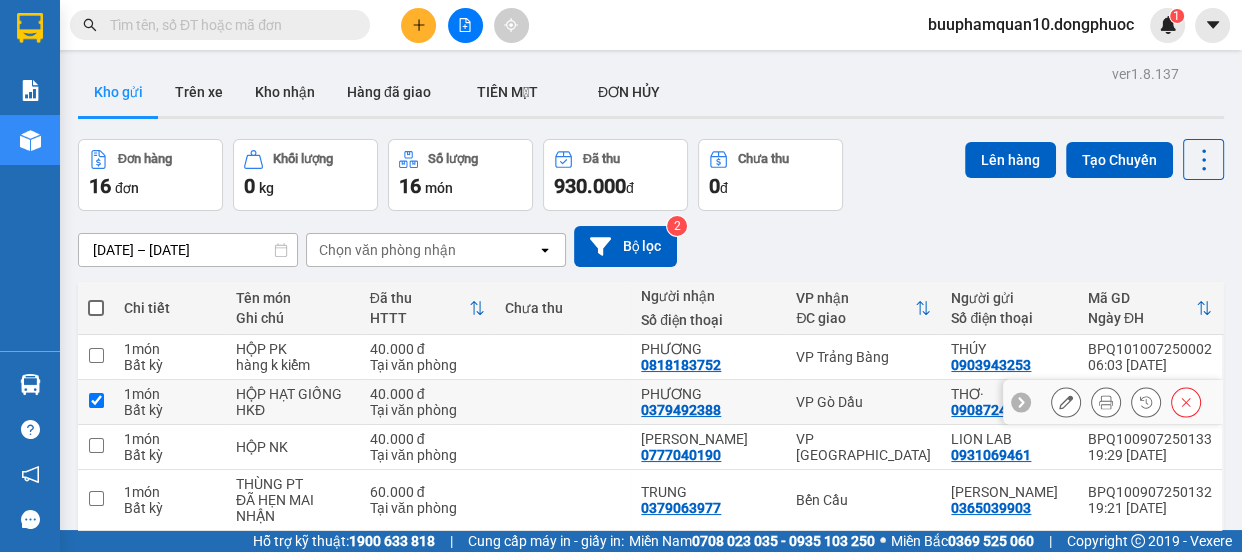 checkbox on "true" 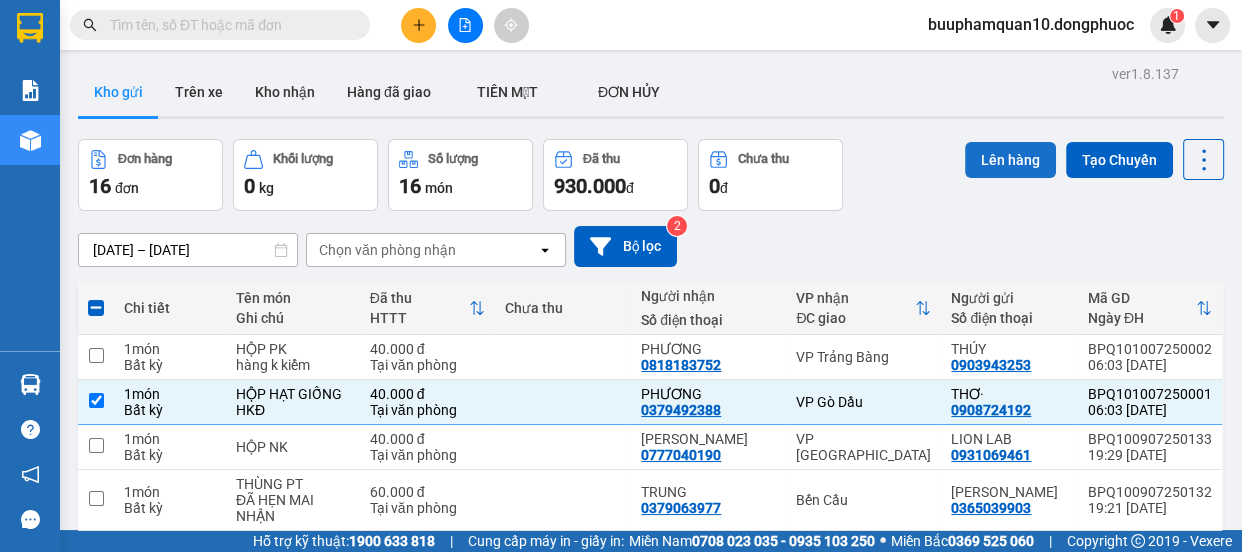 click on "Lên hàng" at bounding box center [1010, 160] 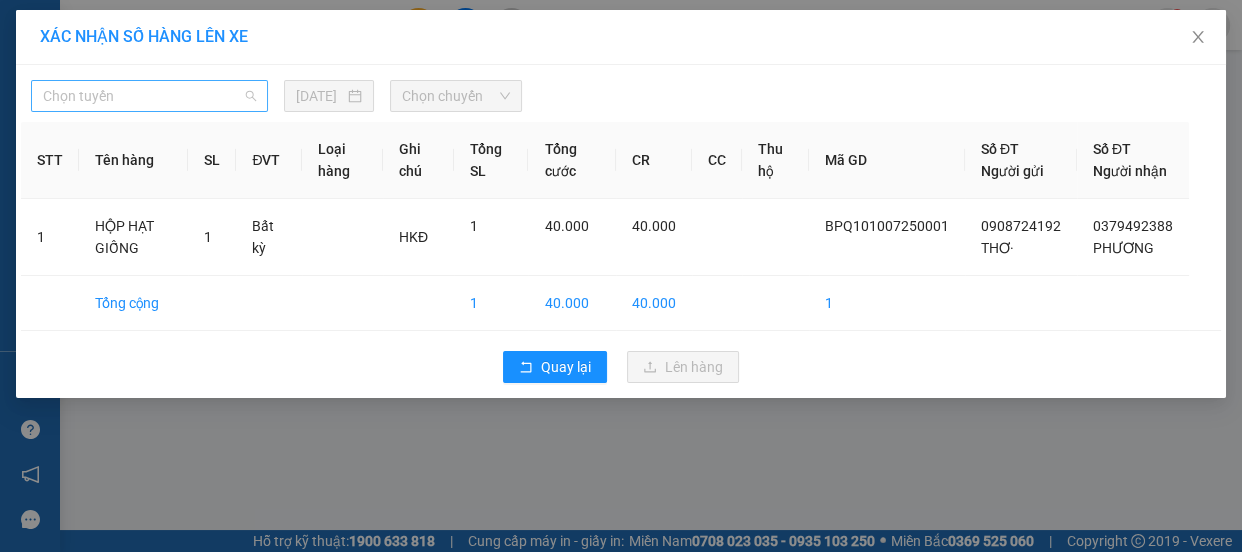 click on "Chọn tuyến" at bounding box center [149, 96] 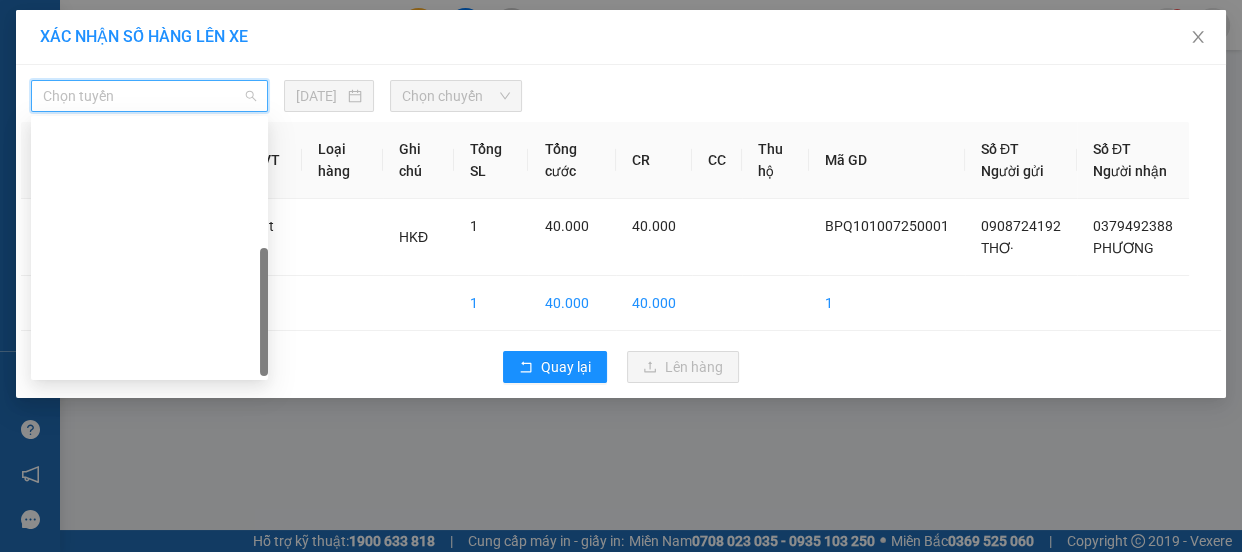 scroll, scrollTop: 287, scrollLeft: 0, axis: vertical 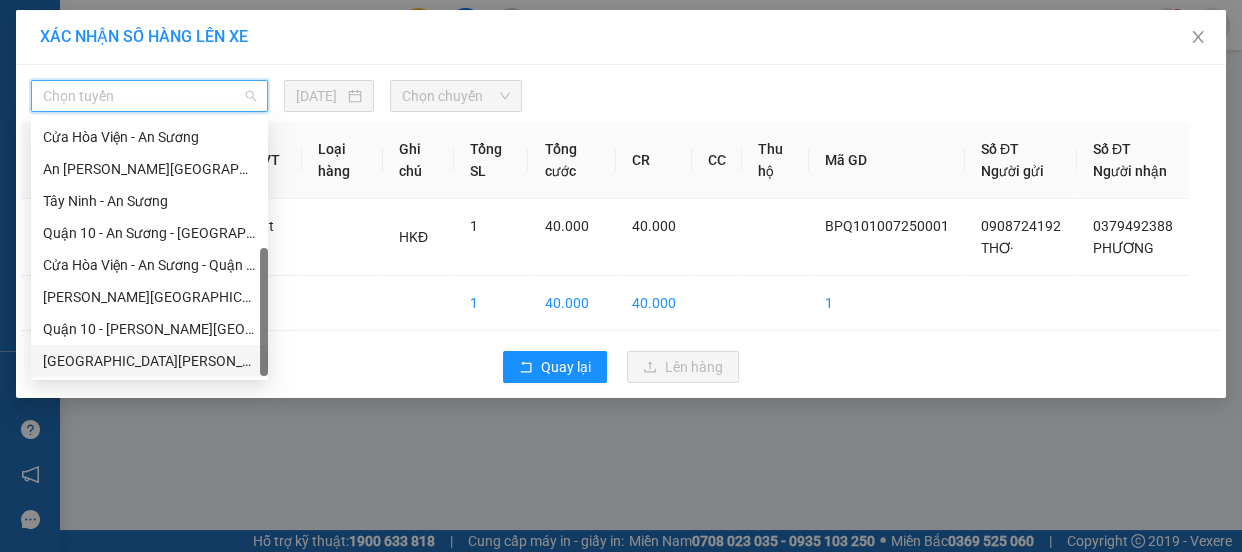 click on "[GEOGRAPHIC_DATA] - [GEOGRAPHIC_DATA] (vip)" at bounding box center [149, 361] 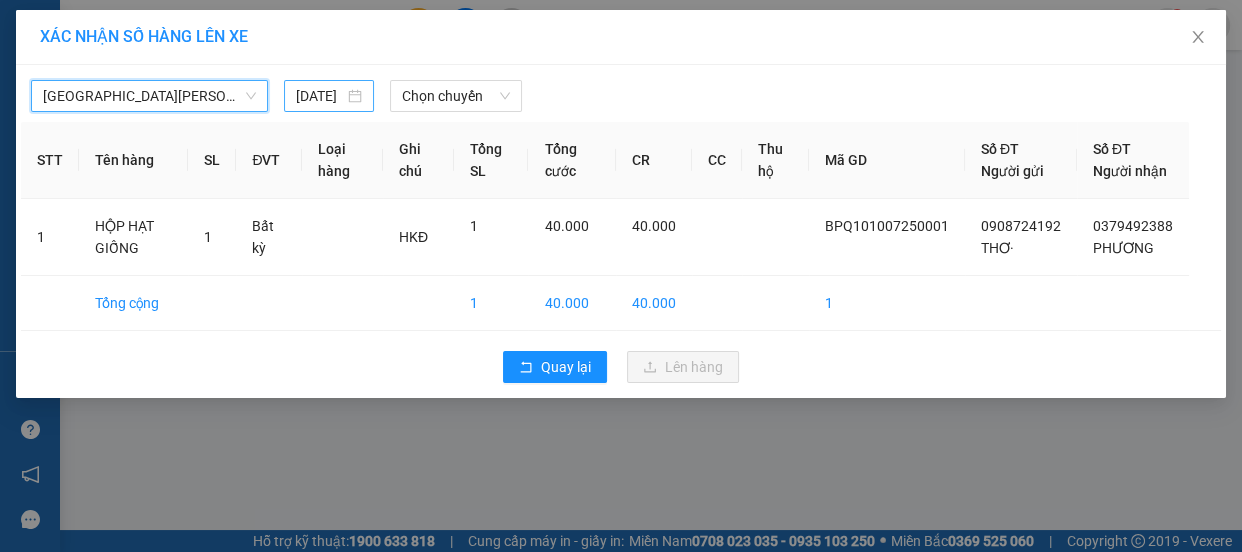 click on "09/07/2025" at bounding box center [320, 96] 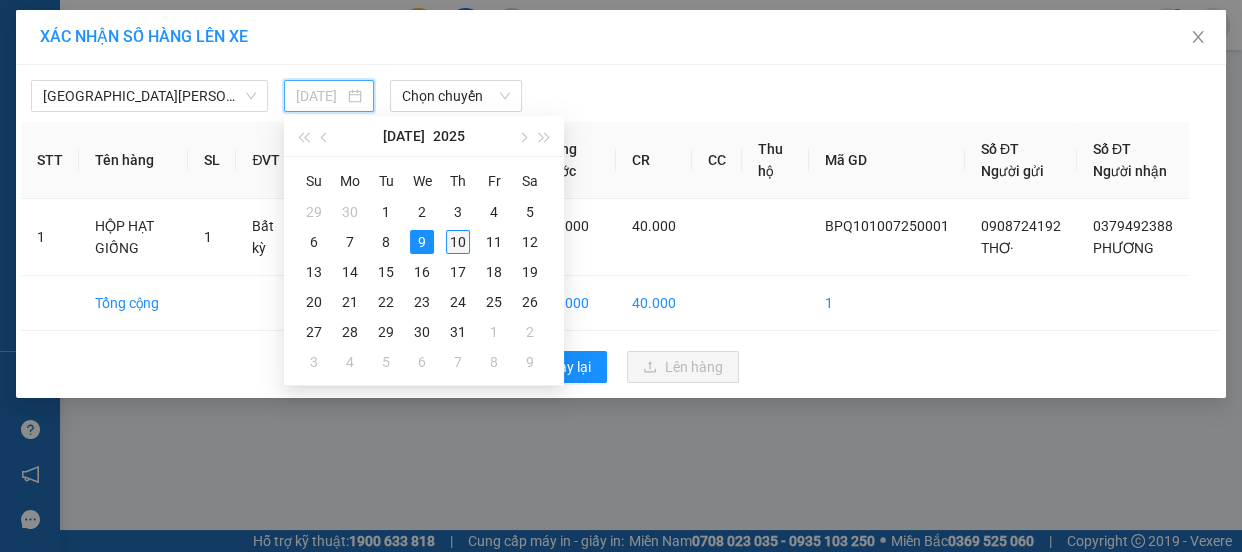 click on "10" at bounding box center [458, 242] 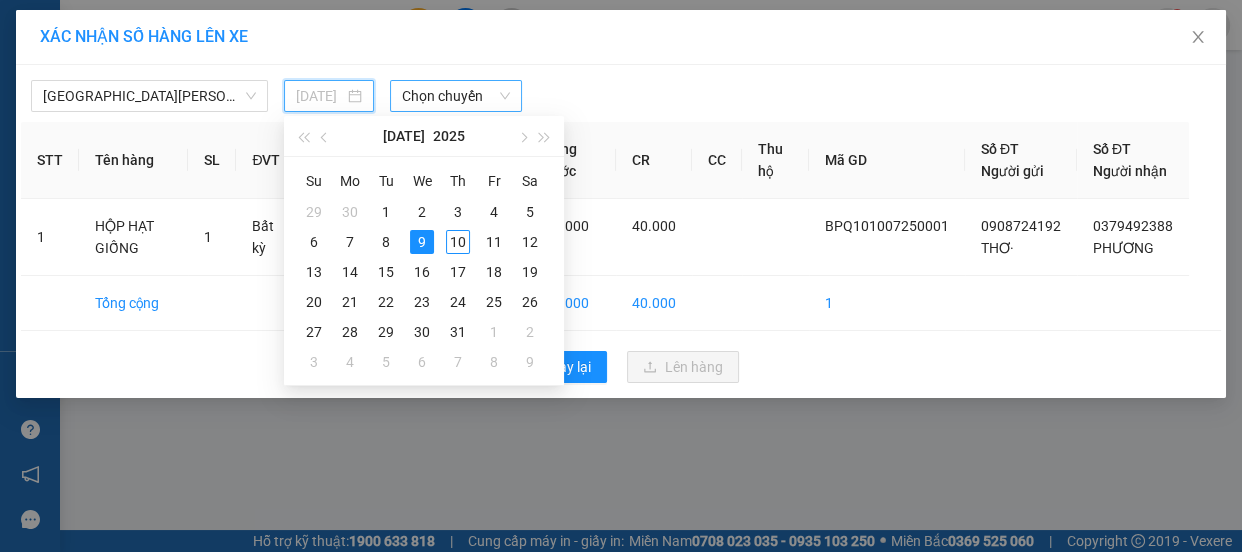 type on "[DATE]" 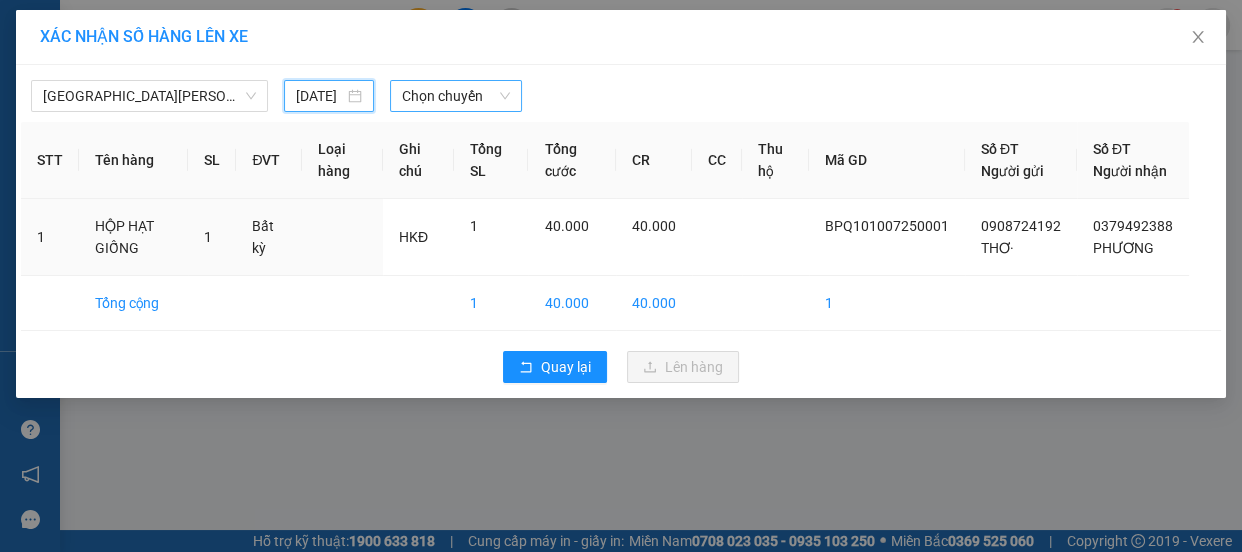click on "Chọn chuyến" at bounding box center (456, 96) 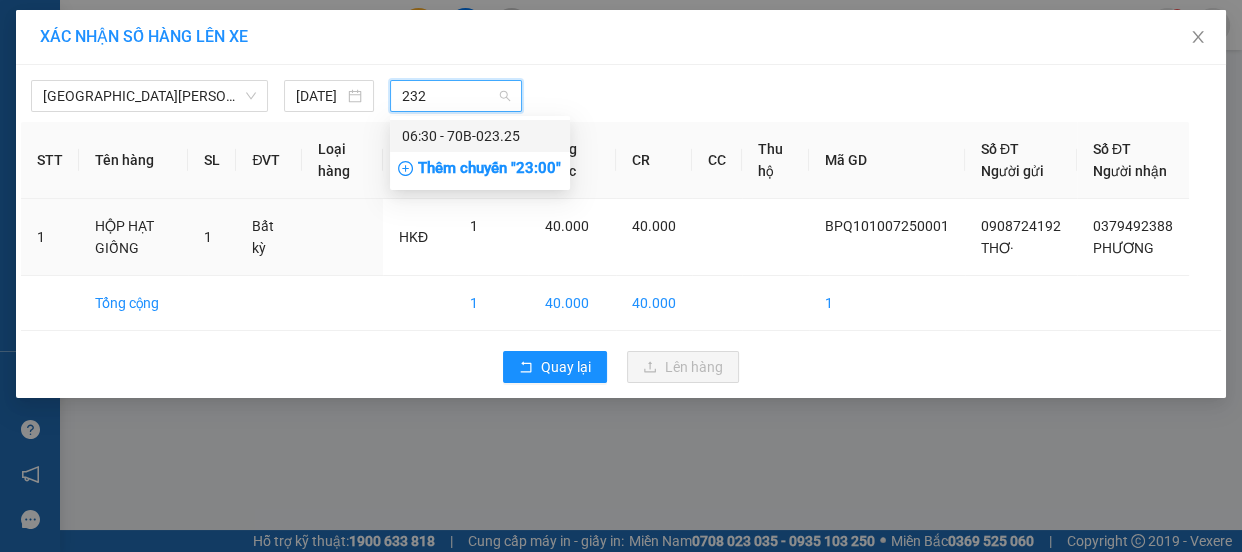 type on "2325" 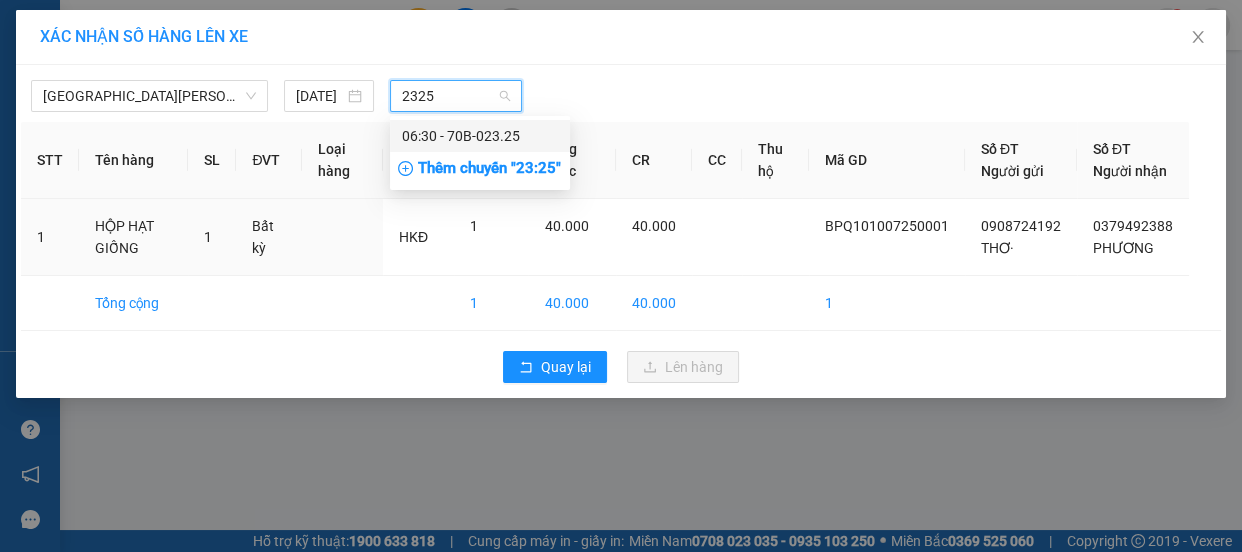 click on "06:30     - 70B-023.25" at bounding box center (480, 136) 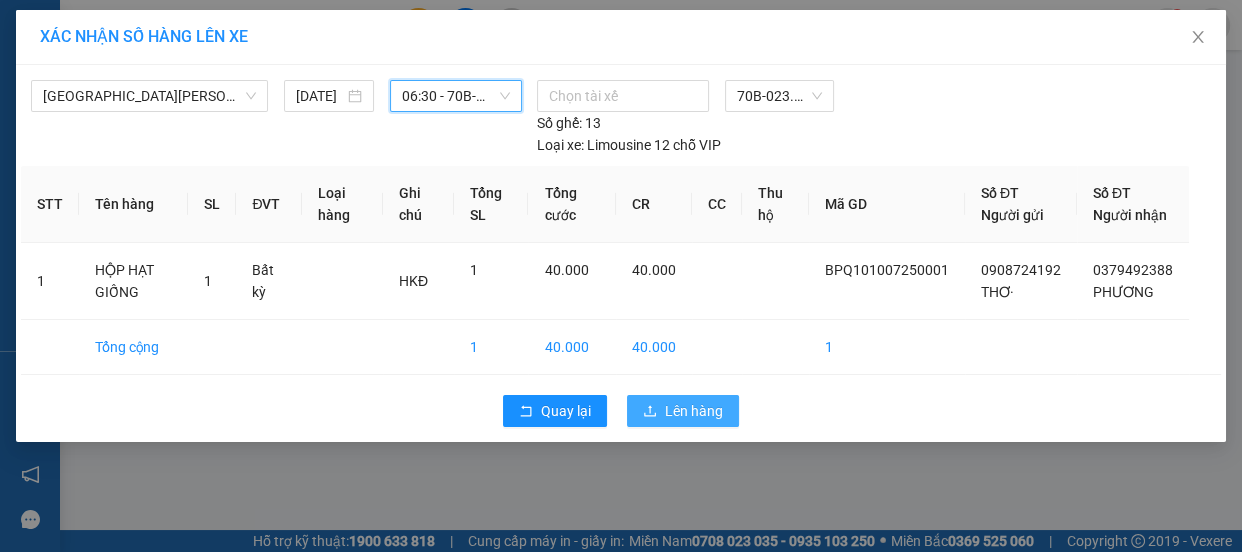 click on "Lên hàng" at bounding box center (694, 411) 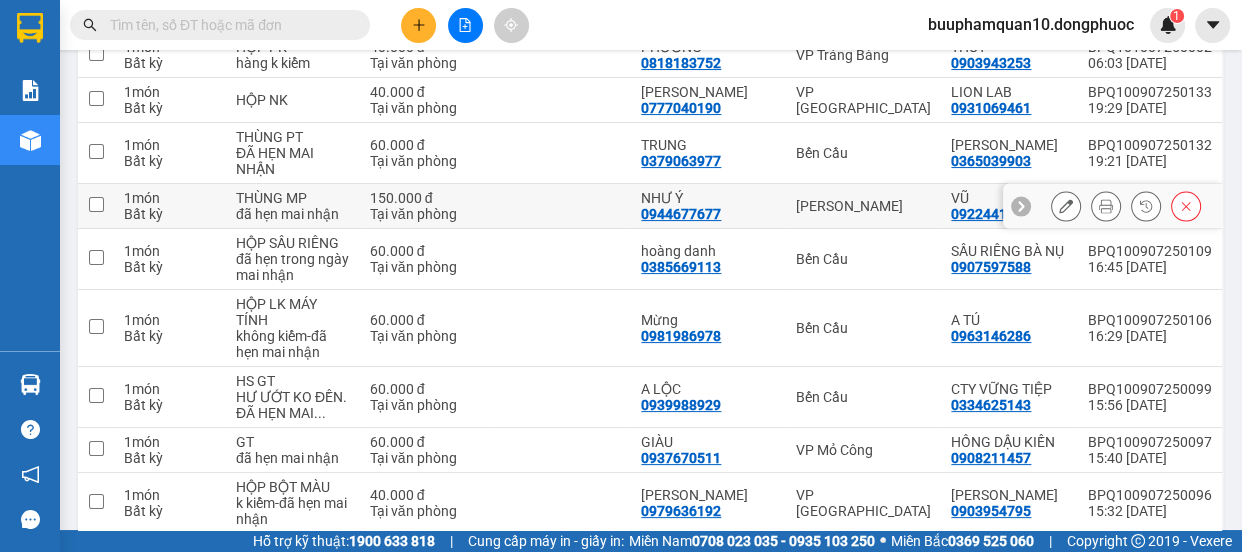 scroll, scrollTop: 751, scrollLeft: 0, axis: vertical 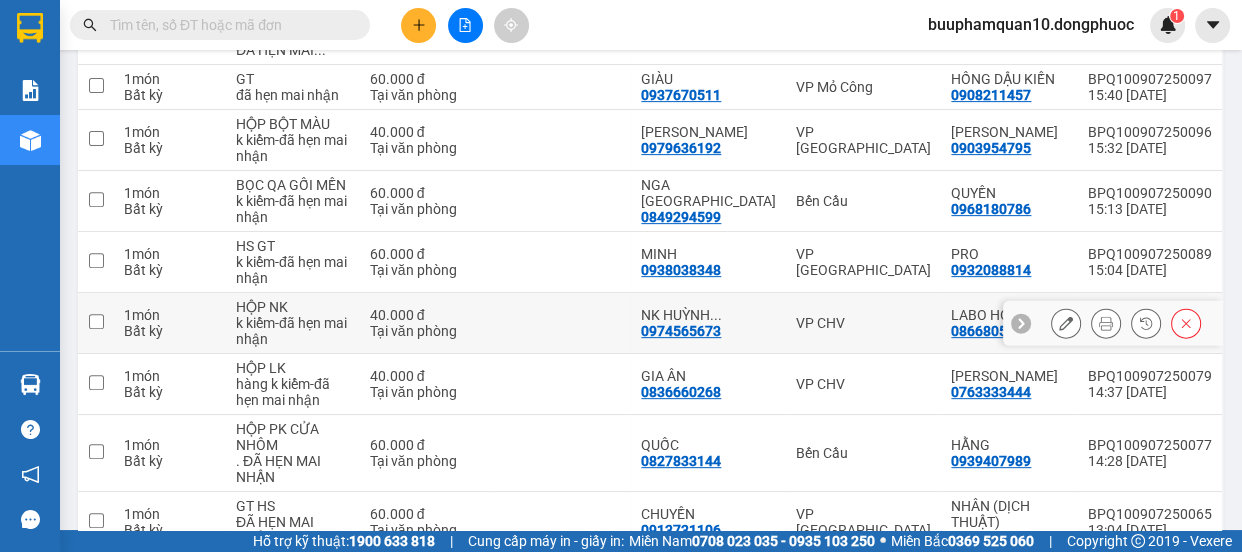click at bounding box center [96, 321] 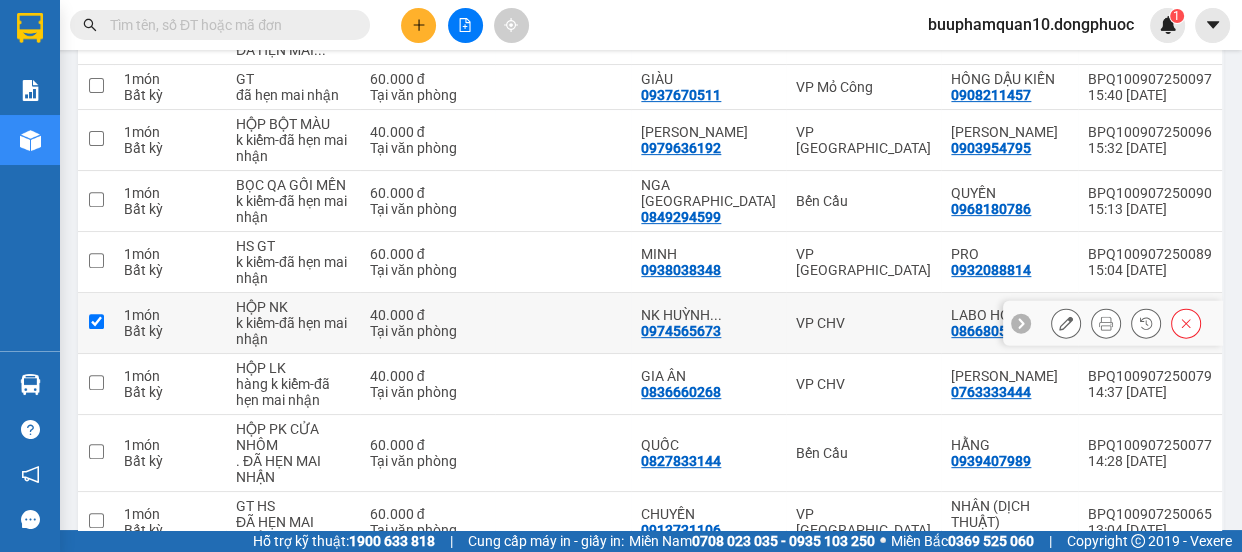 checkbox on "true" 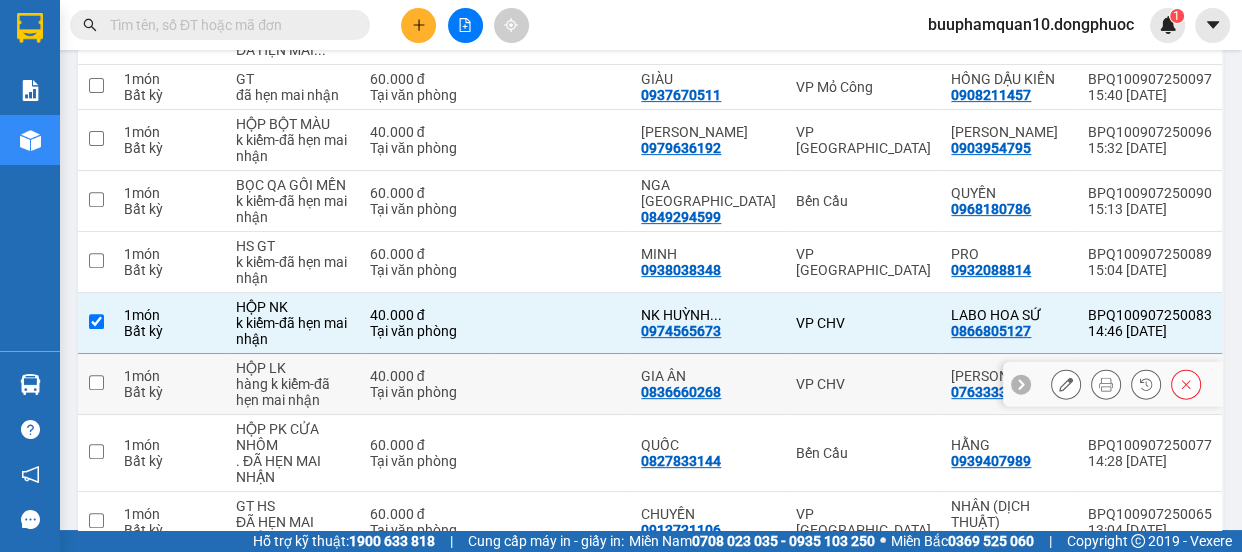click at bounding box center (96, 382) 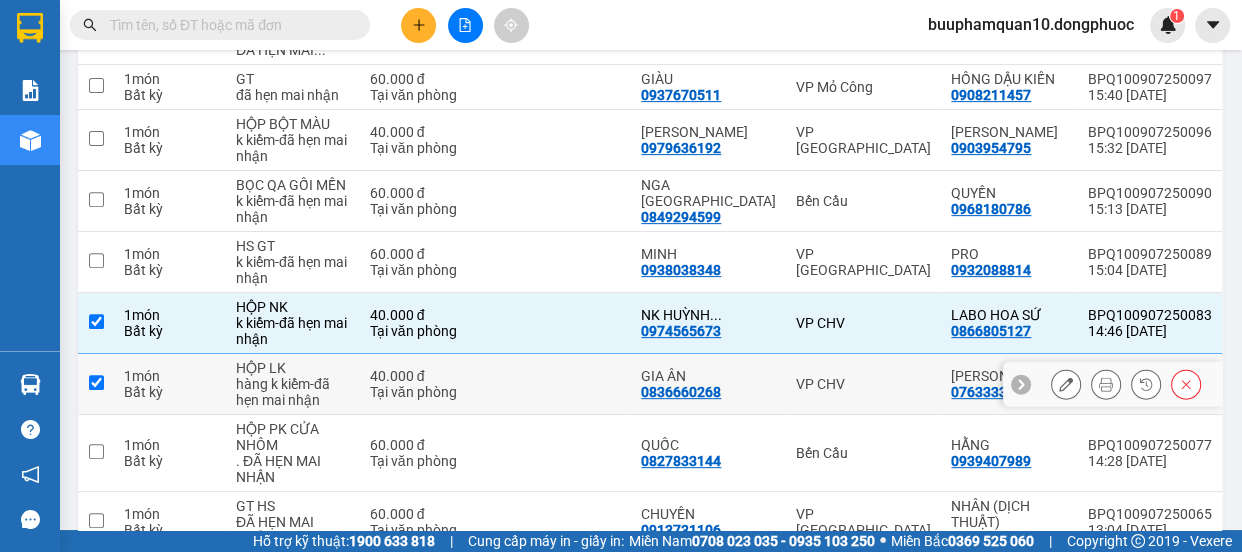 checkbox on "true" 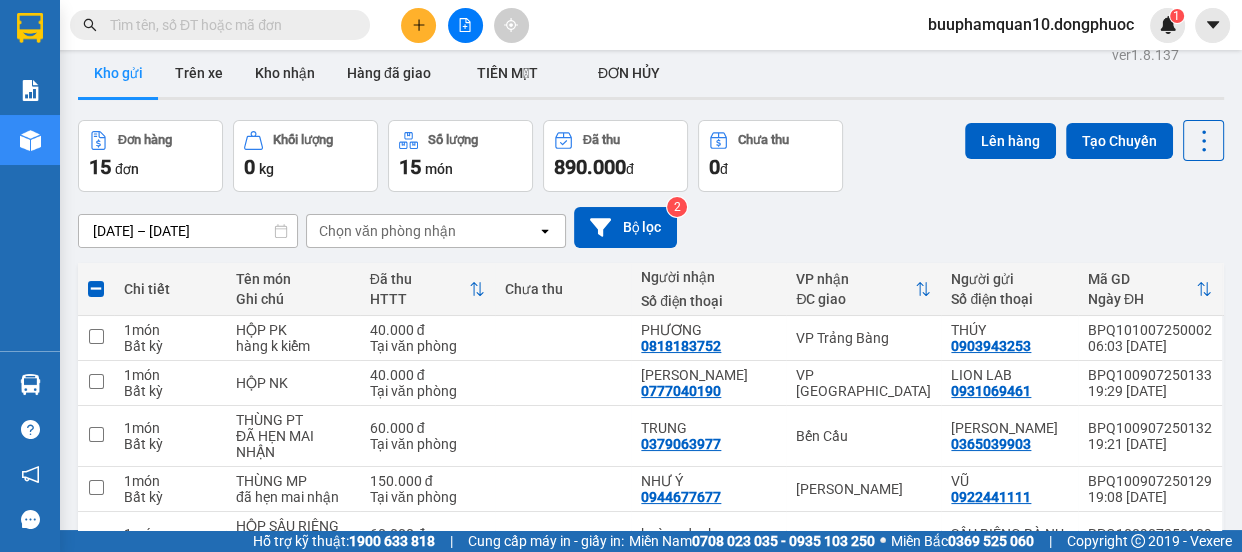 scroll, scrollTop: 0, scrollLeft: 0, axis: both 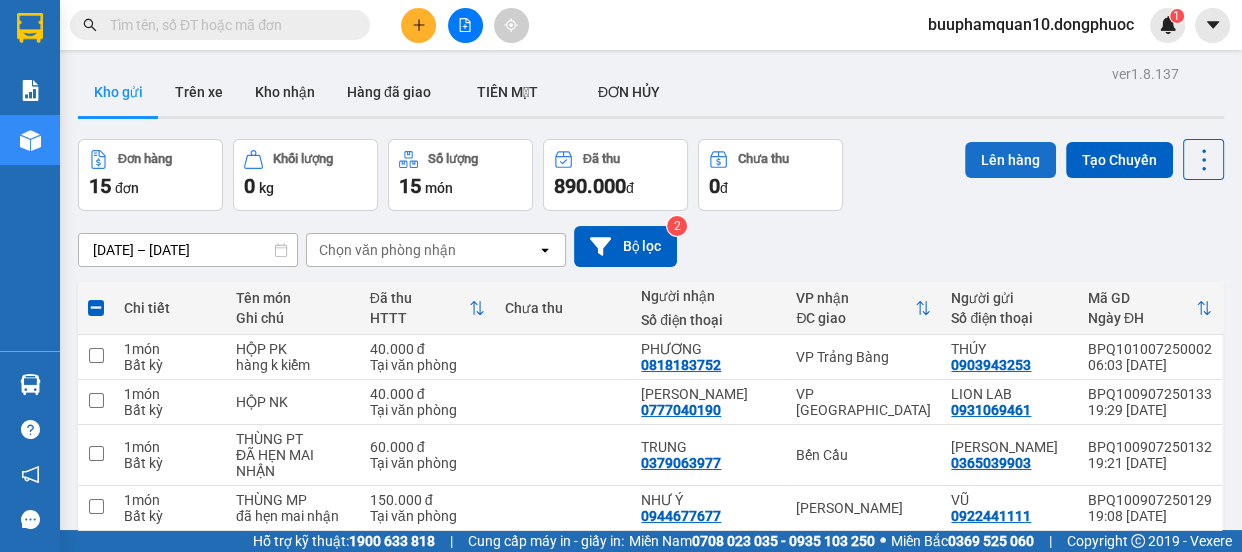 click on "Lên hàng" at bounding box center (1010, 160) 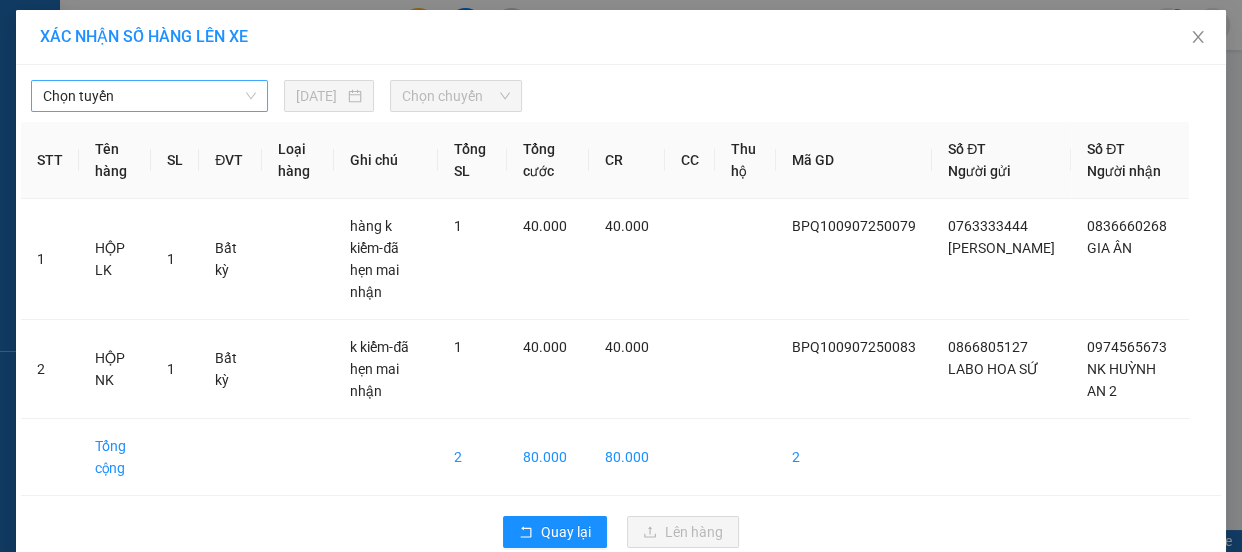click on "Chọn tuyến" at bounding box center [149, 96] 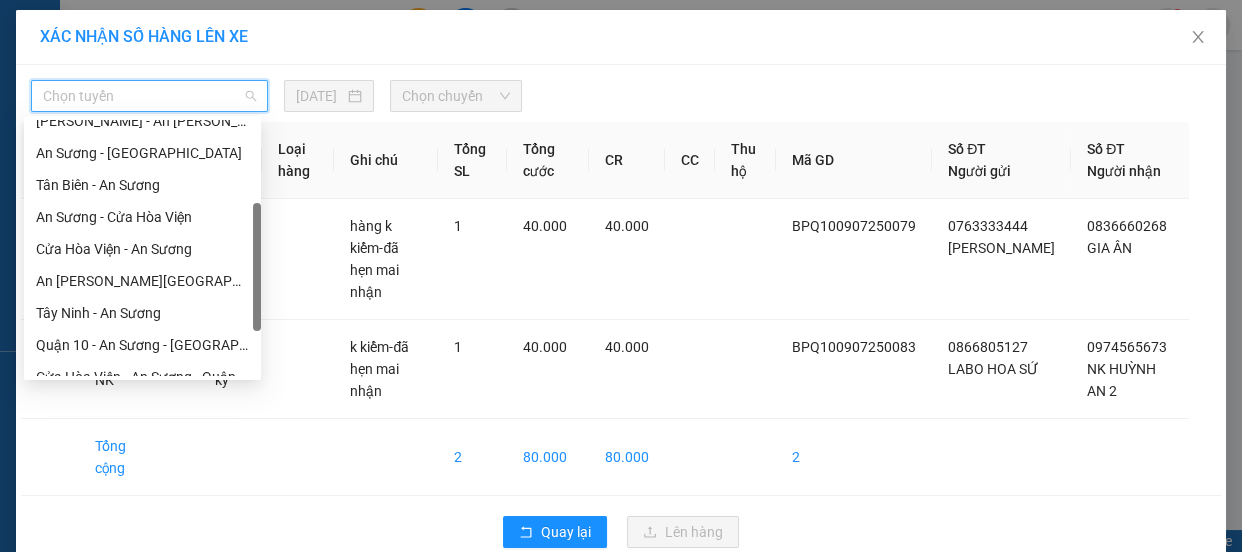 scroll, scrollTop: 179, scrollLeft: 0, axis: vertical 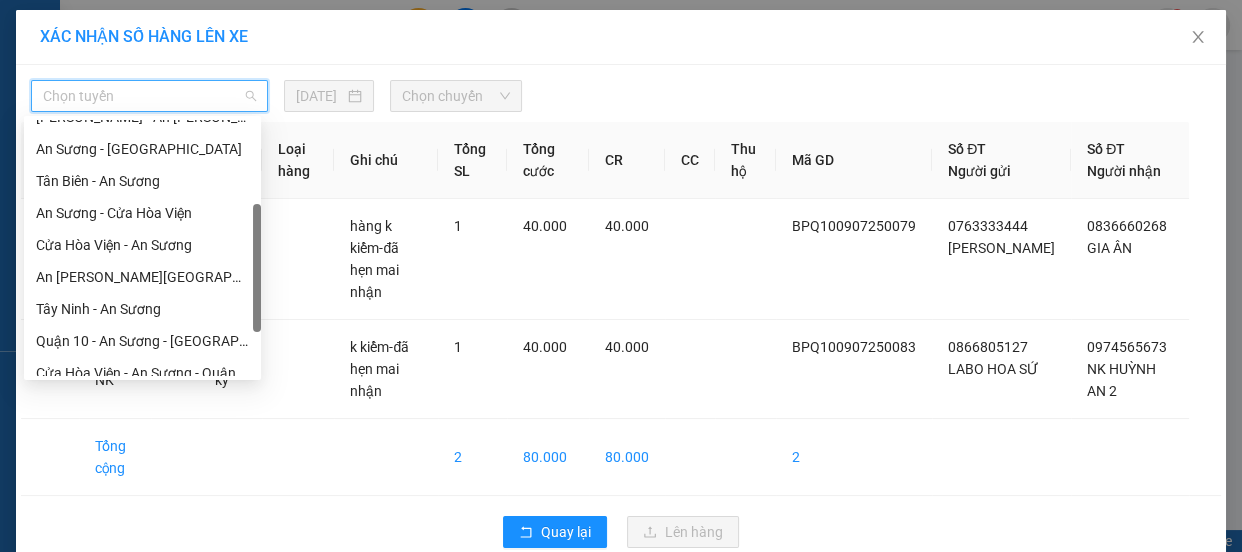 drag, startPoint x: 255, startPoint y: 188, endPoint x: 255, endPoint y: 272, distance: 84 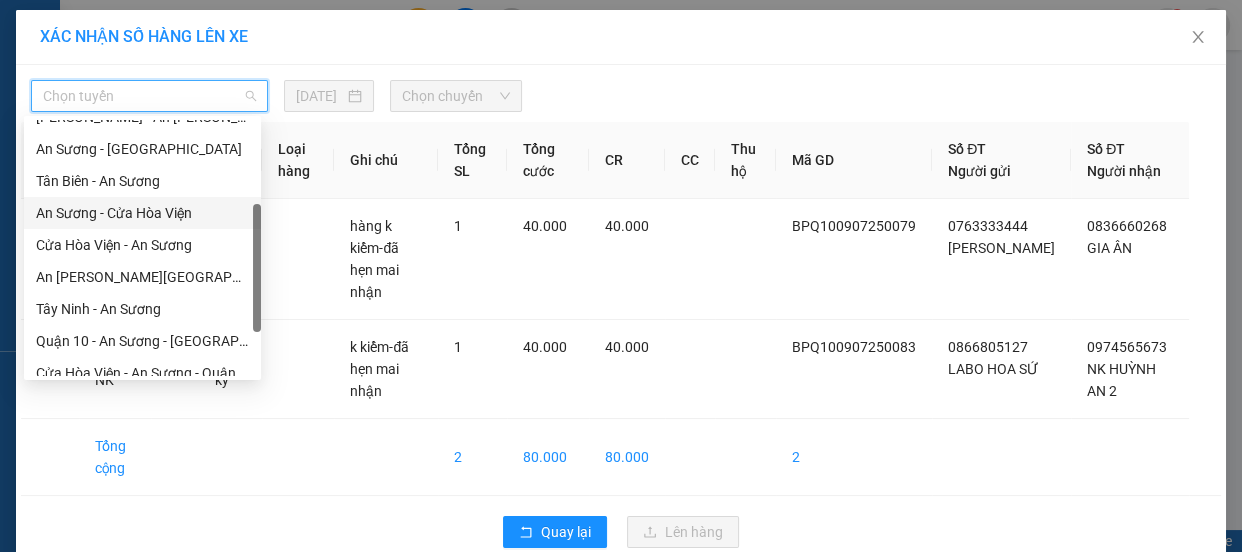 click on "An Sương - Cửa Hòa Viện" at bounding box center [142, 213] 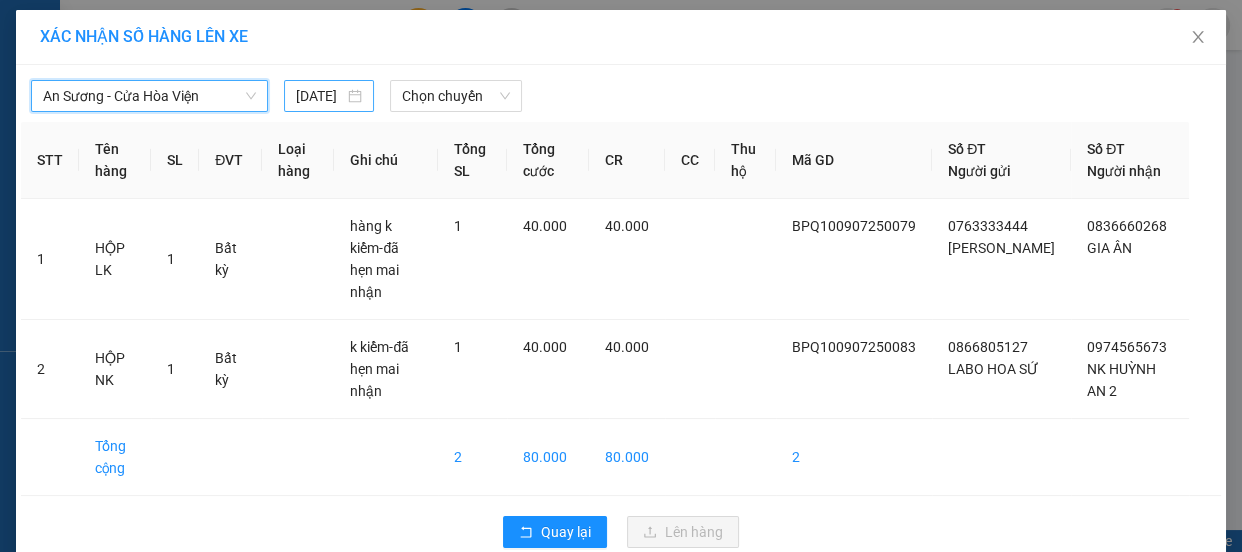 click on "09/07/2025" at bounding box center [320, 96] 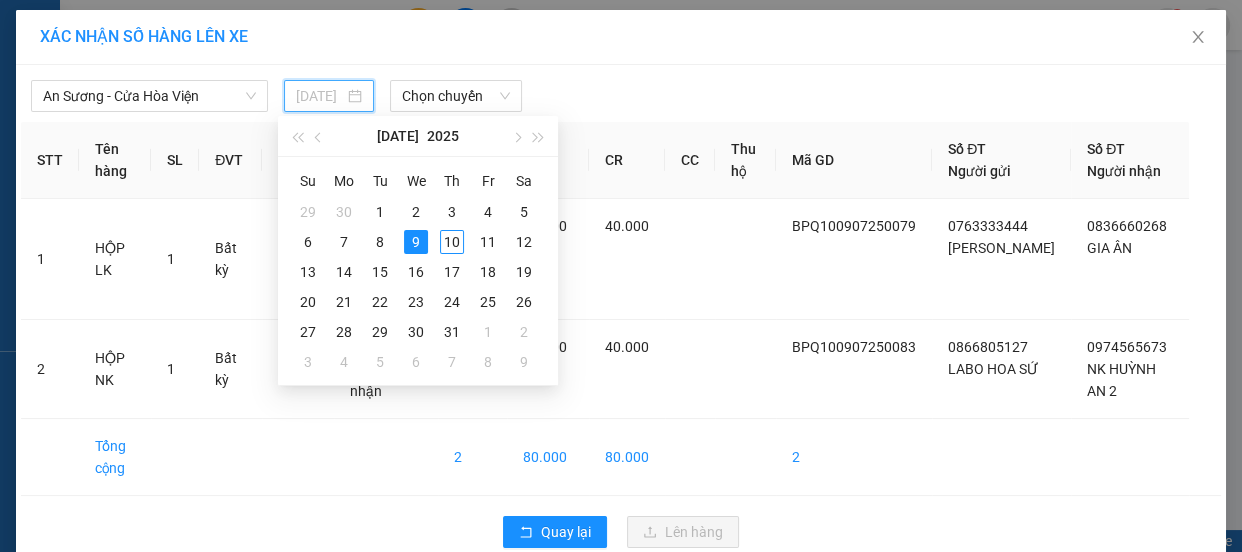 drag, startPoint x: 449, startPoint y: 240, endPoint x: 442, endPoint y: 180, distance: 60.40695 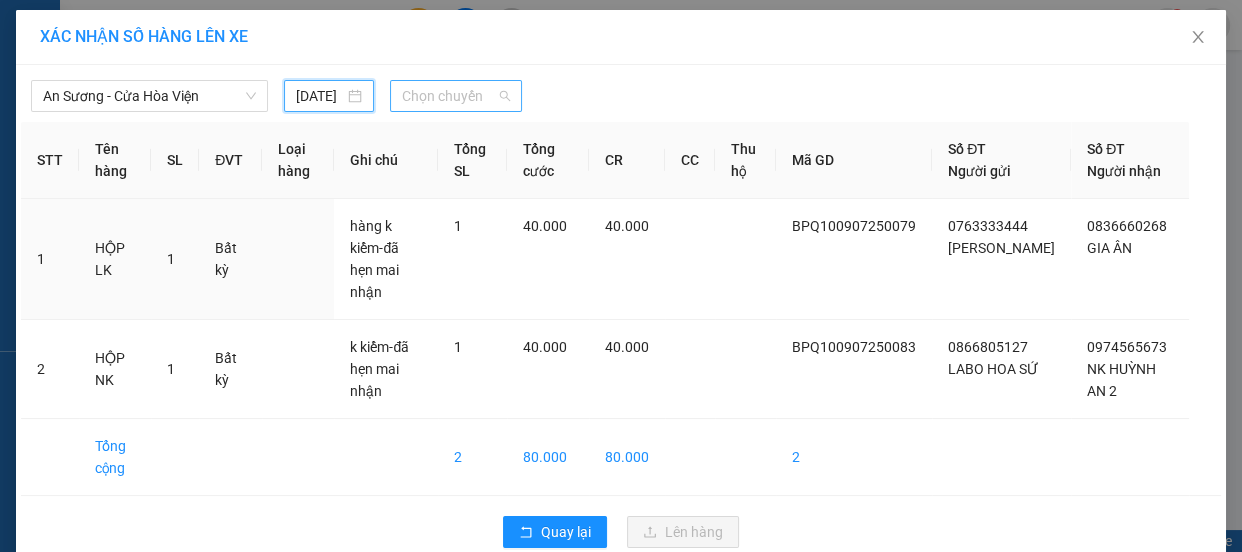 click on "Chọn chuyến" at bounding box center [456, 96] 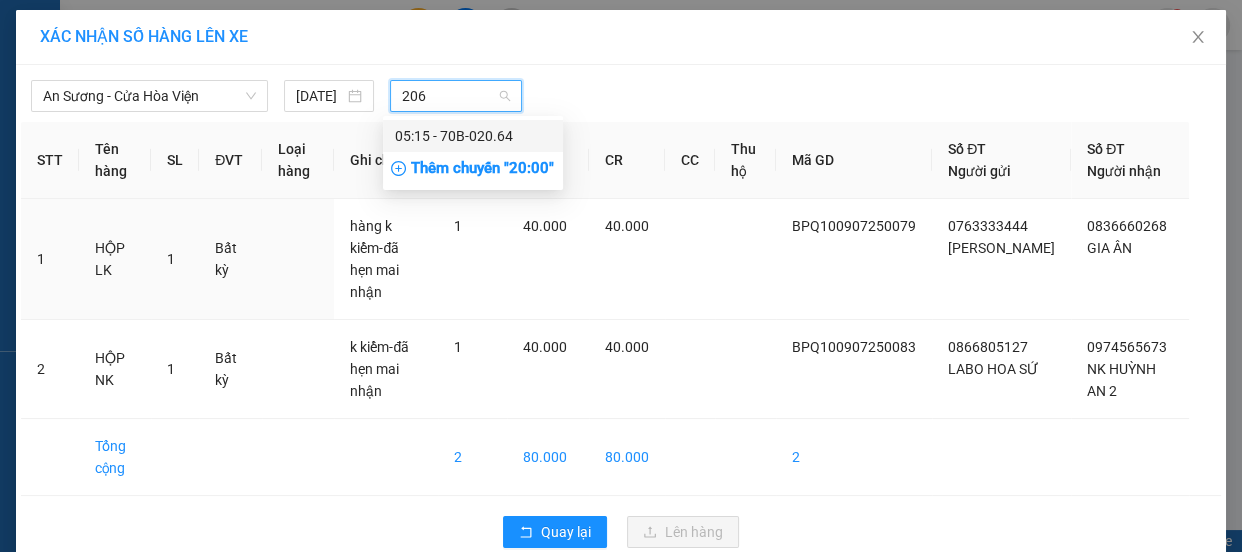 type on "2064" 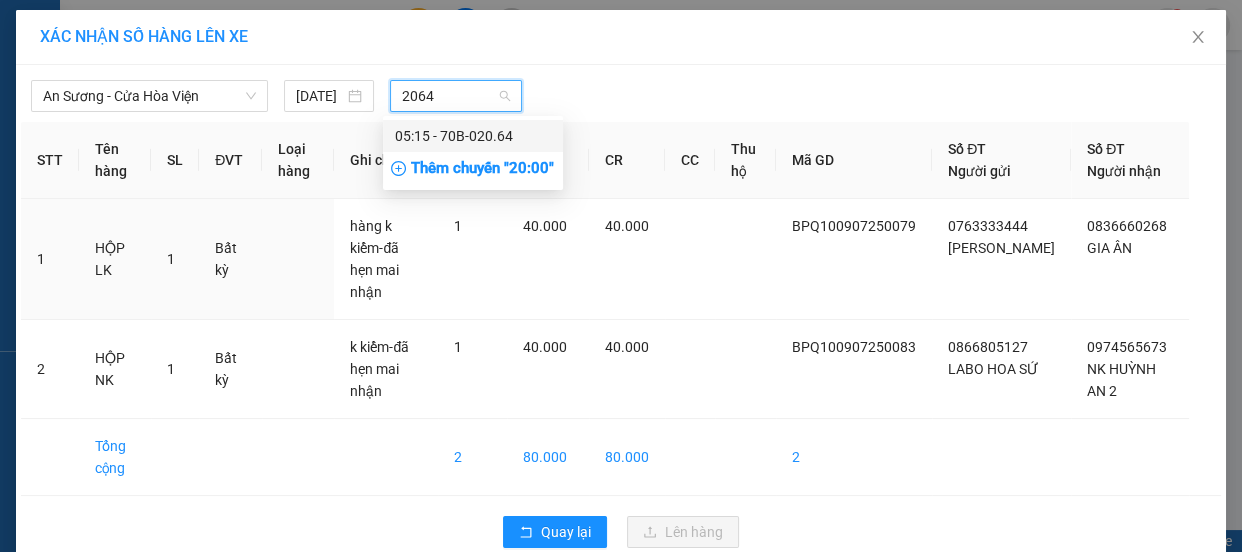 click on "05:15     - 70B-020.64" at bounding box center (473, 136) 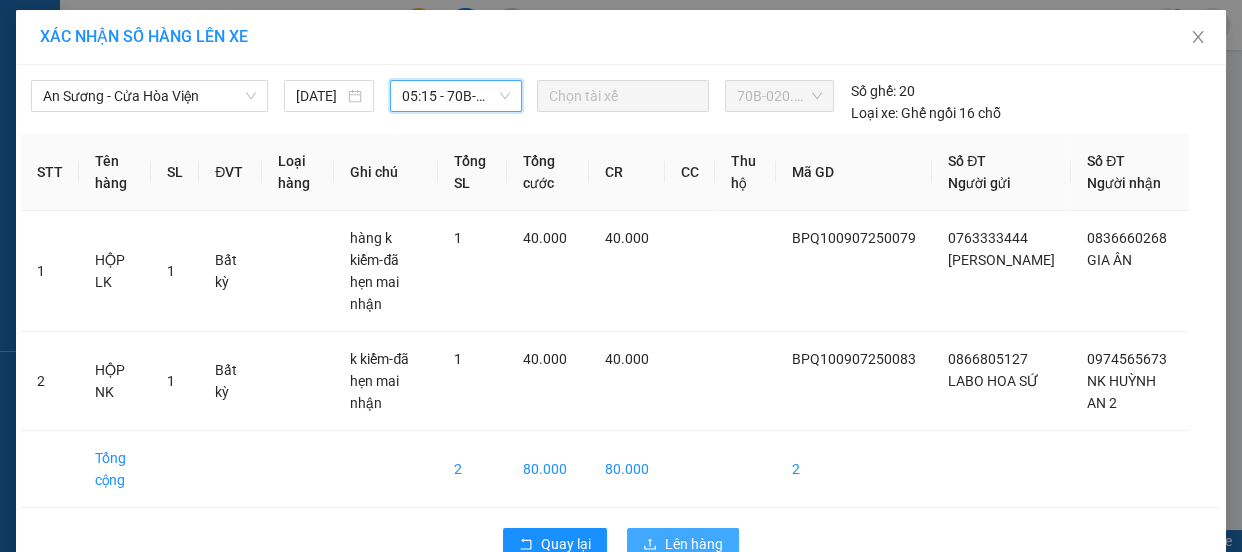click on "Lên hàng" at bounding box center [694, 544] 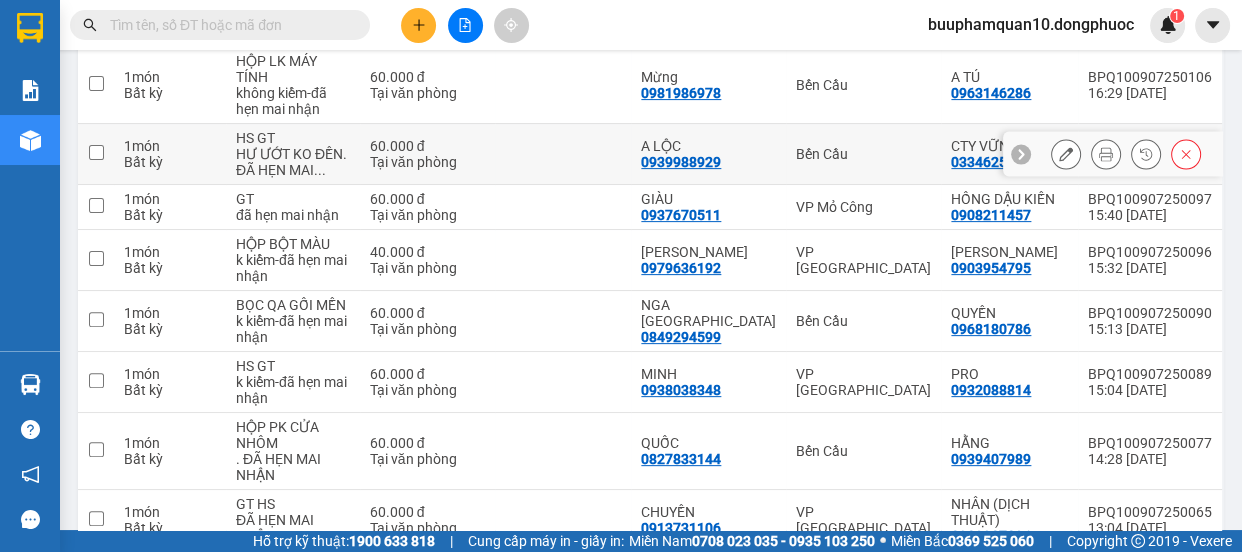 scroll, scrollTop: 630, scrollLeft: 0, axis: vertical 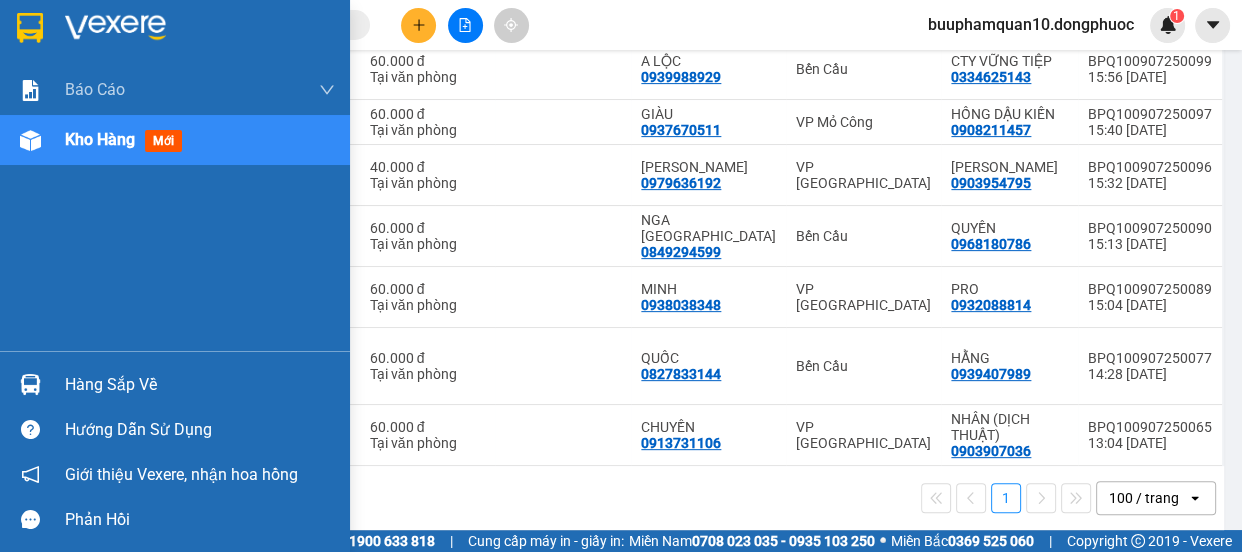 click on "Hàng sắp về" at bounding box center [175, 384] 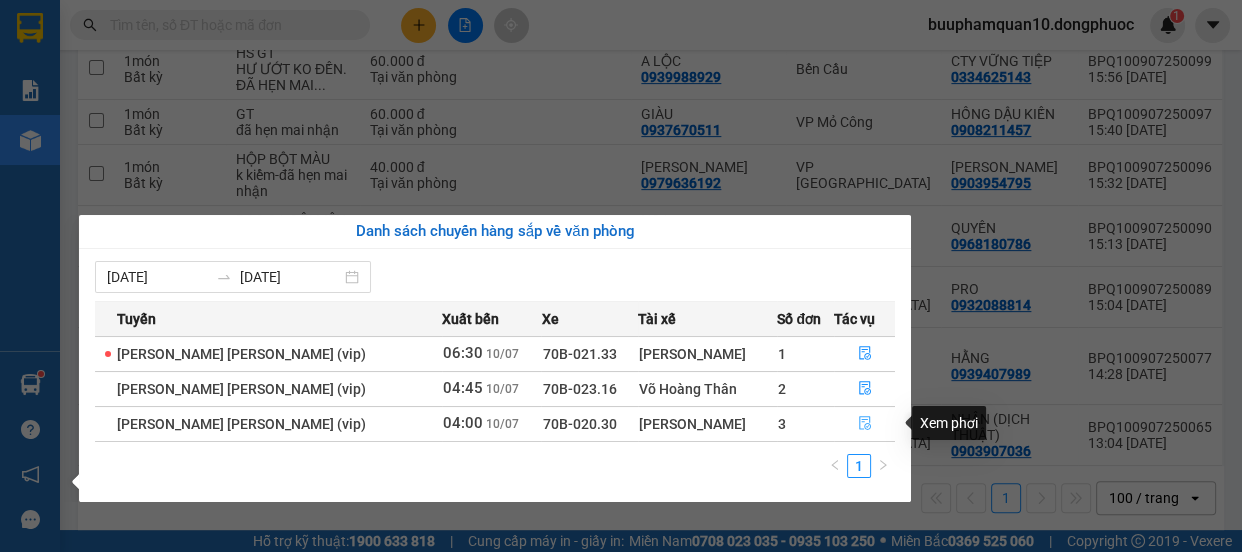 click 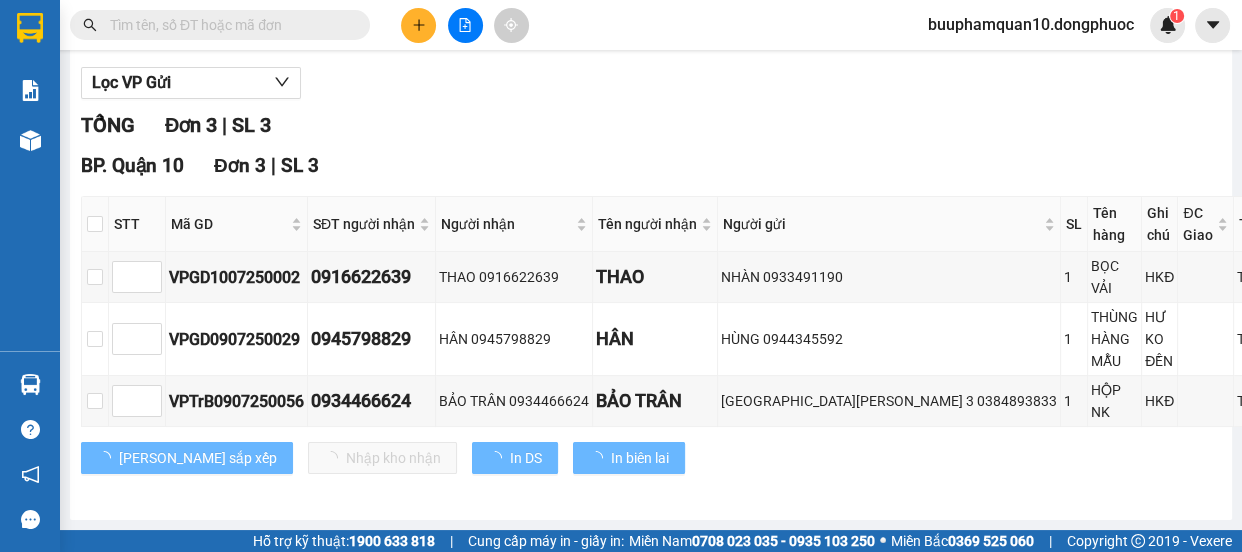 scroll, scrollTop: 211, scrollLeft: 0, axis: vertical 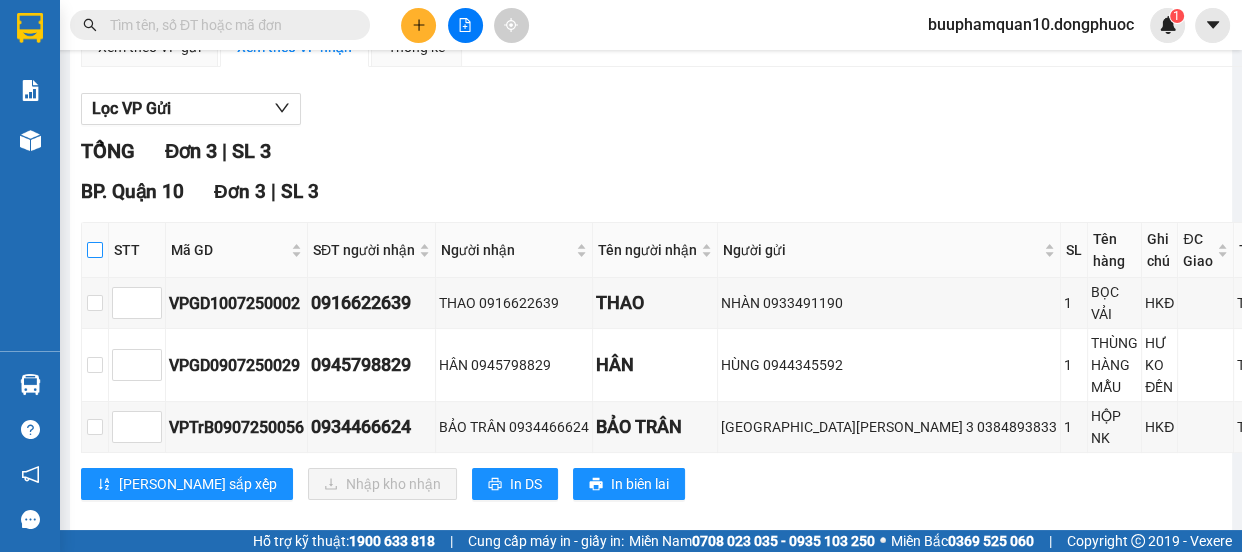 click at bounding box center [95, 250] 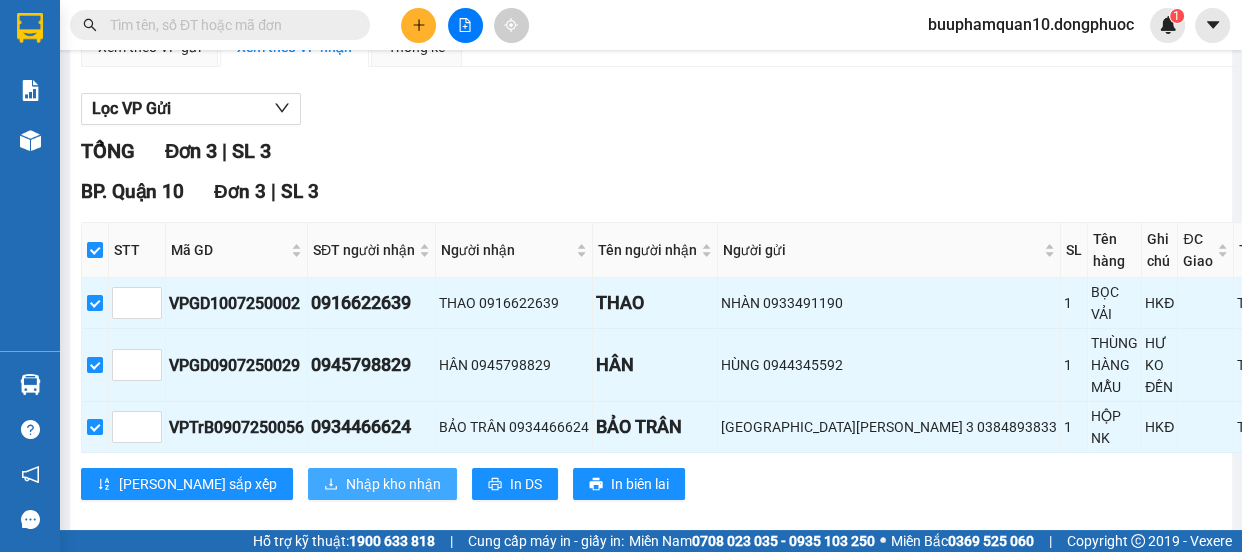 click on "Nhập kho nhận" at bounding box center [393, 484] 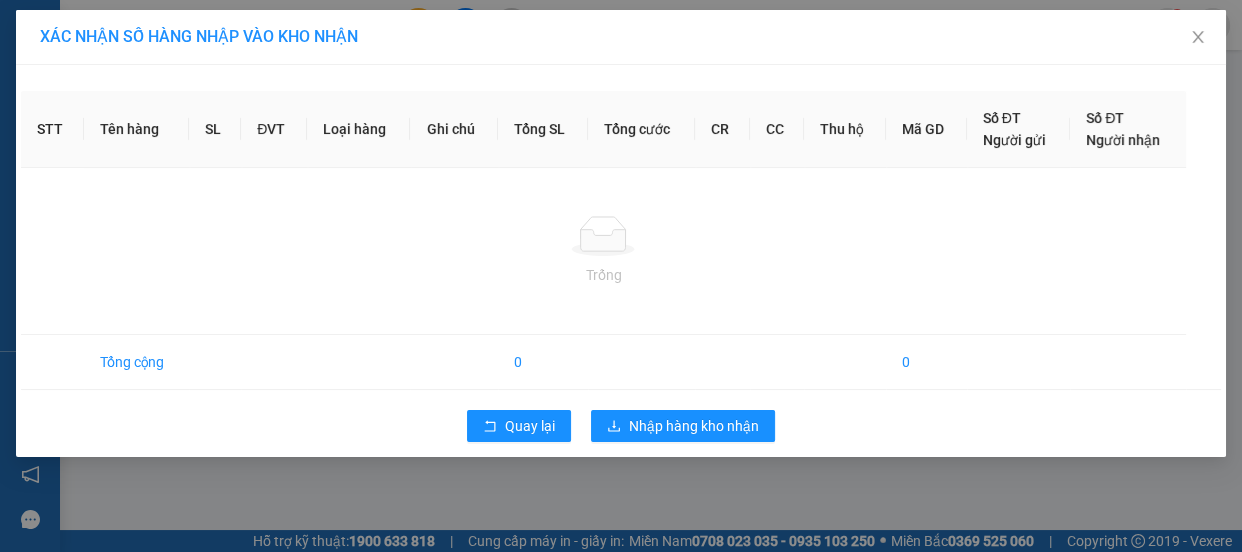 scroll, scrollTop: 0, scrollLeft: 0, axis: both 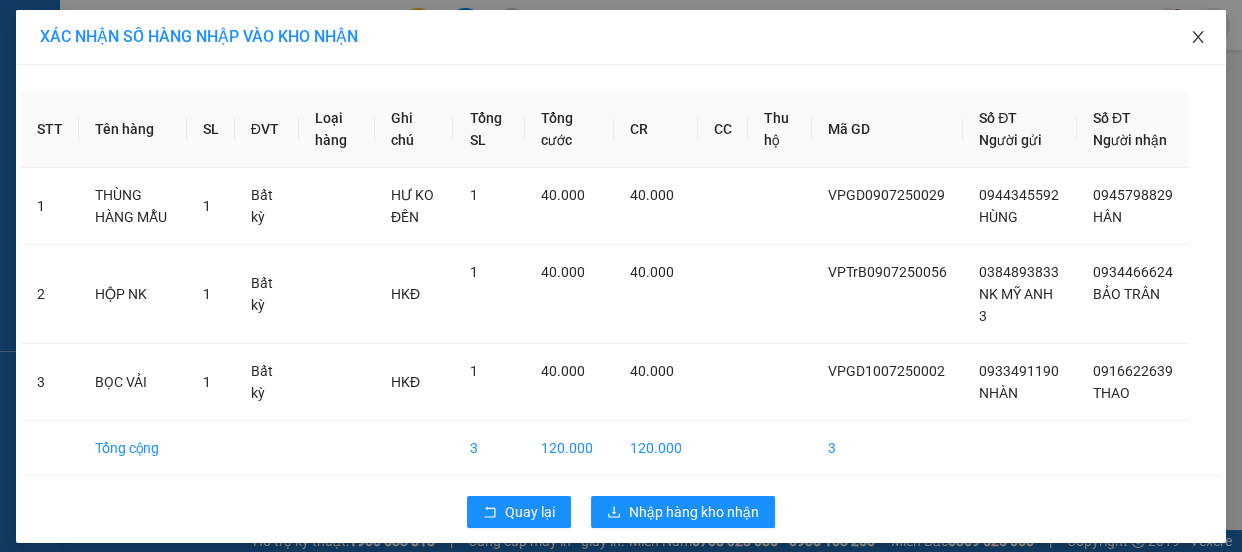 click 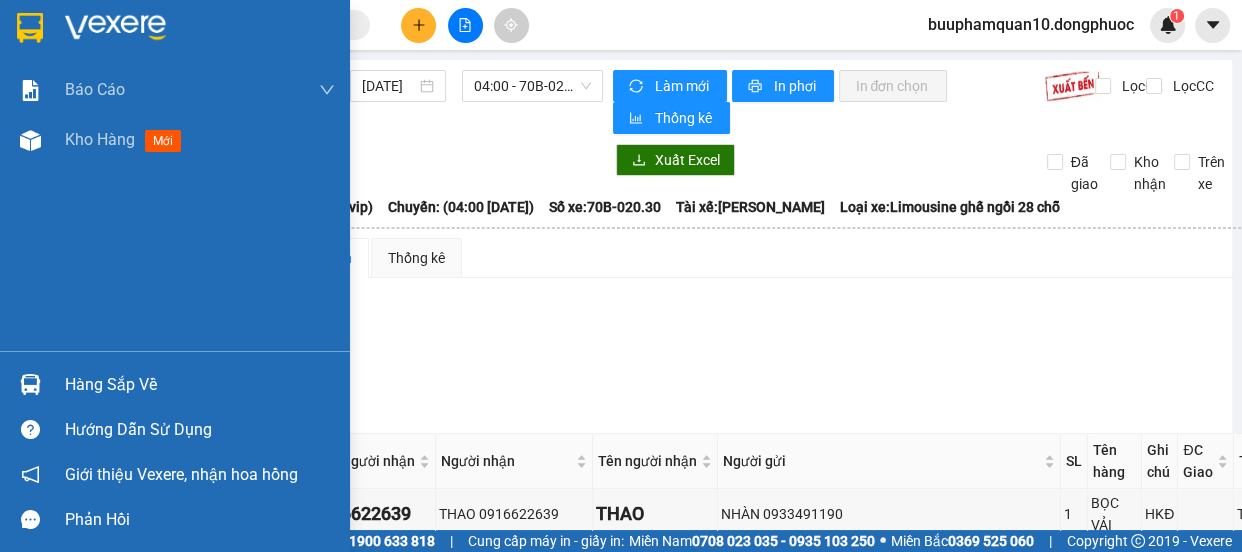 click on "Hàng sắp về" at bounding box center [200, 385] 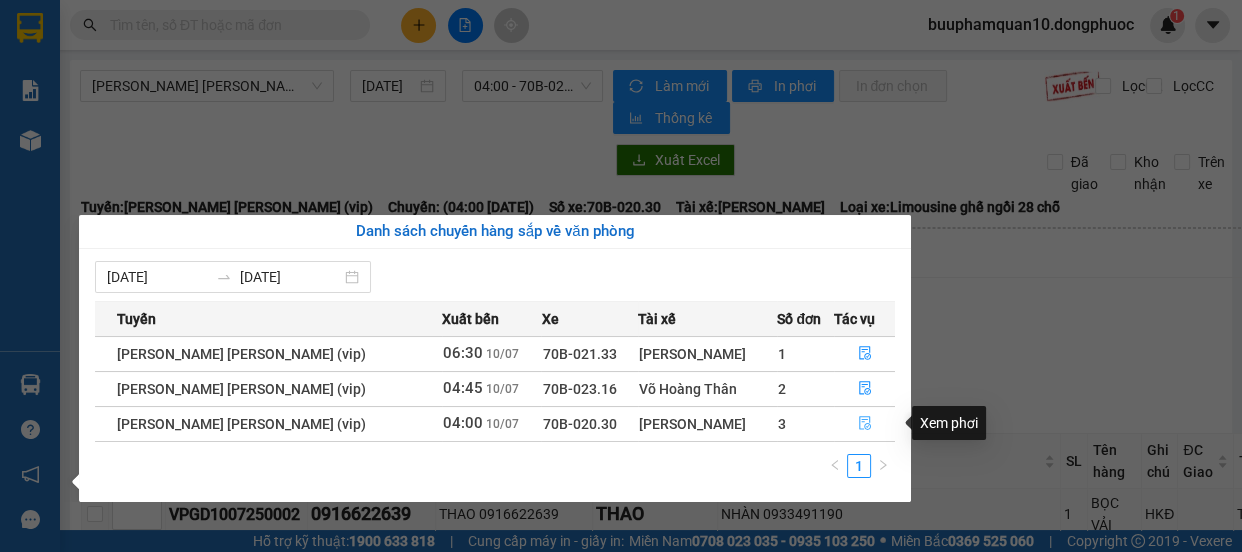 click 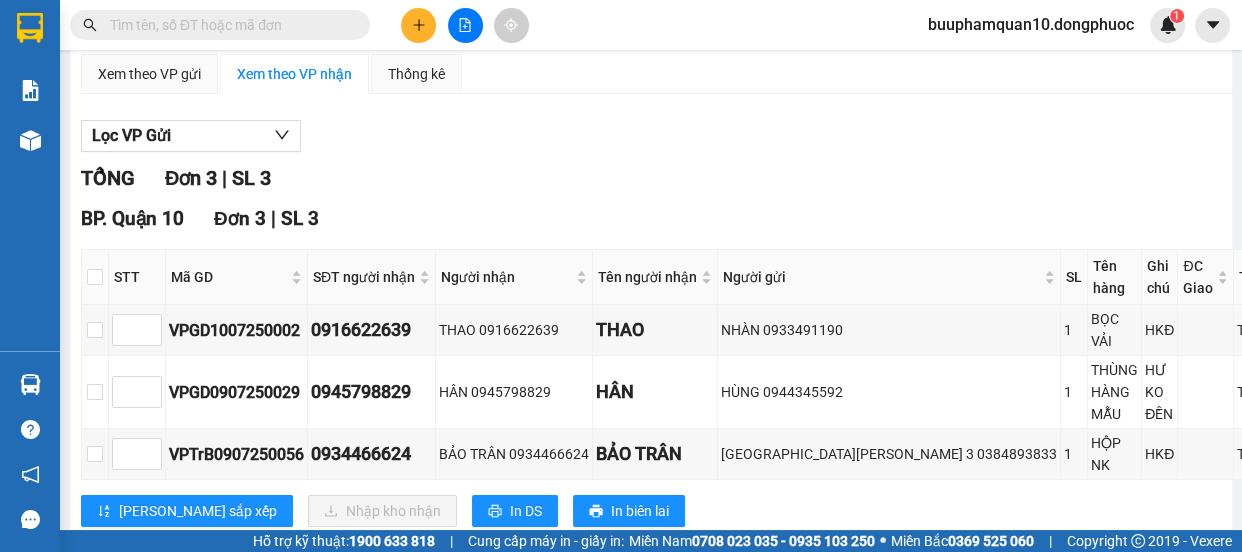 scroll, scrollTop: 211, scrollLeft: 0, axis: vertical 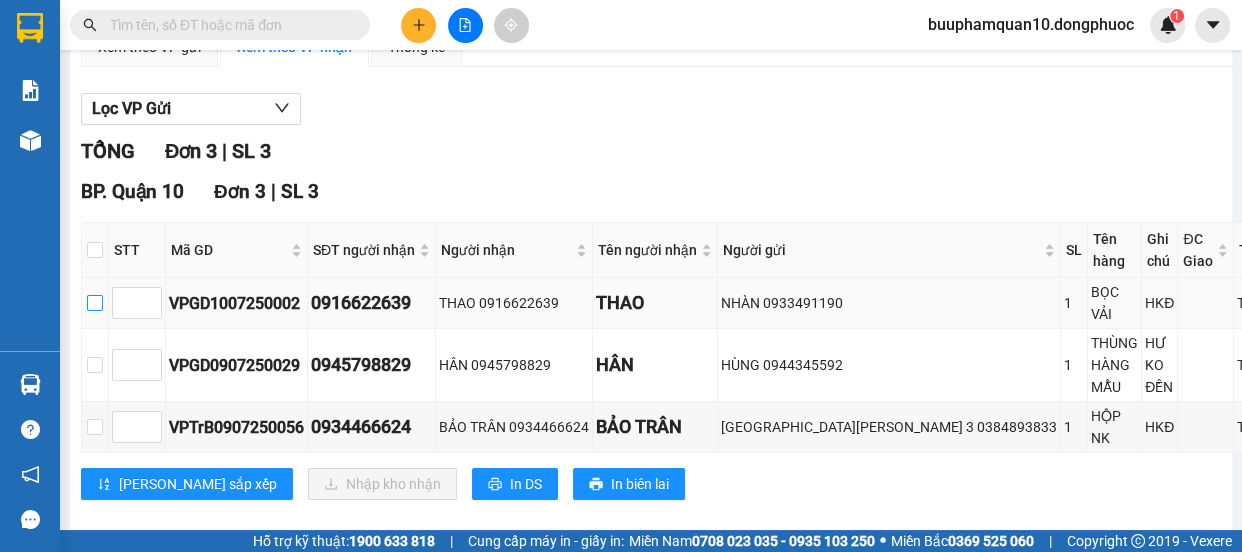 click at bounding box center (95, 303) 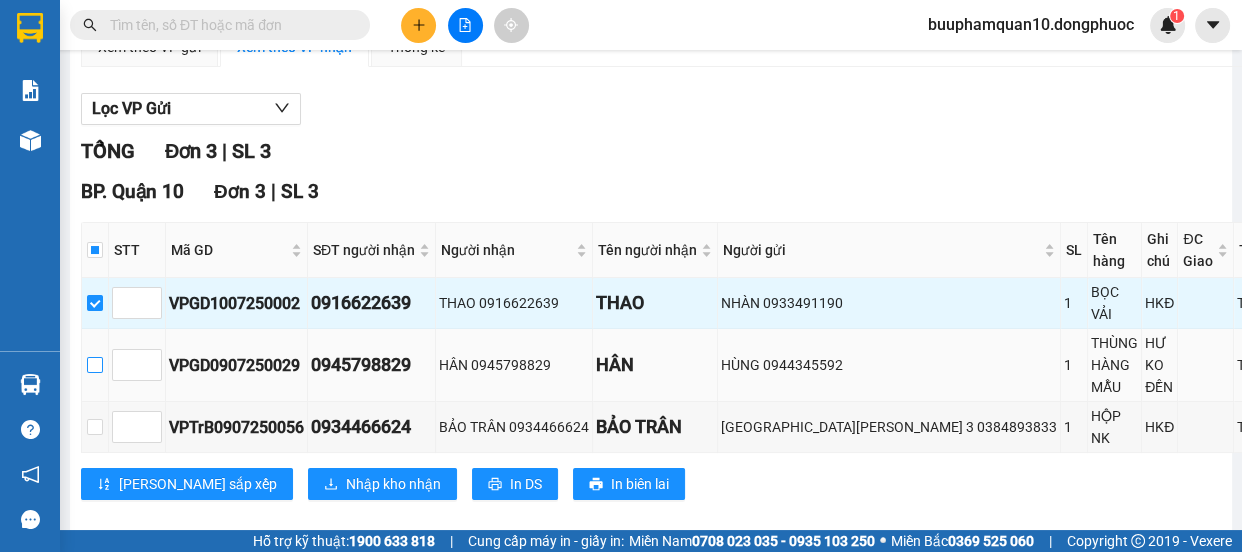 click at bounding box center (95, 365) 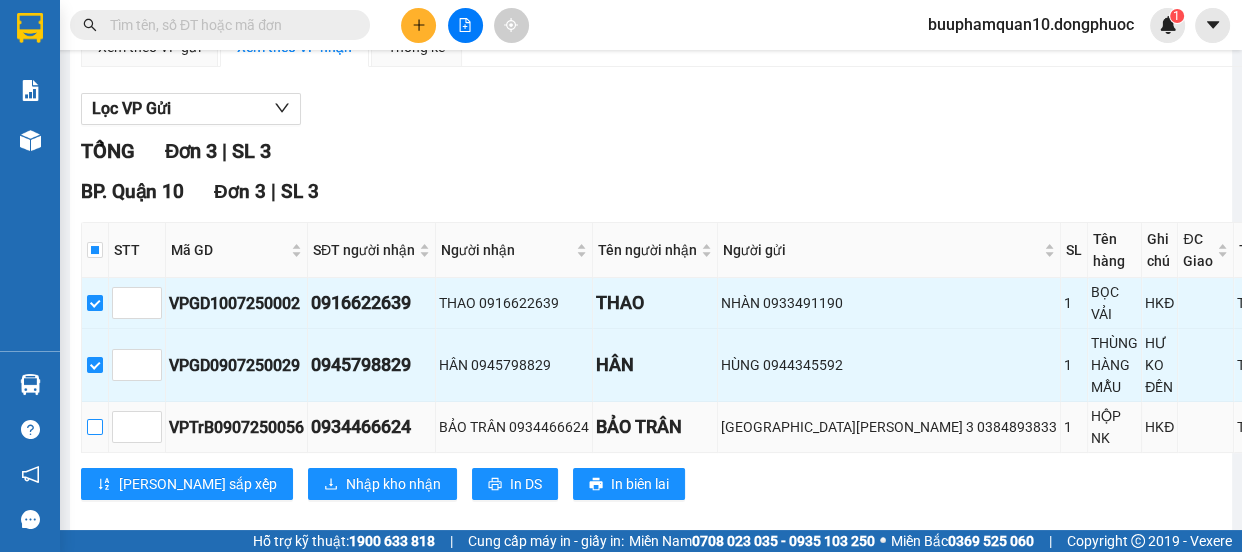 click at bounding box center (95, 427) 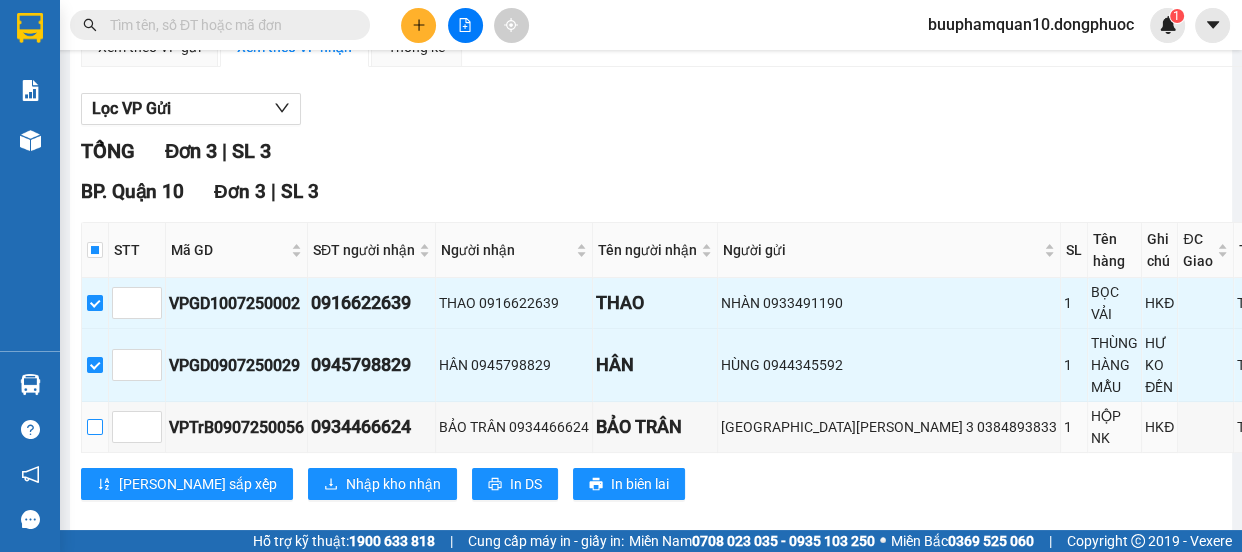 checkbox on "true" 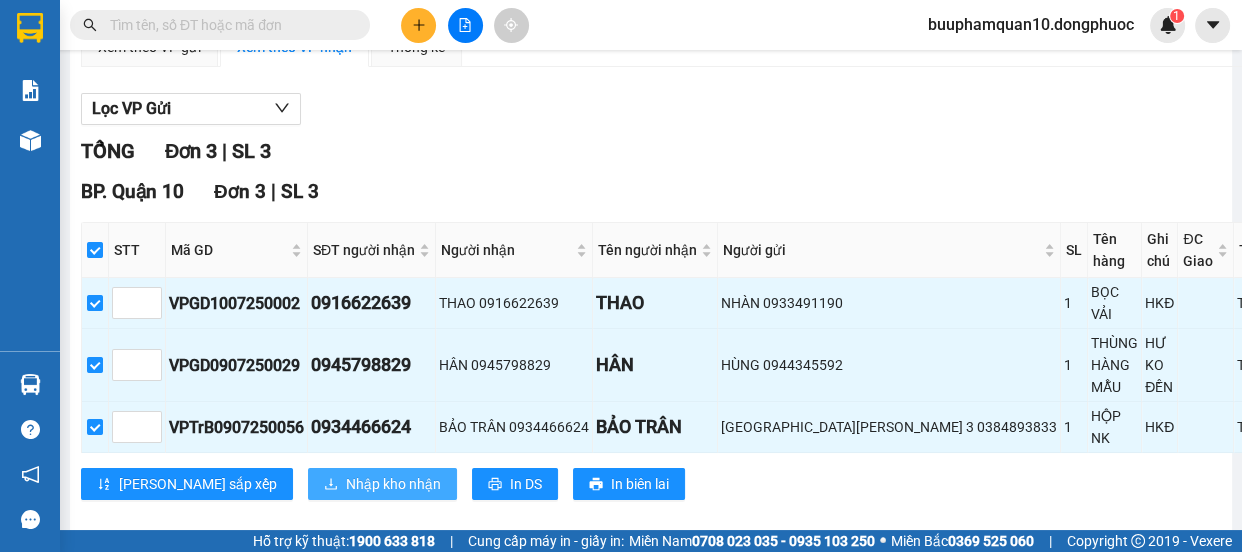 click on "Nhập kho nhận" at bounding box center [393, 484] 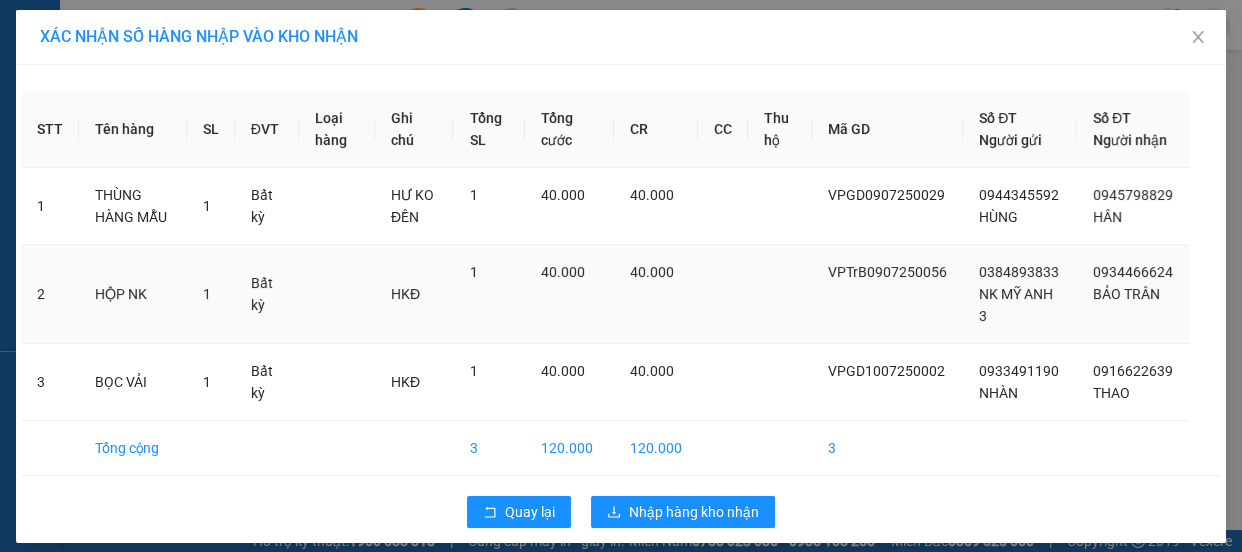 scroll, scrollTop: 0, scrollLeft: 0, axis: both 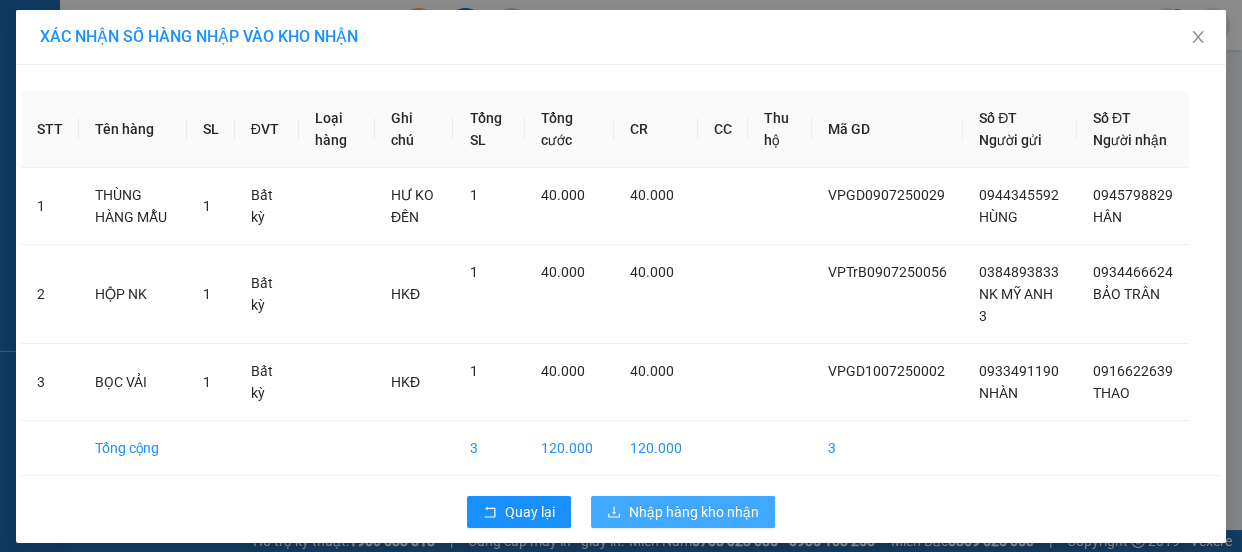 click on "Nhập hàng kho nhận" at bounding box center [694, 512] 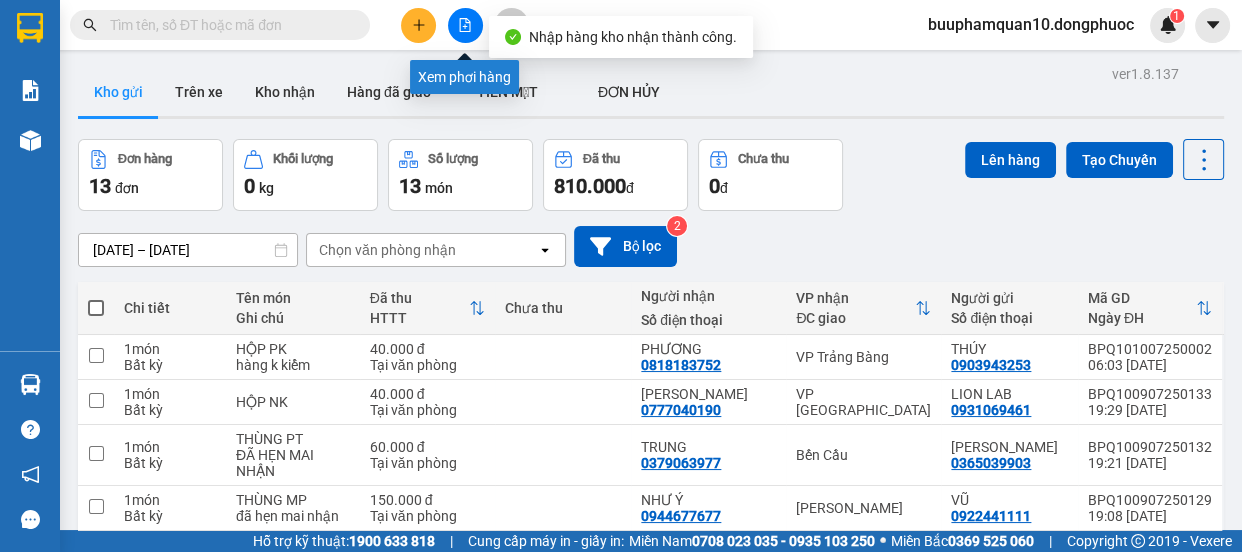 click at bounding box center [465, 25] 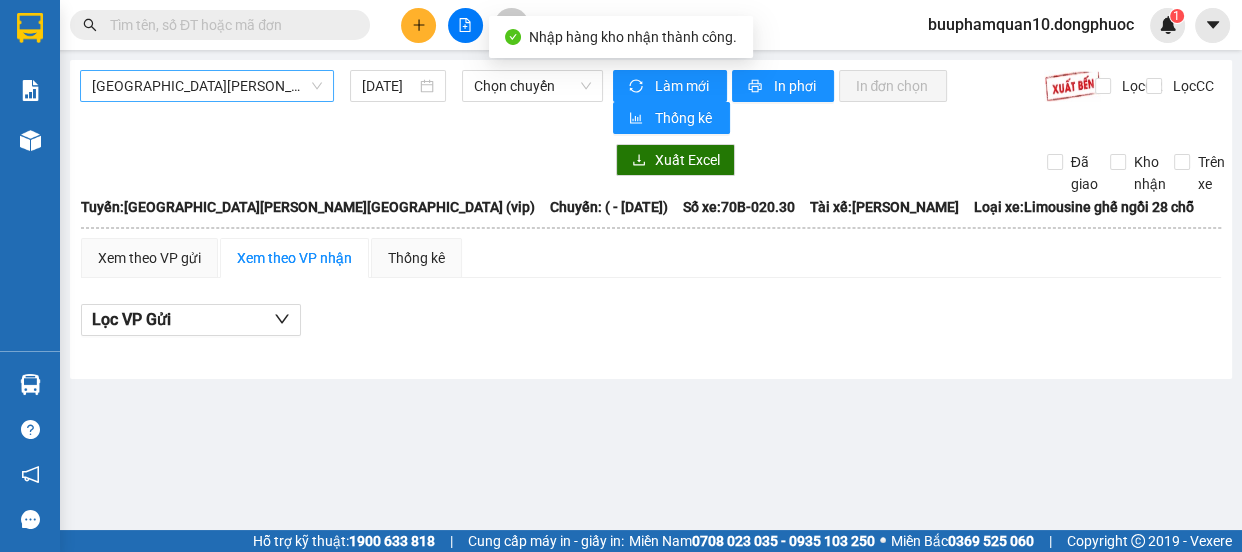 click on "[GEOGRAPHIC_DATA] - [GEOGRAPHIC_DATA] (vip)" at bounding box center [207, 86] 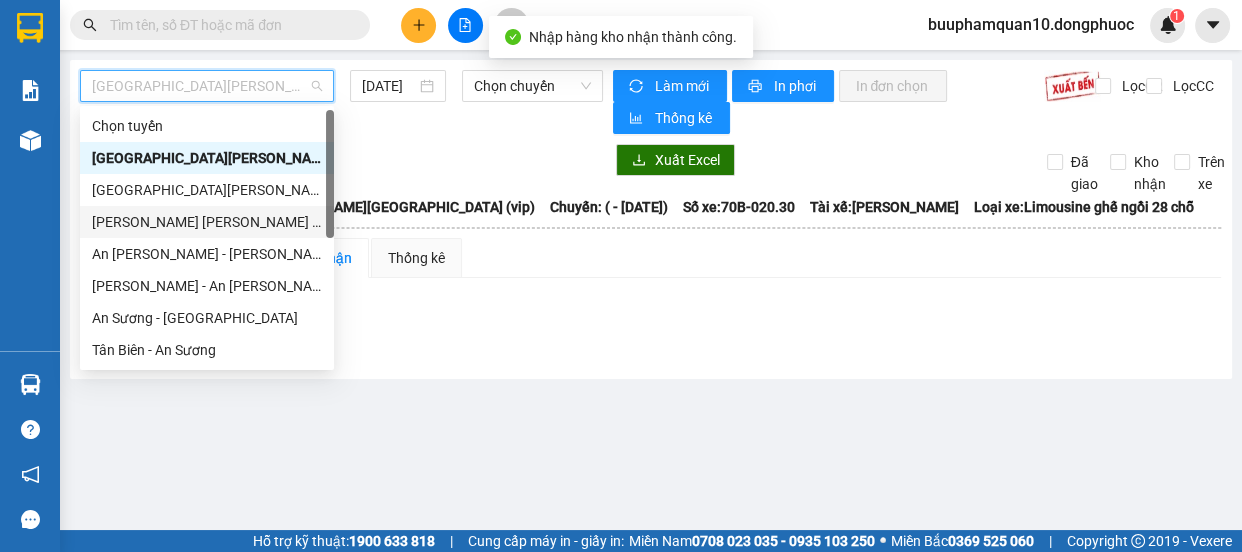 scroll, scrollTop: 287, scrollLeft: 0, axis: vertical 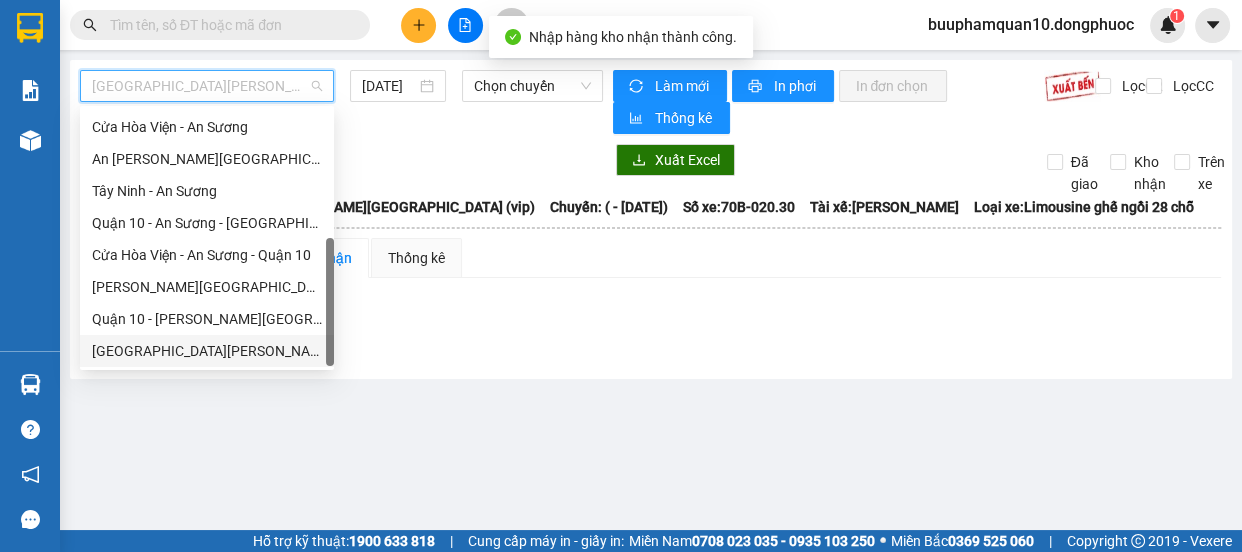 click on "[GEOGRAPHIC_DATA] - [GEOGRAPHIC_DATA] (vip)" at bounding box center [207, 351] 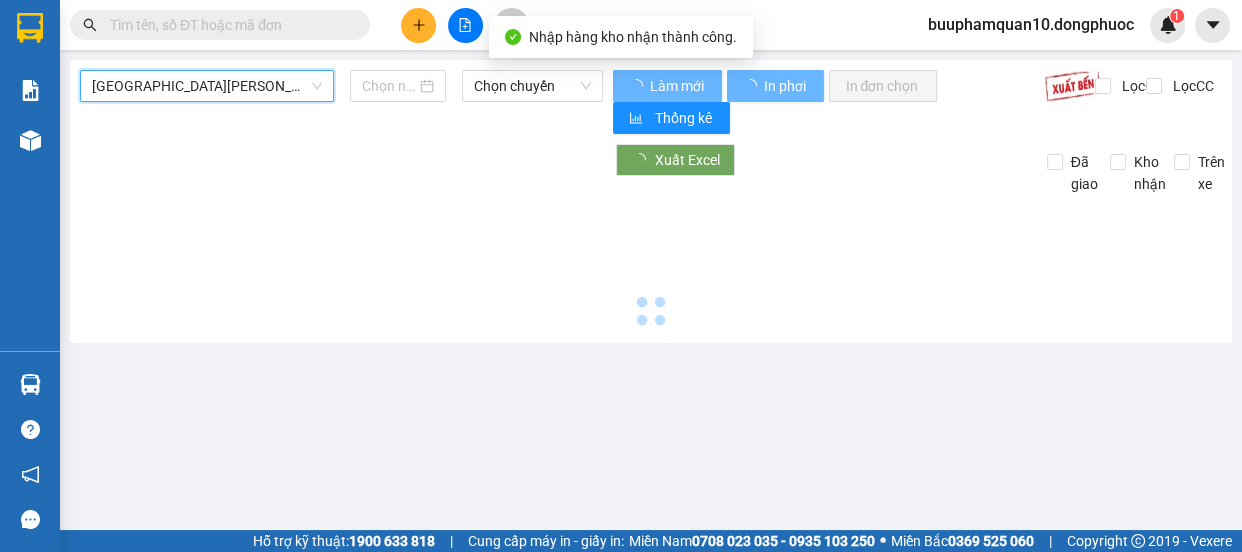 type on "[DATE]" 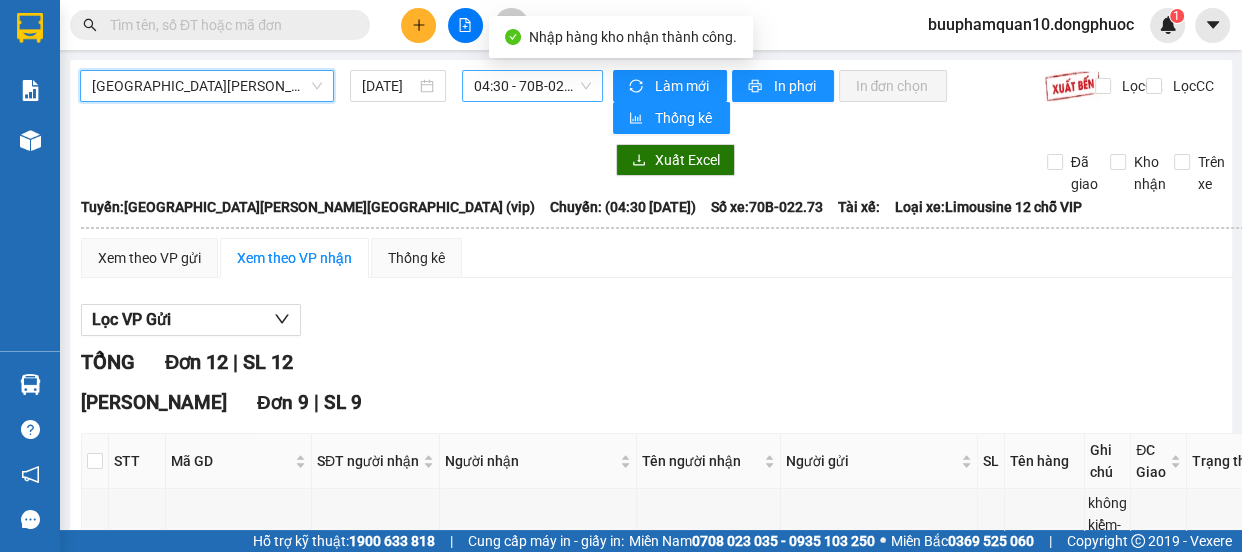 click on "04:30     - 70B-022.73" at bounding box center (532, 86) 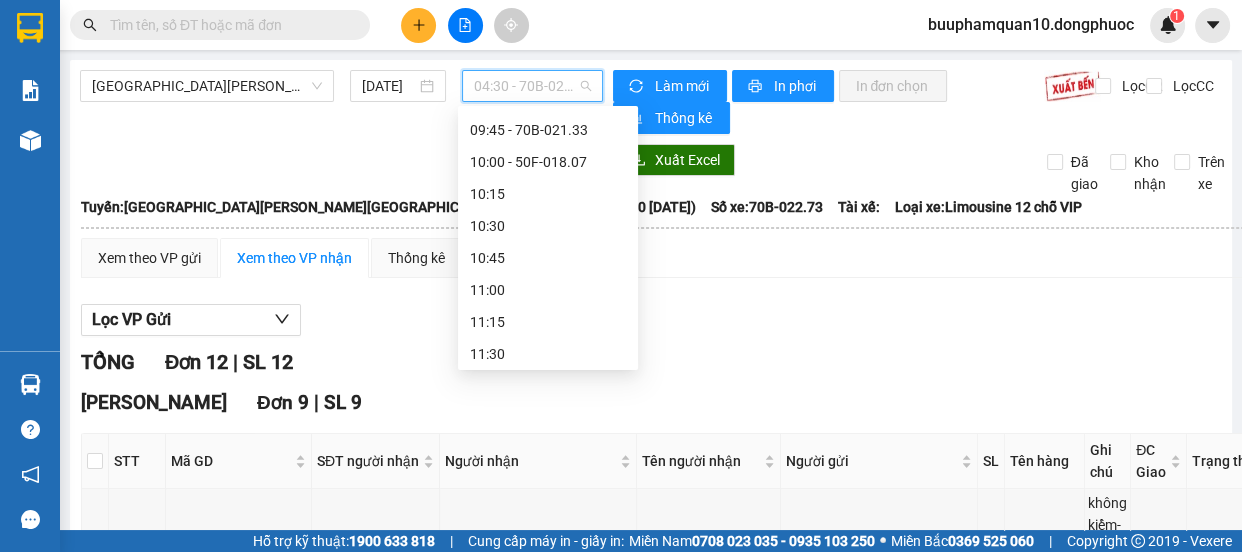 scroll, scrollTop: 785, scrollLeft: 0, axis: vertical 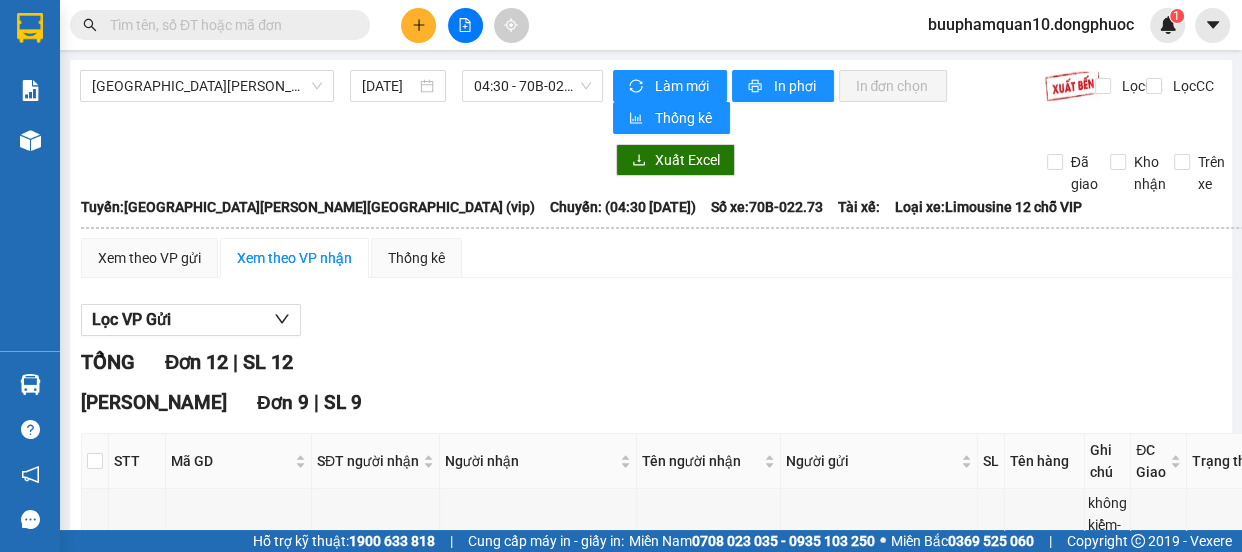 click on "Xem theo VP gửi Xem theo VP nhận Thống kê" at bounding box center [680, 258] 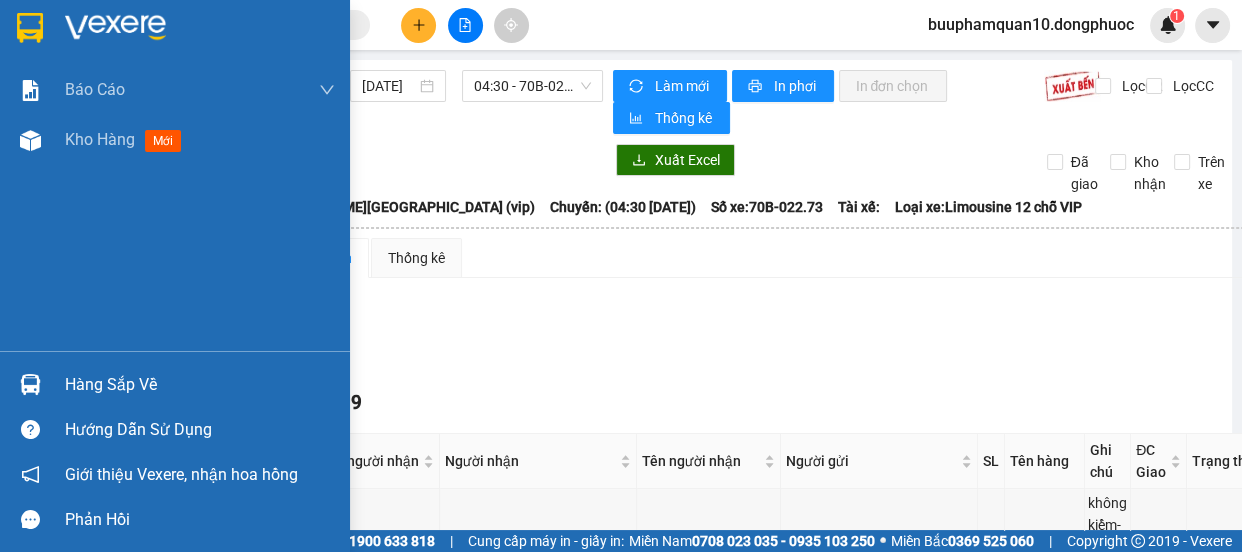 click at bounding box center [30, 384] 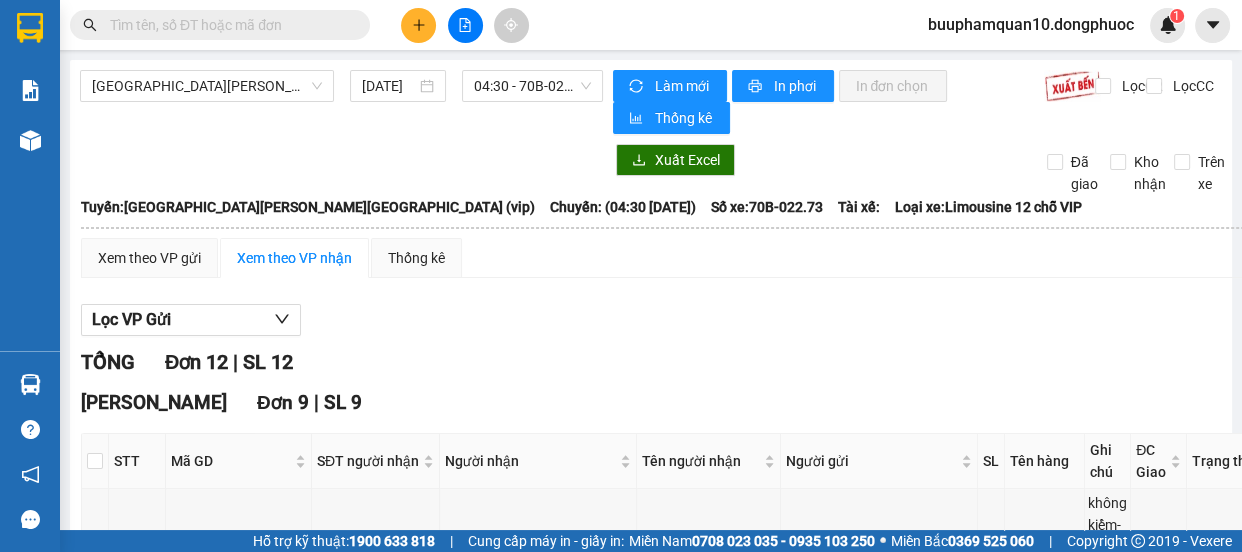 click on "Kết quả tìm kiếm ( 0 )  Bộ lọc  Ngày tạo đơn gần nhất No Data buuphamquan10.dongphuoc 1     Báo cáo Mẫu 1: Báo cáo dòng tiền theo nhân viên Mẫu 1: Báo cáo dòng tiền theo nhân viên (VP) Mẫu 2: Doanh số tạo đơn theo Văn phòng, nhân viên - Trạm     Kho hàng mới Hàng sắp về Hướng dẫn sử dụng Giới thiệu Vexere, nhận hoa hồng Phản hồi Phần mềm hỗ trợ bạn tốt chứ? Hồ Chí Minh - Tây Ninh (vip) 10/07/2025 04:30     - 70B-022.73  Làm mới In phơi In đơn chọn Thống kê Lọc  CR Lọc  CC Xuất Excel Đã giao Kho nhận Trên xe Đồng Phước   19001152   Bến xe Tây Ninh, 01 Võ Văn Truyện, KP 1, Phường 2 06:34 - 10/07/2025 Tuyến:  Hồ Chí Minh - Tây Ninh (vip) Chuyến:   (04:30 - 10/07/2025) Số xe:  70B-022.73 Loại xe:  Limousine 12 chỗ VIP Tuyến:  Hồ Chí Minh - Tây Ninh (vip) Chuyến:   (04:30 - 10/07/2025) Số xe:  70B-022.73 Tài xế:  Loại xe:  Limousine 12 chỗ VIP   |" at bounding box center (621, 276) 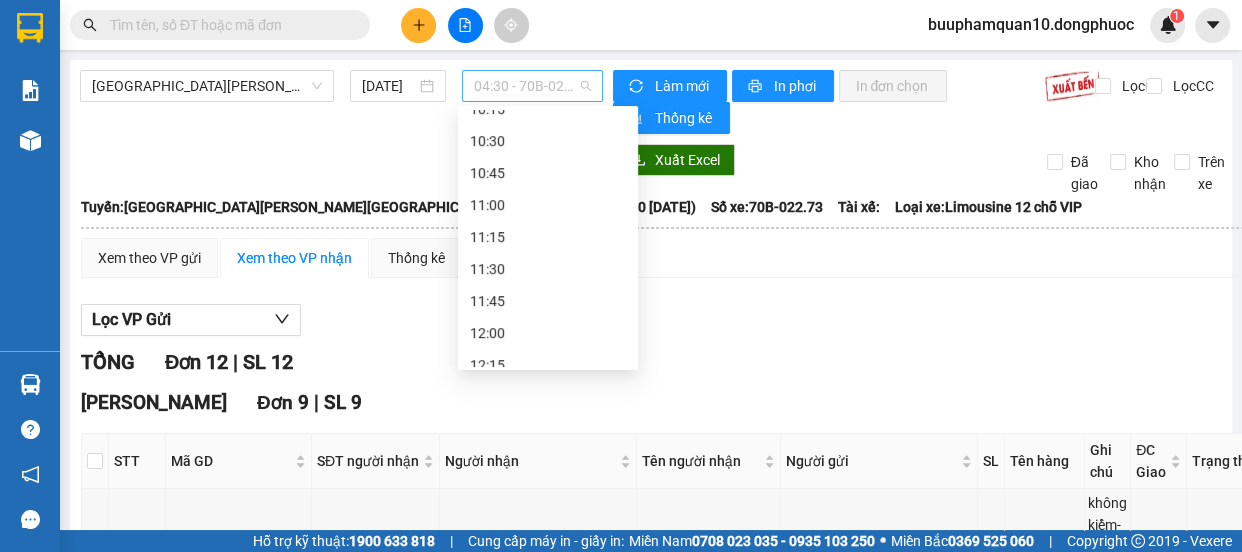 click on "04:30     - 70B-022.73" at bounding box center [532, 86] 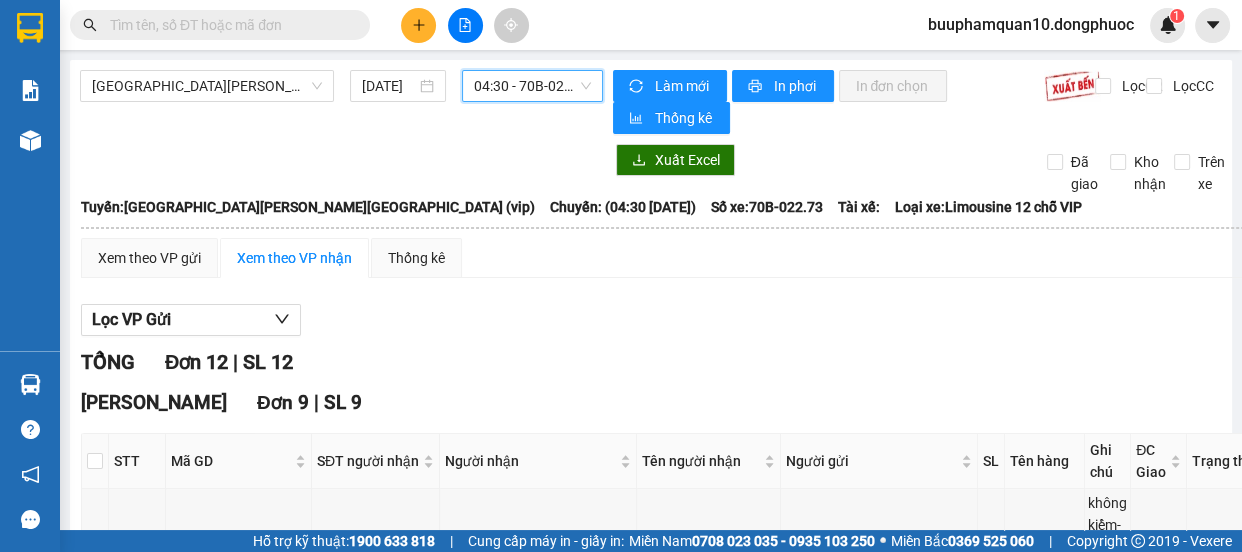 click on "04:30     - 70B-022.73" at bounding box center [532, 86] 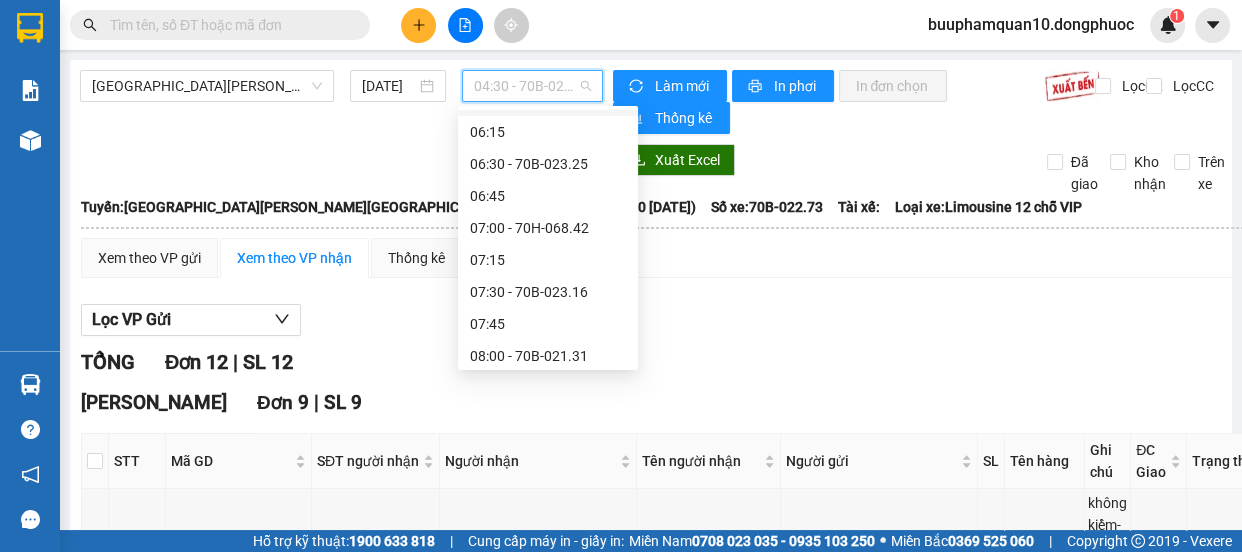 scroll, scrollTop: 286, scrollLeft: 0, axis: vertical 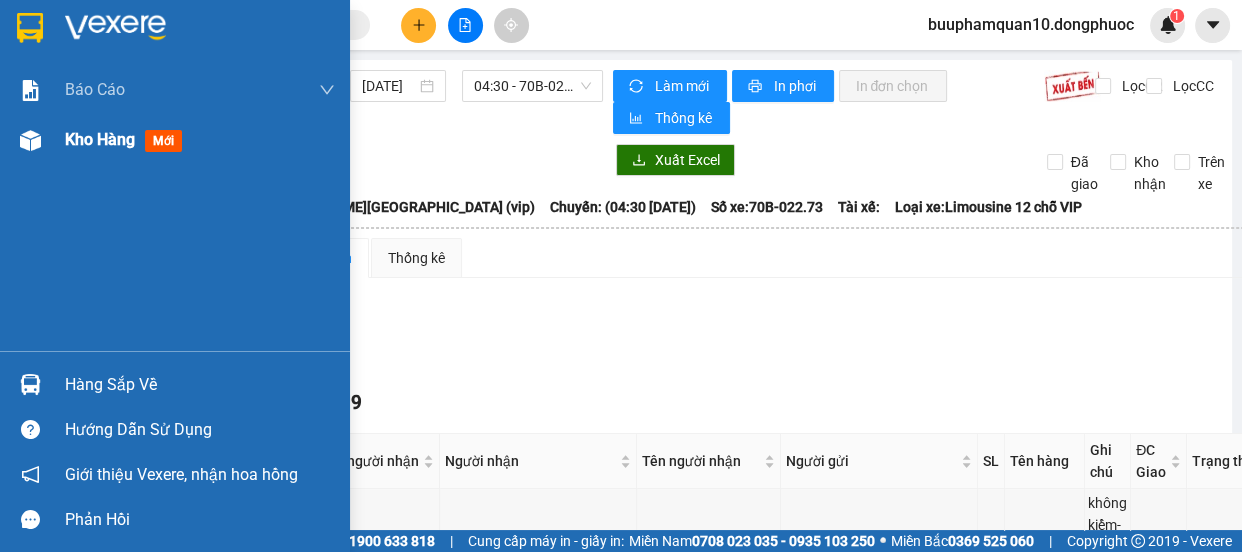 click at bounding box center (30, 140) 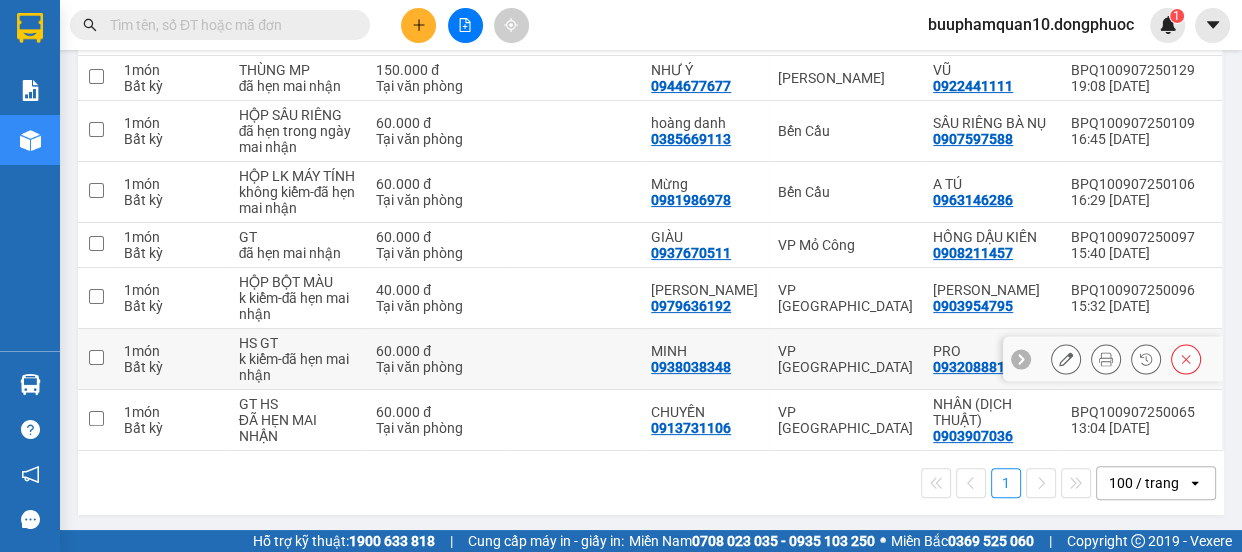 scroll, scrollTop: 431, scrollLeft: 0, axis: vertical 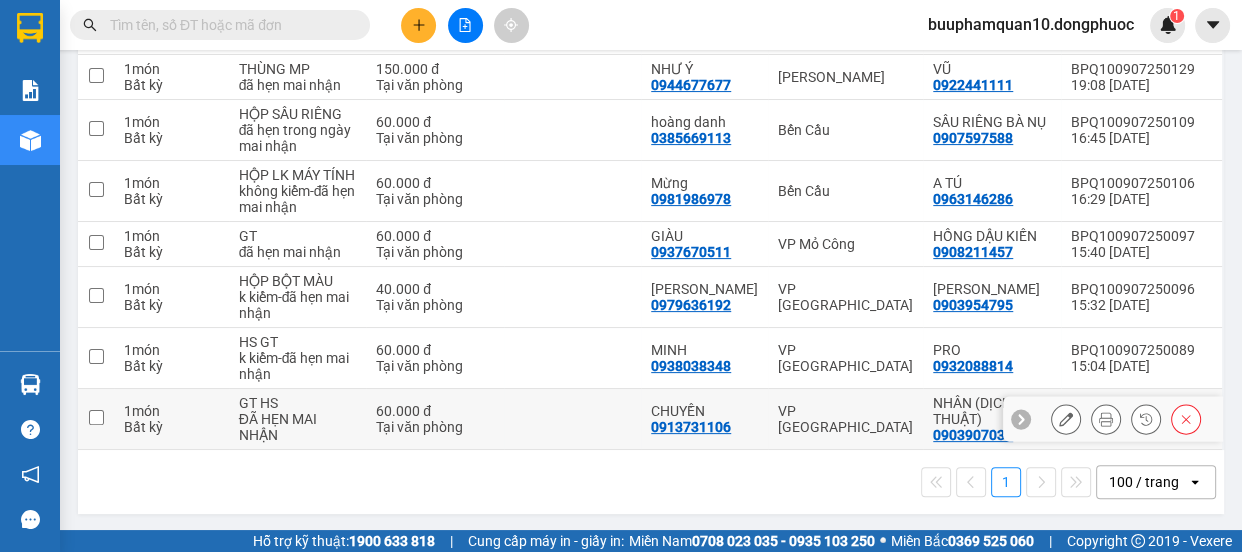 click at bounding box center (96, 417) 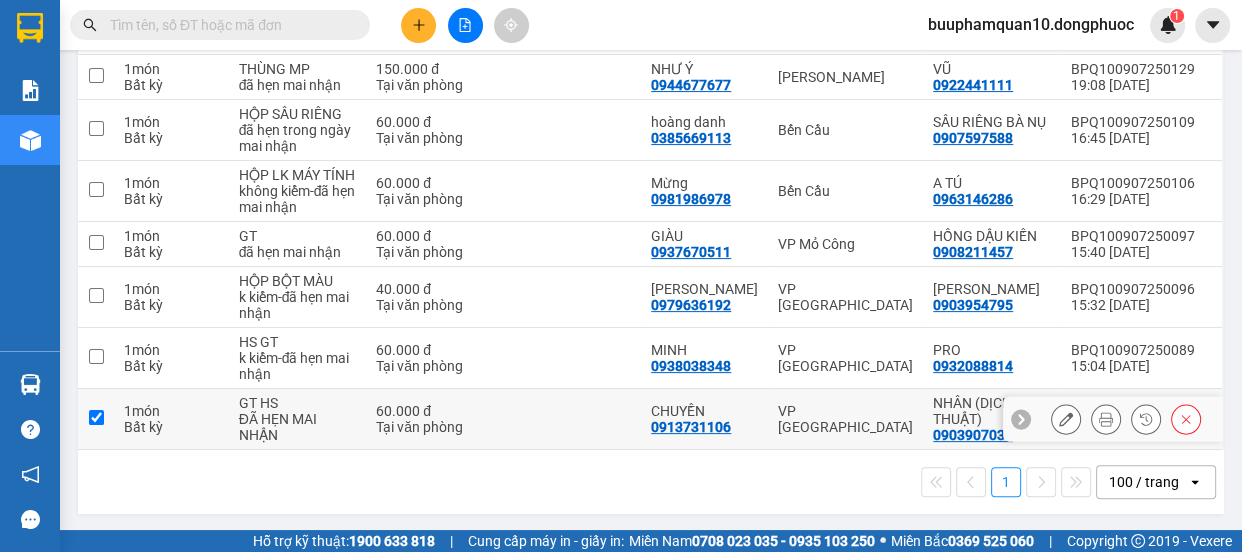 checkbox on "true" 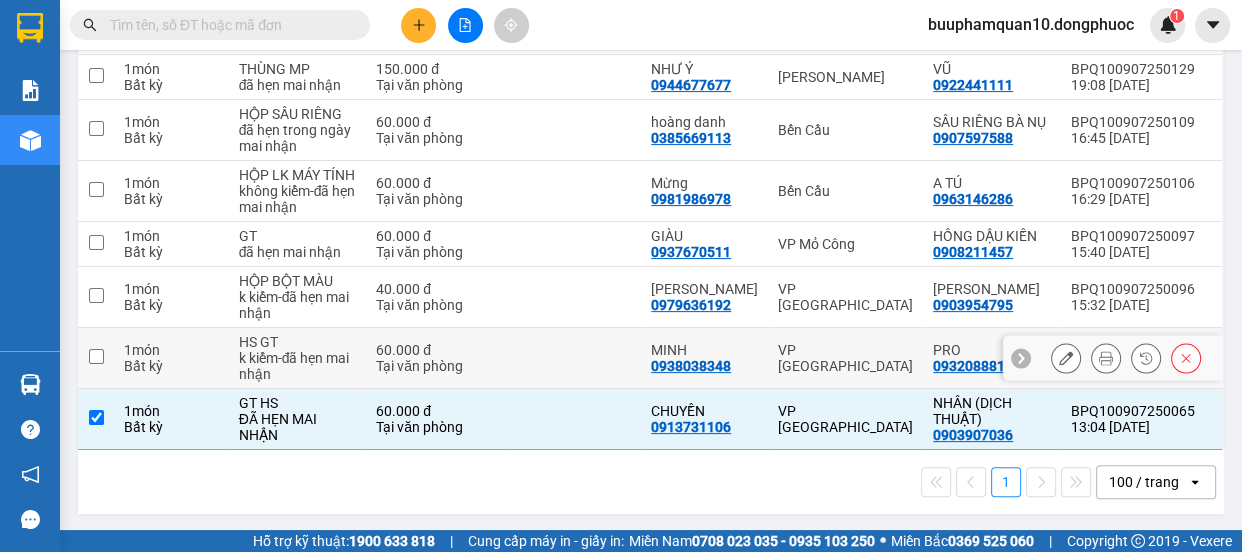 click at bounding box center [96, 356] 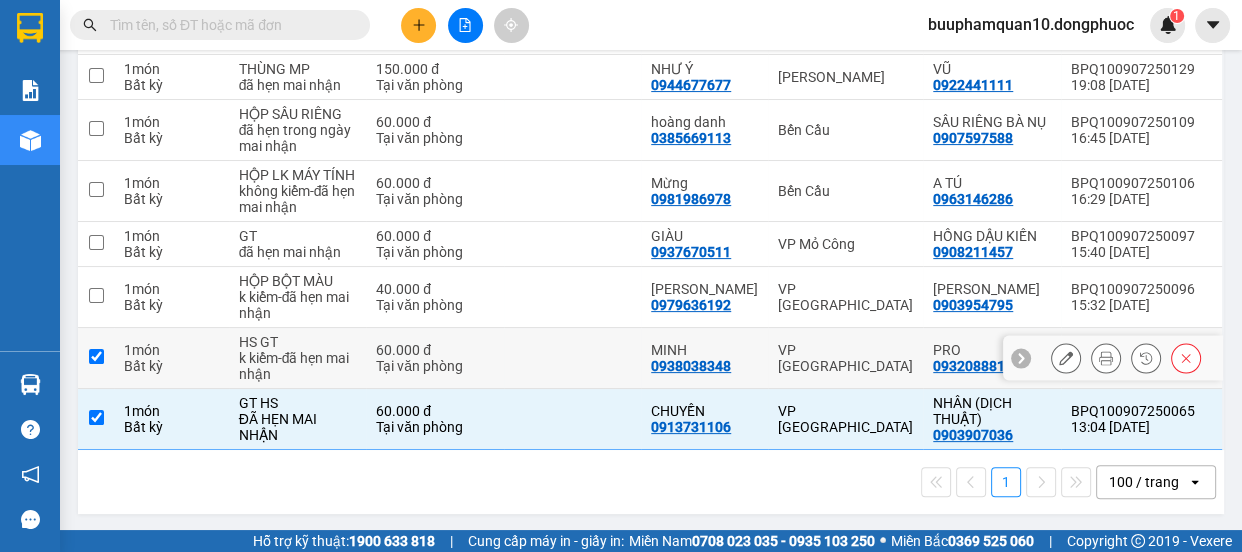 checkbox on "true" 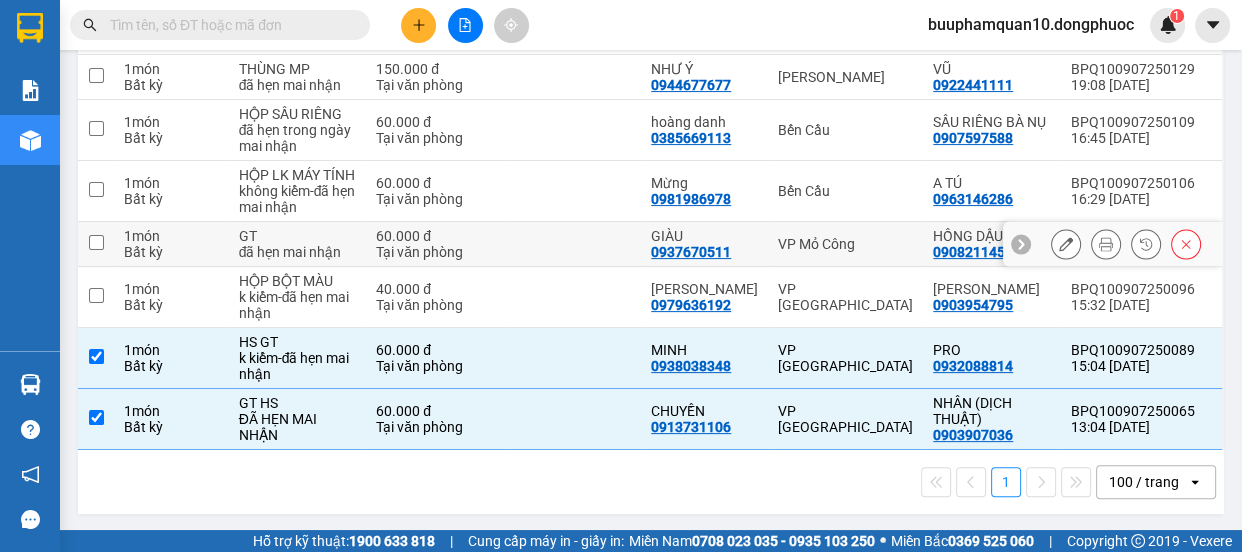 click at bounding box center (96, 242) 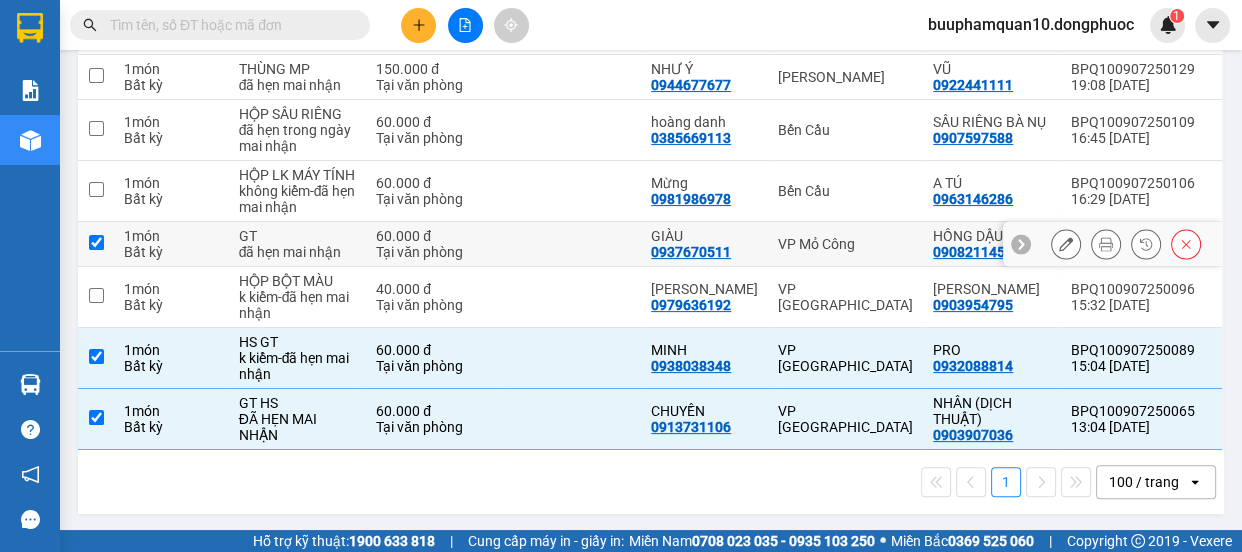 checkbox on "true" 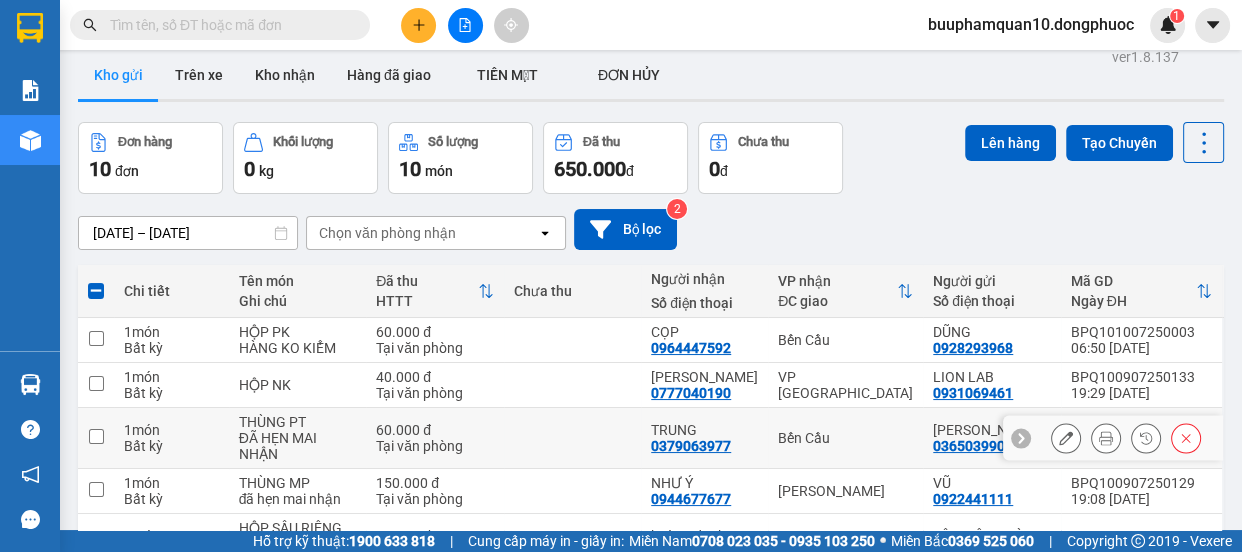 scroll, scrollTop: 0, scrollLeft: 0, axis: both 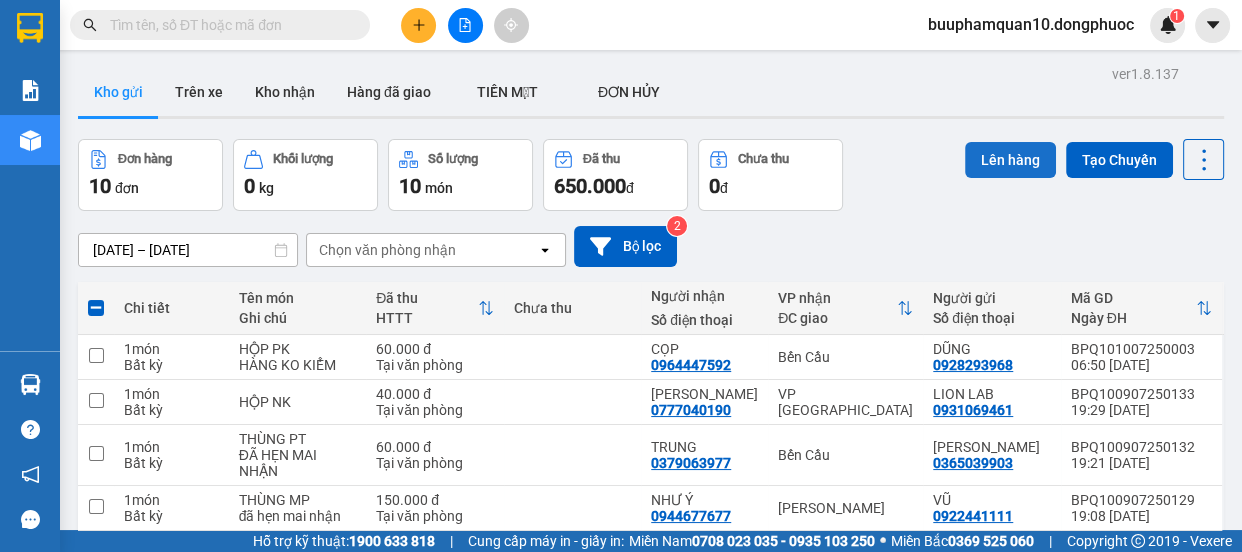 click on "Lên hàng" at bounding box center [1010, 160] 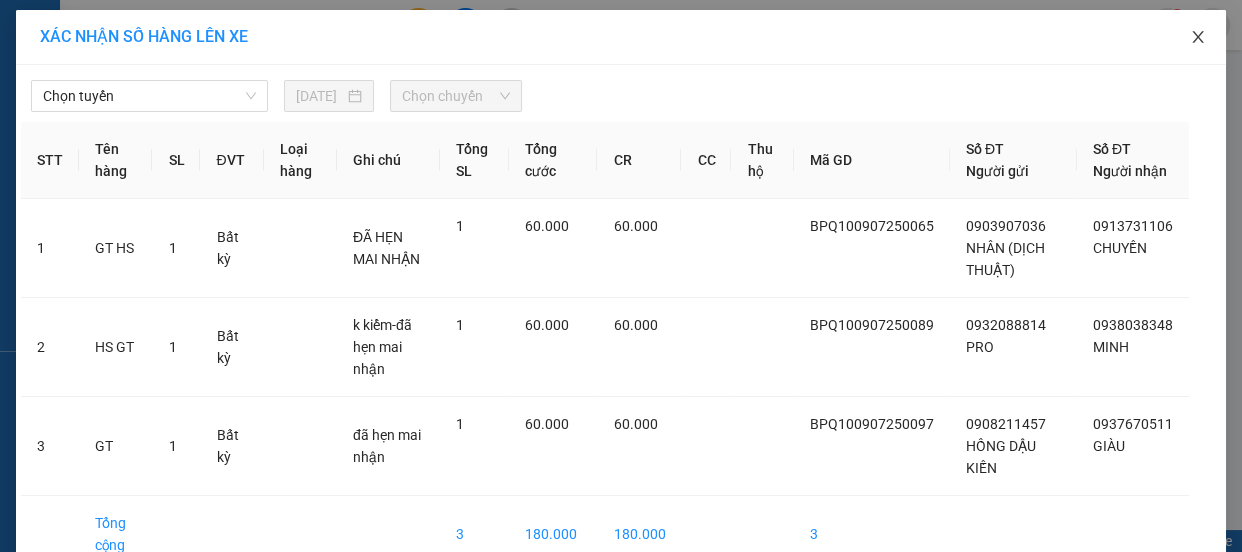 click 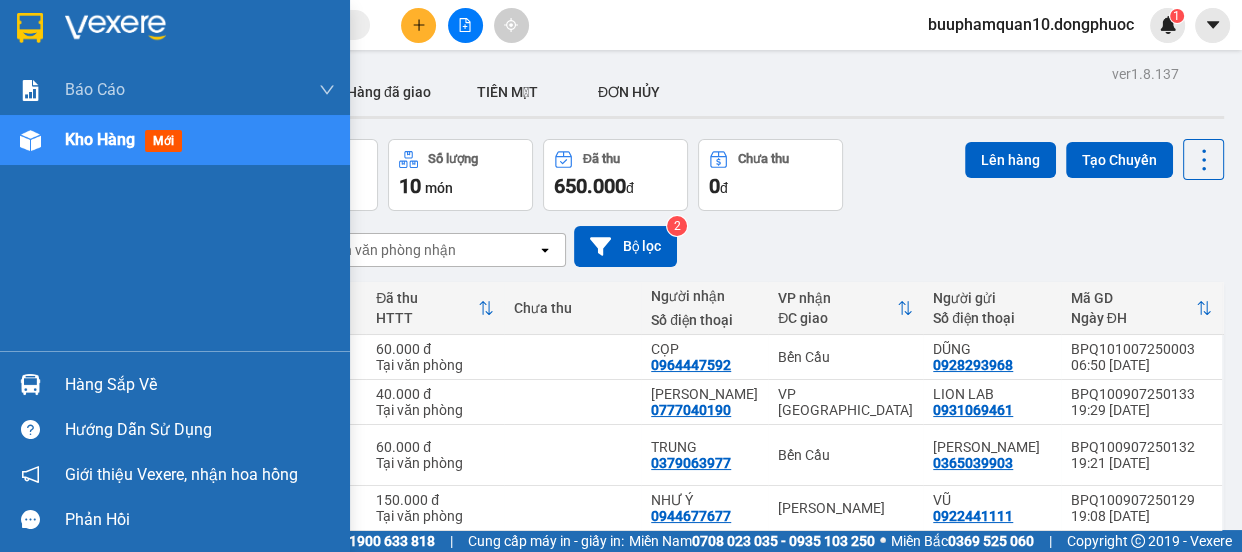 click on "Hàng sắp về" at bounding box center [200, 385] 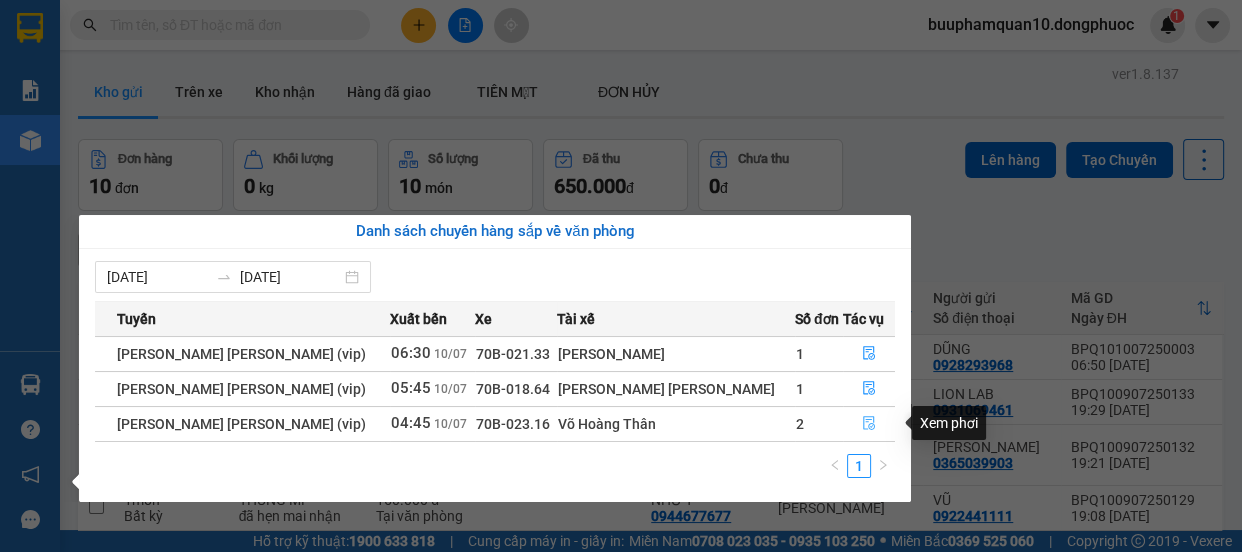click 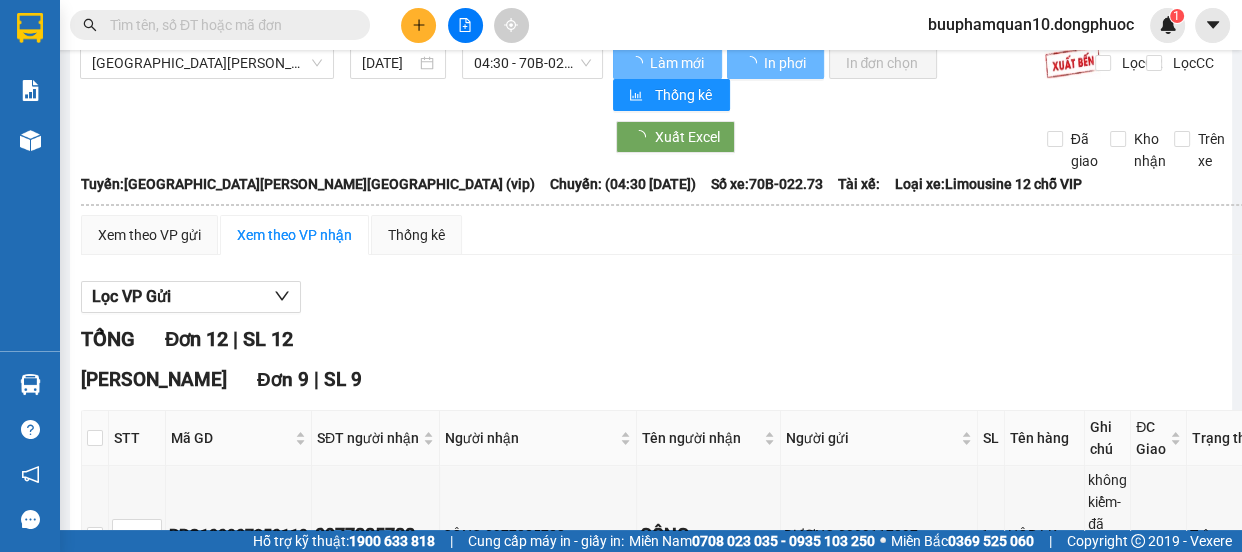 scroll, scrollTop: 150, scrollLeft: 0, axis: vertical 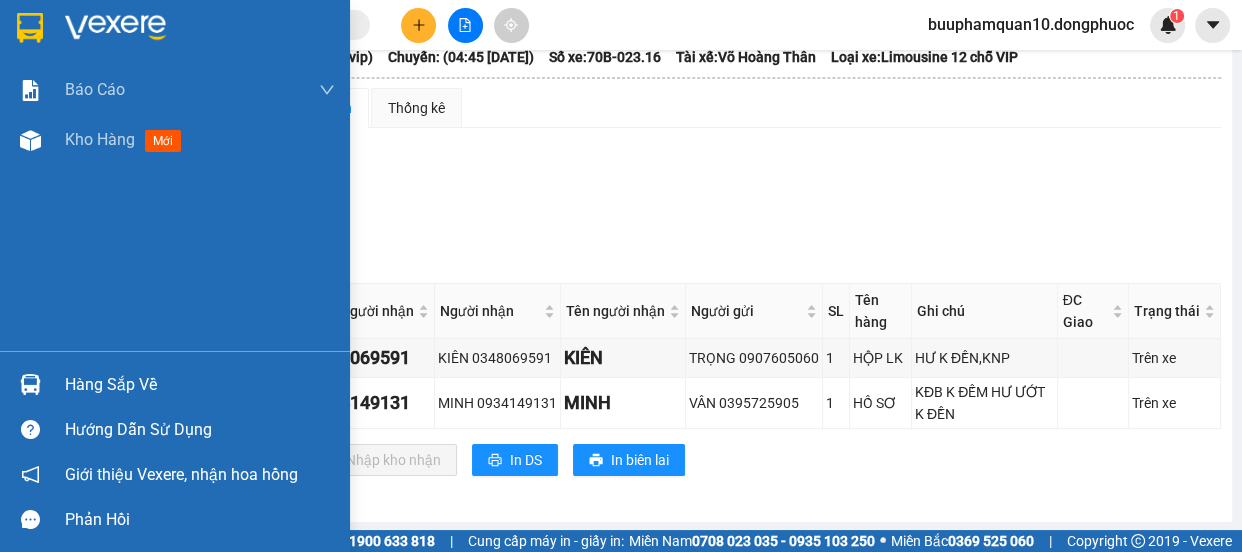 click at bounding box center [30, 384] 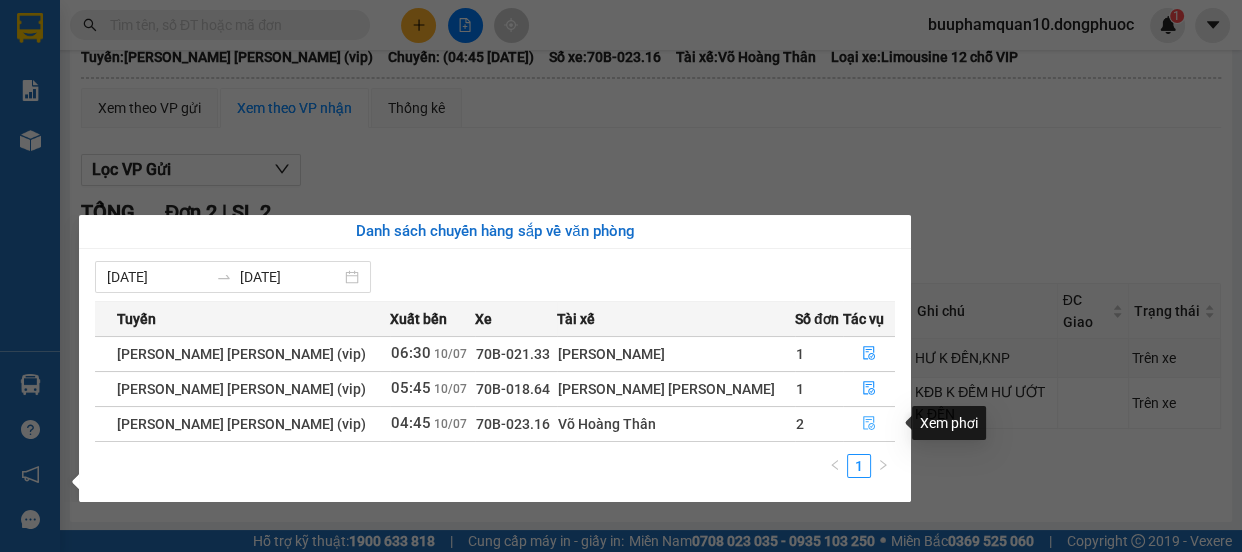 click 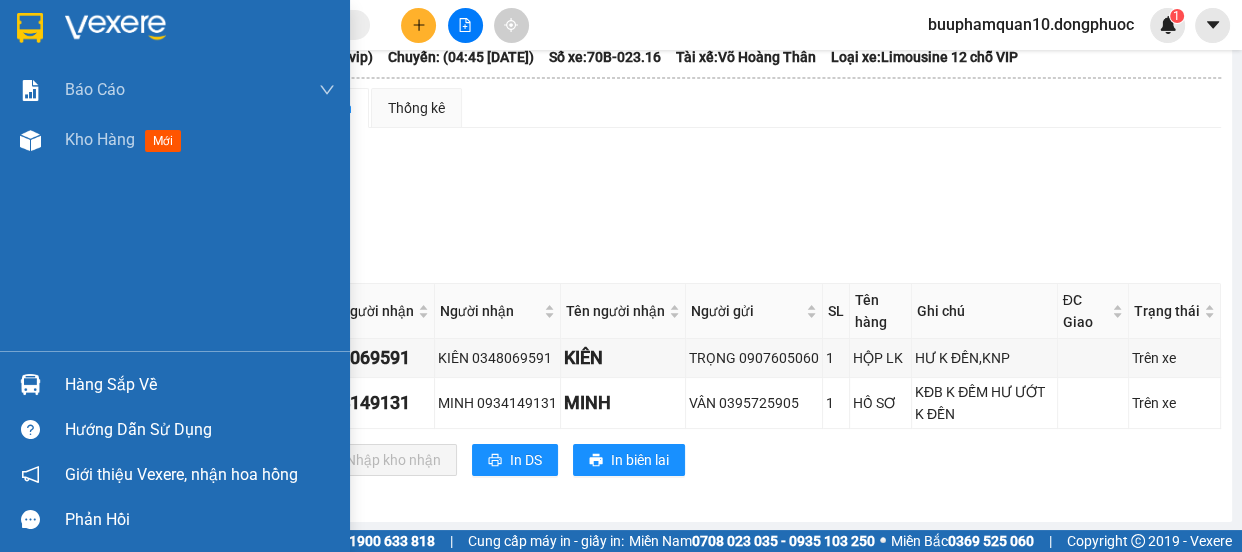 click at bounding box center [30, 384] 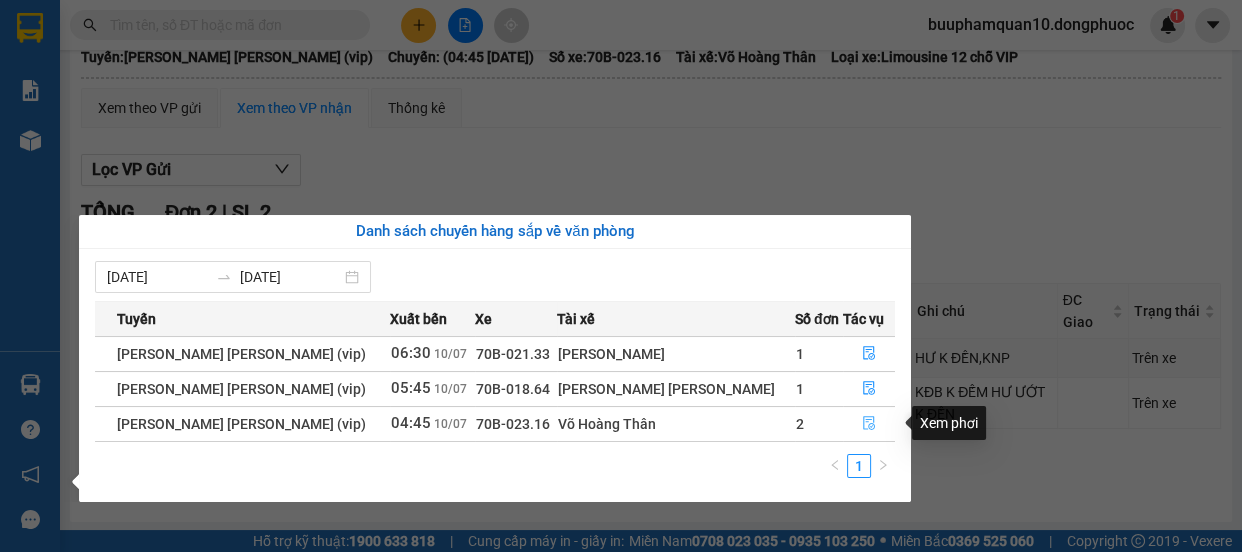 click 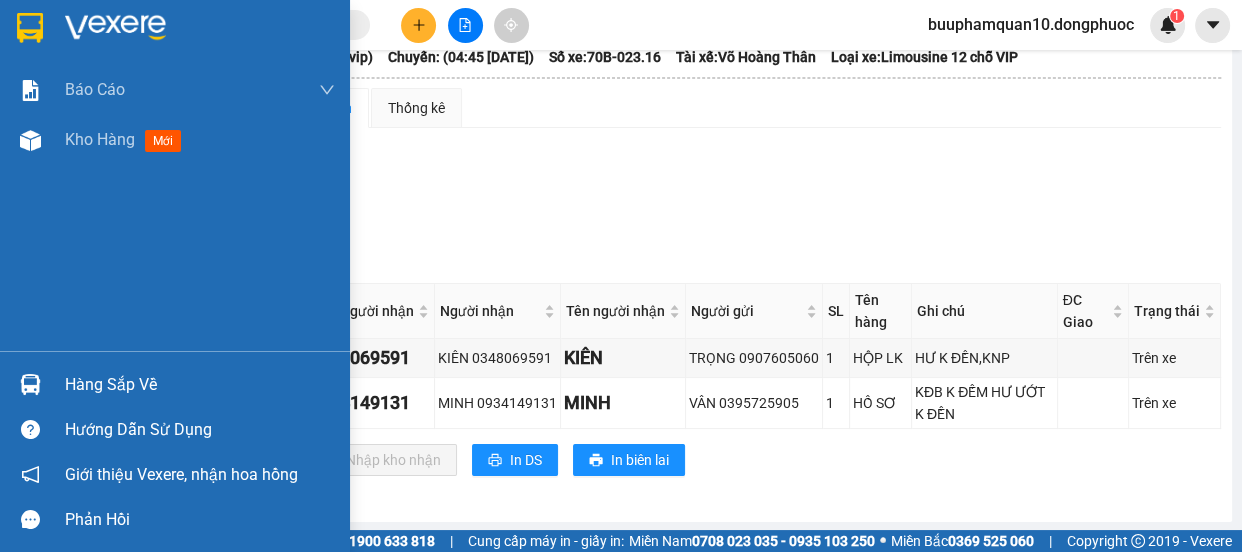 click on "Hàng sắp về" at bounding box center [200, 385] 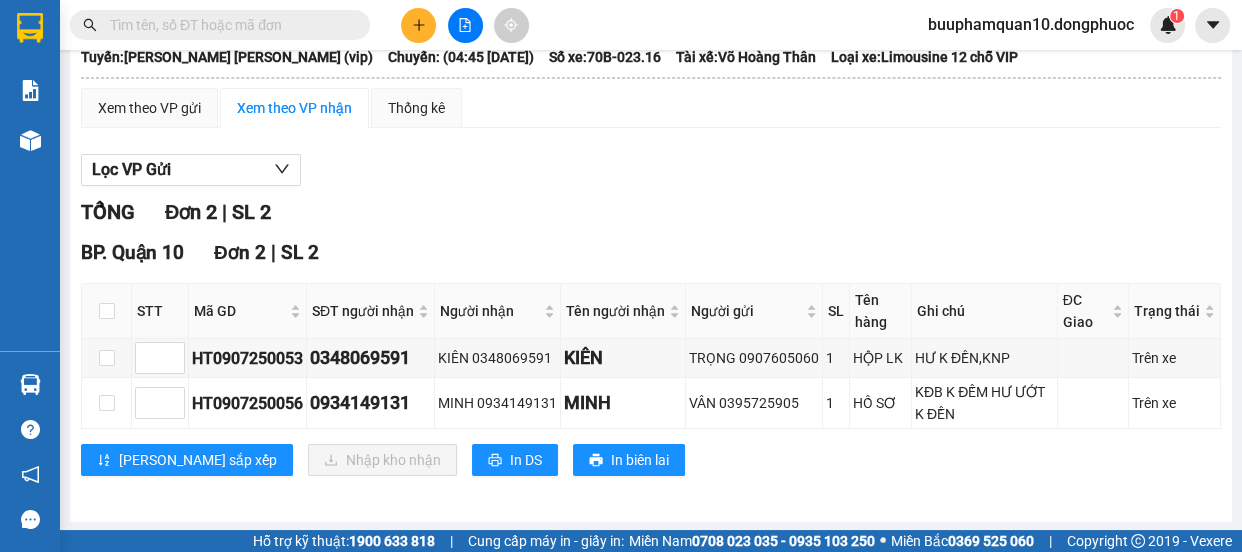 click on "Kết quả tìm kiếm ( 0 )  Bộ lọc  Ngày tạo đơn gần nhất No Data buuphamquan10.dongphuoc 1     Báo cáo Mẫu 1: Báo cáo dòng tiền theo nhân viên Mẫu 1: Báo cáo dòng tiền theo nhân viên (VP) Mẫu 2: Doanh số tạo đơn theo Văn phòng, nhân viên - Trạm     Kho hàng mới Hàng sắp về Hướng dẫn sử dụng Giới thiệu Vexere, nhận hoa hồng Phản hồi Phần mềm hỗ trợ bạn tốt chứ? Tây Ninh - Hồ Chí Minh (vip) 10/07/2025 04:45   (TC)   - 70B-023.16  Làm mới In phơi In đơn chọn Thống kê Lọc  CR Lọc  CC Xuất Excel Đã giao Kho nhận Trên xe Đồng Phước   19001152   Bến xe Tây Ninh, 01 Võ Văn Truyện, KP 1, Phường 2 07:23 - 10/07/2025 Tuyến:  Tây Ninh - Hồ Chí Minh (vip) Chuyến:   (04:45 - 10/07/2025) Tài xế:  Võ Hoàng Thân   Số xe:  70B-023.16 Loại xe:  Limousine 12 chỗ VIP Tuyến:  Tây Ninh - Hồ Chí Minh (vip) Chuyến:   (04:45 - 10/07/2025) Số xe:  70B-023.16 Tài xế:" at bounding box center [621, 276] 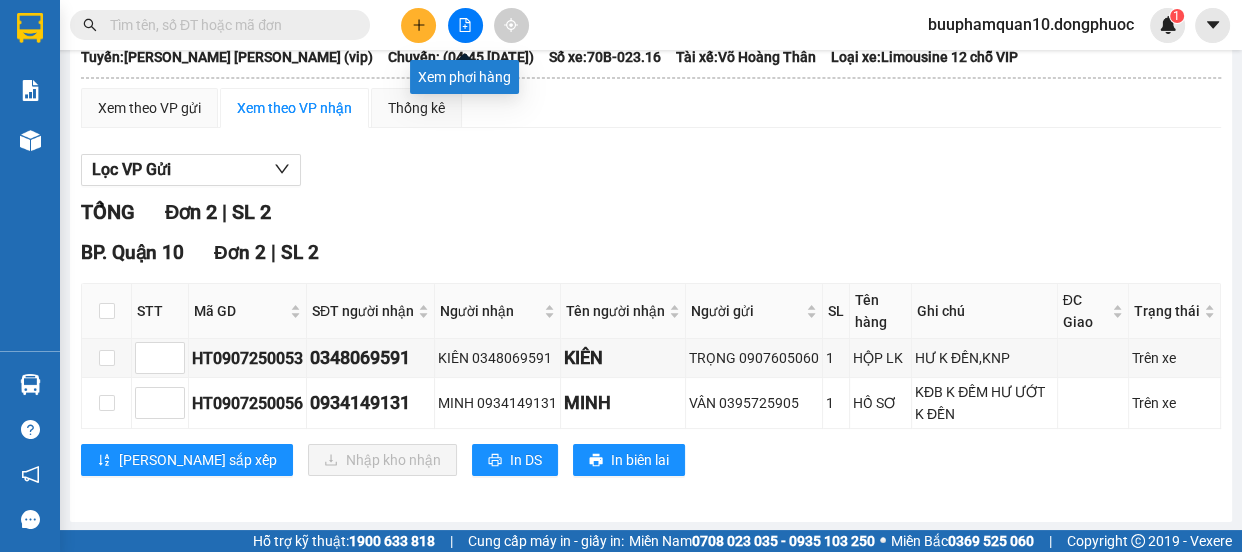 click at bounding box center (465, 25) 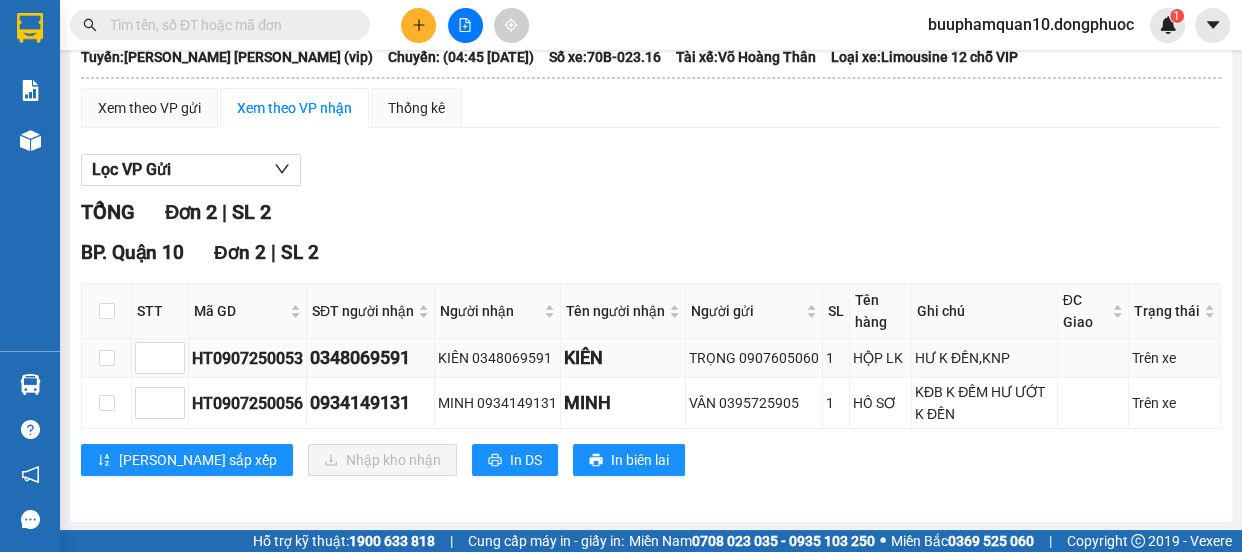 scroll, scrollTop: 0, scrollLeft: 0, axis: both 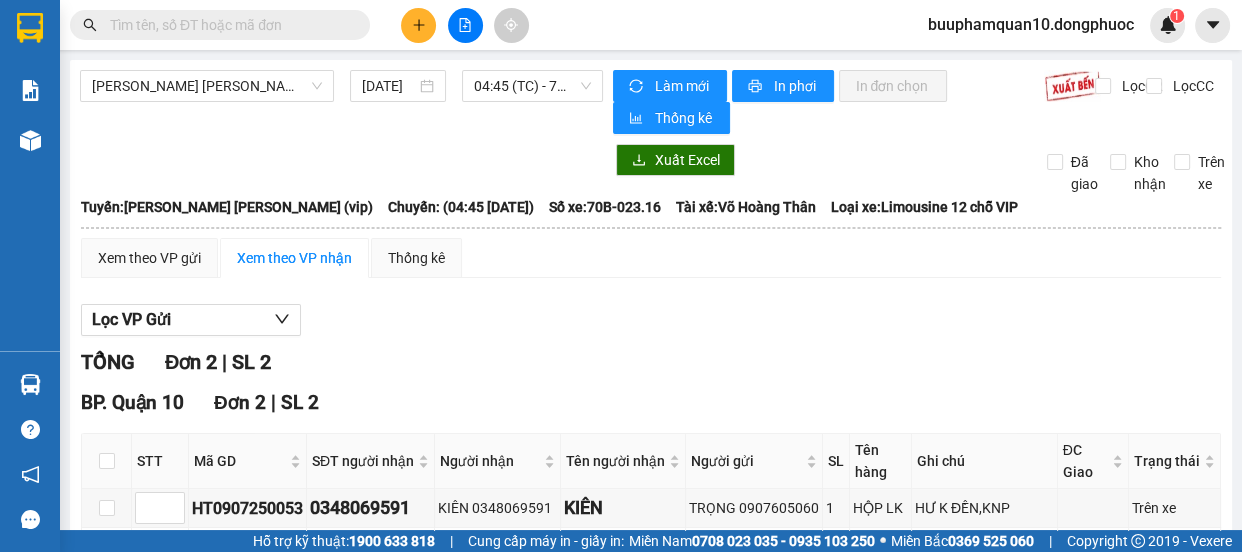 click on "Tây Ninh - Hồ Chí Minh (vip) 10/07/2025 04:45   (TC)   - 70B-023.16  Làm mới In phơi In đơn chọn Thống kê Lọc  CR Lọc  CC Xuất Excel Đã giao Kho nhận Trên xe Đồng Phước   19001152   Bến xe Tây Ninh, 01 Võ Văn Truyện, KP 1, Phường 2 07:24 - 10/07/2025 Tuyến:  Tây Ninh - Hồ Chí Minh (vip) Chuyến:   (04:45 - 10/07/2025) Tài xế:  Võ Hoàng Thân   Số xe:  70B-023.16 Loại xe:  Limousine 12 chỗ VIP Tuyến:  Tây Ninh - Hồ Chí Minh (vip) Chuyến:   (04:45 - 10/07/2025) Số xe:  70B-023.16 Tài xế:  Võ Hoàng Thân Loại xe:  Limousine 12 chỗ VIP Xem theo VP gửi Xem theo VP nhận Thống kê Lọc VP Gửi TỔNG Đơn   2 | SL   2 BP. Quận 10 Đơn   2 | SL   2 STT Mã GD SĐT người nhận Người nhận Tên người nhận Người gửi SL Tên hàng Ghi chú ĐC Giao Trạng thái Ký nhận                           HT0907250053 0348069591 KIÊN 0348069591 KIÊN TRỌNG 0907605060 1 HỘP LK HƯ K ĐỀN,KNP Trên xe" at bounding box center (651, 366) 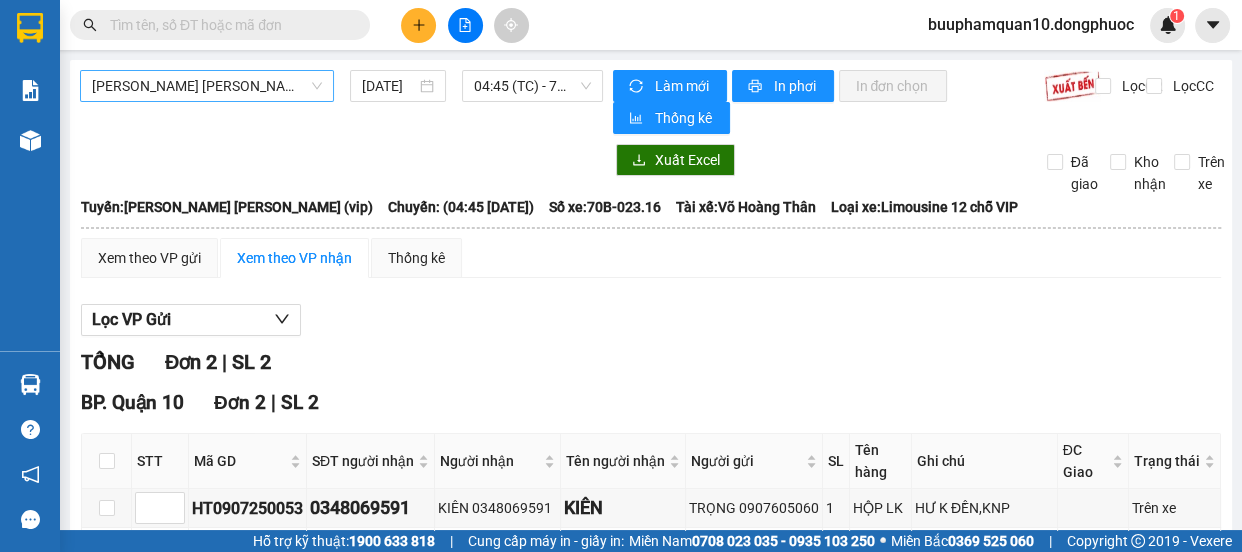 click on "Tây Ninh - [PERSON_NAME] (vip)" at bounding box center (207, 86) 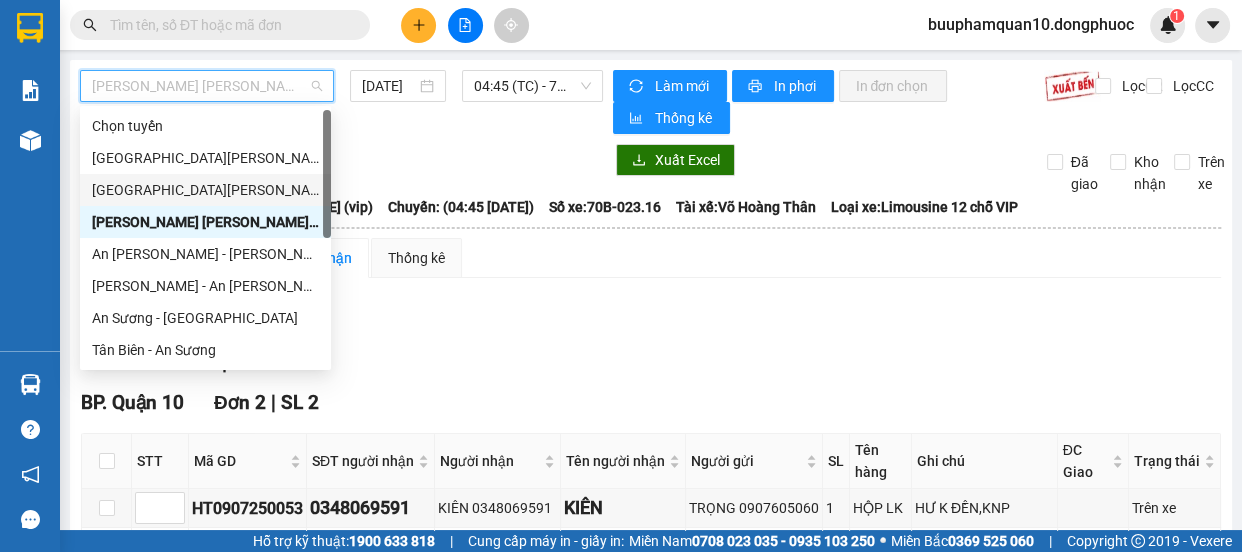 scroll, scrollTop: 287, scrollLeft: 0, axis: vertical 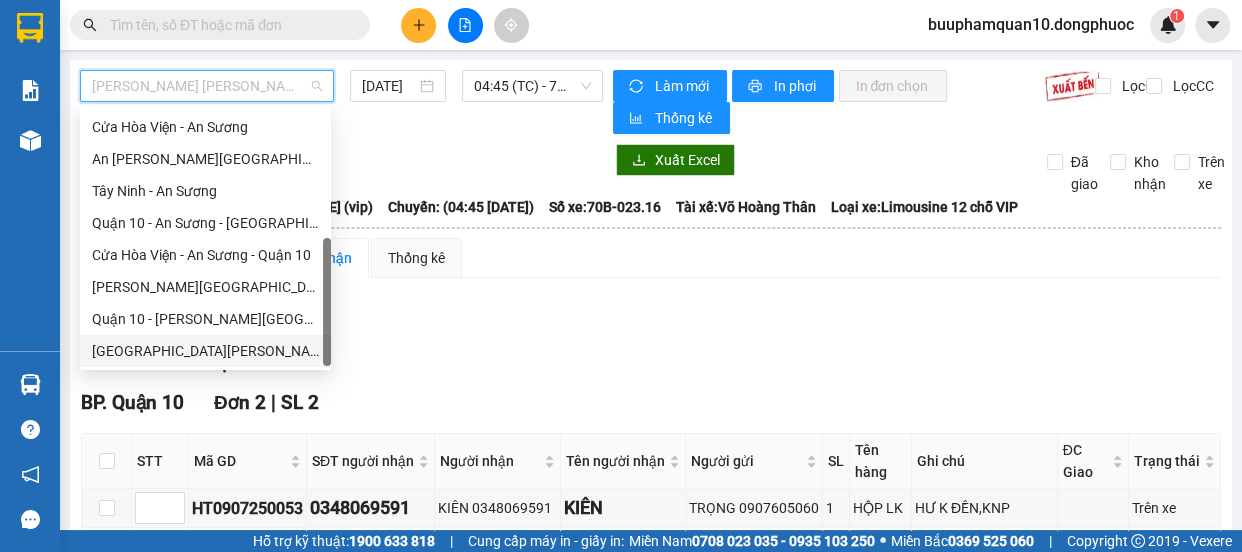 click on "[GEOGRAPHIC_DATA] - [GEOGRAPHIC_DATA] (vip)" at bounding box center (205, 351) 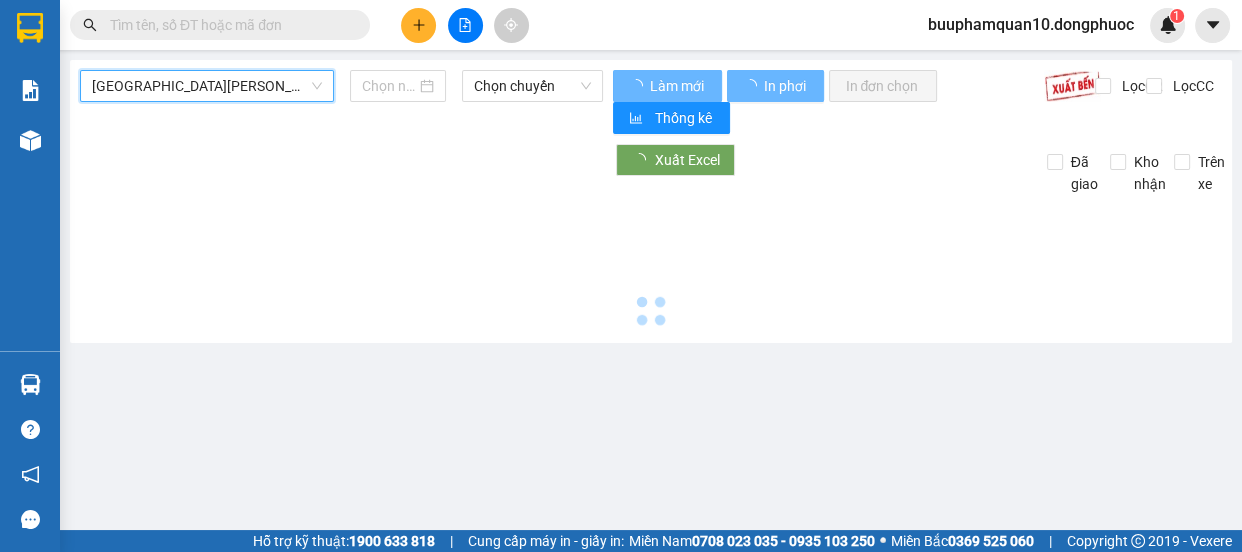 type on "[DATE]" 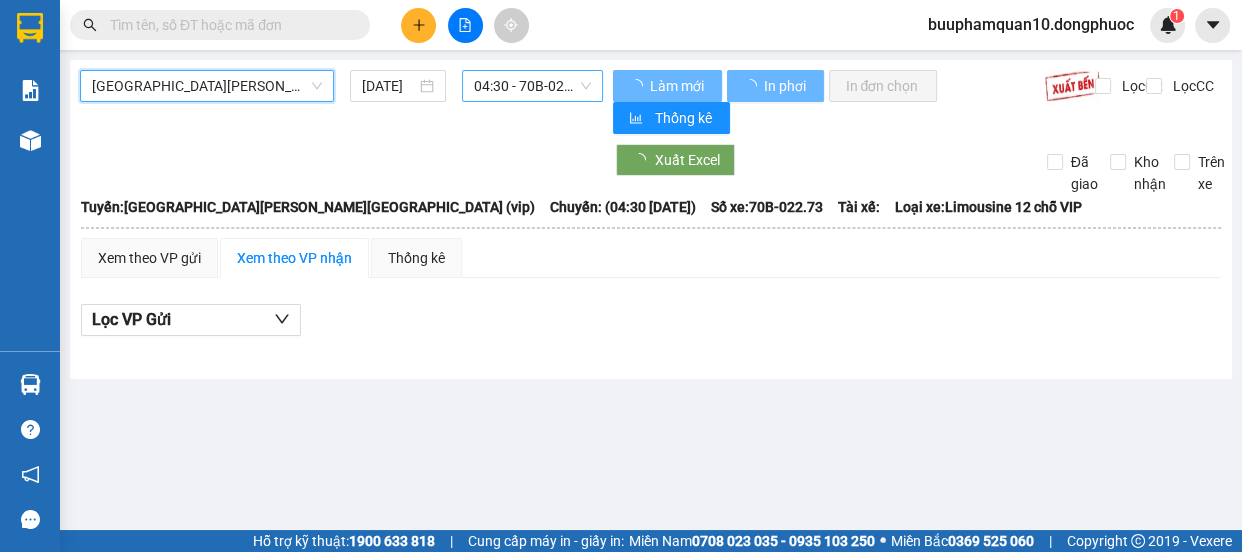 click on "04:30     - 70B-022.73" at bounding box center [532, 86] 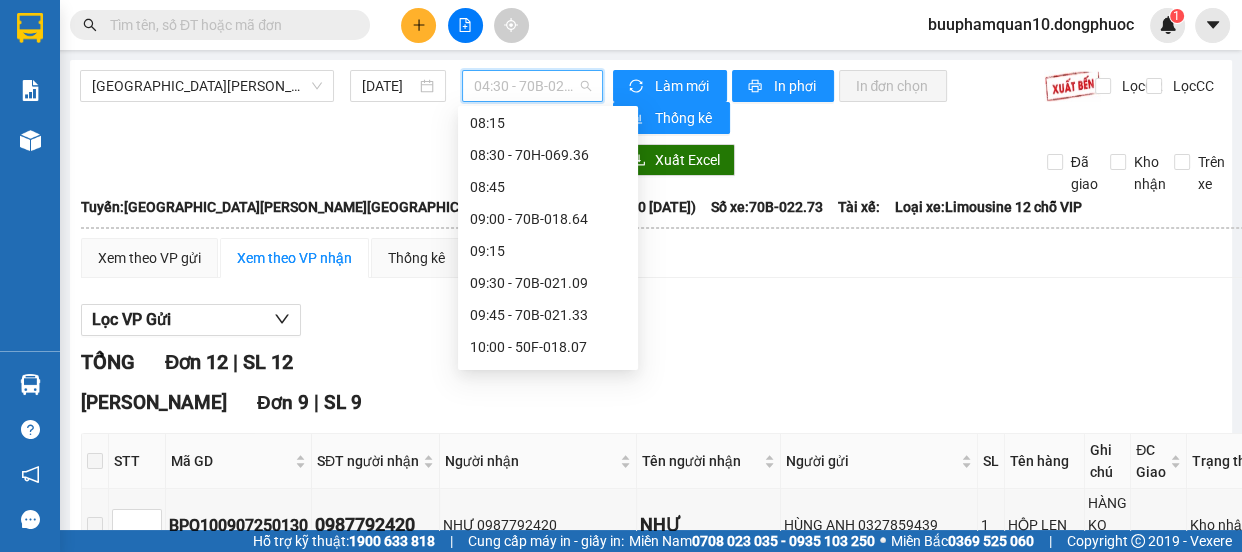 scroll, scrollTop: 456, scrollLeft: 0, axis: vertical 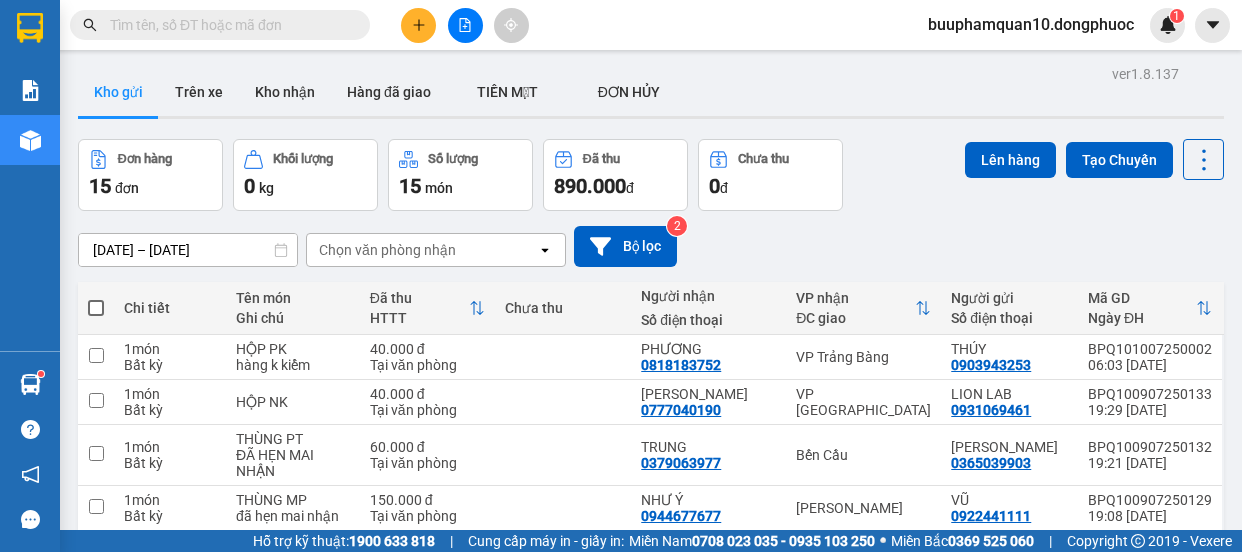 click 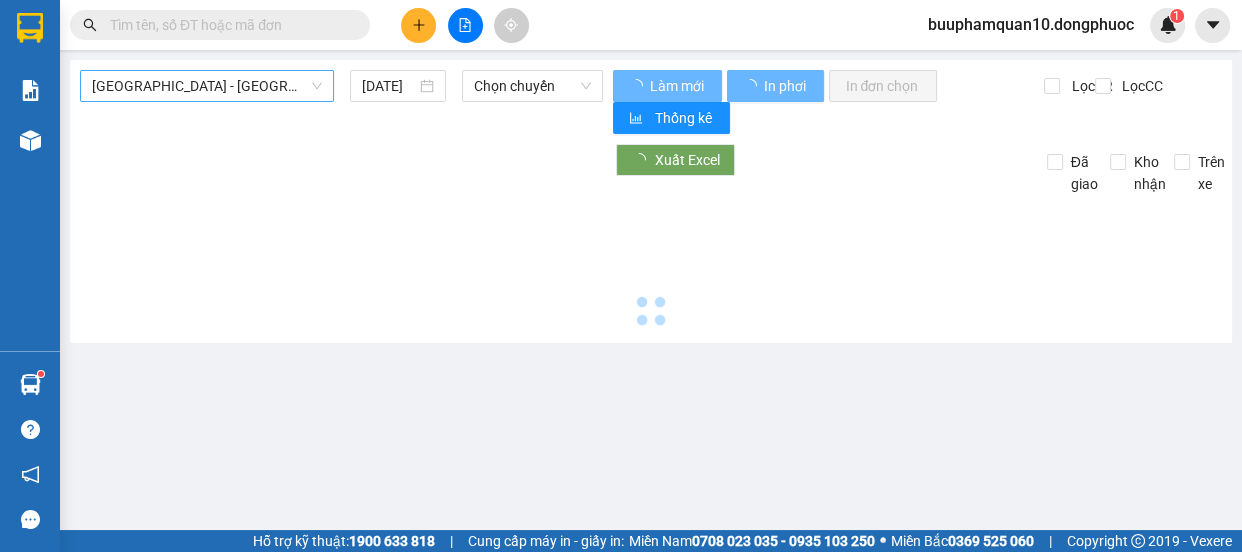 type on "[DATE]" 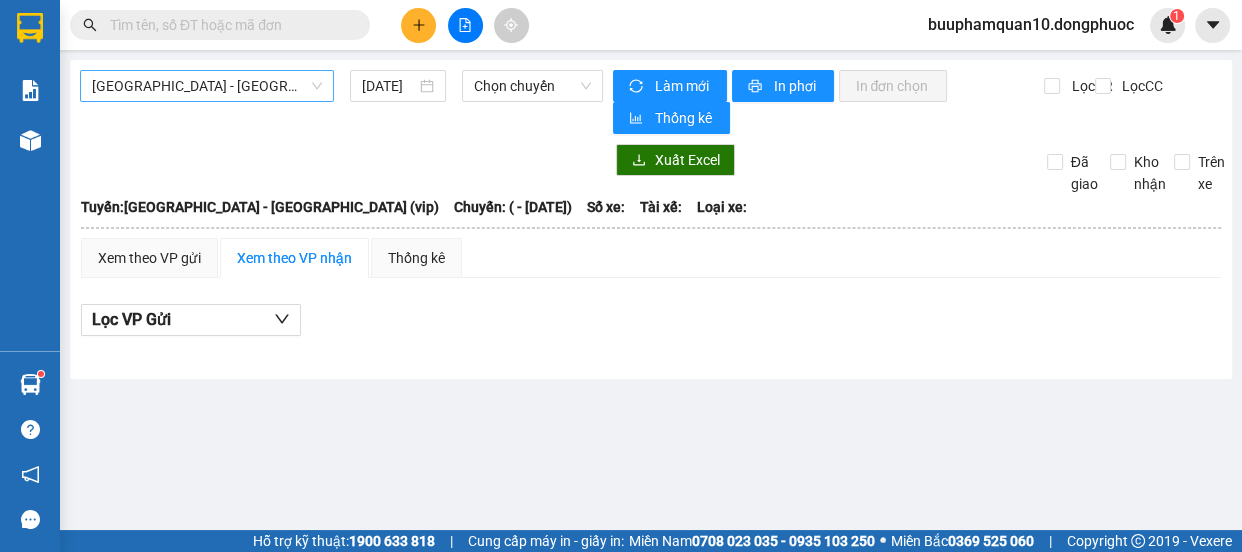 click on "[GEOGRAPHIC_DATA][PERSON_NAME][GEOGRAPHIC_DATA] (vip)" at bounding box center (207, 86) 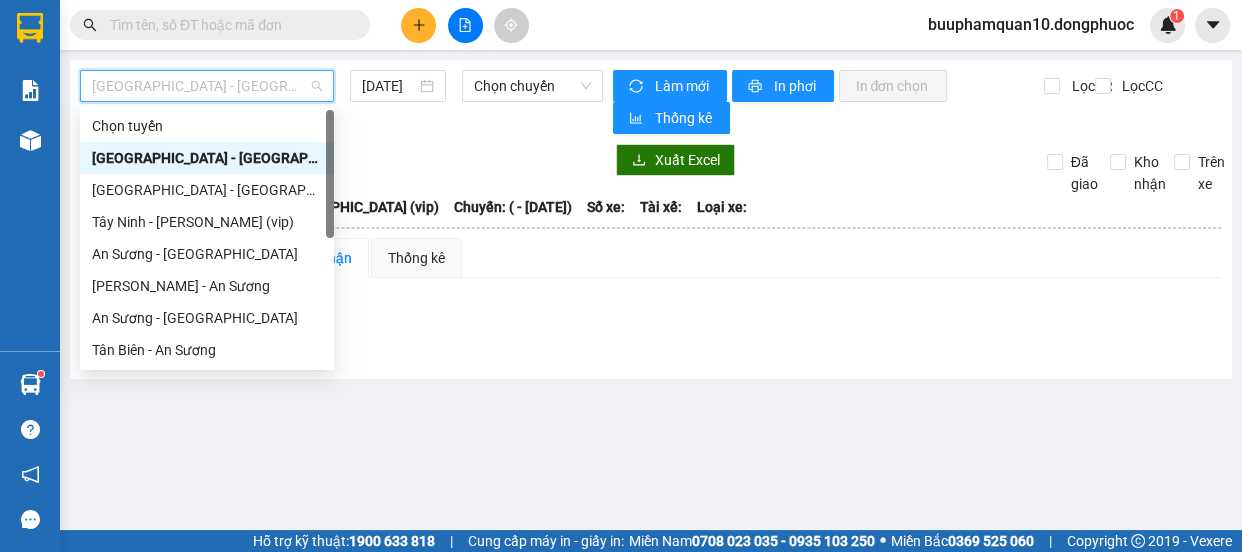 scroll, scrollTop: 287, scrollLeft: 0, axis: vertical 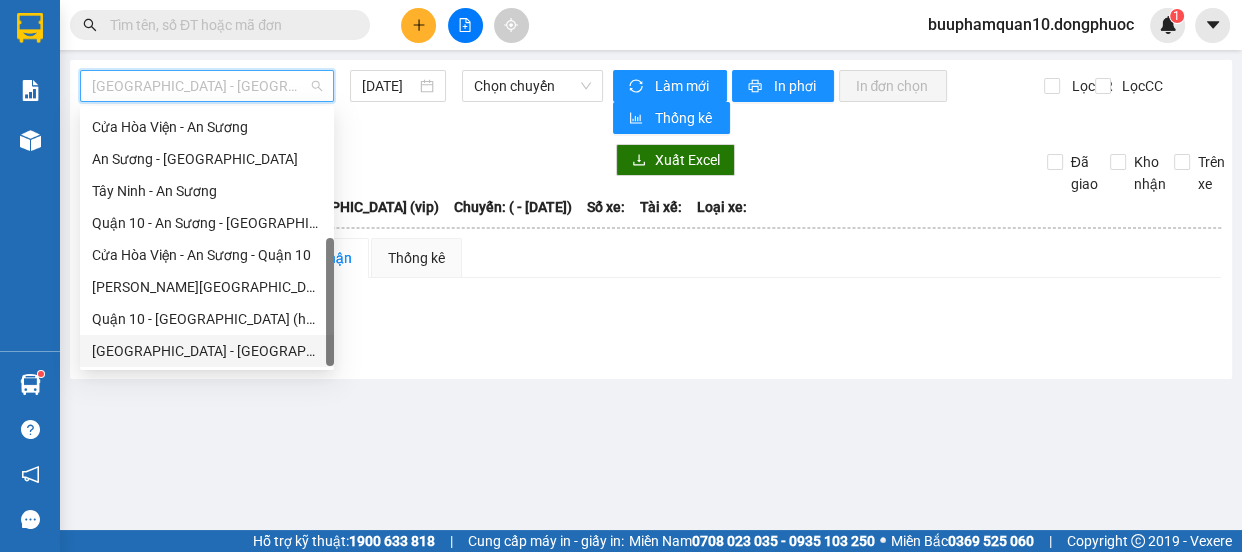 click on "[GEOGRAPHIC_DATA][PERSON_NAME][GEOGRAPHIC_DATA] (vip)" at bounding box center [207, 351] 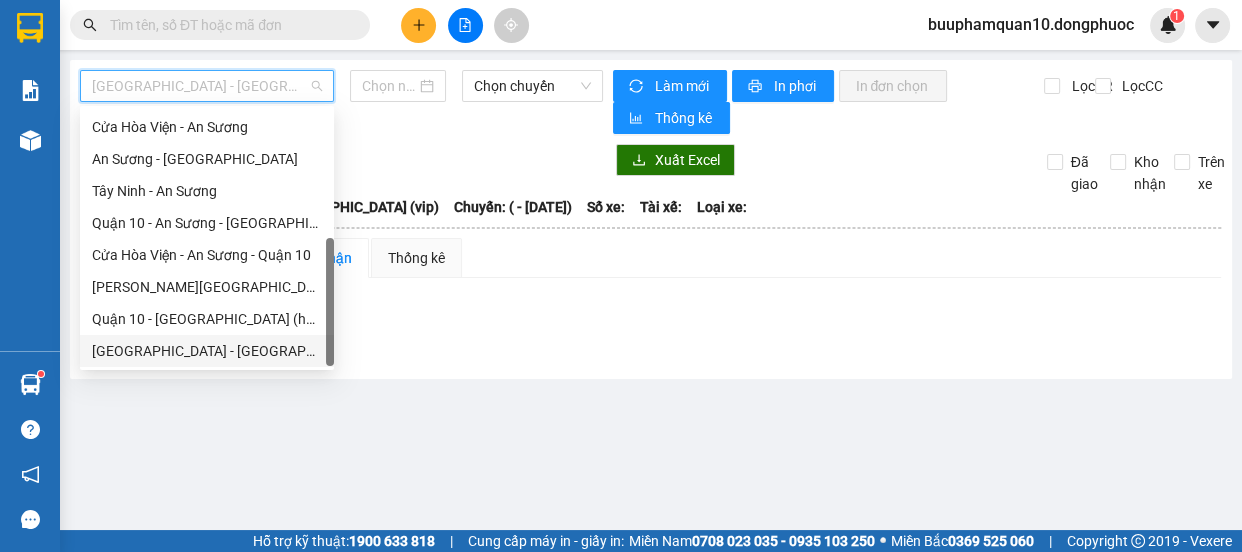 type on "[DATE]" 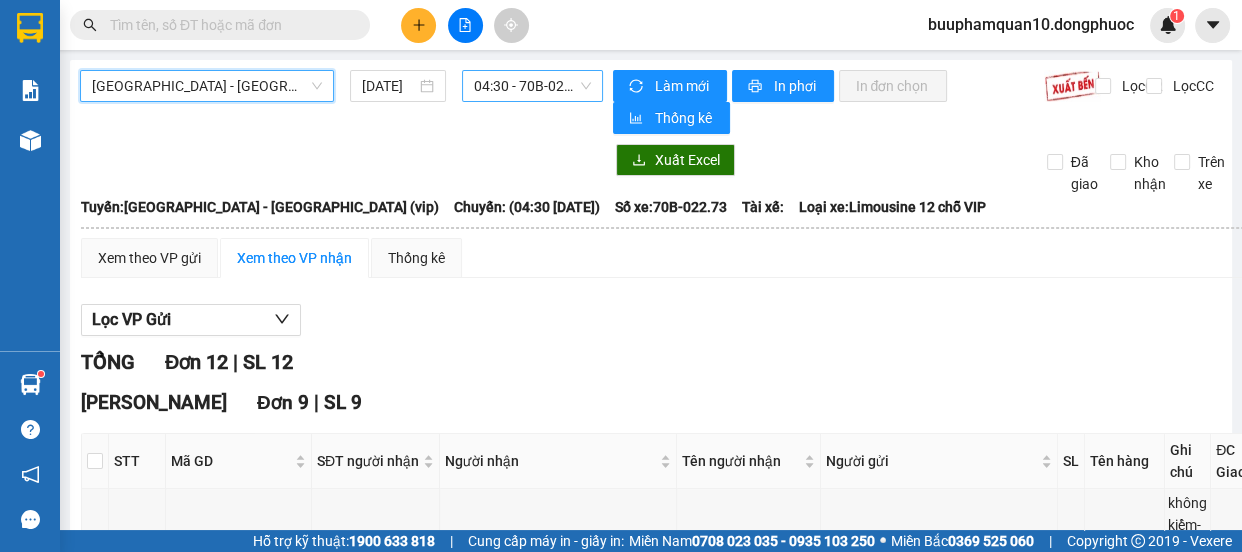 click on "04:30     - 70B-022.73" at bounding box center (532, 86) 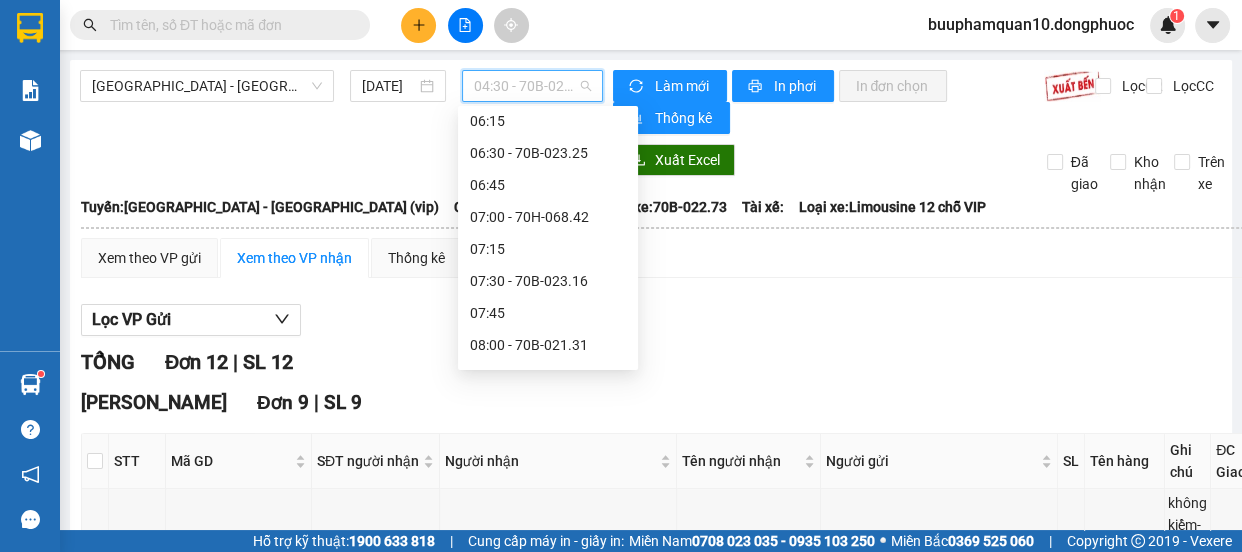 scroll, scrollTop: 194, scrollLeft: 0, axis: vertical 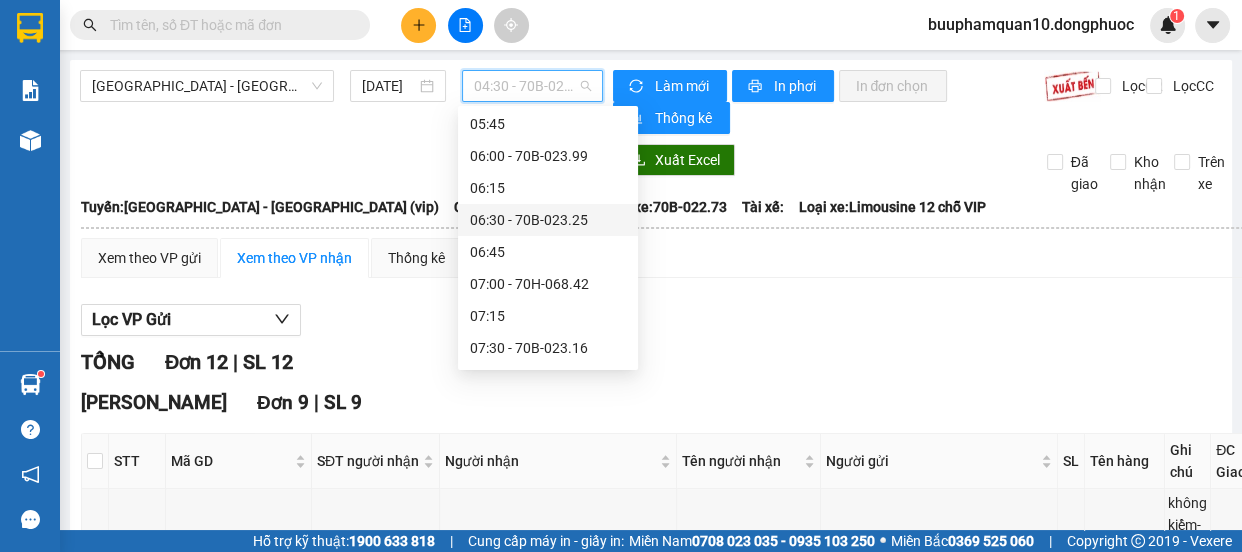 click on "TỔNG Đơn   12 | SL   12" at bounding box center [720, 362] 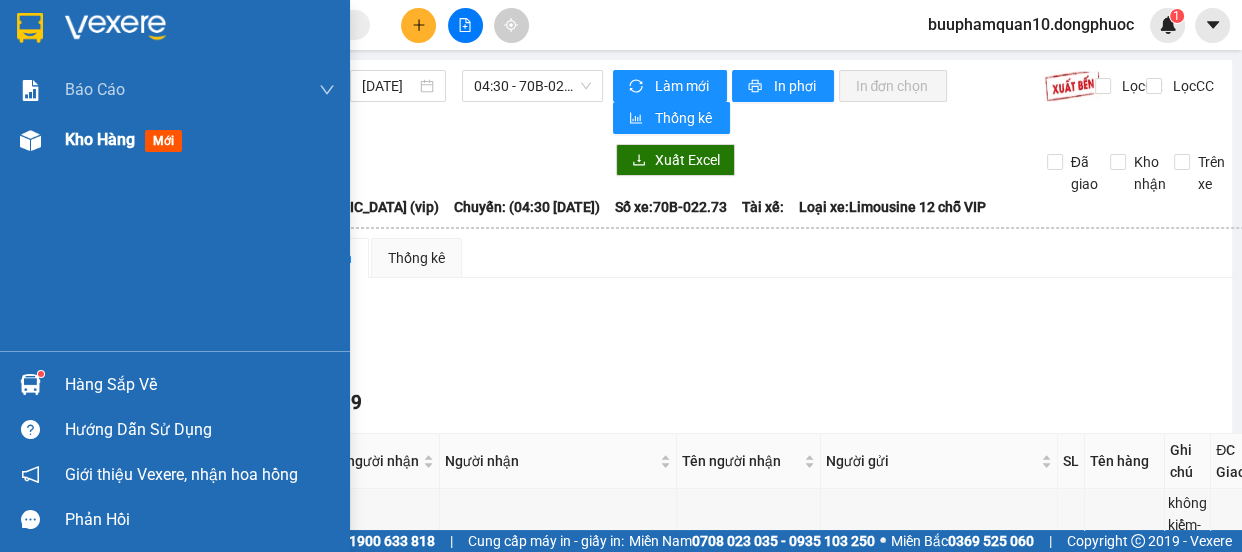 click at bounding box center (30, 140) 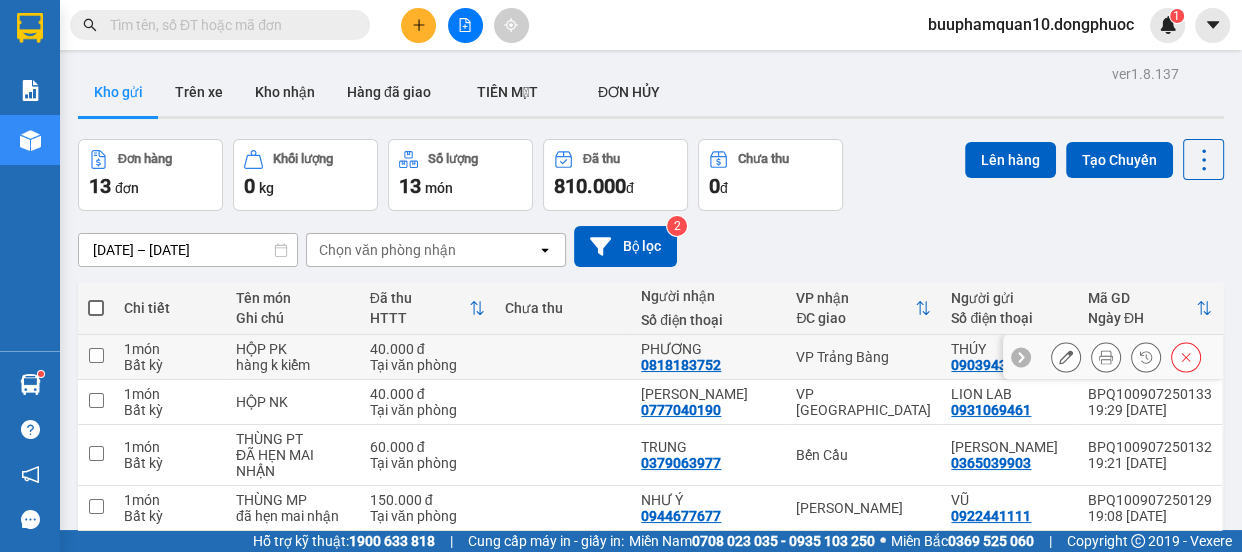click at bounding box center [96, 357] 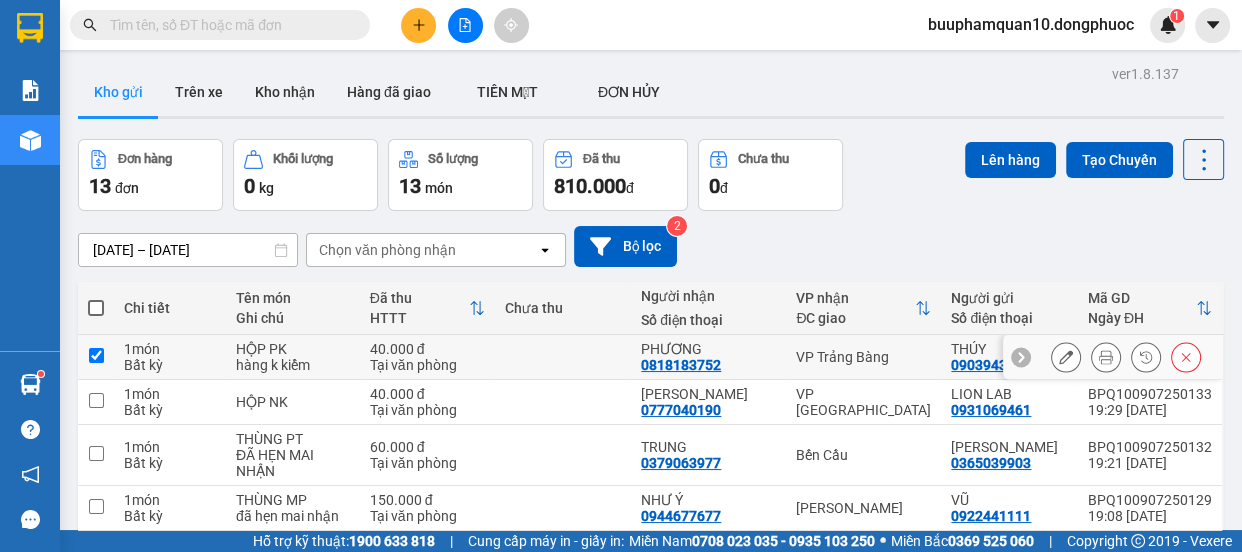 checkbox on "true" 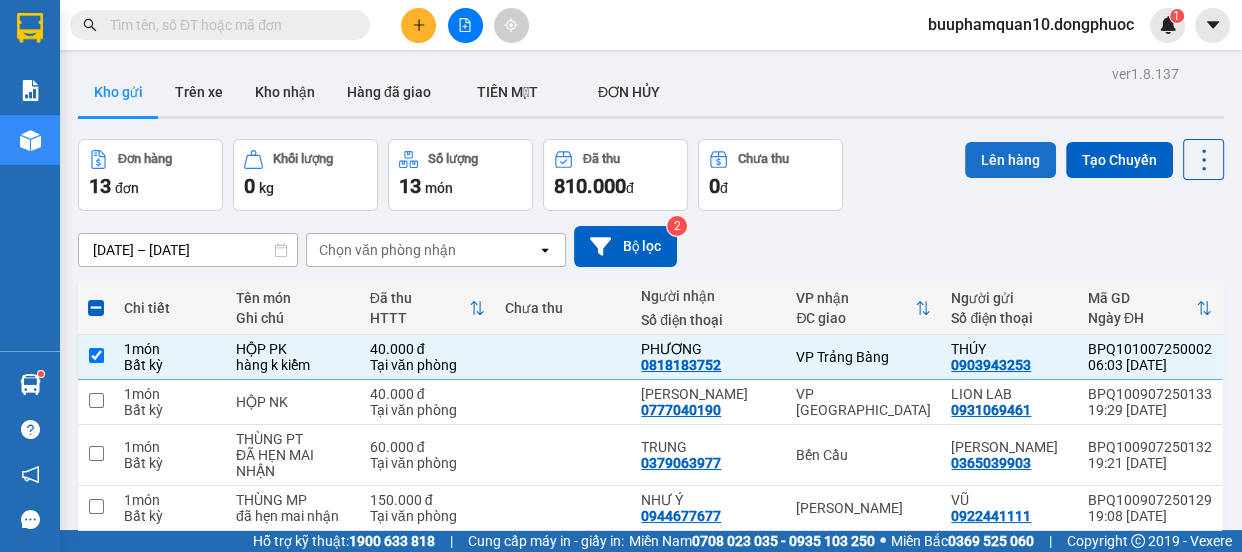 click on "Lên hàng" at bounding box center [1010, 160] 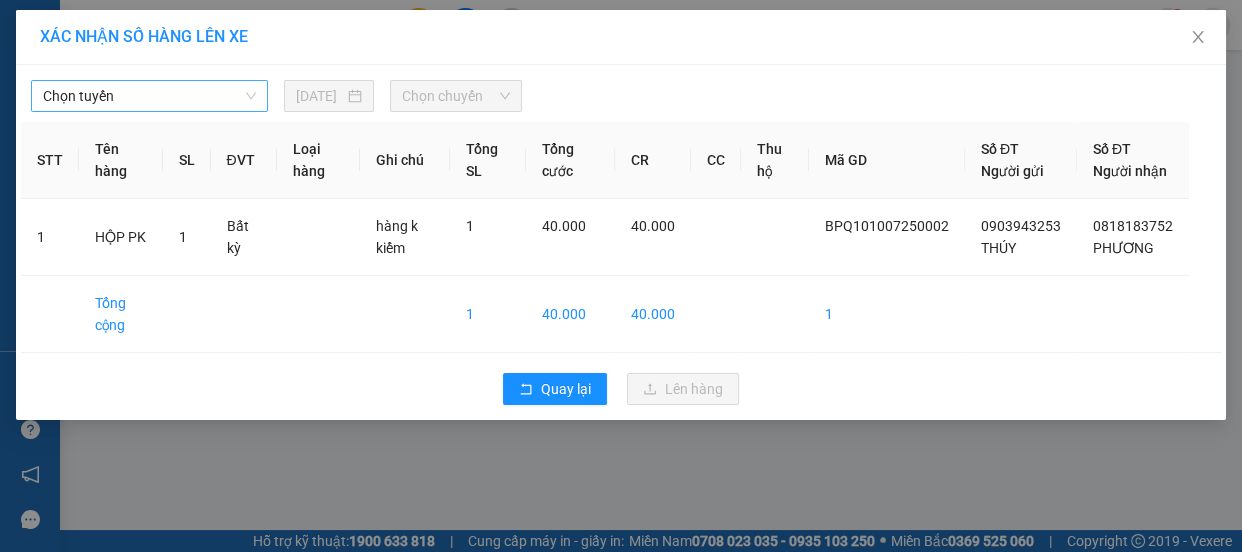 click on "Chọn tuyến" at bounding box center [149, 96] 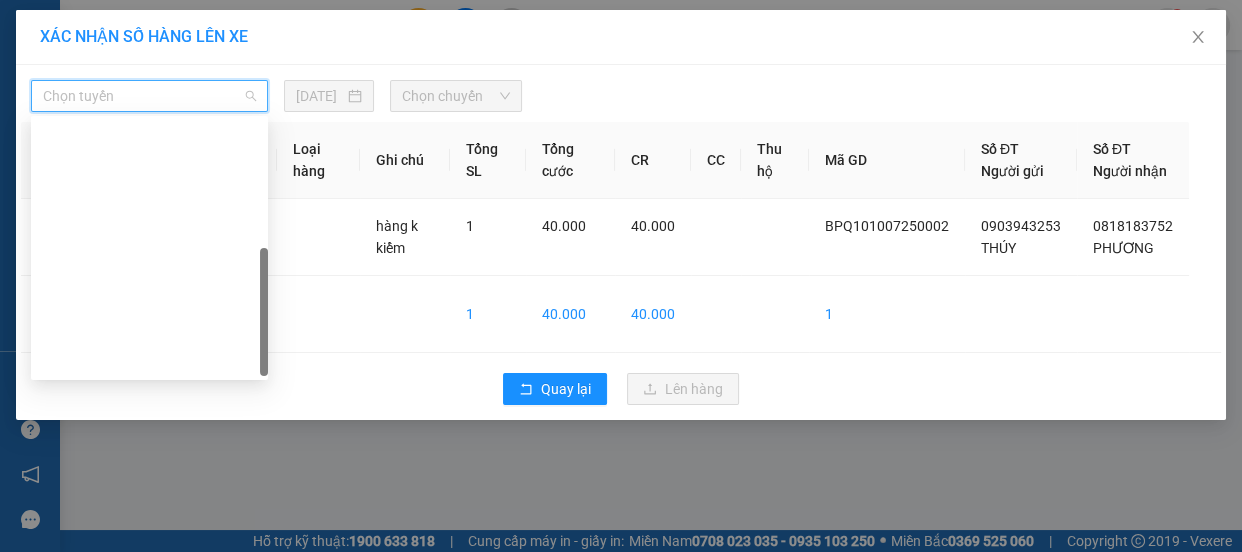 scroll, scrollTop: 287, scrollLeft: 0, axis: vertical 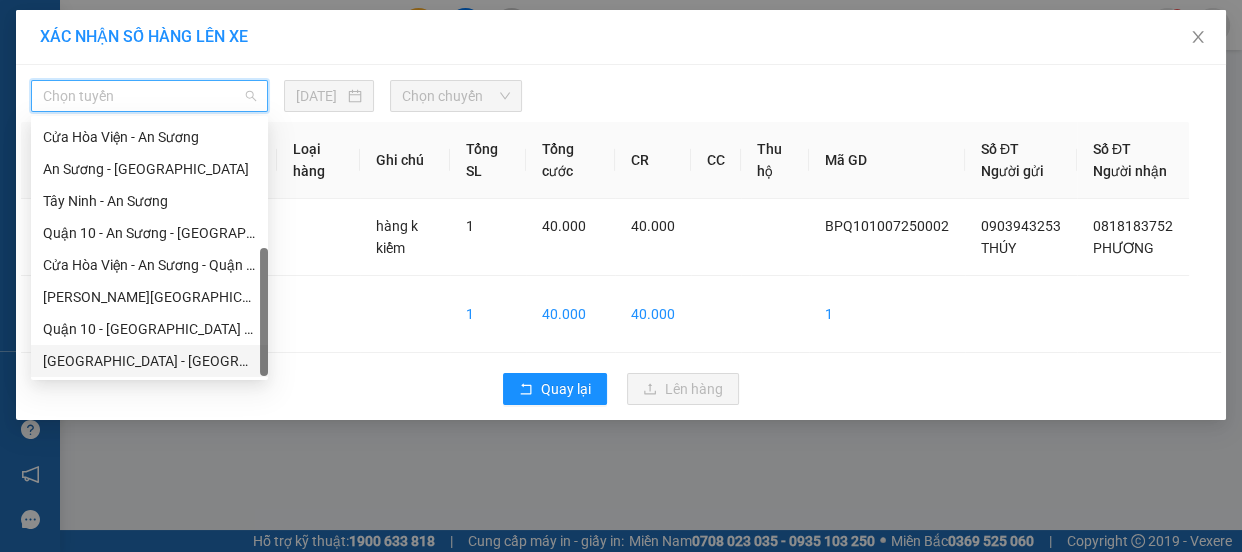 click on "[GEOGRAPHIC_DATA] - [GEOGRAPHIC_DATA] (vip)" at bounding box center (149, 361) 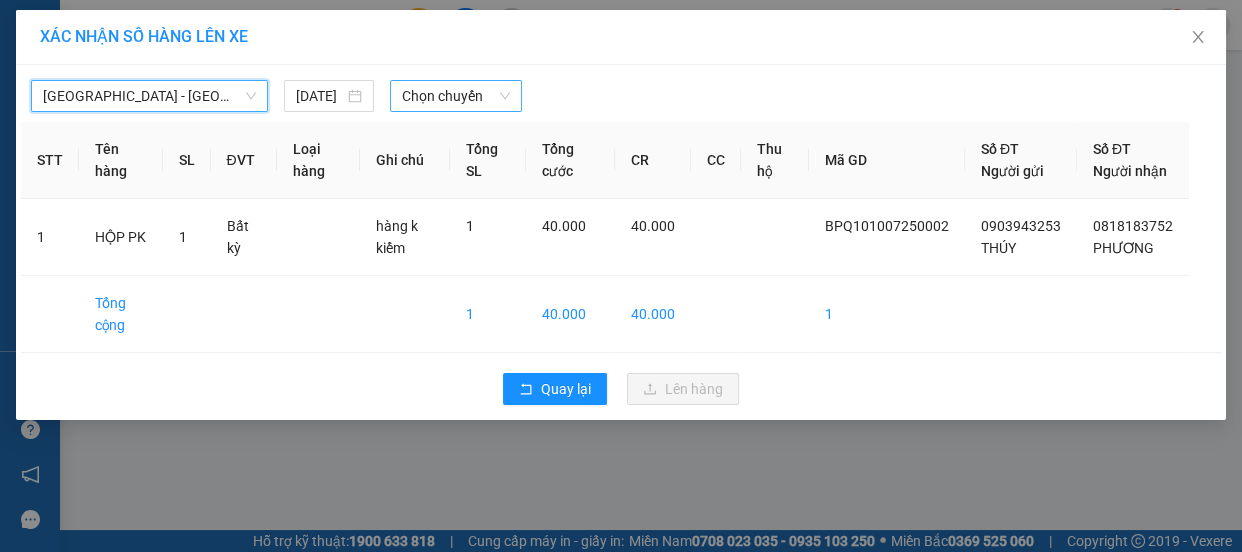 click on "Chọn chuyến" at bounding box center [456, 96] 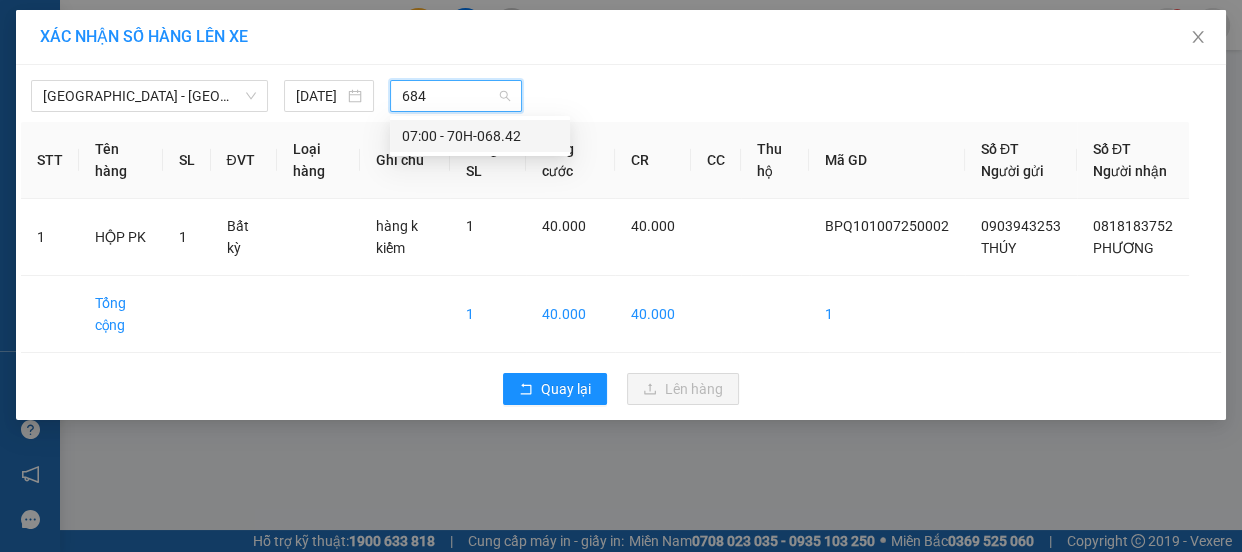 type on "6842" 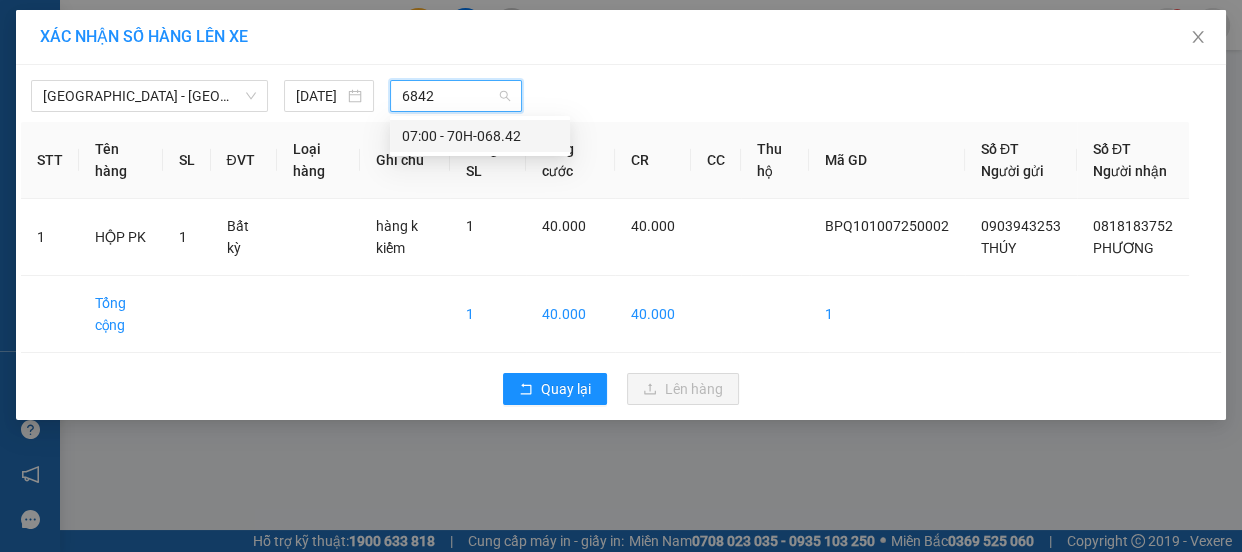 click on "07:00     - 70H-068.42" at bounding box center [480, 136] 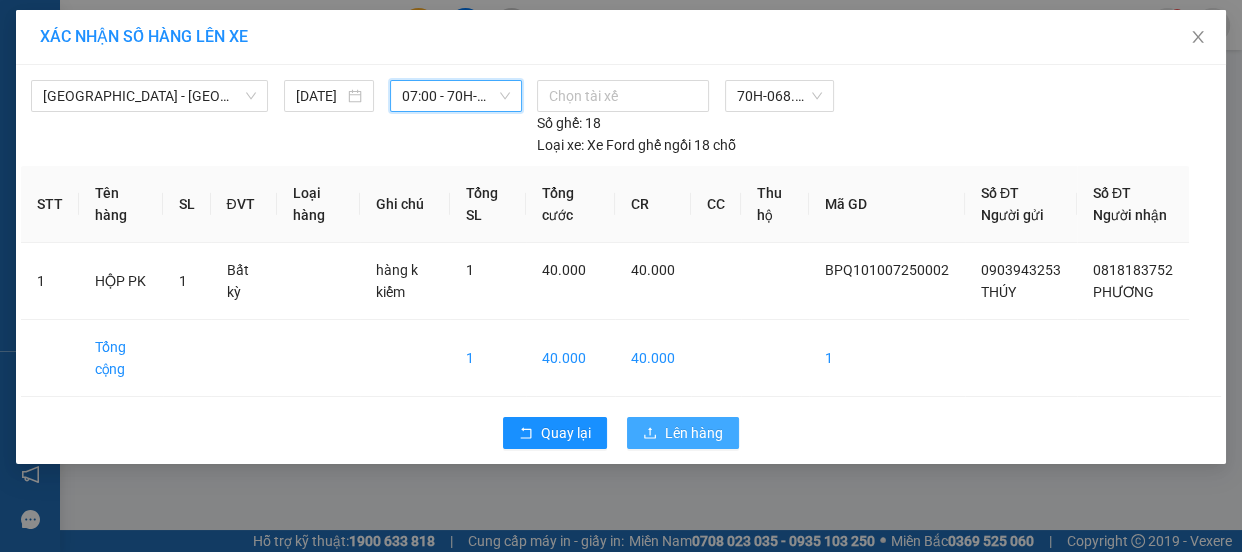 click on "Lên hàng" at bounding box center (683, 433) 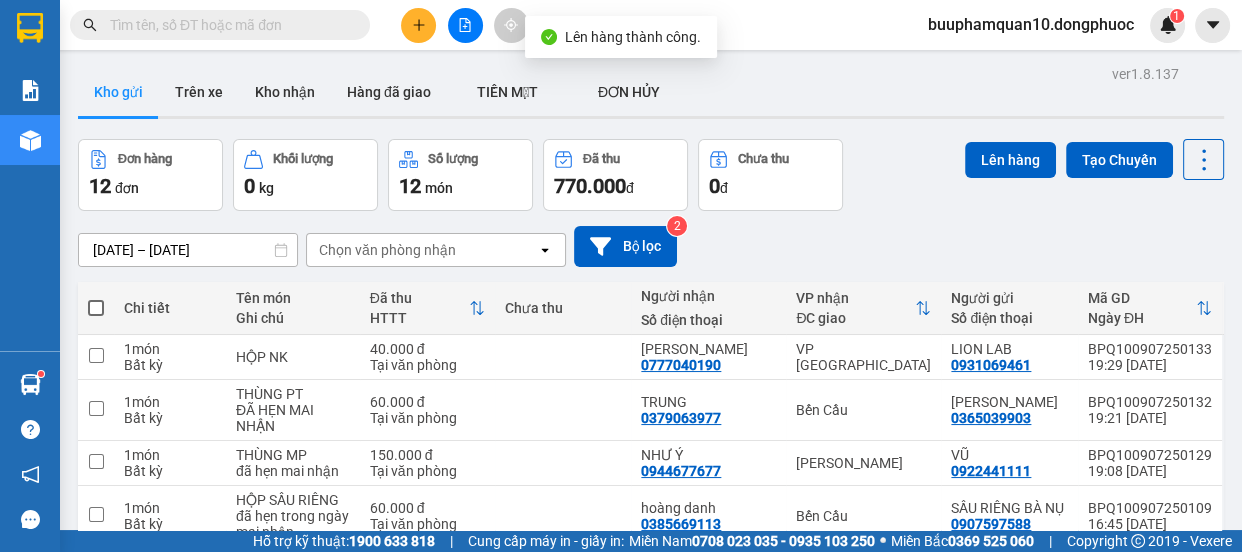 click 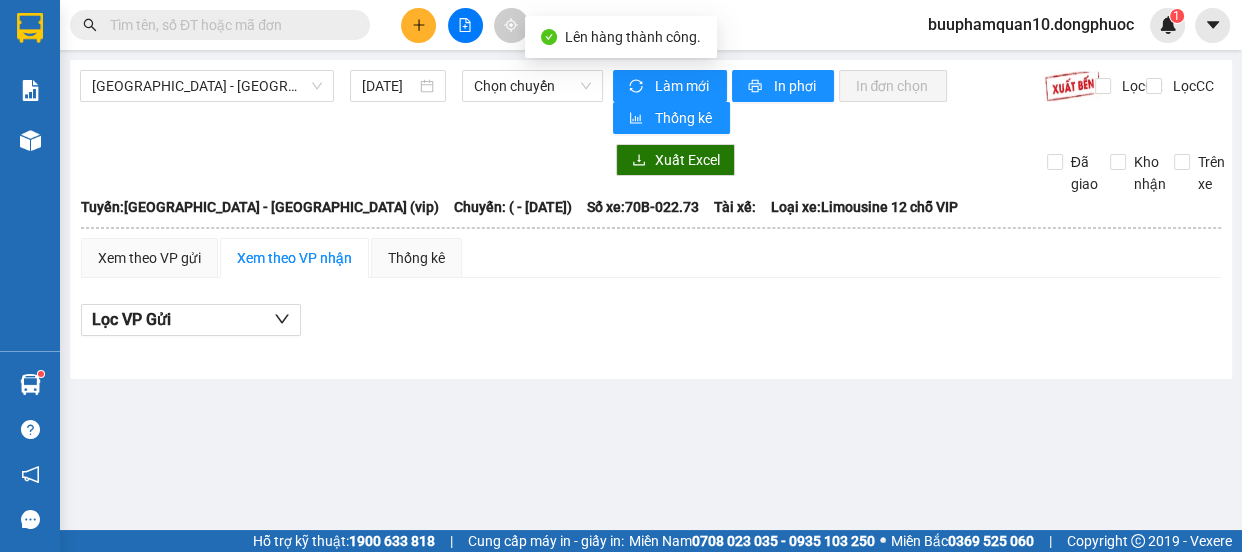 click on "Hồ Chí Minh - Tây Ninh (vip) 10/07/2025 Chọn chuyến Làm mới In phơi In đơn chọn Thống kê Lọc  CR Lọc  CC Xuất Excel Đã giao Kho nhận Trên xe Đồng Phước   19001152   Bến xe Tây Ninh, 01 Võ Văn Truyện, KP 1, Phường 2 06:48 - 10/07/2025 Tuyến:  Hồ Chí Minh - Tây Ninh (vip) Chuyến:   ( - 10/07/2025) Số xe:  70B-022.73 Loại xe:  Limousine 12 chỗ VIP Tuyến:  Hồ Chí Minh - Tây Ninh (vip) Chuyến:   ( - 10/07/2025) Số xe:  70B-022.73 Tài xế:  Loại xe:  Limousine 12 chỗ VIP Xem theo VP gửi Xem theo VP nhận Thống kê Lọc VP Gửi Cước rồi :   0  VNĐ Chưa cước :   0  VNĐ Thu hộ:  0  VNĐ Đồng Phước   19001152   Bến xe Tây Ninh, 01 Võ Văn Truyện, KP 1, Phường 2 BP. Quận 10  -  06:48 - 10/07/2025 Tuyến:  Hồ Chí Minh - Tây Ninh (vip) Chuyến:   ( - 10/07/2025) STT Mã GD SĐT người nhận Người nhận Tên người nhận Người gửi SL Tên hàng Ghi chú ĐC Giao Trạng thái Ký nhận :" at bounding box center [651, 219] 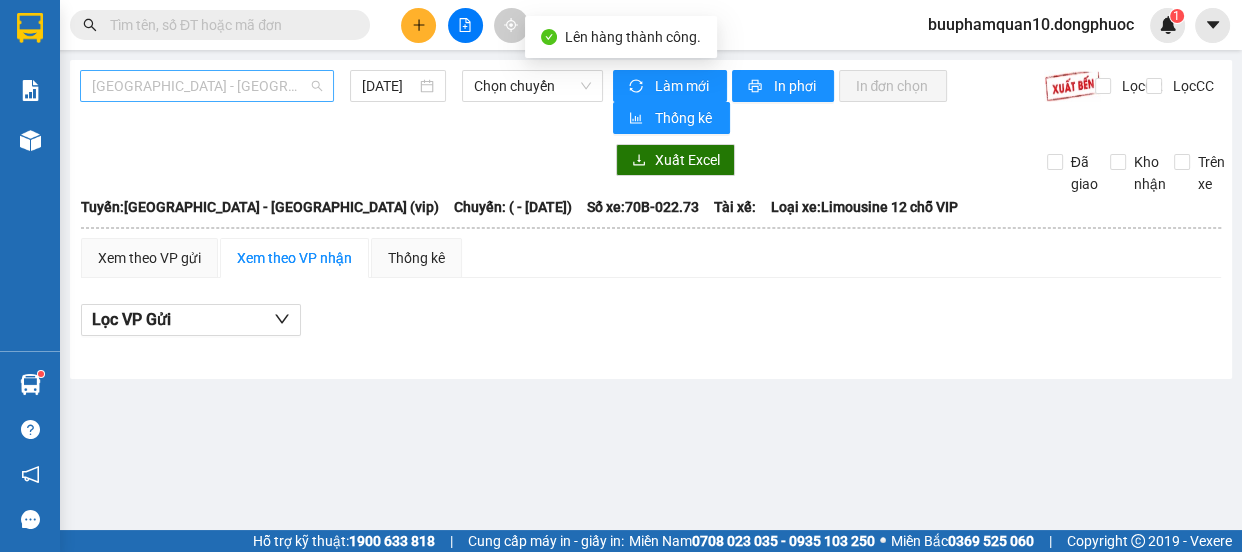 click on "[GEOGRAPHIC_DATA] - [GEOGRAPHIC_DATA] (vip)" at bounding box center [207, 86] 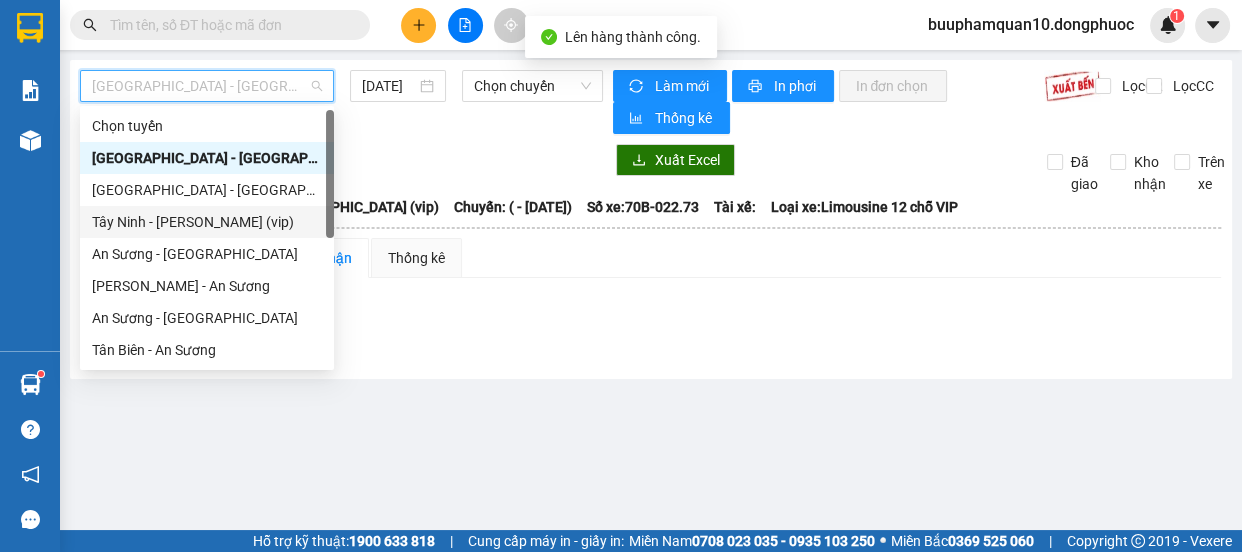 scroll, scrollTop: 287, scrollLeft: 0, axis: vertical 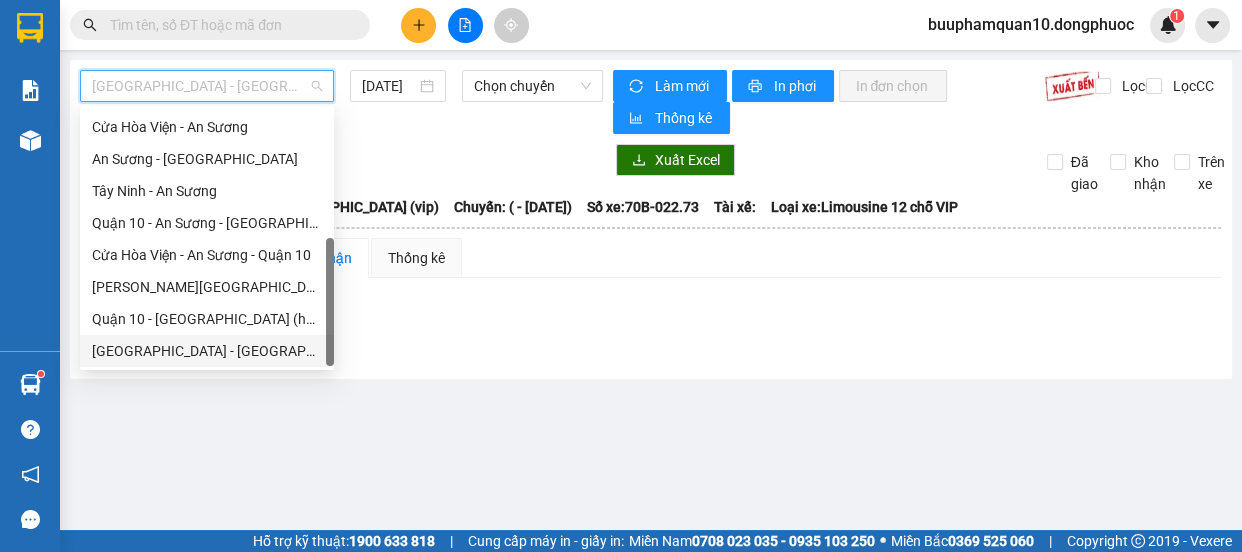 click on "[GEOGRAPHIC_DATA] - [GEOGRAPHIC_DATA] (vip)" at bounding box center [207, 351] 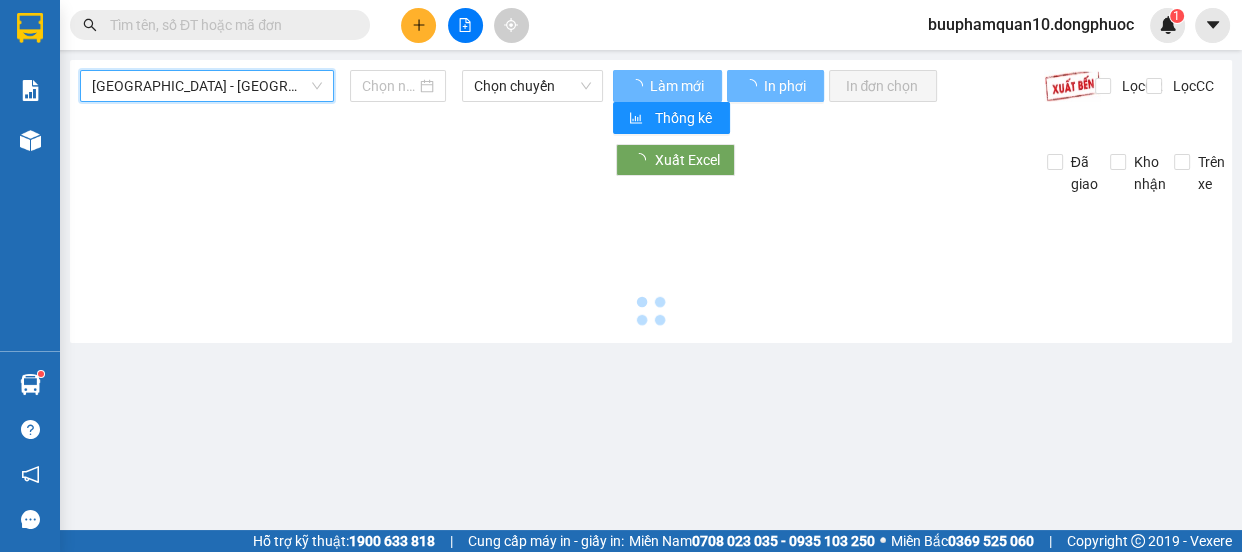 type on "[DATE]" 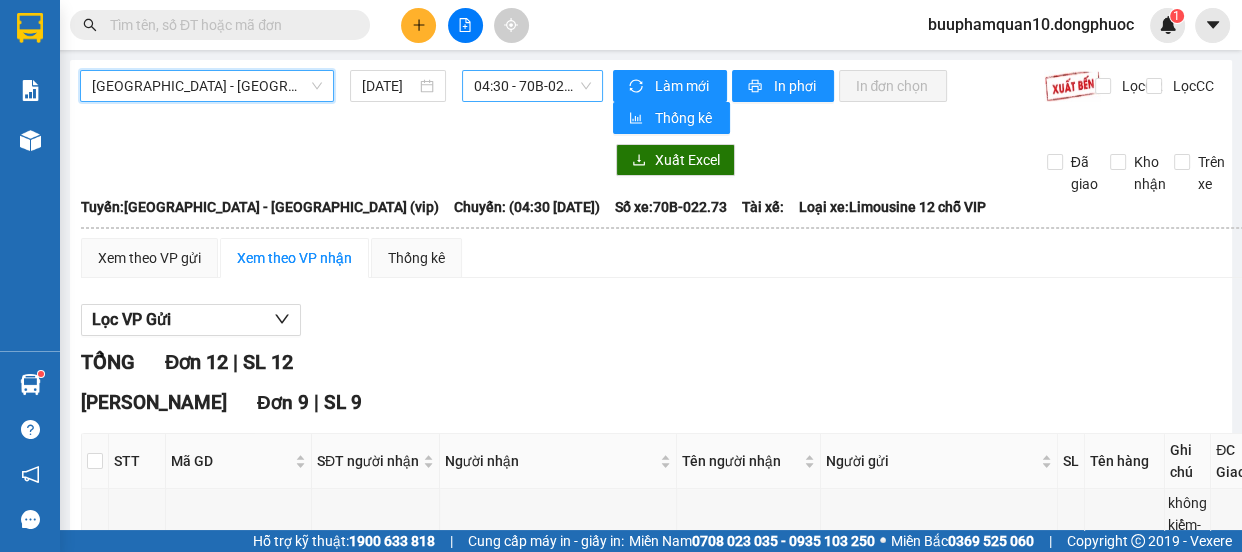 click on "04:30     - 70B-022.73" at bounding box center (532, 86) 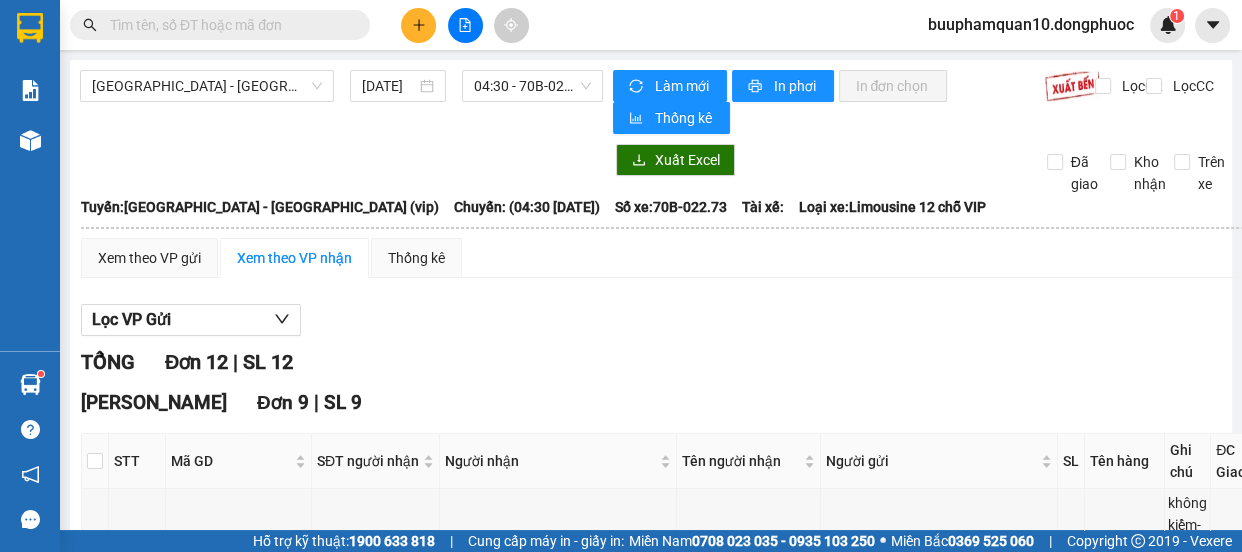 click on "Xem theo VP gửi Xem theo VP nhận Thống kê Lọc VP Gửi TỔNG Đơn   12 | SL   12 Hòa Thành Đơn   9 | SL   9 STT Mã GD SĐT người nhận Người nhận Tên người nhận Người gửi SL Tên hàng Ghi chú ĐC Giao Trạng thái Ký nhận                           BPQ100907250119 0977885788 CÔNG 0977885788 CÔNG DƯƠNG 0909117897 1 HỘP LK không kiểm-đã hẹn mai nhận  Trên xe BPQ100907250108 0905910205 NK VIỆT ĐỨC 0905910205 NK VIỆT ĐỨC LABO PT 0931226982 1 HỘP NK  k kiểm-đã hẹn mai Trên xe BPQ100907250110 0979216852 LƯỢM 0979216852 LƯỢM BÌNH  0977828848 1 TÚI PT không kiểm-đã hẹn mai nhận Trên xe BPQ100907250118 0366155609 GIA THỊNH  0366155609 GIA THỊNH  NGUYÊN  0963765620 1 TÚI QA  không kiểm-đã hẹn mai nhận  Trên xe BPQ100907250124 0906433071 MAI 0906433071 MAI NHÀN 0932869817 1 HỘP THUỐC đã hẹn mai nhận-hàng k kiểm Trên xe BPQ100907250127 0907605060 TRỌNG 0907605060 TRỌNG 1 Trên xe" at bounding box center (720, 1116) 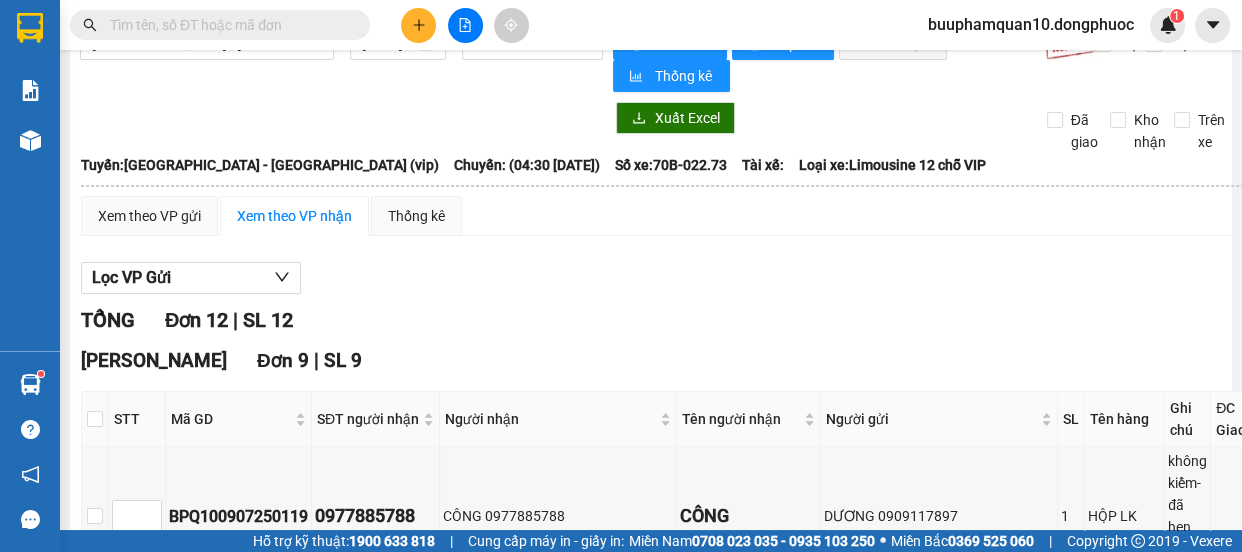 scroll, scrollTop: 0, scrollLeft: 0, axis: both 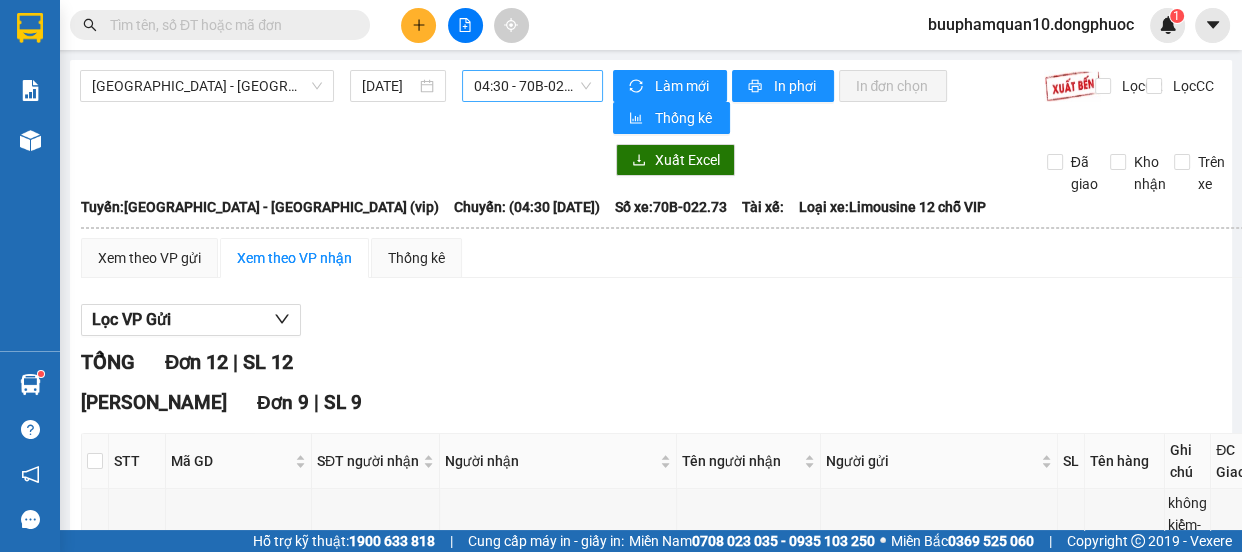 click on "04:30     - 70B-022.73" at bounding box center (532, 86) 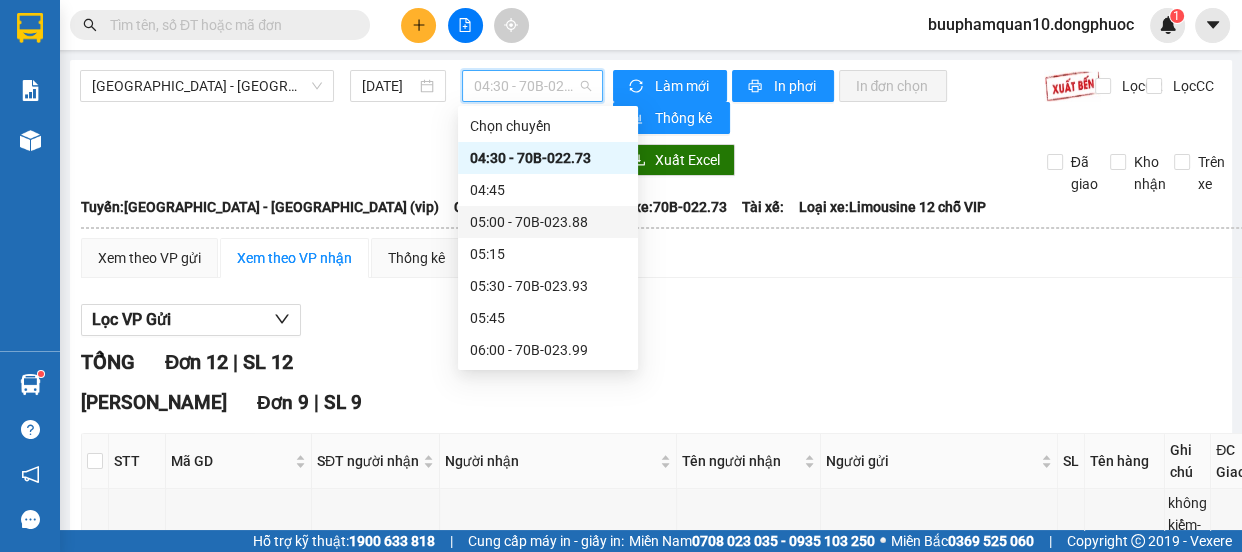 click on "05:00     - 70B-023.88" at bounding box center (548, 222) 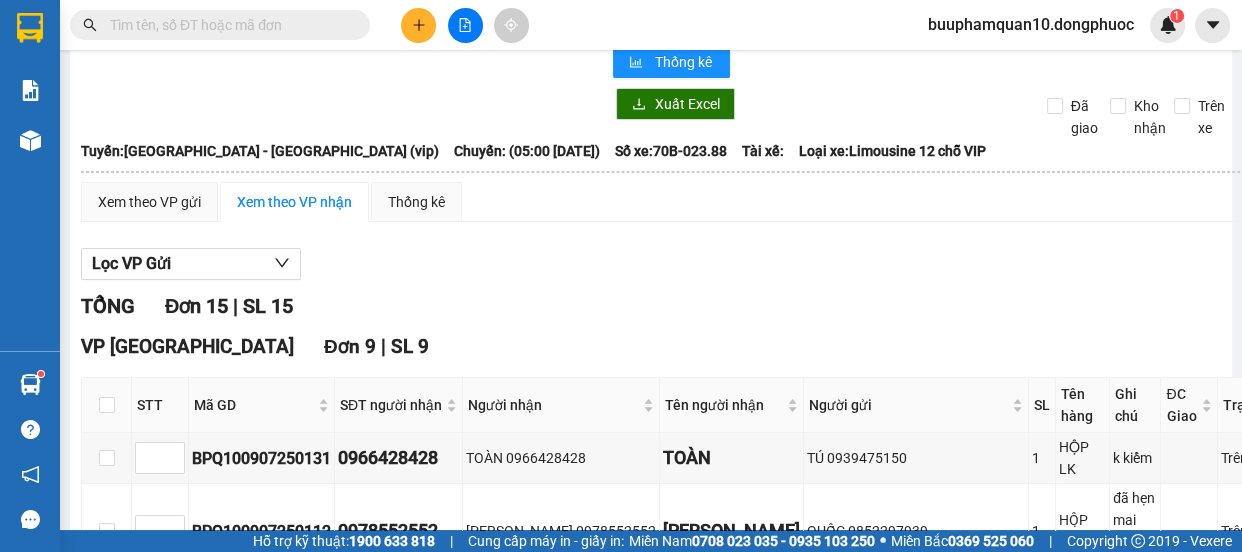 scroll, scrollTop: 0, scrollLeft: 0, axis: both 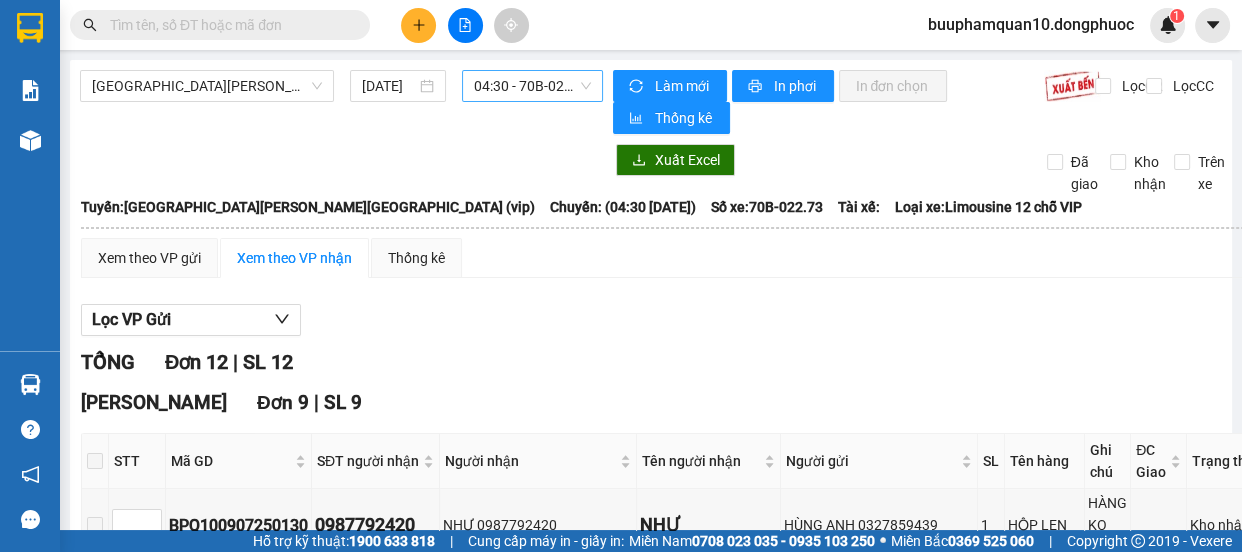click on "04:30     - 70B-022.73" at bounding box center (532, 86) 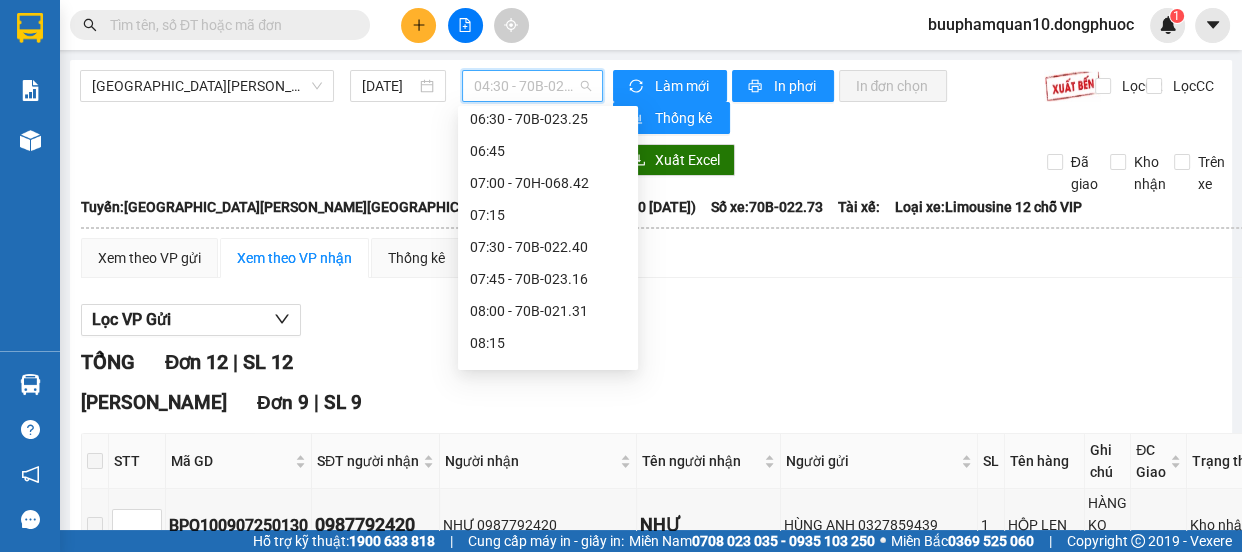 scroll, scrollTop: 346, scrollLeft: 0, axis: vertical 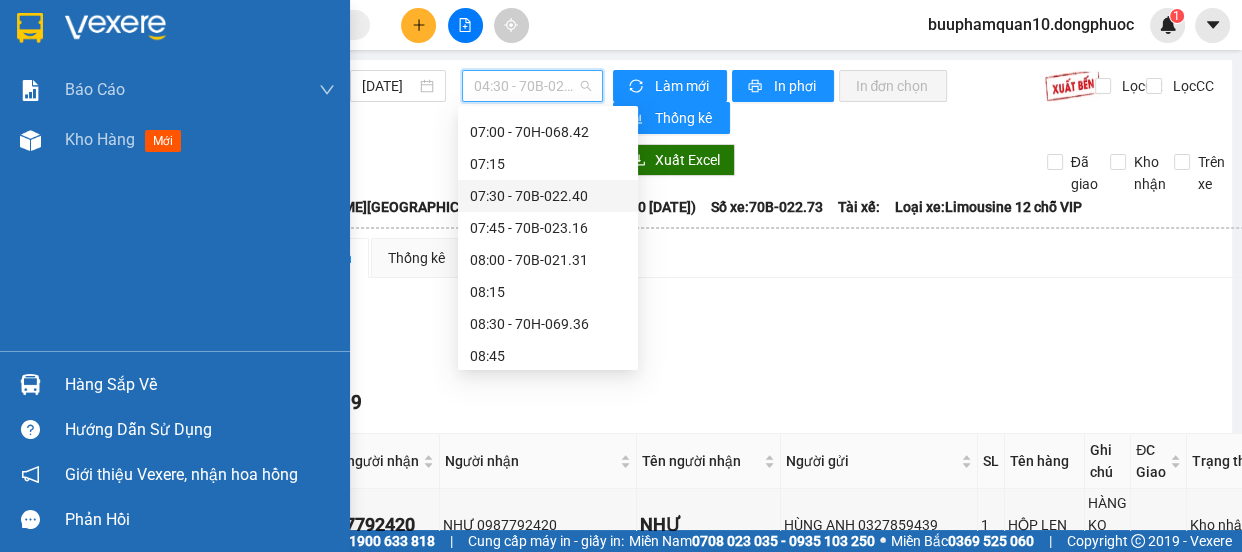 click on "Hàng sắp về" at bounding box center (200, 385) 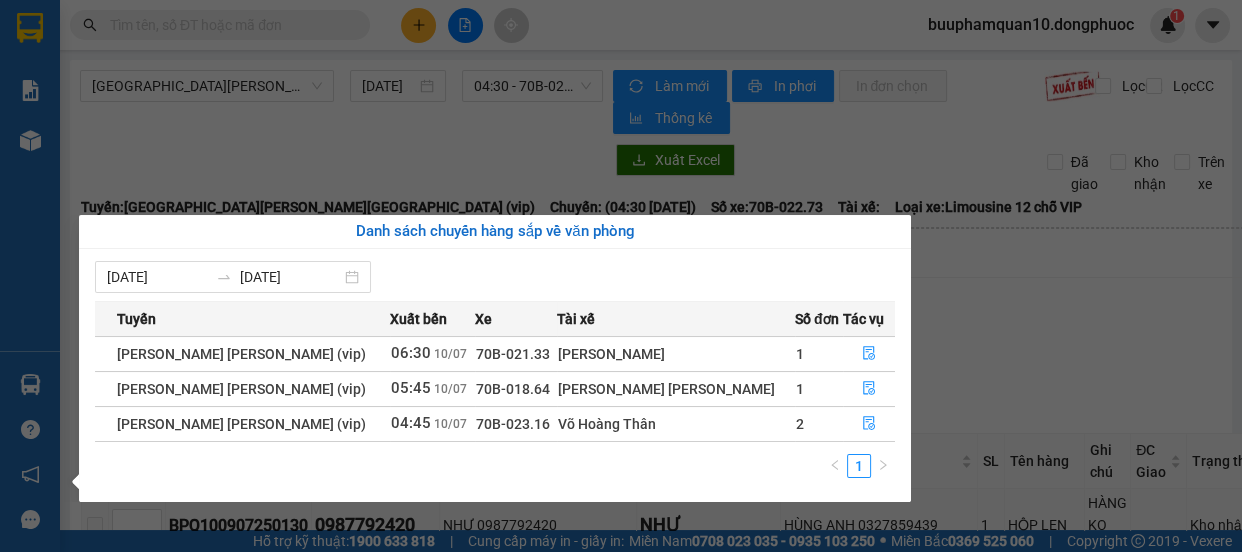 click on "Kết quả tìm kiếm ( 0 )  Bộ lọc  Ngày tạo đơn gần nhất No Data buuphamquan10.dongphuoc 1     Báo cáo Mẫu 1: Báo cáo dòng tiền theo nhân viên Mẫu 1: Báo cáo dòng tiền theo nhân viên (VP) Mẫu 2: Doanh số tạo đơn theo Văn phòng, nhân viên - Trạm     Kho hàng mới Hàng sắp về Hướng dẫn sử dụng Giới thiệu Vexere, nhận hoa hồng Phản hồi Phần mềm hỗ trợ bạn tốt chứ? Hồ Chí Minh - Tây Ninh (vip) 10/07/2025 04:30     - 70B-022.73  Làm mới In phơi In đơn chọn Thống kê Lọc  CR Lọc  CC Xuất Excel Đã giao Kho nhận Trên xe Đồng Phước   19001152   Bến xe Tây Ninh, 01 Võ Văn Truyện, KP 1, Phường 2 07:24 - 10/07/2025 Tuyến:  Hồ Chí Minh - Tây Ninh (vip) Chuyến:   (04:30 - 10/07/2025) Số xe:  70B-022.73 Loại xe:  Limousine 12 chỗ VIP Tuyến:  Hồ Chí Minh - Tây Ninh (vip) Chuyến:   (04:30 - 10/07/2025) Số xe:  70B-022.73 Tài xế:  Loại xe:  Limousine 12 chỗ VIP   |" at bounding box center [621, 276] 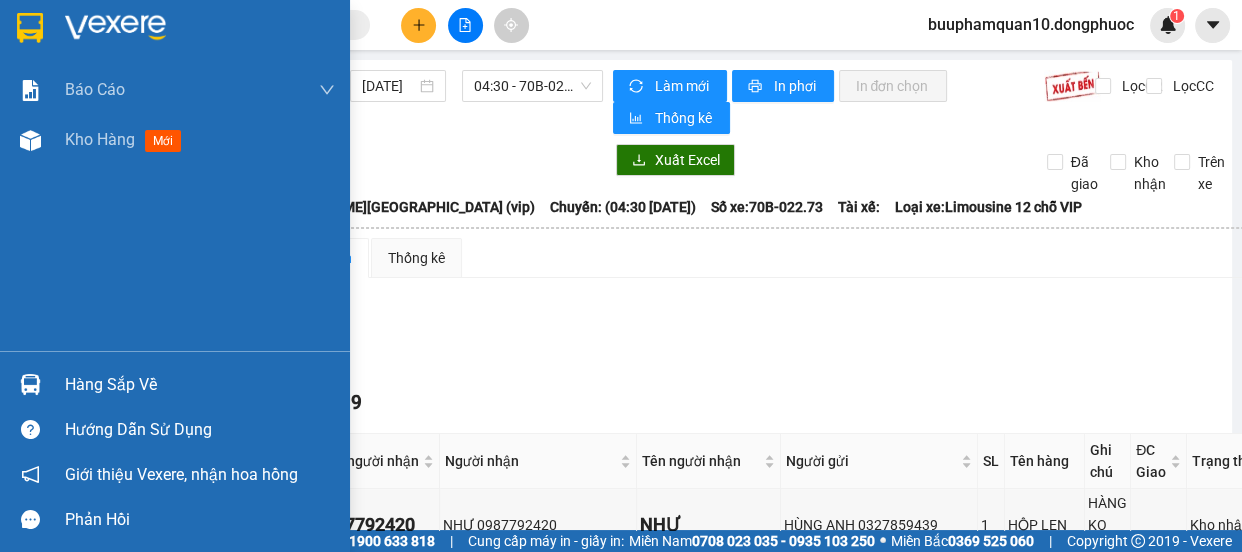 drag, startPoint x: 100, startPoint y: 391, endPoint x: 147, endPoint y: 392, distance: 47.010635 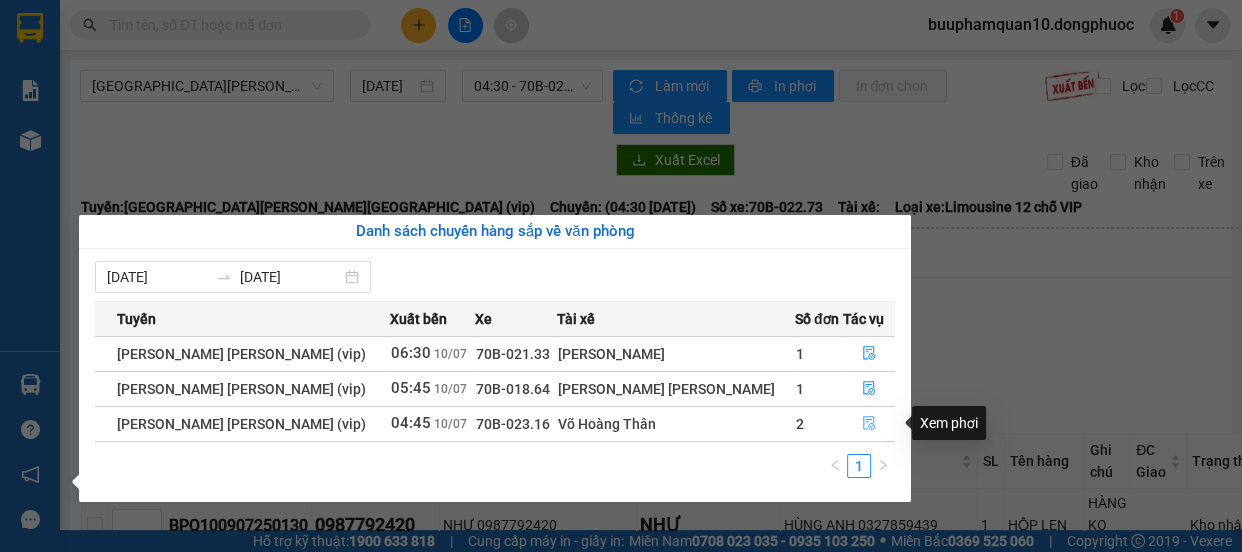 click at bounding box center [869, 424] 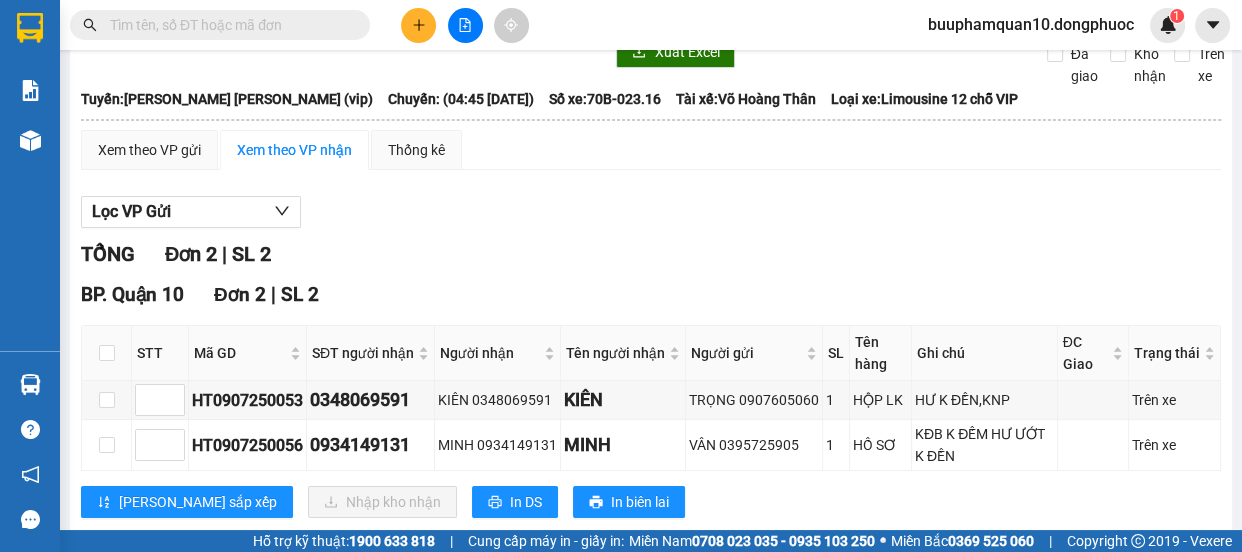 scroll, scrollTop: 150, scrollLeft: 0, axis: vertical 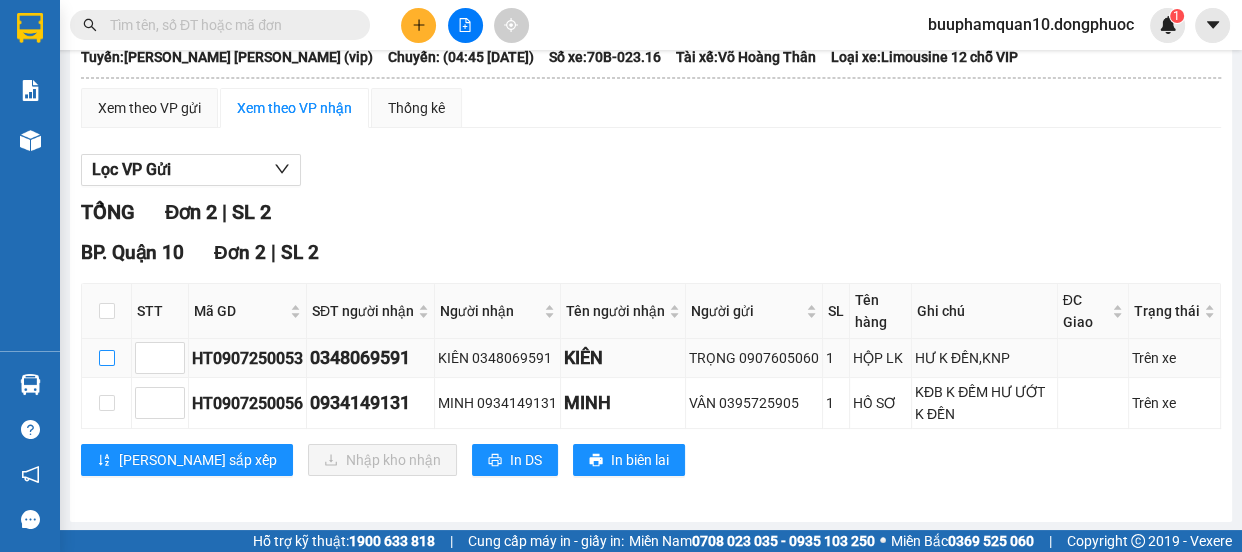 click at bounding box center (107, 358) 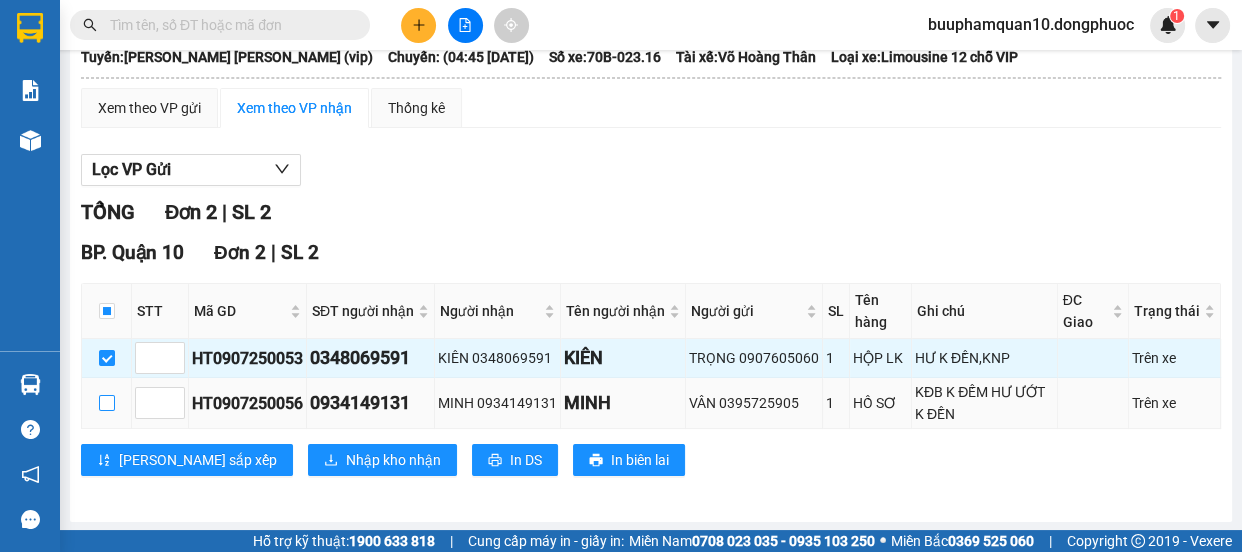 click at bounding box center [107, 403] 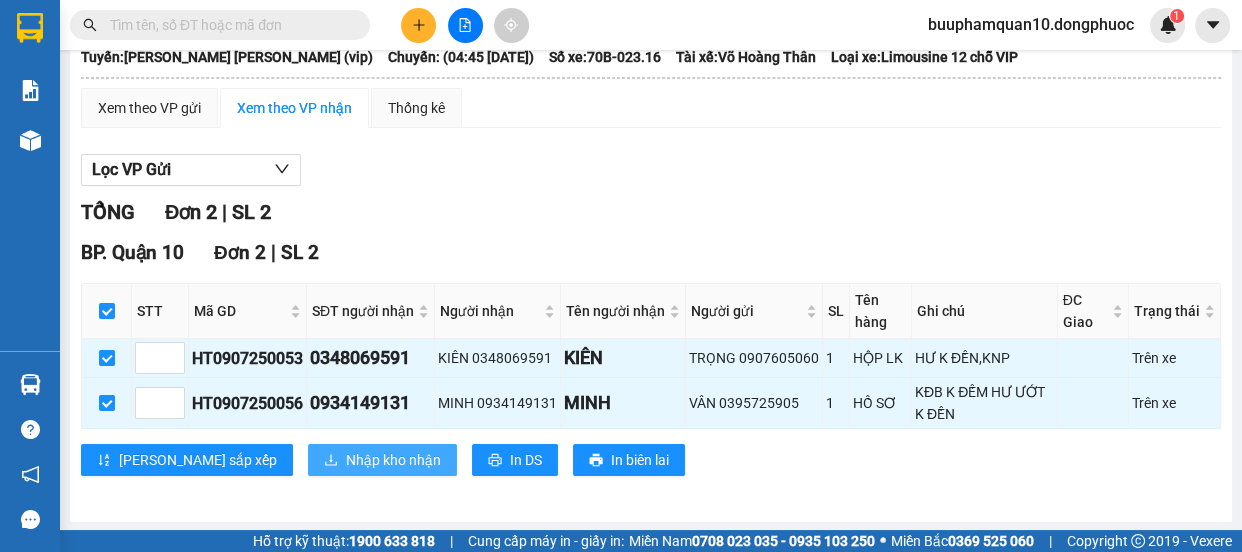 click on "Nhập kho nhận" at bounding box center [393, 460] 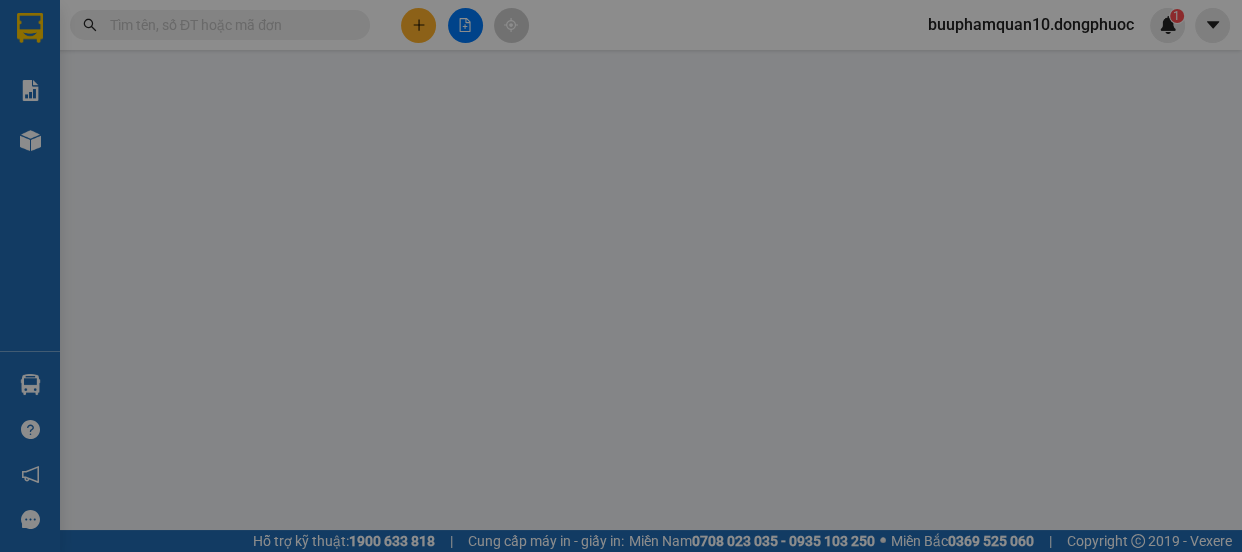 scroll, scrollTop: 0, scrollLeft: 0, axis: both 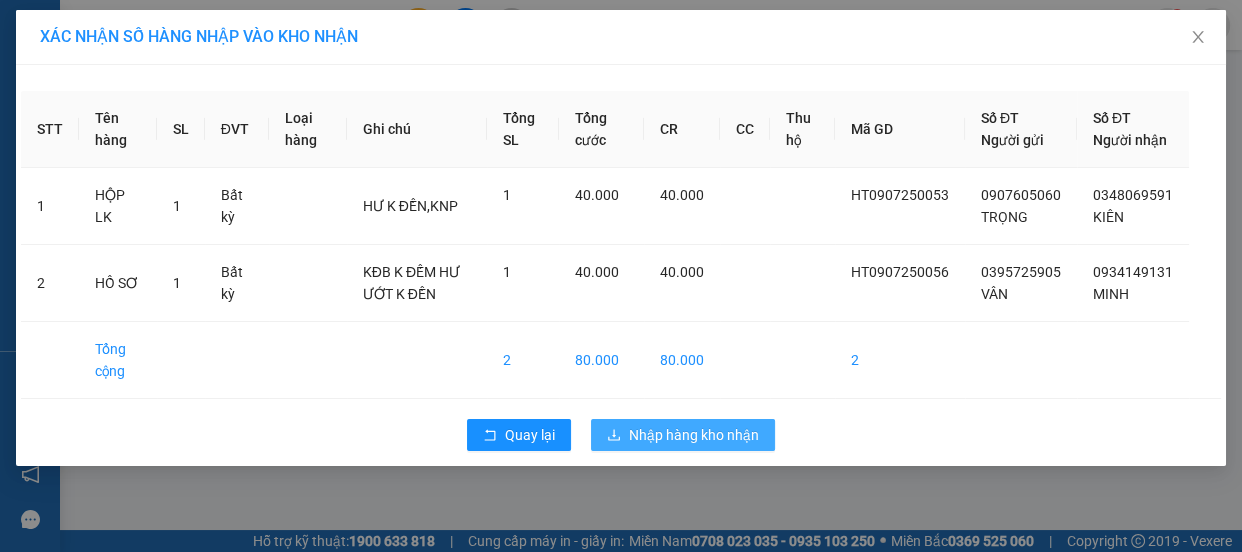 click on "Nhập hàng kho nhận" at bounding box center (694, 435) 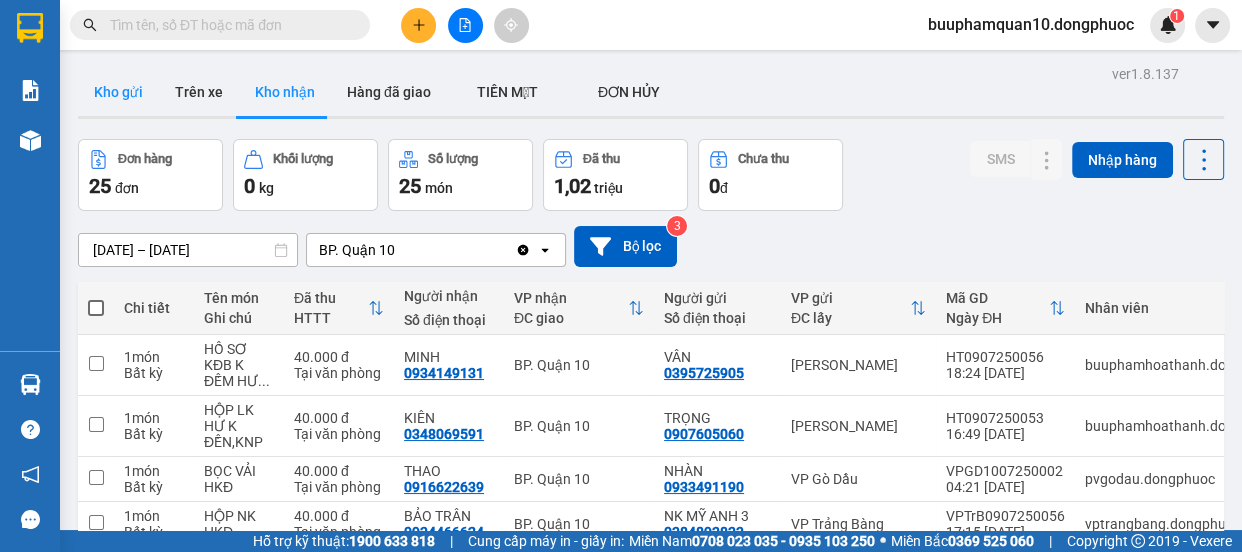 click on "Kho gửi" at bounding box center [118, 92] 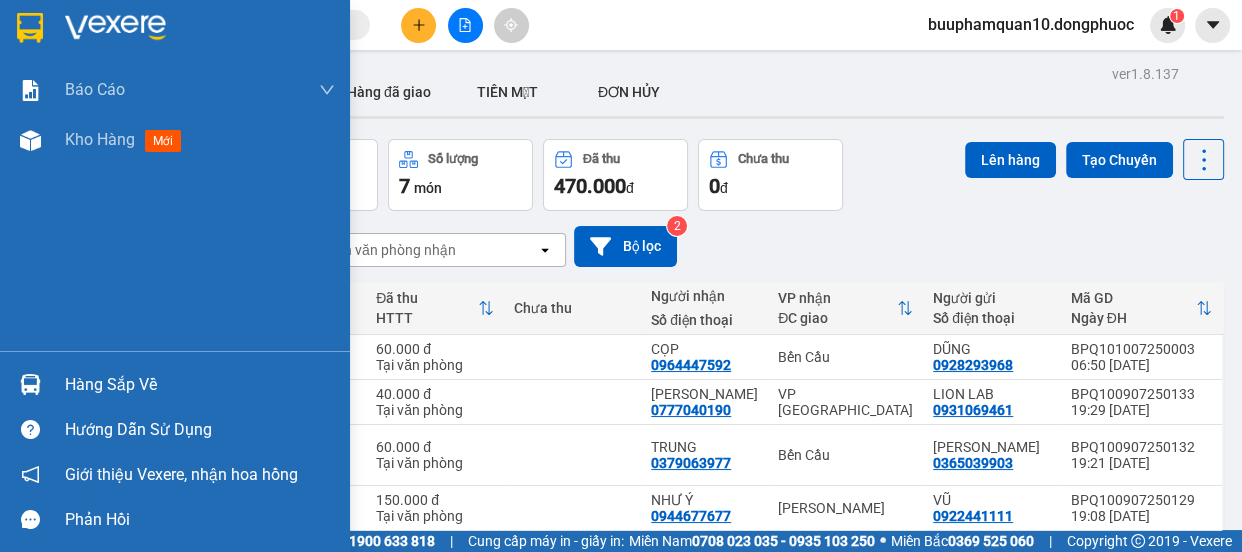 click on "Hàng sắp về" at bounding box center (200, 385) 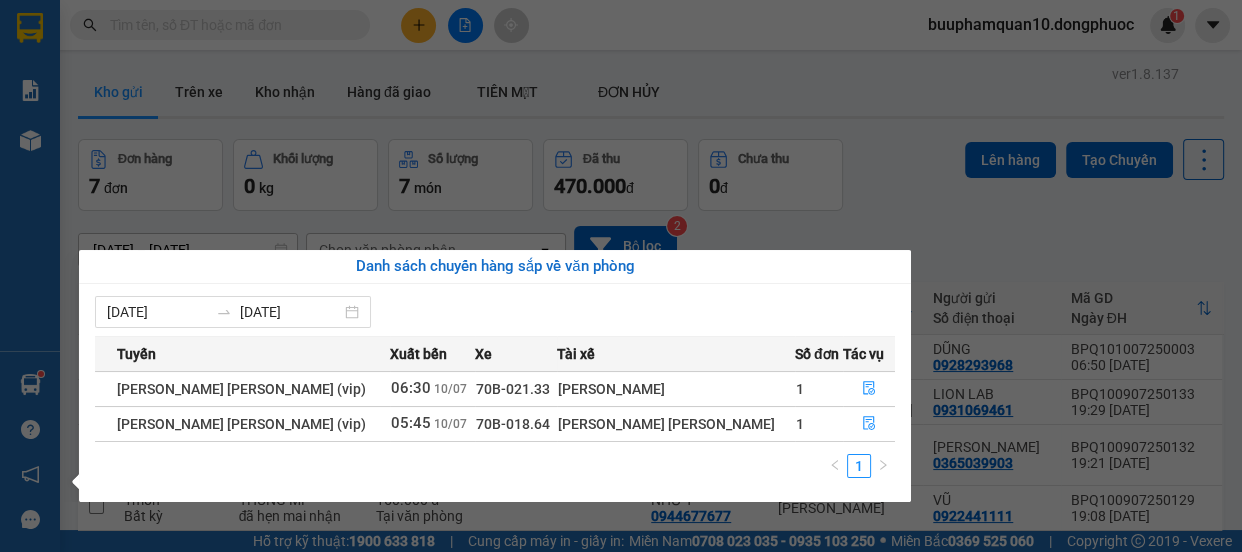 click on "Kết quả tìm kiếm ( 0 )  Bộ lọc  Ngày tạo đơn gần nhất No Data buuphamquan10.dongphuoc 1     Báo cáo Mẫu 1: Báo cáo dòng tiền theo nhân viên Mẫu 1: Báo cáo dòng tiền theo nhân viên (VP) Mẫu 2: Doanh số tạo đơn theo Văn phòng, nhân viên - Trạm     Kho hàng mới Hàng sắp về Hướng dẫn sử dụng Giới thiệu Vexere, nhận hoa hồng Phản hồi Phần mềm hỗ trợ bạn tốt chứ? ver  1.8.137 Kho gửi Trên xe Kho nhận Hàng đã giao TIỀN MẶT  ĐƠN HỦY Đơn hàng 7 đơn Khối lượng 0 kg Số lượng 7 món Đã thu 470.000  đ Chưa thu 0  đ Lên hàng Tạo Chuyến 08/07/2025 – 10/07/2025 Press the down arrow key to interact with the calendar and select a date. Press the escape button to close the calendar. Selected date range is from 08/07/2025 to 10/07/2025. Chọn văn phòng nhận open Bộ lọc 2 Chi tiết Tên món Ghi chú Đã thu HTTT Chưa thu Người nhận Số điện thoại VP nhận ĐC giao" at bounding box center [621, 276] 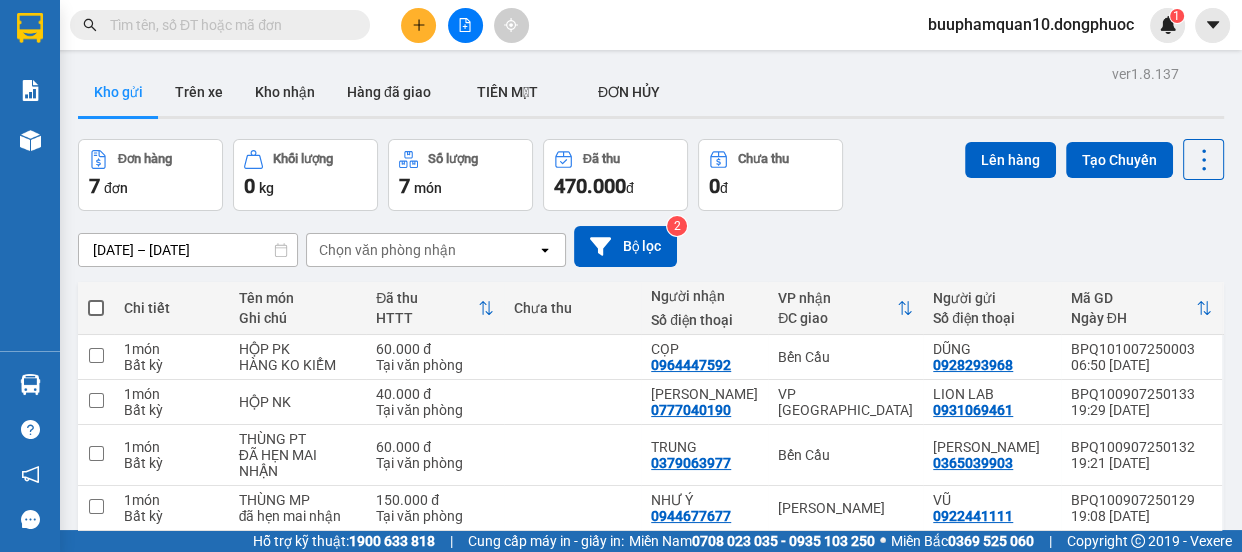 click 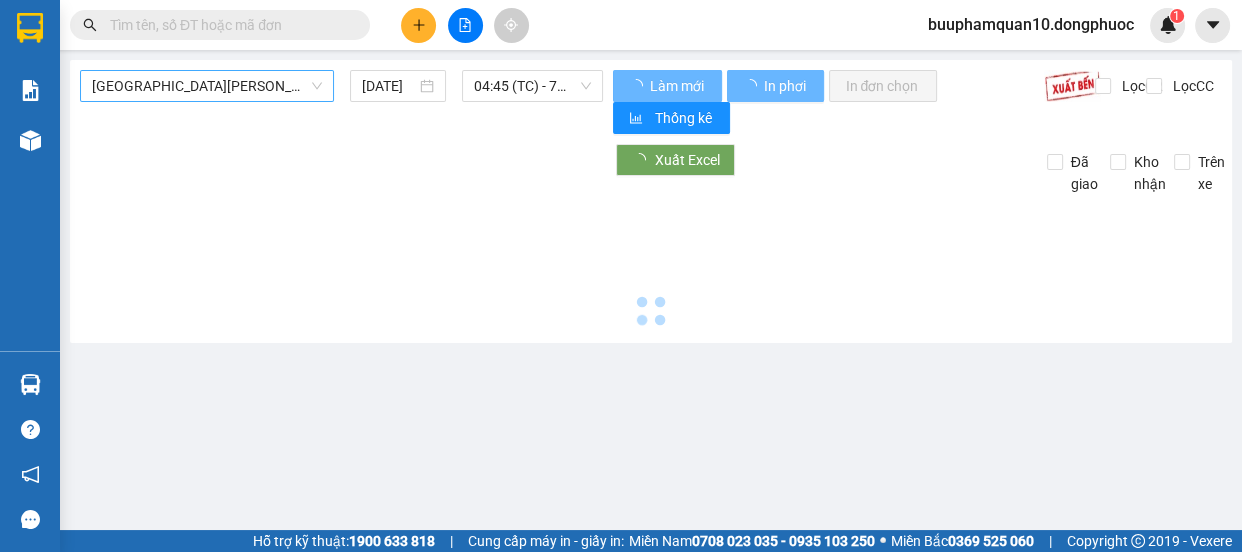 click on "[GEOGRAPHIC_DATA] - [GEOGRAPHIC_DATA] (vip)" at bounding box center [207, 86] 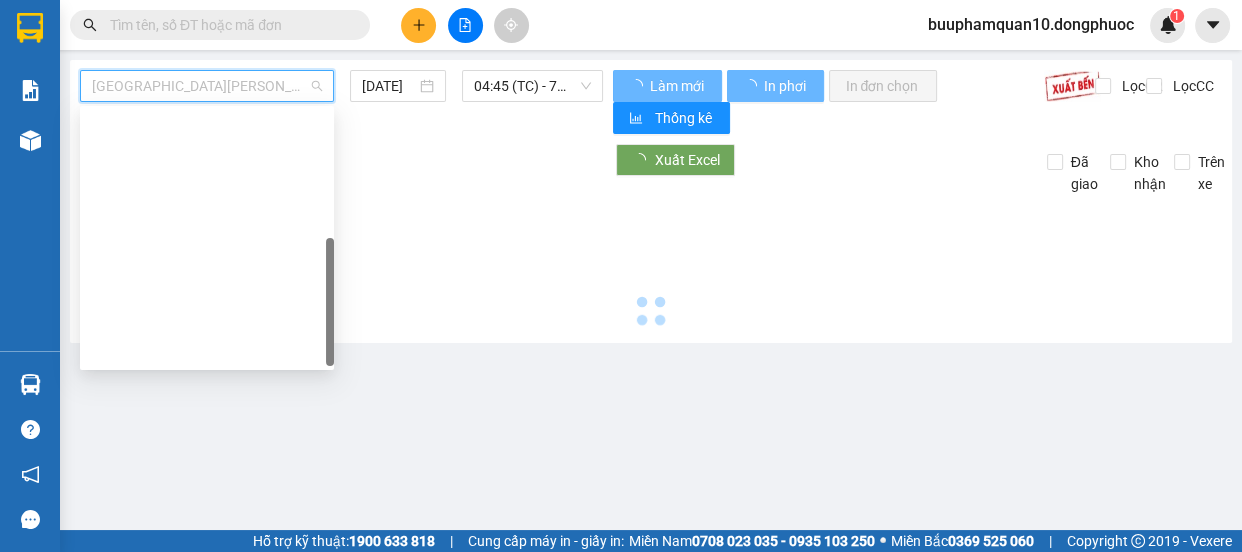 scroll, scrollTop: 287, scrollLeft: 0, axis: vertical 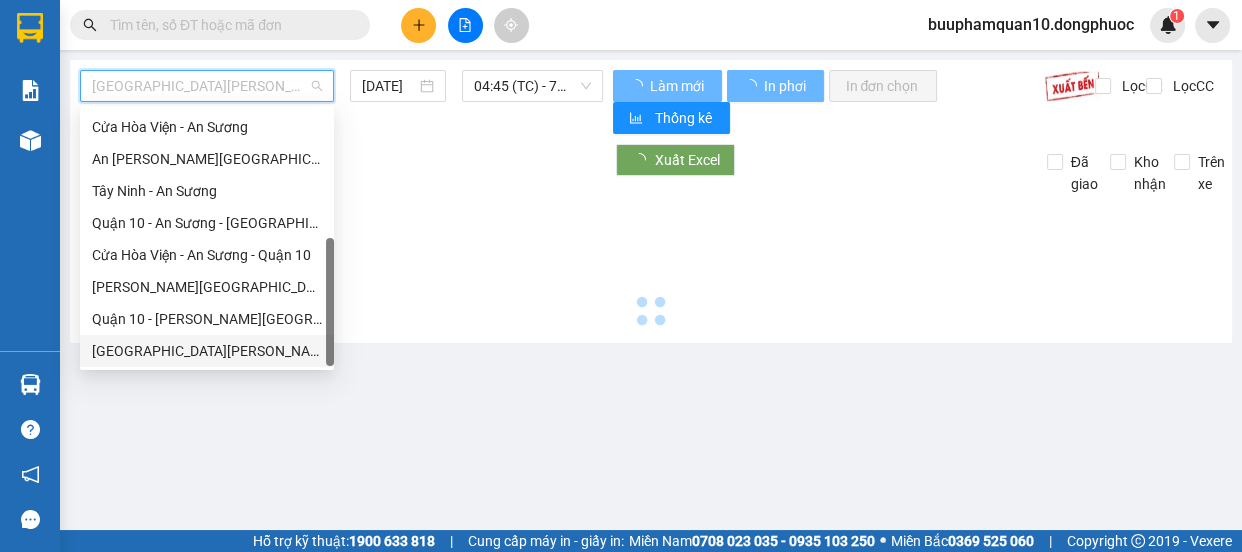 click on "[GEOGRAPHIC_DATA] - [GEOGRAPHIC_DATA] (vip)" at bounding box center [207, 351] 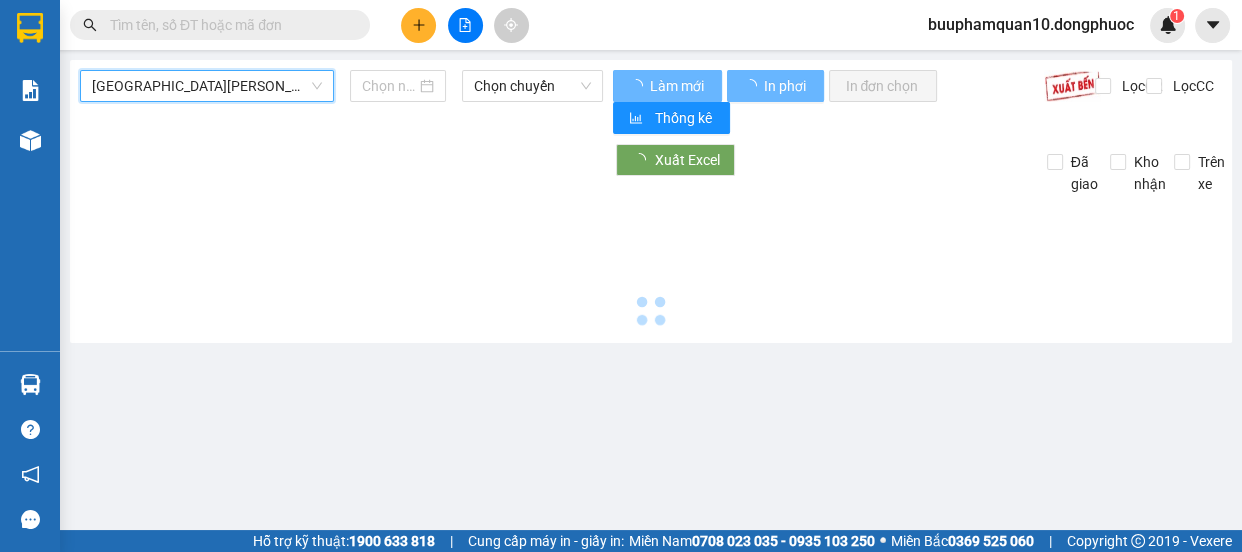 type on "[DATE]" 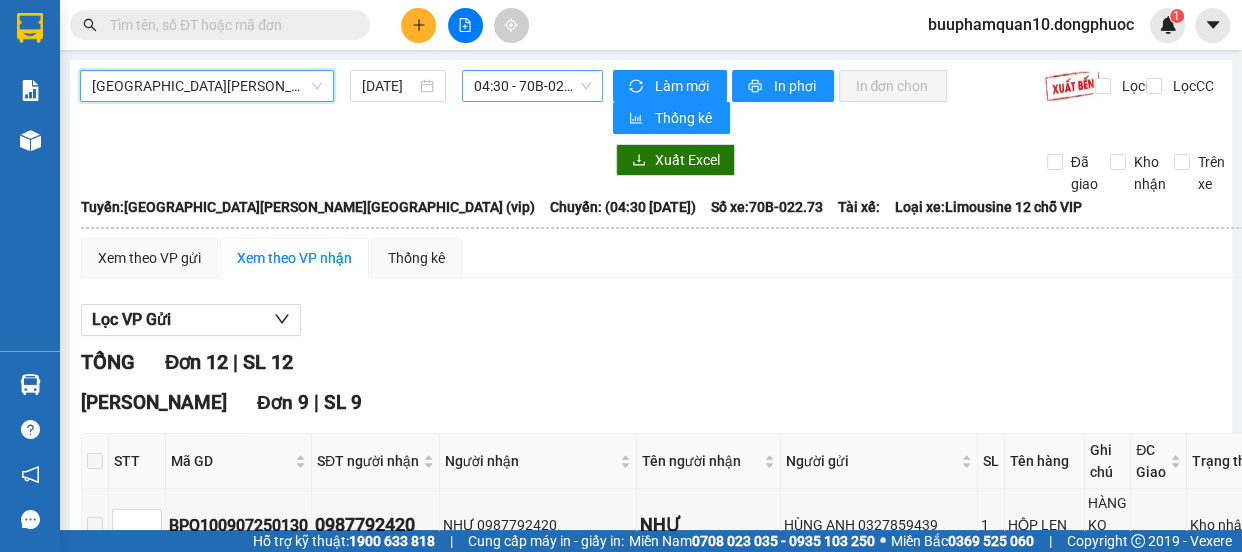 click on "04:30     - 70B-022.73" at bounding box center [532, 86] 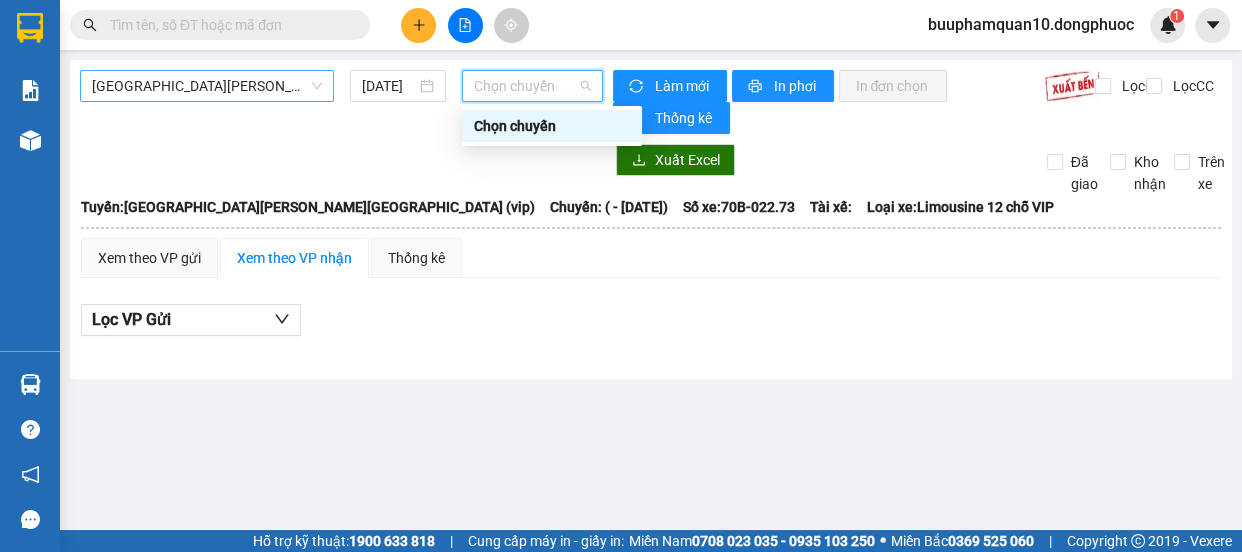 click on "[GEOGRAPHIC_DATA] - [GEOGRAPHIC_DATA] (vip)" at bounding box center [207, 86] 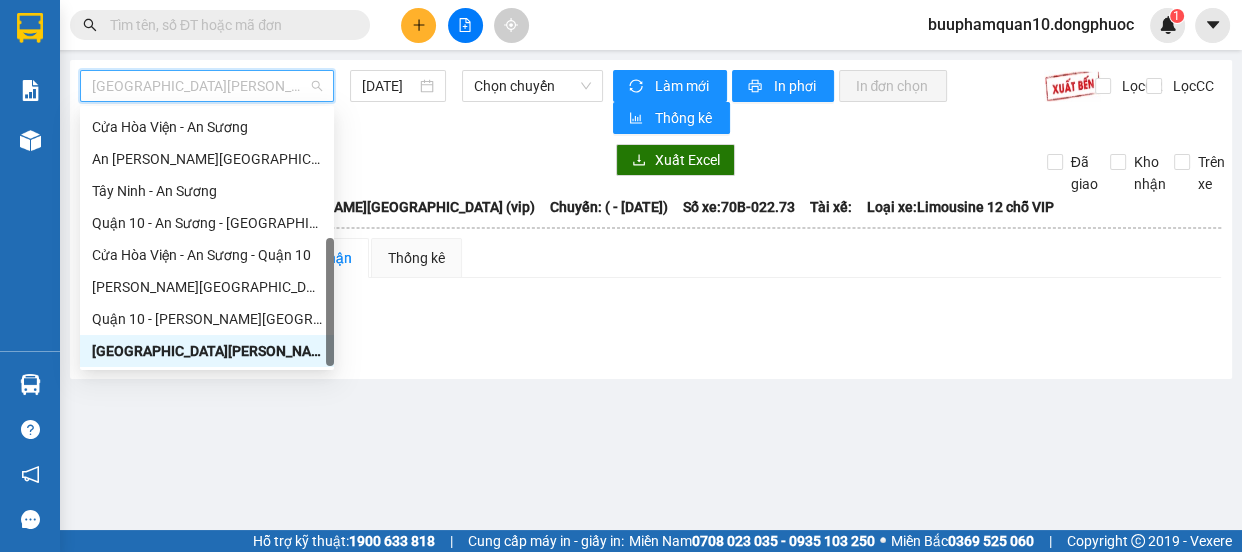 drag, startPoint x: 229, startPoint y: 345, endPoint x: 413, endPoint y: 264, distance: 201.0398 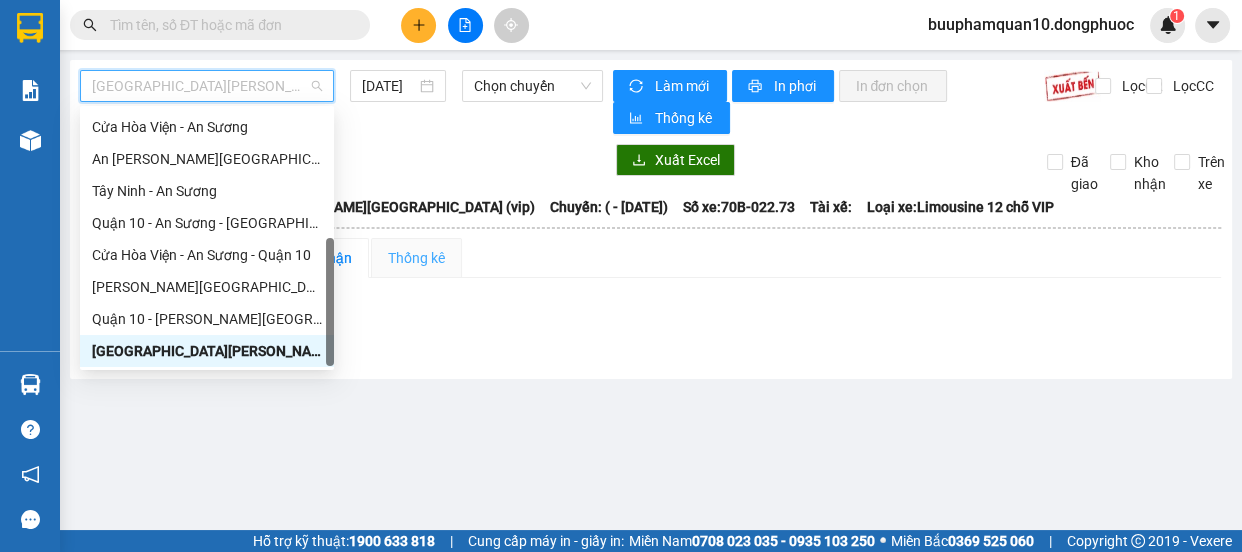 click on "[GEOGRAPHIC_DATA] - [GEOGRAPHIC_DATA] (vip)" at bounding box center [207, 351] 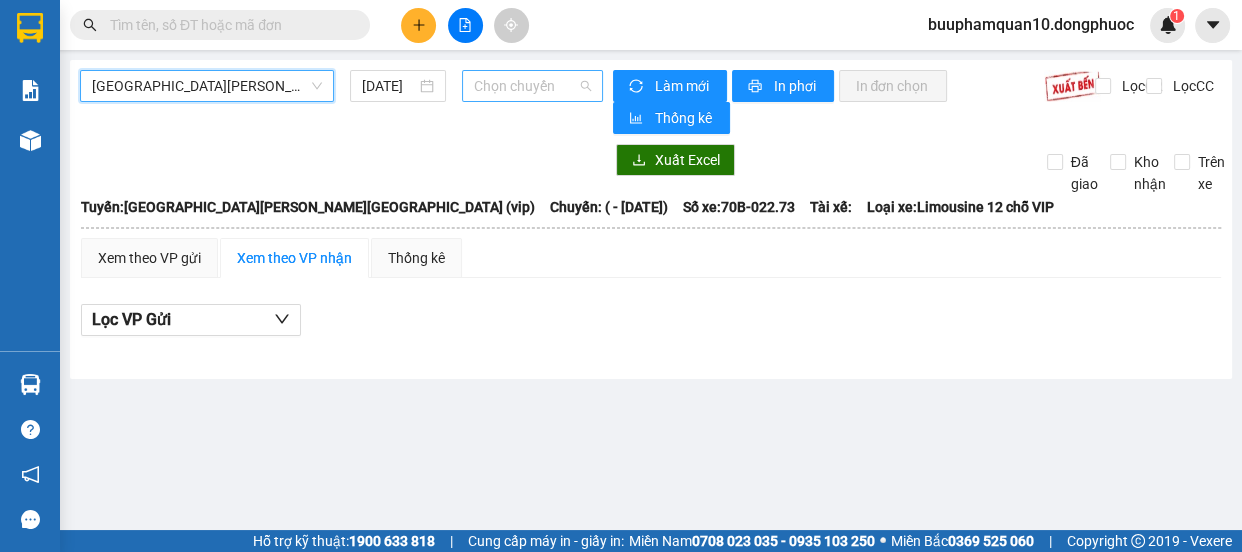 click on "Chọn chuyến" at bounding box center [532, 86] 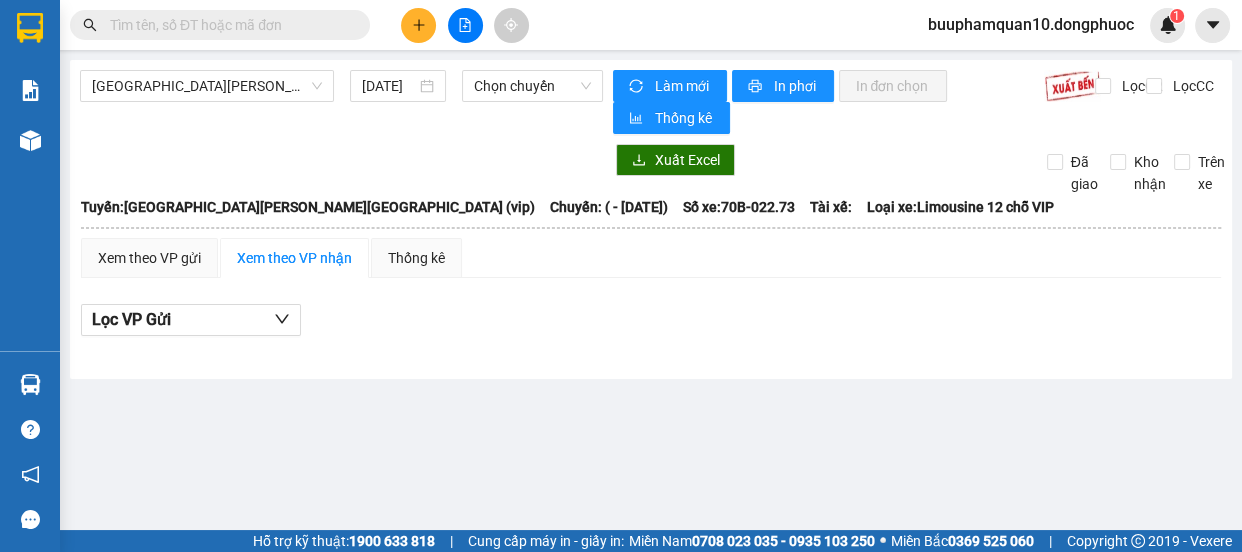 click at bounding box center (341, 160) 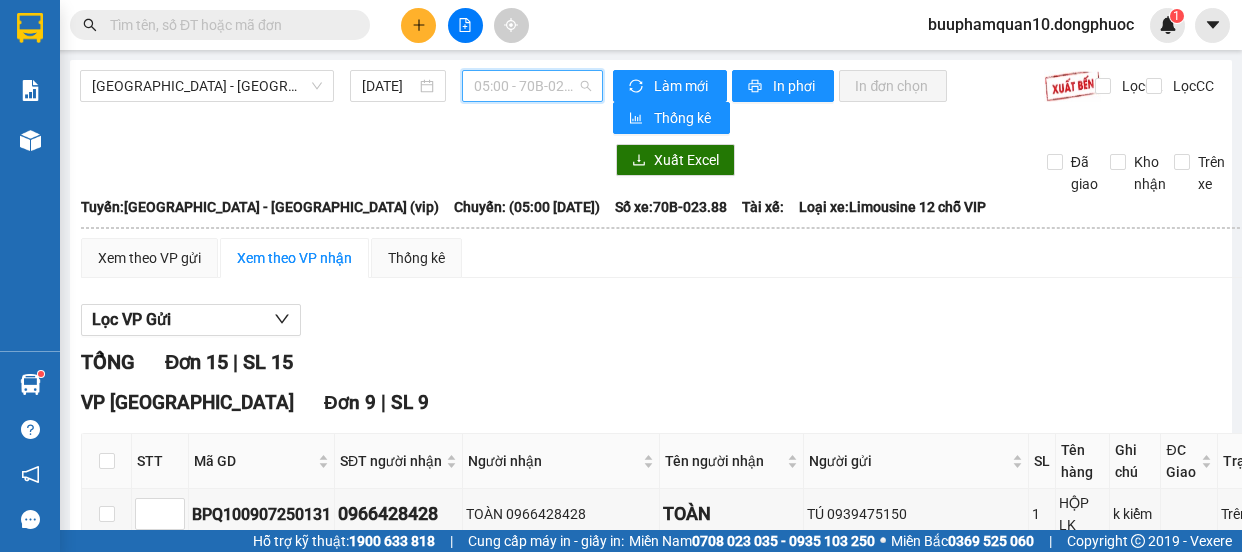 click on "05:00     - 70B-023.88" at bounding box center [532, 86] 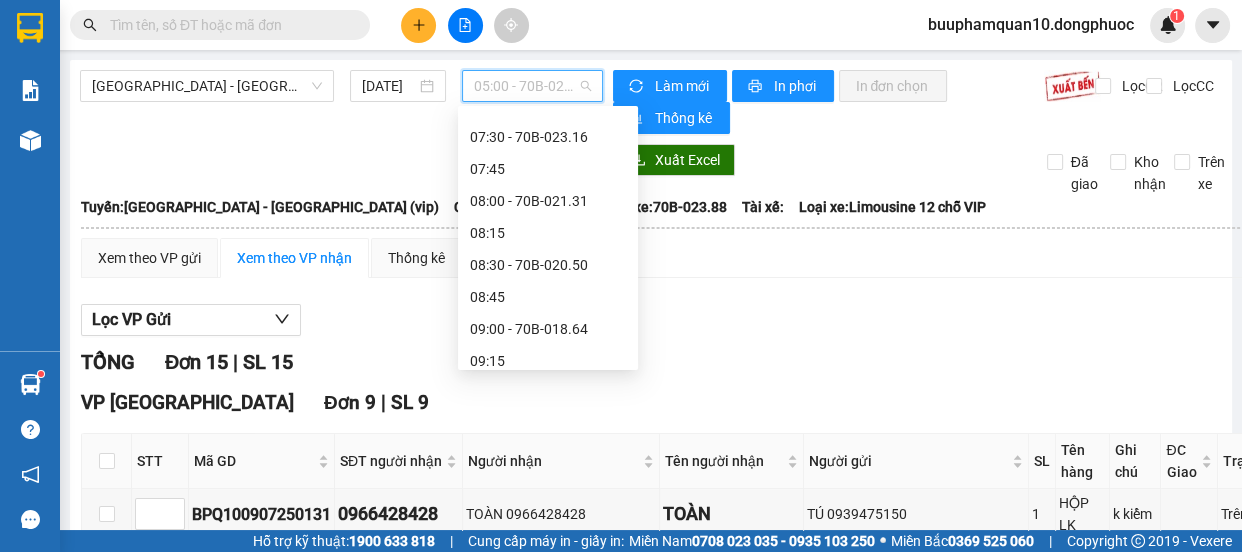 scroll, scrollTop: 472, scrollLeft: 0, axis: vertical 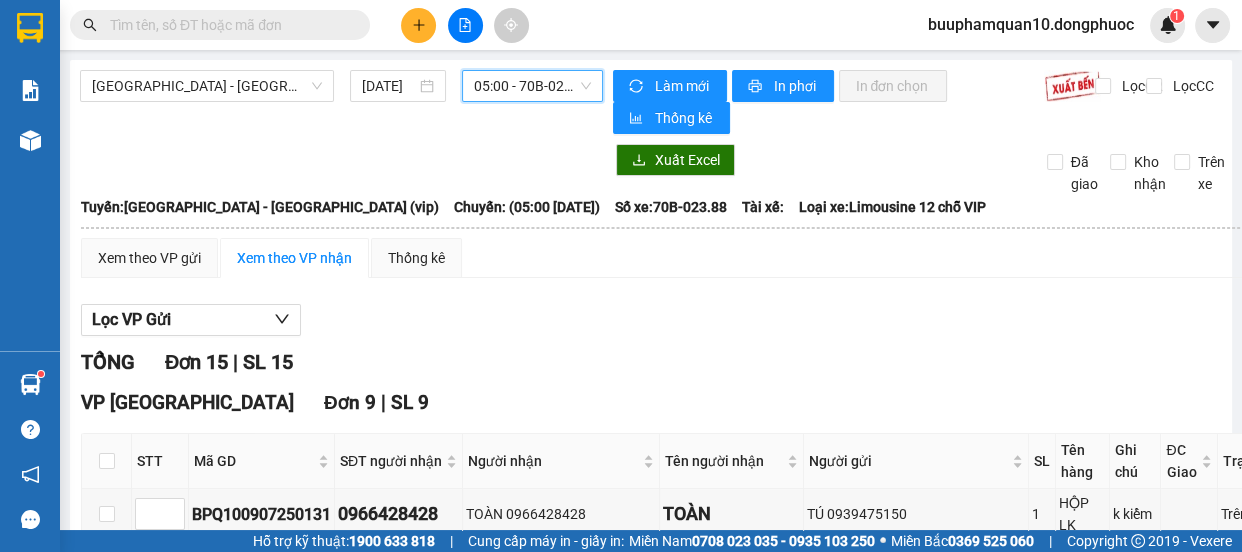 click on "05:00     - 70B-023.88" at bounding box center (532, 86) 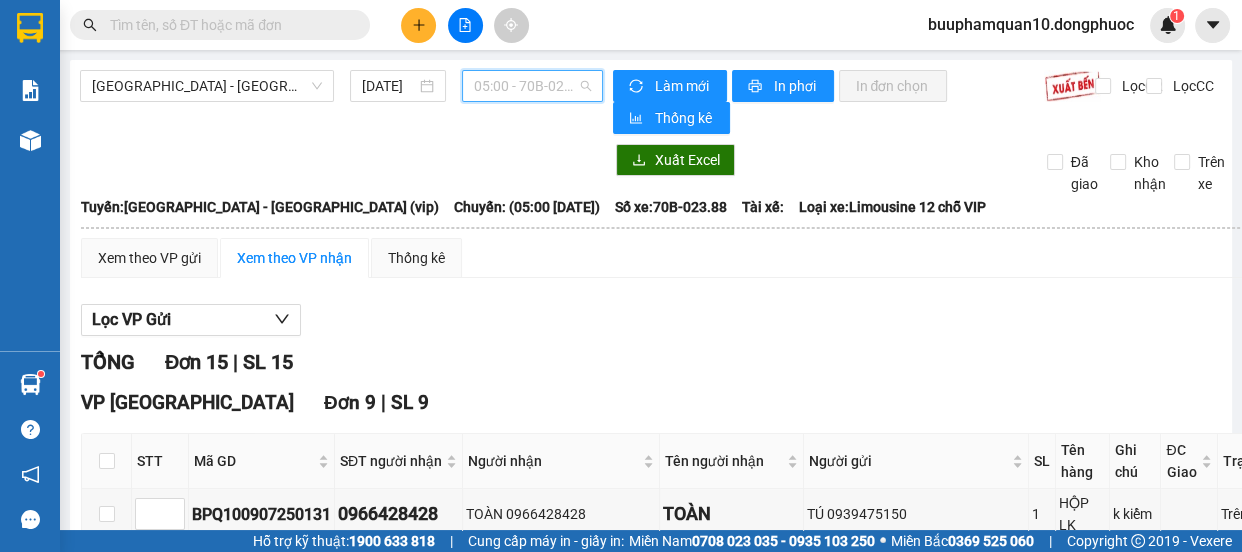 scroll, scrollTop: 96, scrollLeft: 0, axis: vertical 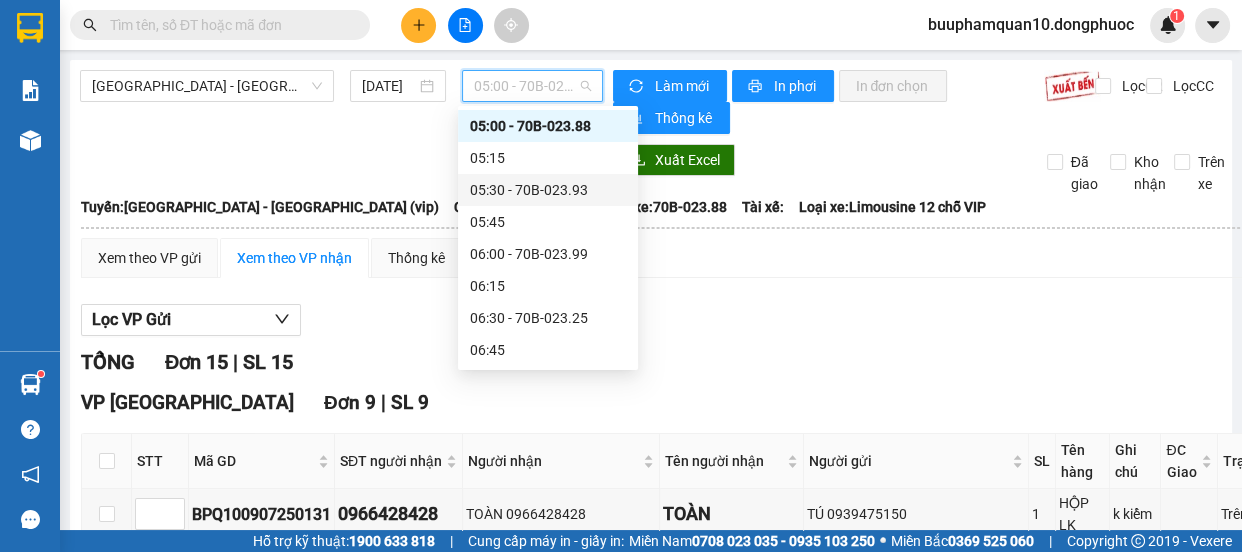 click on "05:00     - 70B-023.88" at bounding box center (532, 86) 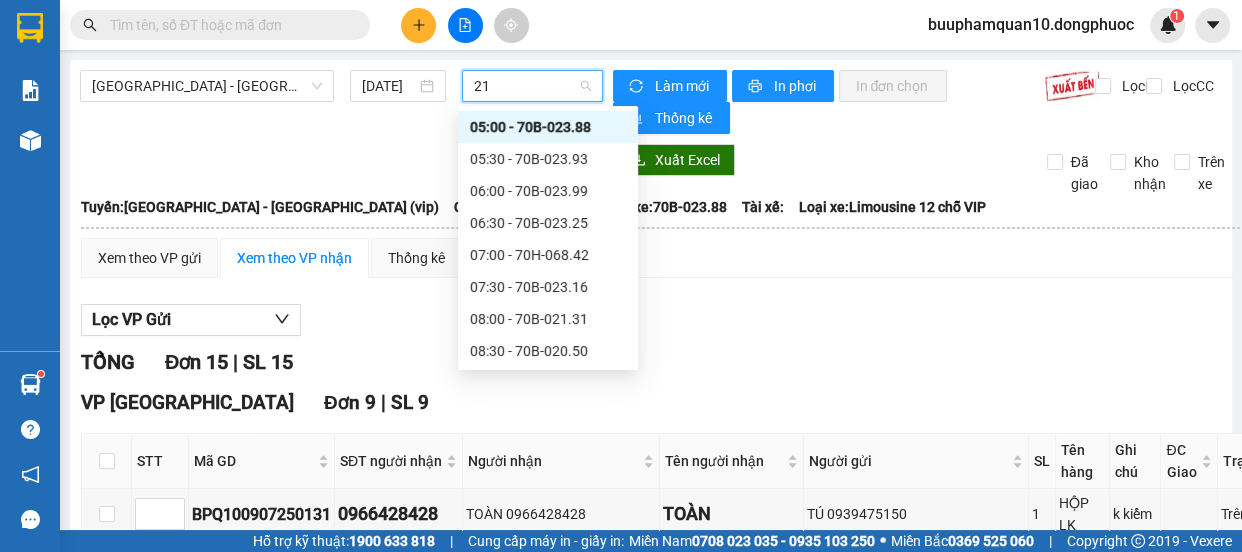 scroll, scrollTop: 0, scrollLeft: 0, axis: both 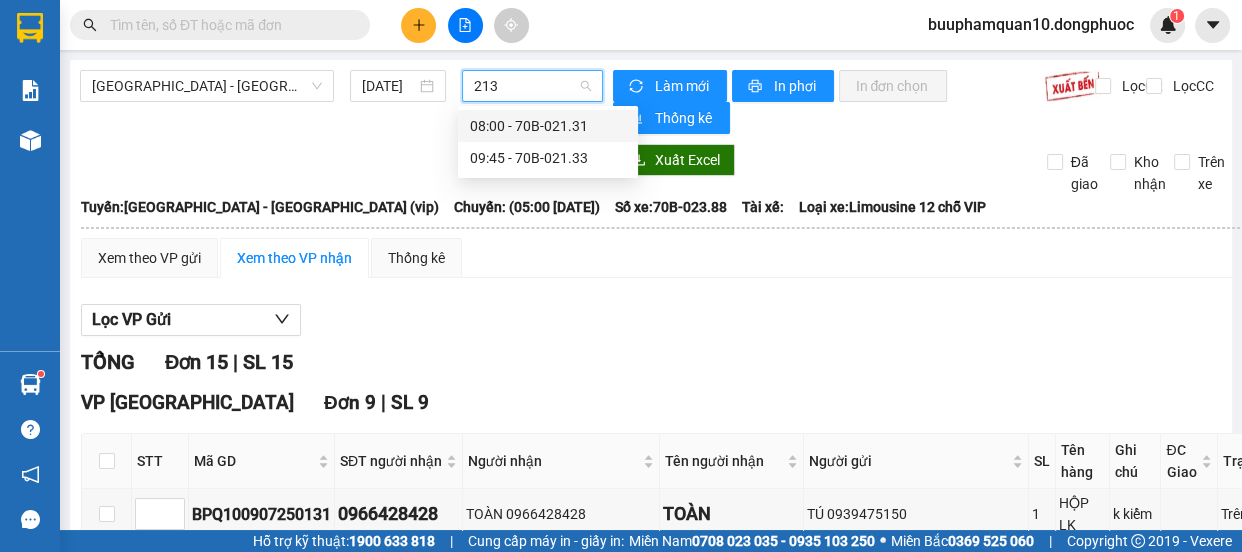 type on "2131" 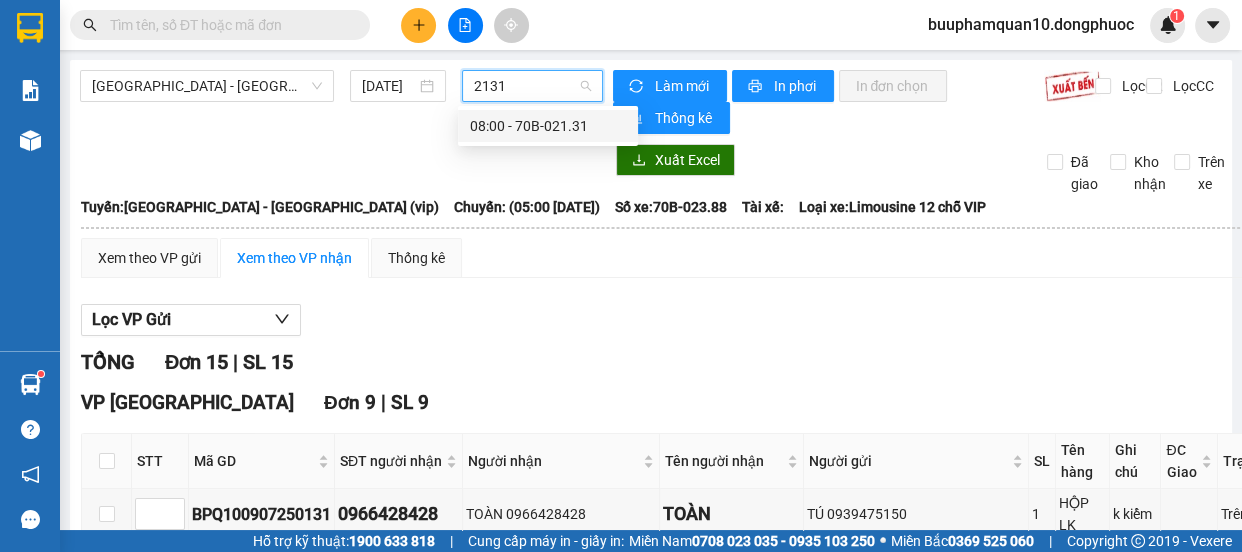 click on "08:00     - 70B-021.31" at bounding box center (548, 126) 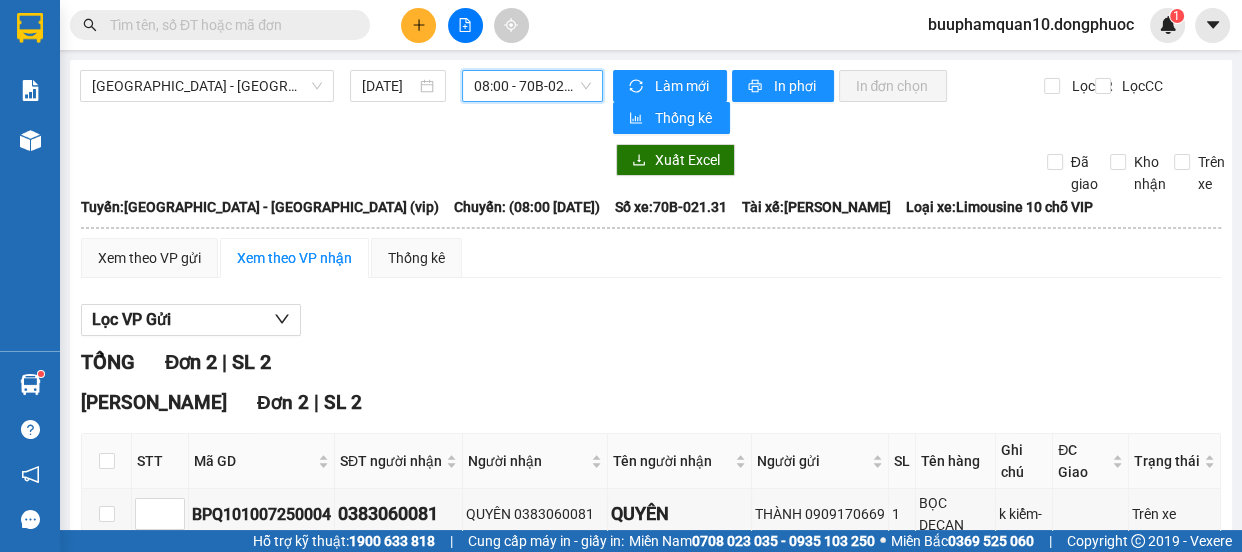 click on "08:00     - 70B-021.31" at bounding box center [532, 86] 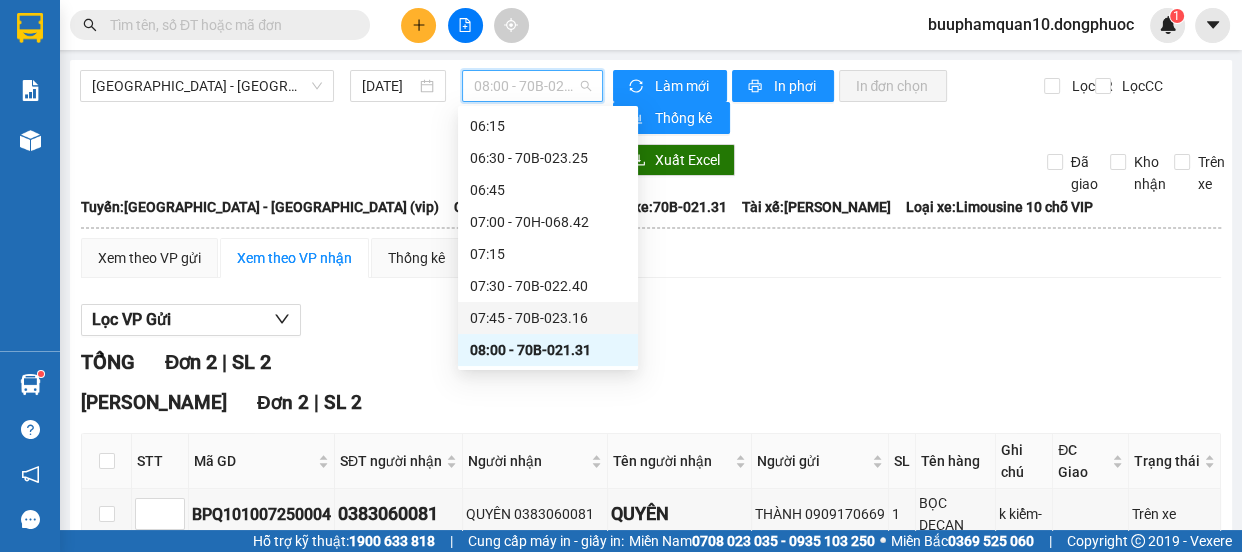 click on "07:45     - 70B-023.16" at bounding box center [548, 318] 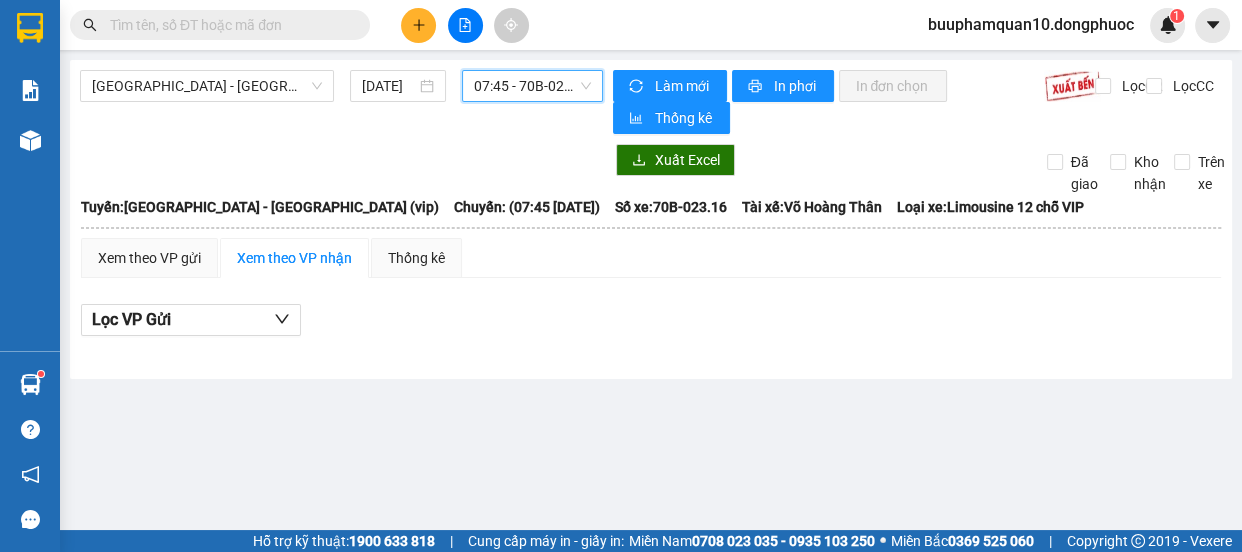 click on "07:45     - 70B-023.16" at bounding box center (532, 86) 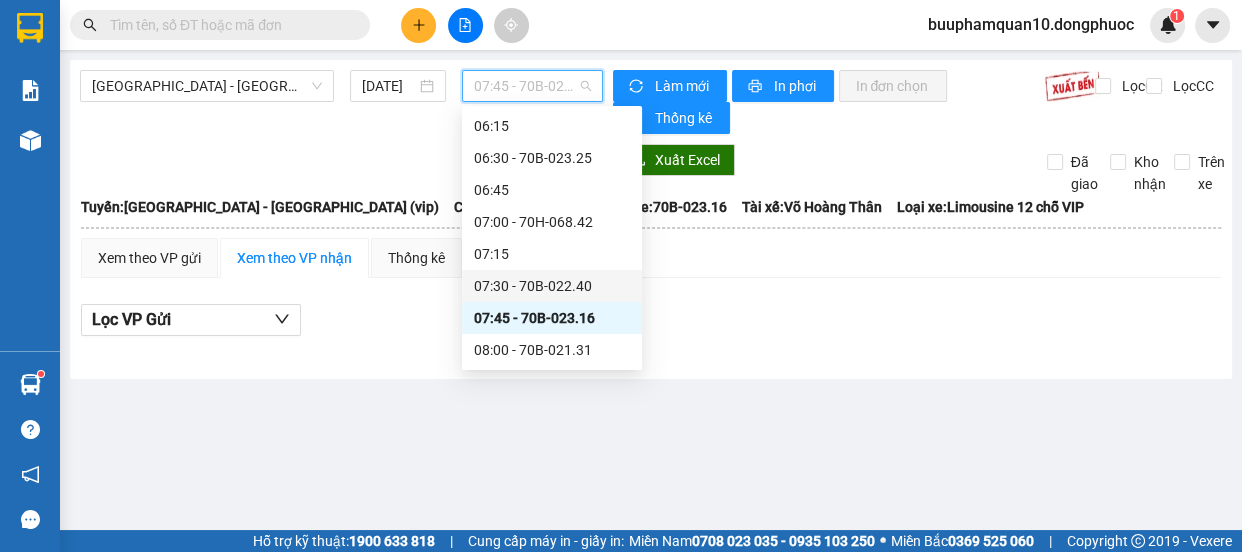 click on "07:30     - 70B-022.40" at bounding box center [552, 286] 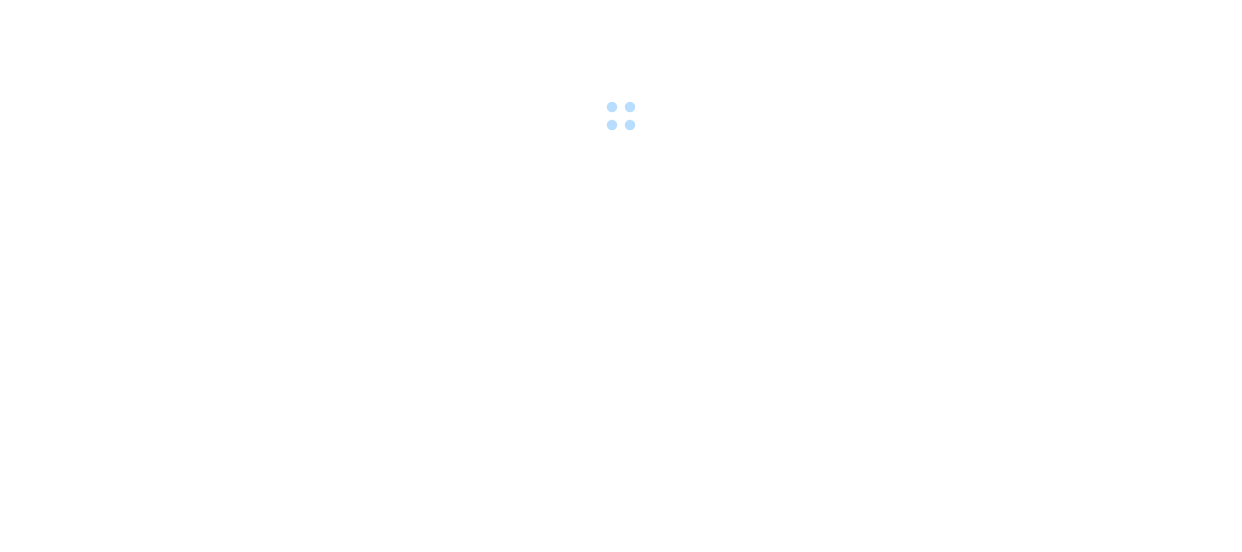 scroll, scrollTop: 0, scrollLeft: 0, axis: both 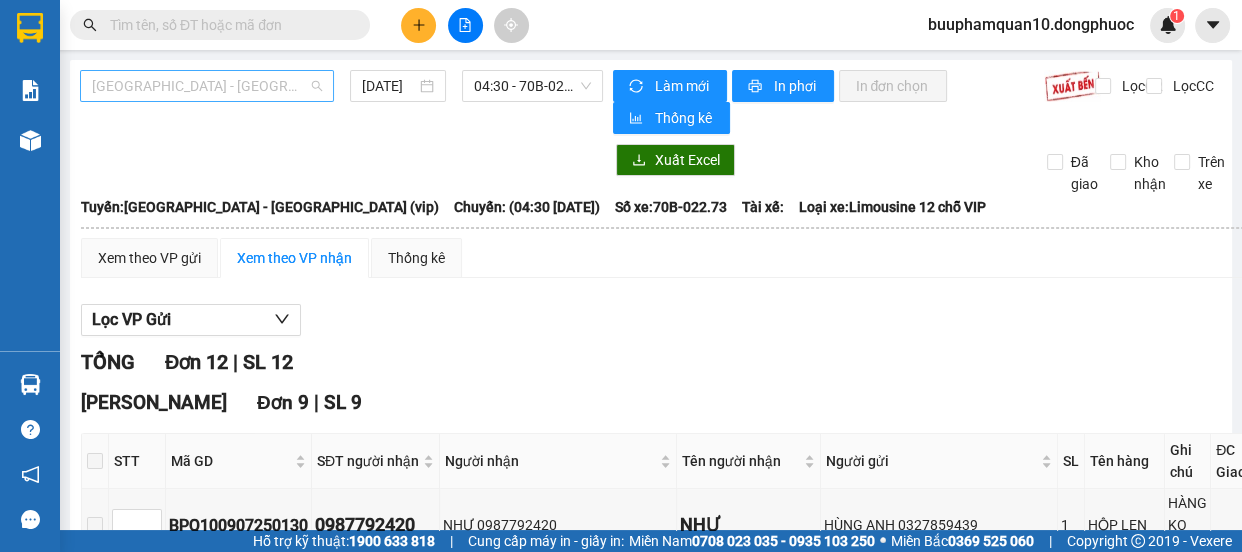 drag, startPoint x: 286, startPoint y: 84, endPoint x: 292, endPoint y: 146, distance: 62.289646 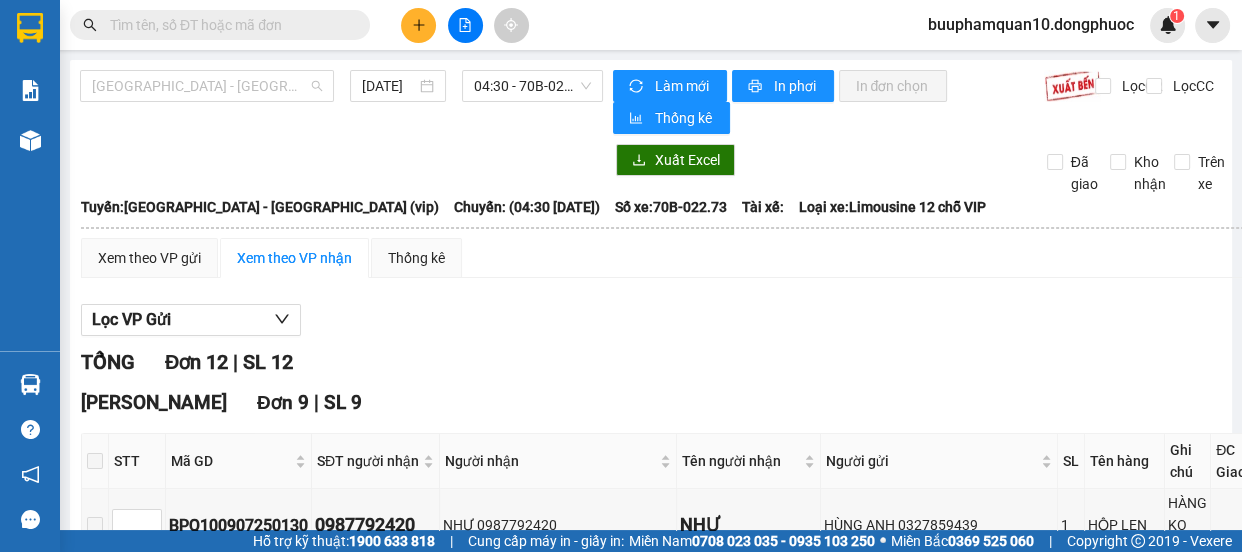 click on "[GEOGRAPHIC_DATA] - [GEOGRAPHIC_DATA] (vip)" at bounding box center [207, 86] 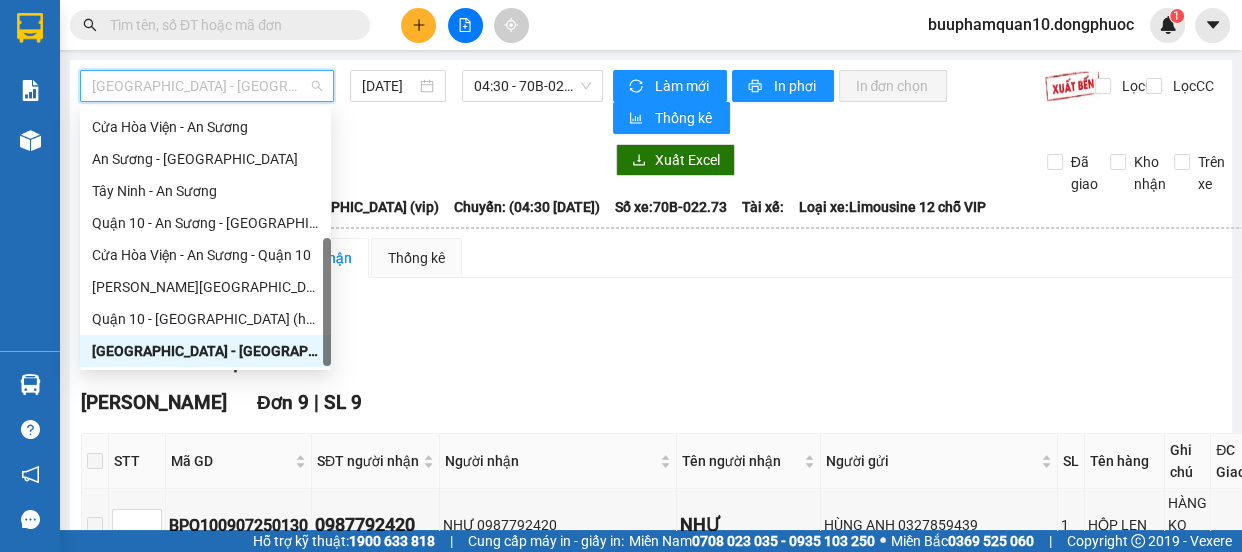 drag, startPoint x: 299, startPoint y: 349, endPoint x: 310, endPoint y: 353, distance: 11.7046995 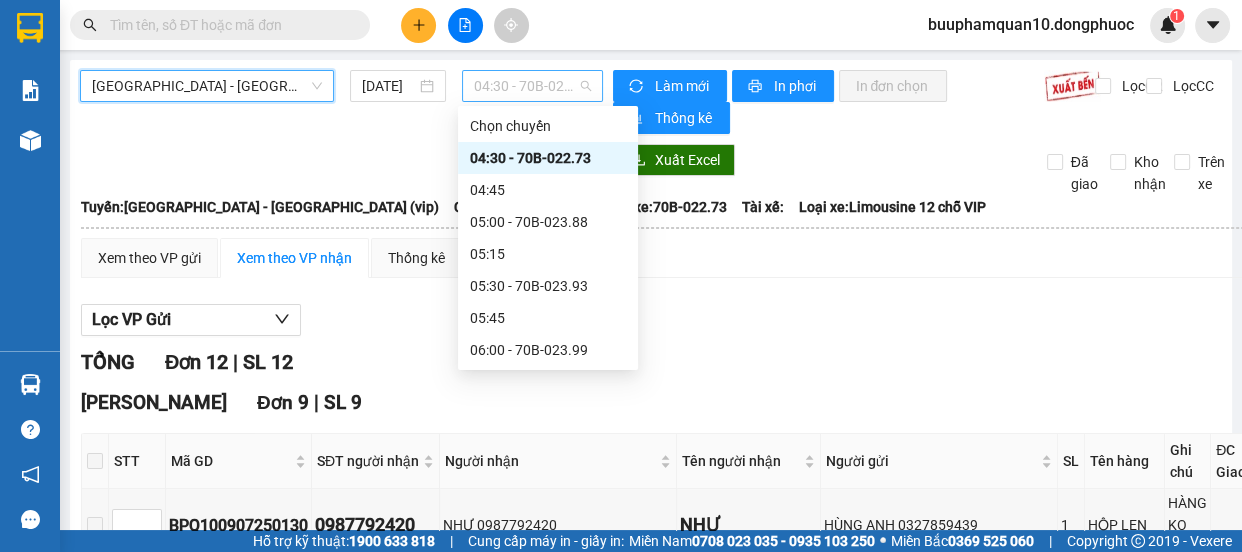 click on "04:30     - 70B-022.73" at bounding box center (532, 86) 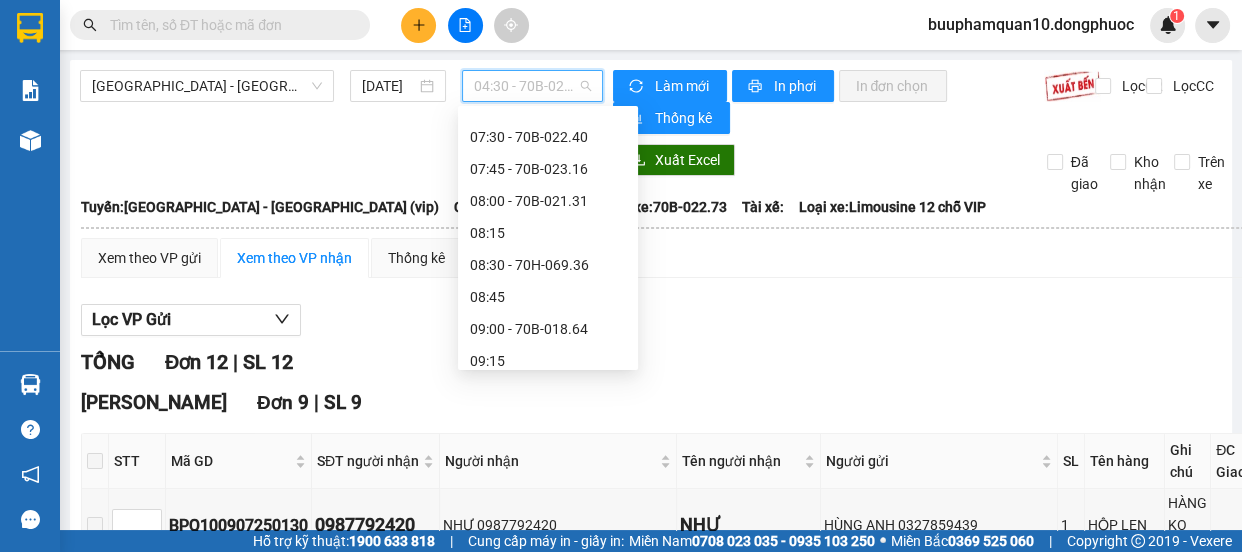scroll, scrollTop: 396, scrollLeft: 0, axis: vertical 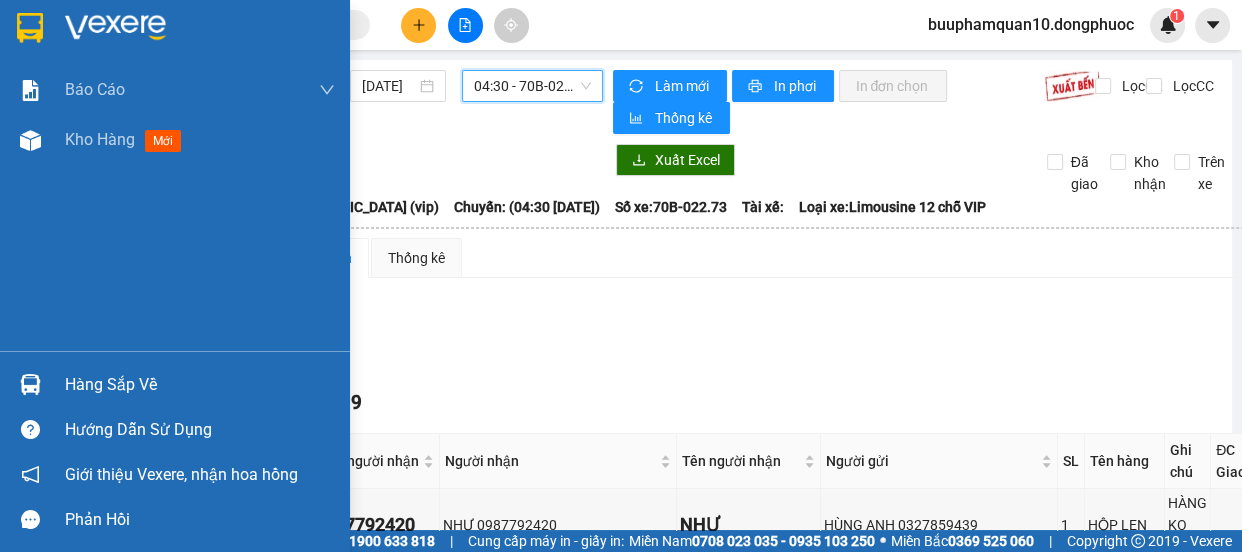 click at bounding box center [30, 384] 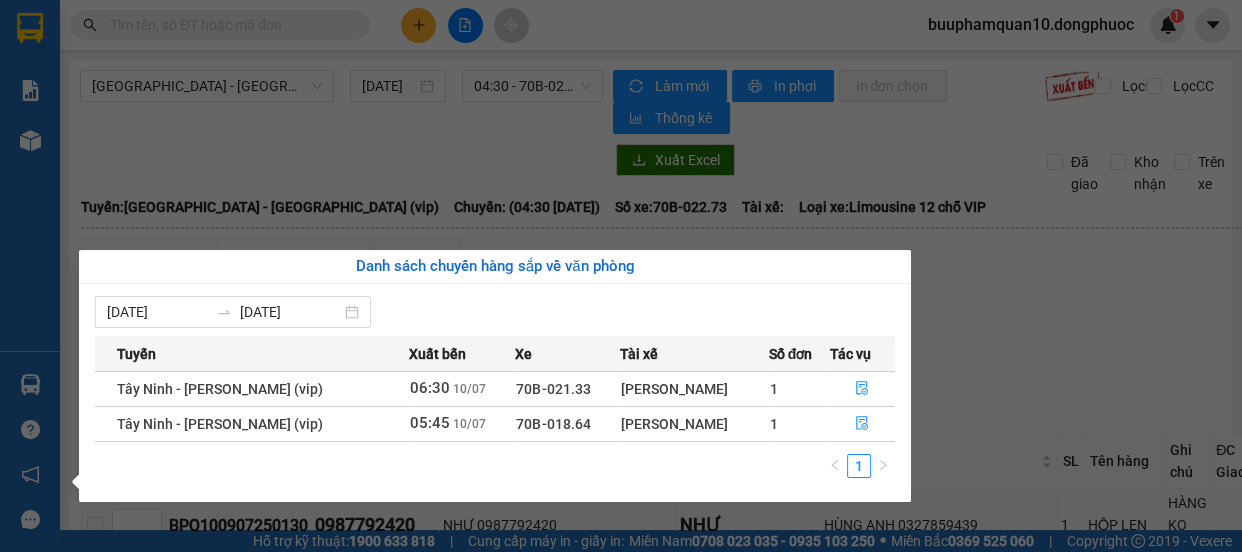 click on "Kết quả tìm kiếm ( 0 )  Bộ lọc  Ngày tạo đơn gần nhất No Data buuphamquan10.dongphuoc 1     Báo cáo Mẫu 1: Báo cáo dòng tiền theo nhân viên Mẫu 1: Báo cáo dòng tiền theo nhân viên (VP) Mẫu 2: Doanh số tạo đơn theo Văn phòng, nhân viên - Trạm     Kho hàng mới Hàng sắp về Hướng dẫn sử dụng Giới thiệu Vexere, nhận hoa hồng Phản hồi Phần mềm hỗ trợ bạn tốt chứ? [GEOGRAPHIC_DATA] - [GEOGRAPHIC_DATA] (vip) [DATE] 04:30     - 70B-022.73  Làm mới In phơi In đơn chọn Thống kê Lọc  CR Lọc  CC Xuất Excel Đã giao Kho nhận Trên xe [GEOGRAPHIC_DATA]   19001152   Bến xe [GEOGRAPHIC_DATA], 01 Võ Văn Truyện, KP 1, Phường 2 07:32 [DATE] Tuyến:  [GEOGRAPHIC_DATA] - [GEOGRAPHIC_DATA] (vip) [GEOGRAPHIC_DATA]:   (04:30 [DATE]) Số xe:  70B-022.73 Loại xe:  Limousine 12 chỗ VIP Tuyến:  [GEOGRAPHIC_DATA] - [GEOGRAPHIC_DATA] (vip) [GEOGRAPHIC_DATA]:   (04:30 [DATE]) Số xe:  70B-022.73 Tài xế:  Loại xe:  Limousine 12 chỗ VIP   |" at bounding box center [621, 276] 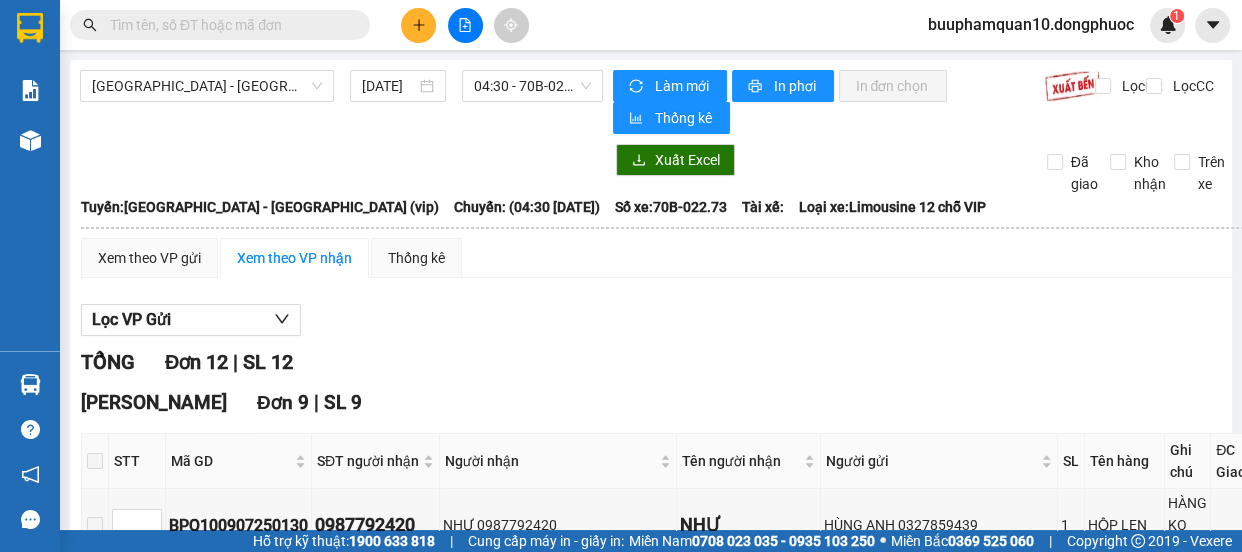 drag, startPoint x: 298, startPoint y: 27, endPoint x: 298, endPoint y: 13, distance: 14 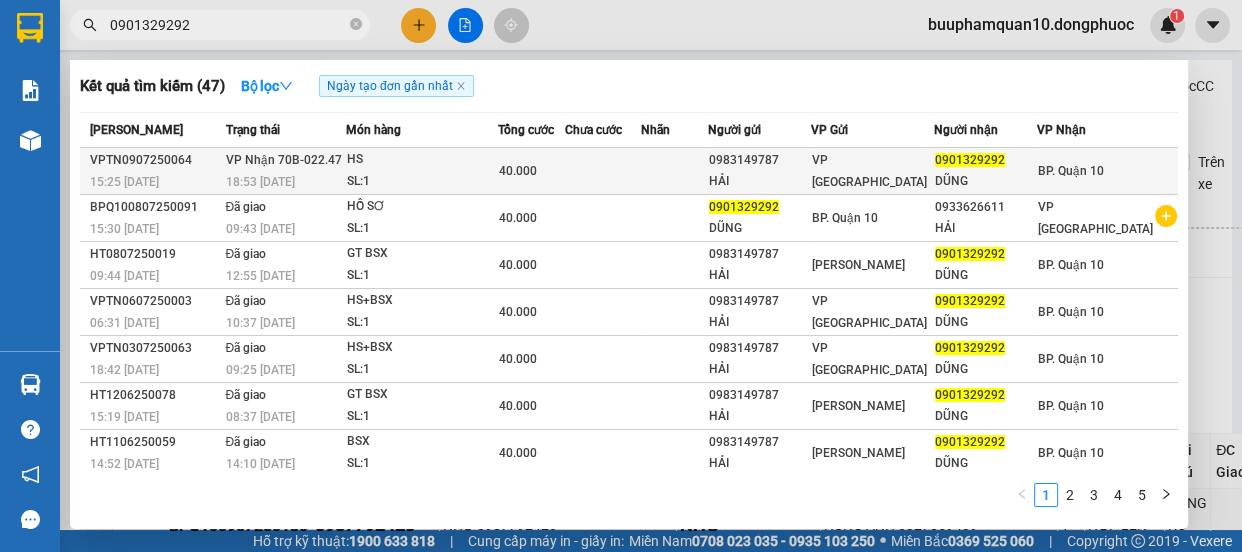 type on "0901329292" 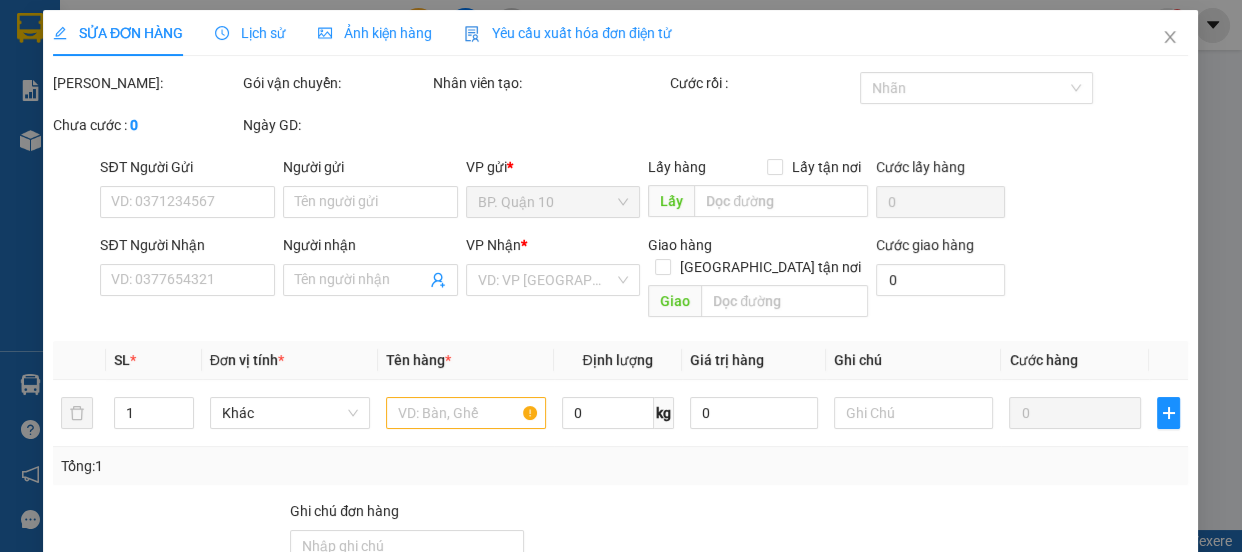 type on "0983149787" 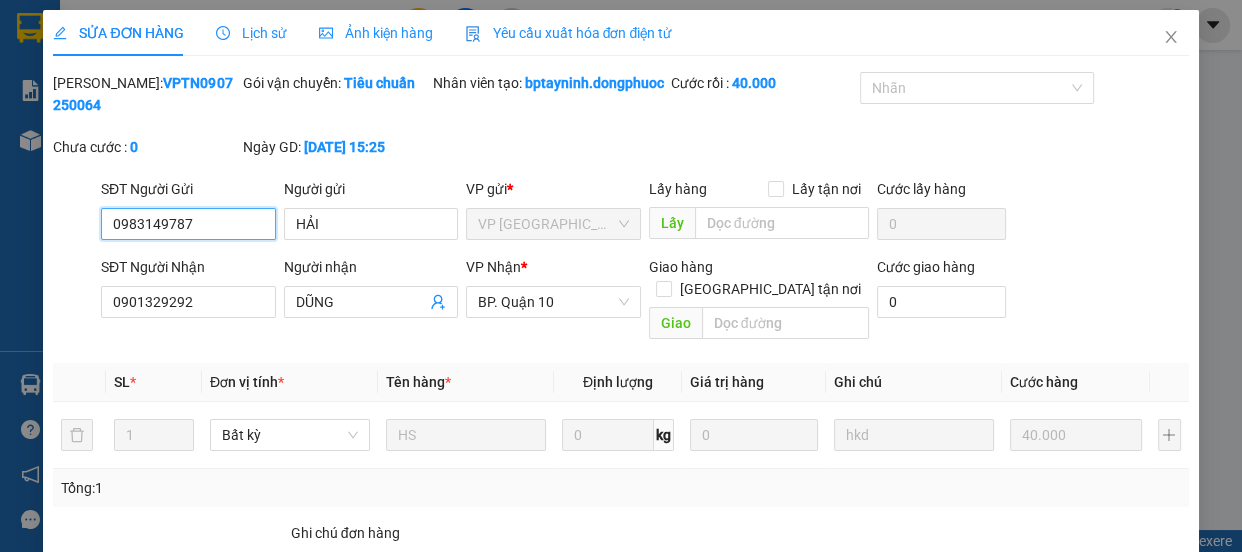 scroll, scrollTop: 180, scrollLeft: 0, axis: vertical 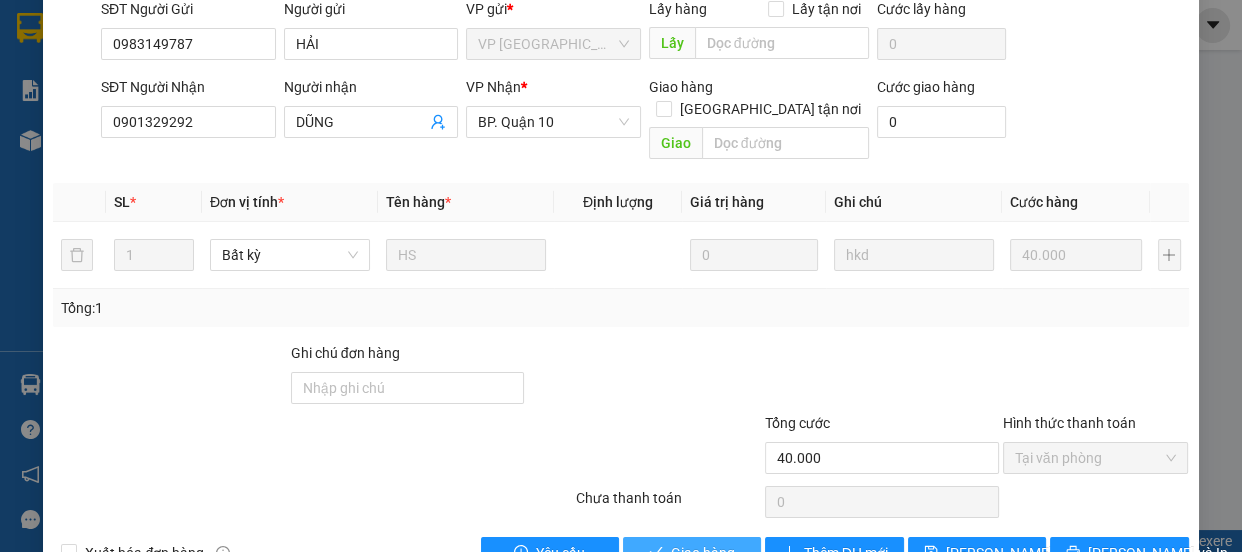 click 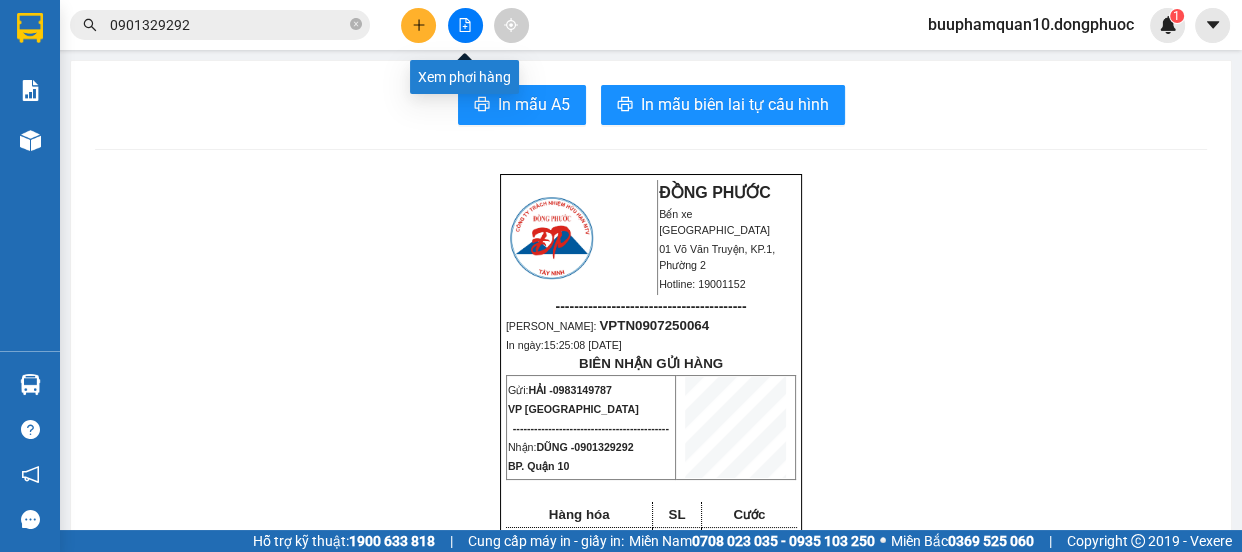 click 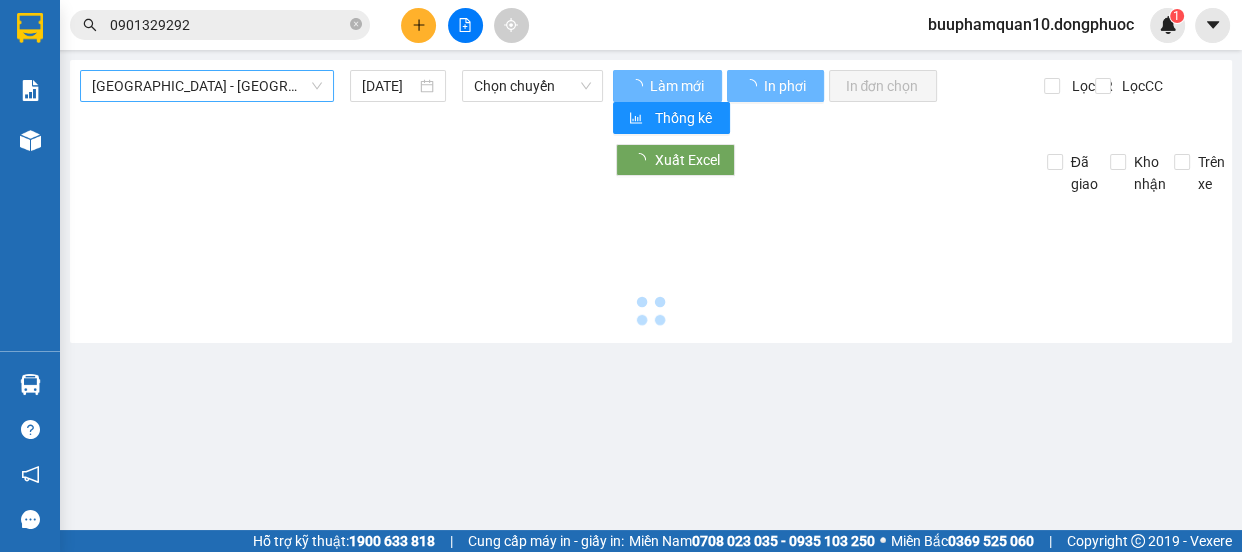 click on "[GEOGRAPHIC_DATA] - [GEOGRAPHIC_DATA] (vip)" at bounding box center (207, 86) 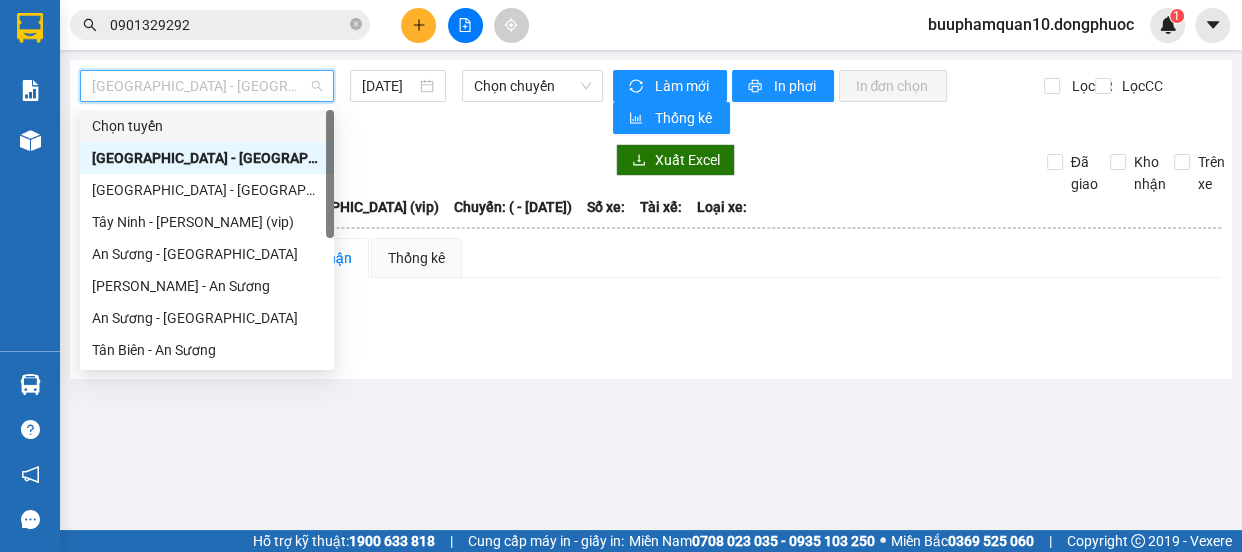 scroll, scrollTop: 287, scrollLeft: 0, axis: vertical 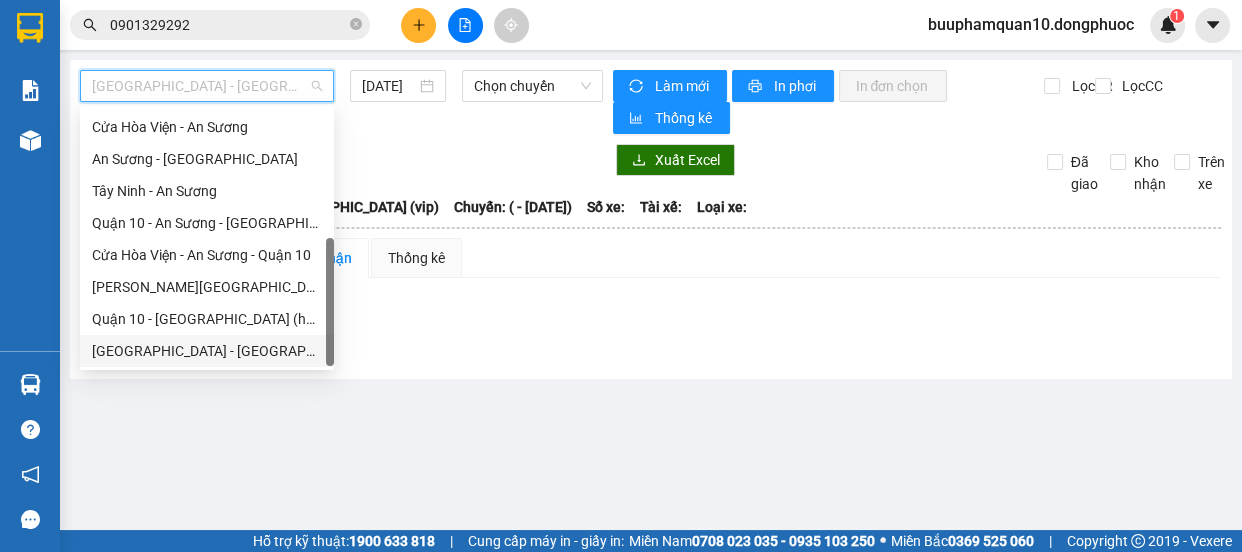 drag, startPoint x: 181, startPoint y: 355, endPoint x: 742, endPoint y: 175, distance: 589.16974 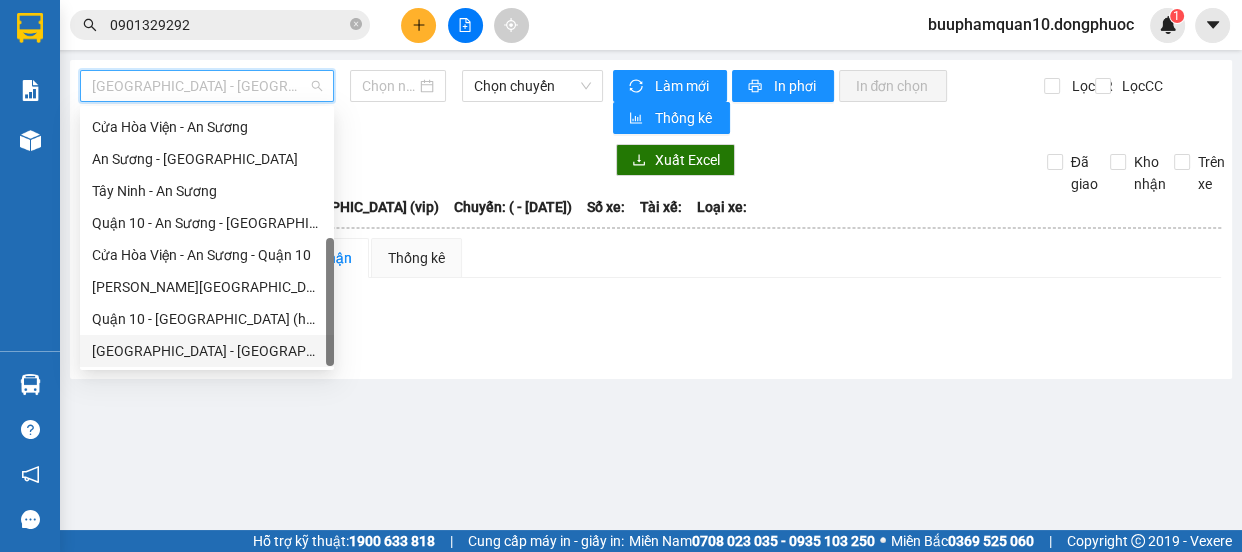 type on "[DATE]" 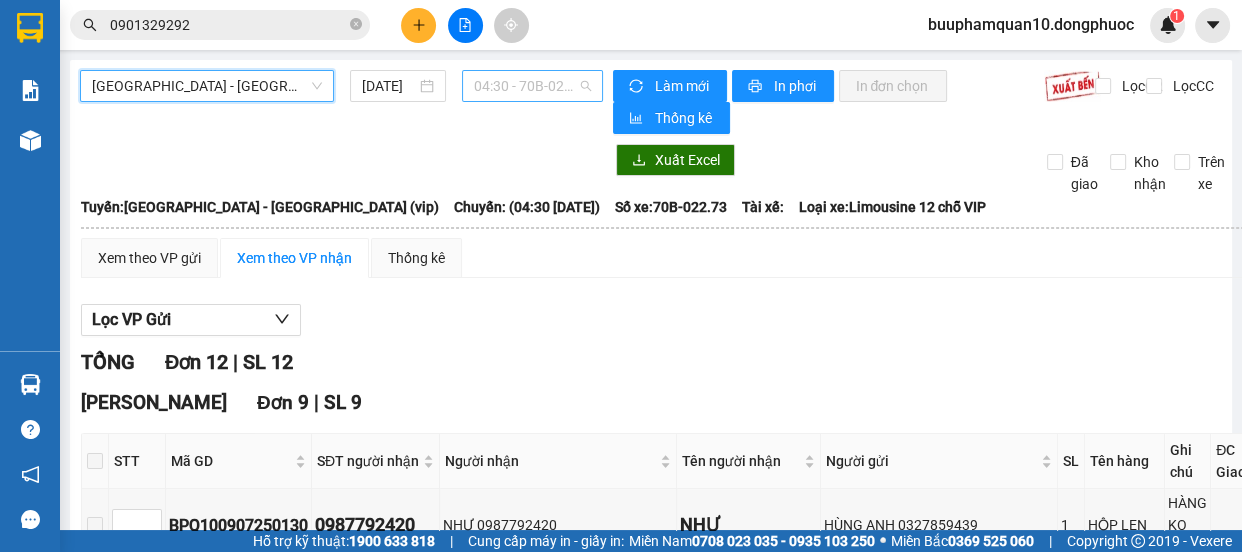 click on "04:30     - 70B-022.73" at bounding box center [532, 86] 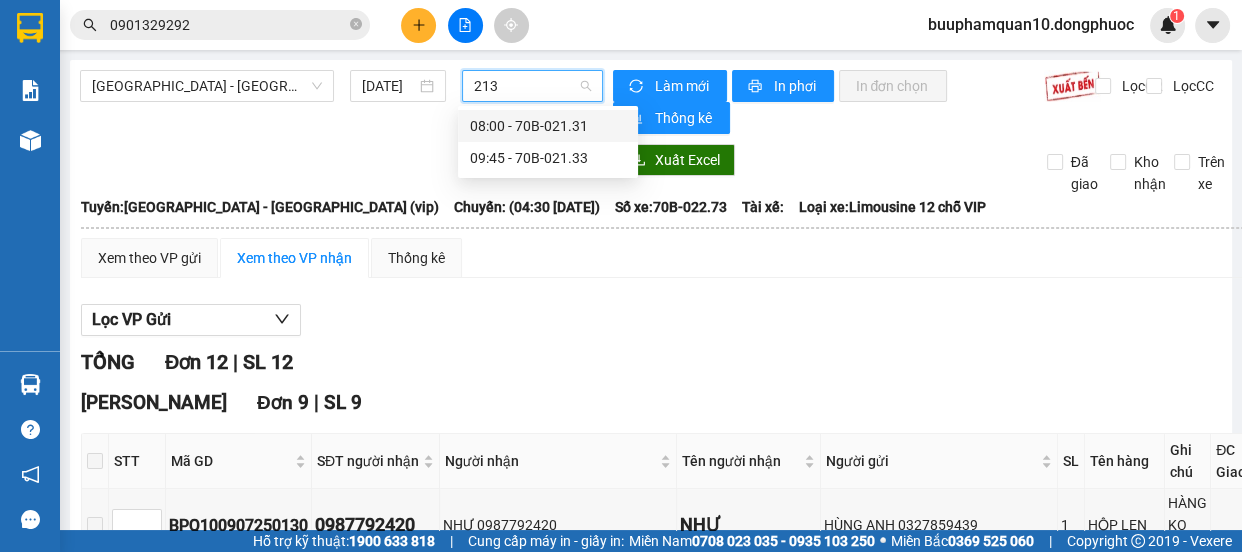 type on "2131" 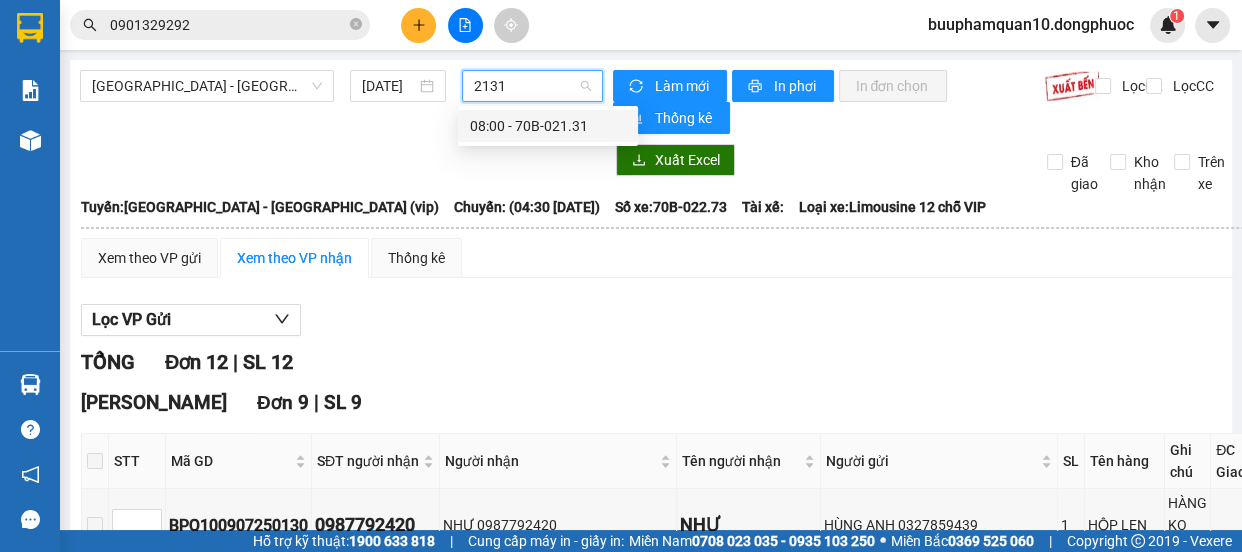 click on "08:00     - 70B-021.31" at bounding box center [548, 126] 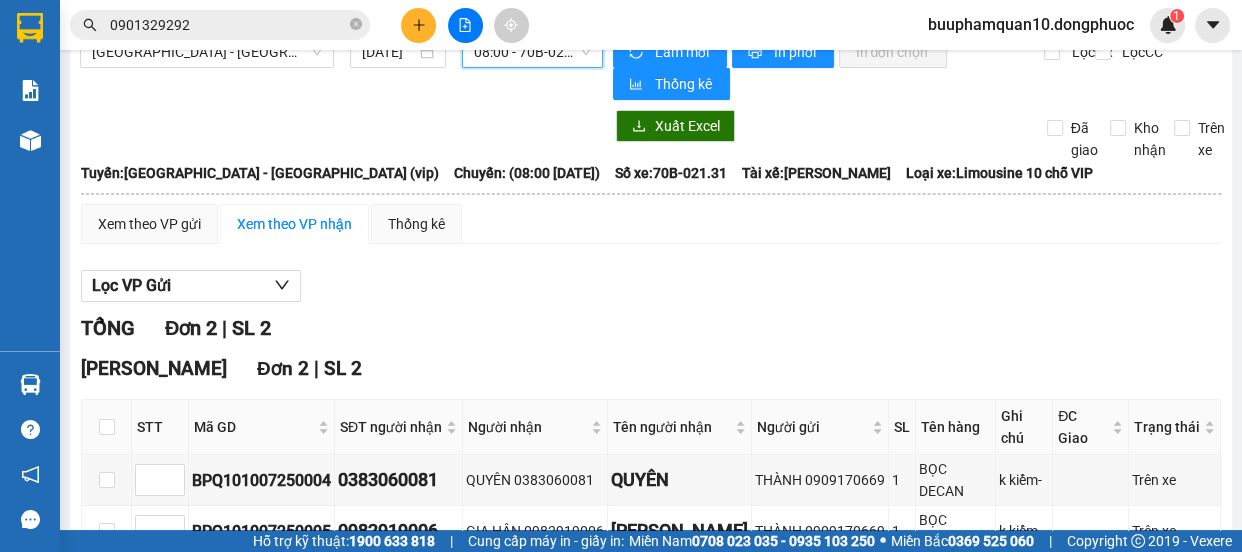scroll, scrollTop: 0, scrollLeft: 0, axis: both 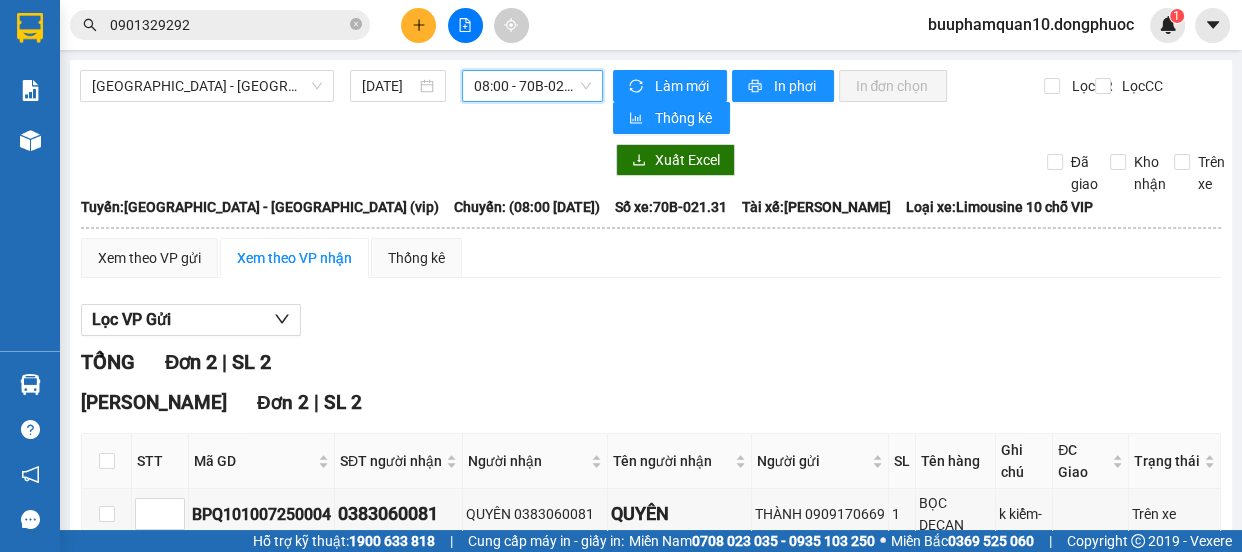 drag, startPoint x: 567, startPoint y: 89, endPoint x: 573, endPoint y: 107, distance: 18.973665 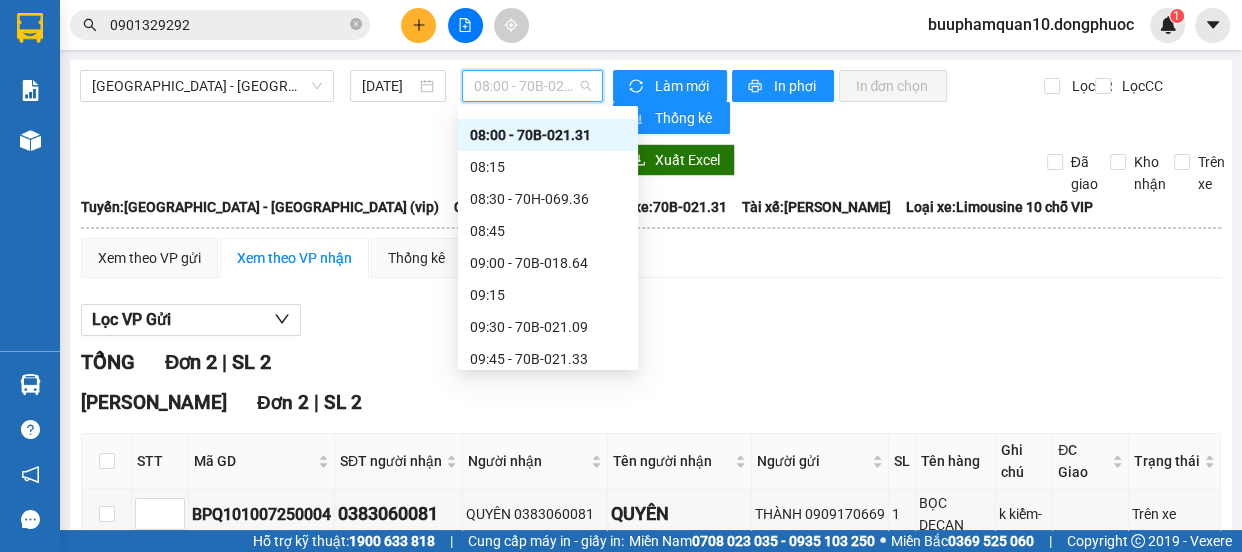 scroll, scrollTop: 480, scrollLeft: 0, axis: vertical 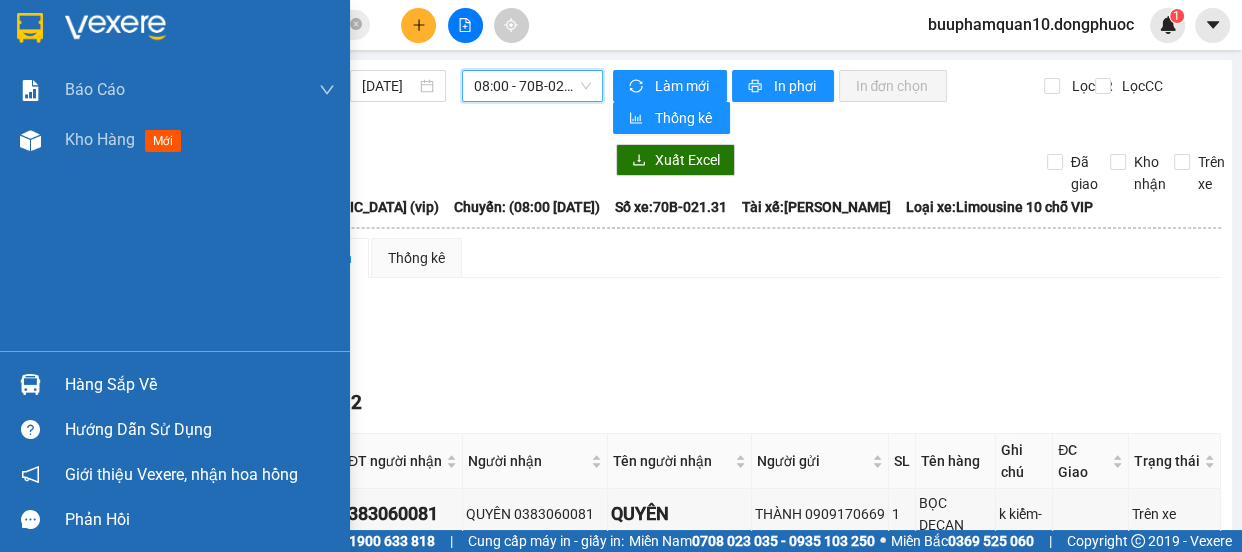 click on "Hàng sắp về" at bounding box center [175, 384] 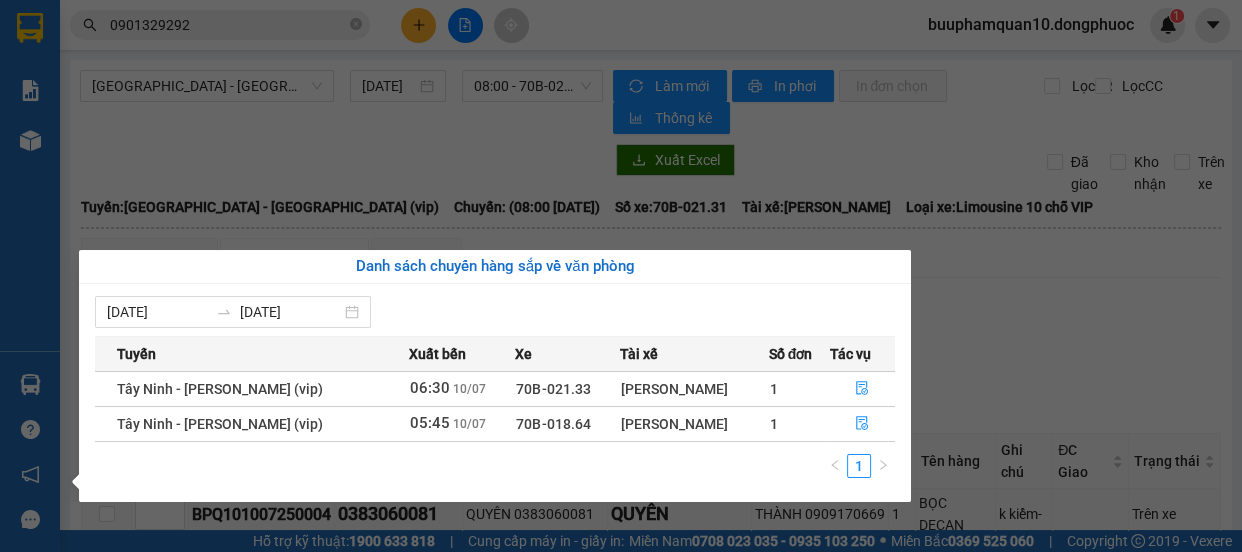 click on "Kết quả tìm kiếm ( 47 )  Bộ lọc  Ngày tạo đơn gần nhất Mã ĐH Trạng thái Món hàng Tổng cước Chưa cước Nhãn Người gửi VP Gửi Người nhận VP Nhận VPTN0907250064 15:25 - 09/07 VP Nhận   70B-022.47 18:53 - 09/07 HS SL:  1 40.000 0983149787 HẢI VP Tây Ninh 0901329292 DŨNG BP. Quận 10 BPQ100807250091 15:30 - 08/07 Đã giao   09:43 - 09/07 HỒ SƠ SL:  1 40.000 0901329292 DŨNG BP. Quận 10 0933626611 HẢI VP Tây Ninh HT0807250019 09:44 - 08/07 Đã giao   12:55 - 08/07 GT BSX SL:  1 40.000 0983149787 HẢI Hòa Thành 0901329292 DŨNG BP. Quận 10 VPTN0607250003 06:31 - 06/07 Đã giao   10:37 - 06/07 HS+BSX SL:  1 40.000 0983149787 HẢI VP Tây Ninh 0901329292 DŨNG BP. Quận 10 VPTN0307250063 18:42 - 03/07 Đã giao   09:25 - 04/07 HS+BSX SL:  1 40.000 0983149787 HẢI VP Tây Ninh 0901329292 DŨNG BP. Quận 10 HT1206250078 15:19 - 12/06 Đã giao   08:37 - 13/06 GT BSX SL:  1 40.000 0983149787 HẢI Hòa Thành 0901329292 DŨNG BP. Quận 10   BSX" at bounding box center [621, 276] 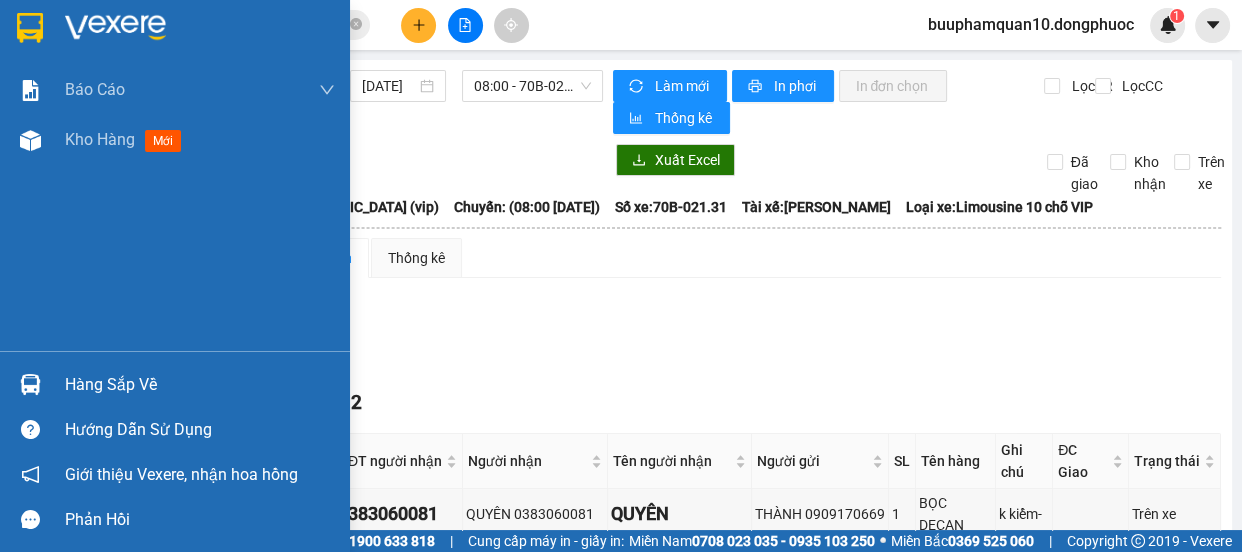 click on "Hàng sắp về" at bounding box center (175, 384) 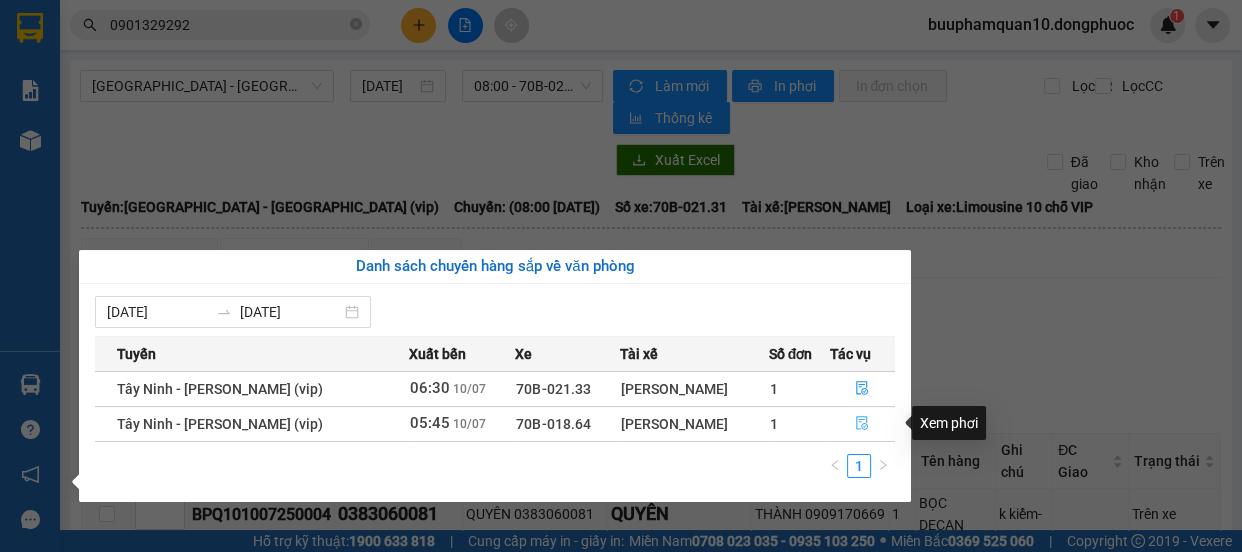 click 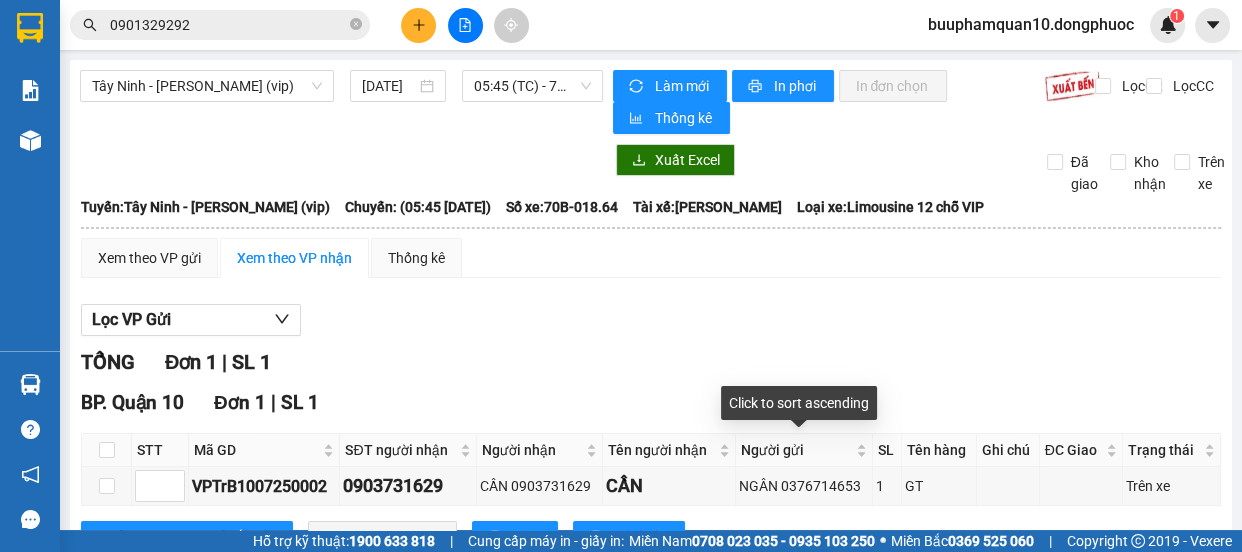 scroll, scrollTop: 78, scrollLeft: 0, axis: vertical 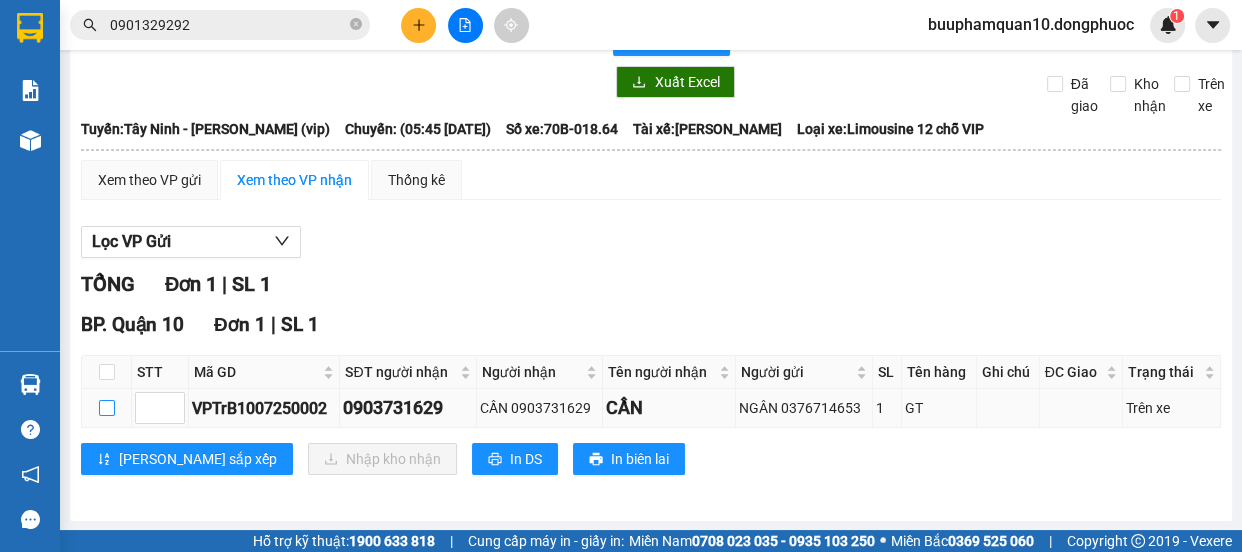 click at bounding box center (107, 408) 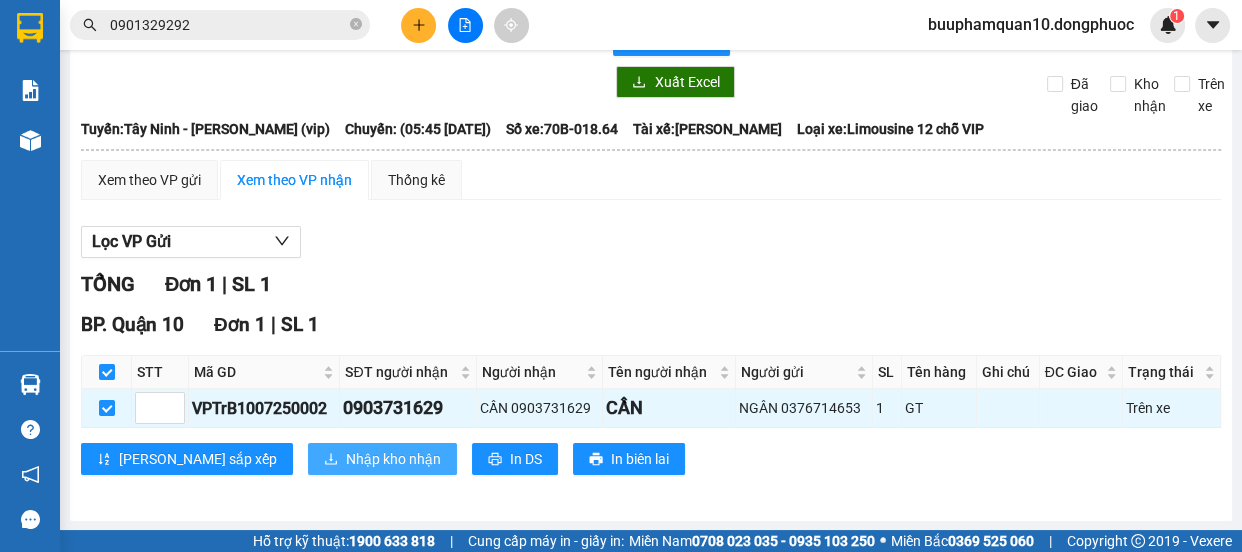 click on "Nhập kho nhận" at bounding box center (393, 459) 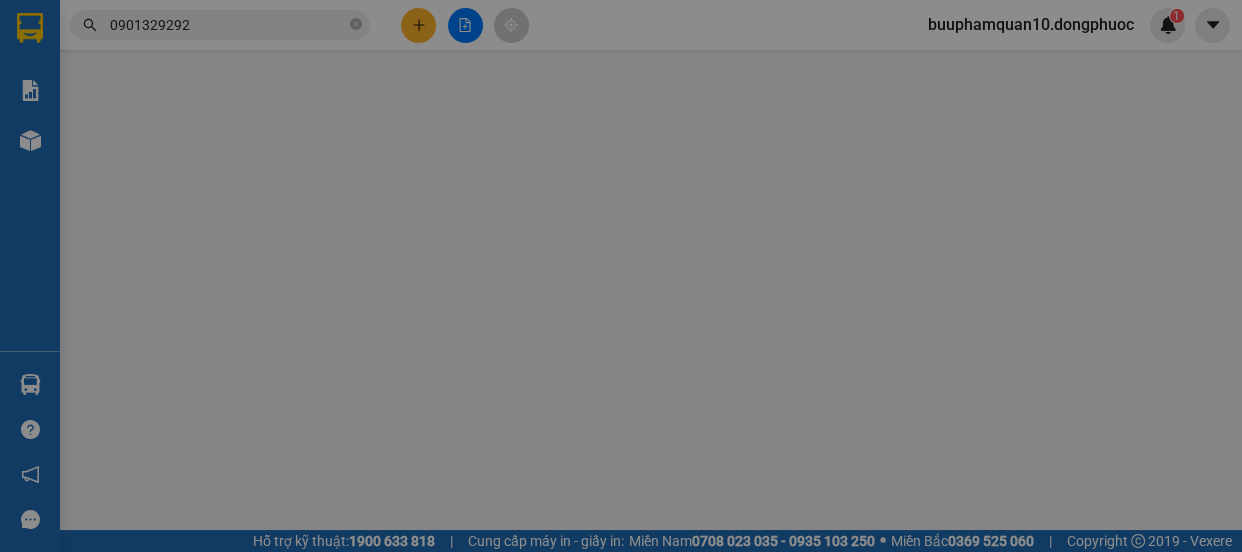 scroll, scrollTop: 0, scrollLeft: 0, axis: both 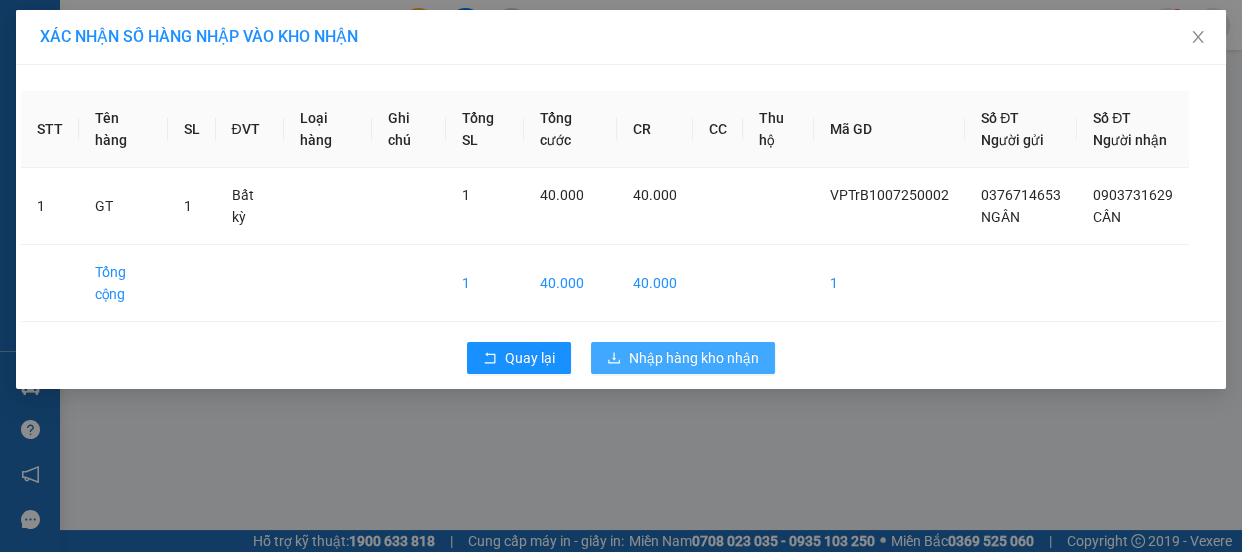 click on "Nhập hàng kho nhận" at bounding box center (683, 358) 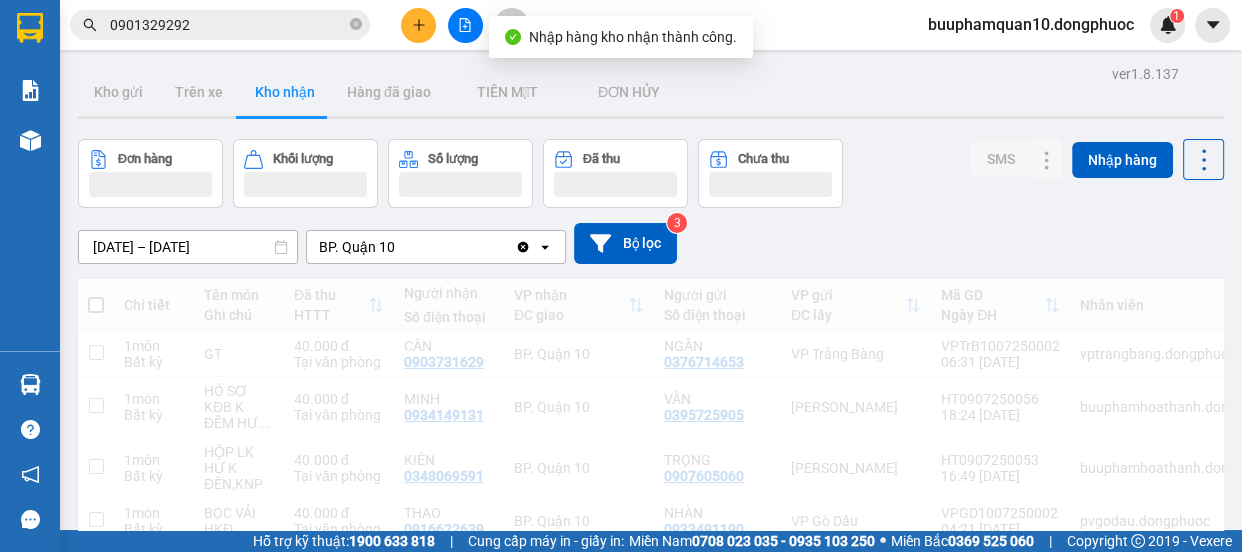 click 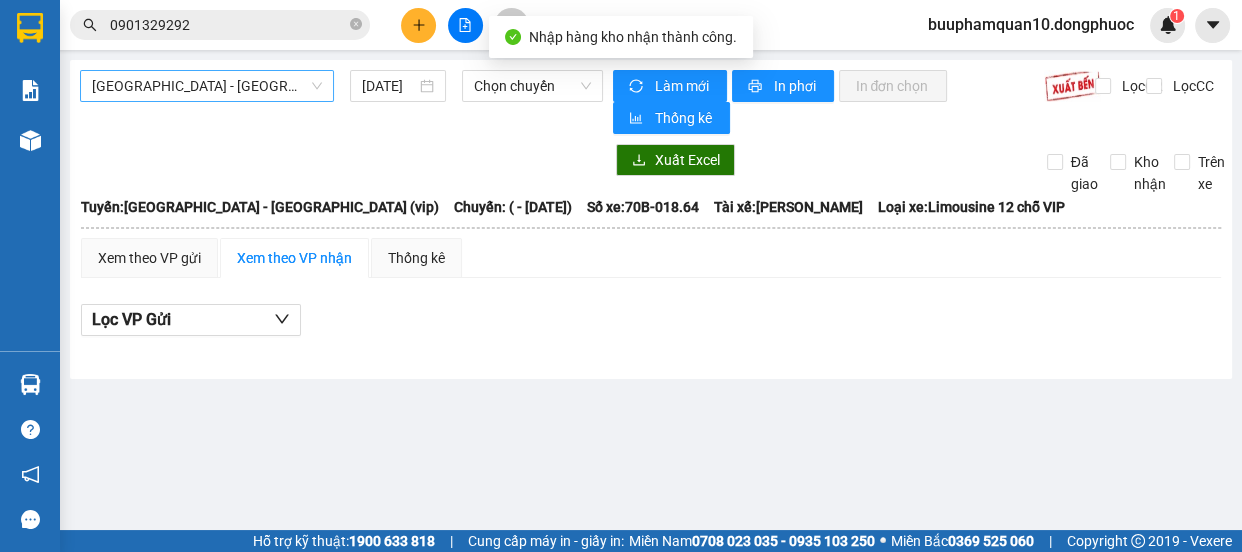 click on "[GEOGRAPHIC_DATA] - [GEOGRAPHIC_DATA] (vip)" at bounding box center (207, 86) 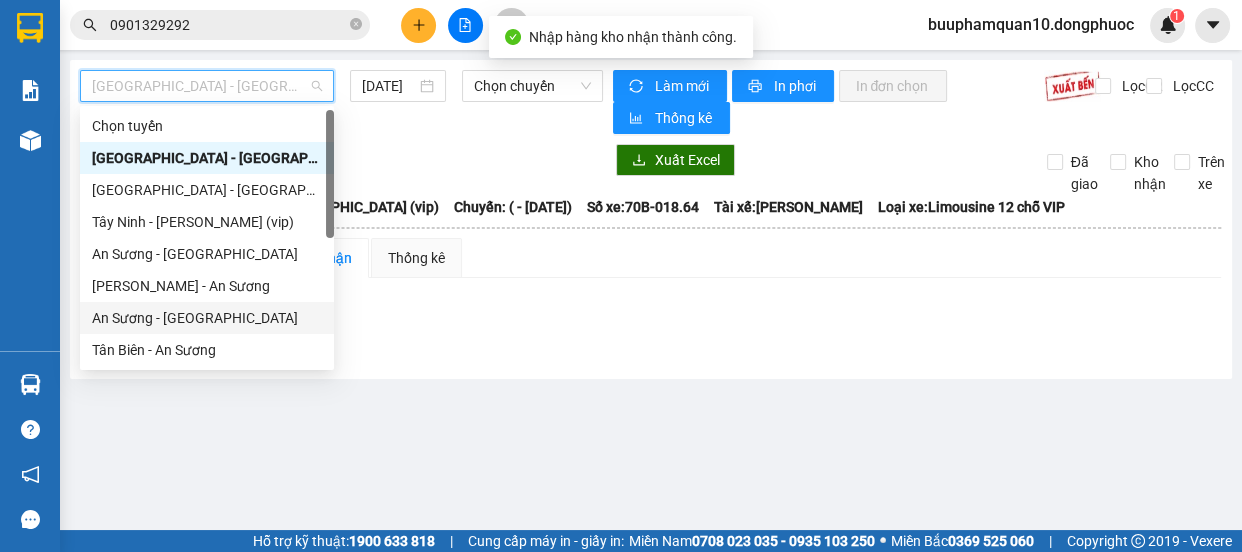 scroll, scrollTop: 287, scrollLeft: 0, axis: vertical 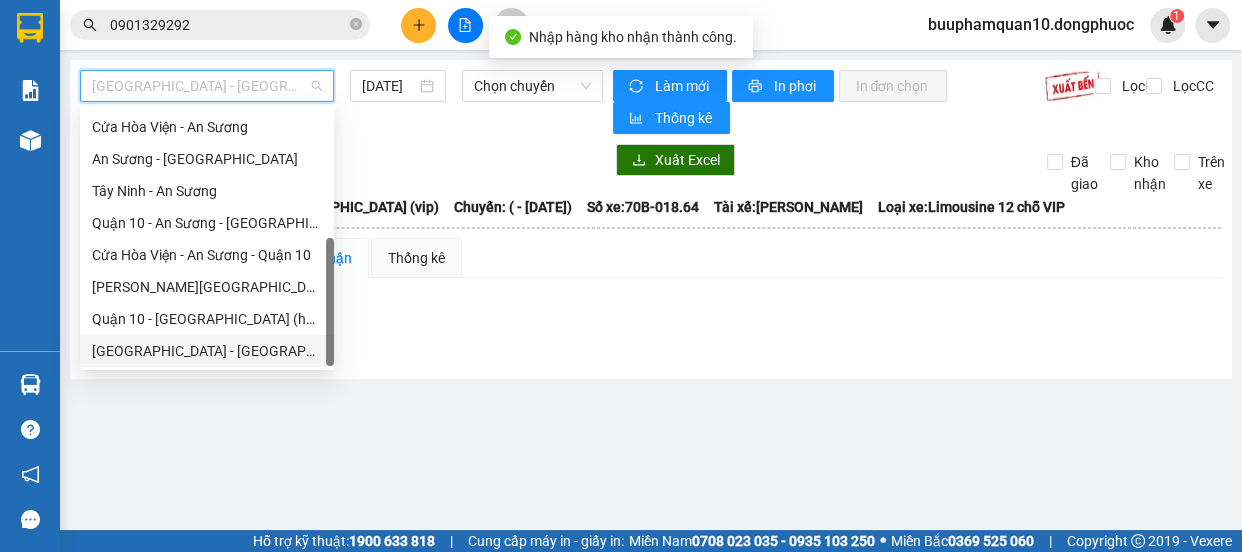 click on "[GEOGRAPHIC_DATA] - [GEOGRAPHIC_DATA] (vip)" at bounding box center (207, 351) 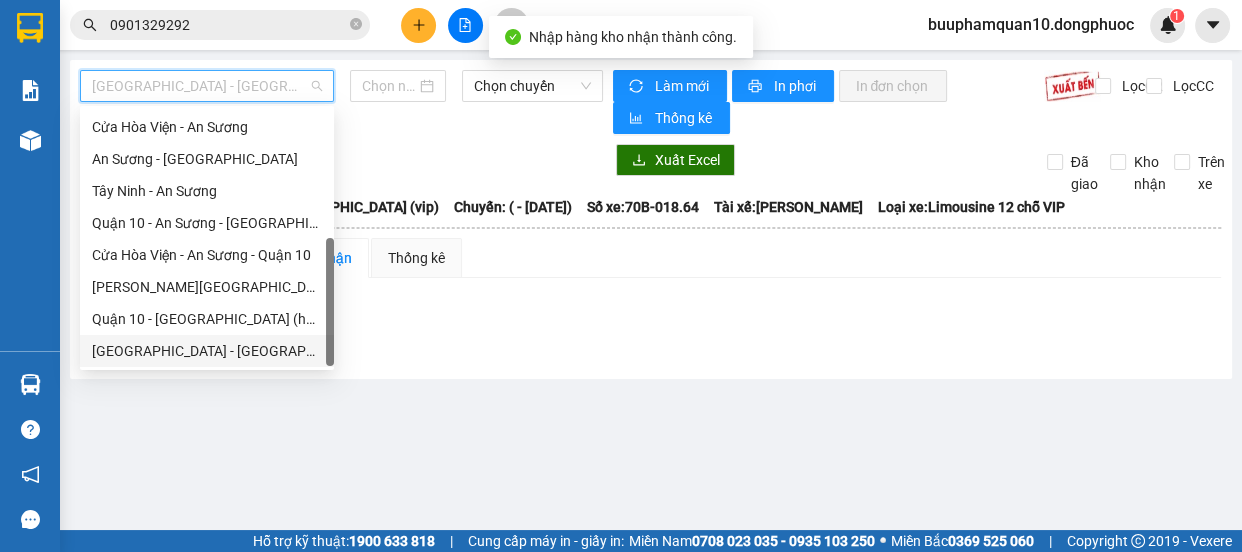 type on "[DATE]" 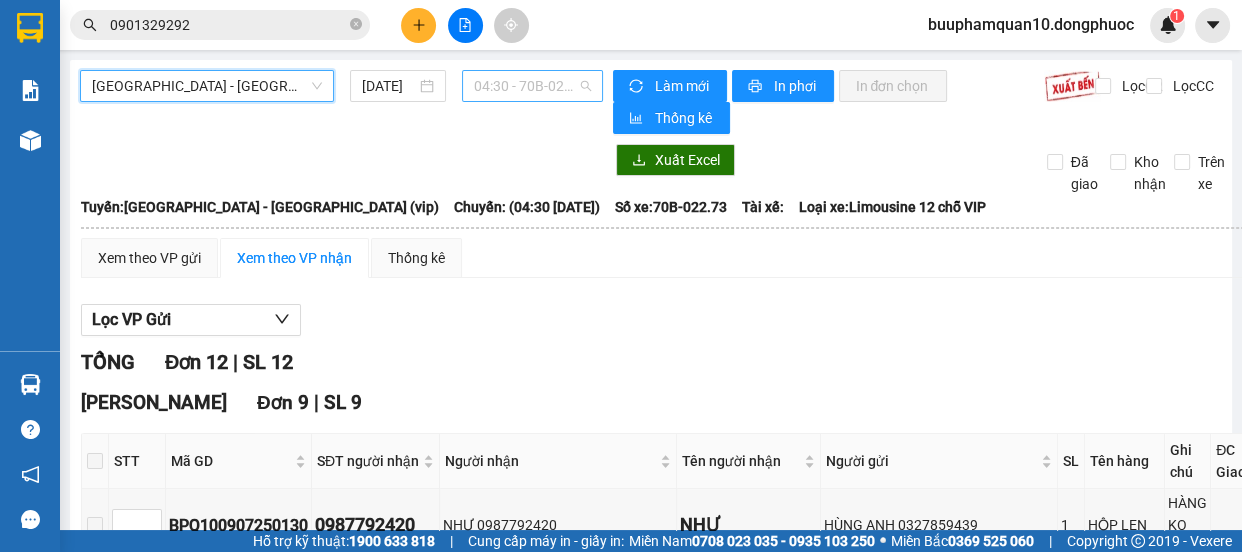 click on "04:30     - 70B-022.73" at bounding box center (532, 86) 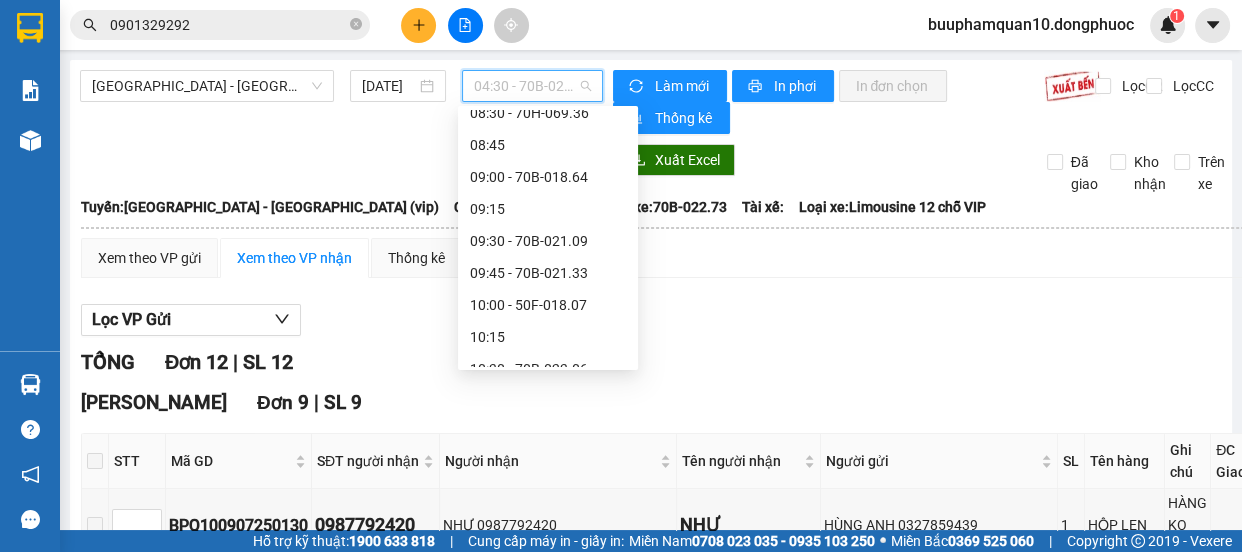 scroll, scrollTop: 515, scrollLeft: 0, axis: vertical 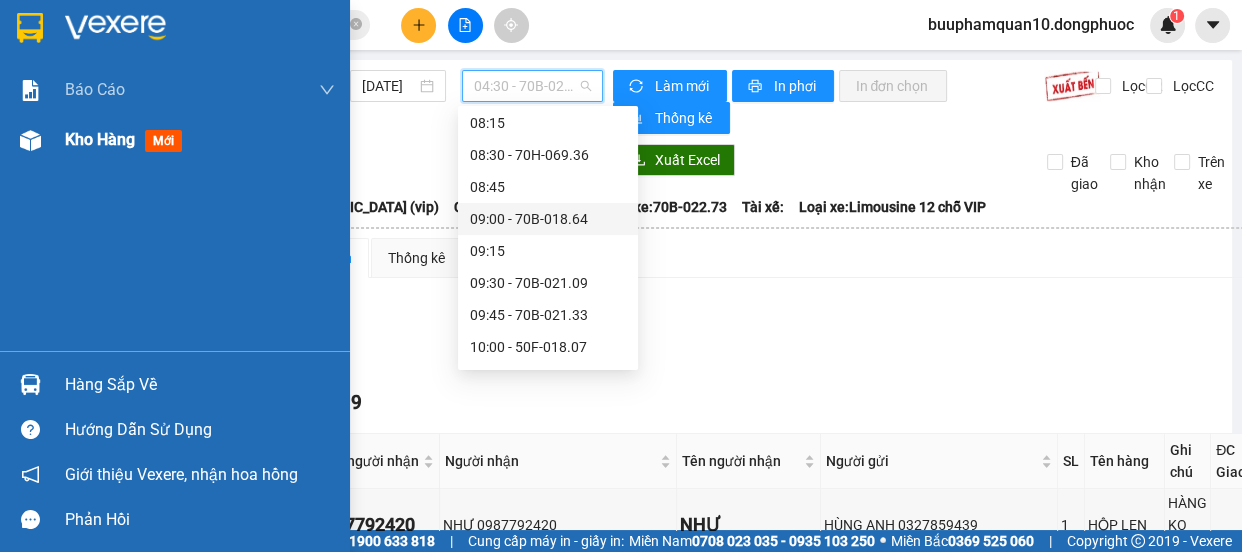 click on "Kho hàng" at bounding box center (100, 139) 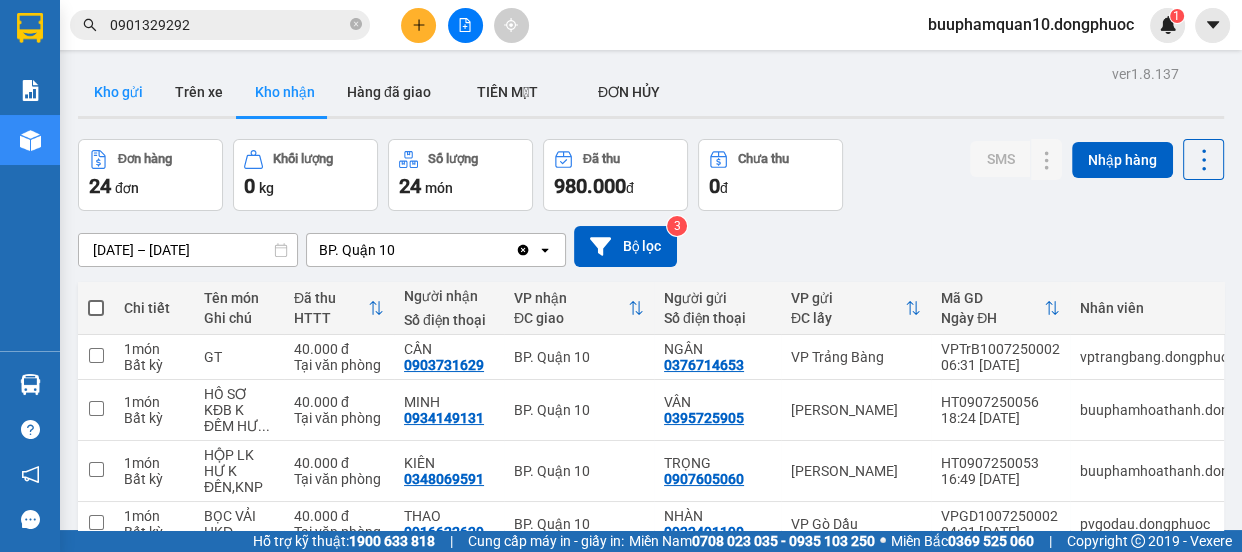 click on "Kho gửi" at bounding box center [118, 92] 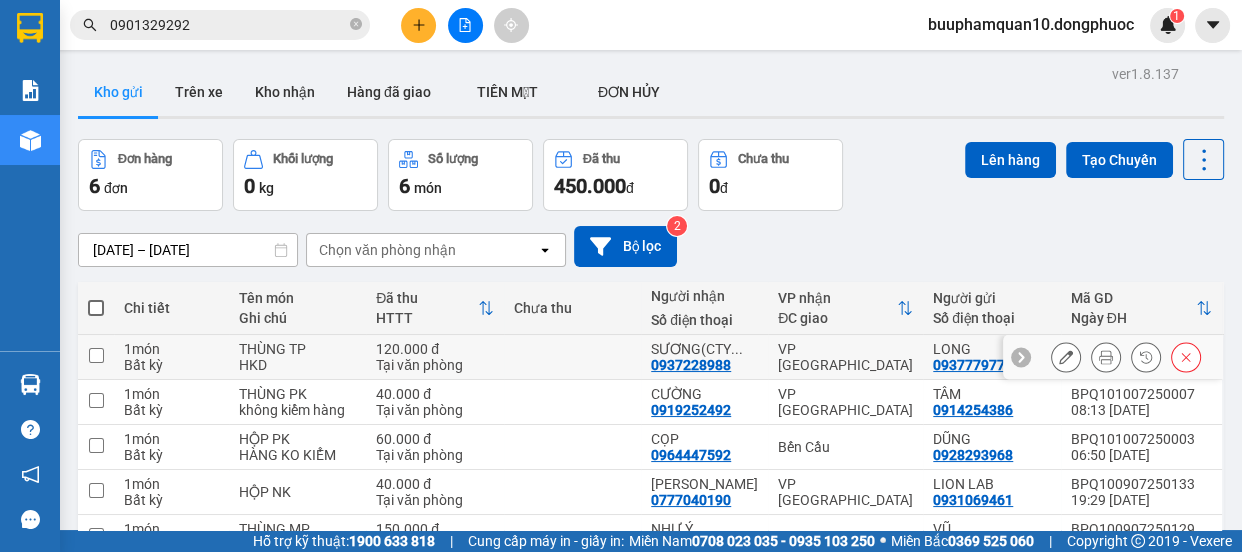 click at bounding box center (96, 355) 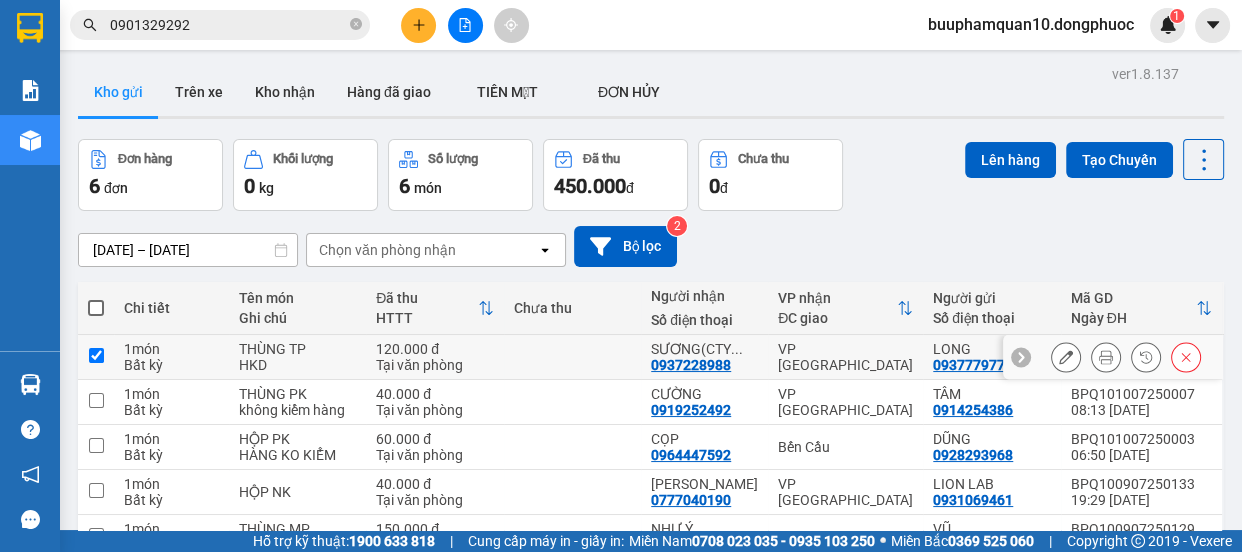 checkbox on "true" 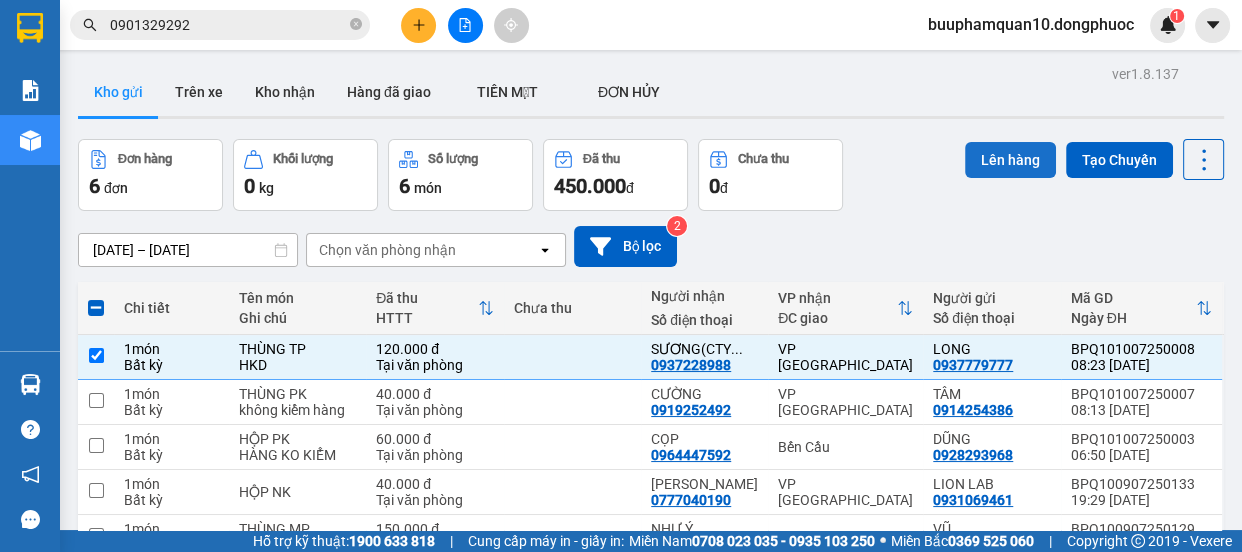 click on "Lên hàng" at bounding box center (1010, 160) 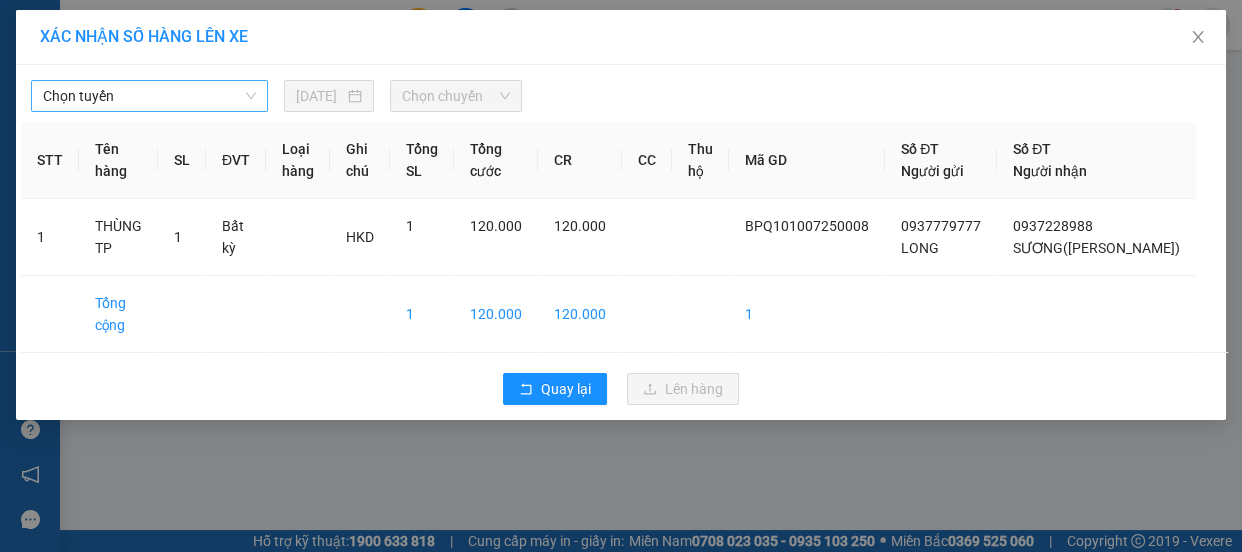 click on "Chọn tuyến" at bounding box center (149, 96) 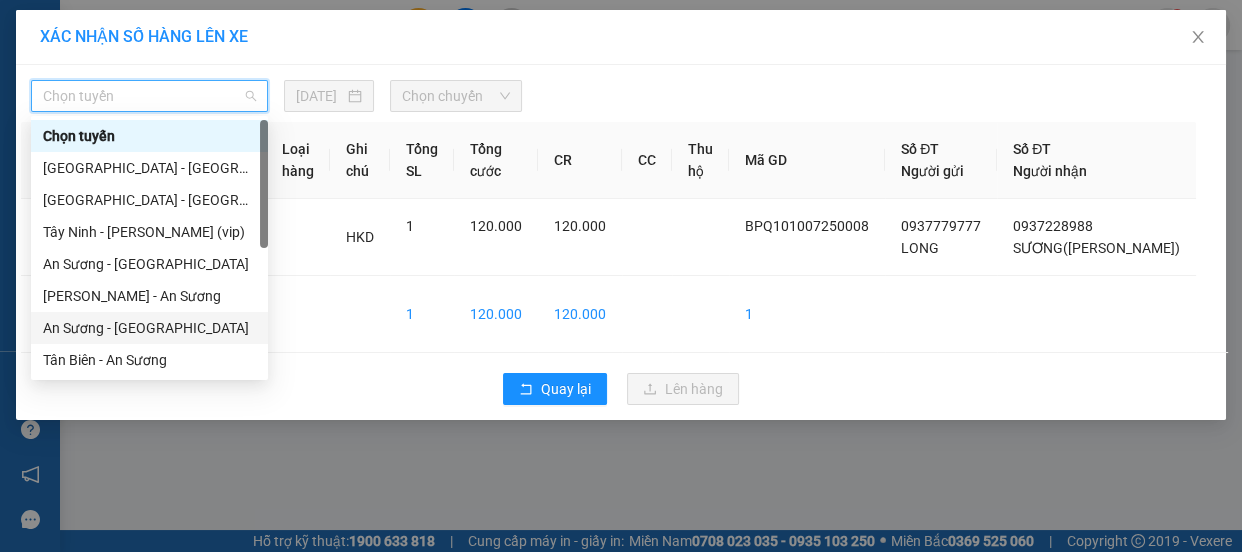 scroll, scrollTop: 287, scrollLeft: 0, axis: vertical 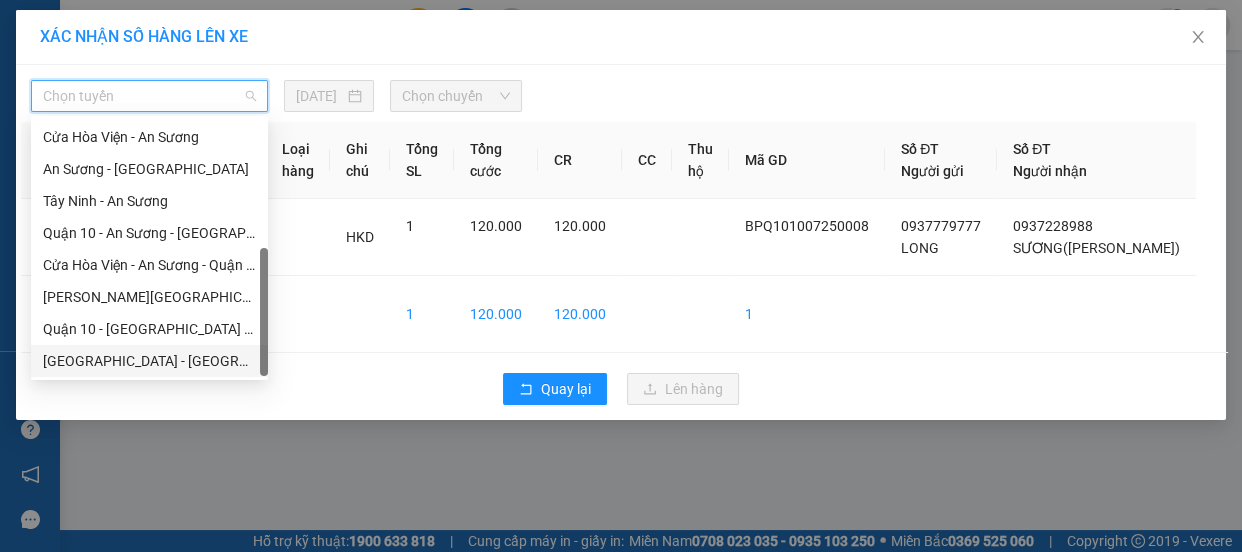 click on "[GEOGRAPHIC_DATA] - [GEOGRAPHIC_DATA] (vip)" at bounding box center (149, 361) 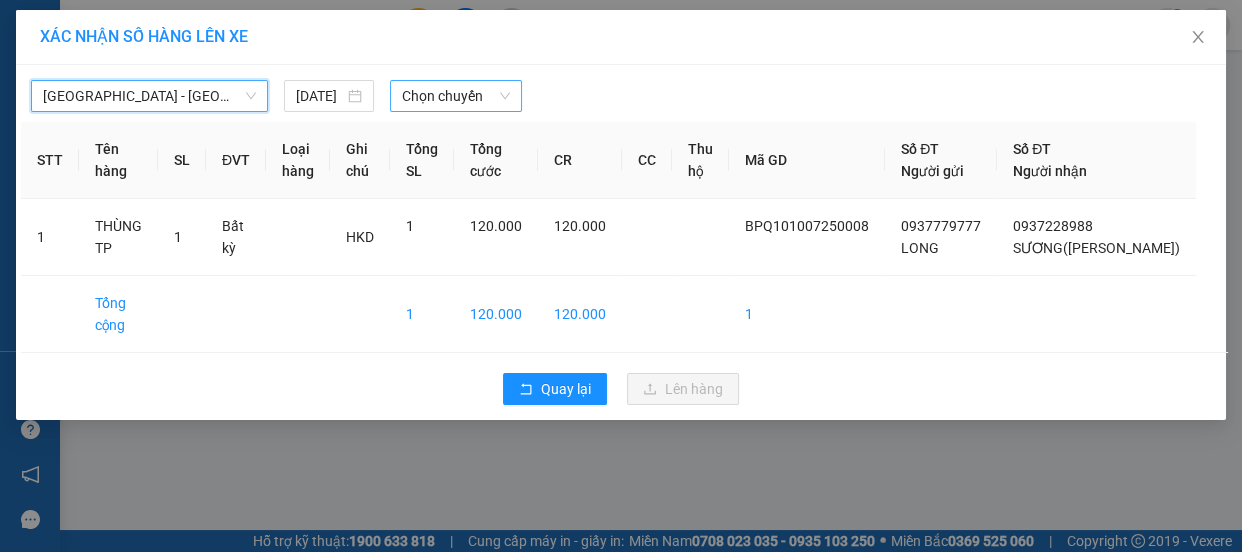 click on "Chọn chuyến" at bounding box center (456, 96) 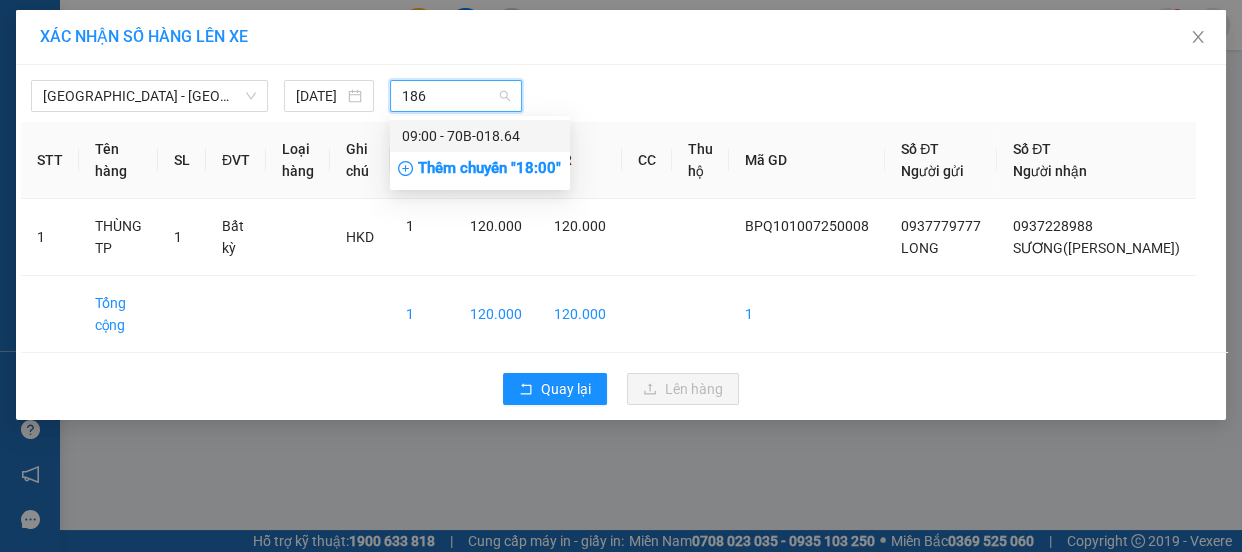 type on "1864" 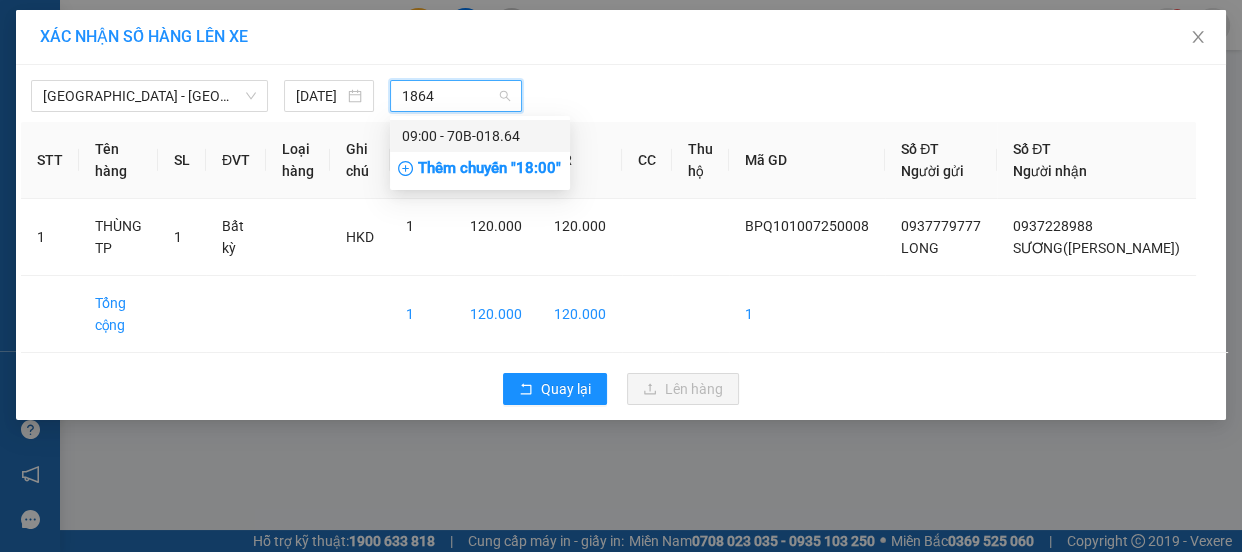 click on "09:00     - 70B-018.64" at bounding box center [480, 136] 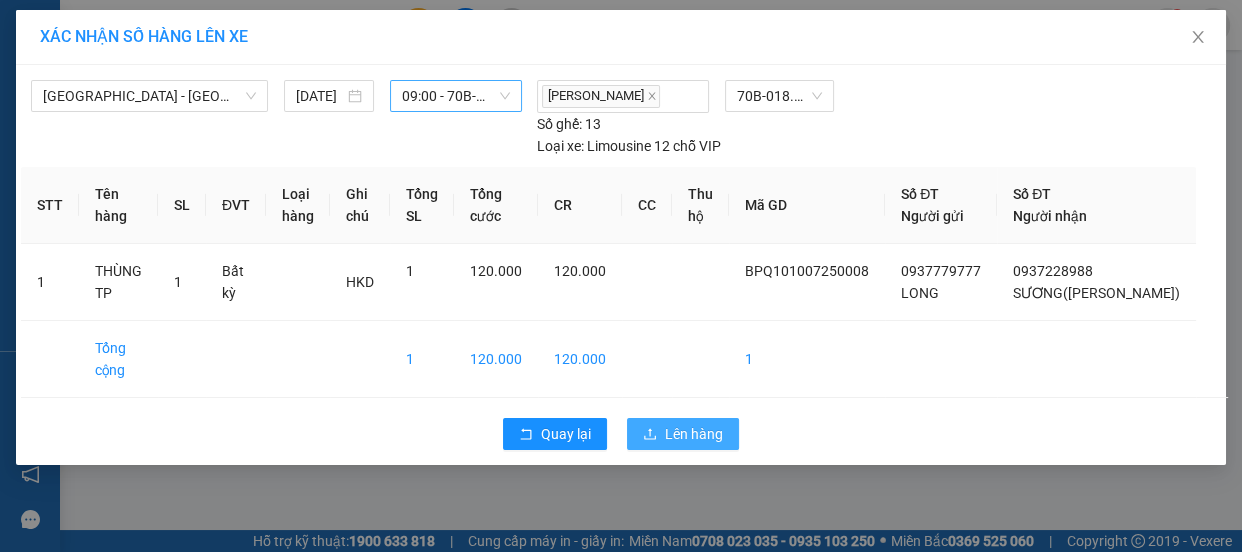 click on "Lên hàng" at bounding box center (694, 434) 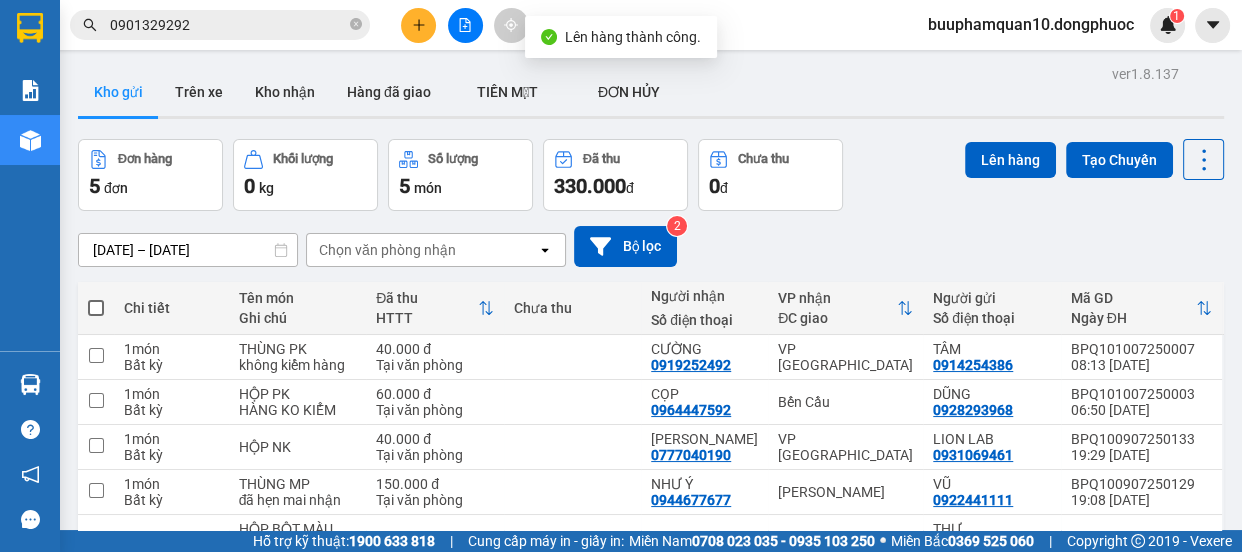 click at bounding box center [465, 25] 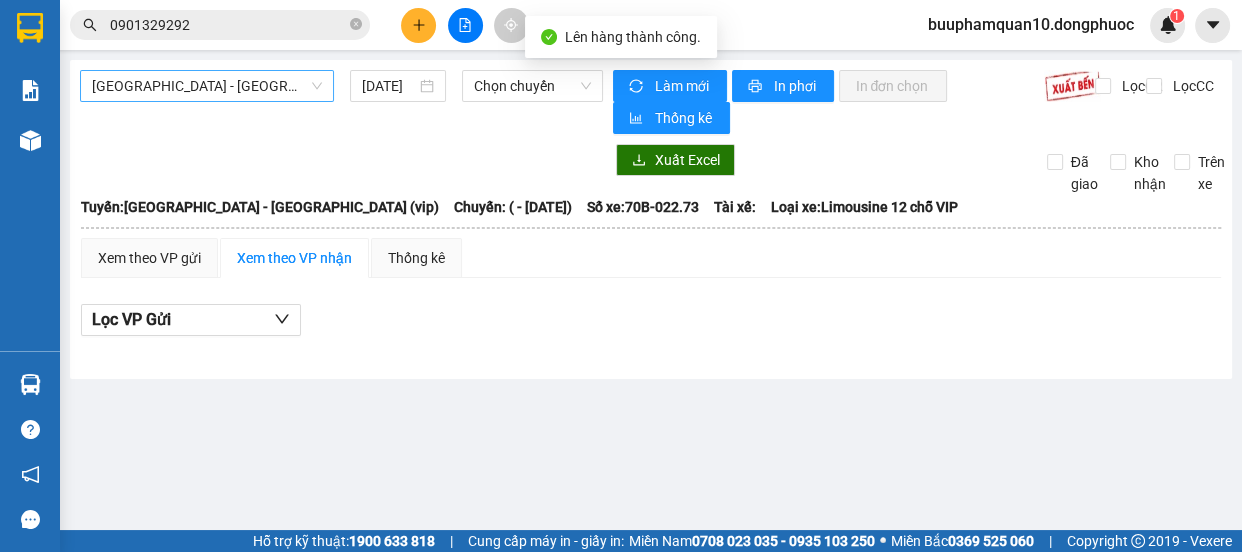 click on "[GEOGRAPHIC_DATA] - [GEOGRAPHIC_DATA] (vip)" at bounding box center [207, 86] 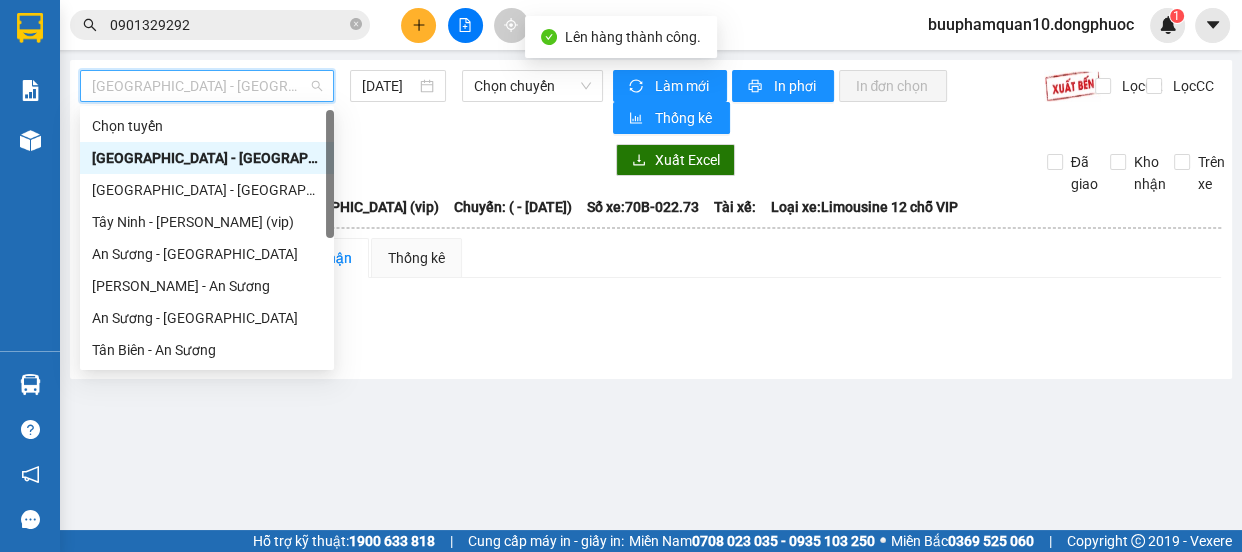 click on "[GEOGRAPHIC_DATA] - [GEOGRAPHIC_DATA] (vip)" at bounding box center [207, 86] 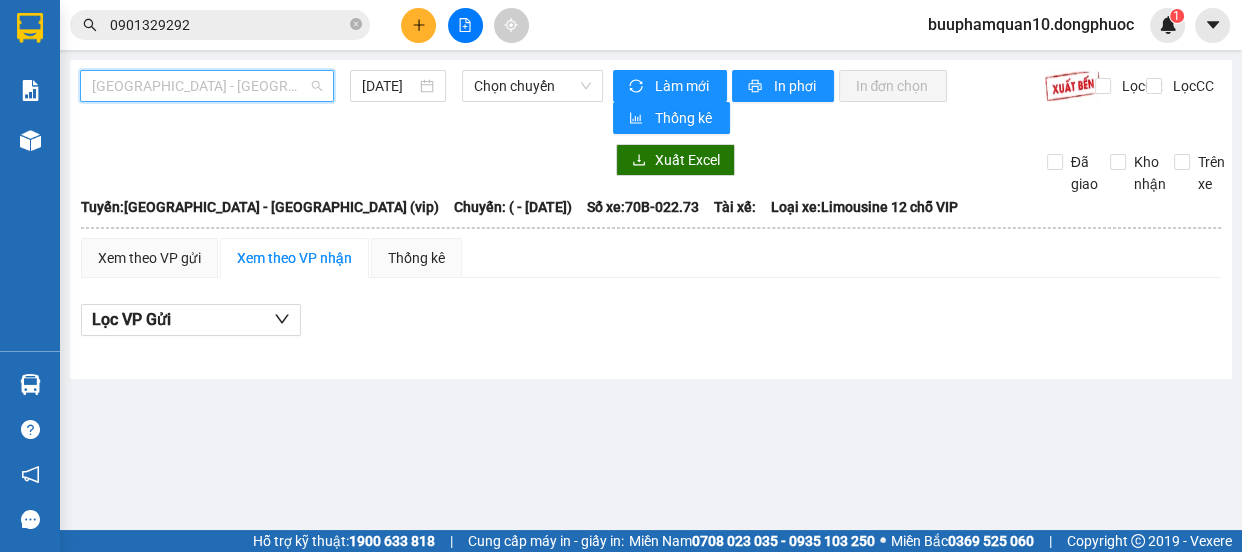 click on "[GEOGRAPHIC_DATA] - [GEOGRAPHIC_DATA] (vip)" at bounding box center (207, 86) 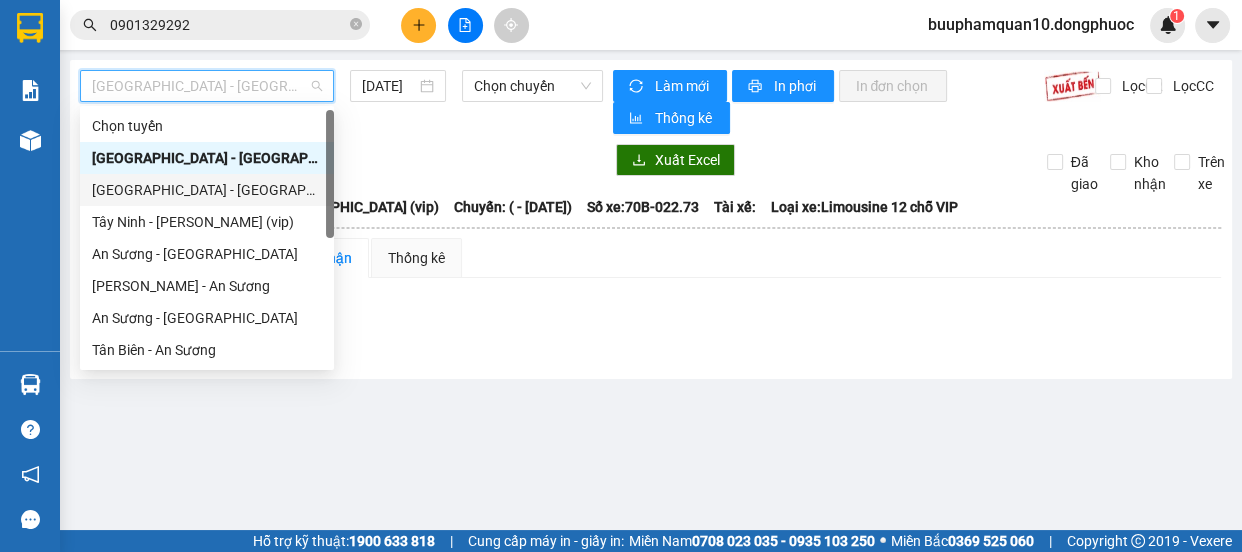 scroll, scrollTop: 287, scrollLeft: 0, axis: vertical 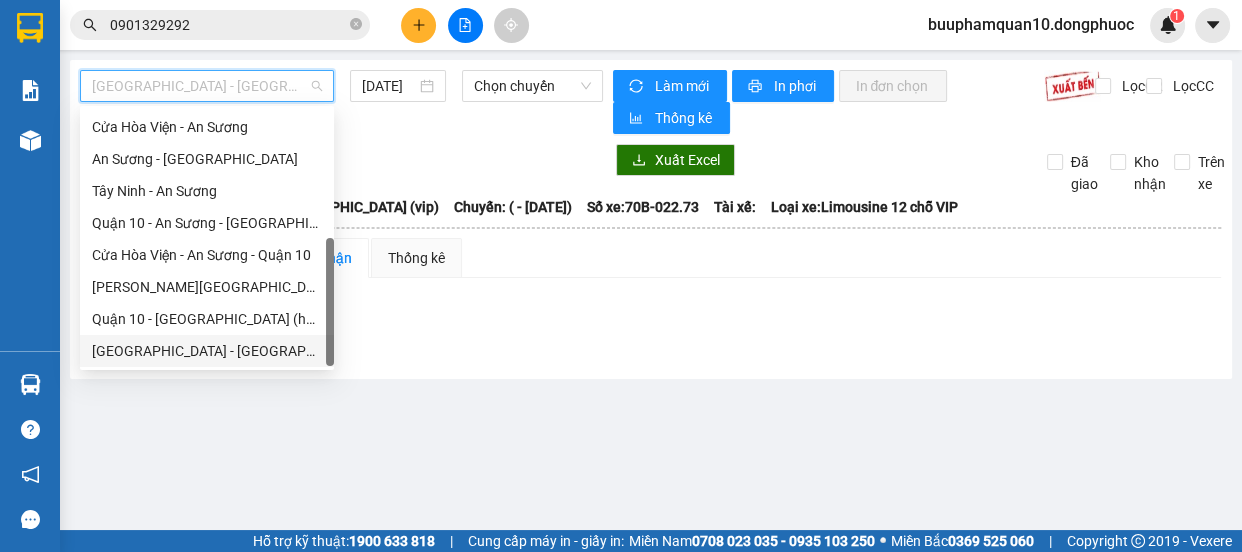 click on "[GEOGRAPHIC_DATA] - [GEOGRAPHIC_DATA] (vip)" at bounding box center (207, 351) 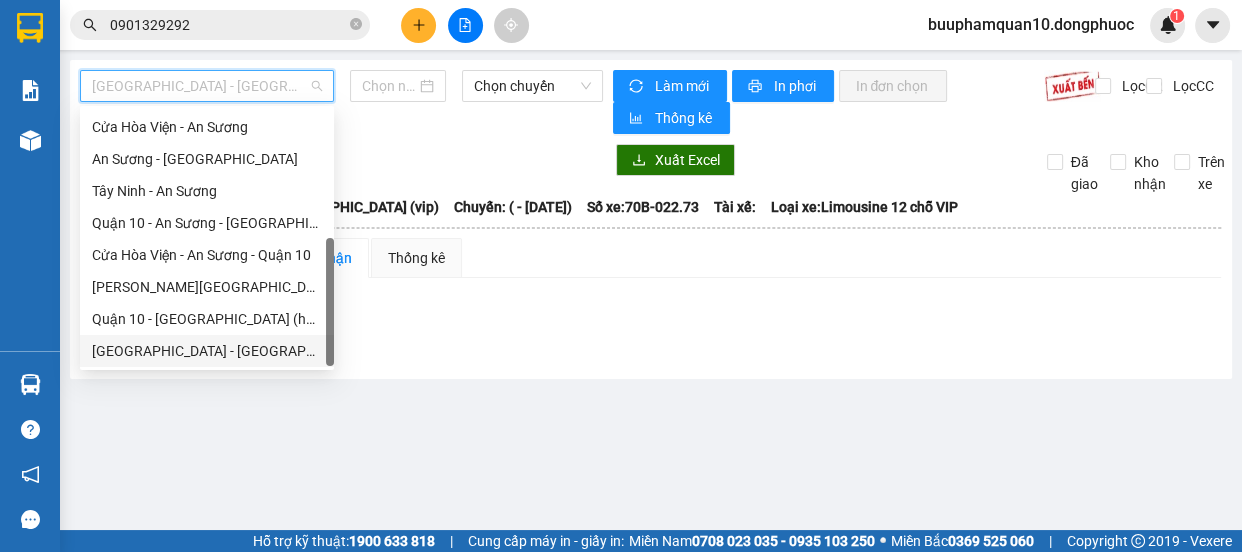 type on "[DATE]" 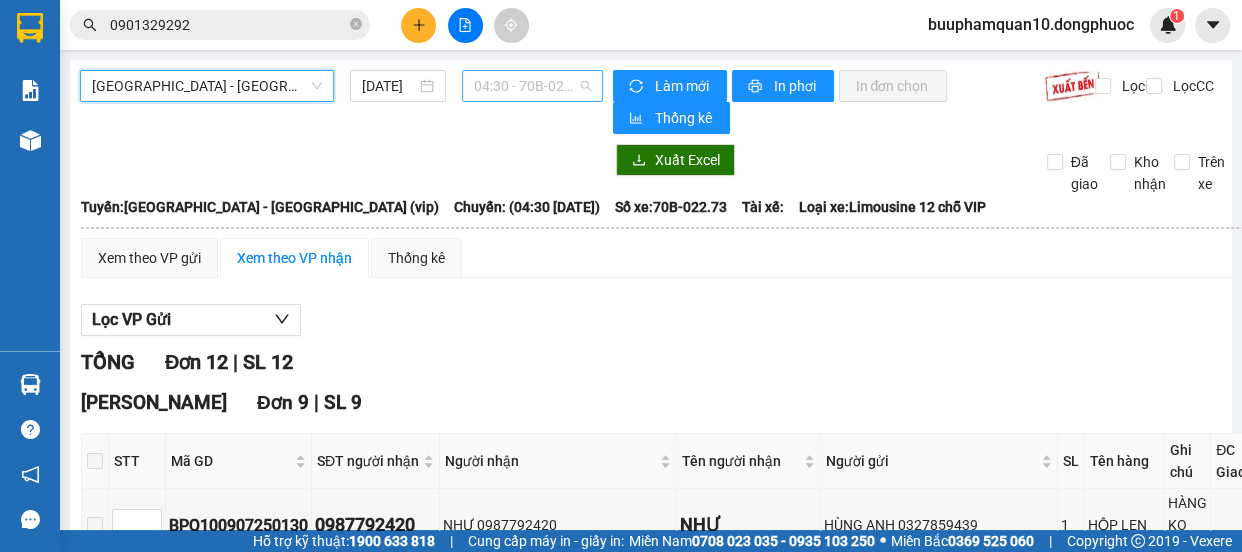 click on "04:30     - 70B-022.73" at bounding box center (532, 86) 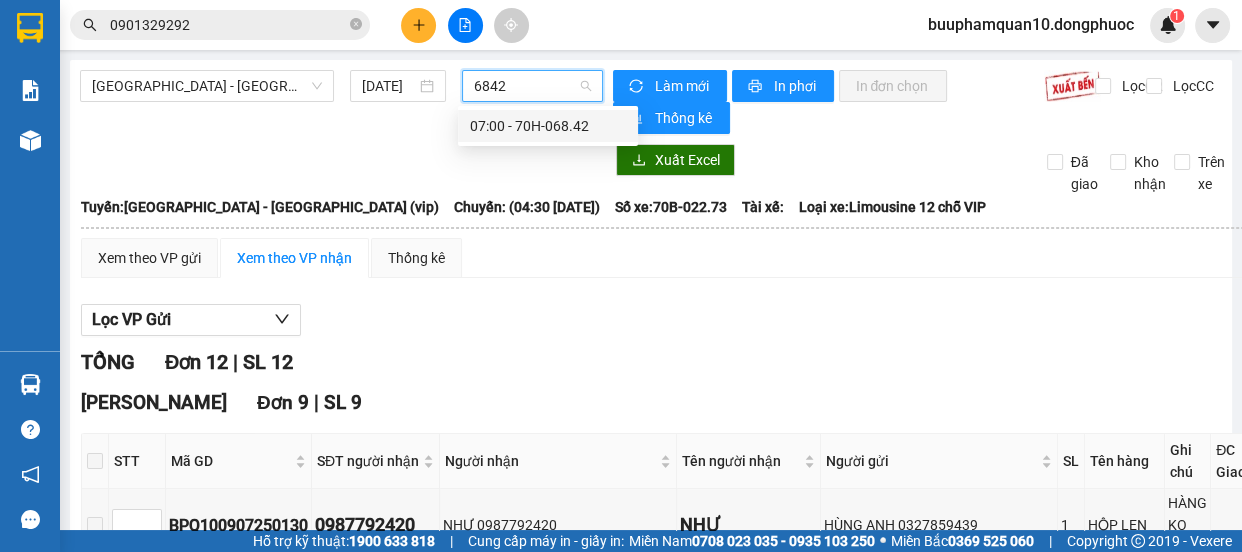 type on "6842" 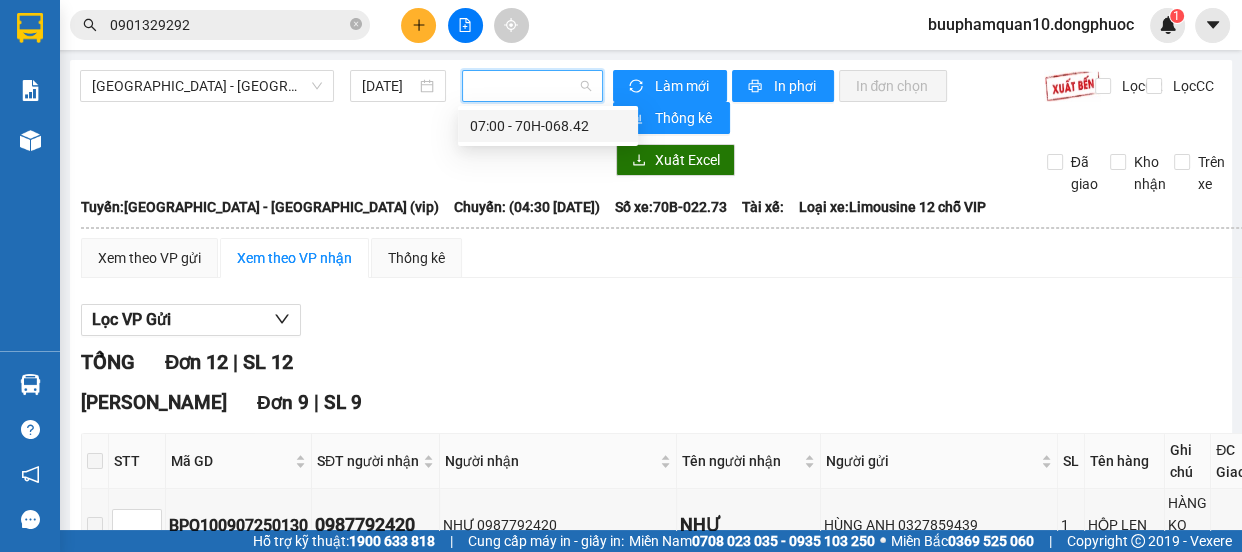 click on "Lọc VP Gửi TỔNG Đơn   12 | SL   12 Hòa Thành Đơn   9 | SL   9 STT Mã GD SĐT người nhận Người nhận Tên người nhận Người gửi SL Tên hàng Ghi chú ĐC Giao Trạng thái Ký nhận                           BPQ100907250130 0987792420 NHƯ 0987792420 NHƯ HÙNG ANH 0327859439 1 HỘP LEN HÀNG KO KIỂM Kho nhận BPQ100907250110 0979216852 LƯỢM 0979216852 LƯỢM BÌNH  0977828848 1 TÚI PT không kiểm-đã hẹn mai nhận Kho nhận BPQ100907250119 0977885788 CÔNG 0977885788 CÔNG DƯƠNG 0909117897 1 HỘP LK không kiểm-đã hẹn mai nhận  Kho nhận BPQ100907250108 0905910205 NK VIỆT ĐỨC 0905910205 NK VIỆT ĐỨC LABO PT 0931226982 1 HỘP NK  k kiểm-đã hẹn mai Đã giao BPQ100907250118 0366155609 GIA THỊNH  0366155609 GIA THỊNH  NGUYÊN  0963765620 1 TÚI QA  không kiểm-đã hẹn mai nhận  Kho nhận BPQ100907250124 0906433071 MAI 0906433071 MAI NHÀN 0932869817 1 HỘP THUỐC đã hẹn mai nhận-hàng k kiểm TRỌNG" at bounding box center (720, 1144) 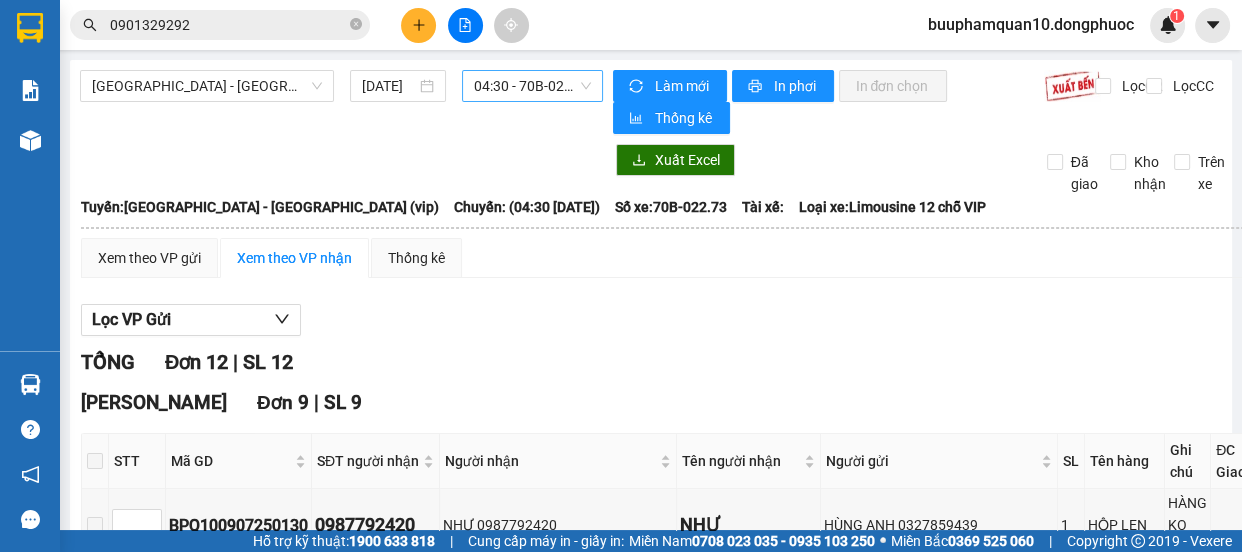 click on "04:30     - 70B-022.73" at bounding box center (532, 86) 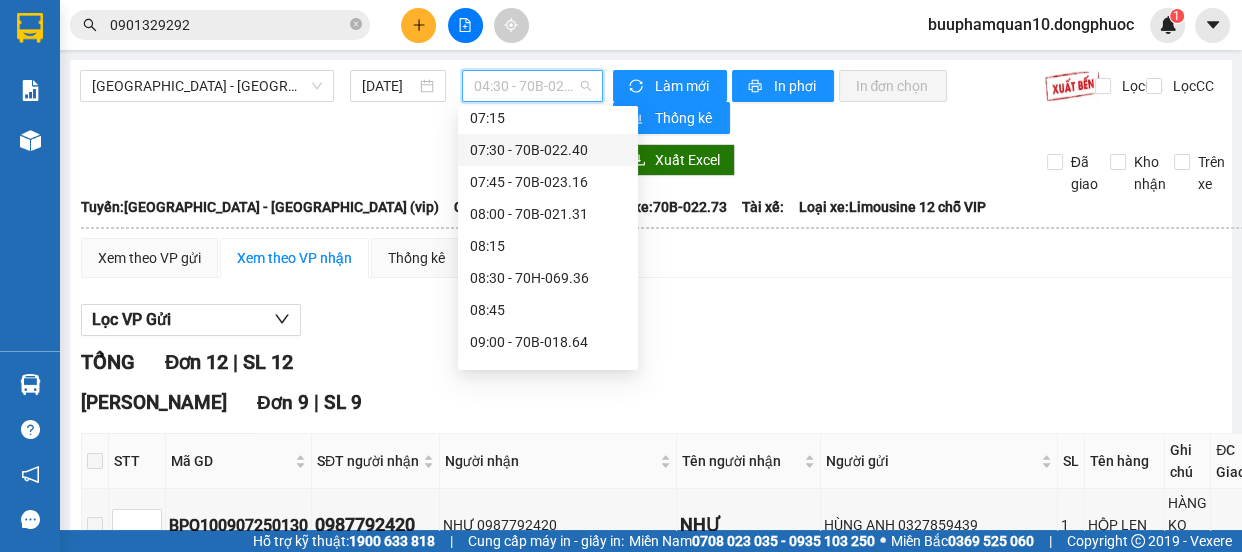 scroll, scrollTop: 400, scrollLeft: 0, axis: vertical 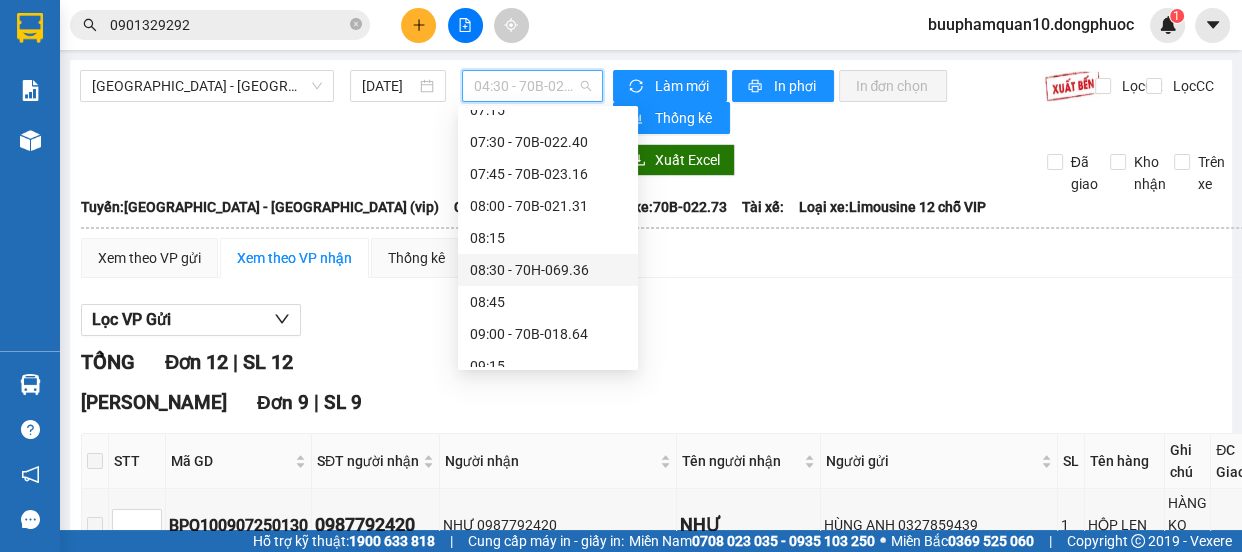click on "08:30     - 70H-069.36" at bounding box center (548, 270) 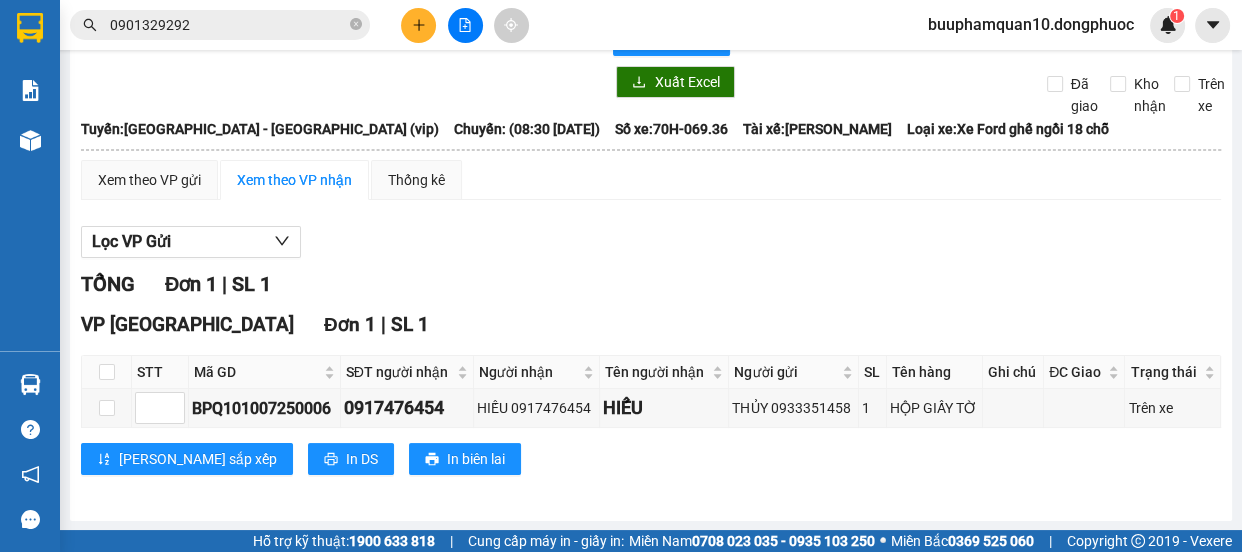 scroll, scrollTop: 0, scrollLeft: 0, axis: both 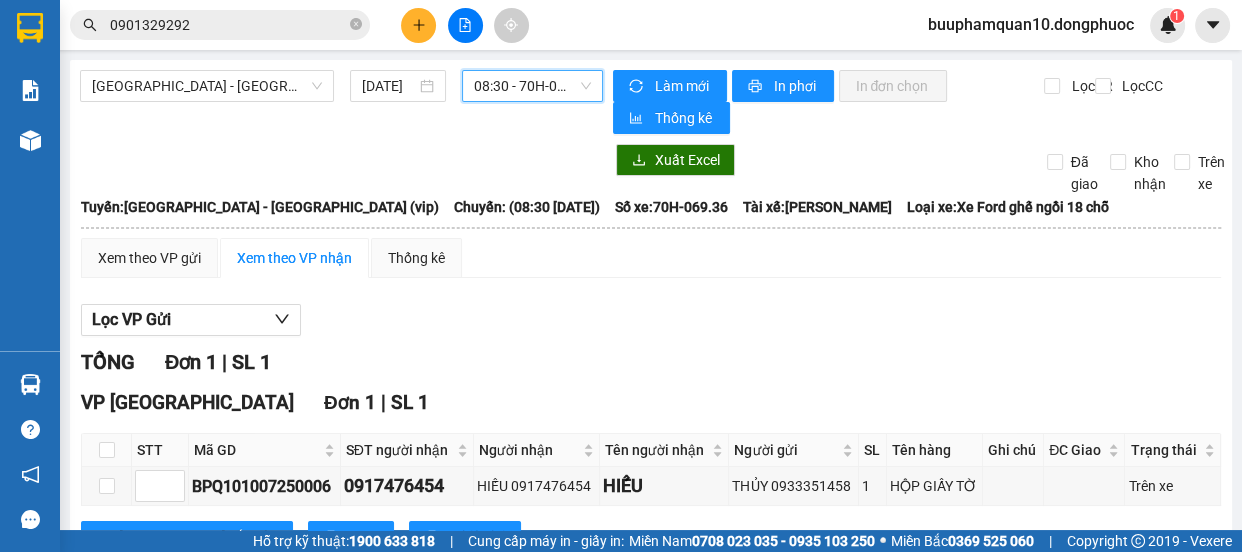 click on "08:30     - 70H-069.36" at bounding box center (532, 86) 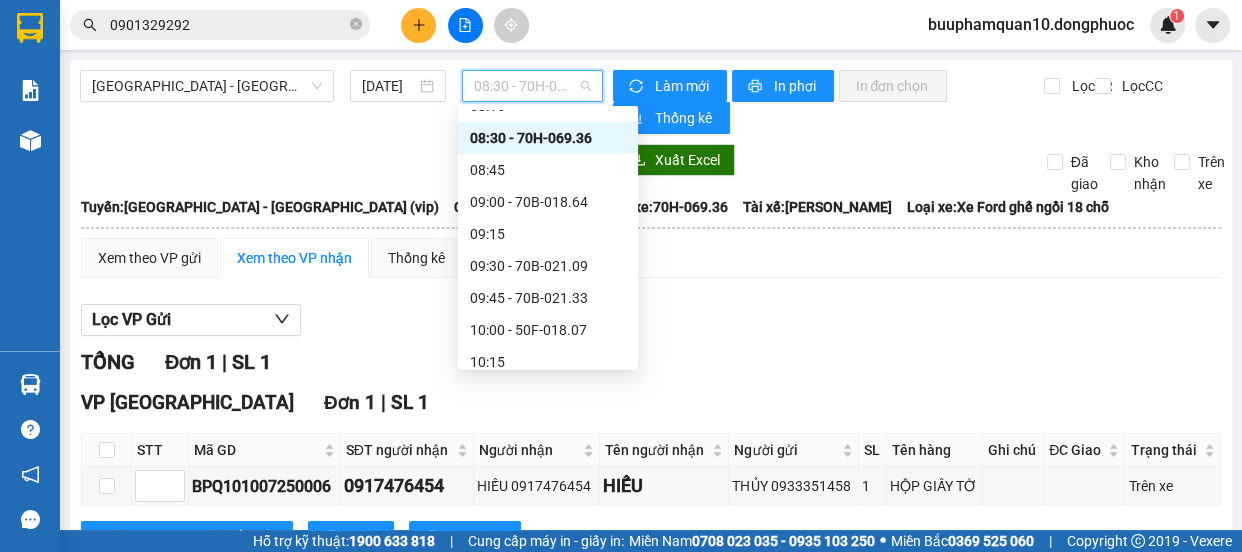 scroll, scrollTop: 545, scrollLeft: 0, axis: vertical 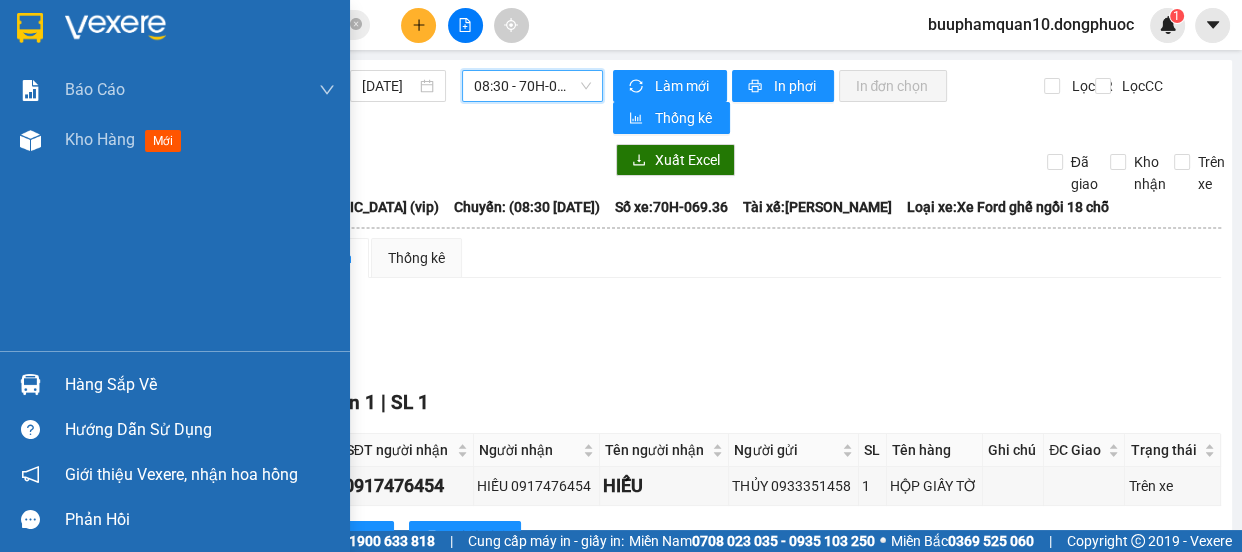 click on "Hàng sắp về" at bounding box center (200, 385) 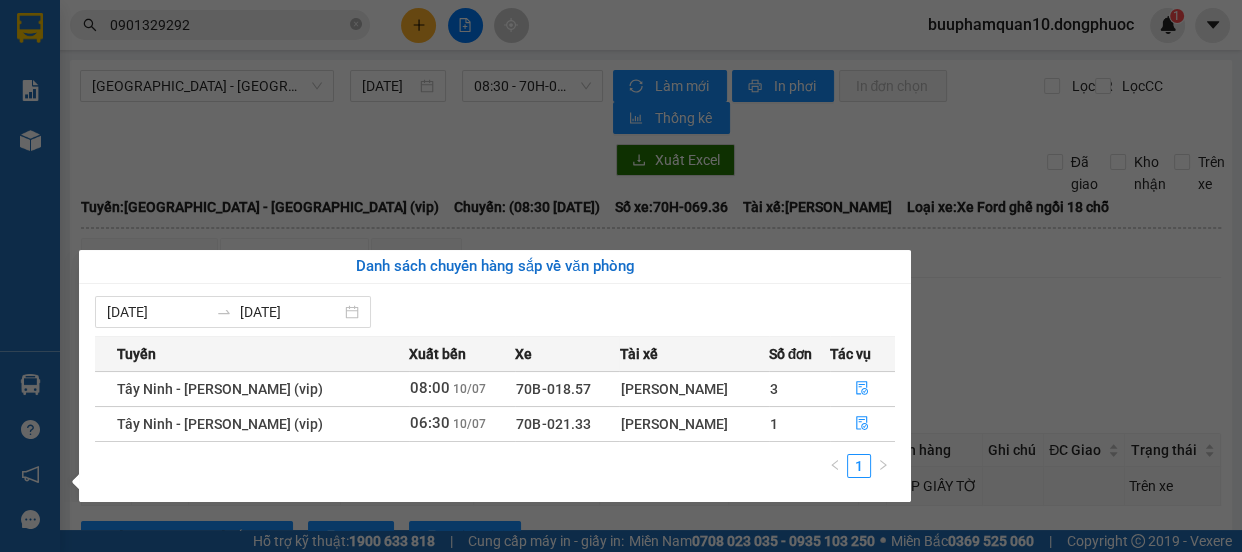 click on "Kết quả tìm kiếm ( 47 )  Bộ lọc  Ngày tạo đơn gần nhất Mã ĐH Trạng thái Món hàng Tổng cước Chưa cước Nhãn Người gửi VP Gửi Người nhận VP Nhận VPTN0907250064 15:25 - 09/07 VP Nhận   70B-022.47 18:53 - 09/07 HS SL:  1 40.000 0983149787 HẢI VP Tây Ninh 0901329292 DŨNG BP. Quận 10 BPQ100807250091 15:30 - 08/07 Đã giao   09:43 - 09/07 HỒ SƠ SL:  1 40.000 0901329292 DŨNG BP. Quận 10 0933626611 HẢI VP Tây Ninh HT0807250019 09:44 - 08/07 Đã giao   12:55 - 08/07 GT BSX SL:  1 40.000 0983149787 HẢI Hòa Thành 0901329292 DŨNG BP. Quận 10 VPTN0607250003 06:31 - 06/07 Đã giao   10:37 - 06/07 HS+BSX SL:  1 40.000 0983149787 HẢI VP Tây Ninh 0901329292 DŨNG BP. Quận 10 VPTN0307250063 18:42 - 03/07 Đã giao   09:25 - 04/07 HS+BSX SL:  1 40.000 0983149787 HẢI VP Tây Ninh 0901329292 DŨNG BP. Quận 10 HT1206250078 15:19 - 12/06 Đã giao   08:37 - 13/06 GT BSX SL:  1 40.000 0983149787 HẢI Hòa Thành 0901329292 DŨNG BP. Quận 10   BSX" at bounding box center [621, 276] 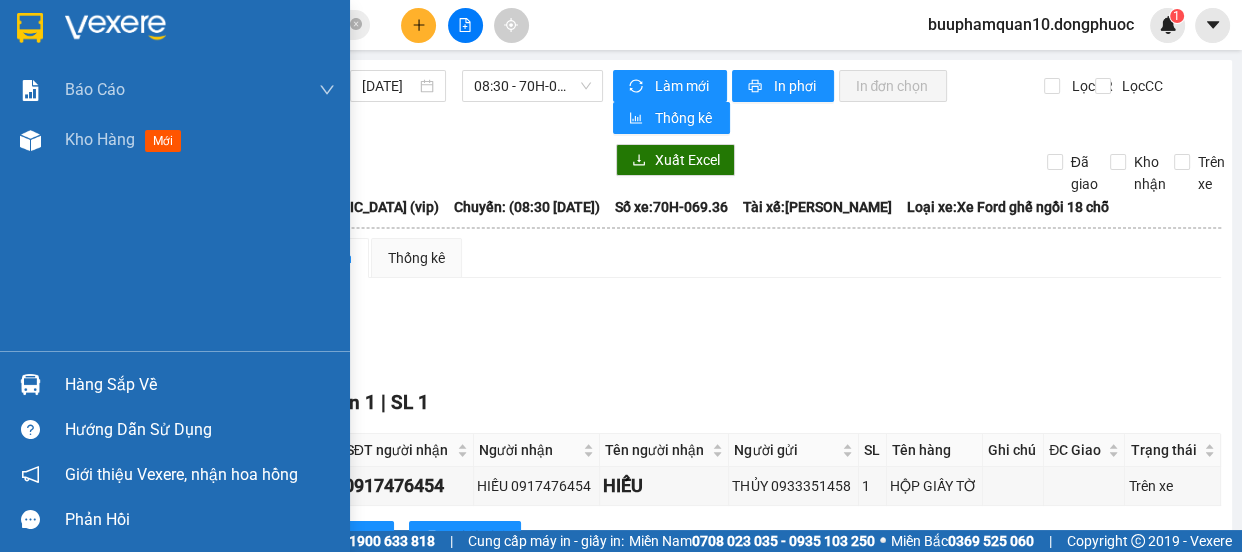 click on "Hàng sắp về" at bounding box center [200, 385] 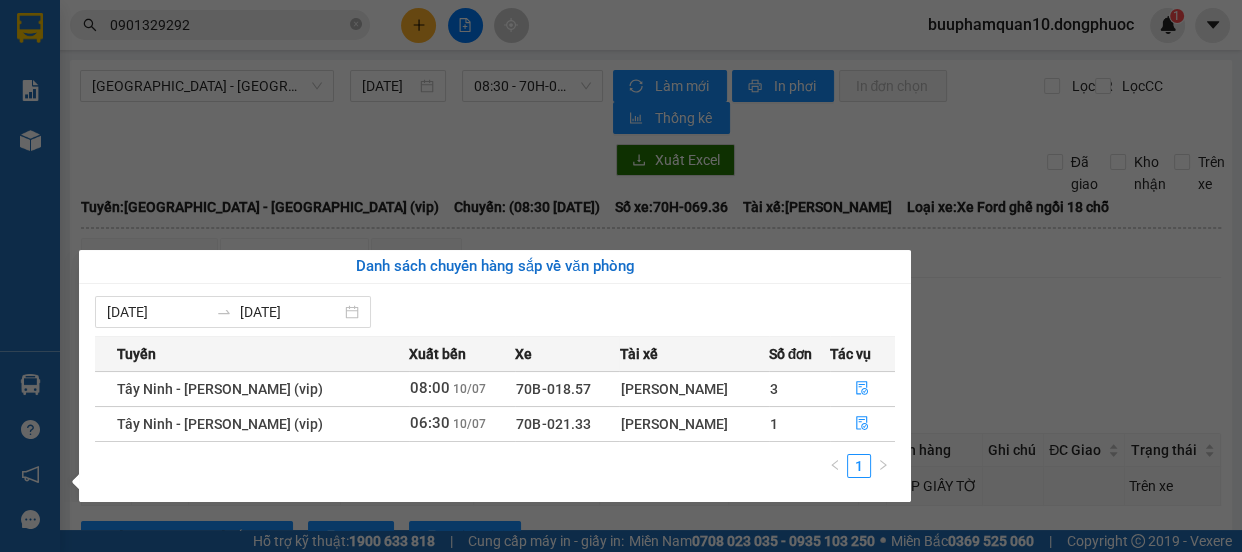 drag, startPoint x: 1022, startPoint y: 303, endPoint x: 586, endPoint y: 32, distance: 513.3585 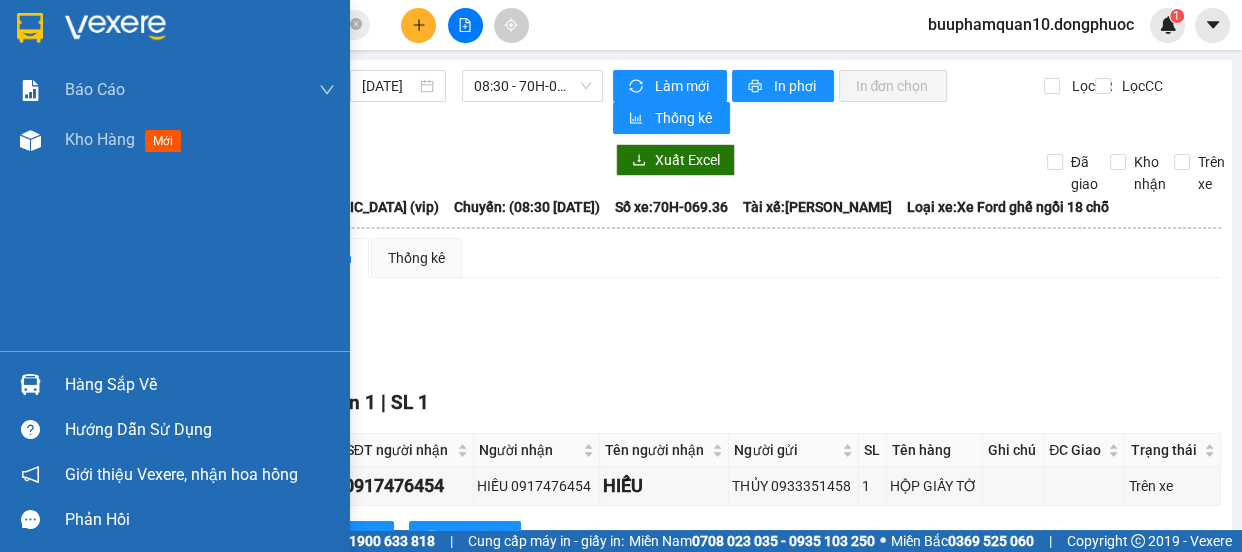 click at bounding box center [30, 384] 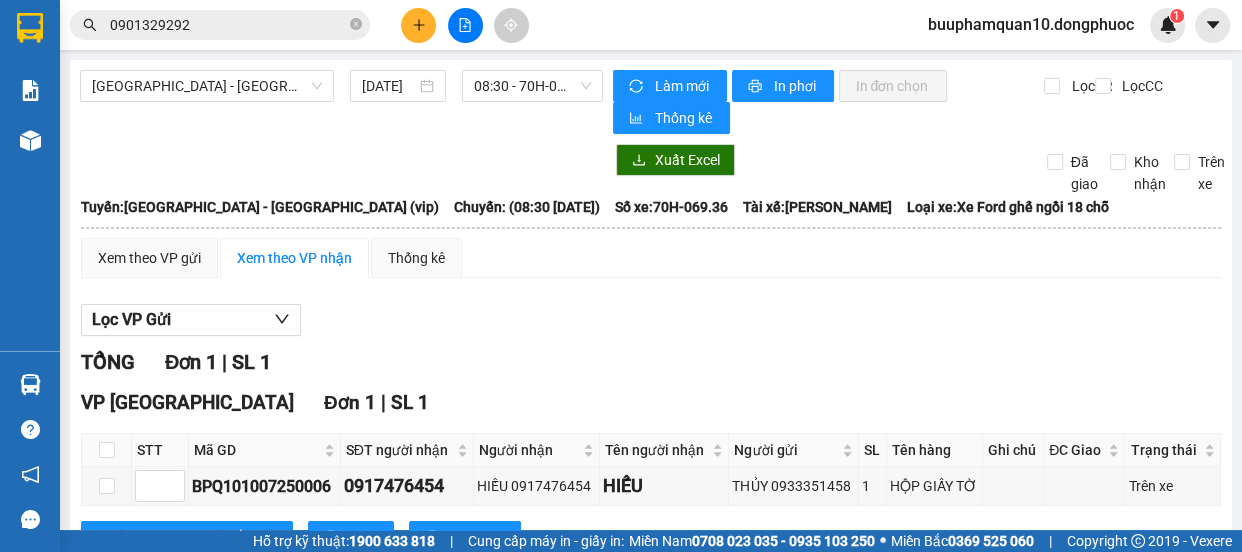 click on "Kết quả tìm kiếm ( 47 )  Bộ lọc  Ngày tạo đơn gần nhất Mã ĐH Trạng thái Món hàng Tổng cước Chưa cước Nhãn Người gửi VP Gửi Người nhận VP Nhận VPTN0907250064 15:25 - 09/07 VP Nhận   70B-022.47 18:53 - 09/07 HS SL:  1 40.000 0983149787 HẢI VP Tây Ninh 0901329292 DŨNG BP. Quận 10 BPQ100807250091 15:30 - 08/07 Đã giao   09:43 - 09/07 HỒ SƠ SL:  1 40.000 0901329292 DŨNG BP. Quận 10 0933626611 HẢI VP Tây Ninh HT0807250019 09:44 - 08/07 Đã giao   12:55 - 08/07 GT BSX SL:  1 40.000 0983149787 HẢI Hòa Thành 0901329292 DŨNG BP. Quận 10 VPTN0607250003 06:31 - 06/07 Đã giao   10:37 - 06/07 HS+BSX SL:  1 40.000 0983149787 HẢI VP Tây Ninh 0901329292 DŨNG BP. Quận 10 VPTN0307250063 18:42 - 03/07 Đã giao   09:25 - 04/07 HS+BSX SL:  1 40.000 0983149787 HẢI VP Tây Ninh 0901329292 DŨNG BP. Quận 10 HT1206250078 15:19 - 12/06 Đã giao   08:37 - 13/06 GT BSX SL:  1 40.000 0983149787 HẢI Hòa Thành 0901329292 DŨNG BP. Quận 10   BSX" at bounding box center [621, 276] 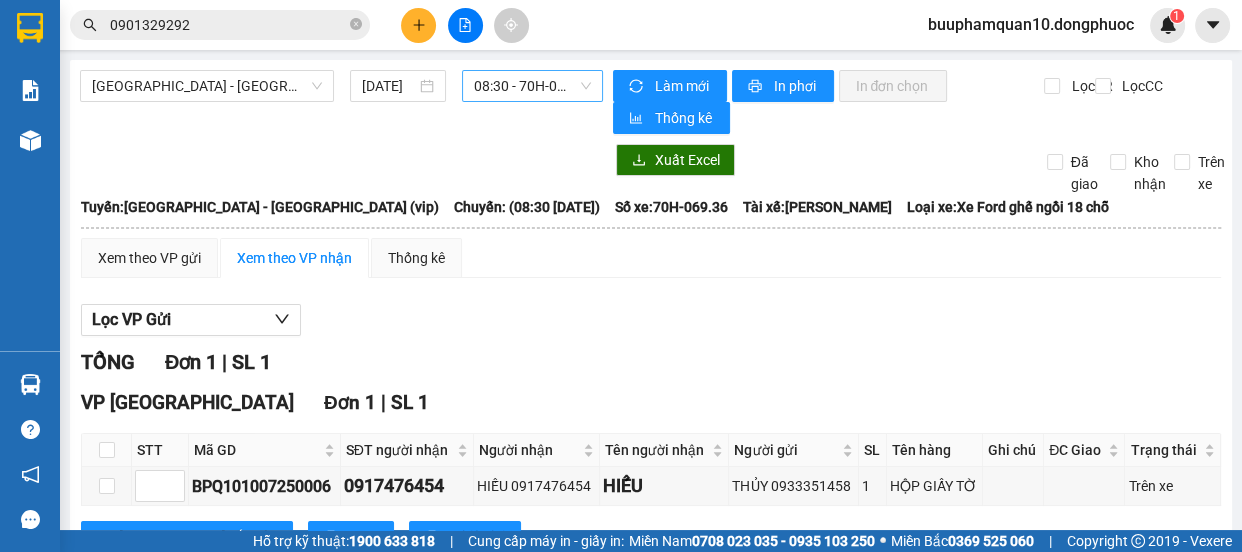 click on "08:30     - 70H-069.36" at bounding box center [532, 86] 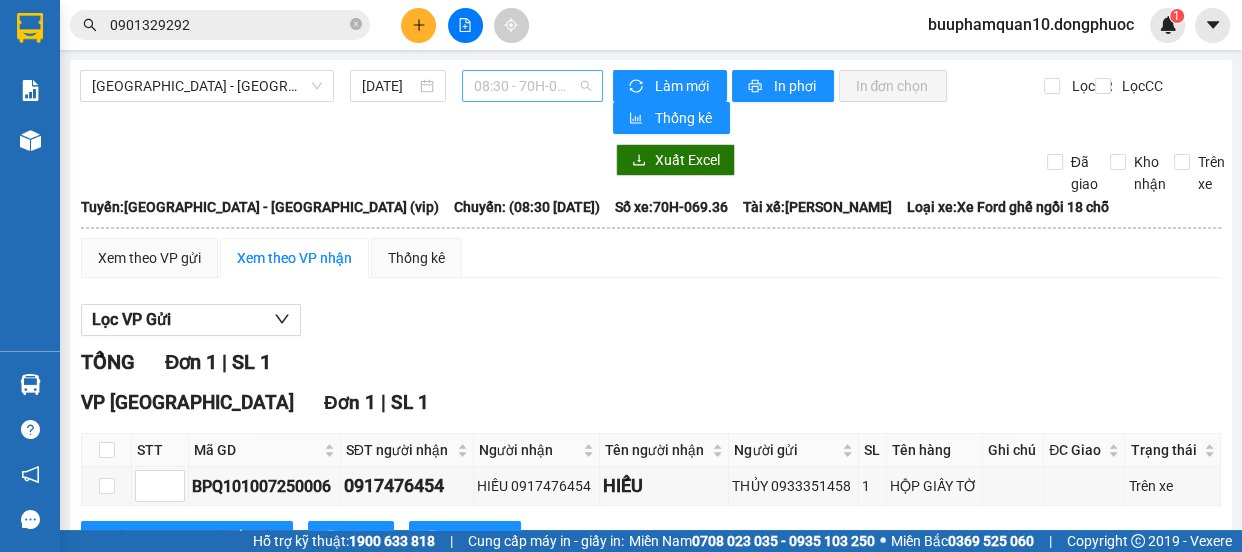 scroll, scrollTop: 543, scrollLeft: 0, axis: vertical 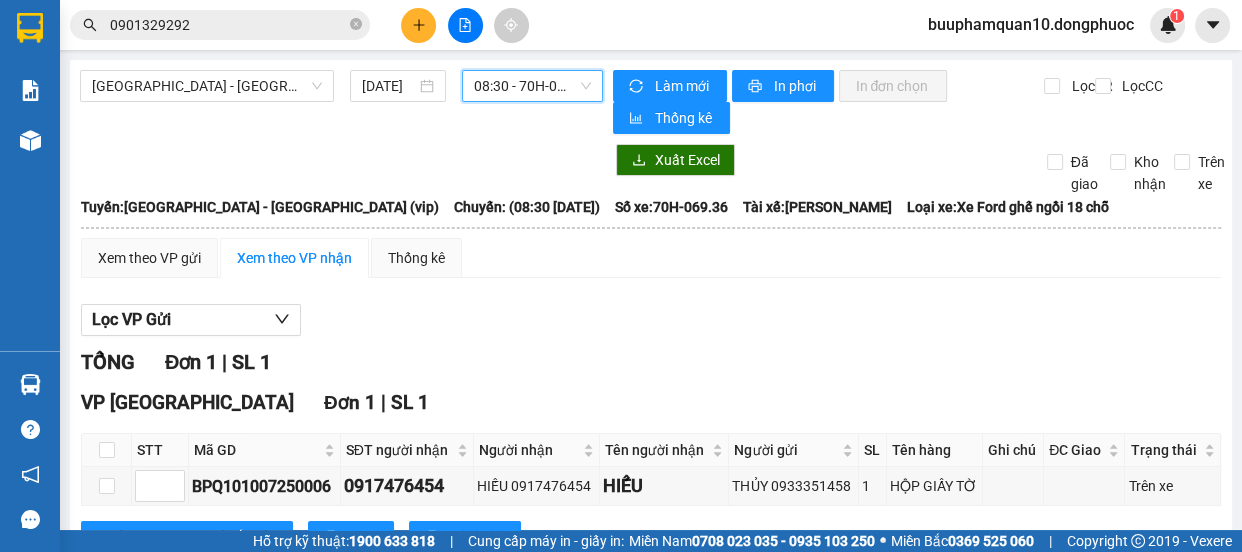 click on "08:30     - 70H-069.36" at bounding box center [532, 86] 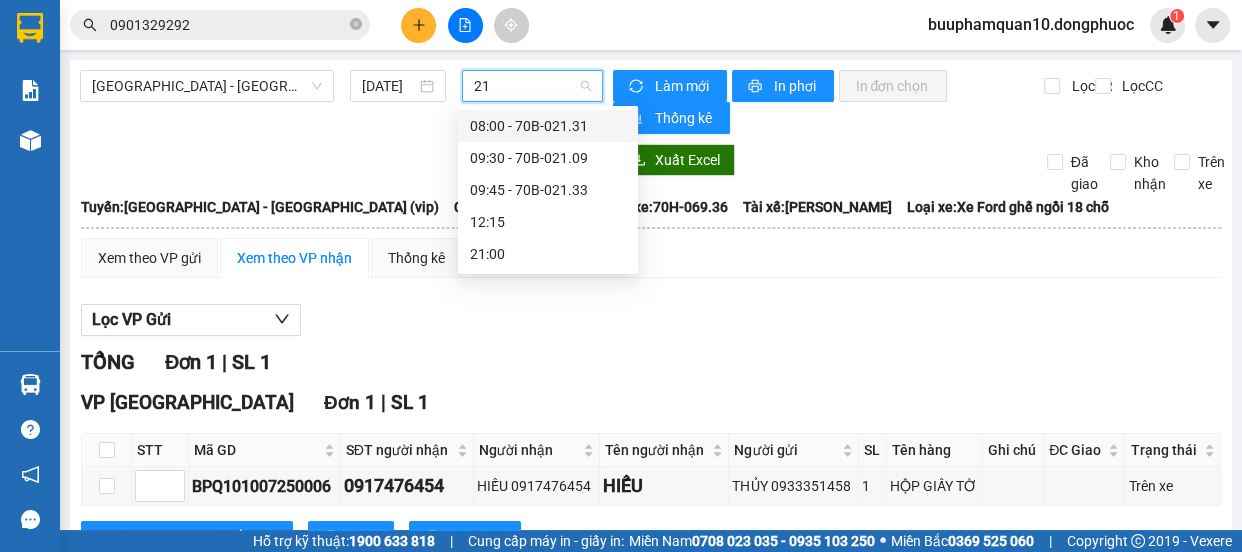 scroll, scrollTop: 0, scrollLeft: 0, axis: both 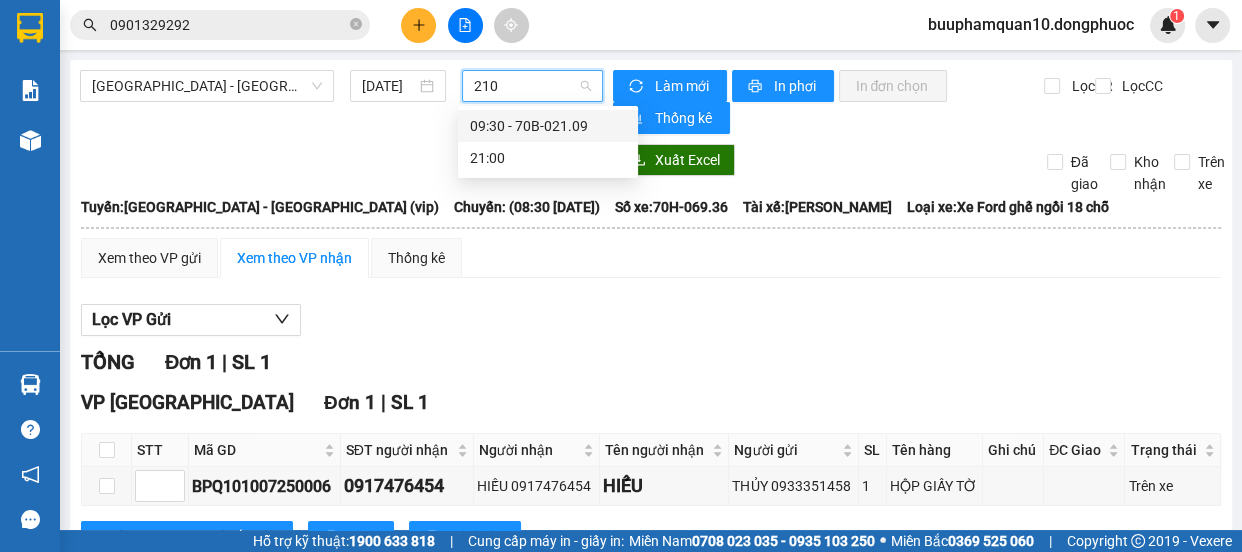 click on "09:30     - 70B-021.09" at bounding box center [548, 126] 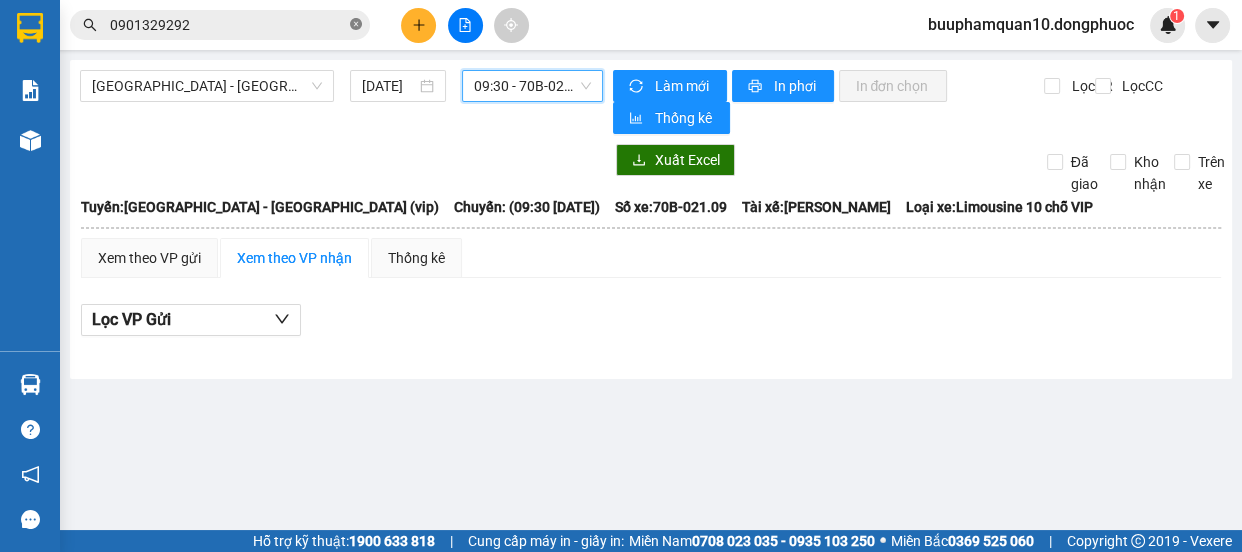 click 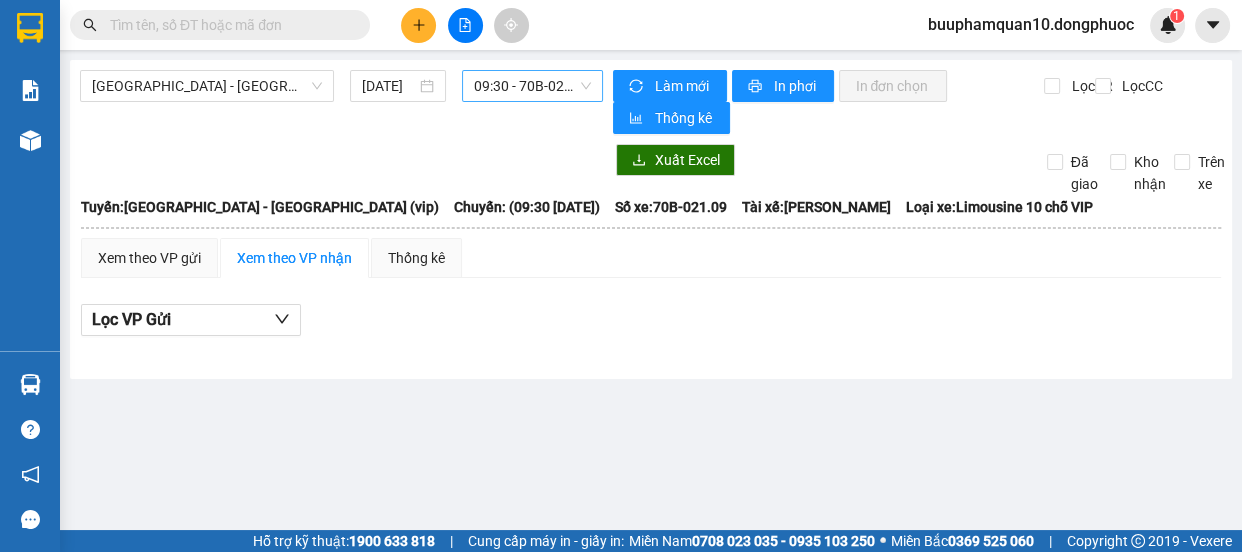 click at bounding box center (228, 25) 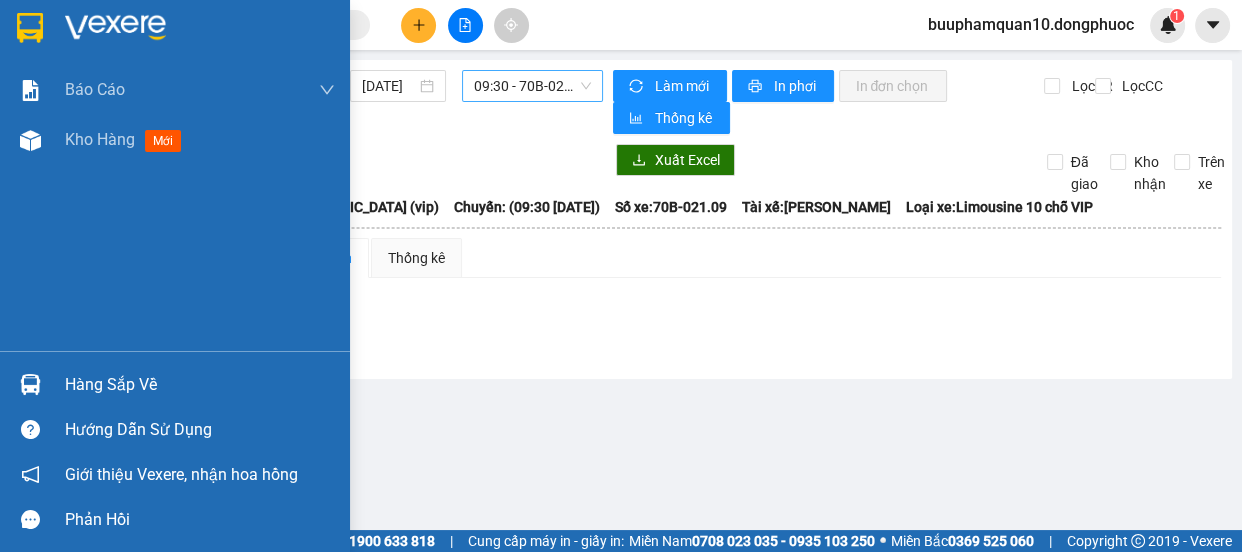click on "Hàng sắp về" at bounding box center [200, 385] 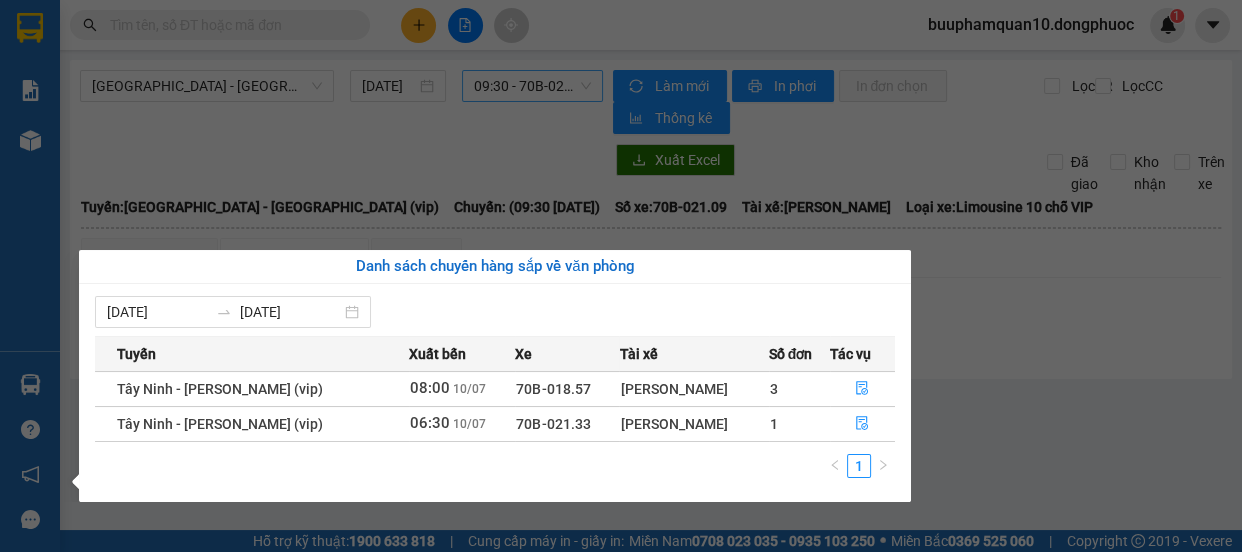 click on "Kết quả tìm kiếm ( 47 )  Bộ lọc  Ngày tạo đơn gần nhất Mã ĐH Trạng thái Món hàng Tổng cước Chưa cước Nhãn Người gửi VP Gửi Người nhận VP Nhận VPTN0907250064 15:25 - 09/07 VP Nhận   70B-022.47 18:53 - 09/07 HS SL:  1 40.000 0983149787 HẢI VP Tây Ninh 0901329292 DŨNG BP. Quận 10 BPQ100807250091 15:30 - 08/07 Đã giao   09:43 - 09/07 HỒ SƠ SL:  1 40.000 0901329292 DŨNG BP. Quận 10 0933626611 HẢI VP Tây Ninh HT0807250019 09:44 - 08/07 Đã giao   12:55 - 08/07 GT BSX SL:  1 40.000 0983149787 HẢI Hòa Thành 0901329292 DŨNG BP. Quận 10 VPTN0607250003 06:31 - 06/07 Đã giao   10:37 - 06/07 HS+BSX SL:  1 40.000 0983149787 HẢI VP Tây Ninh 0901329292 DŨNG BP. Quận 10 VPTN0307250063 18:42 - 03/07 Đã giao   09:25 - 04/07 HS+BSX SL:  1 40.000 0983149787 HẢI VP Tây Ninh 0901329292 DŨNG BP. Quận 10 HT1206250078 15:19 - 12/06 Đã giao   08:37 - 13/06 GT BSX SL:  1 40.000 0983149787 HẢI Hòa Thành 0901329292 DŨNG BP. Quận 10   BSX" at bounding box center (621, 276) 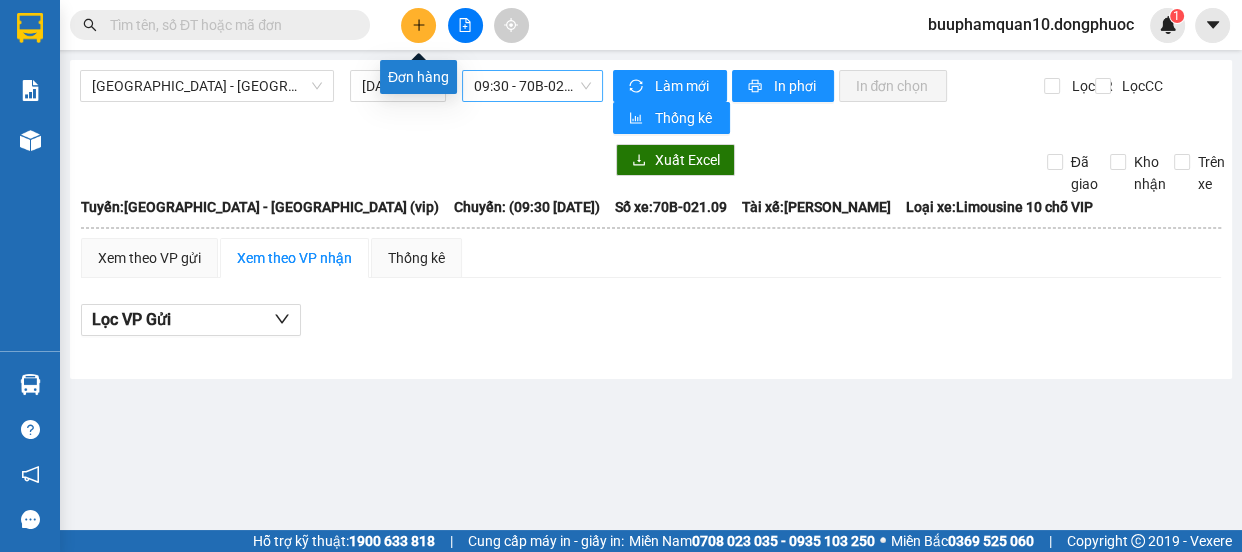 click at bounding box center [418, 25] 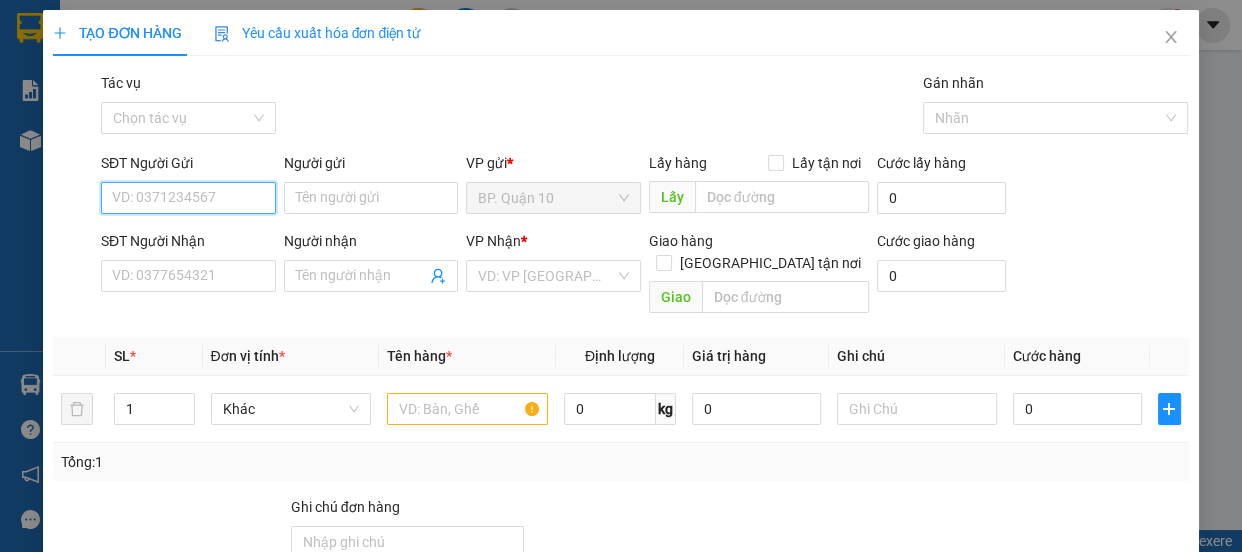 click on "SĐT Người Gửi" at bounding box center (188, 198) 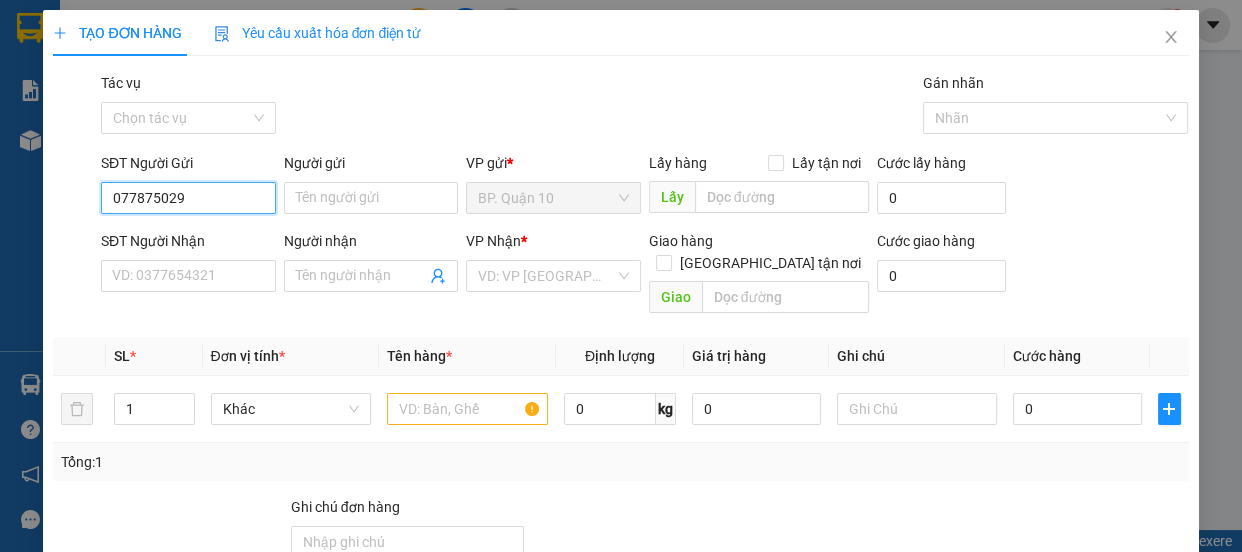 type on "0778750297" 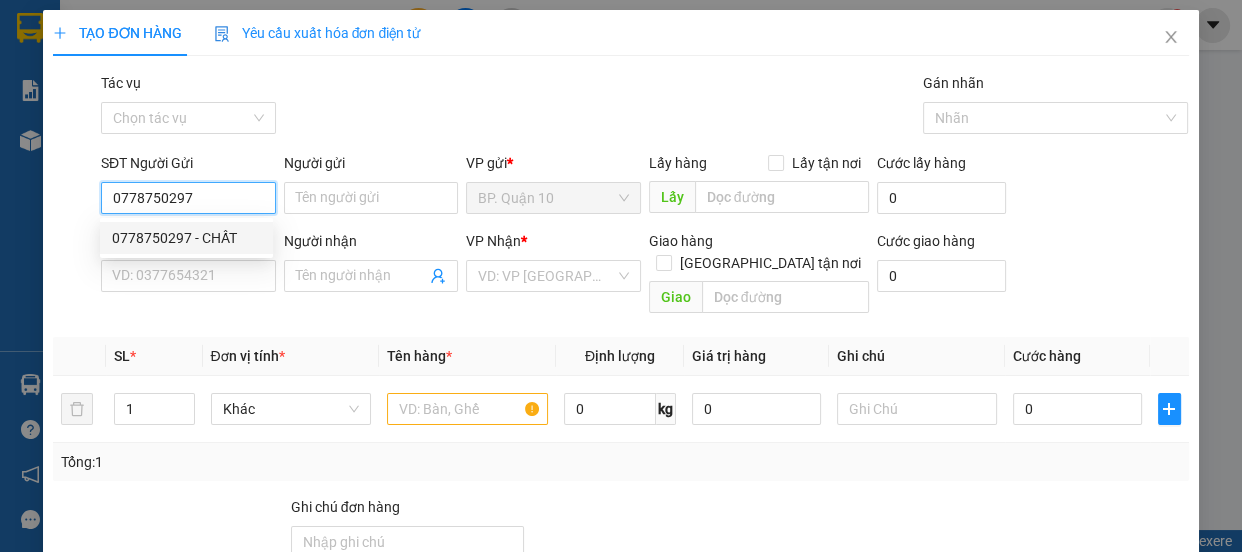 click on "0778750297" at bounding box center (188, 198) 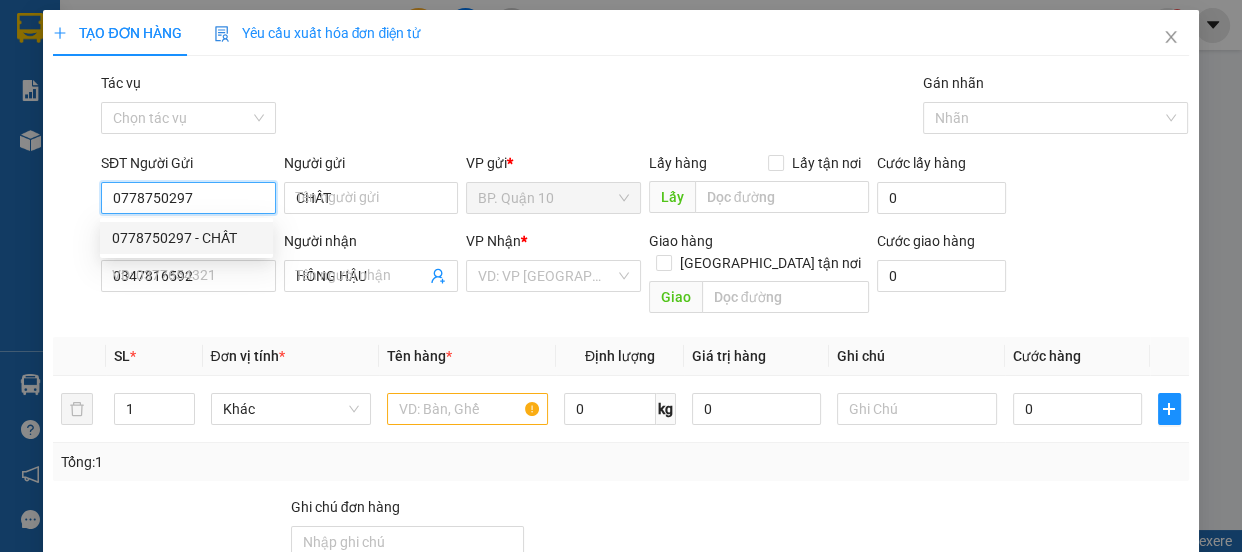 type on "40.000" 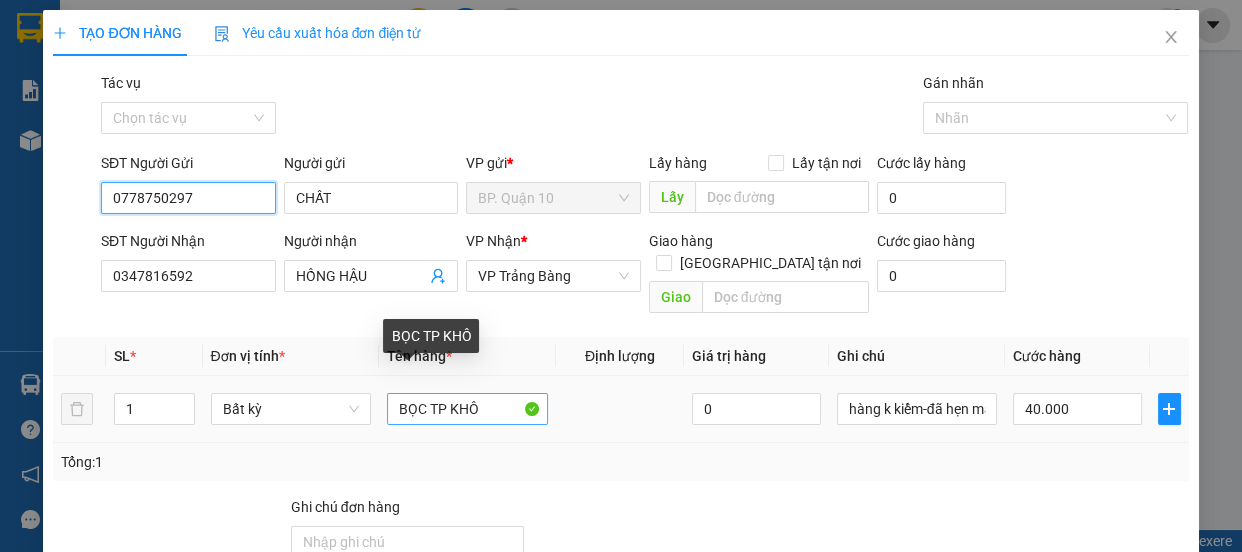type on "0778750297" 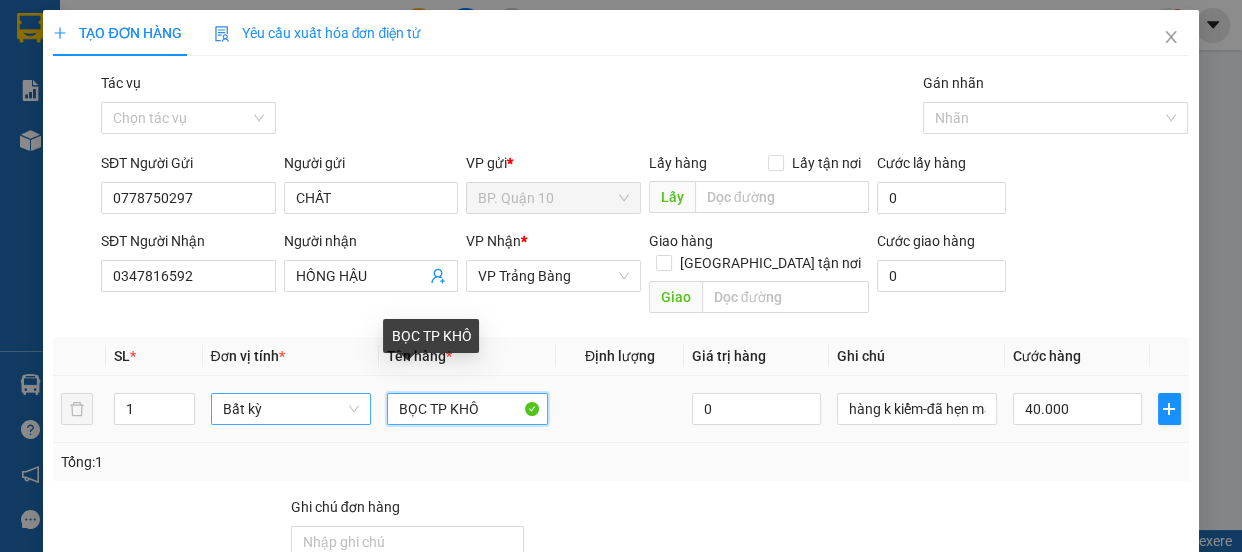 drag, startPoint x: 478, startPoint y: 390, endPoint x: 309, endPoint y: 390, distance: 169 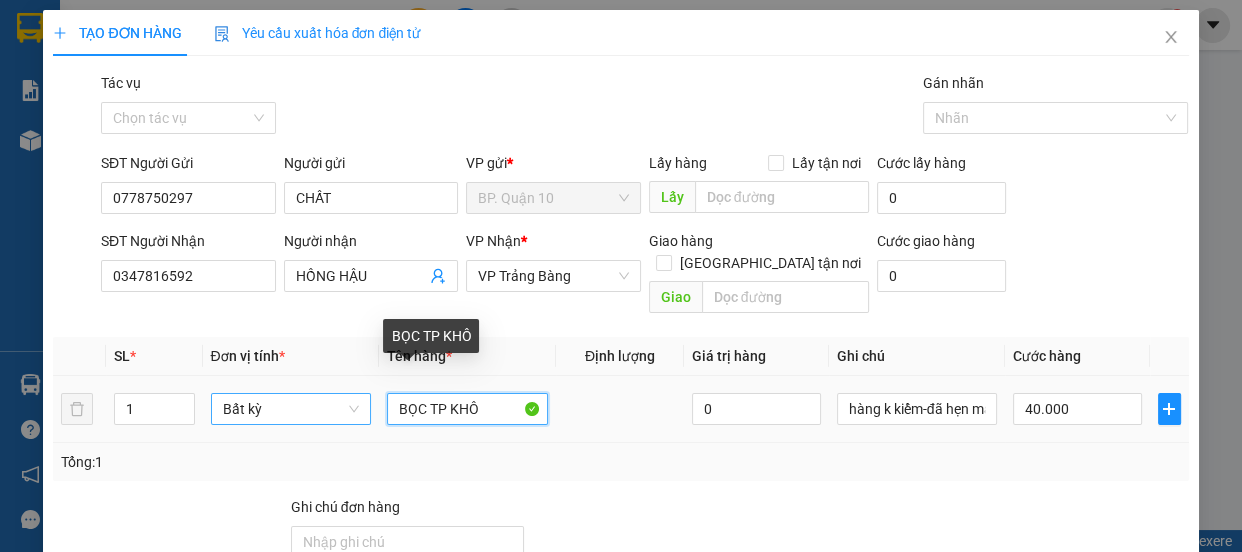 click on "1 Bất kỳ BỌC TP KHÔ 0 hàng k kiểm-đã hẹn mai nhận 40.000" at bounding box center (620, 409) 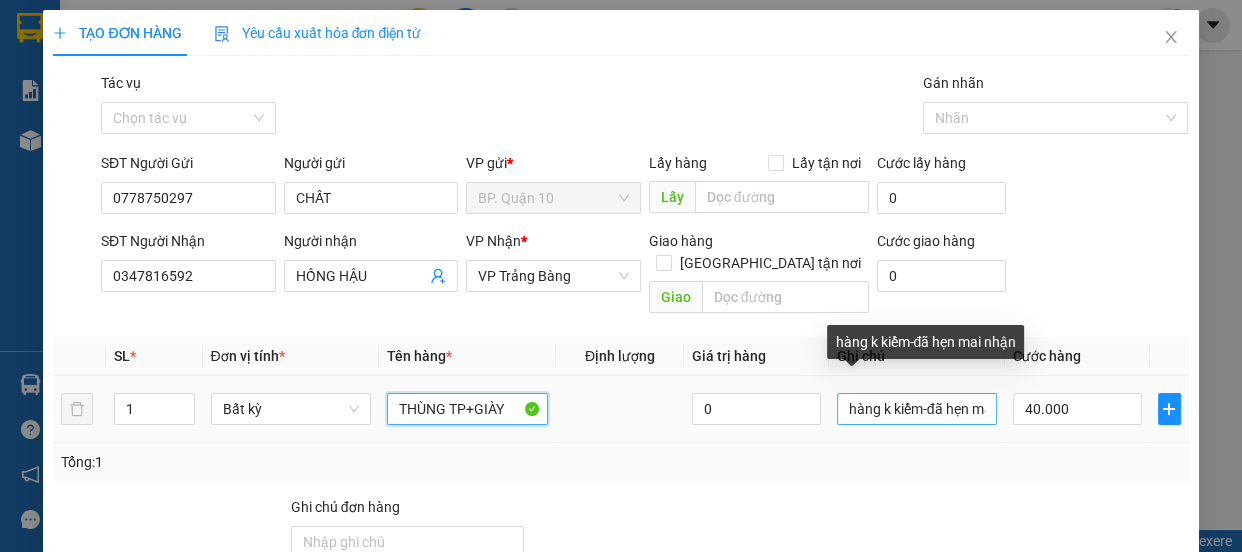 type on "THÙNG TP+GIÀY" 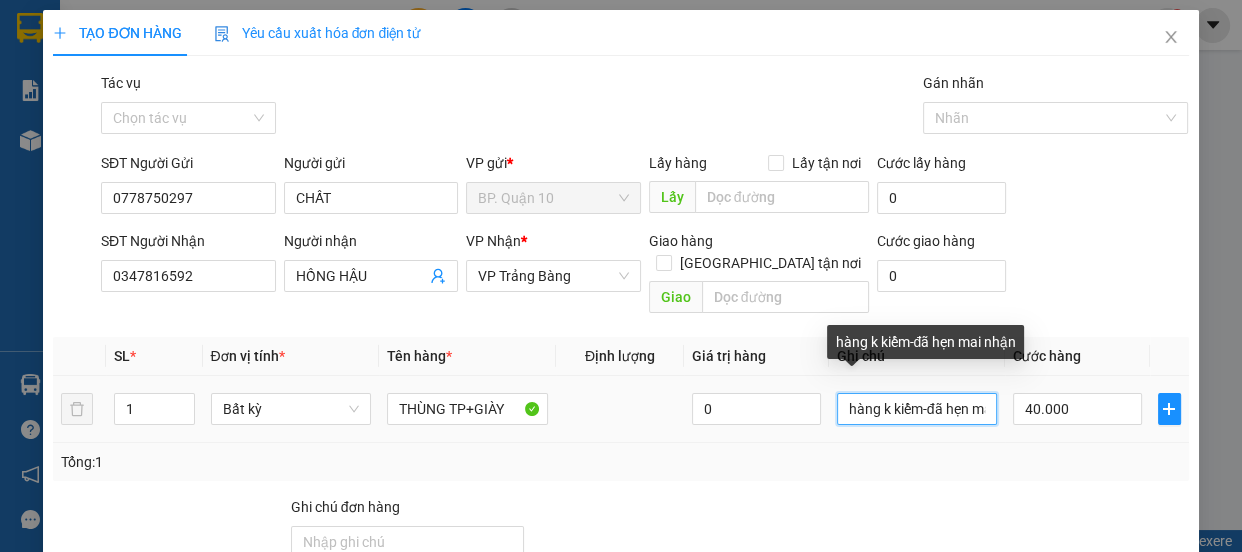 scroll, scrollTop: 0, scrollLeft: 50, axis: horizontal 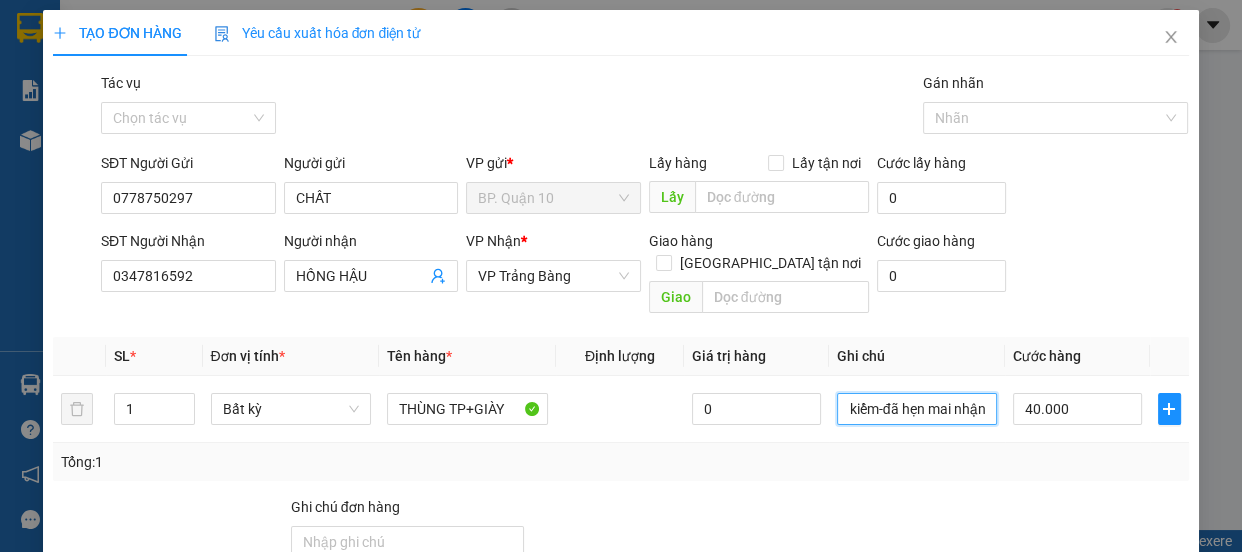 drag, startPoint x: 914, startPoint y: 389, endPoint x: 1237, endPoint y: 445, distance: 327.81854 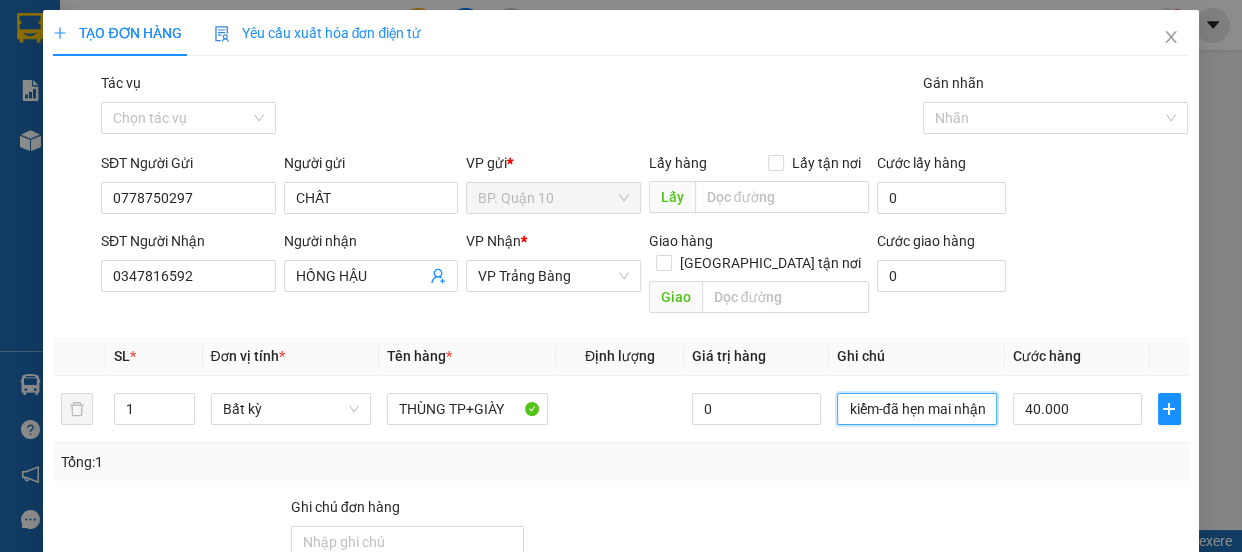click on "TẠO ĐƠN HÀNG Yêu cầu xuất hóa đơn điện tử Transit Pickup Surcharge Ids Transit Deliver Surcharge Ids Transit Deliver Surcharge Transit Deliver Surcharge Gói vận chuyển  * Tiêu chuẩn Tác vụ Chọn tác vụ Gán nhãn   Nhãn SĐT Người Gửi 0778750297 Người gửi CHẤT VP gửi  * BP. Quận 10 Lấy hàng Lấy tận nơi Lấy Cước lấy hàng 0 SĐT Người Nhận 0347816592 Người nhận HỒNG HẬU VP Nhận  * VP Trảng Bàng Giao hàng Giao tận nơi Giao Cước giao hàng 0 SL  * Đơn vị tính  * Tên hàng  * Định lượng Giá trị hàng Ghi chú Cước hàng                   1 Bất kỳ THÙNG TP+GIÀY 0 hàng k kiểm-đã hẹn mai nhận 40.000 Tổng:  1 Ghi chú đơn hàng Tổng cước 40.000 Hình thức thanh toán Tại văn phòng Số tiền thu trước 0 Chưa thanh toán 0 Chọn HT Thanh Toán Lưu nháp Xóa Thông tin Lưu Lưu và In Tổng định lượng của tất cả kiện hàng THÙNG TP+GIÀY" at bounding box center (621, 276) 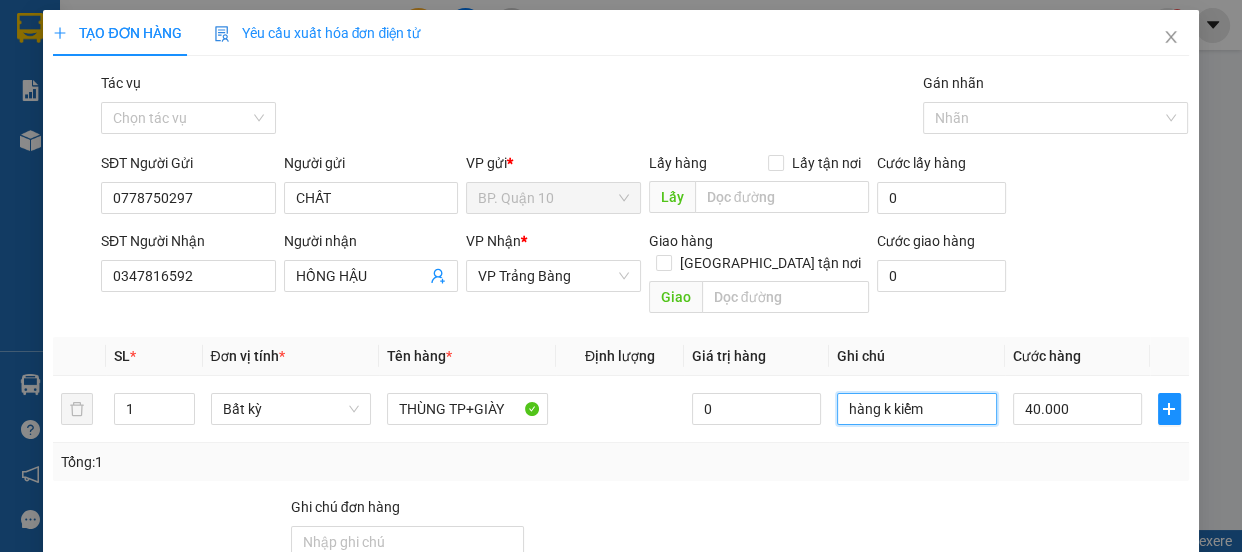 scroll, scrollTop: 0, scrollLeft: 0, axis: both 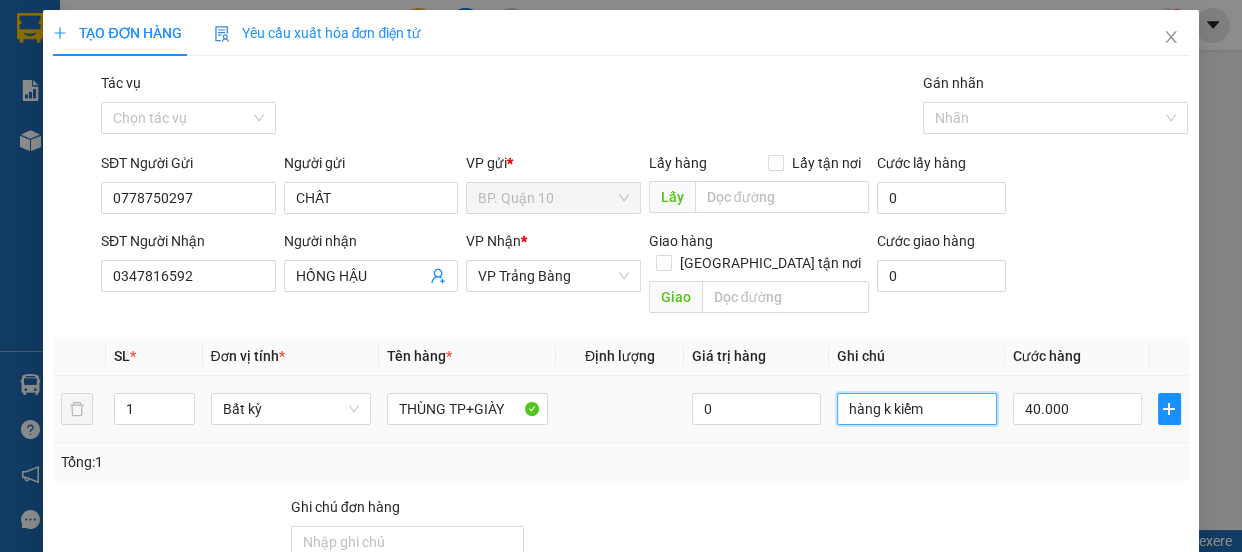 drag, startPoint x: 947, startPoint y: 384, endPoint x: 686, endPoint y: 408, distance: 262.10114 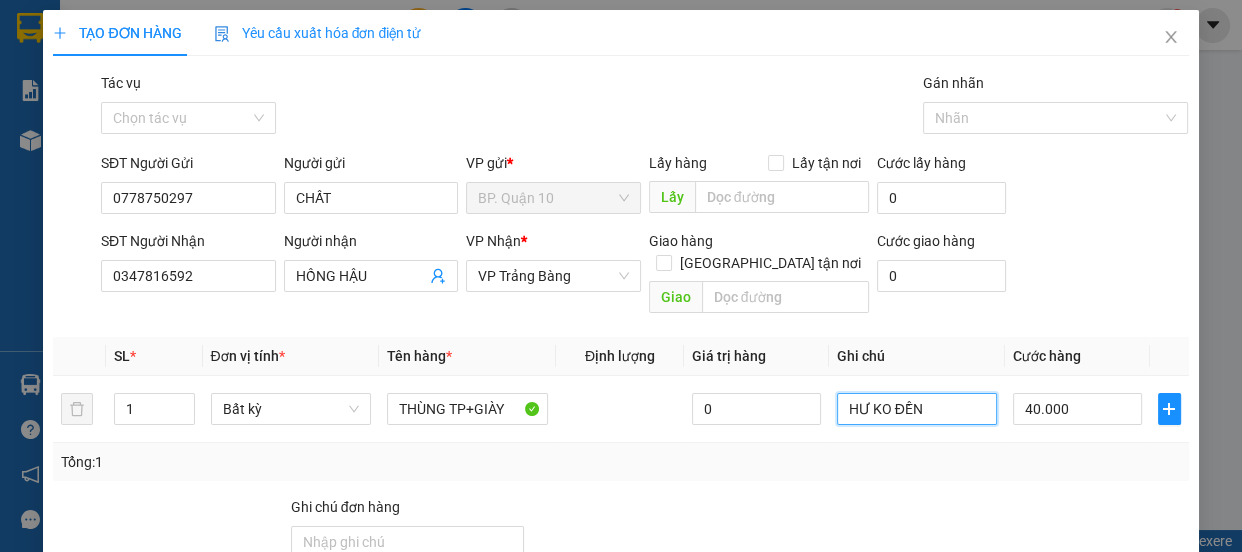 type on "HƯ KO ĐỀN" 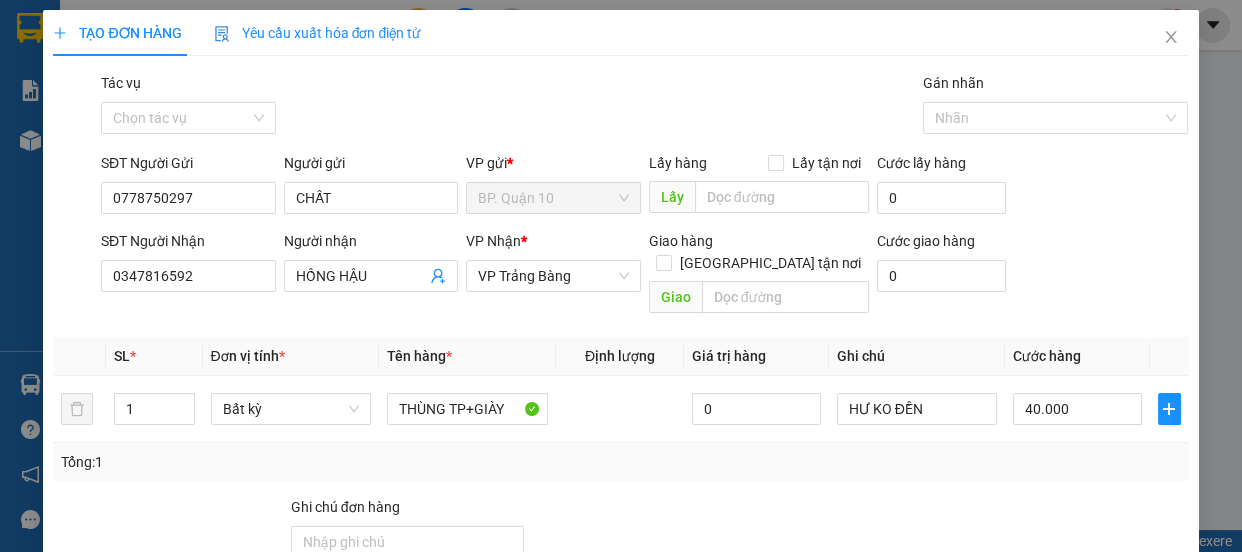 click on "Tổng:  1" at bounding box center [620, 462] 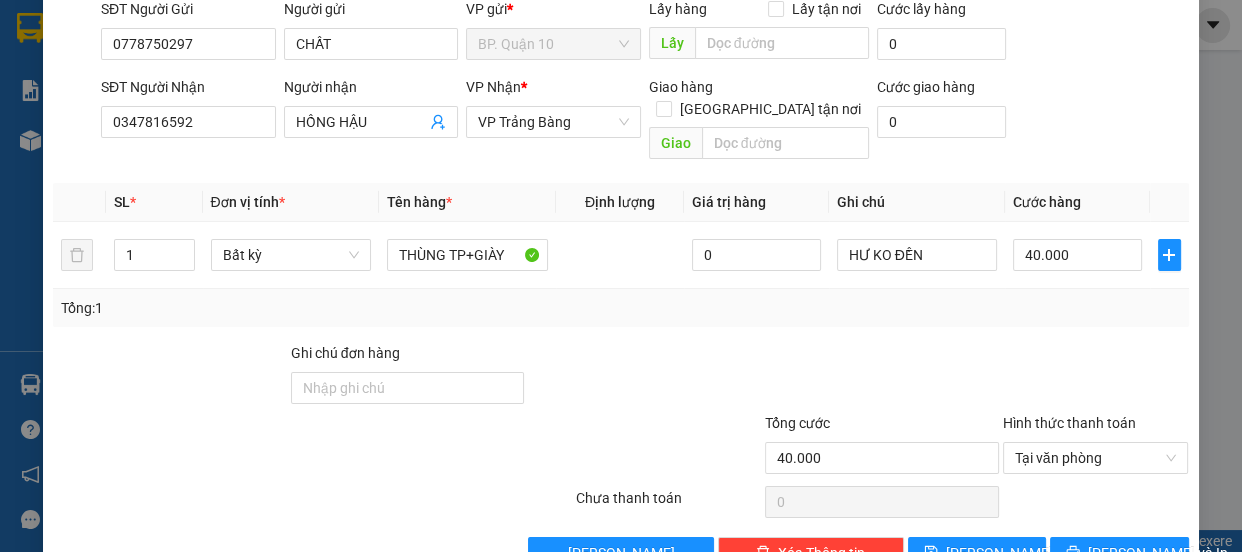scroll, scrollTop: 187, scrollLeft: 0, axis: vertical 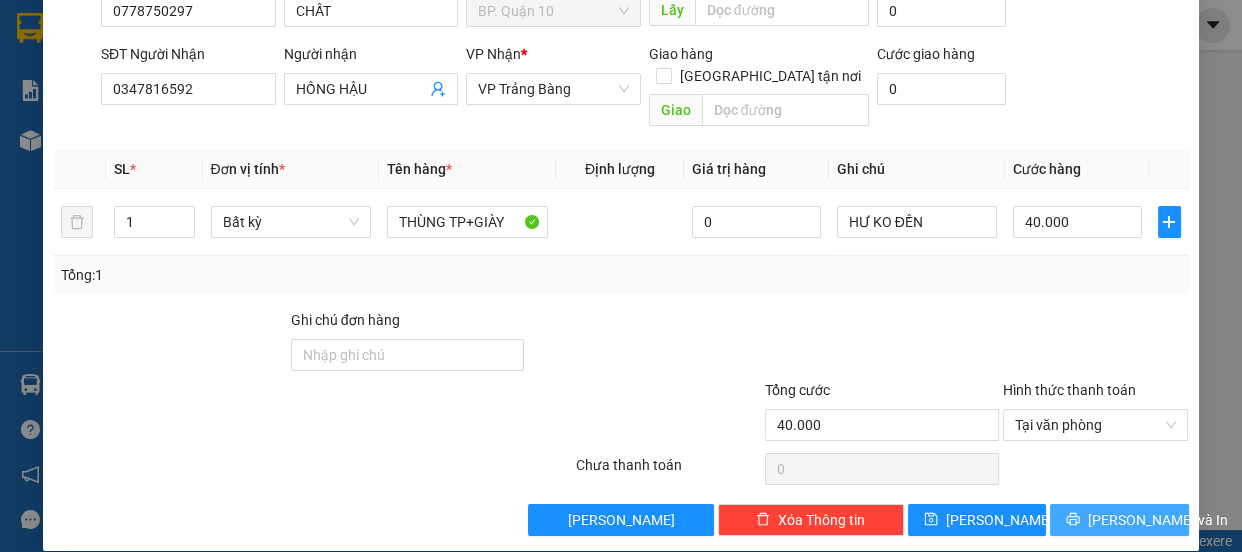click on "[PERSON_NAME] và In" at bounding box center [1119, 520] 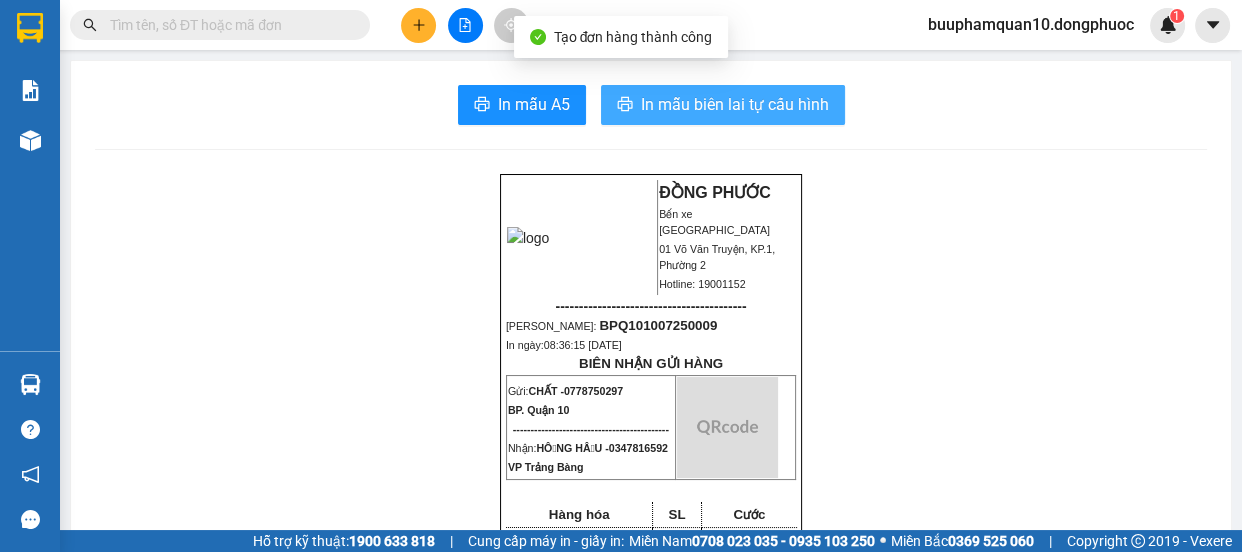 click on "In mẫu biên lai tự cấu hình" at bounding box center (735, 104) 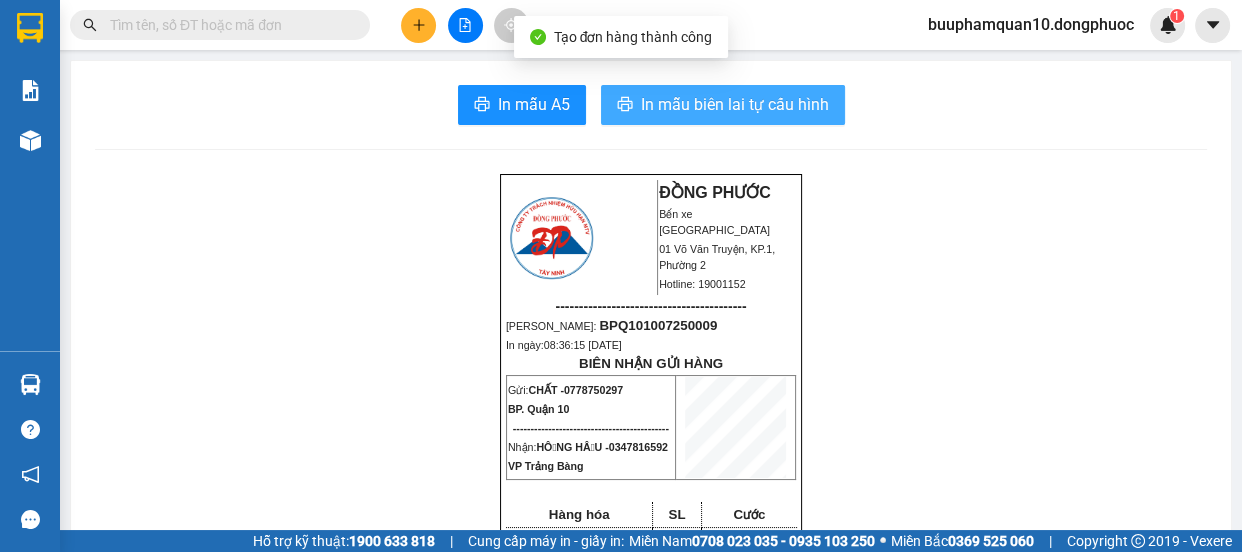 scroll, scrollTop: 0, scrollLeft: 0, axis: both 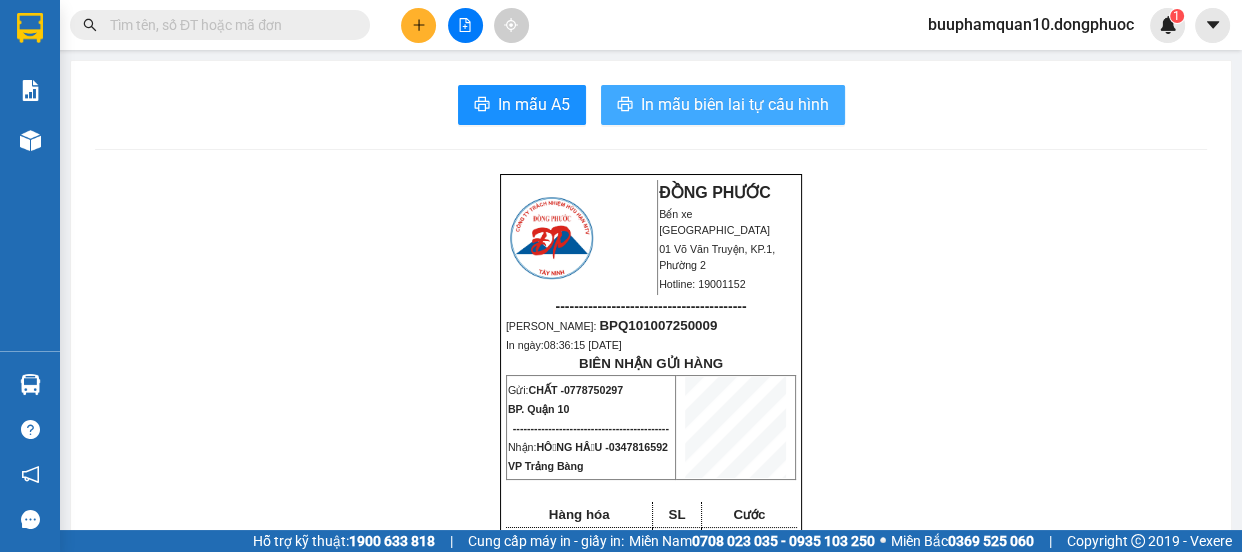 click on "In mẫu biên lai tự cấu hình" at bounding box center [723, 105] 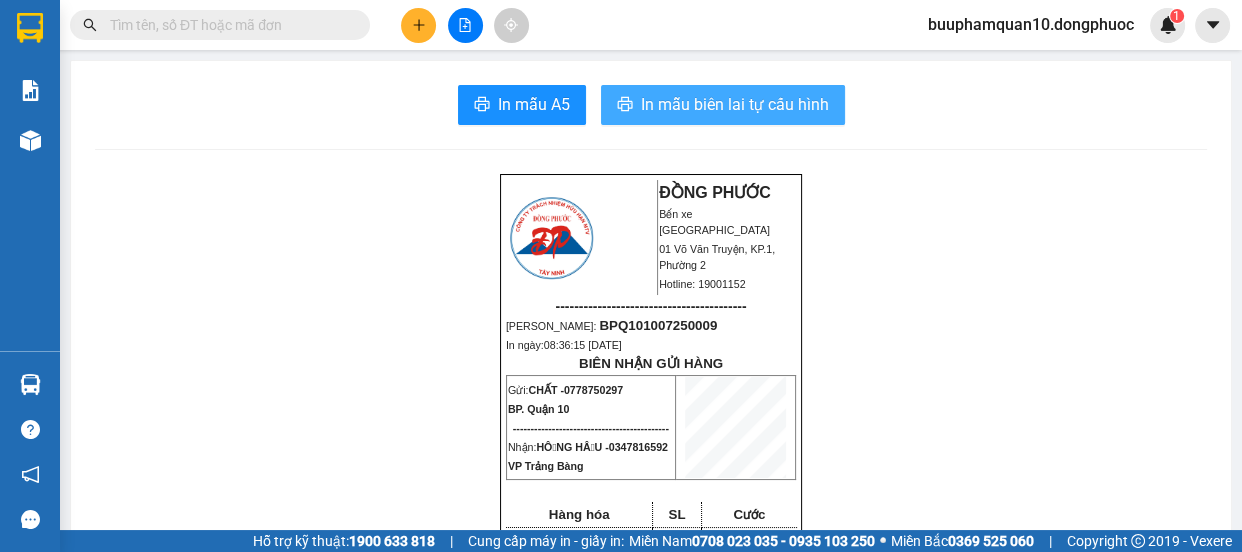 scroll, scrollTop: 0, scrollLeft: 0, axis: both 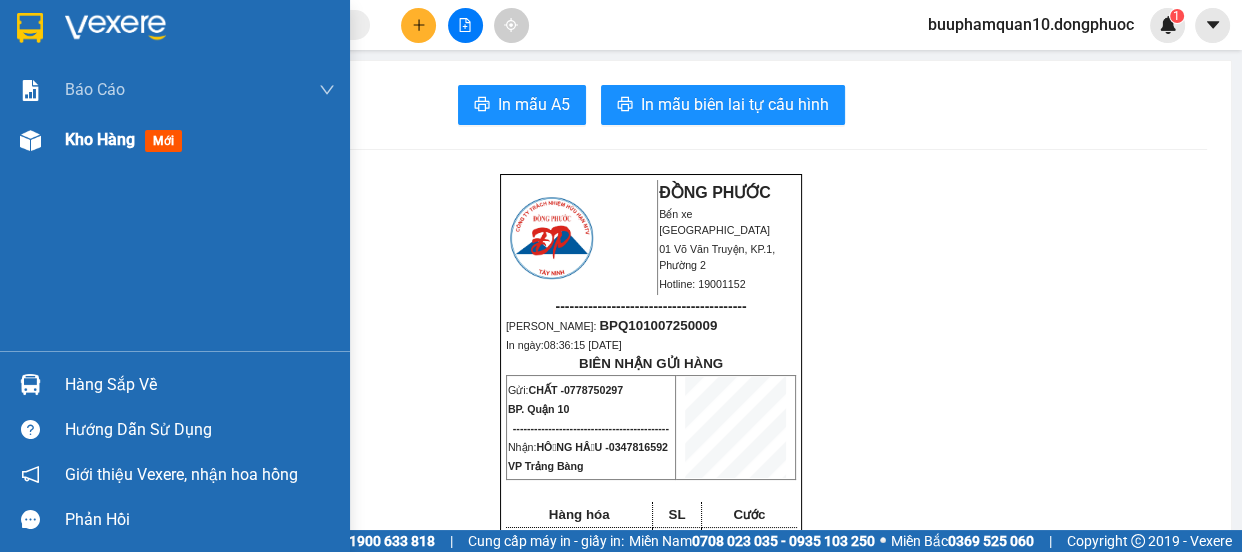 click on "Kho hàng mới" at bounding box center (175, 140) 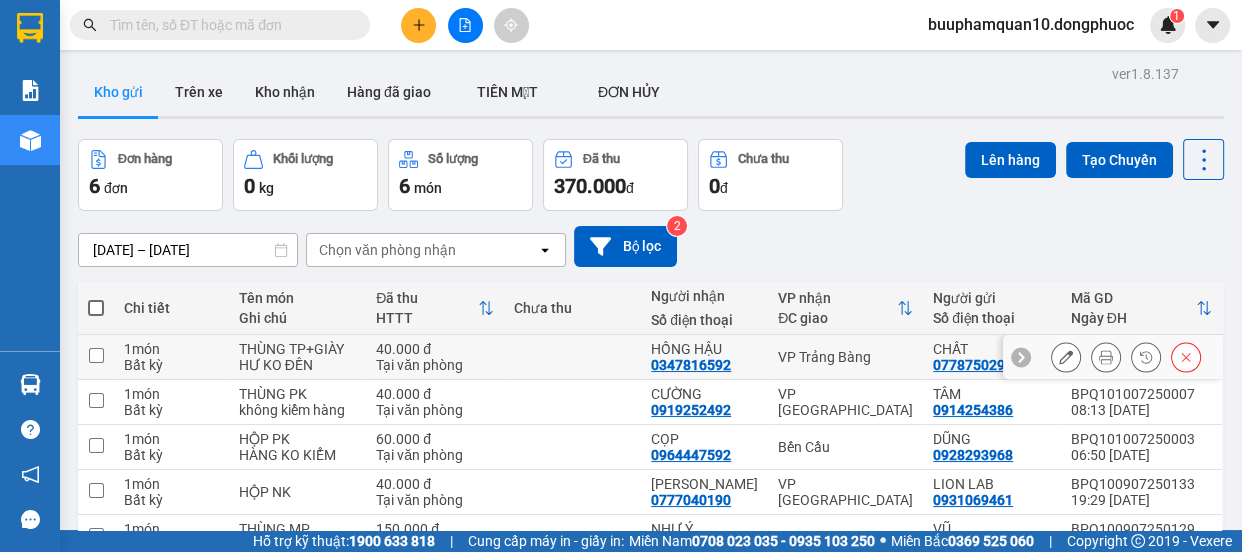 click at bounding box center [96, 355] 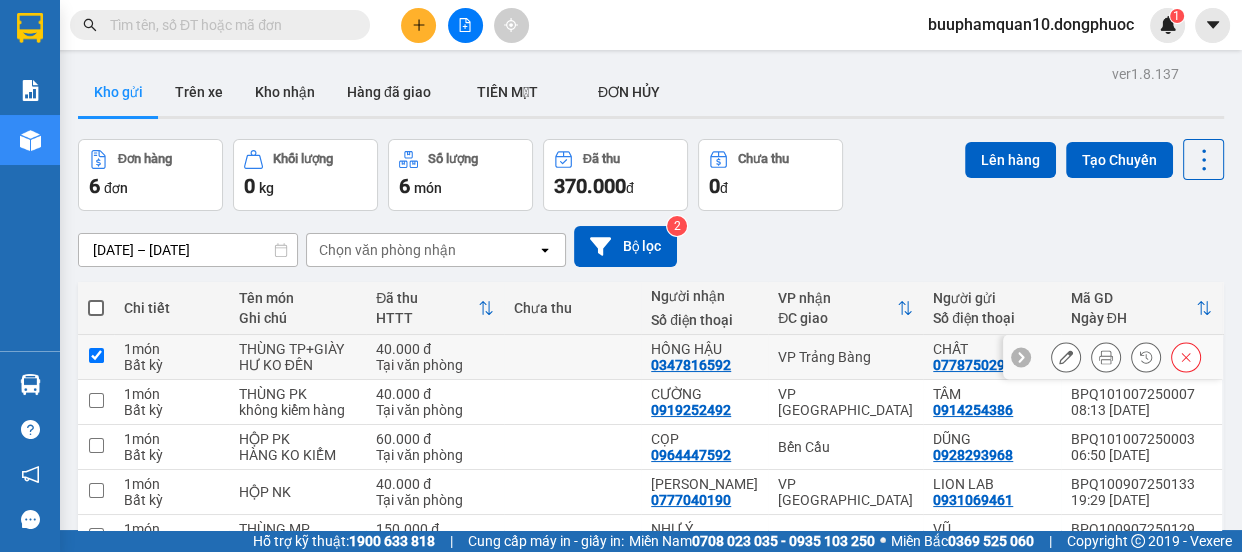 checkbox on "true" 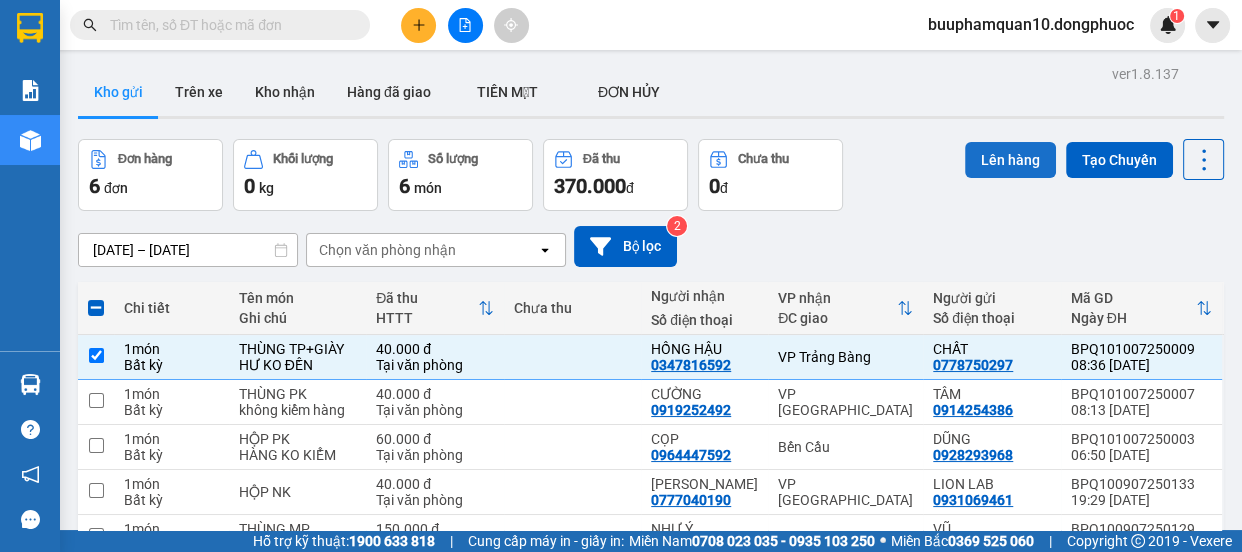 click on "Lên hàng" at bounding box center (1010, 160) 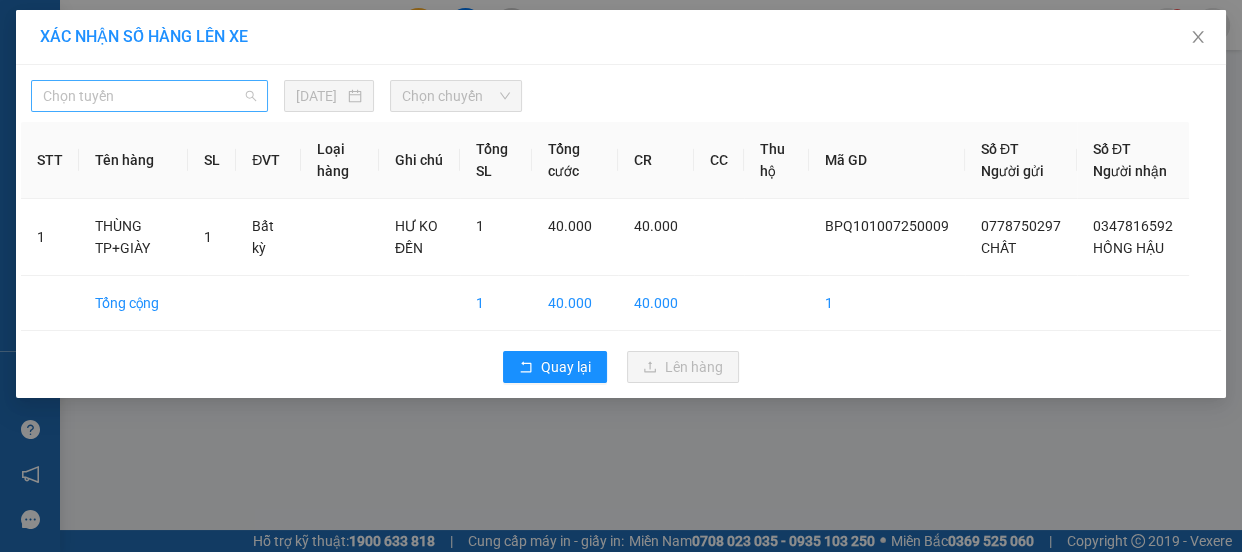 click on "Chọn tuyến" at bounding box center (149, 96) 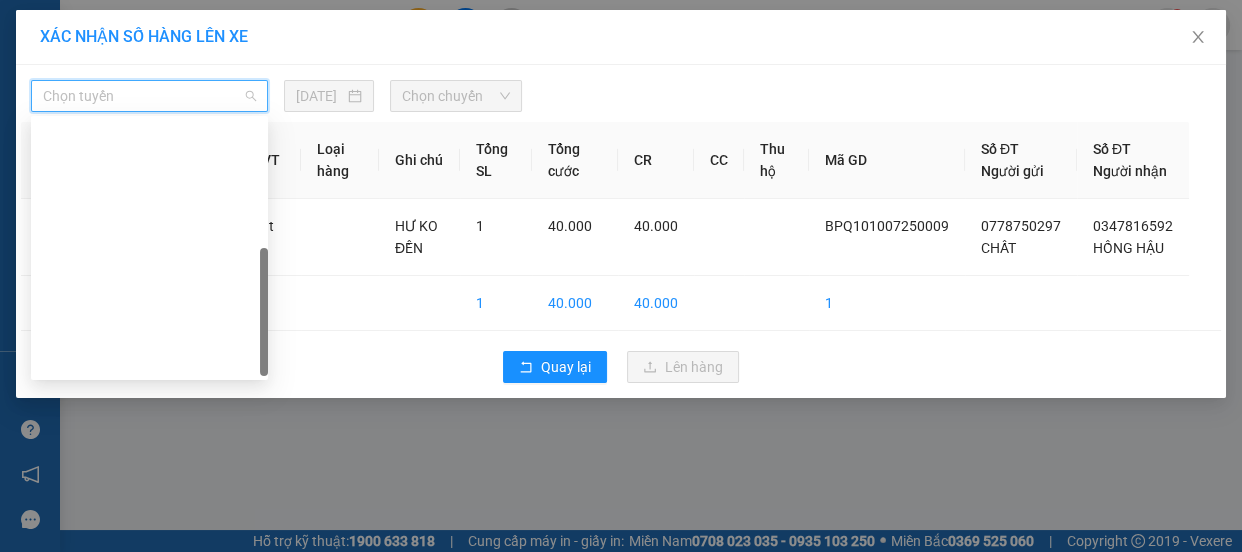 scroll, scrollTop: 287, scrollLeft: 0, axis: vertical 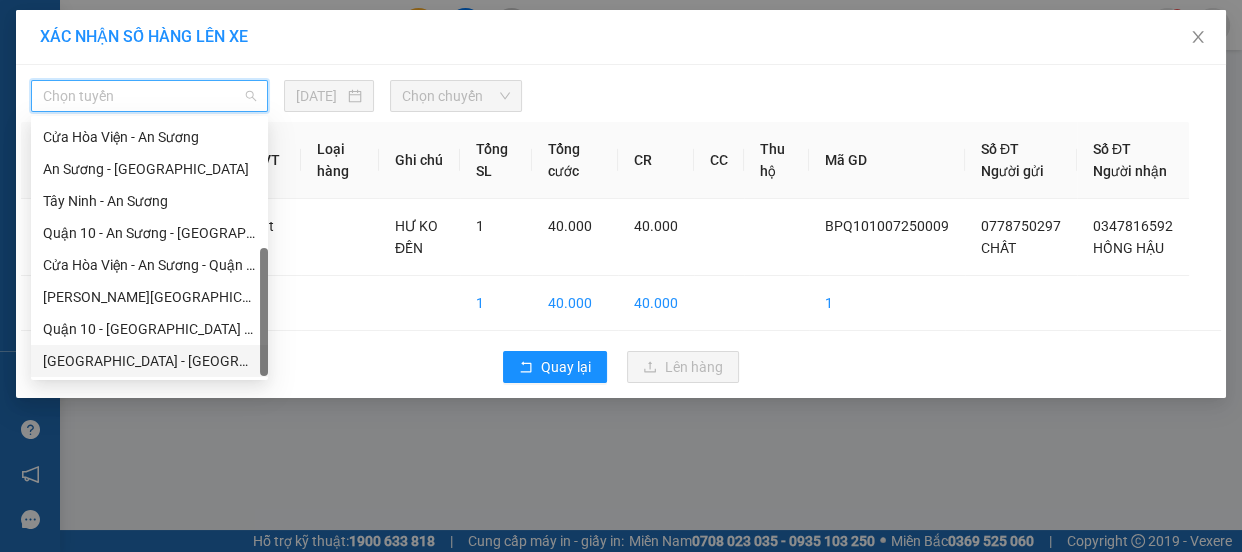 click on "[GEOGRAPHIC_DATA] - [GEOGRAPHIC_DATA] (vip)" at bounding box center (149, 361) 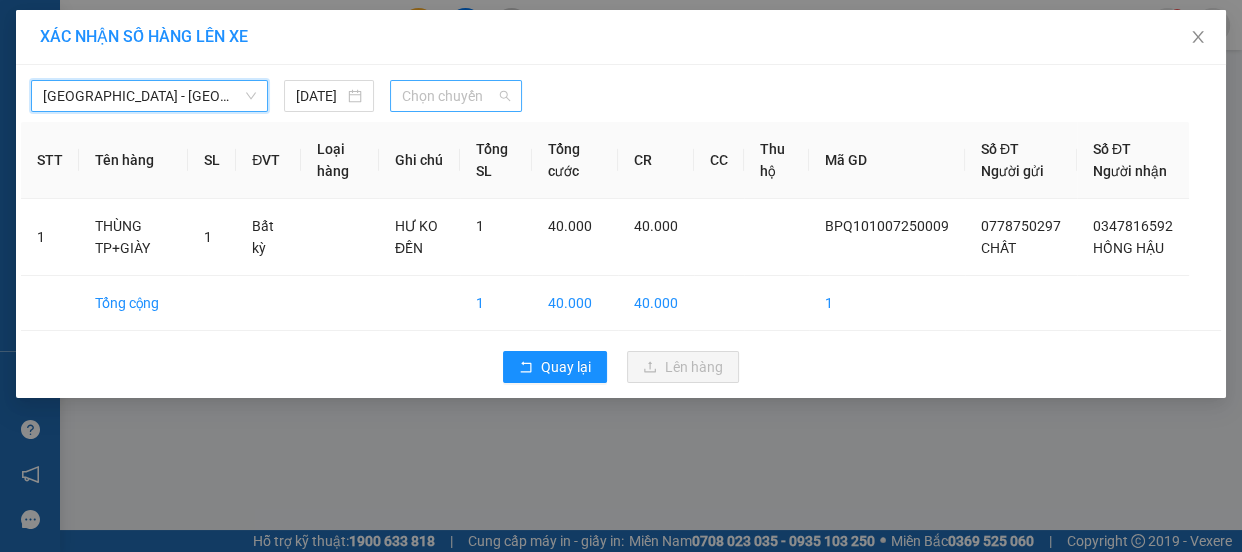 click on "Chọn chuyến" at bounding box center [456, 96] 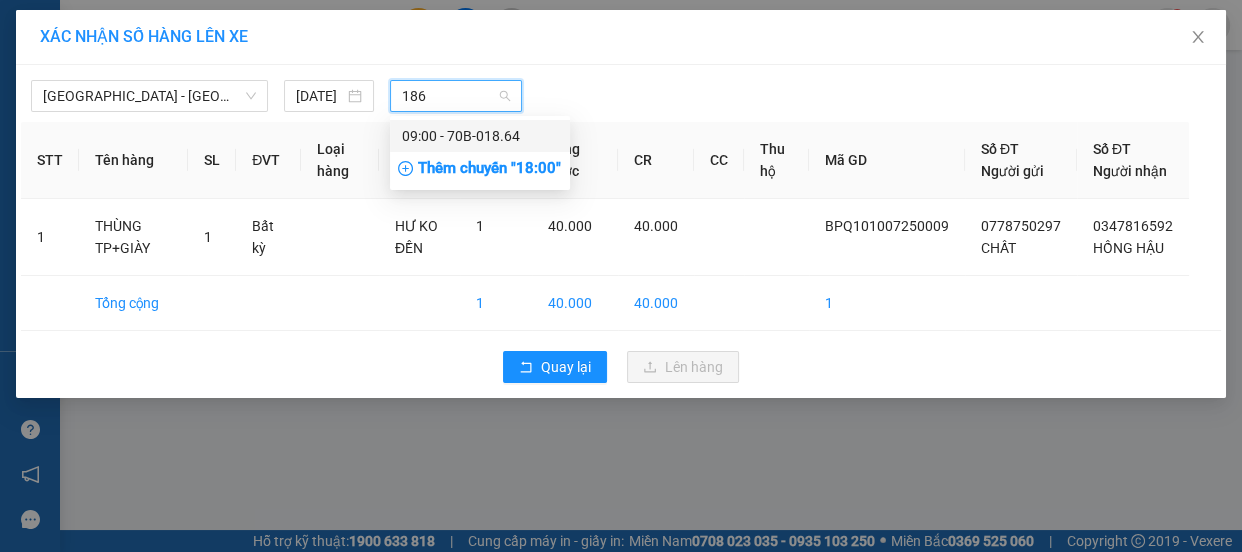 type on "1864" 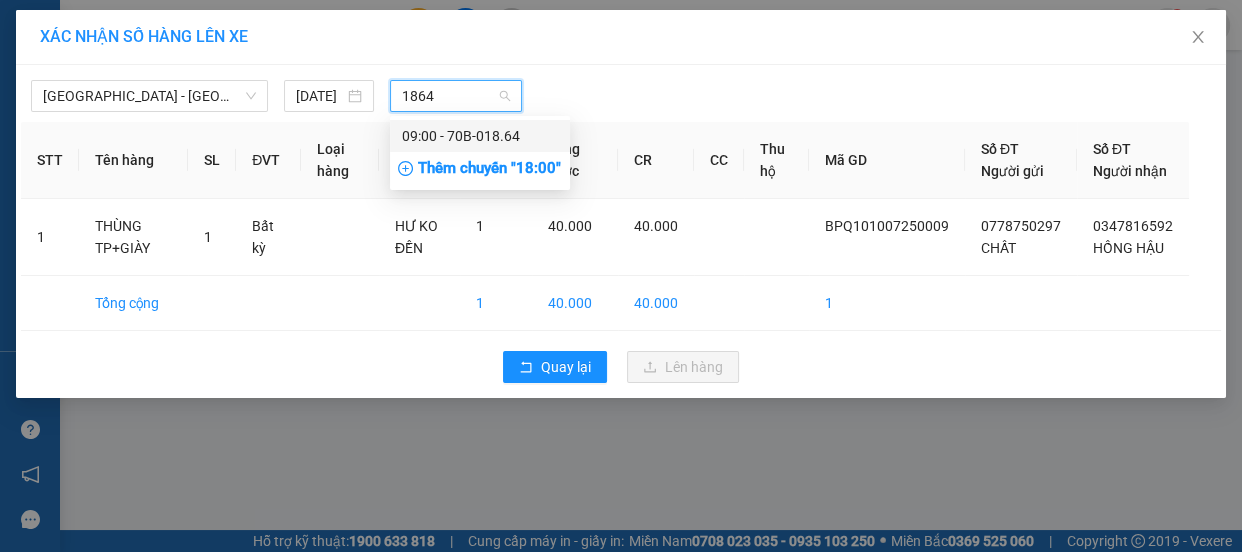 click on "09:00     - 70B-018.64" at bounding box center [480, 136] 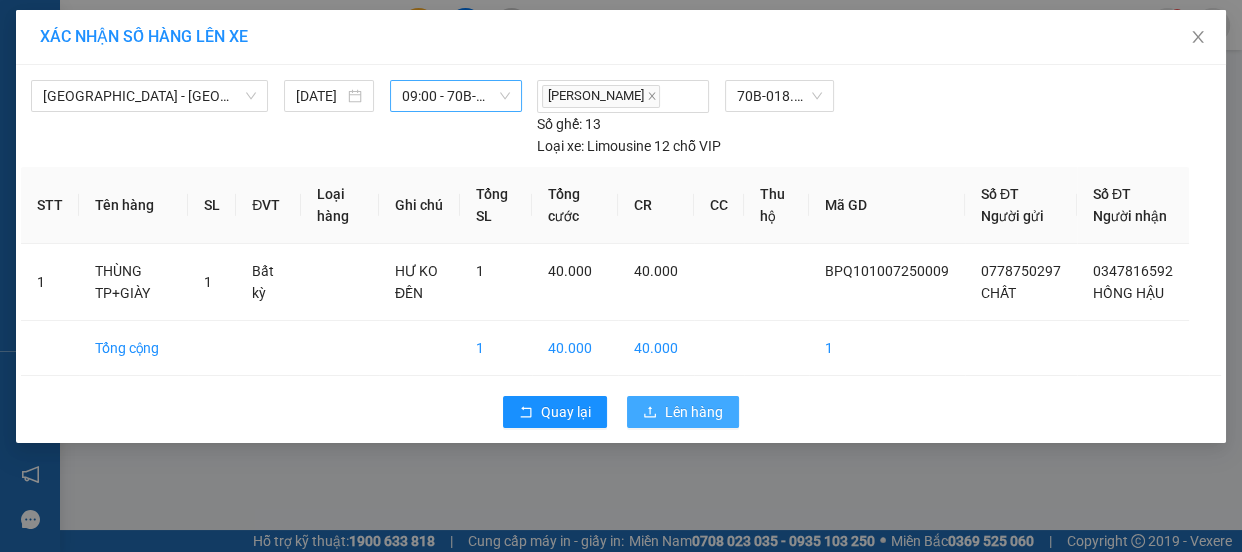 click on "Lên hàng" at bounding box center [694, 412] 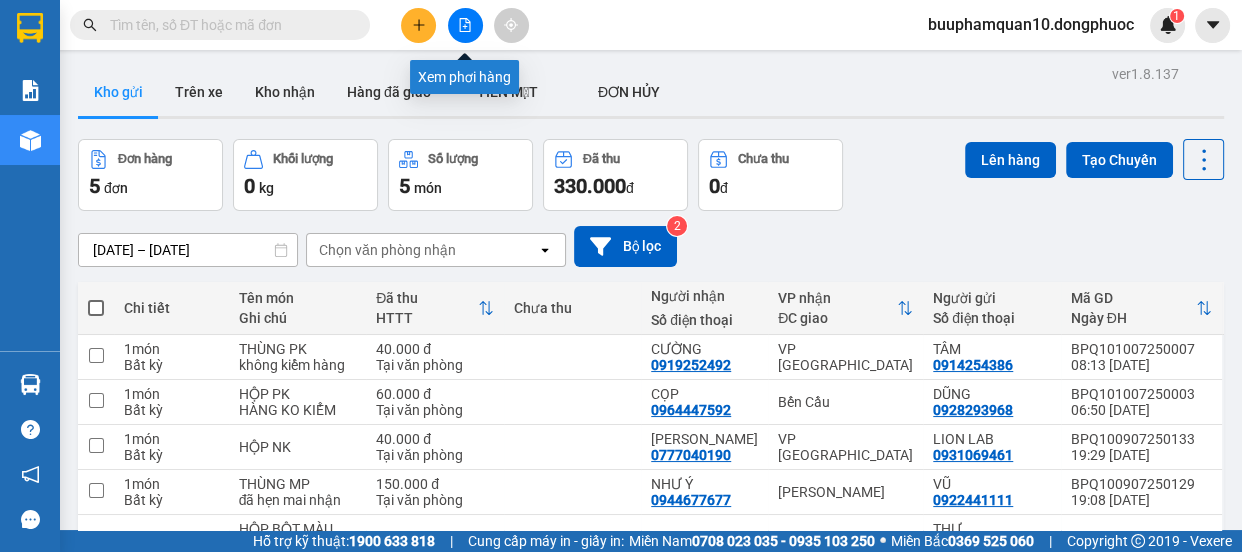 click at bounding box center [465, 25] 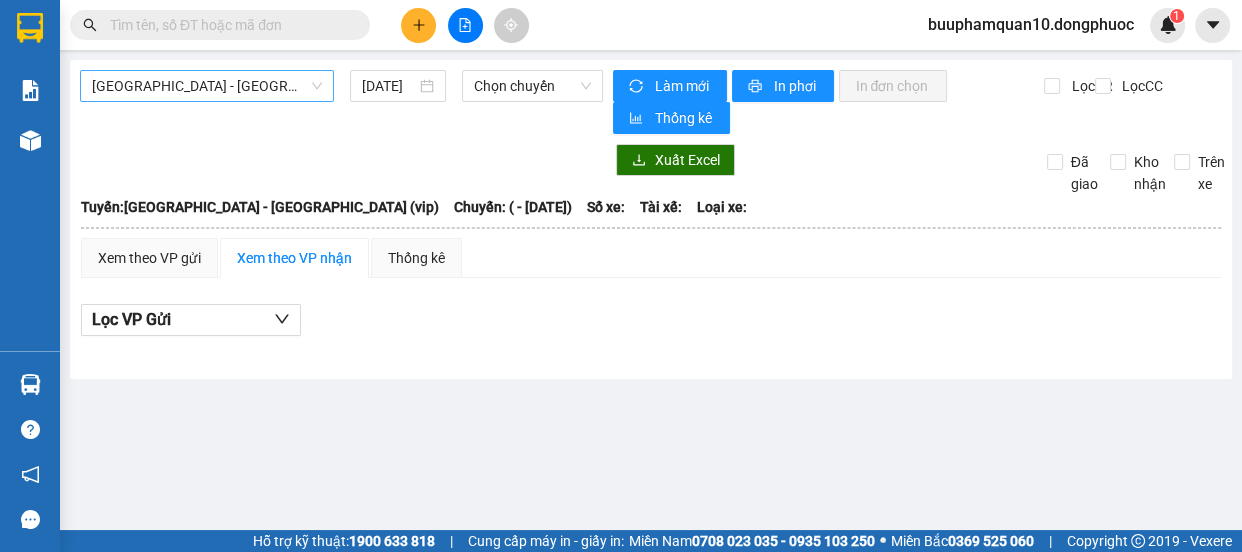 click on "[GEOGRAPHIC_DATA] - [GEOGRAPHIC_DATA] (vip)" at bounding box center (207, 86) 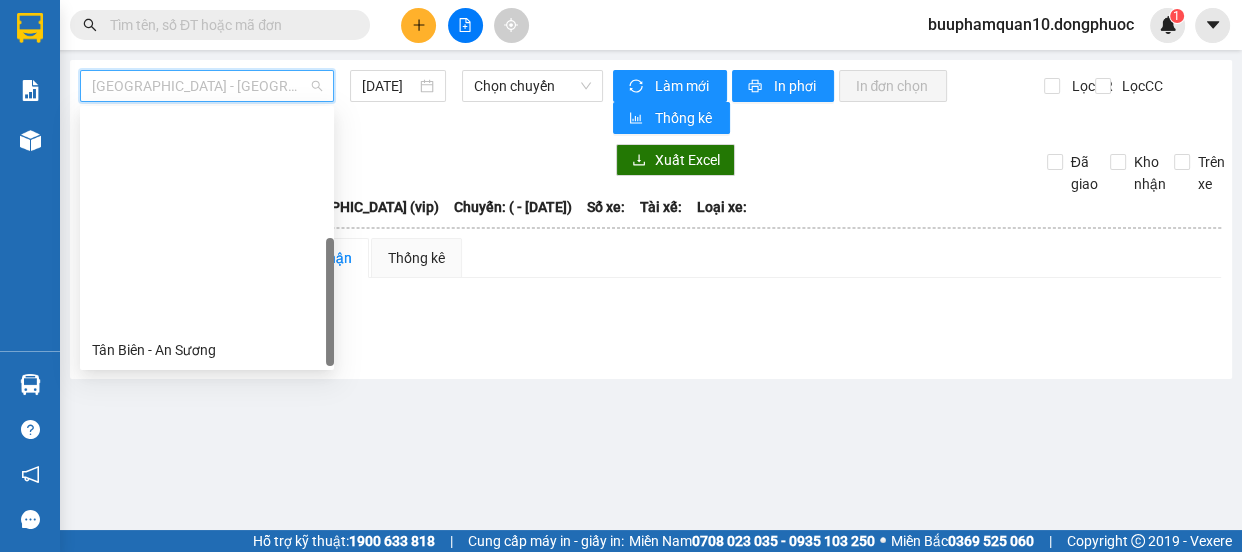 scroll, scrollTop: 287, scrollLeft: 0, axis: vertical 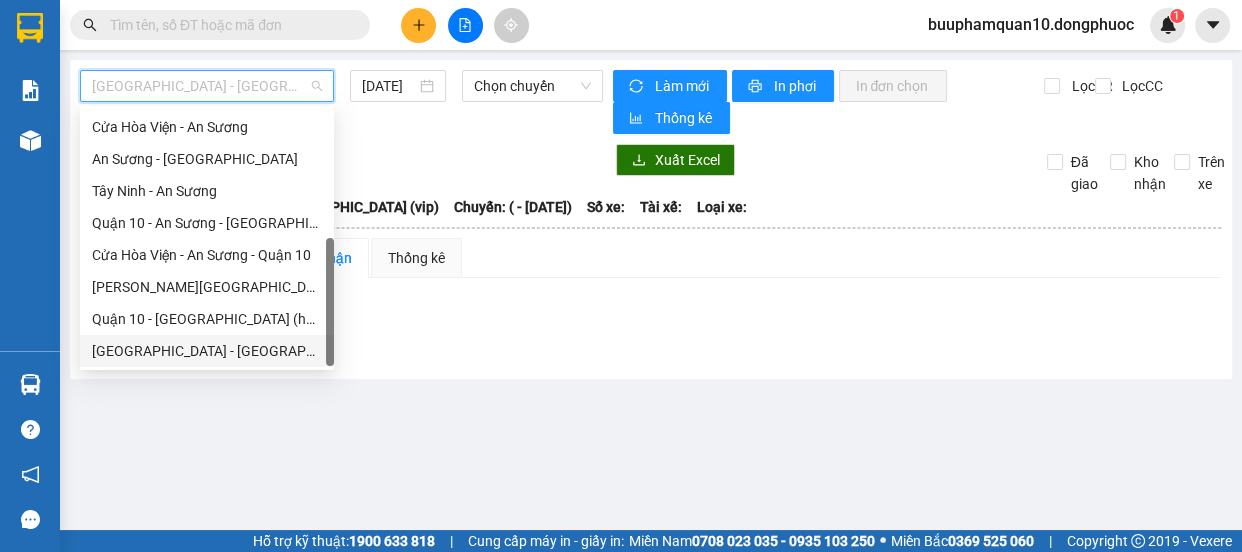 click on "[GEOGRAPHIC_DATA] - [GEOGRAPHIC_DATA] (vip)" at bounding box center (207, 351) 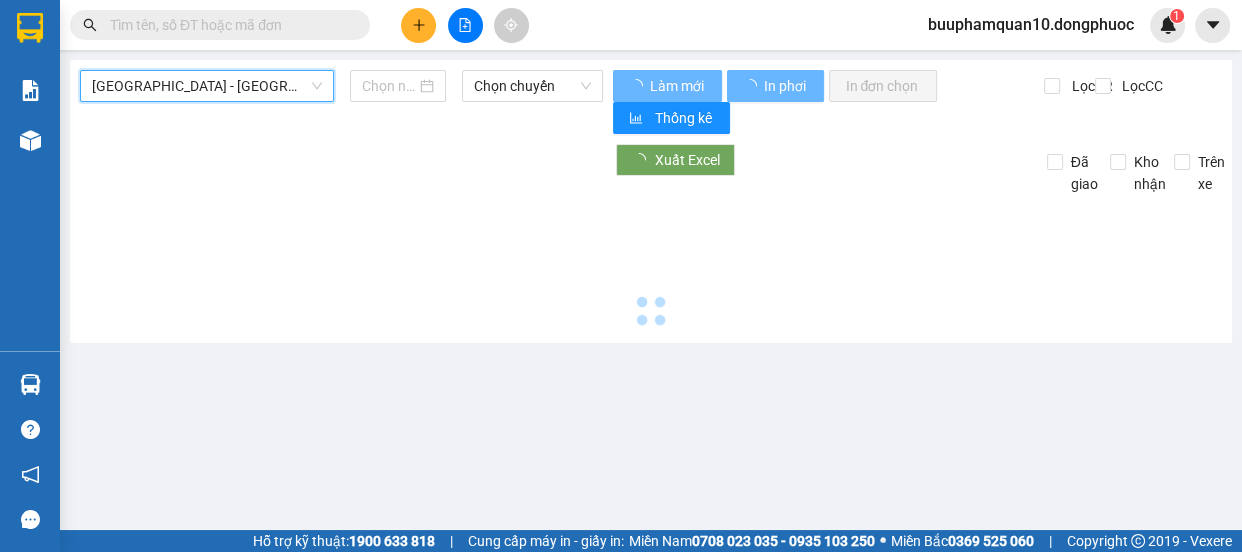 type on "[DATE]" 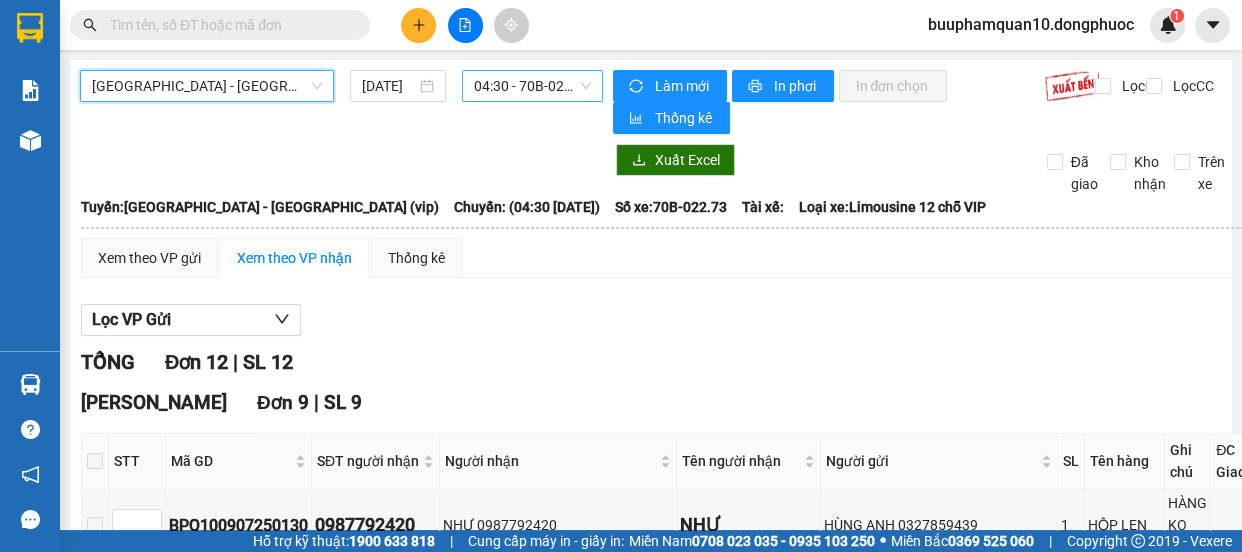 click on "04:30     - 70B-022.73" at bounding box center [532, 86] 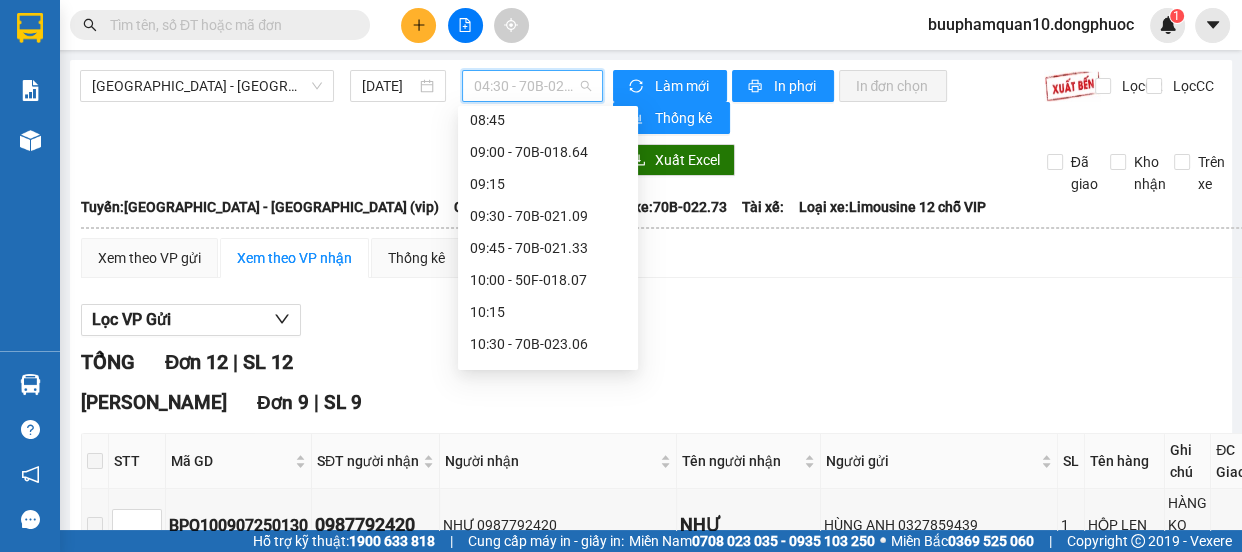 scroll, scrollTop: 574, scrollLeft: 0, axis: vertical 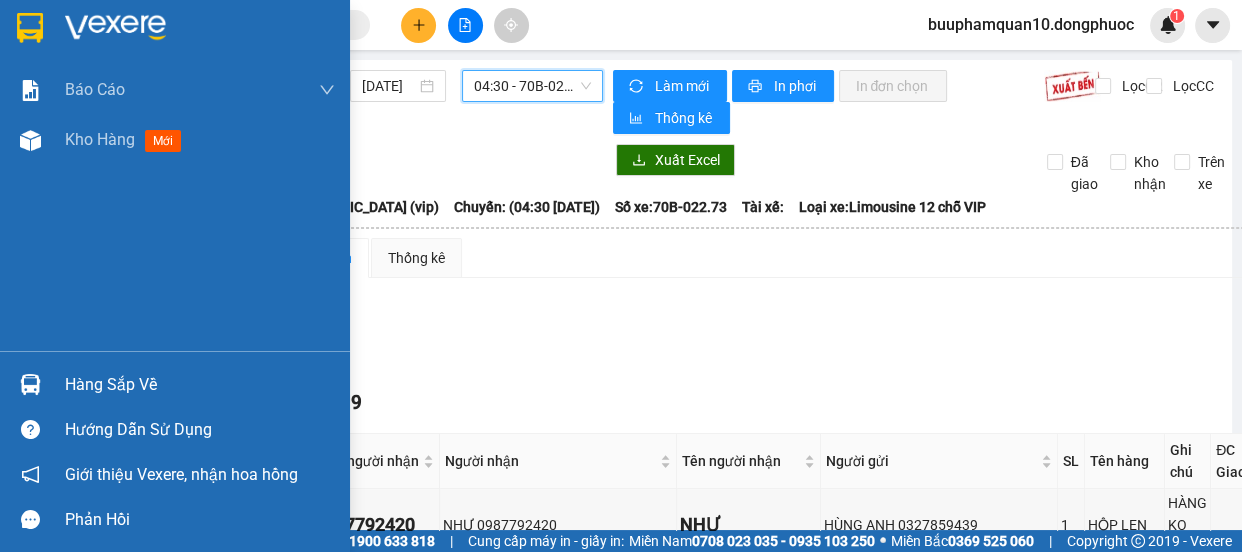 click on "Hàng sắp về" at bounding box center [175, 384] 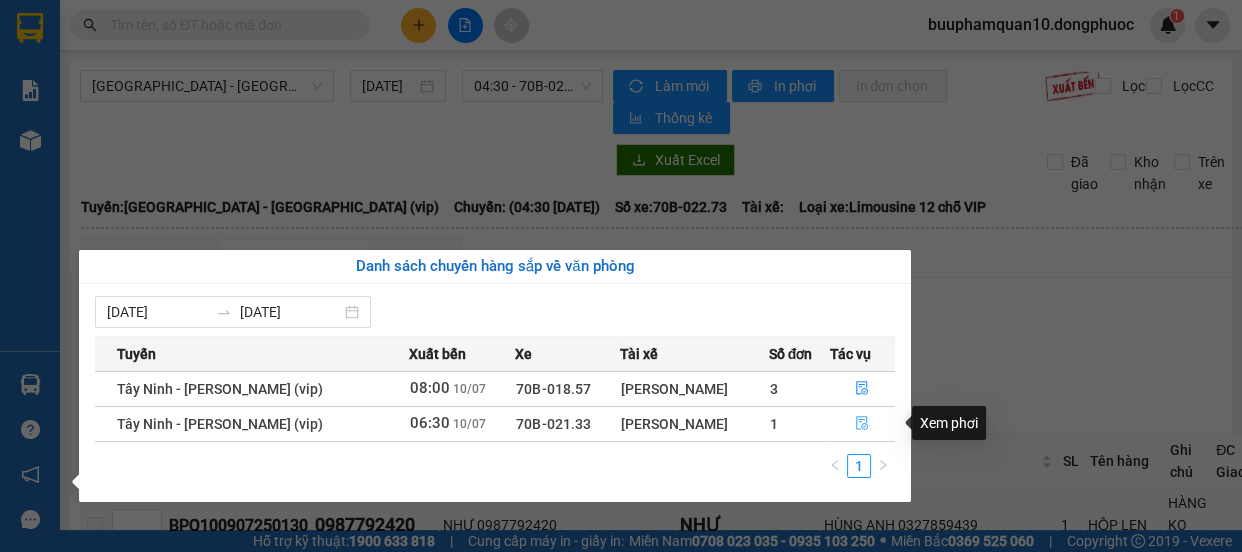 click 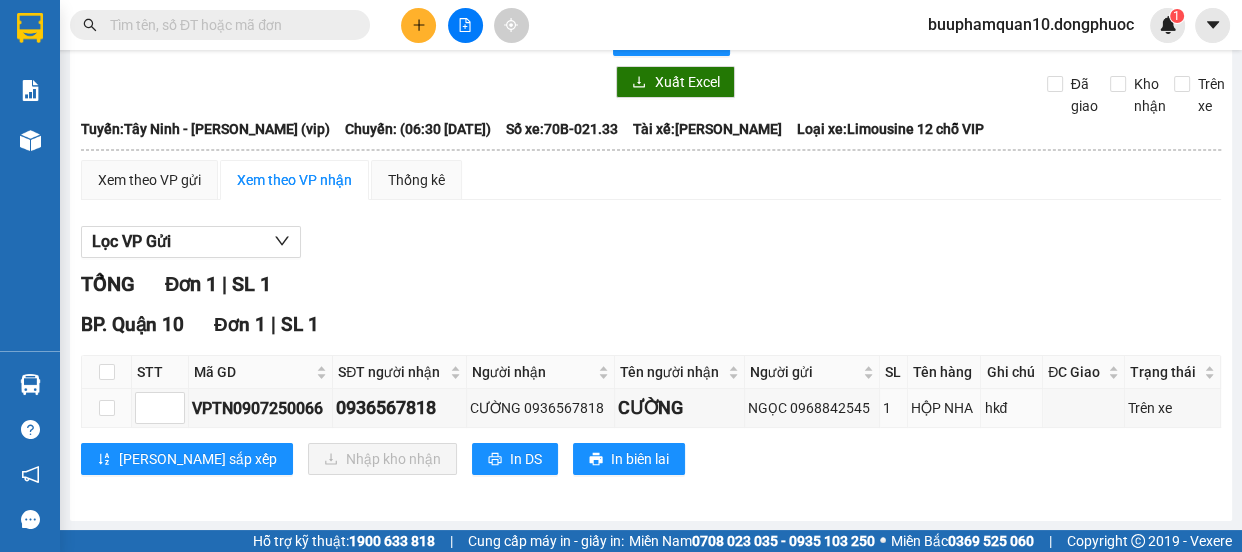 scroll, scrollTop: 0, scrollLeft: 0, axis: both 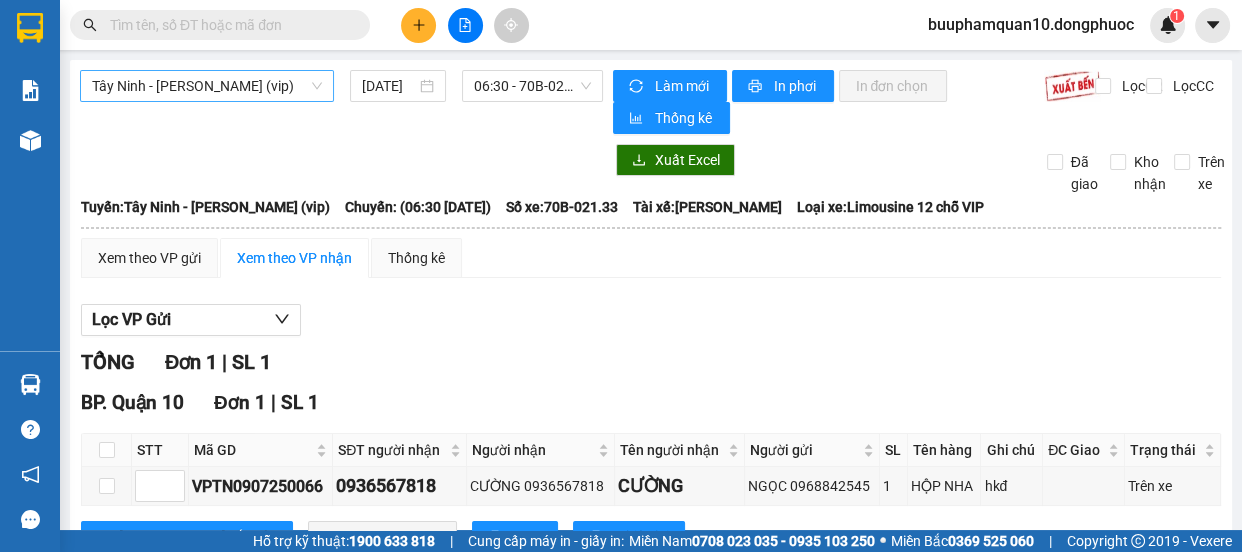 click on "Tây Ninh - [PERSON_NAME] (vip)" at bounding box center [207, 86] 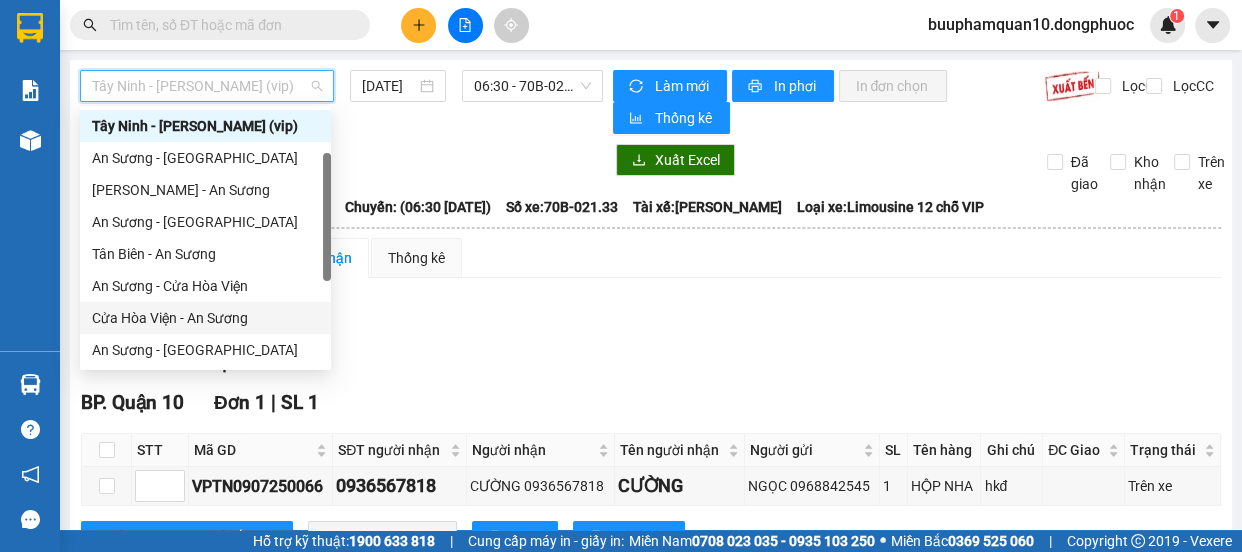 scroll, scrollTop: 287, scrollLeft: 0, axis: vertical 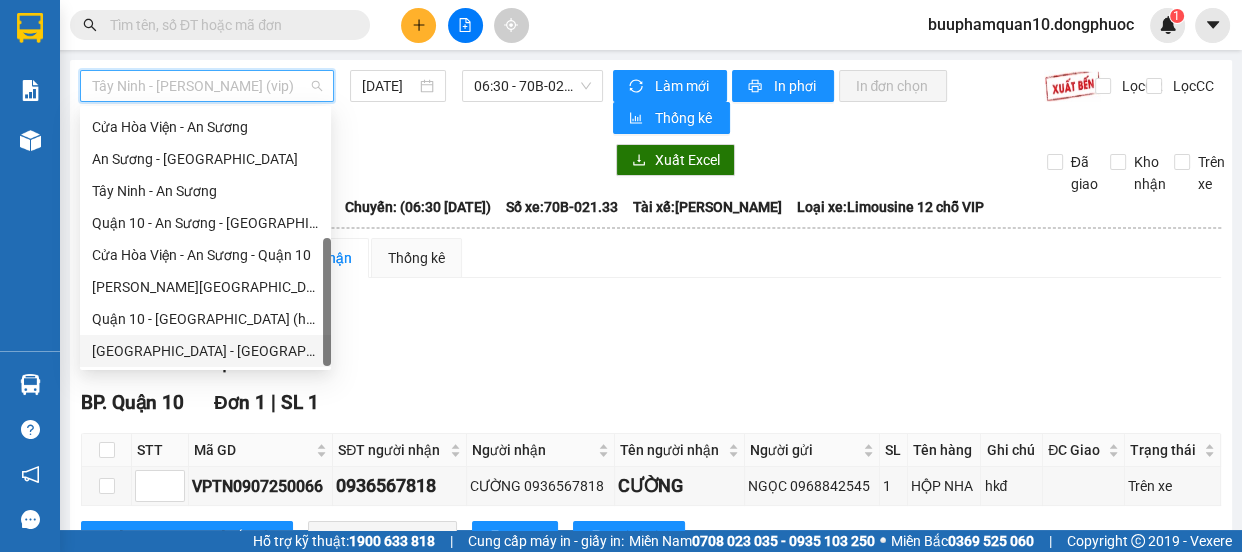 click on "[GEOGRAPHIC_DATA] - [GEOGRAPHIC_DATA] (vip)" at bounding box center (205, 351) 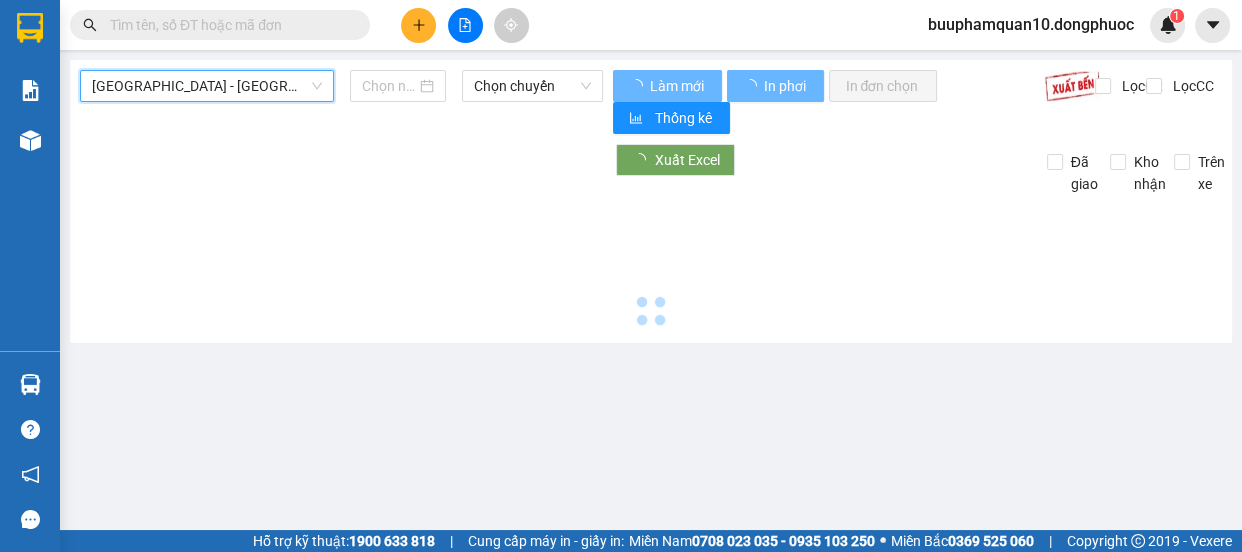 type on "[DATE]" 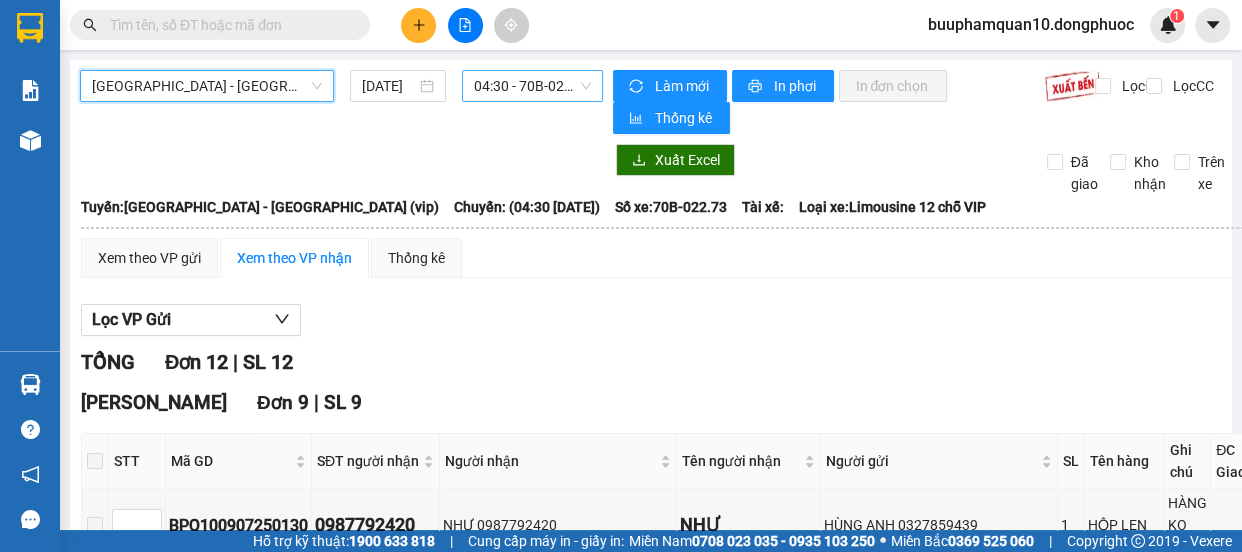 click on "04:30     - 70B-022.73" at bounding box center [532, 86] 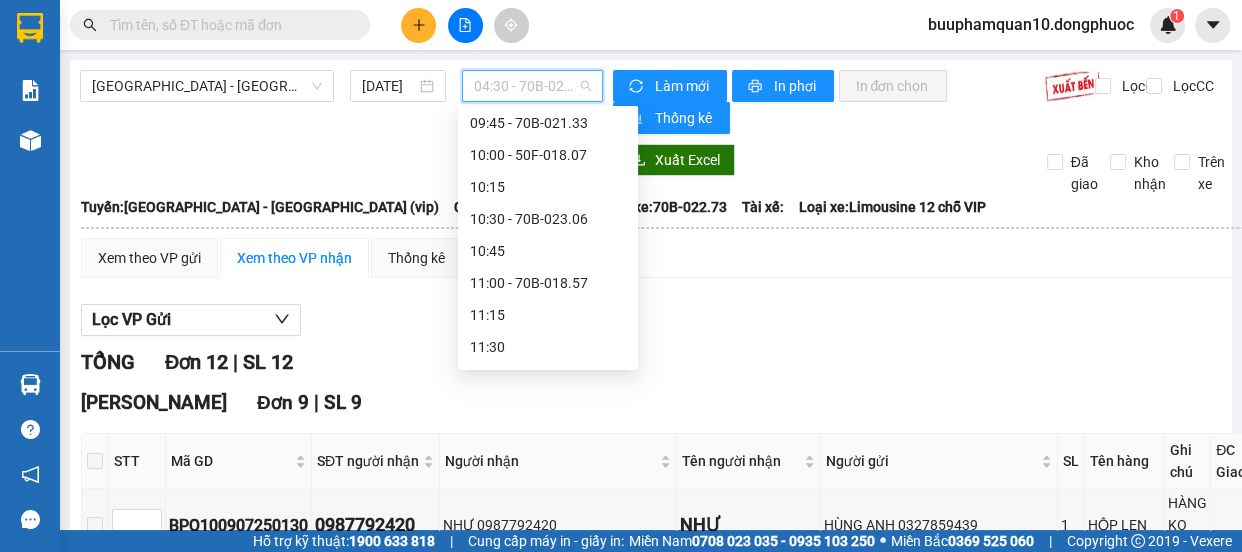scroll, scrollTop: 758, scrollLeft: 0, axis: vertical 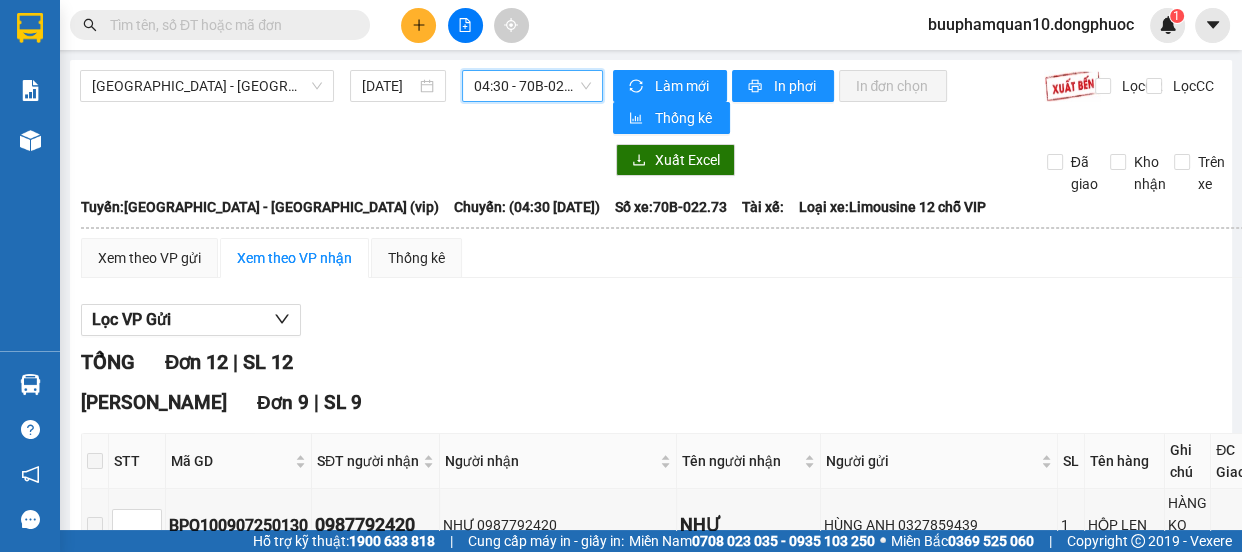 click on "04:30     - 70B-022.73" at bounding box center (532, 86) 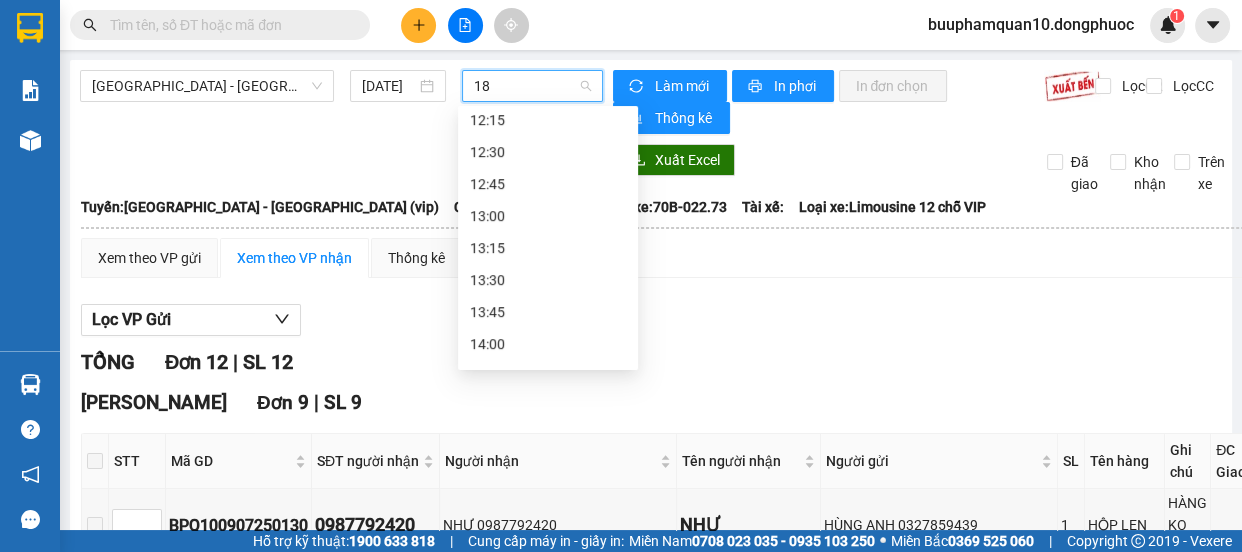 scroll, scrollTop: 0, scrollLeft: 0, axis: both 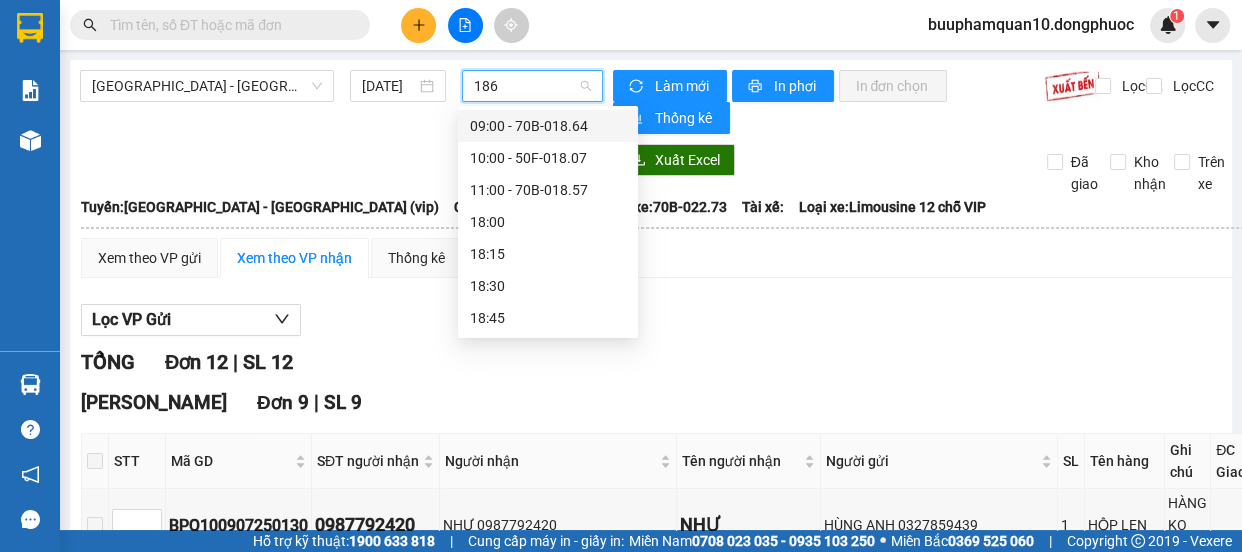 type on "1864" 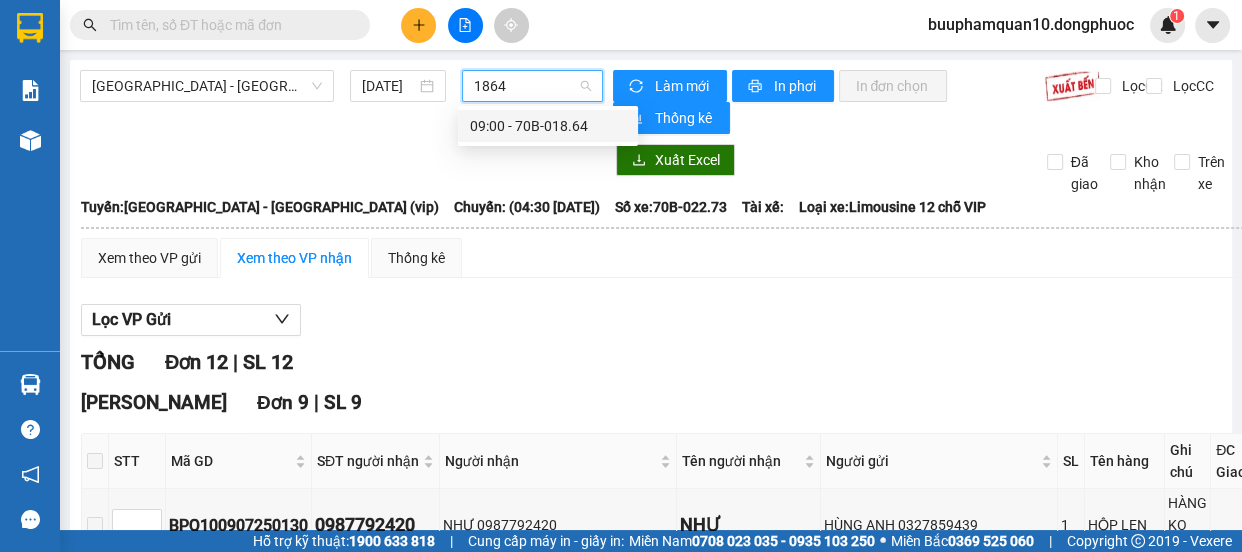 click on "09:00     - 70B-018.64" at bounding box center (548, 126) 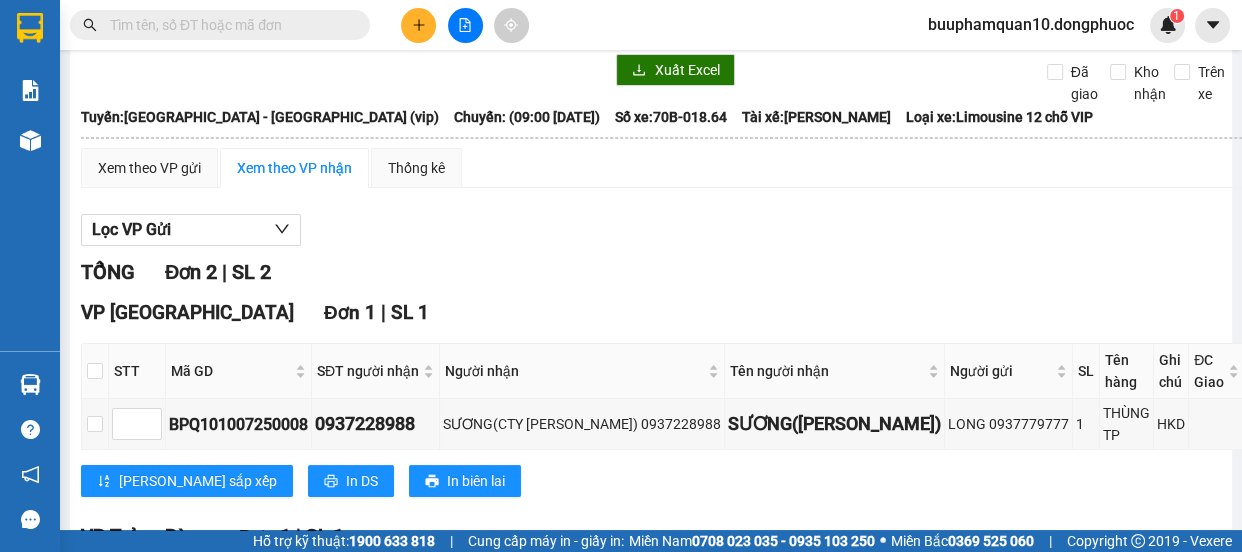 scroll, scrollTop: 0, scrollLeft: 0, axis: both 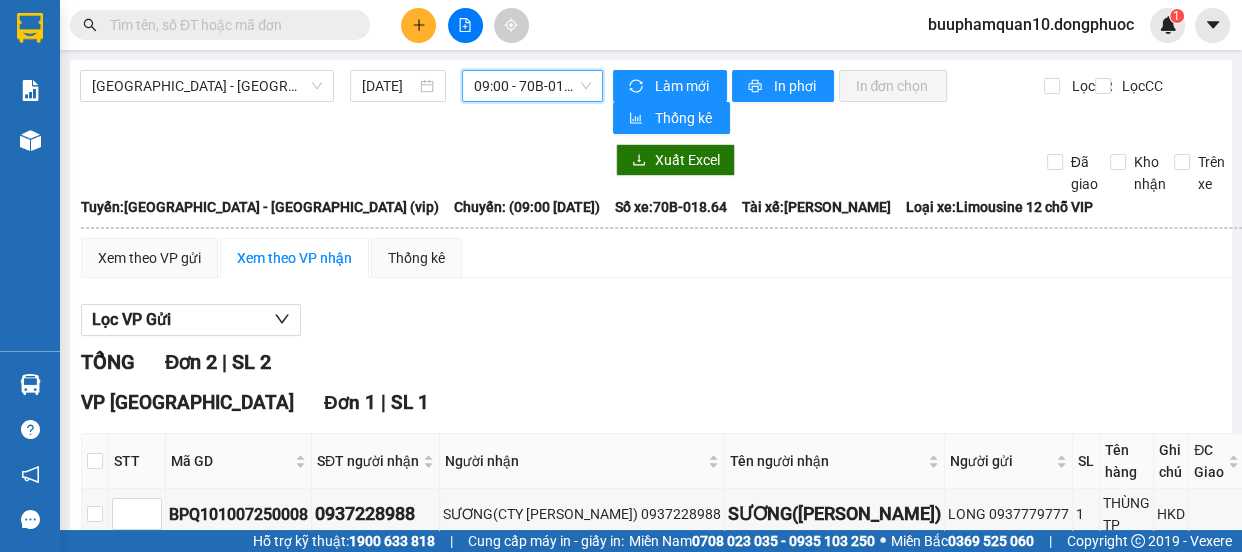 click on "09:00     - 70B-018.64" at bounding box center (532, 86) 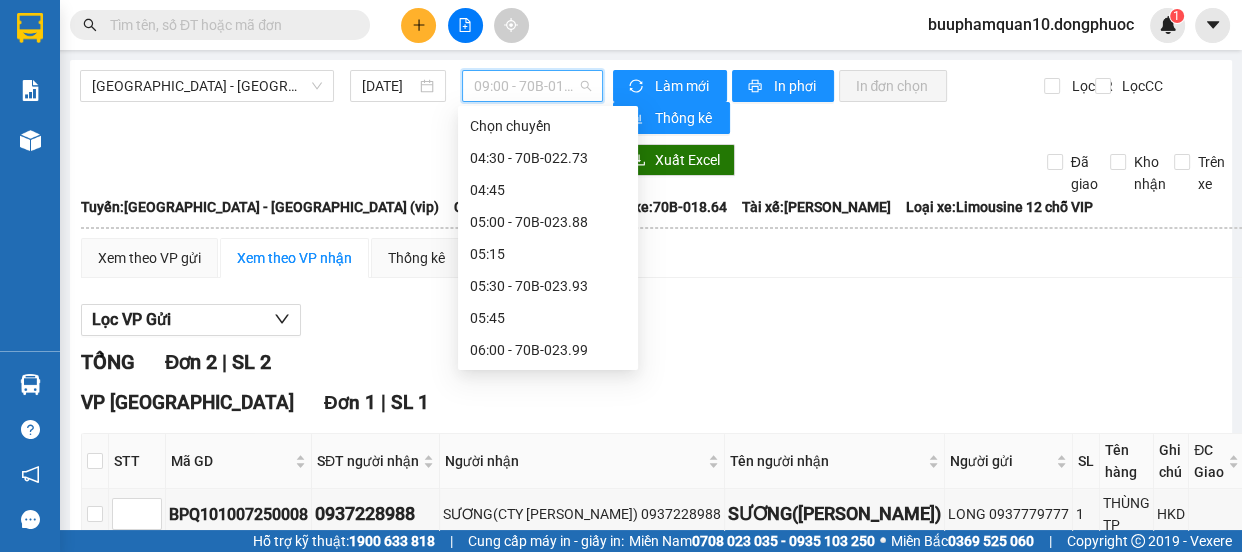 scroll, scrollTop: 383, scrollLeft: 0, axis: vertical 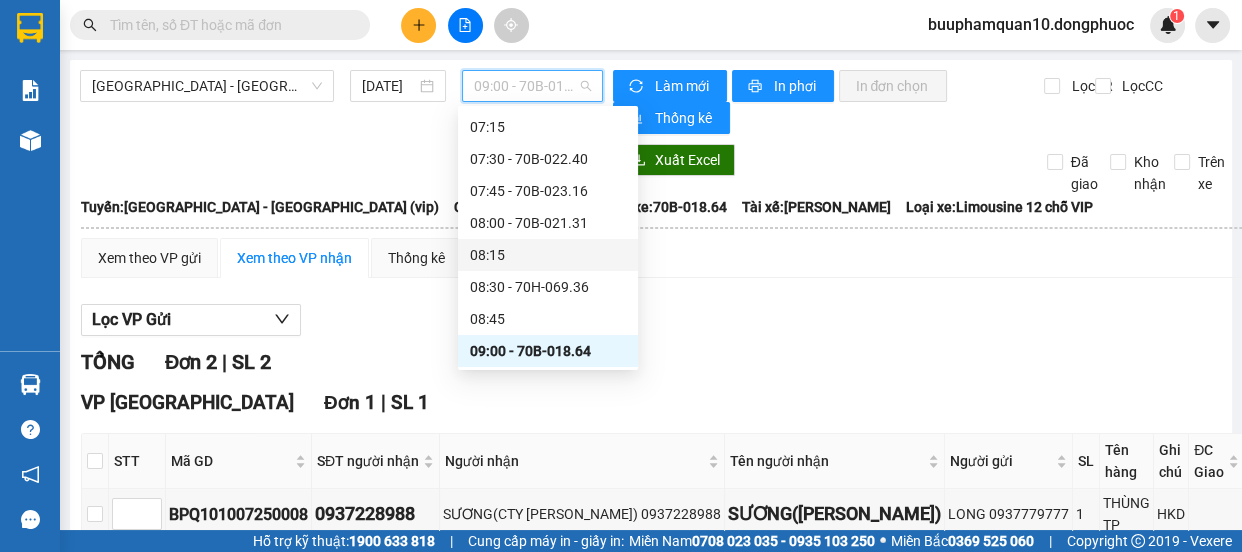 click at bounding box center [228, 25] 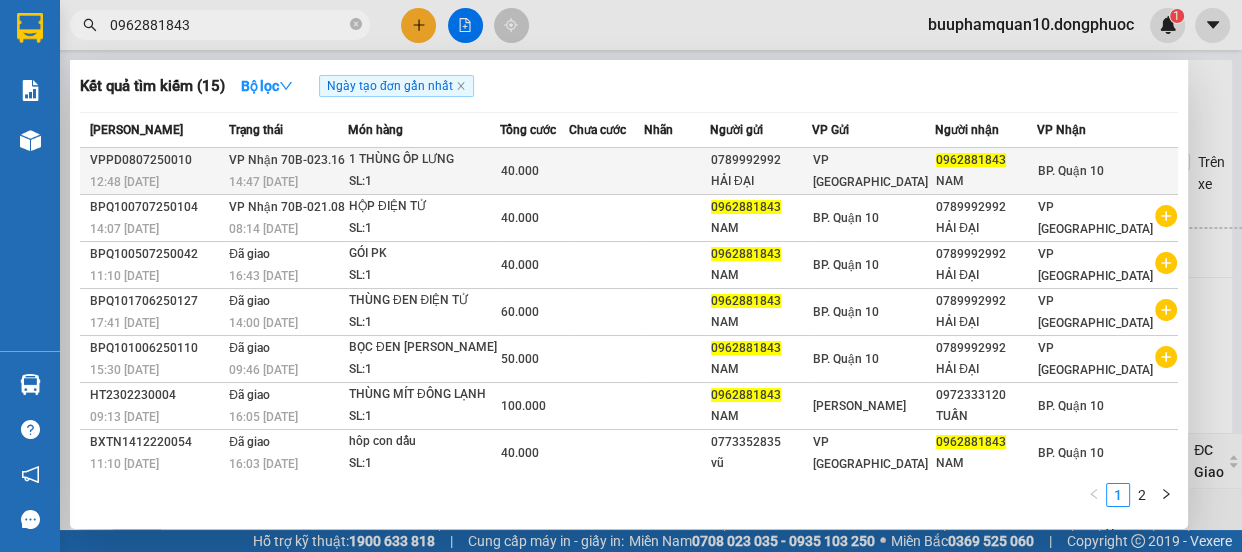 type on "0962881843" 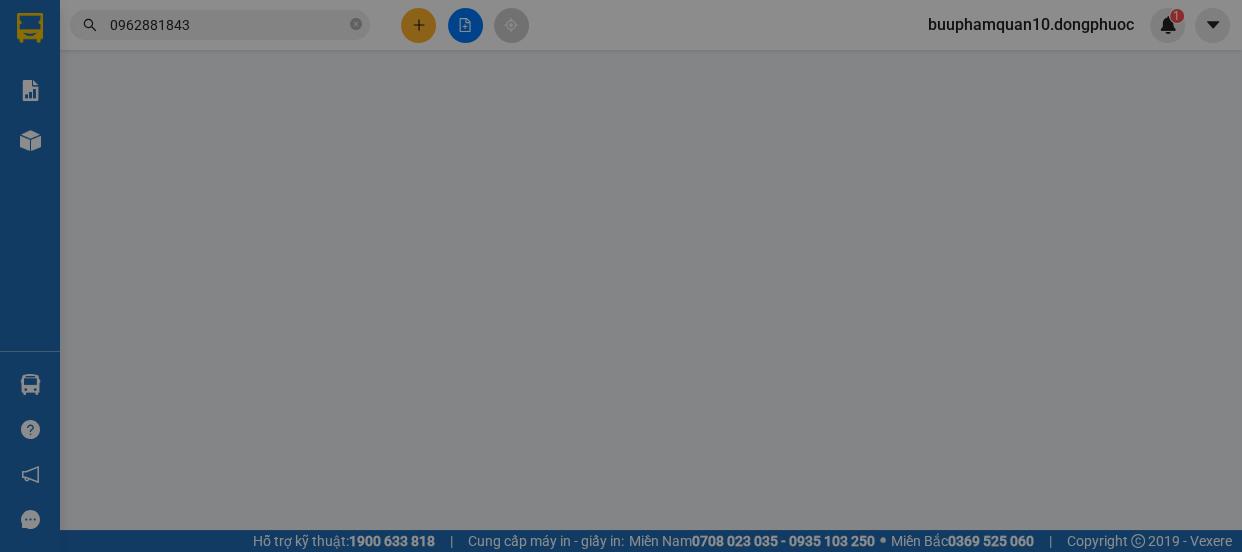 type on "0789992992" 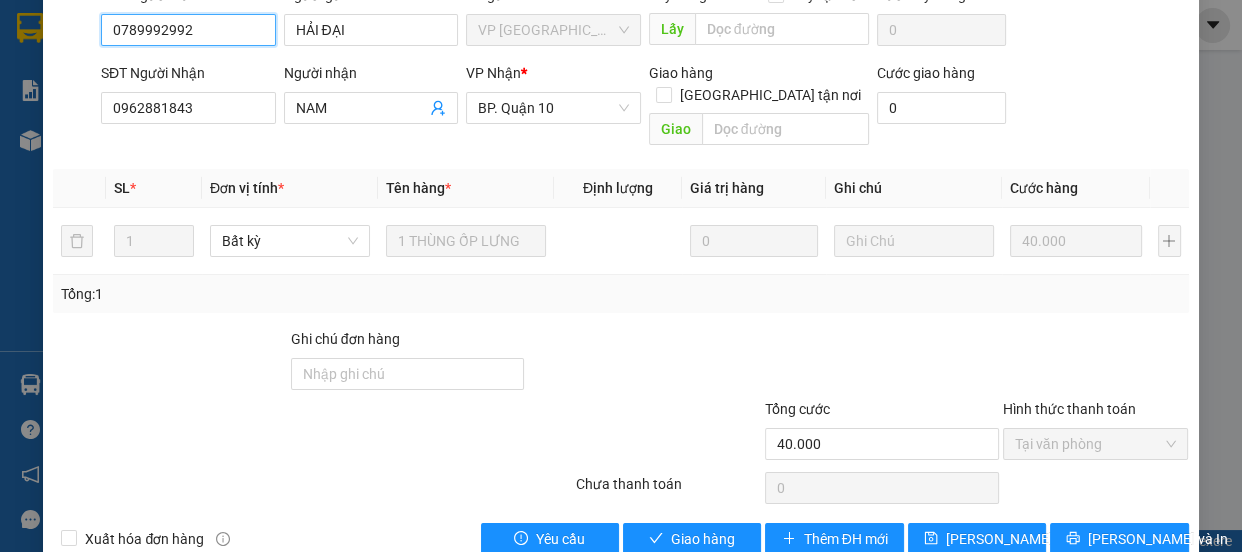 scroll, scrollTop: 235, scrollLeft: 0, axis: vertical 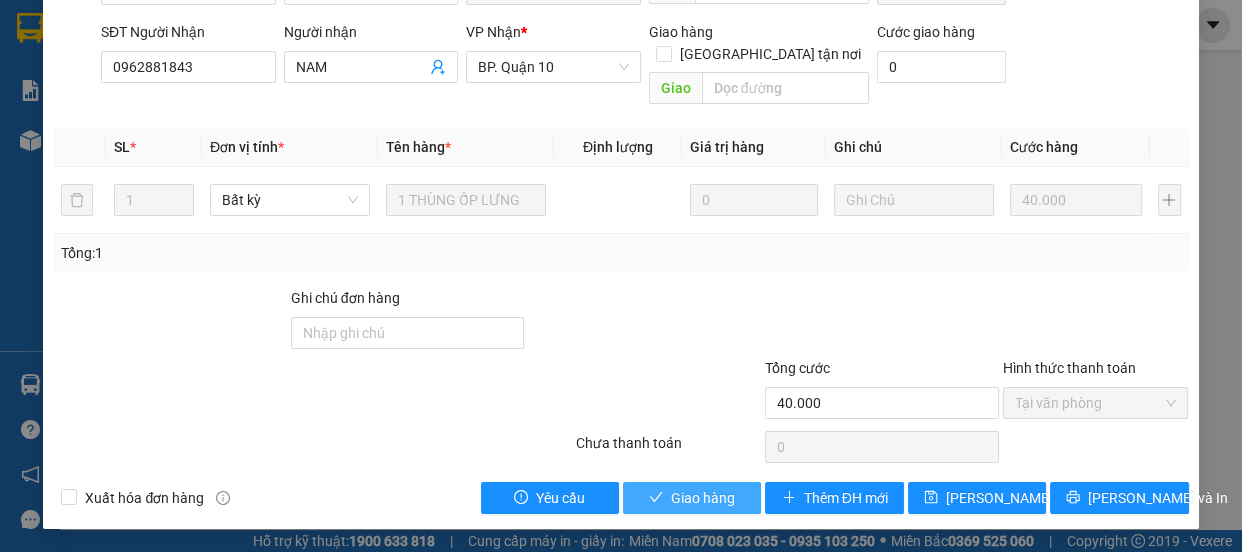 click on "Giao hàng" at bounding box center [692, 498] 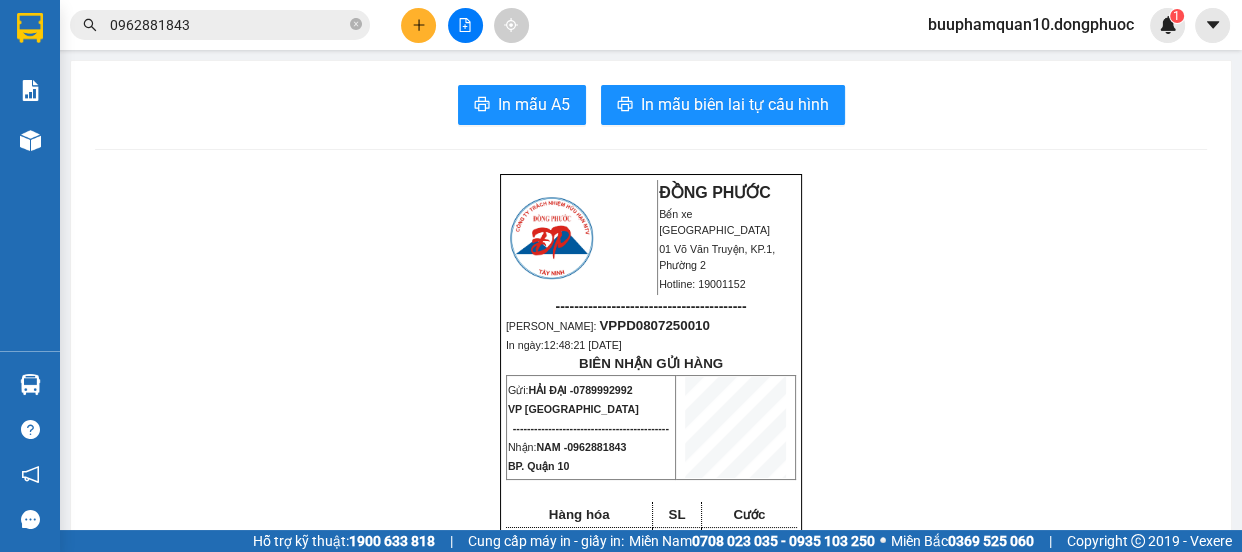 click at bounding box center [418, 25] 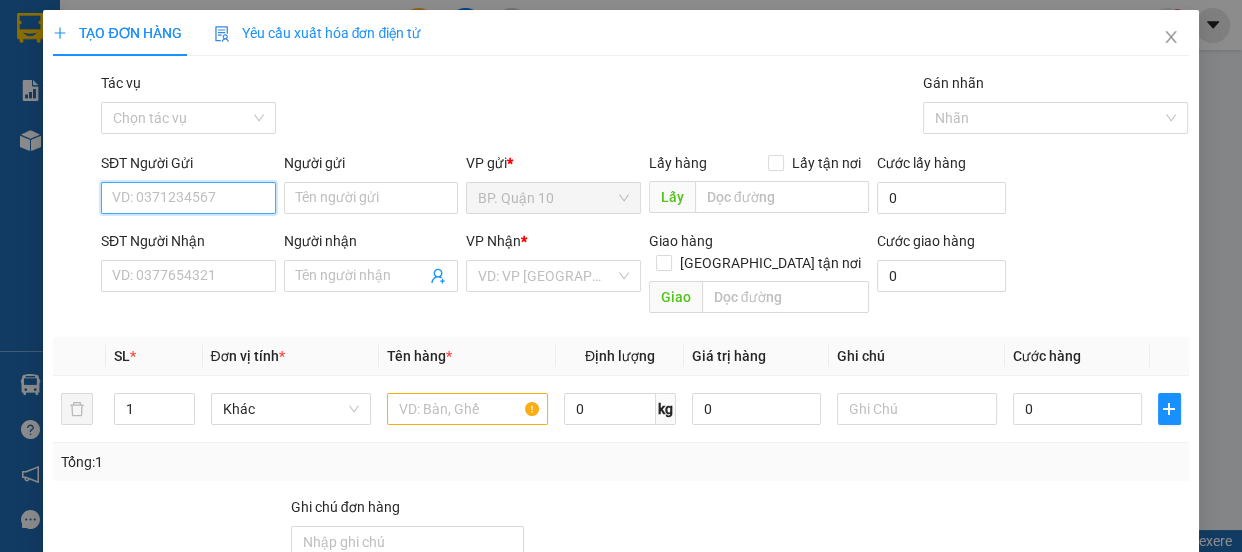 click on "SĐT Người Gửi" at bounding box center (188, 198) 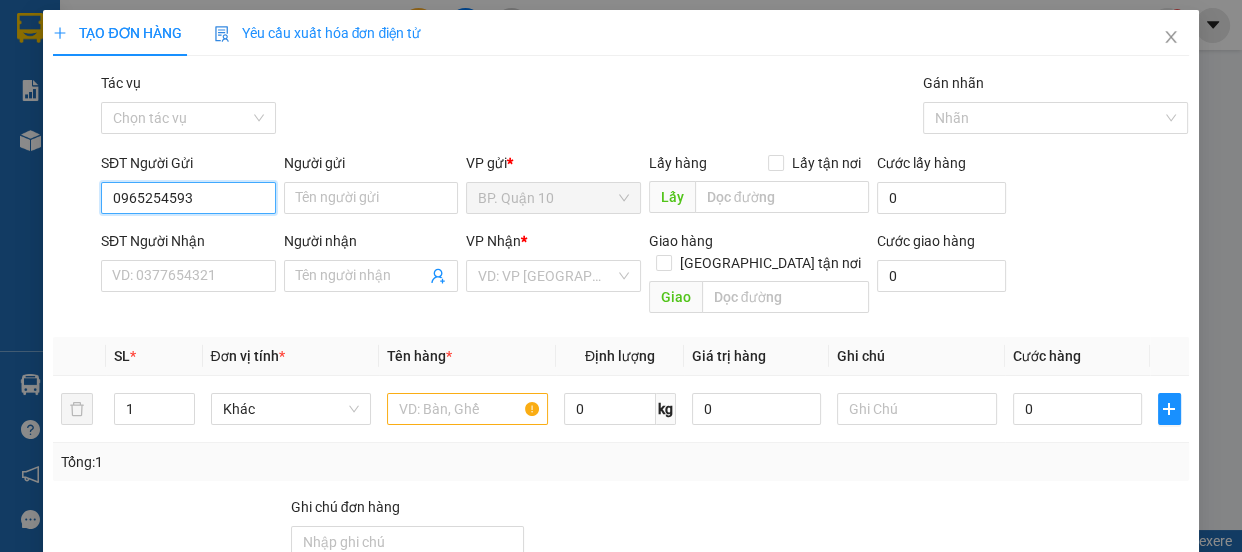 click on "0965254593" at bounding box center (188, 198) 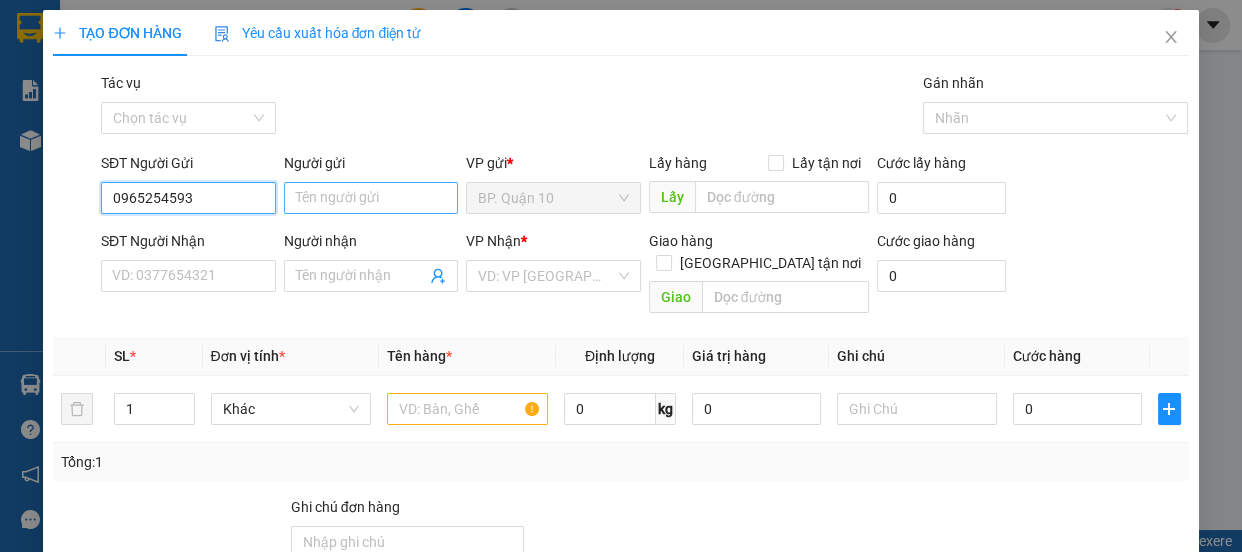 type on "0965254593" 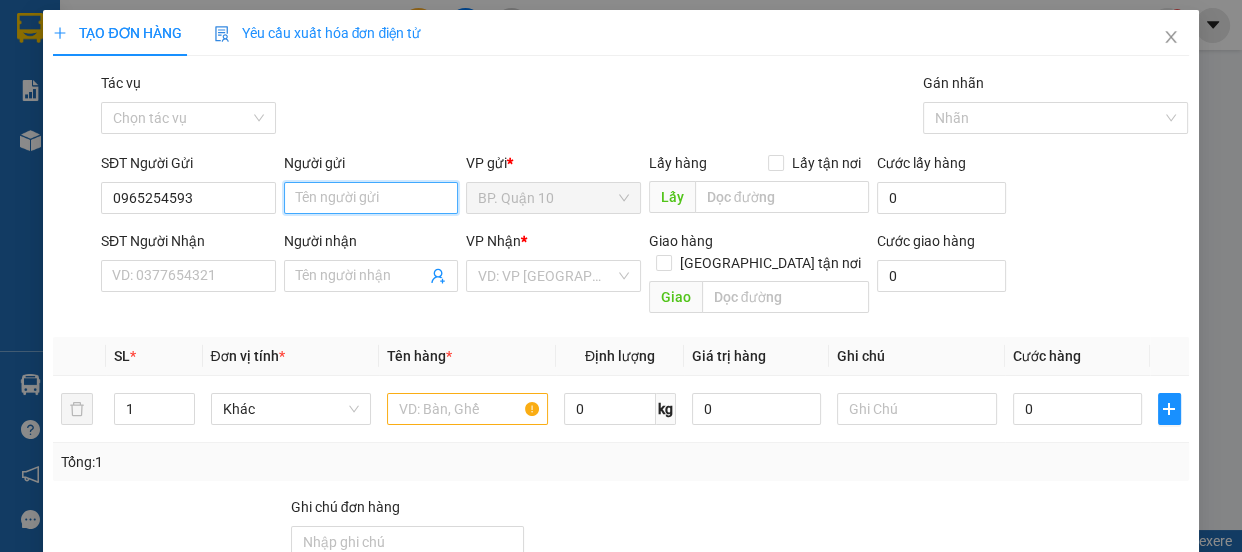 click on "Người gửi" at bounding box center [371, 198] 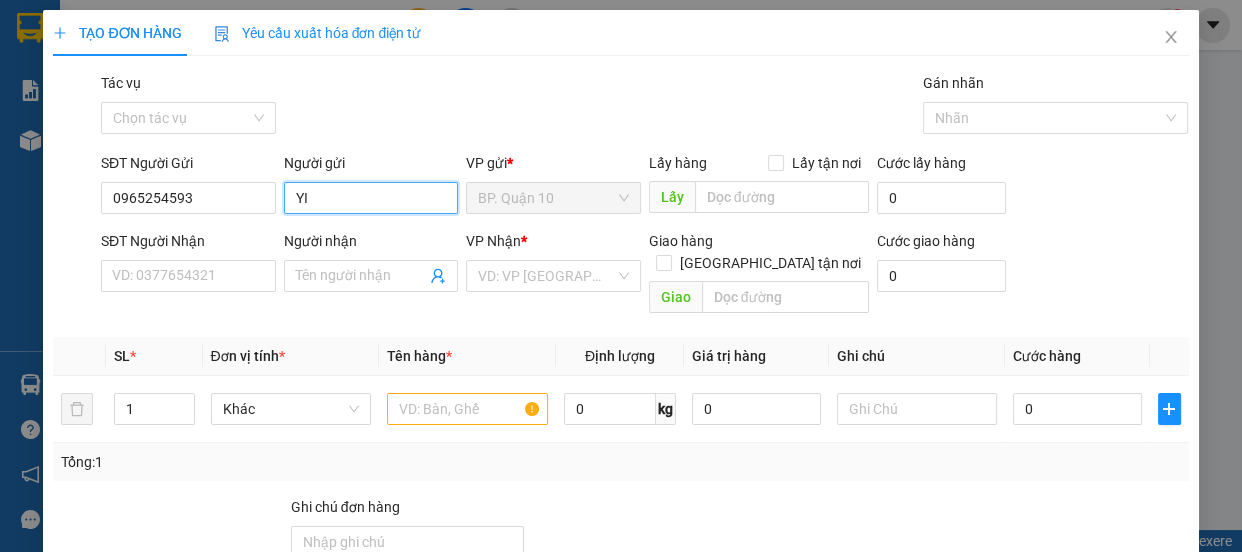 type on "Y" 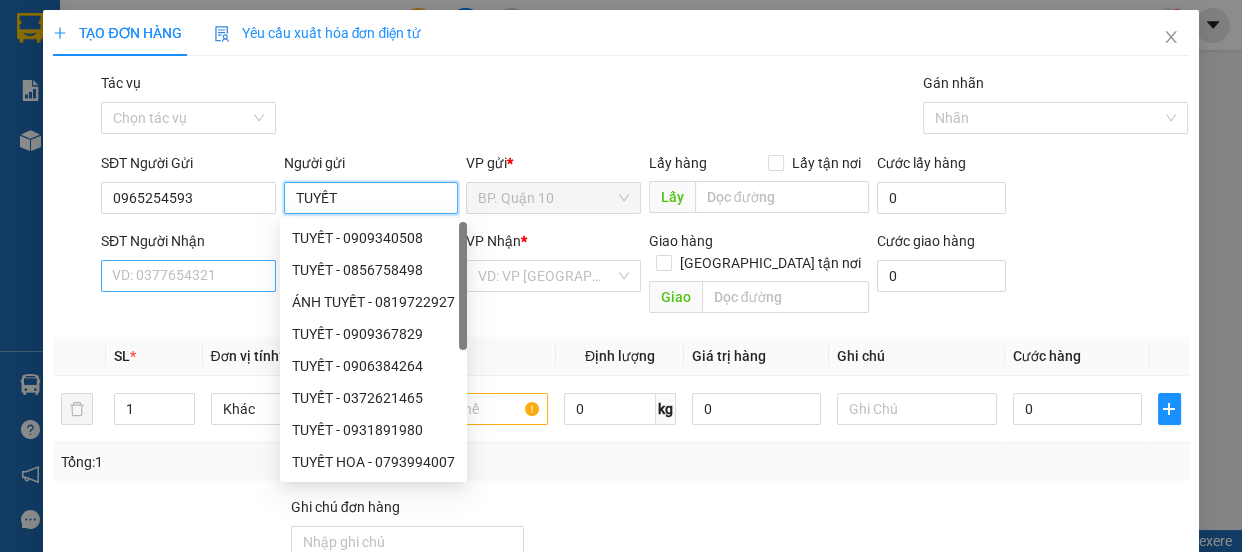 type on "TUYẾT" 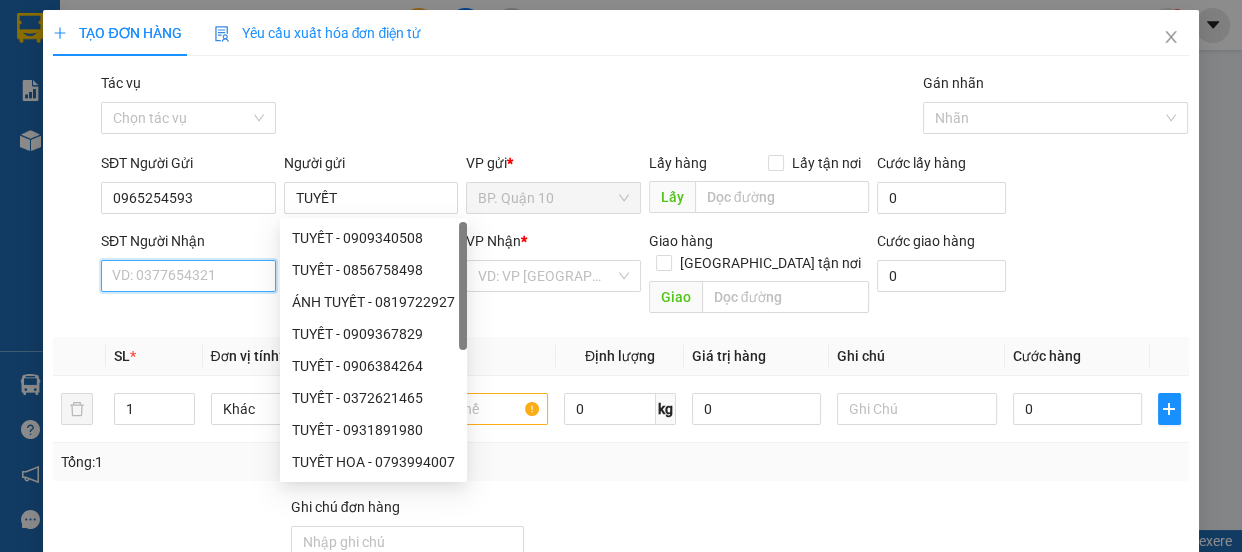 click on "SĐT Người Nhận" at bounding box center [188, 276] 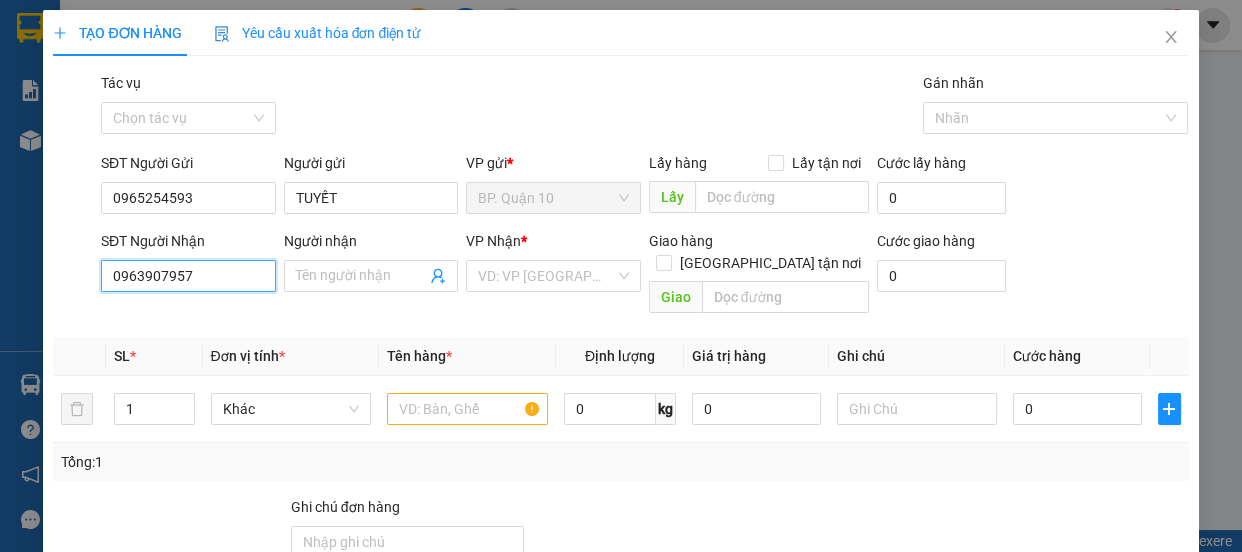 click on "0963907957" at bounding box center [188, 276] 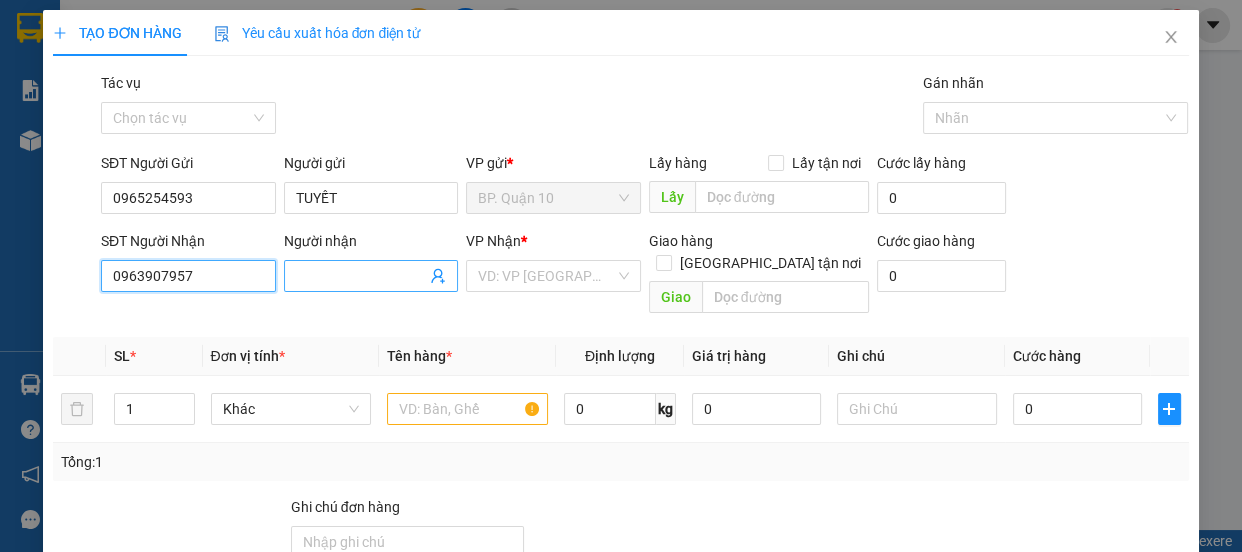 type on "0963907957" 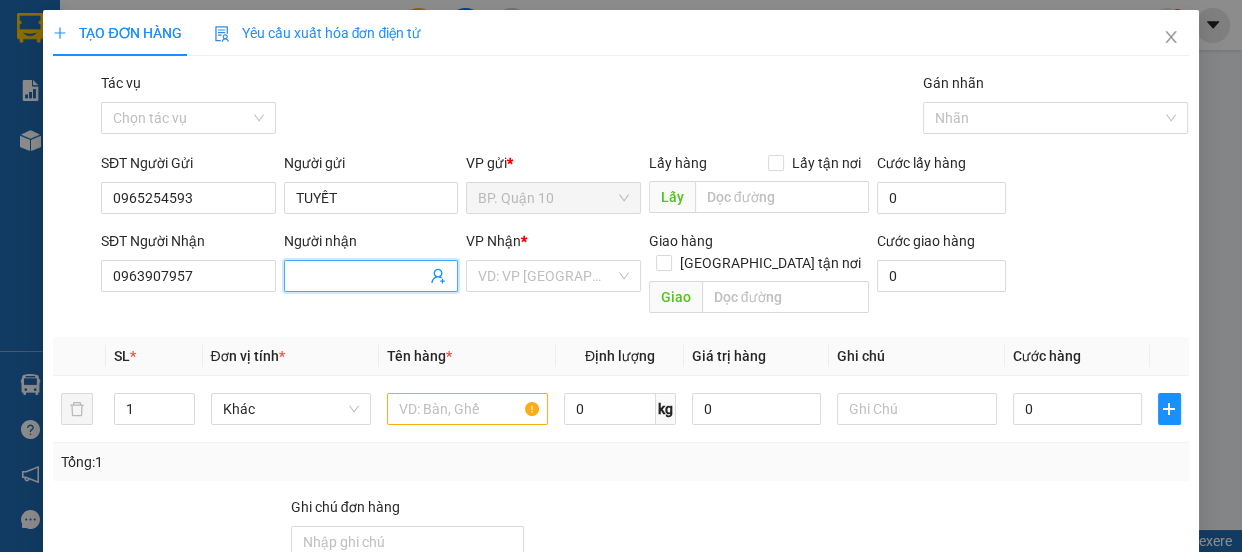 click on "Người nhận" at bounding box center (361, 276) 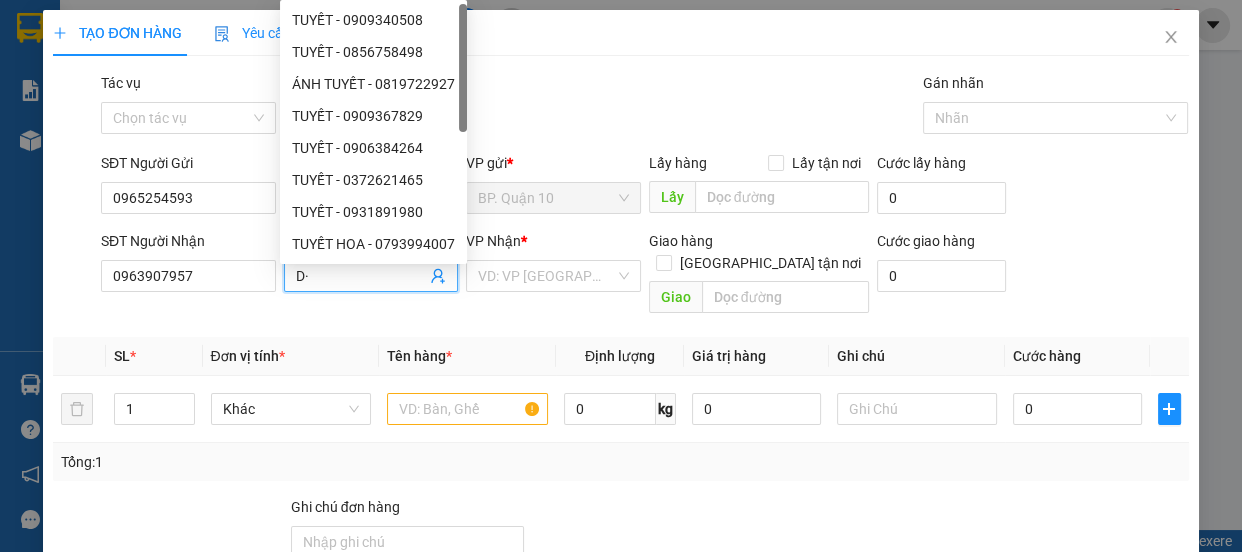 type on "D" 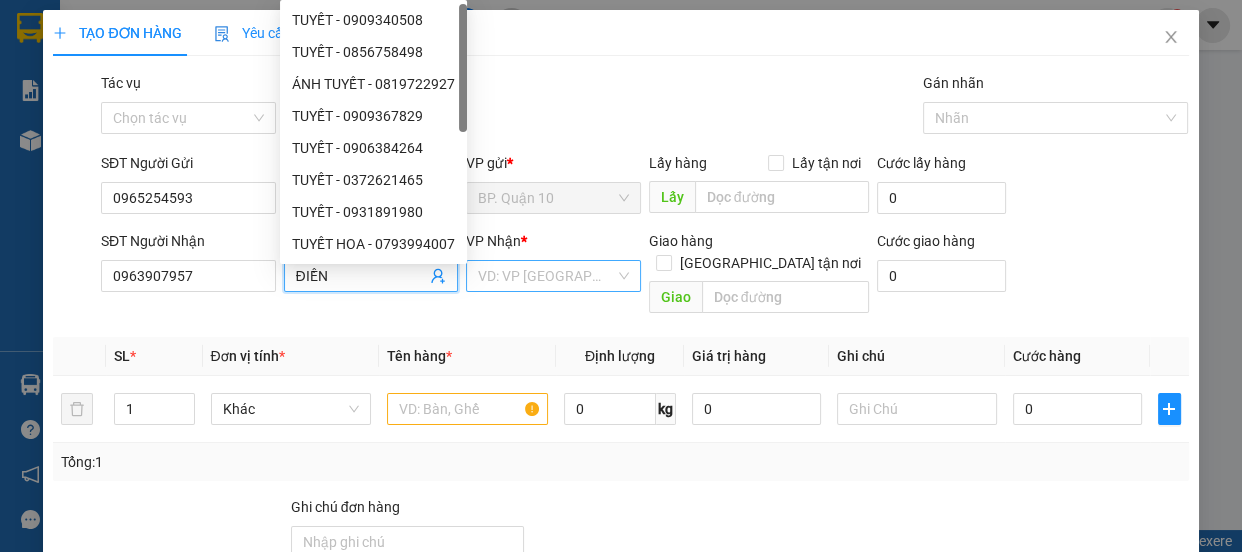 type on "ĐIỀN" 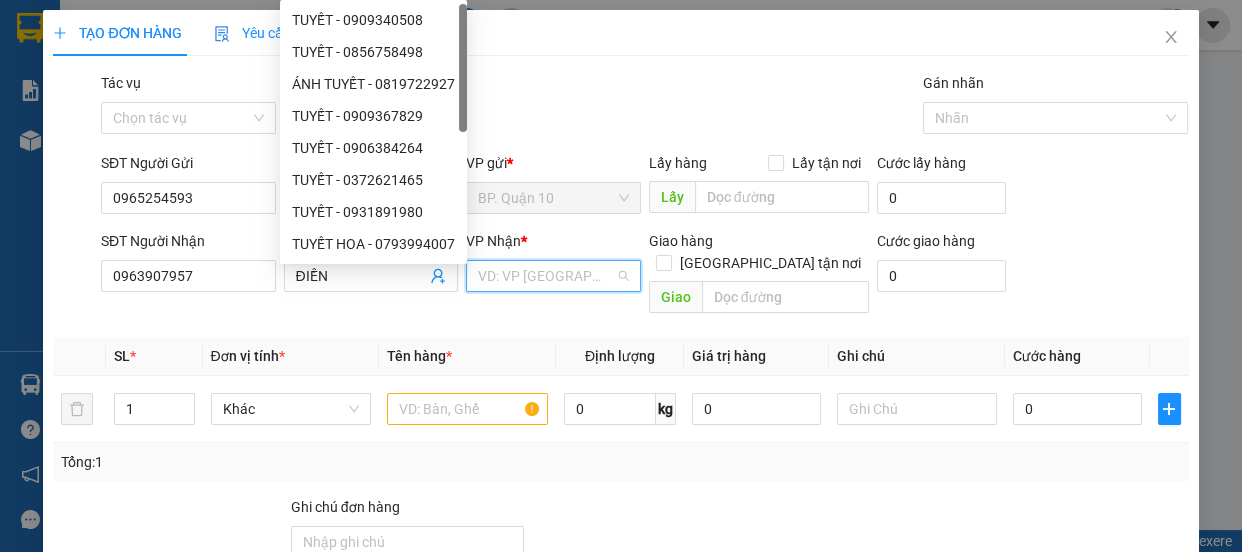 click at bounding box center (546, 276) 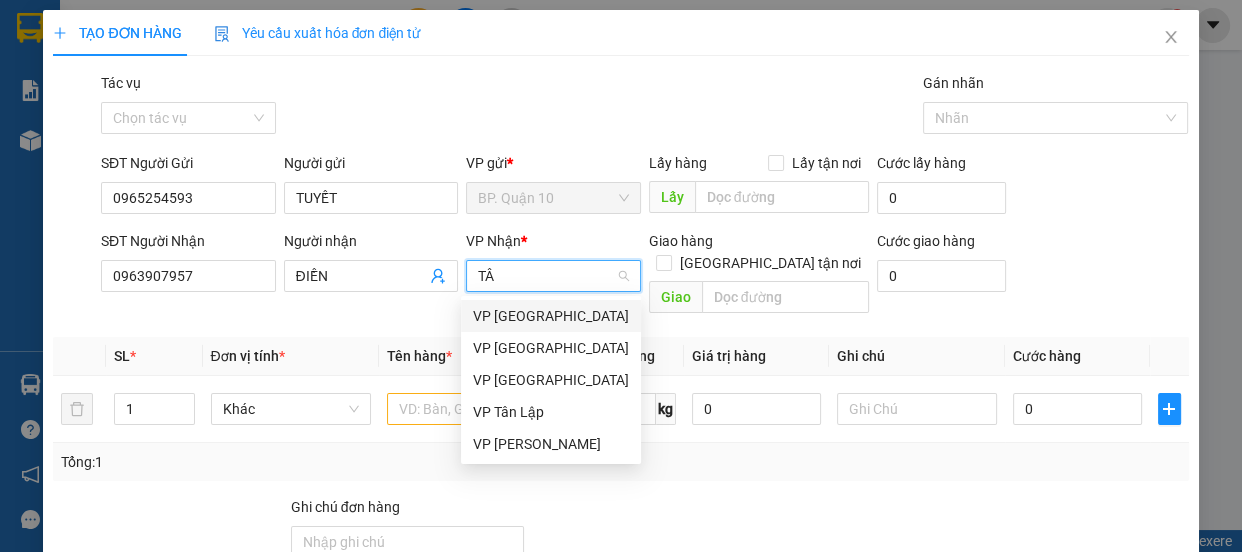 type on "TÂN" 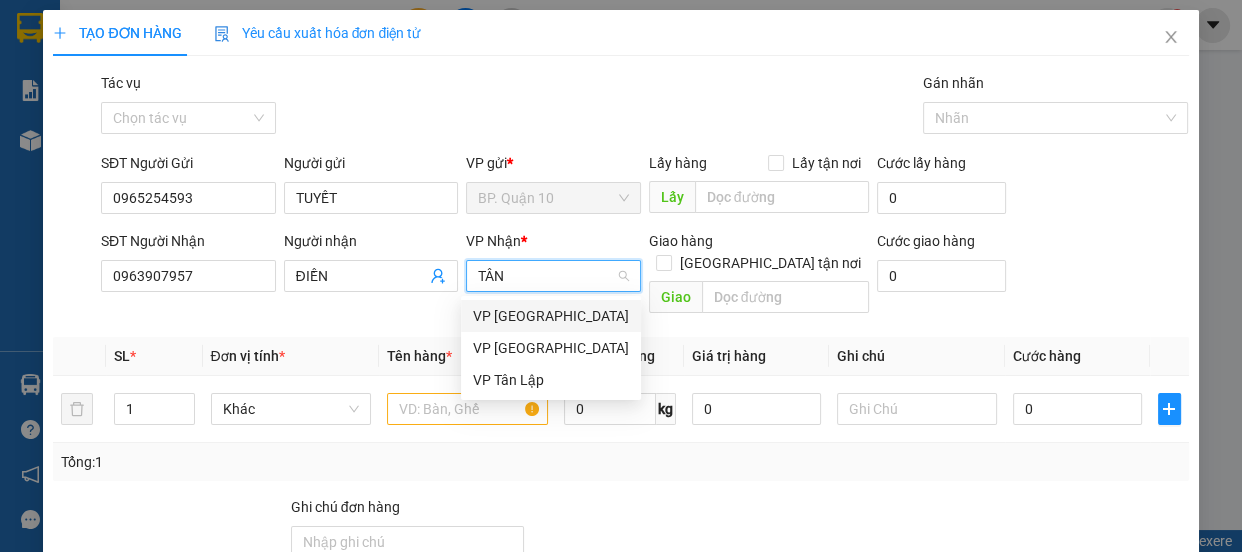 click on "VP [GEOGRAPHIC_DATA]" at bounding box center [551, 316] 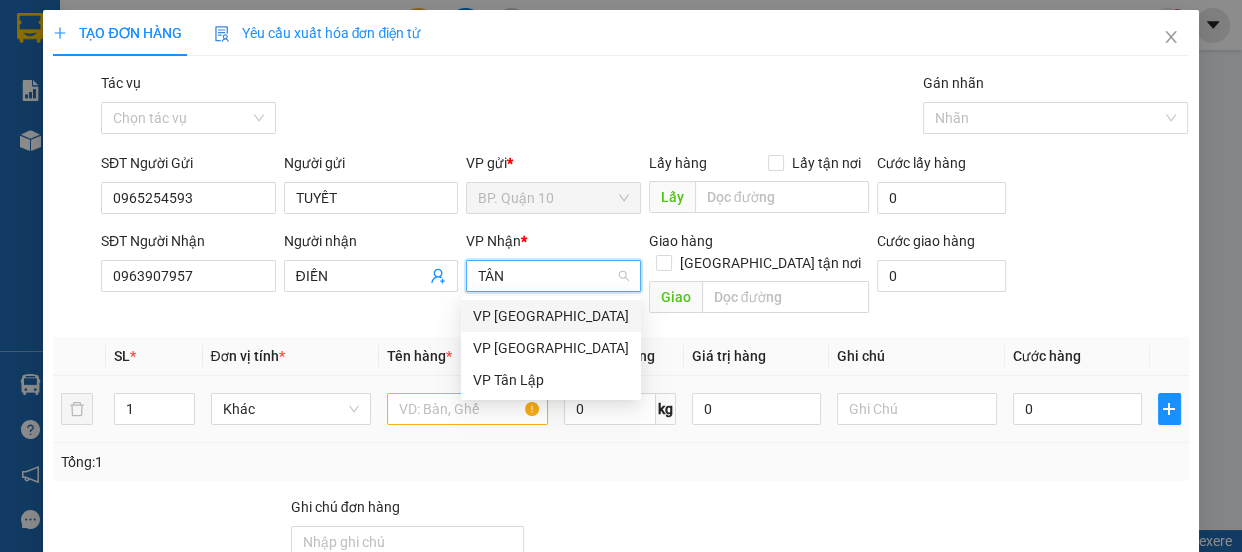 type 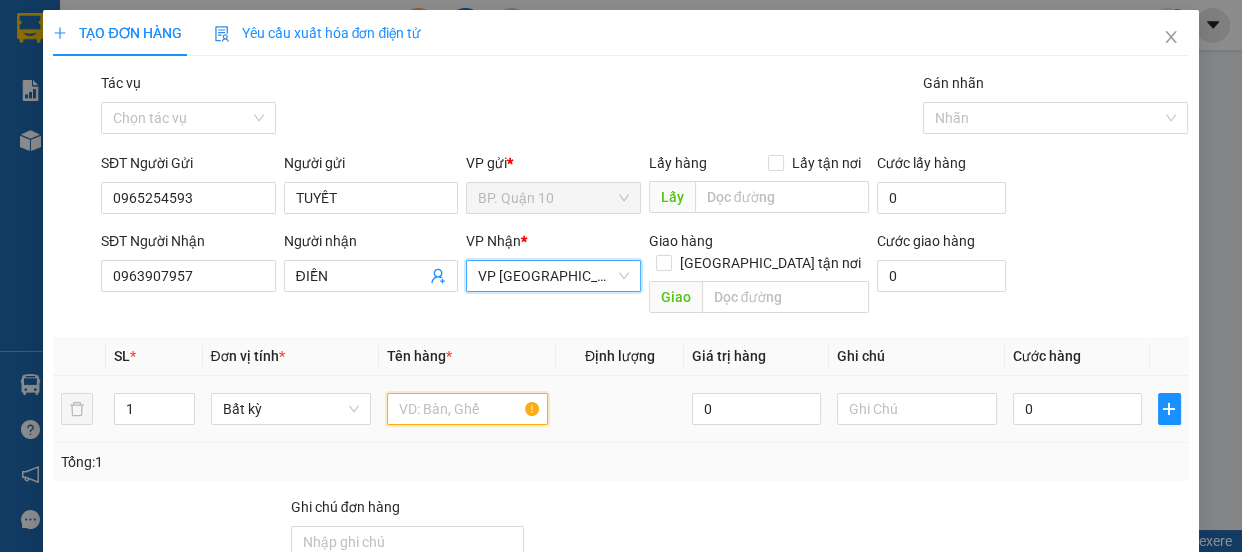 click at bounding box center [467, 409] 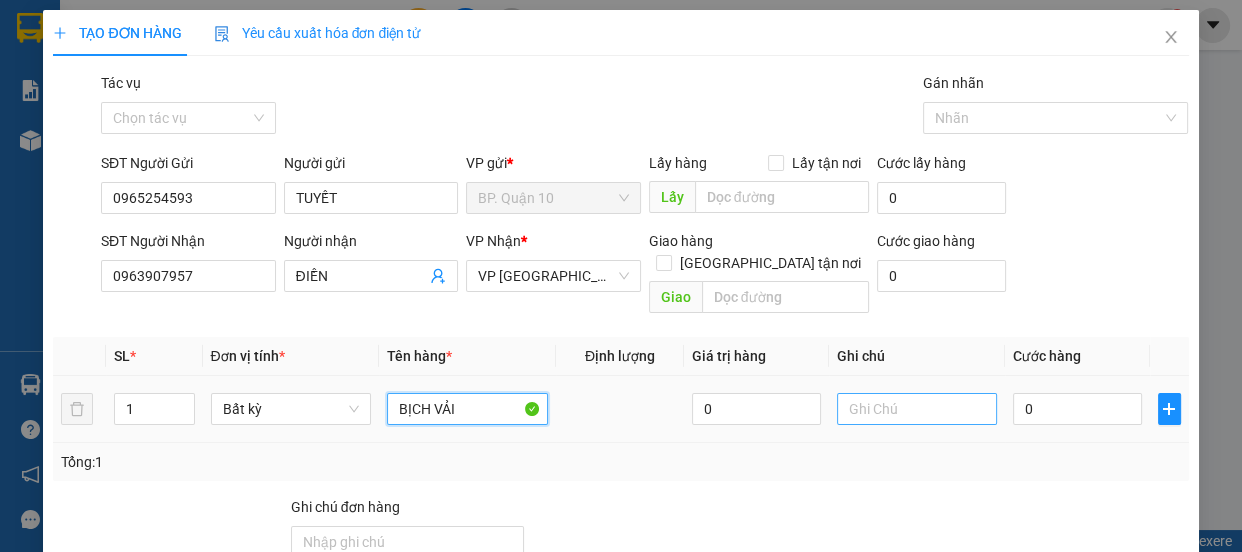 type on "BỊCH VẢI" 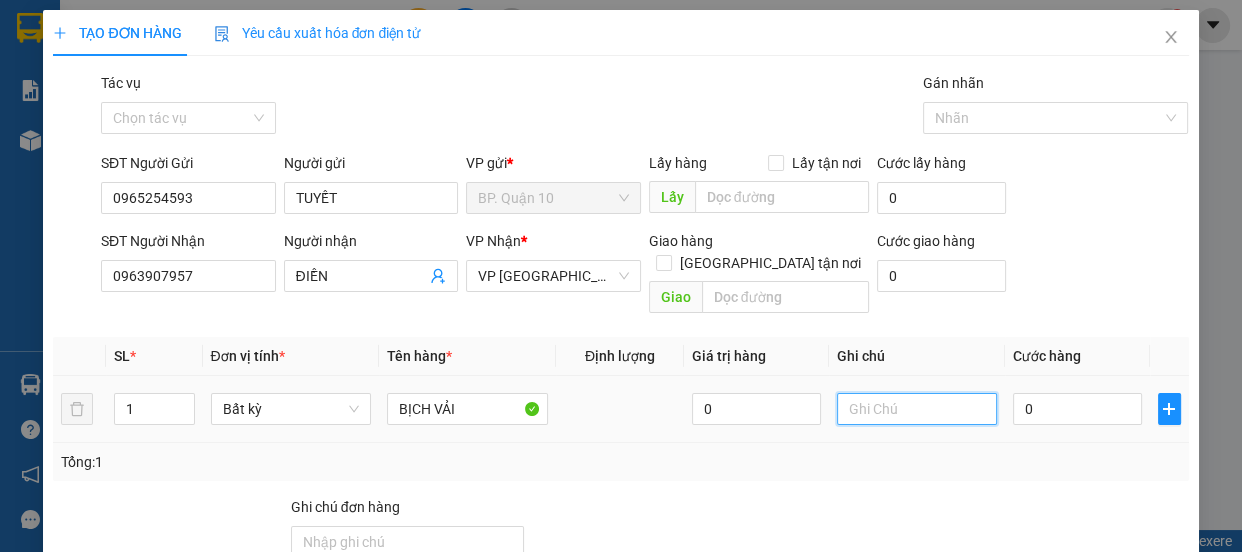 click at bounding box center (917, 409) 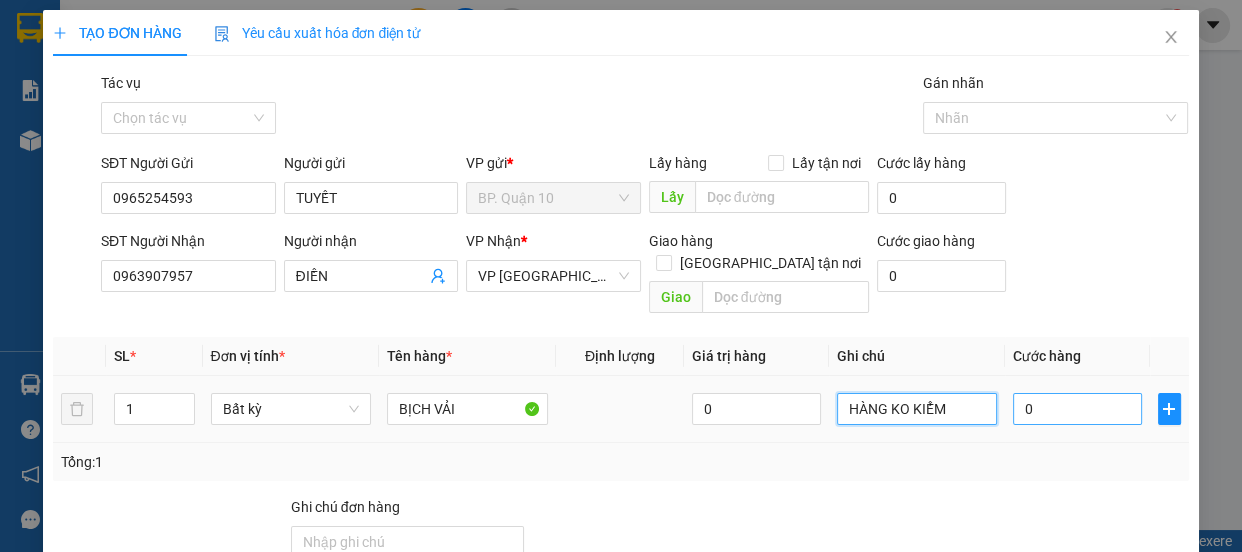 type on "HÀNG KO KIỂM" 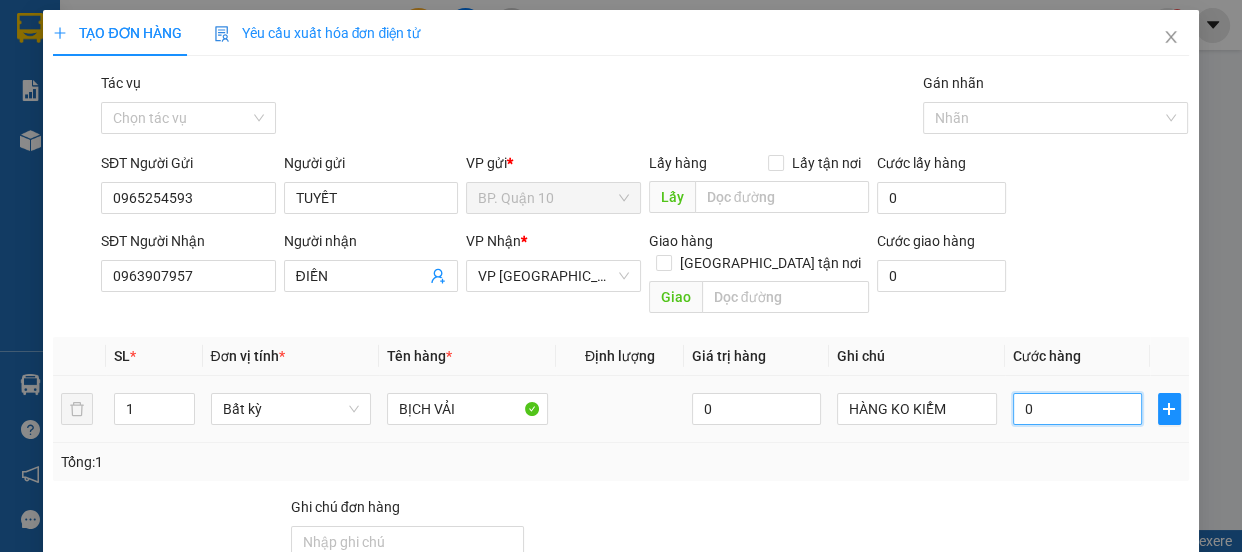 click on "0" at bounding box center (1077, 409) 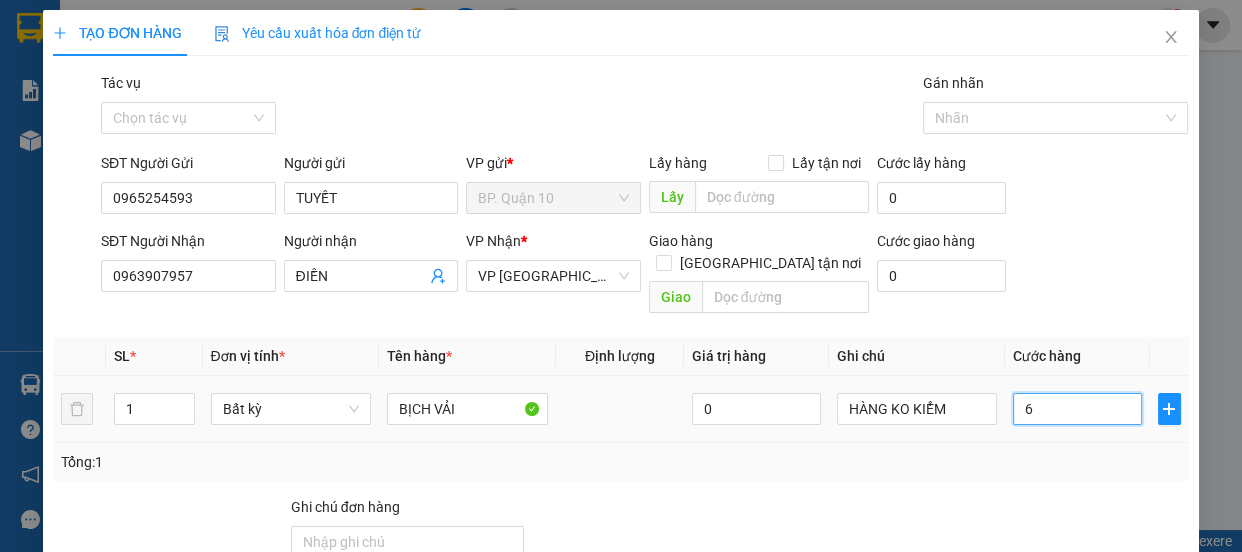 type on "6" 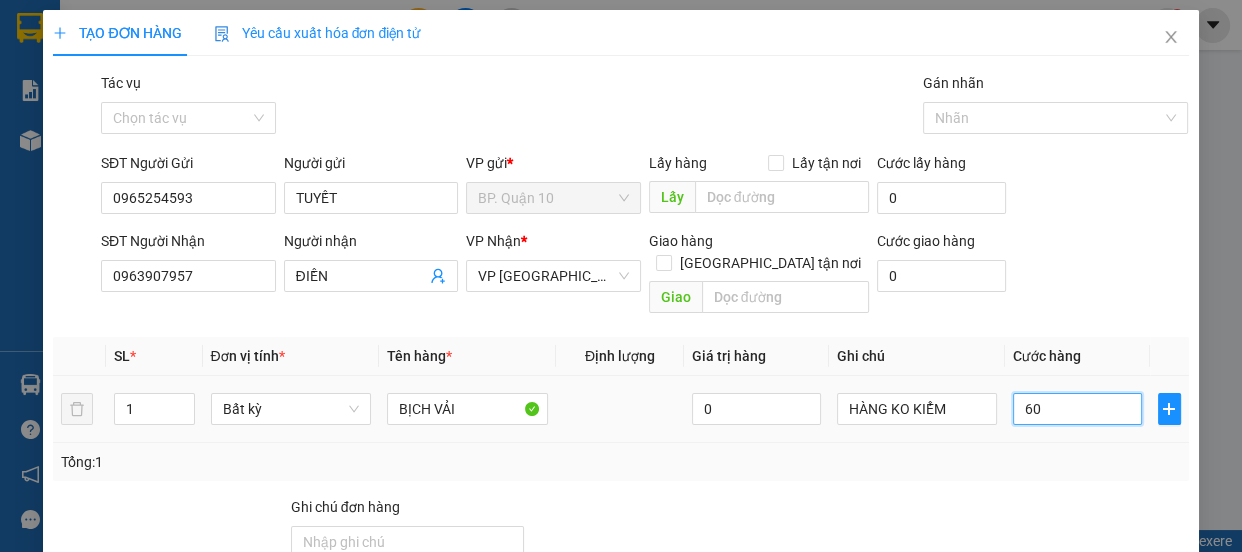 type on "60" 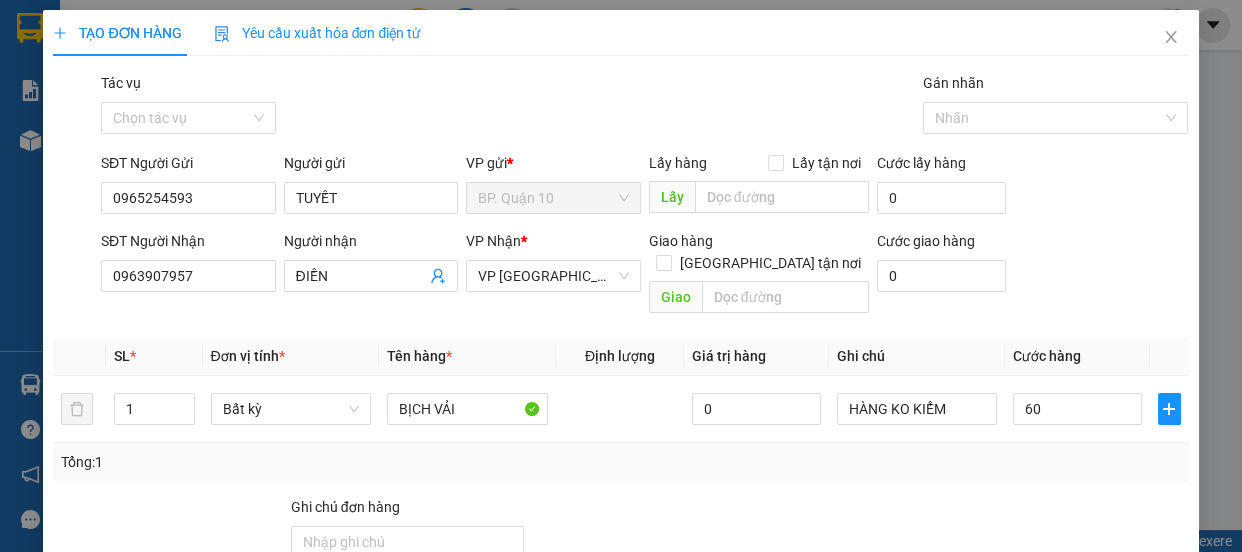 type on "60.000" 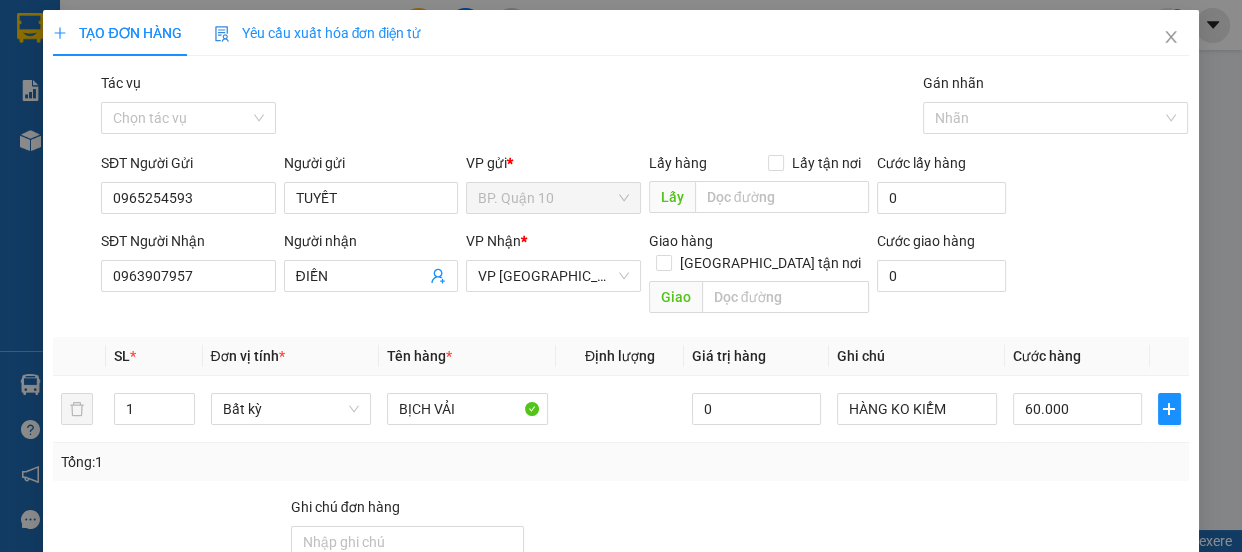 click on "Transit Pickup Surcharge Ids Transit Deliver Surcharge Ids Transit Deliver Surcharge Transit Deliver Surcharge Gói vận chuyển  * Tiêu chuẩn Tác vụ Chọn tác vụ Gán nhãn   Nhãn SĐT Người Gửi 0965254593 Người gửi TUYẾT VP gửi  * BP. Quận 10 Lấy hàng Lấy tận nơi Lấy Cước lấy hàng 0 SĐT Người Nhận 0963907957 Người nhận ĐIỀN VP Nhận  * VP Tân Biên Giao hàng Giao tận nơi Giao Cước giao hàng 0 SL  * Đơn vị tính  * Tên hàng  * Định lượng Giá trị hàng Ghi chú Cước hàng                   1 Bất kỳ BỊCH VẢI 0 HÀNG KO KIỂM 60.000 Tổng:  1 Ghi chú đơn hàng Tổng cước 60.000 Hình thức thanh toán Tại văn phòng Số tiền thu trước 0 Chưa thanh toán 0 Chọn HT Thanh Toán Lưu nháp Xóa Thông tin Lưu Lưu và In" at bounding box center (620, 397) 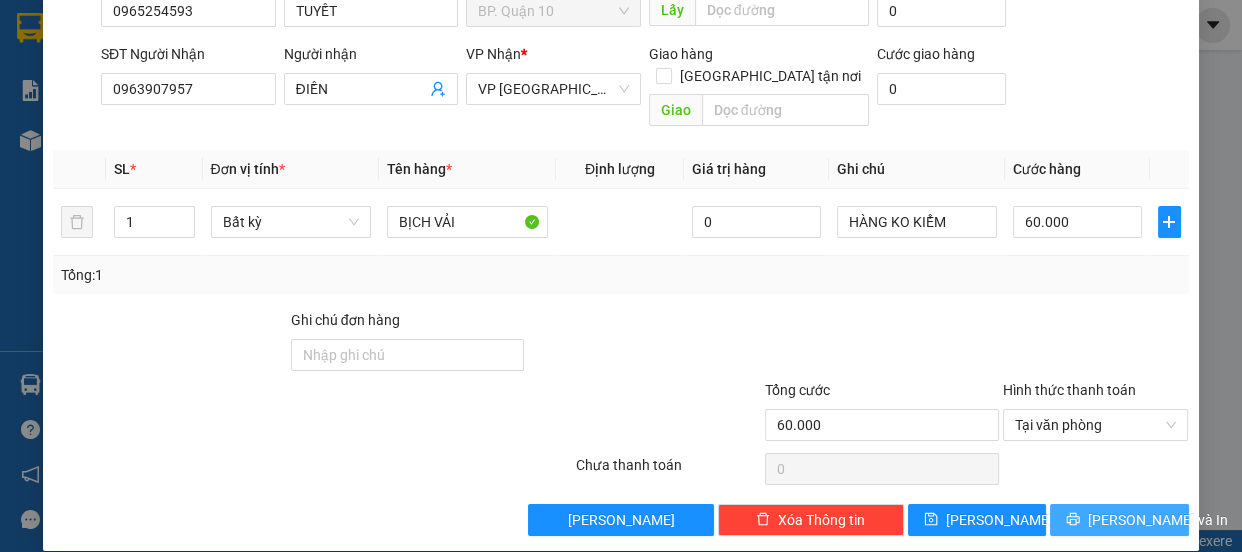 click on "[PERSON_NAME] và In" at bounding box center (1119, 520) 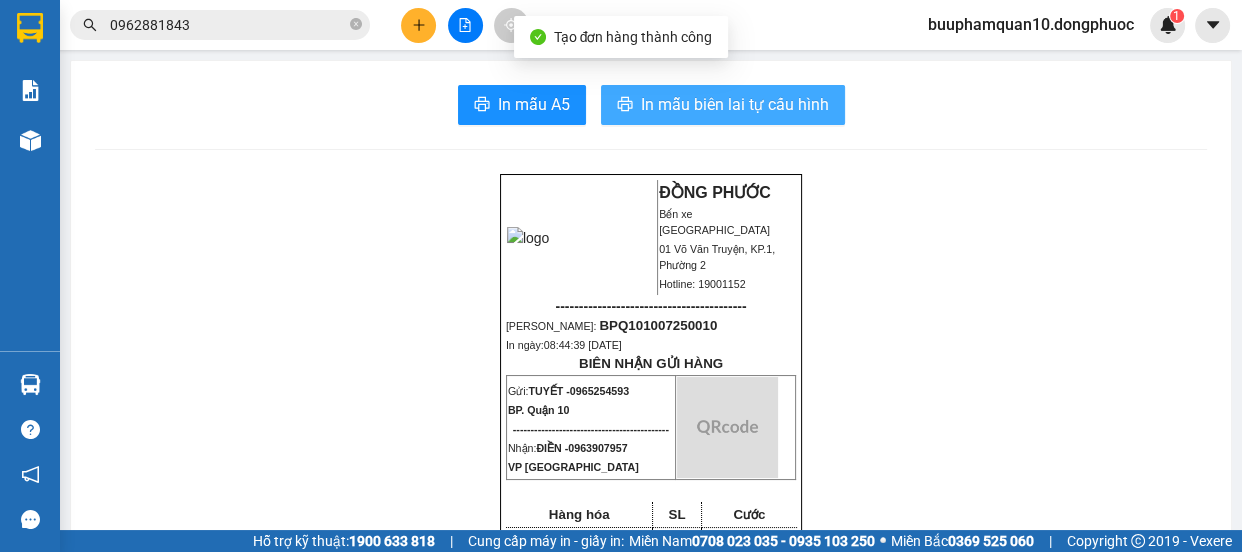click on "In mẫu biên lai tự cấu hình" at bounding box center [735, 104] 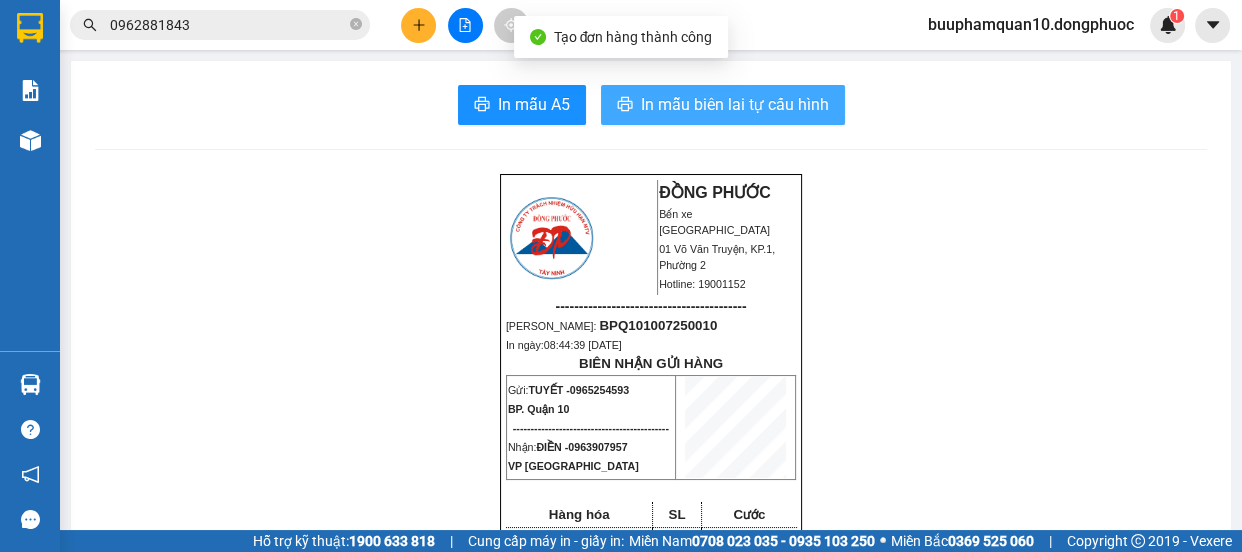 scroll, scrollTop: 0, scrollLeft: 0, axis: both 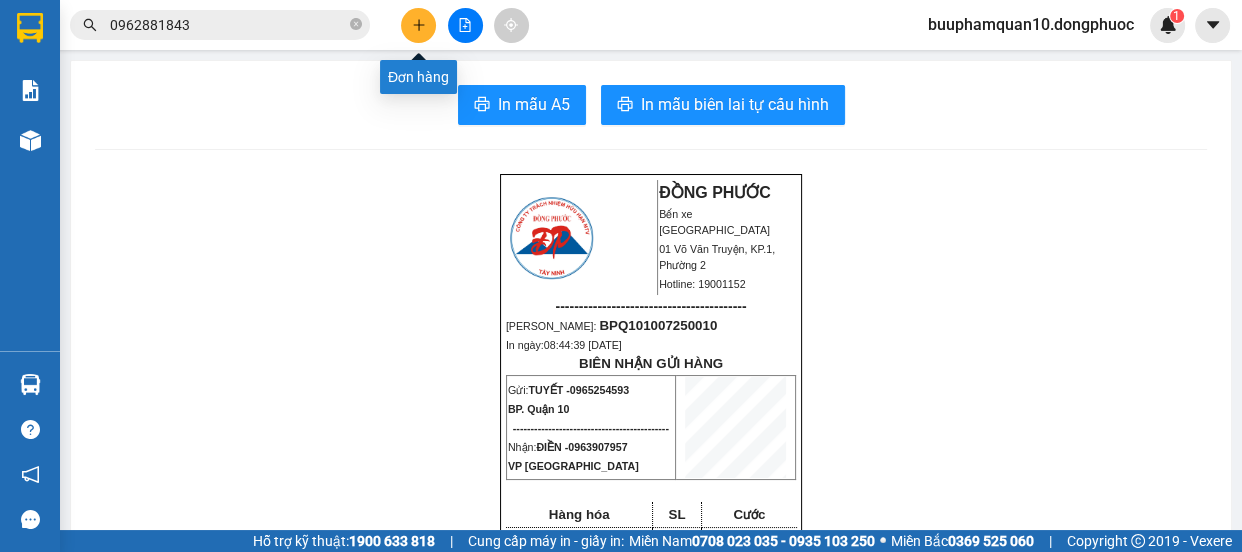 click 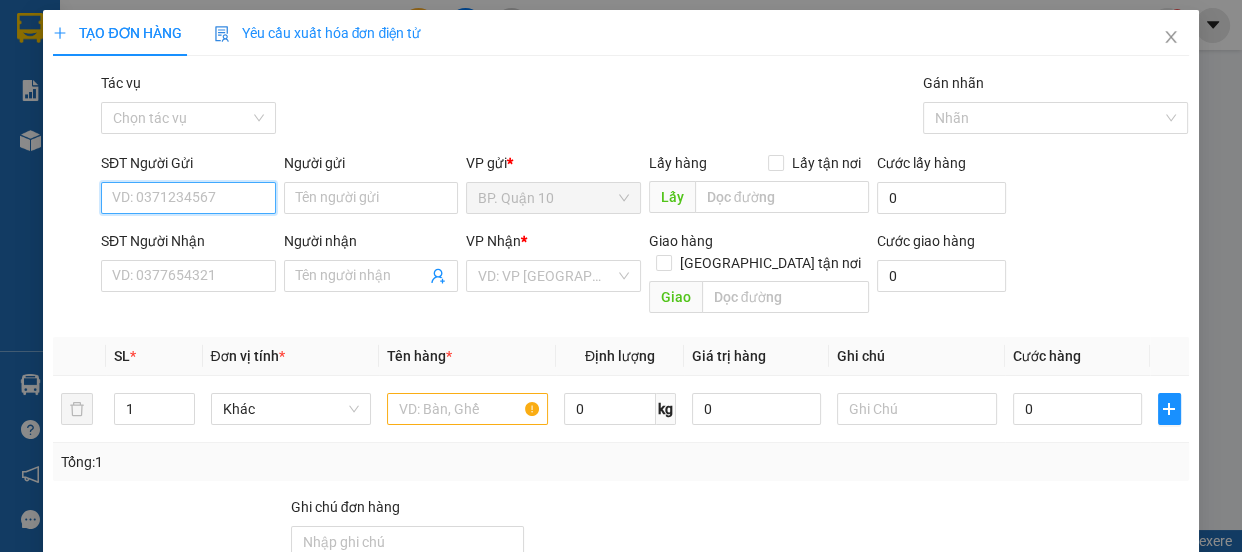 click on "SĐT Người Gửi" at bounding box center (188, 198) 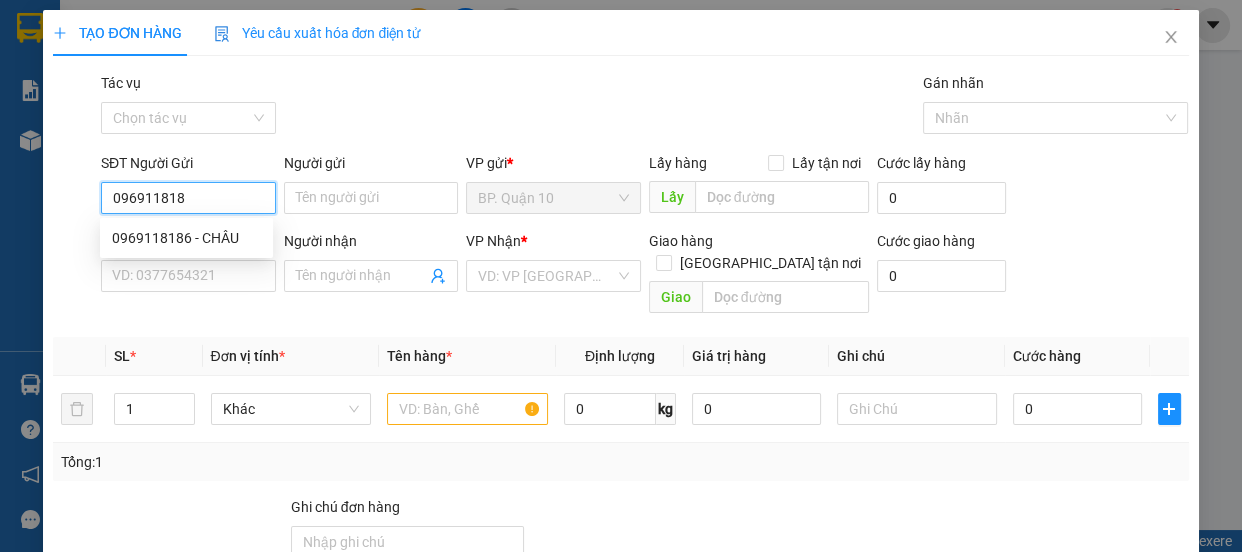 type on "0969118186" 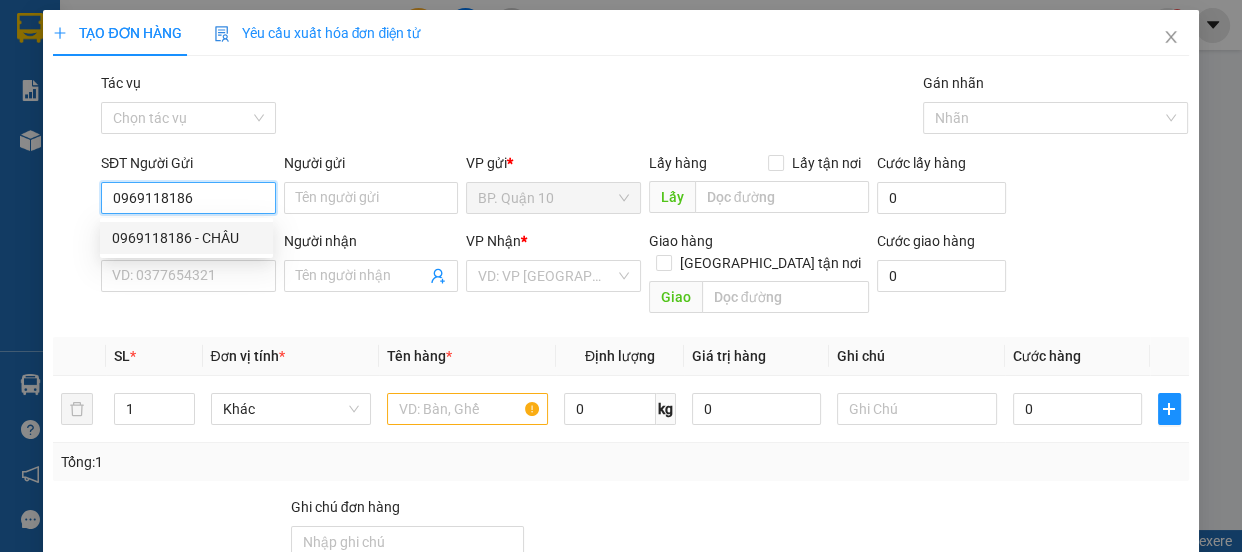 click on "0969118186 - CHÂU" at bounding box center (186, 238) 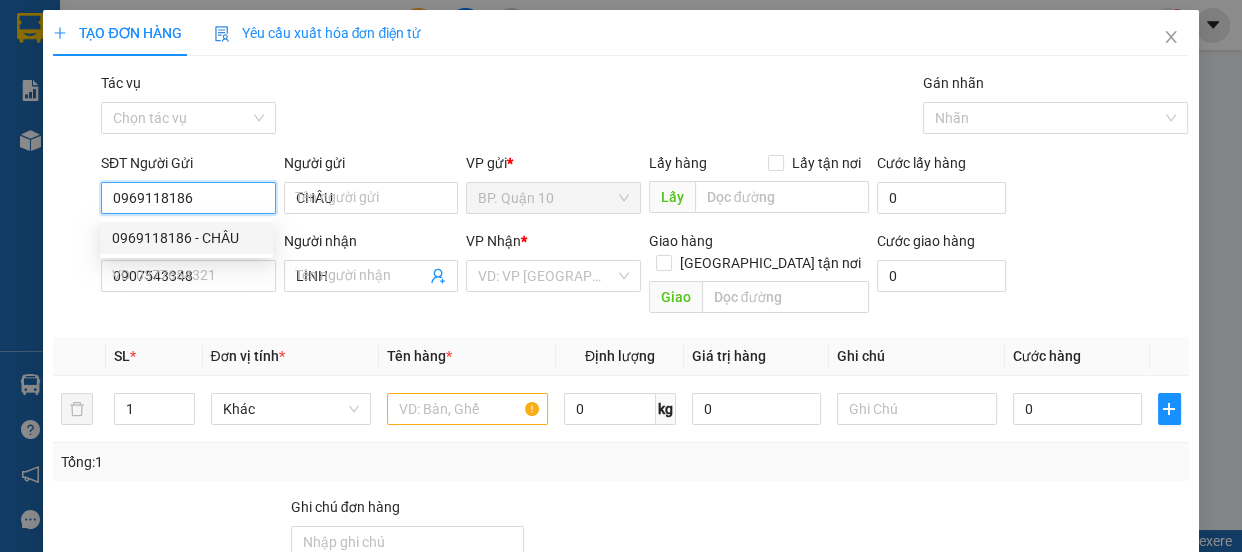 type on "40.000" 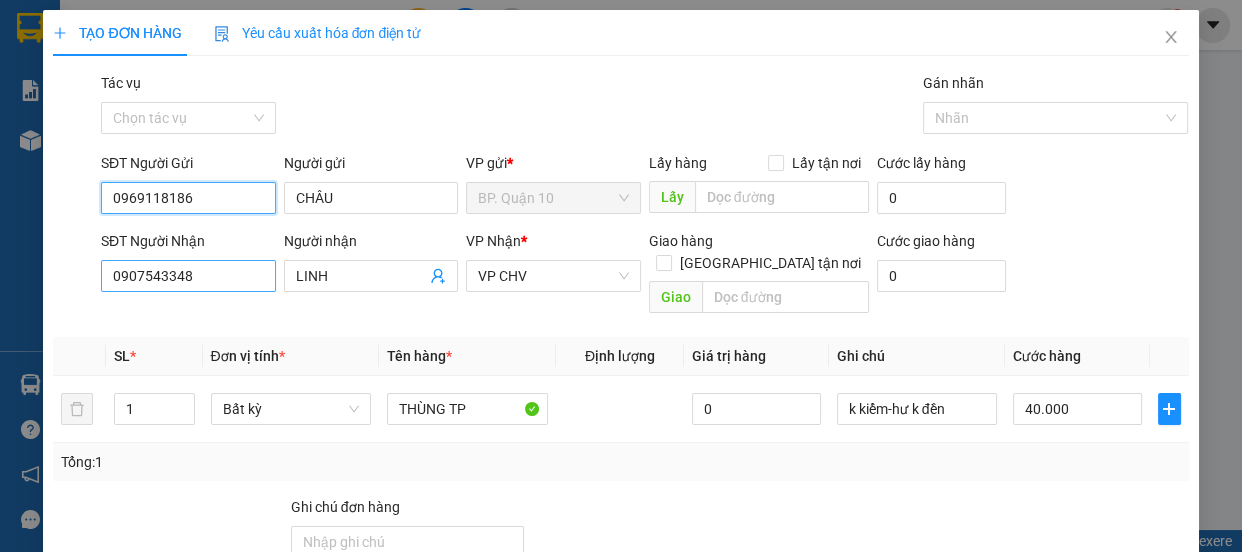 type on "0969118186" 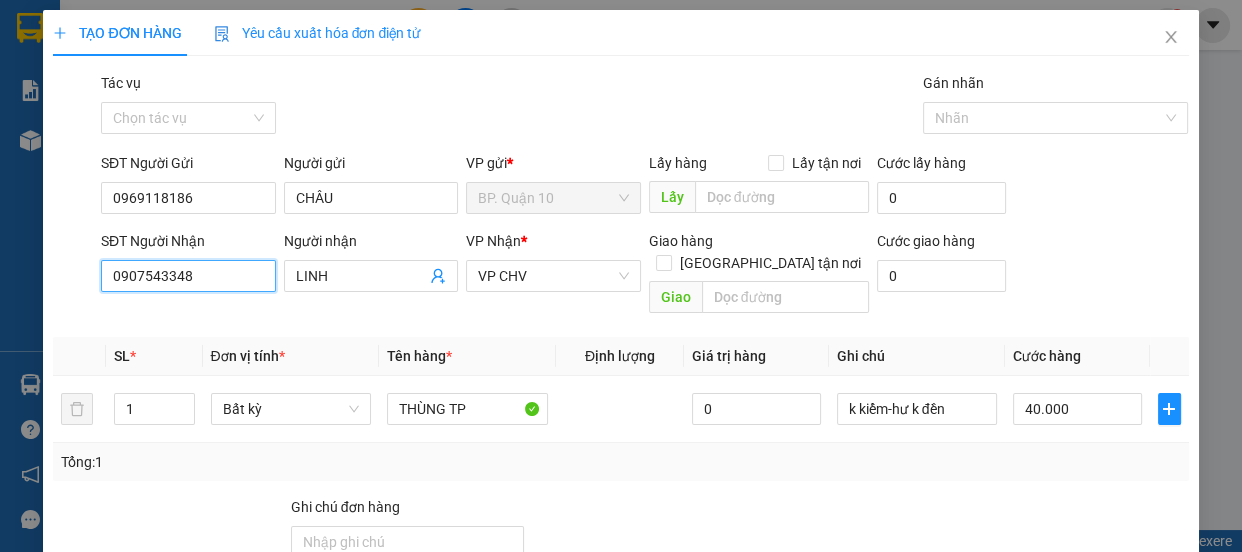 drag, startPoint x: 204, startPoint y: 272, endPoint x: 0, endPoint y: 277, distance: 204.06126 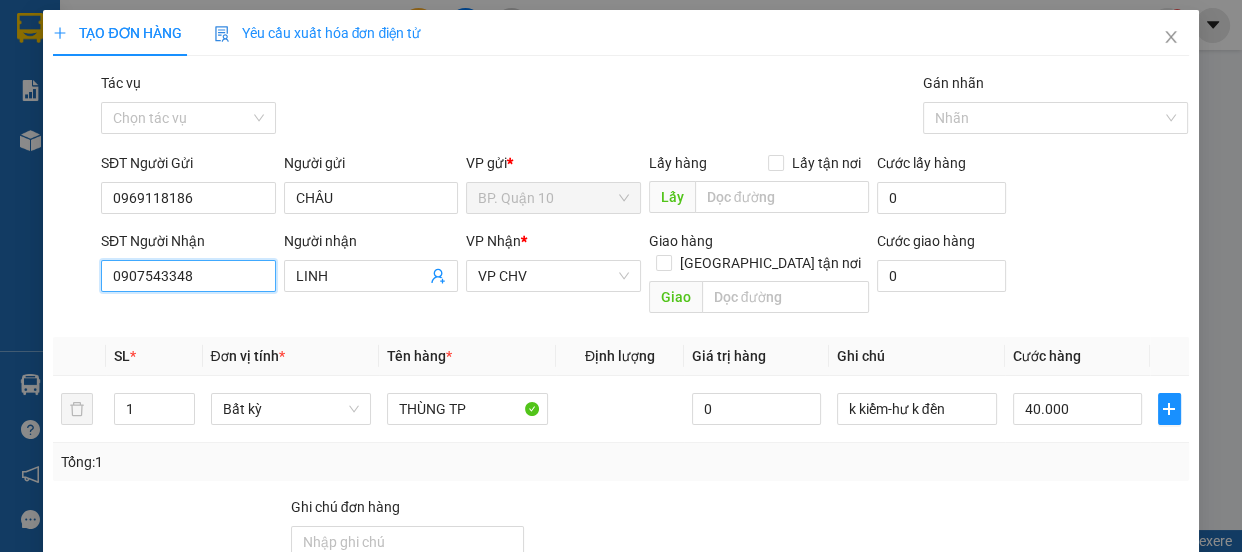 click on "TẠO ĐƠN HÀNG Yêu cầu xuất hóa đơn điện tử Transit Pickup Surcharge Ids Transit Deliver Surcharge Ids Transit Deliver Surcharge Transit Deliver Surcharge Gói vận chuyển  * Tiêu chuẩn Tác vụ Chọn tác vụ Gán nhãn   Nhãn SĐT Người Gửi 0969118186 Người gửi CHÂU VP gửi  * BP. Quận 10 Lấy hàng Lấy tận nơi Lấy Cước lấy hàng 0 SĐT Người Nhận 0907543348 0907543348 Người nhận LINH VP Nhận  * VP CHV Giao hàng Giao tận nơi Giao Cước giao hàng 0 SL  * Đơn vị tính  * Tên hàng  * Định lượng Giá trị hàng Ghi chú Cước hàng                   1 Bất kỳ THÙNG TP 0 k kiểm-hư k đền 40.000 Tổng:  1 Ghi chú đơn hàng Tổng cước 40.000 Hình thức thanh toán Tại văn phòng Số tiền thu trước 0 Chưa thanh toán 0 Chọn HT Thanh Toán Lưu nháp Xóa Thông tin Lưu Lưu và In THÙNG TP" at bounding box center (621, 276) 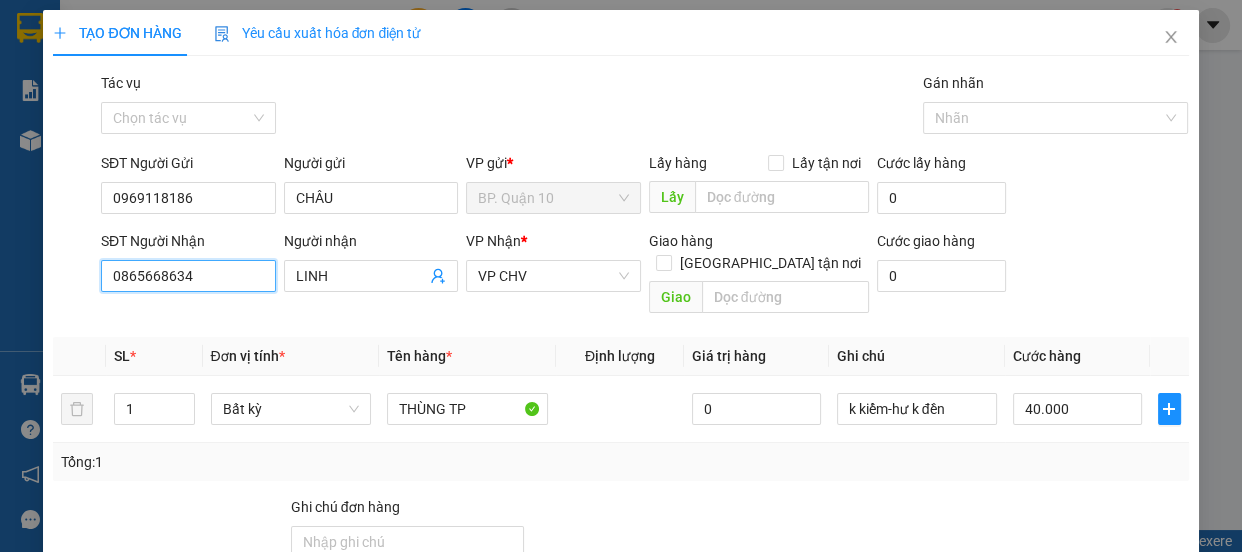 click on "0865668634" at bounding box center (188, 276) 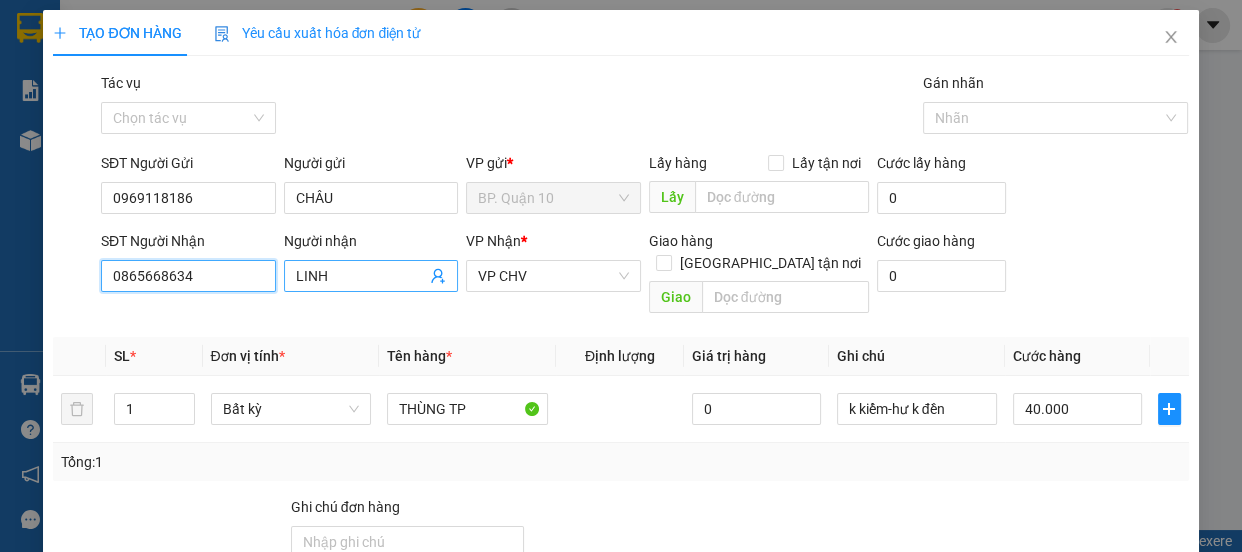 type on "0865668634" 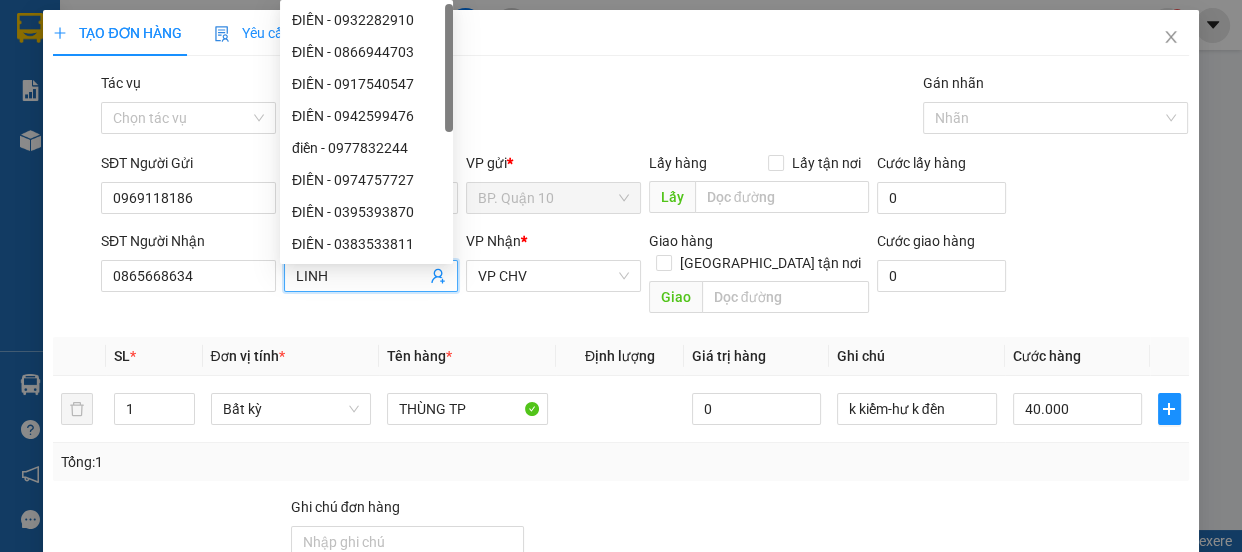 drag, startPoint x: 334, startPoint y: 279, endPoint x: 313, endPoint y: 277, distance: 21.095022 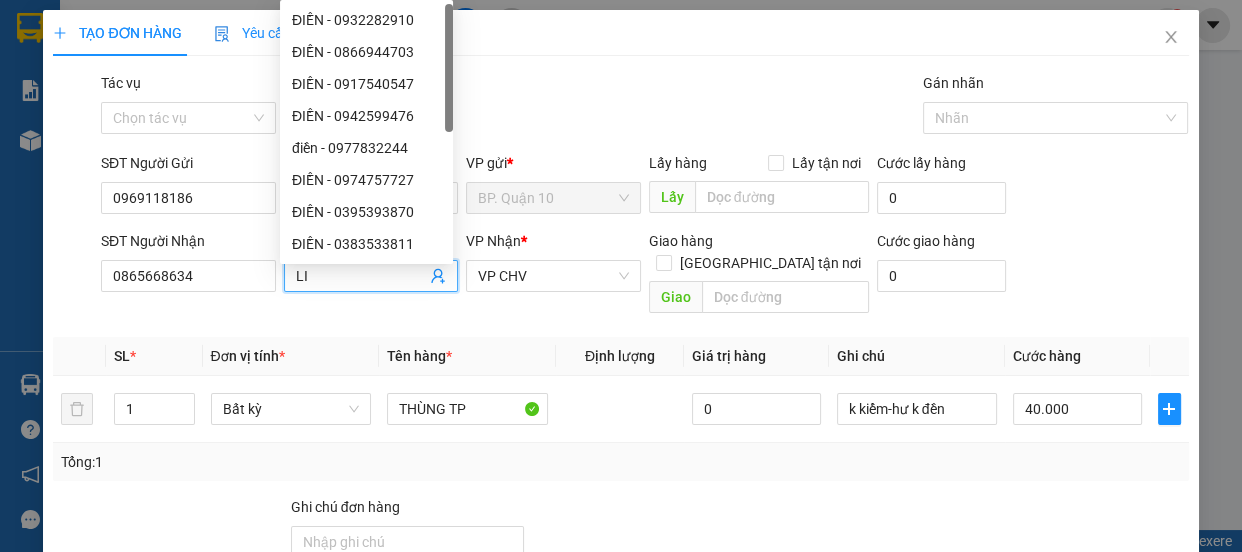 type on "L" 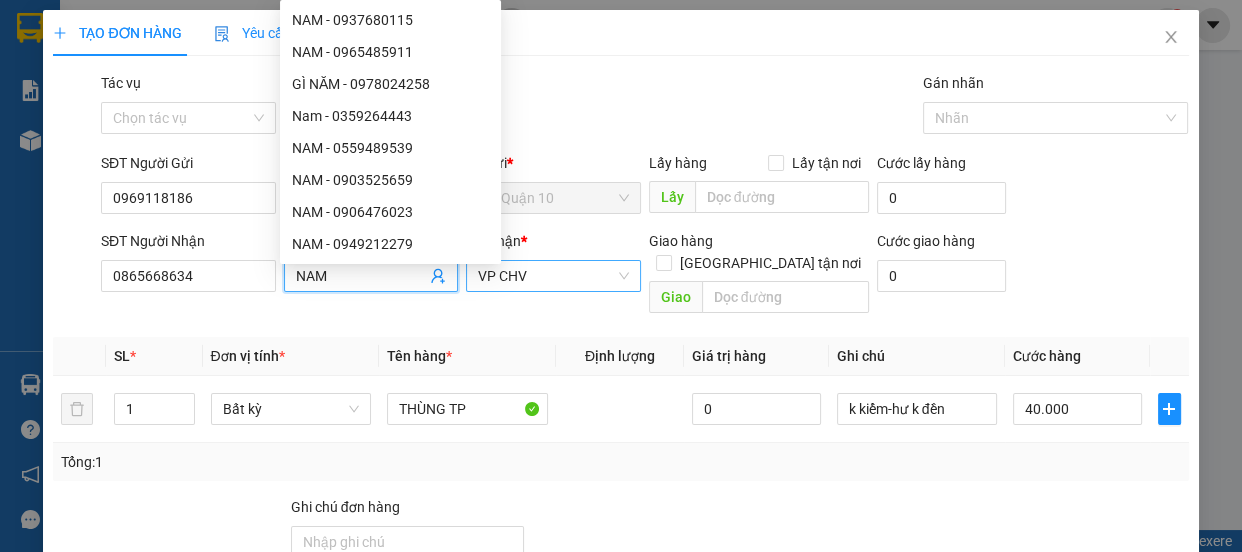 click on "VP CHV" at bounding box center [553, 276] 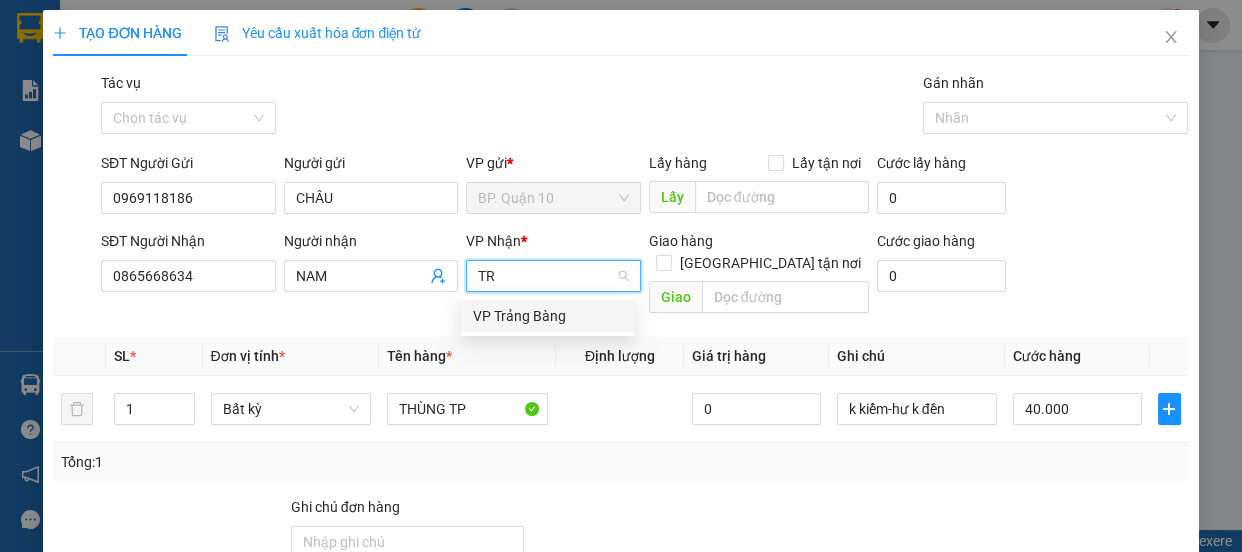 type on "TRA" 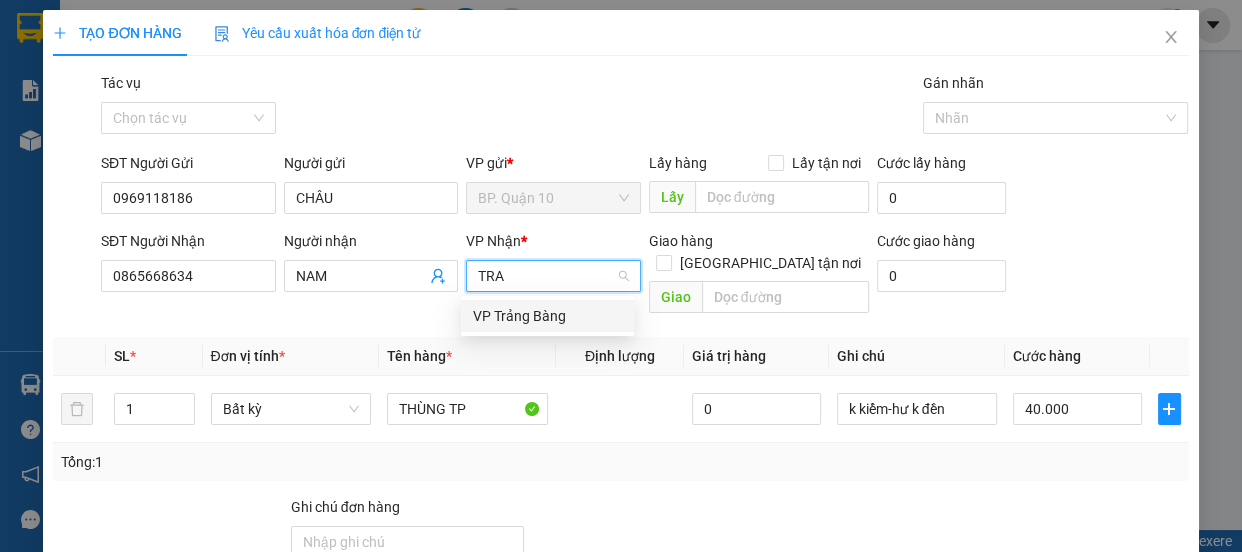 click on "VP Trảng Bàng" at bounding box center [547, 316] 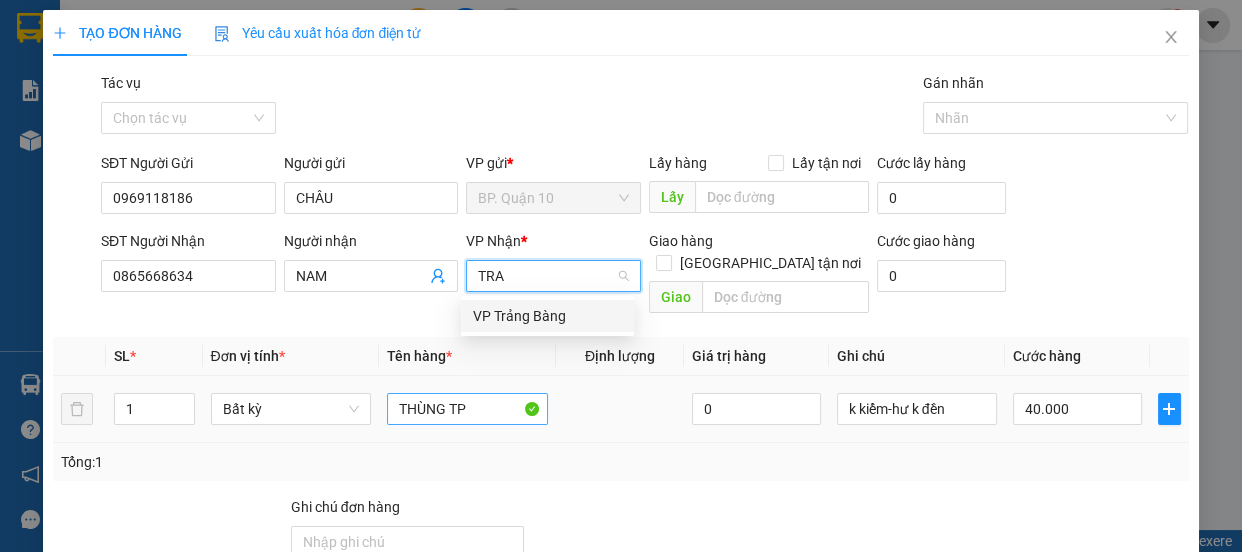 type 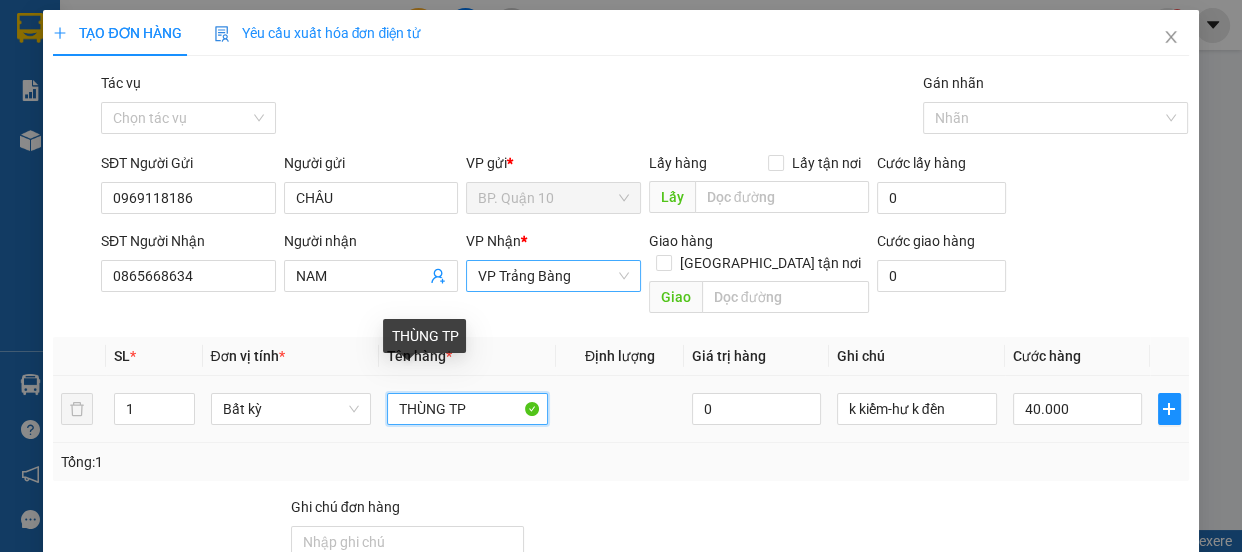 click on "THÙNG TP" at bounding box center (467, 409) 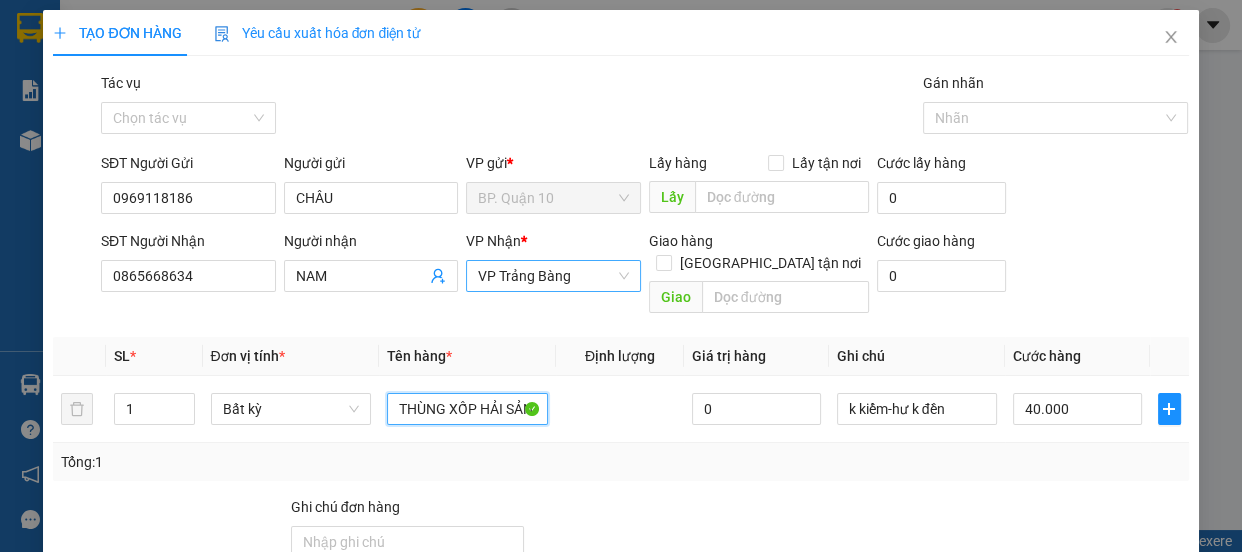 type on "THÙNG XỐP HẢI SẢN" 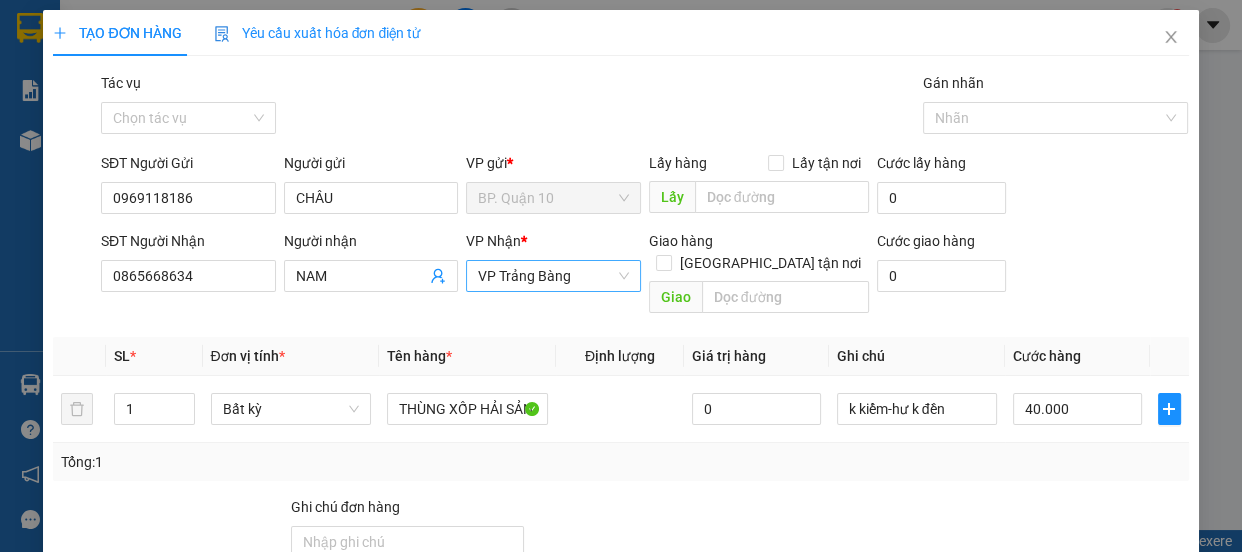 click on "Tổng:  1" at bounding box center [620, 462] 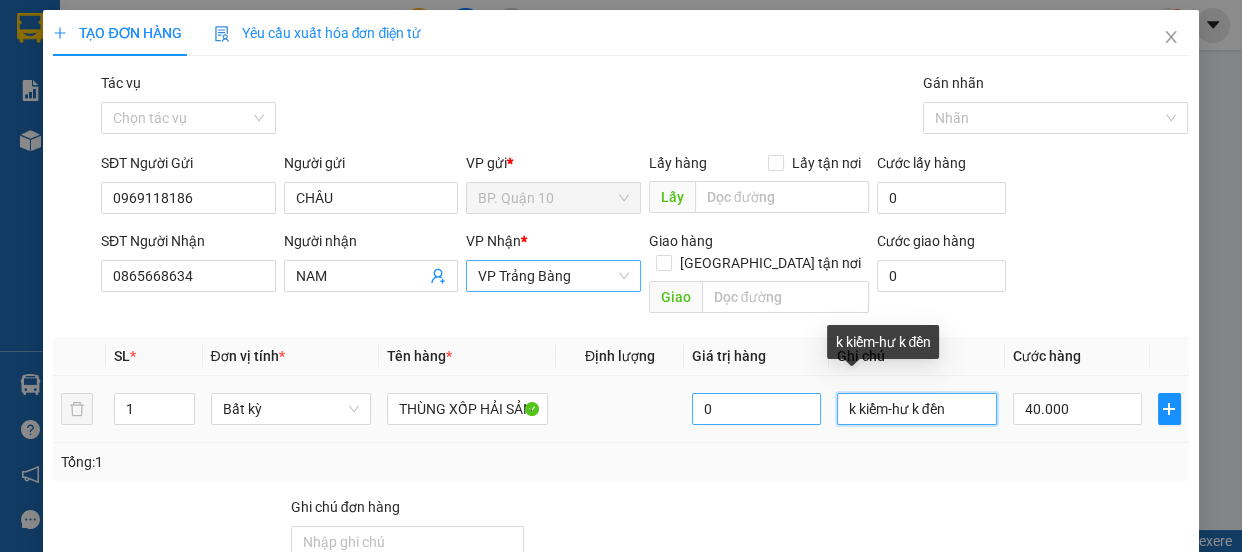 drag, startPoint x: 949, startPoint y: 387, endPoint x: 690, endPoint y: 371, distance: 259.49374 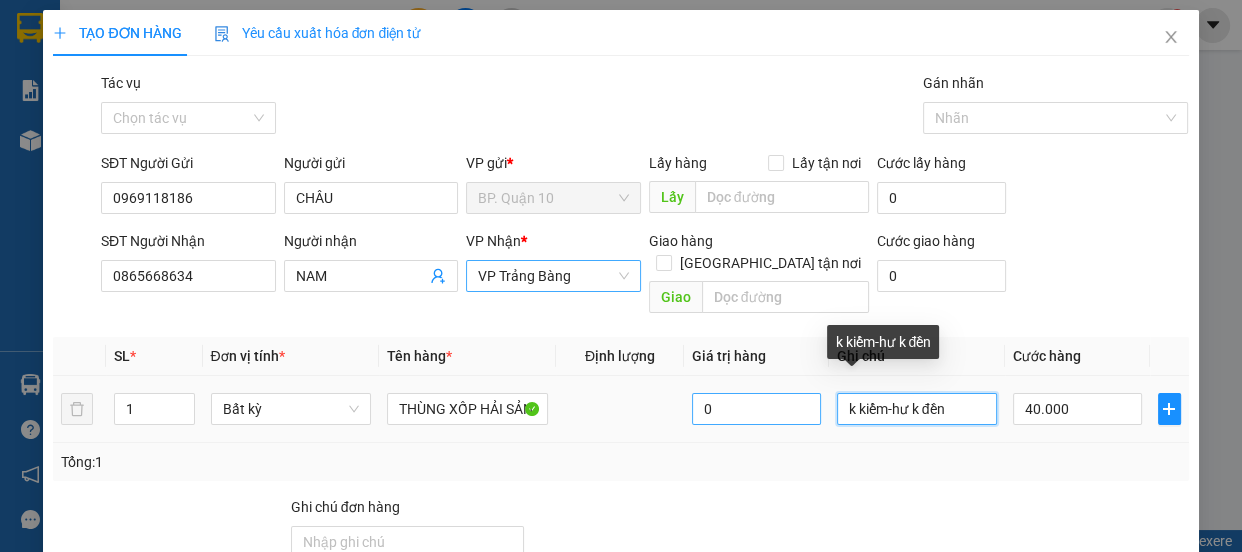 click on "1 Bất kỳ THÙNG XỐP HẢI SẢN 0 k kiểm-hư k đền 40.000" at bounding box center [620, 409] 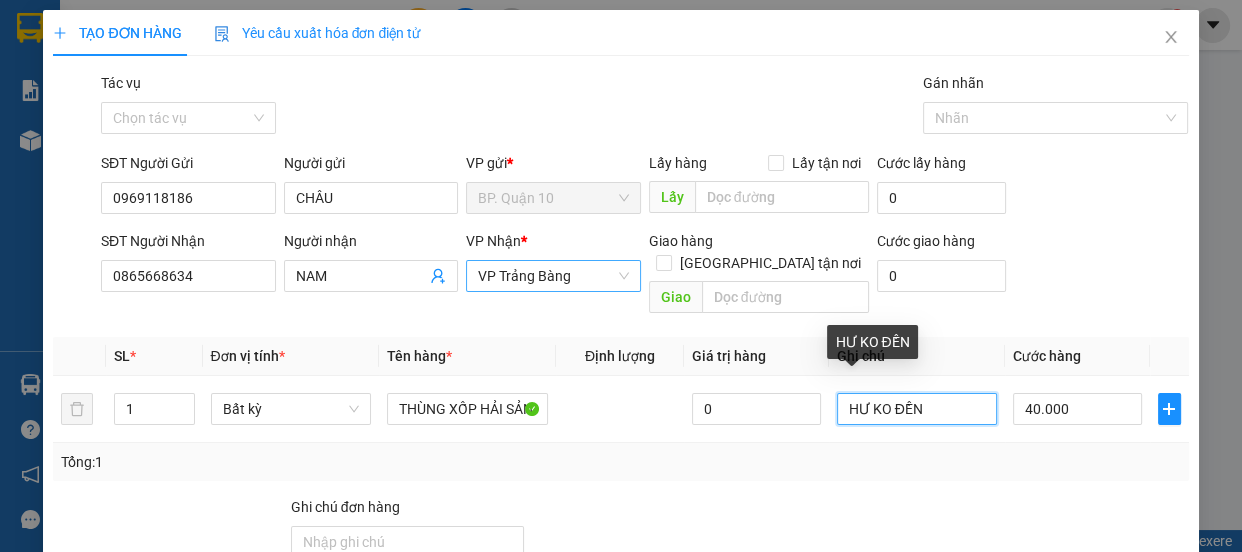 type on "HƯ KO ĐỀN" 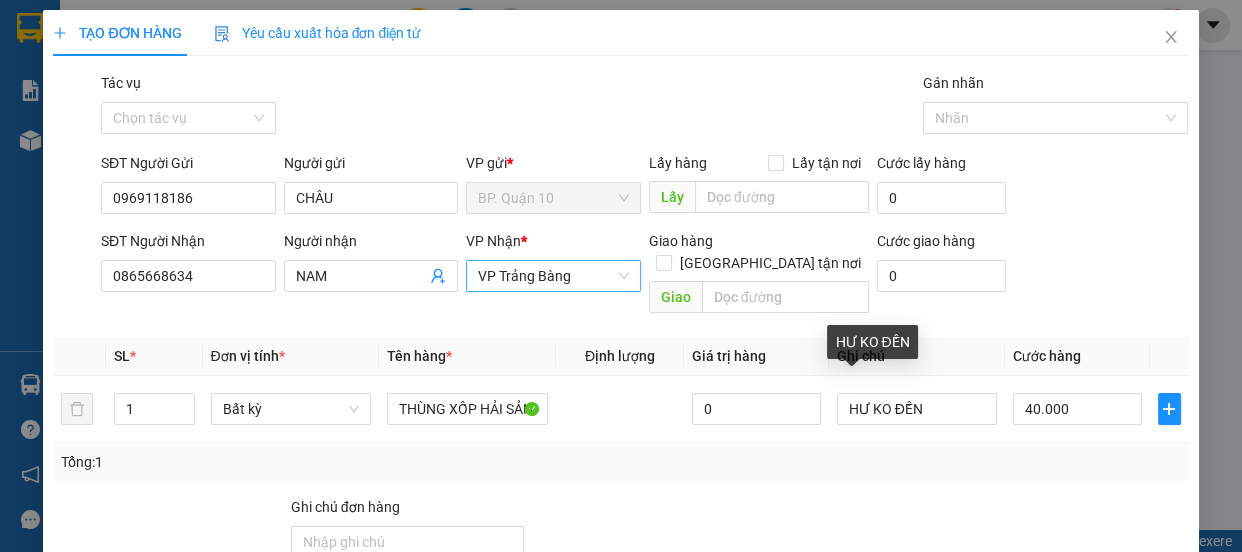 click at bounding box center (881, 531) 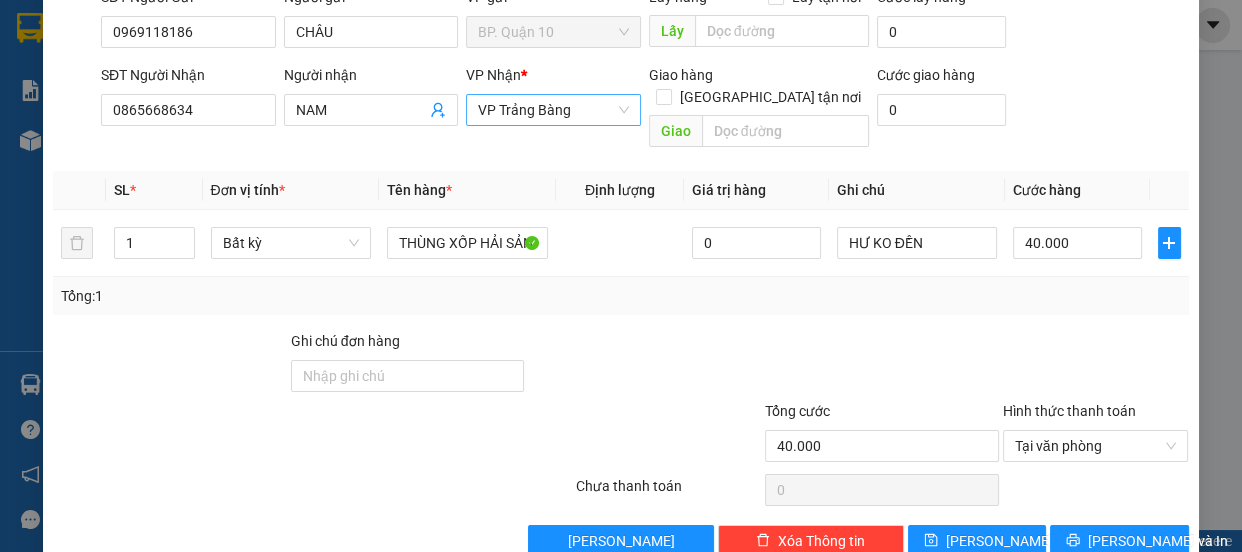 scroll, scrollTop: 187, scrollLeft: 0, axis: vertical 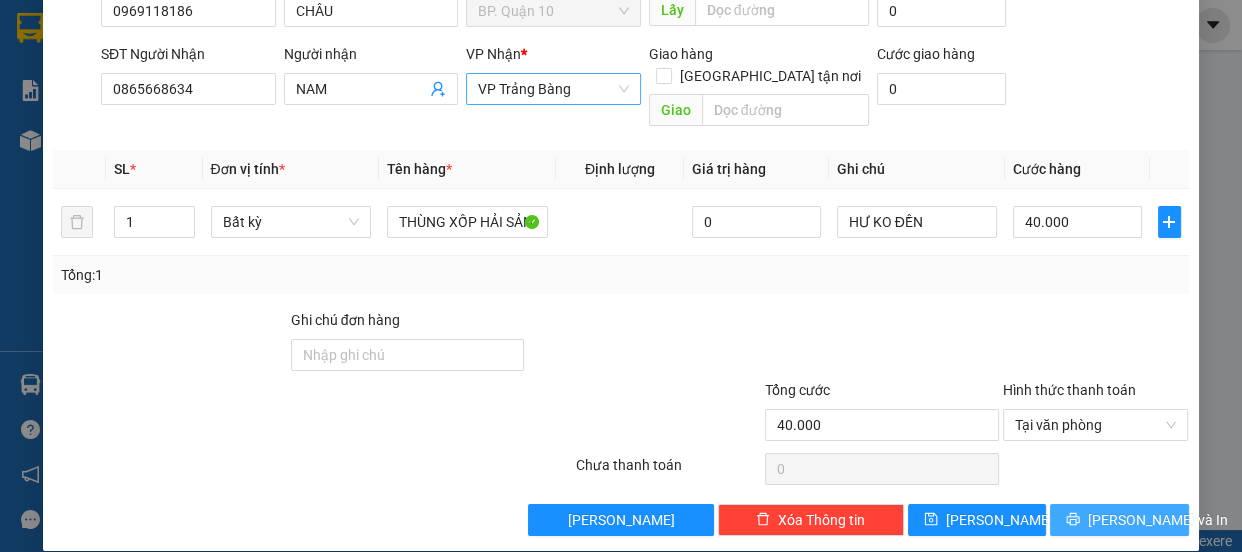 click on "[PERSON_NAME] và In" at bounding box center (1119, 520) 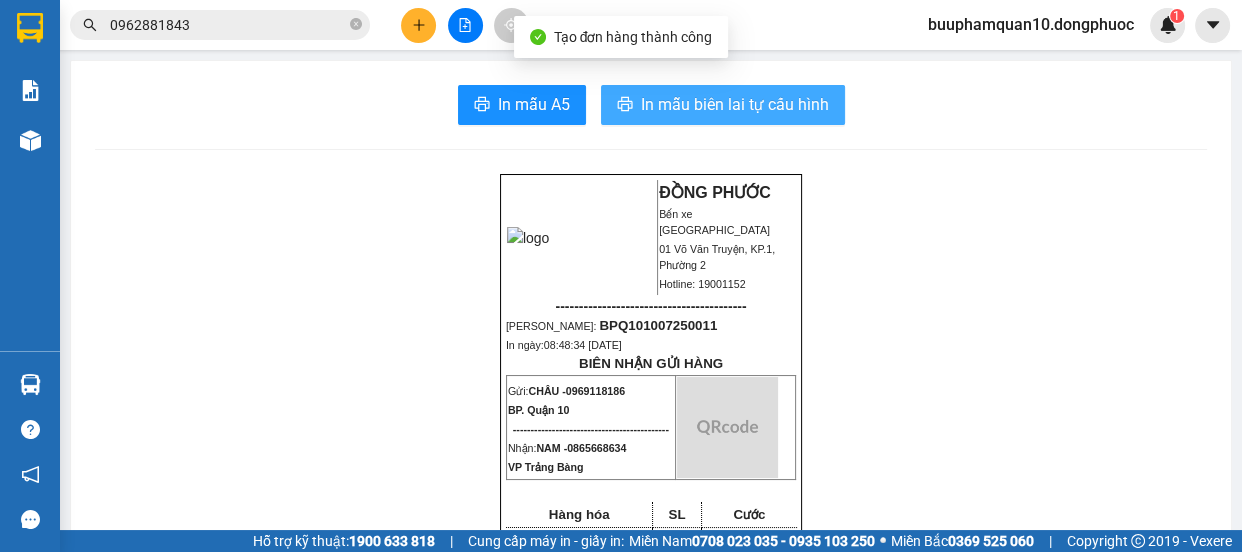 click on "In mẫu biên lai tự cấu hình" at bounding box center (735, 104) 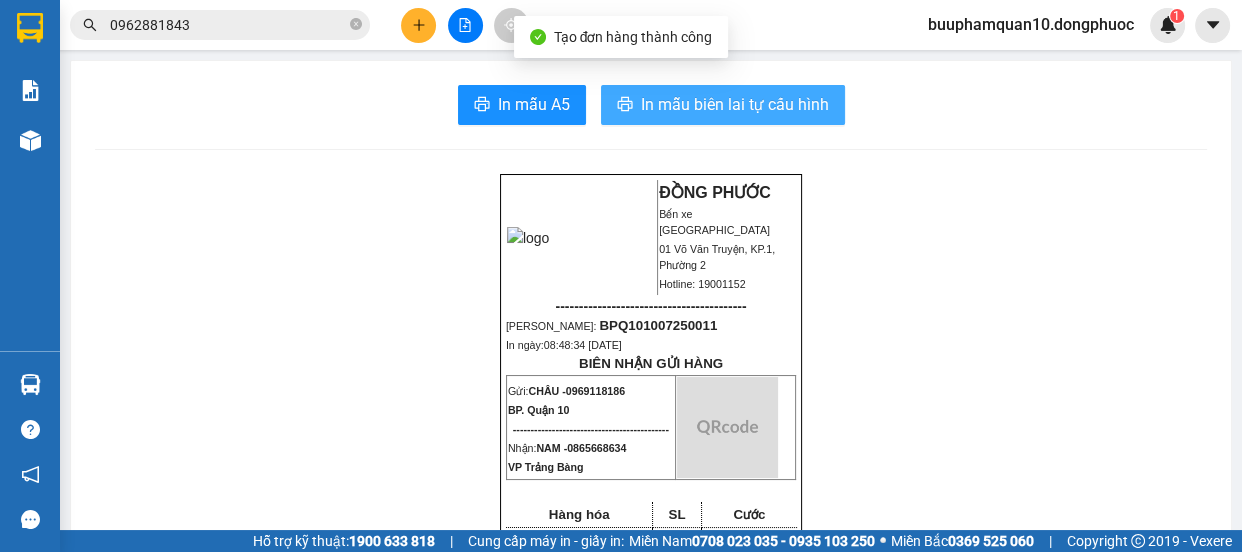 scroll, scrollTop: 0, scrollLeft: 0, axis: both 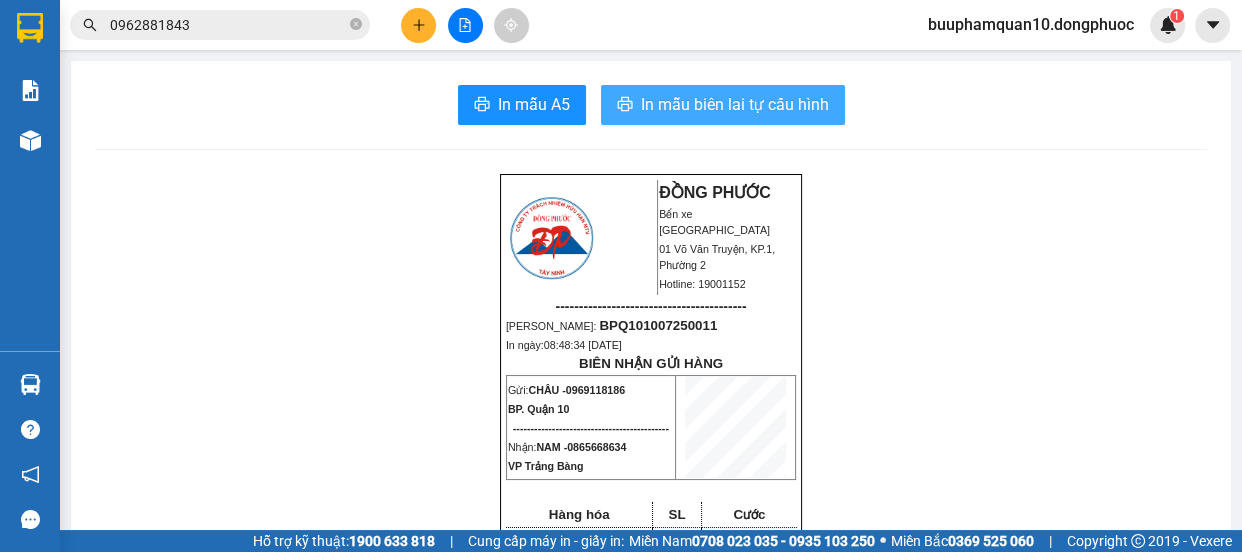 click on "In mẫu biên lai tự cấu hình" at bounding box center (735, 104) 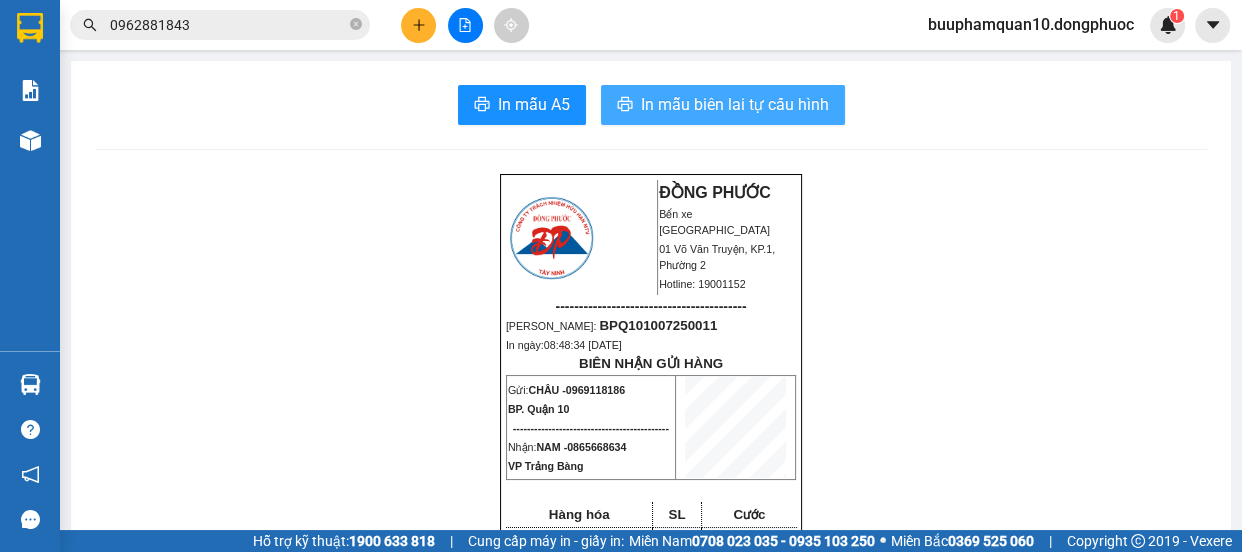 scroll, scrollTop: 0, scrollLeft: 0, axis: both 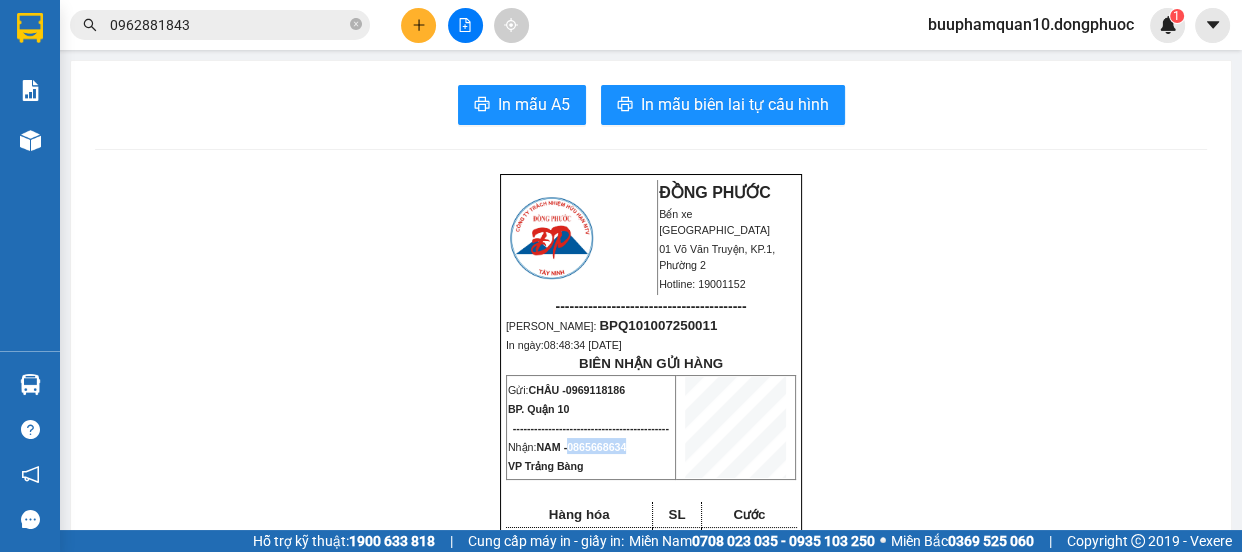 drag, startPoint x: 632, startPoint y: 468, endPoint x: 568, endPoint y: 467, distance: 64.00781 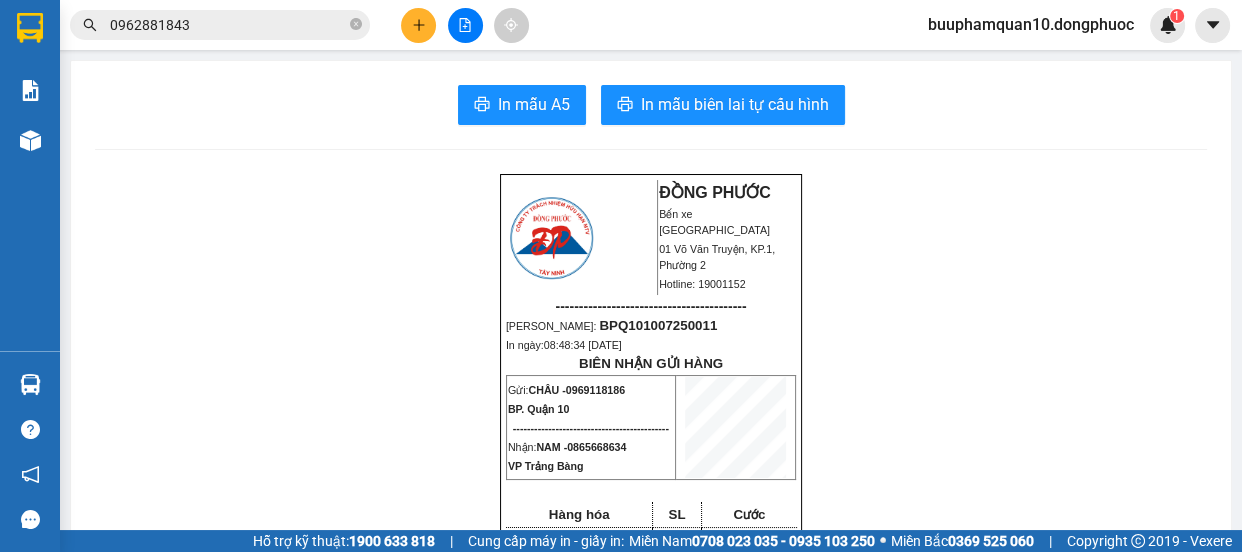 drag, startPoint x: 563, startPoint y: 464, endPoint x: 574, endPoint y: 479, distance: 18.601076 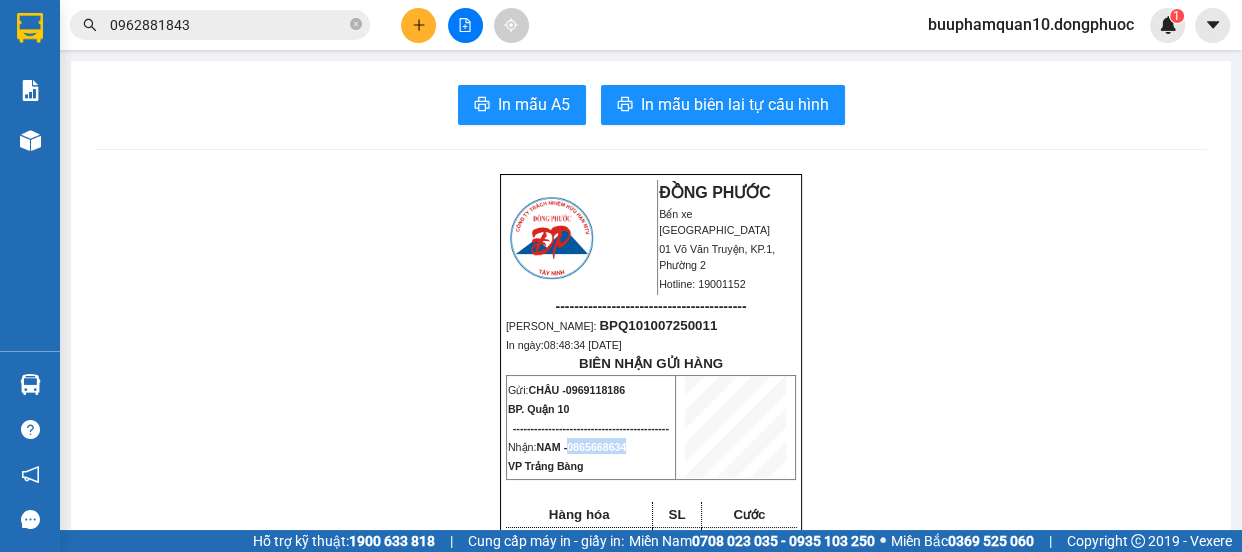 drag, startPoint x: 564, startPoint y: 465, endPoint x: 631, endPoint y: 465, distance: 67 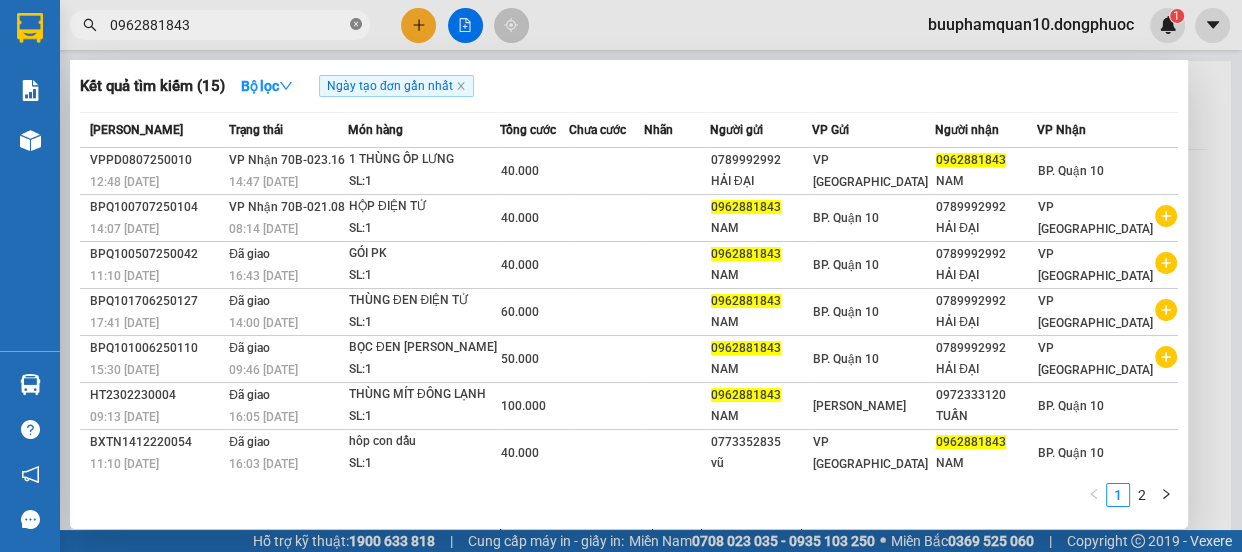 click 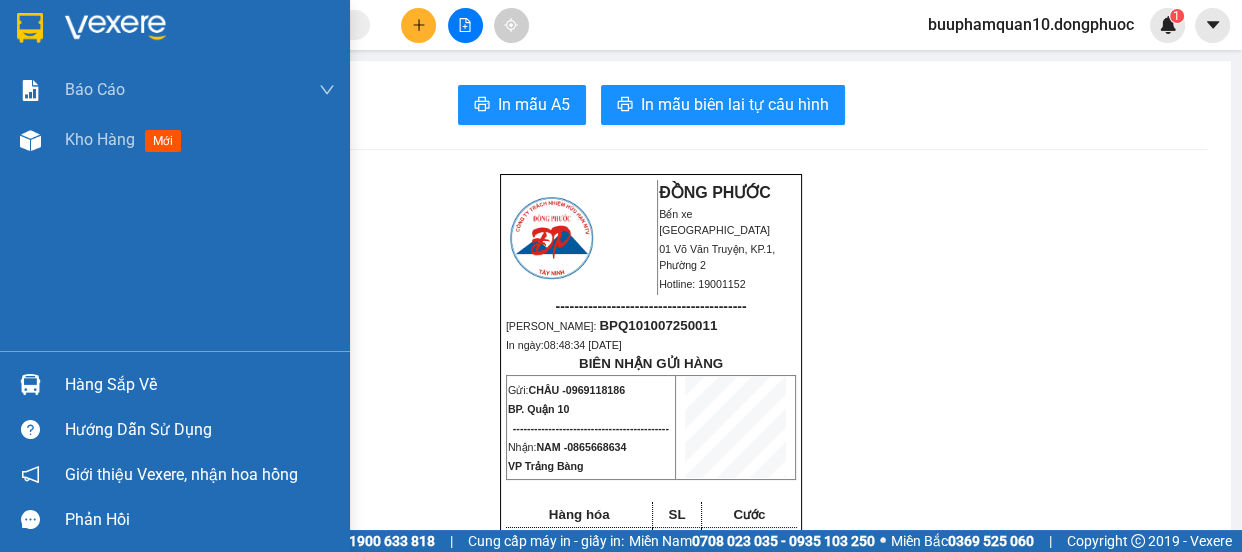 click on "Hàng sắp về" at bounding box center [200, 385] 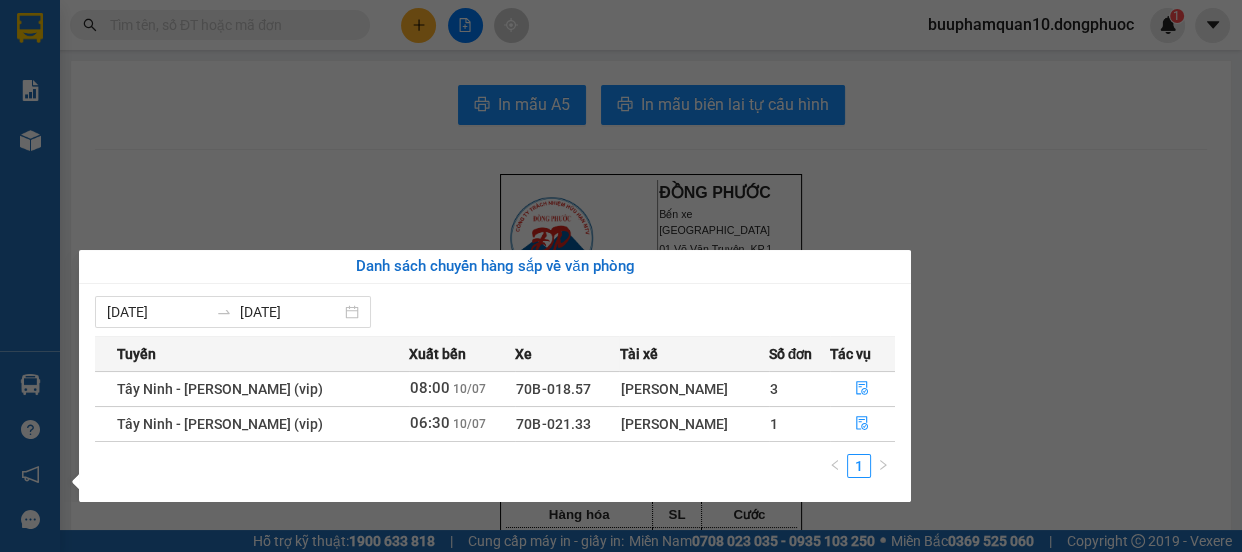 click on "Kết quả tìm kiếm ( 15 )  Bộ lọc  Ngày tạo đơn gần nhất Mã ĐH Trạng thái Món hàng Tổng cước Chưa cước Nhãn Người gửi VP Gửi Người nhận VP Nhận VPPD0807250010 12:48 - 08/07 VP Nhận   70B-023.16 14:47 - 08/07 1 THÙNG ỐP LƯNG SL:  1 40.000 0789992992 HẢI ĐẠI VP Phước Đông 0962881843 NAM BP. Quận 10 BPQ100707250104 14:07 - 07/07 VP Nhận   70B-021.08 08:14 - 08/07 HỘP ĐIỆN TỬ SL:  1 40.000 0962881843 NAM BP. Quận 10 0789992992 HẢI ĐẠI VP Phước Đông BPQ100507250042 11:10 - 05/07 Đã giao   16:43 - 05/07 GÓI PK SL:  1 40.000 0962881843 NAM BP. Quận 10 0789992992 HẢI ĐẠI VP Phước Đông BPQ101706250127 17:41 - 17/06 Đã giao   14:00 - 20/06 THÙNG ĐEN ĐIỆN TỬ SL:  1 60.000 0962881843 NAM BP. Quận 10 0789992992 HẢI ĐẠI VP Phước Đông BPQ101006250110 15:30 - 10/06 Đã giao   09:46 - 11/06 BỌC ĐEN Đ TỬ SL:  1 50.000 0962881843 NAM BP. Quận 10 0789992992 HẢI ĐẠI VP Phước Đông Đã giao" at bounding box center (621, 276) 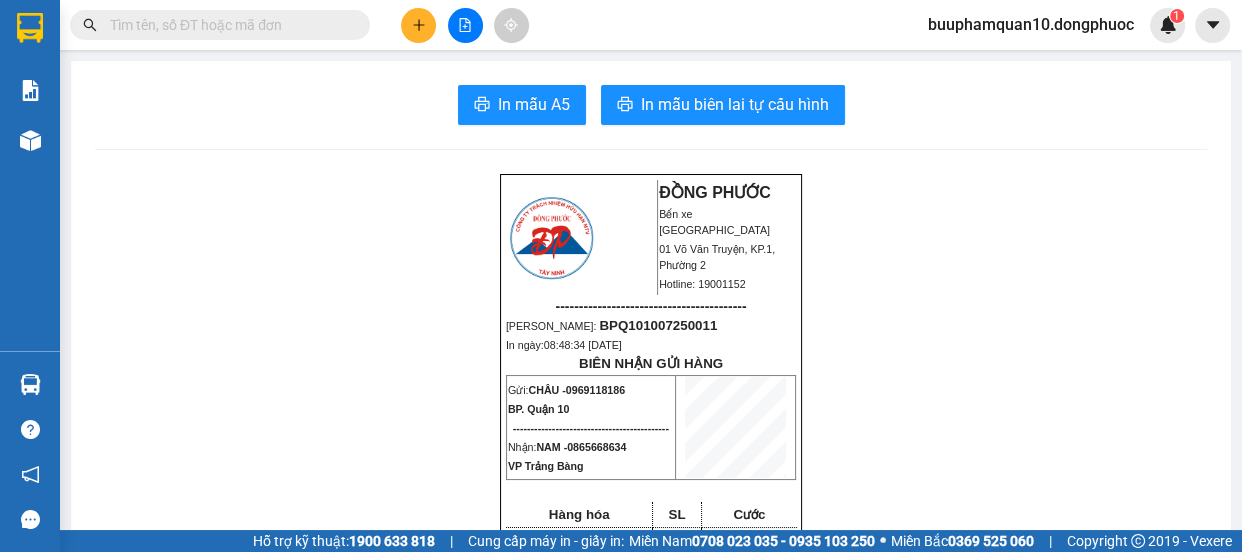 click at bounding box center (228, 25) 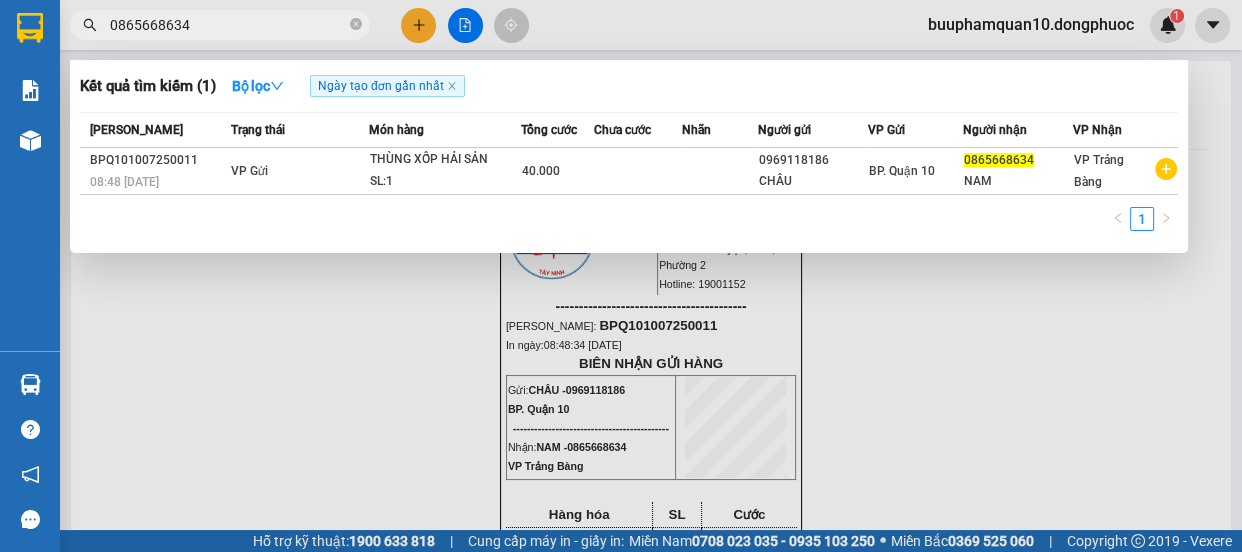 type on "0865668634" 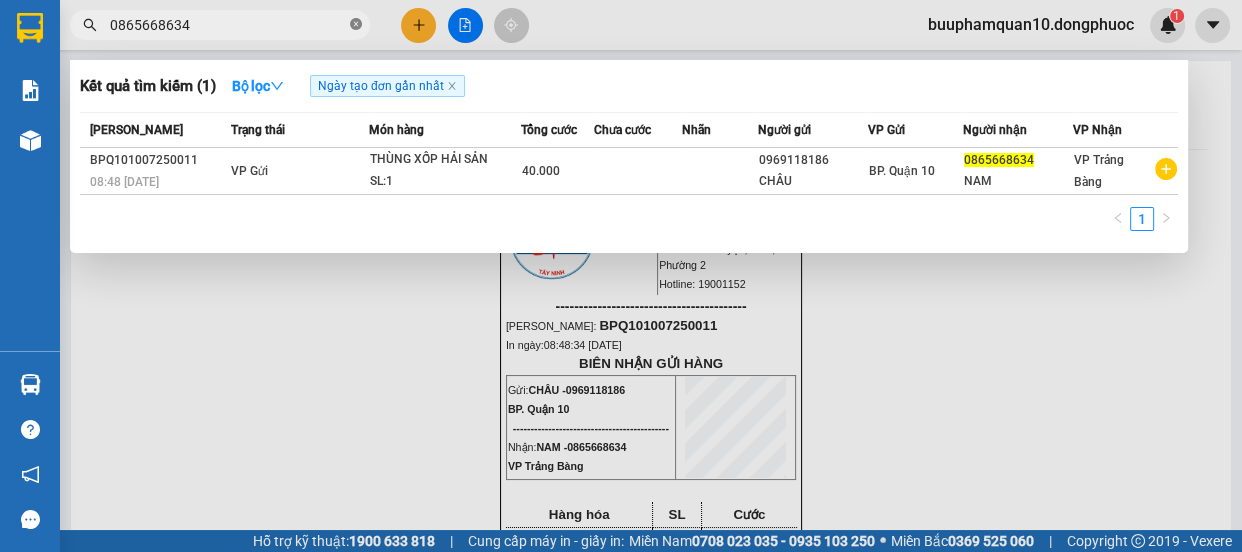 click 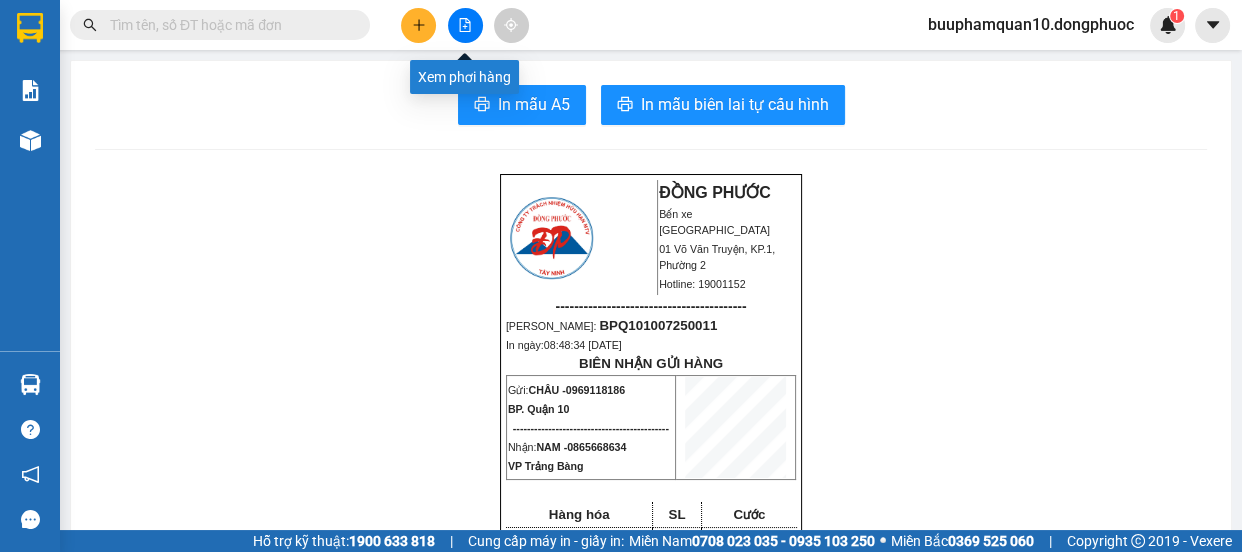 click at bounding box center (465, 25) 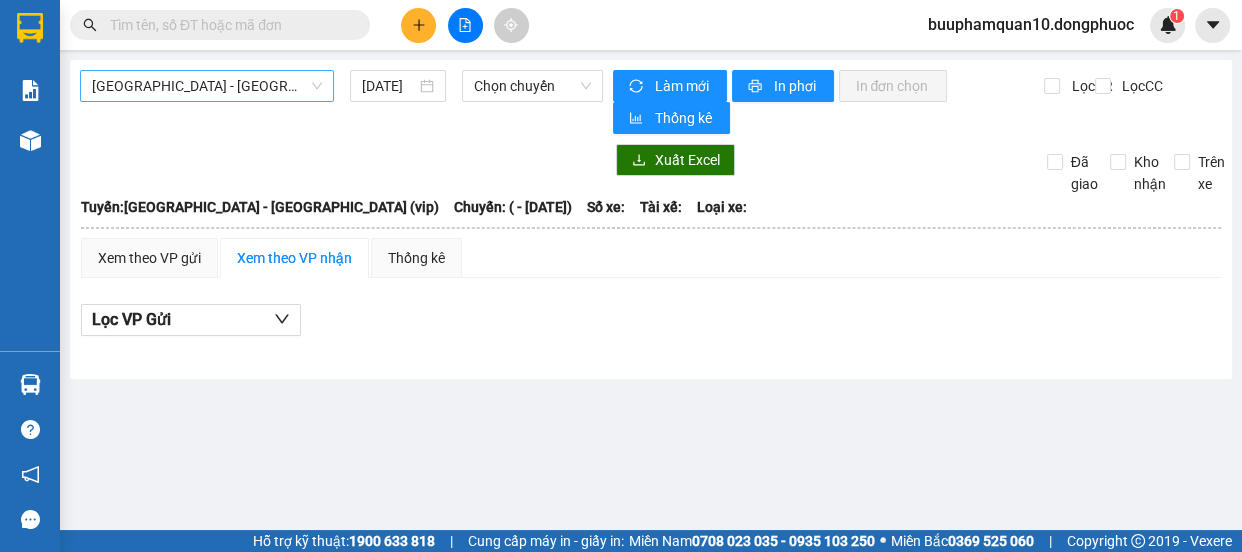 click on "[GEOGRAPHIC_DATA] - [GEOGRAPHIC_DATA] (vip)" at bounding box center [207, 86] 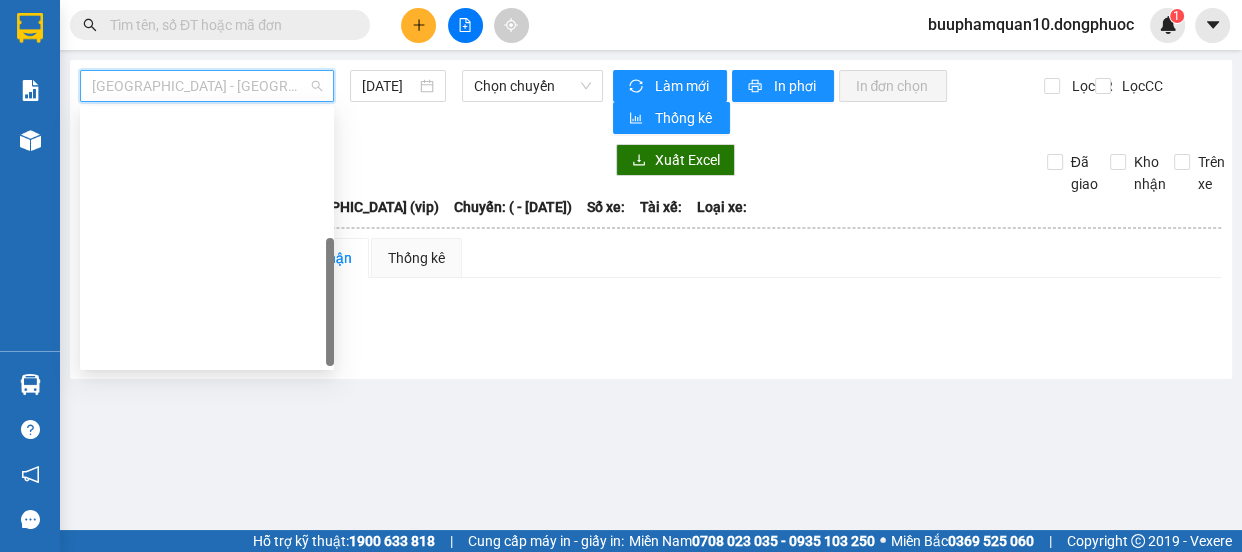 scroll, scrollTop: 287, scrollLeft: 0, axis: vertical 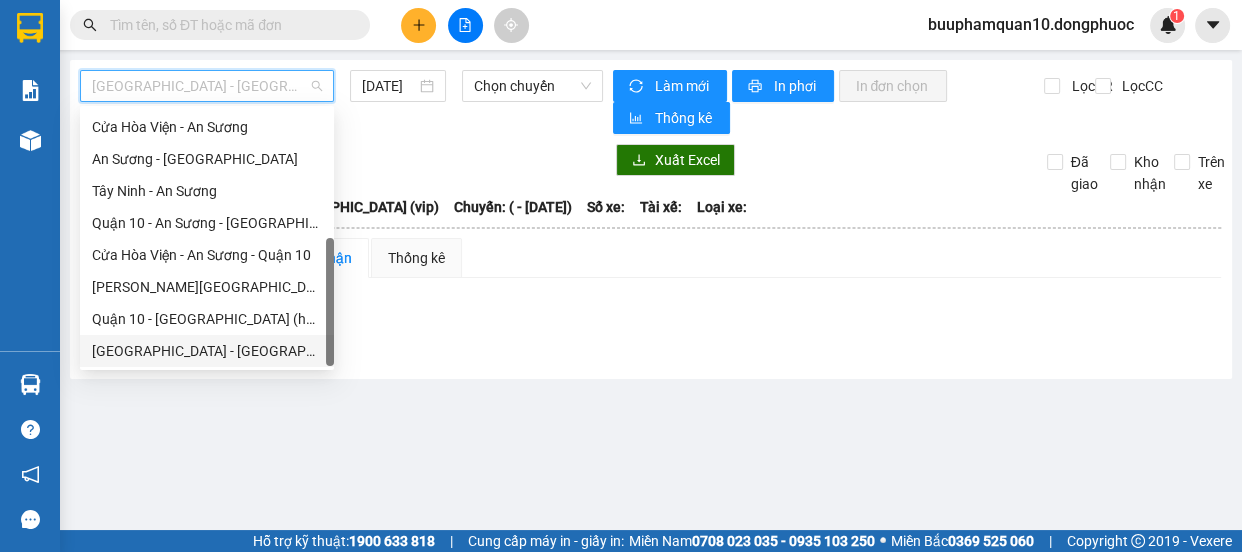click on "[GEOGRAPHIC_DATA] - [GEOGRAPHIC_DATA] (vip)" at bounding box center [207, 351] 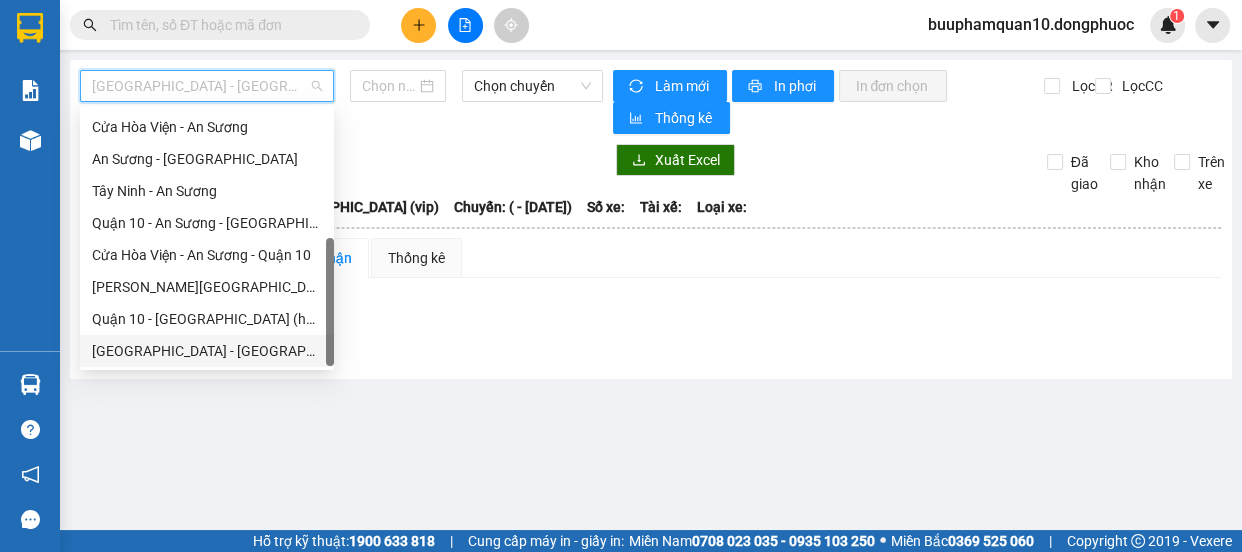 type on "[DATE]" 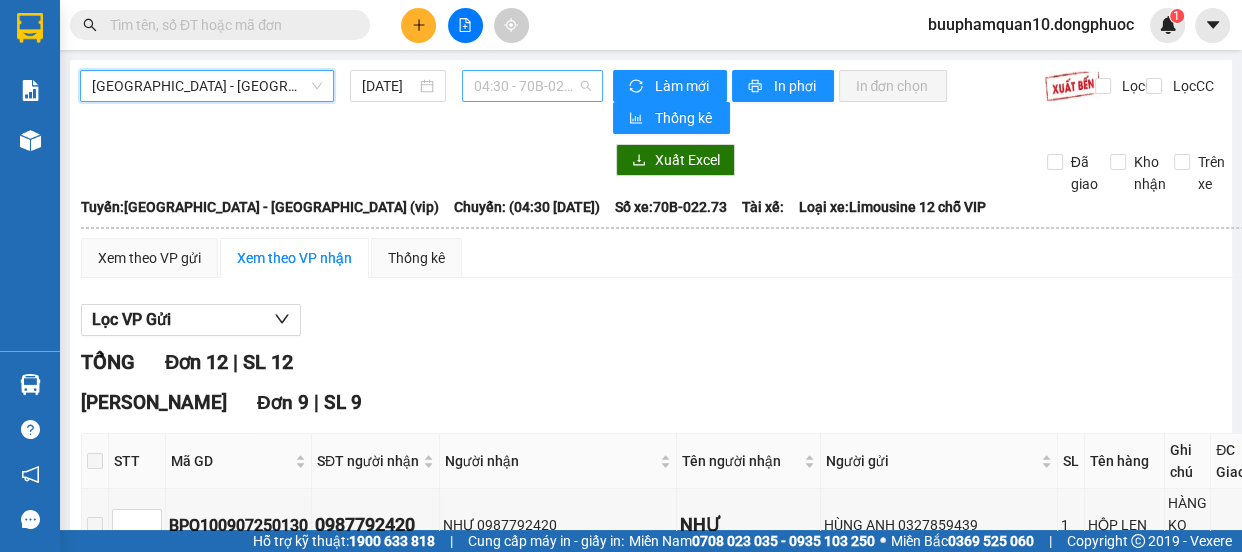 click on "04:30     - 70B-022.73" at bounding box center [532, 86] 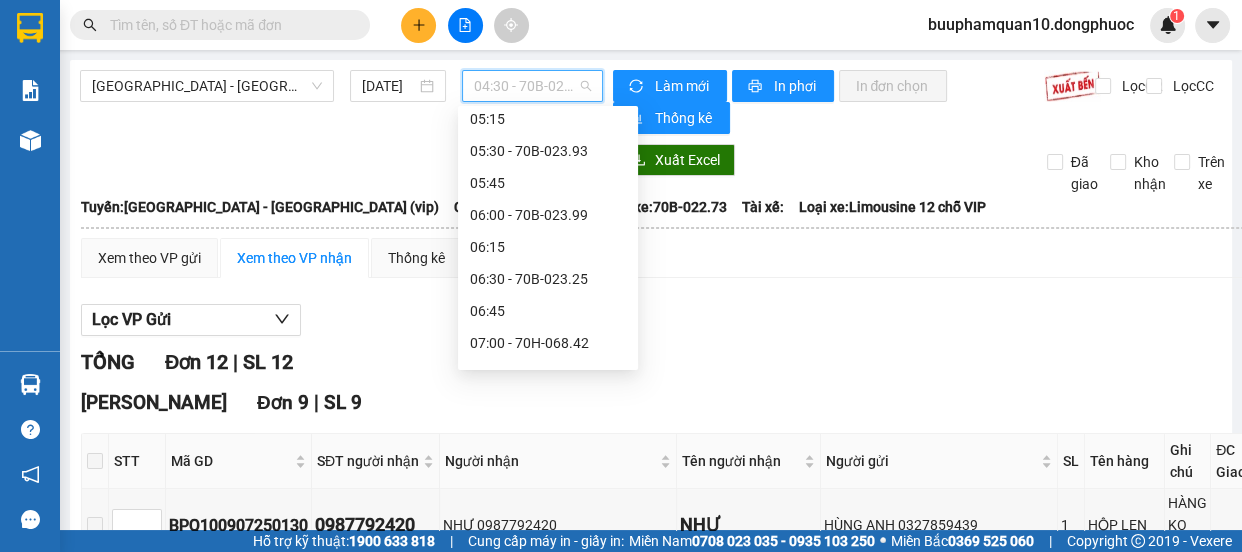 scroll, scrollTop: 0, scrollLeft: 0, axis: both 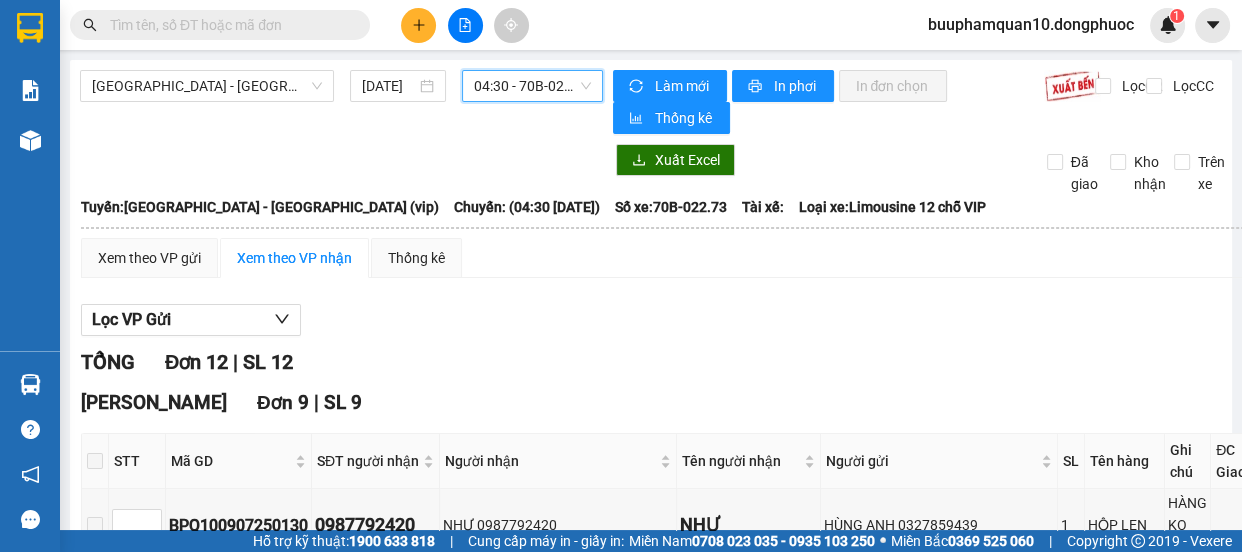 click on "04:30     - 70B-022.73" at bounding box center [532, 86] 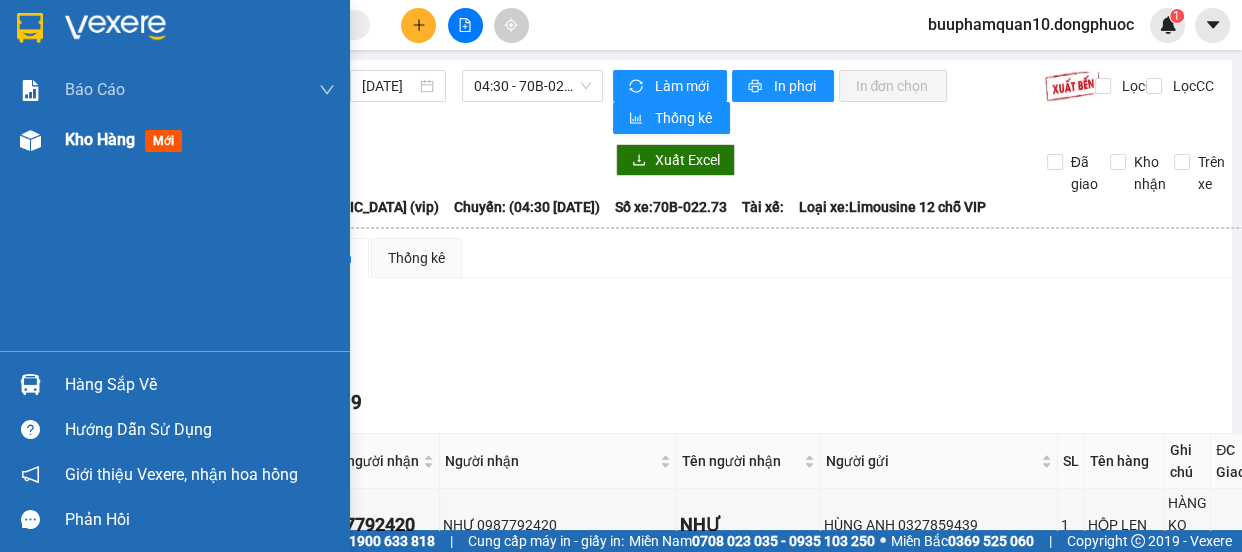 click at bounding box center [30, 140] 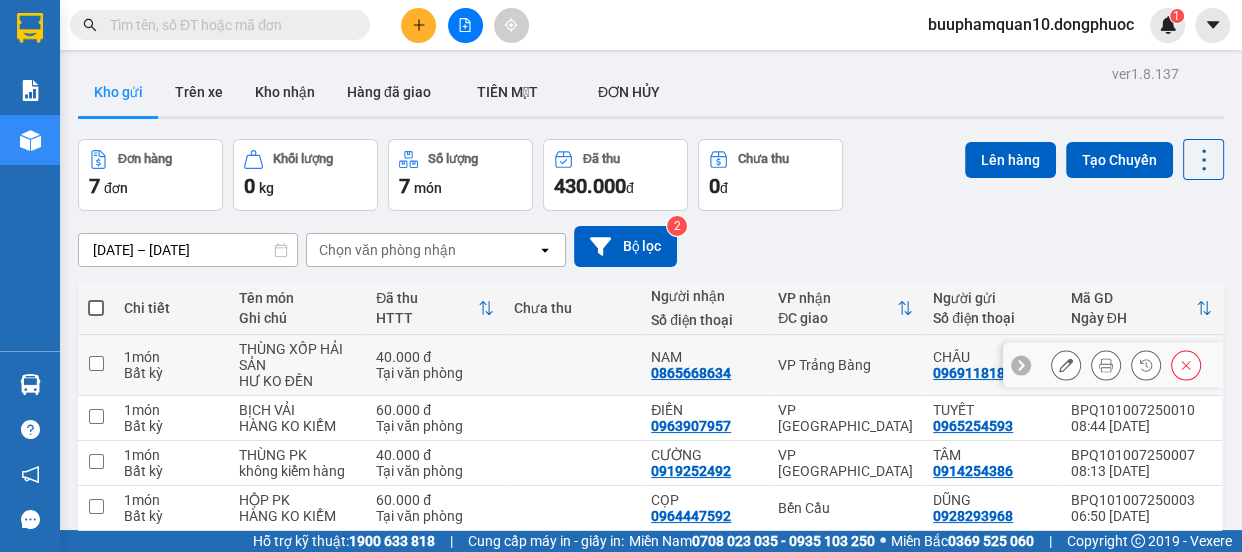 click at bounding box center [96, 363] 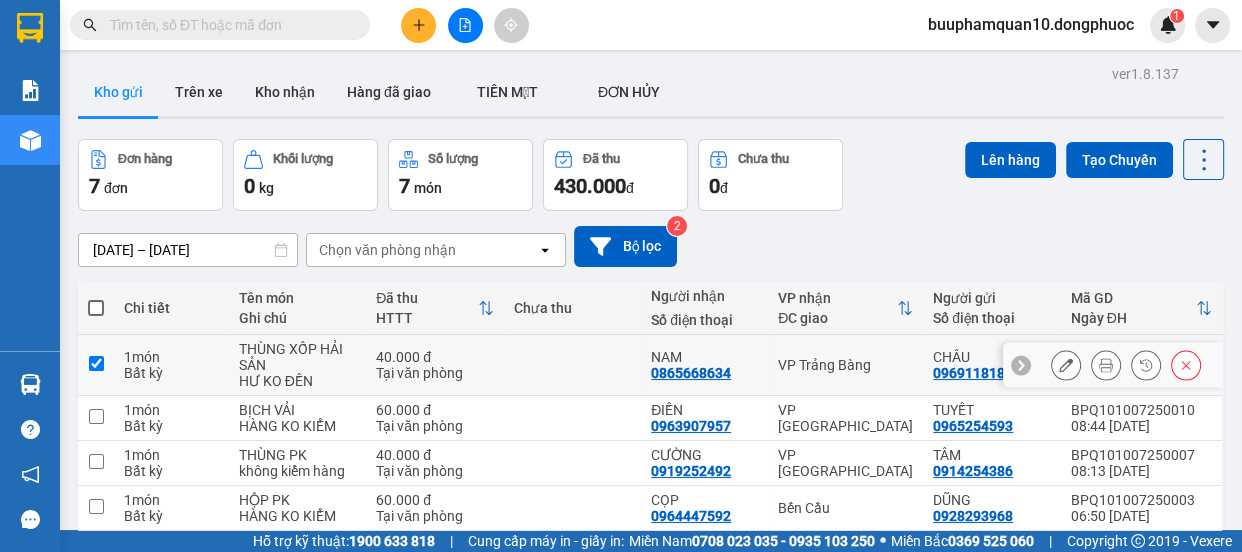 checkbox on "true" 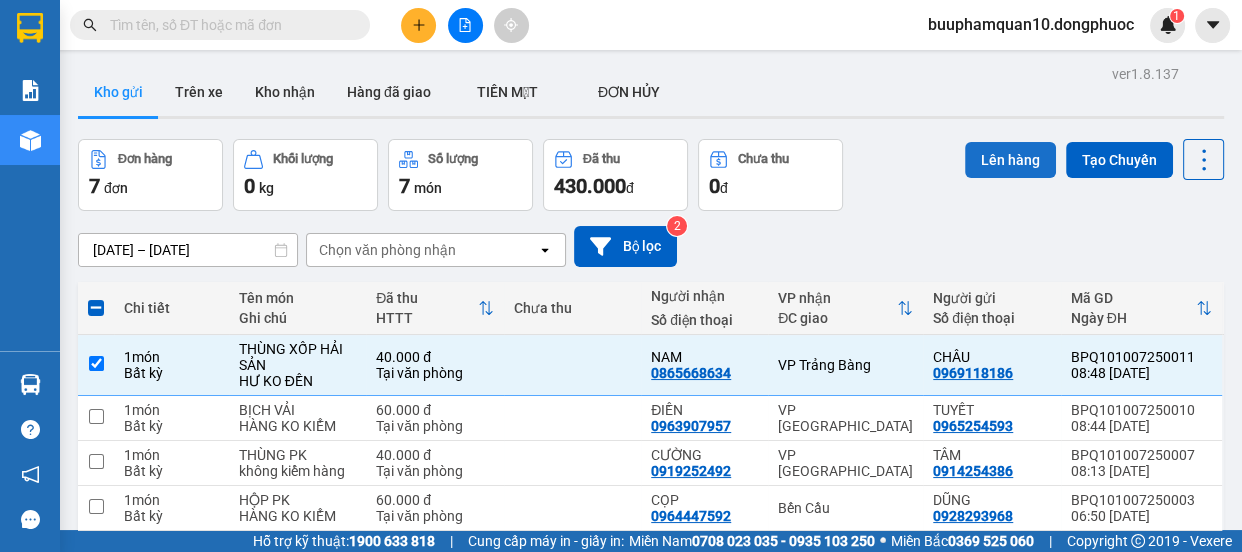 click on "Lên hàng" at bounding box center [1010, 160] 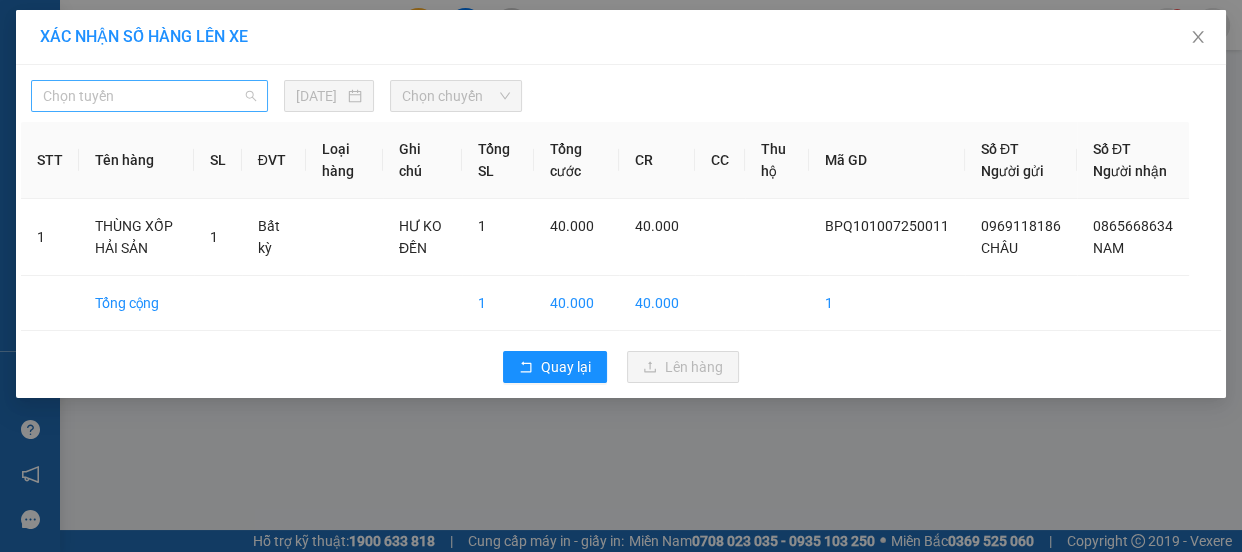 click on "Chọn tuyến" at bounding box center [149, 96] 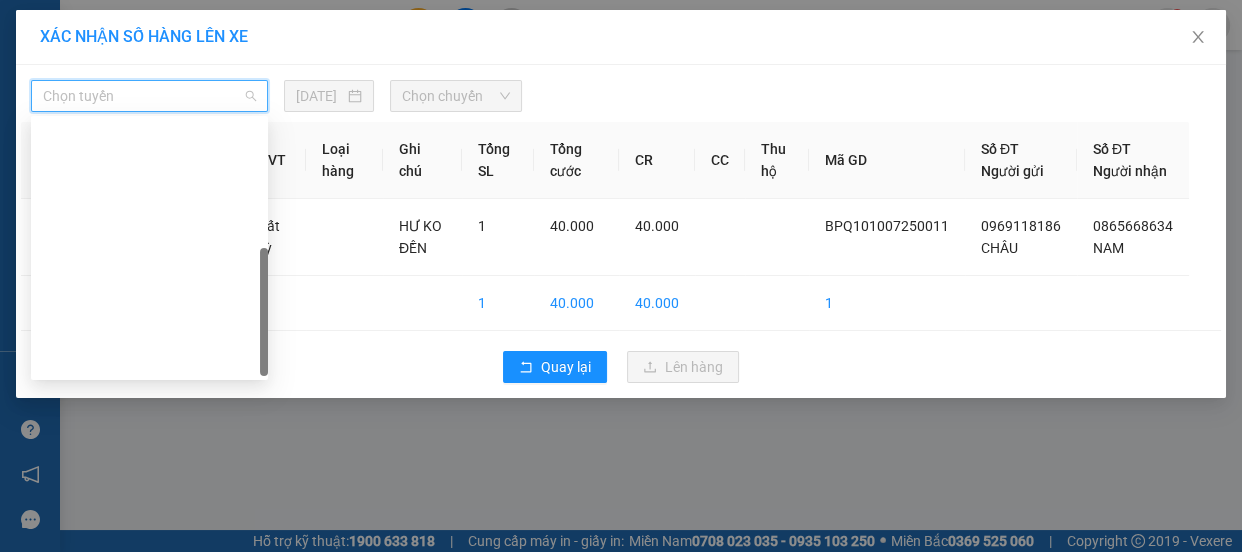 scroll, scrollTop: 287, scrollLeft: 0, axis: vertical 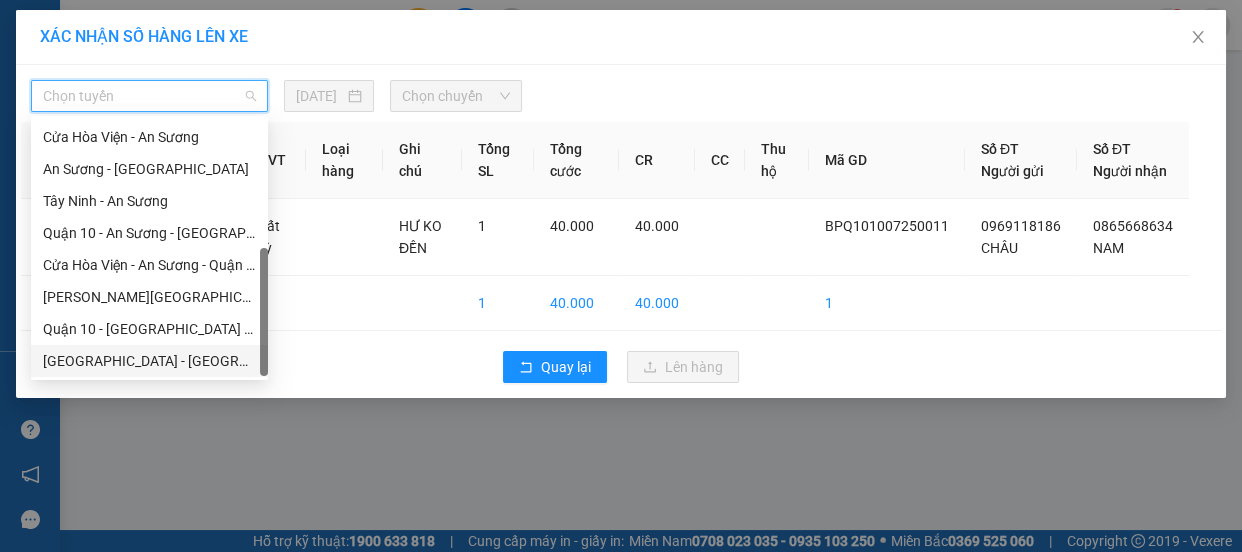 click on "[GEOGRAPHIC_DATA] - [GEOGRAPHIC_DATA] (vip)" at bounding box center [149, 361] 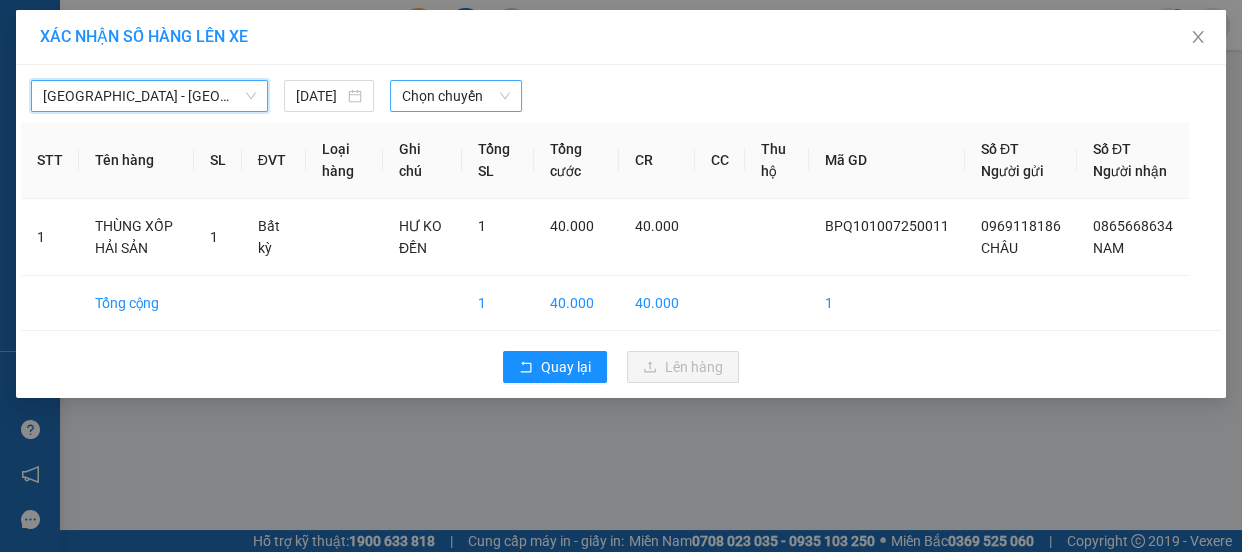 click on "Chọn chuyến" at bounding box center [456, 96] 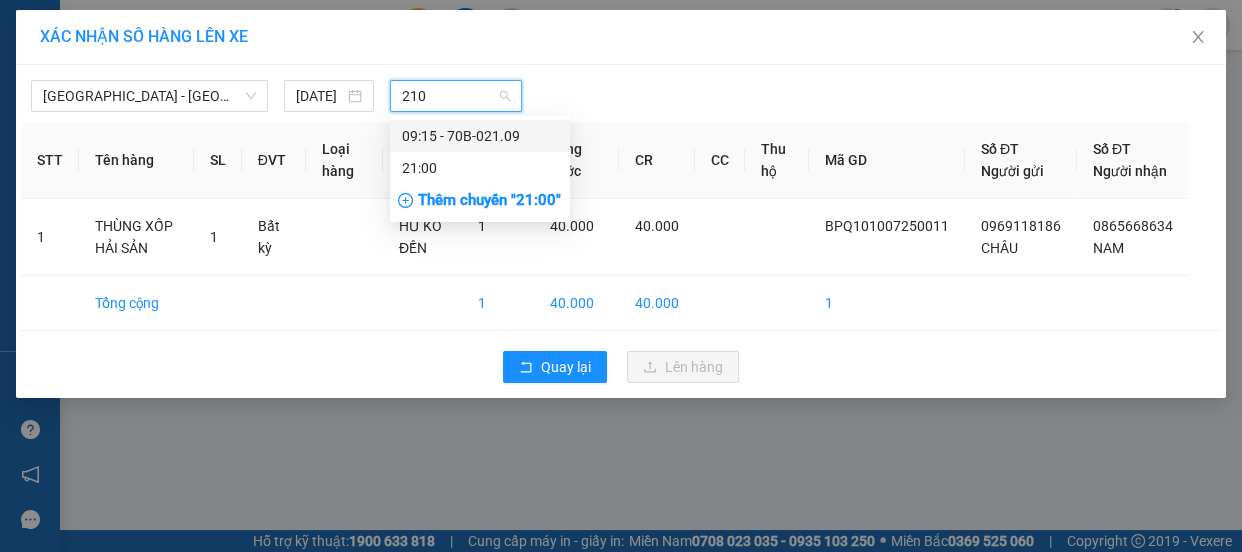 type on "2109" 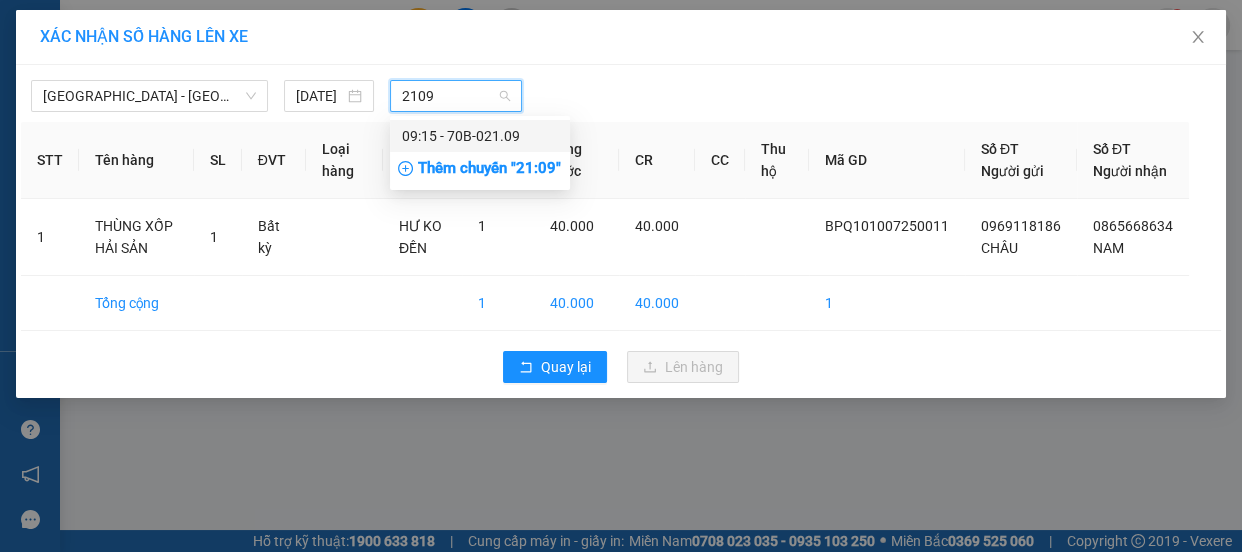 click on "09:15     - 70B-021.09" at bounding box center (480, 136) 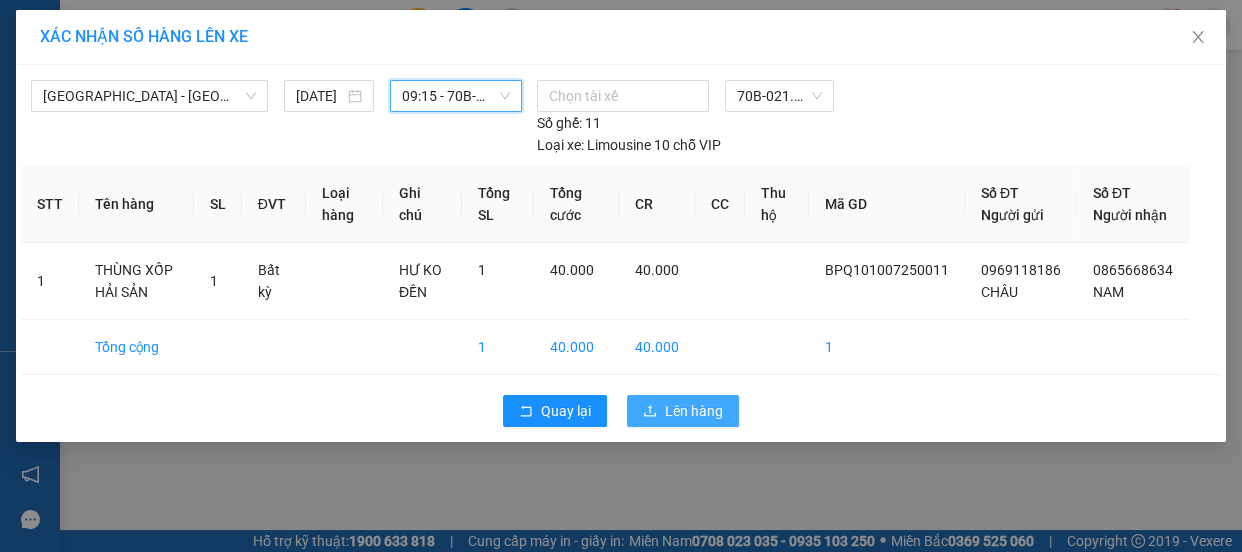 click on "Lên hàng" at bounding box center (694, 411) 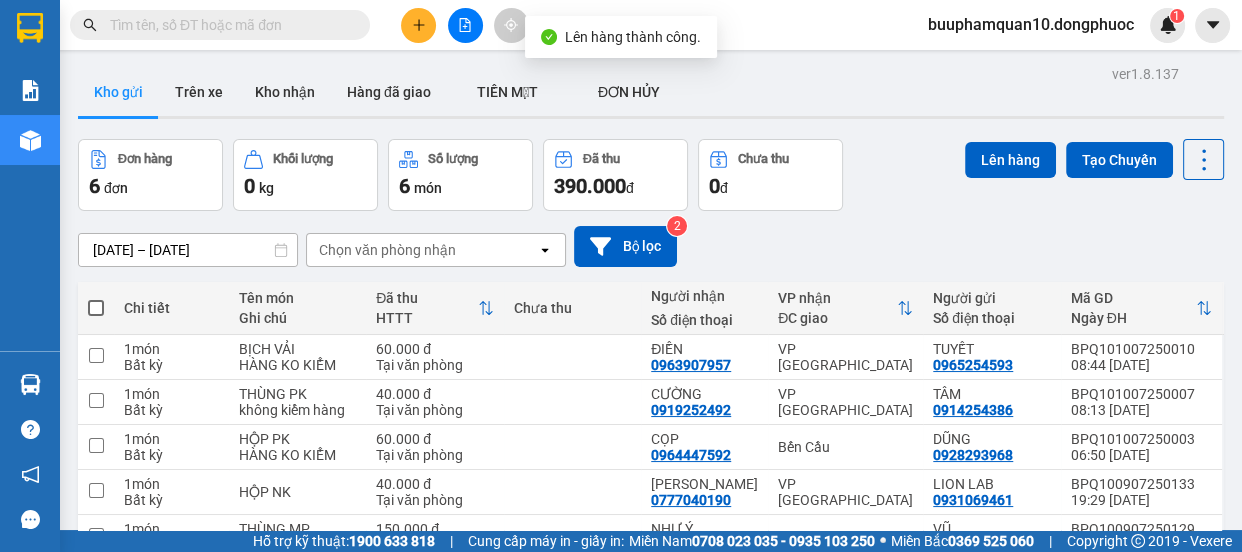 click on "08/07/2025 – 10/07/2025 Press the down arrow key to interact with the calendar and select a date. Press the escape button to close the calendar. Selected date range is from 08/07/2025 to 10/07/2025. Chọn văn phòng nhận open Bộ lọc 2" at bounding box center (651, 246) 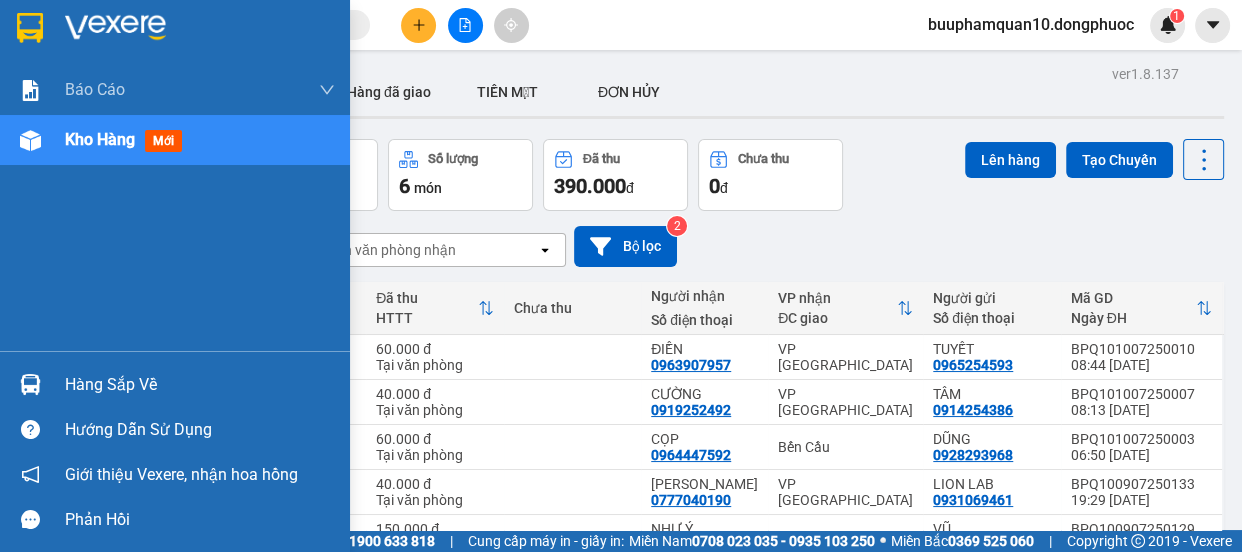 click at bounding box center (30, 384) 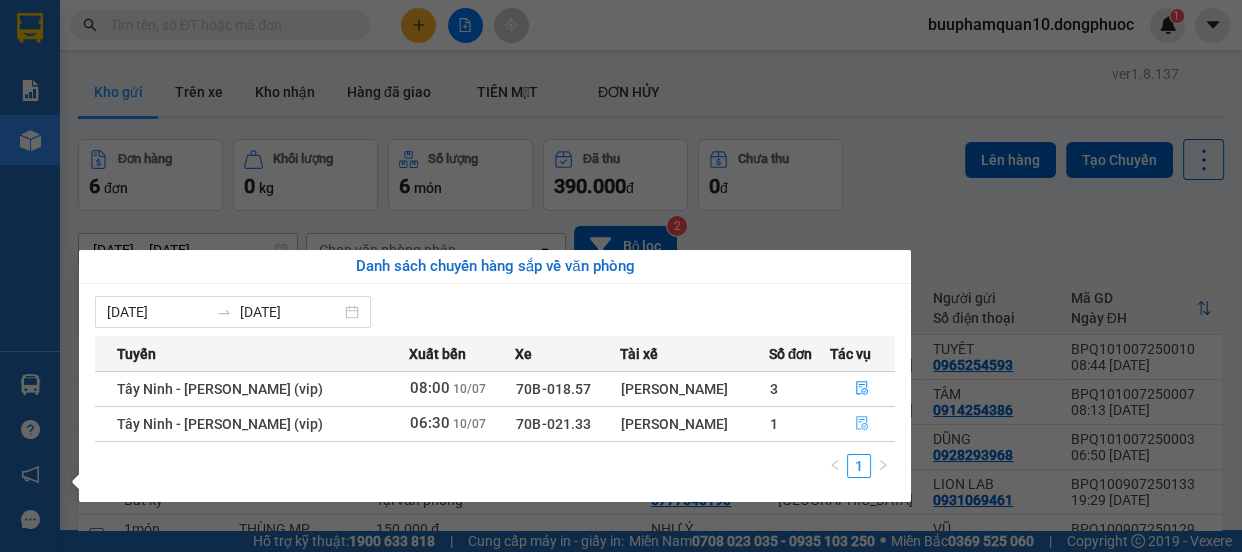 click 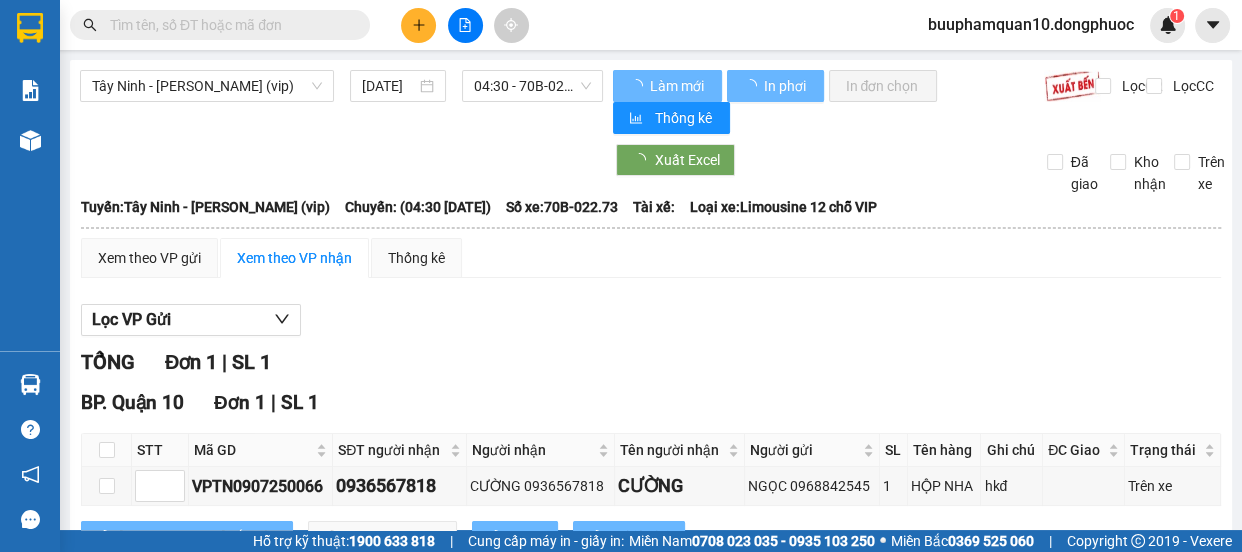 scroll, scrollTop: 78, scrollLeft: 0, axis: vertical 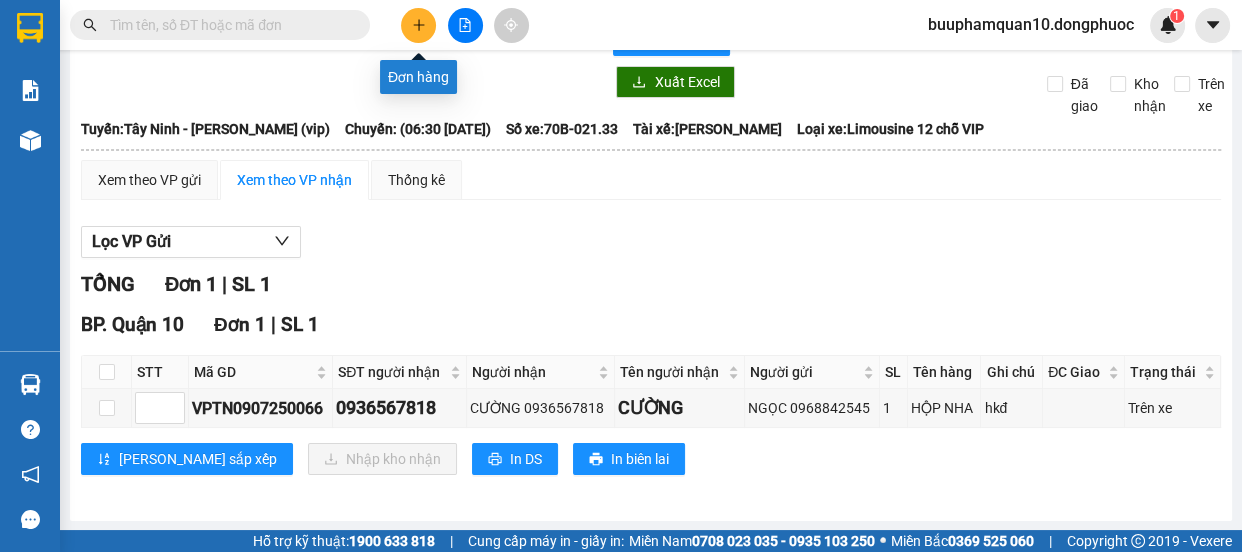 click at bounding box center (418, 25) 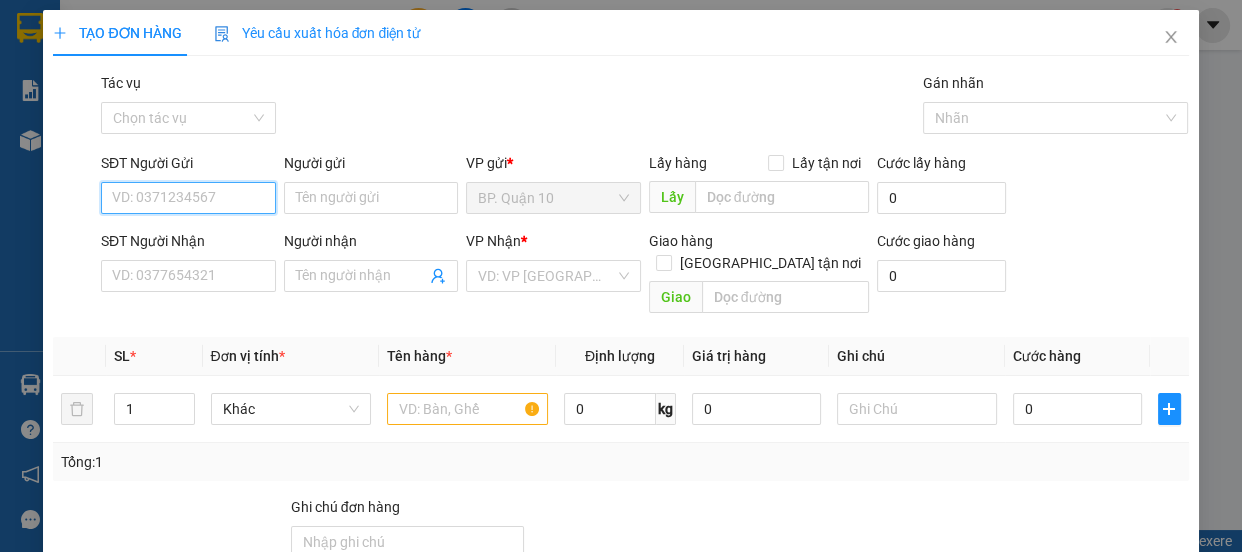click on "SĐT Người Gửi" at bounding box center (188, 198) 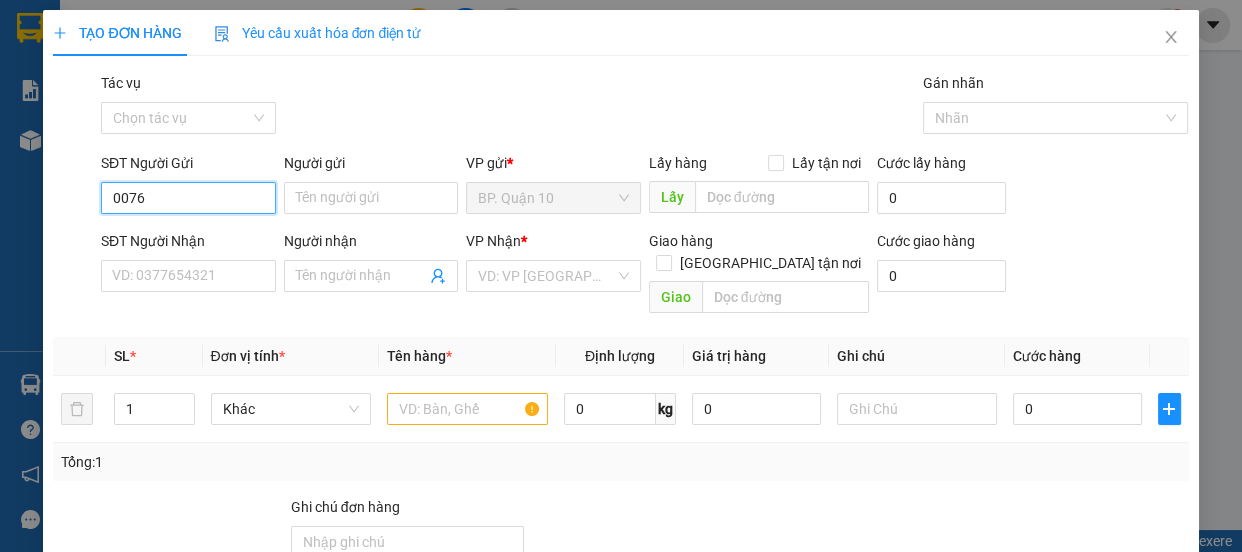 click on "0076" at bounding box center [188, 198] 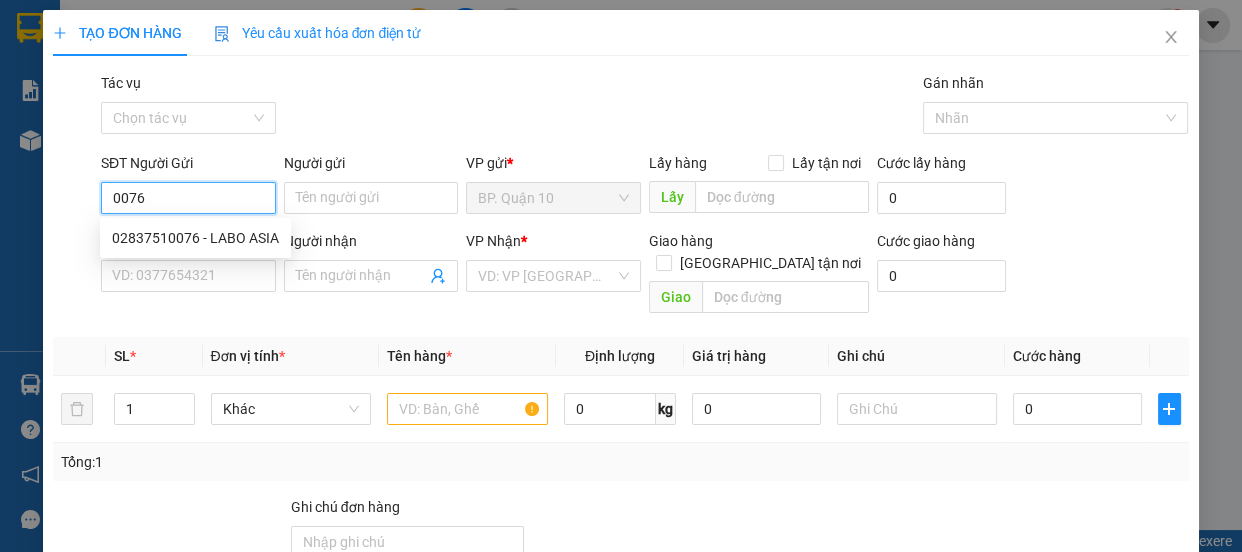 click on "02837510076 - LABO ASIA" at bounding box center (195, 238) 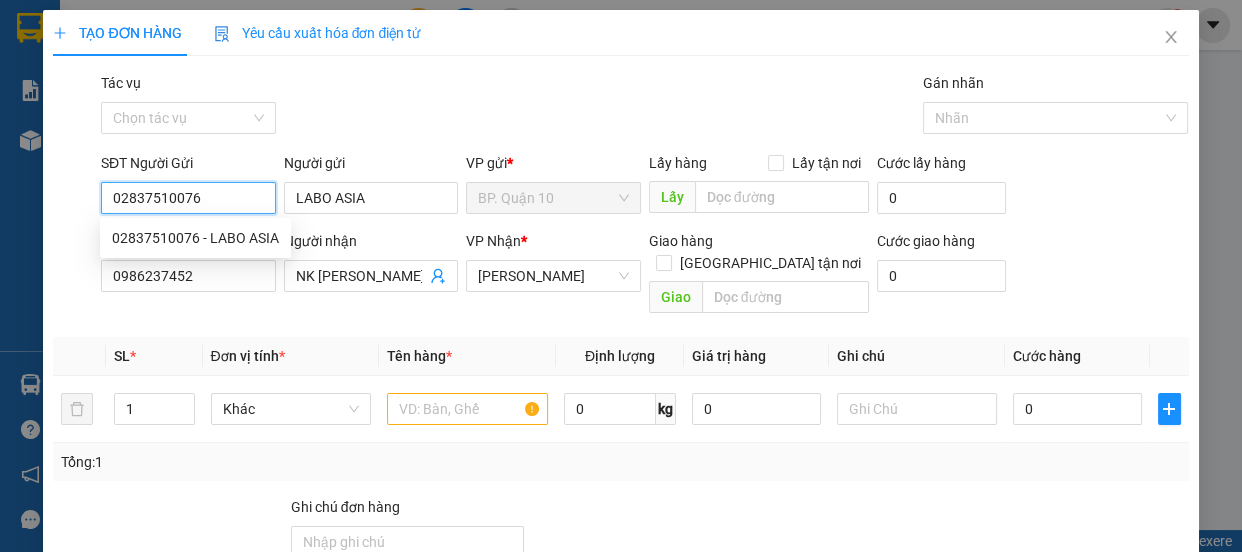 type on "40.000" 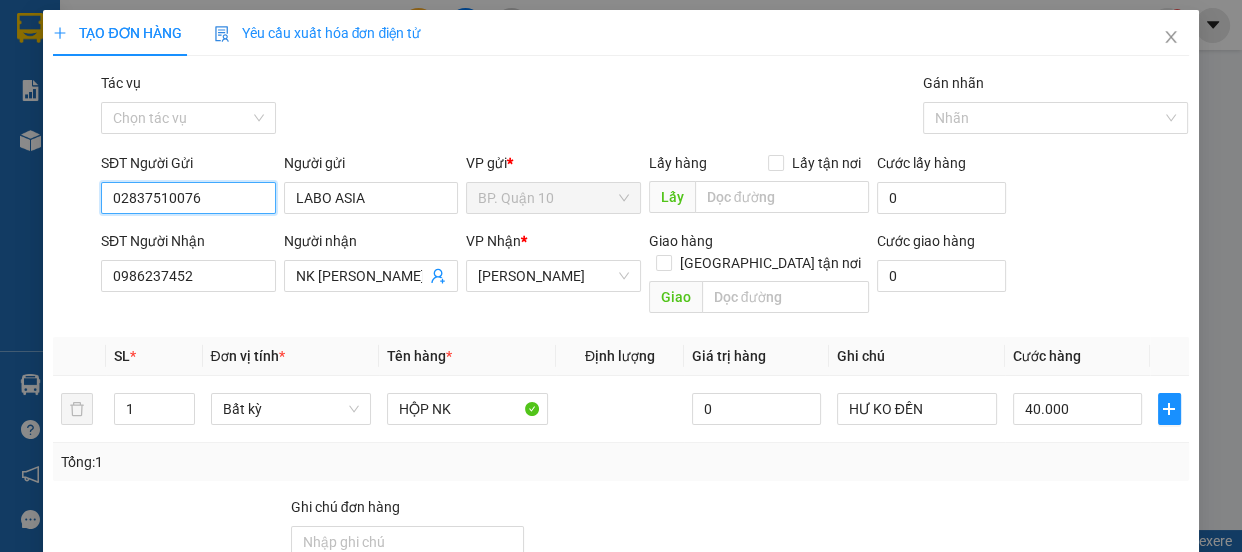 scroll, scrollTop: 187, scrollLeft: 0, axis: vertical 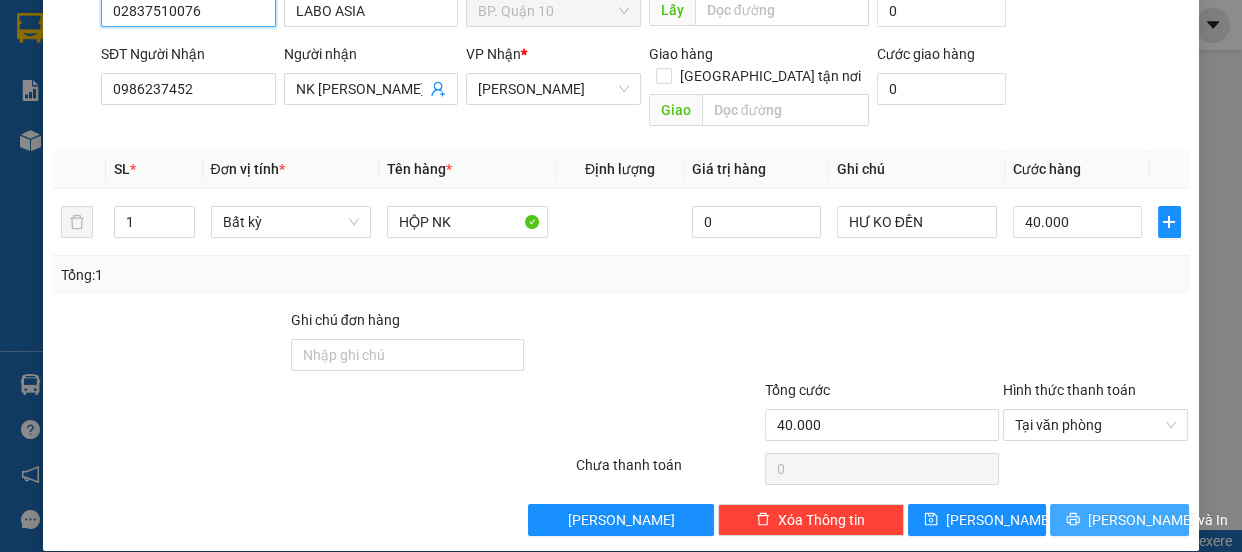 type on "02837510076" 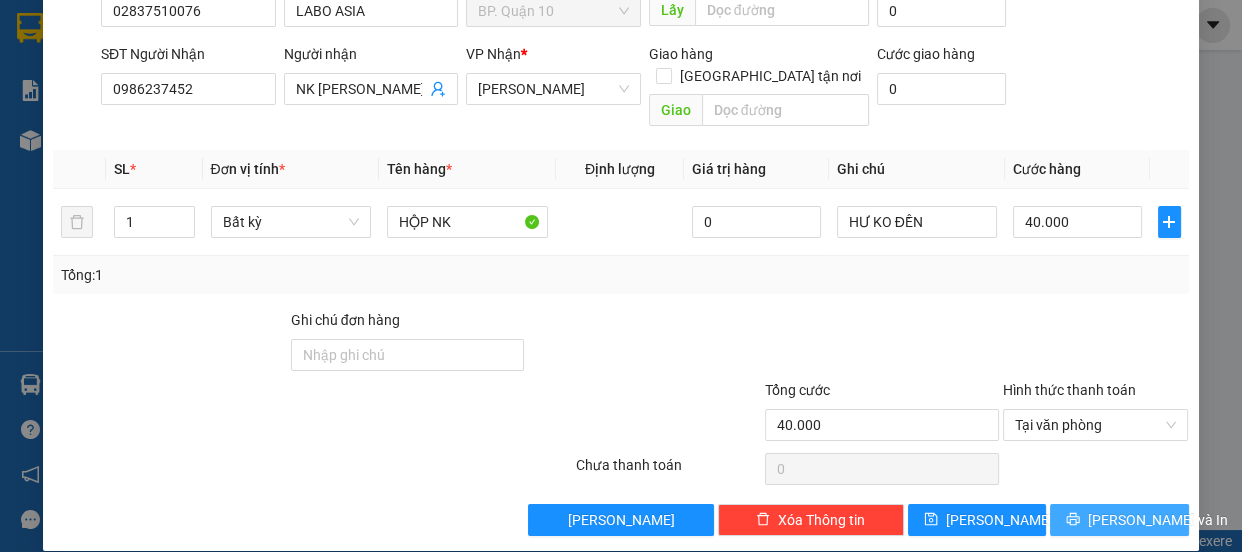 click 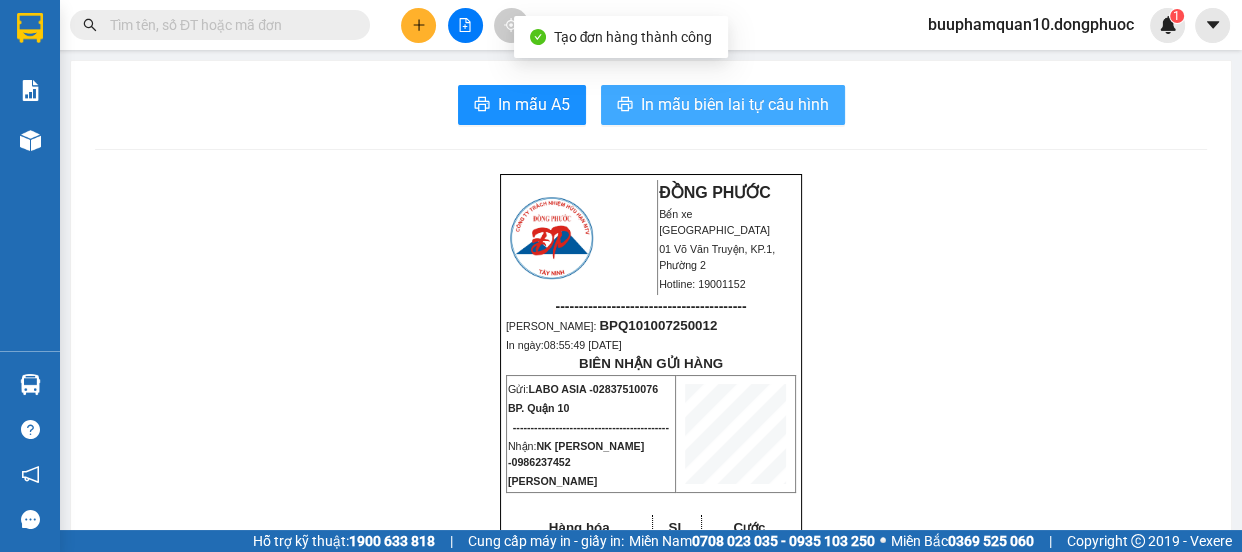 click on "In mẫu biên lai tự cấu hình" at bounding box center (735, 104) 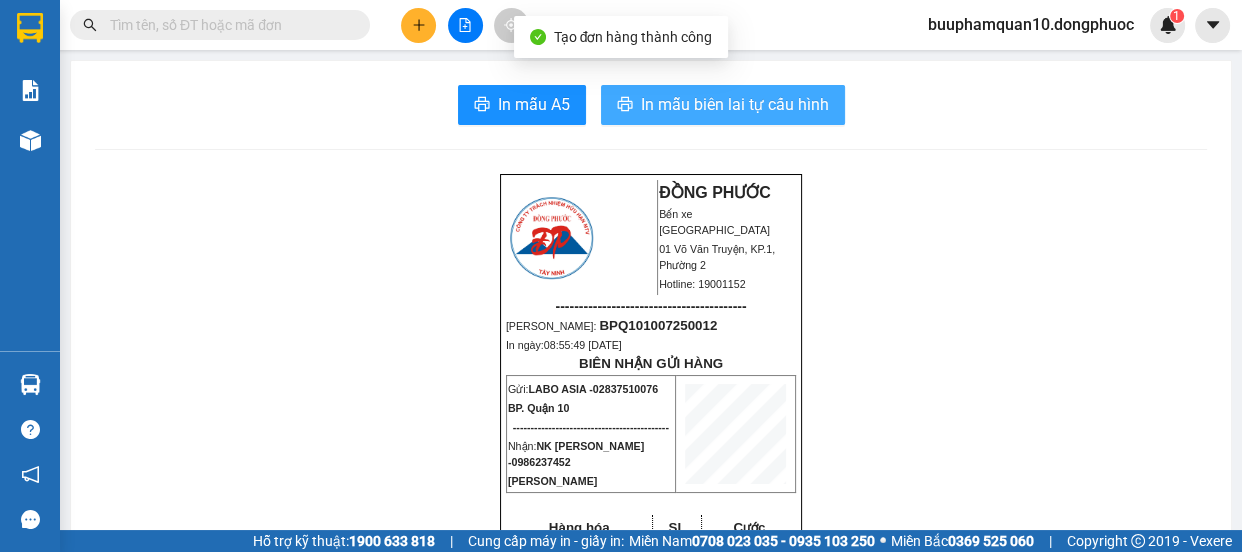 scroll, scrollTop: 0, scrollLeft: 0, axis: both 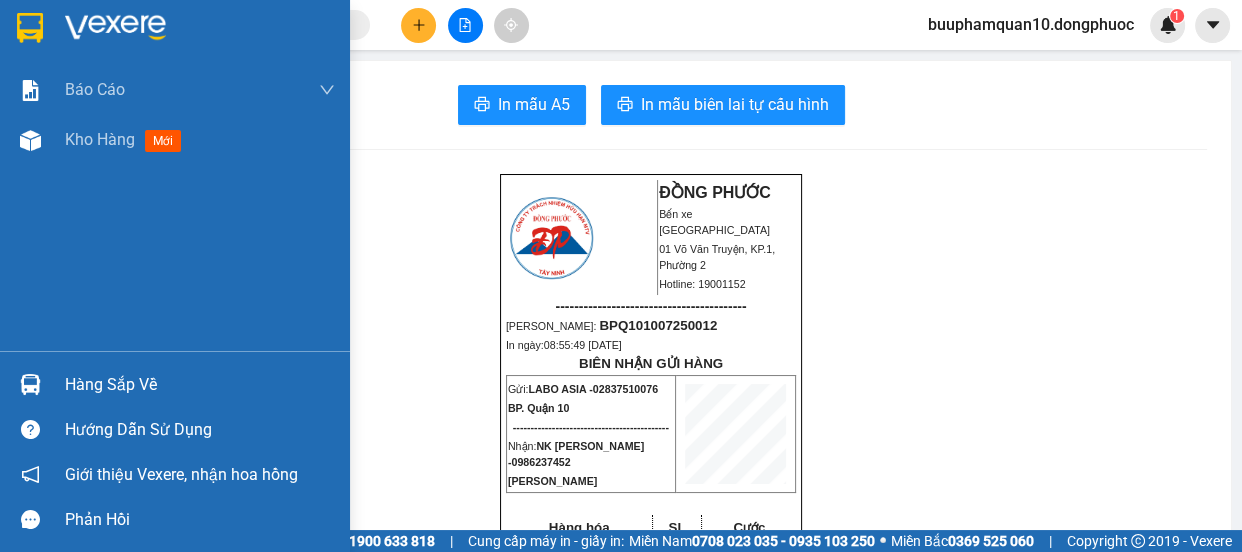 click on "Hàng sắp về" at bounding box center [175, 384] 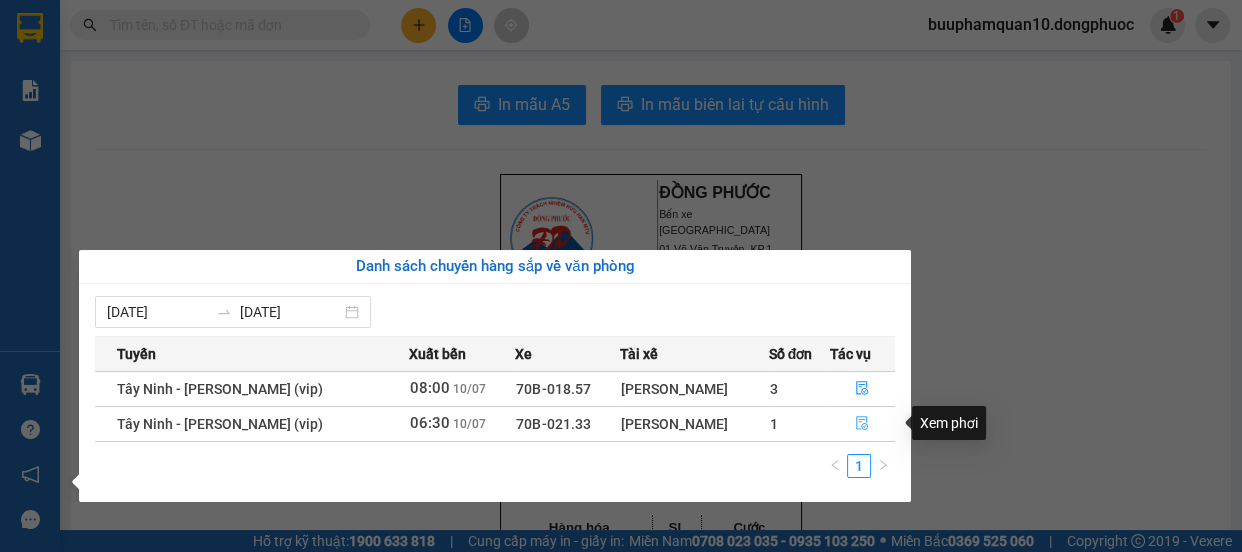 click 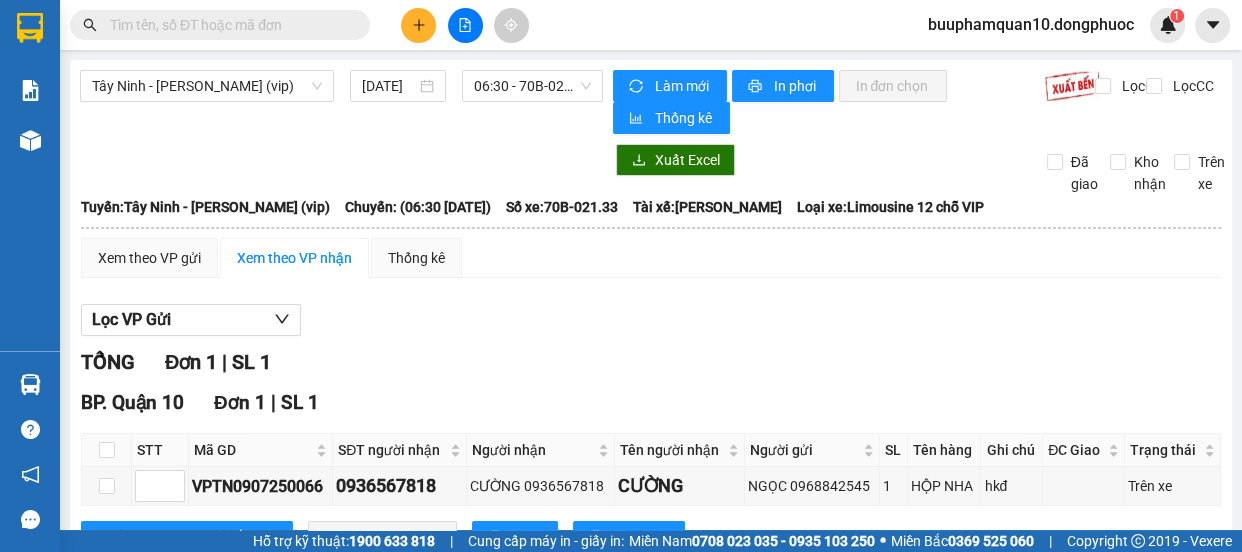 drag, startPoint x: 397, startPoint y: 28, endPoint x: 417, endPoint y: 29, distance: 20.024984 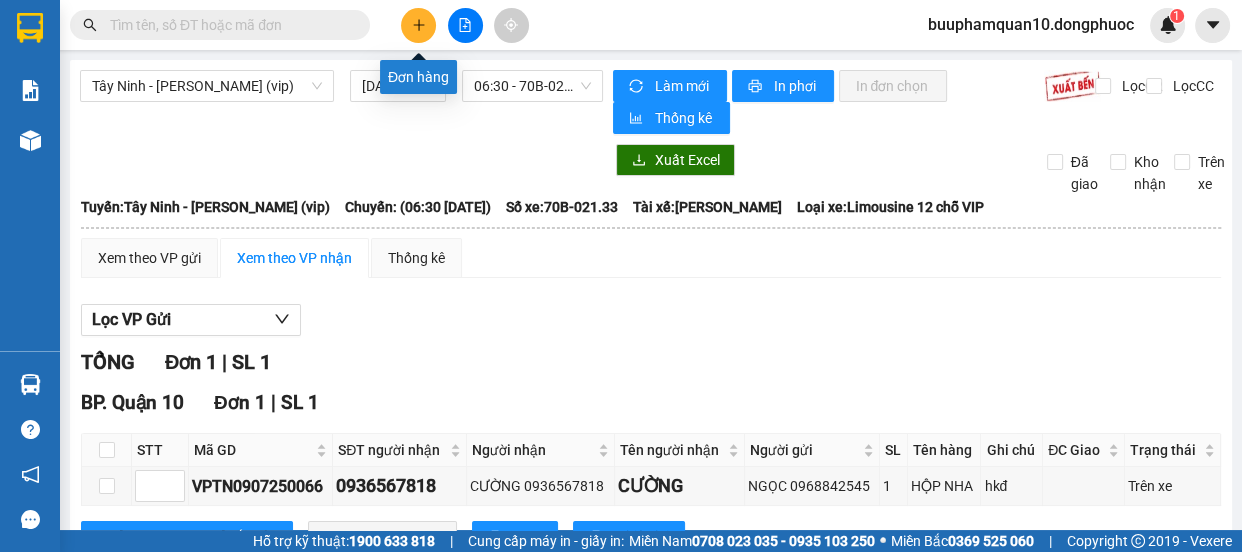 click 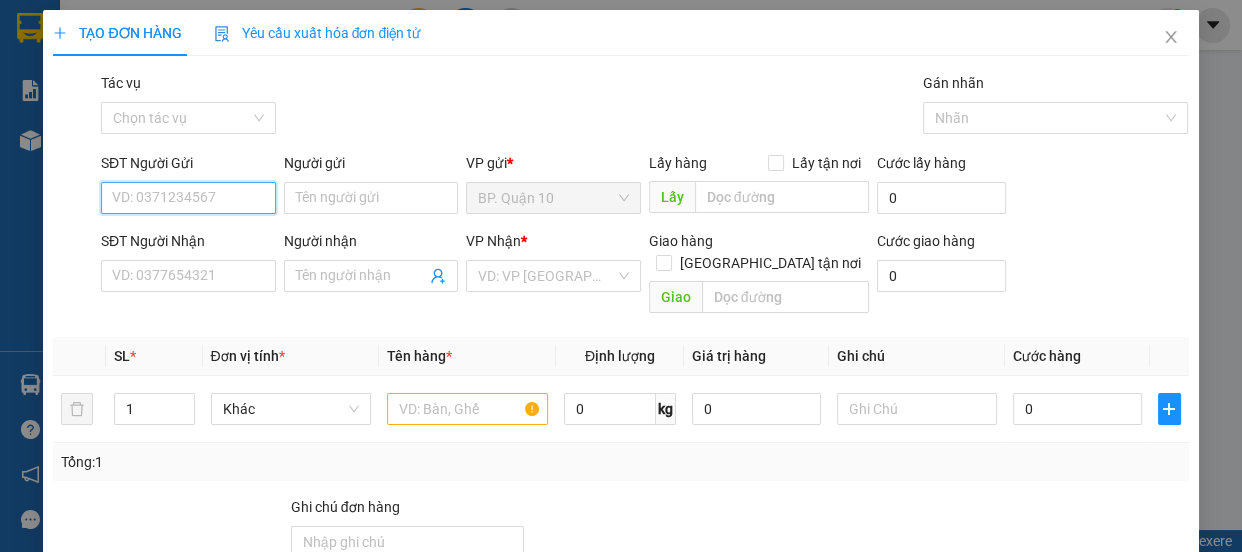 click on "SĐT Người Gửi" at bounding box center (188, 198) 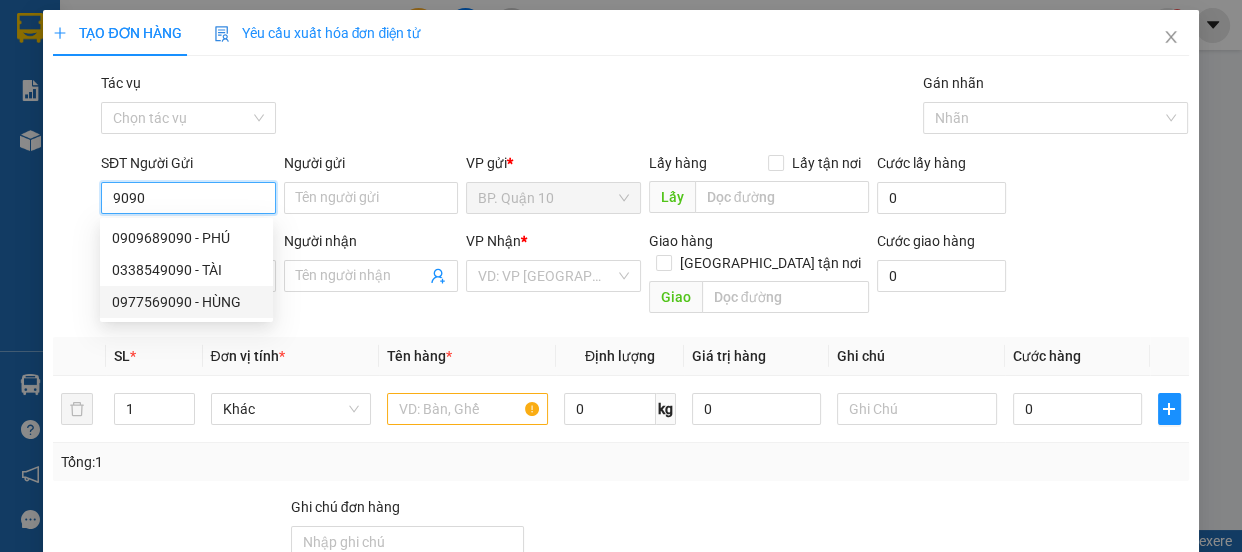 click on "0977569090 - HÙNG" at bounding box center (186, 302) 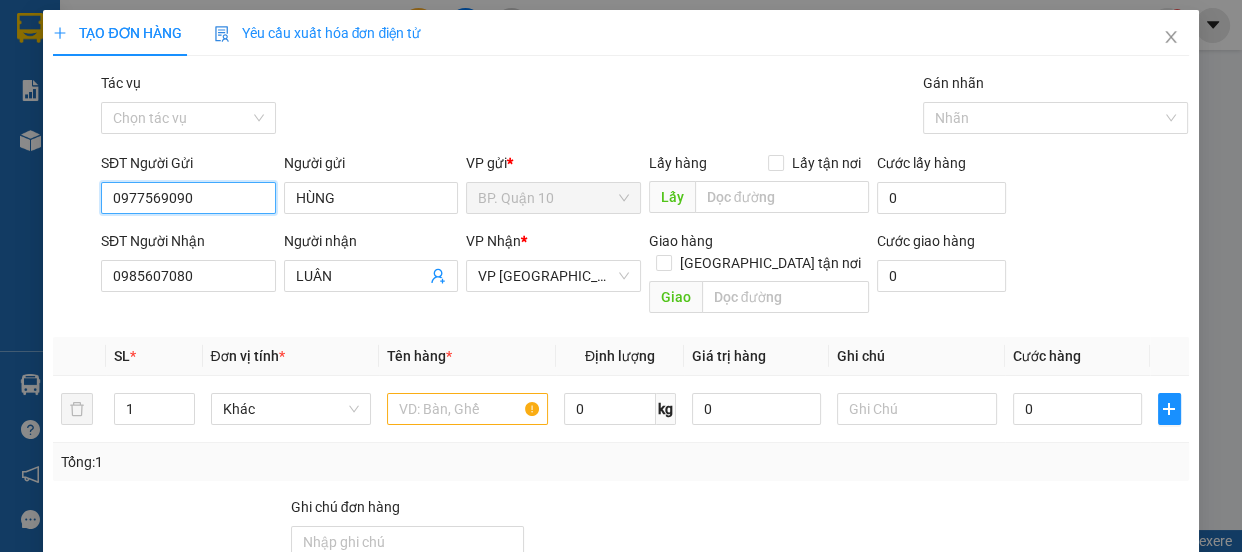 type on "40.000" 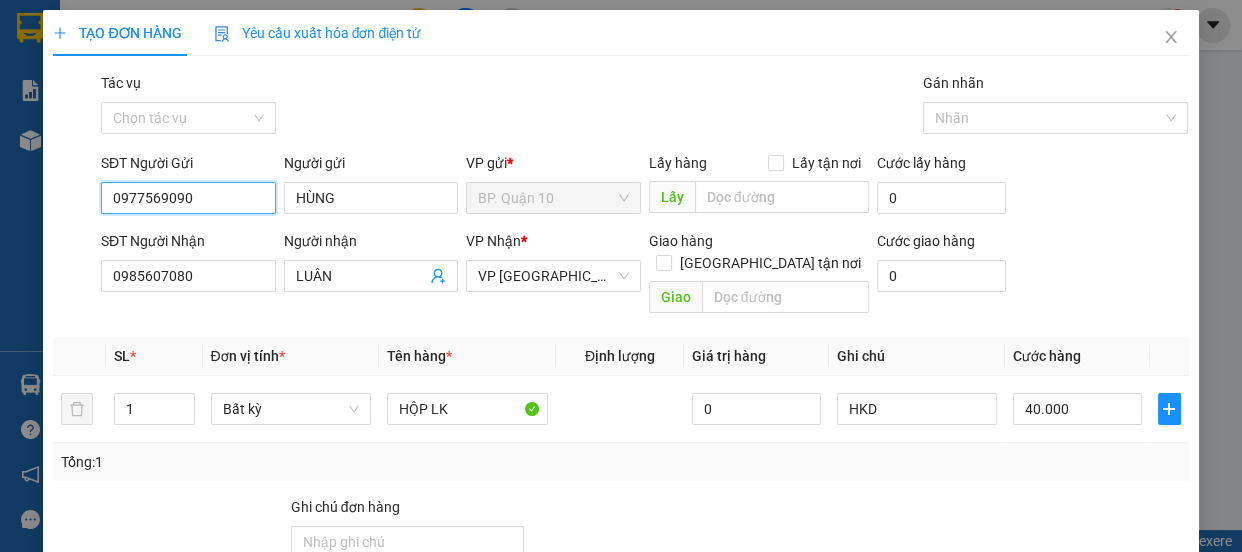type on "0977569090" 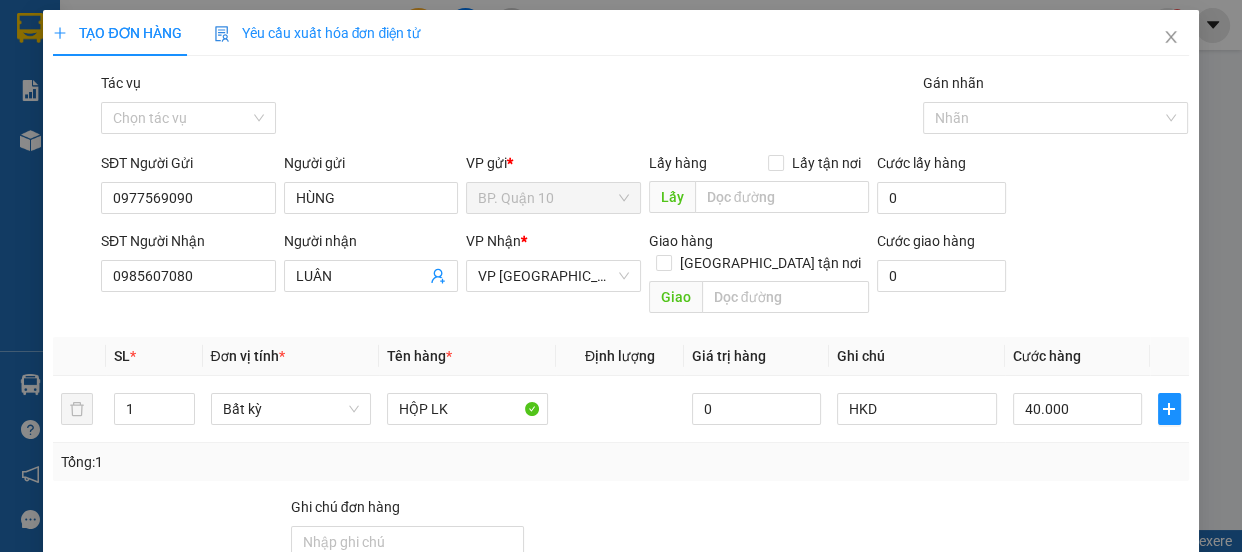 click on "Tổng:  1" at bounding box center [620, 462] 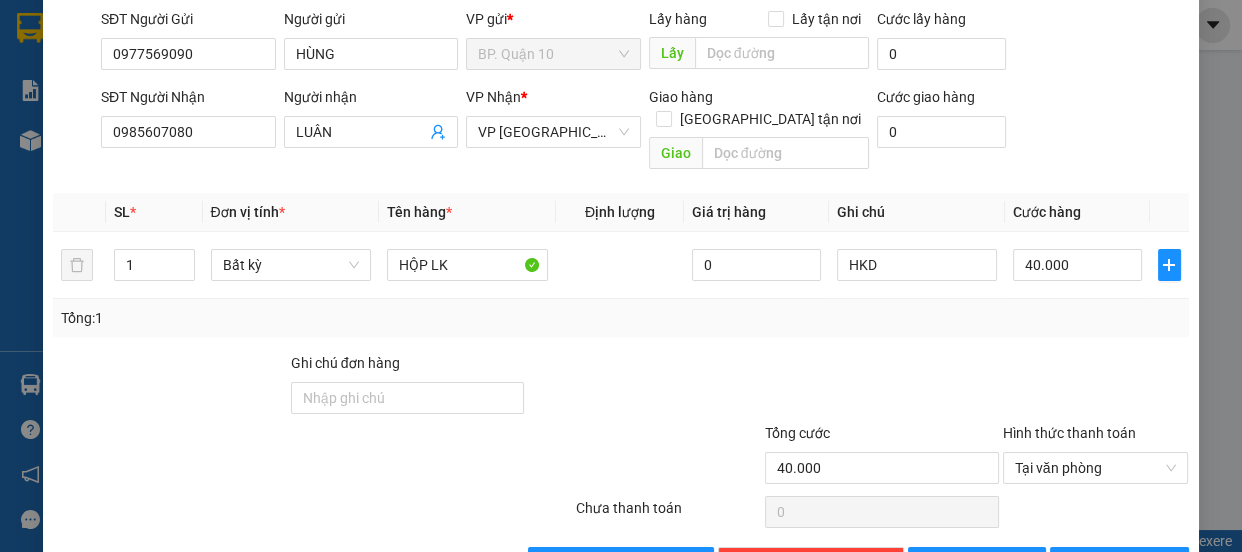scroll, scrollTop: 187, scrollLeft: 0, axis: vertical 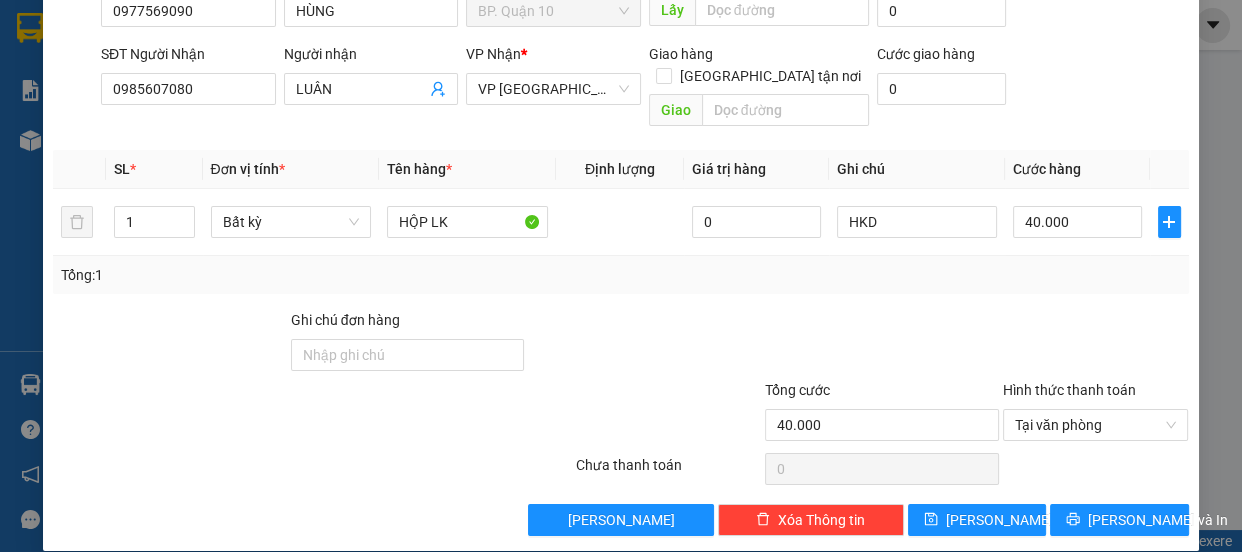 click on "TẠO ĐƠN HÀNG Yêu cầu xuất hóa đơn điện tử Transit Pickup Surcharge Ids Transit Deliver Surcharge Ids Transit Deliver Surcharge Transit Deliver Surcharge Gói vận chuyển  * Tiêu chuẩn Tác vụ Chọn tác vụ Gán nhãn   Nhãn SĐT Người Gửi 0977569090 Người gửi HÙNG VP gửi  * BP. Quận 10 Lấy hàng Lấy tận nơi Lấy Cước lấy hàng 0 SĐT Người Nhận 0985607080 Người nhận LUÂN VP Nhận  * VP Tây Ninh Giao hàng Giao tận nơi Giao Cước giao hàng 0 SL  * Đơn vị tính  * Tên hàng  * Định lượng Giá trị hàng Ghi chú Cước hàng                   1 Bất kỳ HỘP LK 0 HKD 40.000 Tổng:  1 Ghi chú đơn hàng Tổng cước 40.000 Hình thức thanh toán Tại văn phòng Số tiền thu trước 0 Chưa thanh toán 0 Chọn HT Thanh Toán Lưu nháp Xóa Thông tin Lưu Lưu và In HKD" at bounding box center (620, 187) 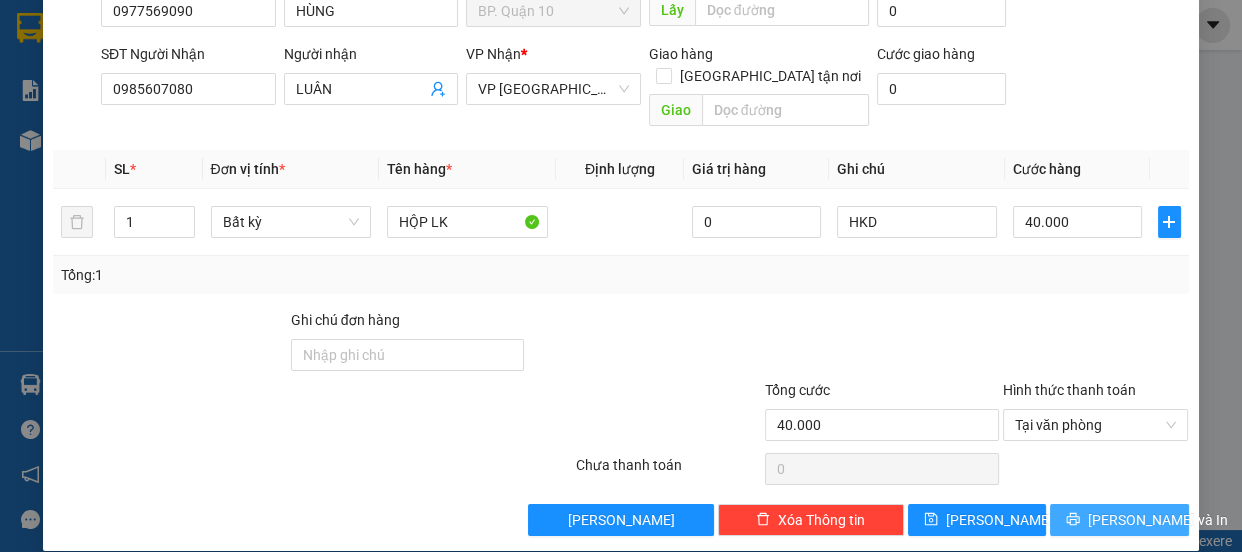 click on "[PERSON_NAME] và In" at bounding box center [1119, 520] 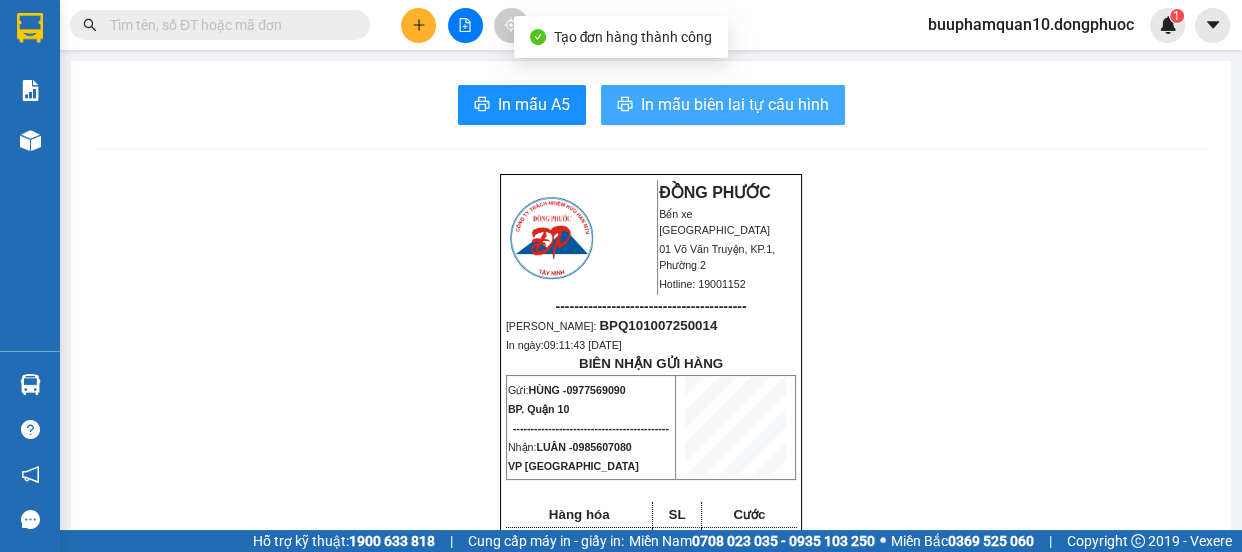 click on "In mẫu biên lai tự cấu hình" at bounding box center [735, 104] 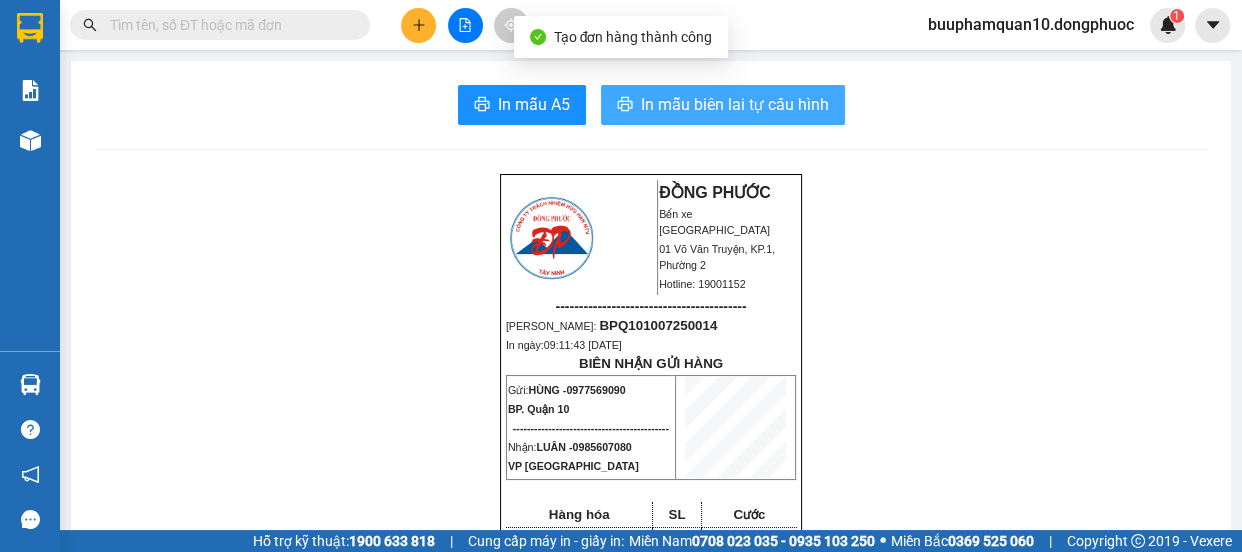 scroll, scrollTop: 0, scrollLeft: 0, axis: both 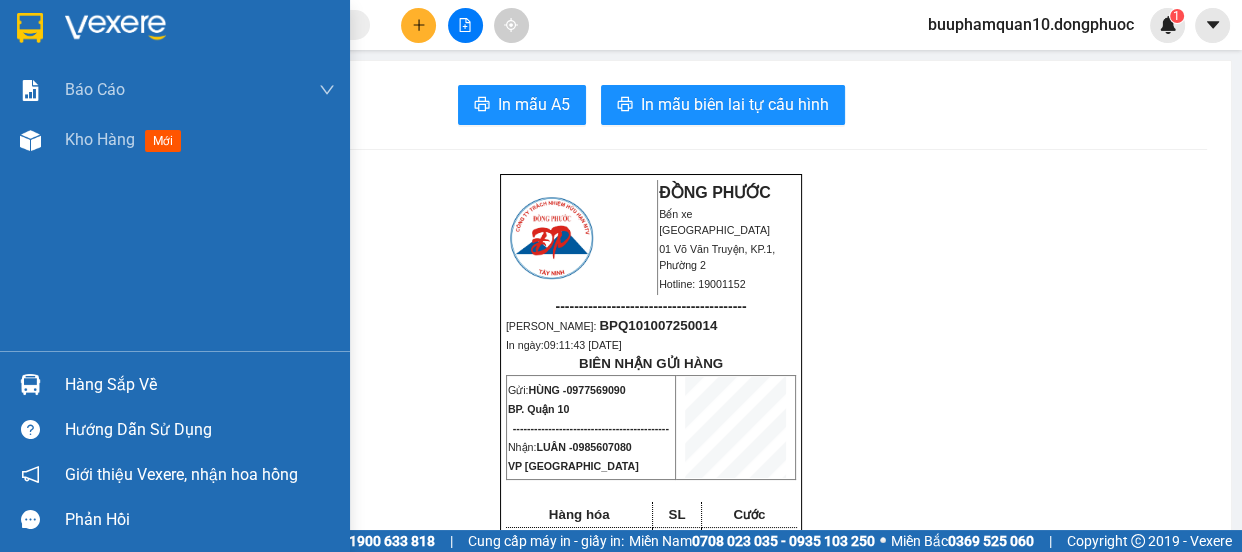 click at bounding box center (30, 384) 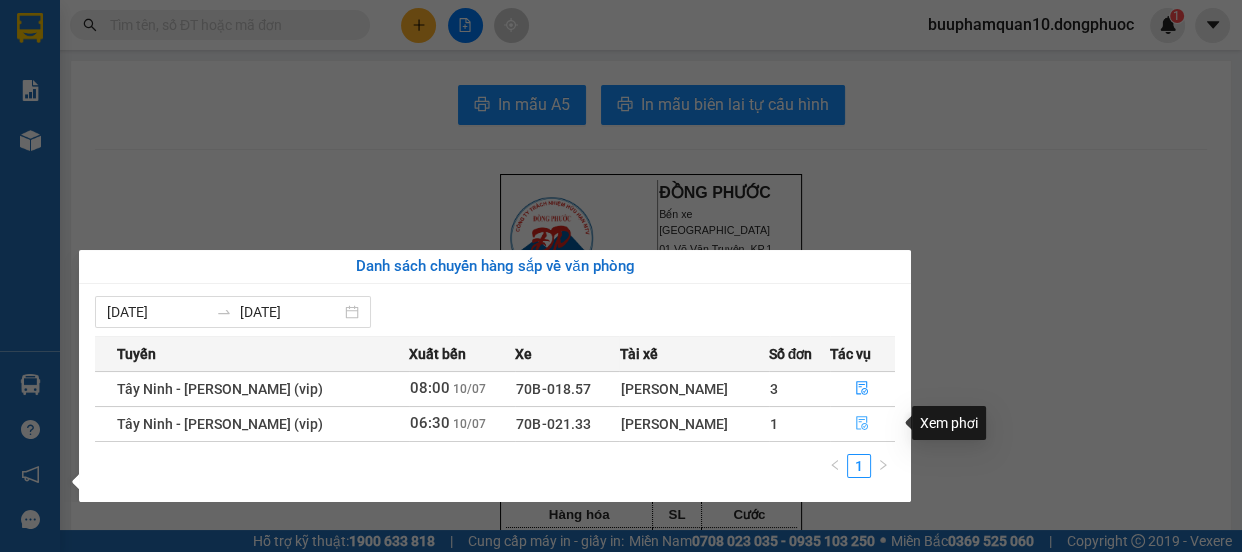 click 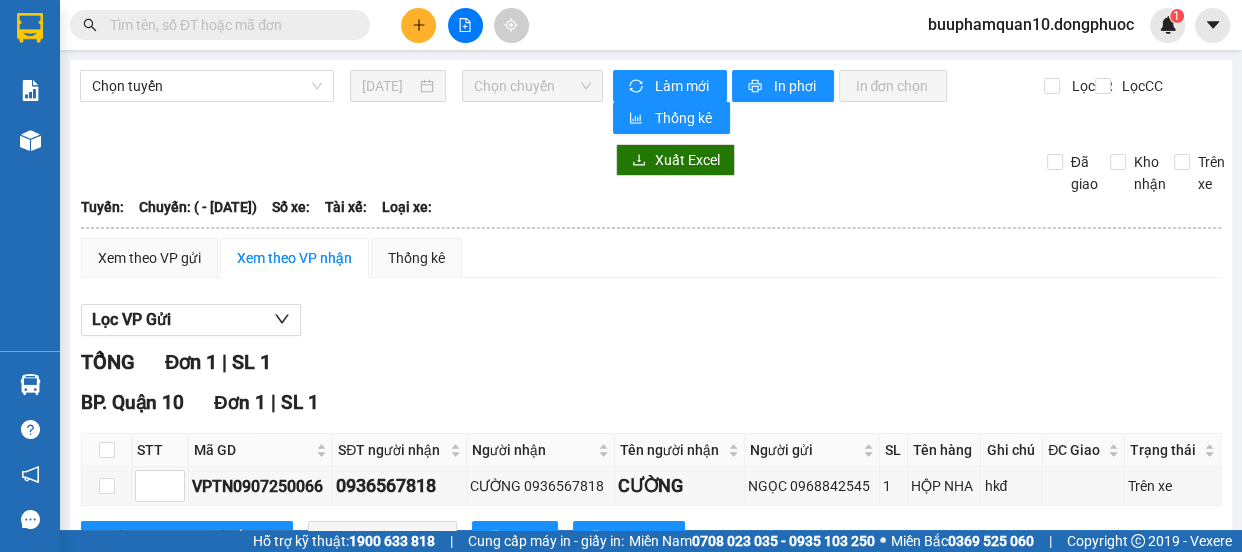 scroll, scrollTop: 78, scrollLeft: 0, axis: vertical 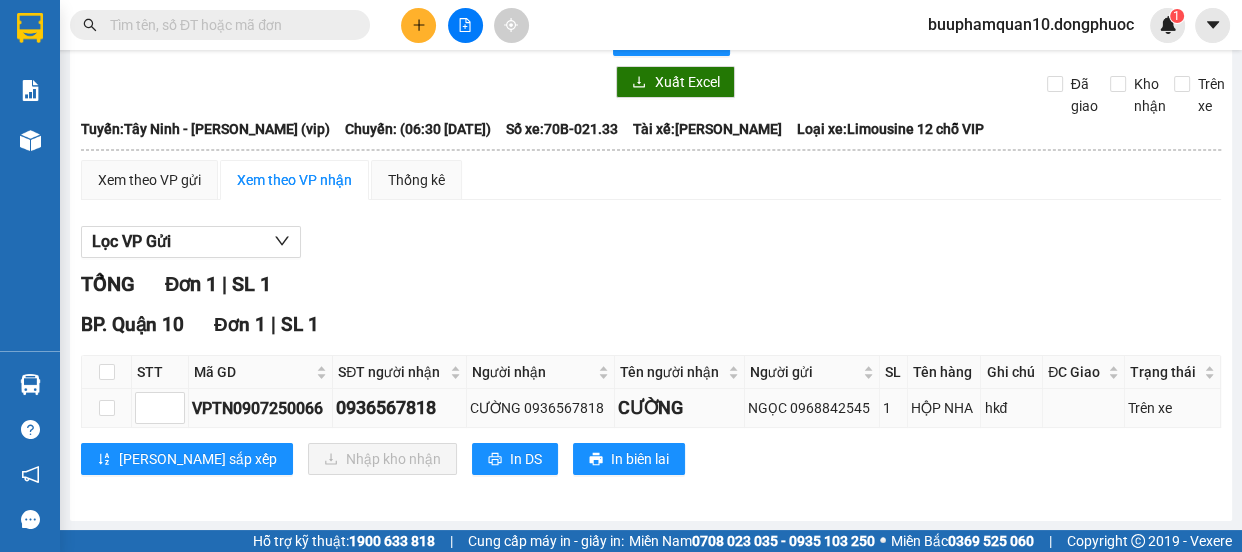 click at bounding box center [107, 408] 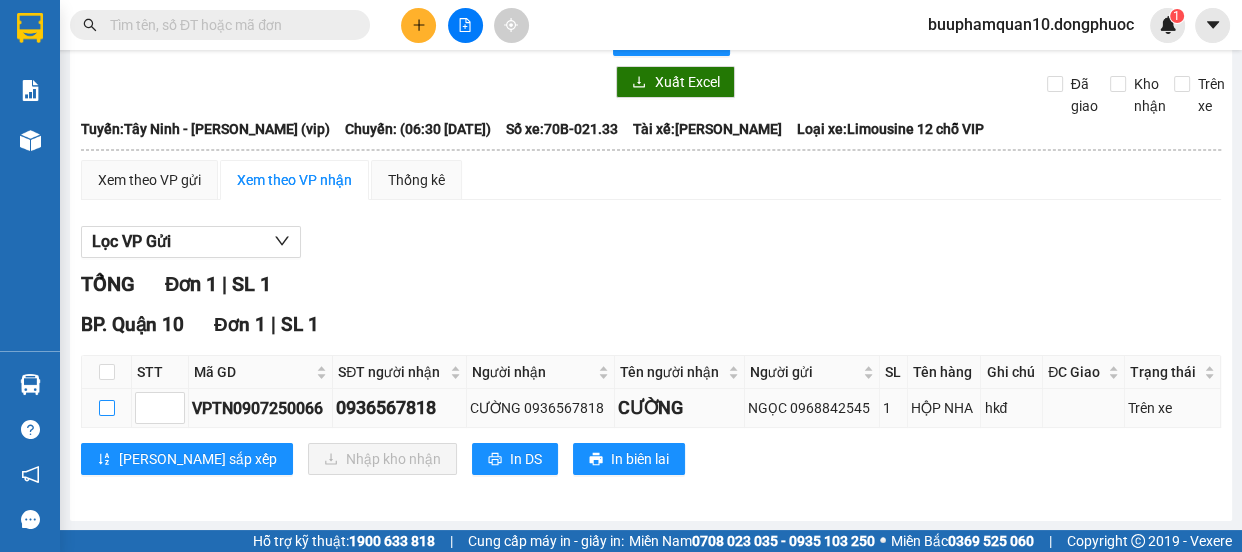click at bounding box center (107, 408) 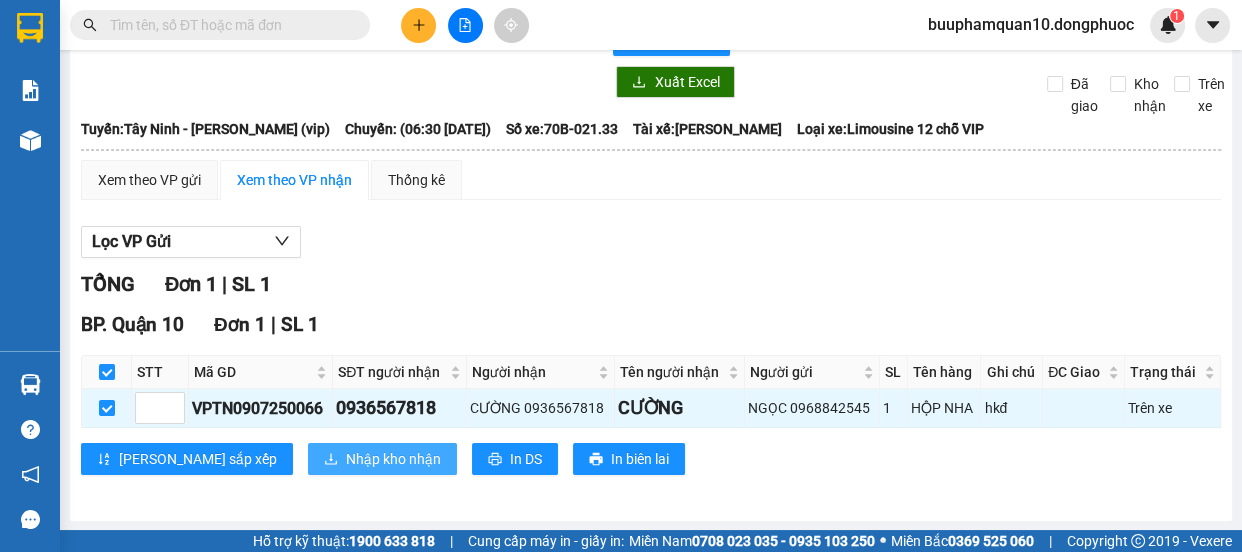 click on "Nhập kho nhận" at bounding box center (382, 459) 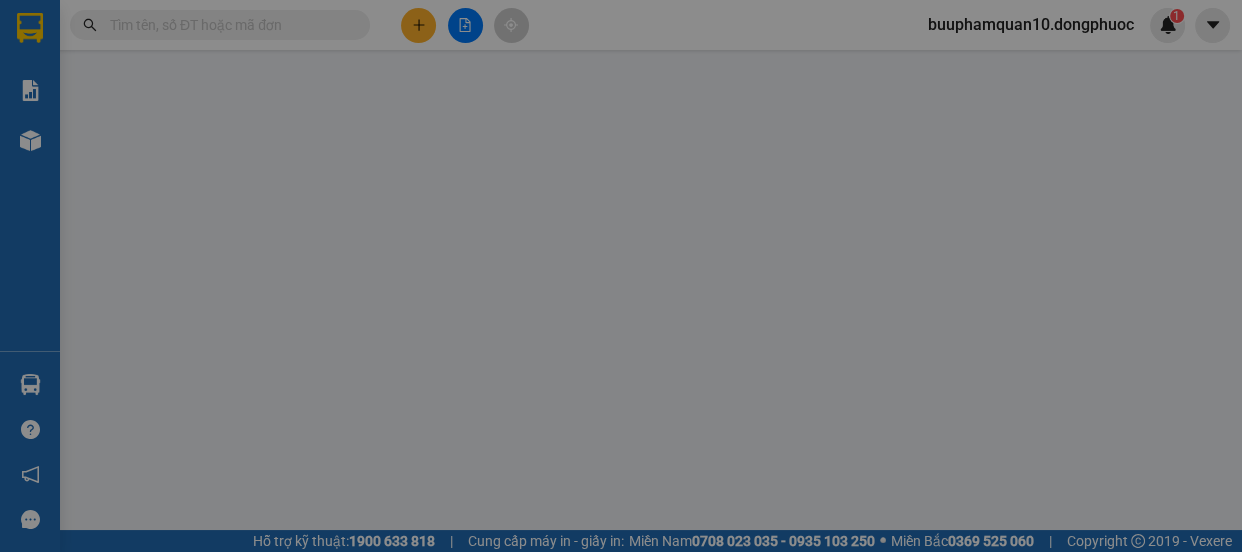 scroll, scrollTop: 0, scrollLeft: 0, axis: both 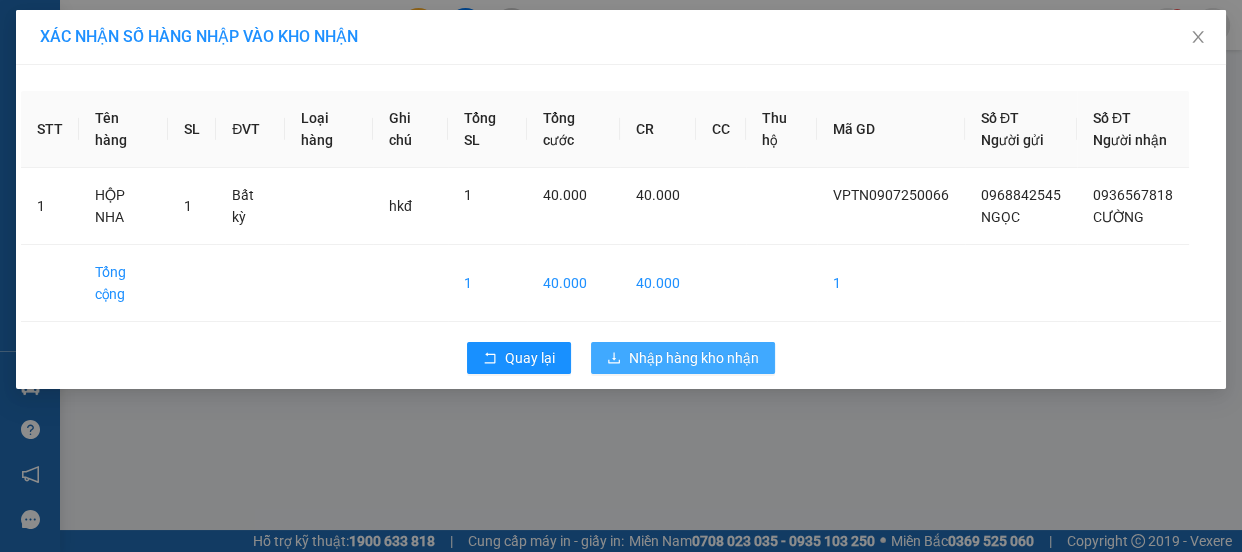 click on "Nhập hàng kho nhận" at bounding box center [694, 358] 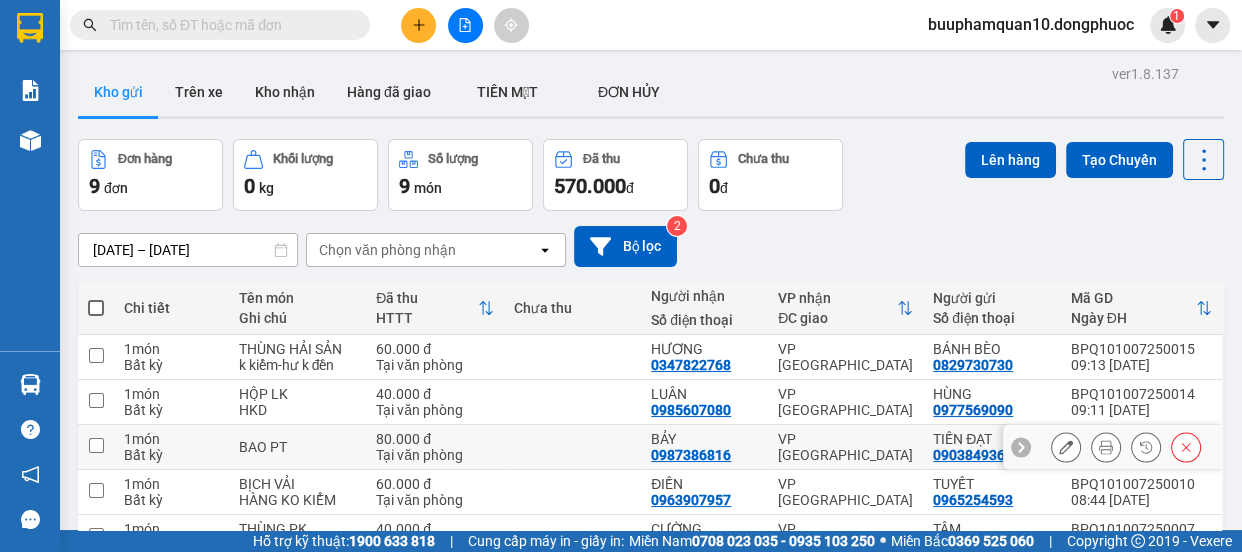 click at bounding box center [96, 445] 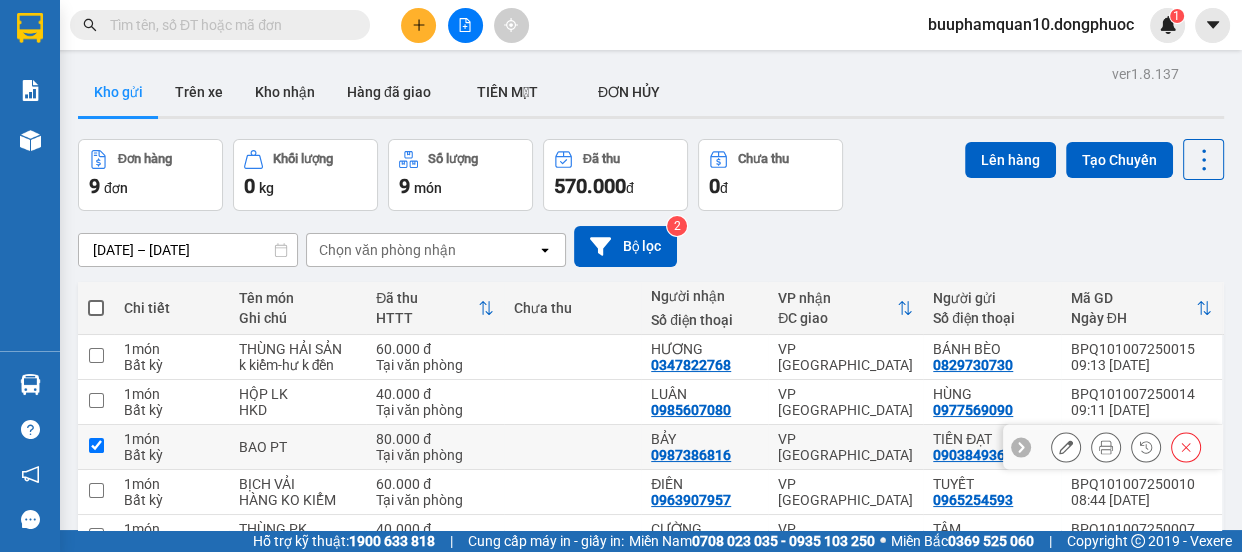checkbox on "true" 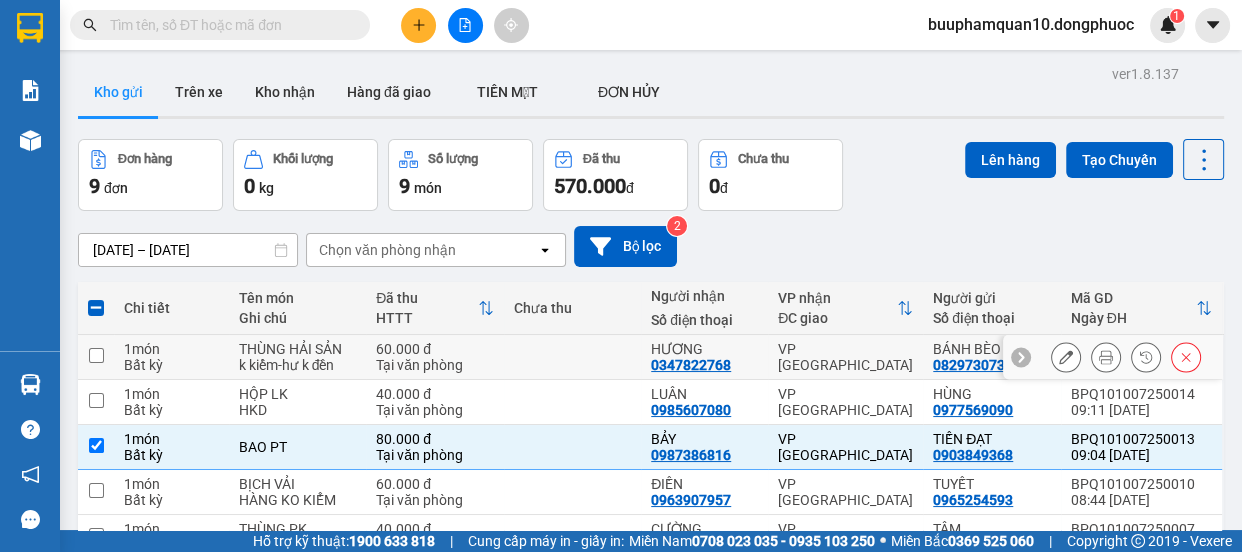 click at bounding box center (96, 355) 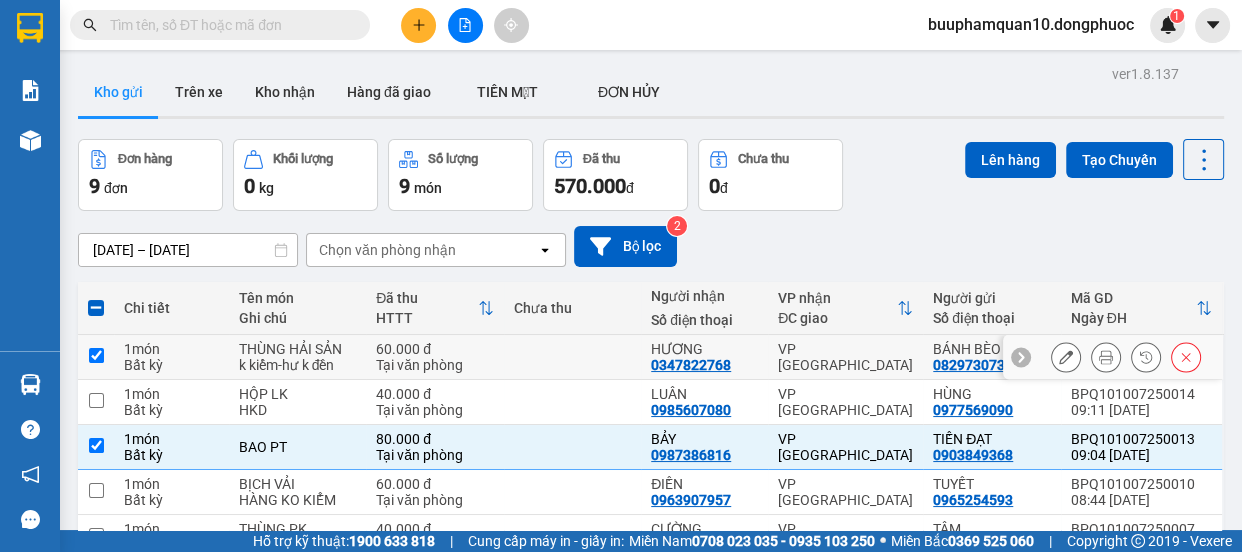 checkbox on "true" 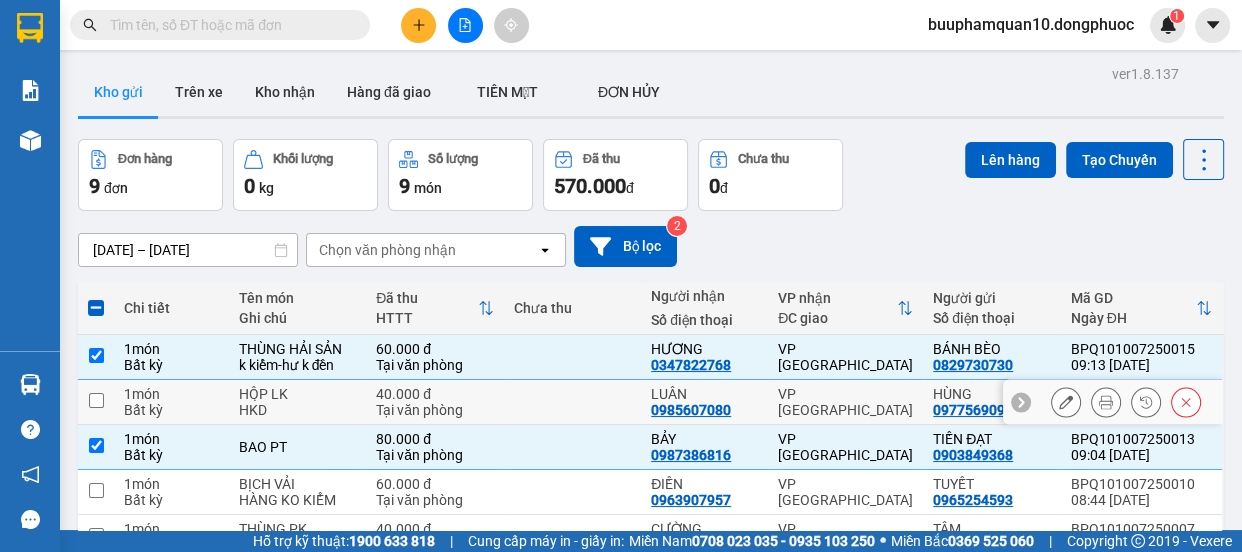 click at bounding box center (96, 402) 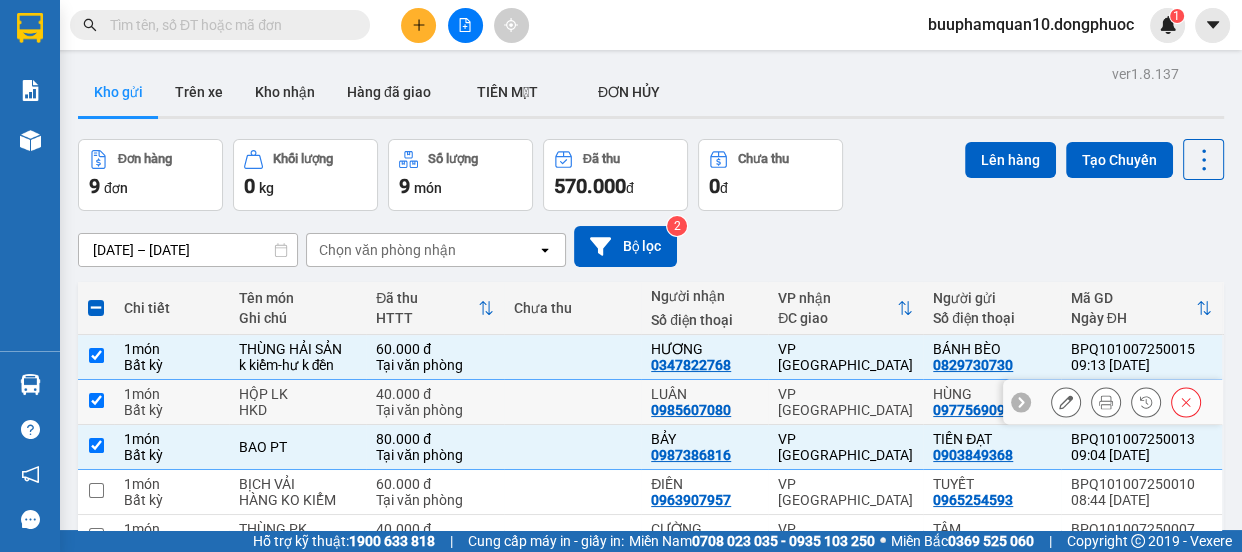 checkbox on "true" 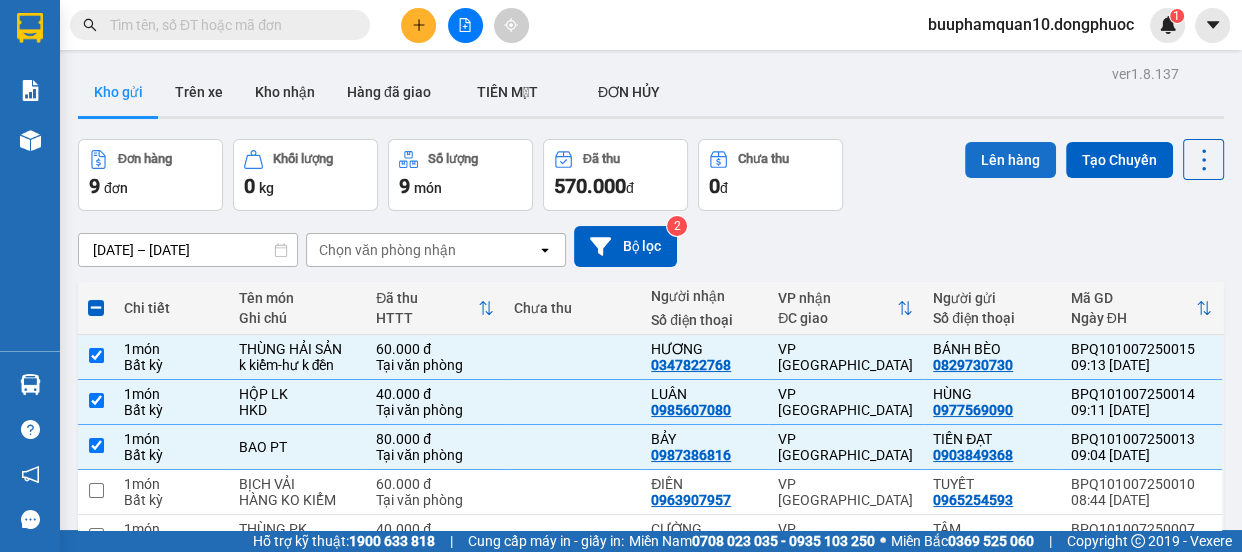 click on "Lên hàng" at bounding box center (1010, 160) 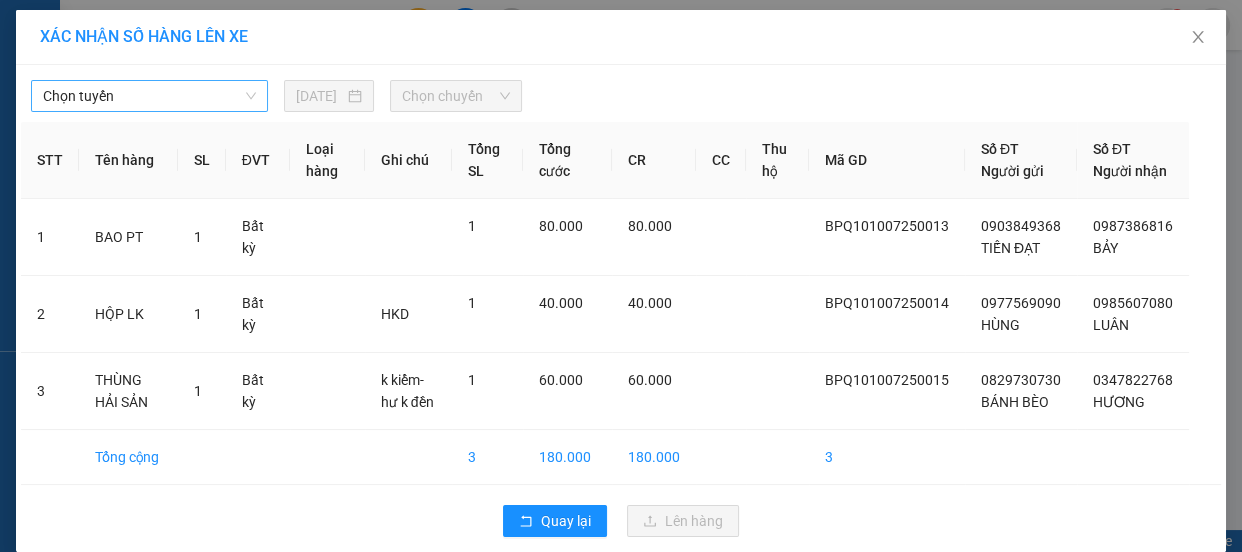 click on "Chọn tuyến" at bounding box center [149, 96] 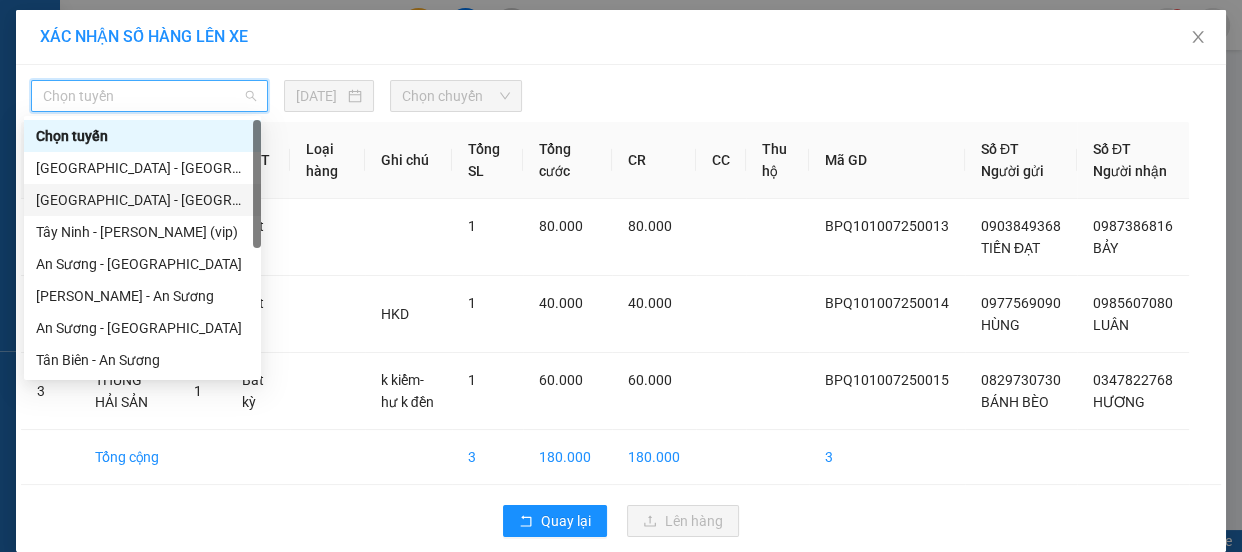 scroll, scrollTop: 287, scrollLeft: 0, axis: vertical 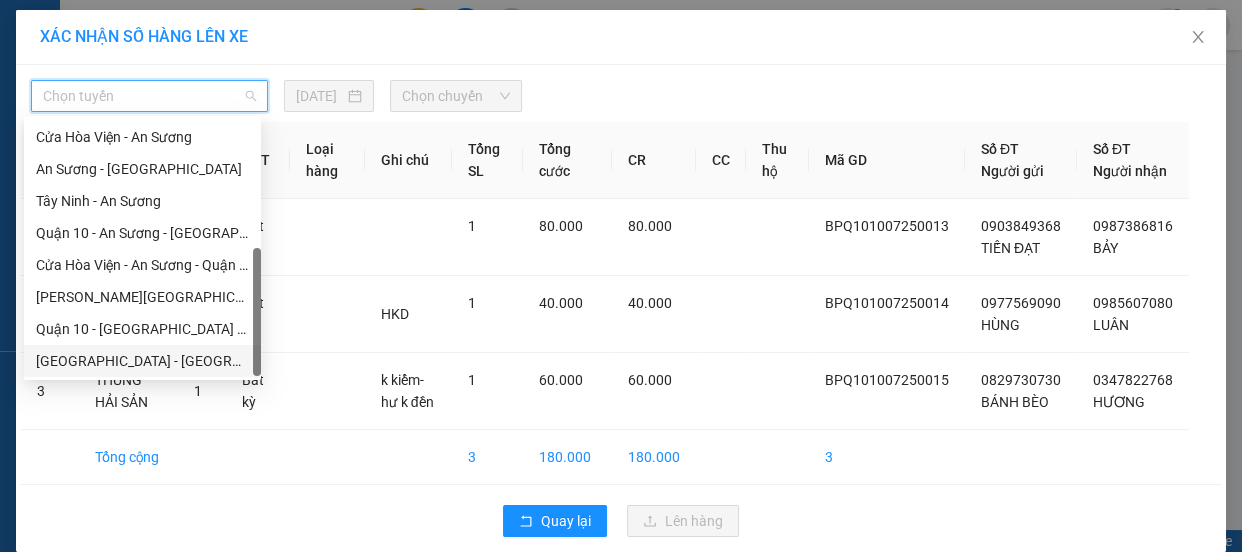 click on "[GEOGRAPHIC_DATA] - [GEOGRAPHIC_DATA] (vip)" at bounding box center (142, 361) 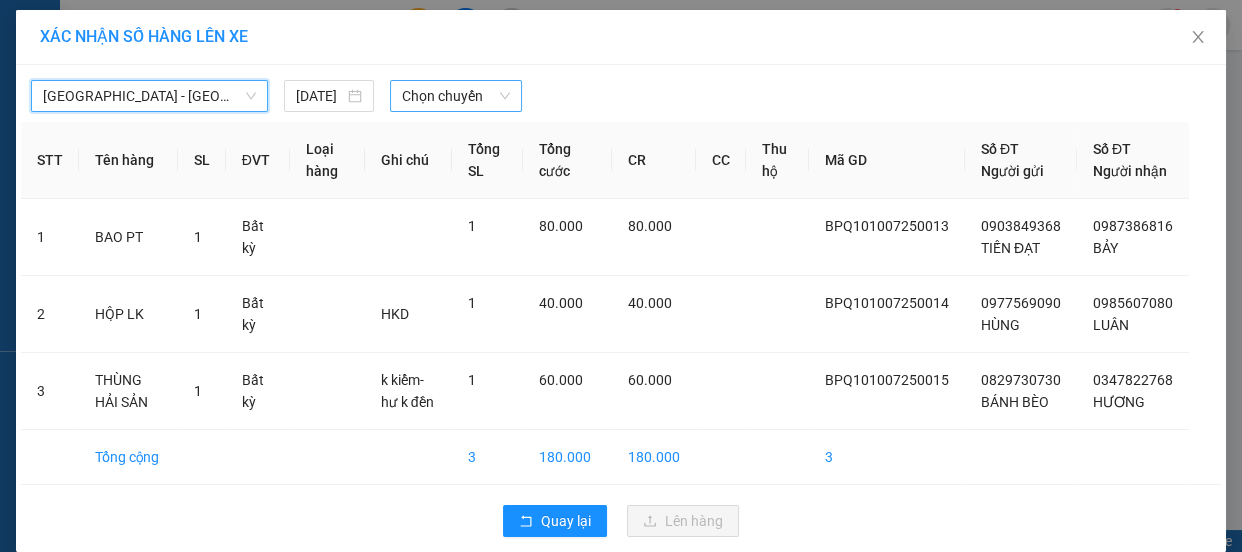 click on "Chọn chuyến" at bounding box center [456, 96] 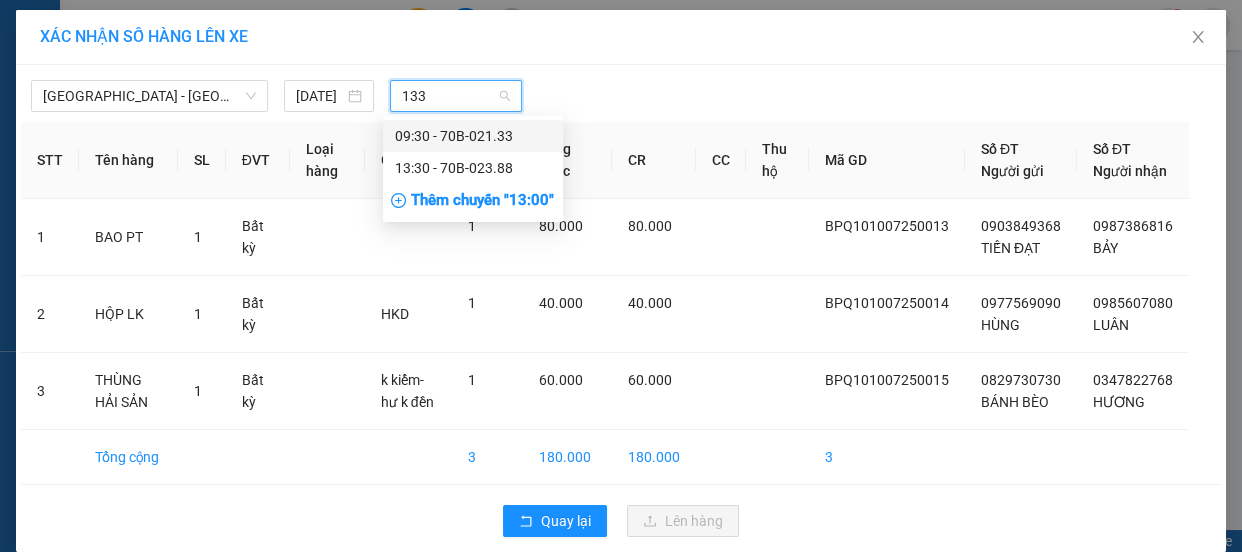 drag, startPoint x: 424, startPoint y: 91, endPoint x: 381, endPoint y: 84, distance: 43.56604 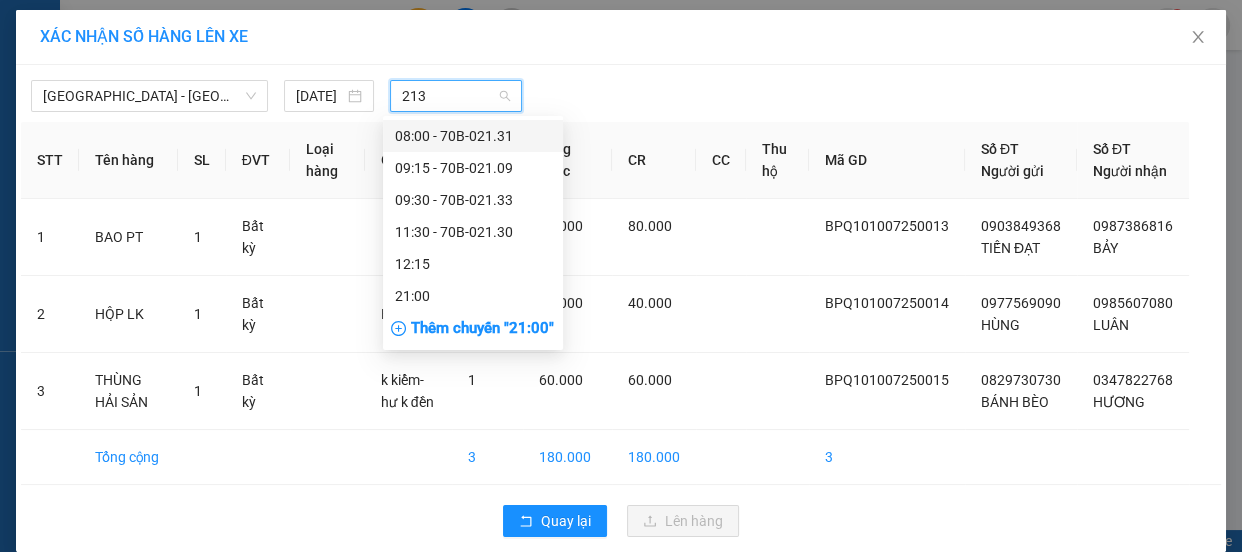 type on "2133" 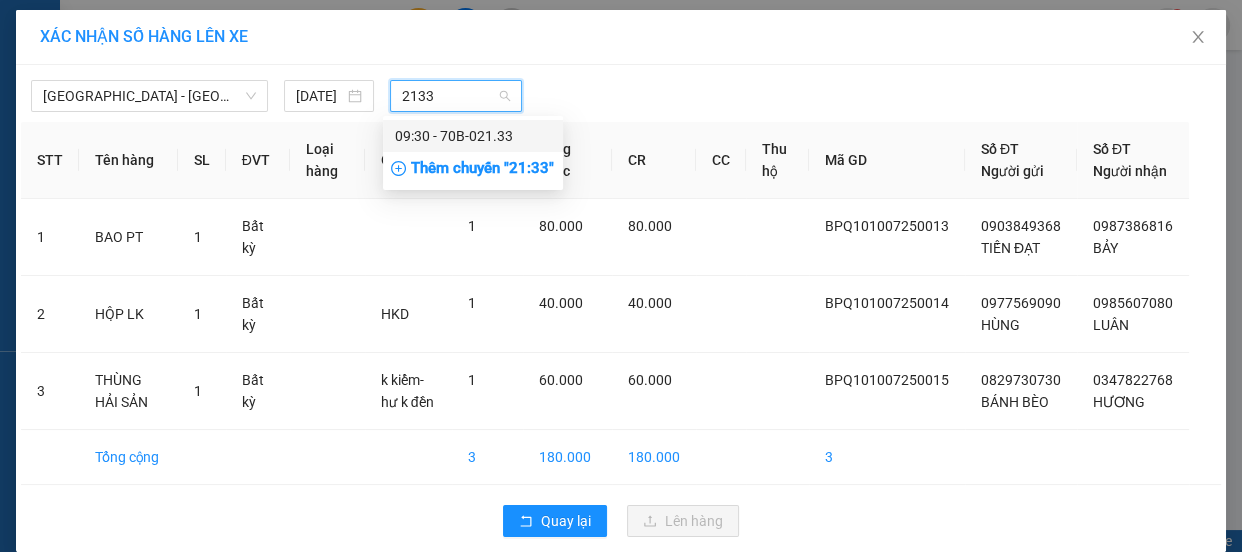 click on "09:30     - 70B-021.33" at bounding box center (473, 136) 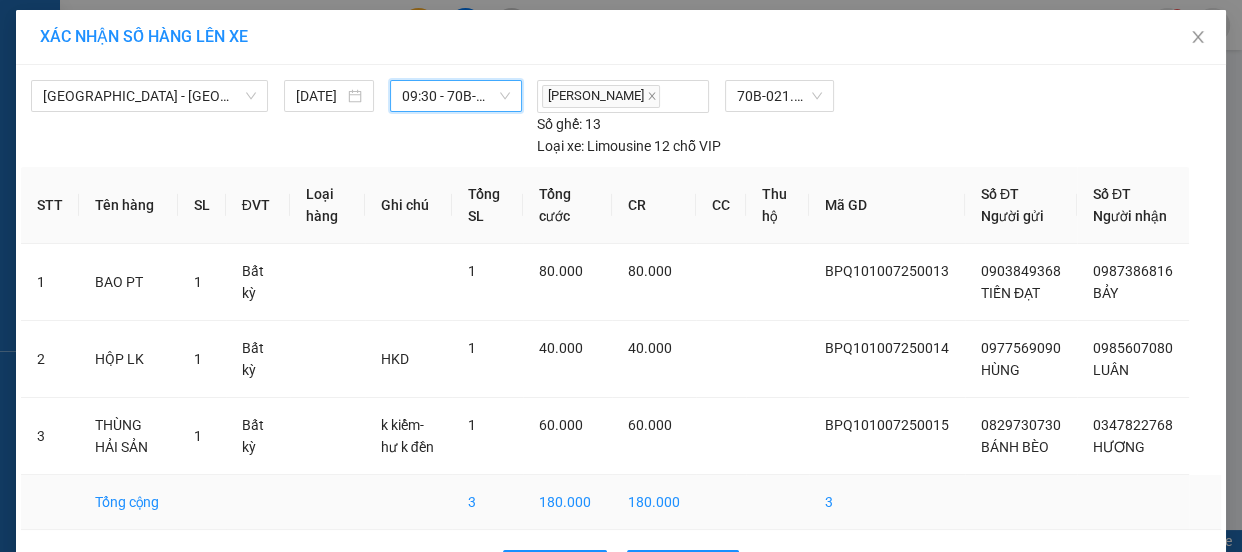scroll, scrollTop: 90, scrollLeft: 0, axis: vertical 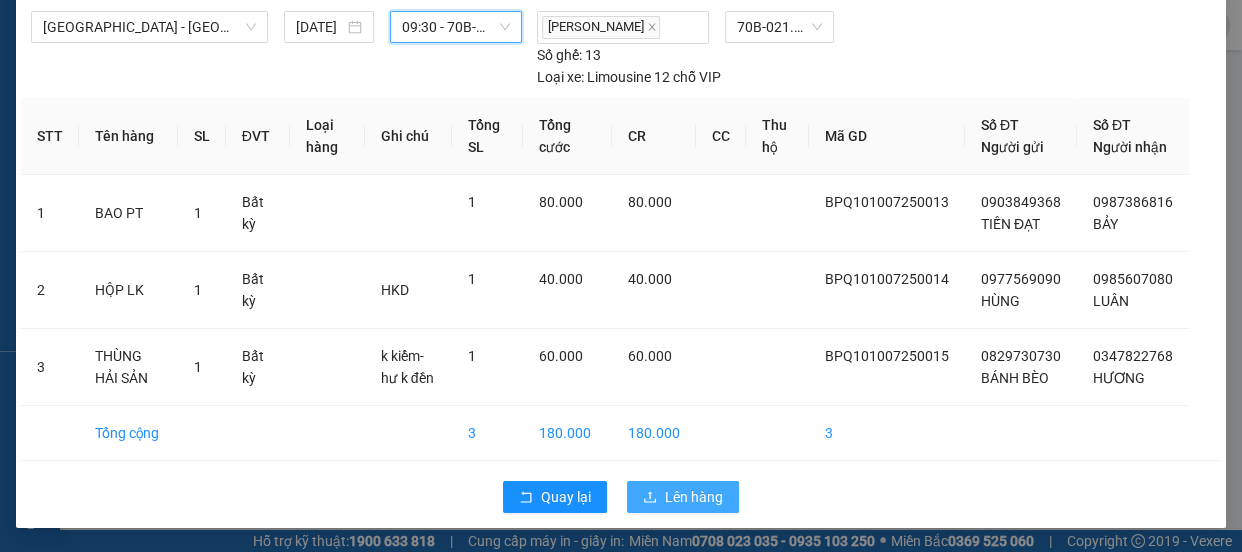 click on "Lên hàng" at bounding box center (694, 497) 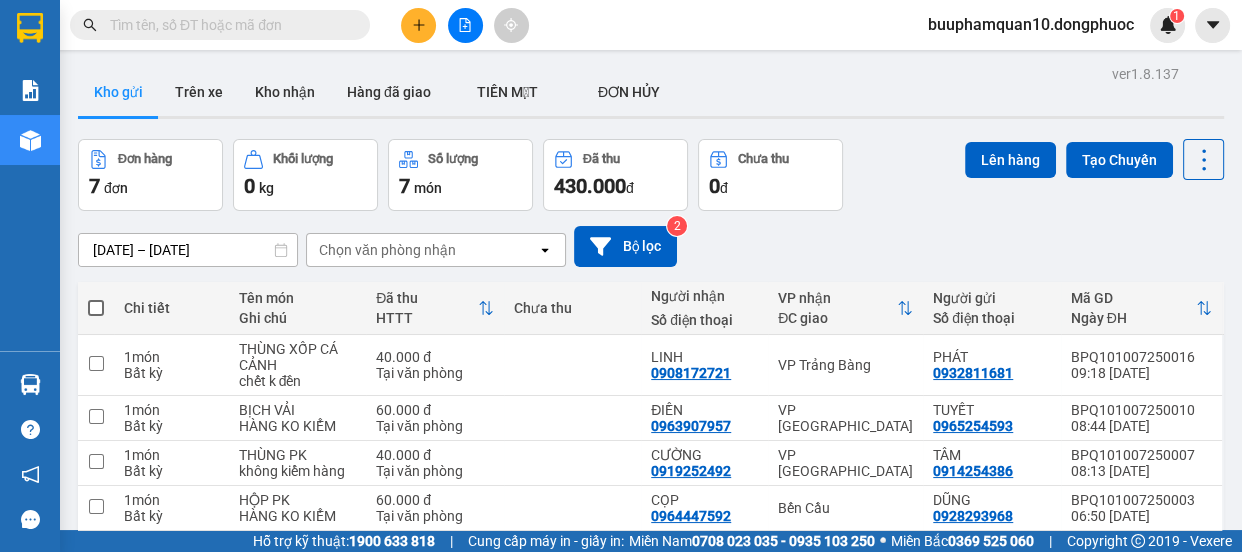 click at bounding box center [465, 25] 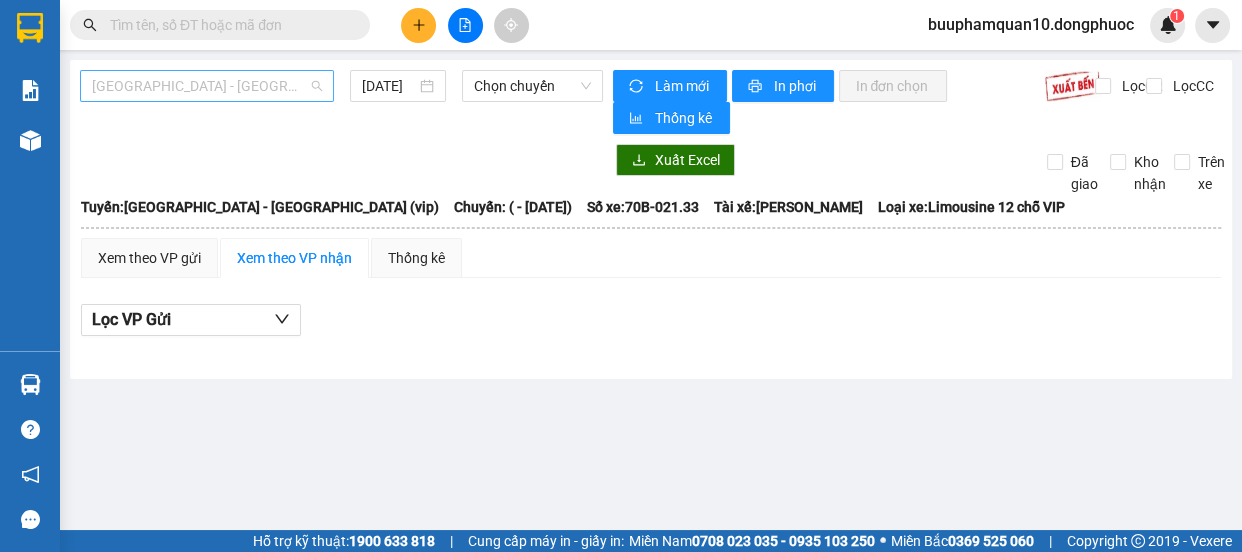 click on "[GEOGRAPHIC_DATA] - [GEOGRAPHIC_DATA] (vip)" at bounding box center [207, 86] 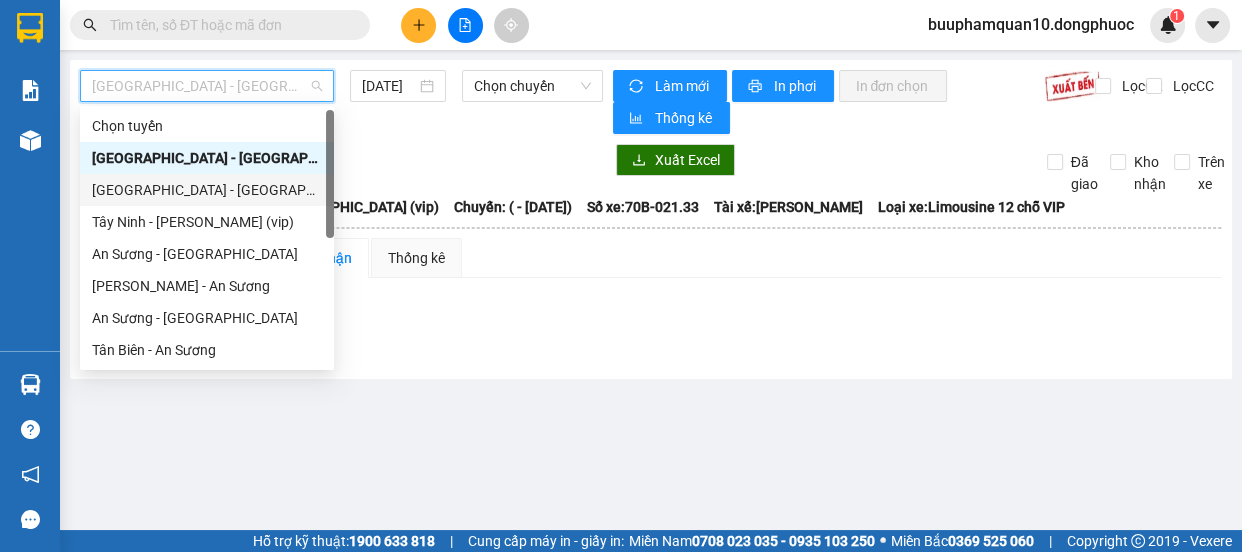 scroll, scrollTop: 287, scrollLeft: 0, axis: vertical 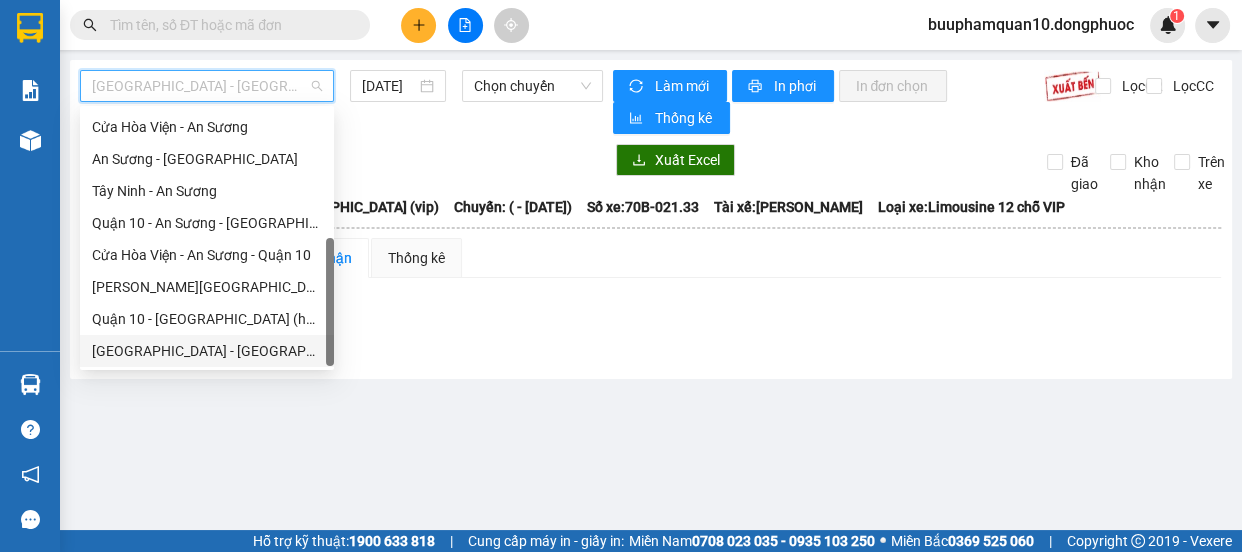 click on "[GEOGRAPHIC_DATA] - [GEOGRAPHIC_DATA] (vip)" at bounding box center (207, 351) 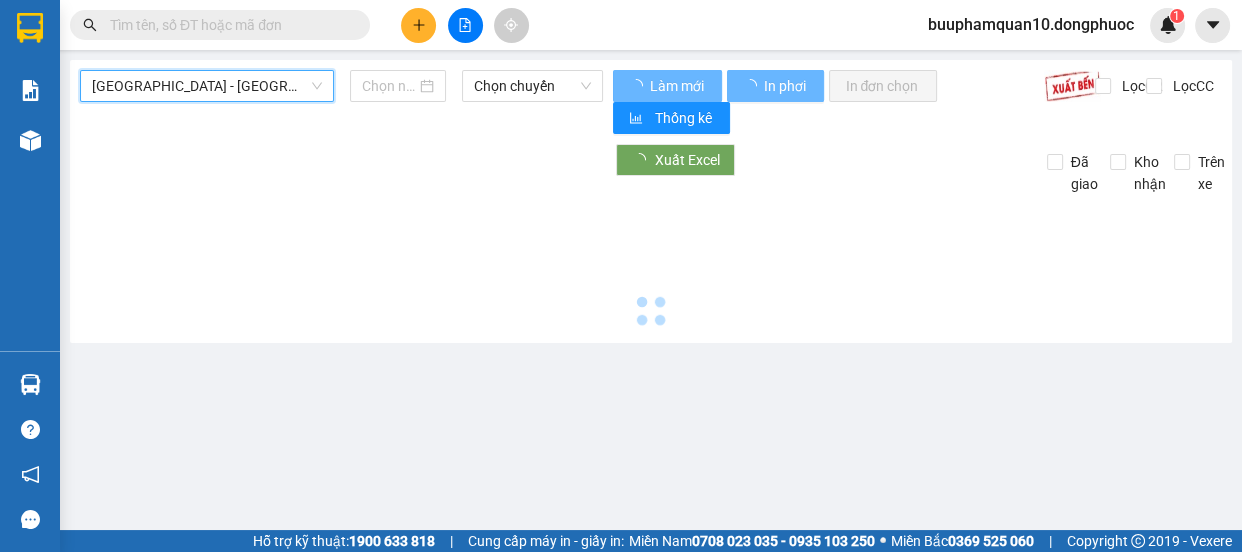 type on "[DATE]" 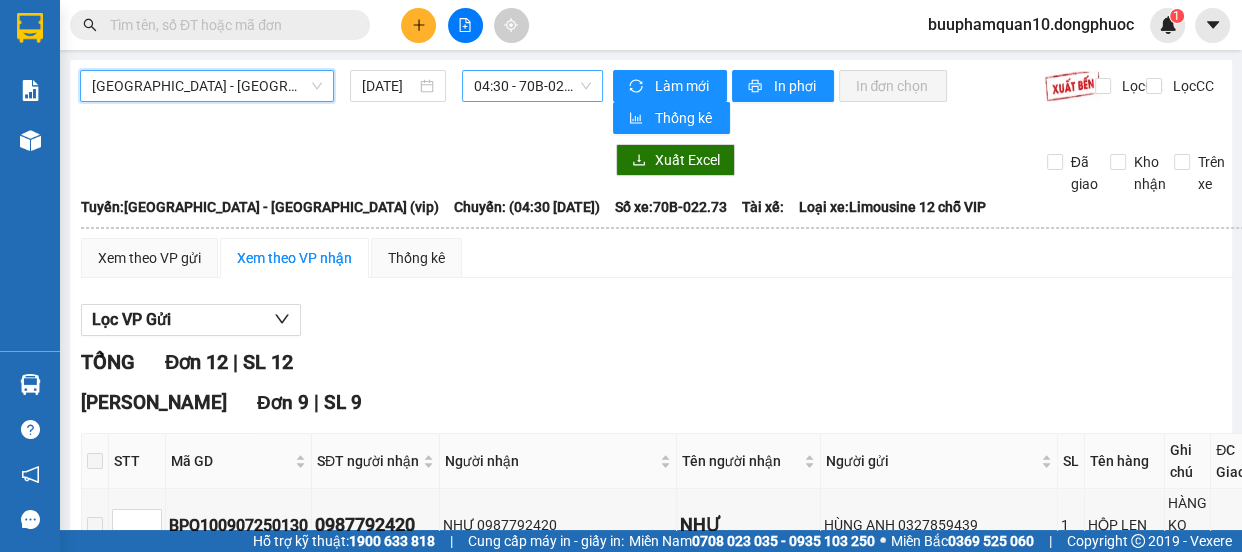 click on "04:30     - 70B-022.73" at bounding box center [532, 86] 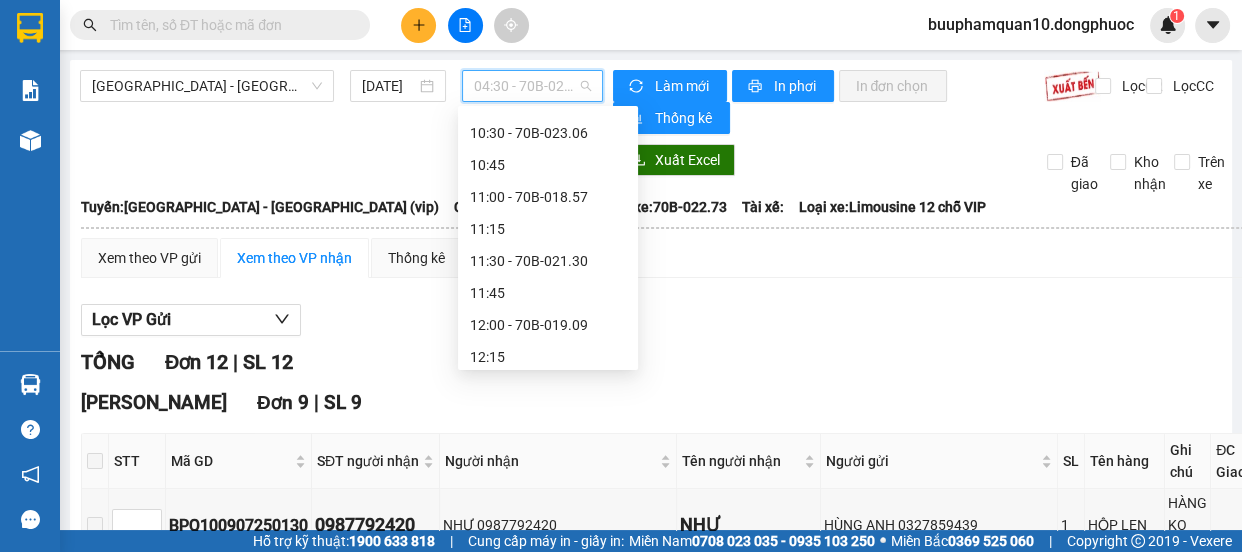 scroll, scrollTop: 852, scrollLeft: 0, axis: vertical 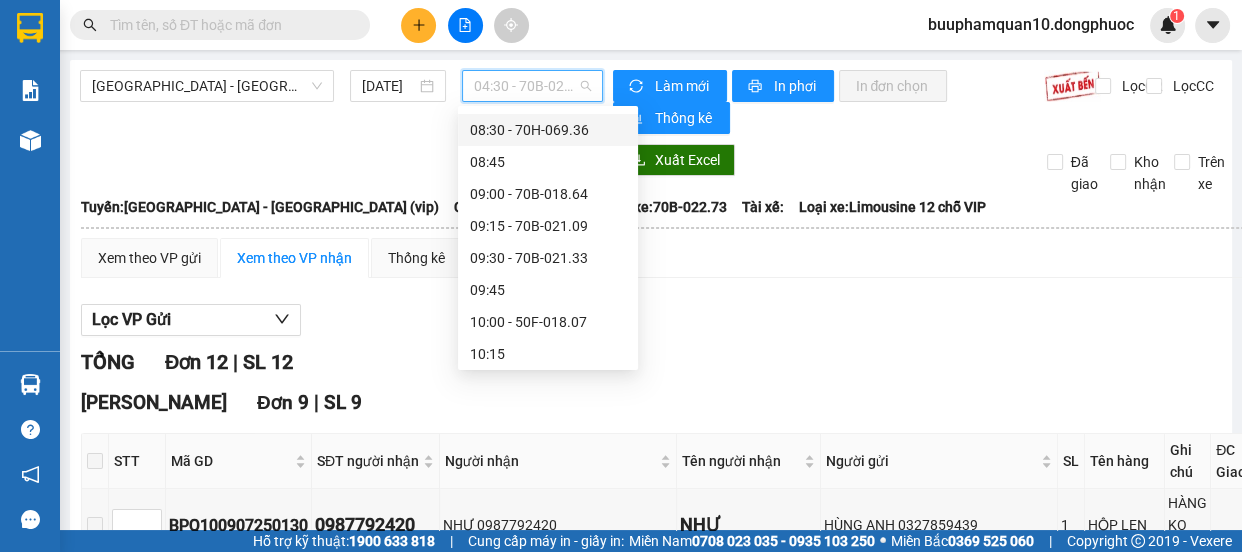 click on "08:30     - 70H-069.36" at bounding box center [548, 130] 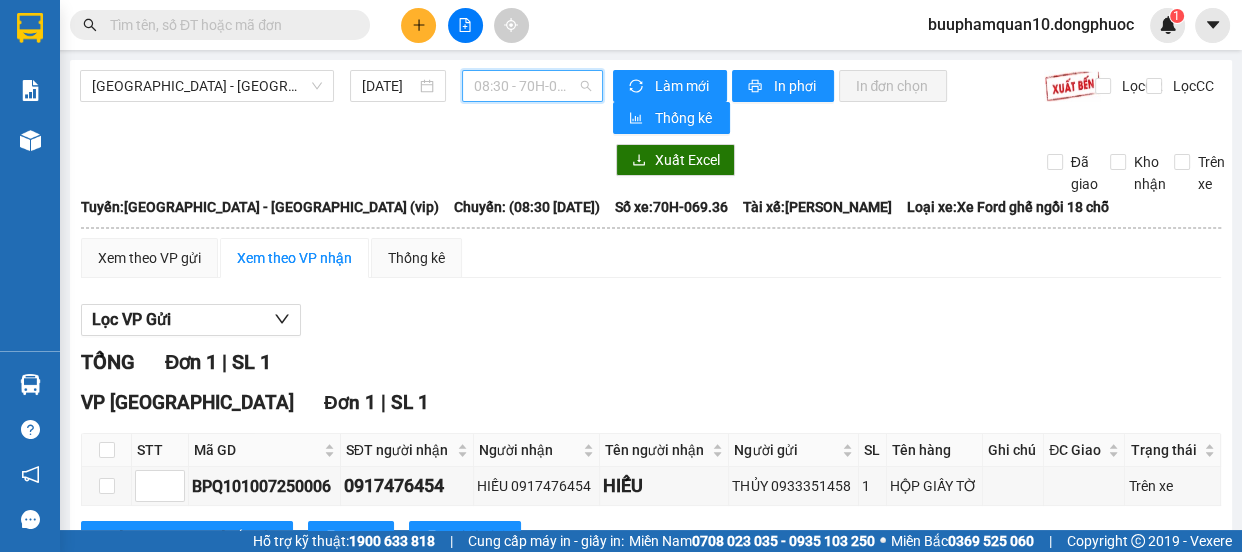 click on "08:30     - 70H-069.36" at bounding box center (532, 86) 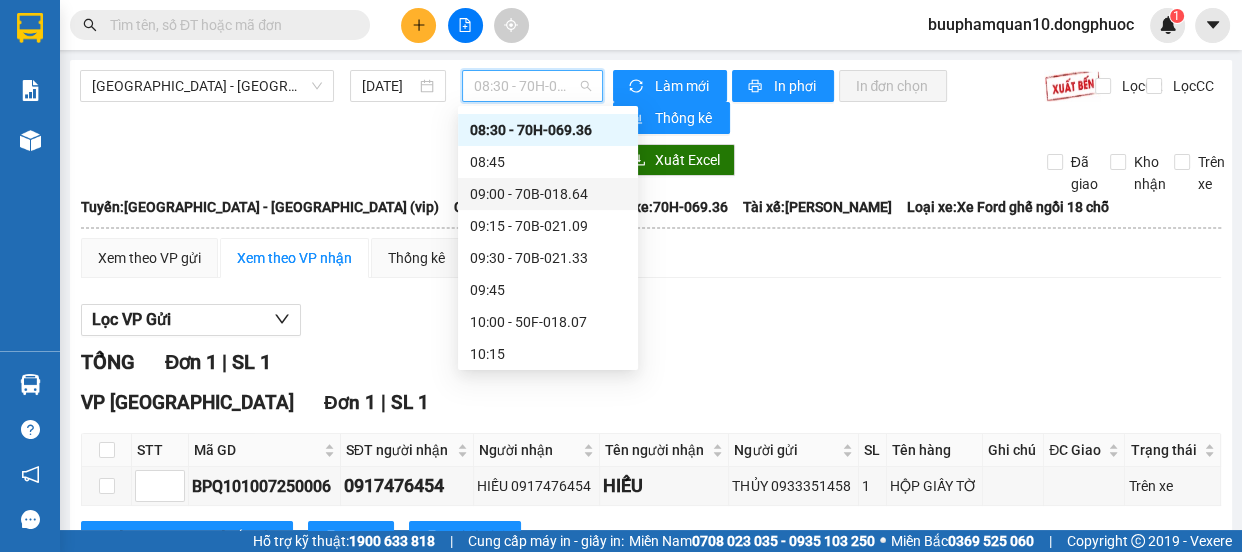 click on "09:00     - 70B-018.64" at bounding box center [548, 194] 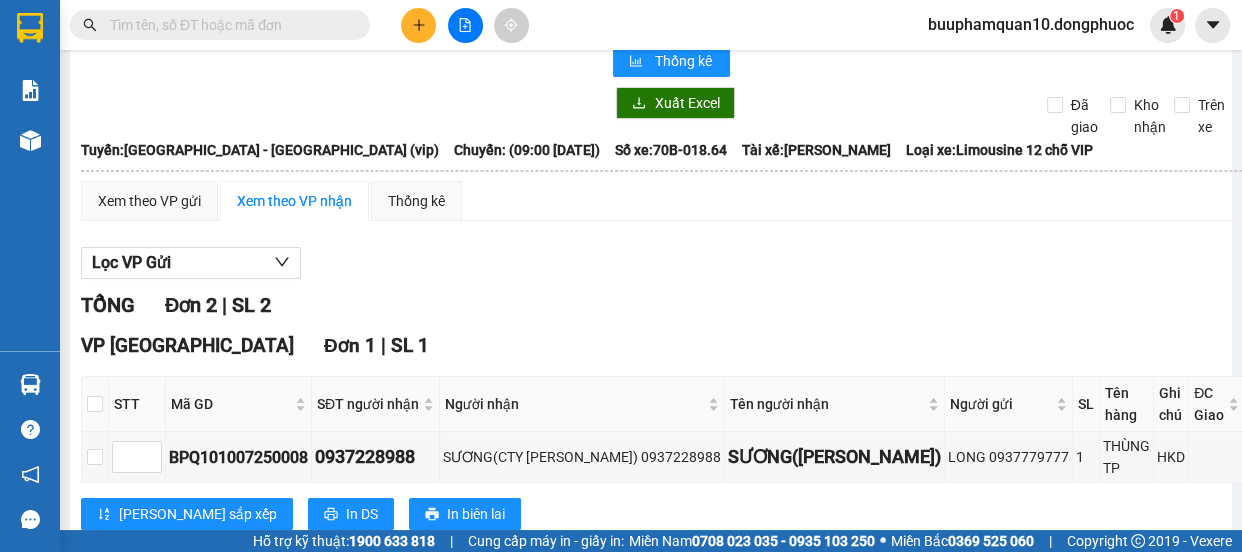 scroll, scrollTop: 0, scrollLeft: 0, axis: both 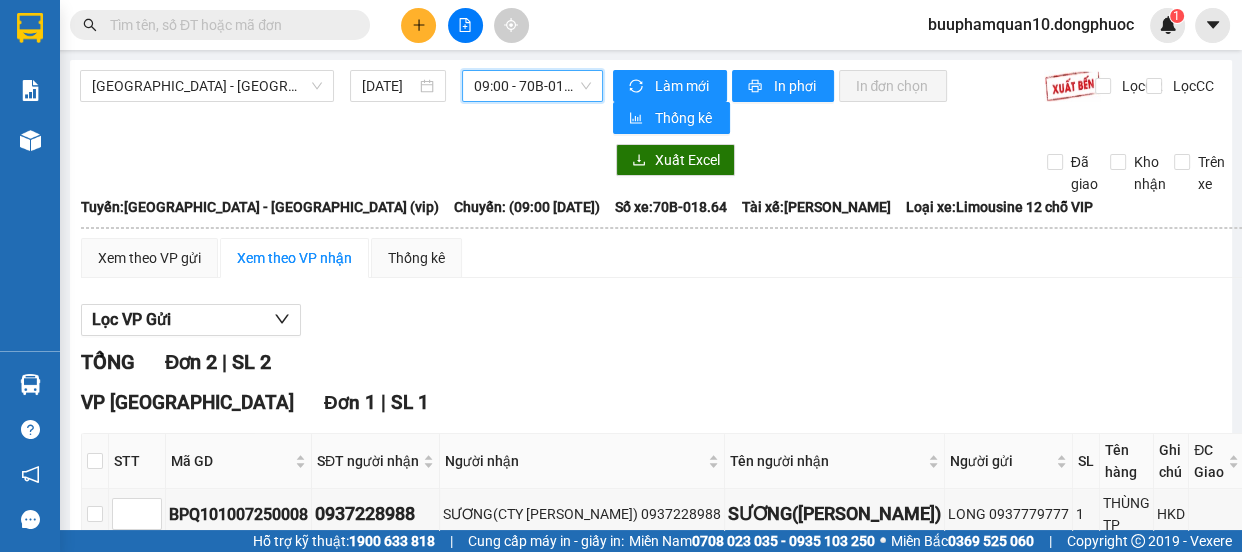 click on "09:00     - 70B-018.64" at bounding box center (532, 86) 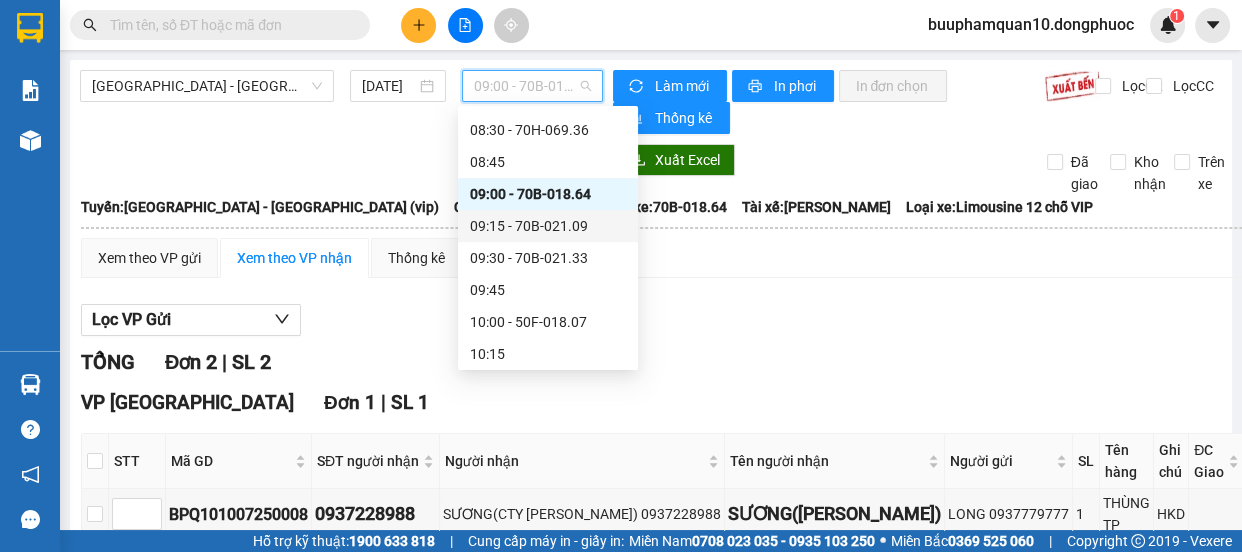 click on "09:15     - 70B-021.09" at bounding box center (548, 226) 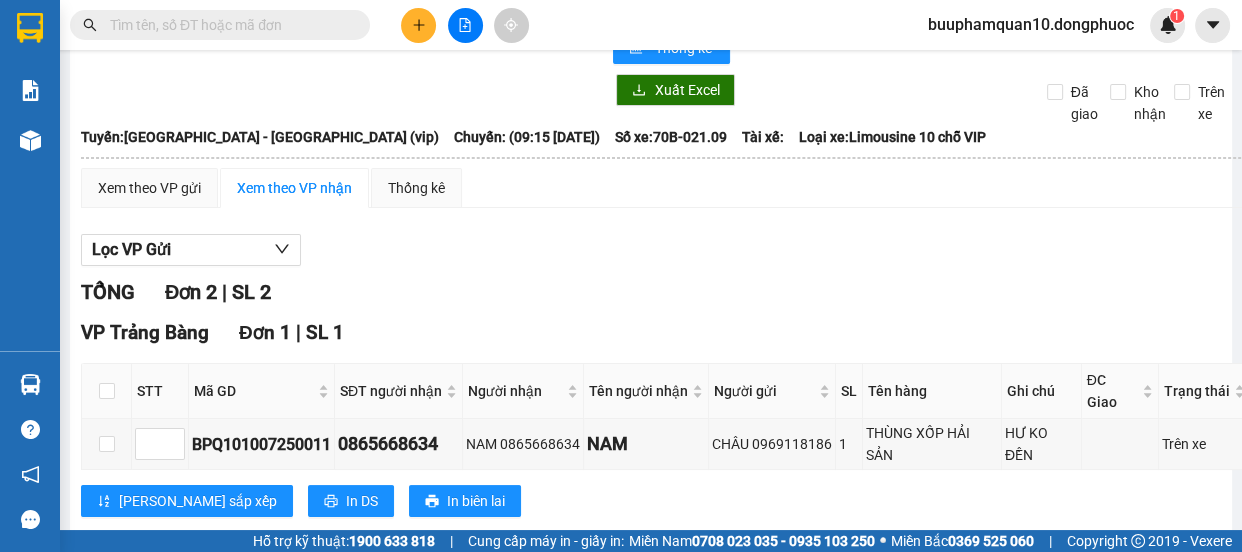 scroll, scrollTop: 0, scrollLeft: 0, axis: both 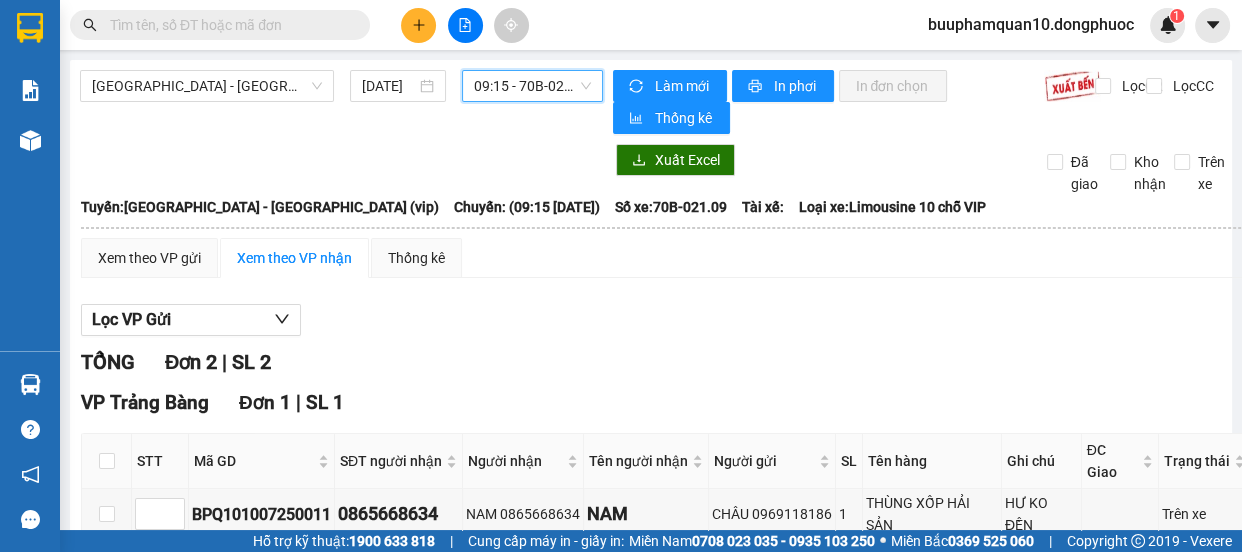 click on "09:15     - 70B-021.09" at bounding box center [532, 86] 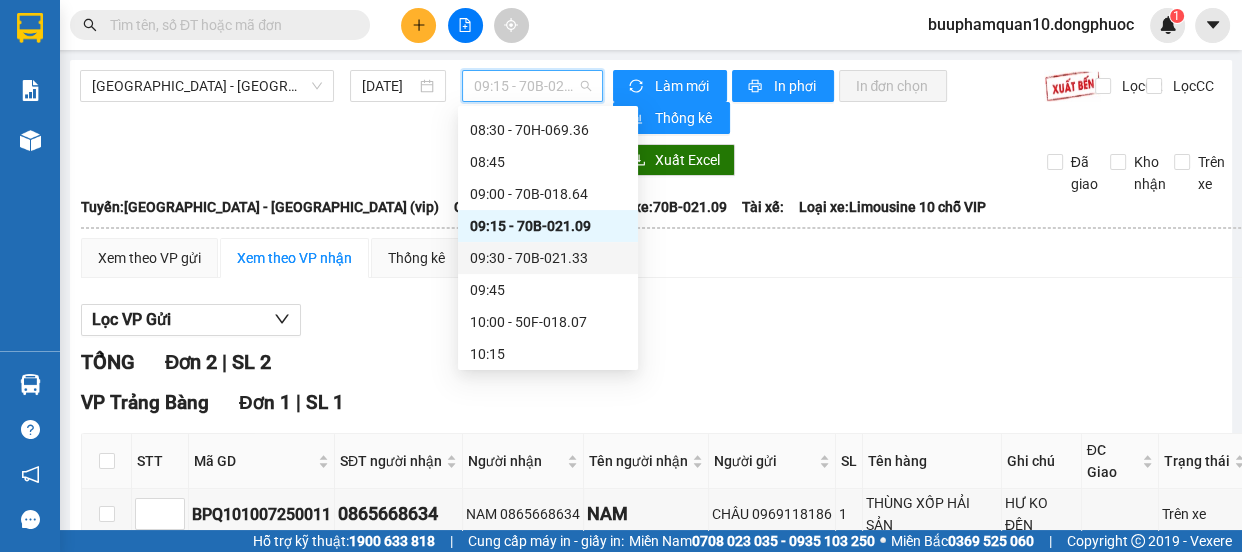 click on "09:30     - 70B-021.33" at bounding box center (548, 258) 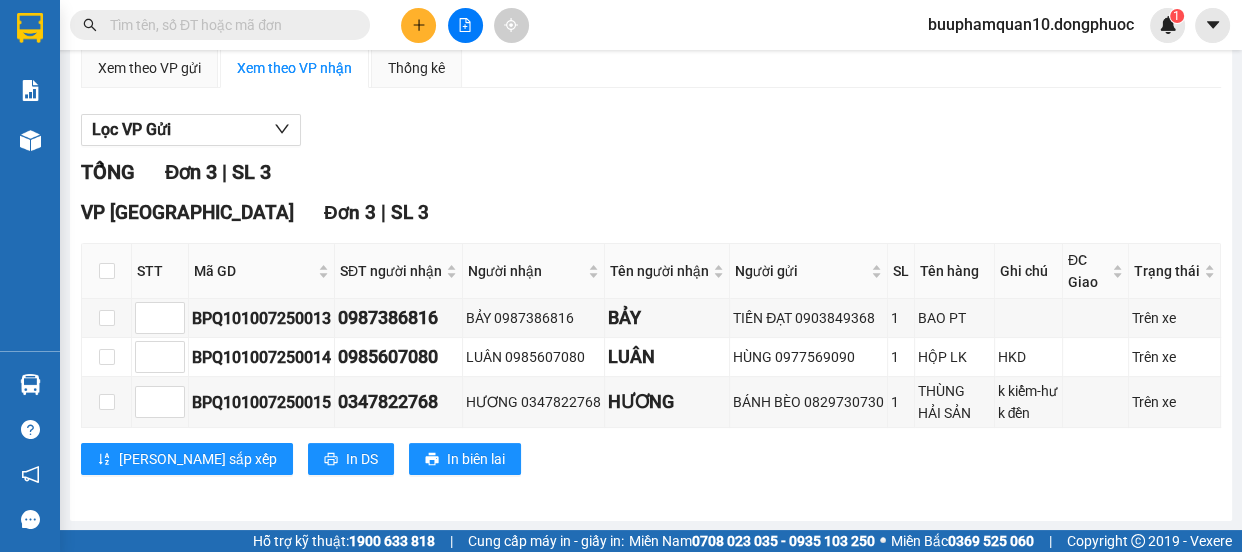 scroll, scrollTop: 0, scrollLeft: 0, axis: both 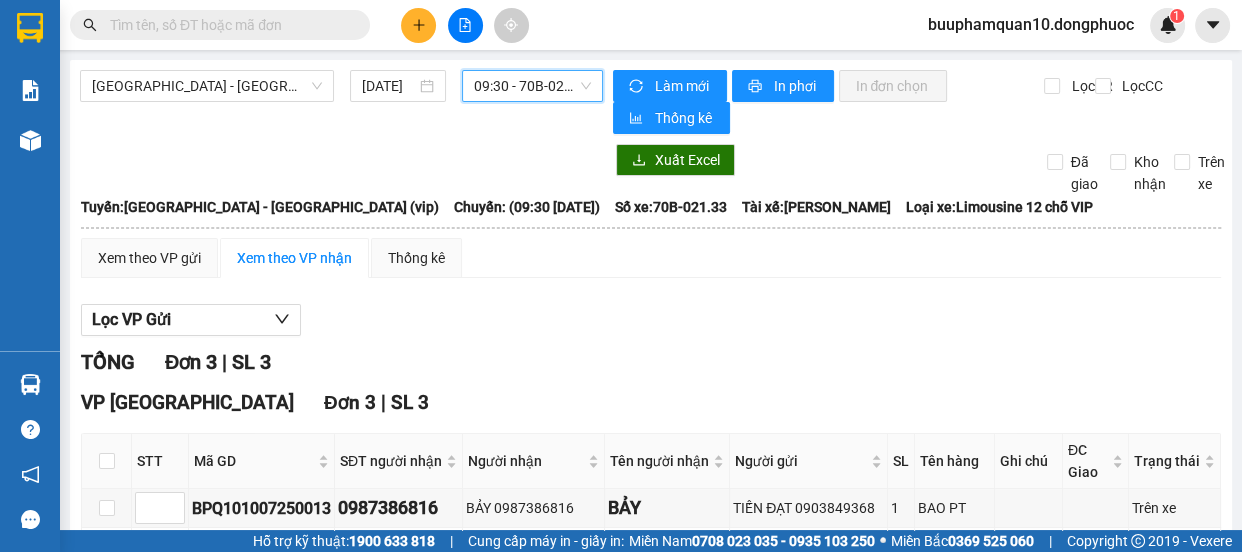 click on "09:30     - 70B-021.33" at bounding box center (532, 86) 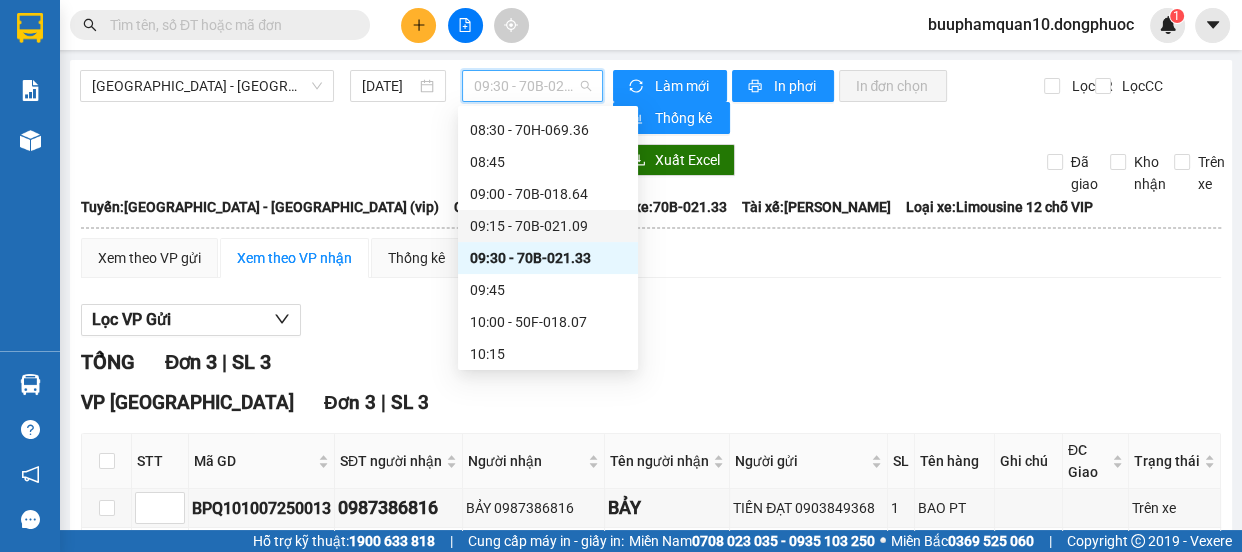 scroll, scrollTop: 565, scrollLeft: 0, axis: vertical 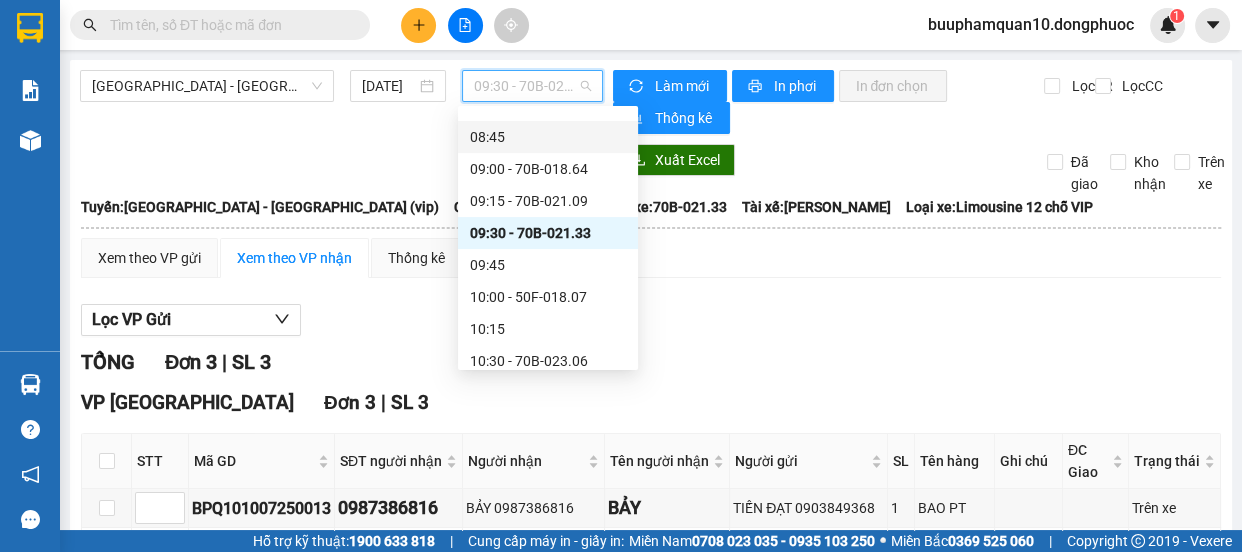 click on "08:45" at bounding box center (548, 137) 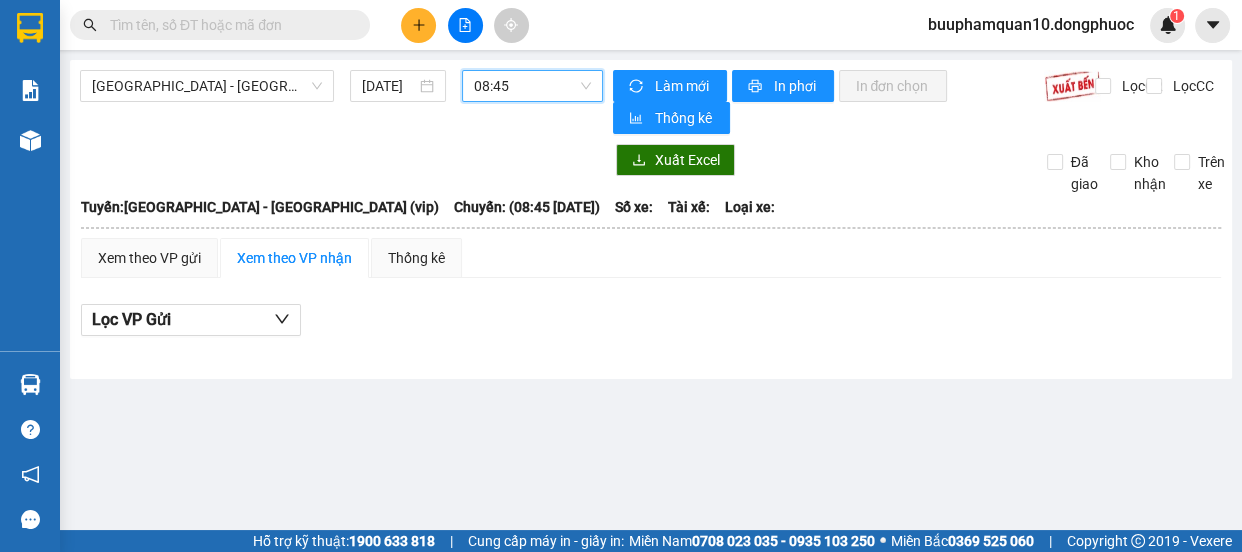 click on "08:45" at bounding box center [532, 86] 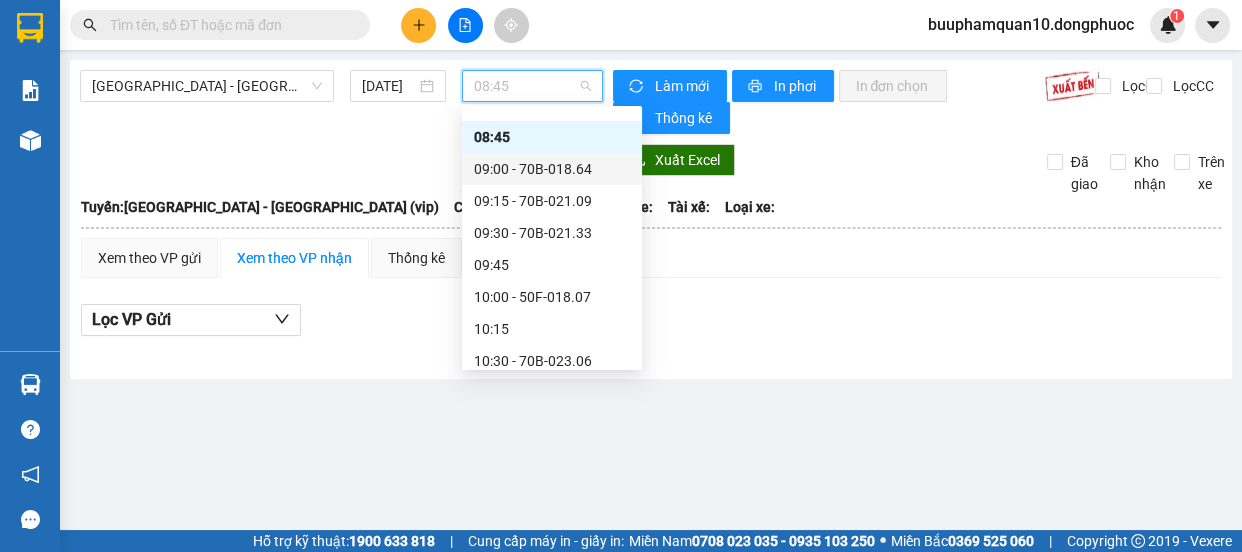 click on "09:00     - 70B-018.64" at bounding box center [552, 169] 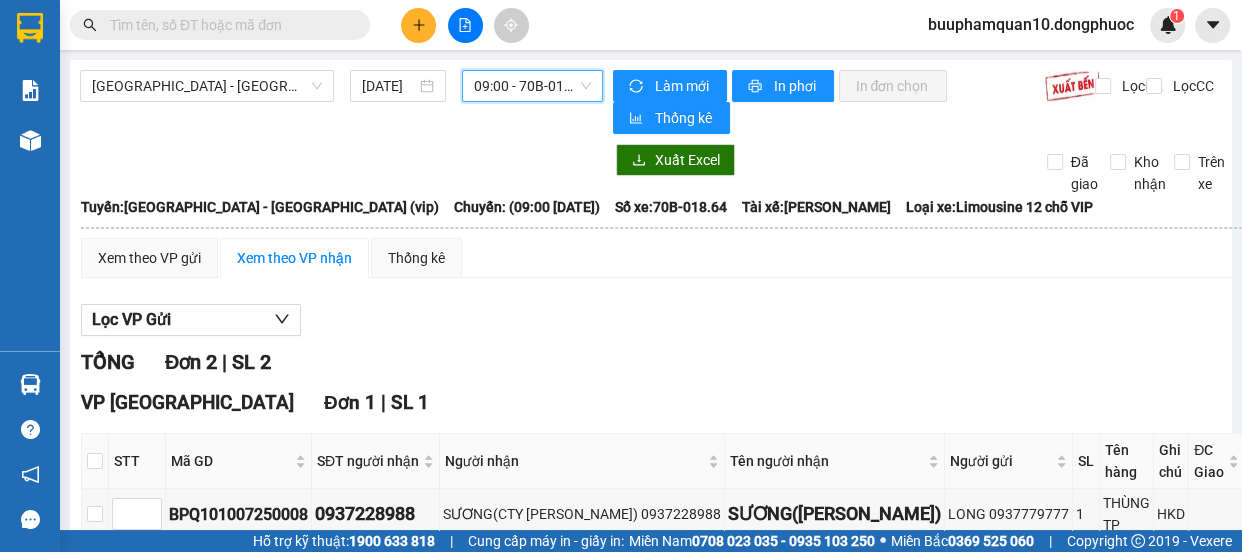click on "09:00     - 70B-018.64" at bounding box center [532, 86] 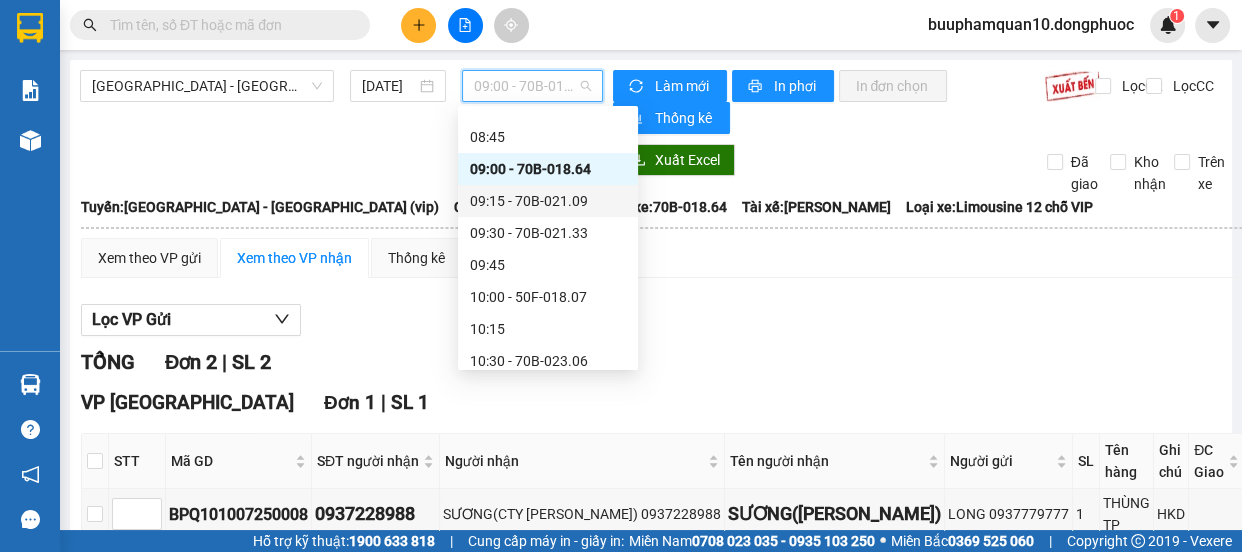 click on "09:15     - 70B-021.09" at bounding box center [548, 201] 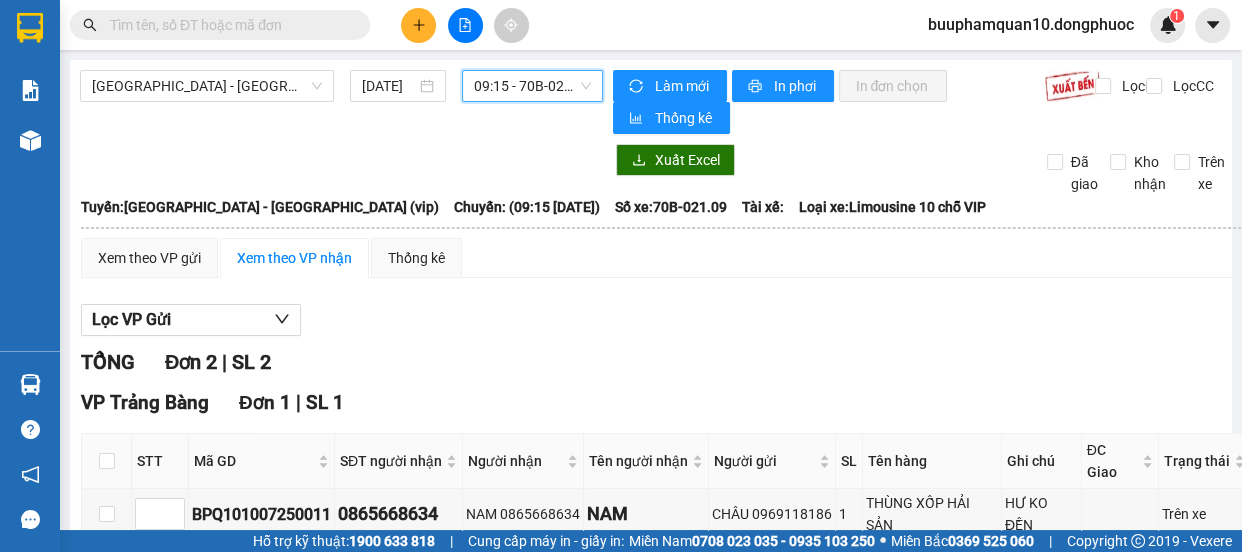 click on "09:15     - 70B-021.09" at bounding box center (532, 86) 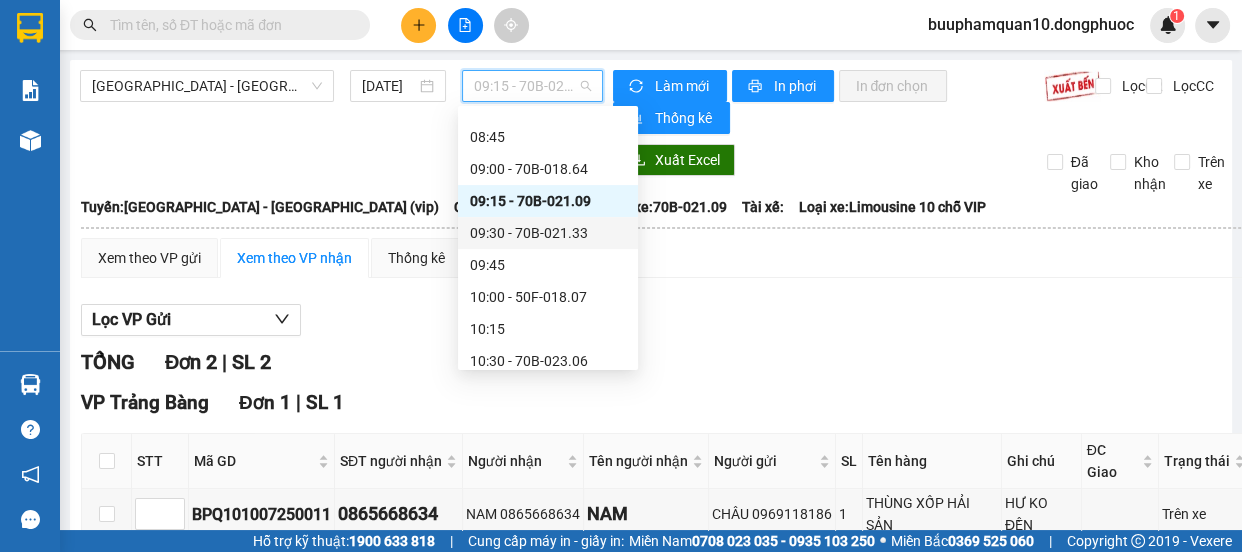 click on "09:30     - 70B-021.33" at bounding box center (548, 233) 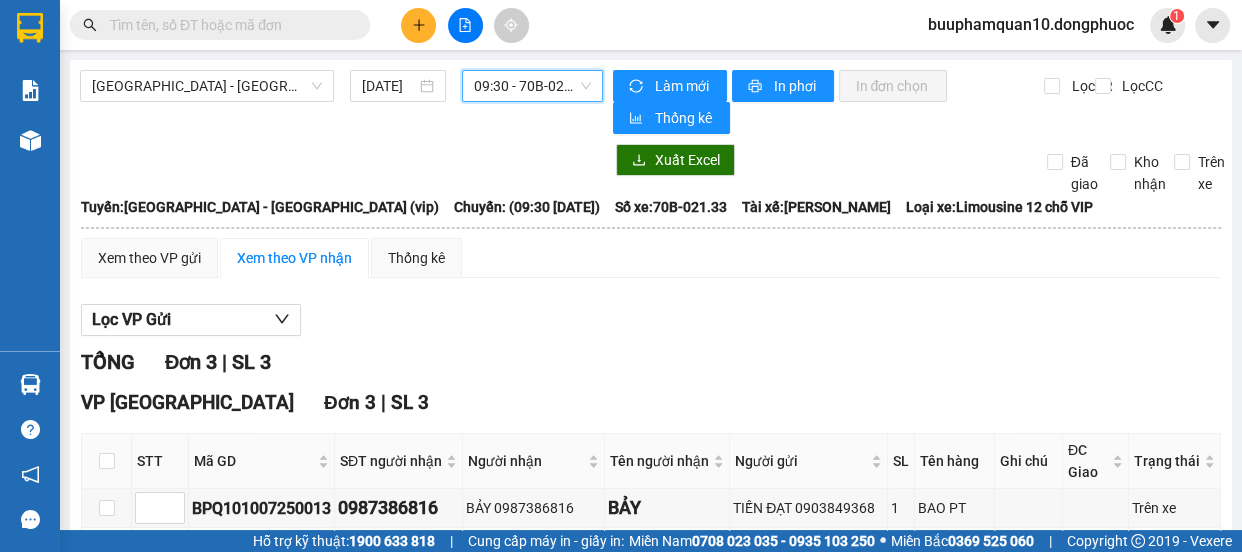 click on "09:30     - 70B-021.33" at bounding box center [532, 86] 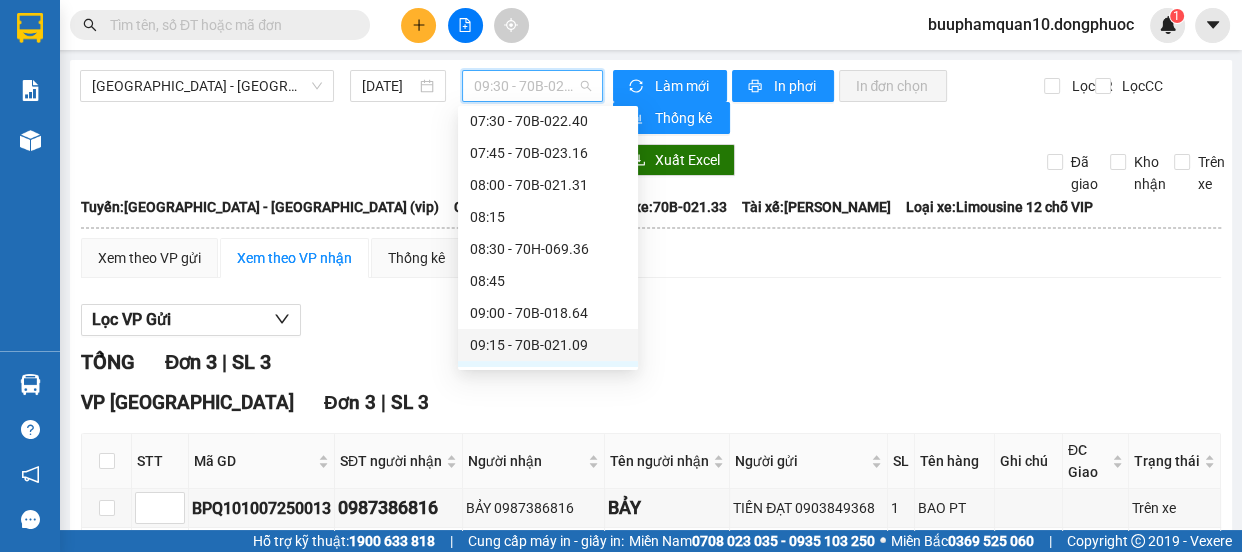 scroll, scrollTop: 413, scrollLeft: 0, axis: vertical 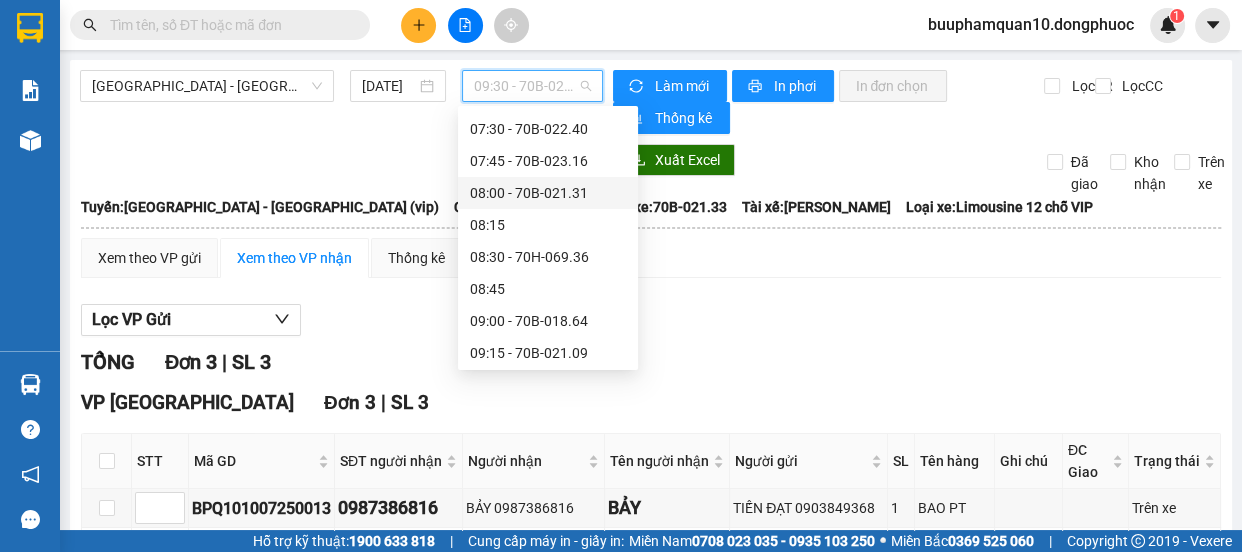 click on "08:00     - 70B-021.31" at bounding box center (548, 193) 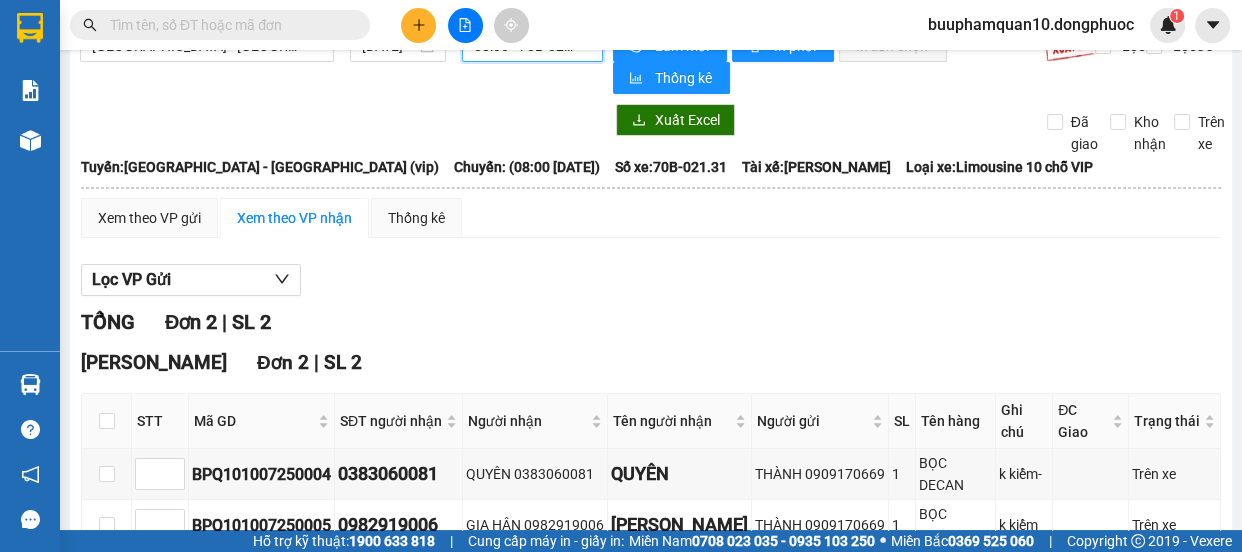 scroll, scrollTop: 0, scrollLeft: 0, axis: both 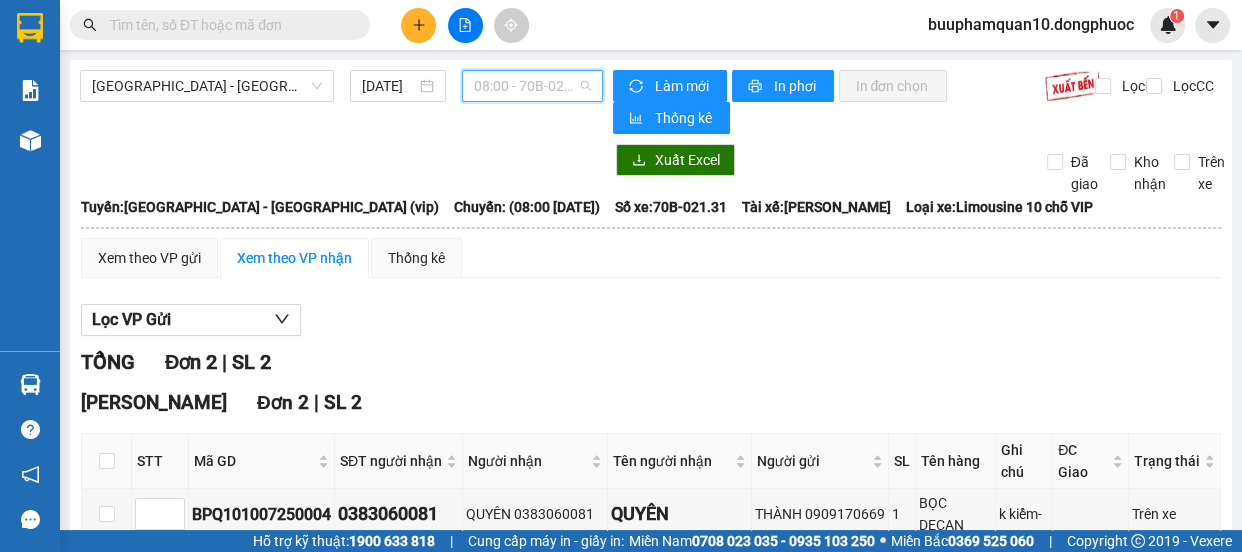 click on "08:00     - 70B-021.31" at bounding box center [532, 86] 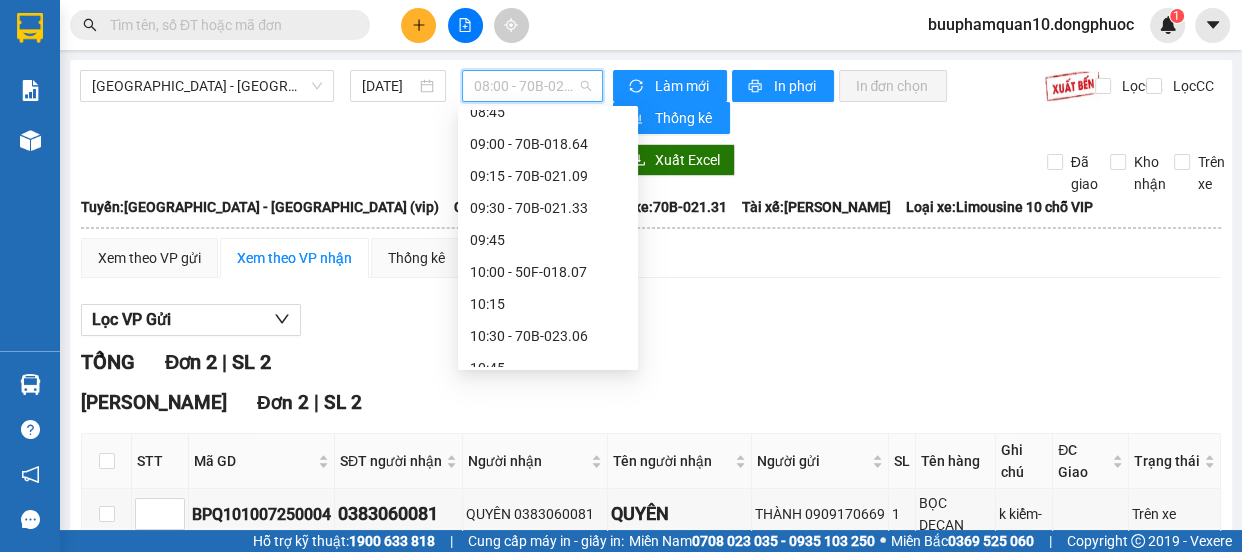 scroll, scrollTop: 616, scrollLeft: 0, axis: vertical 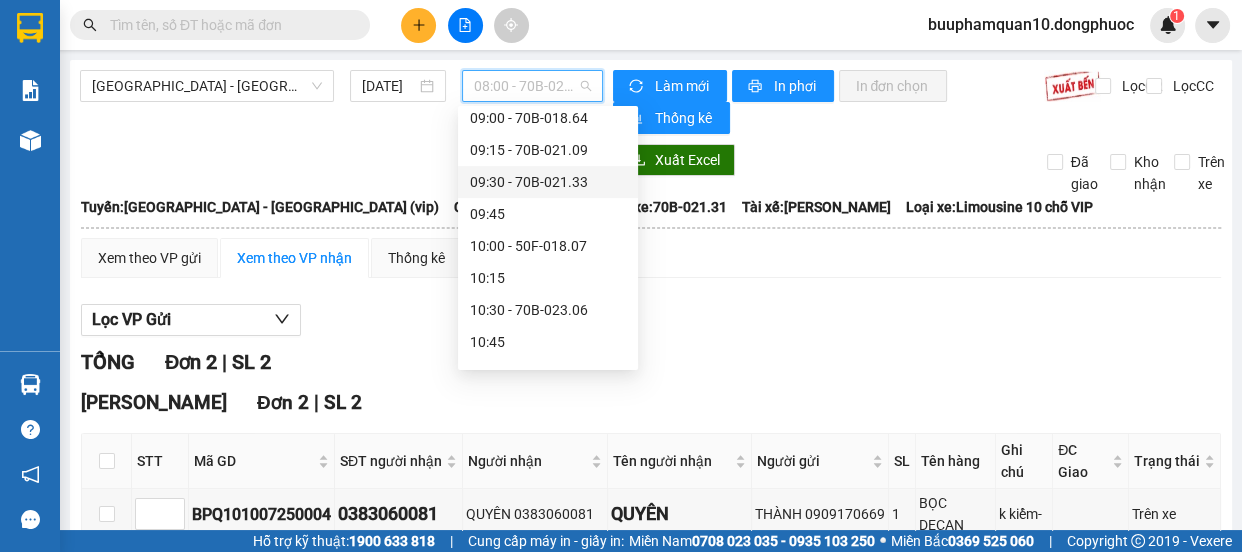 click on "09:30     - 70B-021.33" at bounding box center [548, 182] 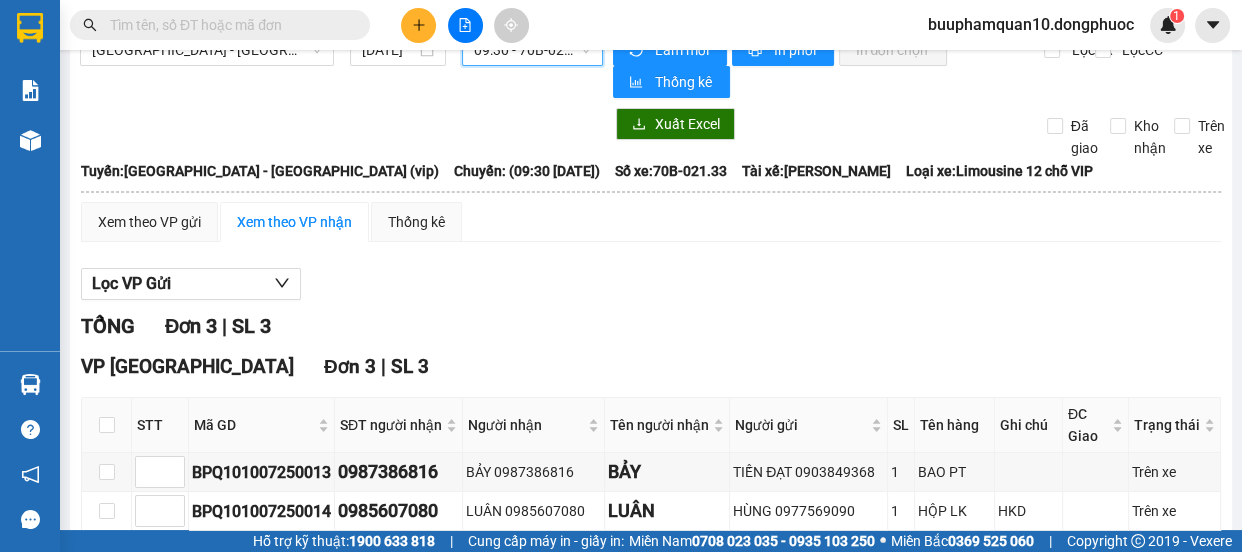 scroll, scrollTop: 0, scrollLeft: 0, axis: both 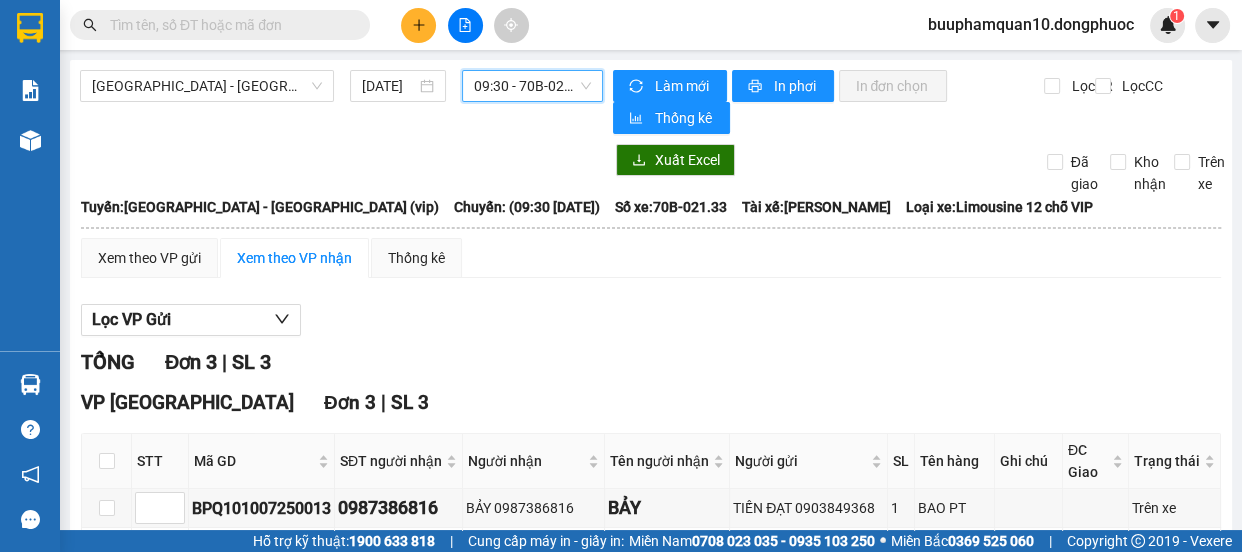click on "09:30     - 70B-021.33" at bounding box center [532, 86] 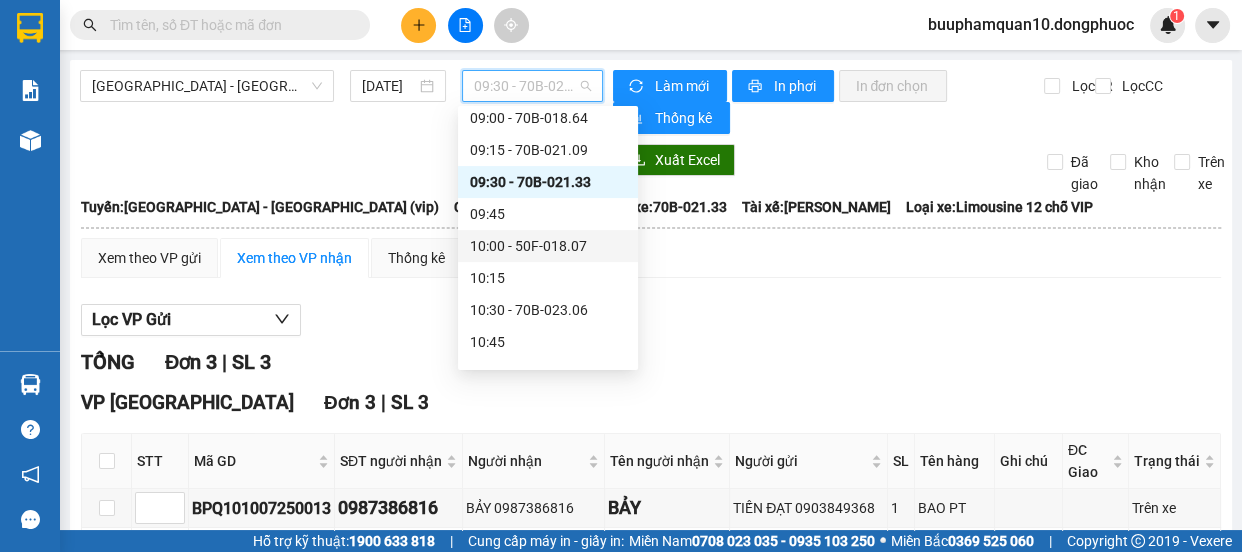 click on "Xem theo VP gửi Xem theo VP nhận Thống kê Lọc VP Gửi TỔNG Đơn   3 | SL   3 VP Tây Ninh Đơn   3 | SL   3 STT Mã GD SĐT người nhận Người nhận Tên người nhận Người gửi SL Tên hàng Ghi chú ĐC Giao Trạng thái Ký nhận                           BPQ101007250013 0987386816 BẢY 0987386816 BẢY TIẾN ĐẠT 0903849368 1 BAO PT  Trên xe BPQ101007250014 0985607080 LUÂN 0985607080 LUÂN HÙNG 0977569090 1 HỘP LK HKD Trên xe BPQ101007250015 0347822768 HƯƠNG  0347822768 HƯƠNG  BÁNH BÈO 0829730730 1 THÙNG HẢI SẢN   k kiểm-hư k đền Trên xe Lưu sắp xếp In DS In biên lai Đồng Phước   19001152   Bến xe Tây Ninh, 01 Võ Văn Truyện, KP 1, Phường 2 BP. Quận 10  -  09:27 - 10/07/2025 Tuyến:  Hồ Chí Minh - Tây Ninh (vip) Chuyến:   (09:30 - 10/07/2025) Tài xế:  Trần Bình Ngọc   Số xe:  70B-021.33   Loại xe:  Limousine 12 chỗ VIP STT Mã GD SĐT người nhận Người nhận Tên người nhận SL" at bounding box center [651, 464] 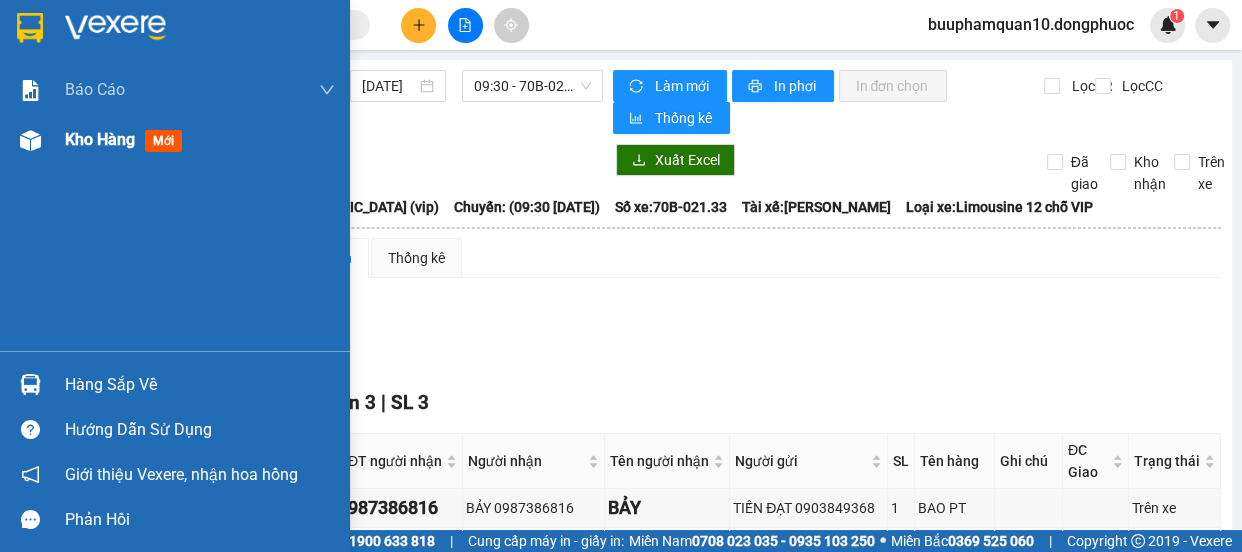 click at bounding box center (30, 140) 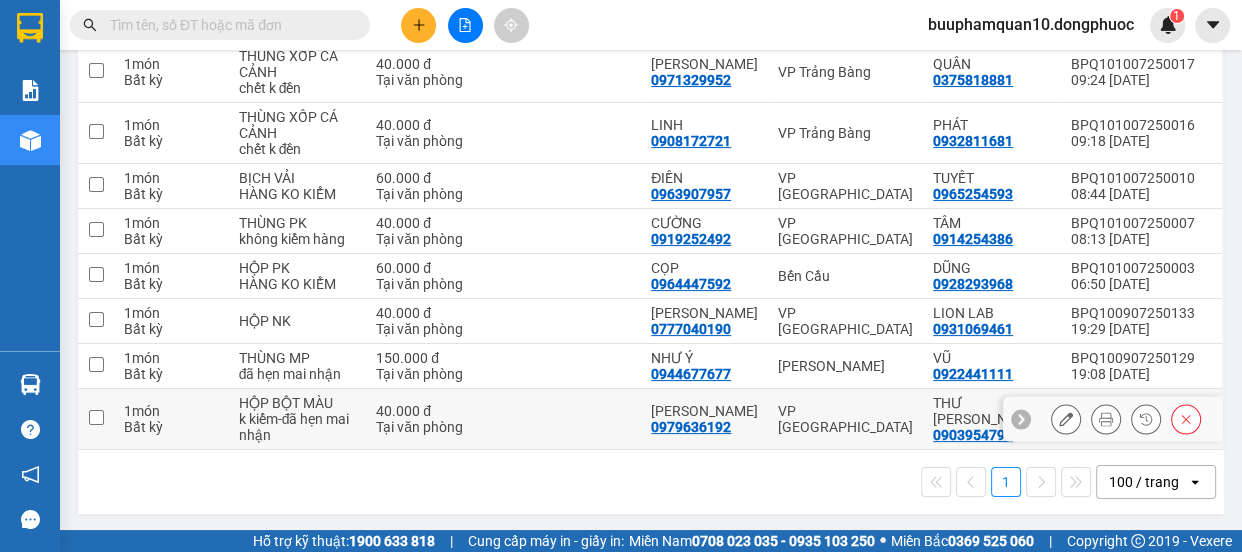 scroll, scrollTop: 0, scrollLeft: 0, axis: both 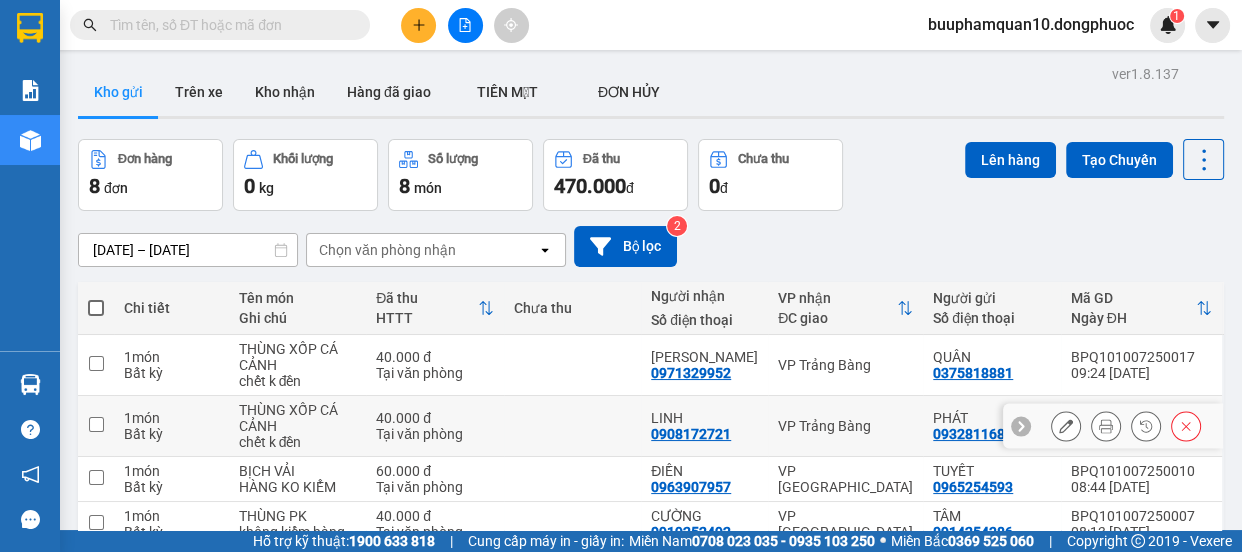 click at bounding box center [96, 424] 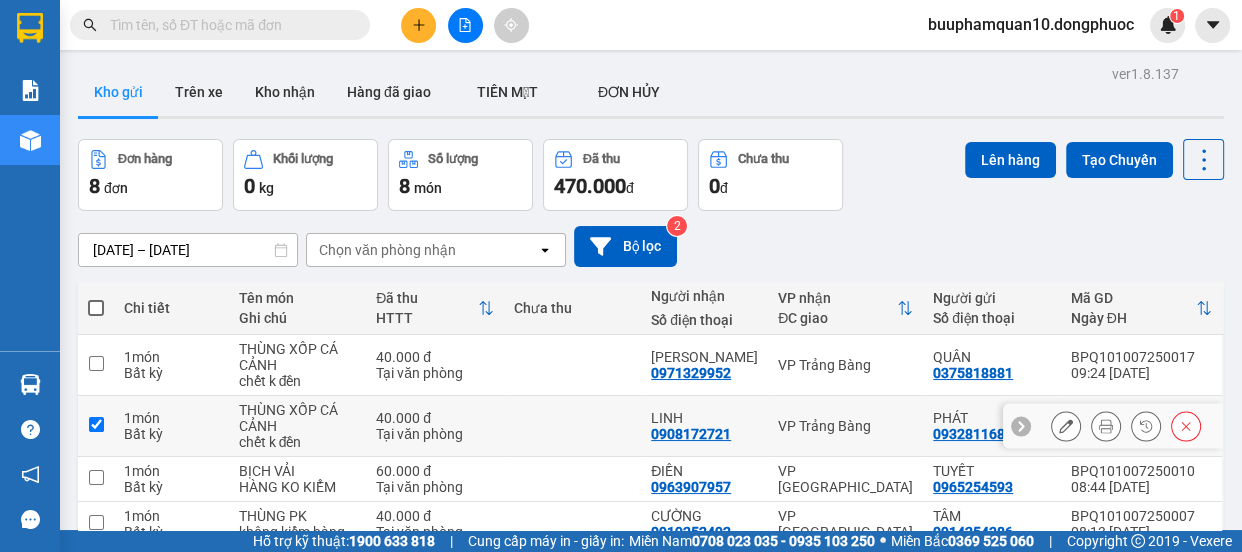 checkbox on "true" 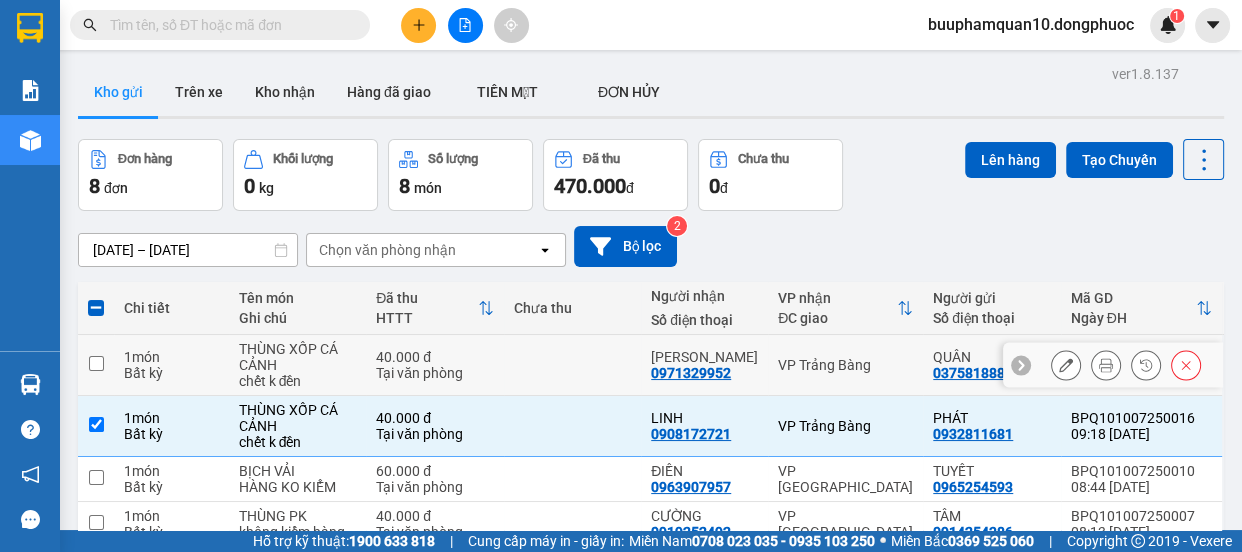 click at bounding box center (96, 363) 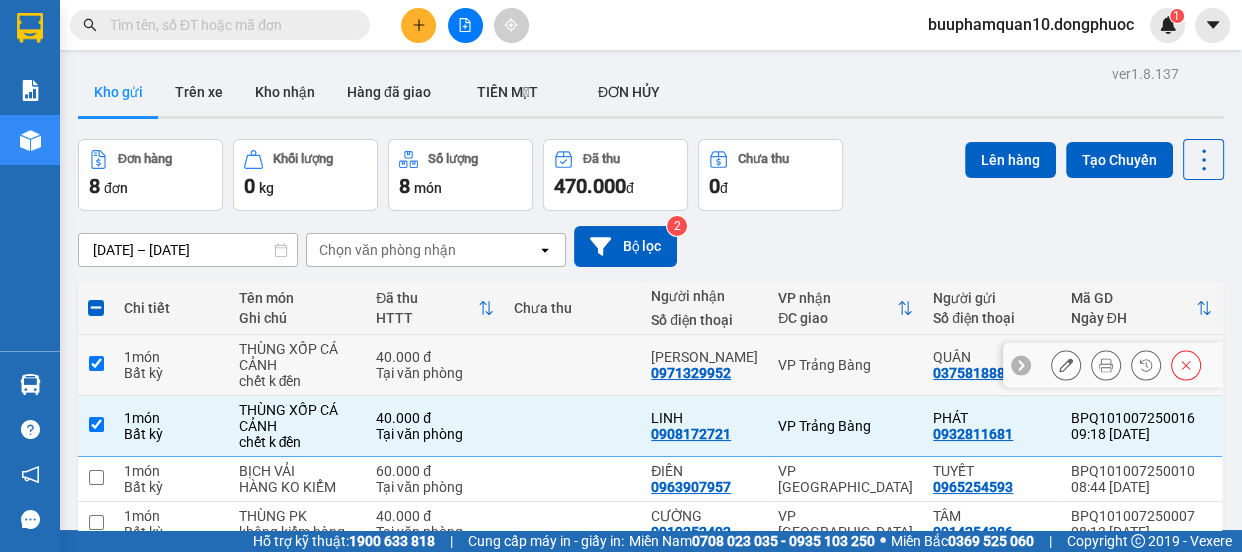 checkbox on "true" 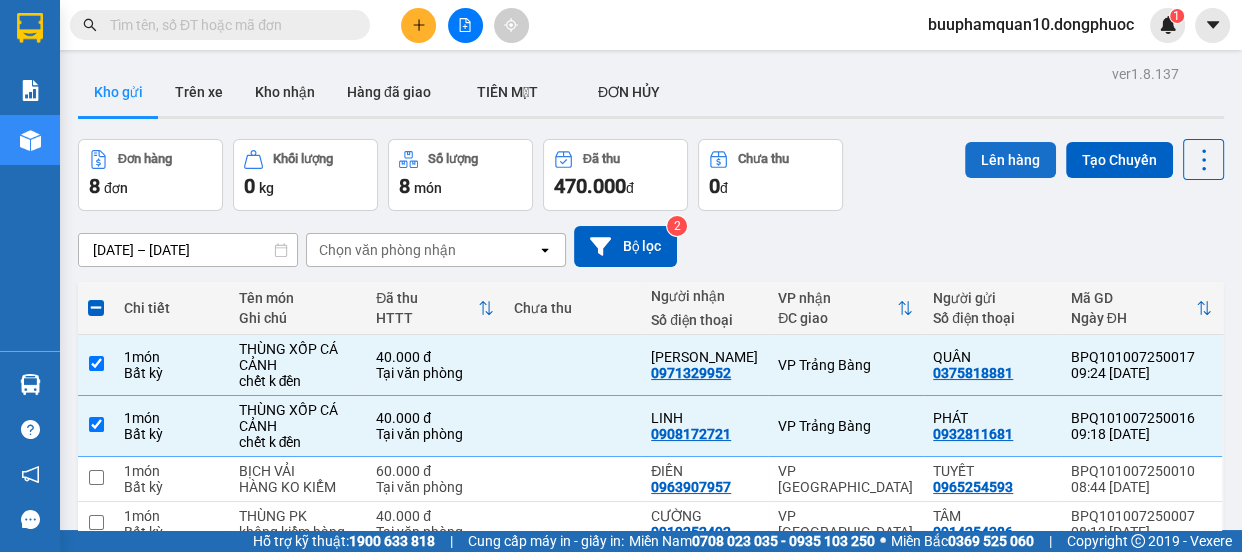 click on "Lên hàng" at bounding box center [1010, 160] 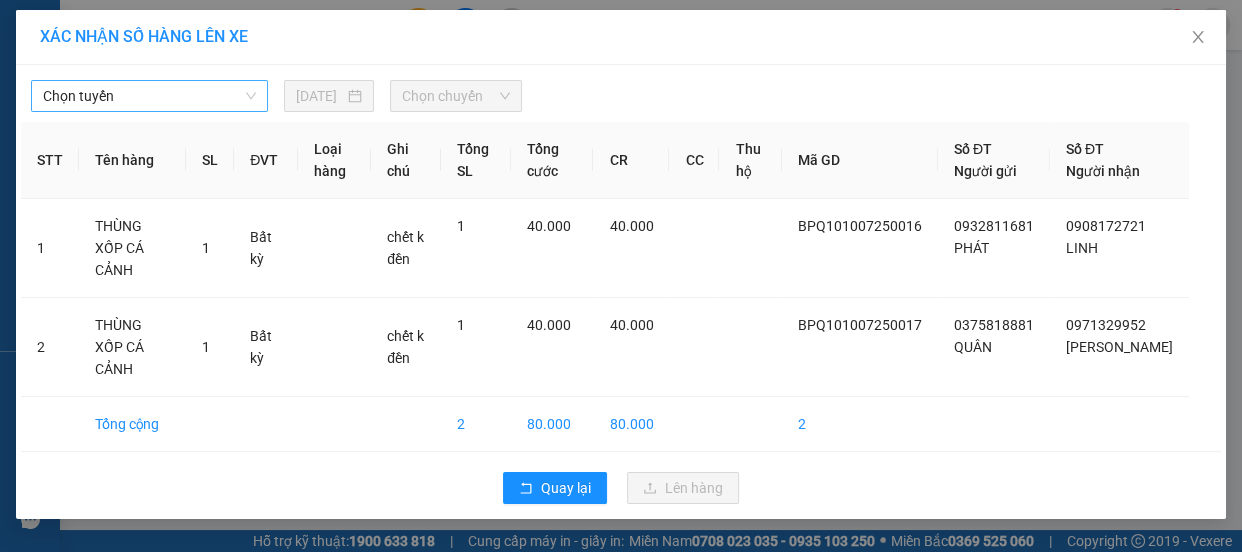 drag, startPoint x: 199, startPoint y: 91, endPoint x: 195, endPoint y: 106, distance: 15.524175 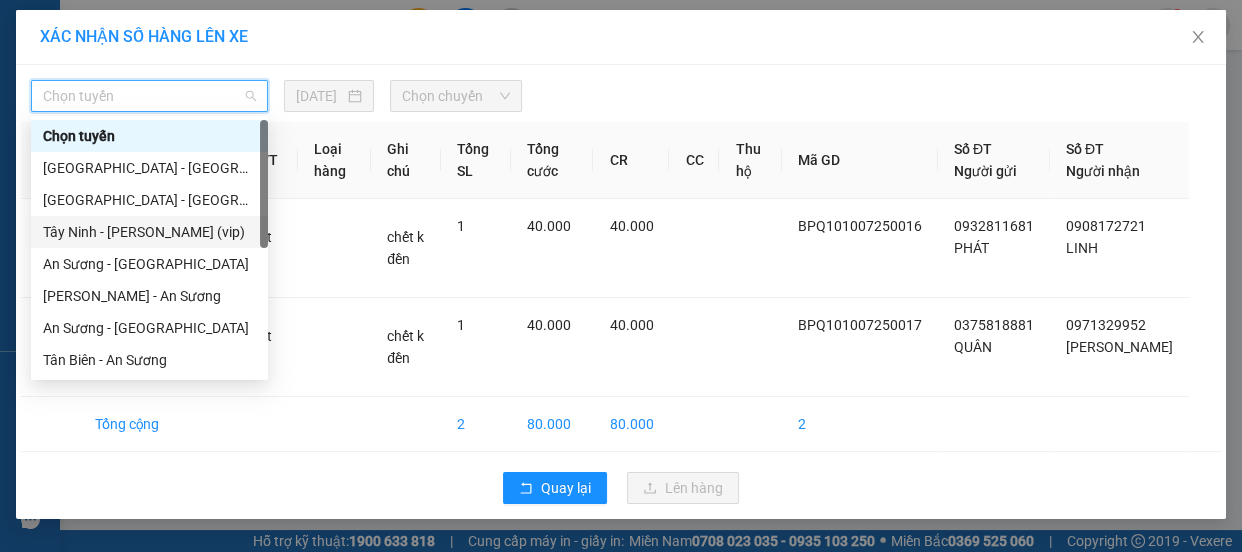 scroll, scrollTop: 287, scrollLeft: 0, axis: vertical 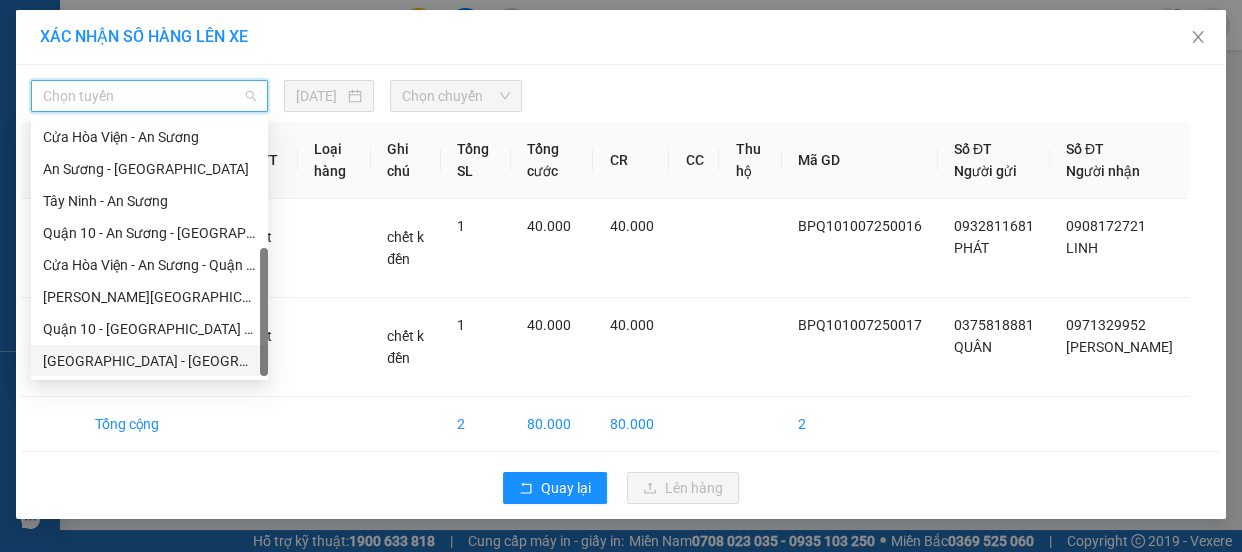 click on "[GEOGRAPHIC_DATA] - [GEOGRAPHIC_DATA] (vip)" at bounding box center (149, 361) 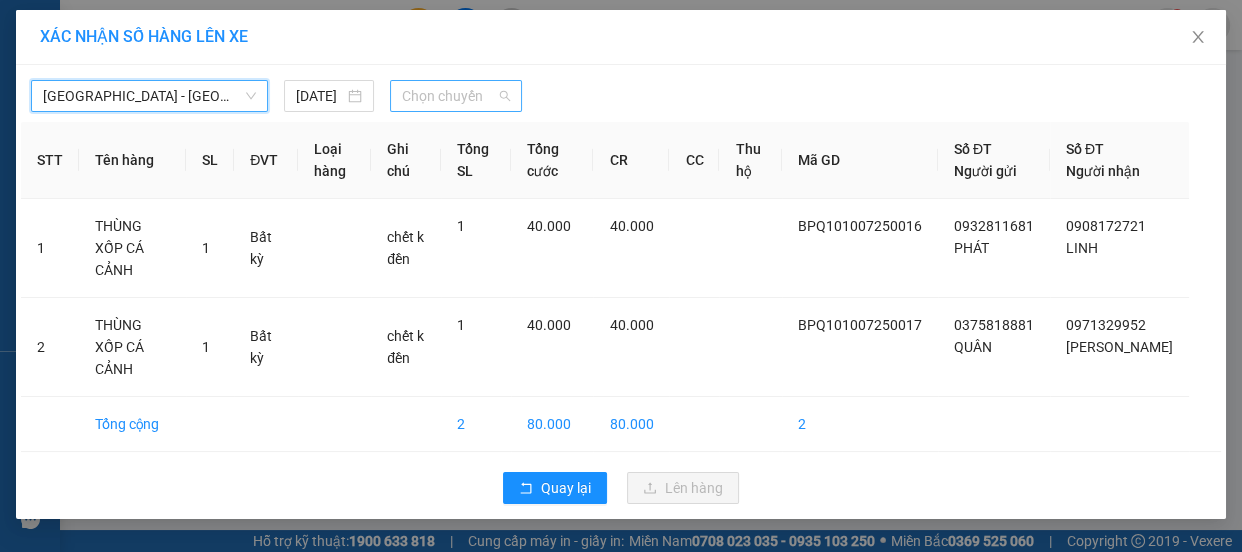 drag, startPoint x: 435, startPoint y: 109, endPoint x: 441, endPoint y: 98, distance: 12.529964 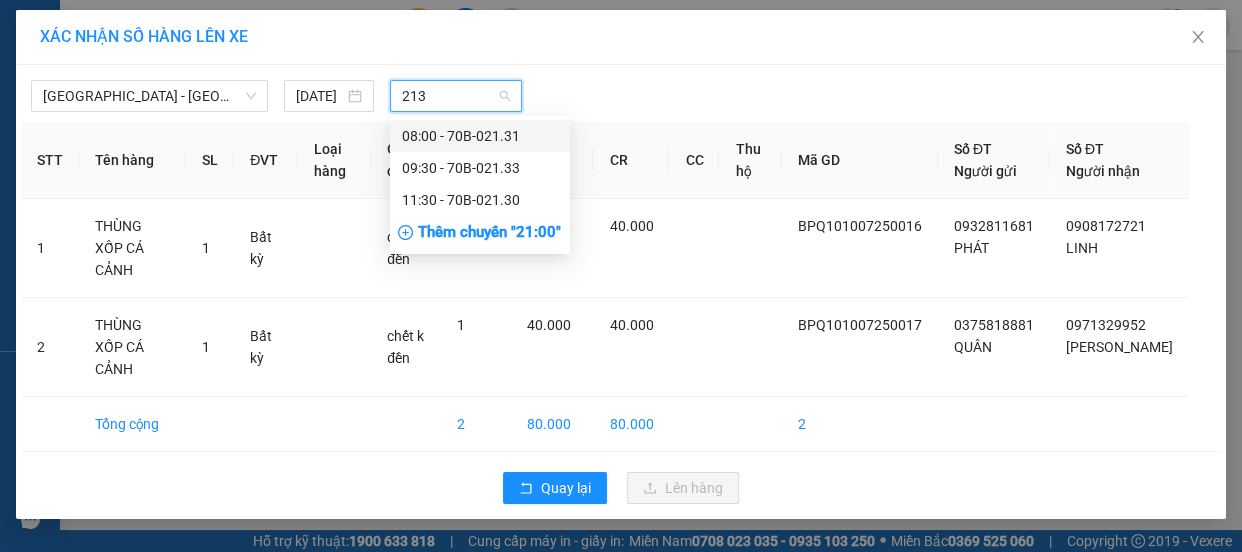 type on "2133" 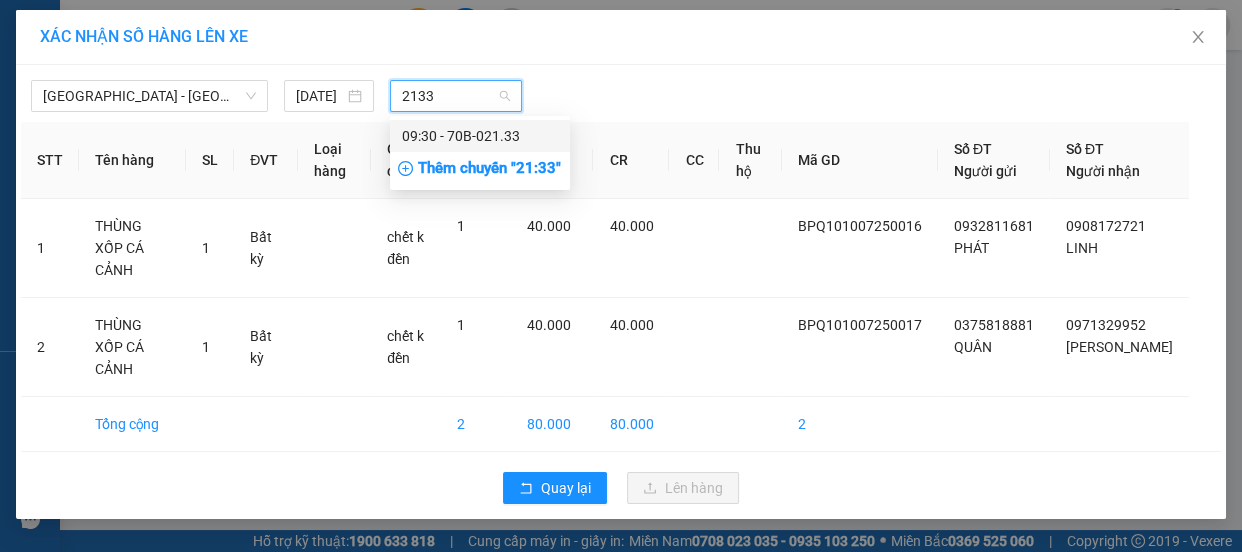 click on "09:30     - 70B-021.33" at bounding box center (480, 136) 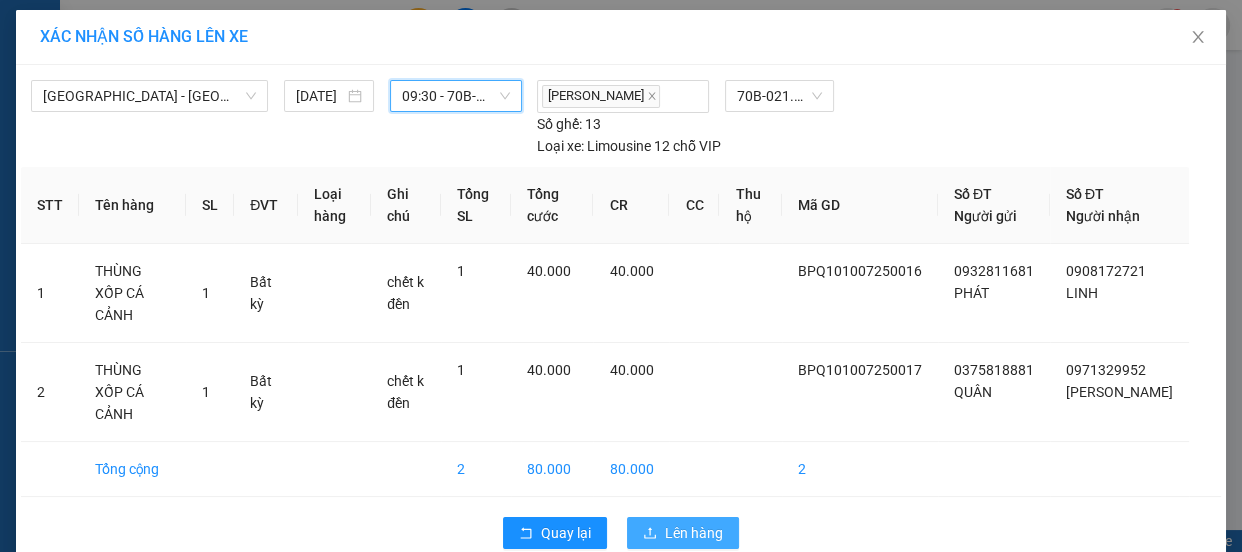 click on "Lên hàng" at bounding box center [683, 533] 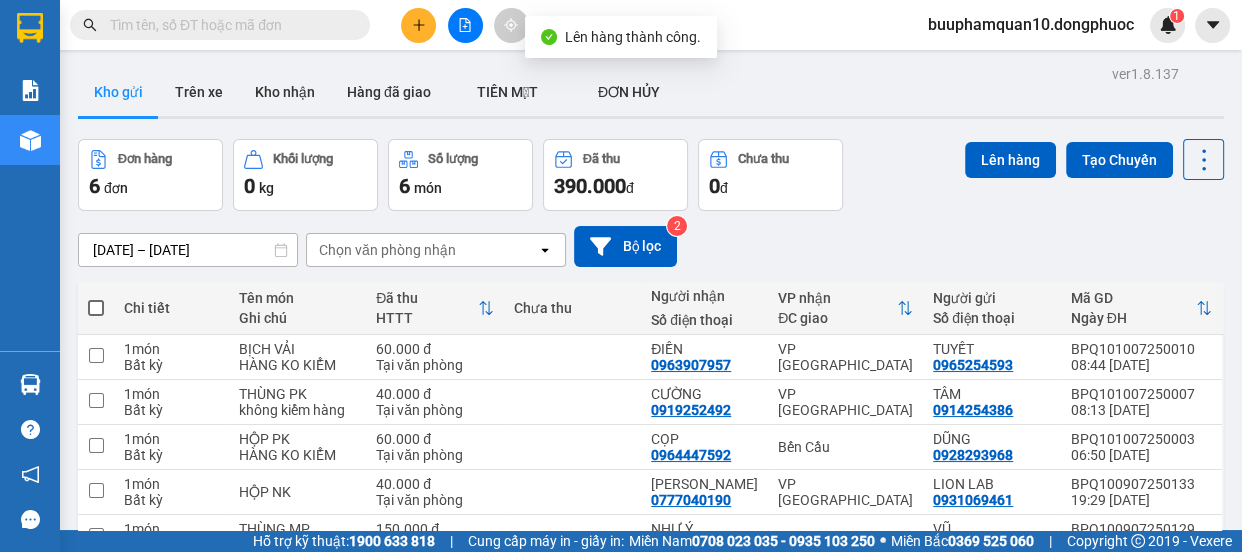 click 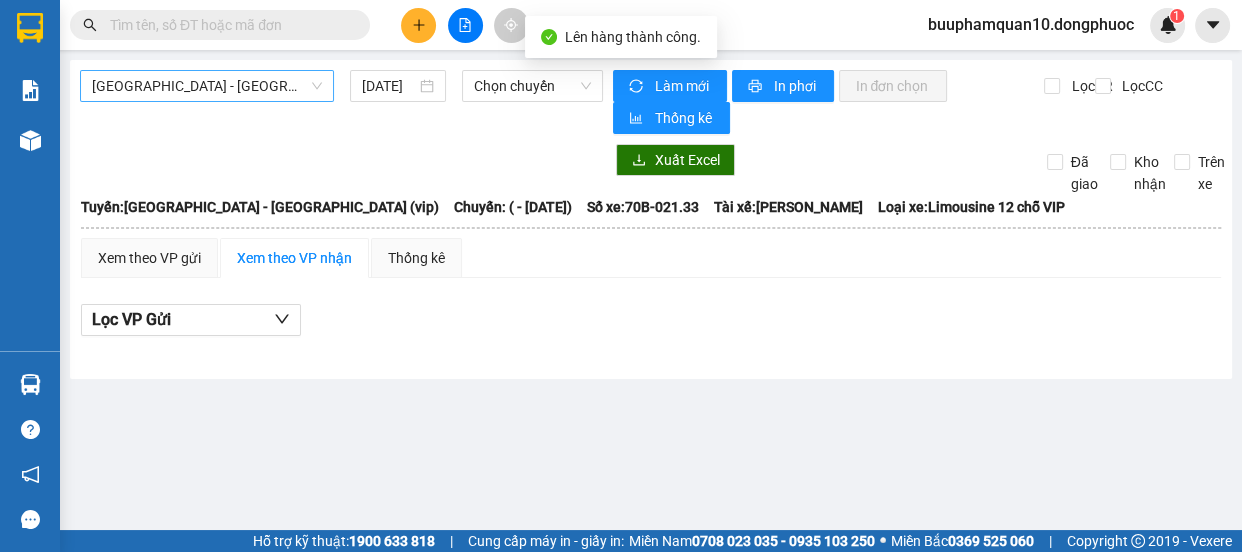 click on "[GEOGRAPHIC_DATA] - [GEOGRAPHIC_DATA] (vip)" at bounding box center [207, 86] 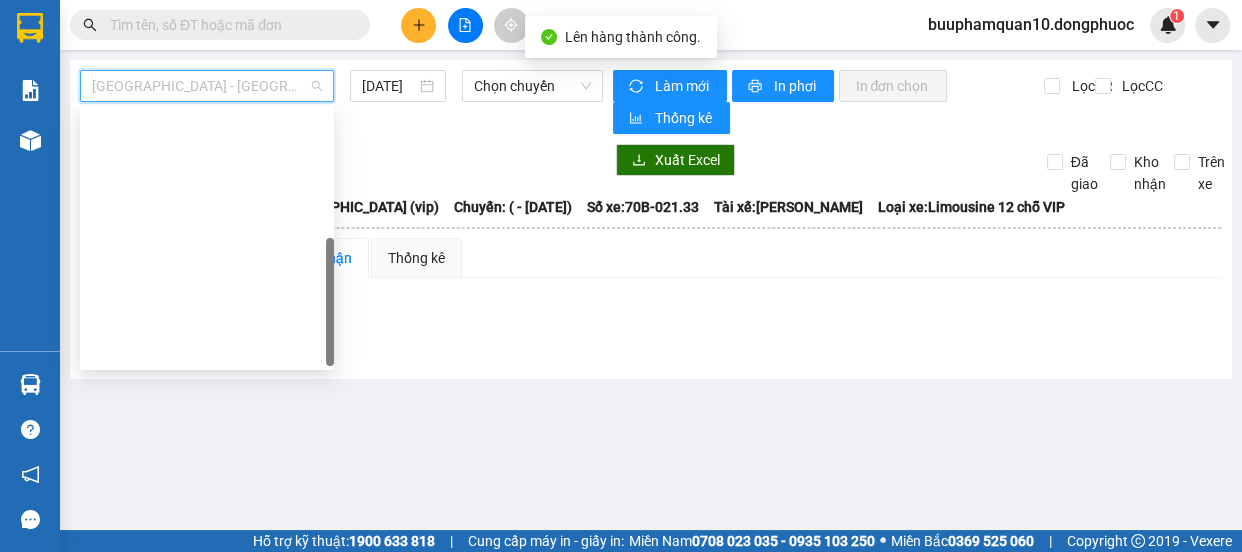 scroll, scrollTop: 287, scrollLeft: 0, axis: vertical 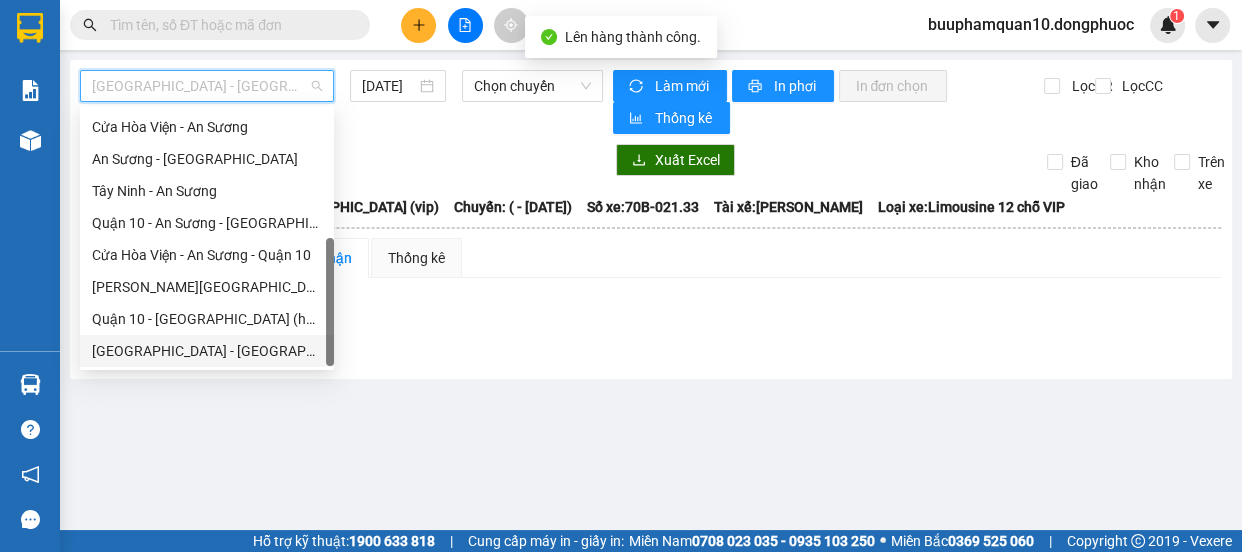 click on "[GEOGRAPHIC_DATA] - [GEOGRAPHIC_DATA] (vip)" at bounding box center (207, 351) 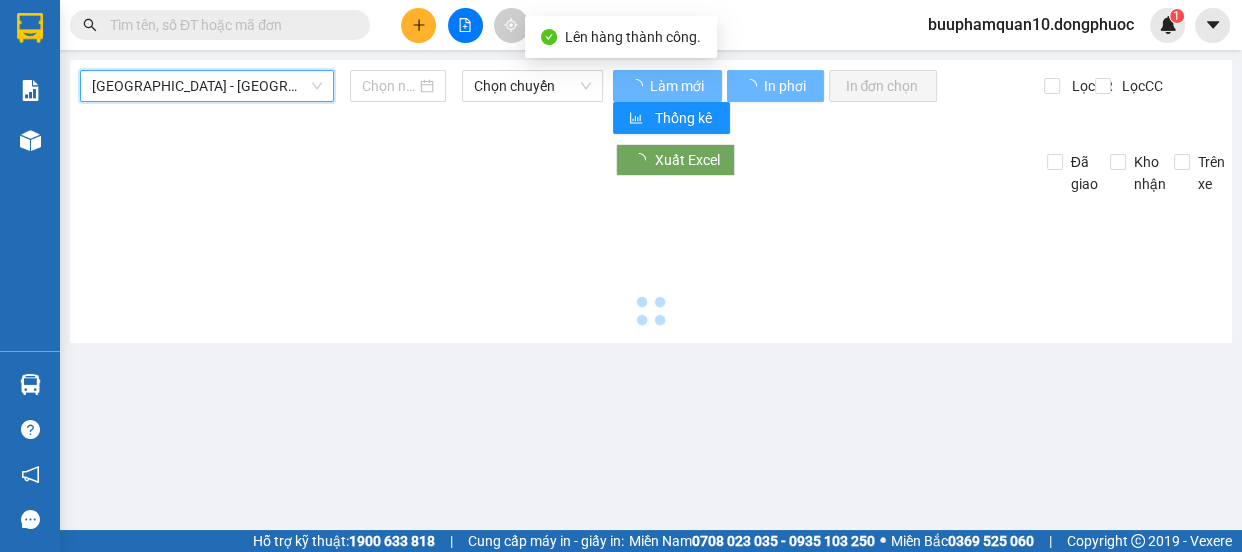 type on "[DATE]" 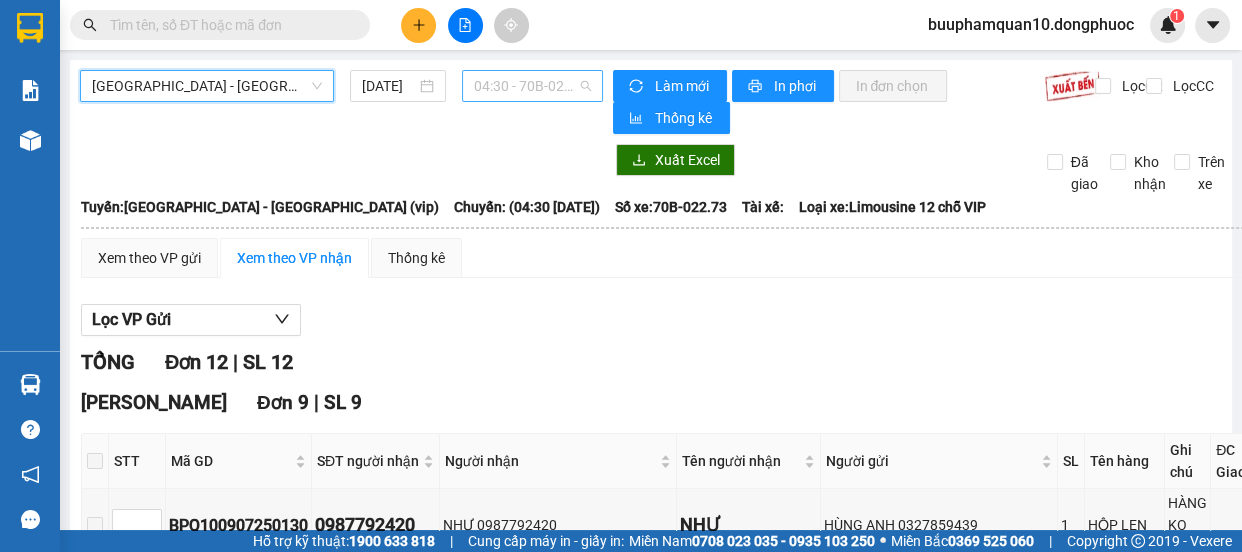 click on "04:30     - 70B-022.73" at bounding box center (532, 86) 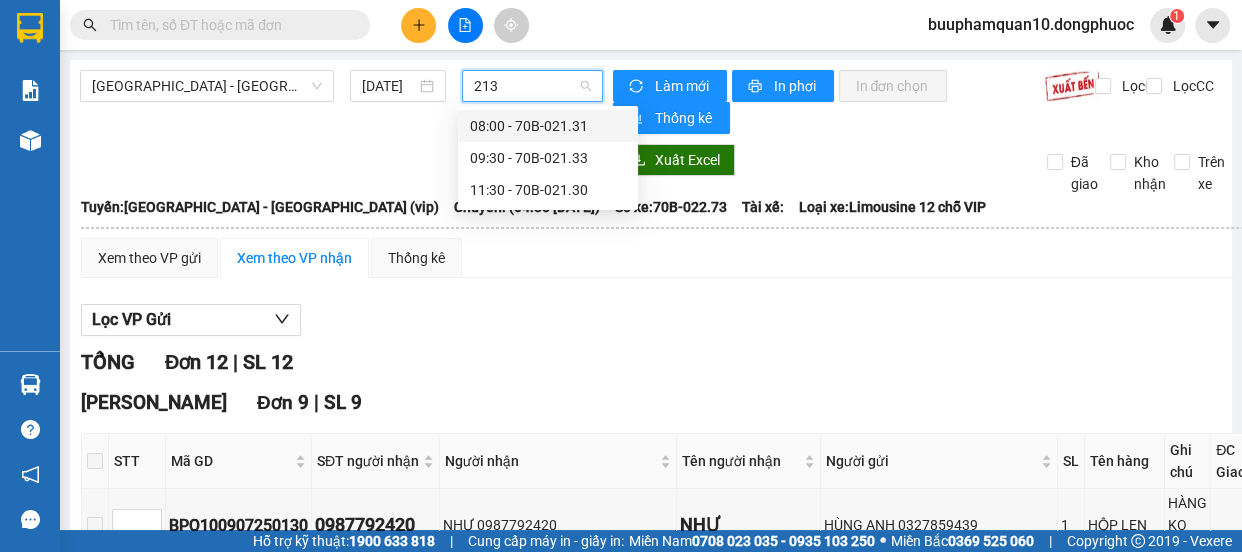 type on "2133" 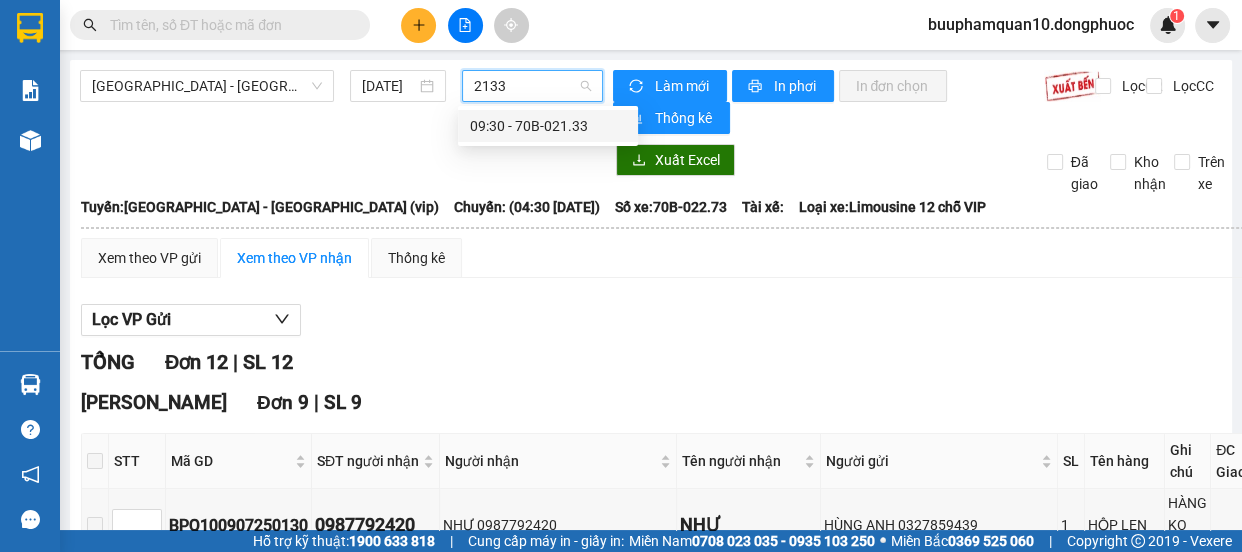click on "09:30     - 70B-021.33" at bounding box center (548, 126) 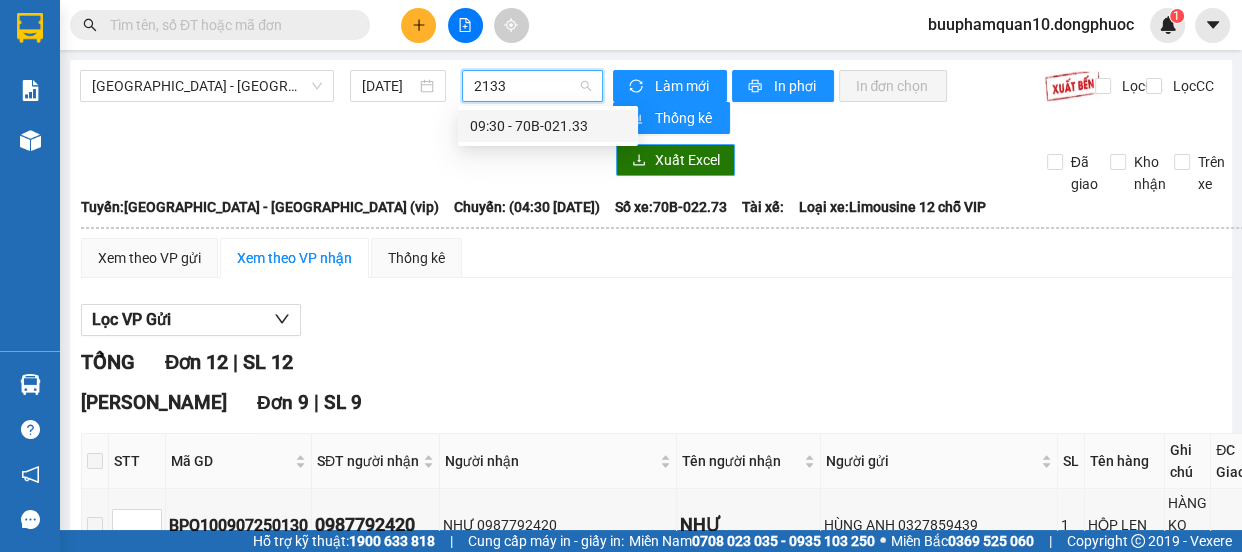 type 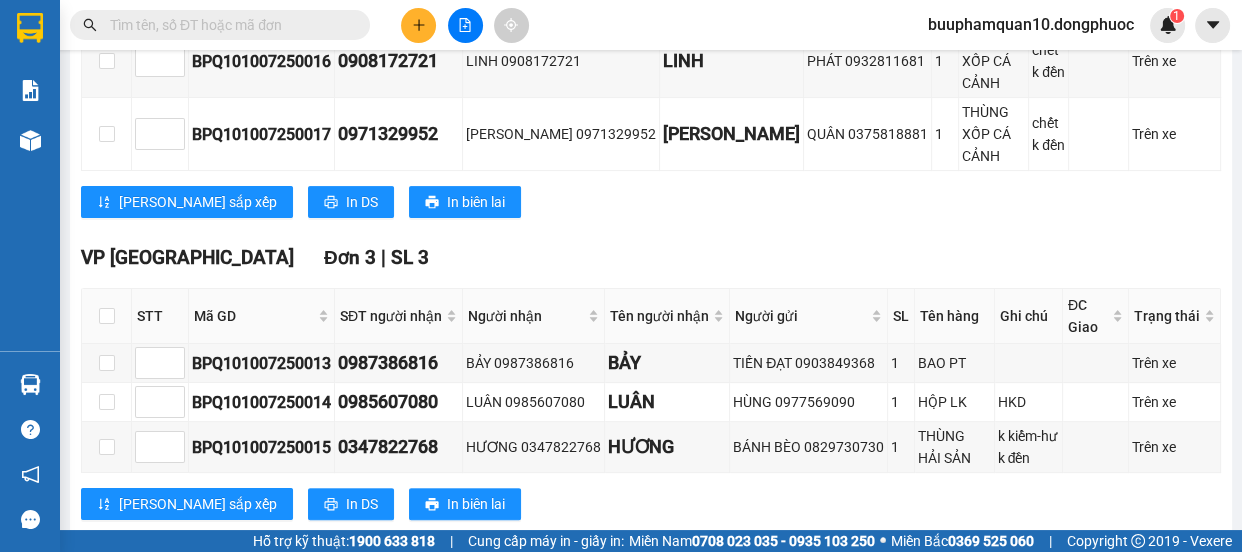 scroll, scrollTop: 0, scrollLeft: 0, axis: both 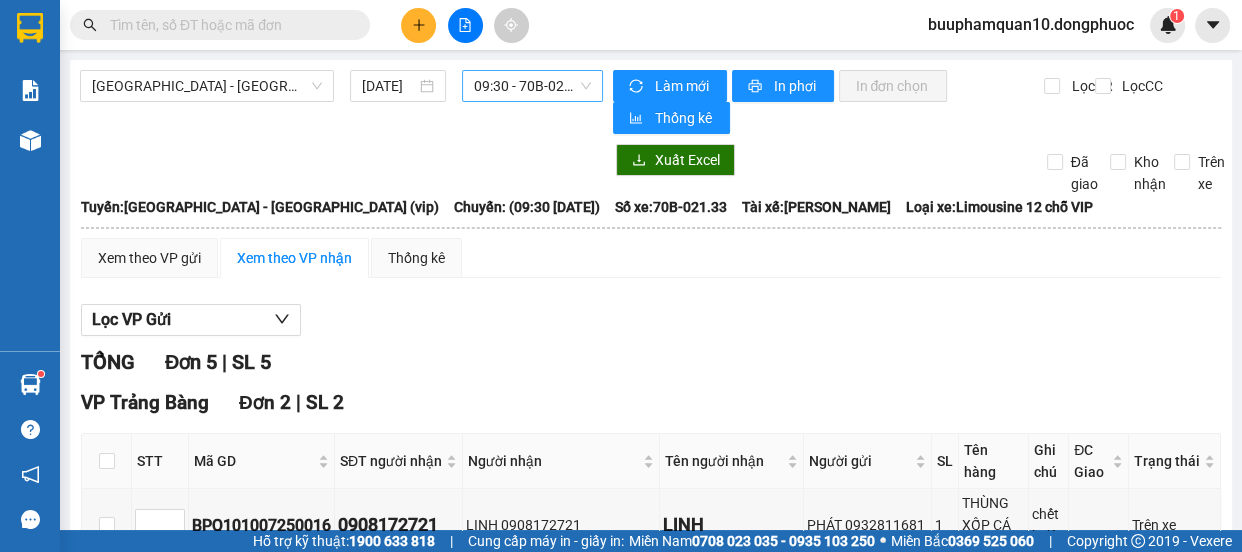 click at bounding box center [228, 25] 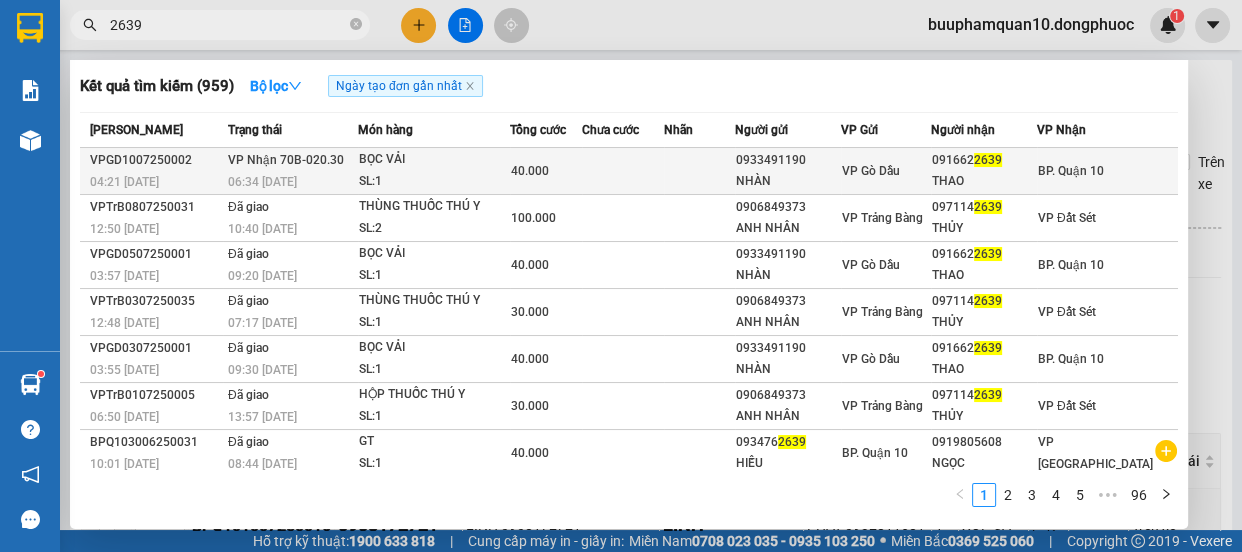type on "2639" 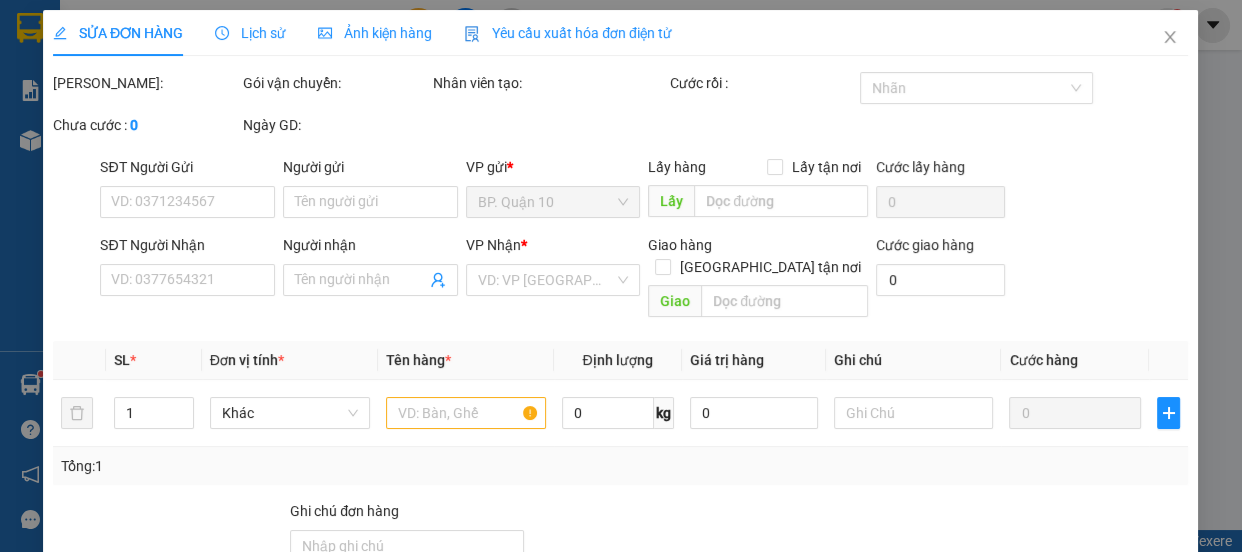 type on "0933491190" 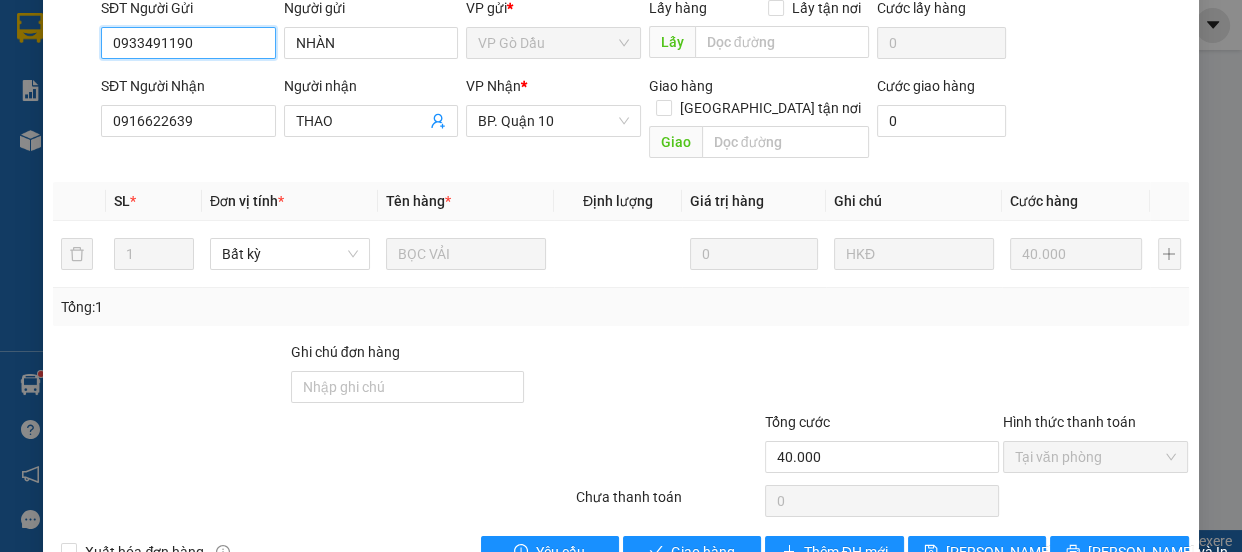 scroll, scrollTop: 213, scrollLeft: 0, axis: vertical 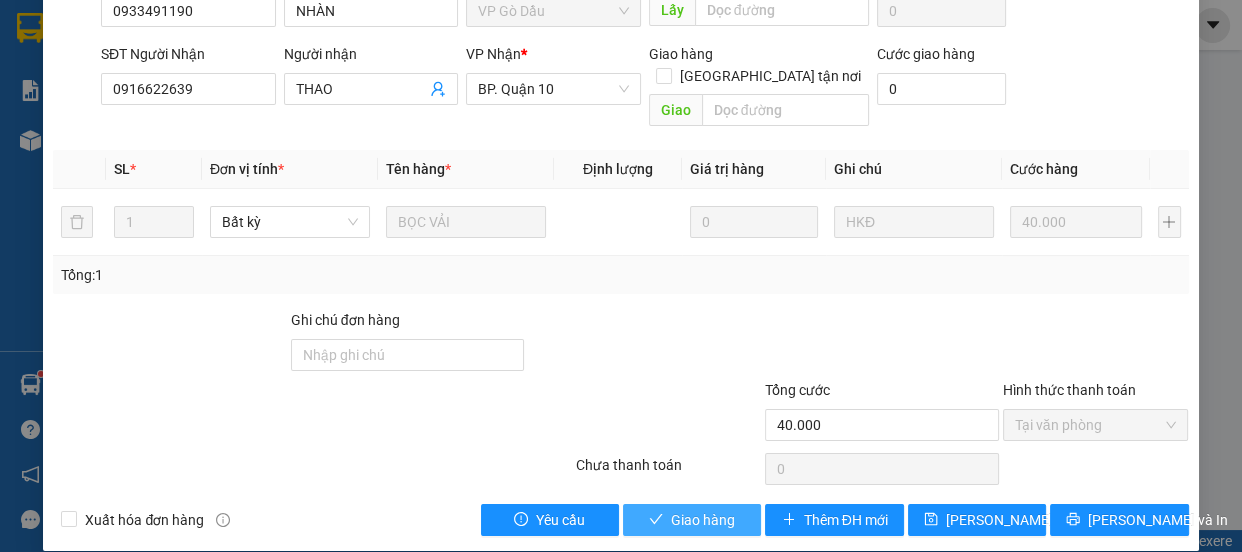 click on "Giao hàng" at bounding box center (703, 520) 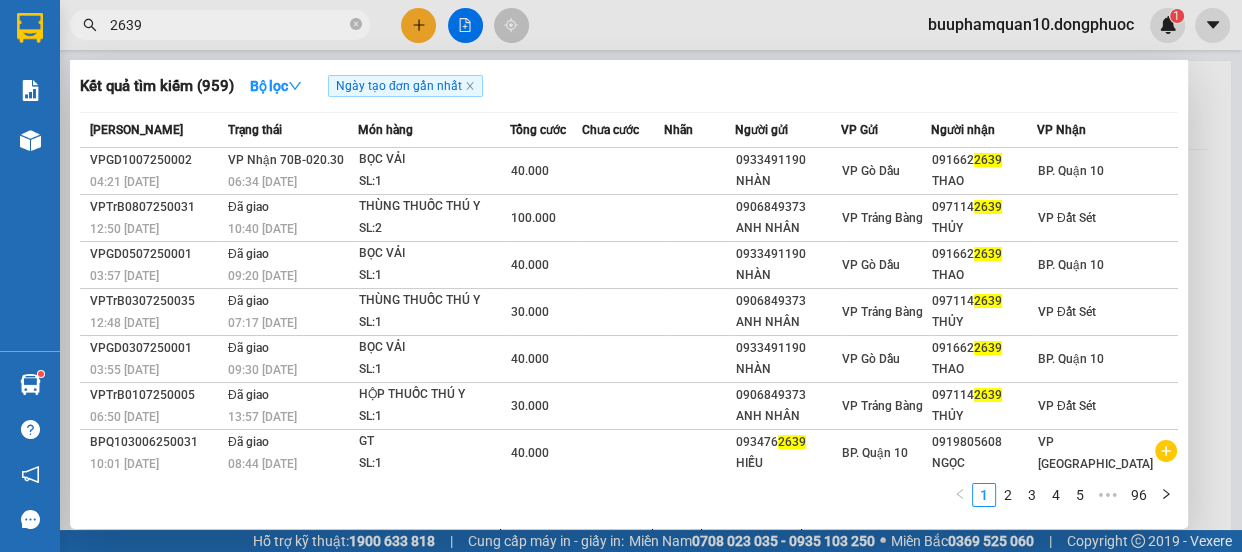 click on "2639" at bounding box center (220, 25) 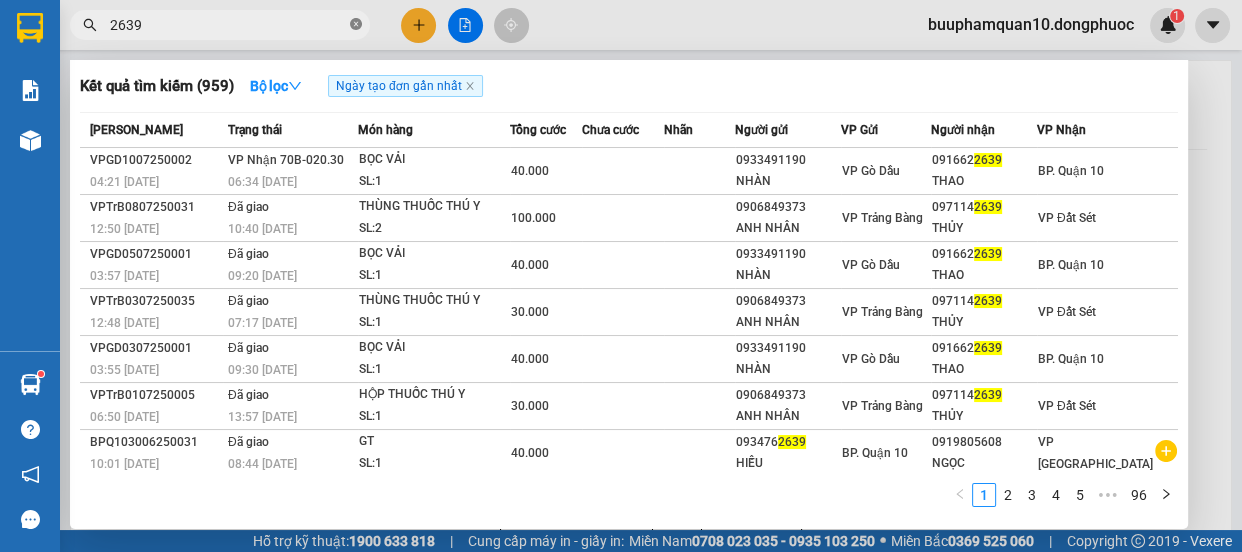 click 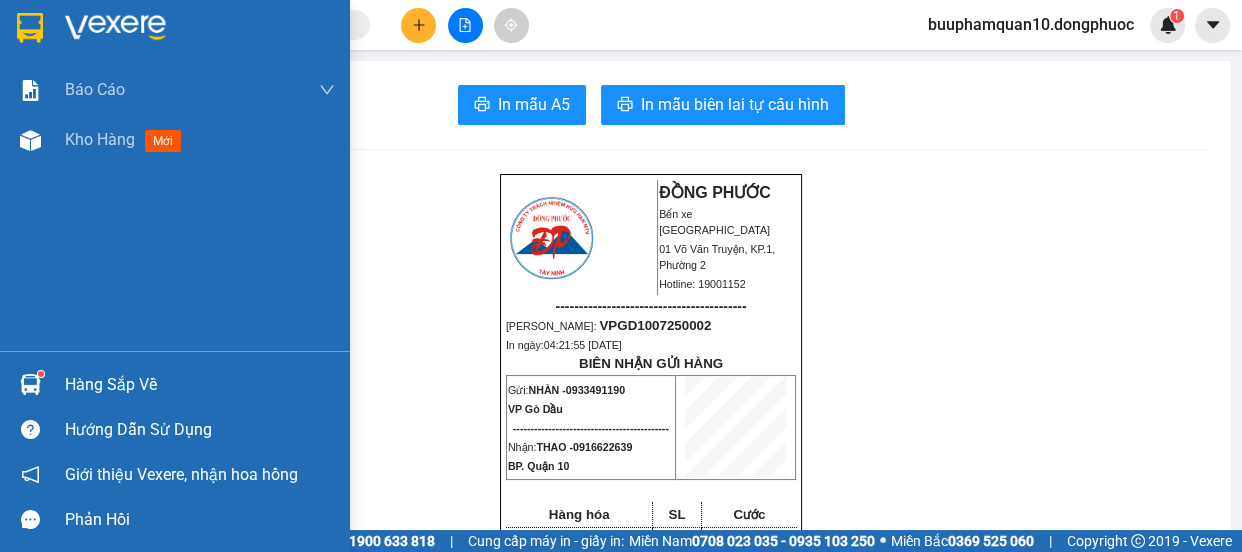 click at bounding box center (30, 384) 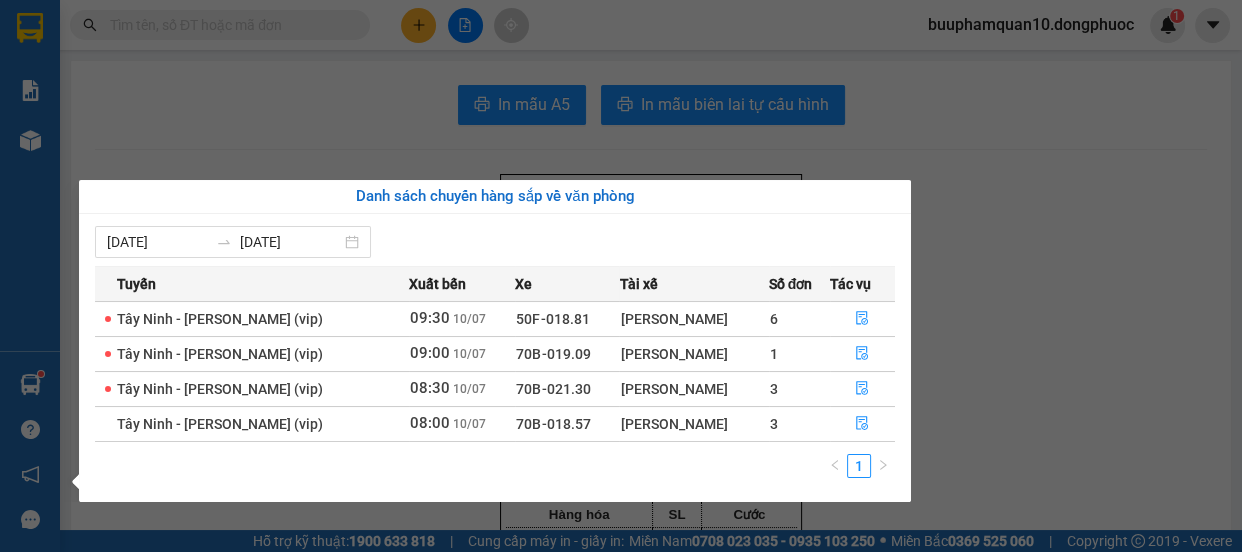 click on "Kết quả tìm kiếm ( 959 )  Bộ lọc  Ngày tạo đơn gần nhất Mã ĐH Trạng thái Món hàng Tổng cước Chưa cước Nhãn Người gửi VP Gửi Người nhận VP Nhận VPGD1007250002 04:21 - 10/07 VP Nhận   70B-020.30 06:34 - 10/07 BỌC VẢI SL:  1 40.000 0933491190 NHÀN VP Gò Dầu 0916622639 THAO BP. Quận 10 VPTrB0807250031 12:50 - 08/07 Đã giao   10:40 - 09/07 THÙNG THUỐC THÚ Y SL:  2 100.000 0906849373 ANH NHÂN  VP Trảng Bàng 0971142639 THỦY VP Đất Sét VPGD0507250001 03:57 - 05/07 Đã giao   09:20 - 05/07 BỌC VẢI SL:  1 40.000 0933491190 NHÀN VP Gò Dầu 0916622639 THAO BP. Quận 10 VPTrB0307250035 12:48 - 03/07 Đã giao   07:17 - 04/07 THÙNG THUỐC THÚ Y SL:  1 30.000 0906849373 ANH NHÂN  VP Trảng Bàng 0971142639 THỦY VP Đất Sét VPGD0307250001 03:55 - 03/07 Đã giao   09:30 - 03/07 BỌC VẢI SL:  1 40.000 0933491190 NHÀN VP Gò Dầu 0916622639 THAO BP. Quận 10 VPTrB0107250005 06:50 - 01/07 Đã giao   13:57 - 01/07 SL:  1   GT" at bounding box center [621, 276] 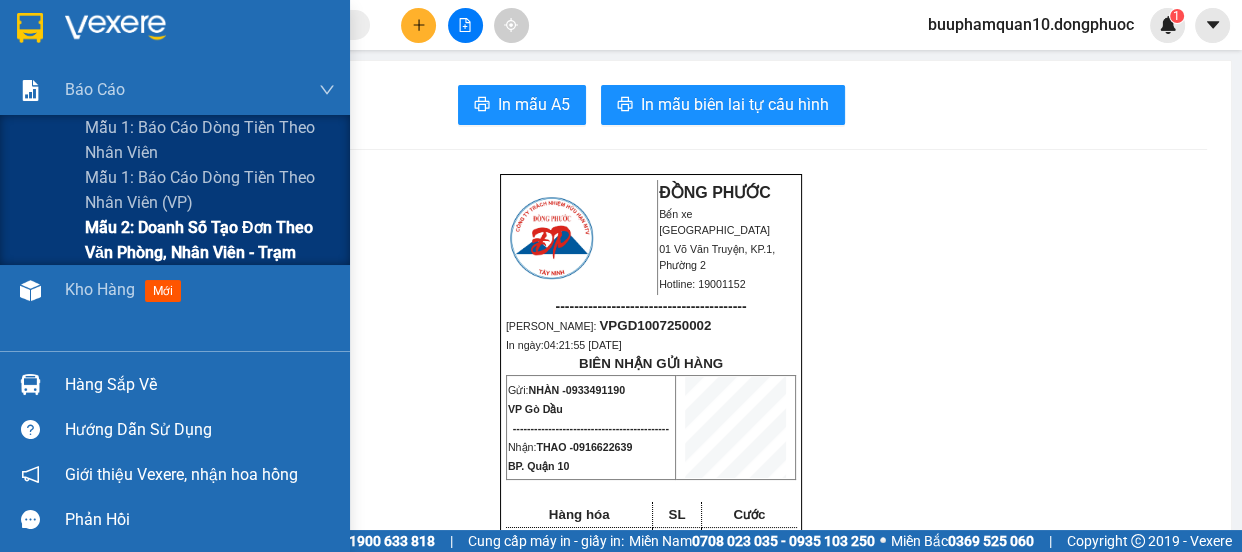 click on "Mẫu 2: Doanh số tạo đơn theo Văn phòng, nhân viên - Trạm" at bounding box center (210, 240) 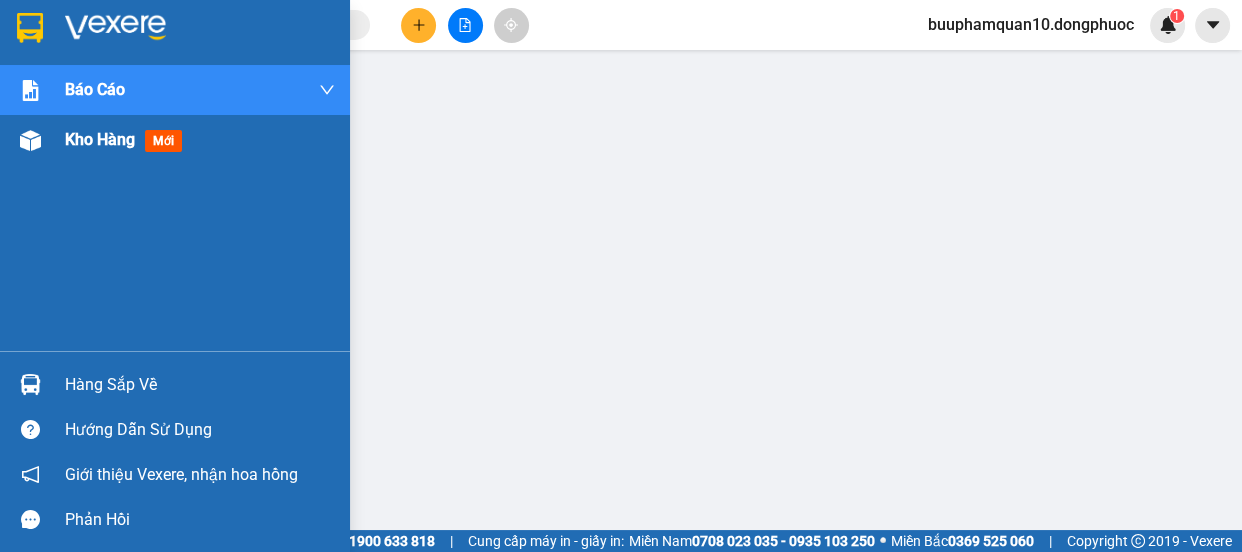click on "Kho hàng" at bounding box center (100, 139) 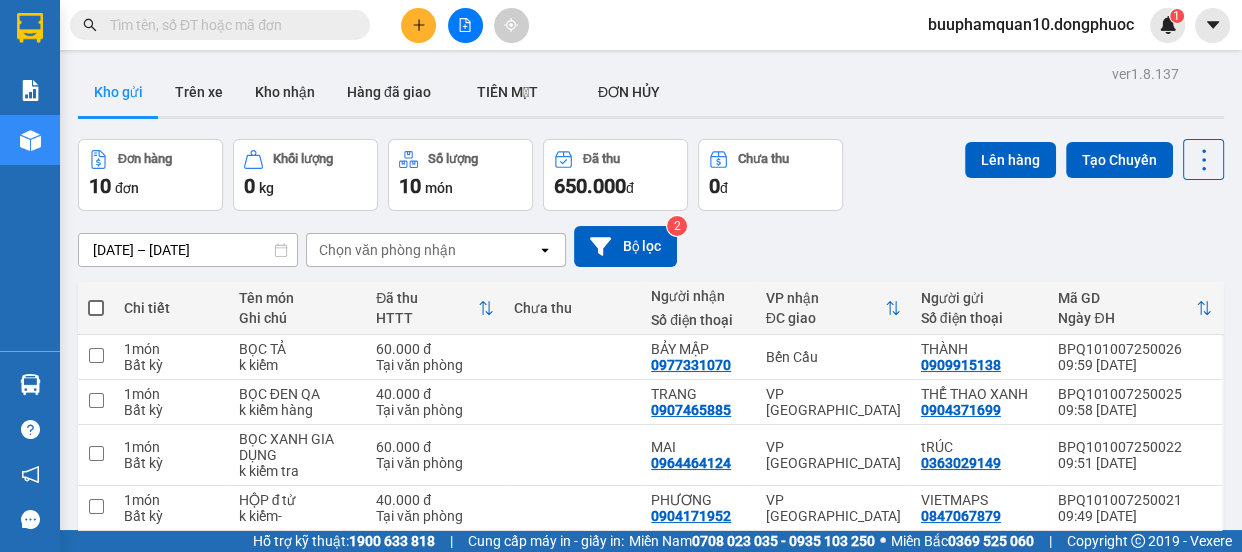 click at bounding box center [228, 25] 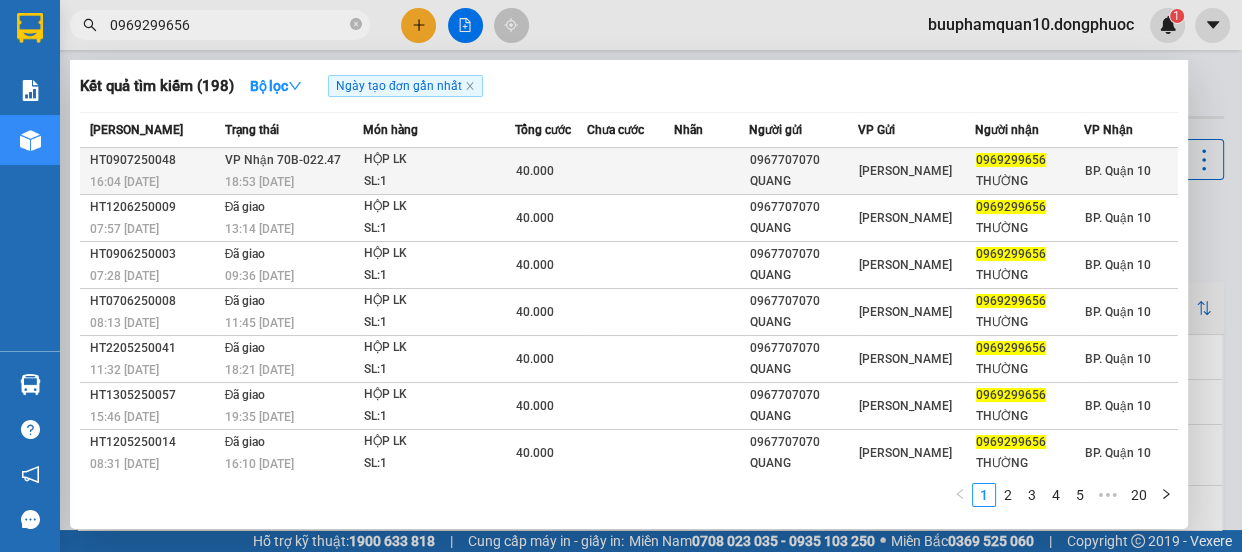 type on "0969299656" 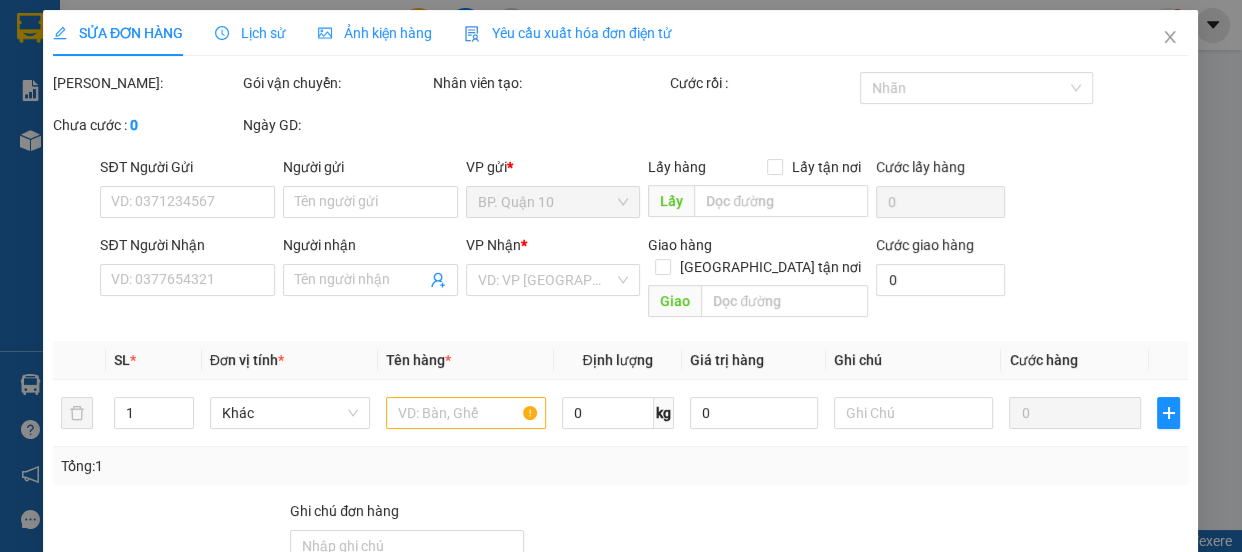 type on "0967707070" 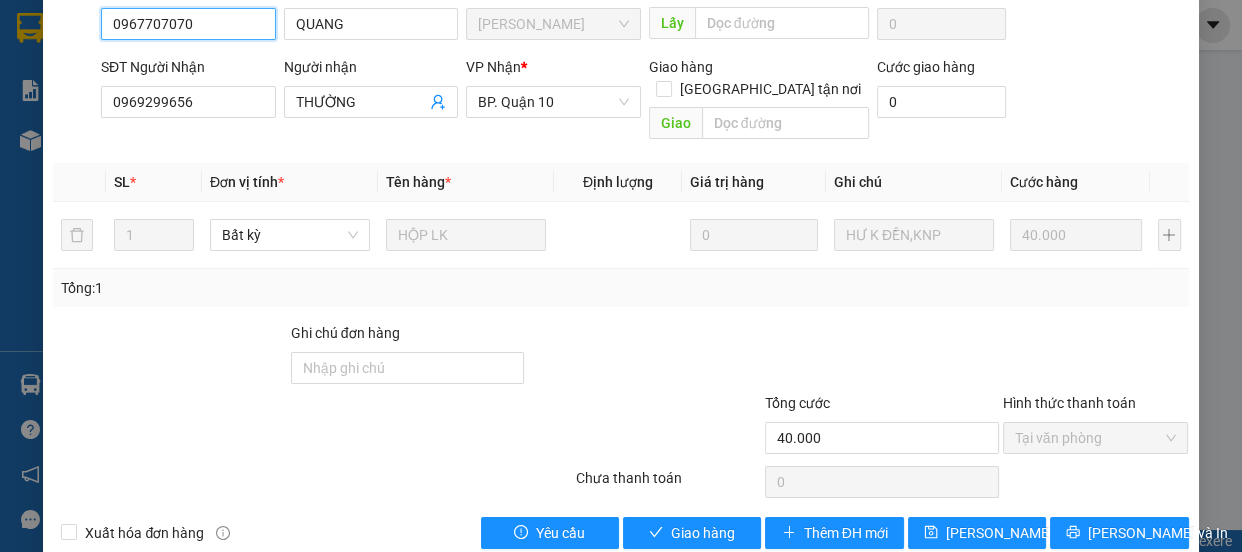 scroll, scrollTop: 235, scrollLeft: 0, axis: vertical 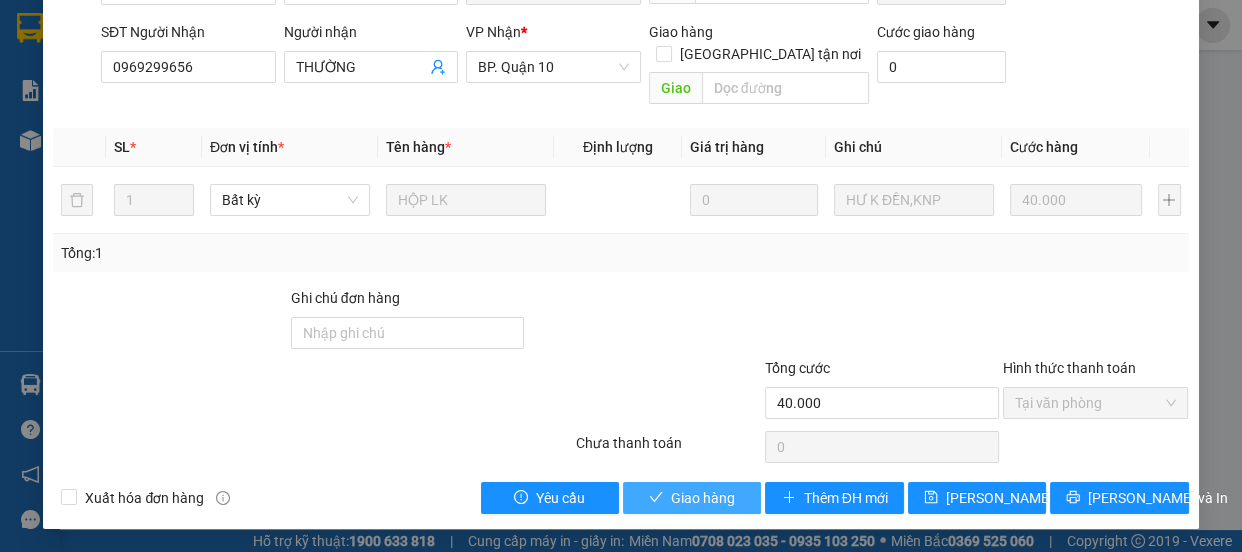 click on "Giao hàng" at bounding box center (692, 498) 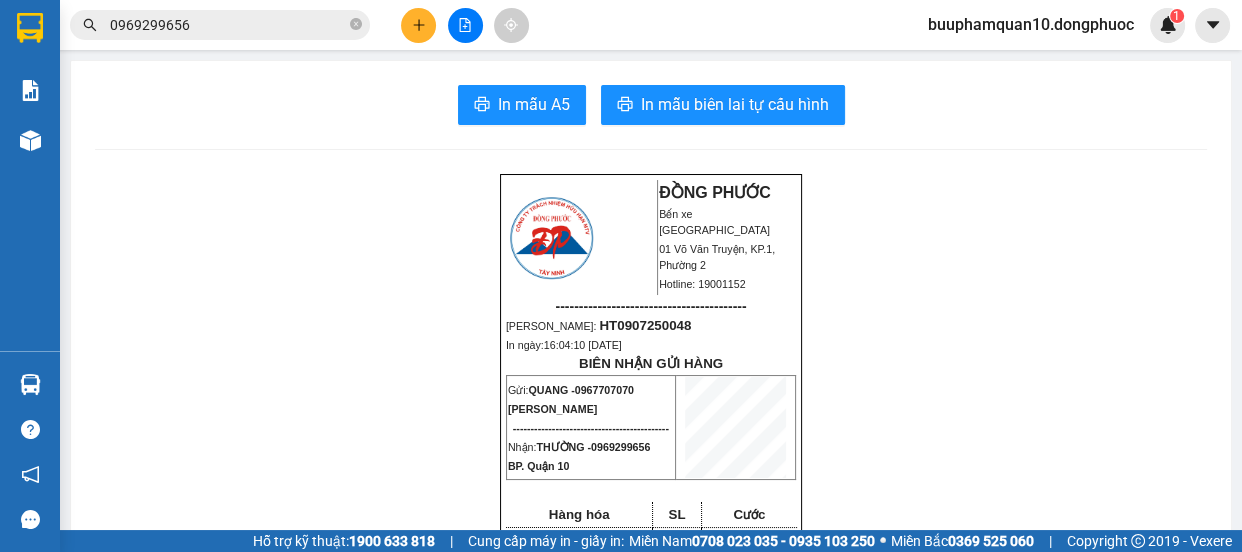 click at bounding box center (418, 25) 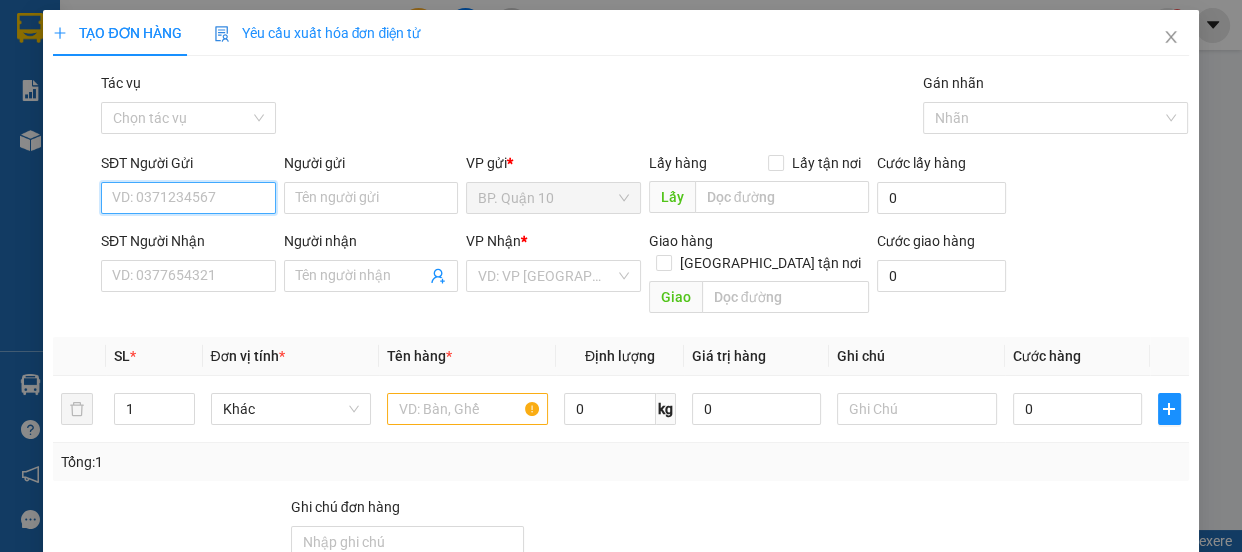 click on "SĐT Người Gửi" at bounding box center [188, 198] 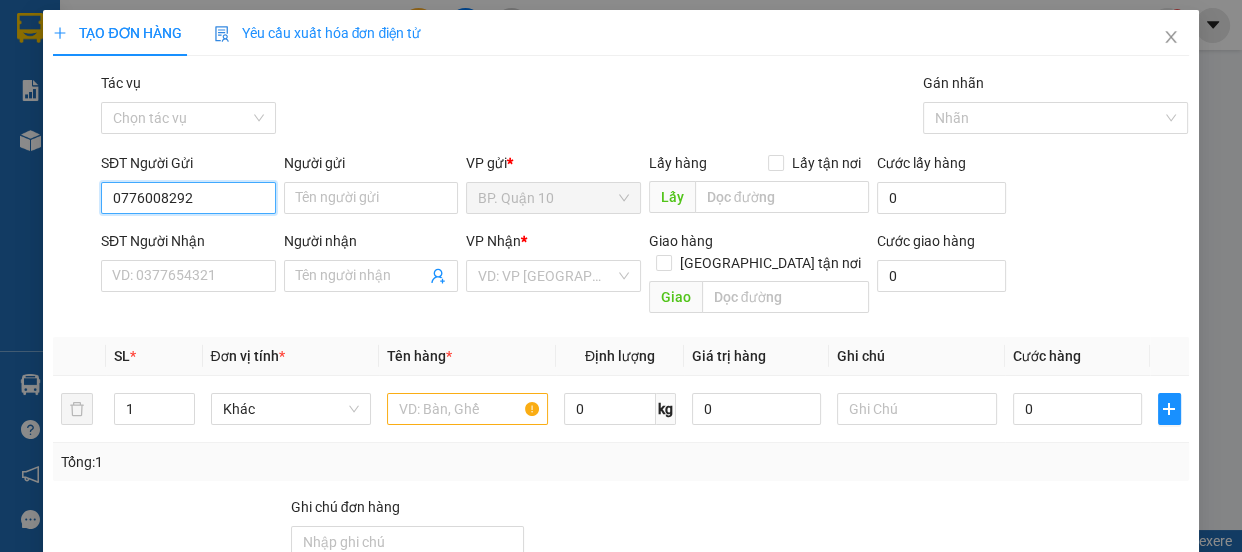 type on "0776008292" 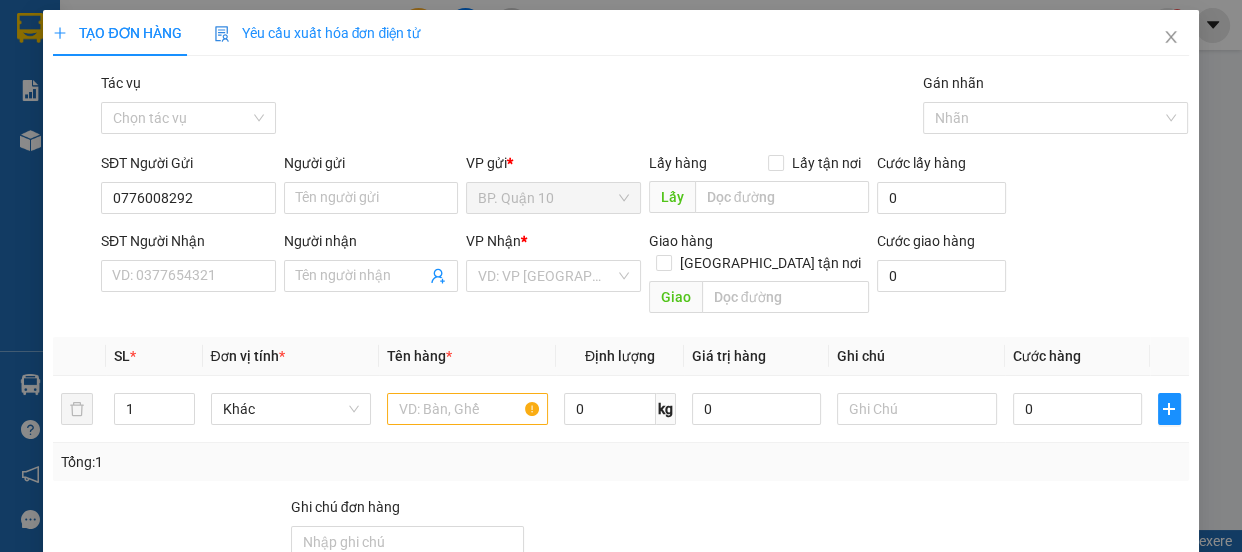 click on "SĐT Người Gửi 0776008292 0776008292" at bounding box center (188, 187) 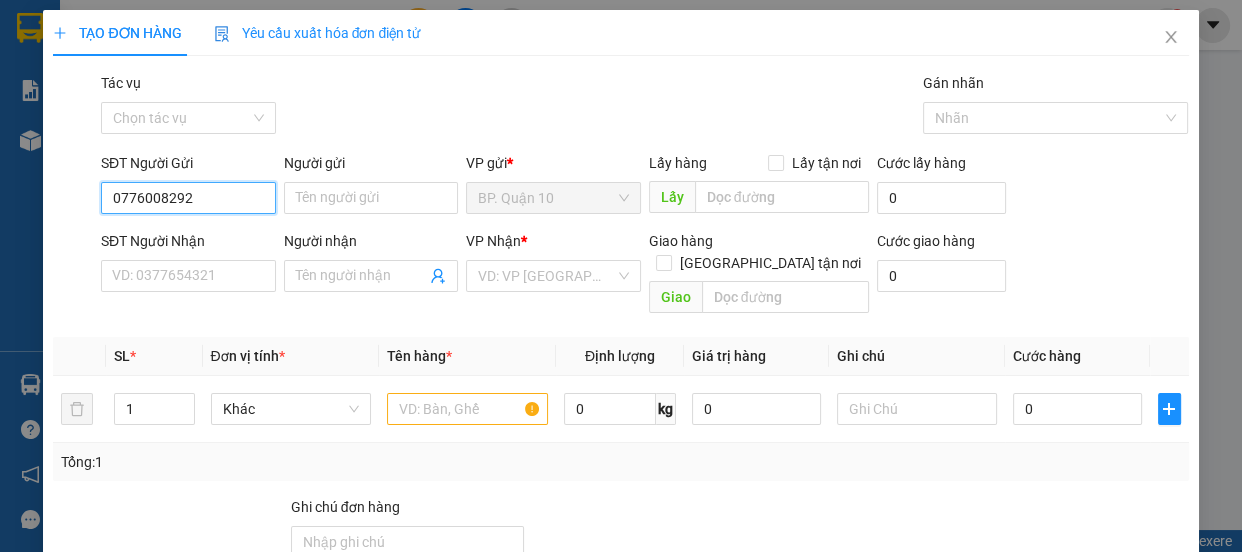 click on "0776008292" at bounding box center [188, 198] 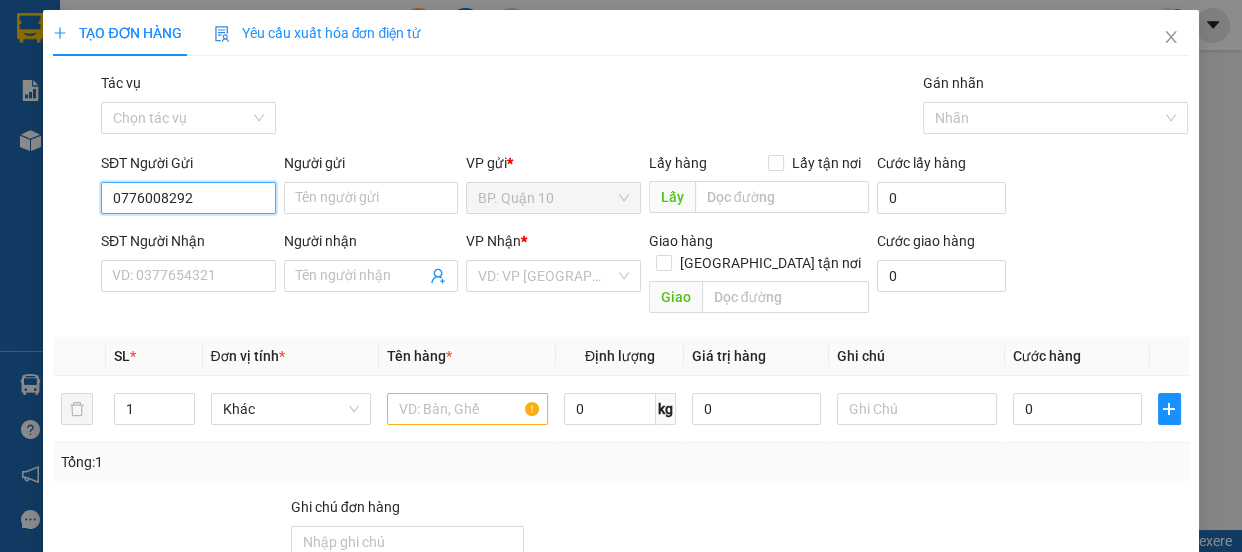 click on "0776008292" at bounding box center (188, 198) 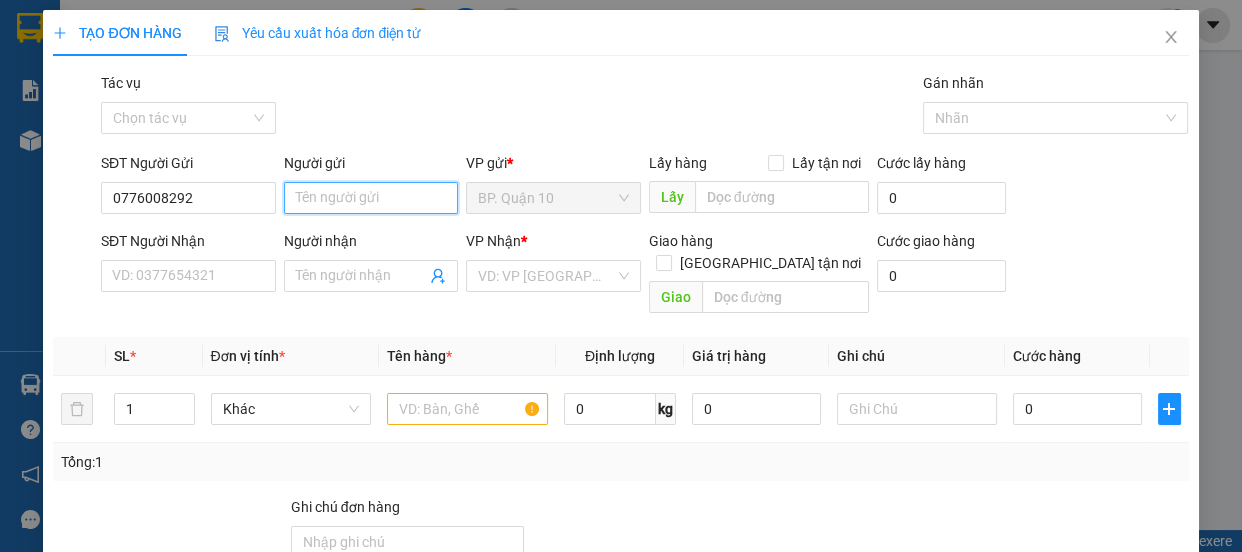 click on "Người gửi" at bounding box center (371, 198) 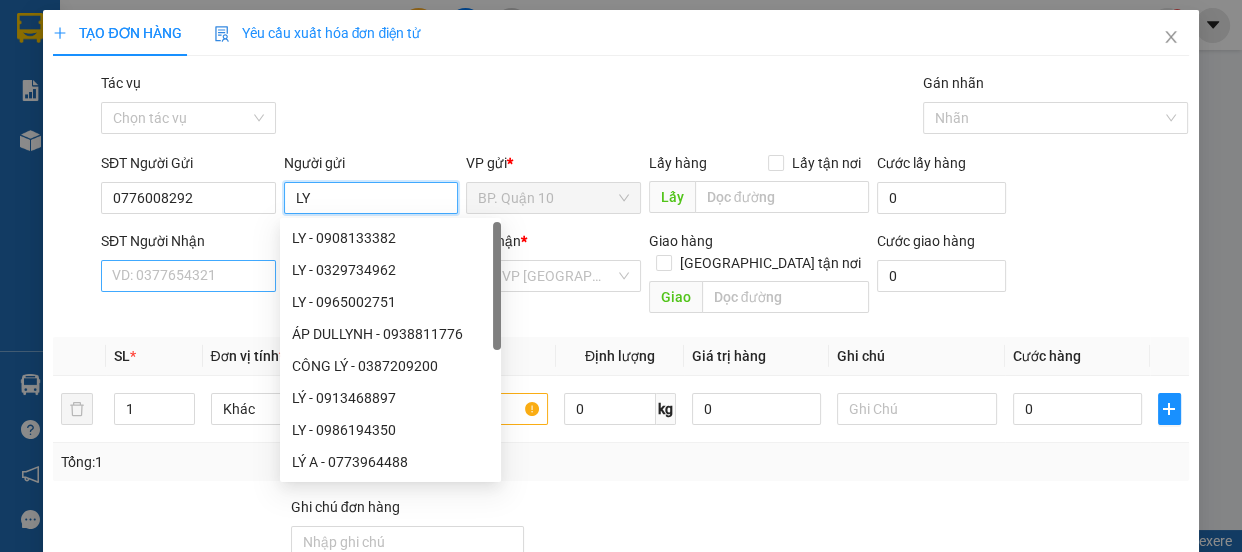 type on "LY" 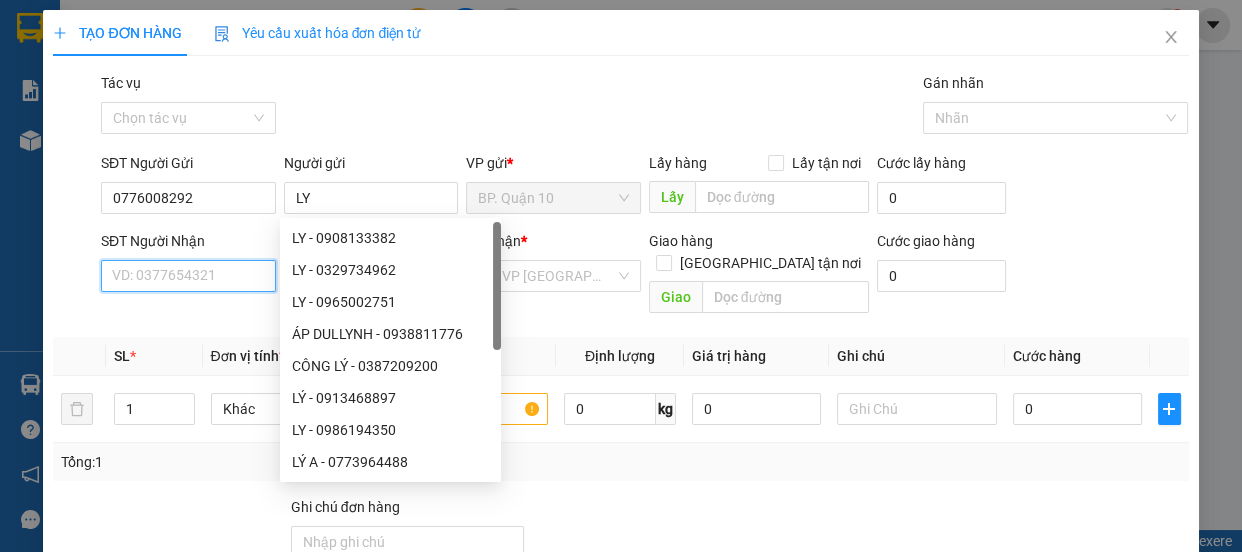 click on "SĐT Người Nhận" at bounding box center [188, 276] 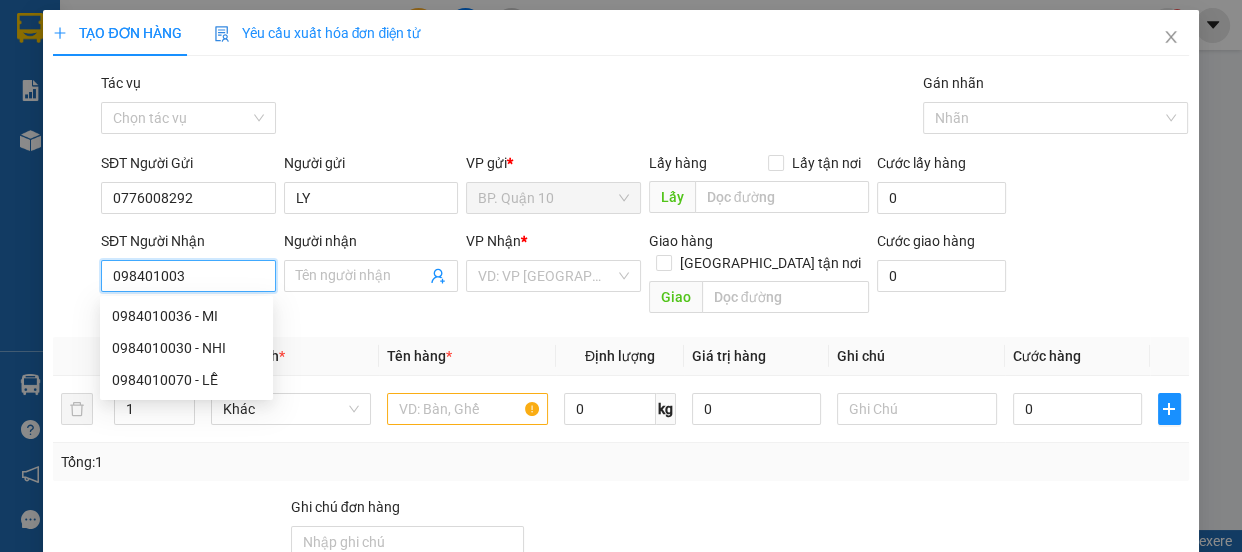 type on "0984010030" 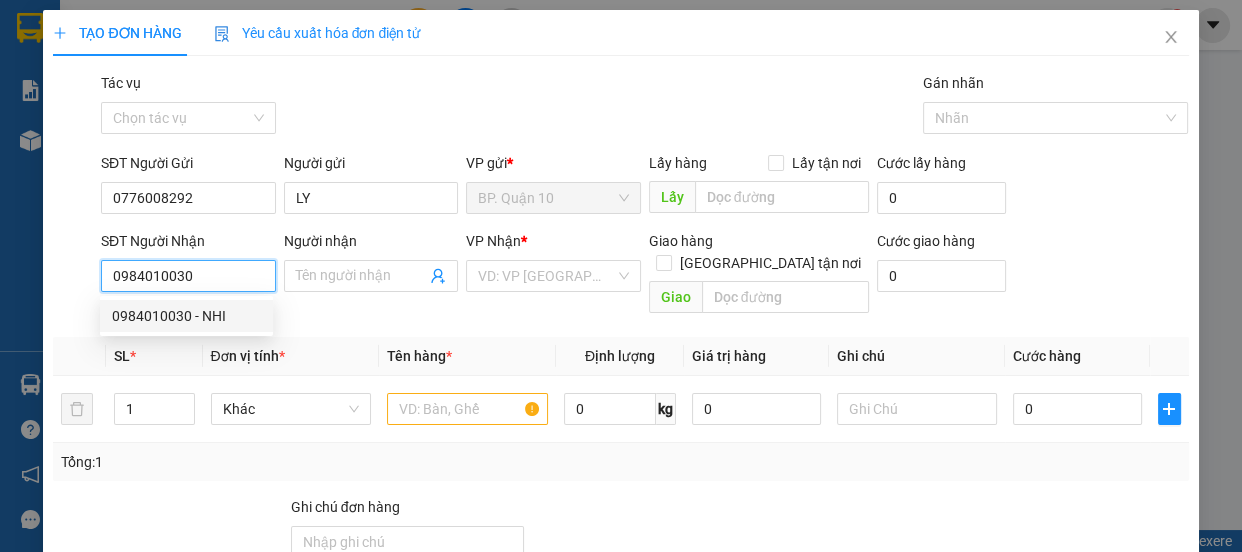 click on "0984010030 - NHI" at bounding box center [186, 316] 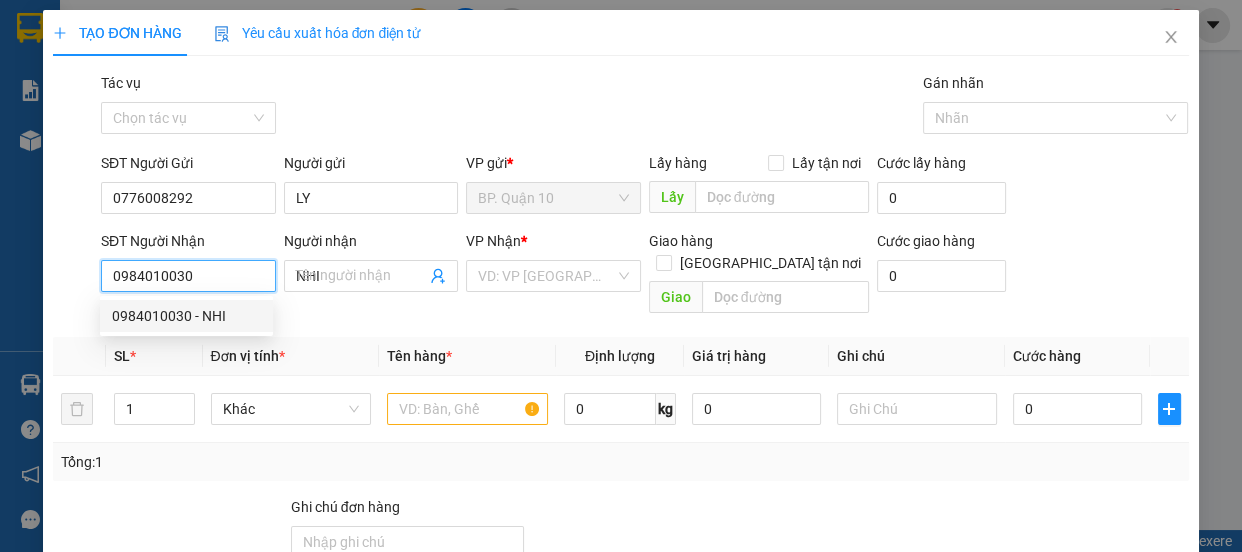 type on "60.000" 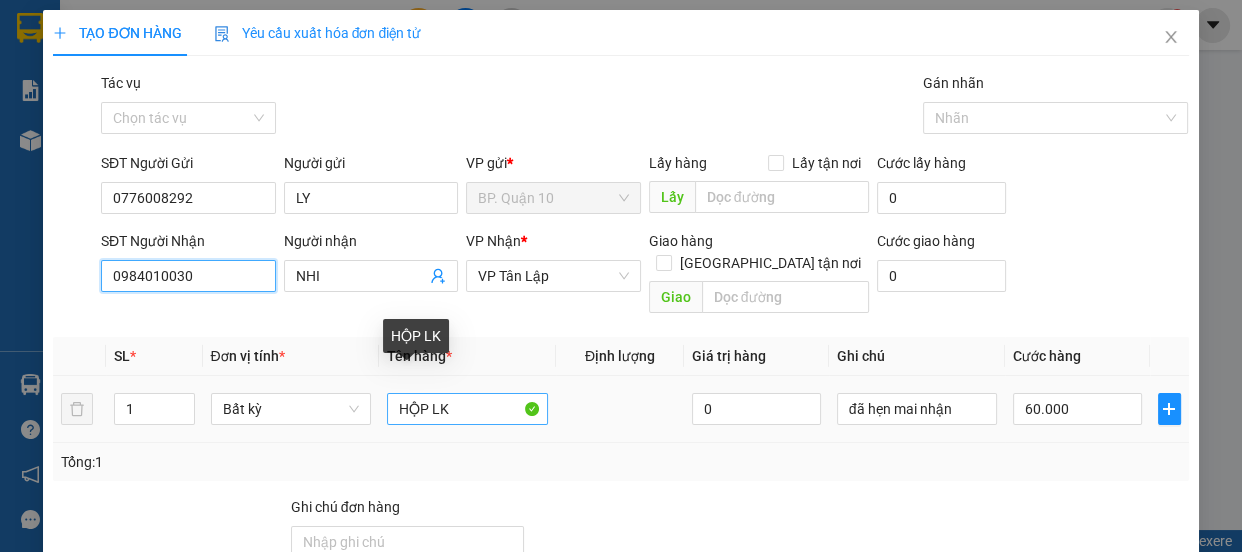 type on "0984010030" 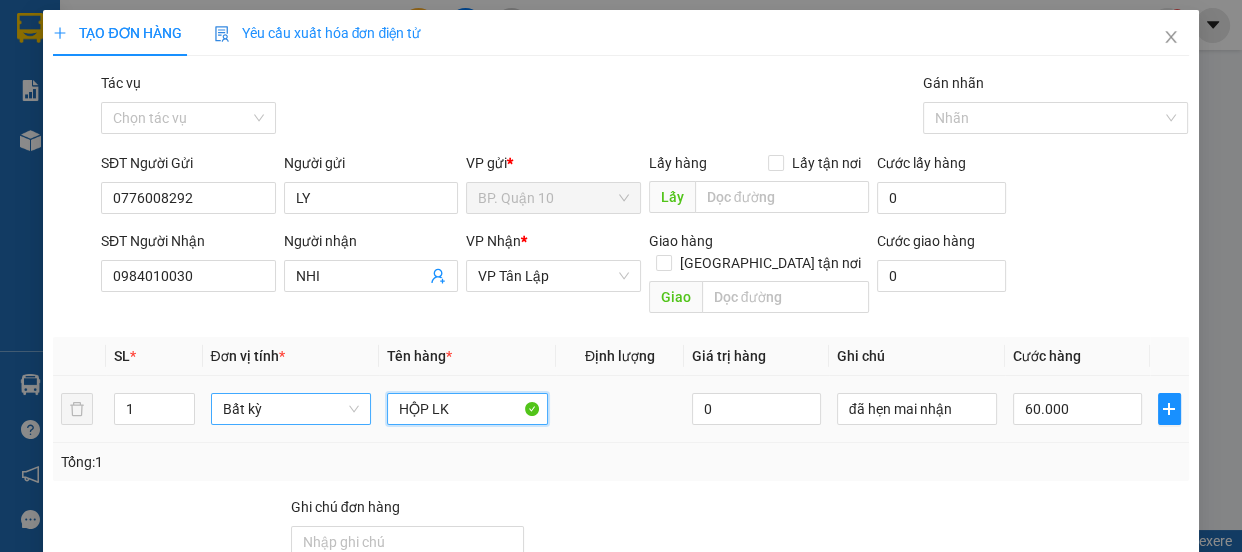 drag, startPoint x: 468, startPoint y: 374, endPoint x: 312, endPoint y: 374, distance: 156 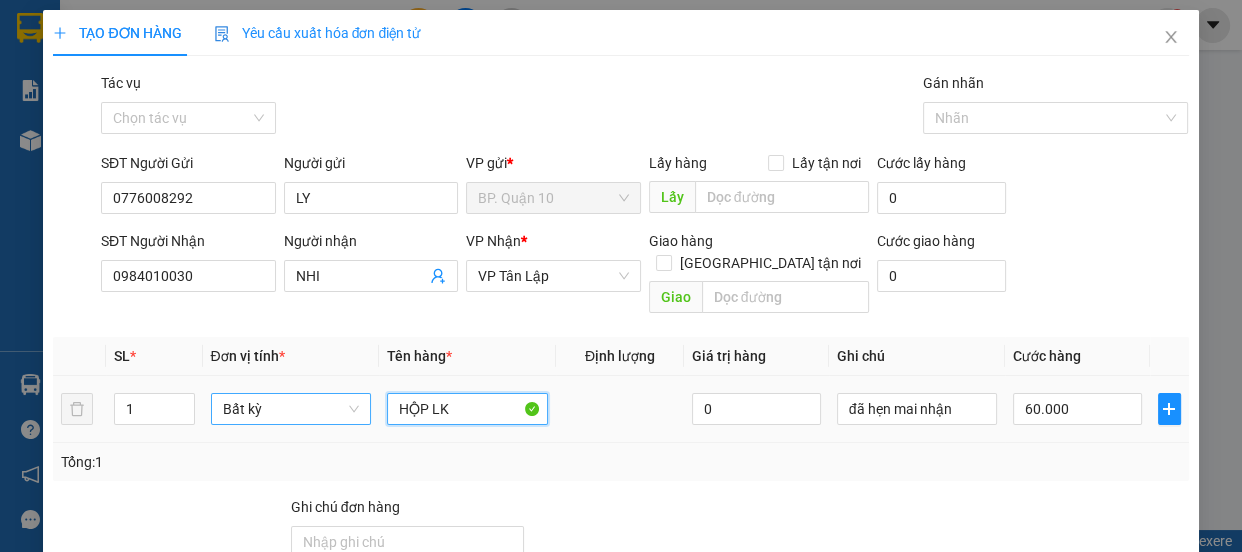 click on "1 Bất kỳ HỘP LK 0 đã hẹn mai nhận 60.000" at bounding box center (620, 409) 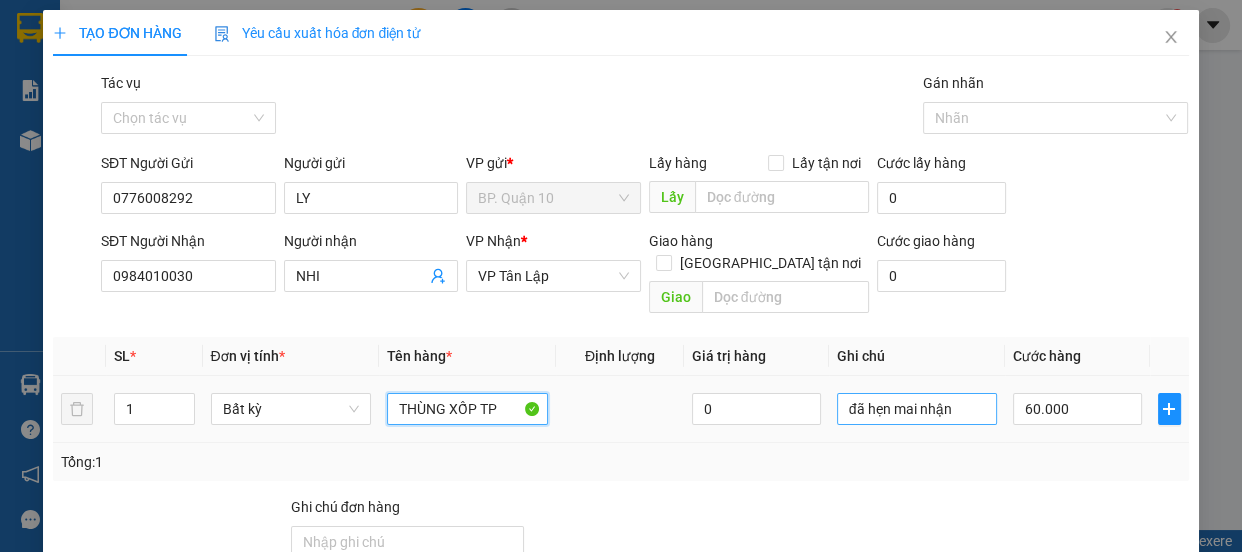 type on "THÙNG XỐP TP" 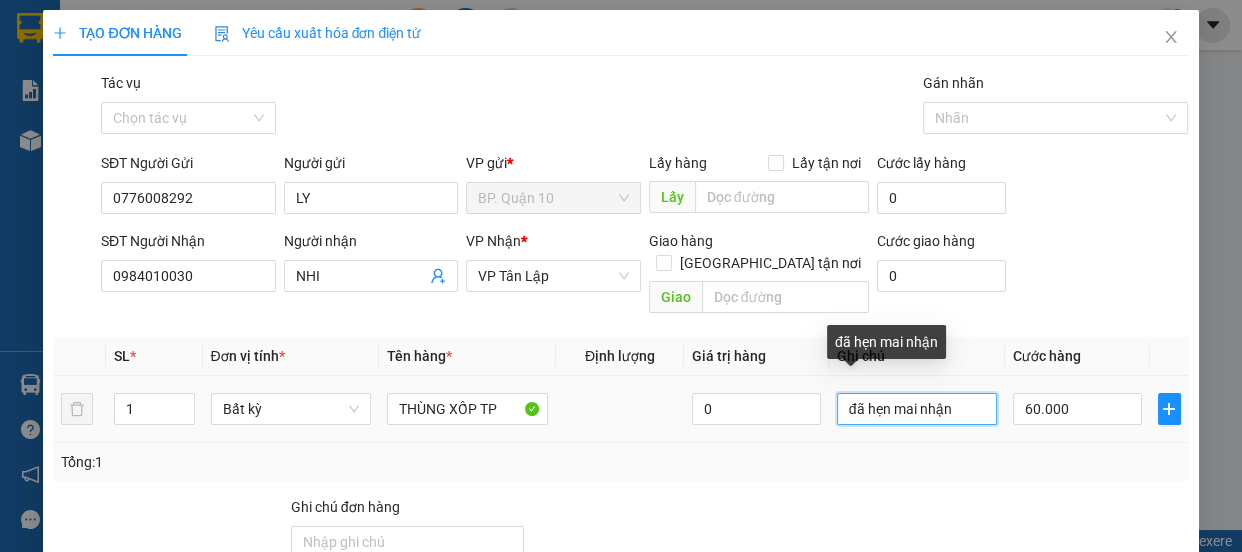 click on "đã hẹn mai nhận" at bounding box center [917, 409] 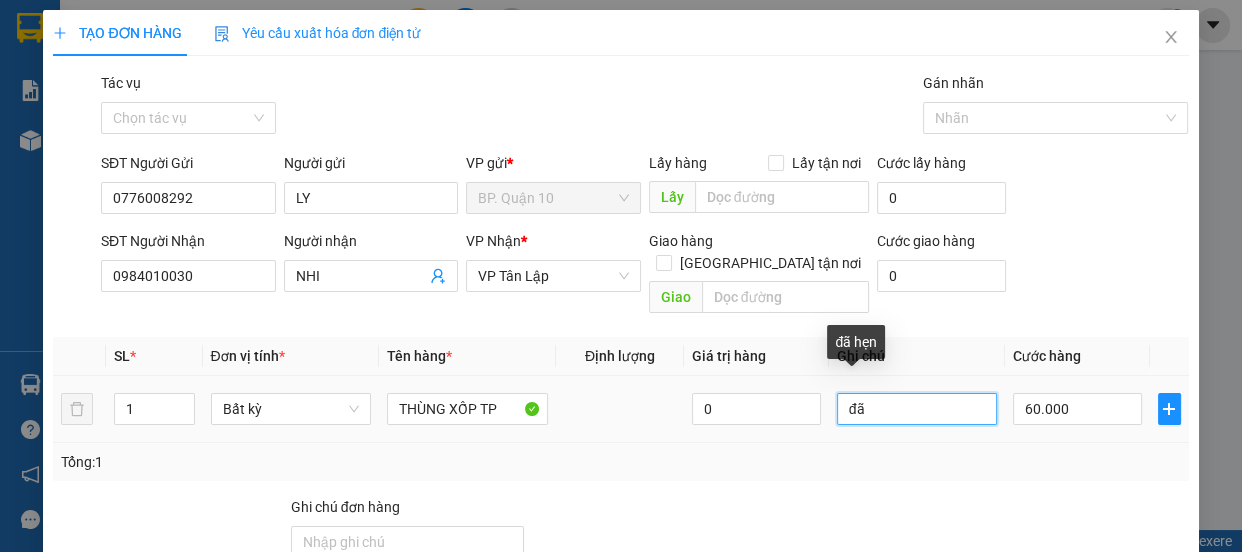 type on "đ" 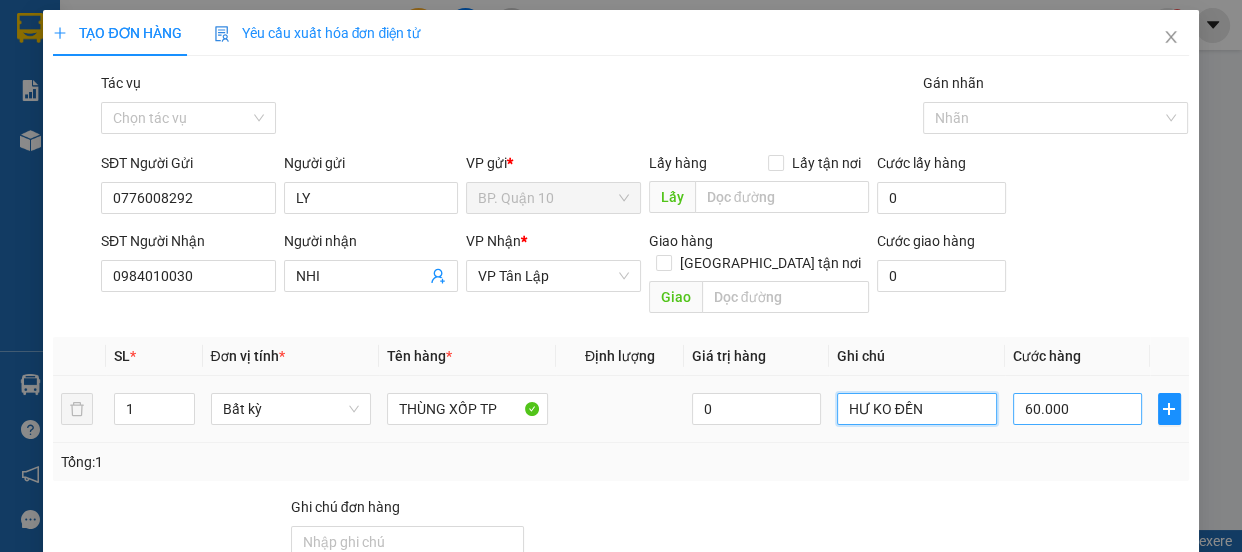 type on "HƯ KO ĐỀN" 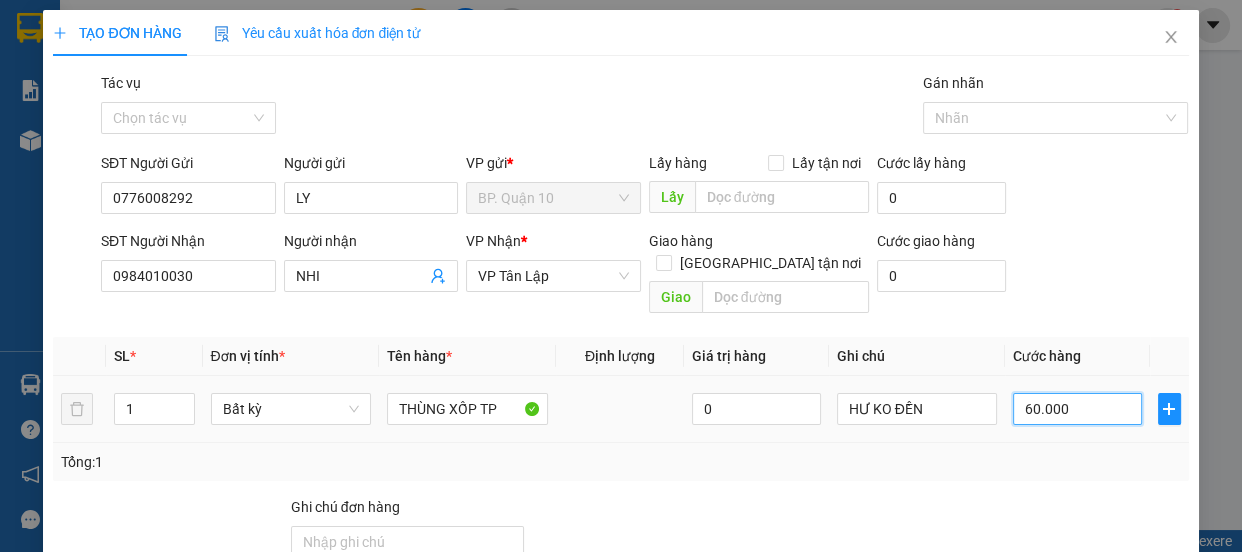 click on "60.000" at bounding box center (1077, 409) 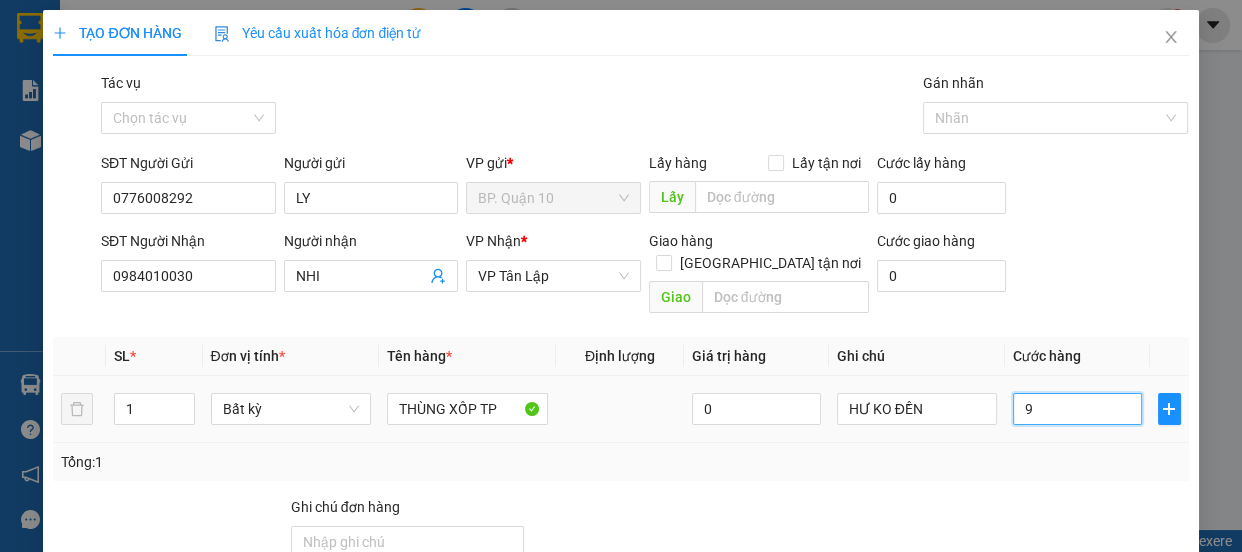 type on "9" 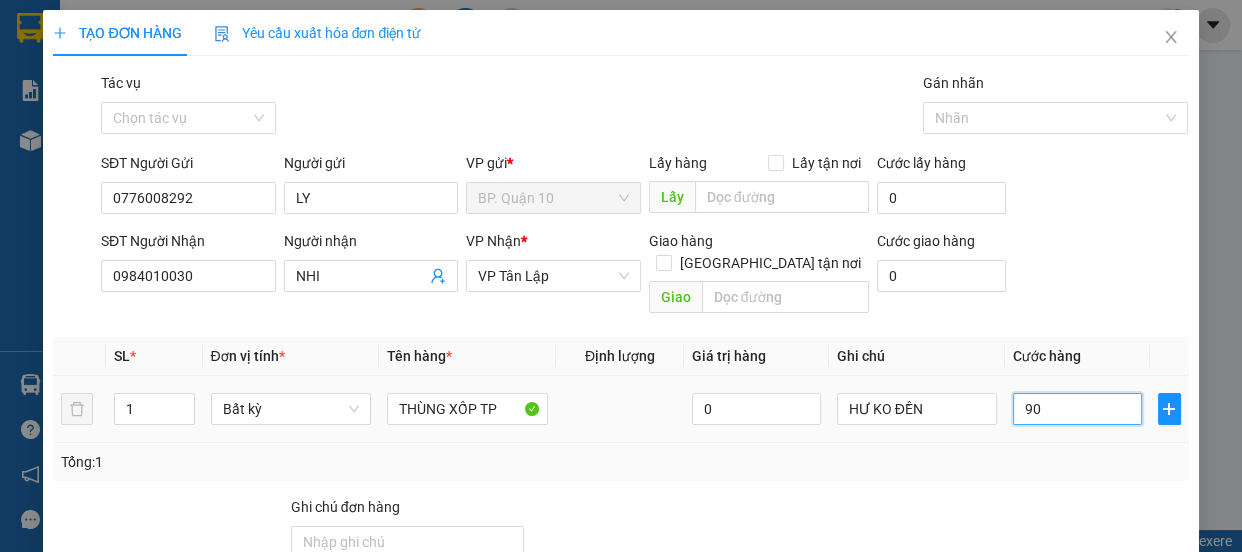 type on "90" 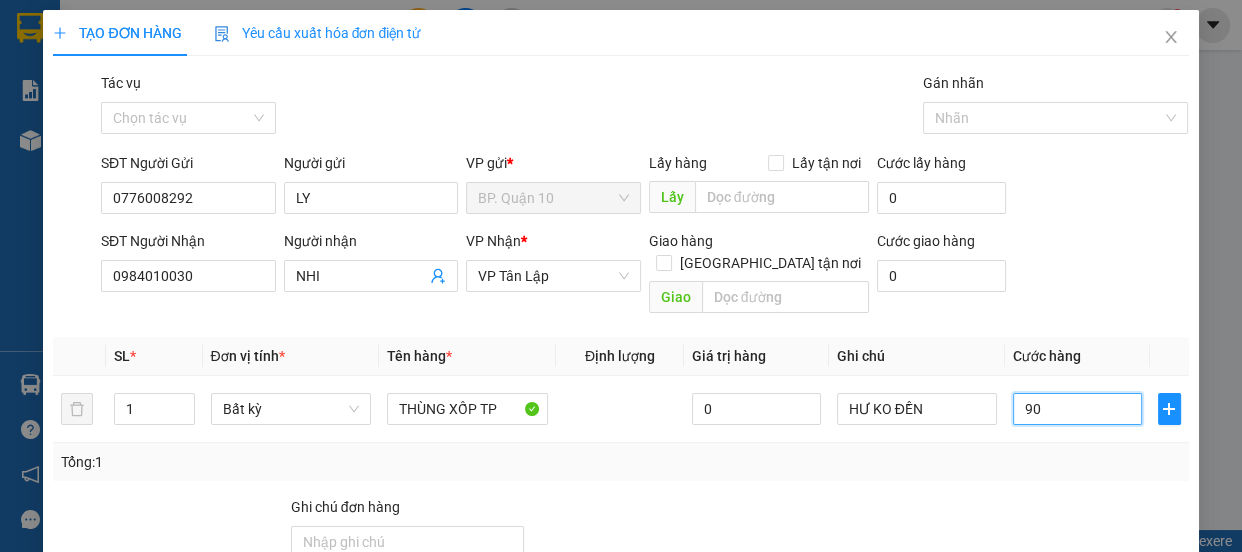 type on "90" 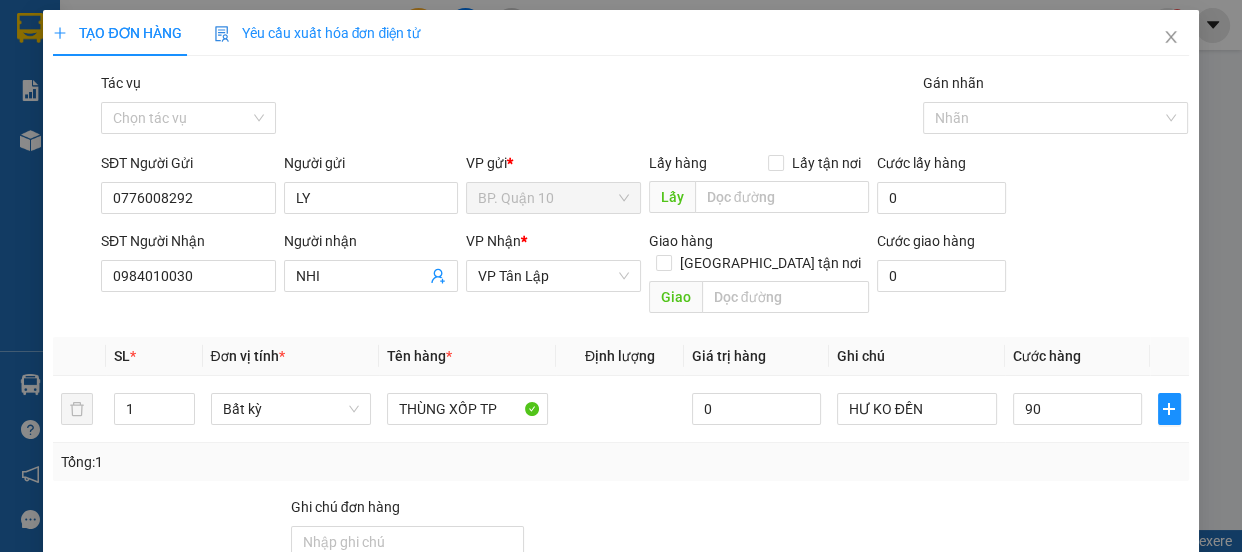 click on "Transit Pickup Surcharge Ids Transit Deliver Surcharge Ids Transit Deliver Surcharge Transit Deliver Surcharge Gói vận chuyển  * Tiêu chuẩn Tác vụ Chọn tác vụ Gán nhãn   Nhãn SĐT Người Gửi 0776008292 Người gửi LY VP gửi  * BP. Quận 10 Lấy hàng Lấy tận nơi Lấy Cước lấy hàng 0 SĐT Người Nhận 0984010030 Người nhận NHI VP Nhận  * VP Tân Lập Giao hàng Giao tận nơi Giao Cước giao hàng 0 SL  * Đơn vị tính  * Tên hàng  * Định lượng Giá trị hàng Ghi chú Cước hàng                   1 Bất kỳ THÙNG XỐP TP 0 HƯ KO ĐỀN 90 Tổng:  1 Ghi chú đơn hàng Tổng cước 90 Hình thức thanh toán Tại văn phòng Số tiền thu trước 0 Chưa thanh toán 0 Chọn HT Thanh Toán Lưu nháp Xóa Thông tin Lưu Lưu và In THÙNG XỐP TP HƯ KO ĐỀN" at bounding box center (620, 397) 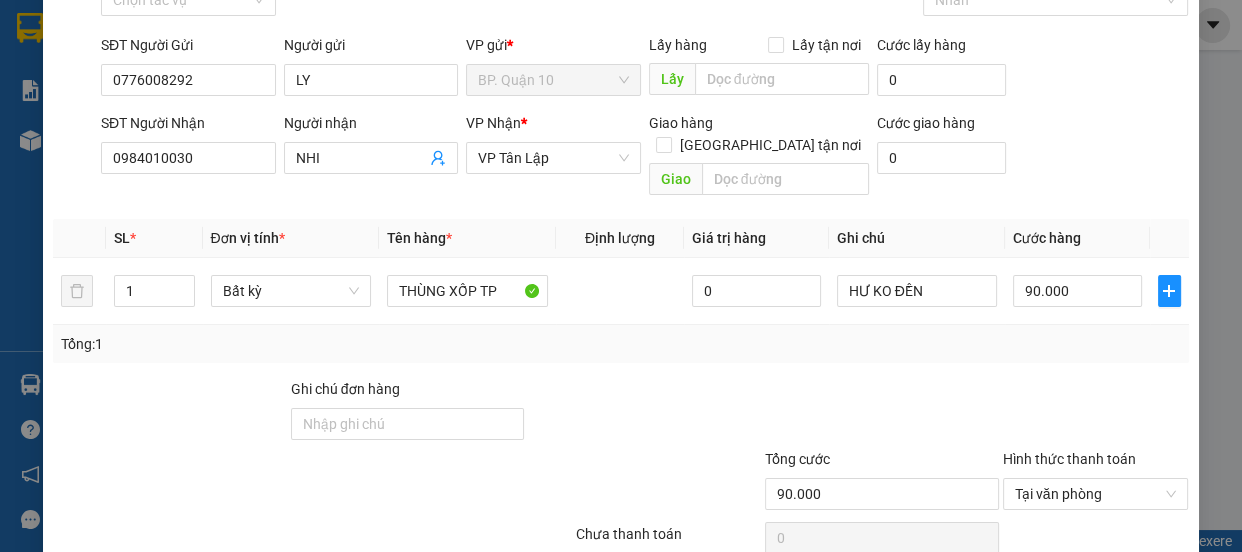 scroll, scrollTop: 187, scrollLeft: 0, axis: vertical 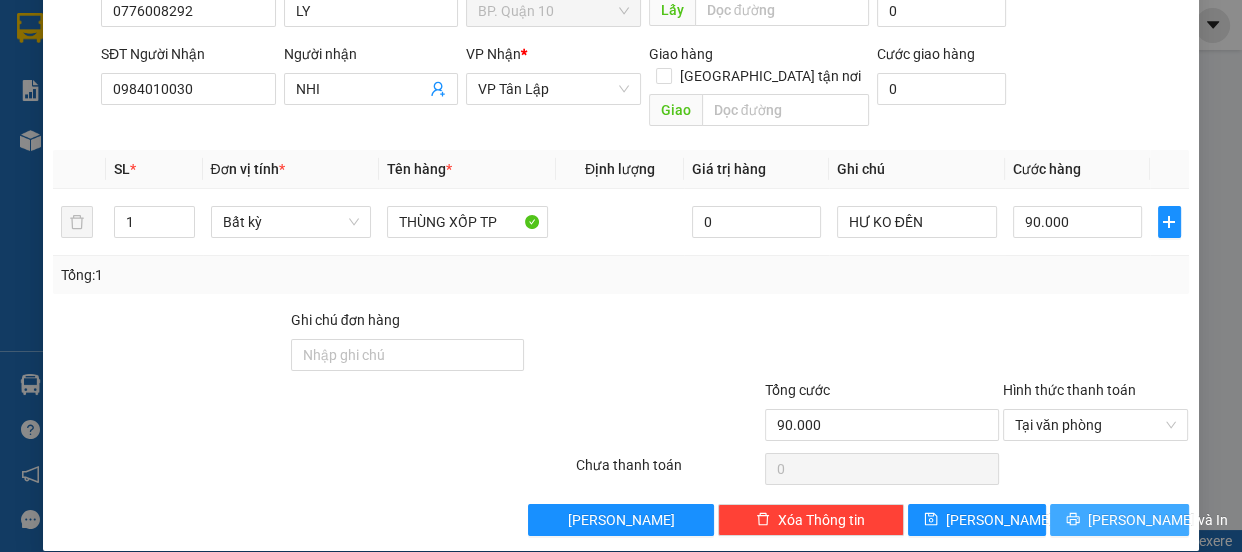 click on "[PERSON_NAME] và In" at bounding box center [1158, 520] 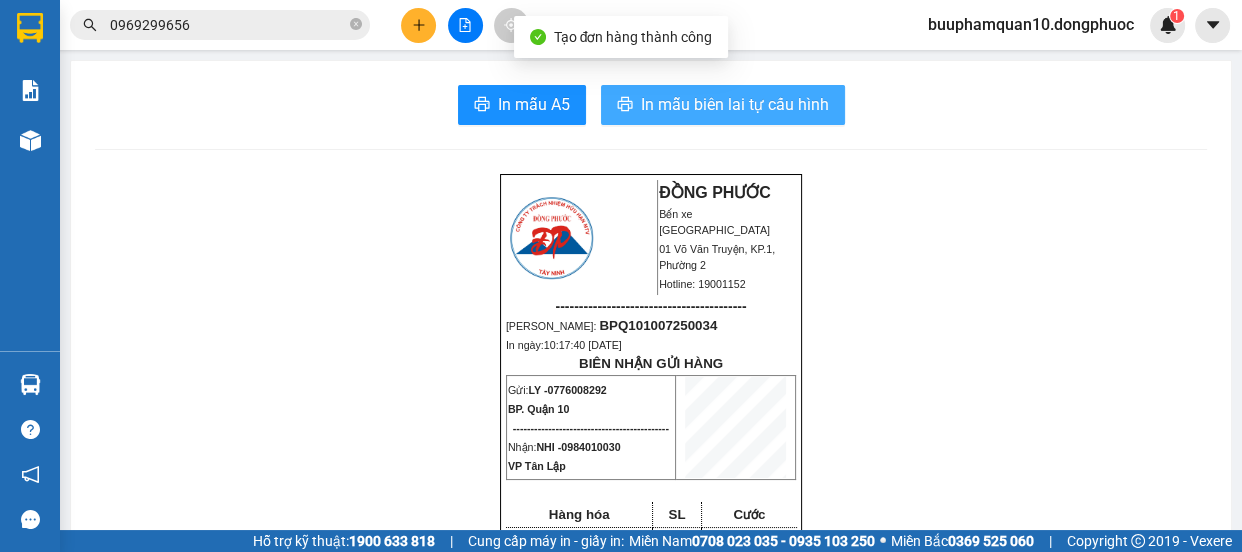 click on "In mẫu biên lai tự cấu hình" at bounding box center [723, 105] 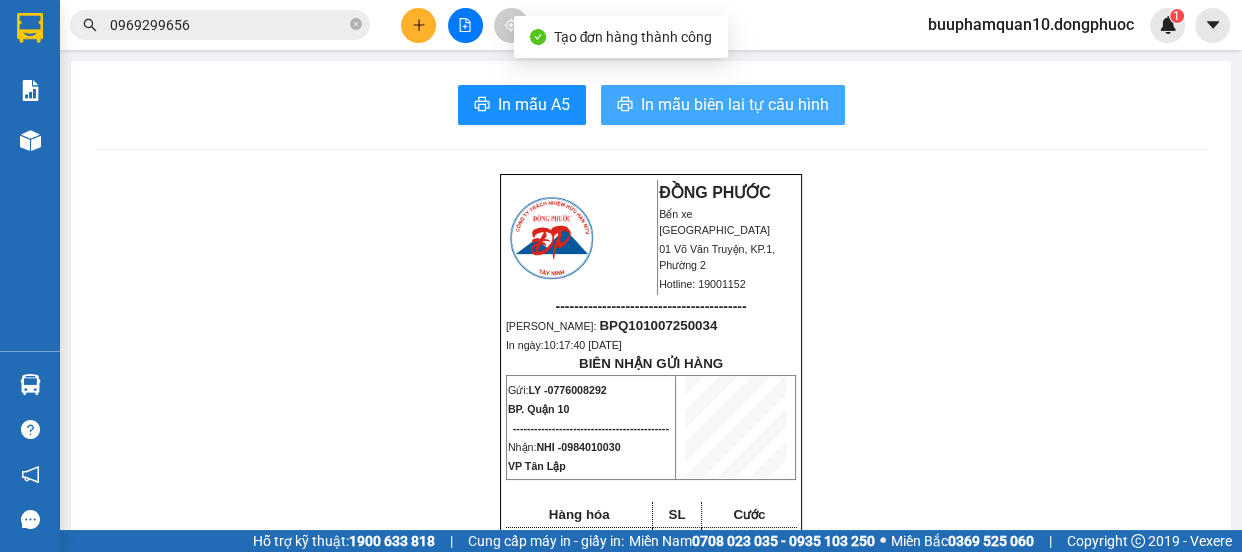 scroll, scrollTop: 0, scrollLeft: 0, axis: both 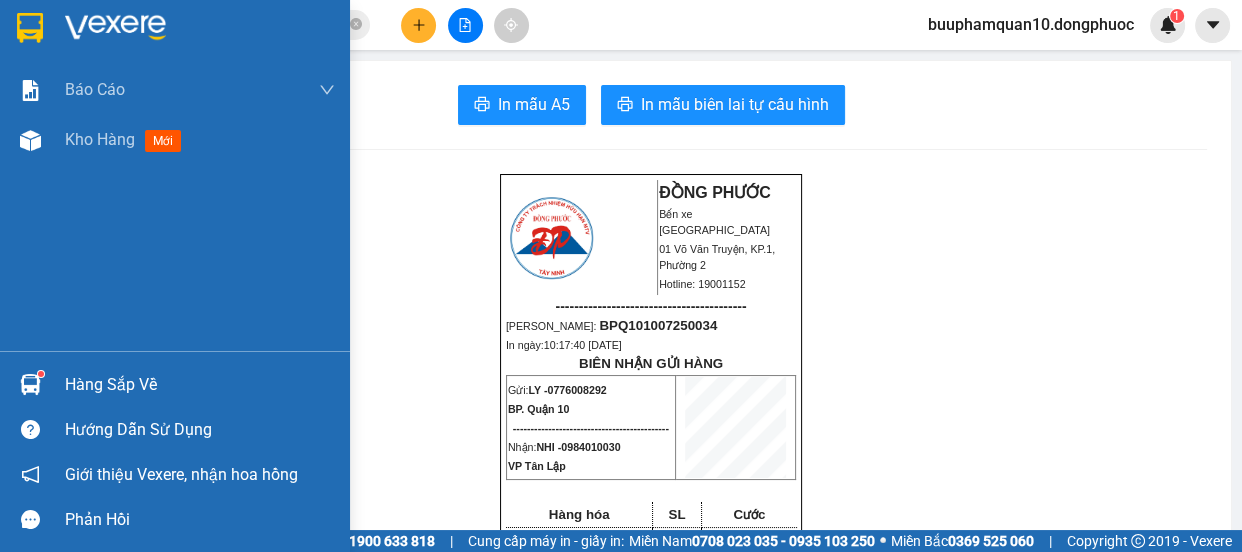 drag, startPoint x: 114, startPoint y: 159, endPoint x: 1240, endPoint y: 70, distance: 1129.5118 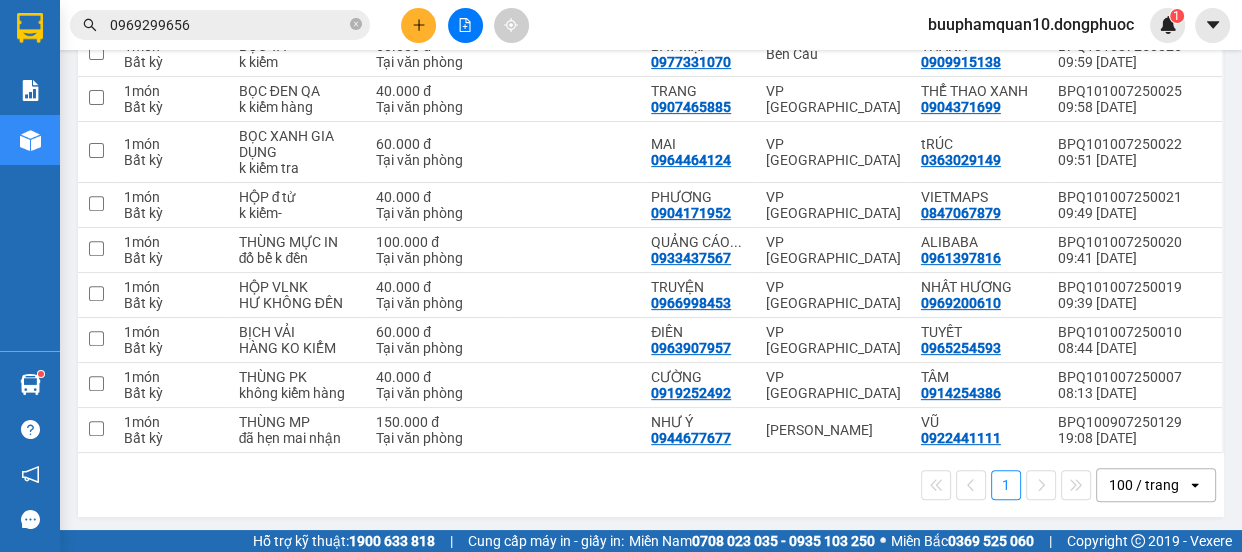 scroll, scrollTop: 681, scrollLeft: 0, axis: vertical 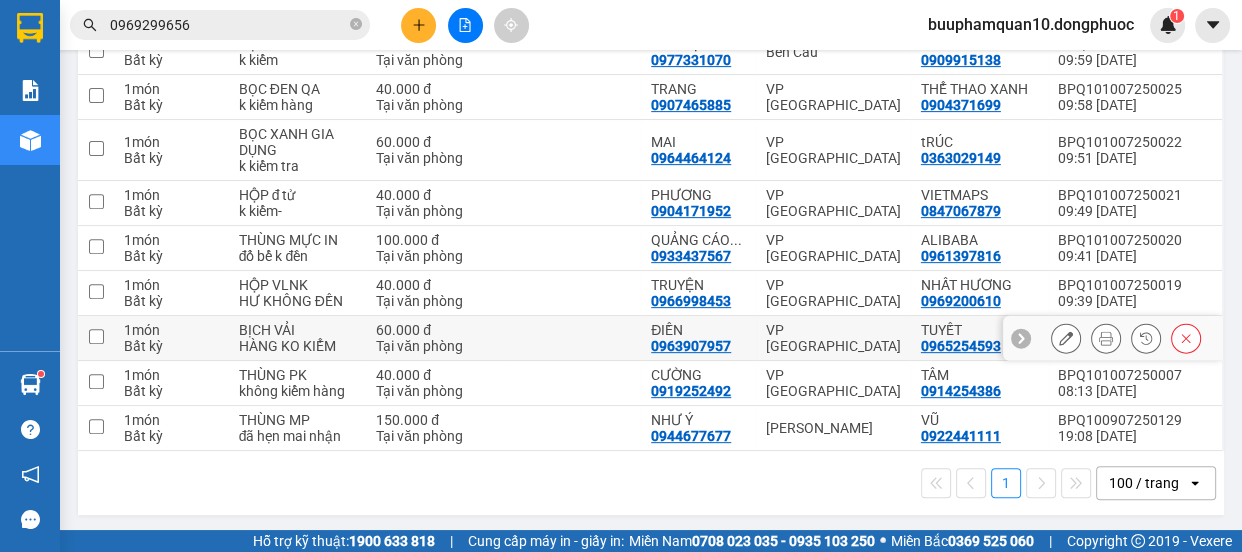 click at bounding box center (96, 336) 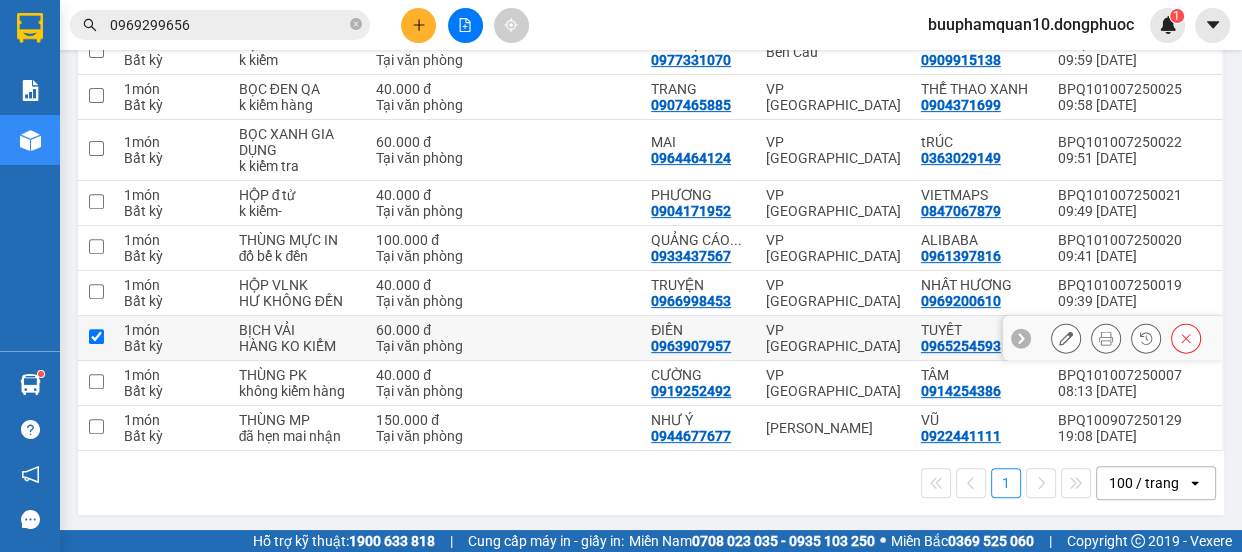 checkbox on "true" 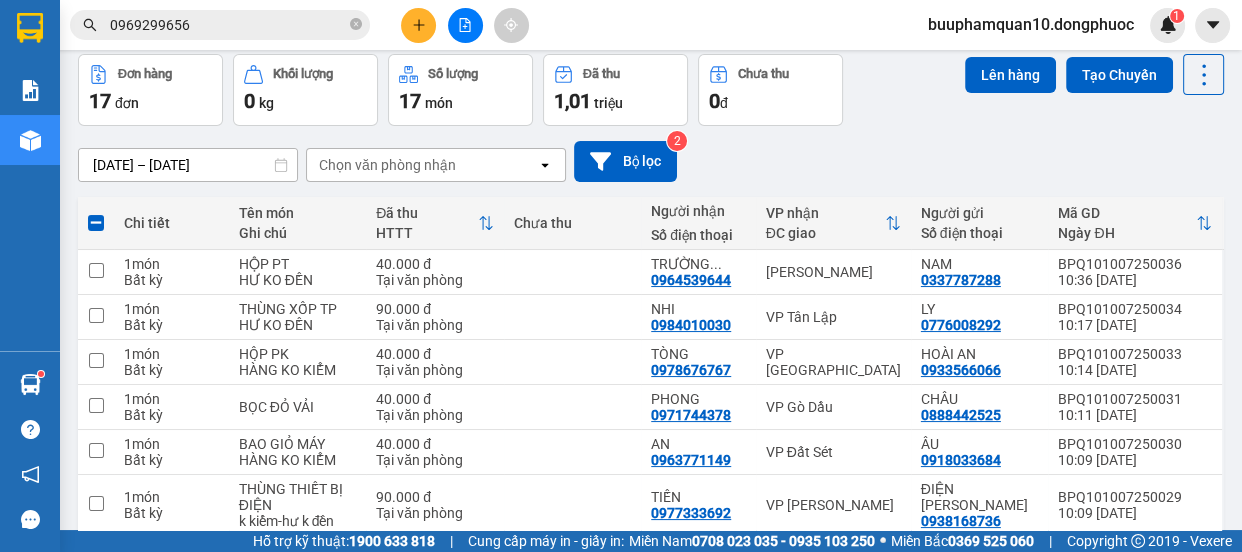 scroll, scrollTop: 0, scrollLeft: 0, axis: both 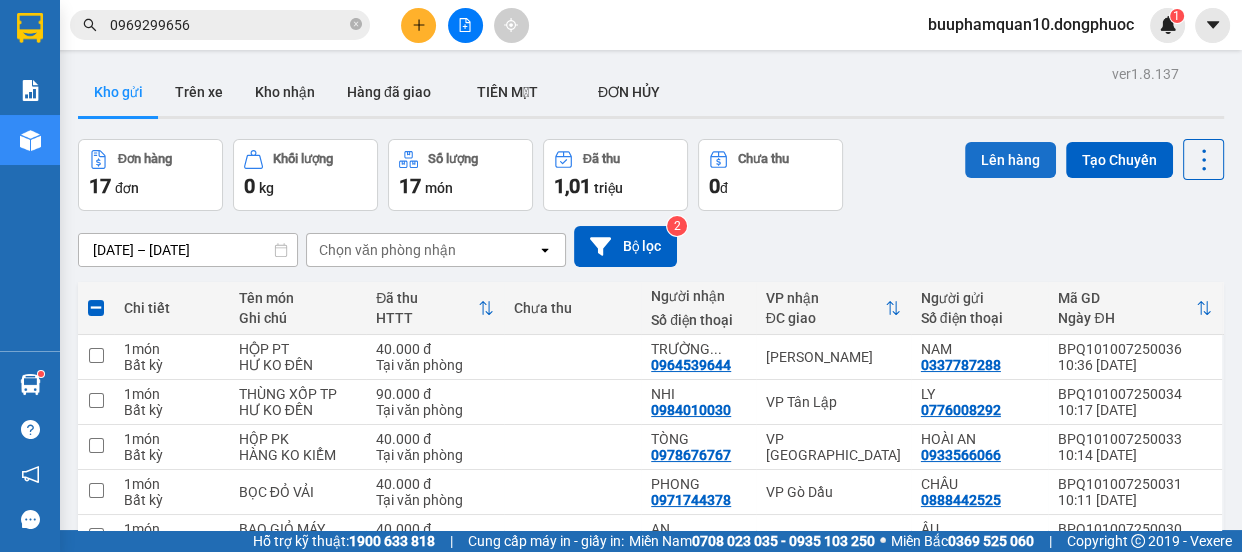 click on "Lên hàng" at bounding box center [1010, 160] 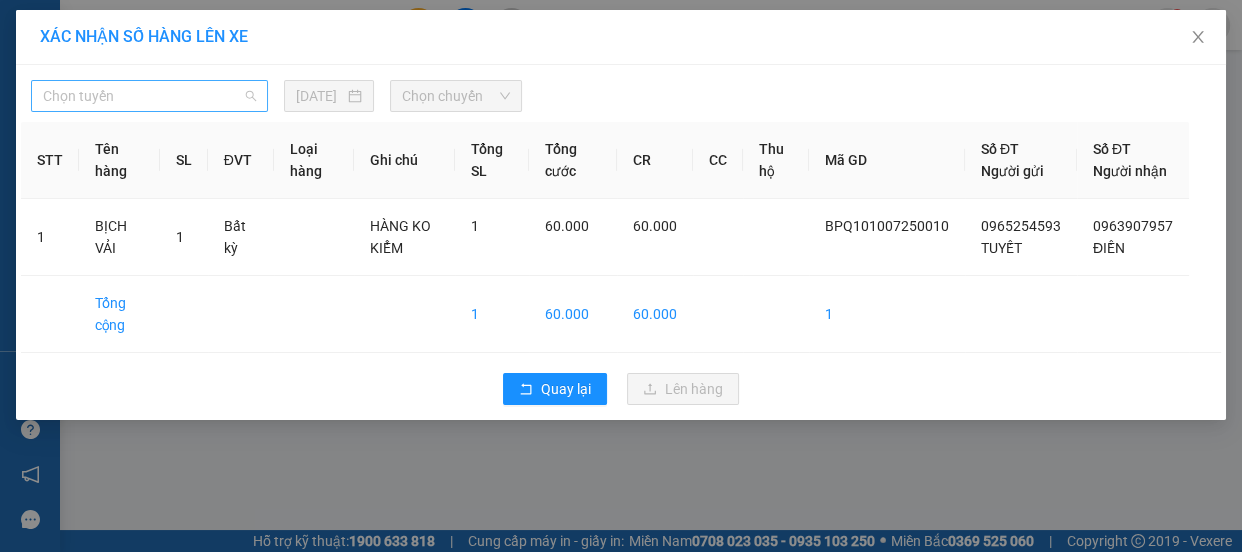 click on "Chọn tuyến" at bounding box center (149, 96) 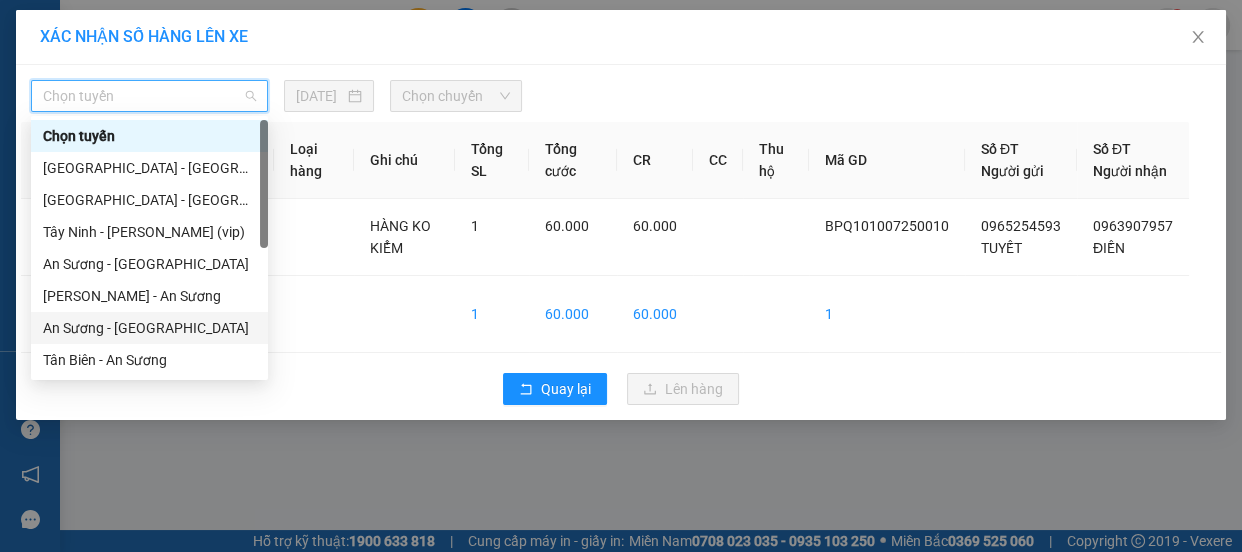 click on "An Sương - [GEOGRAPHIC_DATA]" at bounding box center (149, 328) 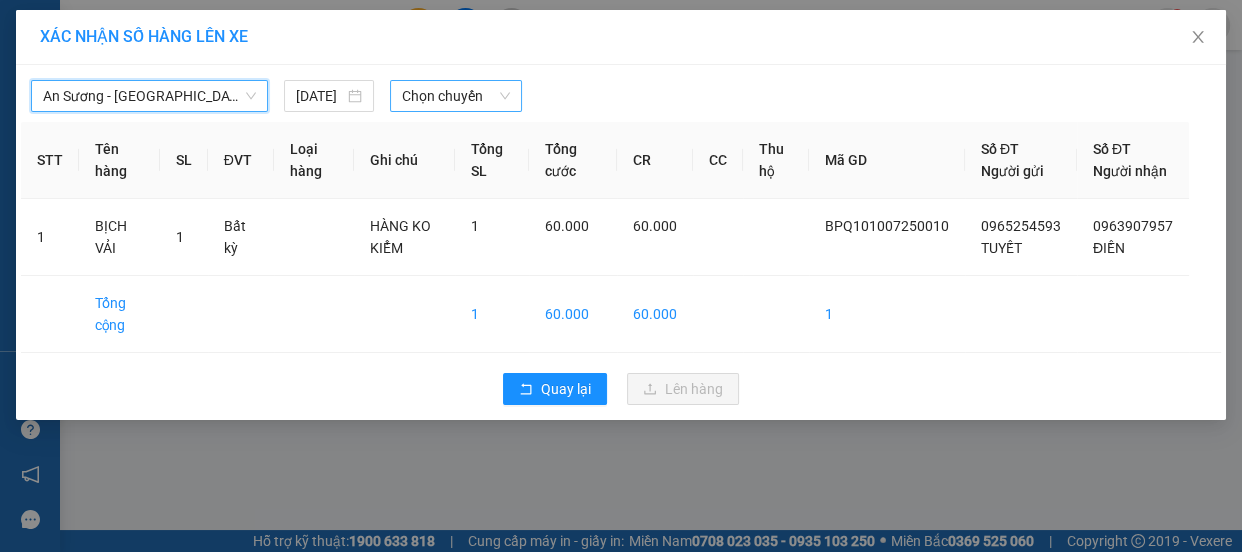 click on "Chọn chuyến" at bounding box center (456, 96) 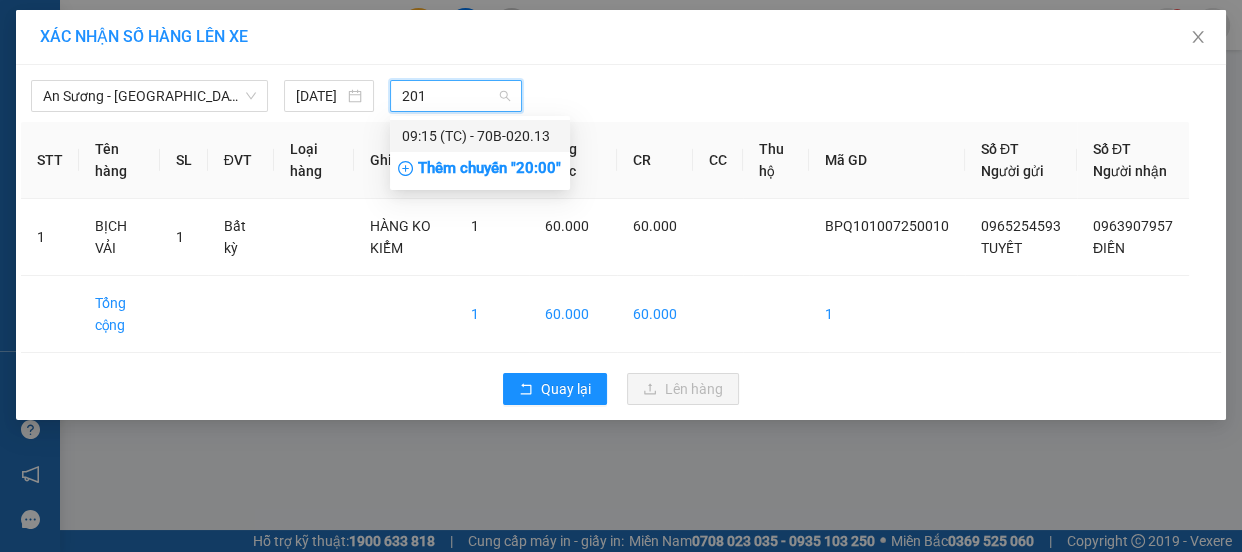 type on "2013" 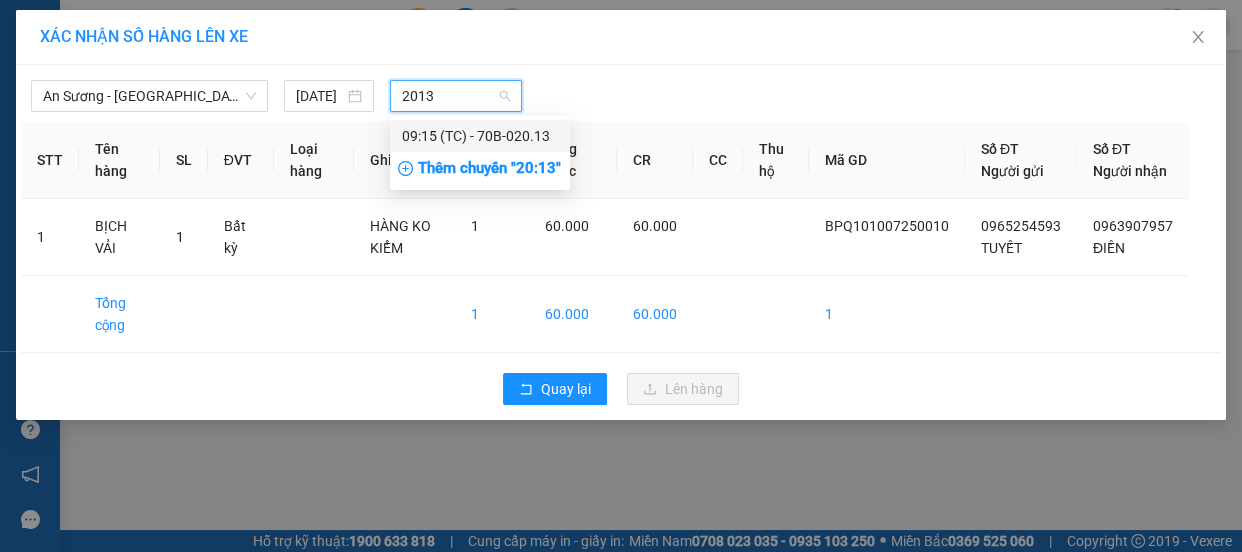 click on "09:15   (TC)   - 70B-020.13" at bounding box center [480, 136] 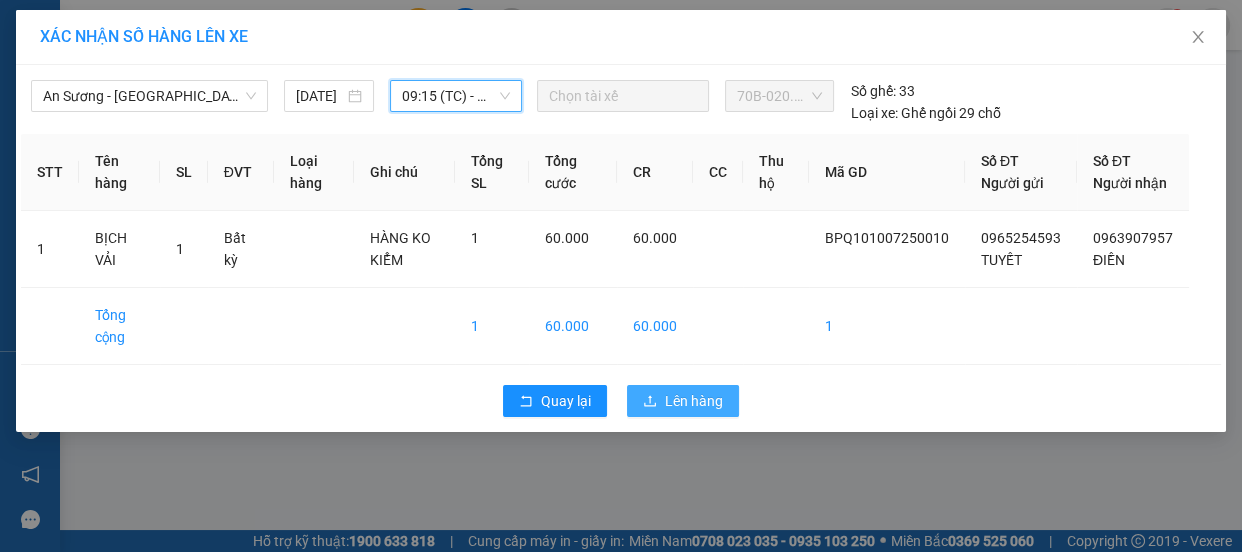 click on "Lên hàng" at bounding box center [694, 401] 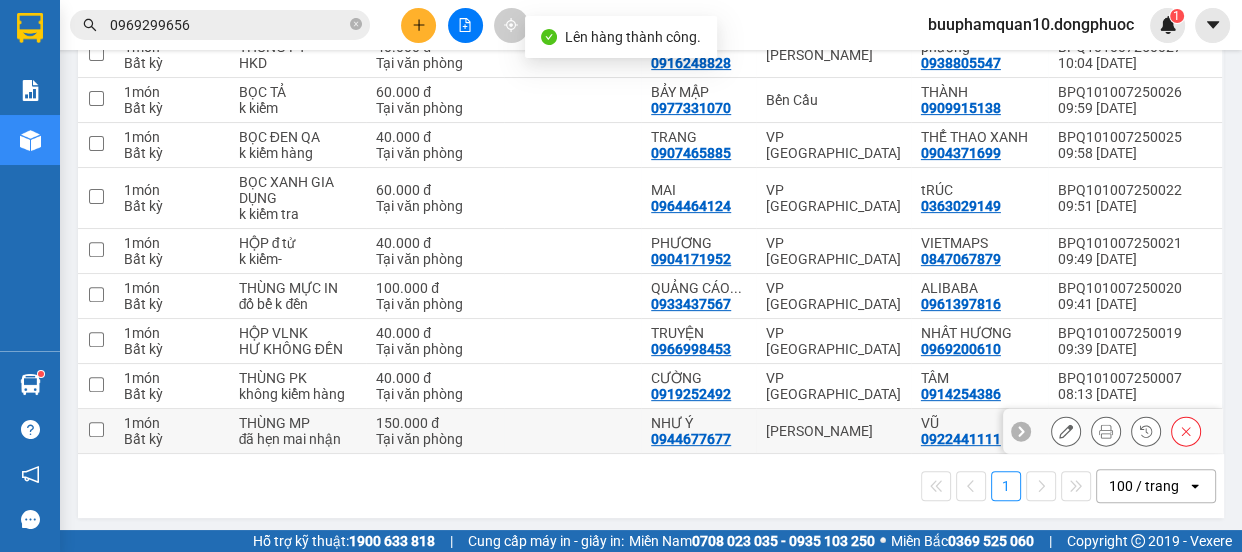 scroll, scrollTop: 637, scrollLeft: 0, axis: vertical 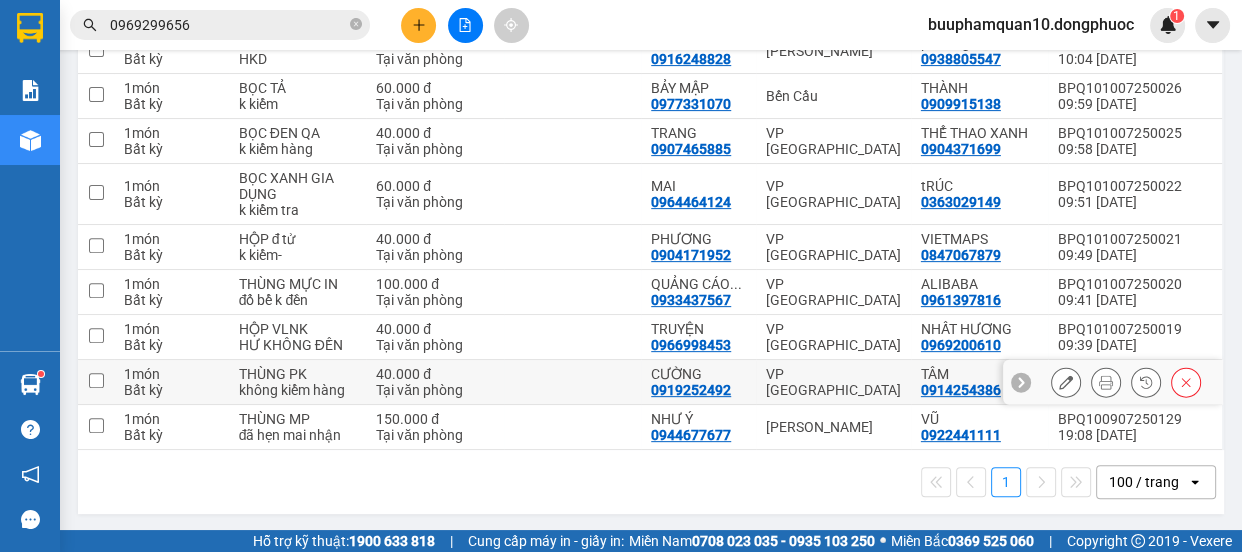 click at bounding box center (96, 380) 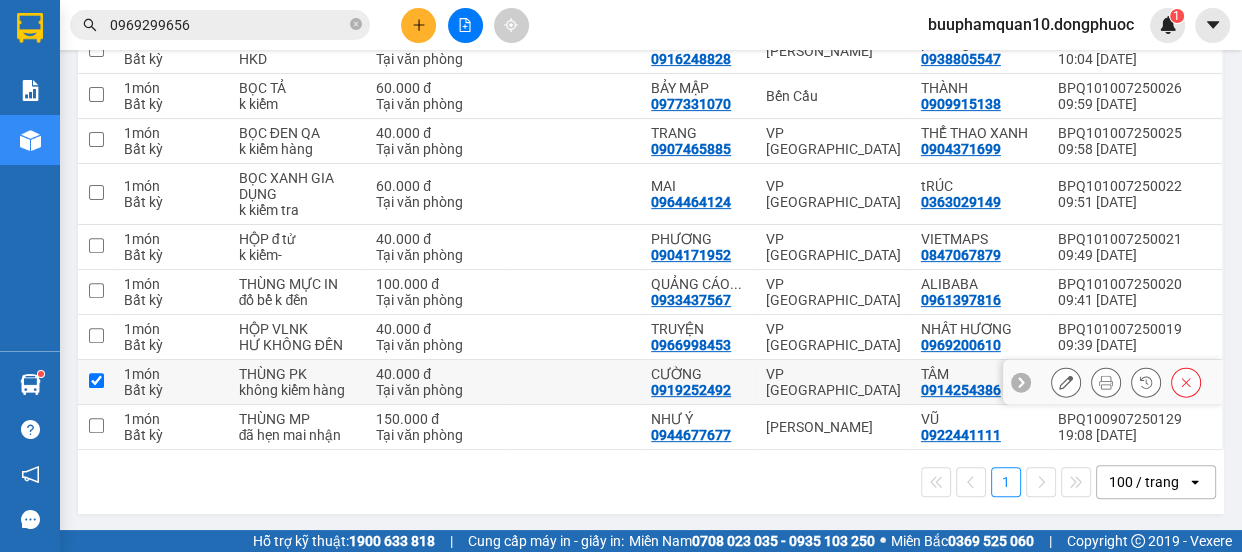checkbox on "true" 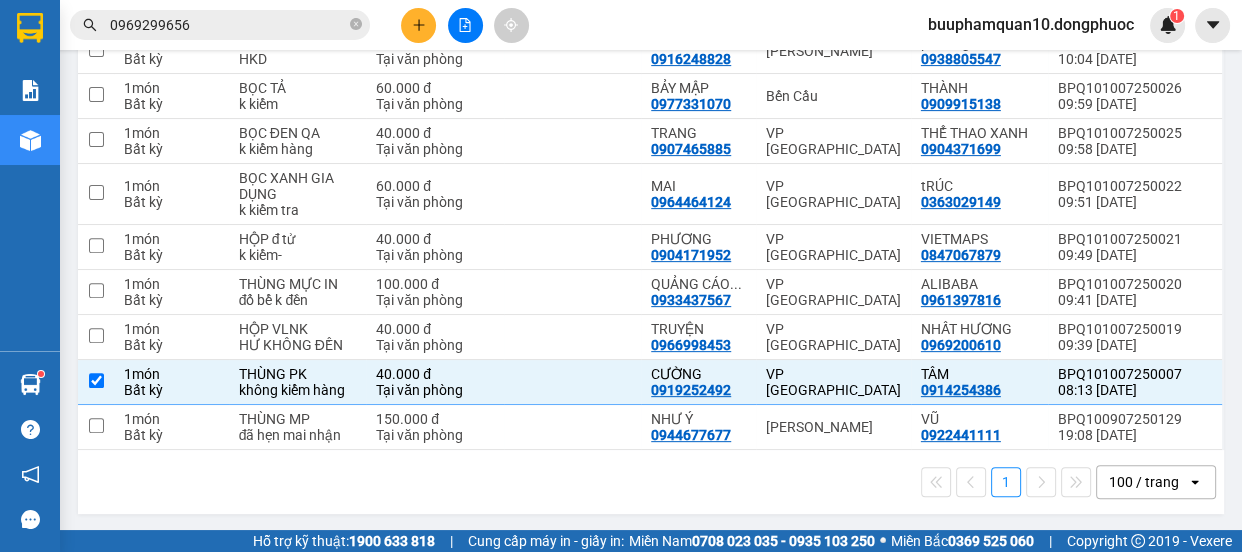 scroll, scrollTop: 0, scrollLeft: 0, axis: both 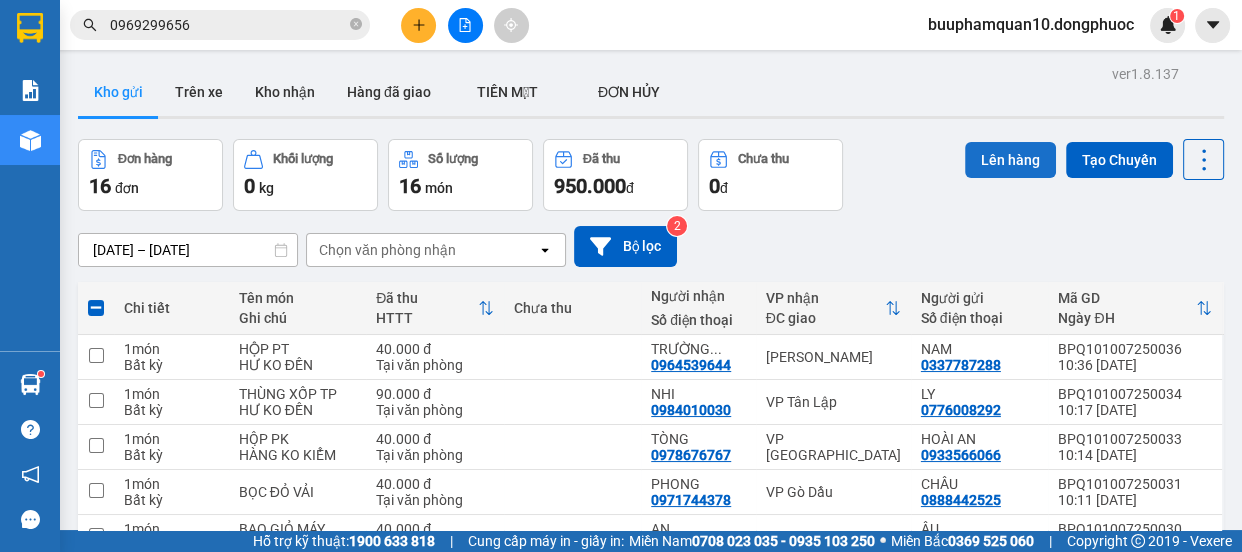click on "Lên hàng" at bounding box center (1010, 160) 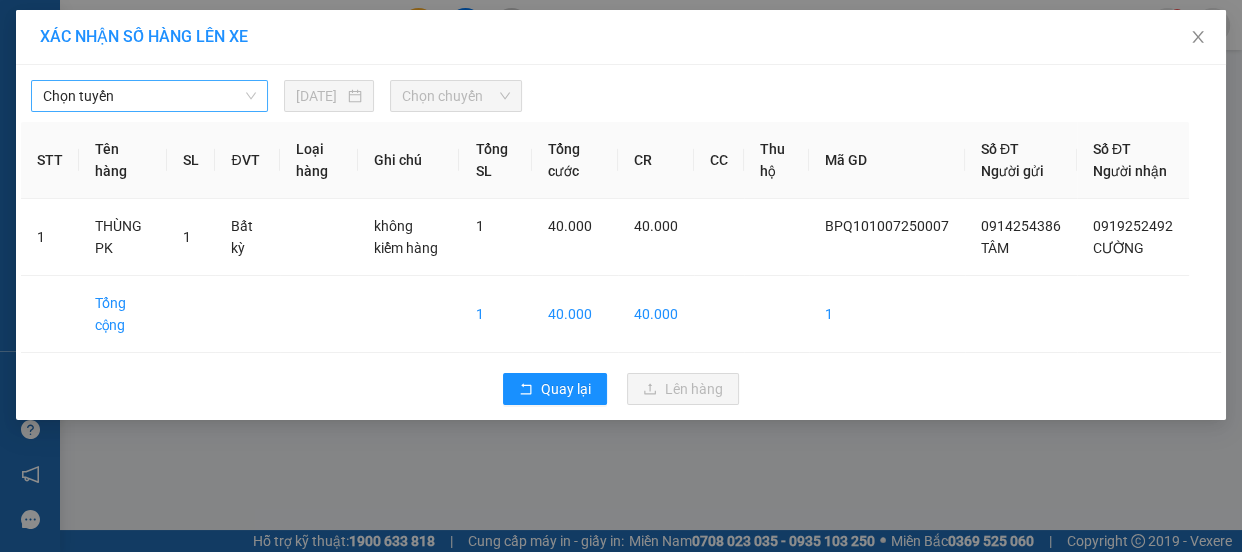 click on "Chọn tuyến" at bounding box center (149, 96) 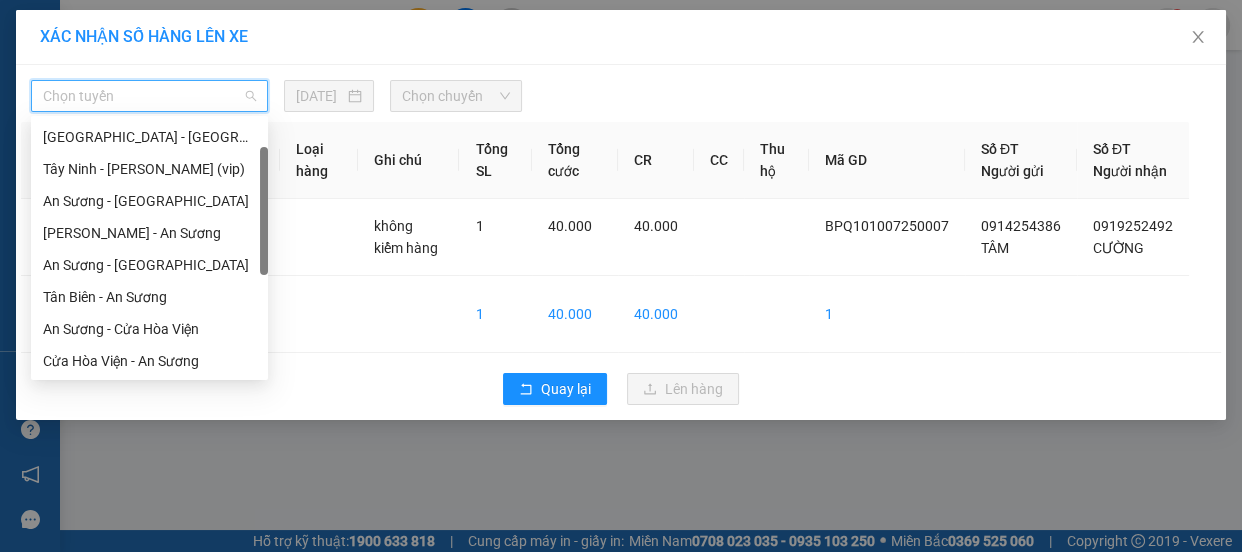 scroll, scrollTop: 49, scrollLeft: 0, axis: vertical 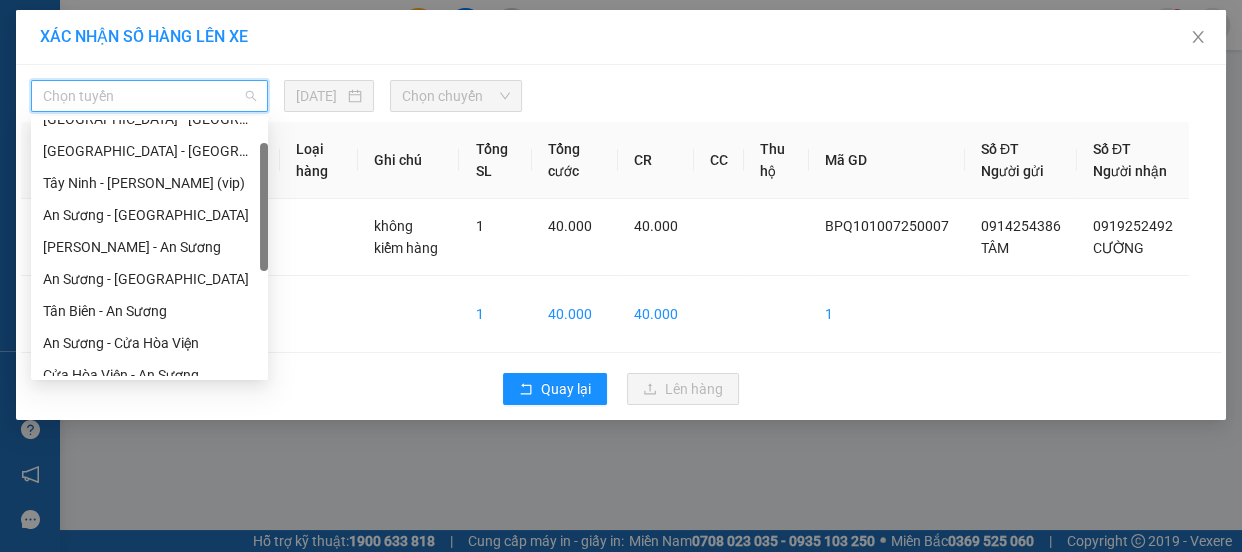drag, startPoint x: 262, startPoint y: 170, endPoint x: 271, endPoint y: 193, distance: 24.698177 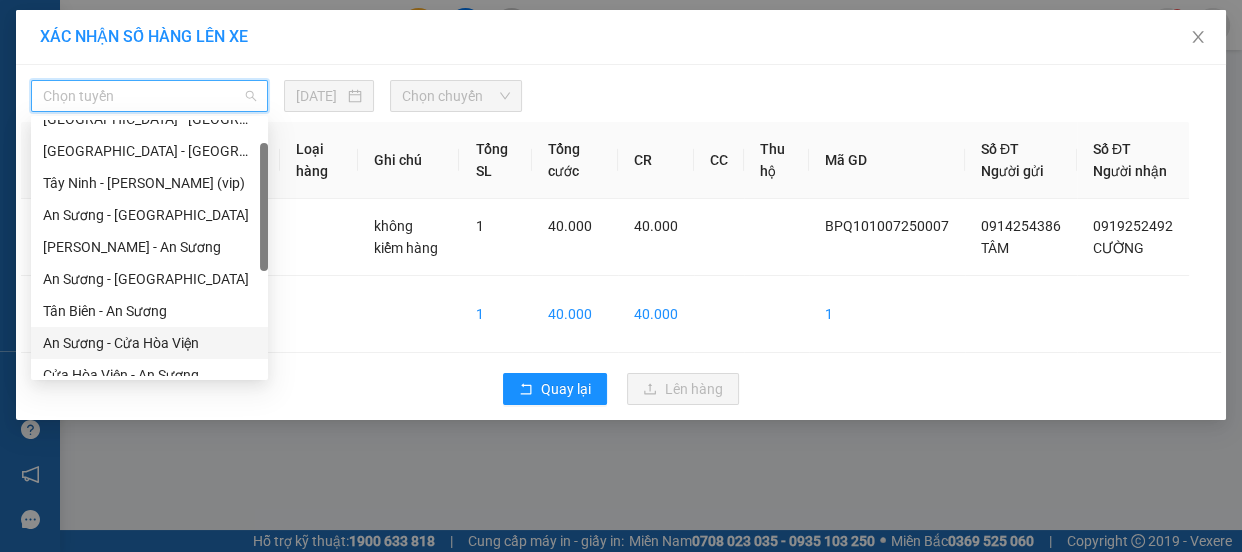 click on "An Sương - Cửa Hòa Viện" at bounding box center (149, 343) 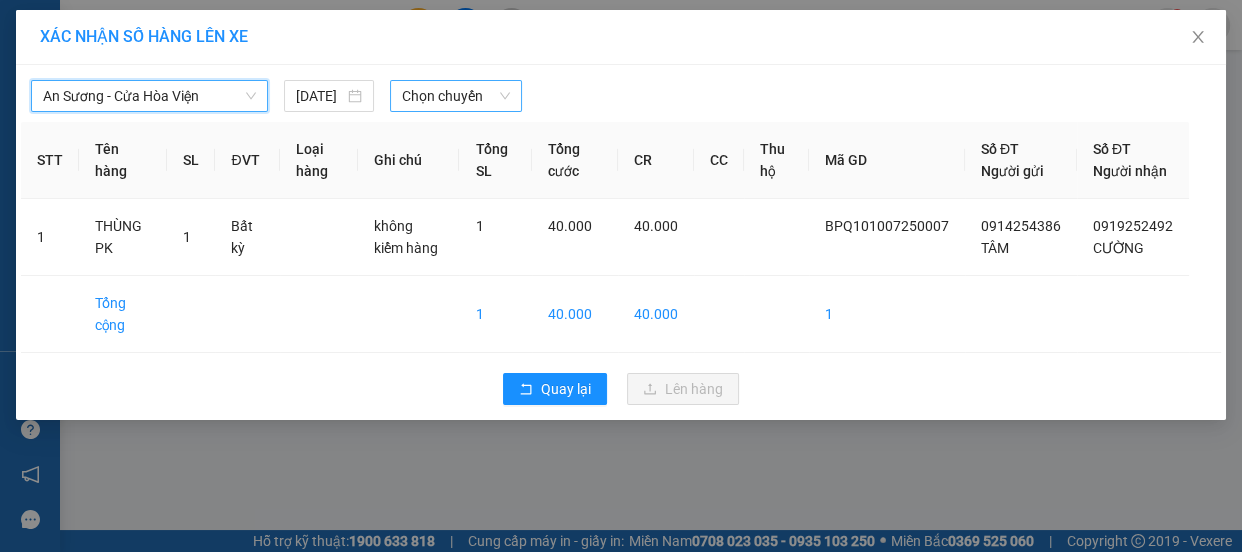 click on "Chọn chuyến" at bounding box center (456, 96) 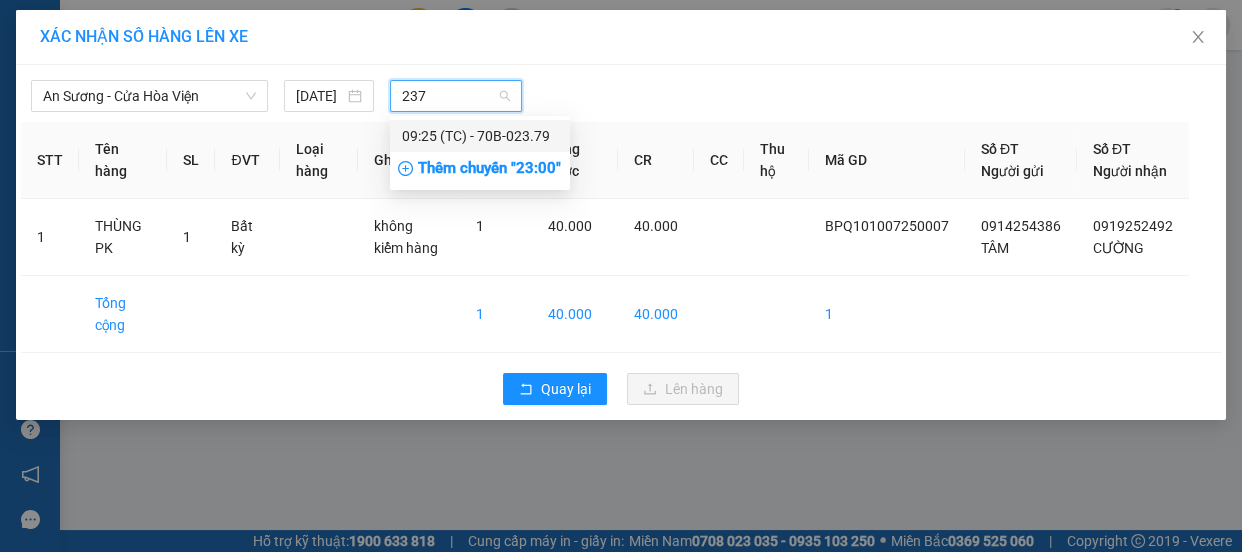 type on "2379" 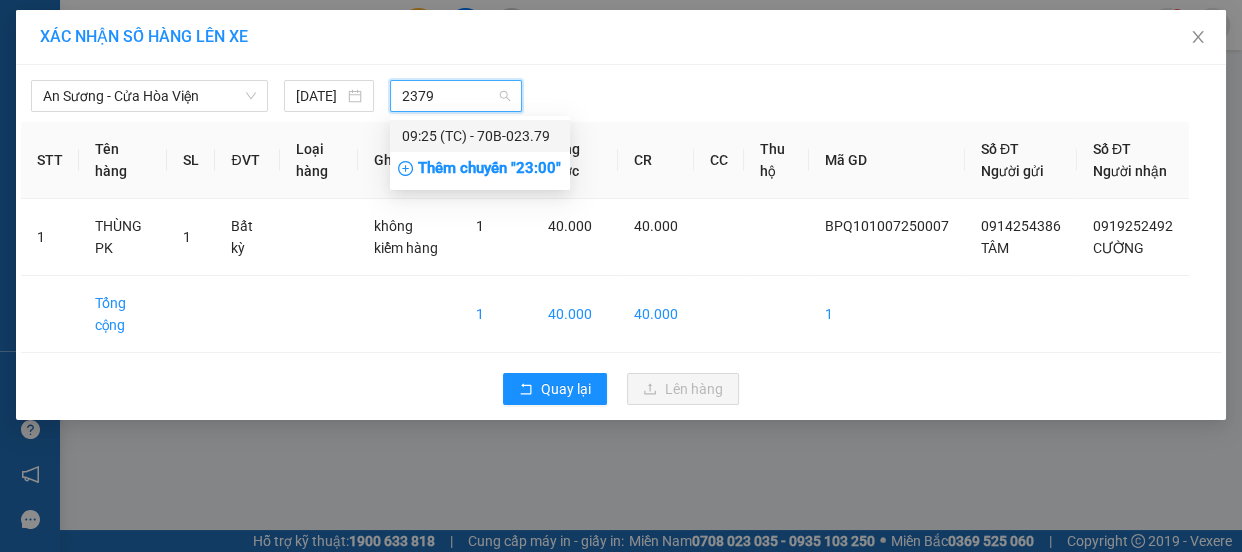 click on "09:25   (TC)   - 70B-023.79" at bounding box center (480, 136) 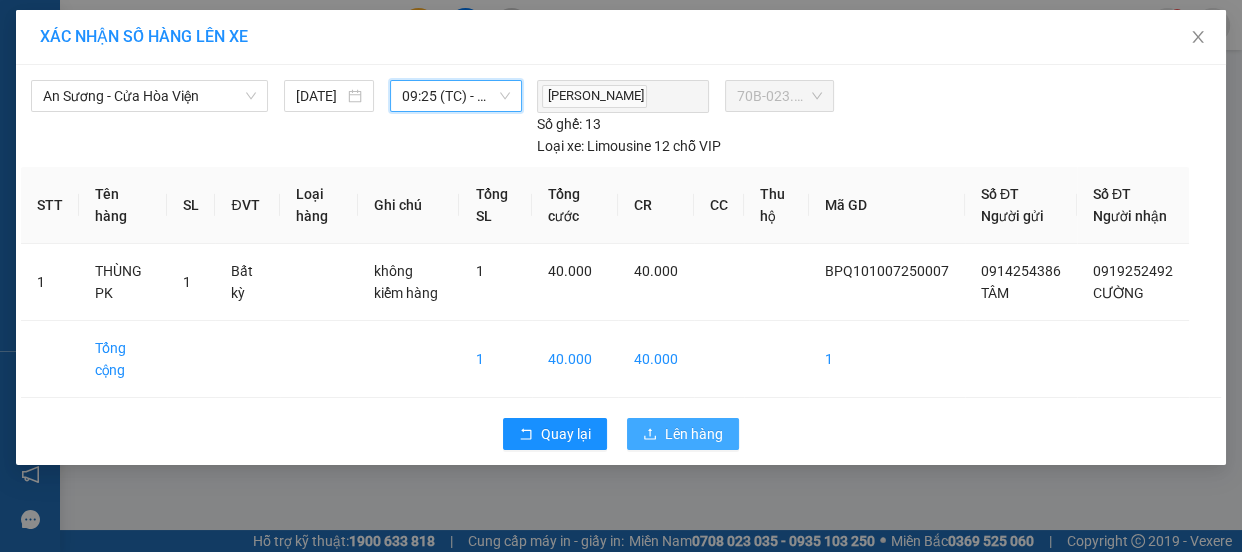 click on "Lên hàng" at bounding box center [694, 434] 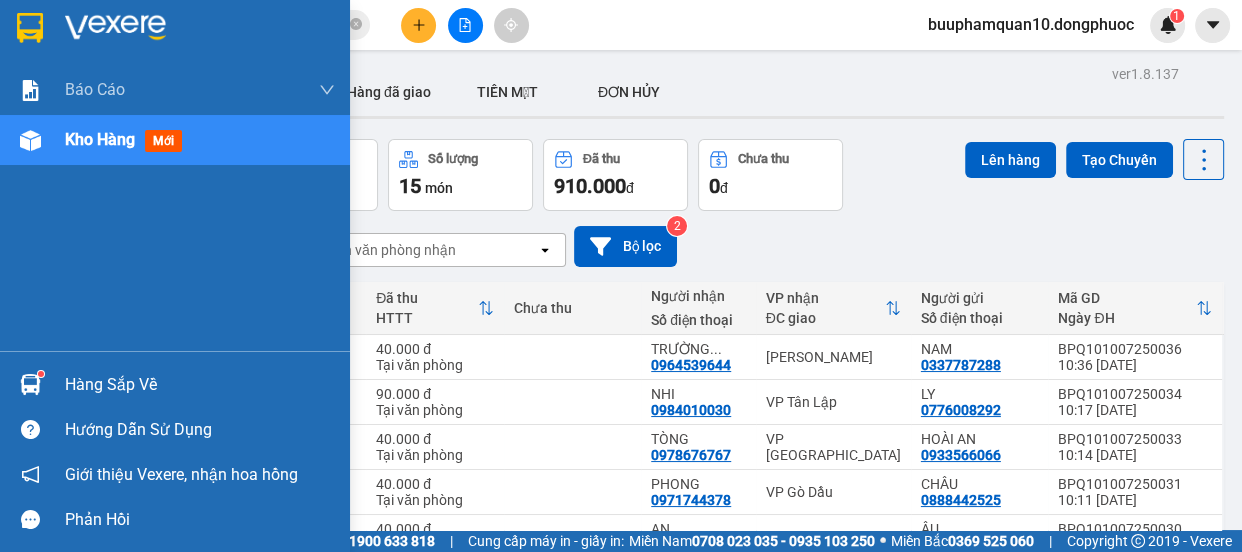 click at bounding box center (30, 384) 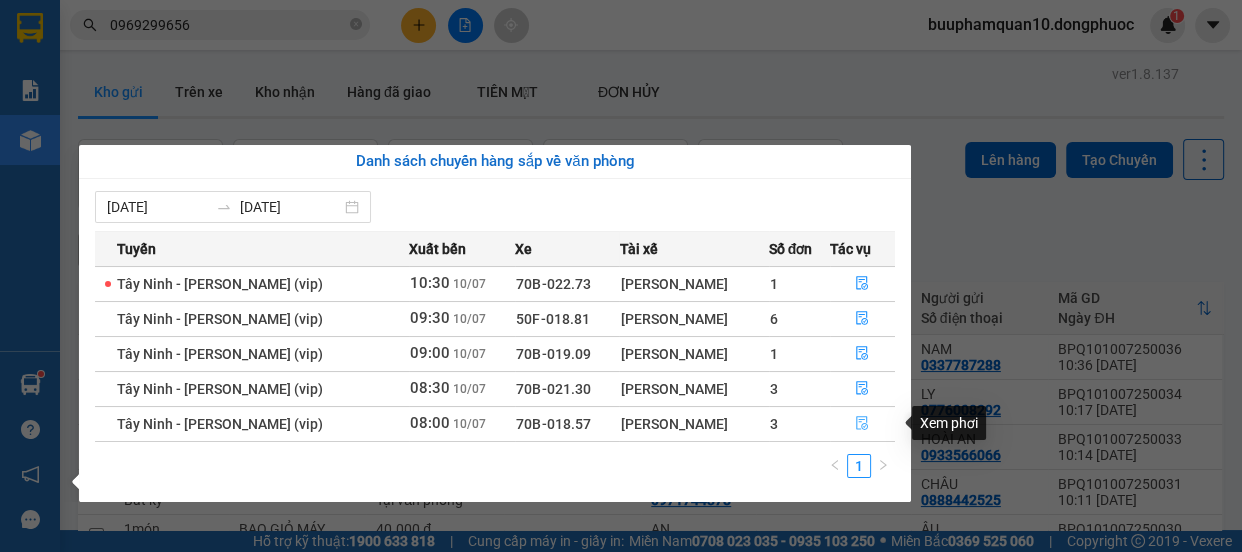 click 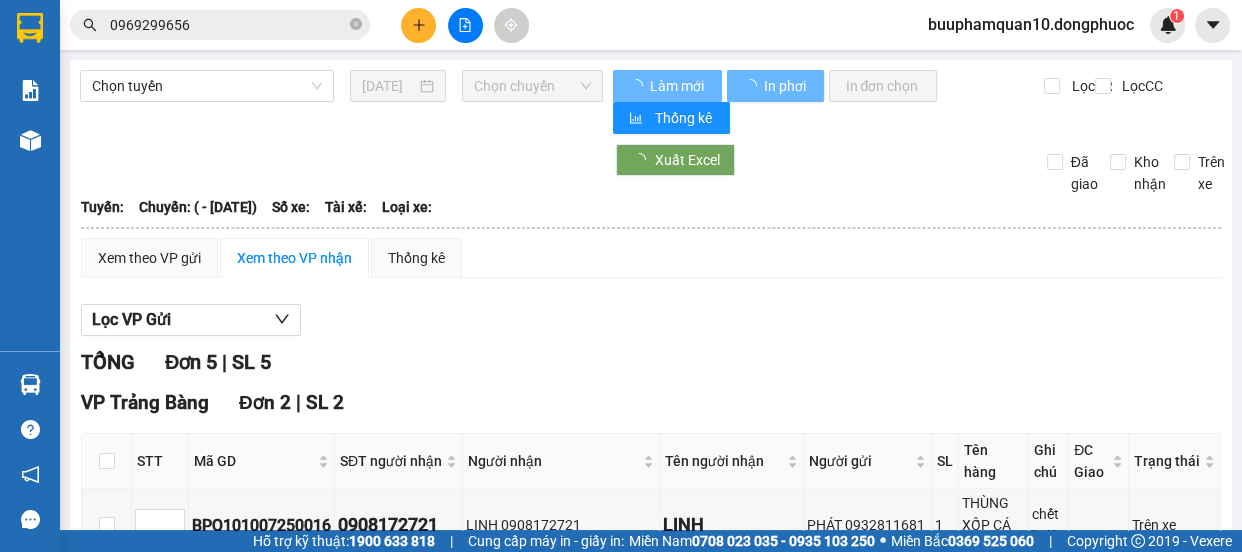 scroll, scrollTop: 190, scrollLeft: 0, axis: vertical 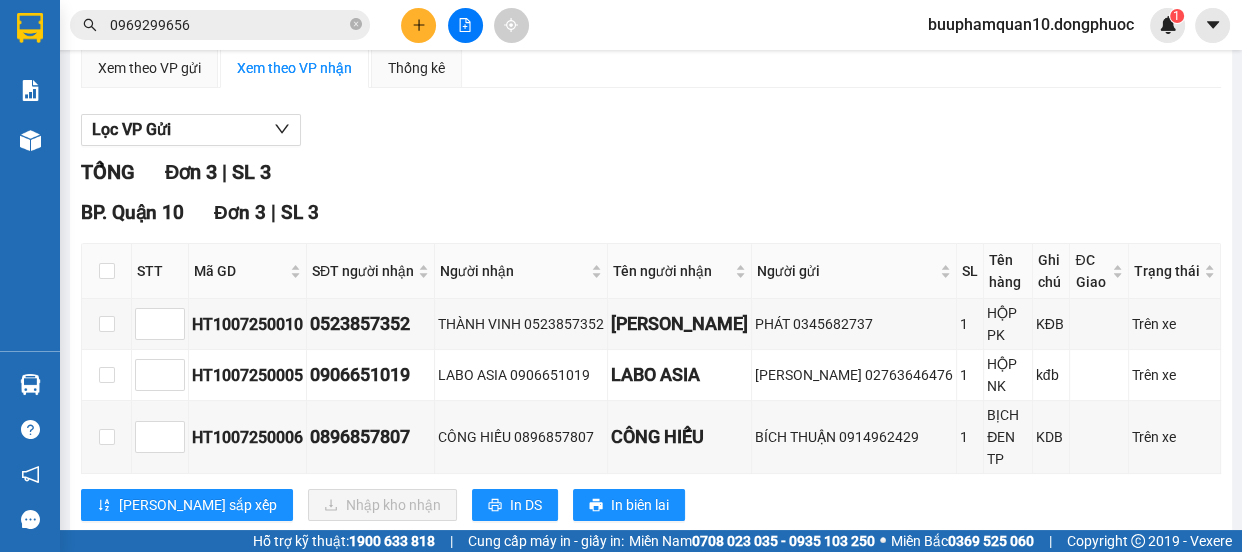 click at bounding box center [418, 25] 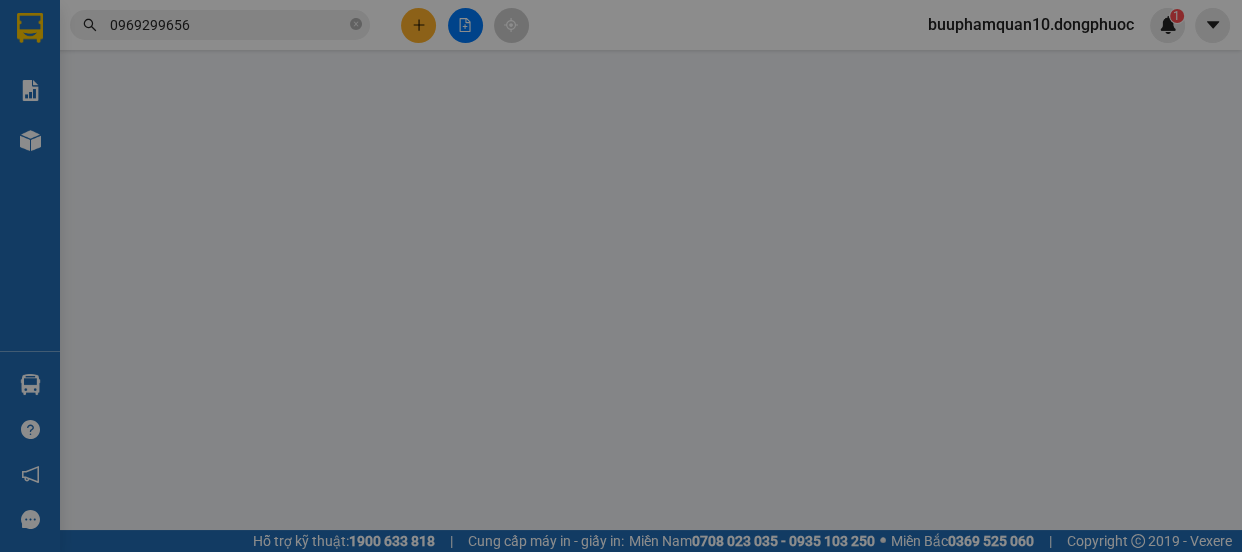 scroll, scrollTop: 0, scrollLeft: 0, axis: both 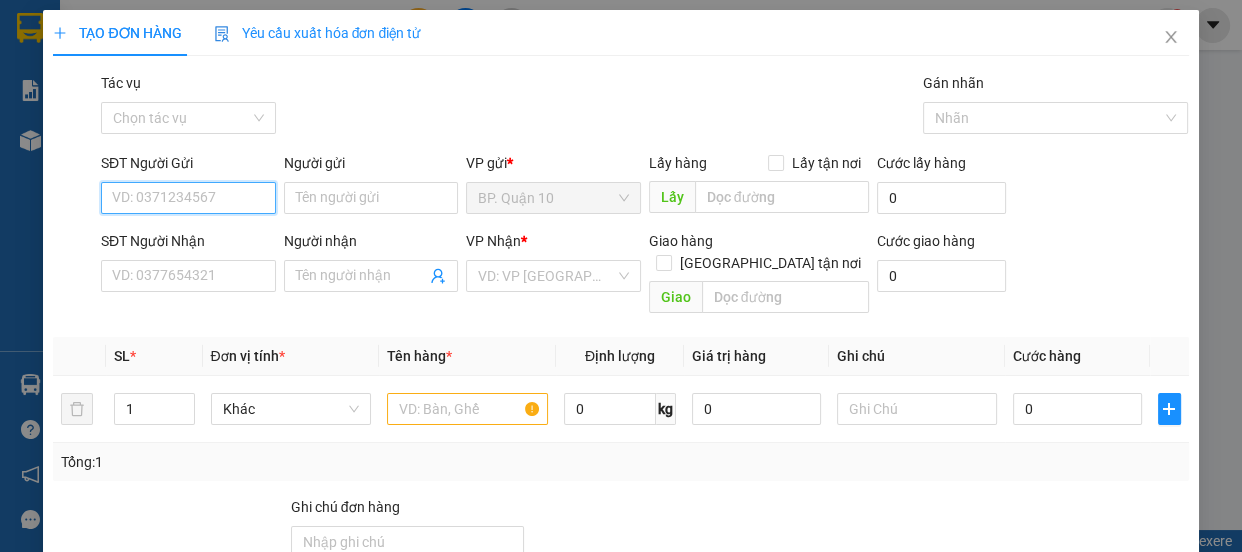 click on "SĐT Người Gửi" at bounding box center [188, 198] 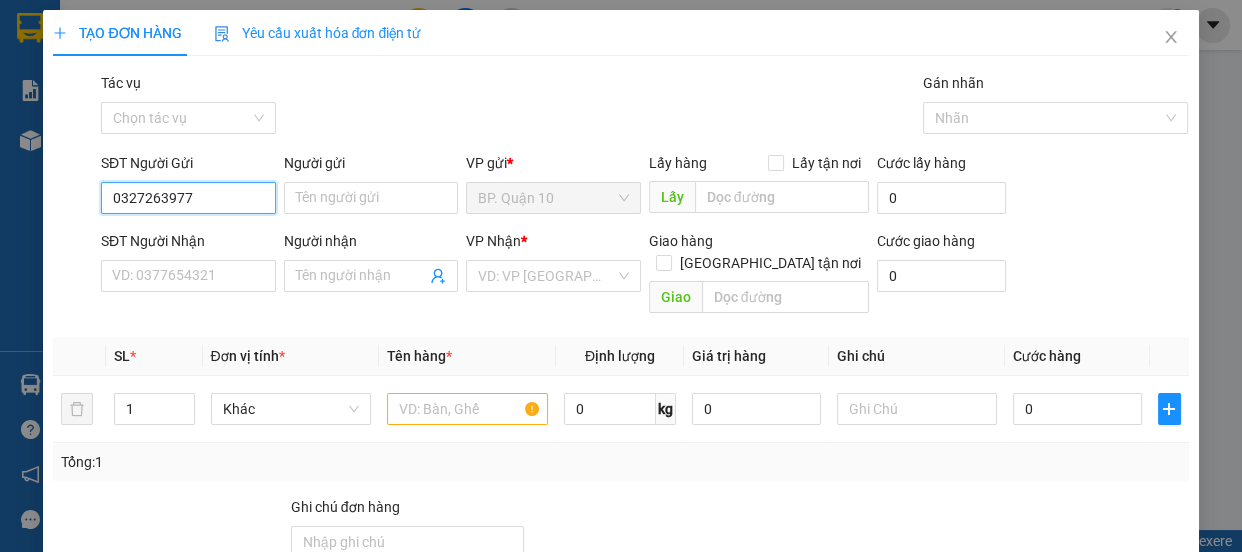 click on "0327263977" at bounding box center [188, 198] 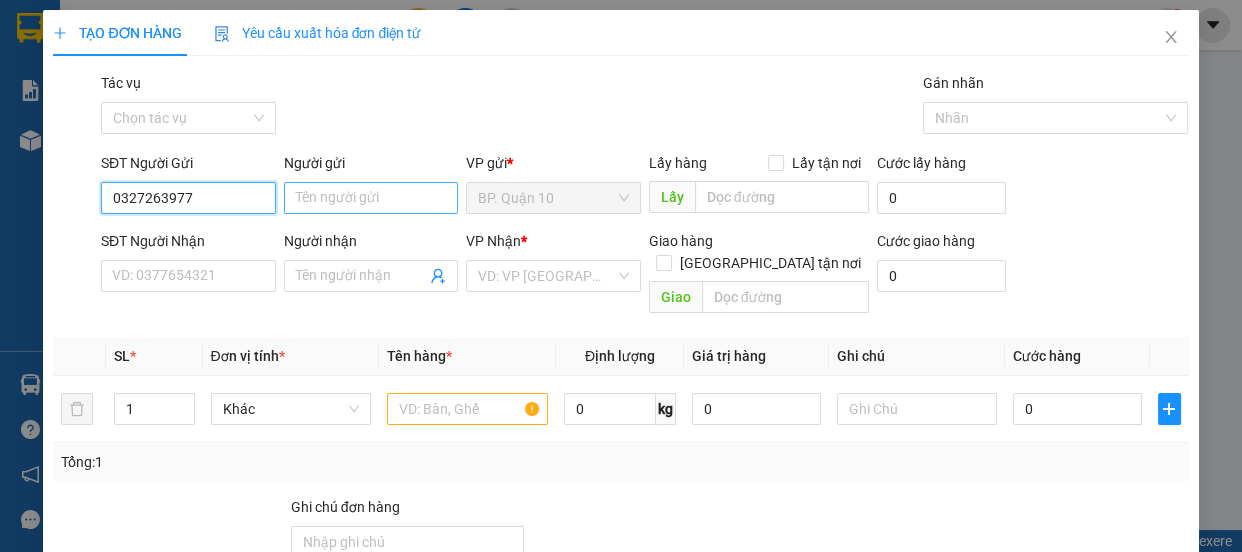type on "0327263977" 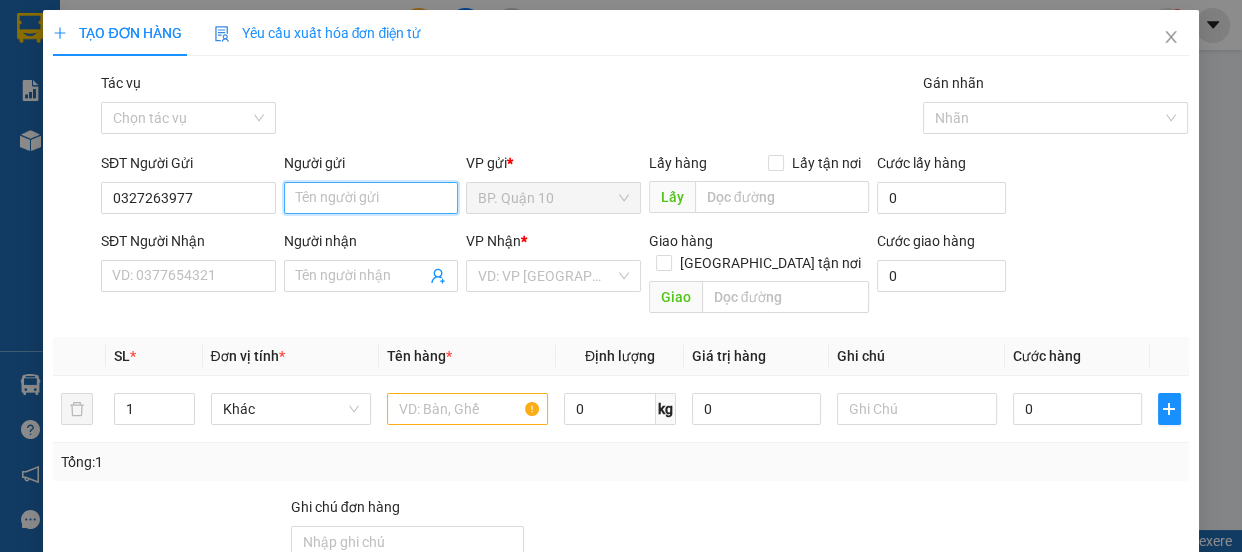 click on "Người gửi" at bounding box center [371, 198] 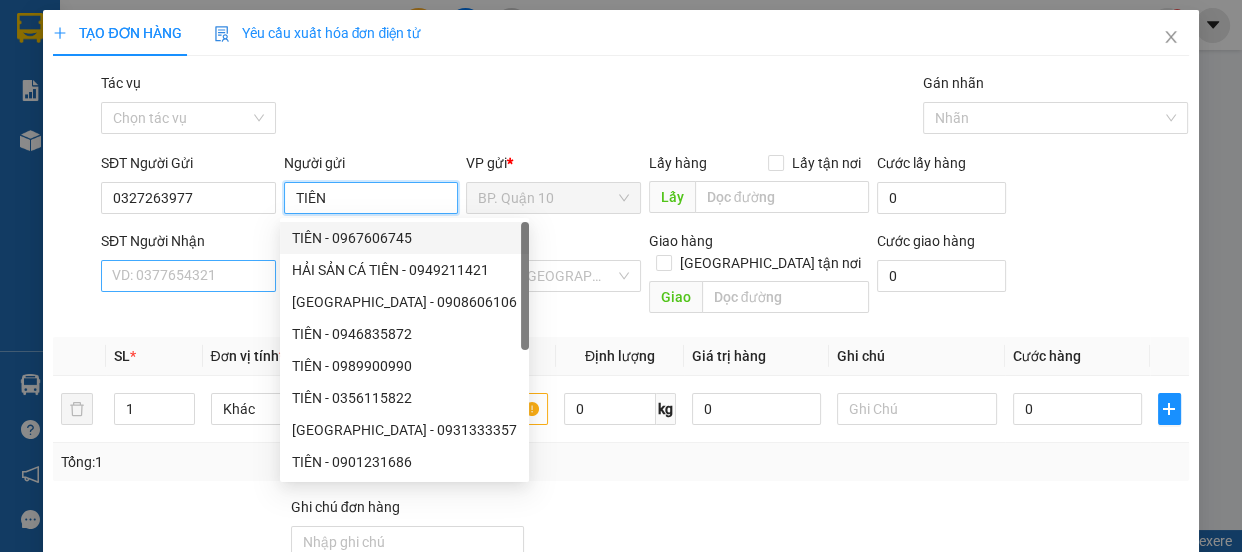 type on "TIÊN" 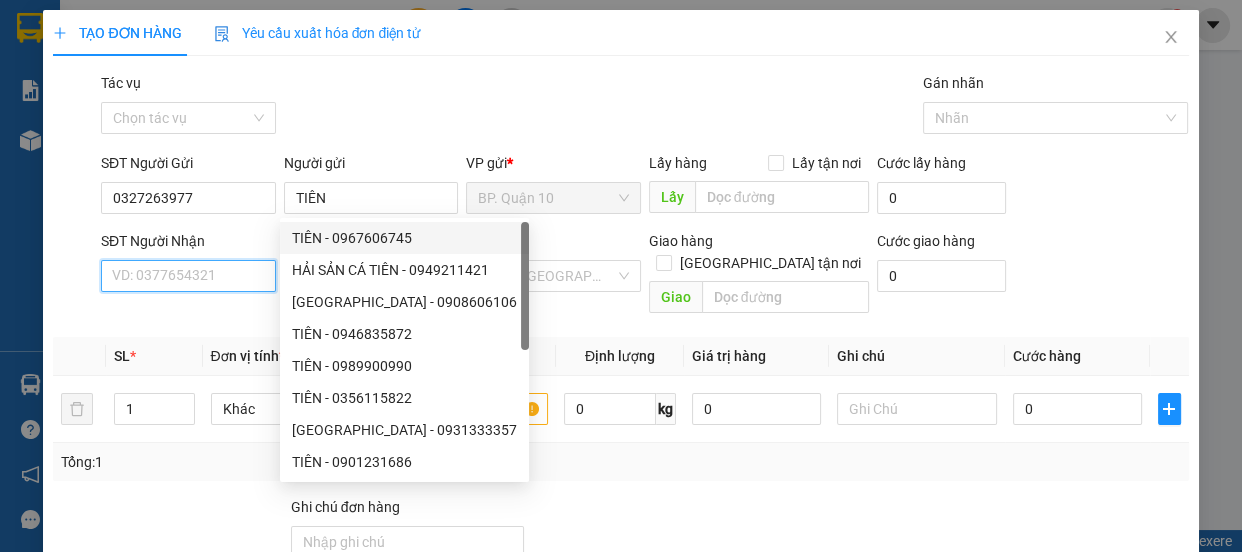 click on "SĐT Người Nhận" at bounding box center (188, 276) 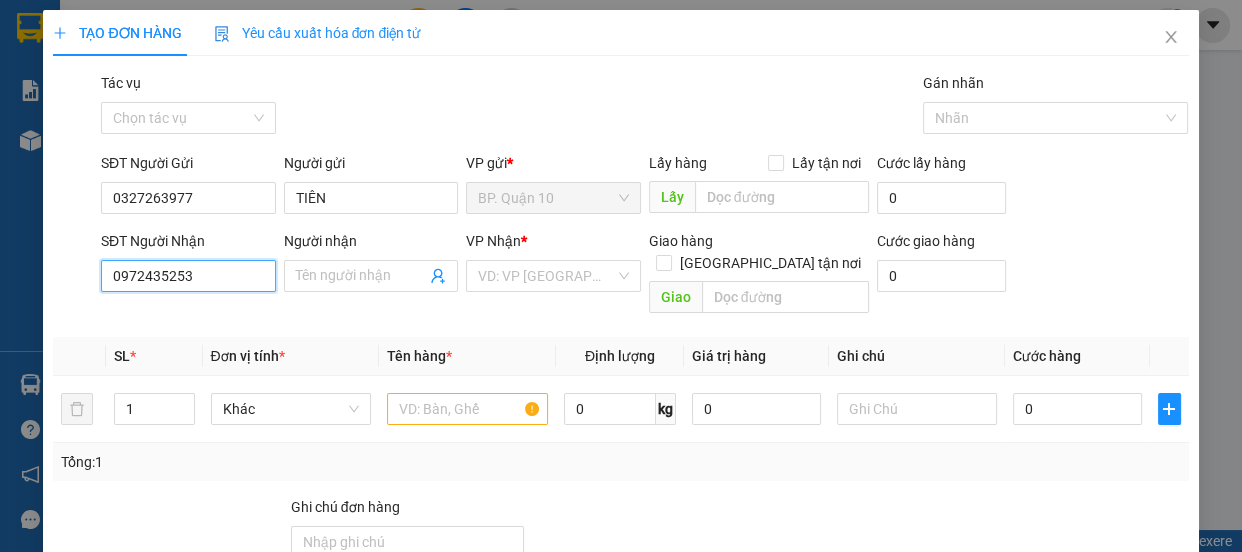click on "0972435253" at bounding box center (188, 276) 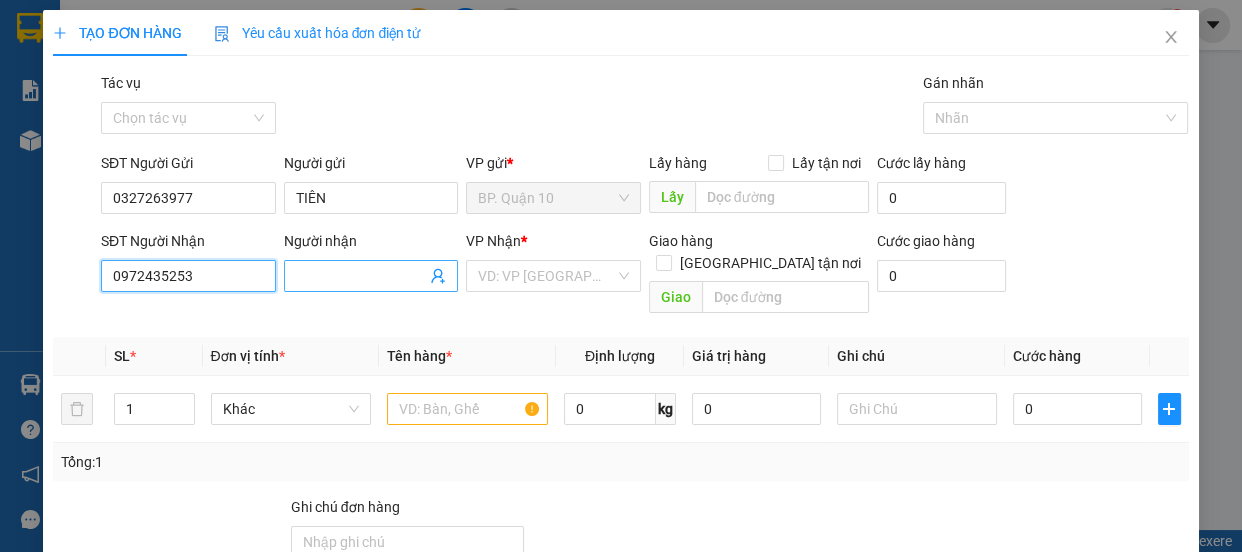 type on "0972435253" 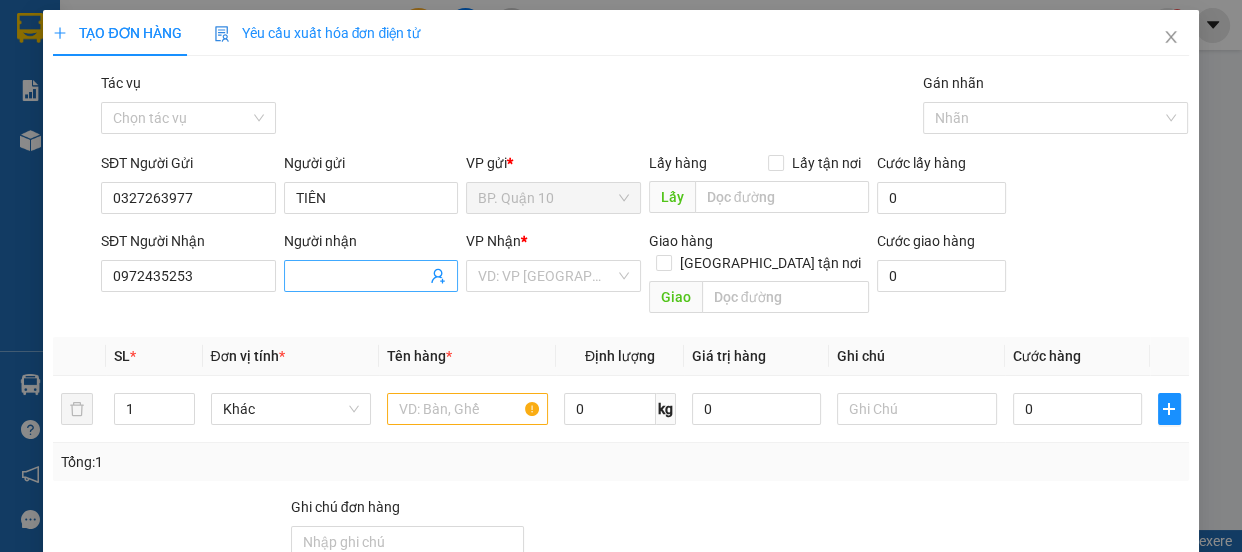click on "Người nhận" at bounding box center [361, 276] 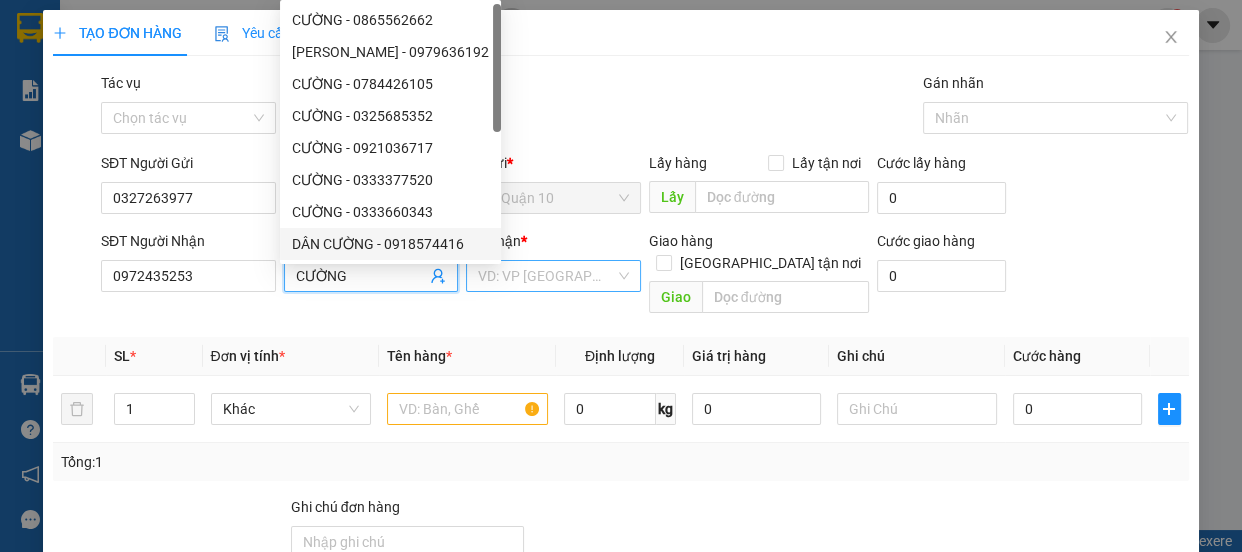 type on "CƯỜNG" 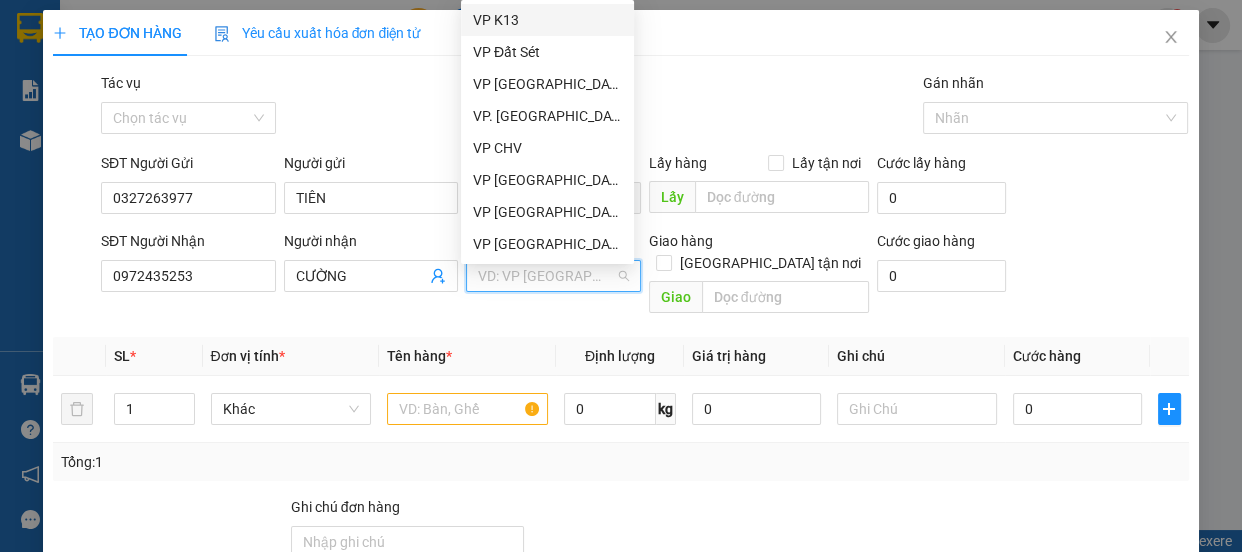type on "K" 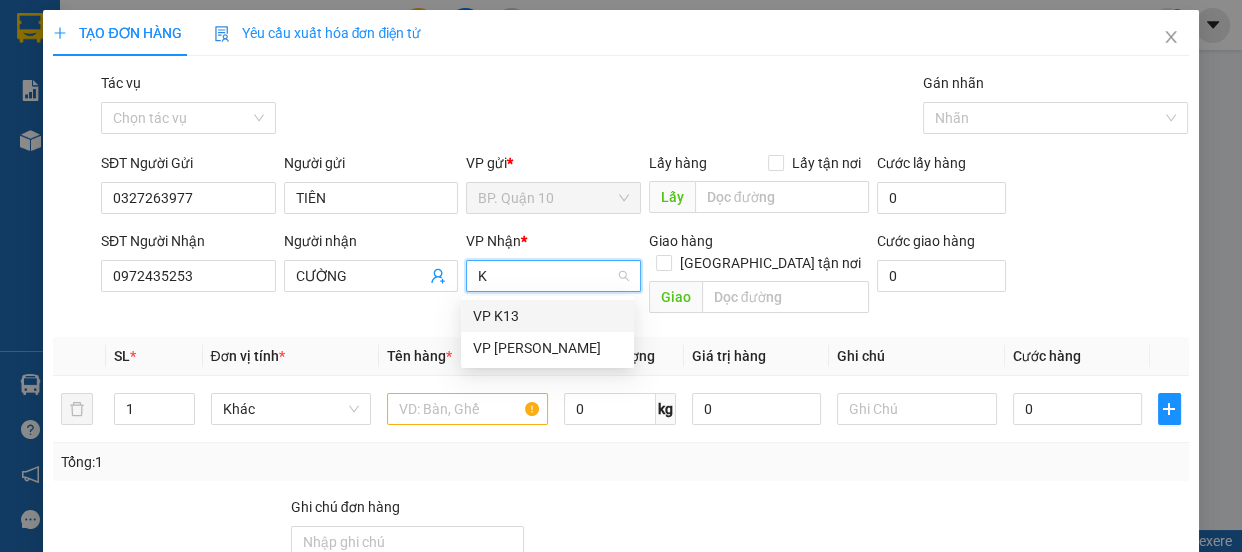 click on "VP K13" at bounding box center (547, 316) 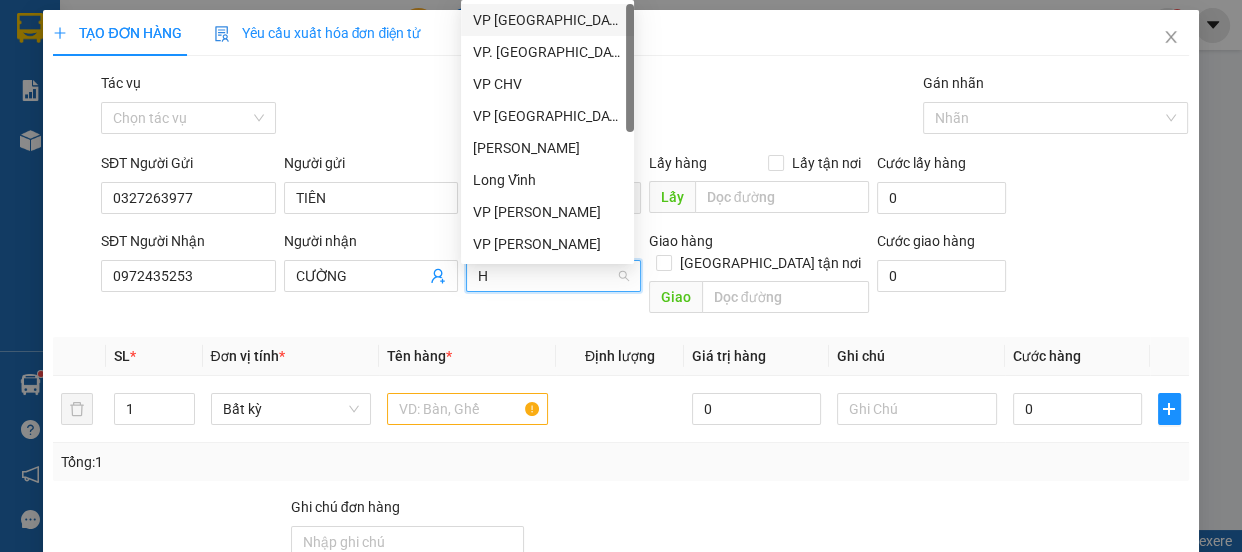 type on "HT" 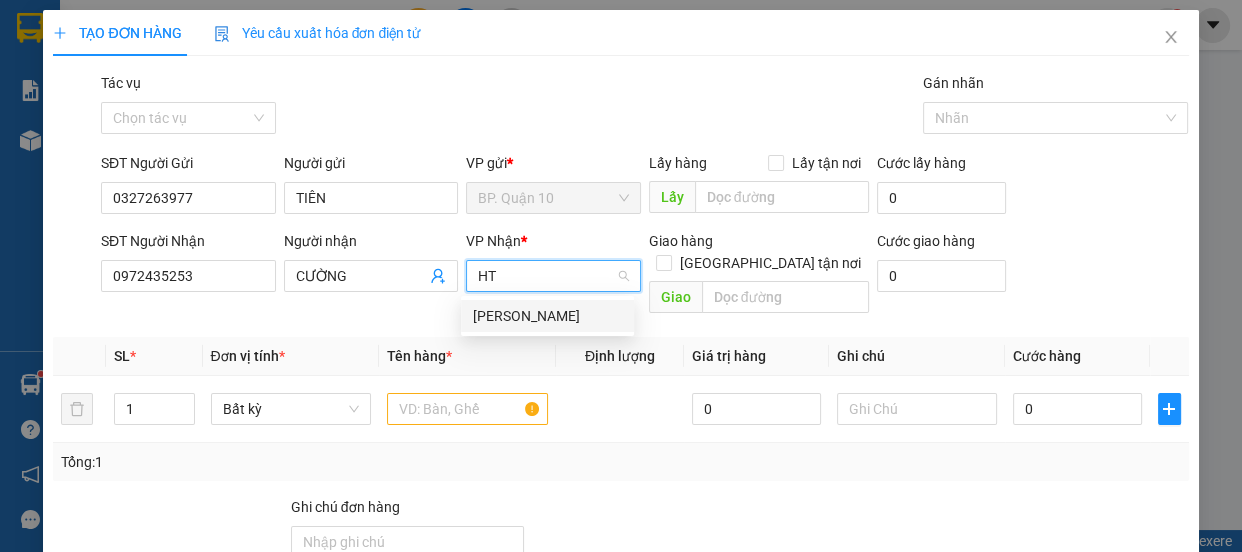 click on "[PERSON_NAME]" at bounding box center (547, 316) 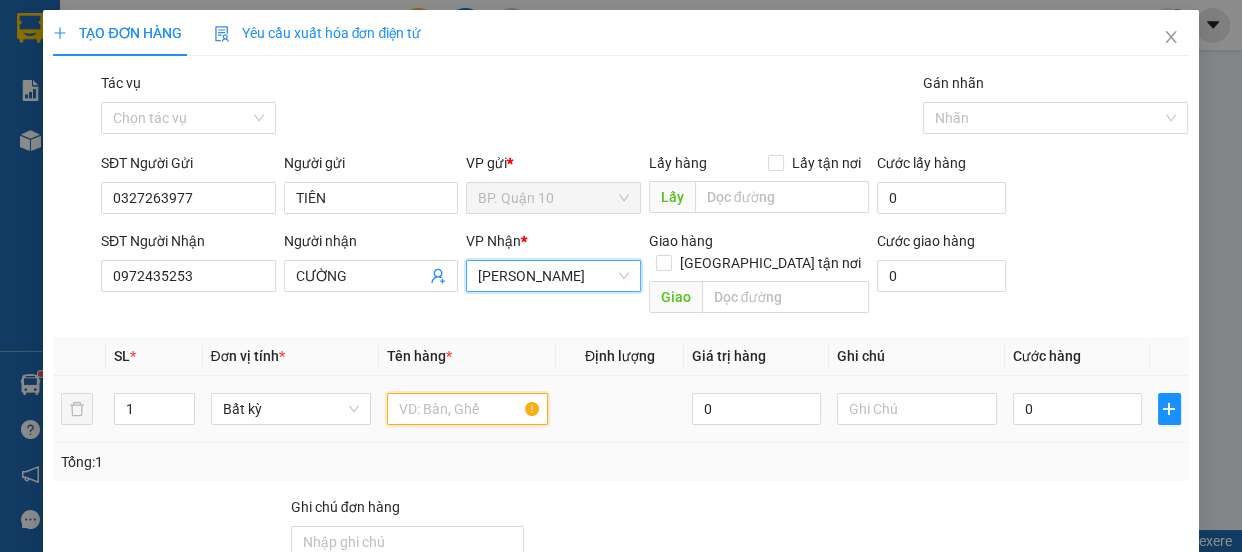 click at bounding box center (467, 409) 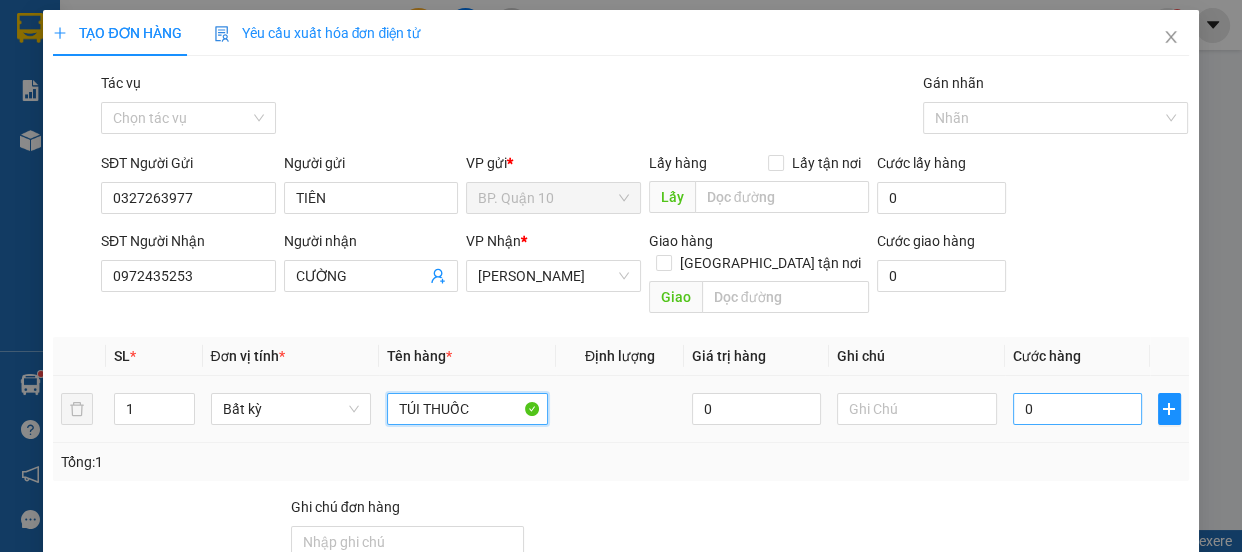 type on "TÚI THUỐC" 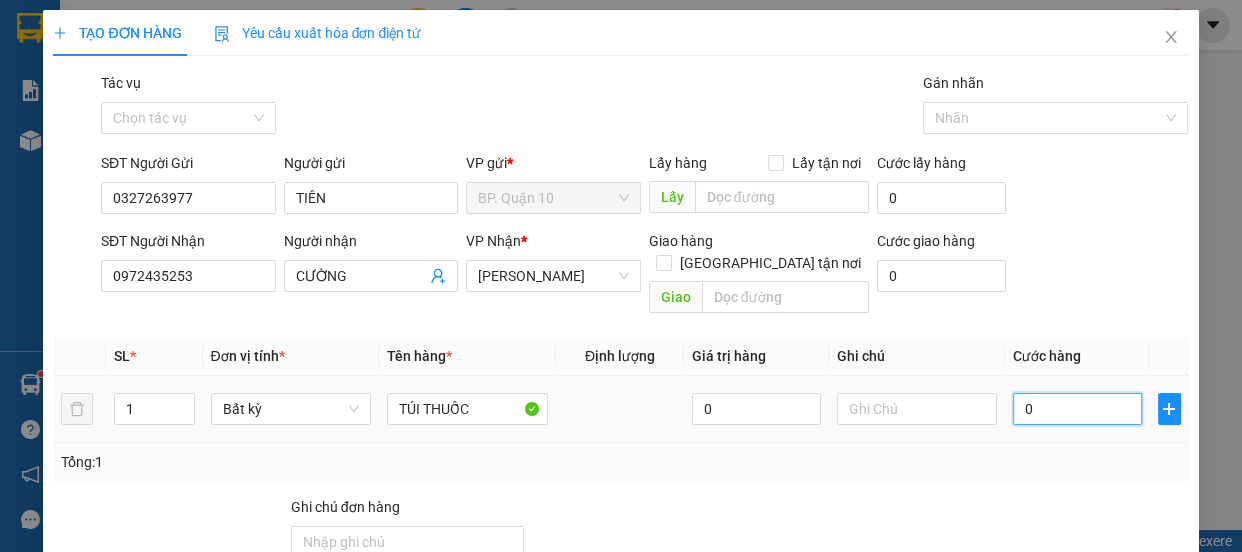 click on "0" at bounding box center [1077, 409] 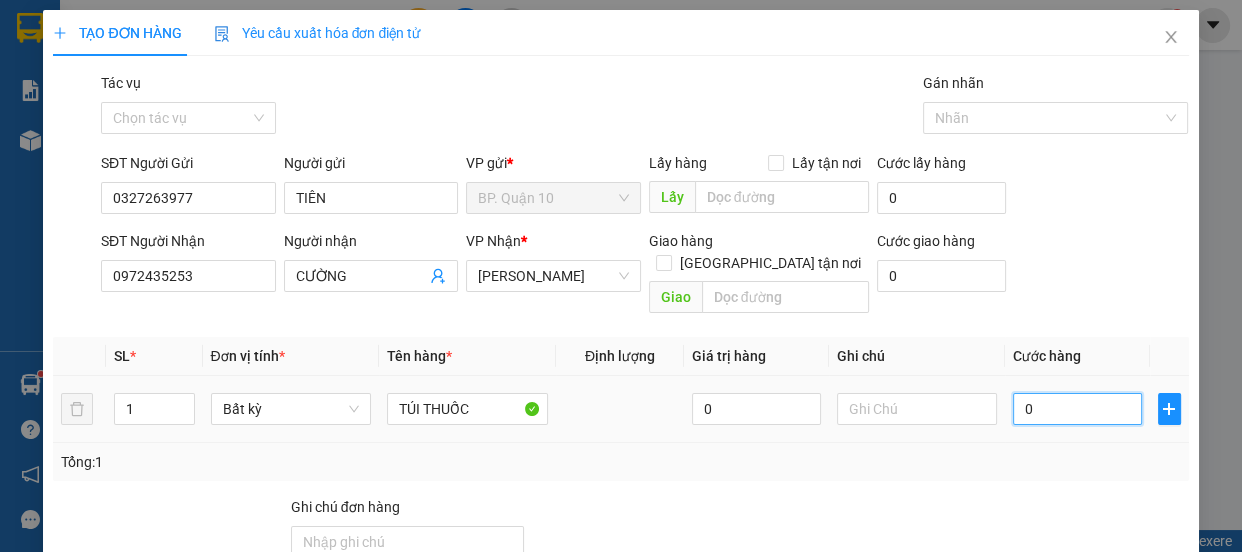 type on "4" 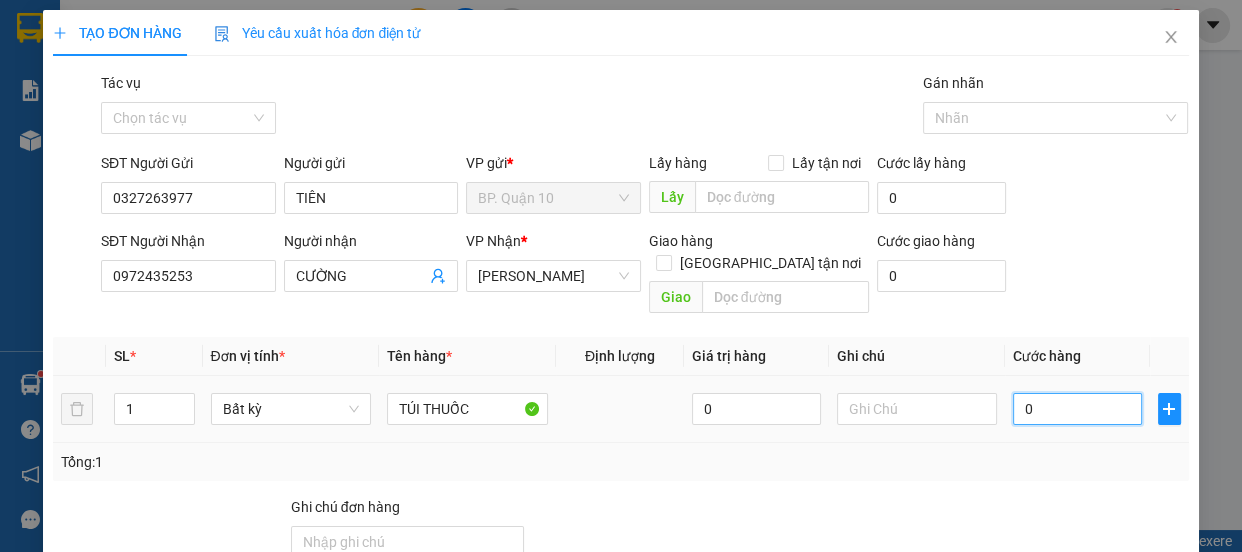 type on "4" 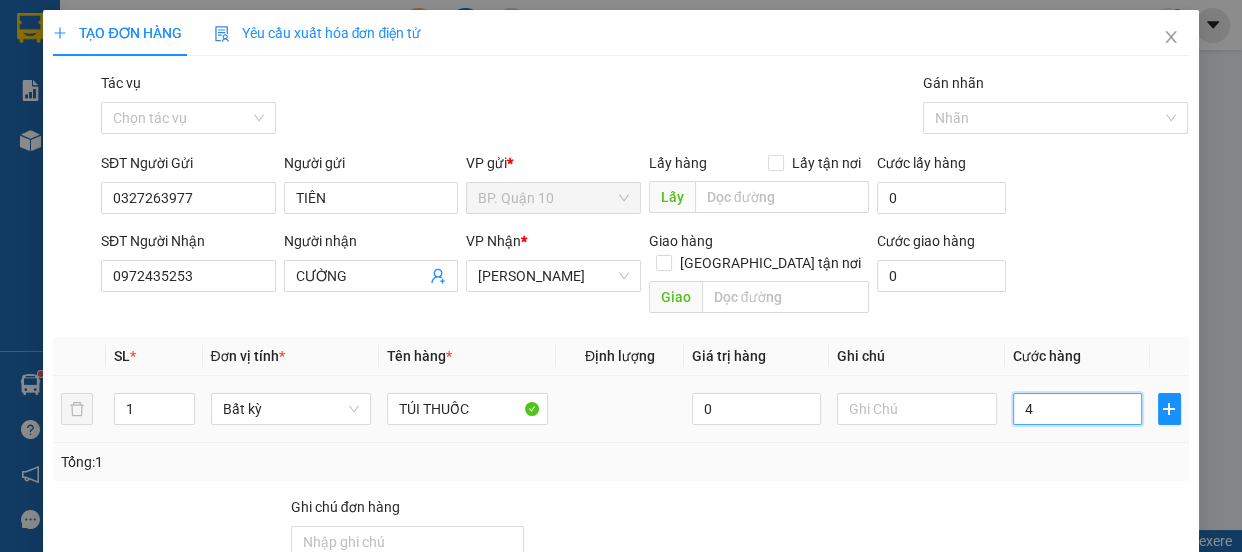 type on "40" 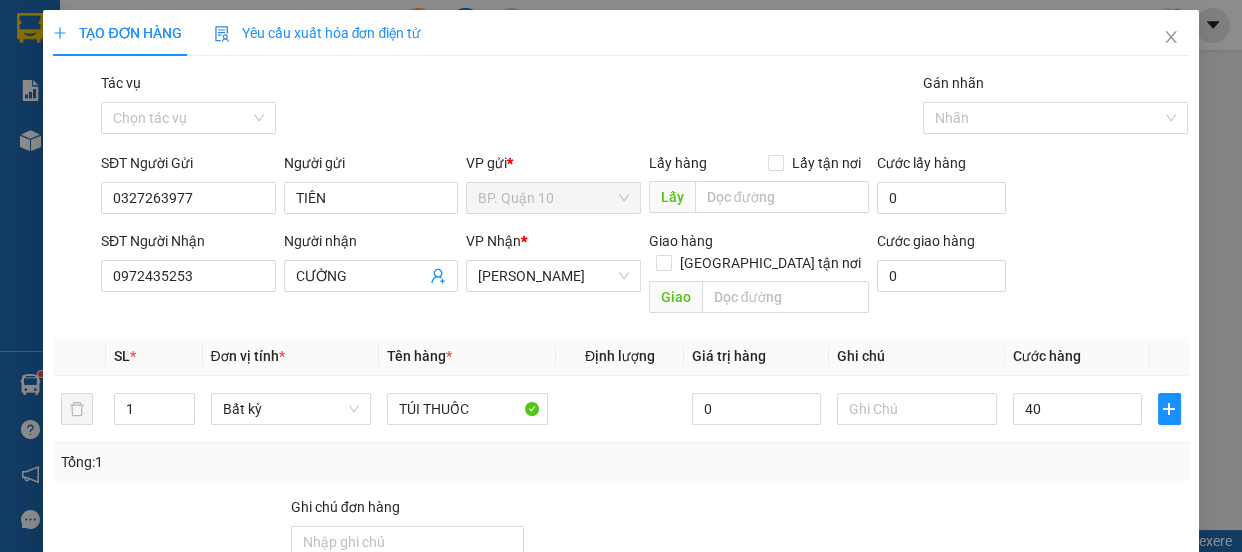 type on "40.000" 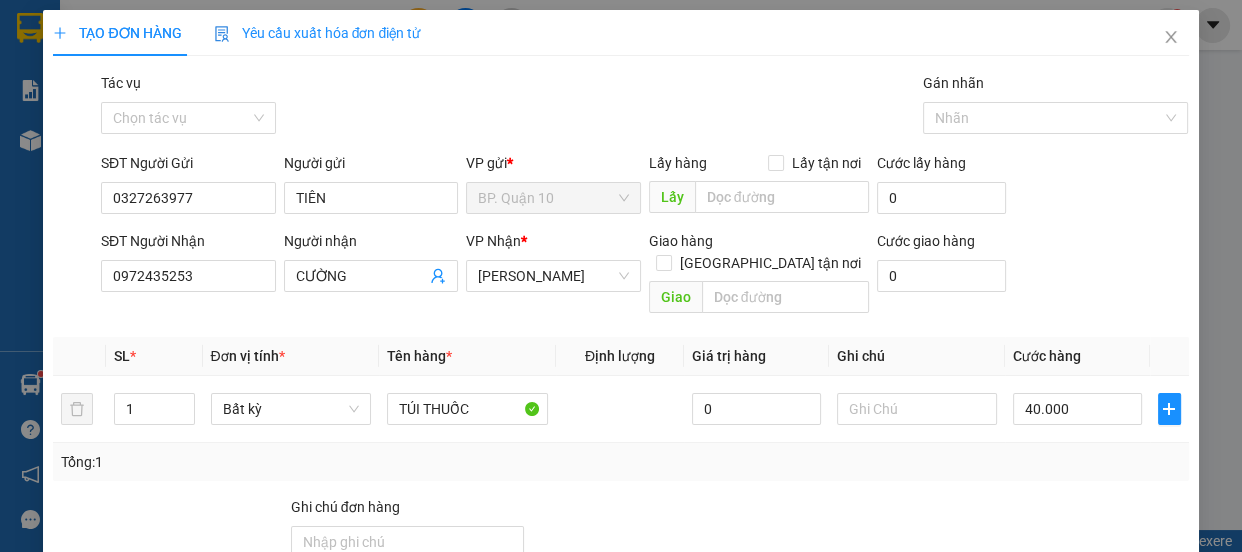 click on "Tổng:  1" at bounding box center (620, 462) 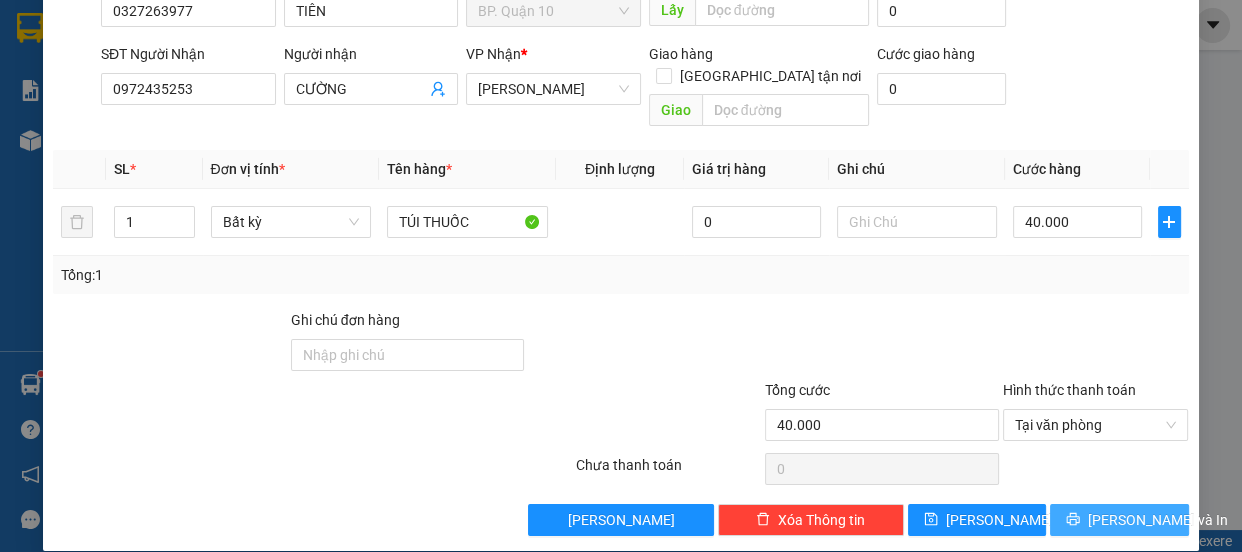 click 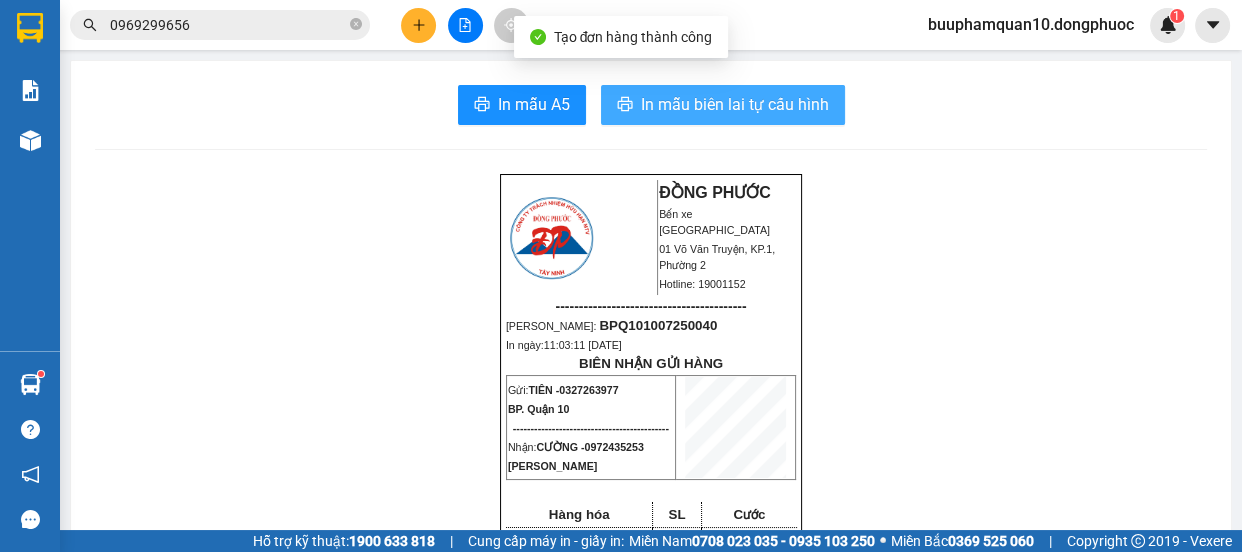 click on "In mẫu biên lai tự cấu hình" at bounding box center [735, 104] 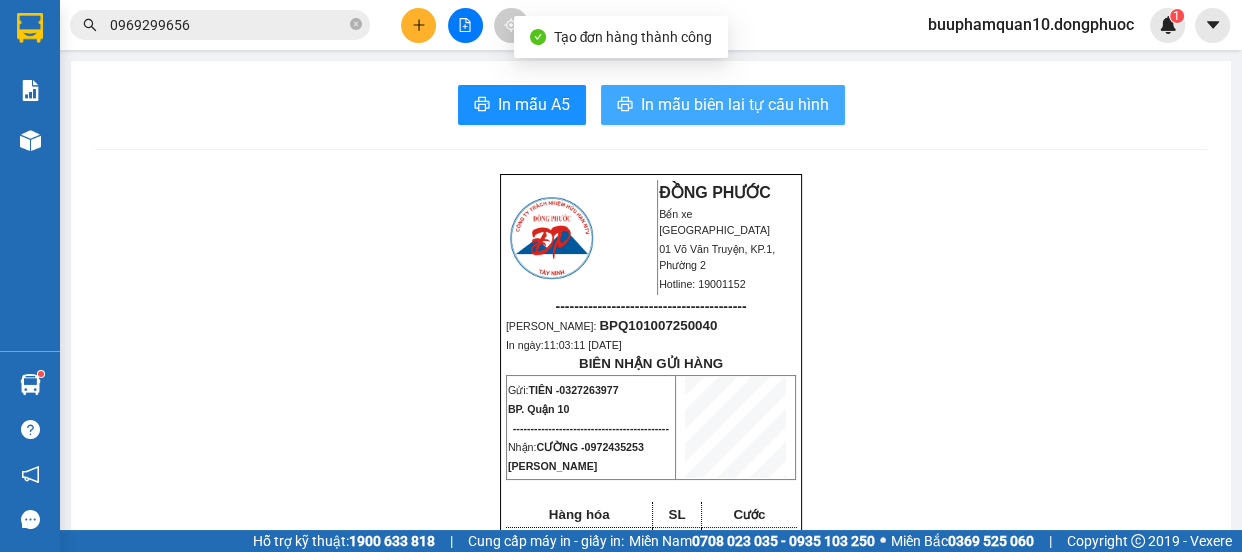 scroll, scrollTop: 0, scrollLeft: 0, axis: both 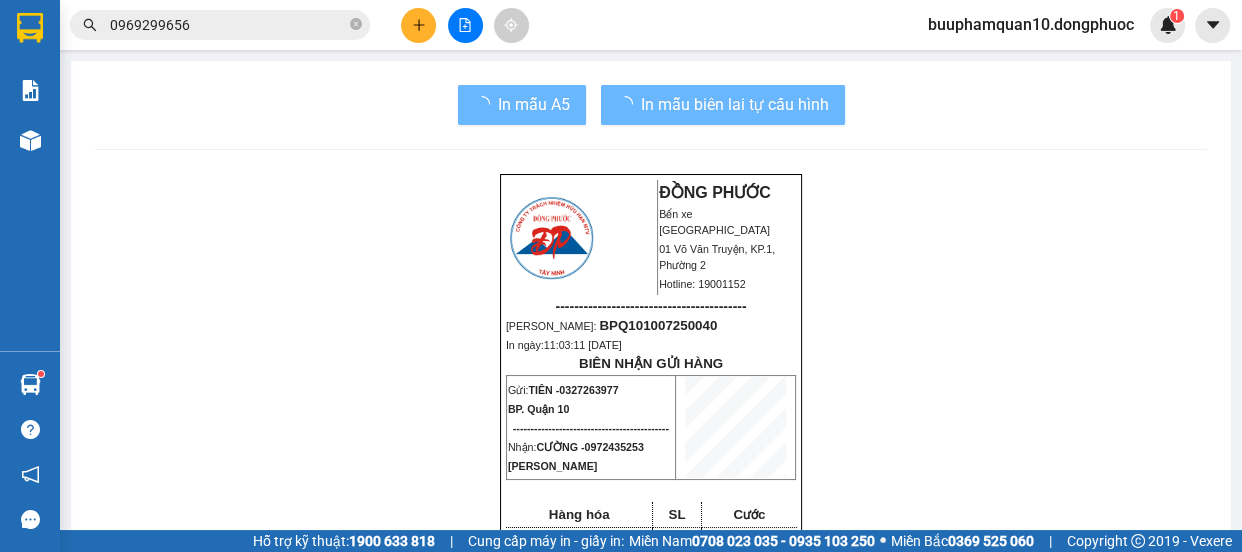 click on "ĐỒNG PHƯỚC
Bến xe Tây Ninh
01 Võ Văn Truyện, KP.1, Phường 2
Hotline: 19001152
-----------------------------------------
Mã ĐH:   BPQ101007250040
In ngày:  11:03:11 - 10/07/2025
BIÊN NHẬN GỬI HÀNG
Gửi:  TIÊN -  0327263977
BP. Quận 10
--------------------------------------------
Nhận:  CƯỜNG -  0972435253
Hòa Thành
Hàng hóa
SL
Cước
TÚI THUỐC  -
1
40.000
-------------------------------------------
CR:  40.000
CC:  0
Phí TH:  0
Tổng:  40.000
-------------------------------------------
Quy định nhận/gửi hàng: - Sau 03 ngày gửi hàng, nếu quý khách không đến nhận hàng hóa thì mọi khiếu nại công ty sẽ không giải quyết.  - Thời gian khiếu kiện trong vòng 10 ngày kể từ ngày gửi. - Hàng hoá chuyển hoàn theo yêu cầu của khách hàng sẽ thu thêm phí bằng cước chính." at bounding box center [651, 1730] 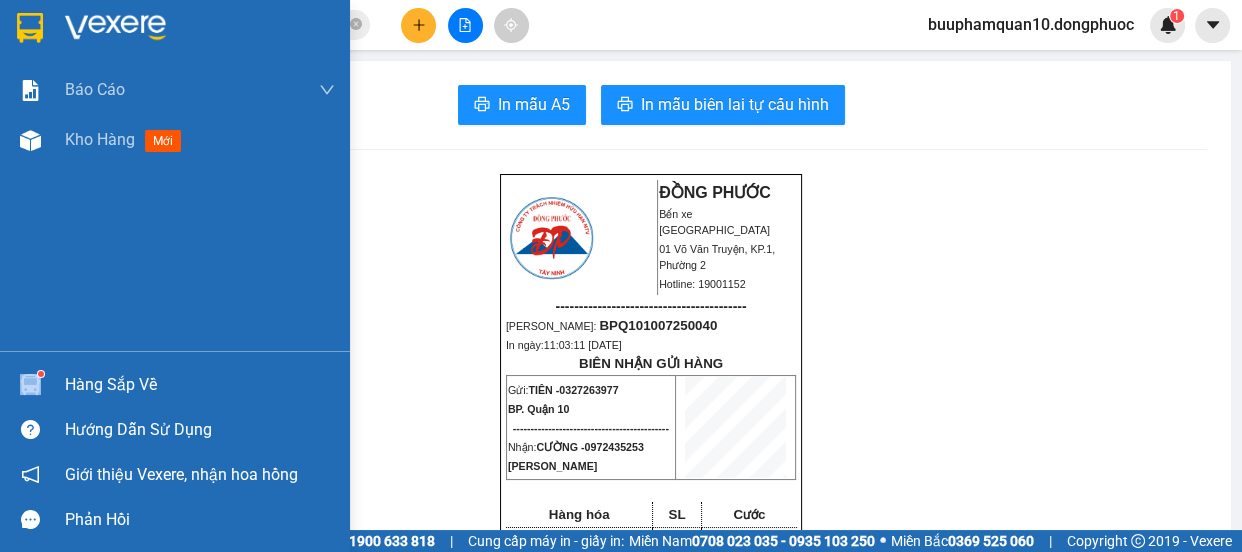 click on "Hàng sắp về" at bounding box center [175, 384] 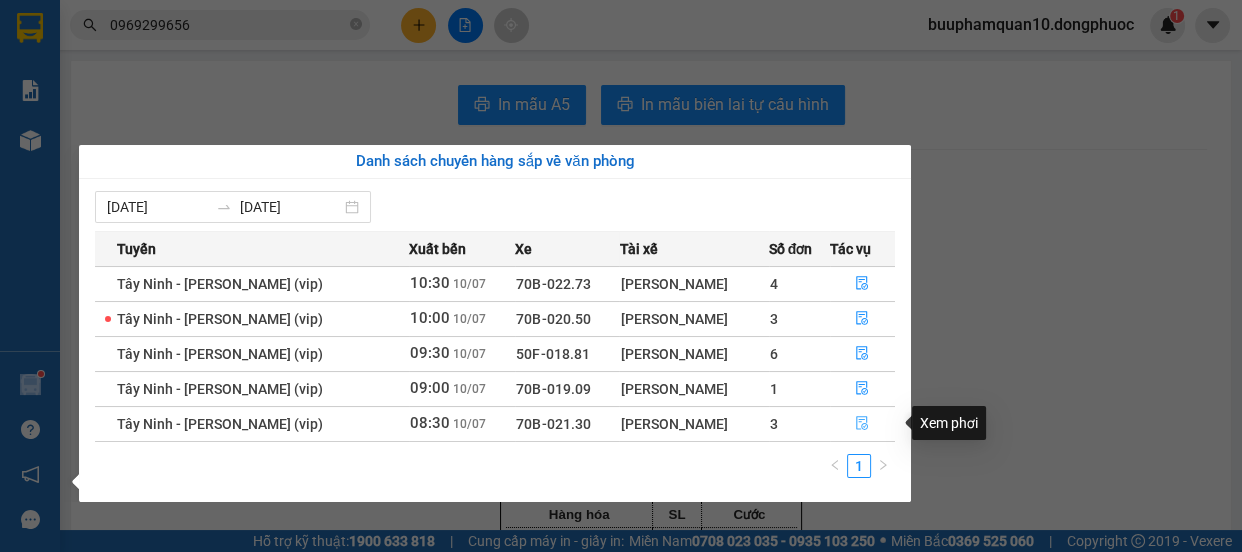 click 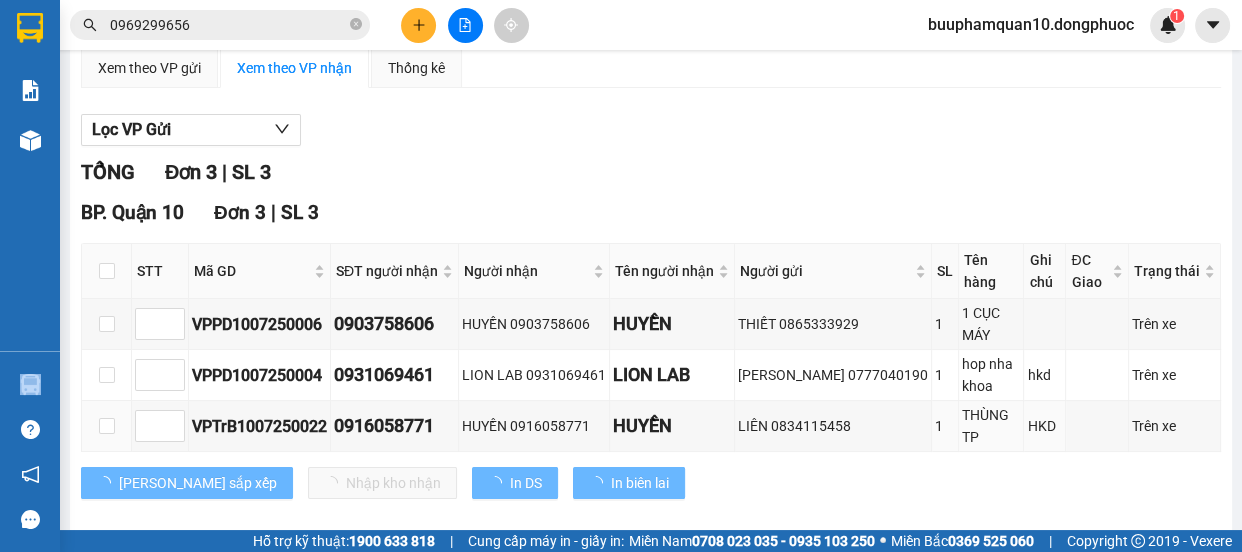 scroll, scrollTop: 155, scrollLeft: 0, axis: vertical 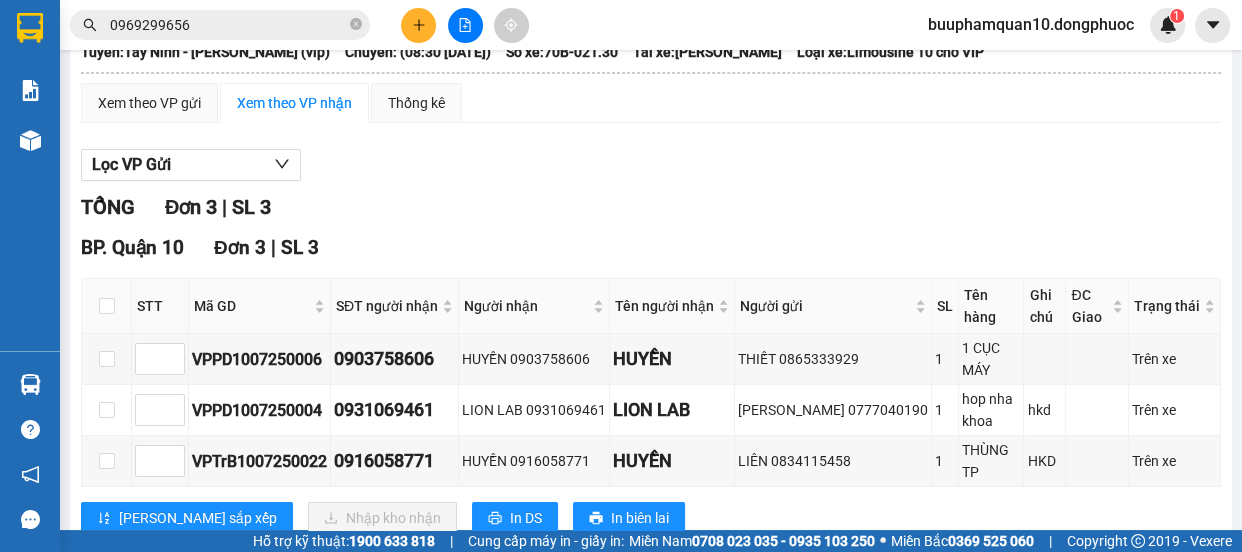 click at bounding box center (465, 25) 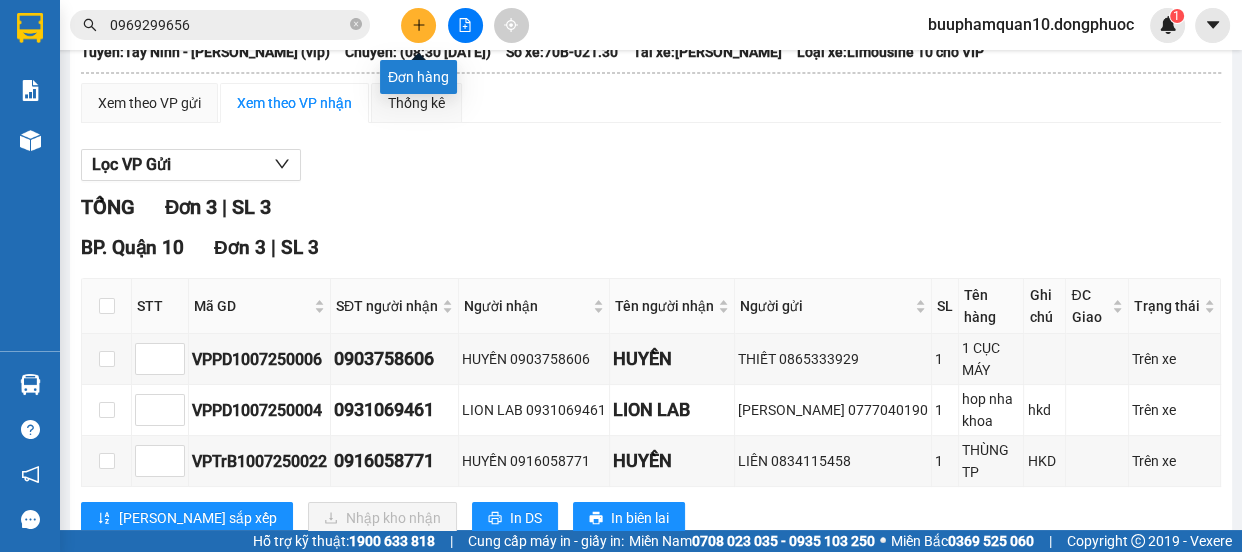 click at bounding box center [418, 25] 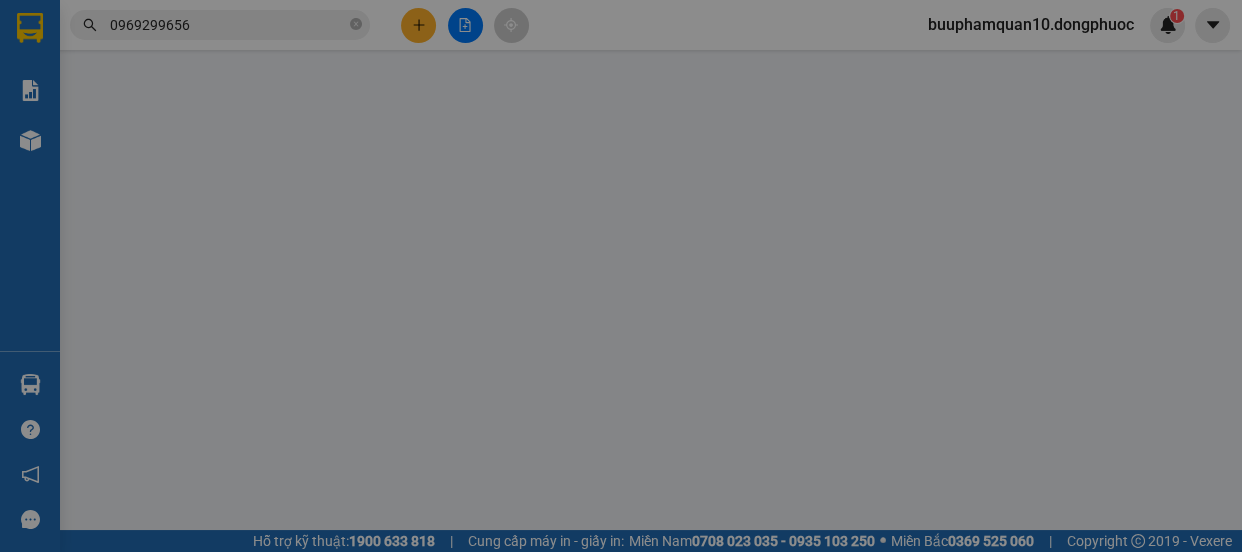 scroll, scrollTop: 0, scrollLeft: 0, axis: both 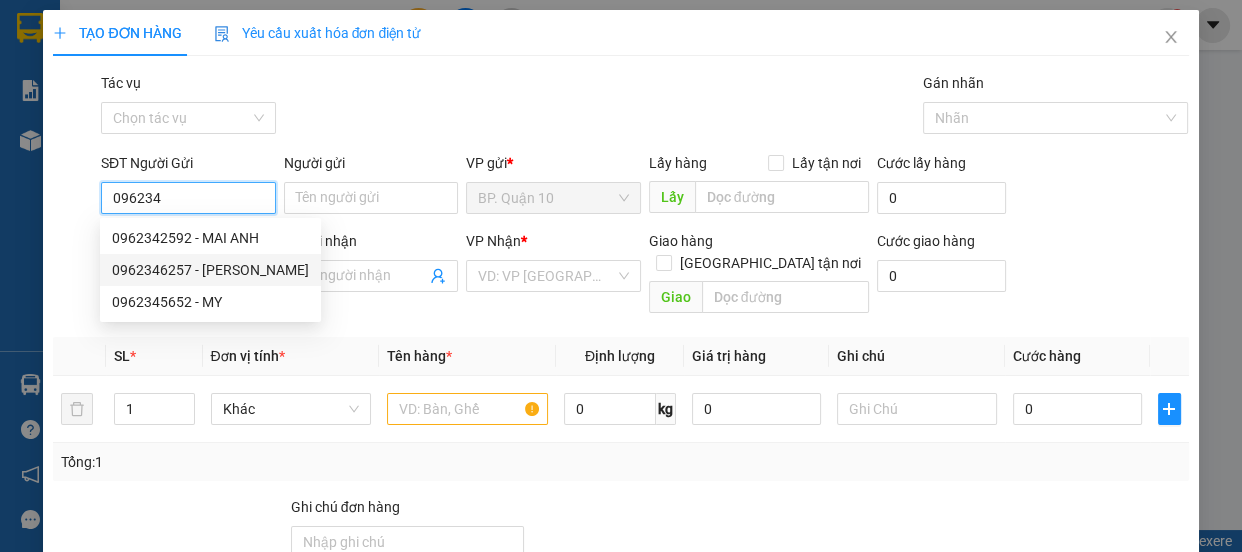 click on "0962346257 - [PERSON_NAME]" at bounding box center (210, 270) 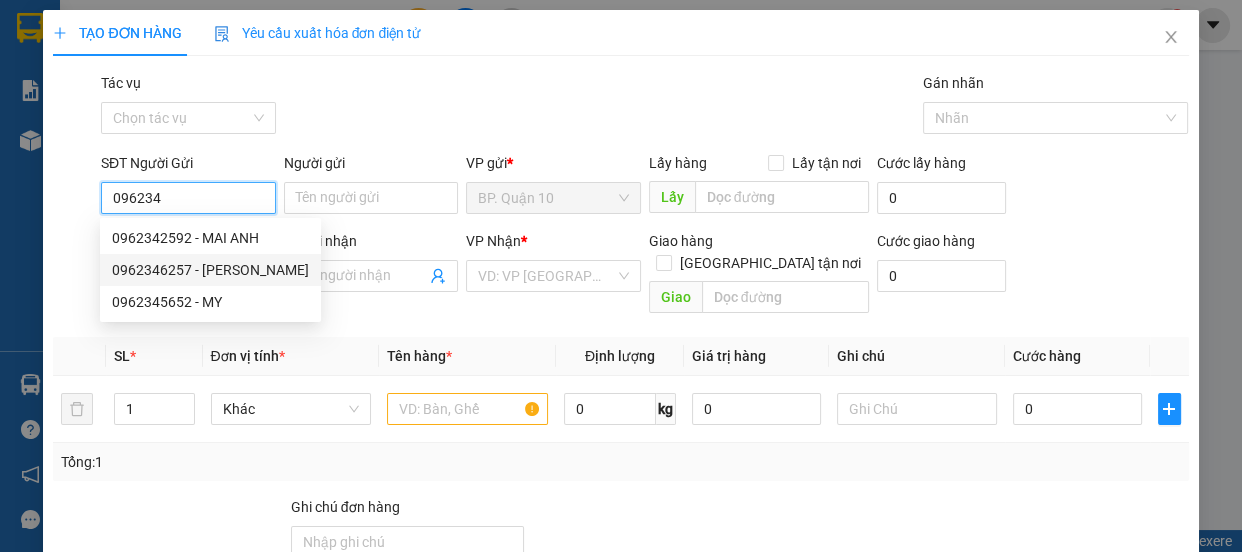 type on "0962346257" 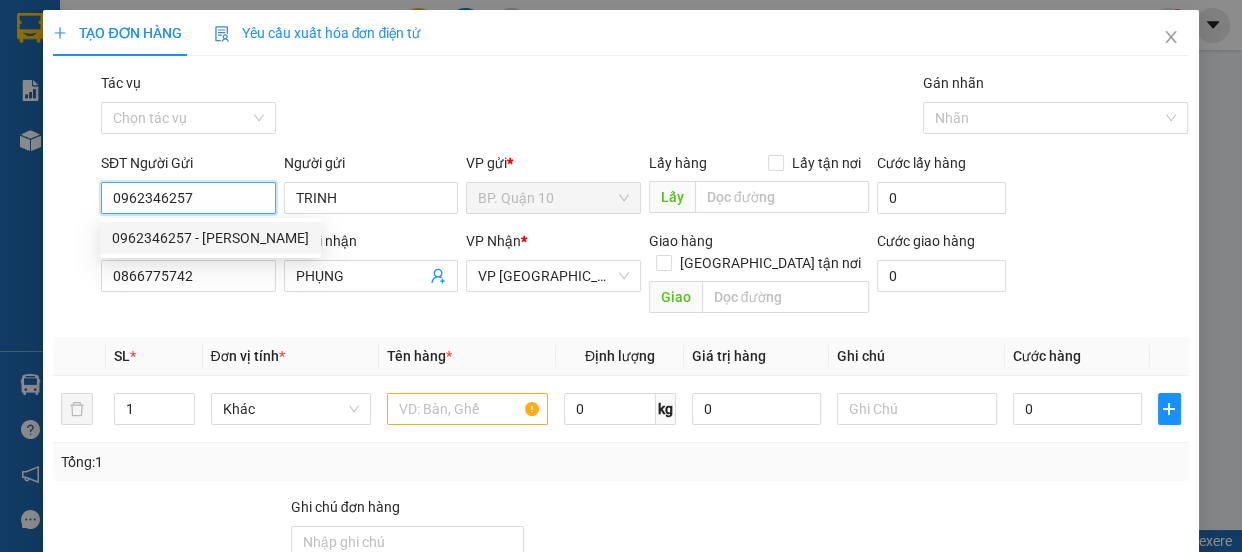 type on "40.000" 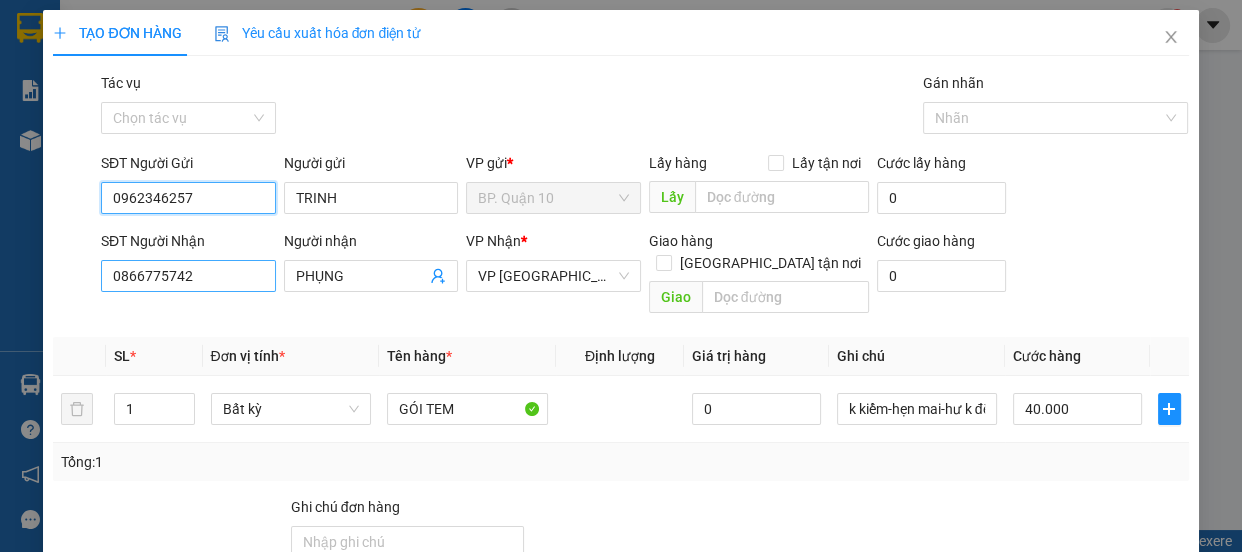 type on "0962346257" 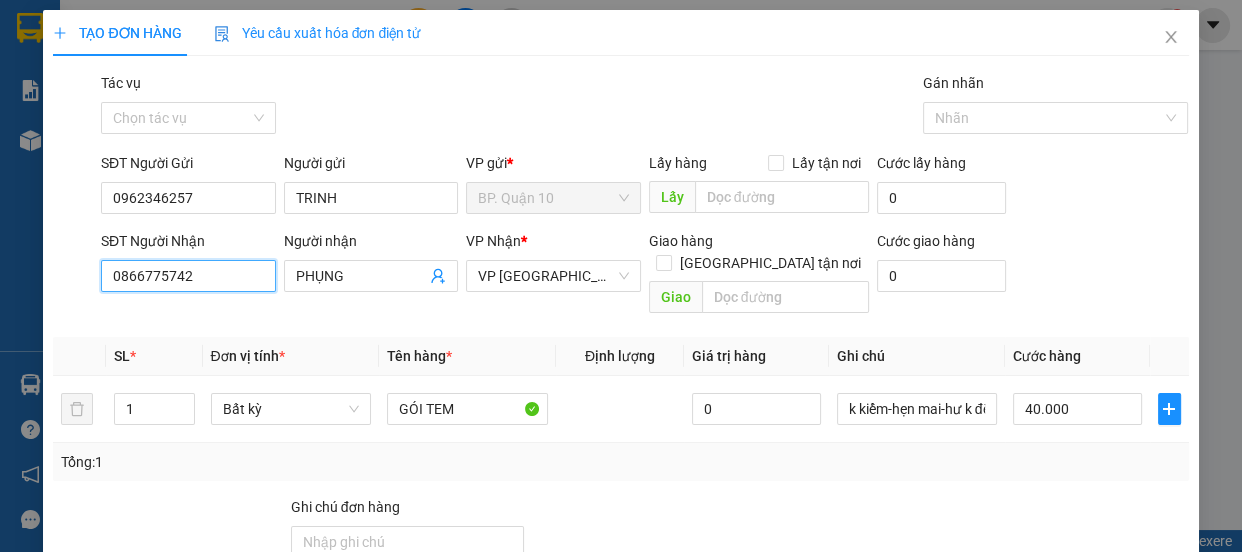 click on "0866775742" at bounding box center [188, 276] 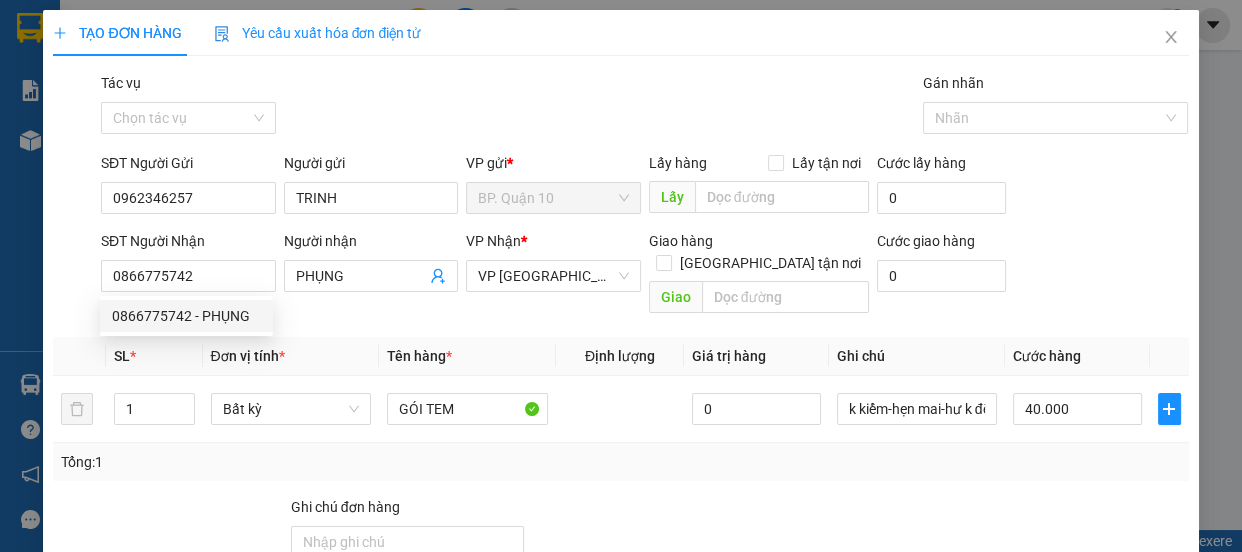 click on "Đơn vị tính  *" at bounding box center [291, 356] 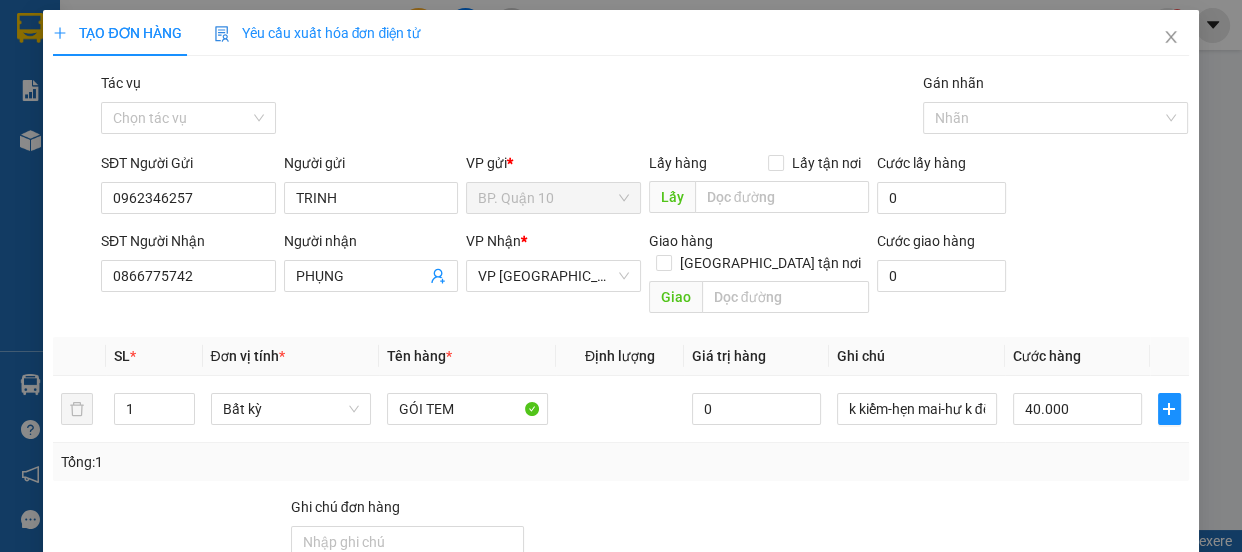 click on "Transit Pickup Surcharge Ids Transit Deliver Surcharge Ids Transit Deliver Surcharge Transit Deliver Surcharge Gói vận chuyển  * Tiêu chuẩn Tác vụ Chọn tác vụ Gán nhãn   Nhãn SĐT Người Gửi 0962346257 Người gửi TRINH VP gửi  * BP. Quận 10 Lấy hàng Lấy tận nơi Lấy Cước lấy hàng 0 SĐT Người Nhận 0866775742 Người nhận PHỤNG VP Nhận  * VP Tây Ninh Giao hàng Giao tận nơi Giao Cước giao hàng 0 SL  * Đơn vị tính  * Tên hàng  * Định lượng Giá trị hàng Ghi chú Cước hàng                   1 Bất kỳ GÓI TEM 0 k kiểm-hẹn mai-hư k đền 40.000 Tổng:  1 Ghi chú đơn hàng Tổng cước 40.000 Hình thức thanh toán Tại văn phòng Số tiền thu trước 0 Chưa thanh toán 0 Chọn HT Thanh Toán Lưu nháp Xóa Thông tin Lưu Lưu và In" at bounding box center (620, 397) 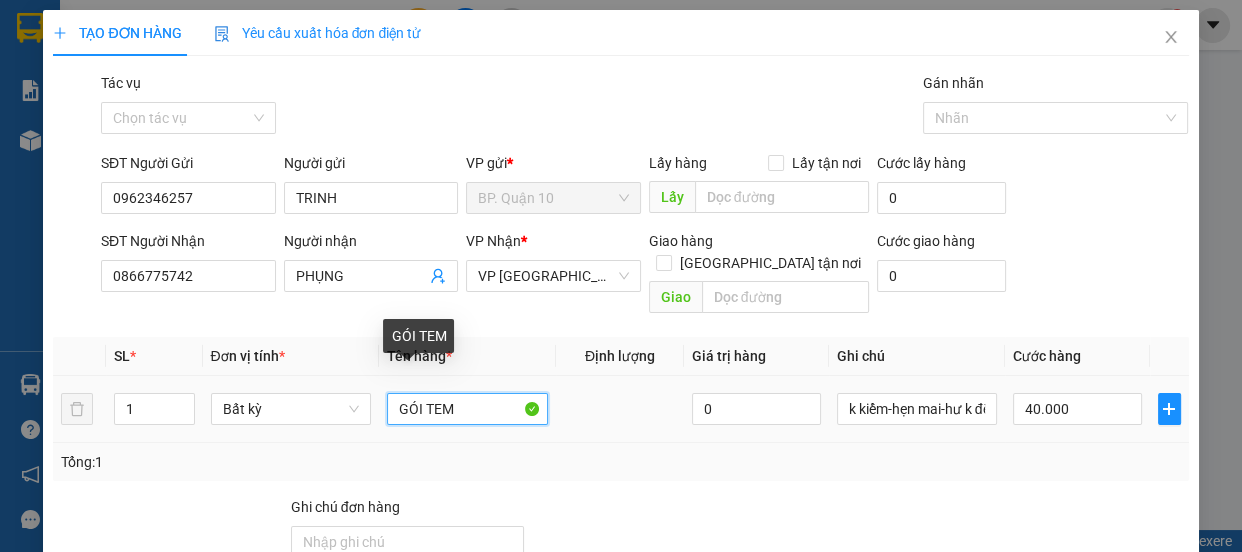 drag, startPoint x: 485, startPoint y: 386, endPoint x: 358, endPoint y: 360, distance: 129.6341 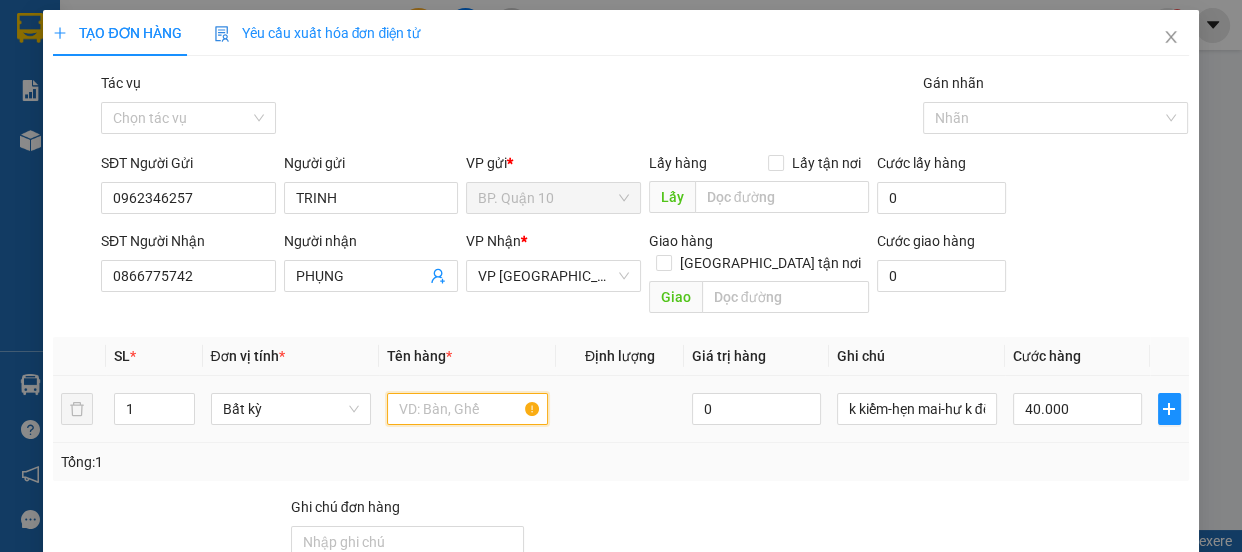 click at bounding box center (467, 409) 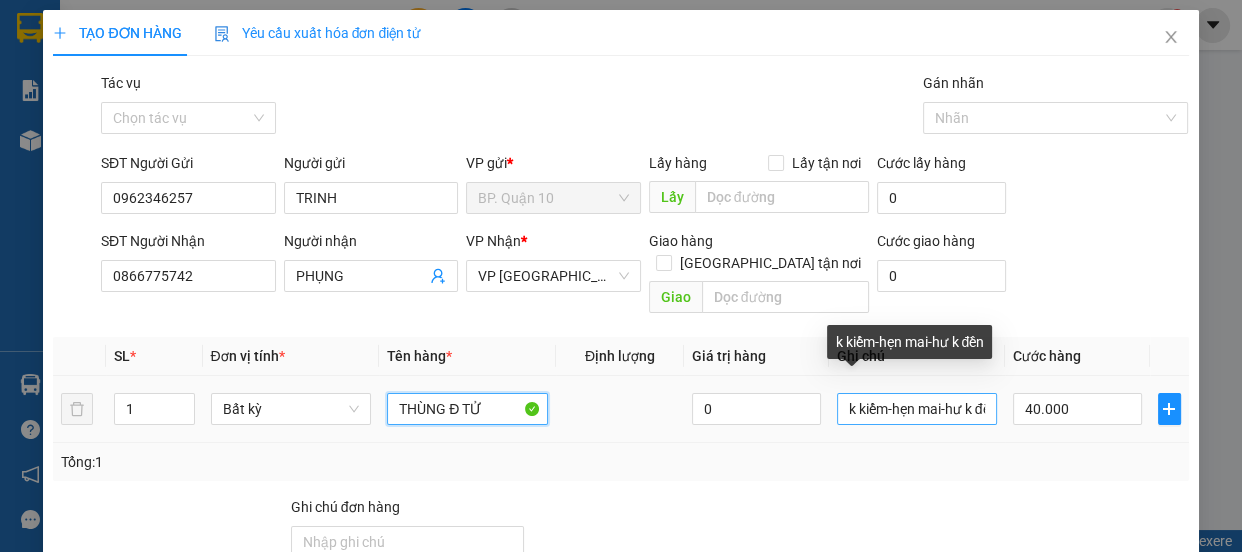 type on "THÙNG Đ TỬ" 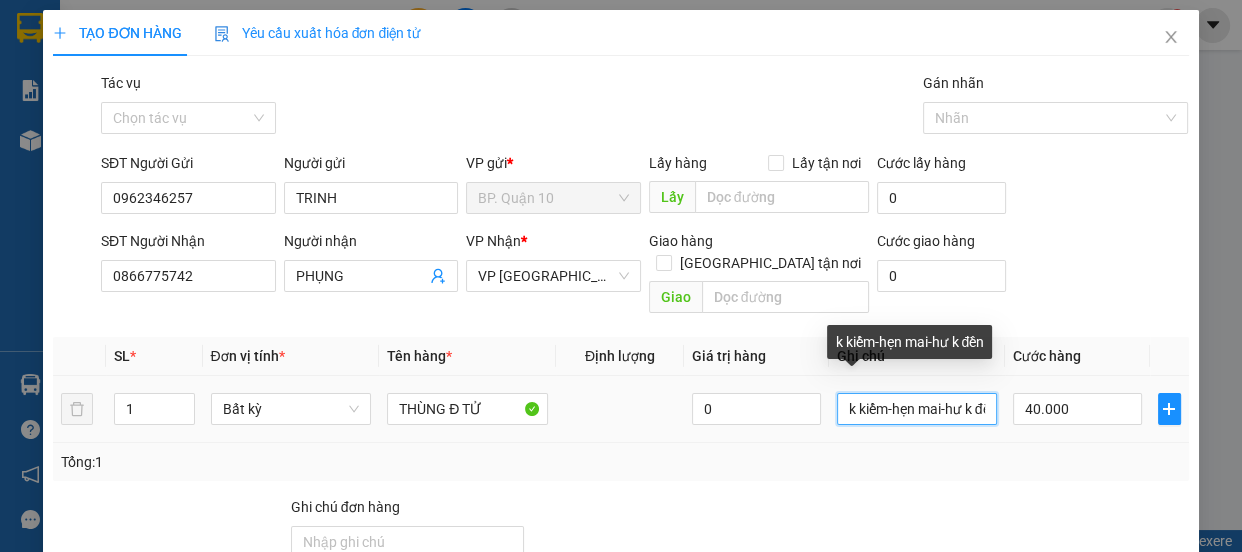 drag, startPoint x: 887, startPoint y: 387, endPoint x: 933, endPoint y: 387, distance: 46 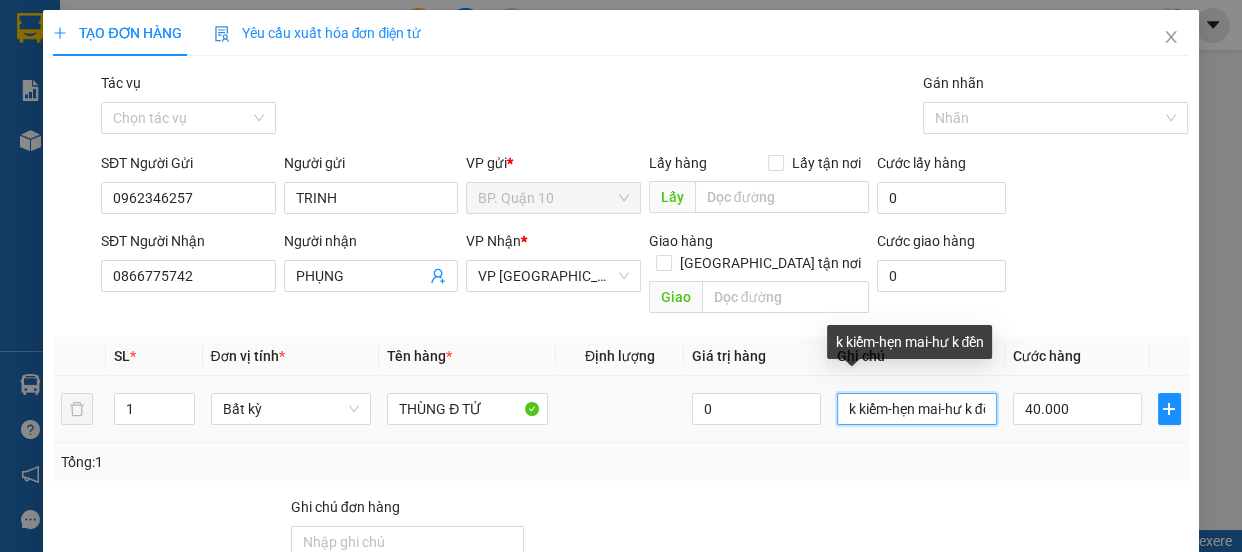 click on "k kiểm-hẹn mai-hư k đền" at bounding box center (917, 409) 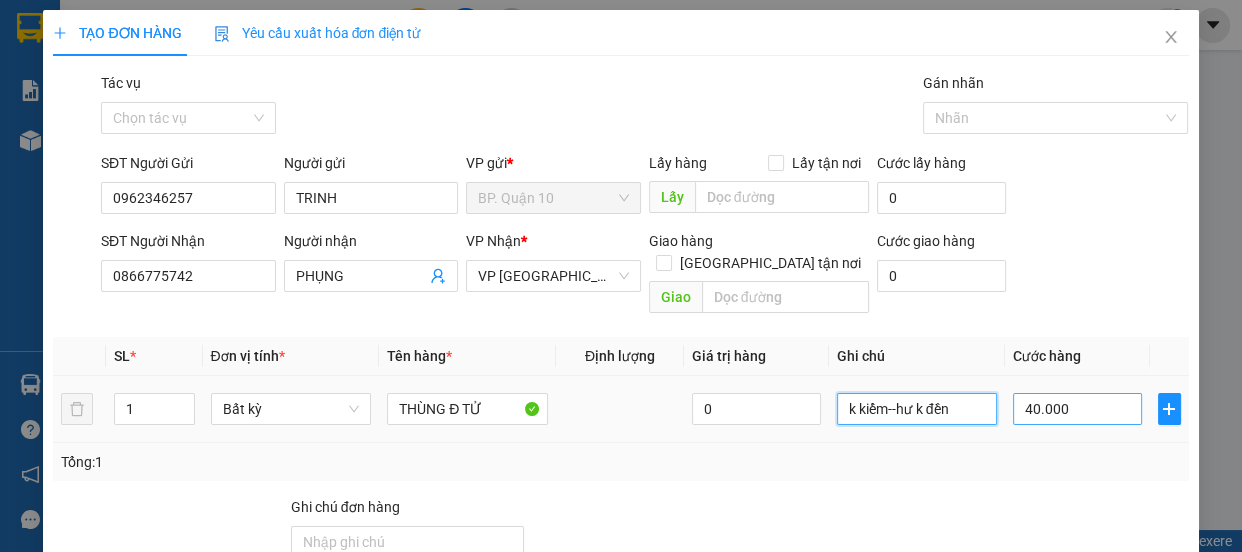 type on "k kiểm--hư k đền" 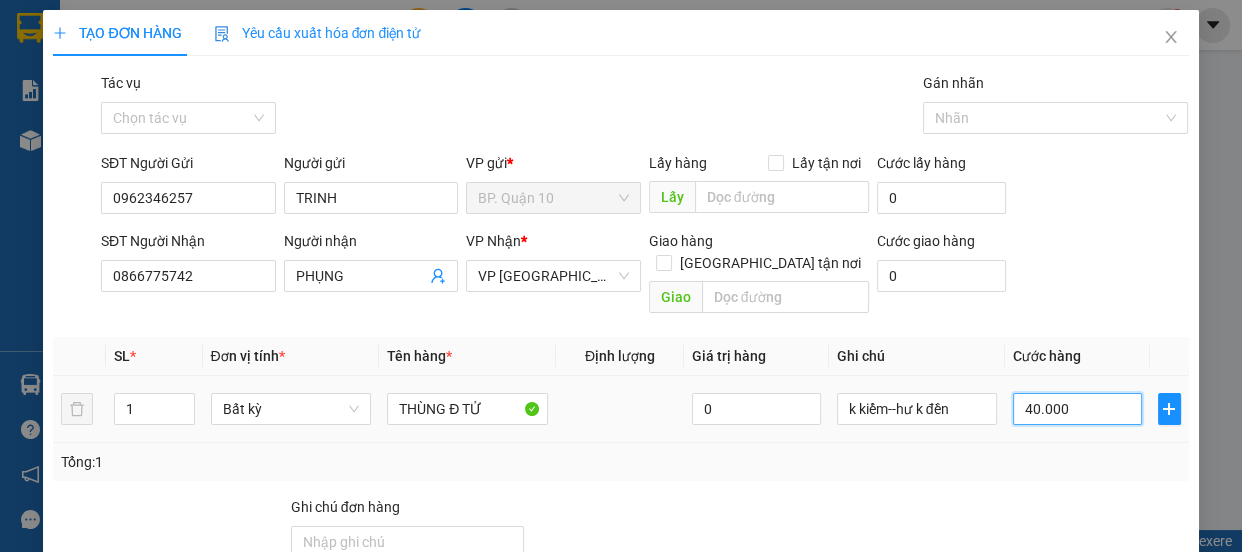 click on "40.000" at bounding box center (1077, 409) 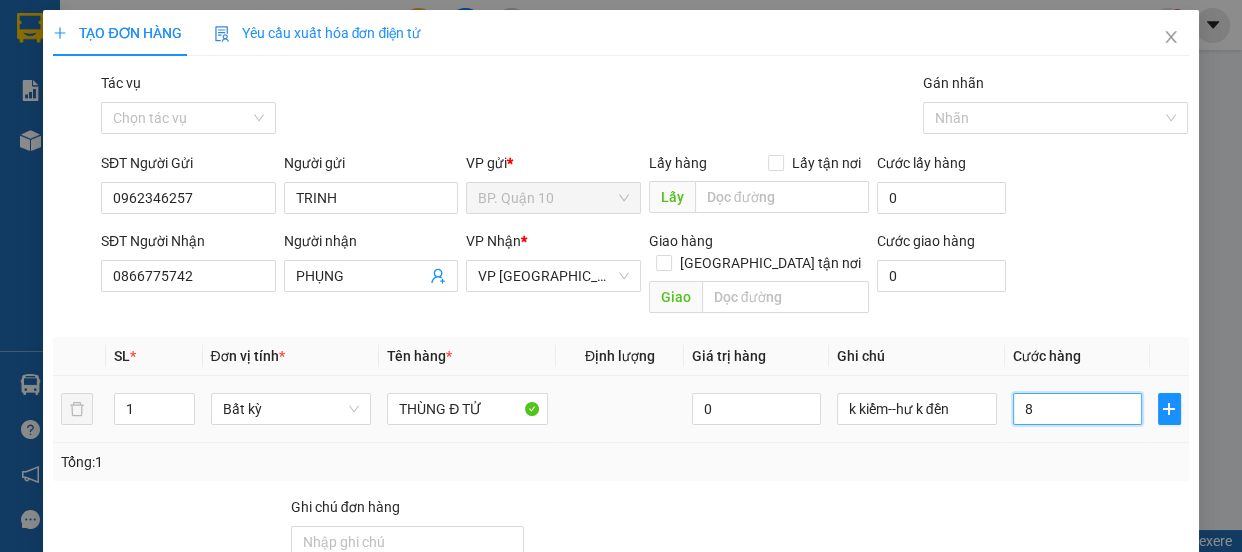 type on "80" 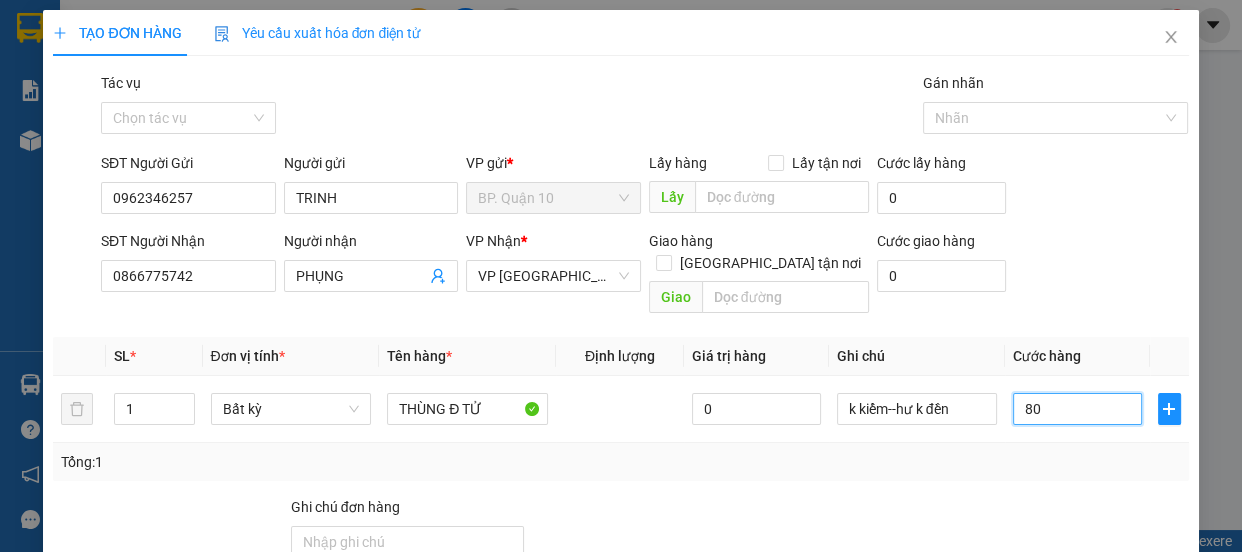 type on "80" 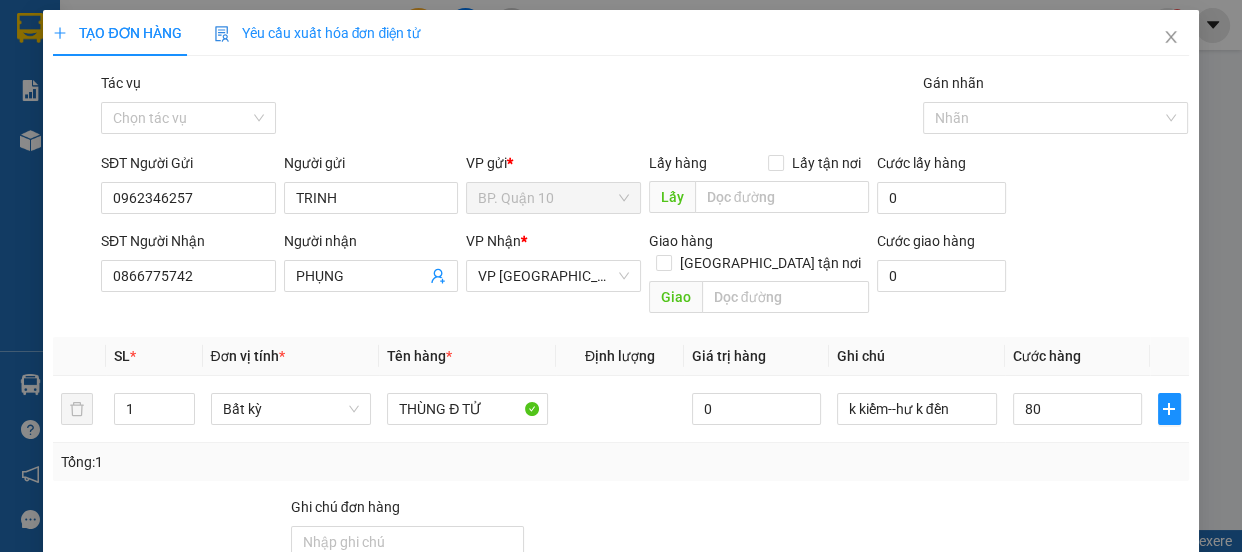 type on "80.000" 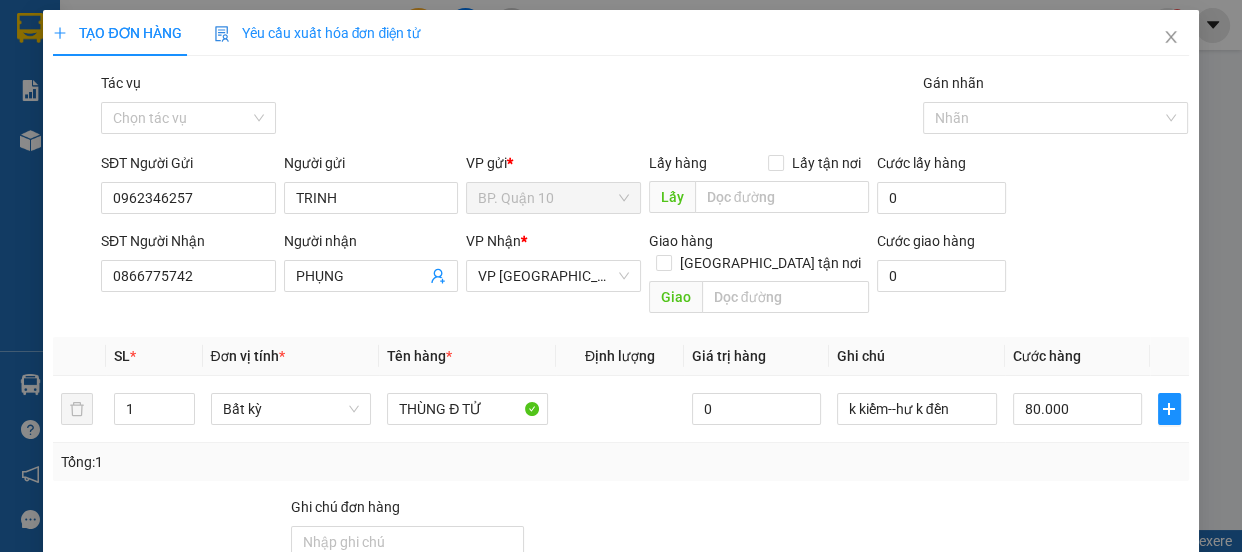 click on "Transit Pickup Surcharge Ids Transit Deliver Surcharge Ids Transit Deliver Surcharge Transit Deliver Surcharge Gói vận chuyển  * Tiêu chuẩn Tác vụ Chọn tác vụ Gán nhãn   Nhãn SĐT Người Gửi 0962346257 Người gửi TRINH VP gửi  * BP. Quận 10 Lấy hàng Lấy tận nơi Lấy Cước lấy hàng 0 SĐT Người Nhận 0866775742 Người nhận PHỤNG VP Nhận  * VP Tây Ninh Giao hàng Giao tận nơi Giao Cước giao hàng 0 SL  * Đơn vị tính  * Tên hàng  * Định lượng Giá trị hàng Ghi chú Cước hàng                   1 Bất kỳ THÙNG Đ TỬ 0 k kiểm--hư k đền 80.000 Tổng:  1 Ghi chú đơn hàng Tổng cước 80.000 Hình thức thanh toán Tại văn phòng Số tiền thu trước 0 Chưa thanh toán 0 Chọn HT Thanh Toán Lưu nháp Xóa Thông tin Lưu Lưu và In THÙNG Đ TỬ  k kiểm--hư k đền" at bounding box center [620, 397] 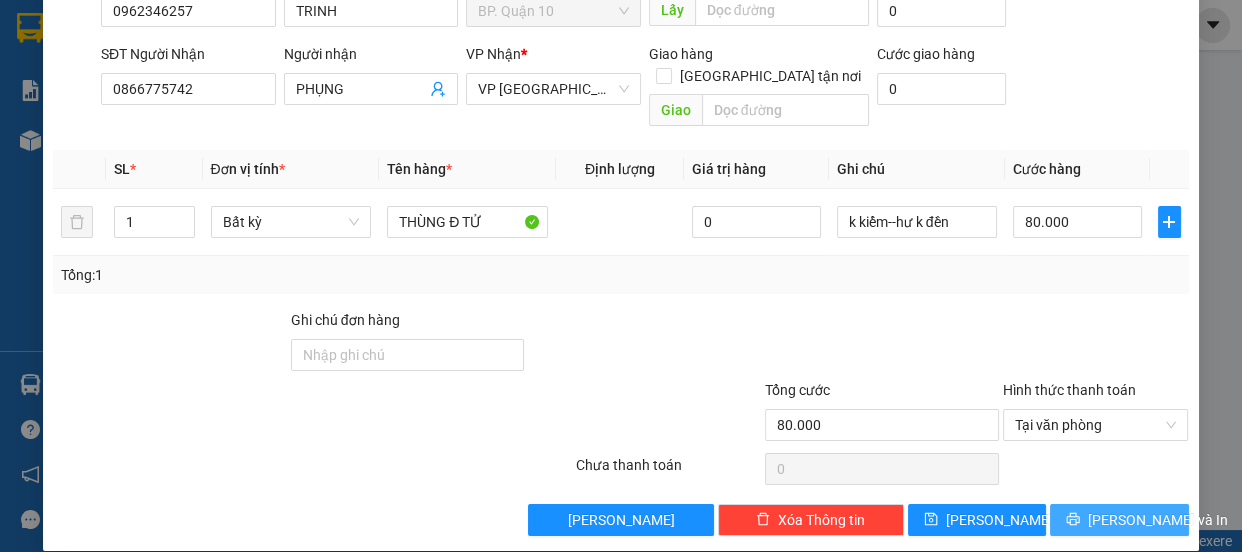 click on "[PERSON_NAME] và In" at bounding box center (1119, 520) 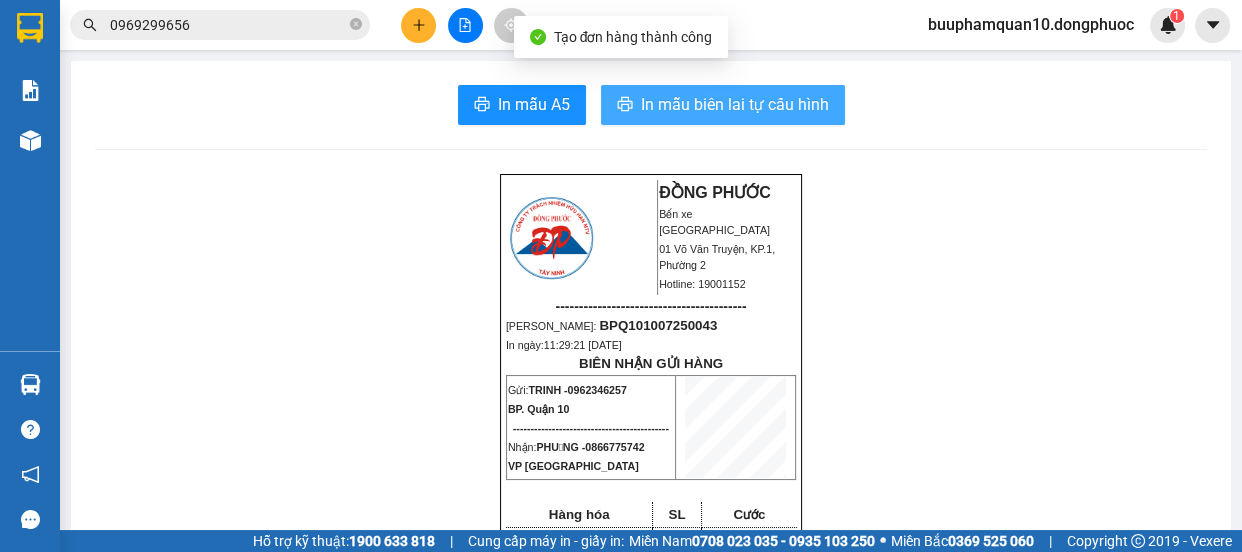 click on "In mẫu biên lai tự cấu hình" at bounding box center (735, 104) 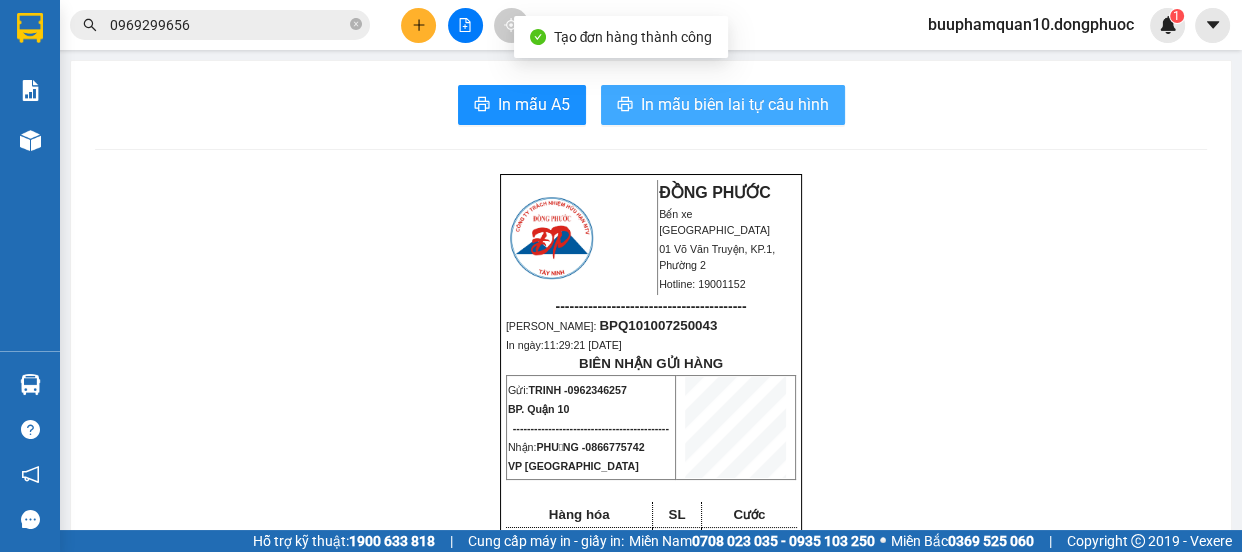 scroll, scrollTop: 0, scrollLeft: 0, axis: both 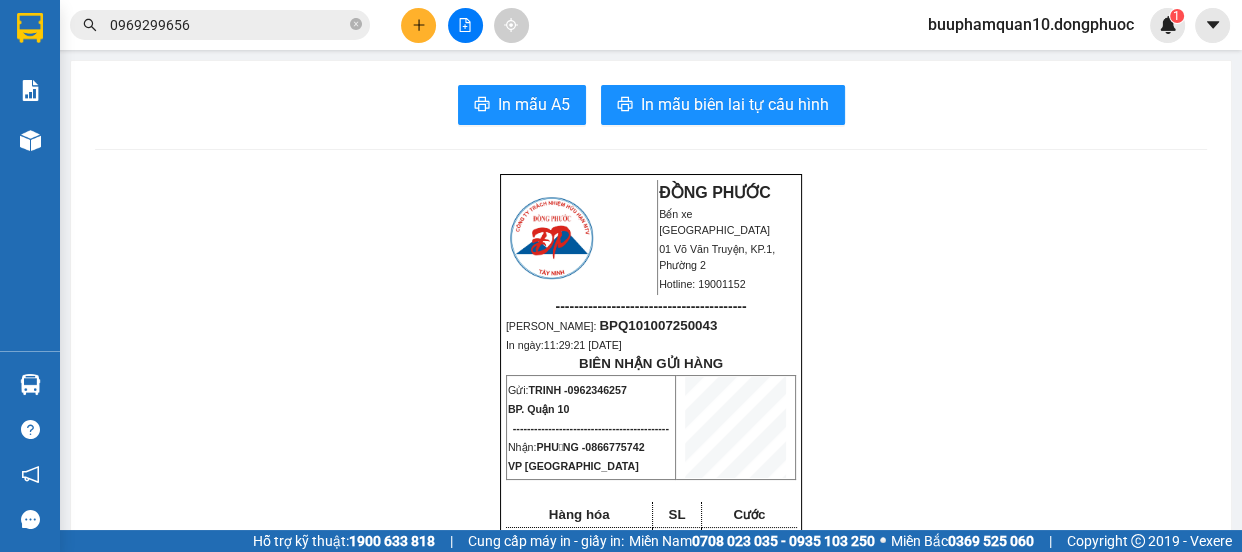 click on "ĐỒNG PHƯỚC
Bến xe Tây Ninh
01 Võ Văn Truyện, KP.1, Phường 2
Hotline: 19001152
-----------------------------------------
Mã ĐH:   BPQ101007250043
In ngày:  11:29:21 - 10/07/2025
BIÊN NHẬN GỬI HÀNG
Gửi:  TRINH -  0962346257
BP. Quận 10
--------------------------------------------
Nhận:  PHỤNG -  0866775742
VP Tây Ninh
Hàng hóa
SL
Cước
THÙNG Đ TỬ  -  k kiểm--hư k đền
1
80.000
-------------------------------------------
CR:  80.000
CC:  0
Phí TH:  0
Tổng:  80.000
-------------------------------------------
Quy định nhận/gửi hàng: - Sau 03 ngày gửi hàng, nếu quý khách không đến nhận hàng hóa thì mọi khiếu nại công ty sẽ không giải quyết.
- Nếu mất hàng: công ty sẽ hoàn bằng giá cước phí x 20 lần.
- QUÝ KHÁCH VUI LÒNG MANG THEO GIẤY CMND/CCCD KHI ĐẾN NHẬN HÀNG HÓA." at bounding box center (651, 1726) 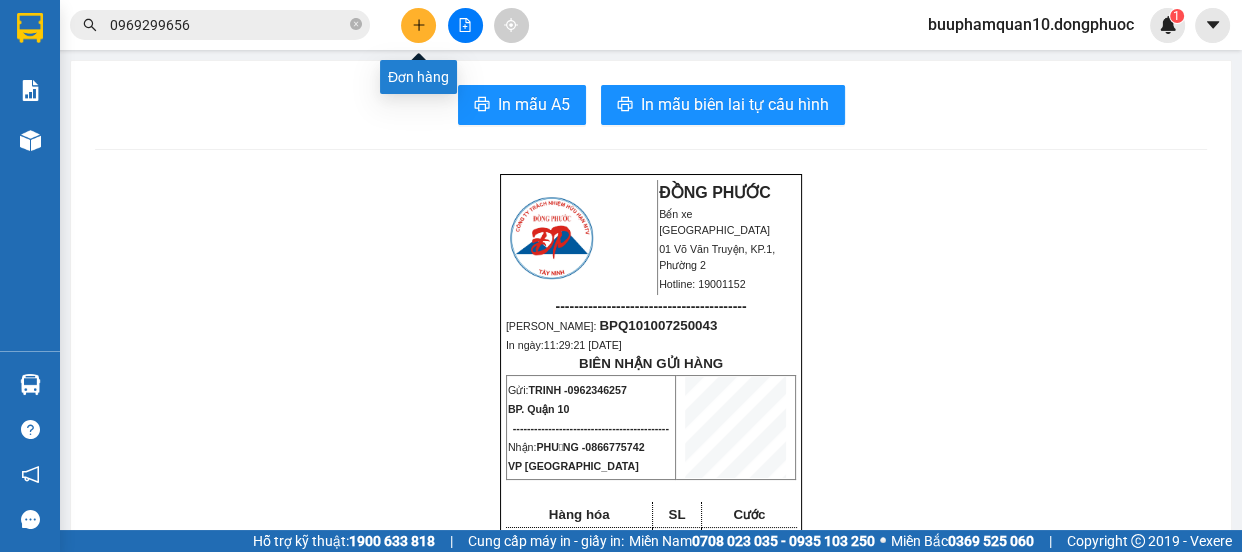 click at bounding box center (418, 25) 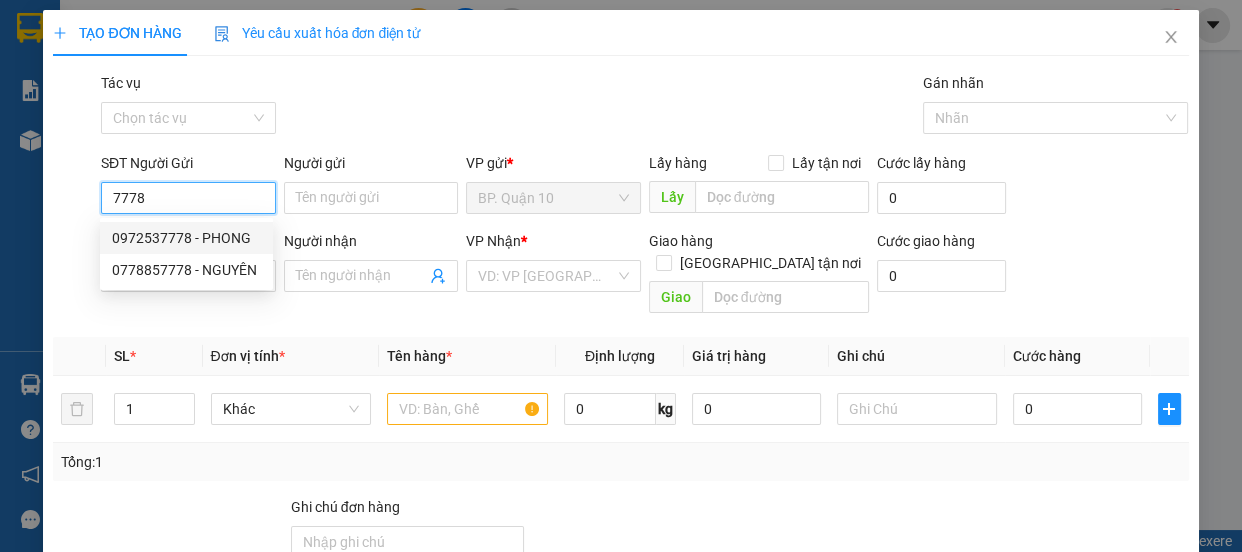 click on "0972537778 - PHONG" at bounding box center [186, 238] 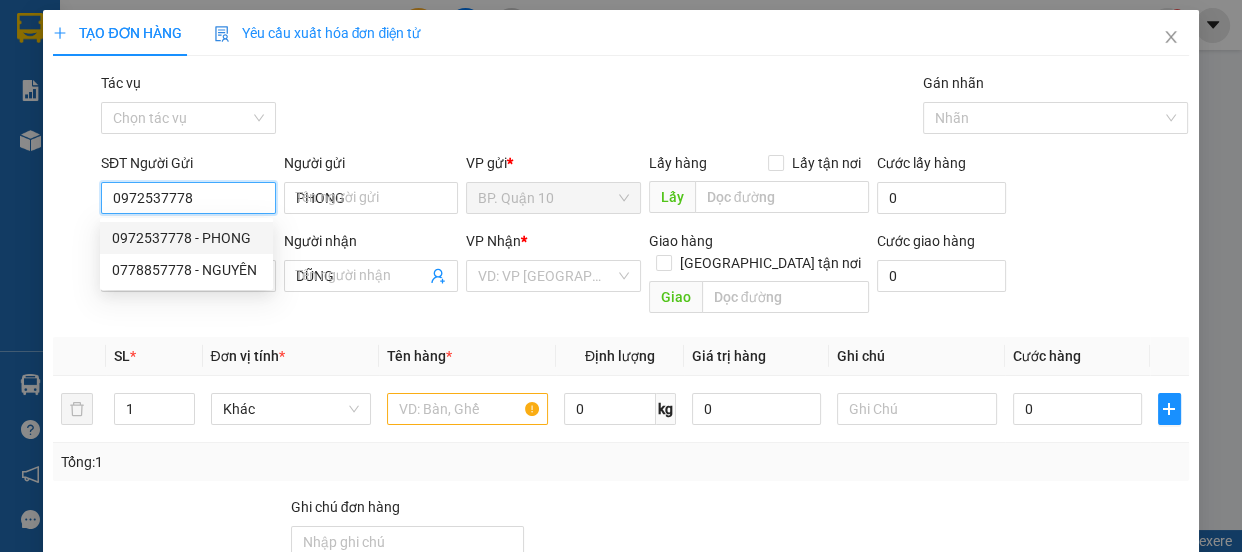 type on "40.000" 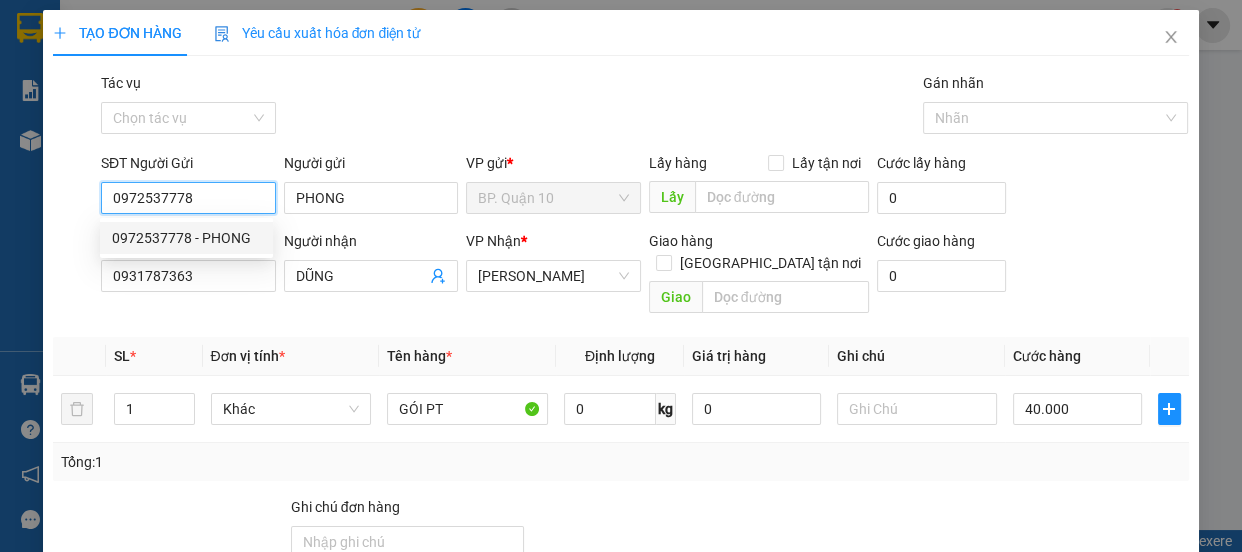 type on "0972537778" 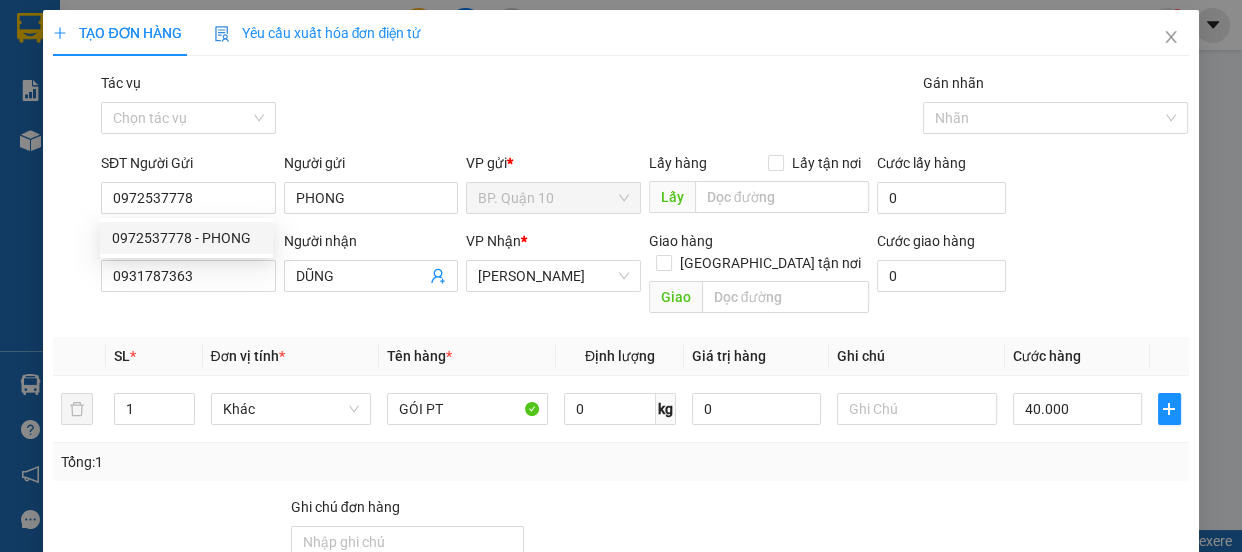 click on "Transit Pickup Surcharge Ids Transit Deliver Surcharge Ids Transit Deliver Surcharge Transit Deliver Surcharge Gói vận chuyển  * Tiêu chuẩn Tác vụ Chọn tác vụ Gán nhãn   Nhãn SĐT Người Gửi 0972537778 Người gửi PHONG VP gửi  * BP. Quận 10 Lấy hàng Lấy tận nơi Lấy Cước lấy hàng 0 SĐT Người Nhận 0931787363 Người nhận DŨNG VP Nhận  * Hòa Thành Giao hàng Giao tận nơi Giao Cước giao hàng 0 SL  * Đơn vị tính  * Tên hàng  * Định lượng Giá trị hàng Ghi chú Cước hàng                   1 Khác GÓI PT 0 kg 0 40.000 Tổng:  1 Ghi chú đơn hàng Tổng cước 40.000 Hình thức thanh toán Tại văn phòng Số tiền thu trước 0 Chưa thanh toán 0 Chọn HT Thanh Toán Lưu nháp Xóa Thông tin Lưu Lưu và In" at bounding box center [620, 397] 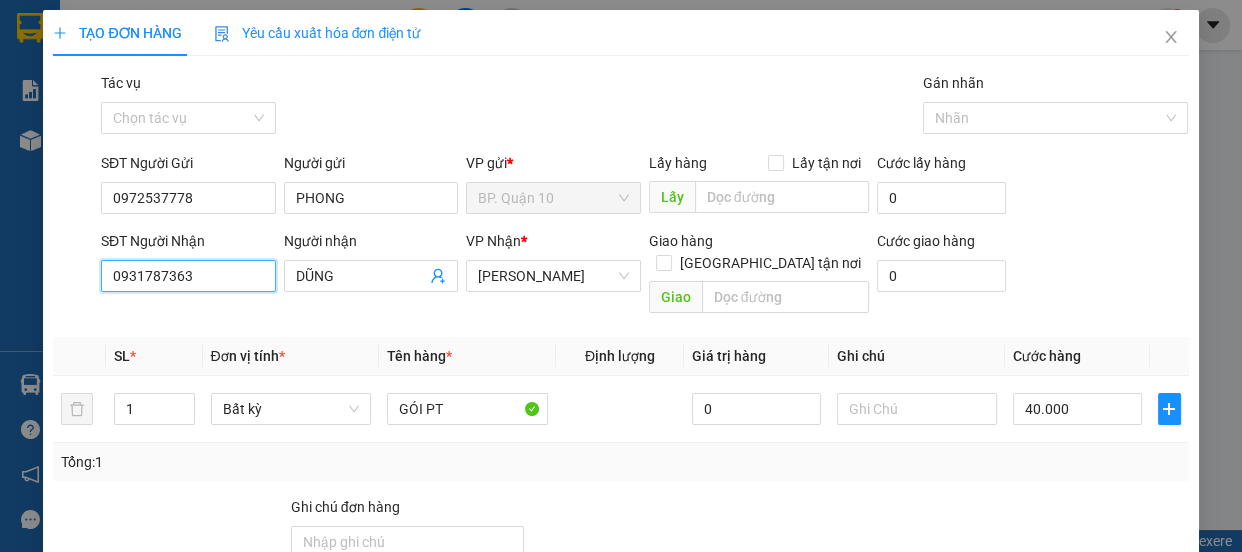 click on "0931787363" at bounding box center (188, 276) 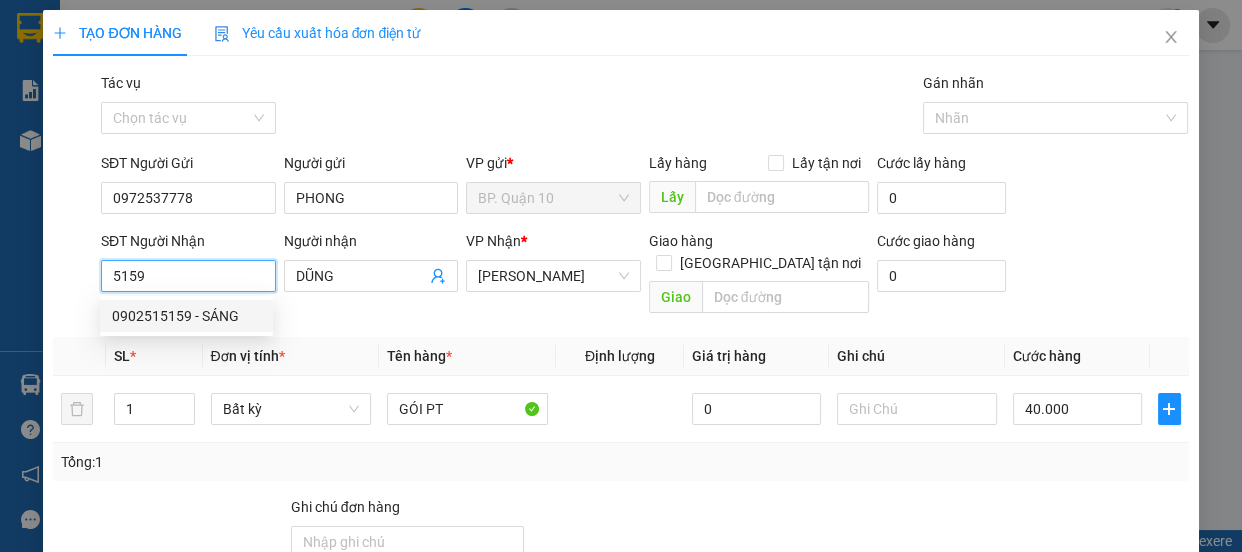 click on "0902515159 - SÁNG" at bounding box center [186, 316] 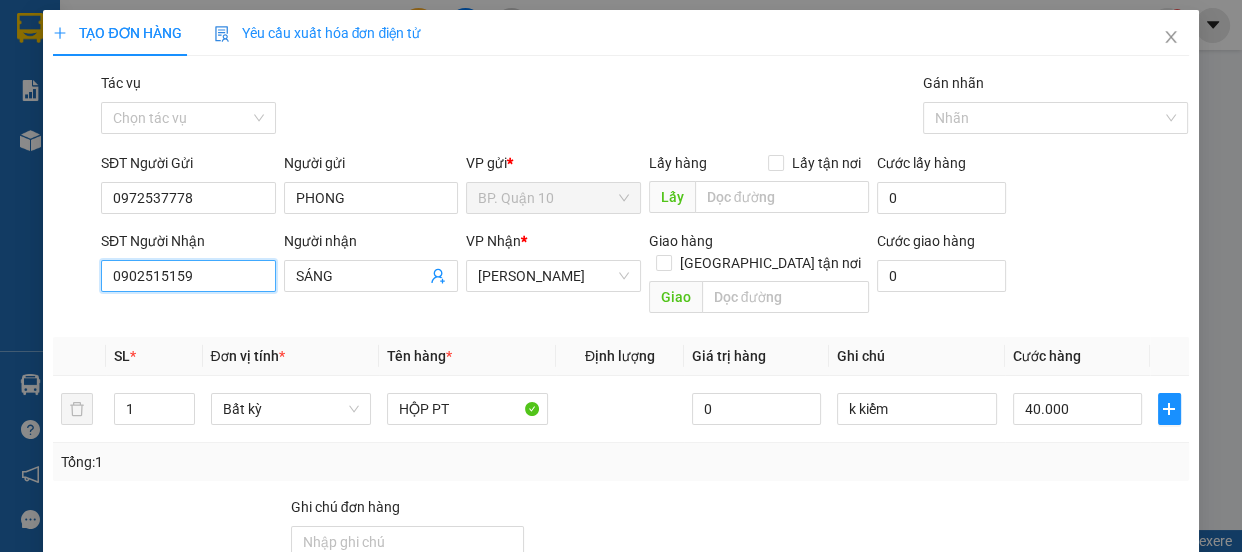 type on "0902515159" 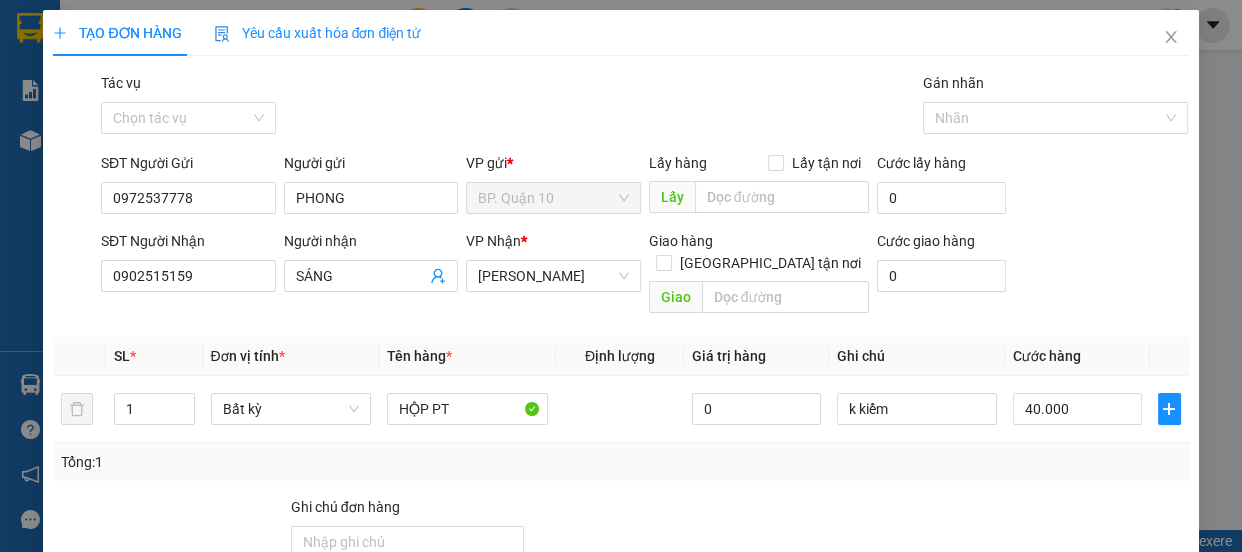 click at bounding box center [644, 531] 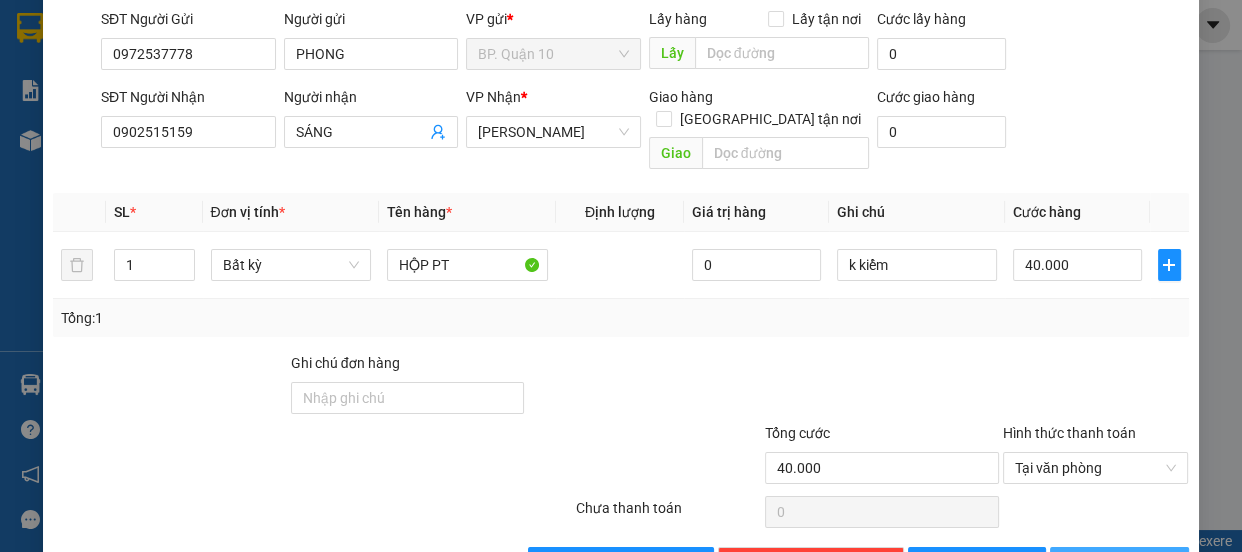 scroll, scrollTop: 187, scrollLeft: 0, axis: vertical 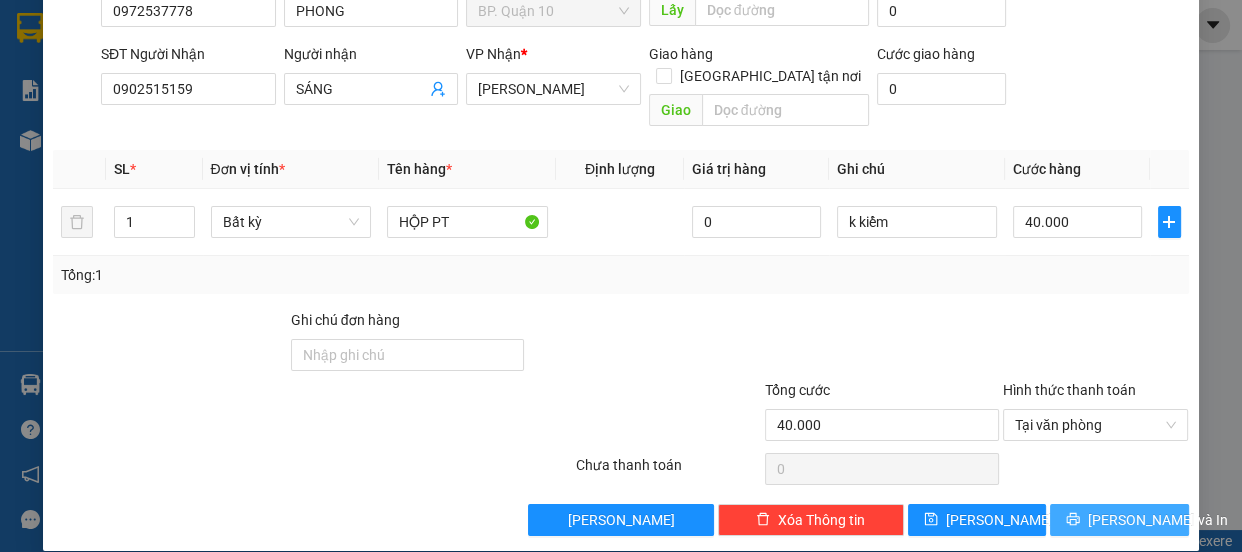 drag, startPoint x: 1060, startPoint y: 512, endPoint x: 1061, endPoint y: 492, distance: 20.024984 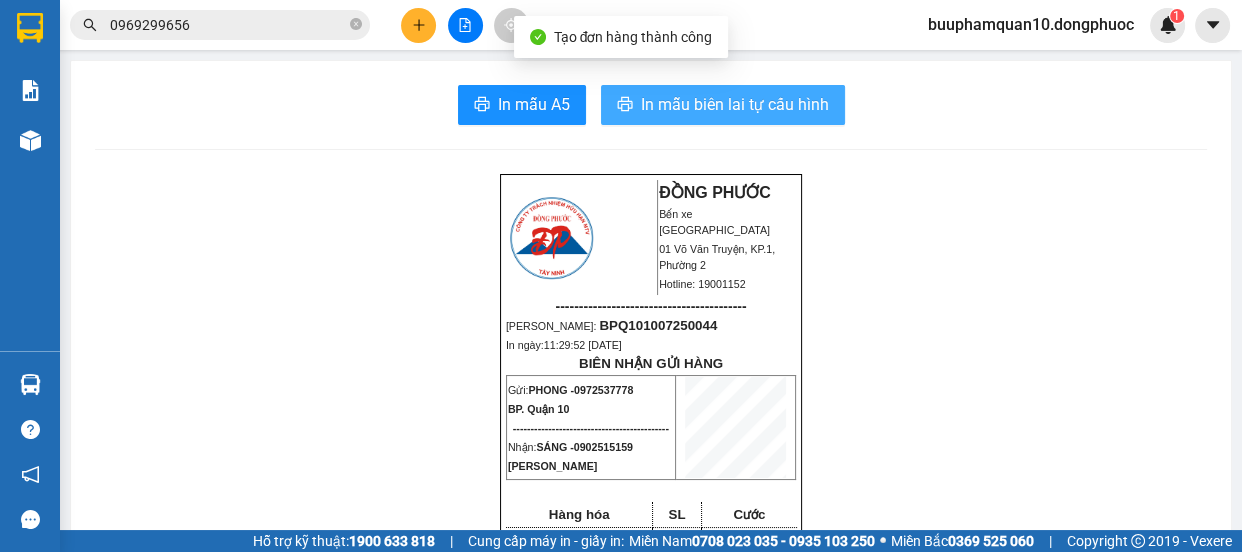 click on "In mẫu biên lai tự cấu hình" at bounding box center [723, 105] 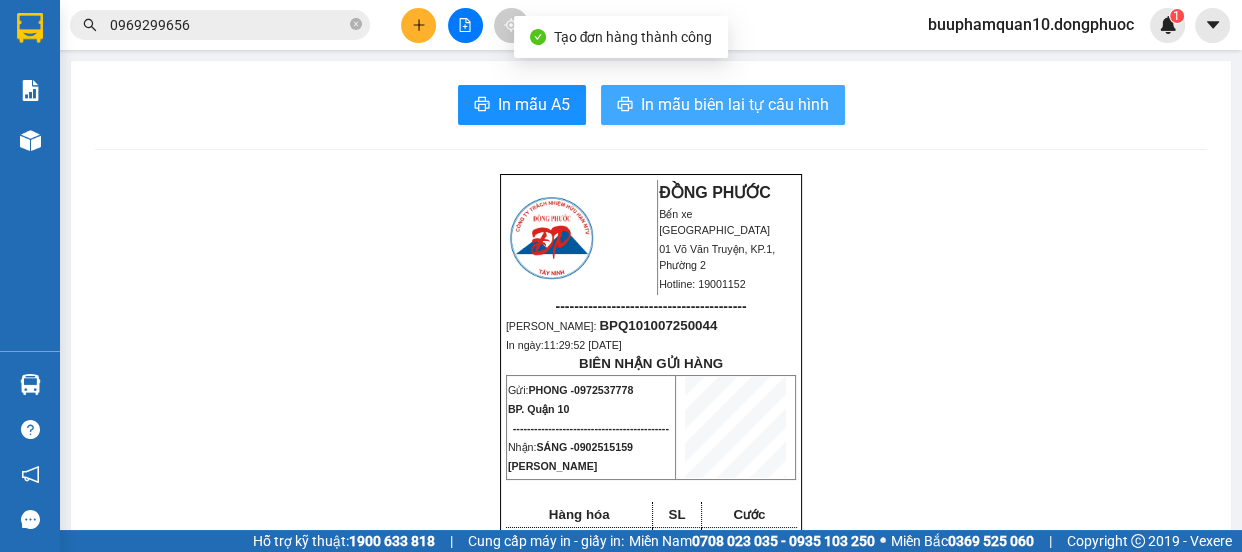 scroll, scrollTop: 0, scrollLeft: 0, axis: both 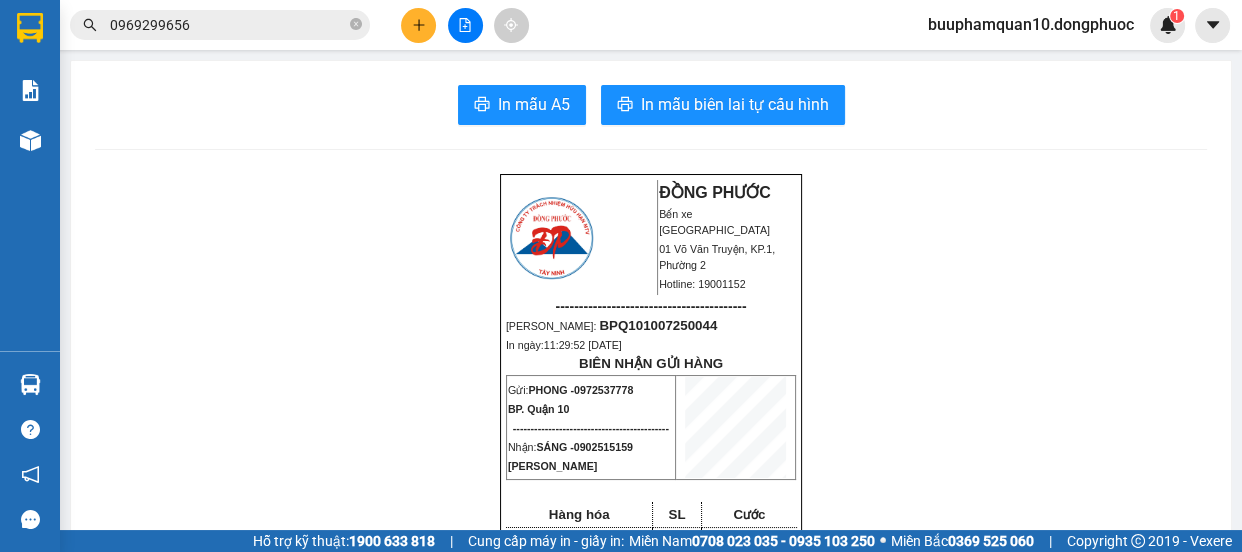 click on "ĐỒNG PHƯỚC
Bến xe Tây Ninh
01 Võ Văn Truyện, KP.1, Phường 2
Hotline: 19001152
-----------------------------------------
Mã ĐH:   BPQ101007250044
In ngày:  11:29:52 - 10/07/2025
BIÊN NHẬN GỬI HÀNG
Gửi:  PHONG -  0972537778
BP. Quận 10
--------------------------------------------
Nhận:  SÁNG -  0902515159
Hòa Thành
Hàng hóa
SL
Cước
HỘP PT -  k kiểm
1
40.000
-------------------------------------------
CR:  40.000
CC:  0
Phí TH:  0
Tổng:  40.000
-------------------------------------------
Quy định nhận/gửi hàng: - Sau 03 ngày gửi hàng, nếu quý khách không đến nhận hàng hóa thì mọi khiếu nại công ty sẽ không giải quyết.  - Thời gian khiếu kiện trong vòng 10 ngày kể từ ngày gửi. - Hàng hoá chuyển hoàn theo yêu cầu của khách hàng sẽ thu thêm phí bằng cước chính." at bounding box center (651, 1694) 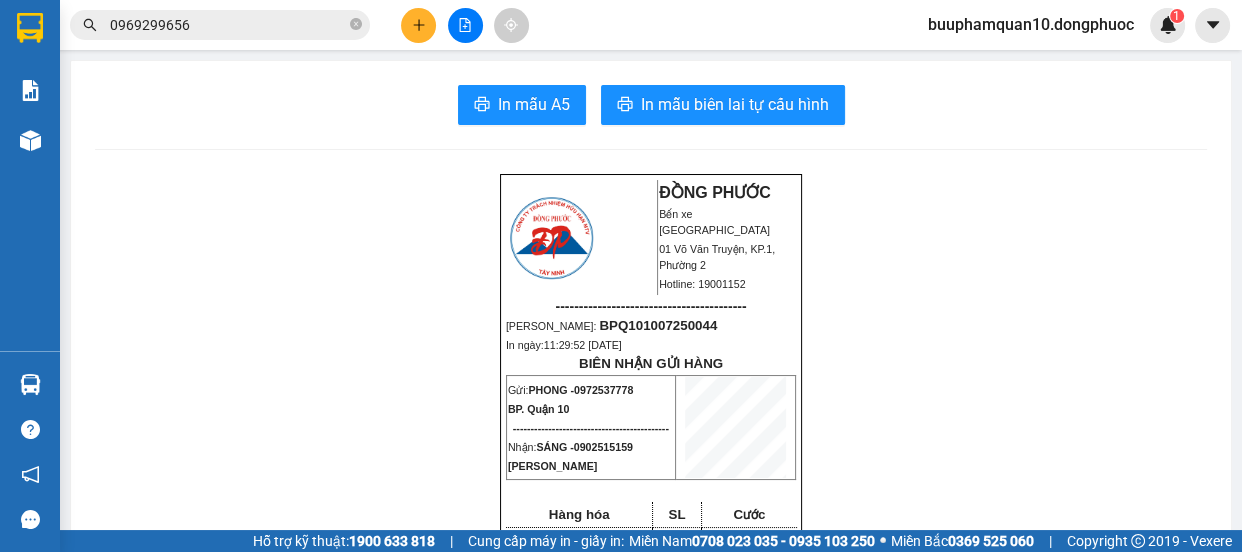 click 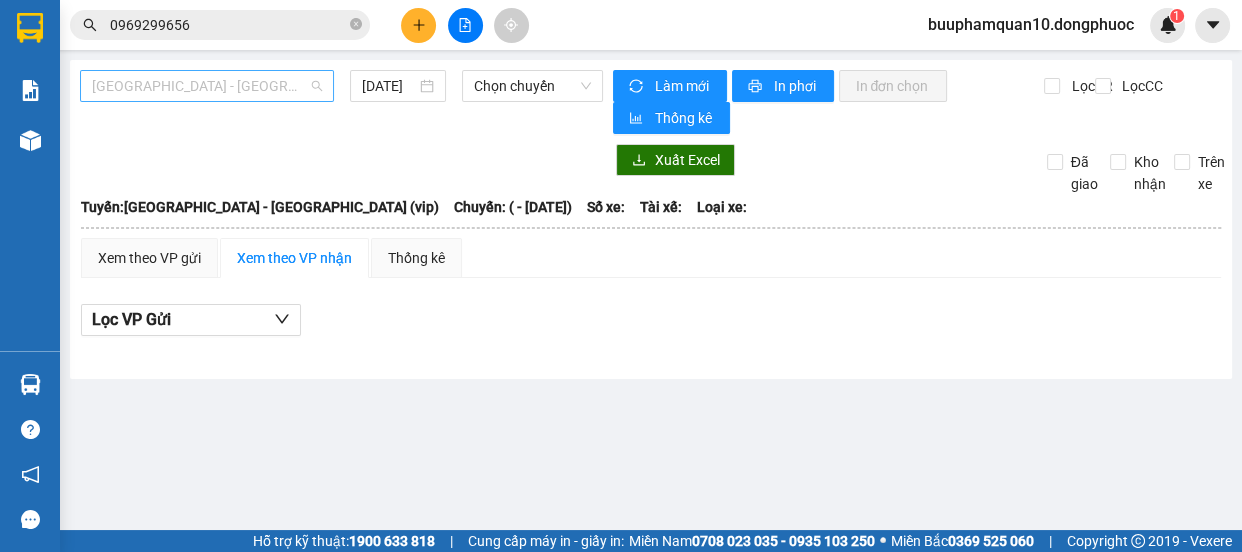 click on "[GEOGRAPHIC_DATA] - [GEOGRAPHIC_DATA] (vip)" at bounding box center [207, 86] 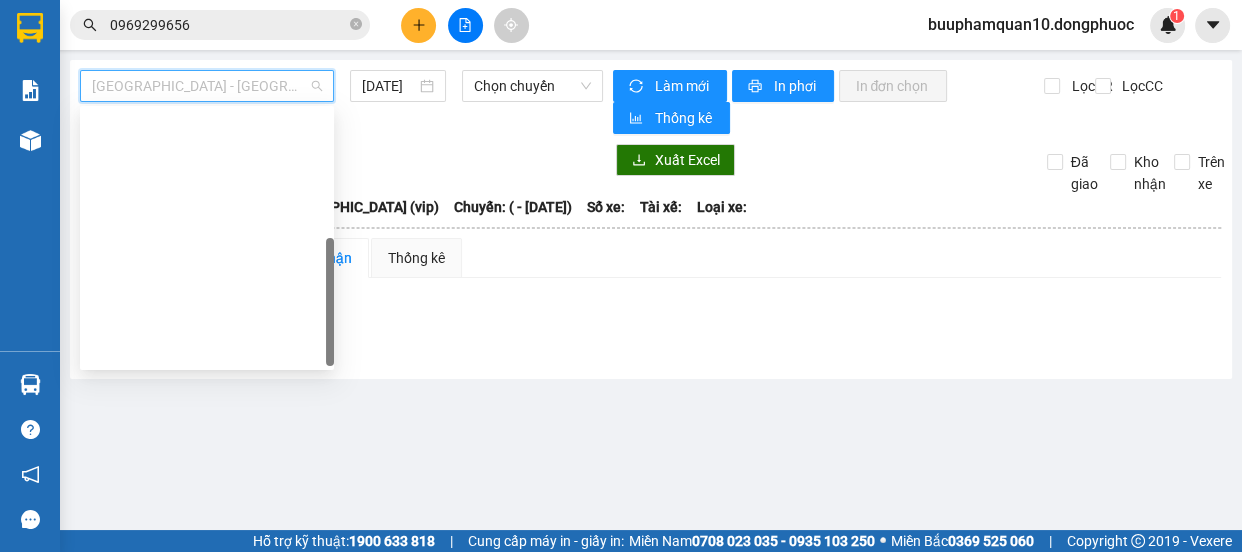 scroll, scrollTop: 287, scrollLeft: 0, axis: vertical 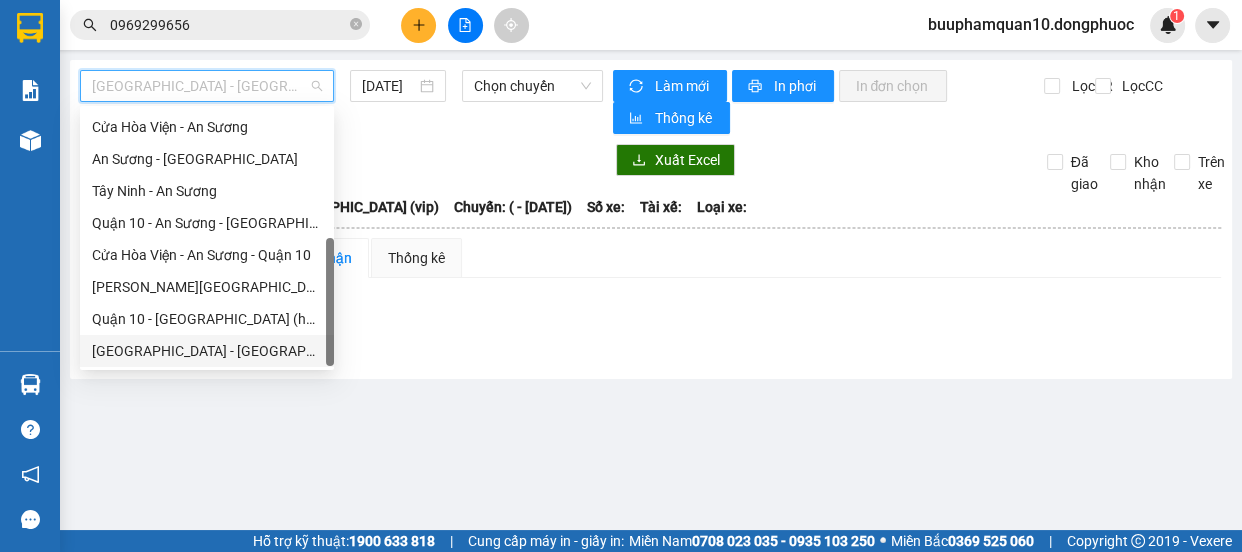 click on "[GEOGRAPHIC_DATA] - [GEOGRAPHIC_DATA] (vip)" at bounding box center (207, 351) 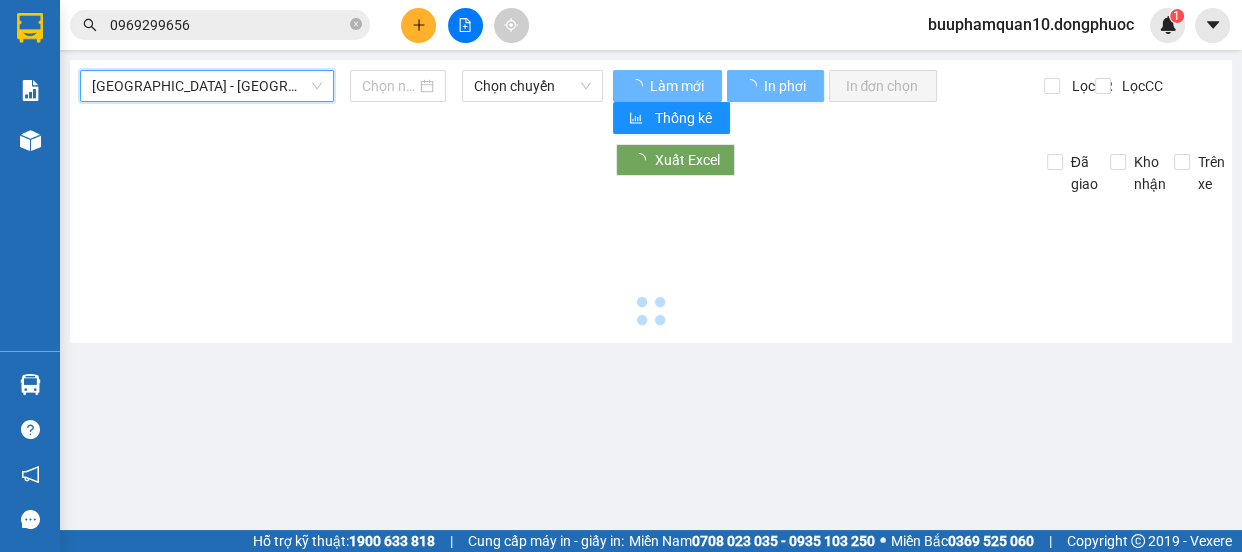 type on "[DATE]" 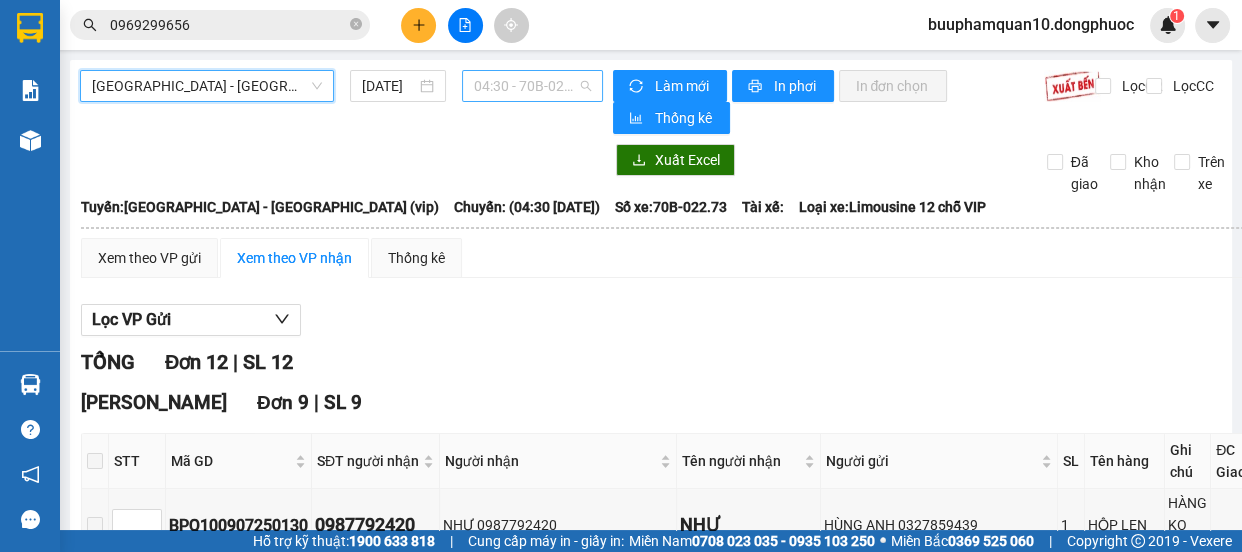 click on "04:30     - 70B-022.73" at bounding box center [532, 86] 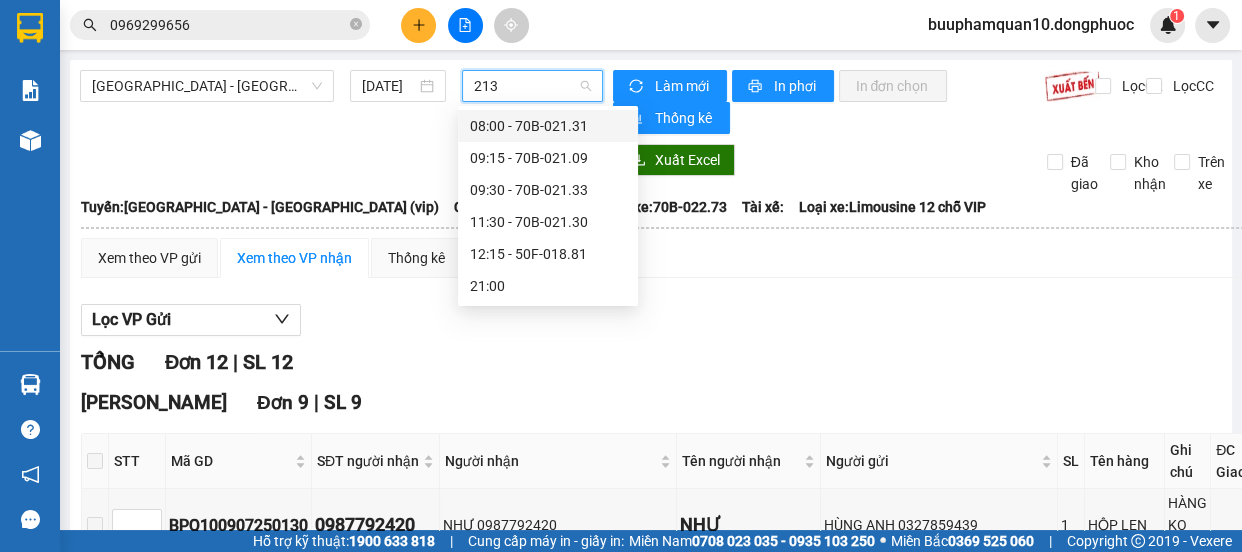 type on "2130" 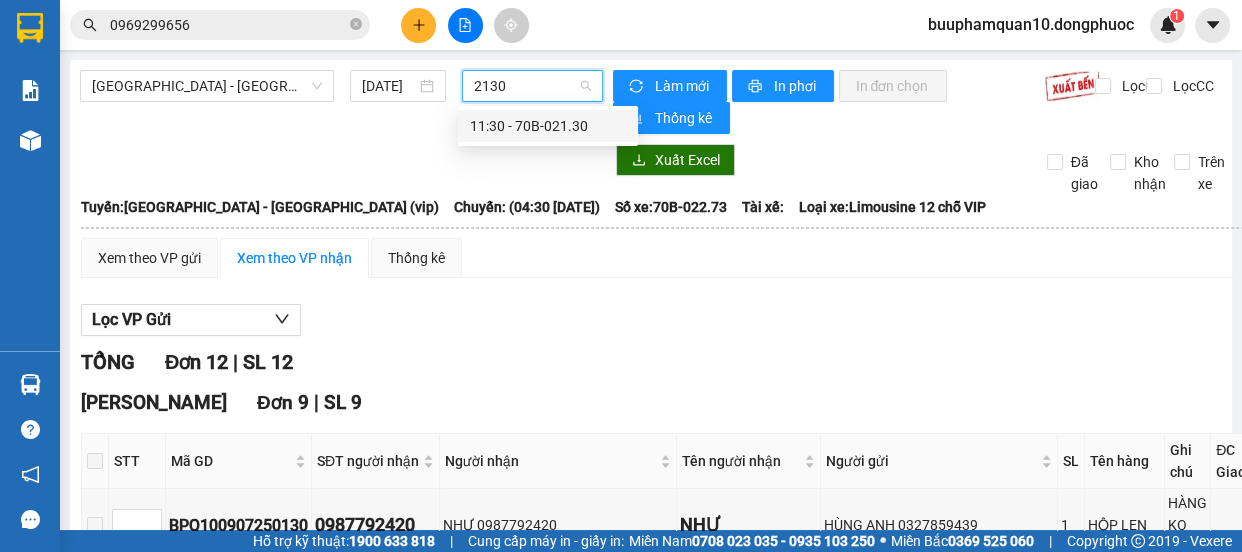 click on "11:30     - 70B-021.30" at bounding box center (548, 126) 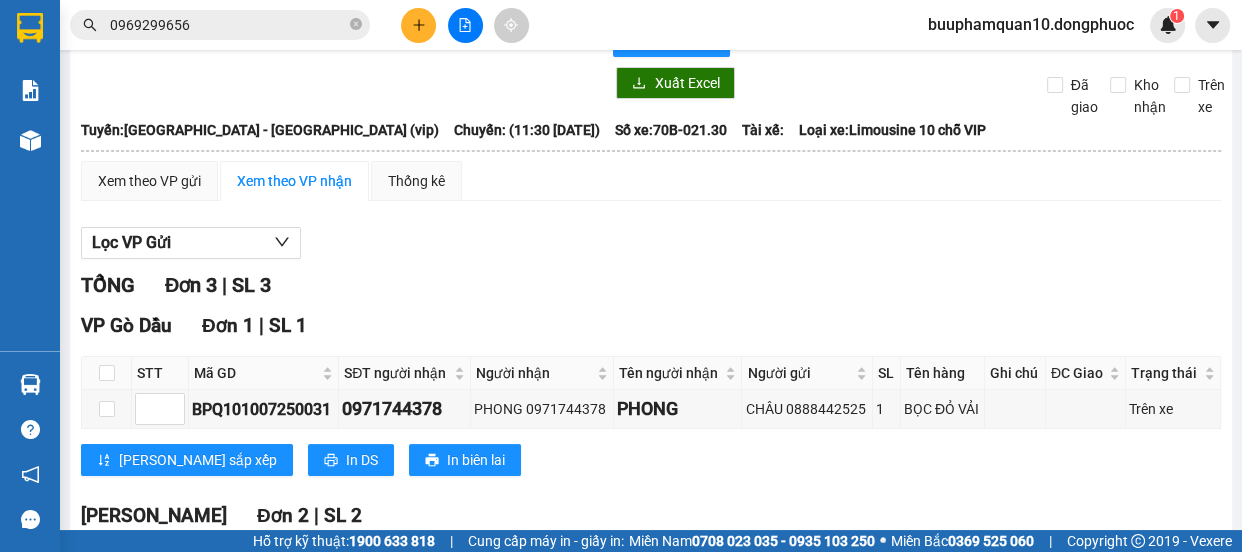 scroll, scrollTop: 0, scrollLeft: 0, axis: both 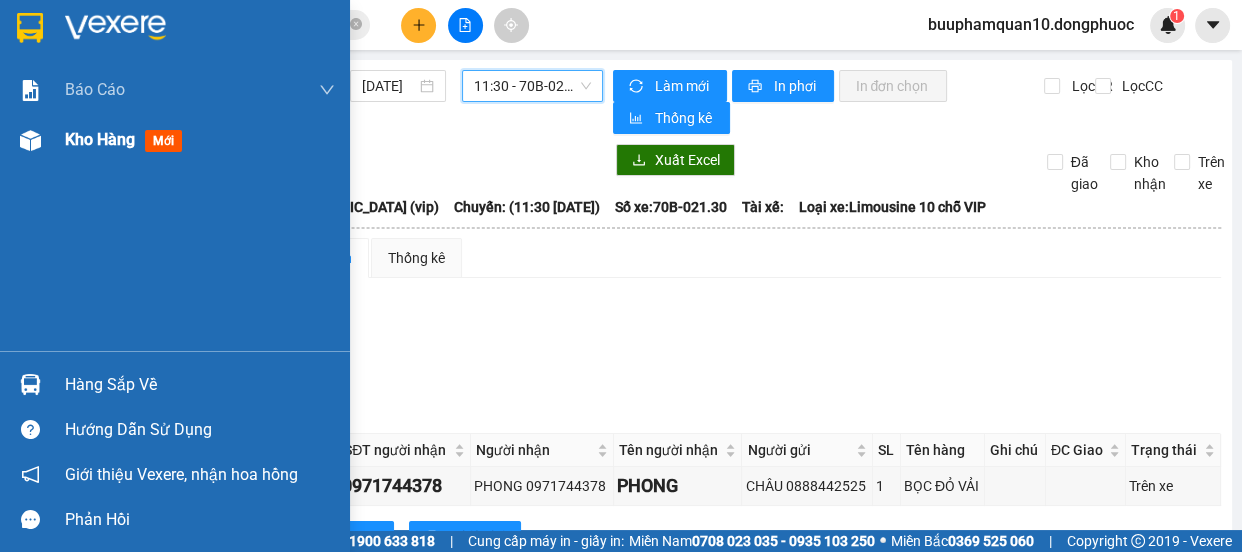 click at bounding box center [30, 140] 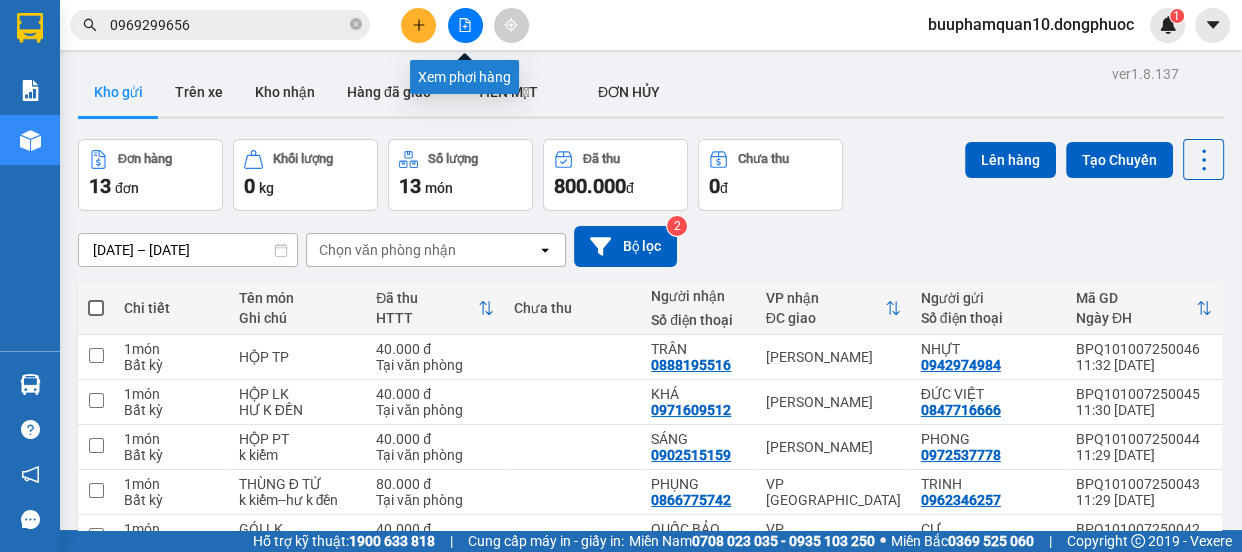 click 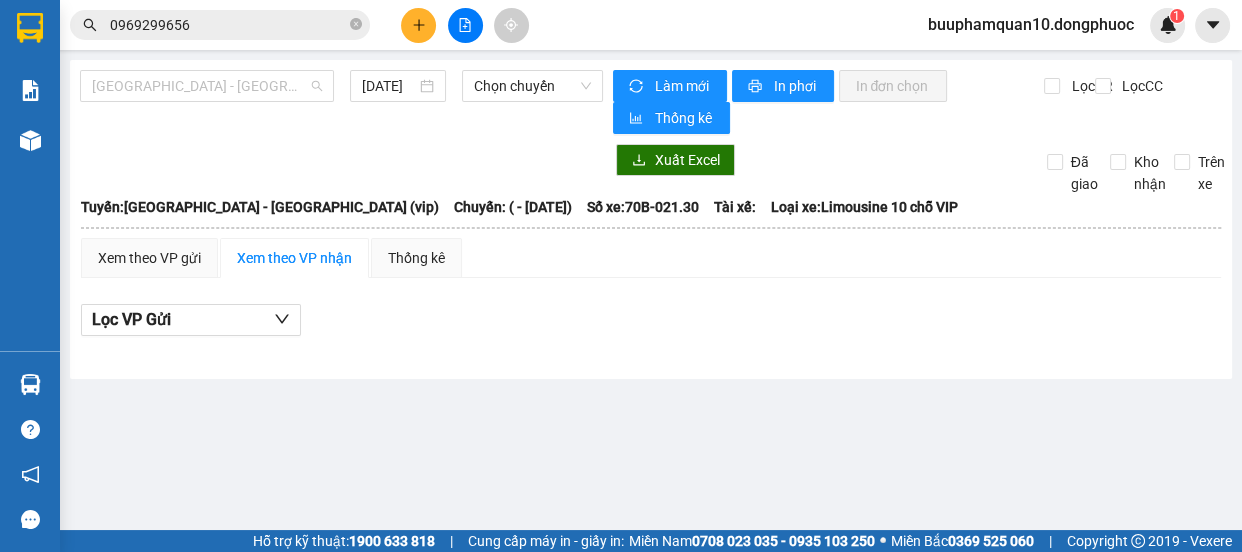 click on "[GEOGRAPHIC_DATA] - [GEOGRAPHIC_DATA] (vip)" at bounding box center (207, 86) 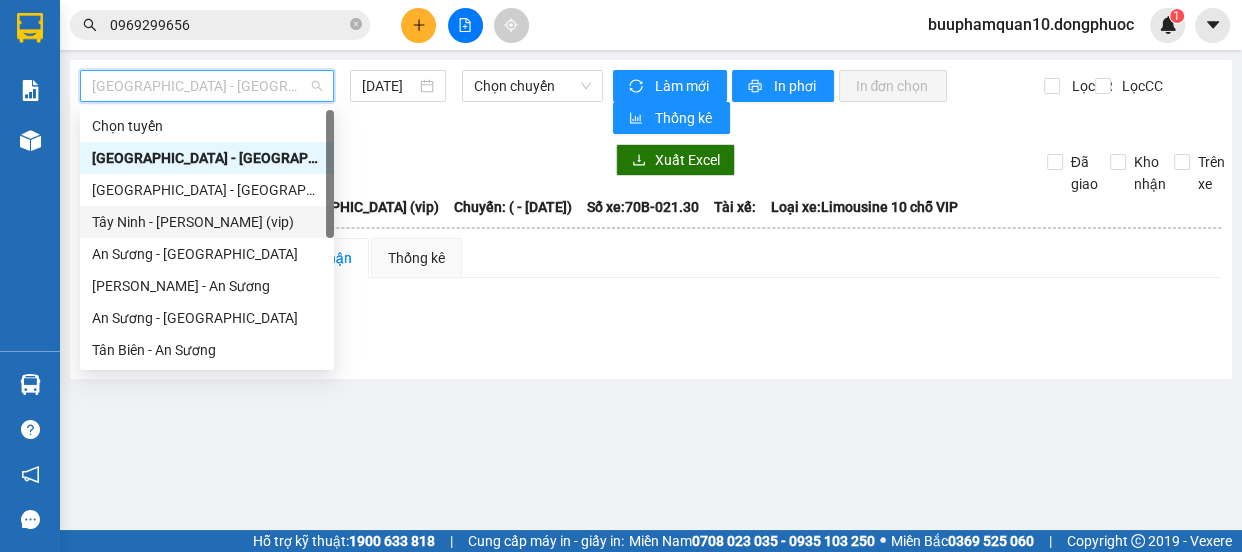 scroll, scrollTop: 287, scrollLeft: 0, axis: vertical 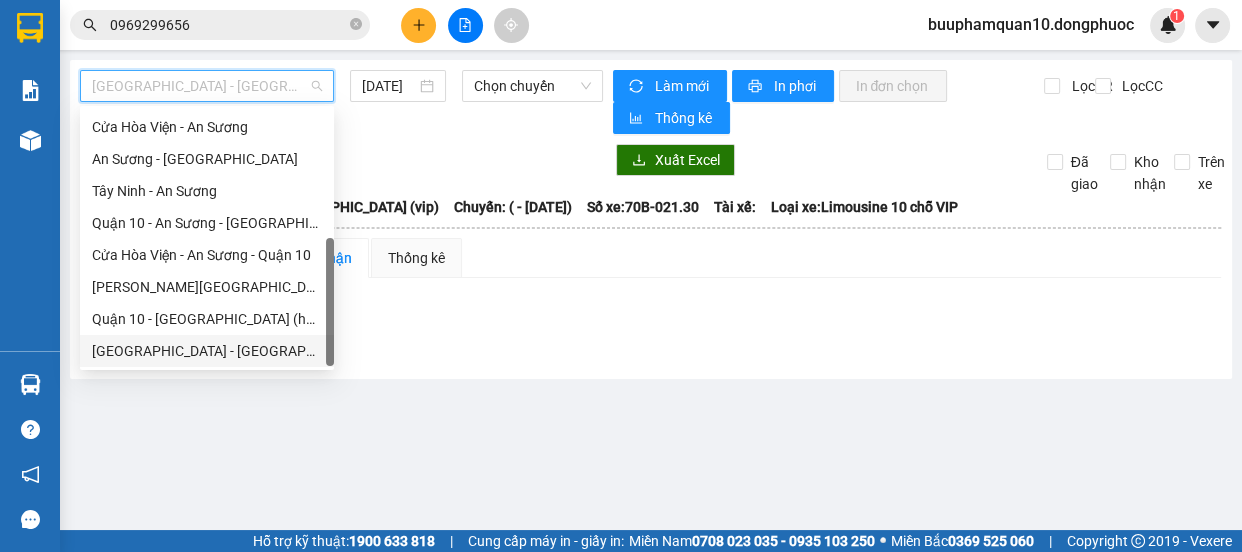 click on "[GEOGRAPHIC_DATA] - [GEOGRAPHIC_DATA] (vip)" at bounding box center (207, 351) 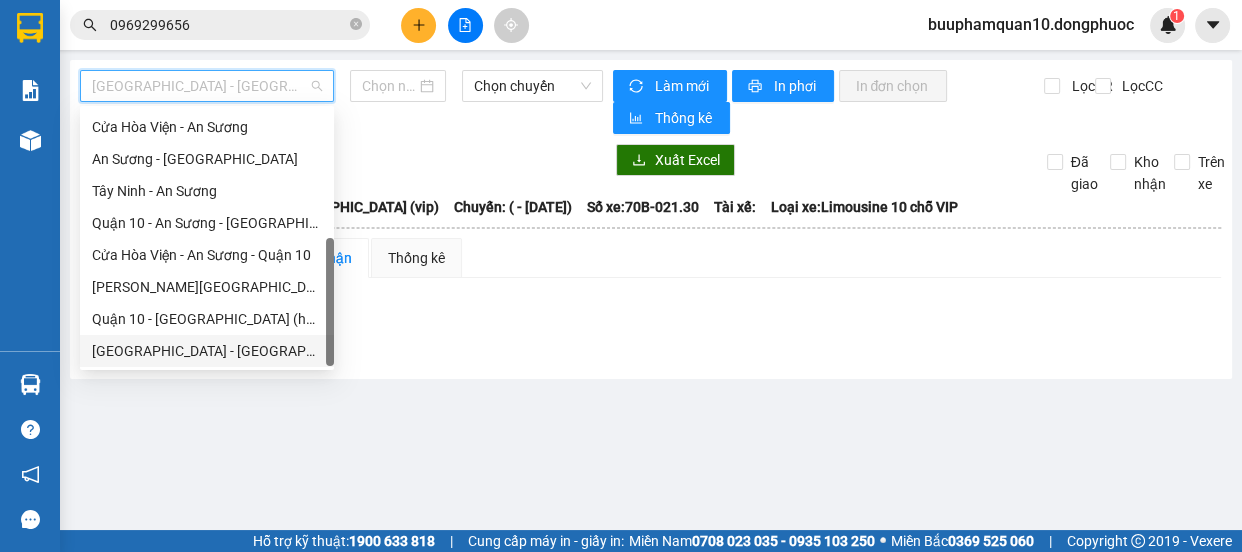 type on "[DATE]" 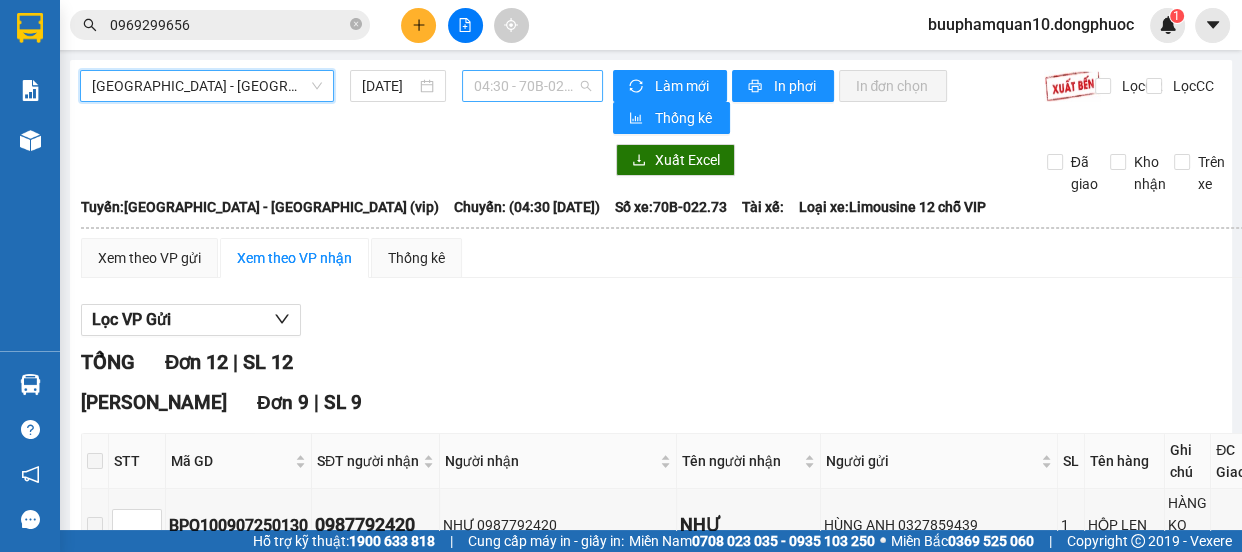 click on "04:30     - 70B-022.73" at bounding box center [532, 86] 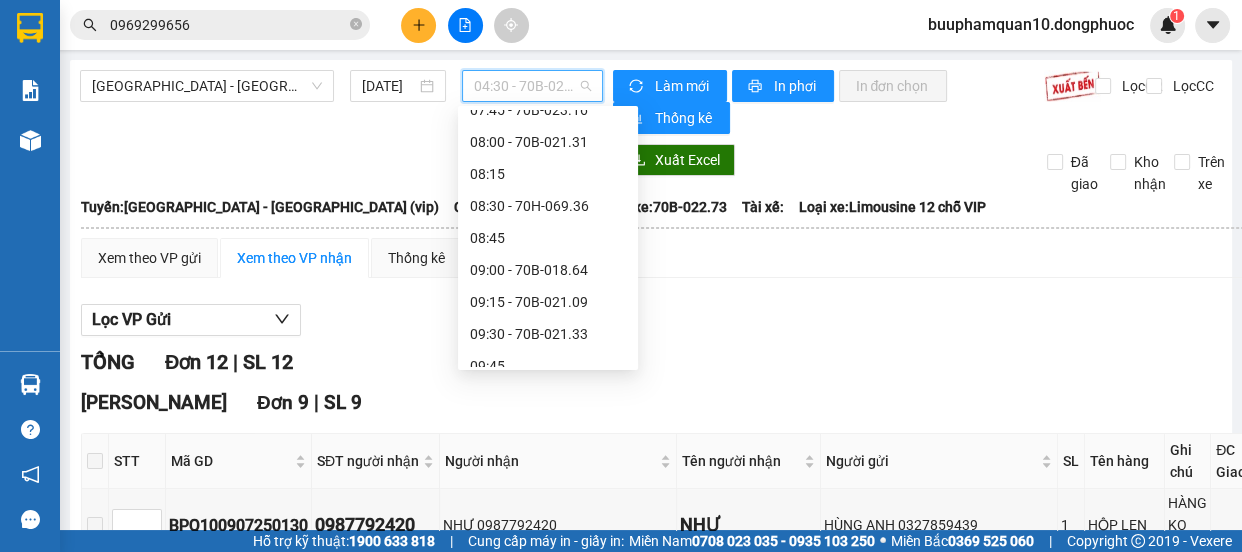 scroll, scrollTop: 801, scrollLeft: 0, axis: vertical 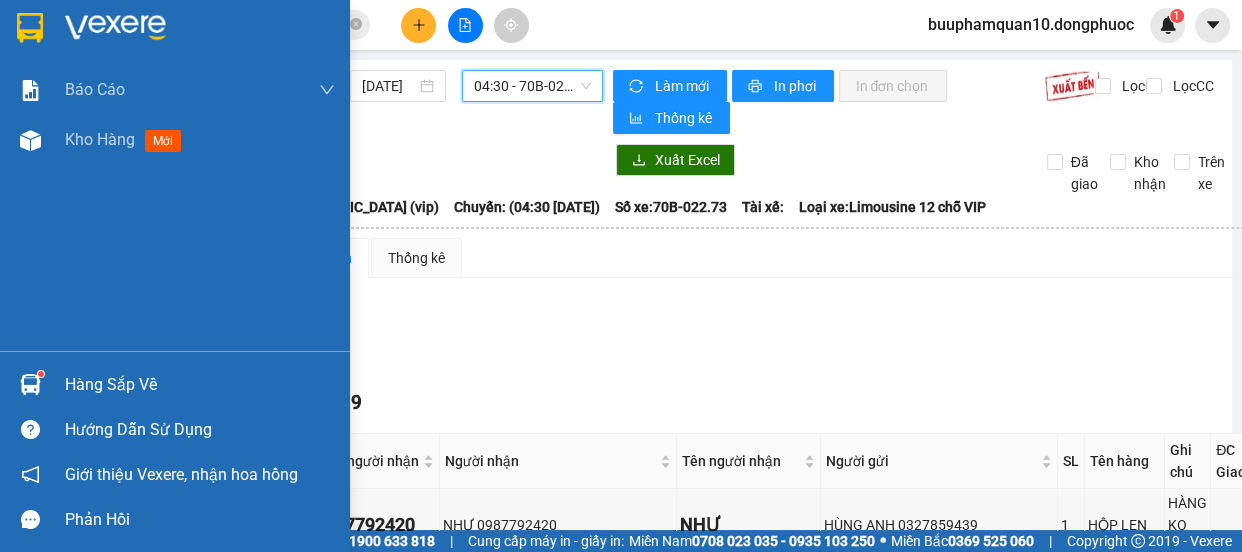 click at bounding box center (30, 384) 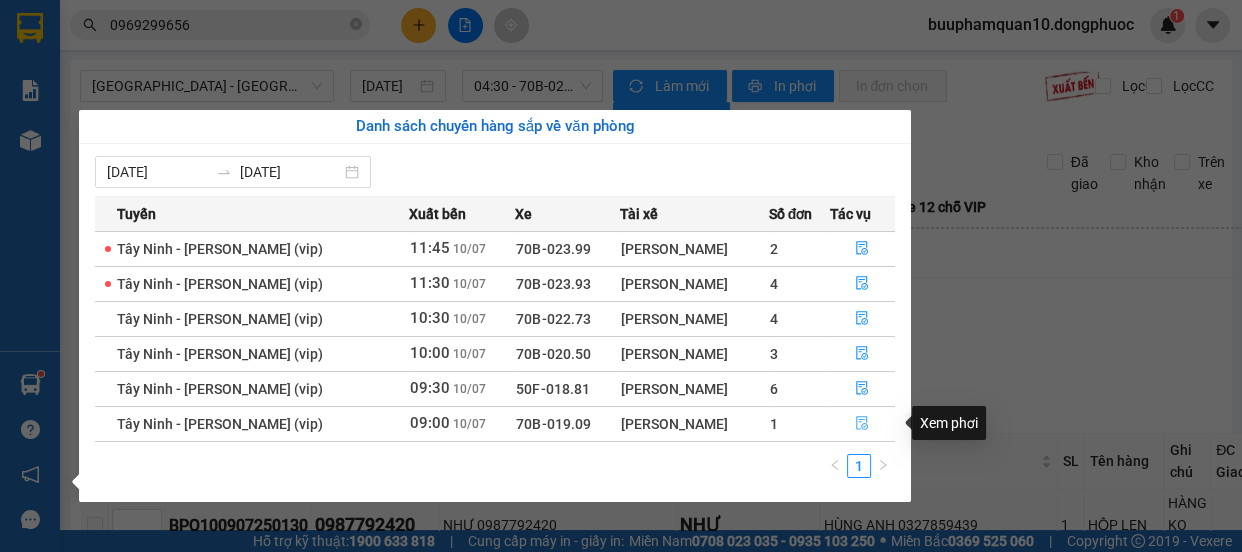 click 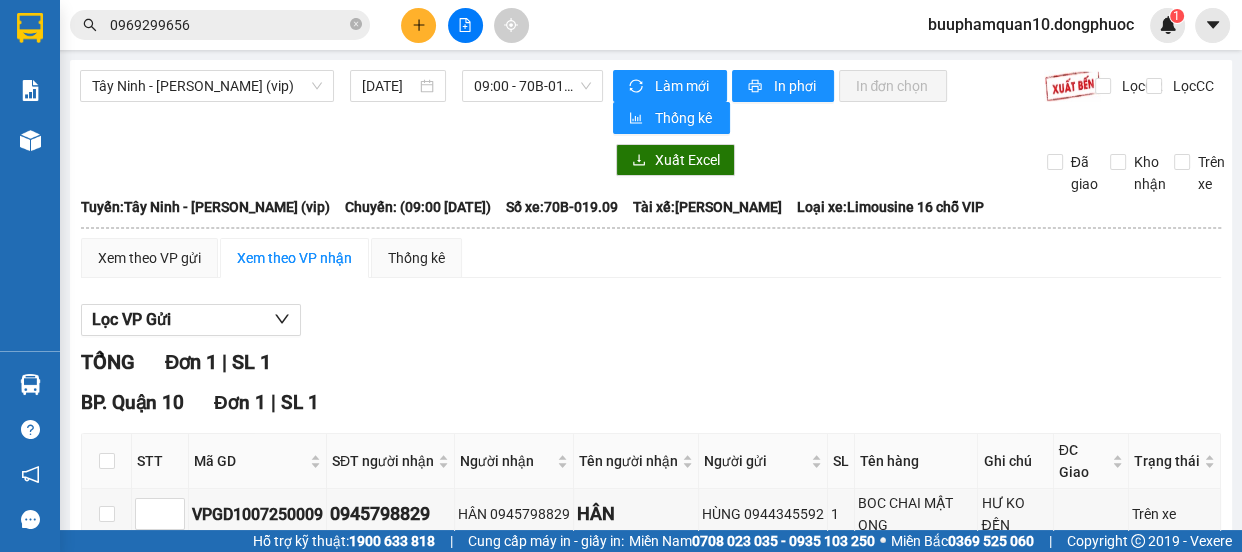 scroll, scrollTop: 112, scrollLeft: 0, axis: vertical 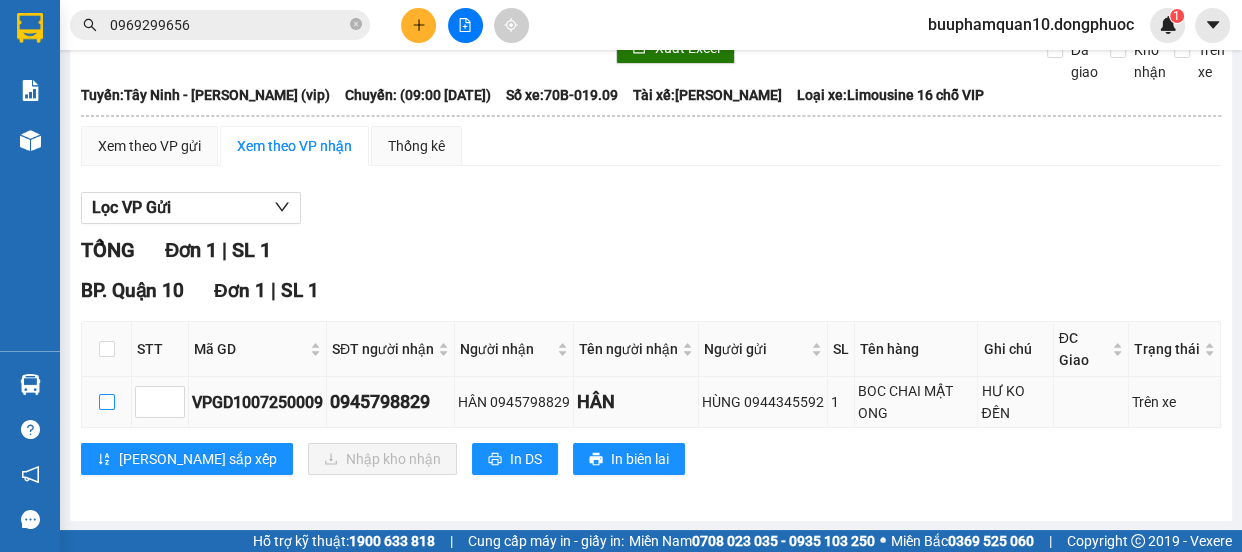 click at bounding box center [107, 402] 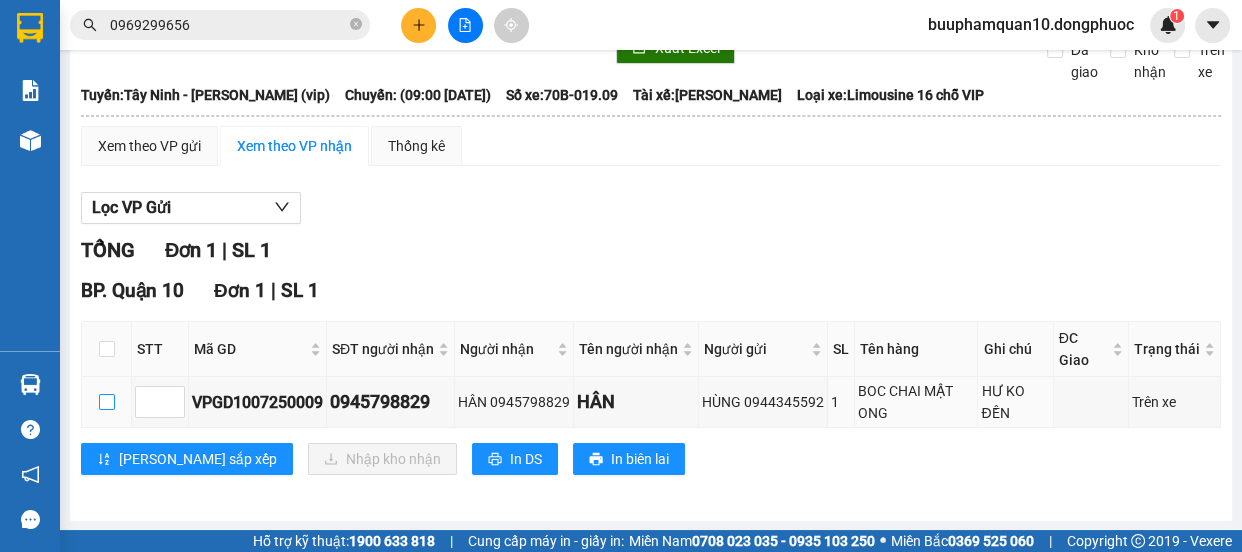 checkbox on "true" 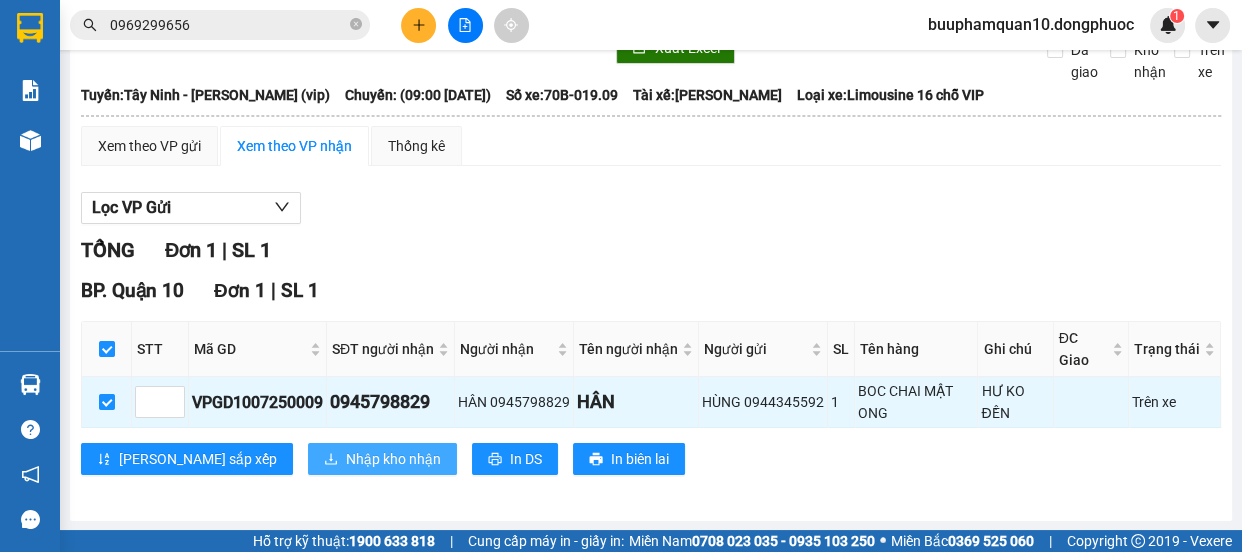 click on "Nhập kho nhận" at bounding box center (393, 459) 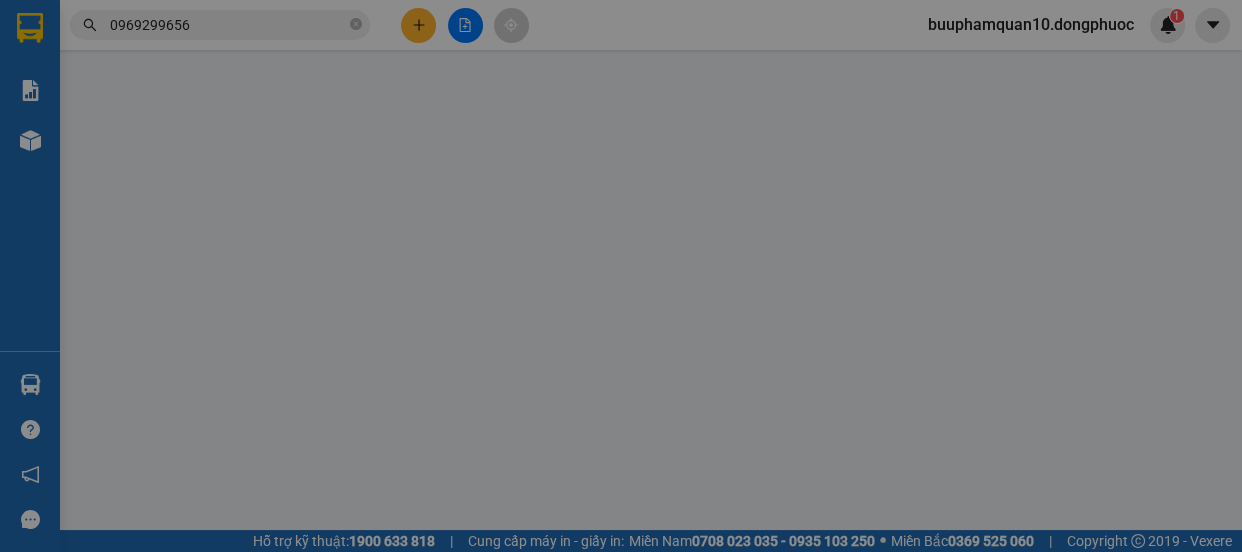 scroll, scrollTop: 0, scrollLeft: 0, axis: both 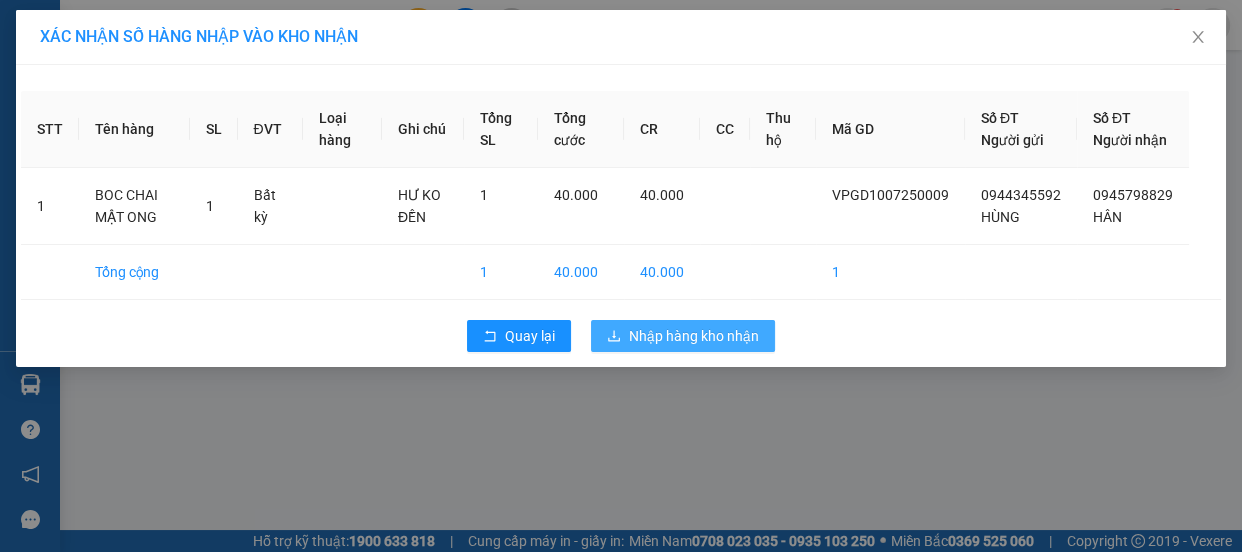 click on "Nhập hàng kho nhận" at bounding box center [694, 336] 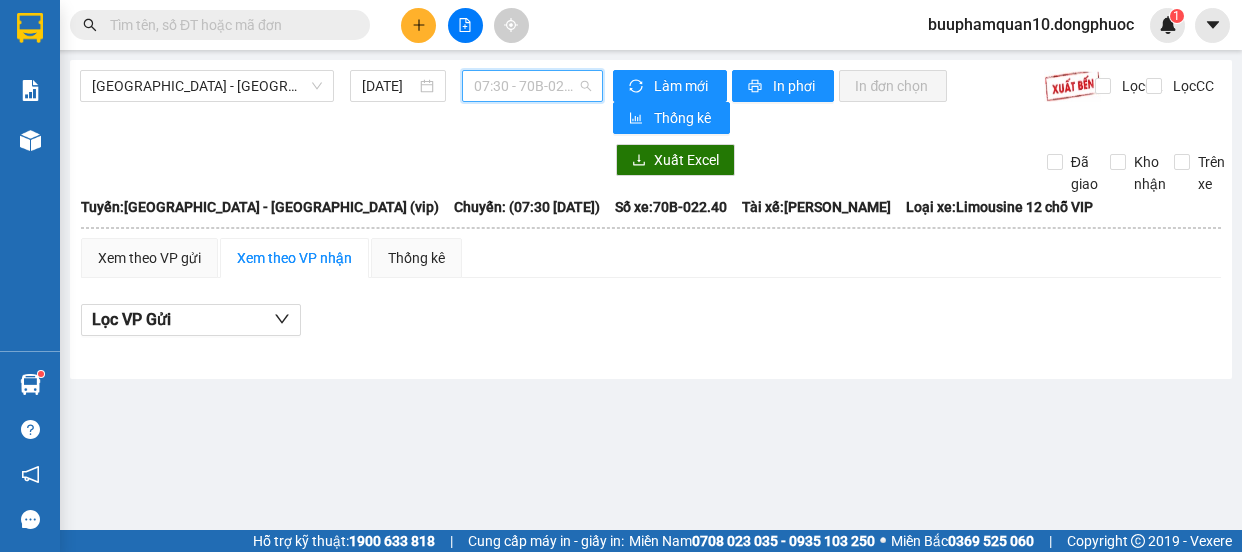 scroll, scrollTop: 0, scrollLeft: 0, axis: both 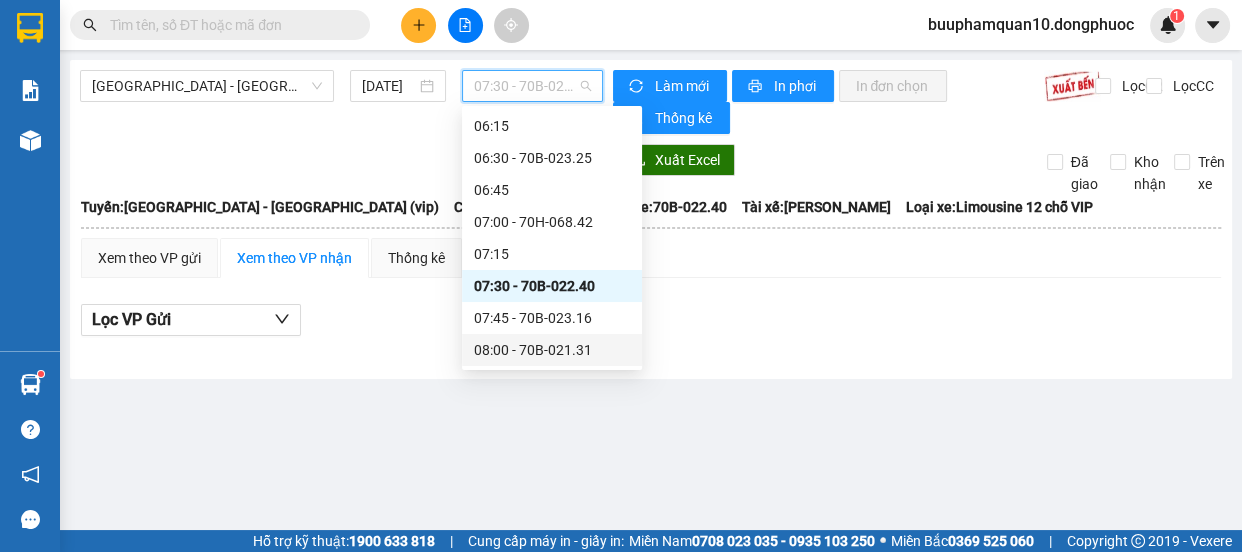 click on "Chọn chuyến 04:30     - 70B-022.73  04:45     05:00     - 70B-023.88  05:15     05:30     - 70B-023.93  05:45     06:00     - 70B-023.99  06:15     06:30     - 70B-023.25  06:45     07:00     - 70H-068.42  07:15     07:30     - 70B-022.40  07:45     - 70B-023.16  08:00     - 70B-021.31  08:15     08:30     - 70H-069.36  08:45     09:00     - 70B-018.64  09:15     09:30     - 70B-021.09  09:45     - 70B-021.33  10:00     - 50F-018.07  10:15     10:30     10:45     11:00     11:15     11:30     11:45     12:00     12:15     12:30     12:45     13:00     13:15     13:30     13:45     14:00     14:15     14:30     14:45     15:00     15:15     15:30     15:45     16:00     16:15     16:30     16:45     17:00     17:15     17:30     17:45     18:00     18:15     18:30     18:45     19:00     19:15     19:30     20:00     20:45     21:00" at bounding box center (552, 238) 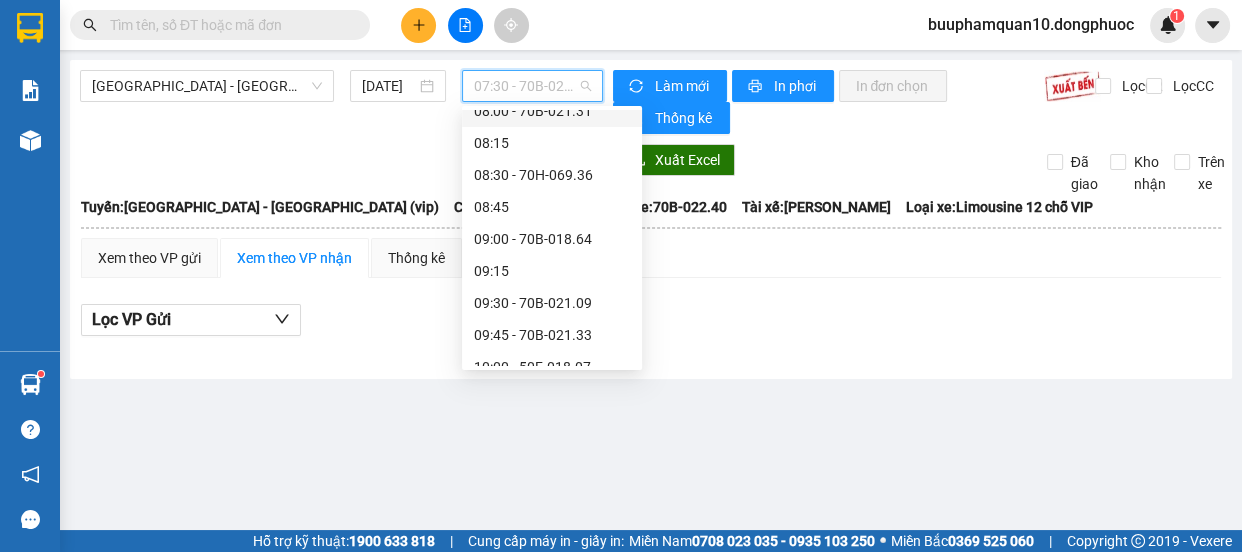 scroll, scrollTop: 510, scrollLeft: 0, axis: vertical 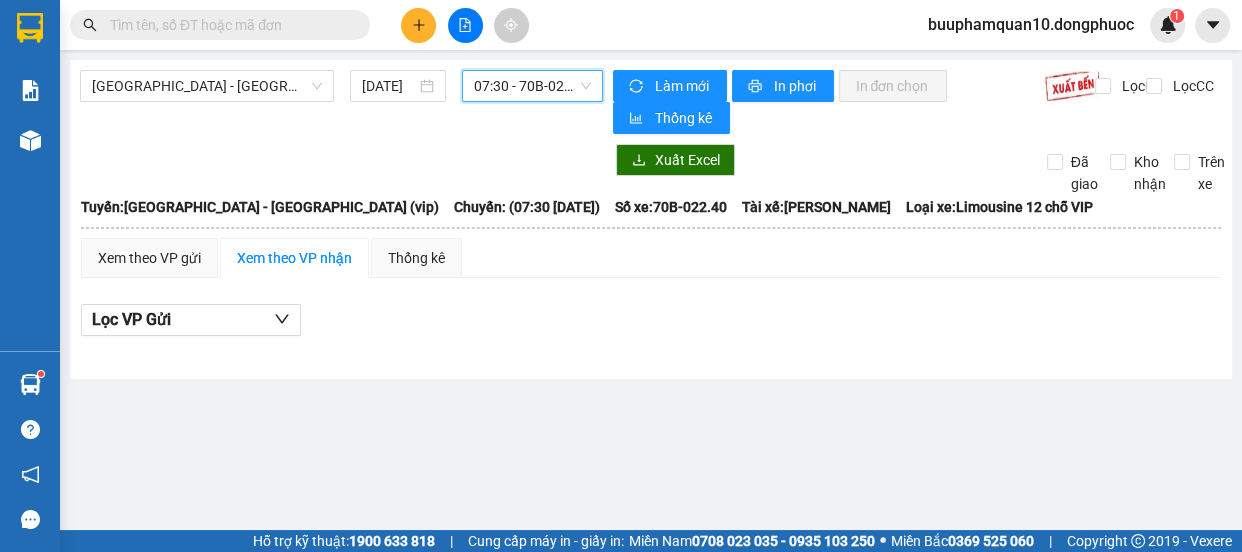 click on "07:30     - 70B-022.40" at bounding box center (532, 86) 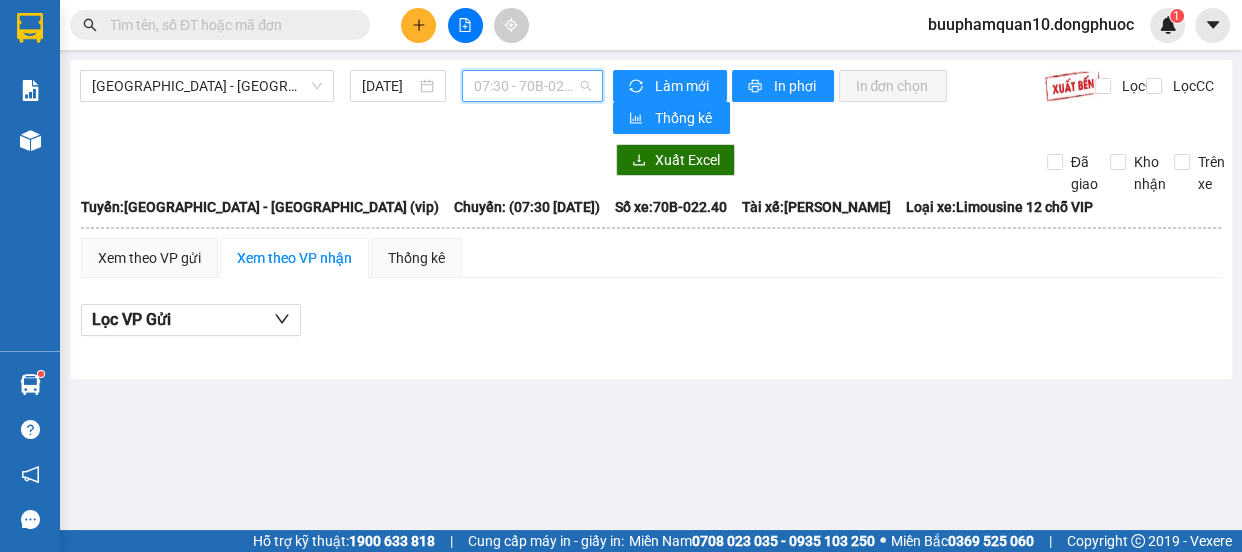 scroll, scrollTop: 416, scrollLeft: 0, axis: vertical 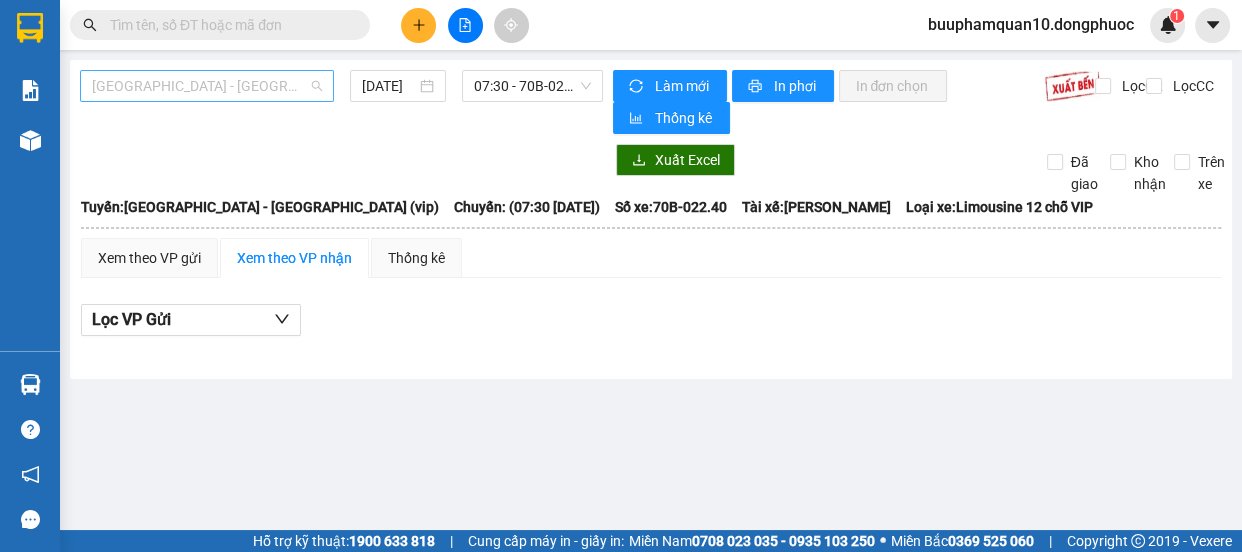 click on "[GEOGRAPHIC_DATA] - [GEOGRAPHIC_DATA] (vip)" at bounding box center [207, 86] 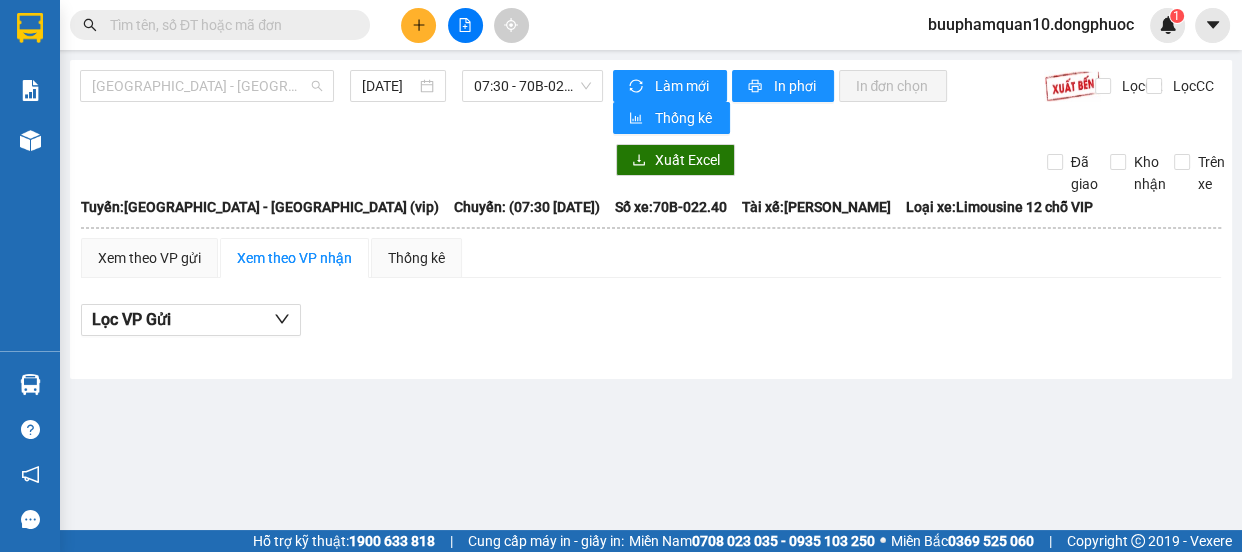 scroll, scrollTop: 287, scrollLeft: 0, axis: vertical 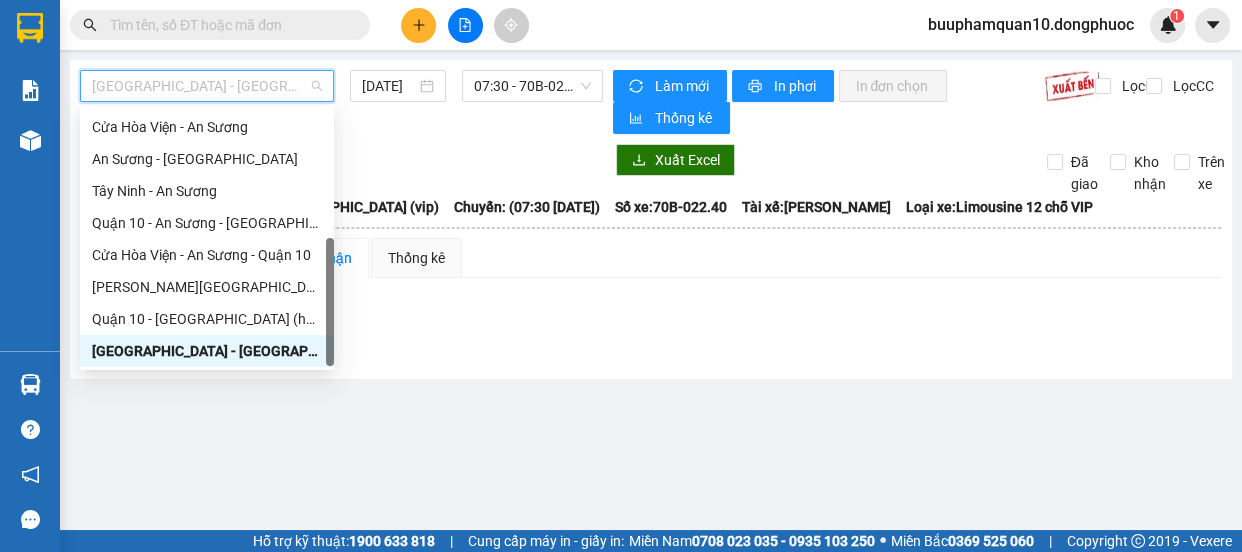 click on "[GEOGRAPHIC_DATA] - [GEOGRAPHIC_DATA] (vip)" at bounding box center (207, 351) 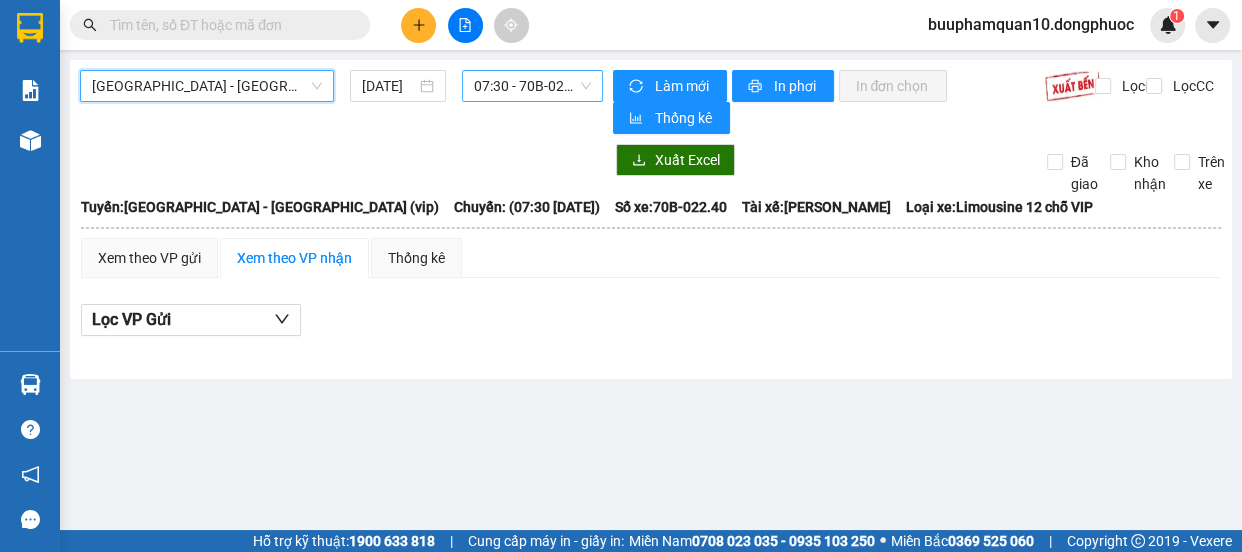 click on "07:30     - 70B-022.40" at bounding box center (532, 86) 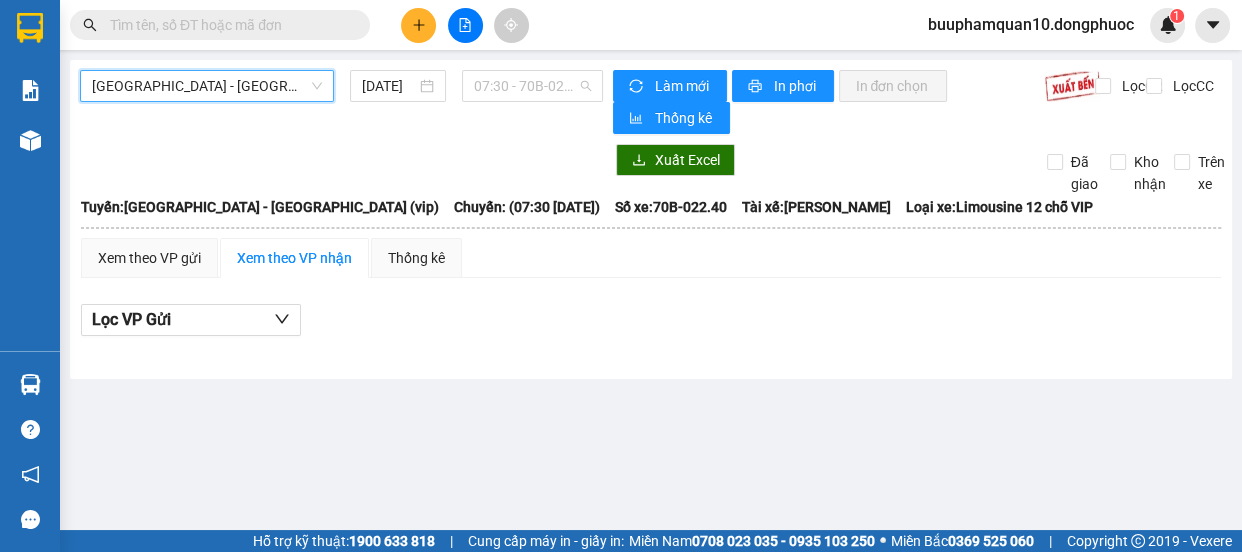 scroll, scrollTop: 191, scrollLeft: 0, axis: vertical 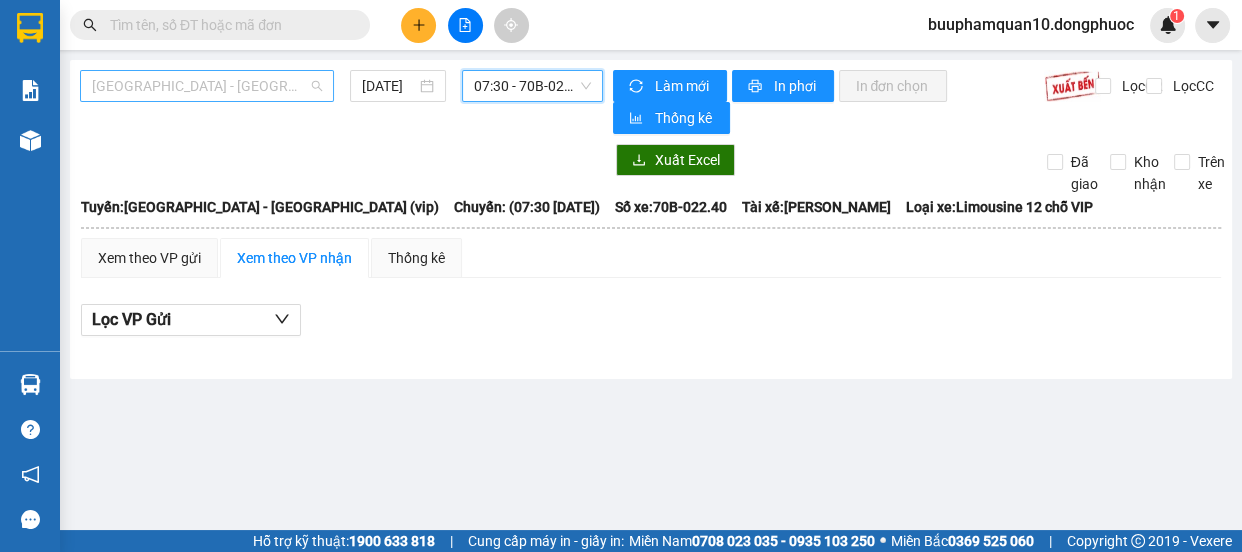click on "[GEOGRAPHIC_DATA] - [GEOGRAPHIC_DATA] (vip)" at bounding box center (207, 86) 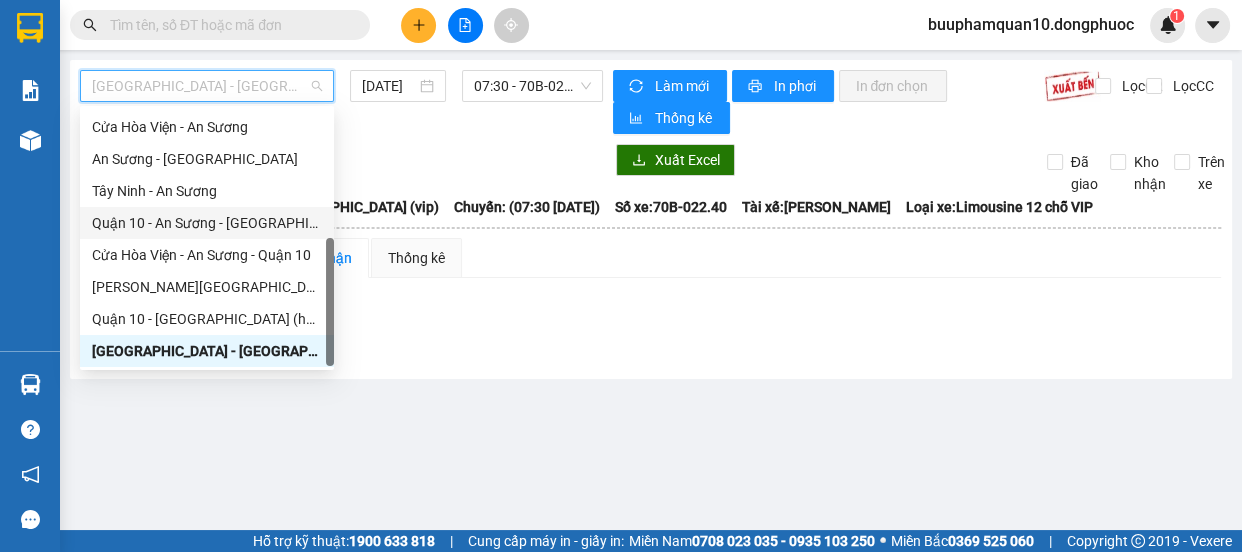 click on "Quận 10 - An Sương - [GEOGRAPHIC_DATA]" at bounding box center [207, 223] 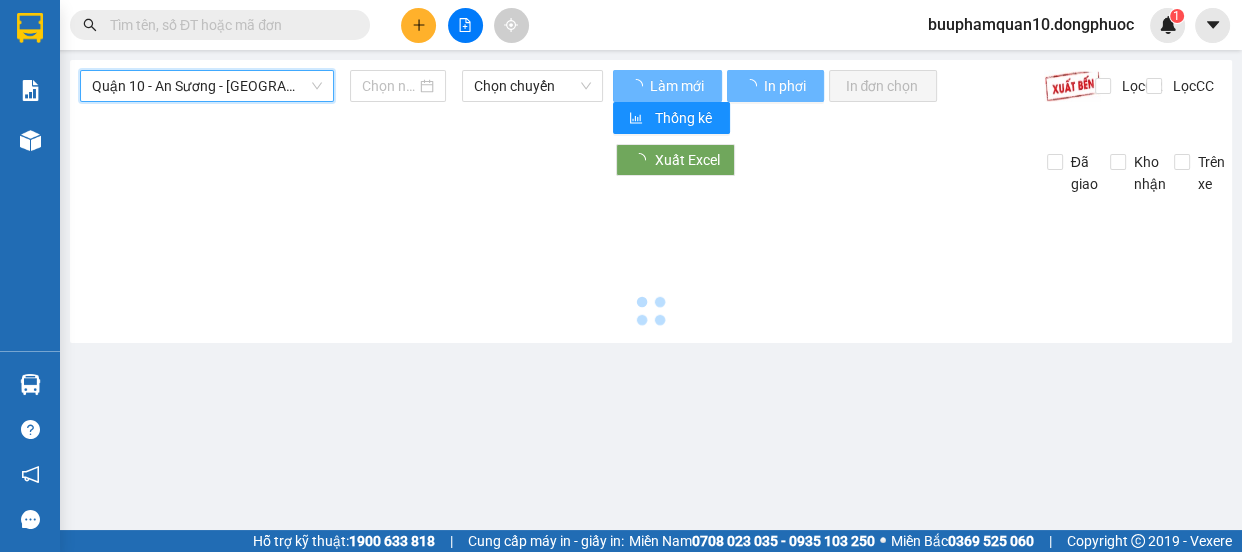 type on "[DATE]" 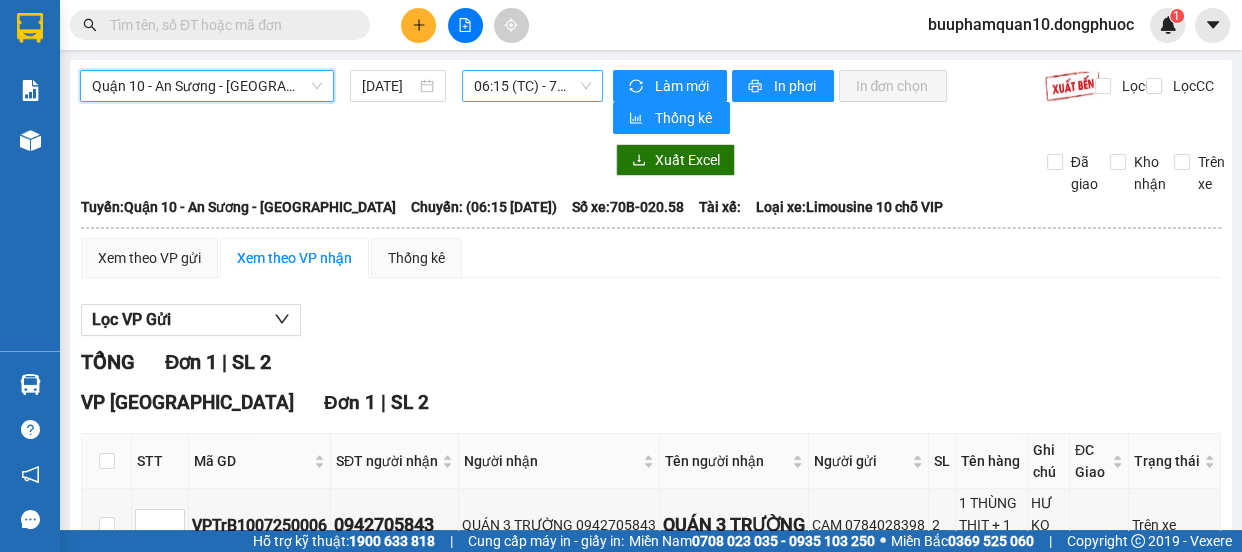 click on "06:15   (TC)   - 70B-020.58" at bounding box center (532, 86) 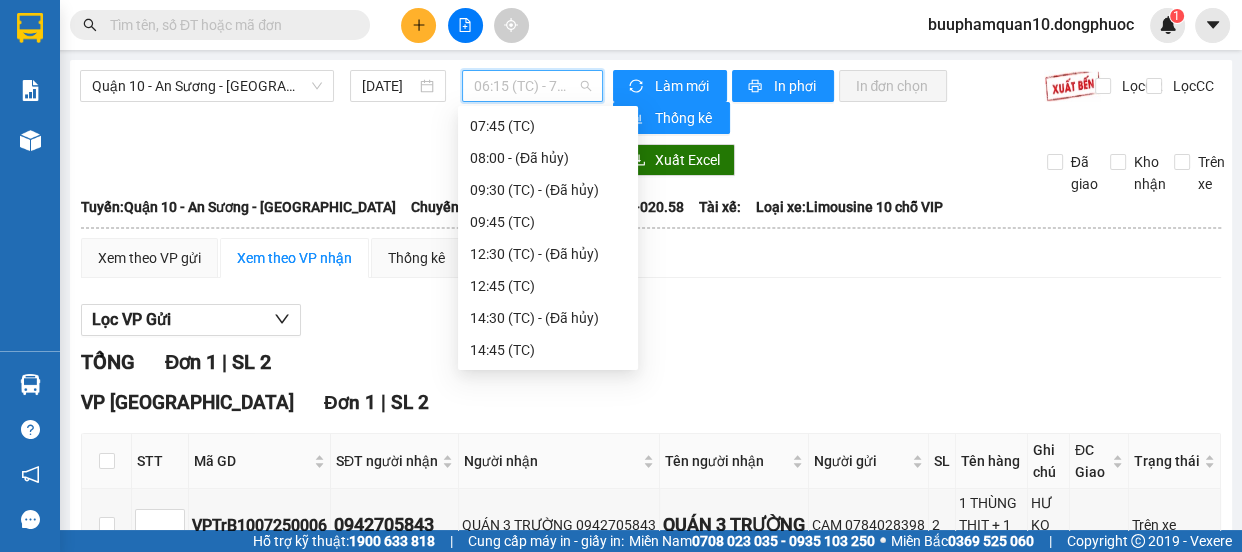 scroll, scrollTop: 0, scrollLeft: 0, axis: both 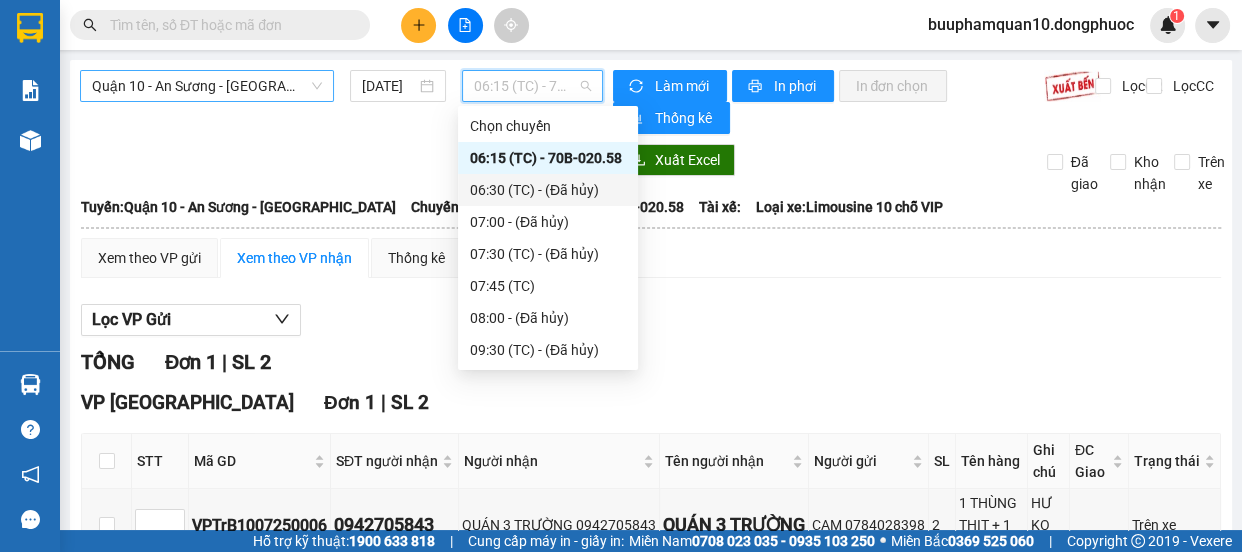 click on "Quận 10 - An Sương - [GEOGRAPHIC_DATA]" at bounding box center [207, 86] 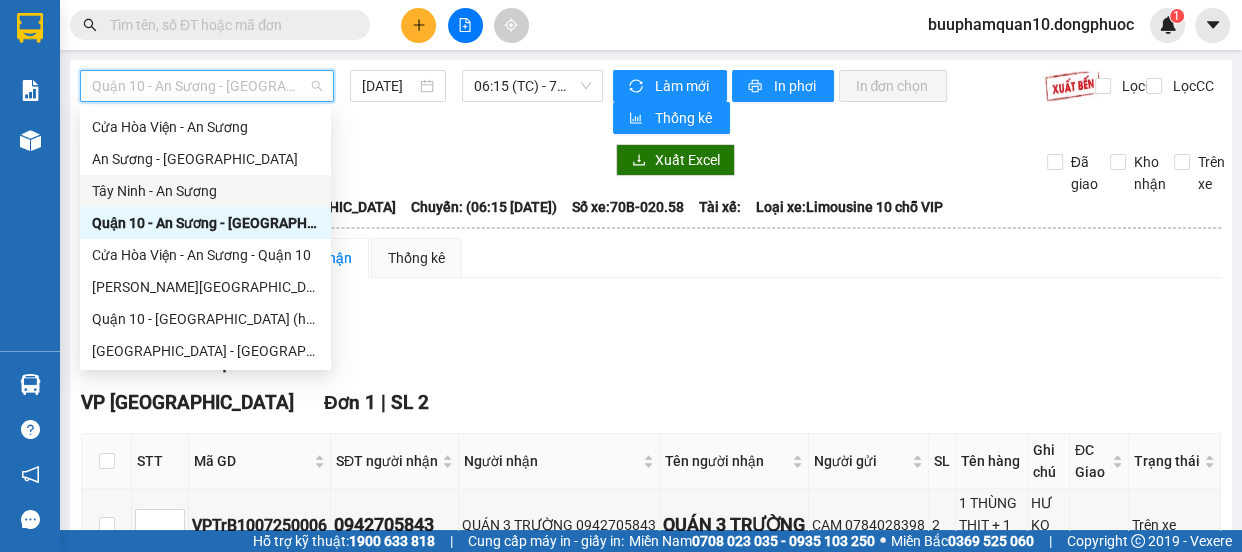 scroll, scrollTop: 0, scrollLeft: 0, axis: both 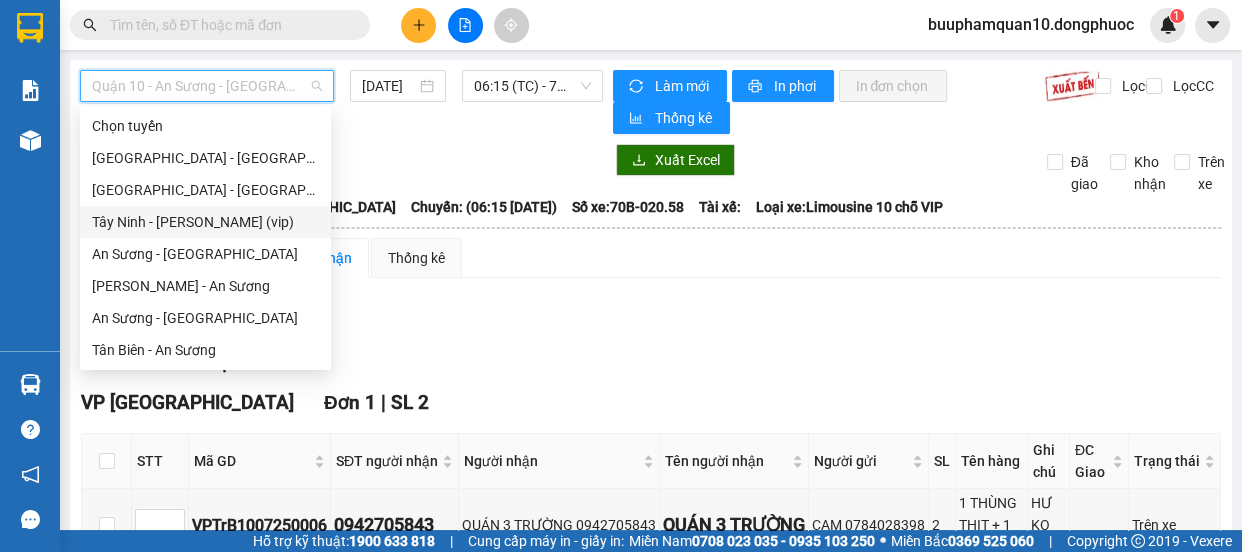 click on "Tây Ninh - [PERSON_NAME] (vip)" at bounding box center [205, 222] 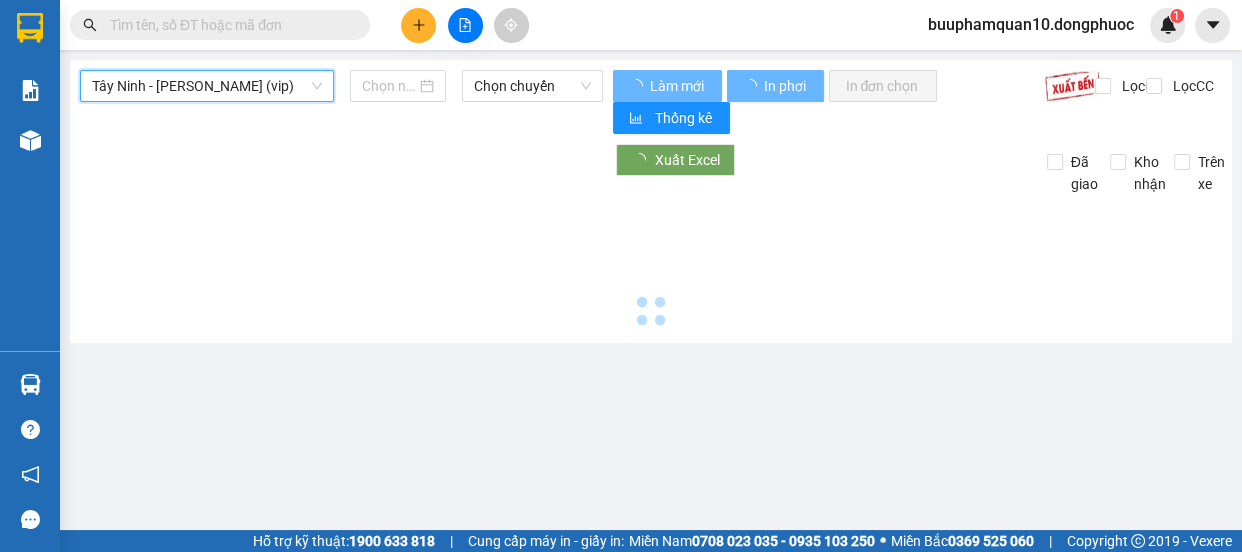 type on "[DATE]" 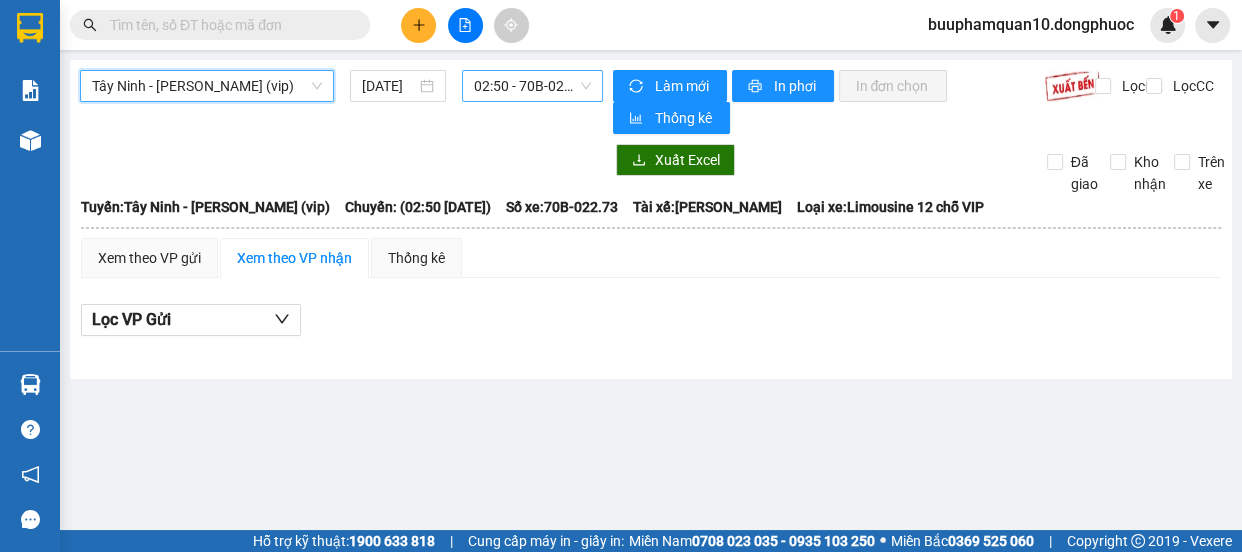 click on "02:50     - 70B-022.73" at bounding box center [532, 86] 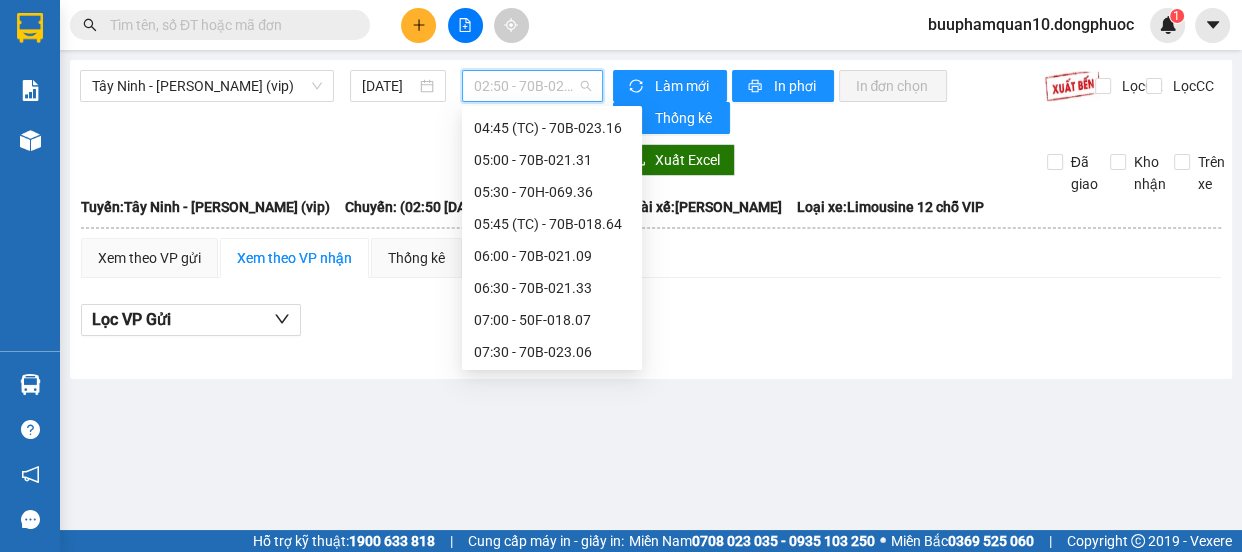 scroll, scrollTop: 0, scrollLeft: 0, axis: both 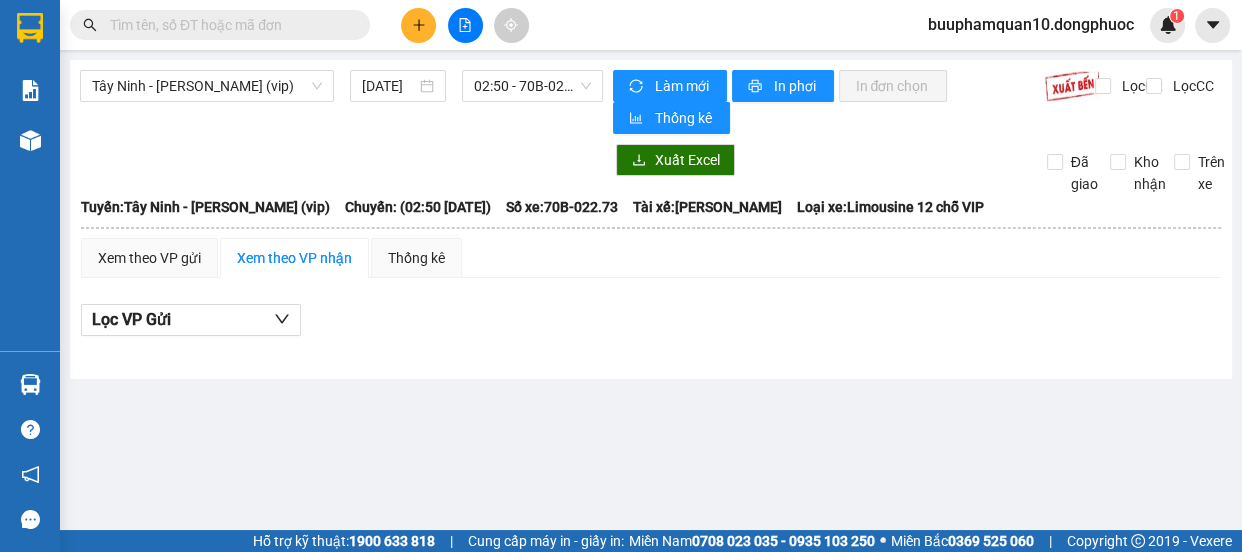 click on "Tây Ninh - [PERSON_NAME] (vip) [DATE] 02:50     - 70B-022.73  Làm mới In phơi In đơn chọn Thống kê Lọc  CR Lọc  CC Xuất Excel Đã giao Kho nhận Trên xe [GEOGRAPHIC_DATA]   19001152   Bến xe [GEOGRAPHIC_DATA], 01 Võ Văn Truyện, KP 1, Phường 2 08:40 [DATE] [GEOGRAPHIC_DATA]:  [GEOGRAPHIC_DATA] (vip) [GEOGRAPHIC_DATA]:   (02:50 [DATE]) Tài xế:  Tạ Hữu Đức   Số xe:  70B-022.73 Loại xe:  Limousine 12 chỗ VIP [GEOGRAPHIC_DATA]:  [GEOGRAPHIC_DATA] - [GEOGRAPHIC_DATA] (vip) [GEOGRAPHIC_DATA]:   (02:50 [DATE]) Số xe:  70B-022.73 Tài xế:  Tạ Hữu Đức Loại xe:  Limousine 12 chỗ VIP Xem theo VP gửi Xem theo VP nhận Thống kê Lọc VP Gửi Cước rồi :   0  VNĐ Chưa cước :   0  VNĐ Thu hộ:  0  VNĐ Đồng Phước   19001152   [GEOGRAPHIC_DATA], 01 Võ Văn Truyện, KP 1, Phường 2 BP. Quận 10  -  08:40 [DATE] [GEOGRAPHIC_DATA]:  [GEOGRAPHIC_DATA] - [GEOGRAPHIC_DATA] (vip) [GEOGRAPHIC_DATA]:   (02:50 [DATE]) Tài xế:  Tạ Hữu Đức   Số xe:  70B-022.73   Loại xe:  STT" at bounding box center [651, 219] 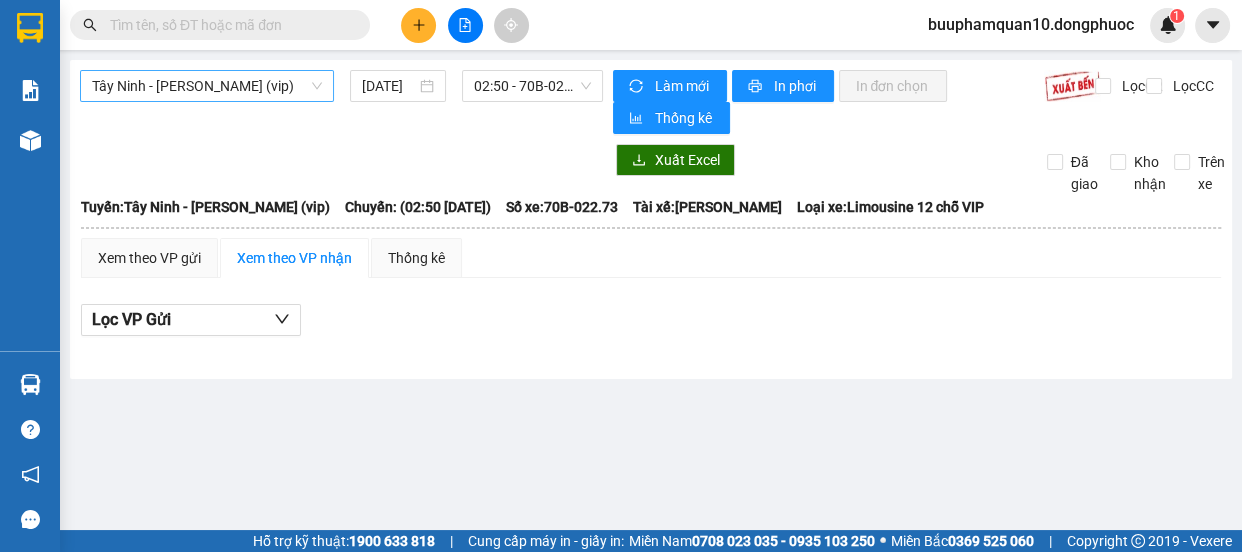 click on "Tây Ninh - [PERSON_NAME] (vip)" at bounding box center (207, 86) 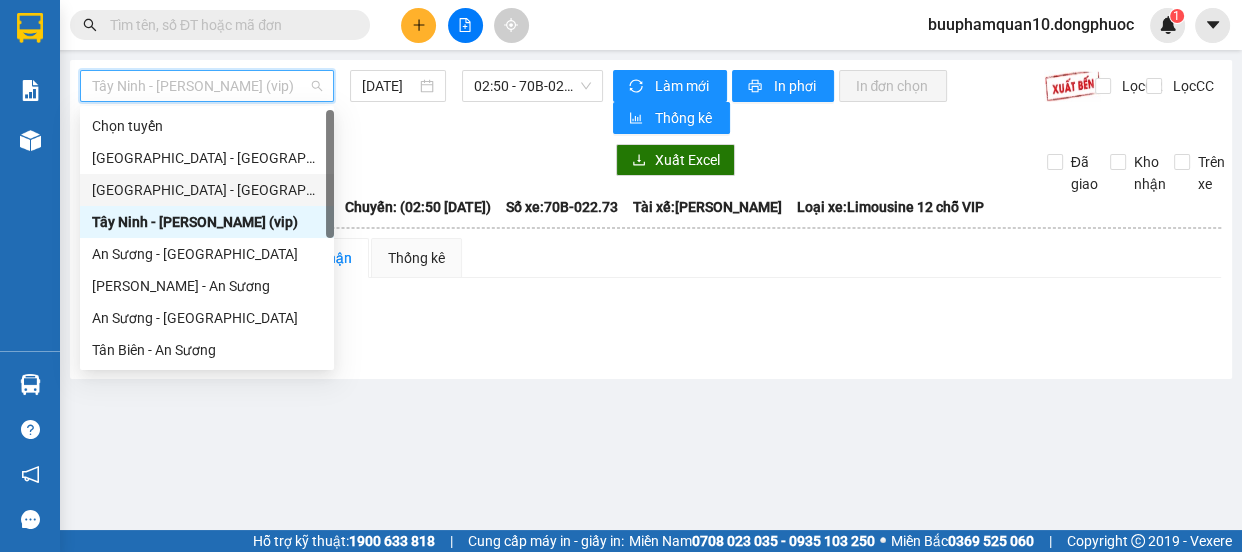 scroll, scrollTop: 287, scrollLeft: 0, axis: vertical 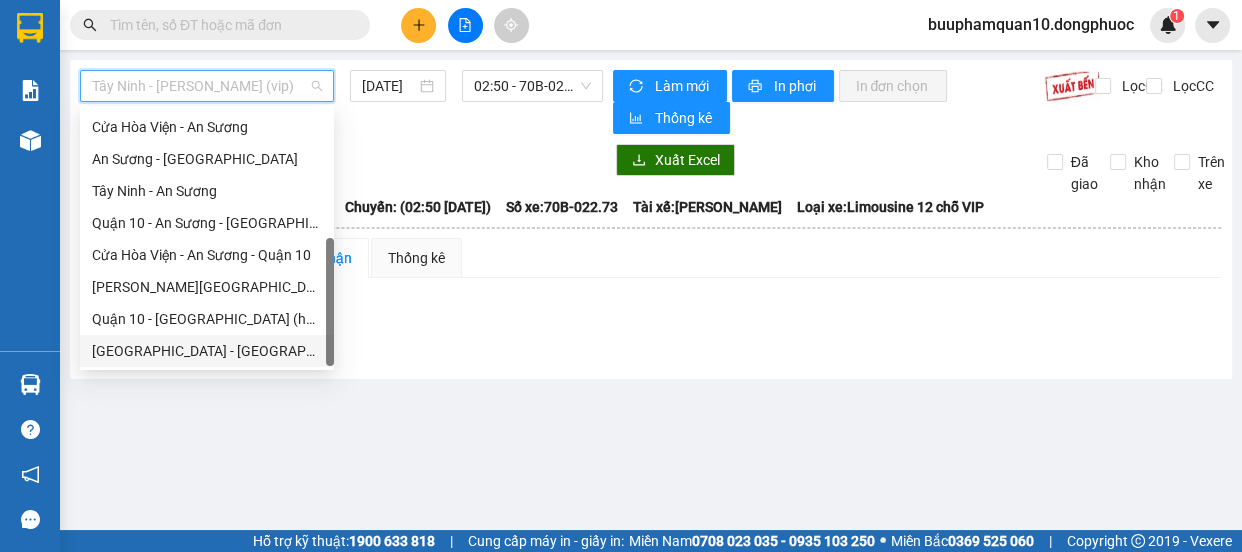 click on "[GEOGRAPHIC_DATA] - [GEOGRAPHIC_DATA] (vip)" at bounding box center [207, 351] 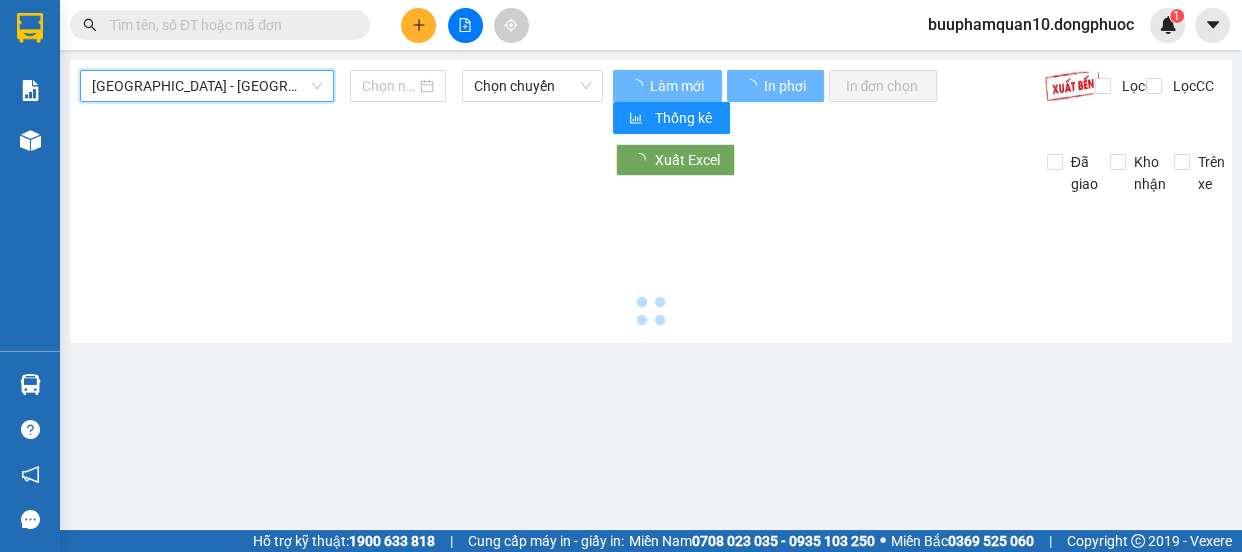 type on "[DATE]" 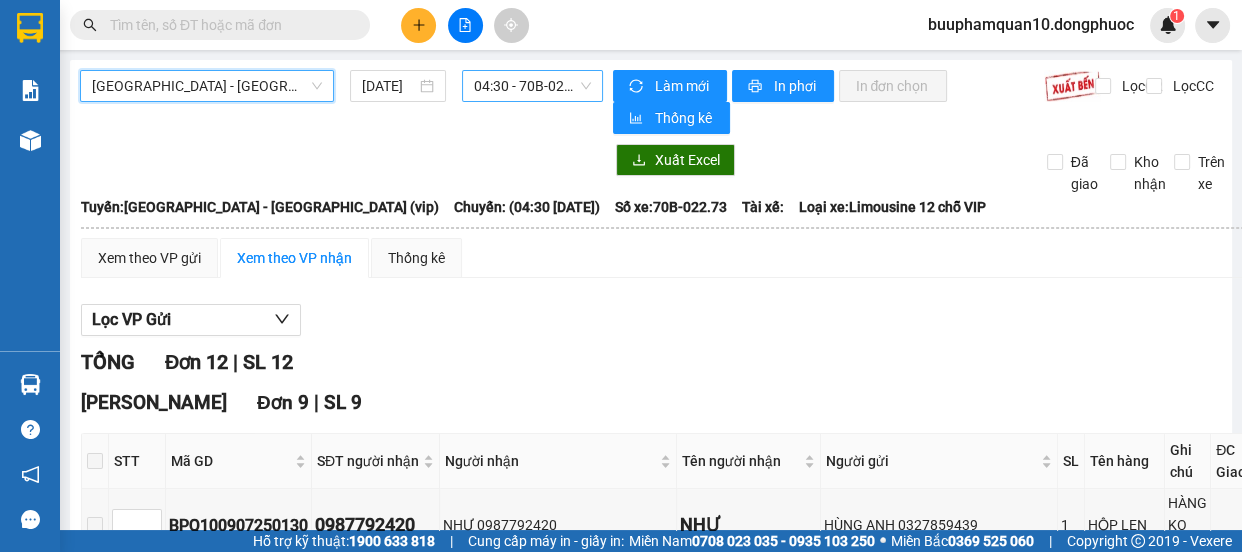click on "04:30     - 70B-022.73" at bounding box center [532, 86] 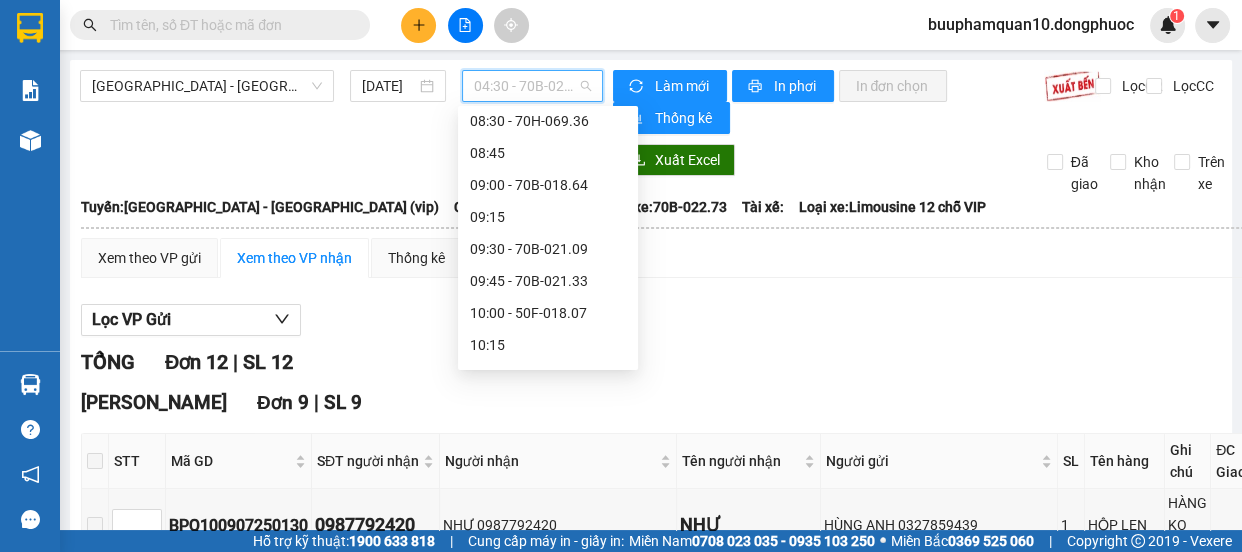 scroll, scrollTop: 565, scrollLeft: 0, axis: vertical 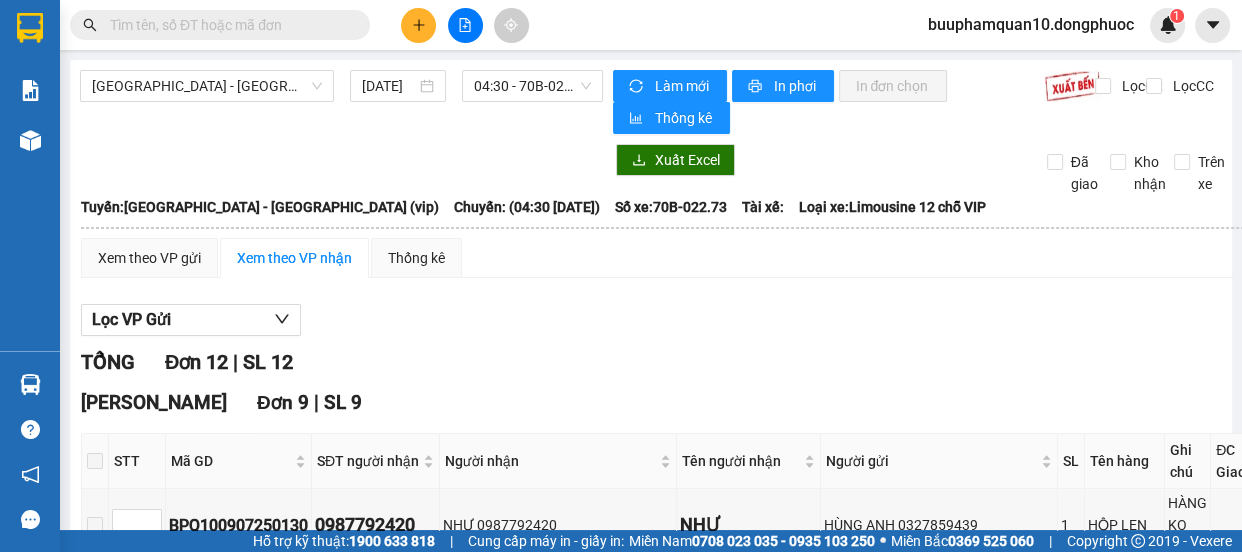 click at bounding box center (228, 25) 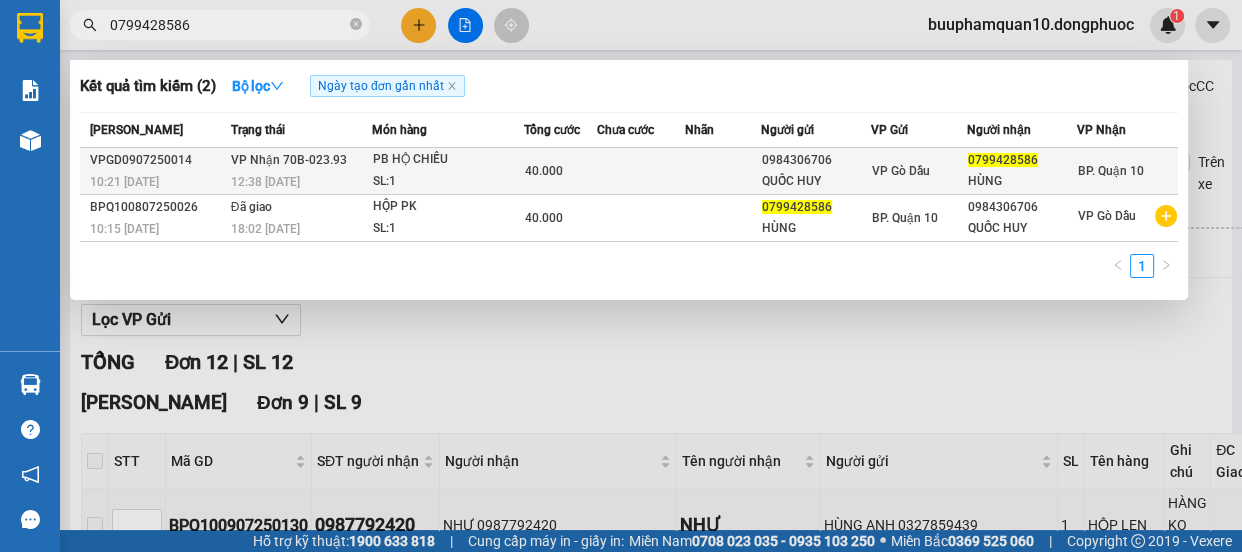 type on "0799428586" 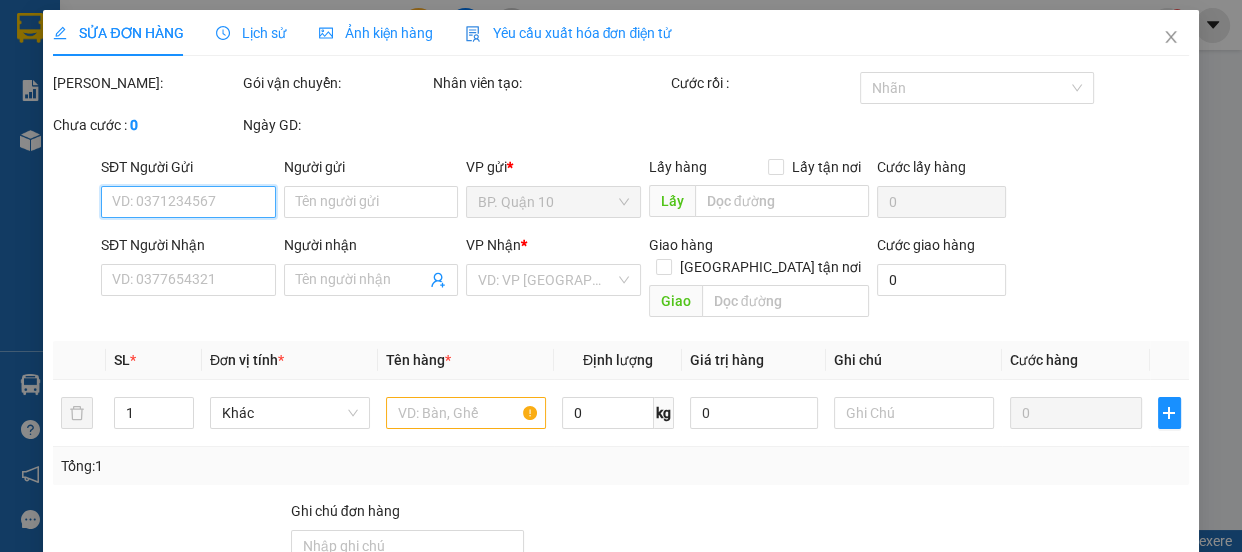type on "0984306706" 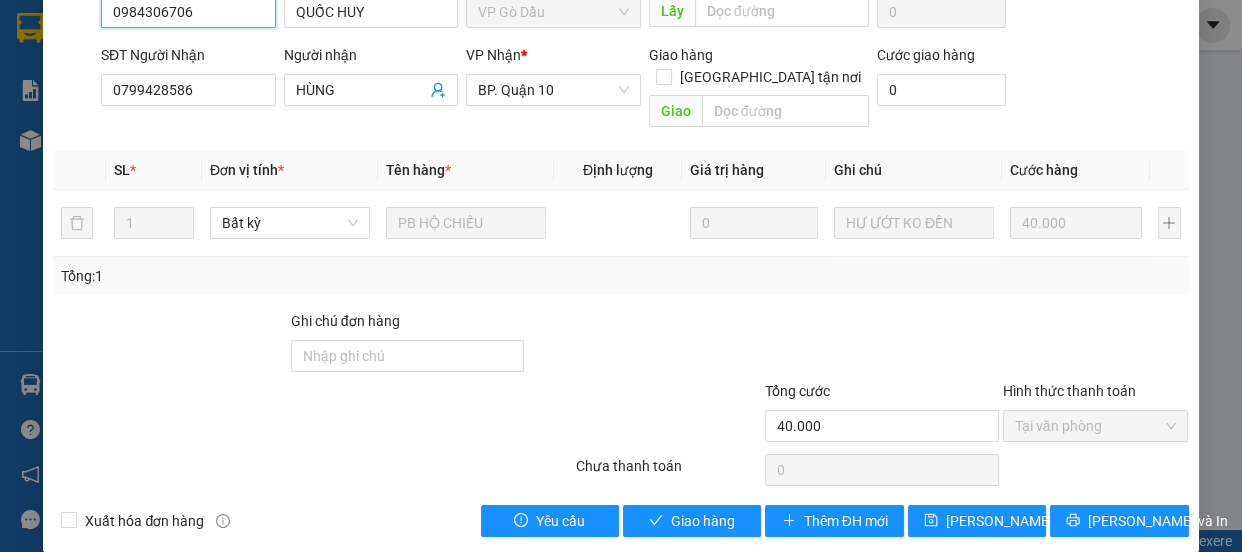 scroll, scrollTop: 213, scrollLeft: 0, axis: vertical 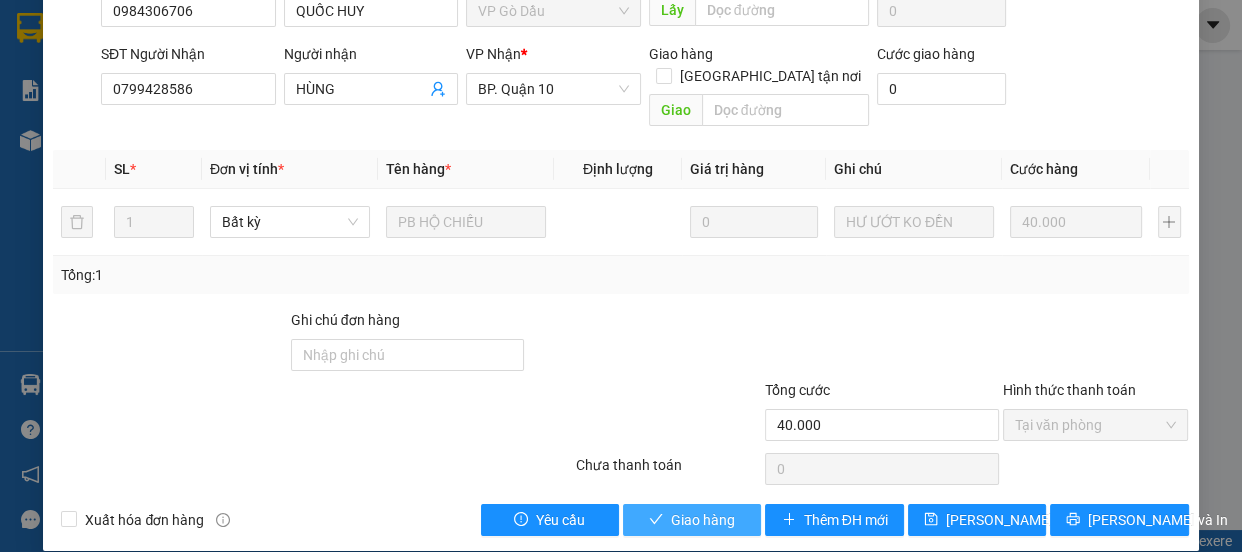 click on "Giao hàng" at bounding box center [703, 520] 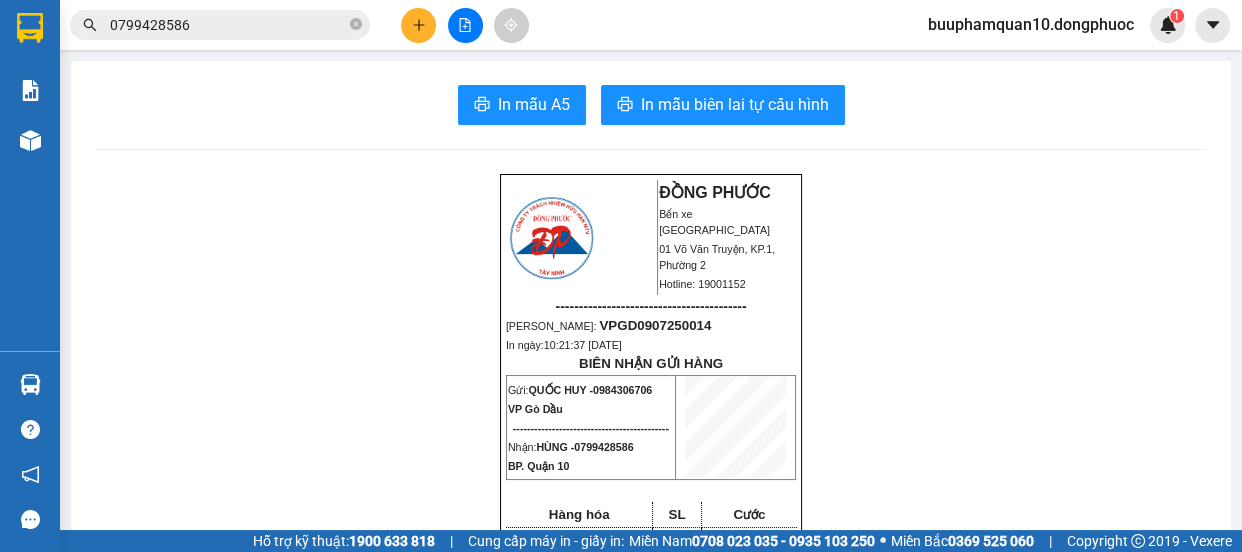 click on "0799428586" at bounding box center [228, 25] 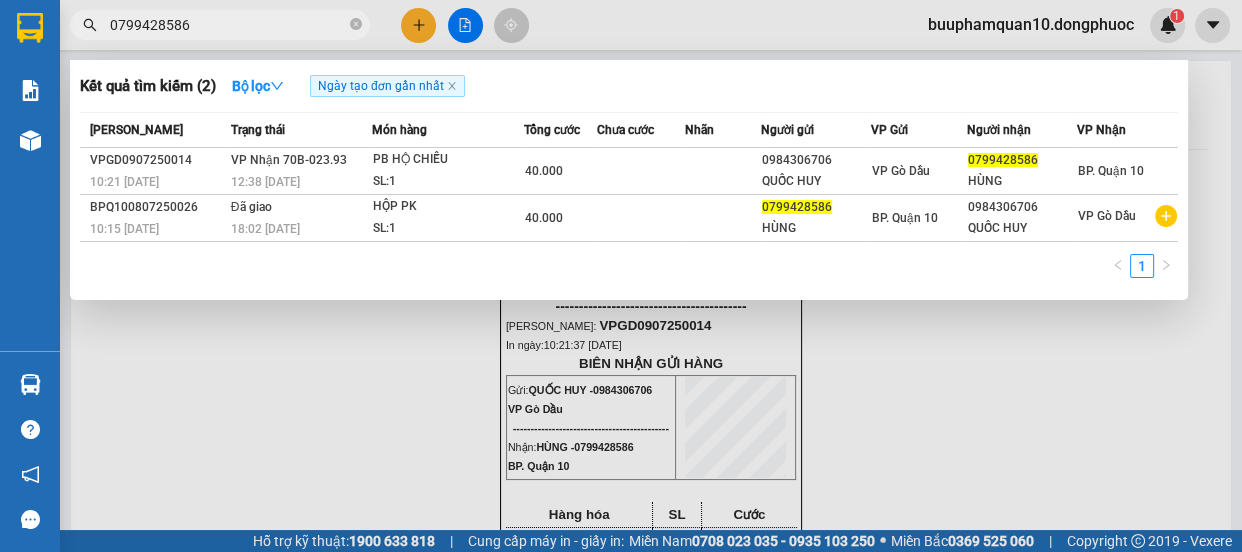 drag, startPoint x: 223, startPoint y: 33, endPoint x: 253, endPoint y: 37, distance: 30.265491 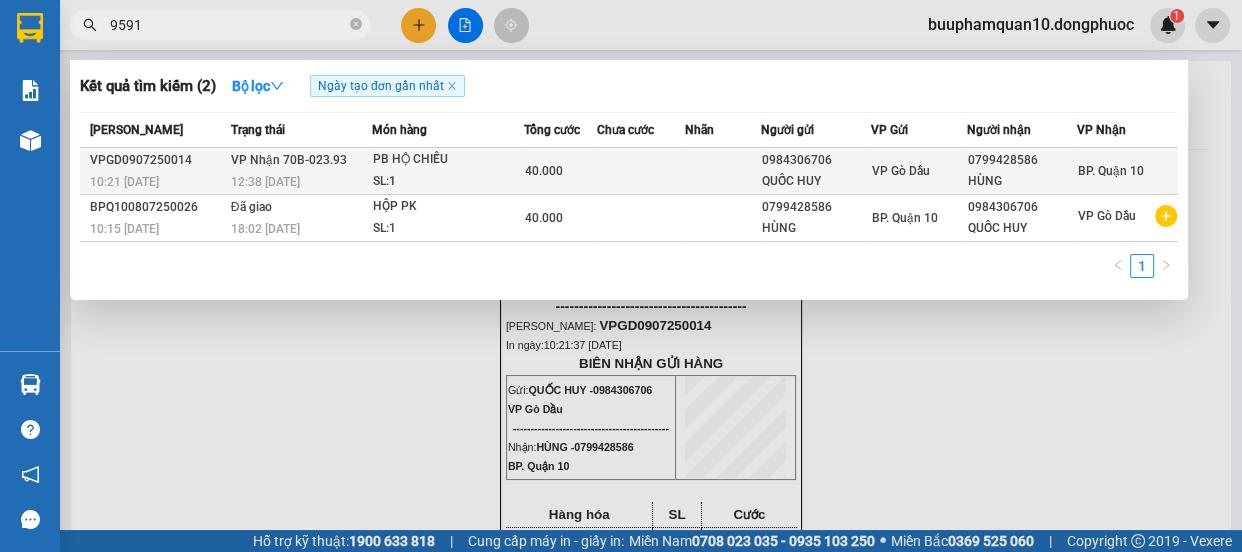 type on "9591" 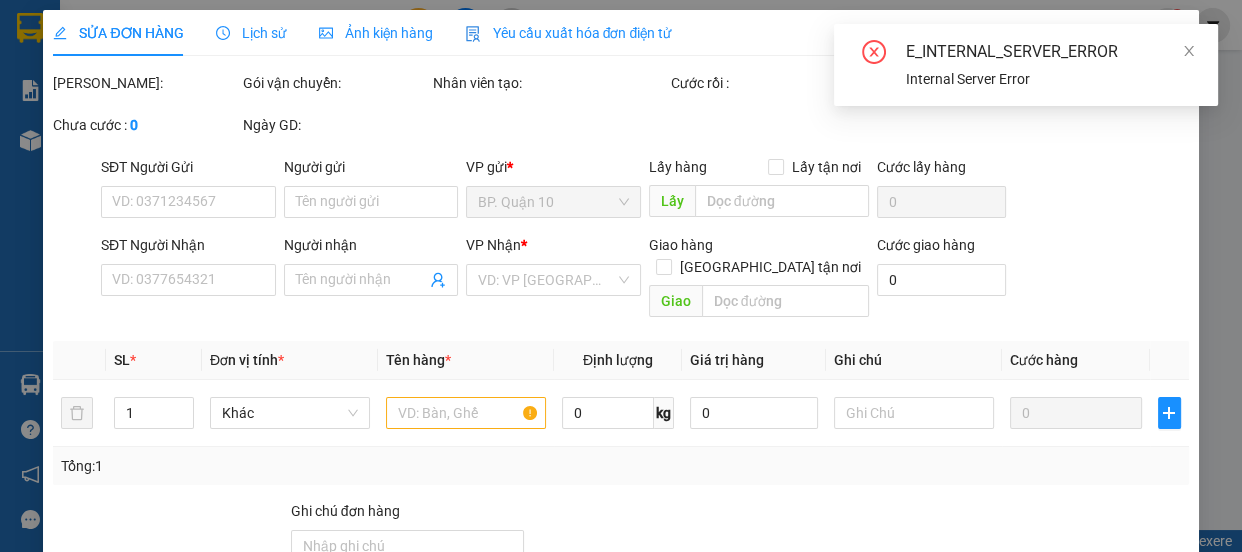 click on "E_INTERNAL_SERVER_ERROR" at bounding box center (1050, 52) 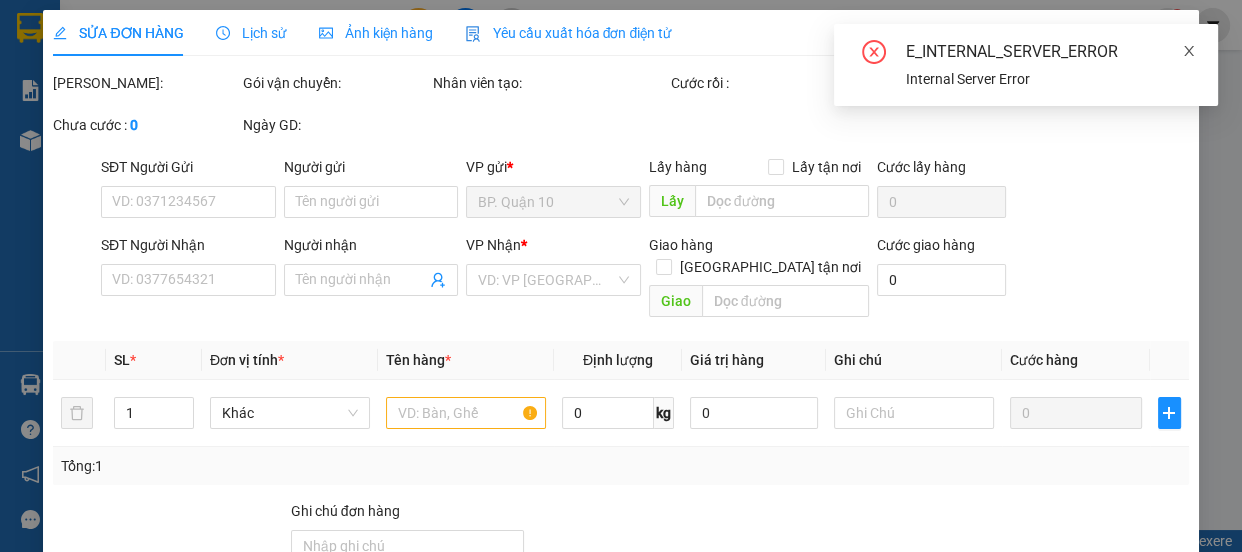 click 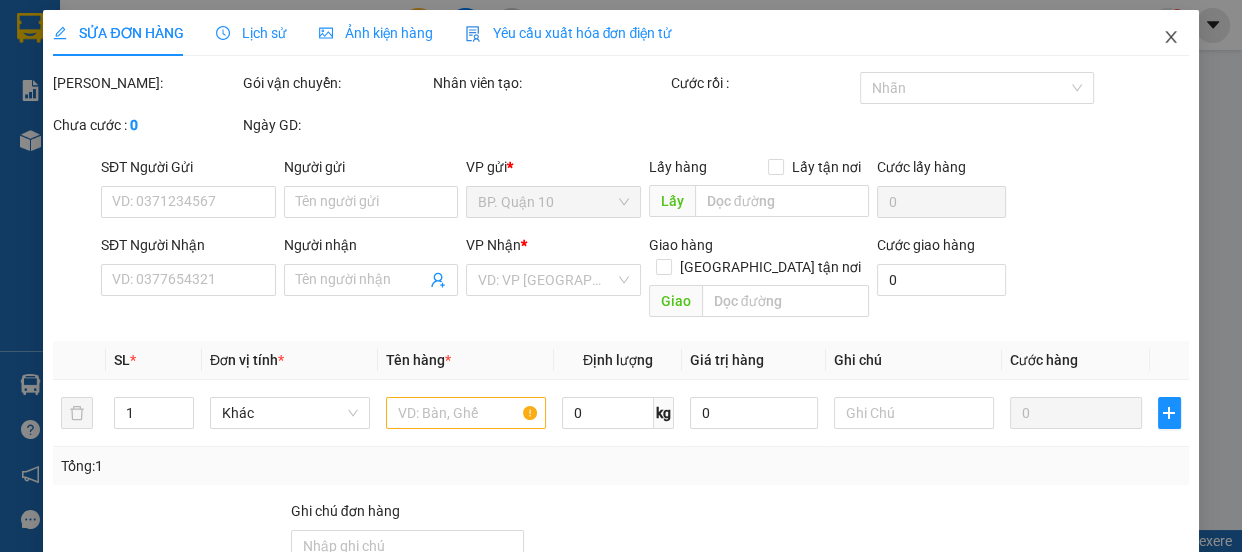 click 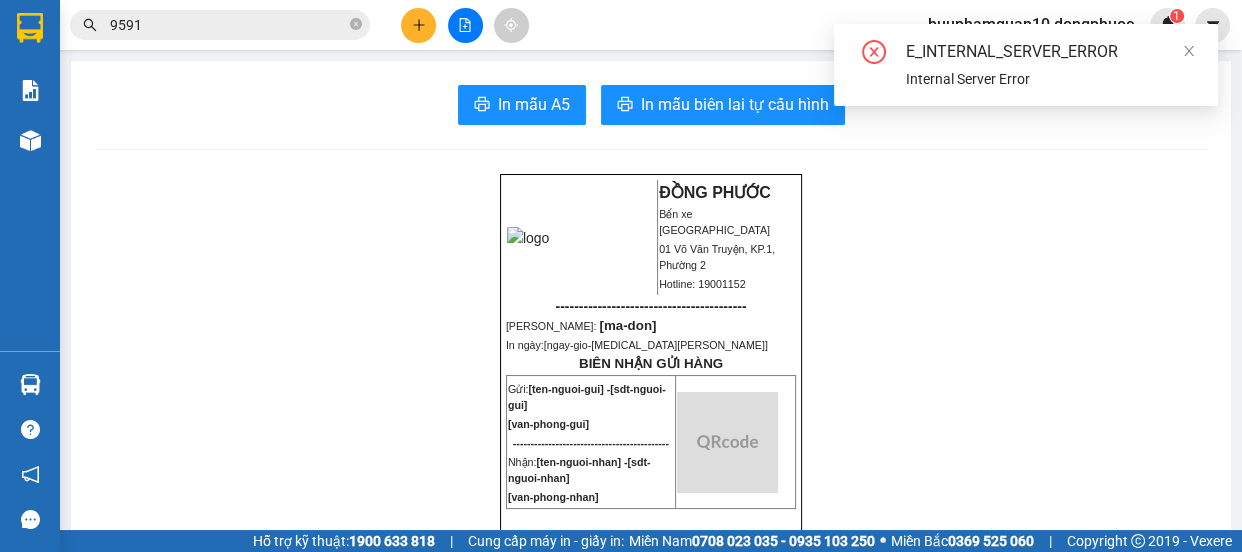 click on "9591" at bounding box center (228, 25) 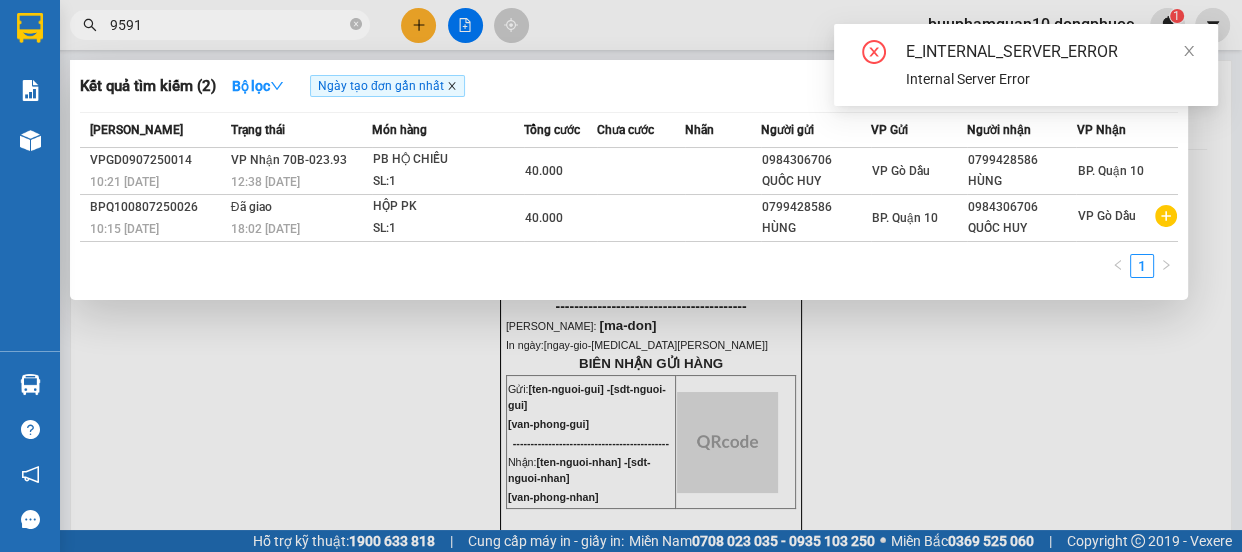 click 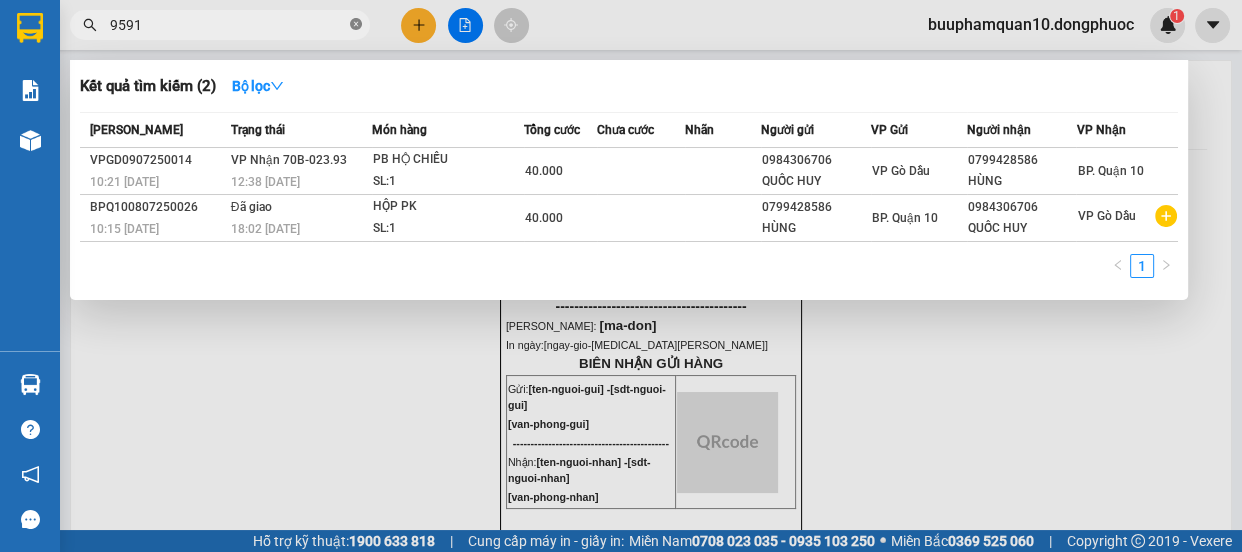 drag, startPoint x: 355, startPoint y: 24, endPoint x: 310, endPoint y: 37, distance: 46.840153 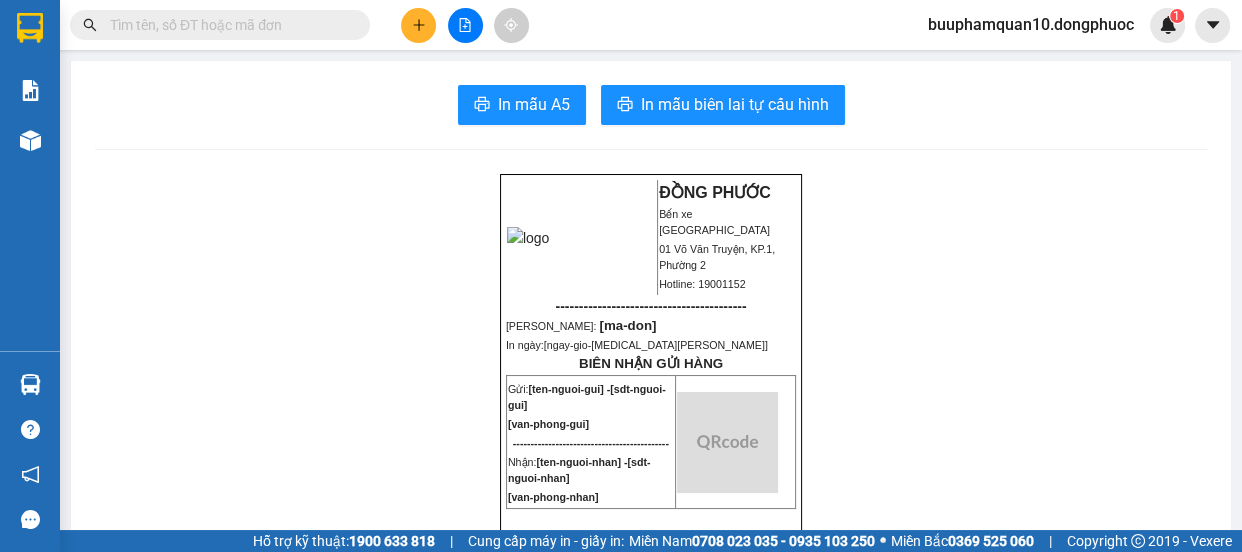 click at bounding box center (220, 25) 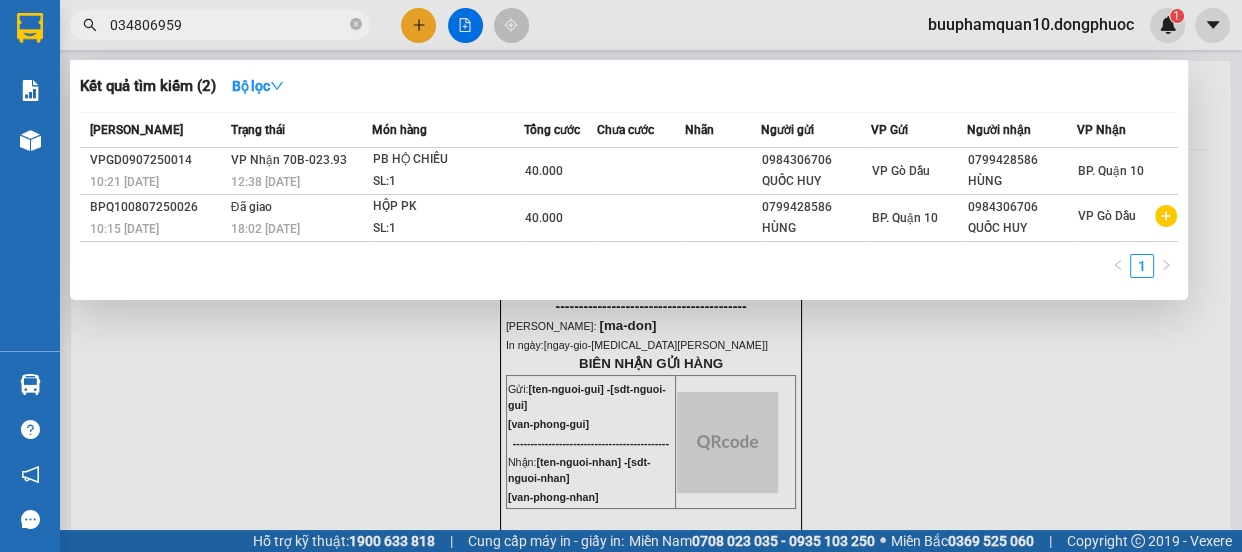 type on "0348069591" 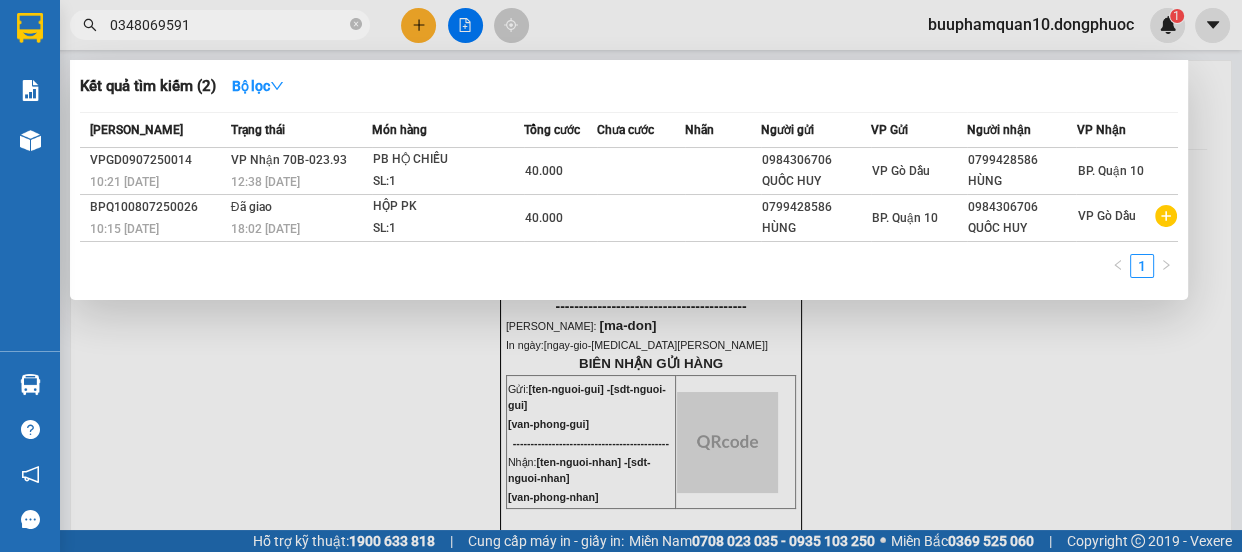 click on "0348069591" at bounding box center [228, 25] 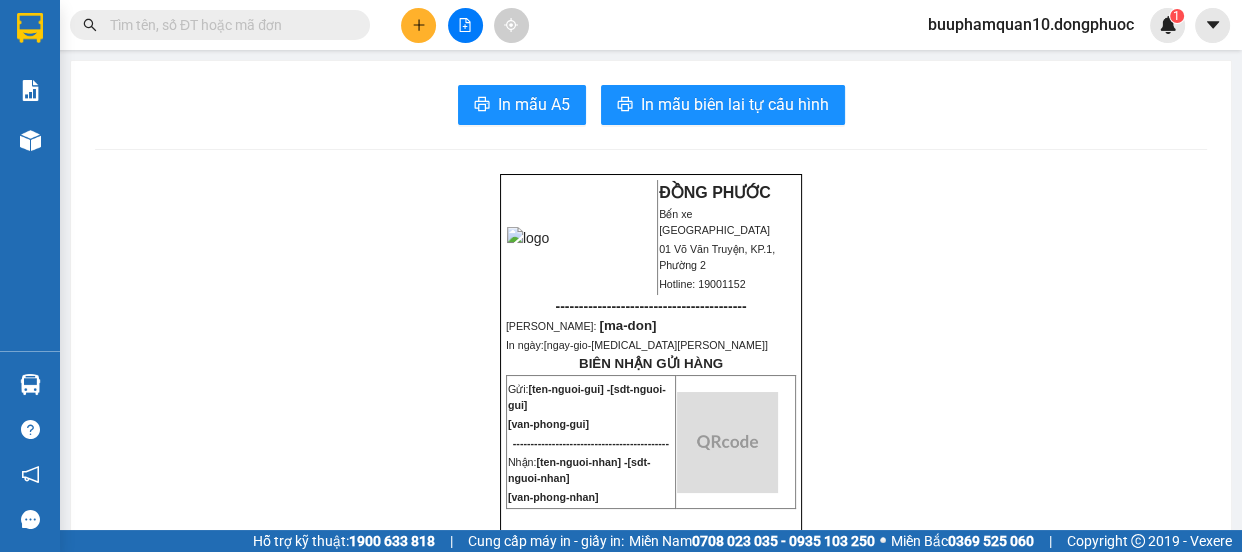 click at bounding box center [228, 25] 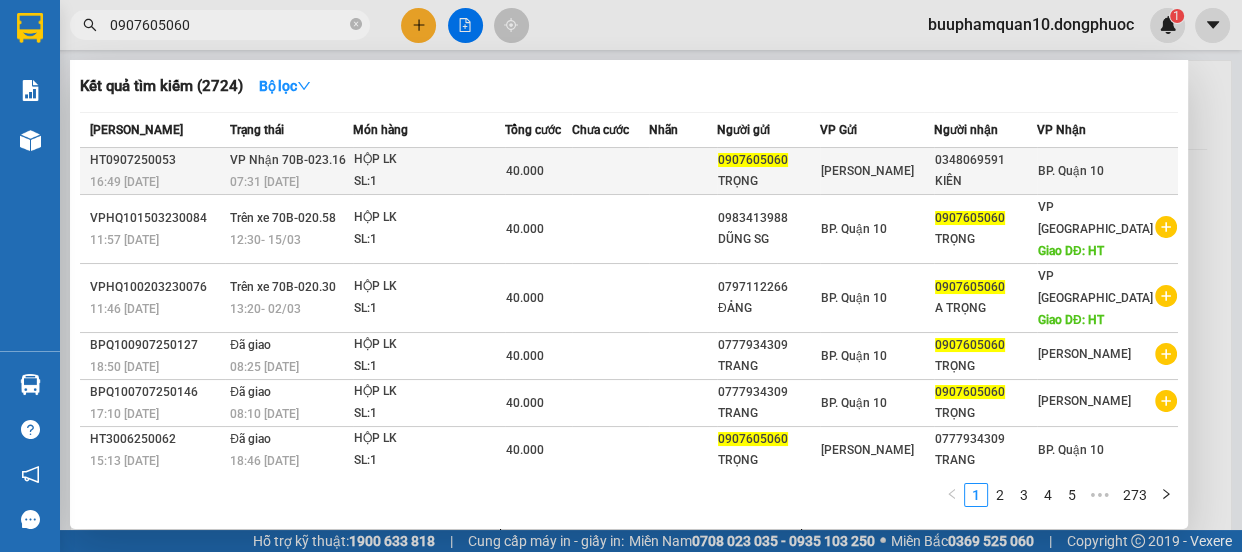 type on "0907605060" 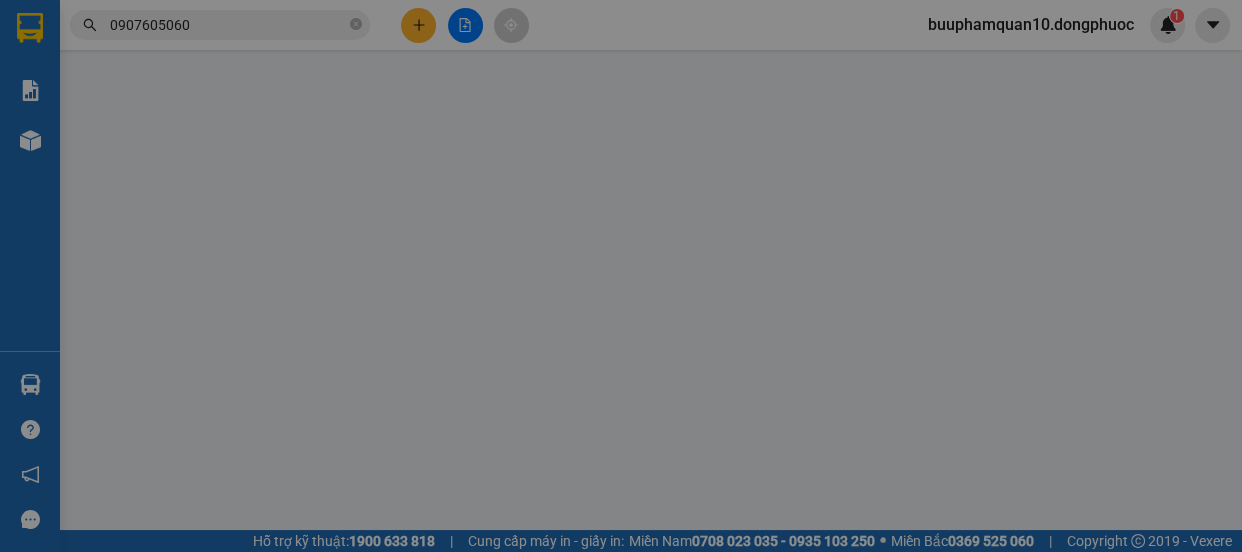 type on "0907605060" 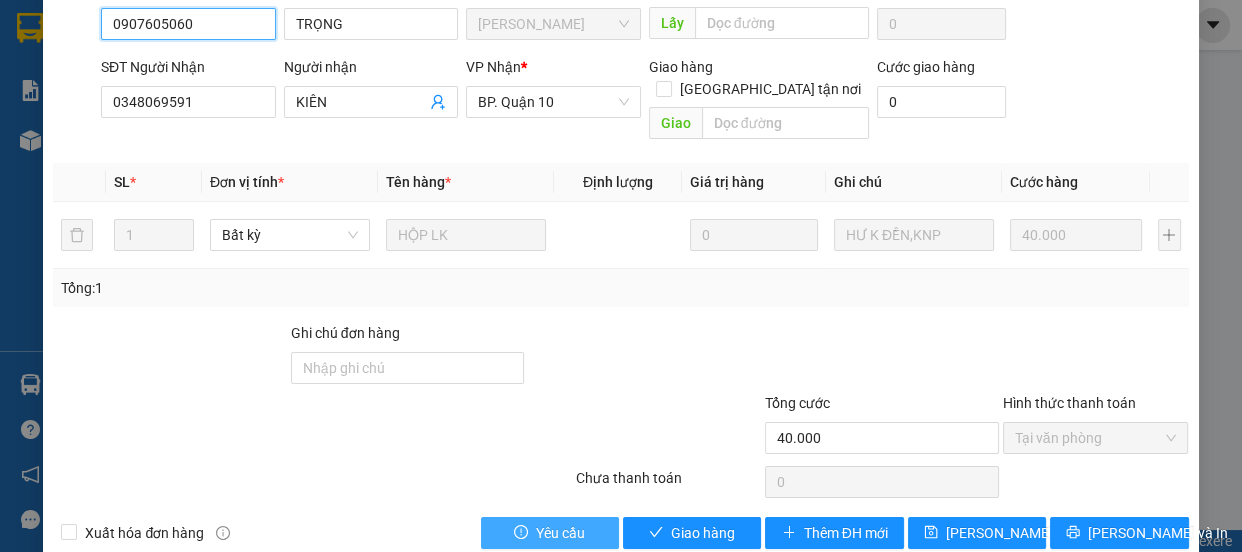 scroll, scrollTop: 235, scrollLeft: 0, axis: vertical 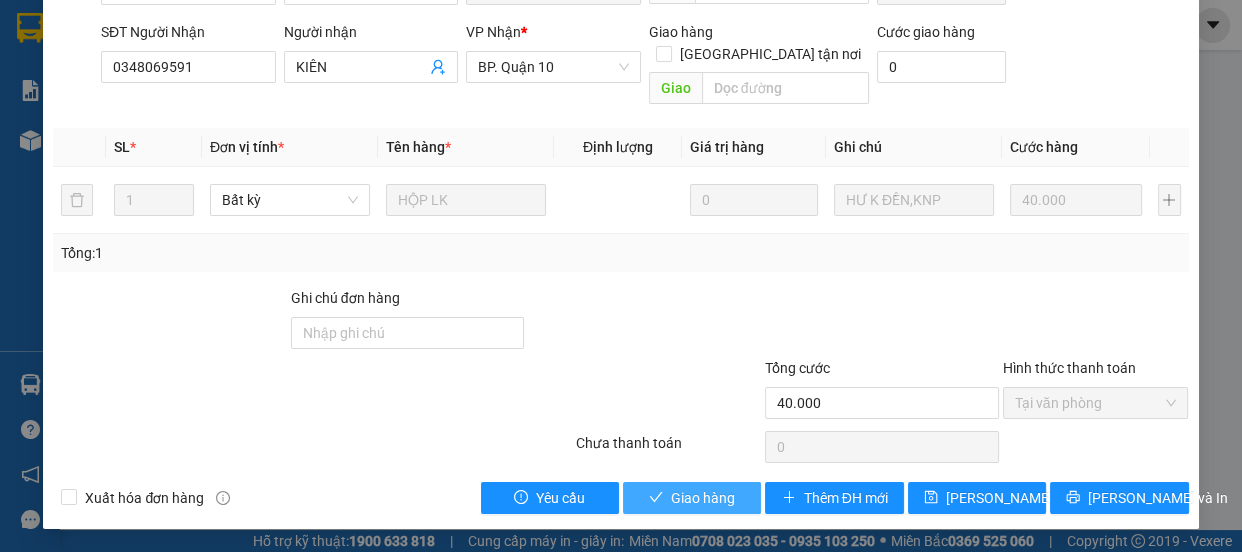 click on "Giao hàng" at bounding box center (692, 498) 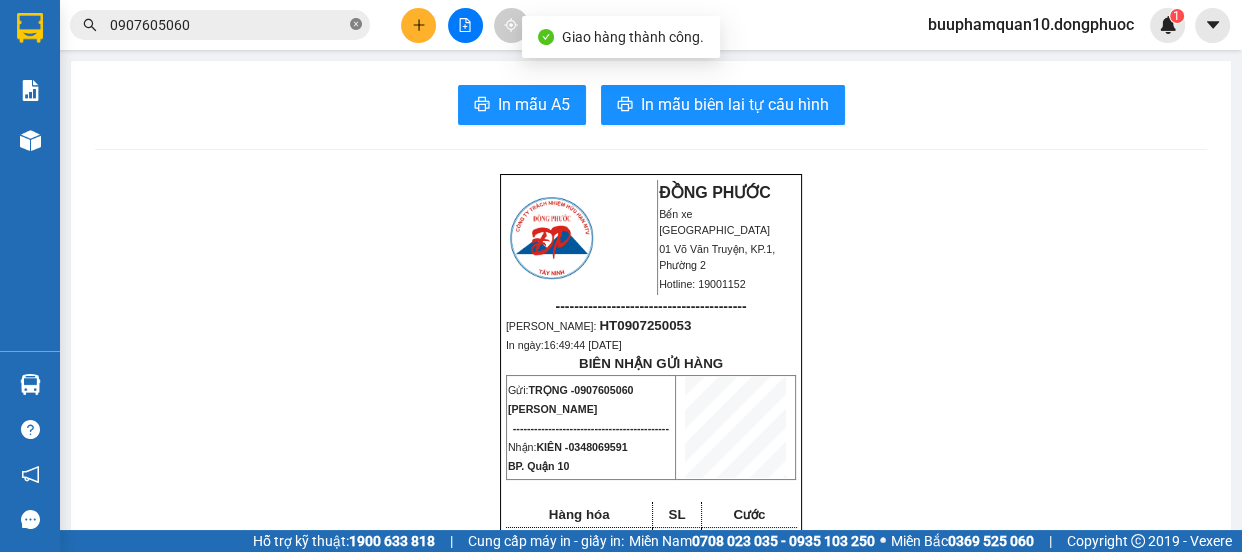 click 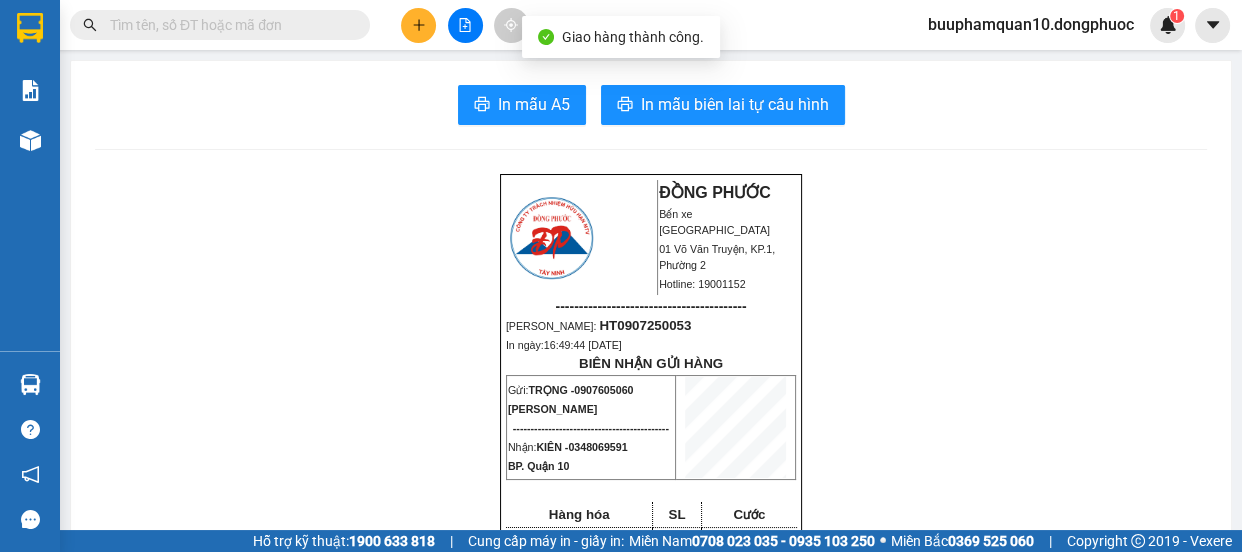 click at bounding box center (228, 25) 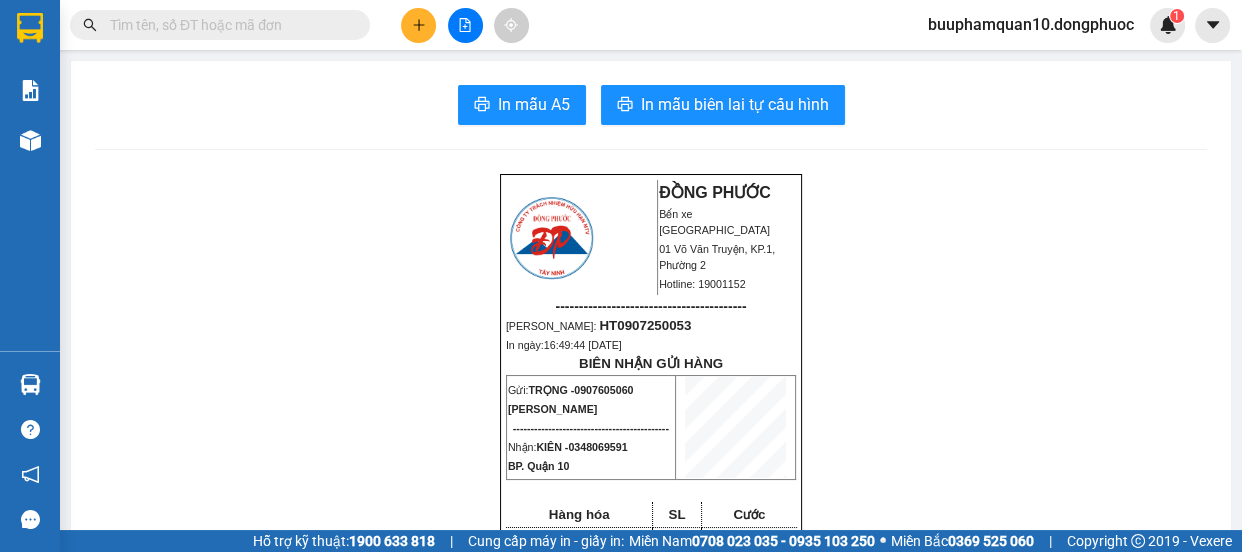 click at bounding box center [228, 25] 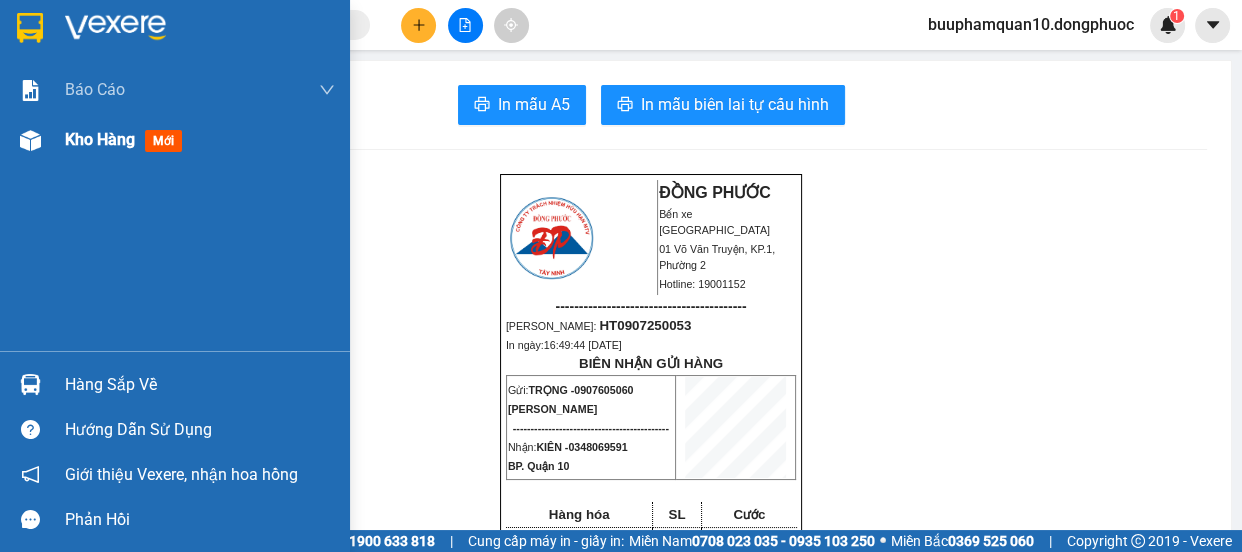 drag, startPoint x: 93, startPoint y: 144, endPoint x: 239, endPoint y: 228, distance: 168.4399 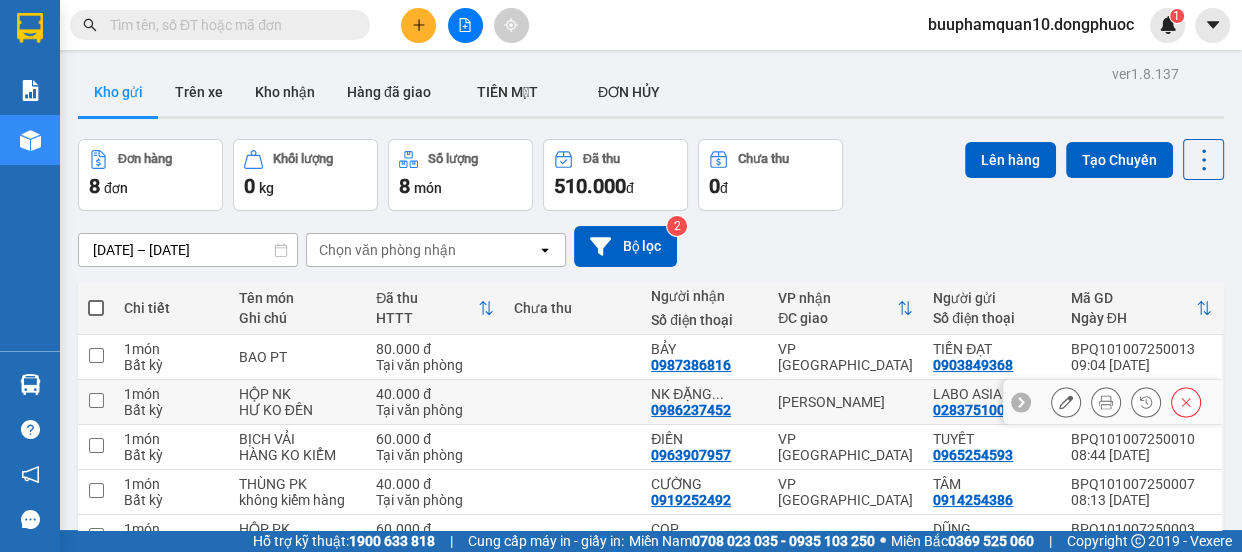 click at bounding box center (96, 400) 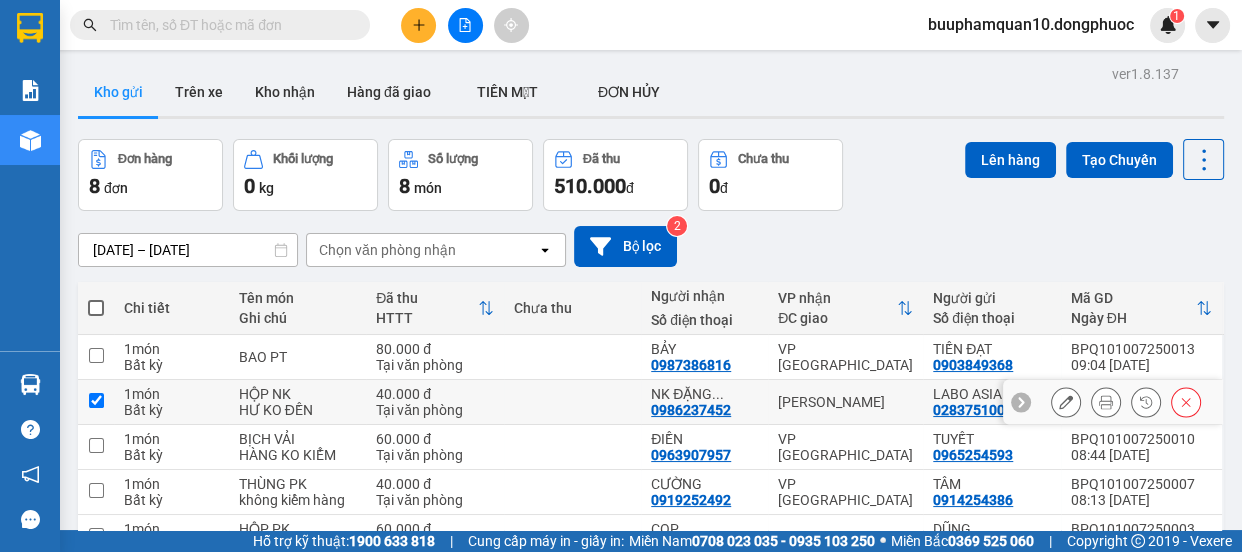 checkbox on "true" 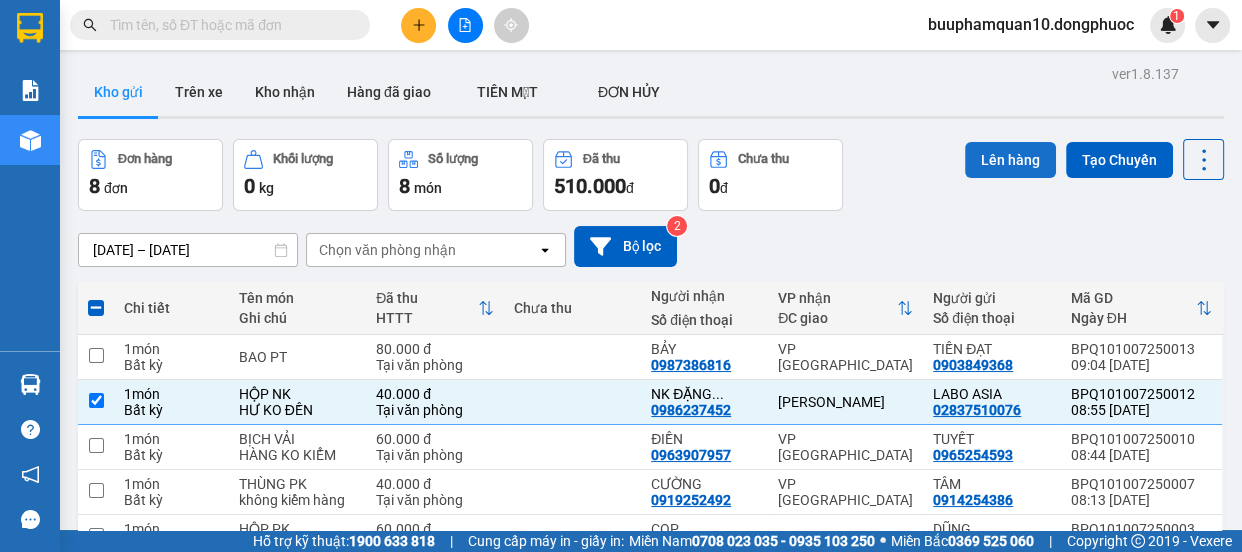 click on "Lên hàng" at bounding box center (1010, 160) 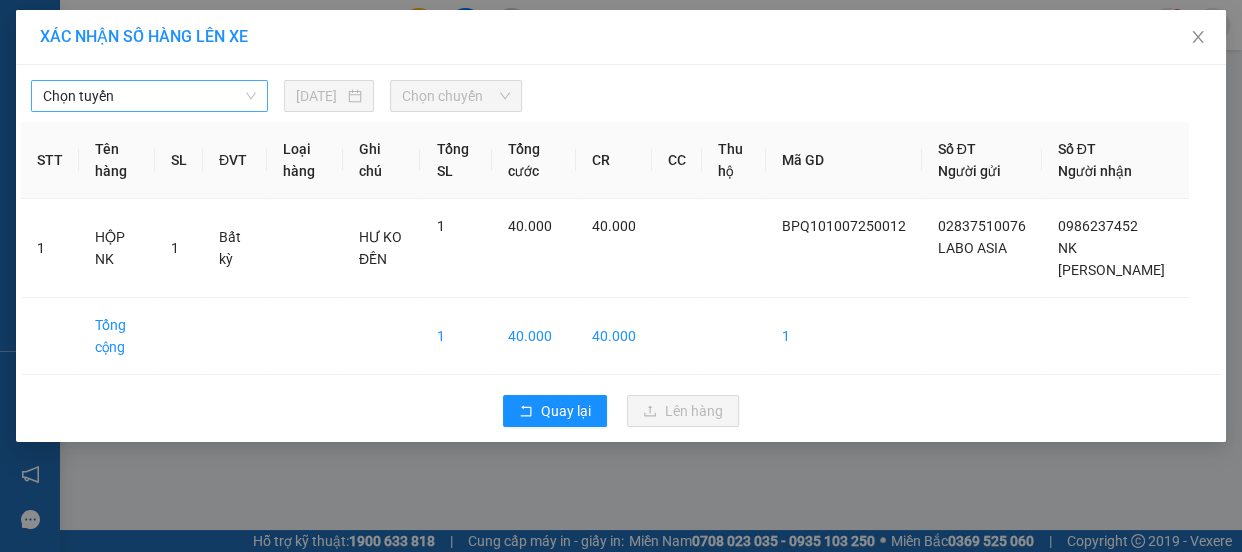 click on "Chọn tuyến" at bounding box center [149, 96] 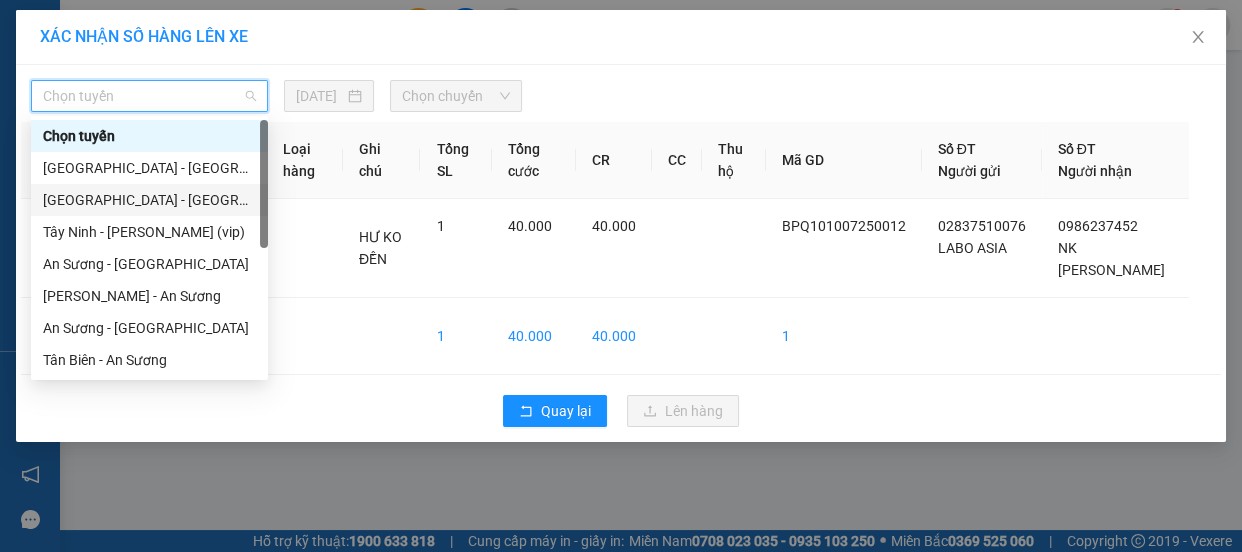 scroll, scrollTop: 287, scrollLeft: 0, axis: vertical 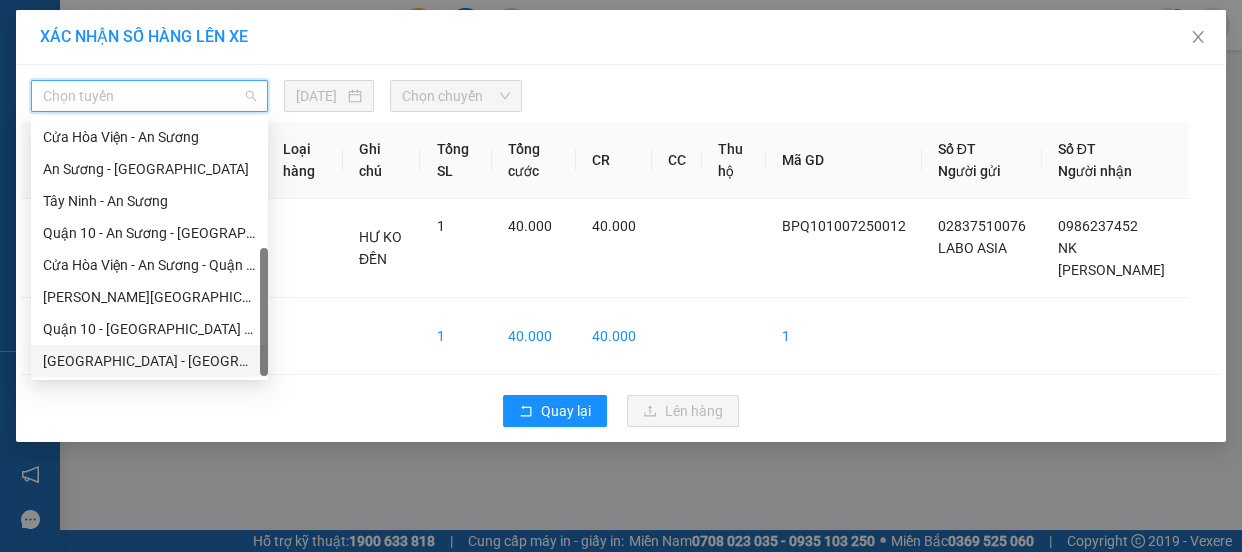 click on "[GEOGRAPHIC_DATA] - [GEOGRAPHIC_DATA] (vip)" at bounding box center (149, 361) 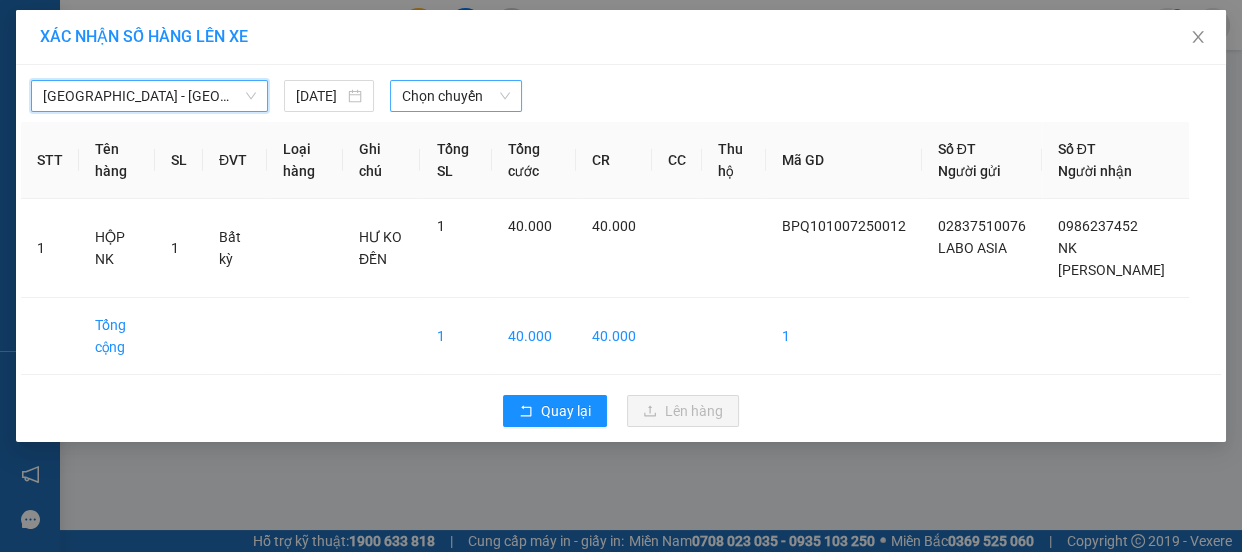 click on "Chọn chuyến" at bounding box center (456, 96) 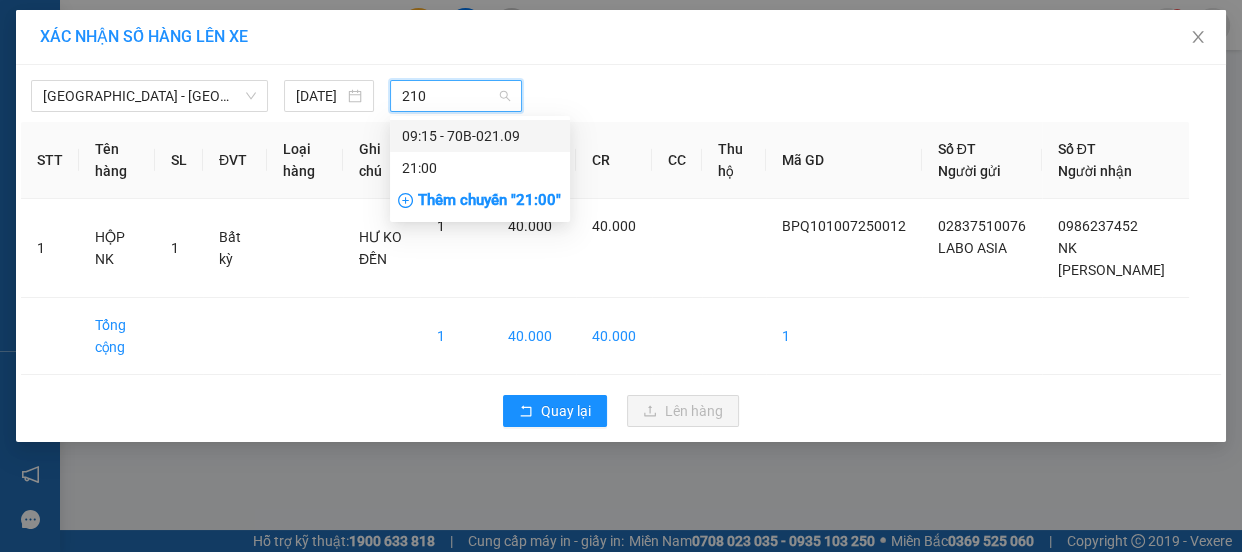type on "2109" 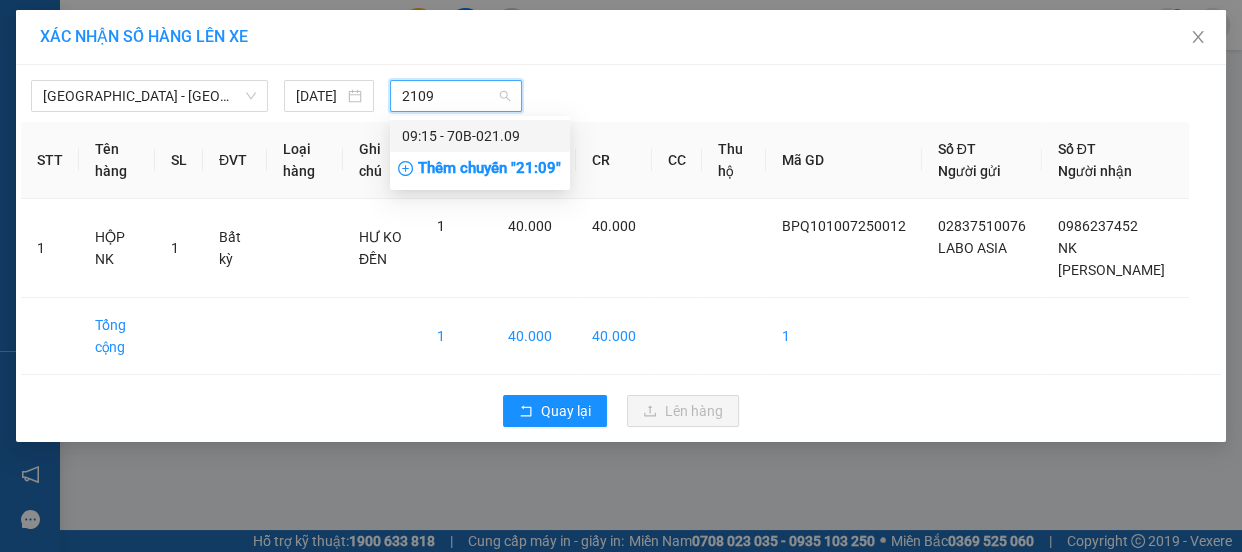 click on "09:15     - 70B-021.09" at bounding box center [480, 136] 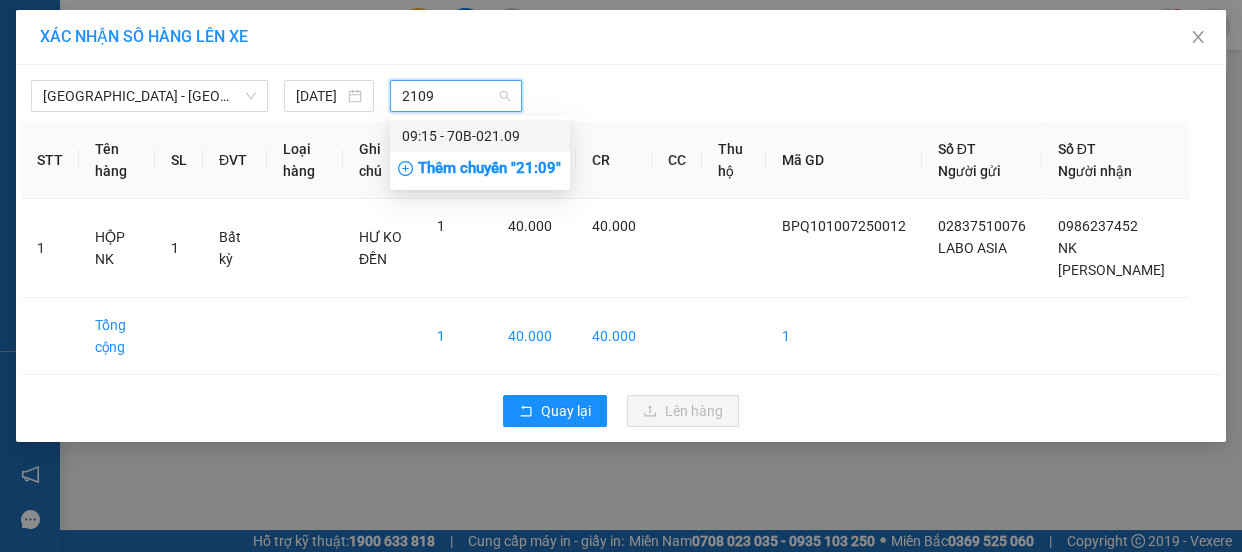 type 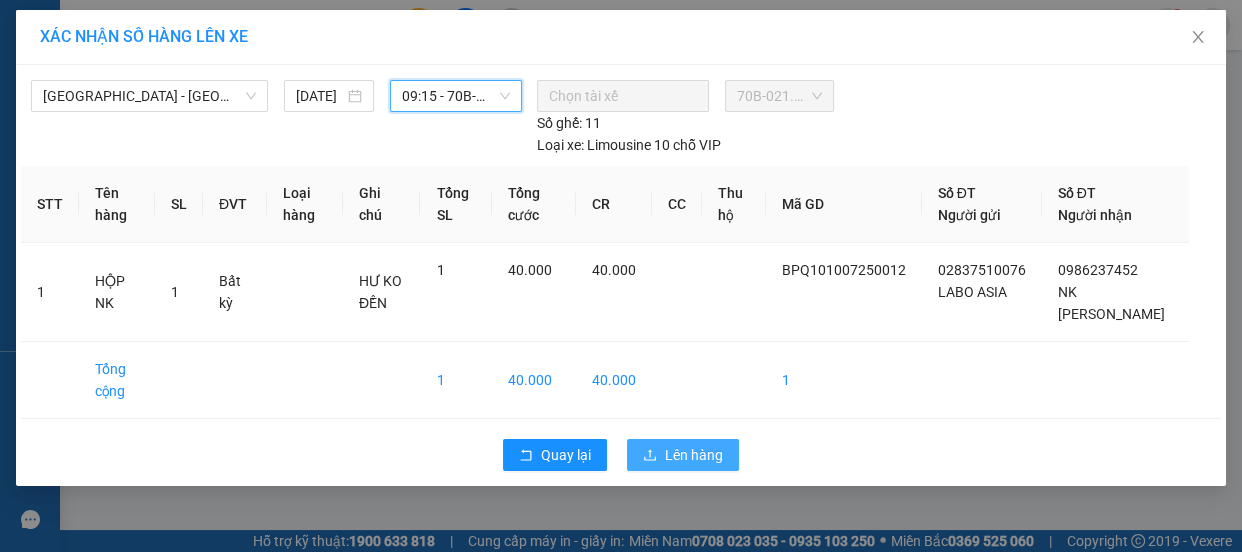 click on "Lên hàng" at bounding box center [694, 455] 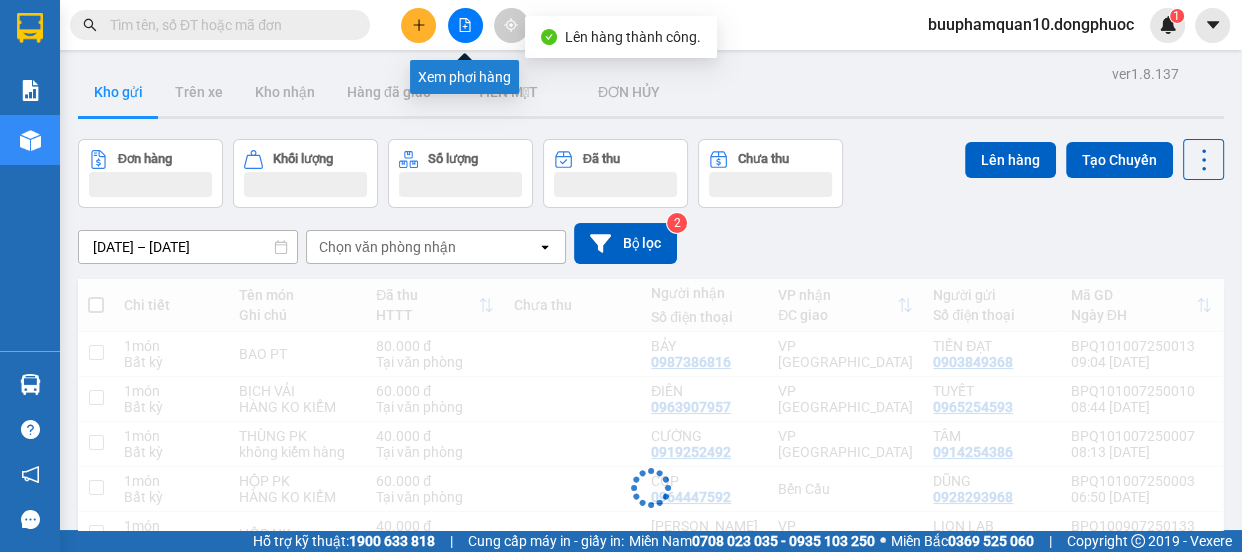 click at bounding box center [465, 25] 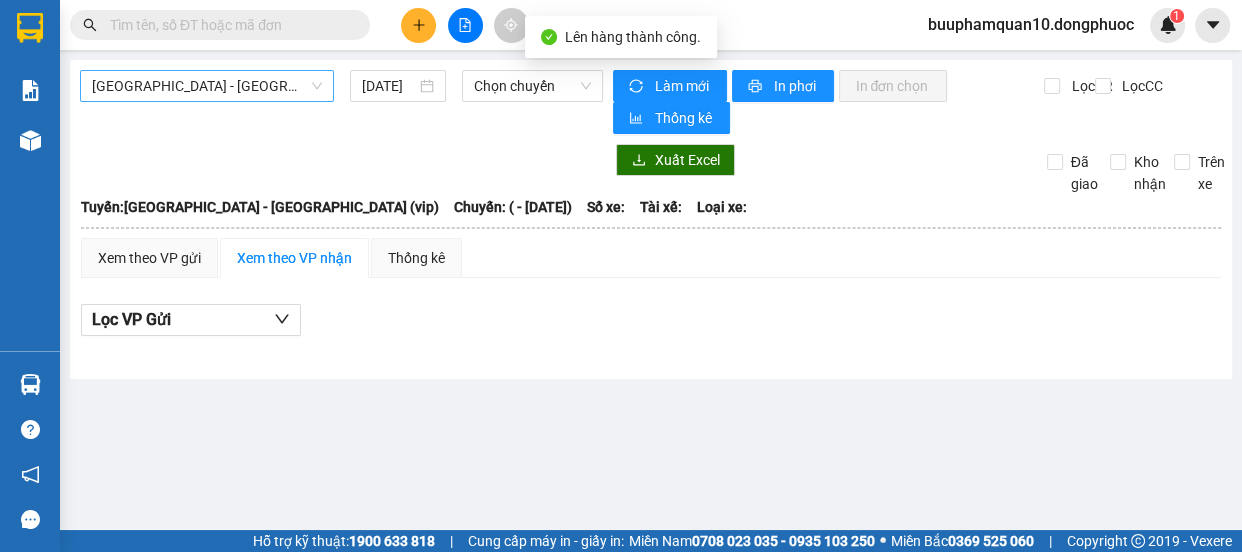 click on "[GEOGRAPHIC_DATA] - [GEOGRAPHIC_DATA] (vip)" at bounding box center [207, 86] 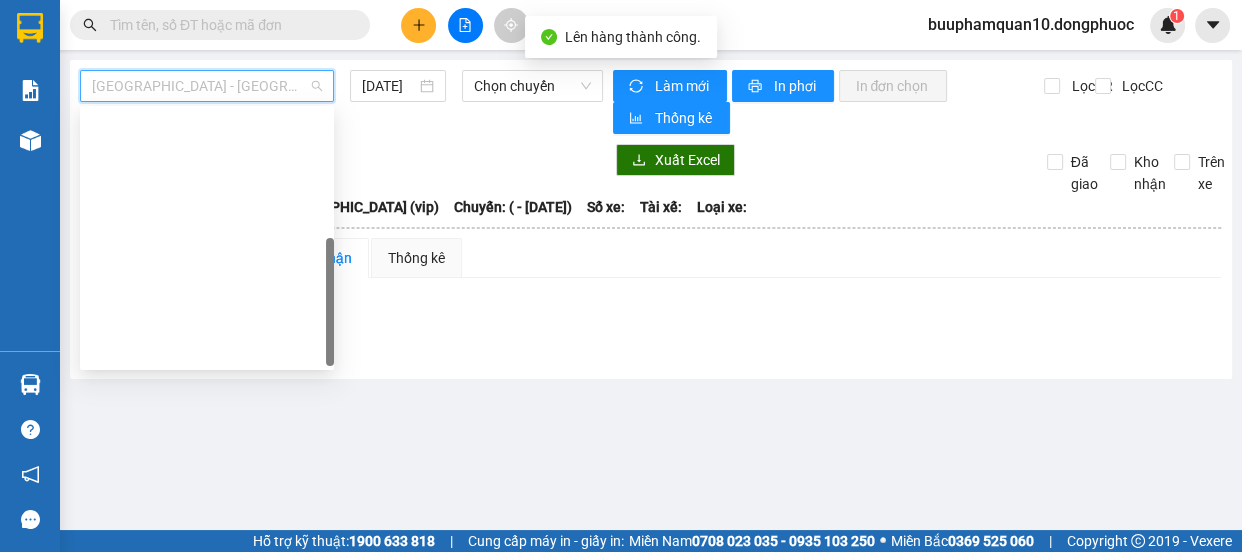 scroll, scrollTop: 287, scrollLeft: 0, axis: vertical 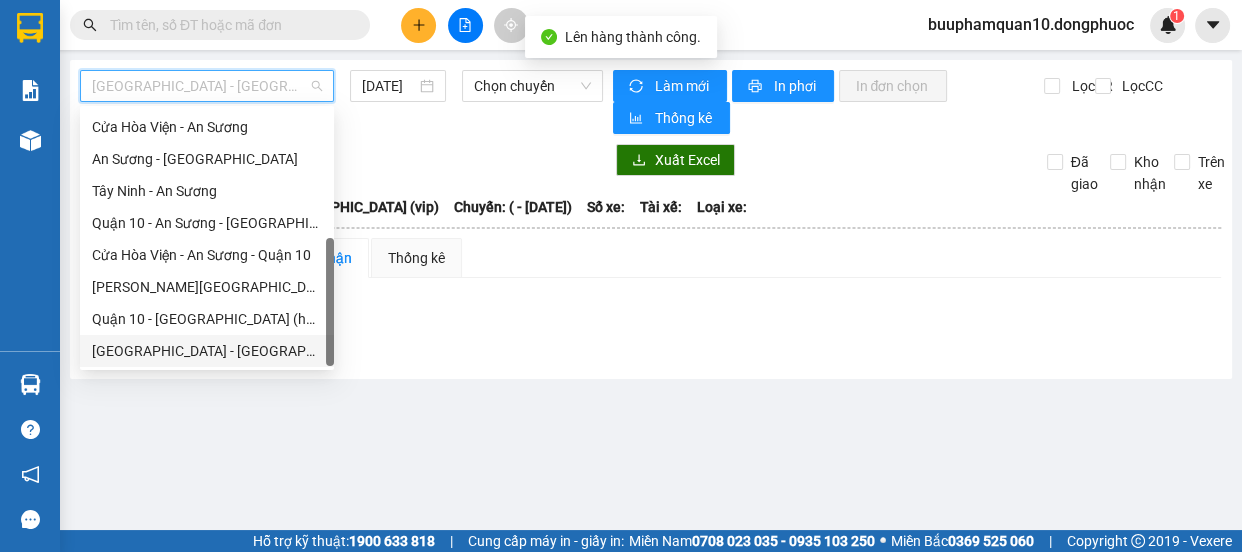drag, startPoint x: 211, startPoint y: 344, endPoint x: 244, endPoint y: 339, distance: 33.37664 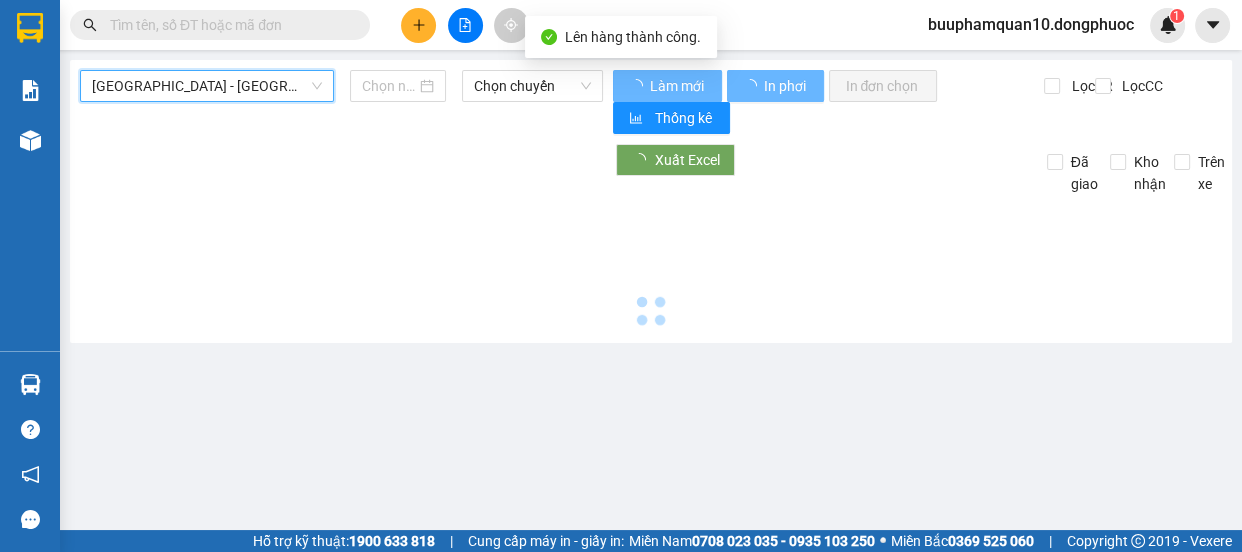 type on "[DATE]" 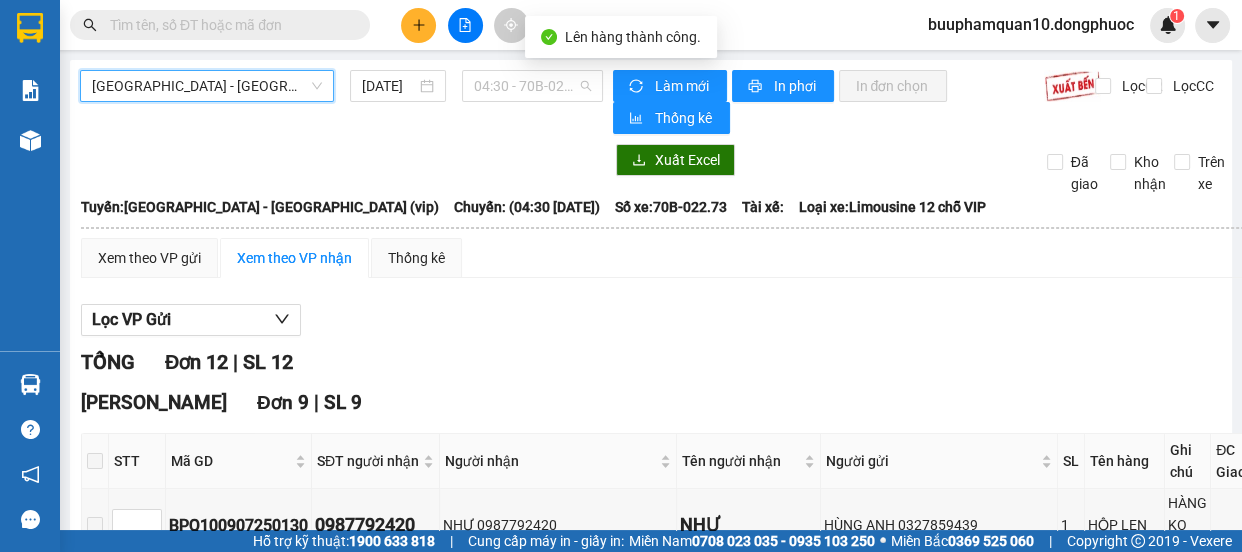 drag, startPoint x: 526, startPoint y: 83, endPoint x: 542, endPoint y: 29, distance: 56.32051 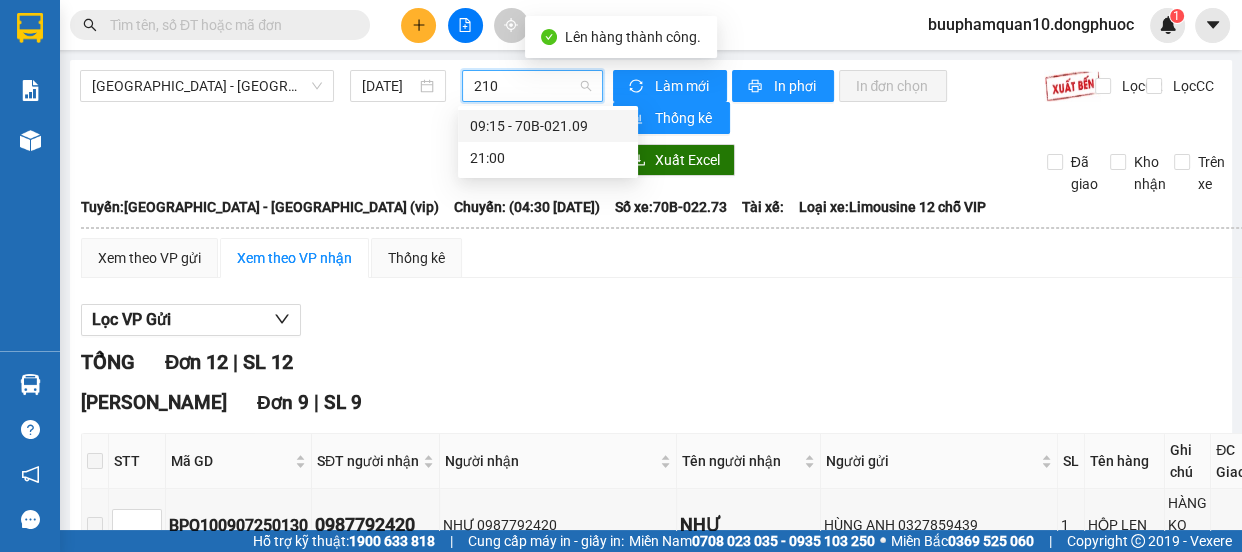 type on "2109" 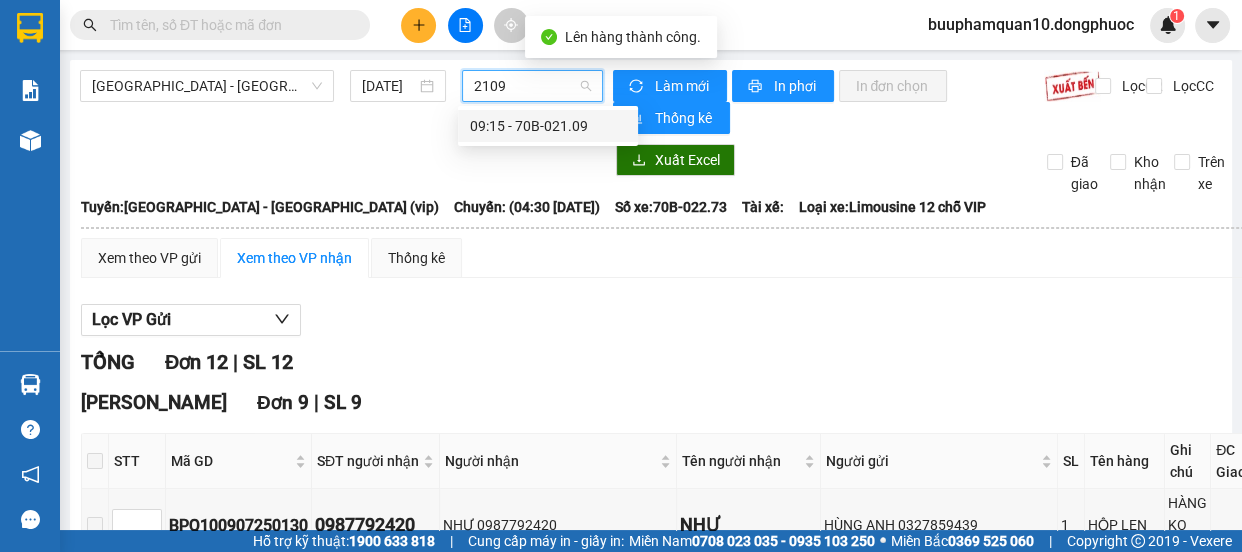 click on "09:15     - 70B-021.09" at bounding box center [548, 126] 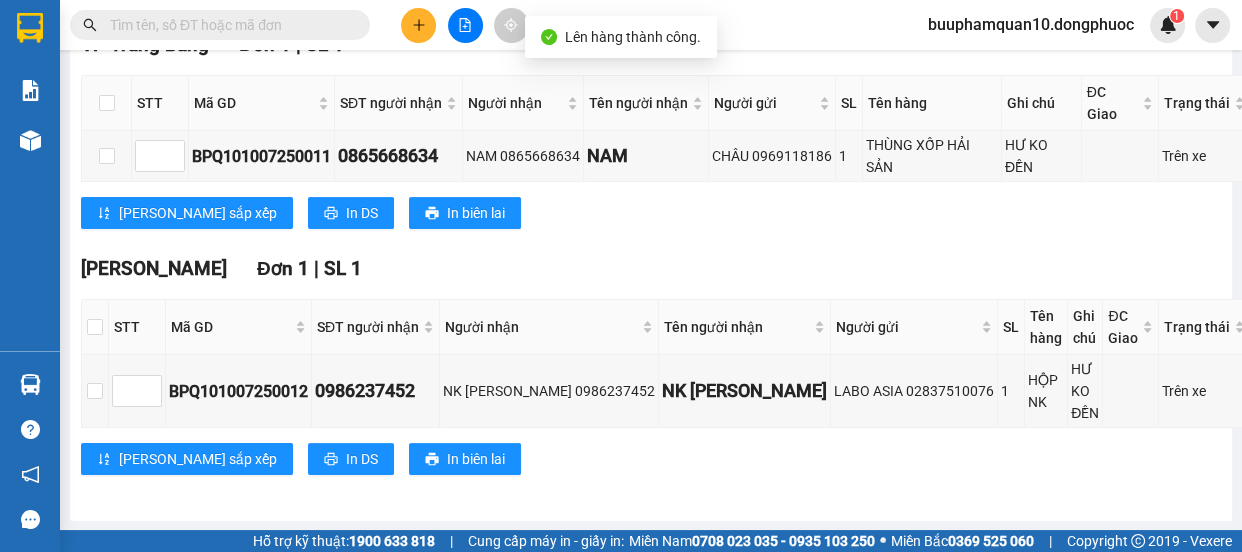 scroll, scrollTop: 0, scrollLeft: 0, axis: both 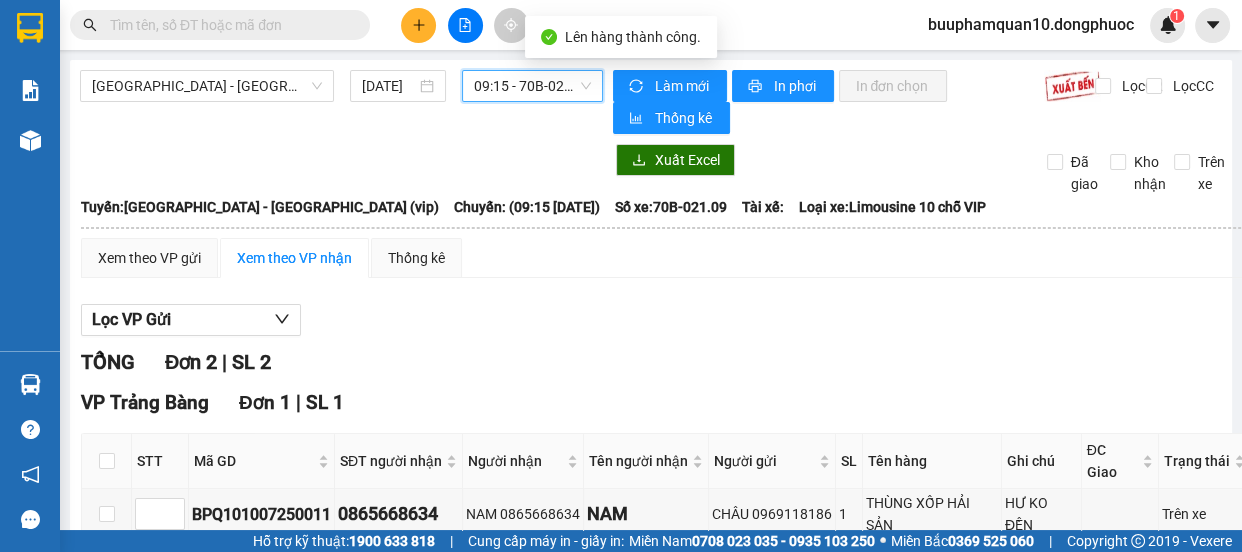 click on "09:15     - 70B-021.09" at bounding box center [532, 86] 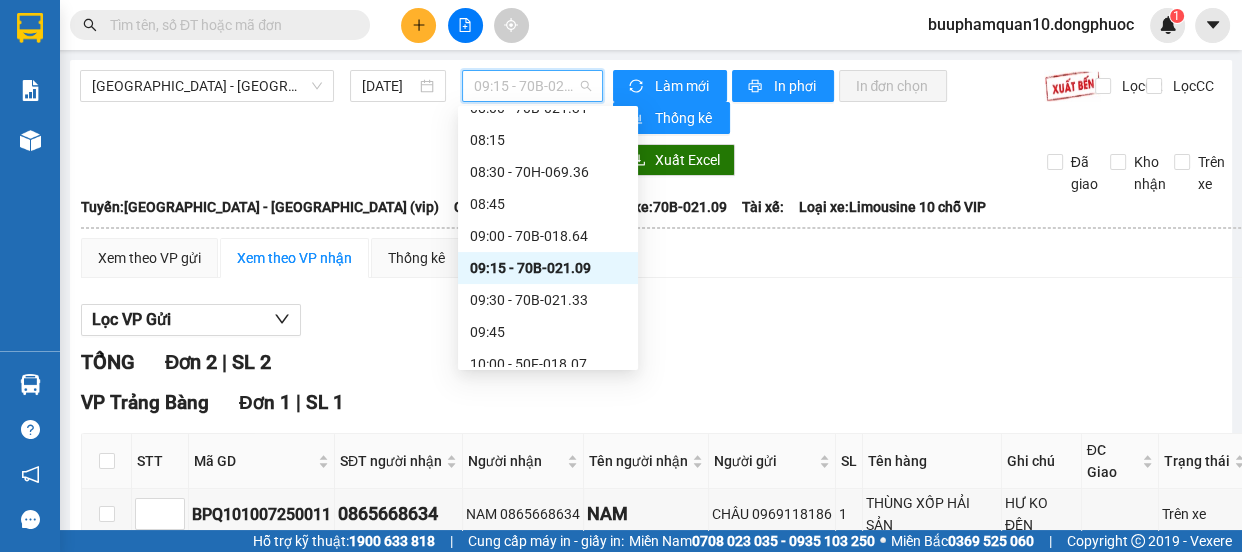 scroll, scrollTop: 525, scrollLeft: 0, axis: vertical 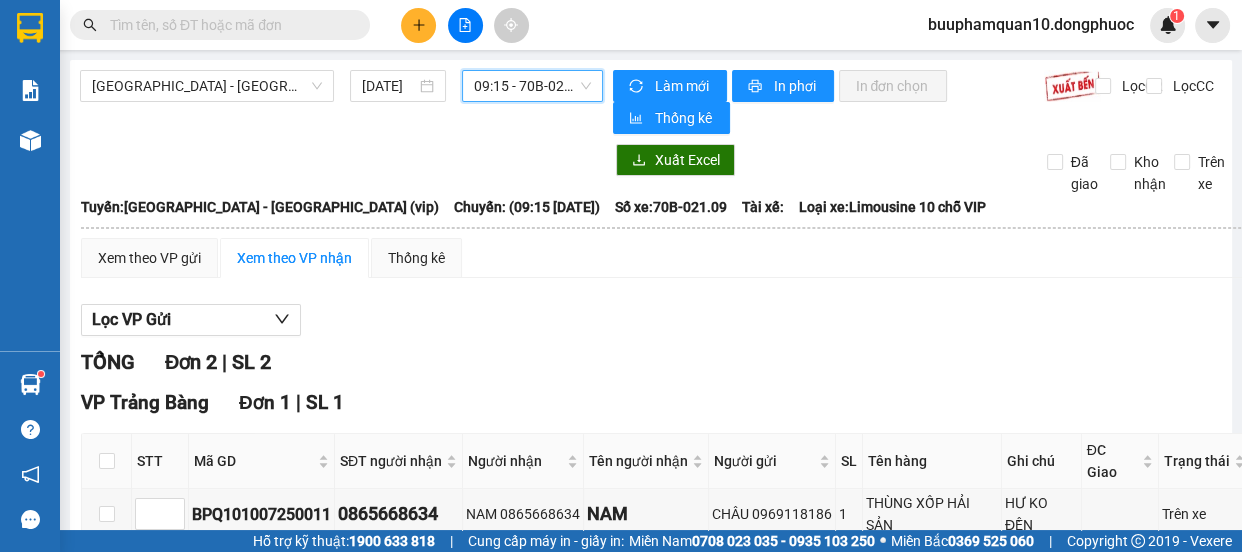 click on "09:15     - 70B-021.09" at bounding box center (532, 86) 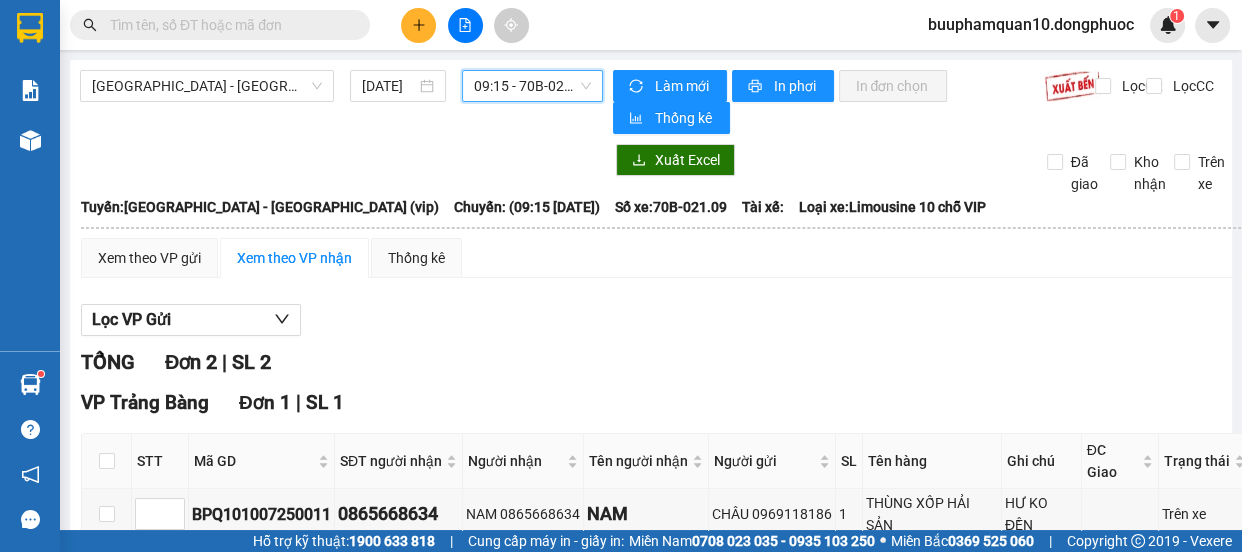 click on "09:15     - 70B-021.09" at bounding box center [532, 86] 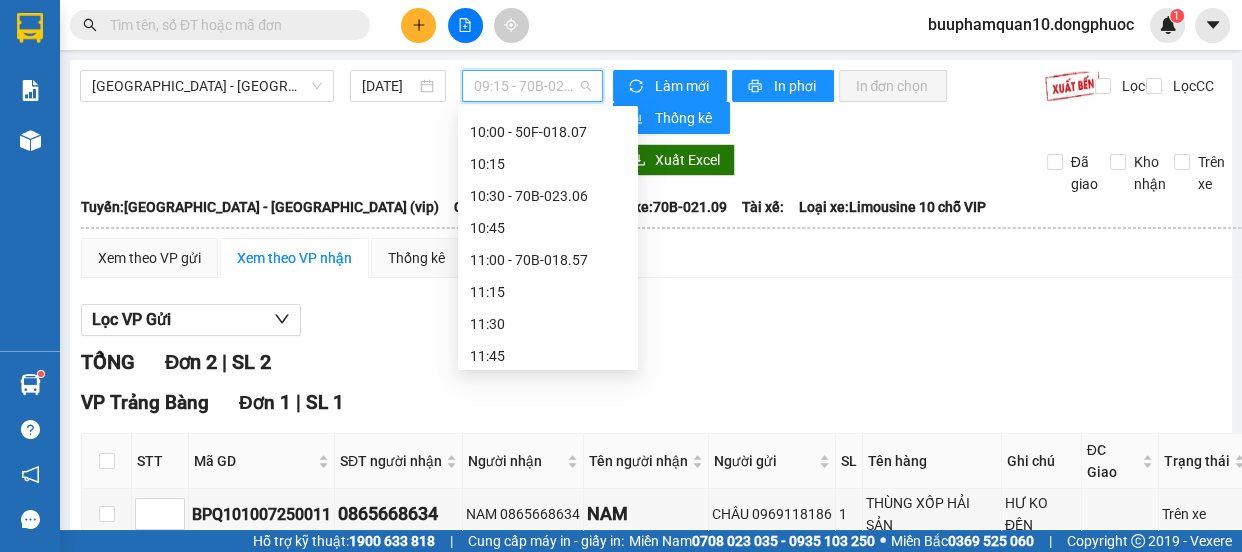 scroll, scrollTop: 743, scrollLeft: 0, axis: vertical 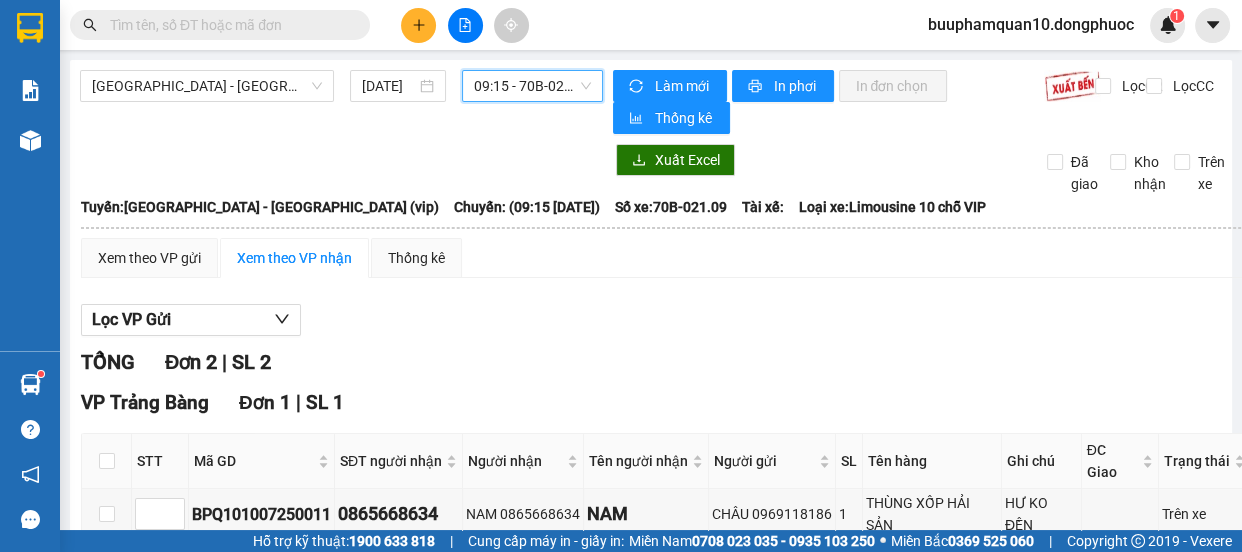 click at bounding box center [228, 25] 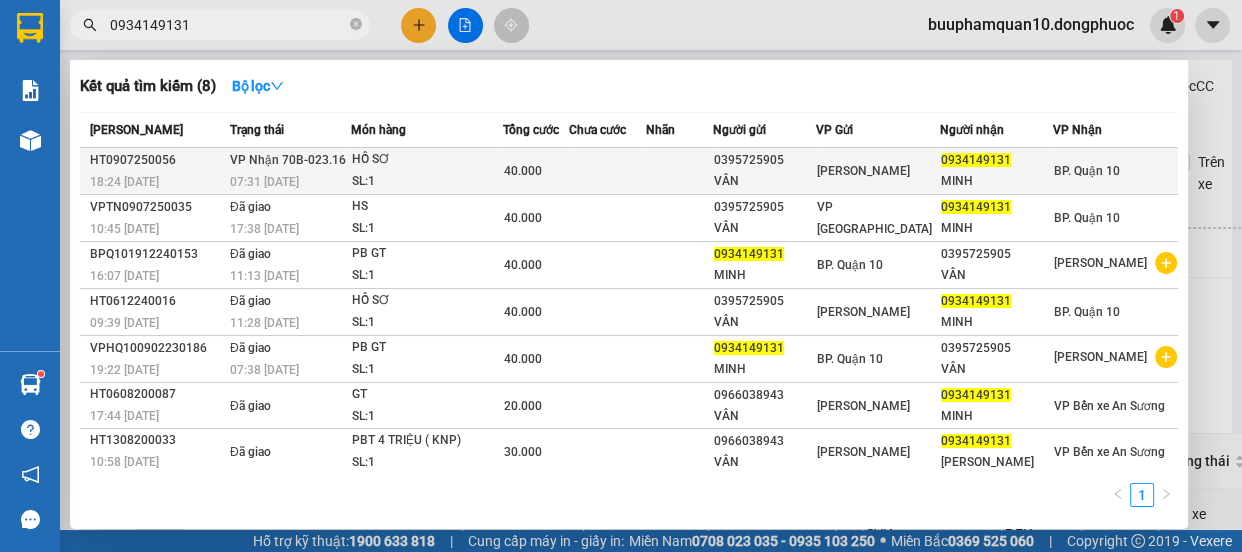 type on "0934149131" 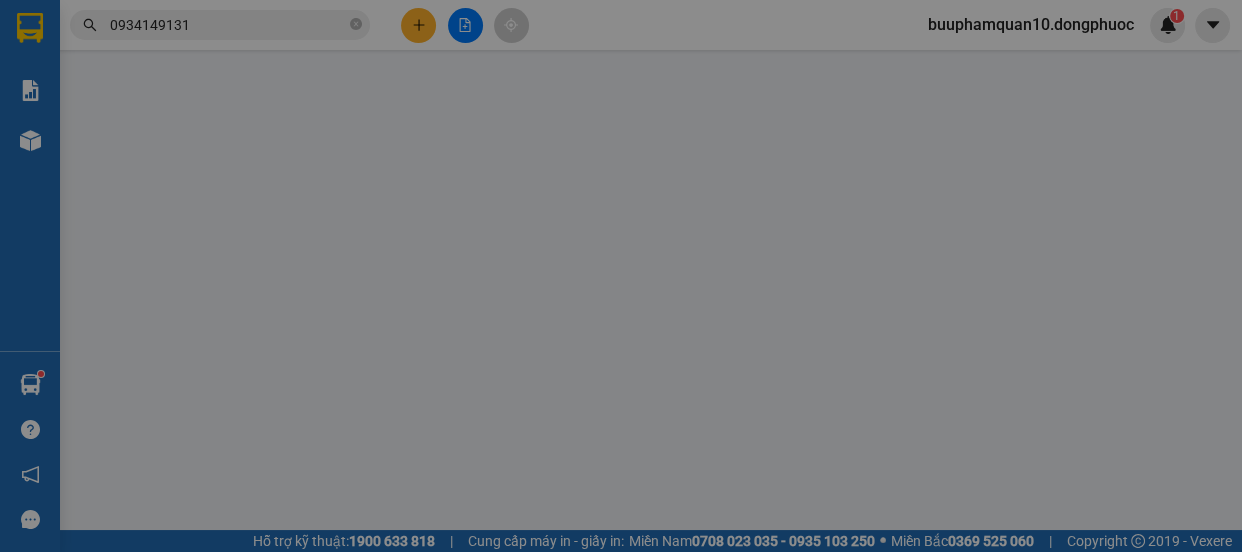 type on "0395725905" 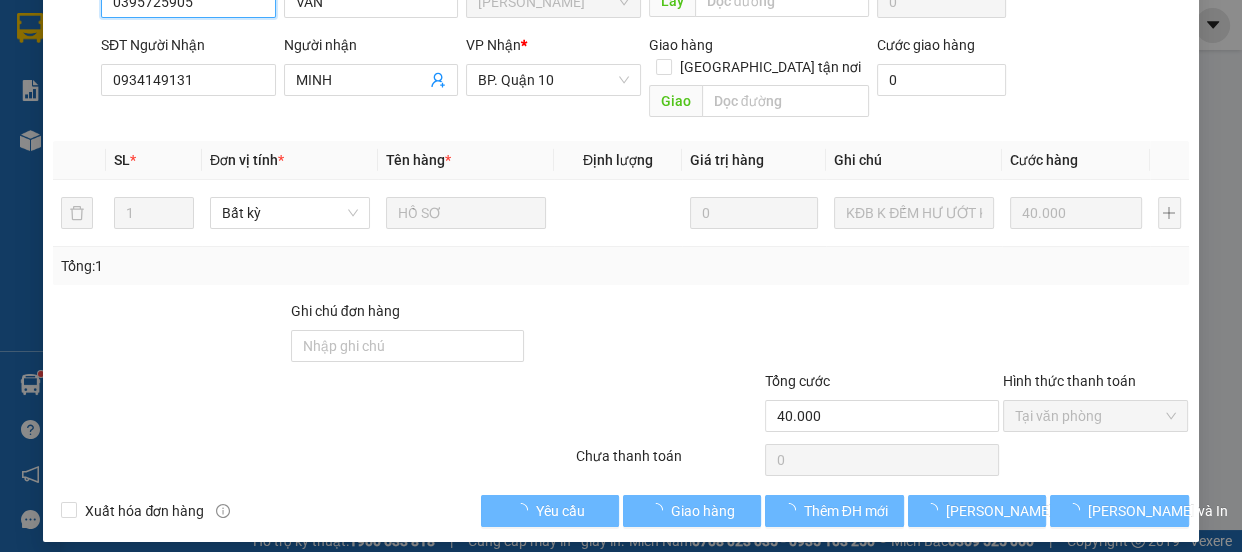 scroll, scrollTop: 235, scrollLeft: 0, axis: vertical 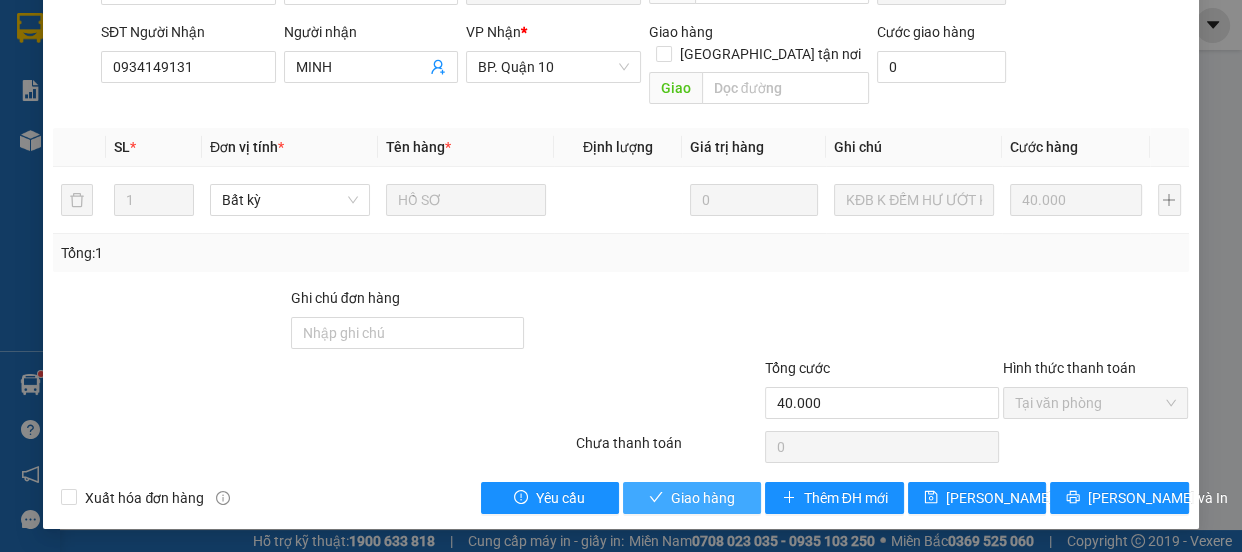 click on "Giao hàng" at bounding box center [692, 498] 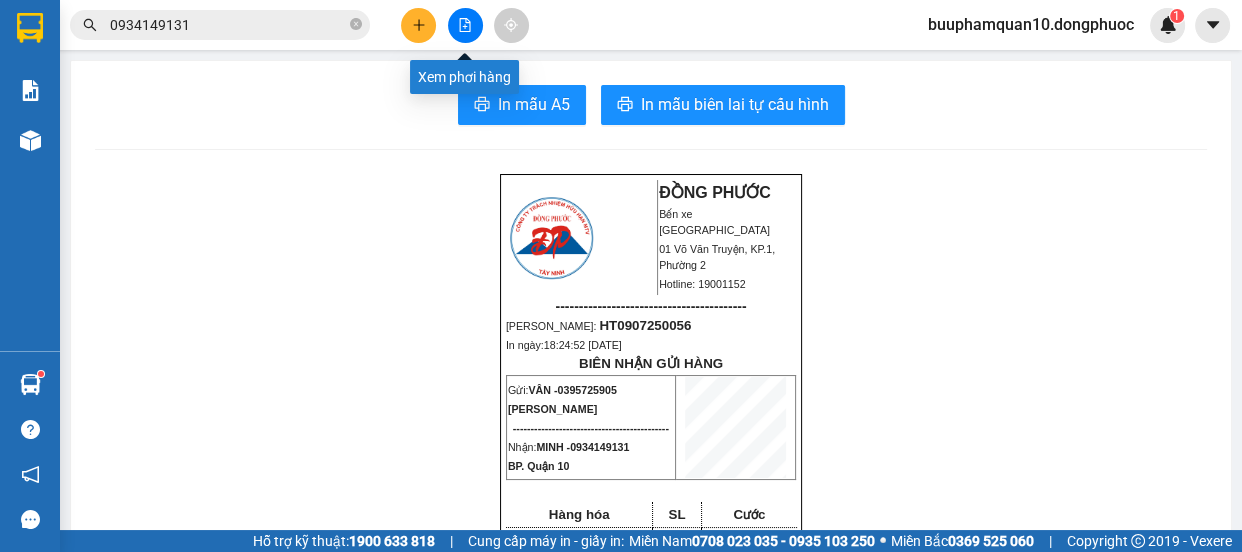 click 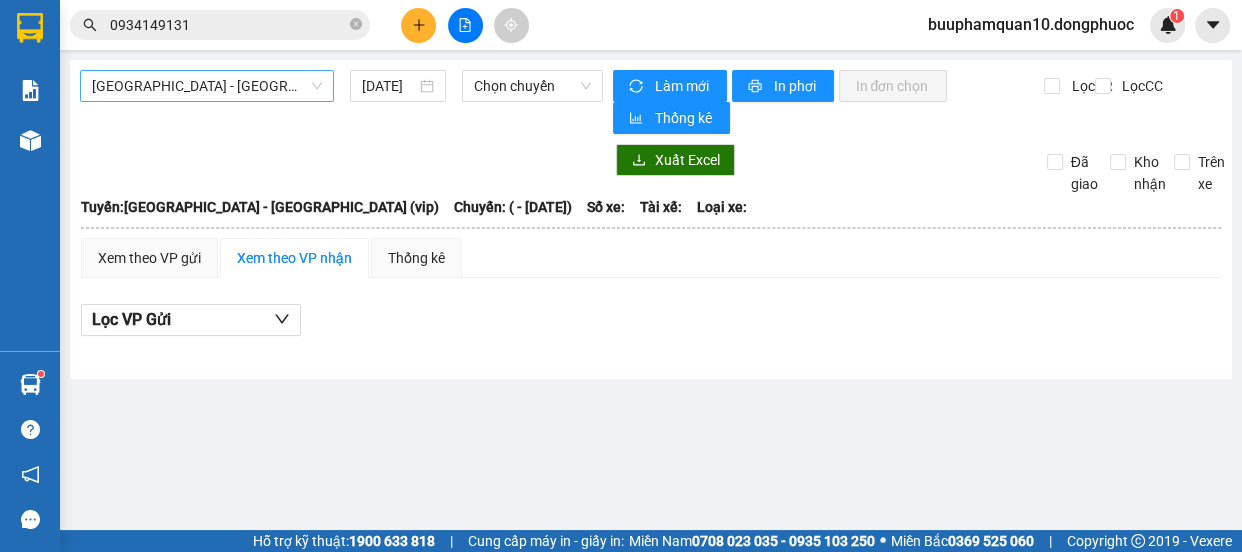 click on "[GEOGRAPHIC_DATA] - [GEOGRAPHIC_DATA] (vip)" at bounding box center [207, 86] 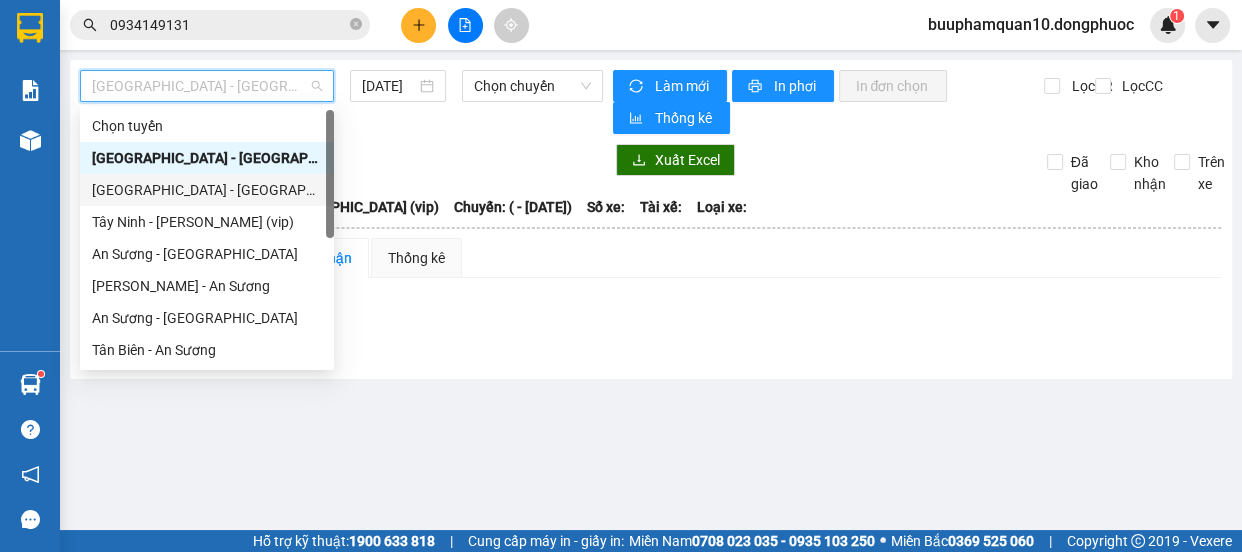 scroll, scrollTop: 287, scrollLeft: 0, axis: vertical 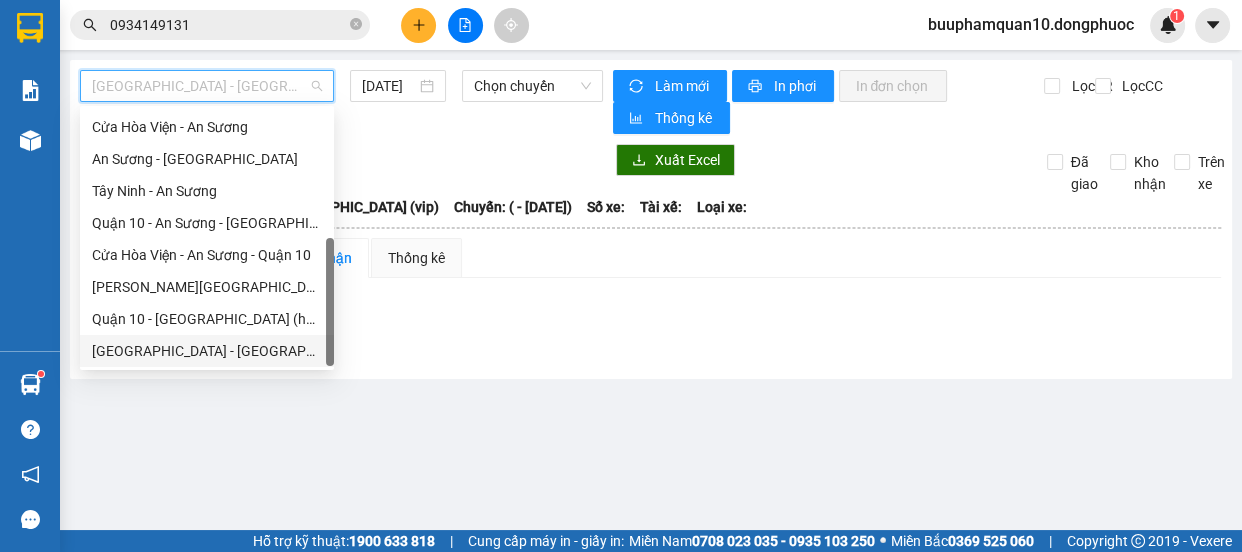 click on "[GEOGRAPHIC_DATA] - [GEOGRAPHIC_DATA] (vip)" at bounding box center [207, 351] 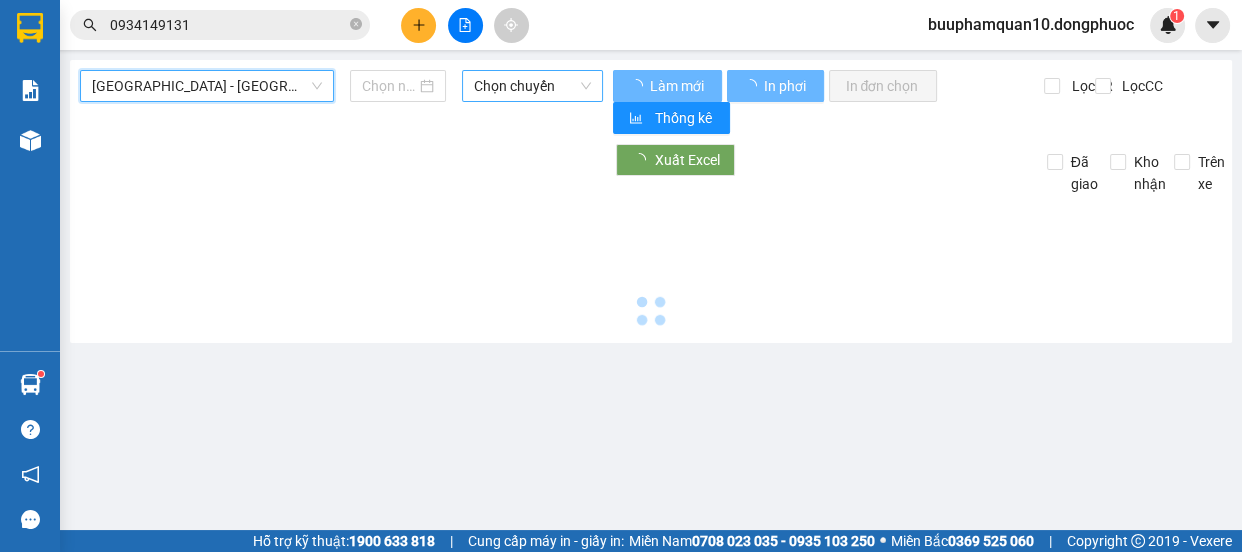 type on "[DATE]" 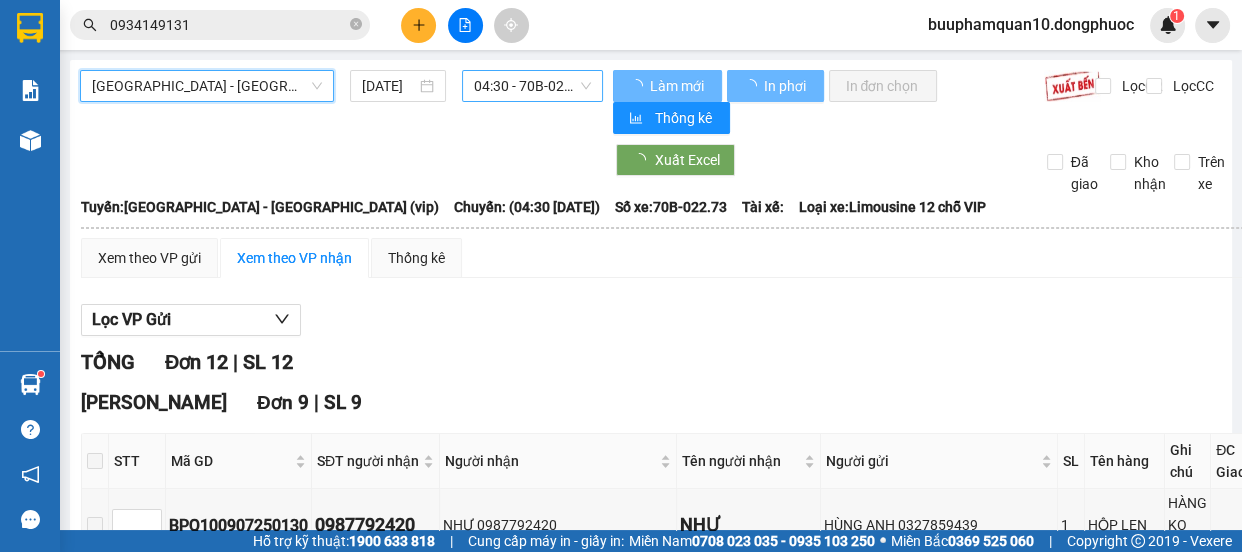 click on "04:30     - 70B-022.73" at bounding box center (532, 86) 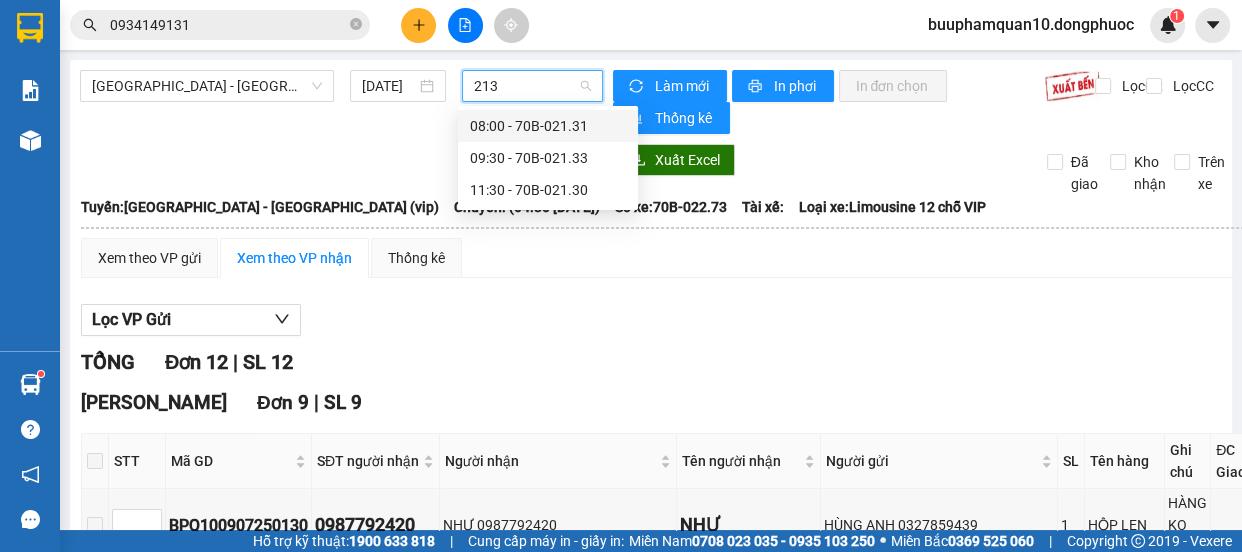 type on "2133" 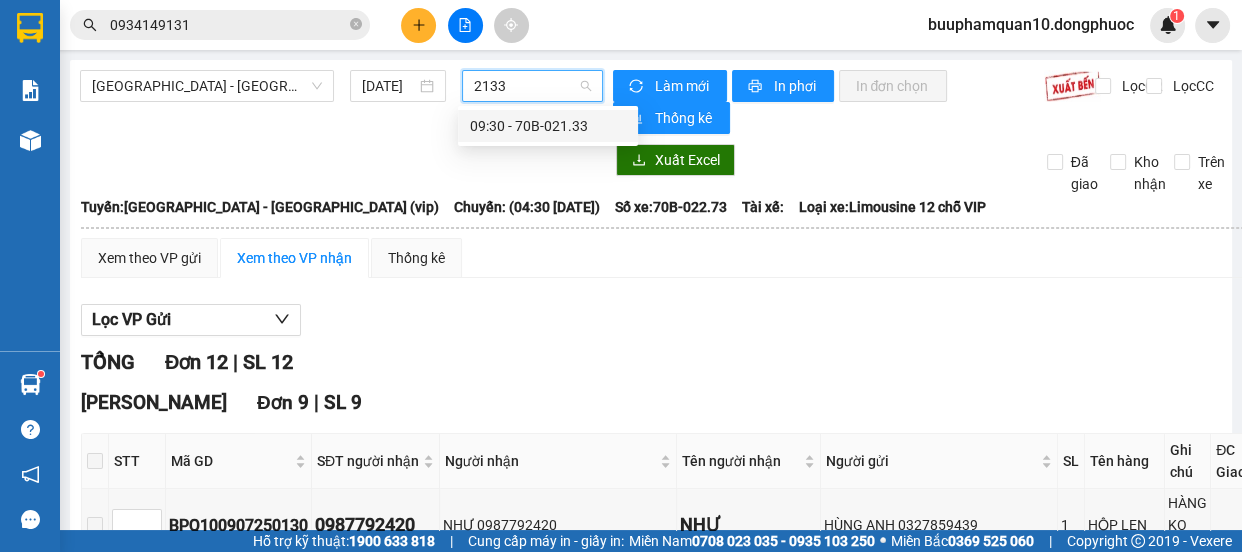 click on "09:30     - 70B-021.33" at bounding box center (548, 126) 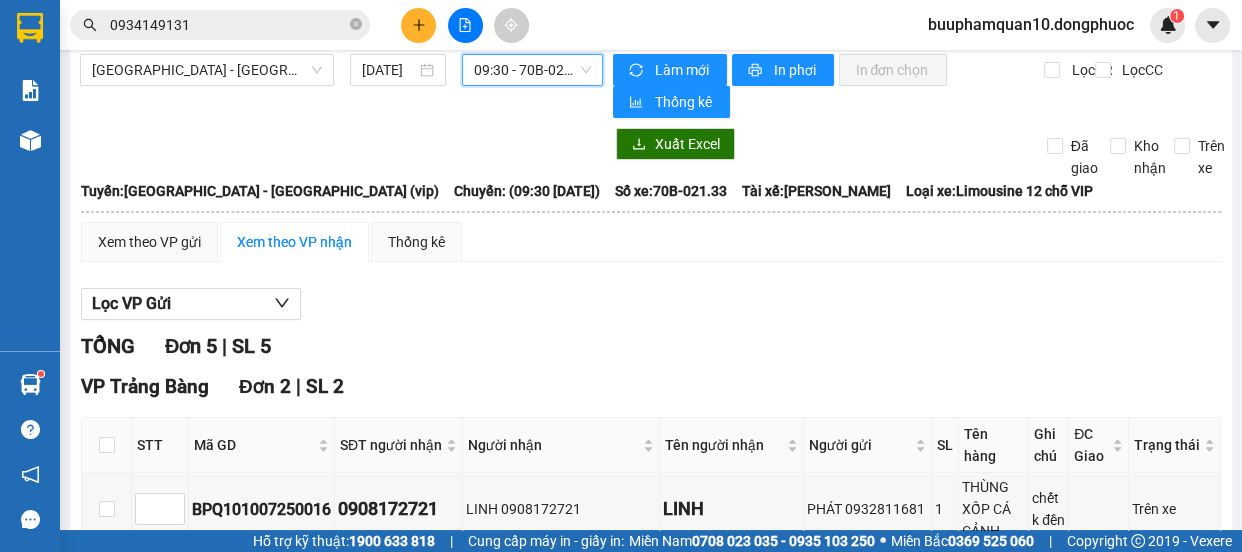 scroll, scrollTop: 0, scrollLeft: 0, axis: both 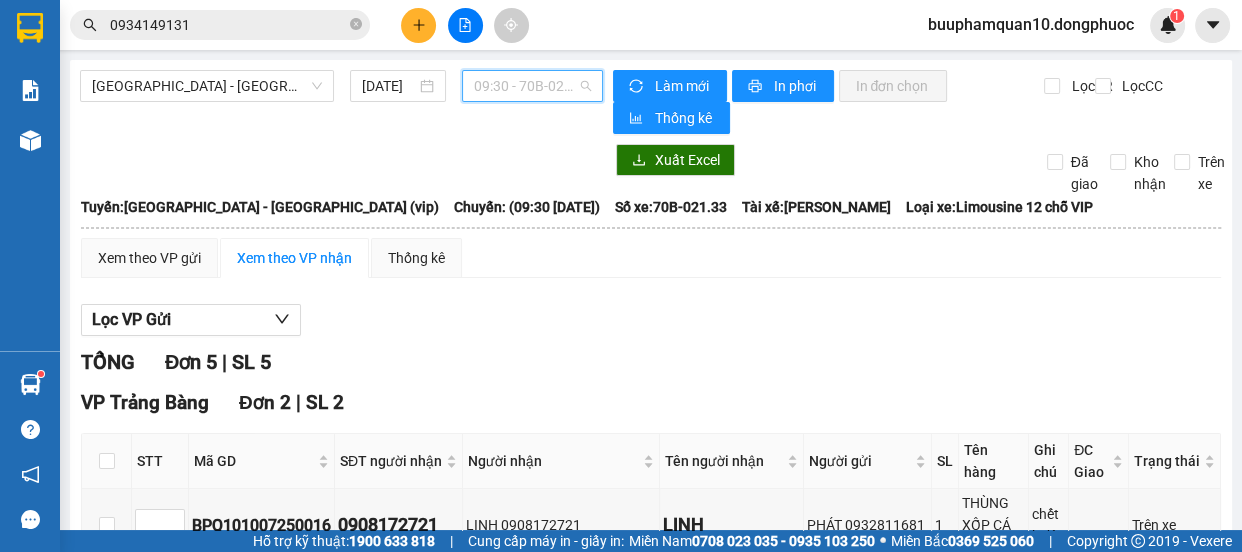 click on "09:30     - 70B-021.33" at bounding box center [532, 86] 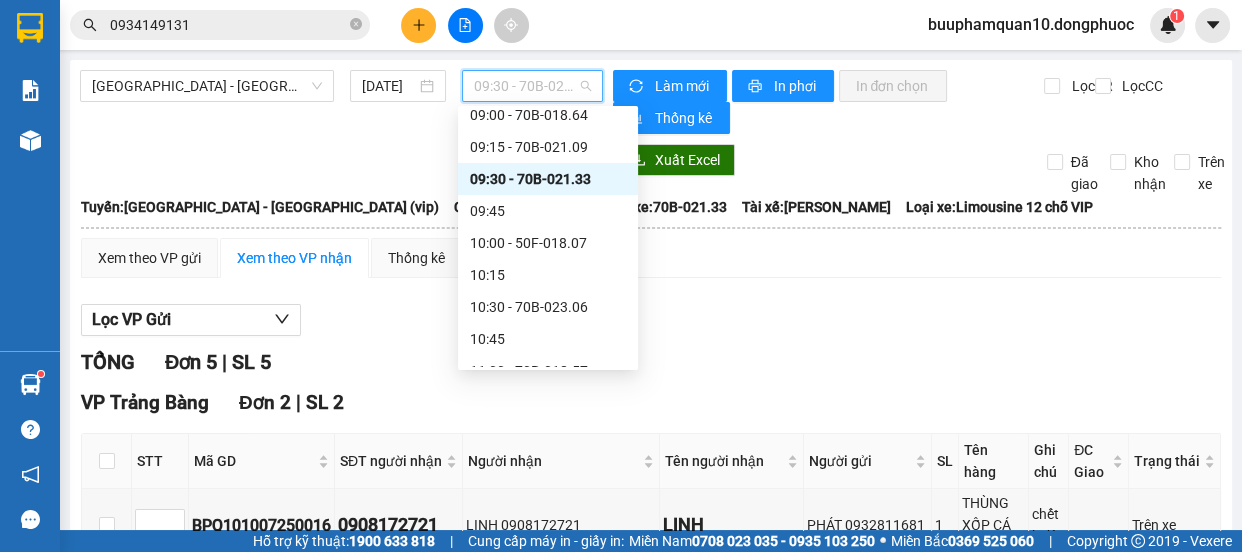 scroll, scrollTop: 630, scrollLeft: 0, axis: vertical 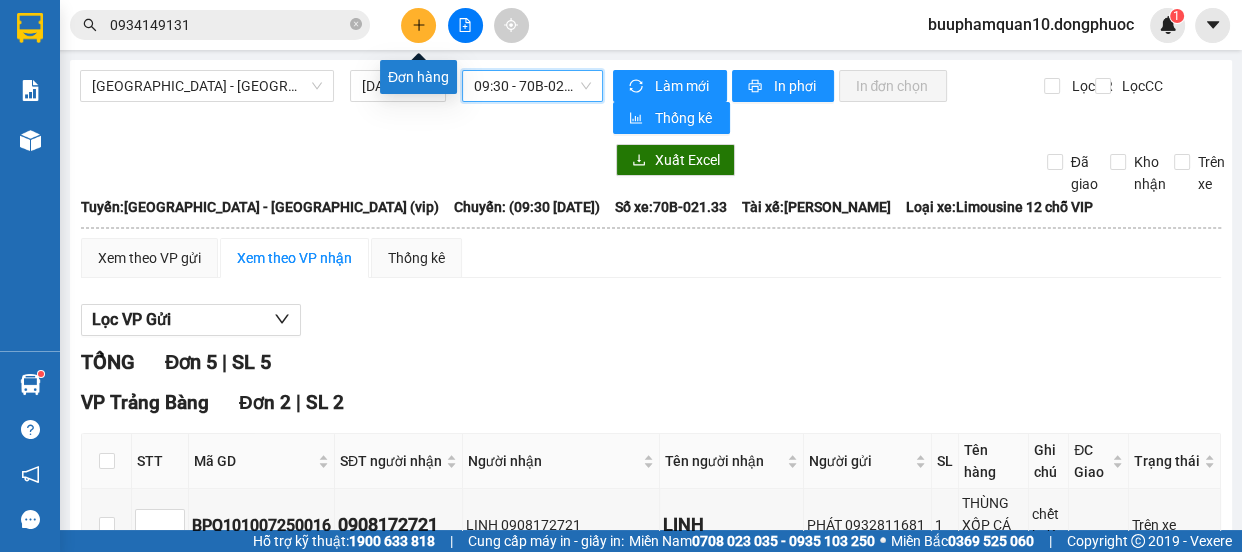 click 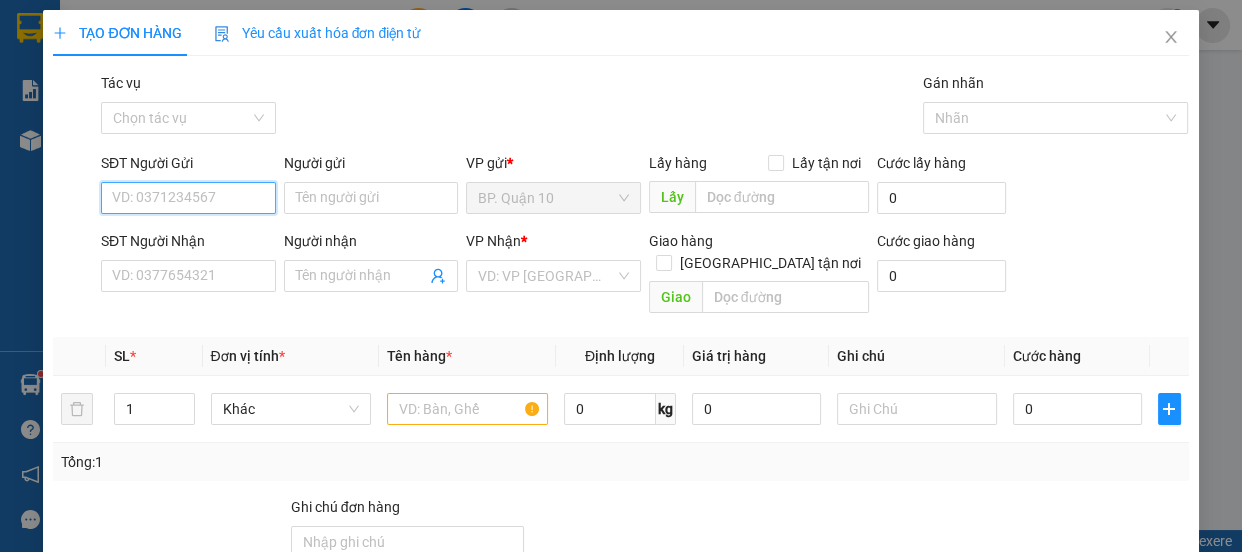 click on "SĐT Người Gửi" at bounding box center (188, 198) 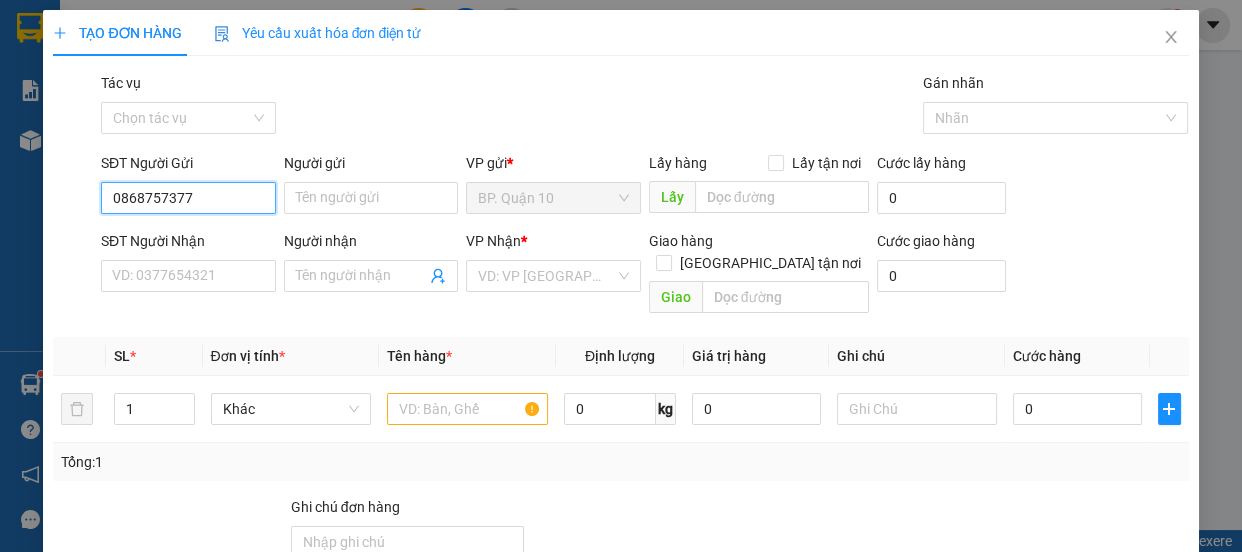 click on "0868757377" at bounding box center [188, 198] 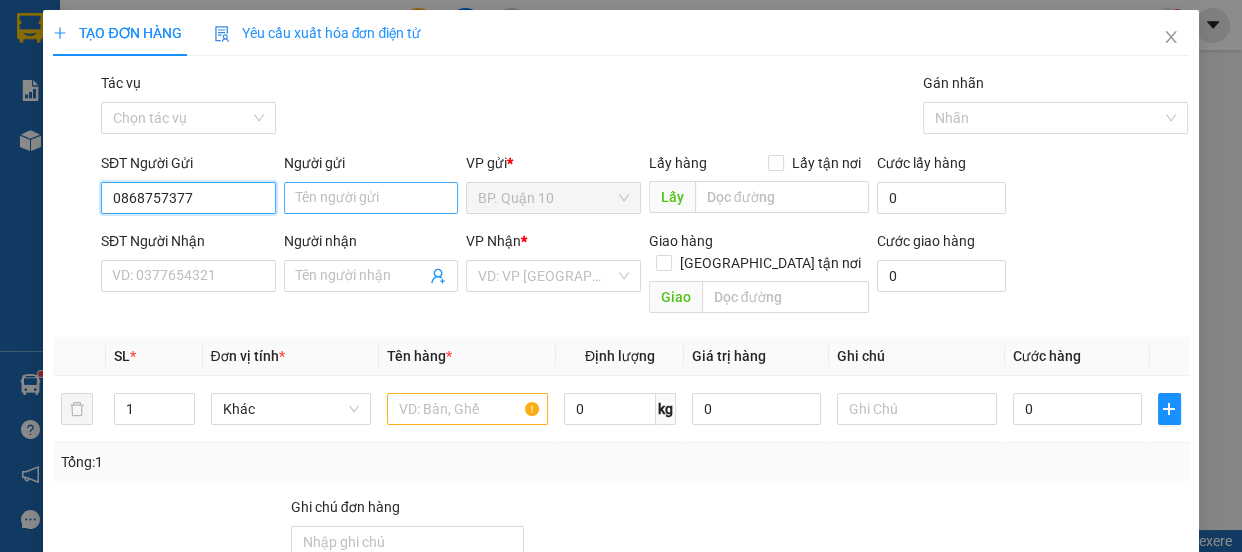 type on "0868757377" 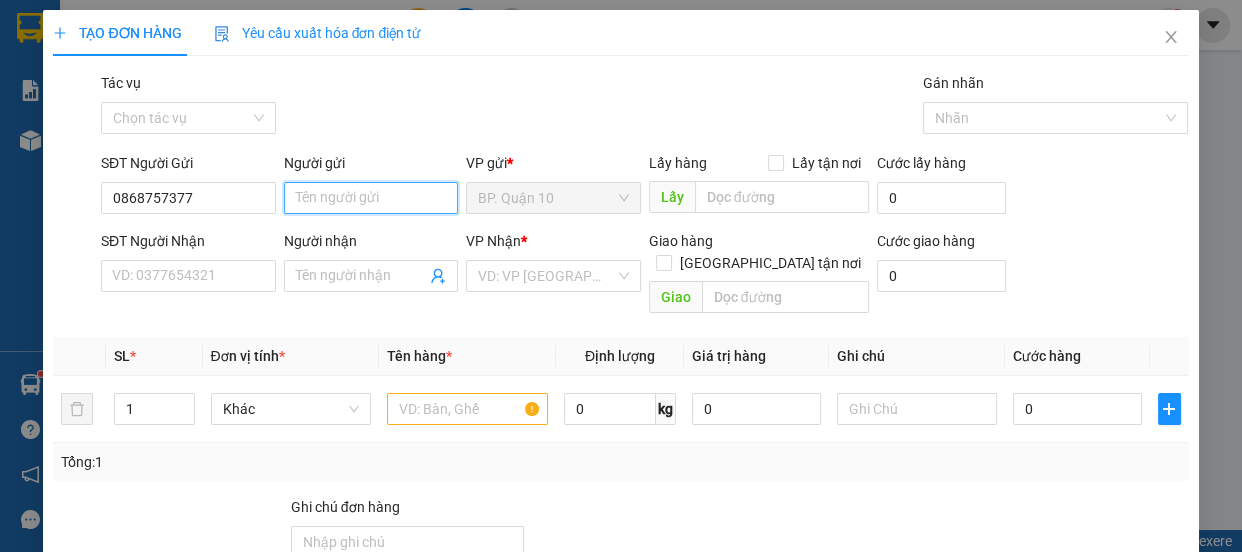 click on "Người gửi" at bounding box center (371, 198) 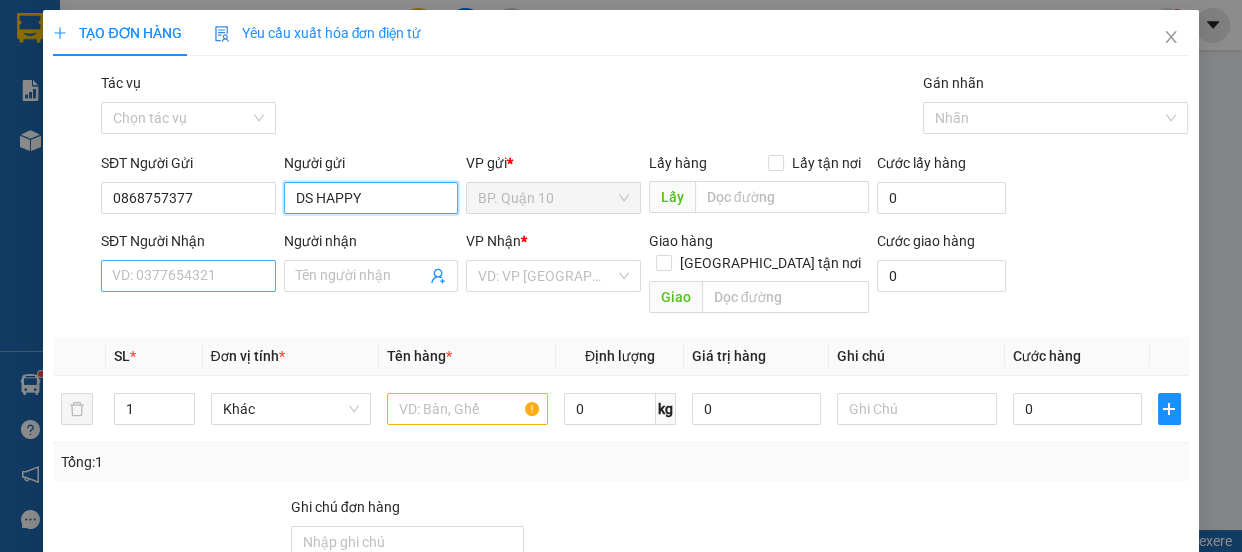 type on "DS HAPPY" 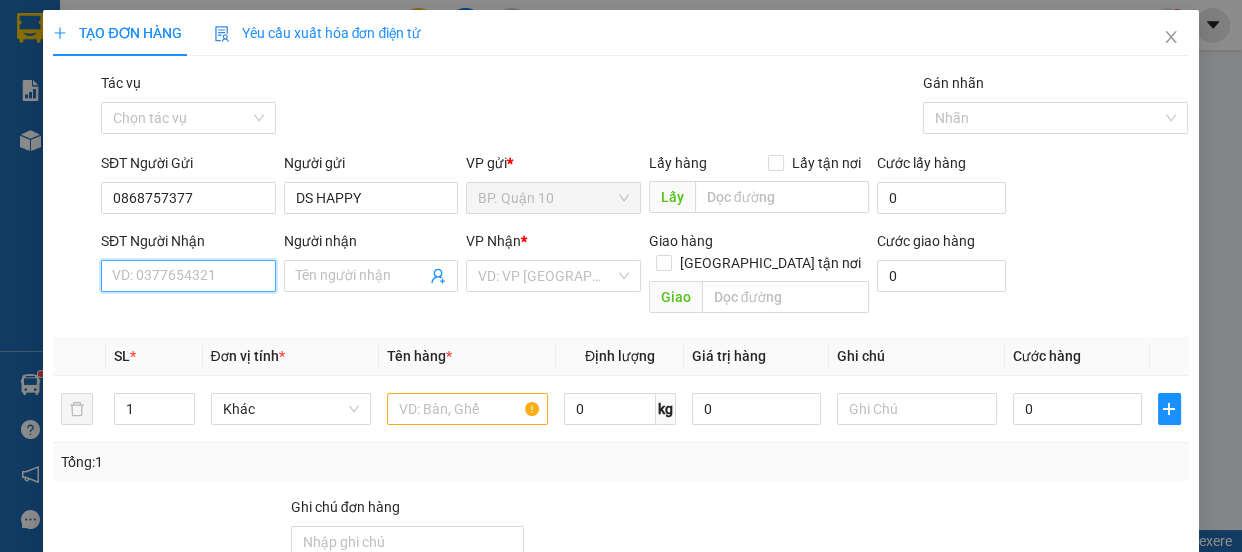 click on "SĐT Người Nhận" at bounding box center (188, 276) 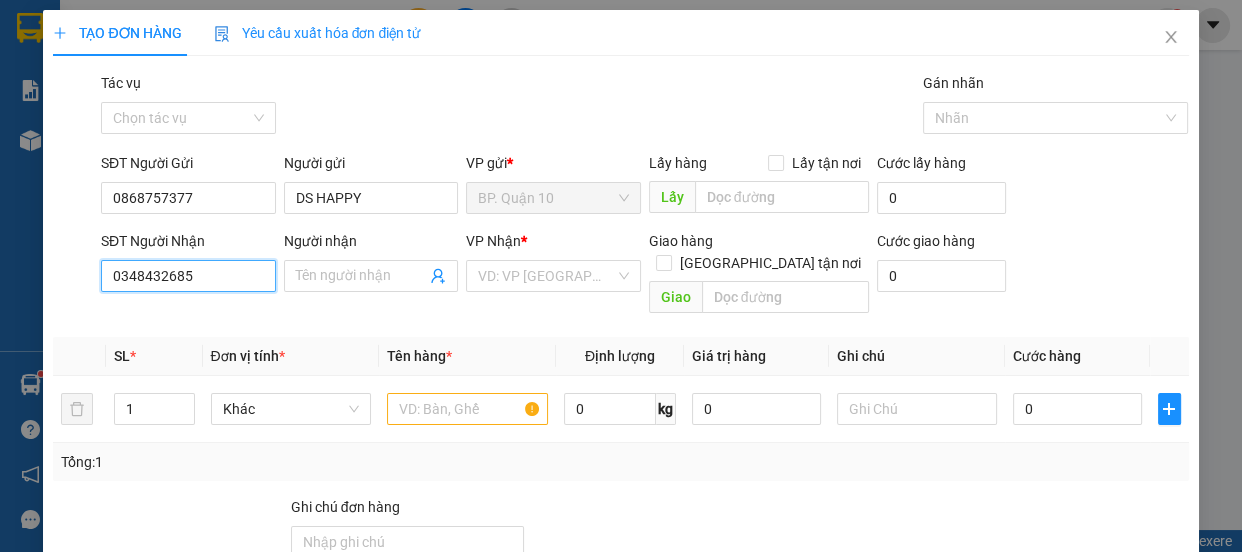 click on "0348432685" at bounding box center (188, 276) 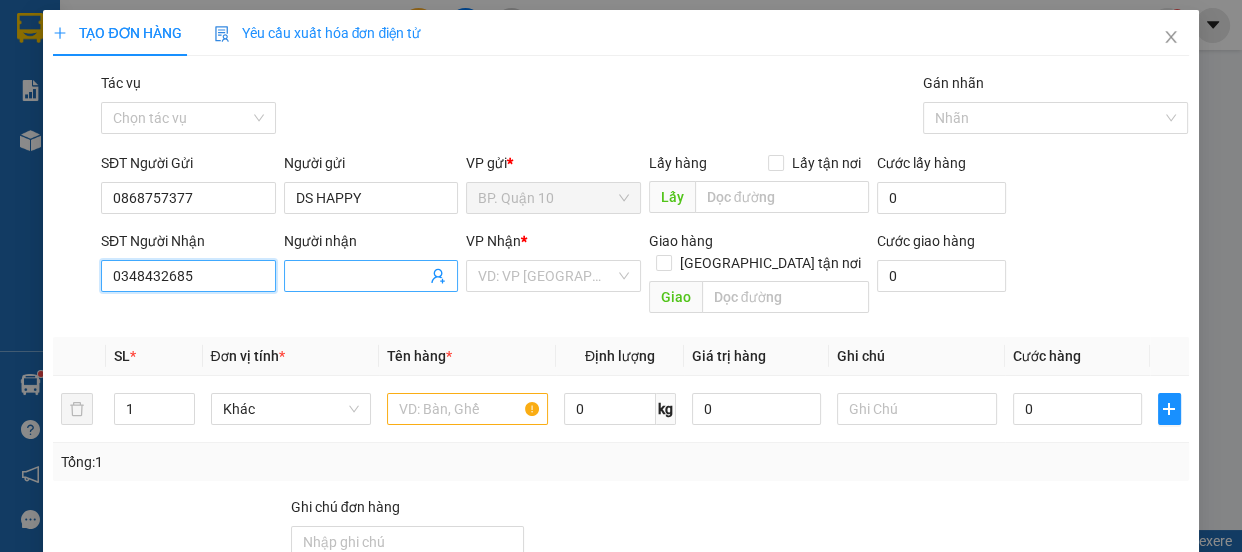 type on "0348432685" 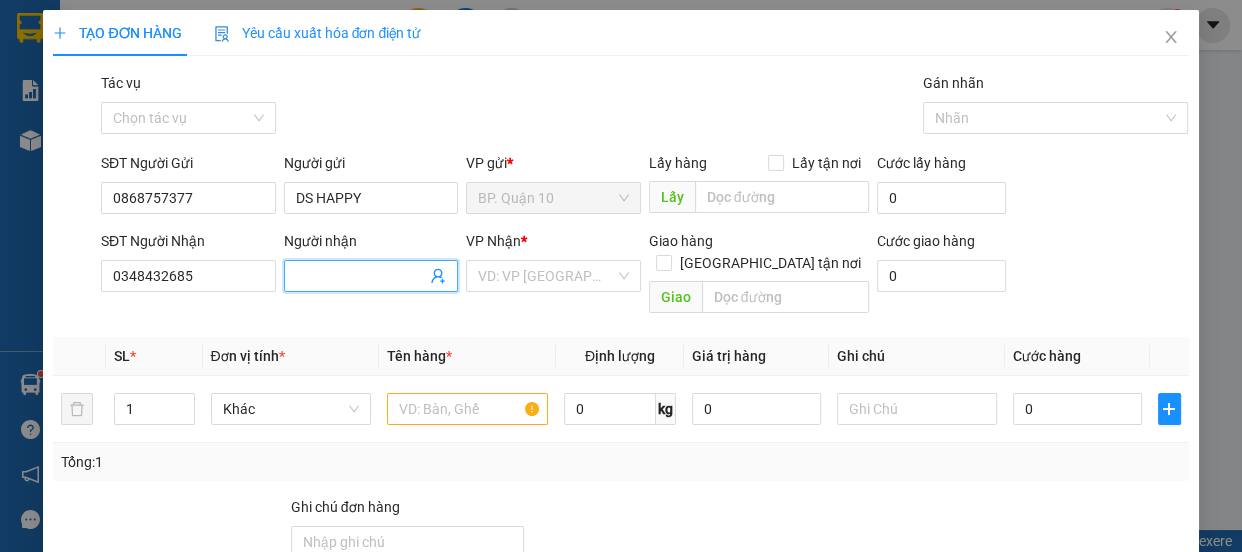 drag, startPoint x: 367, startPoint y: 280, endPoint x: 373, endPoint y: 260, distance: 20.880613 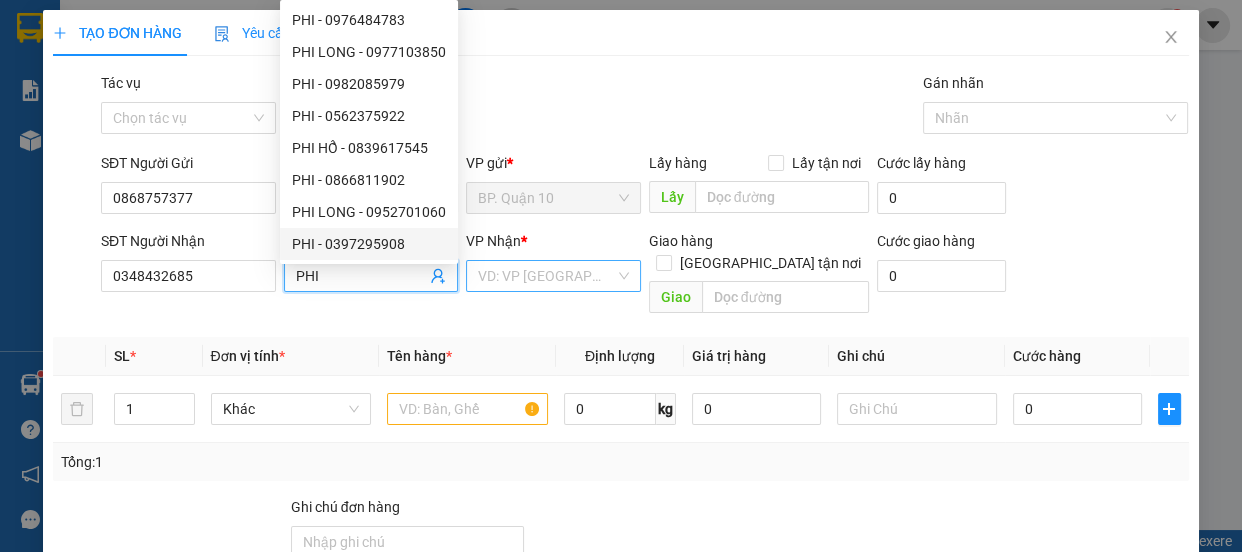 type on "PHI" 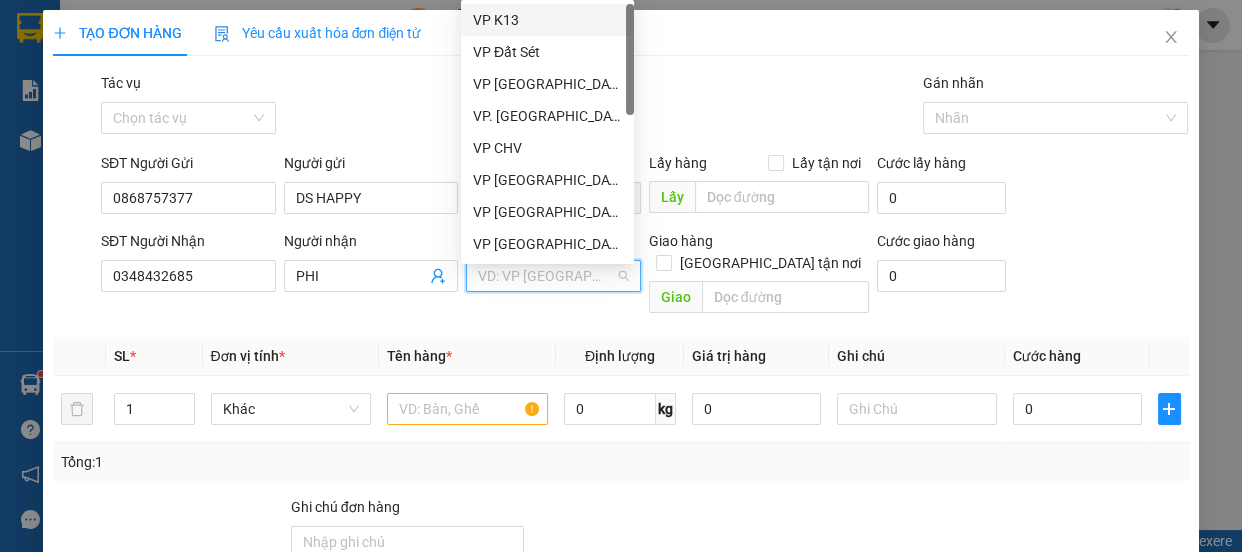 type on "O" 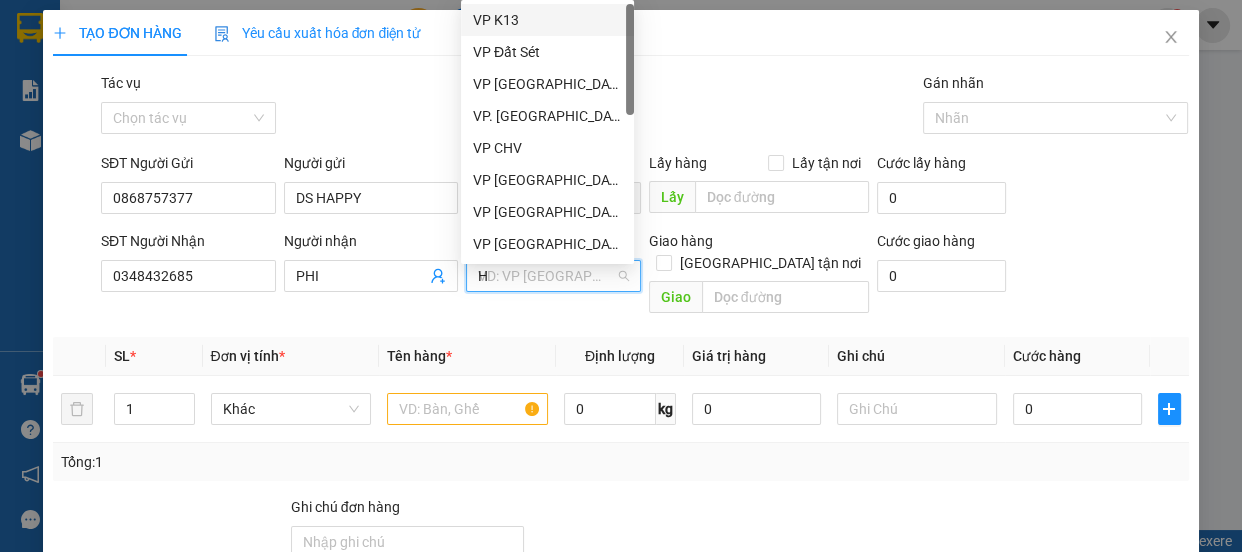 type on "HO" 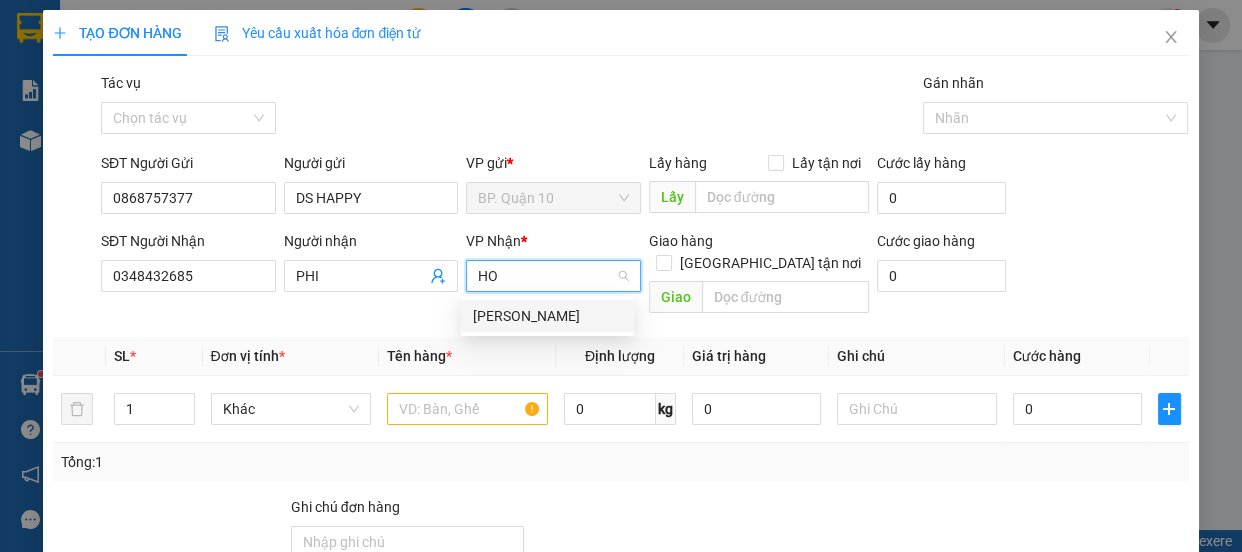 click on "[PERSON_NAME]" at bounding box center [547, 316] 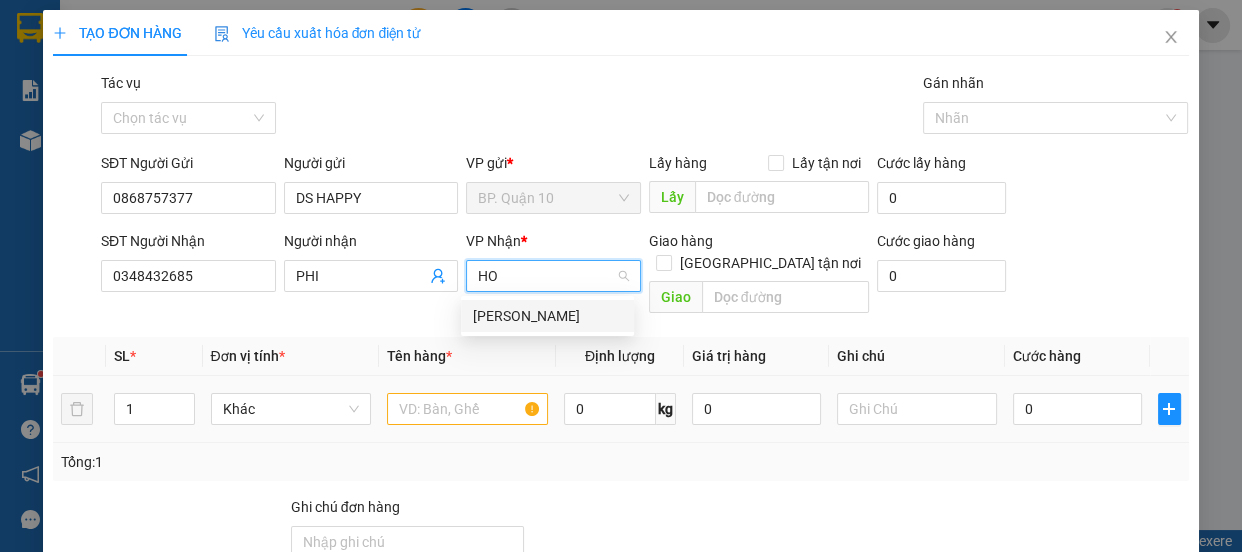 type 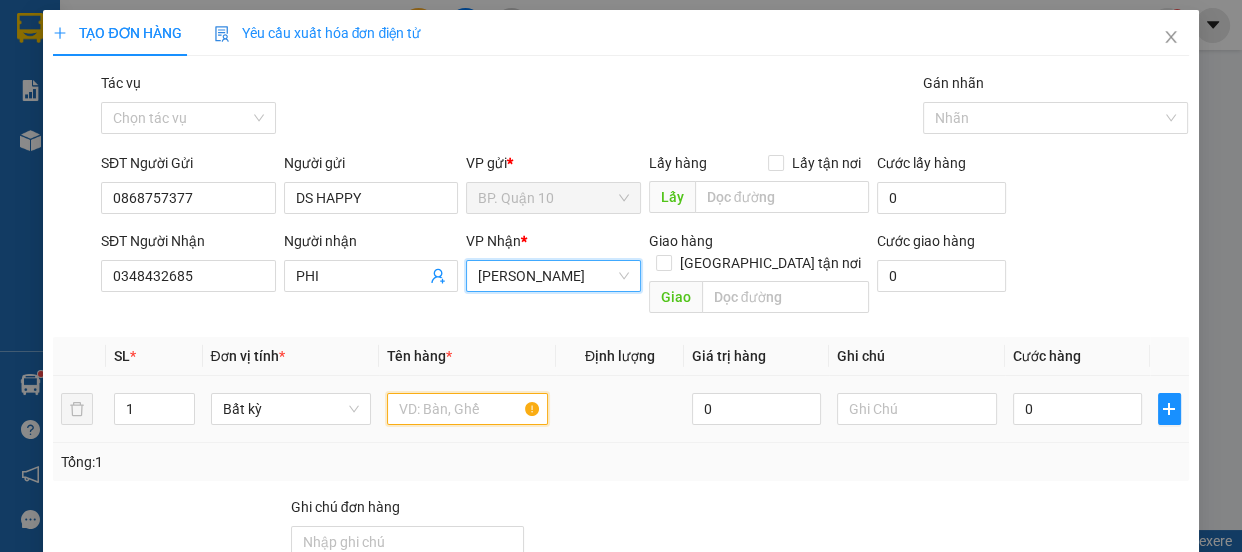 click at bounding box center [467, 409] 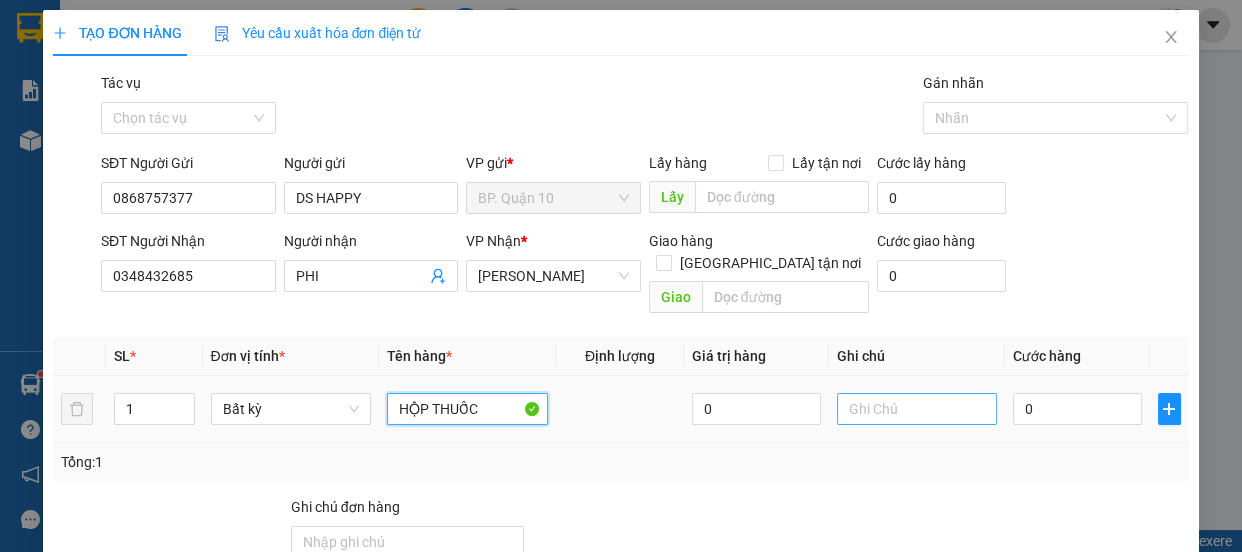 type on "HỘP THUỐC" 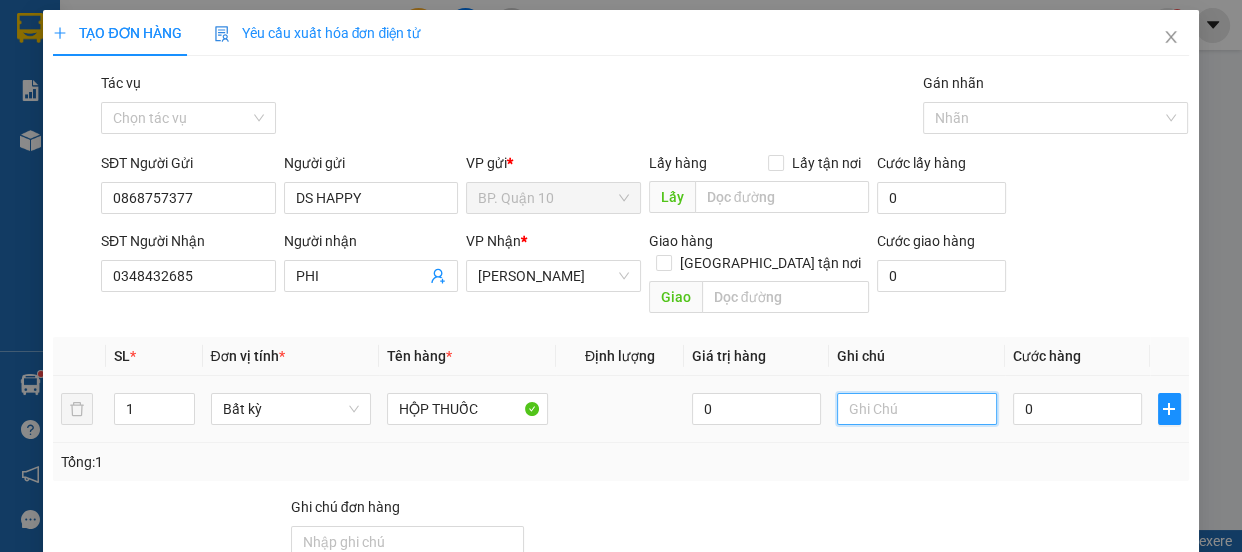 click at bounding box center [917, 409] 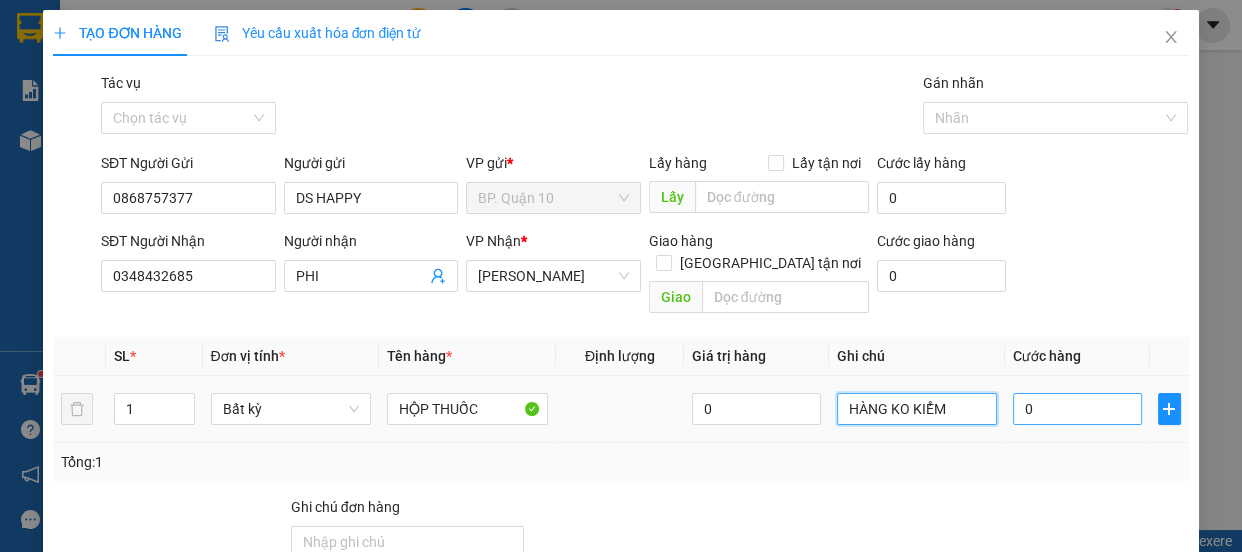 type on "HÀNG KO KIỂM" 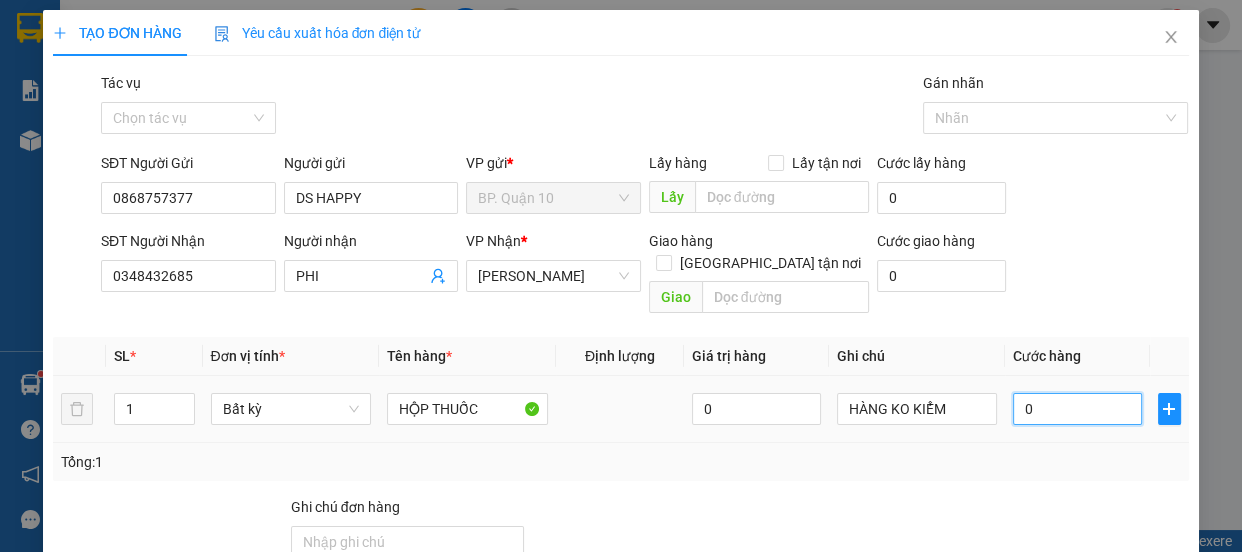 click on "0" at bounding box center (1077, 409) 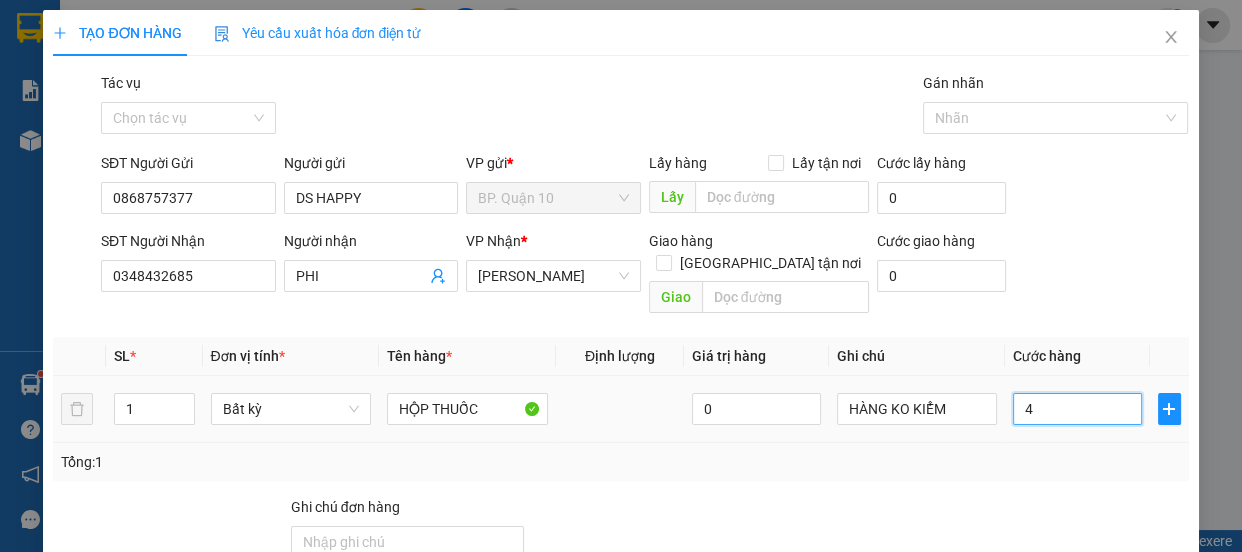 type on "40" 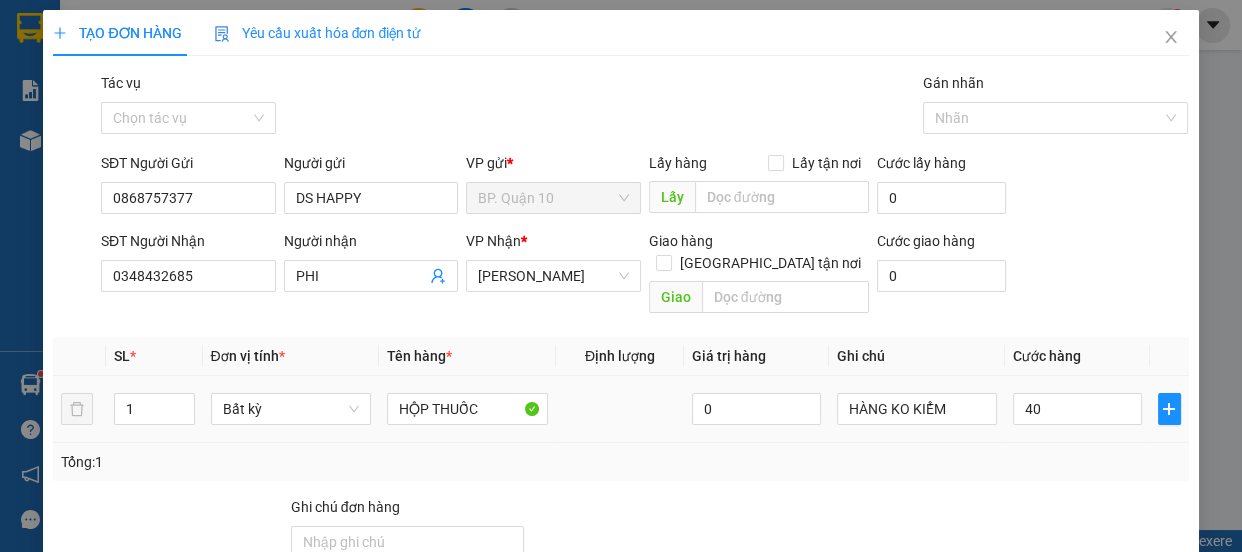 type on "40.000" 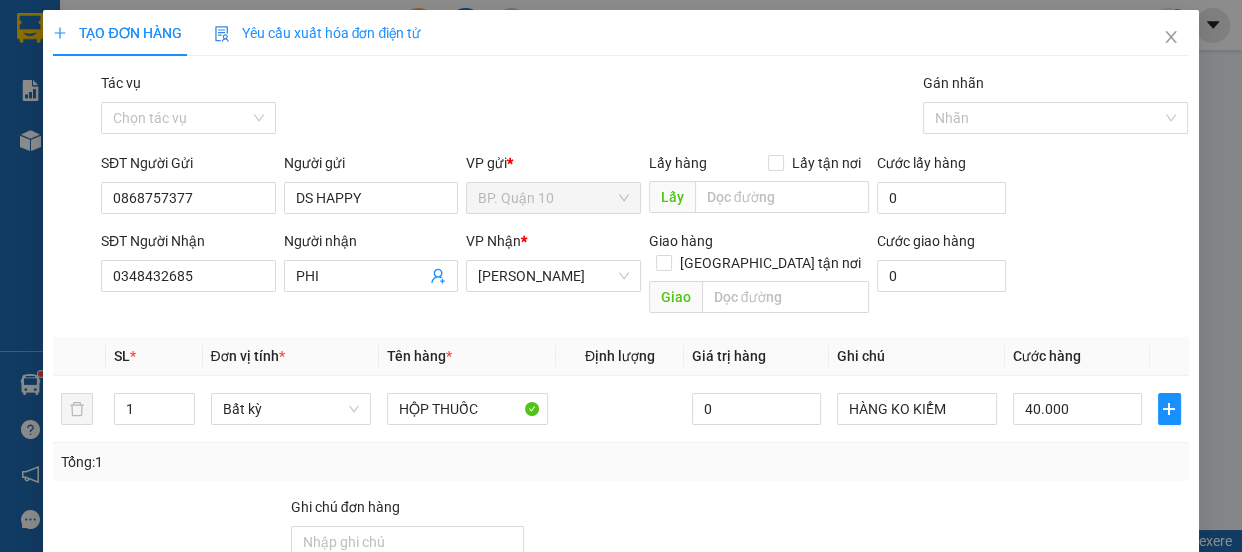 click on "Transit Pickup Surcharge Ids Transit Deliver Surcharge Ids Transit Deliver Surcharge Transit Deliver Surcharge Gói vận chuyển  * Tiêu chuẩn Tác vụ Chọn tác vụ Gán nhãn   Nhãn SĐT Người Gửi 0868757377 Người gửi DS HAPPY VP gửi  * BP. Quận 10 Lấy hàng Lấy tận nơi Lấy Cước lấy hàng 0 SĐT Người Nhận 0348432685 Người nhận PHI VP Nhận  * Hòa Thành Giao hàng Giao tận nơi Giao Cước giao hàng 0 SL  * Đơn vị tính  * Tên hàng  * Định lượng Giá trị hàng Ghi chú Cước hàng                   1 Bất kỳ HỘP THUỐC 0 HÀNG KO KIỂM 40.000 Tổng:  1 Ghi chú đơn hàng Tổng cước 40.000 Hình thức thanh toán Tại văn phòng Số tiền thu trước 0 Chưa thanh toán 0 Chọn HT Thanh Toán Lưu nháp Xóa Thông tin Lưu Lưu và In" at bounding box center [620, 397] 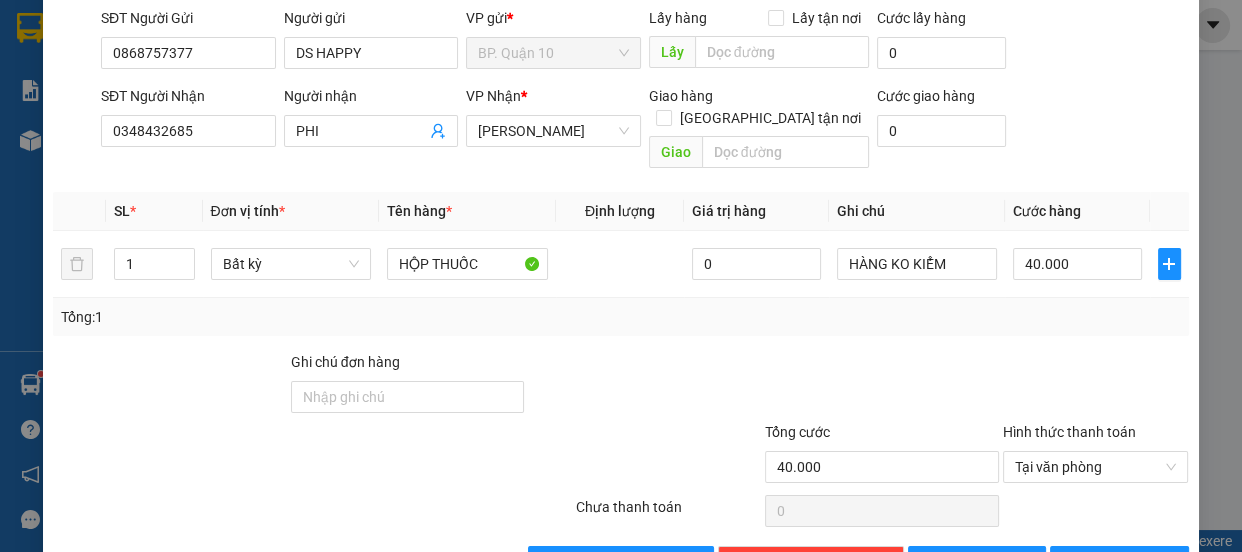 scroll, scrollTop: 187, scrollLeft: 0, axis: vertical 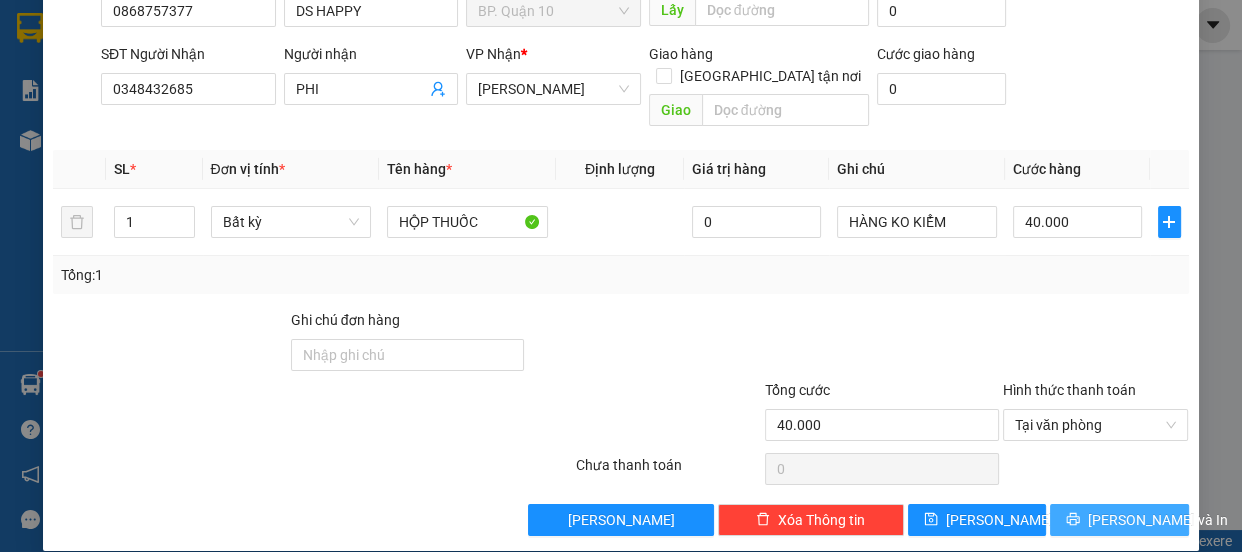 click on "[PERSON_NAME] và In" at bounding box center (1158, 520) 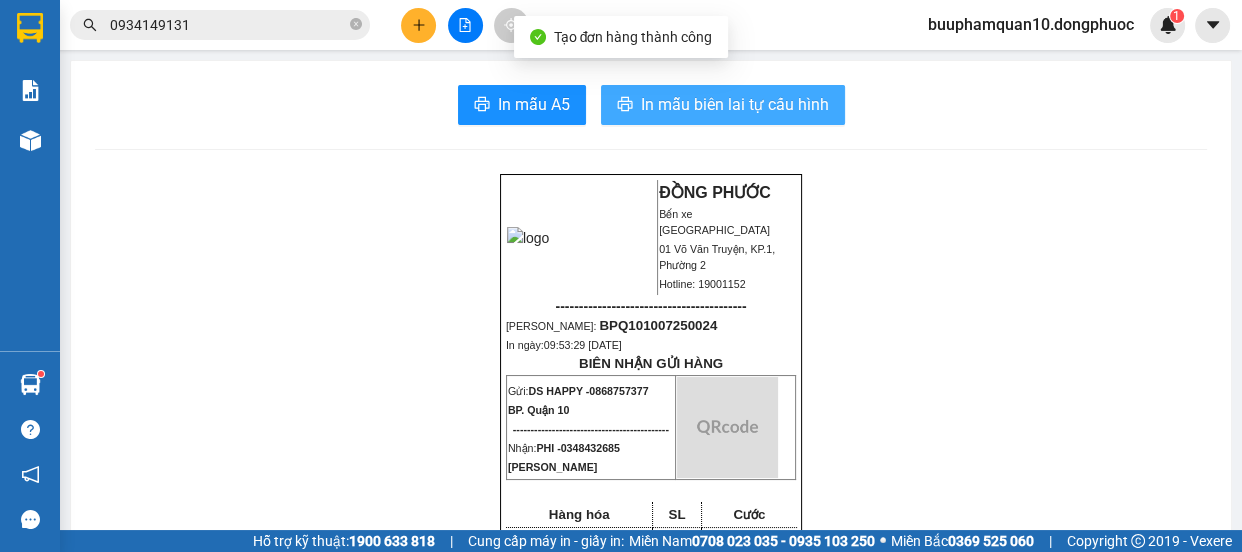 click on "In mẫu biên lai tự cấu hình" at bounding box center [735, 104] 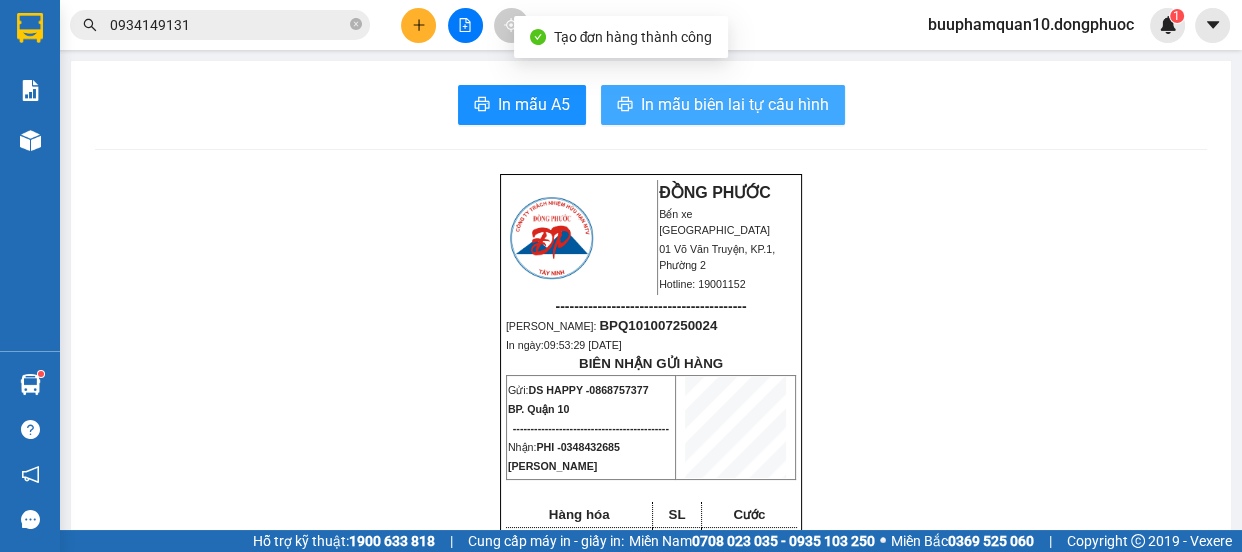 scroll, scrollTop: 0, scrollLeft: 0, axis: both 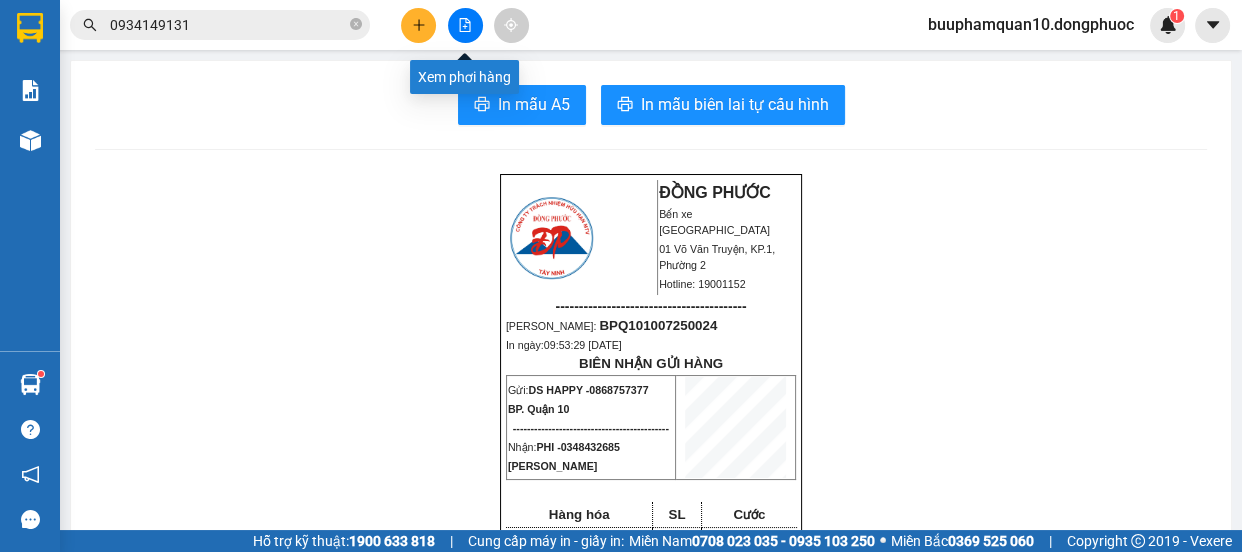 click 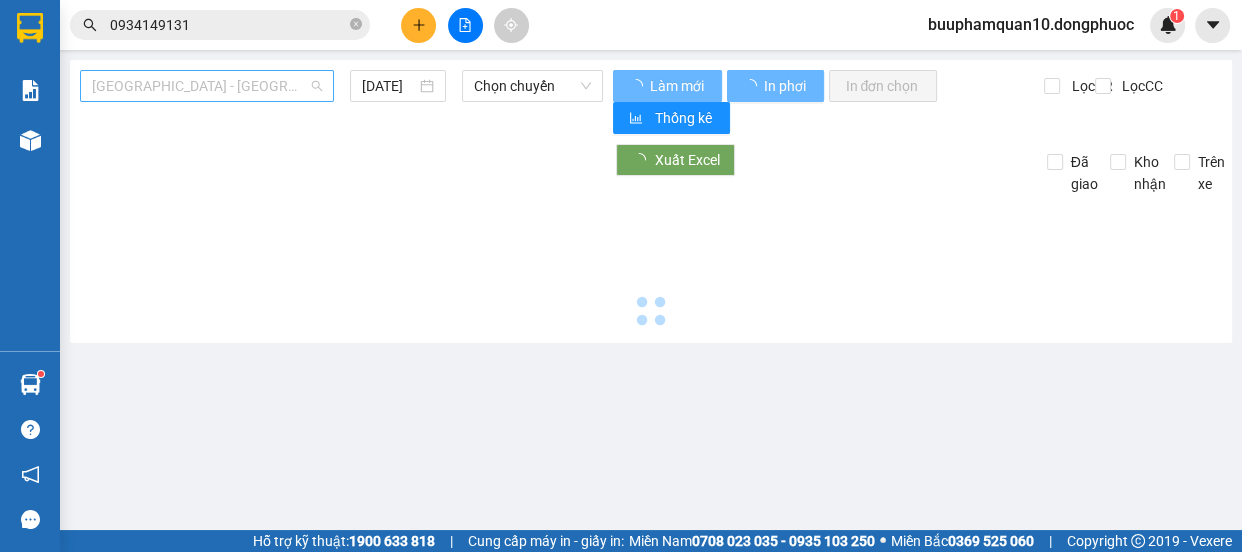 click on "[GEOGRAPHIC_DATA] - [GEOGRAPHIC_DATA] (vip)" at bounding box center [207, 86] 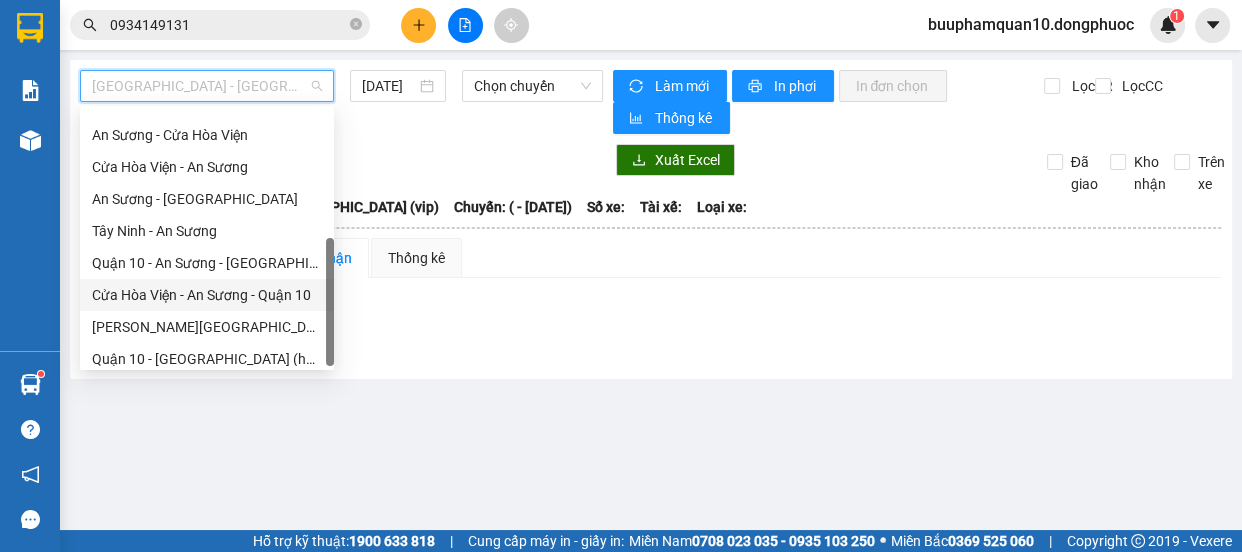 scroll, scrollTop: 287, scrollLeft: 0, axis: vertical 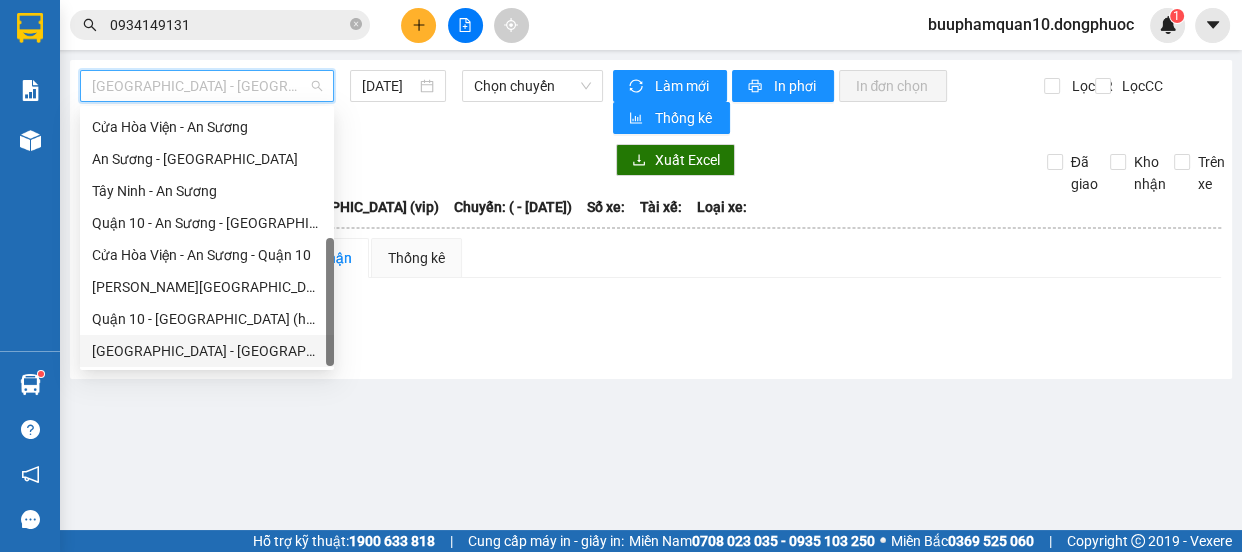 click on "[GEOGRAPHIC_DATA] - [GEOGRAPHIC_DATA] (vip)" at bounding box center (207, 351) 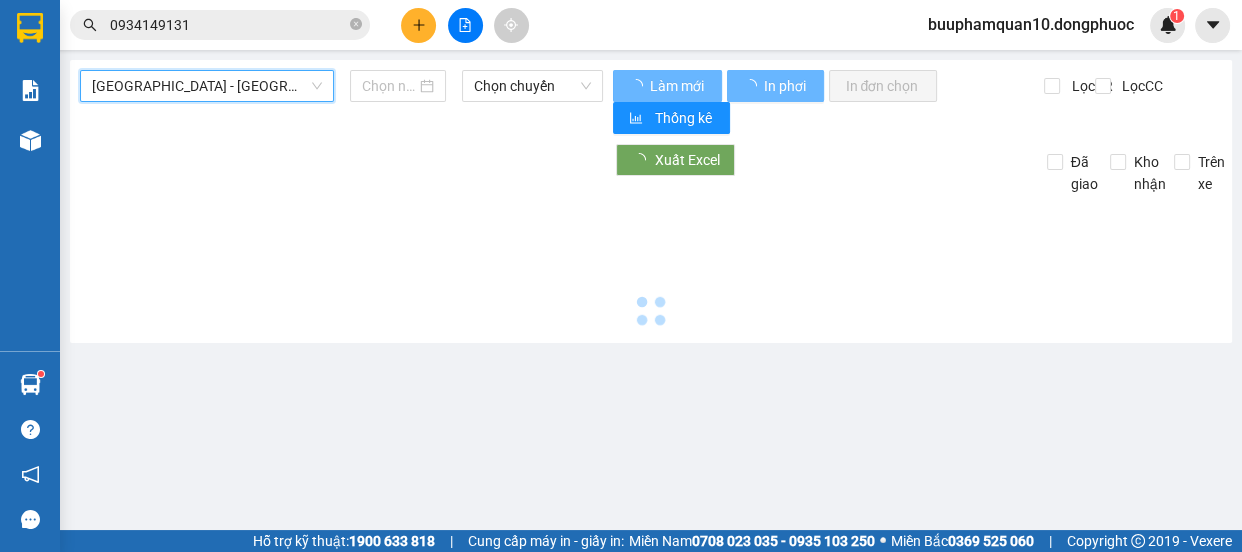 type on "[DATE]" 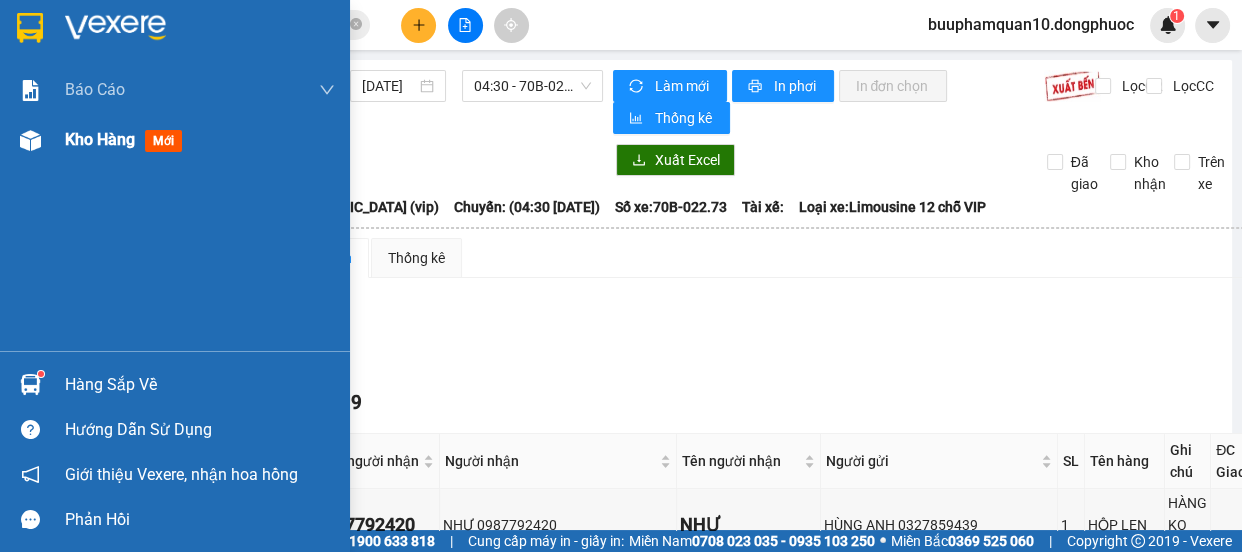 click on "Kho hàng mới" at bounding box center [175, 140] 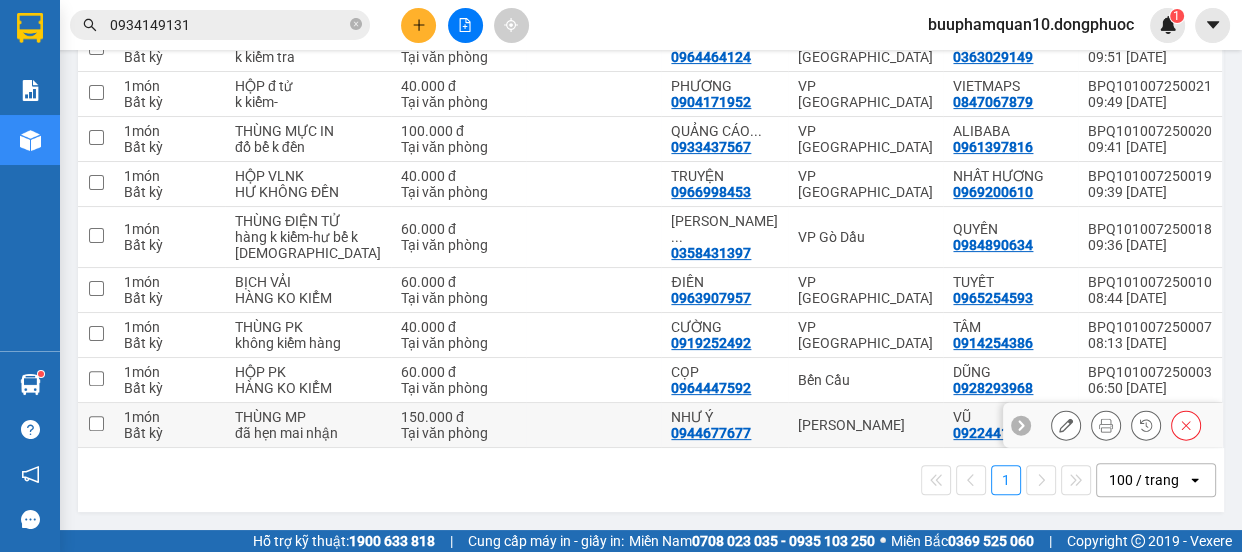 scroll, scrollTop: 199, scrollLeft: 0, axis: vertical 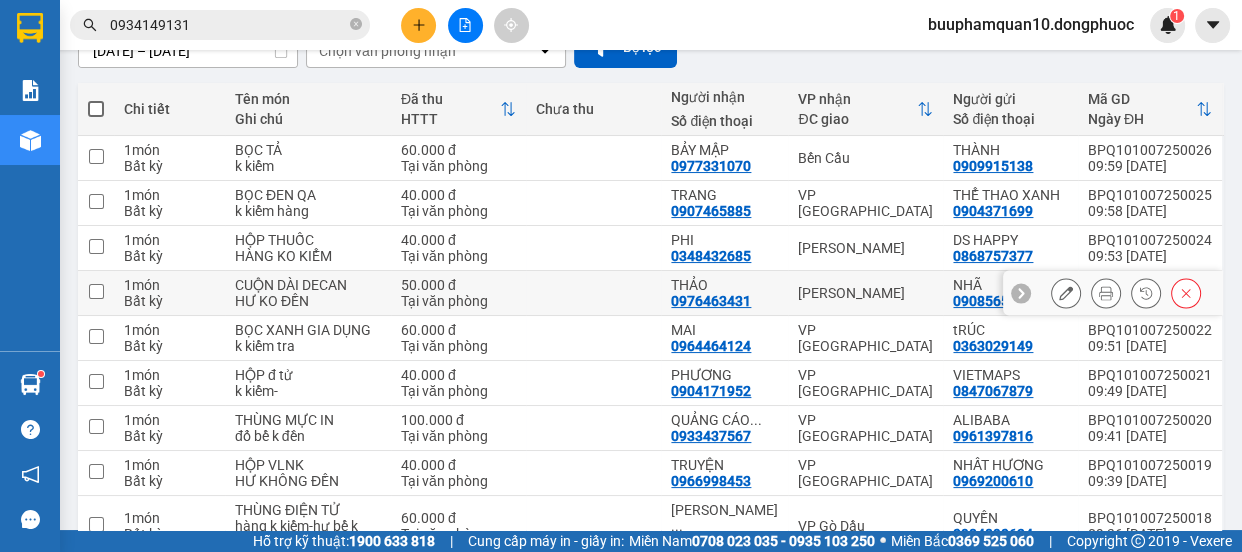 click at bounding box center (96, 291) 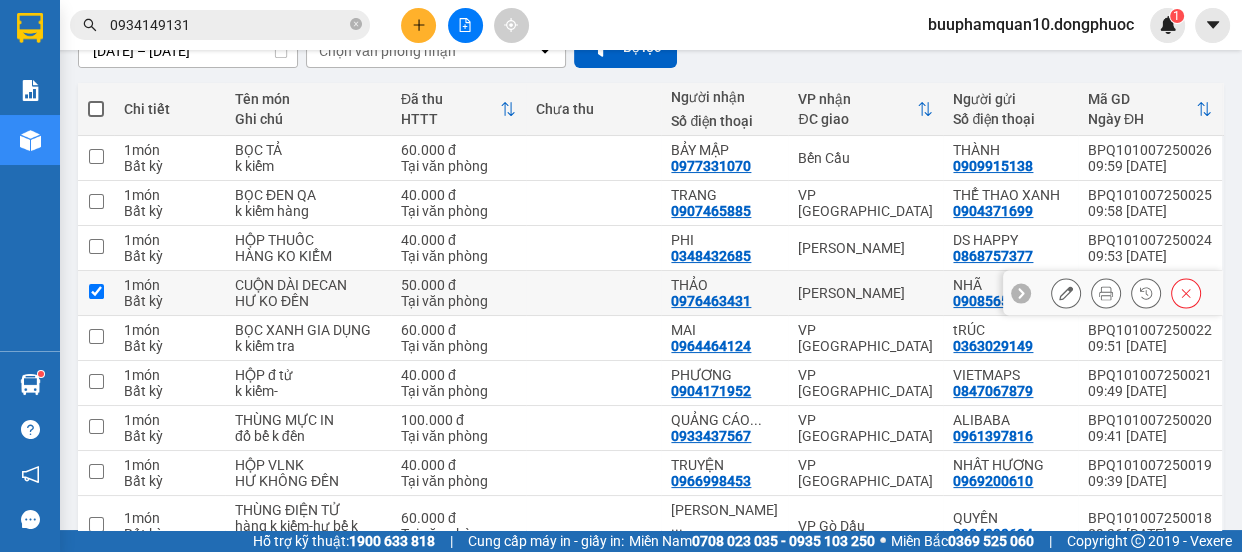 checkbox on "true" 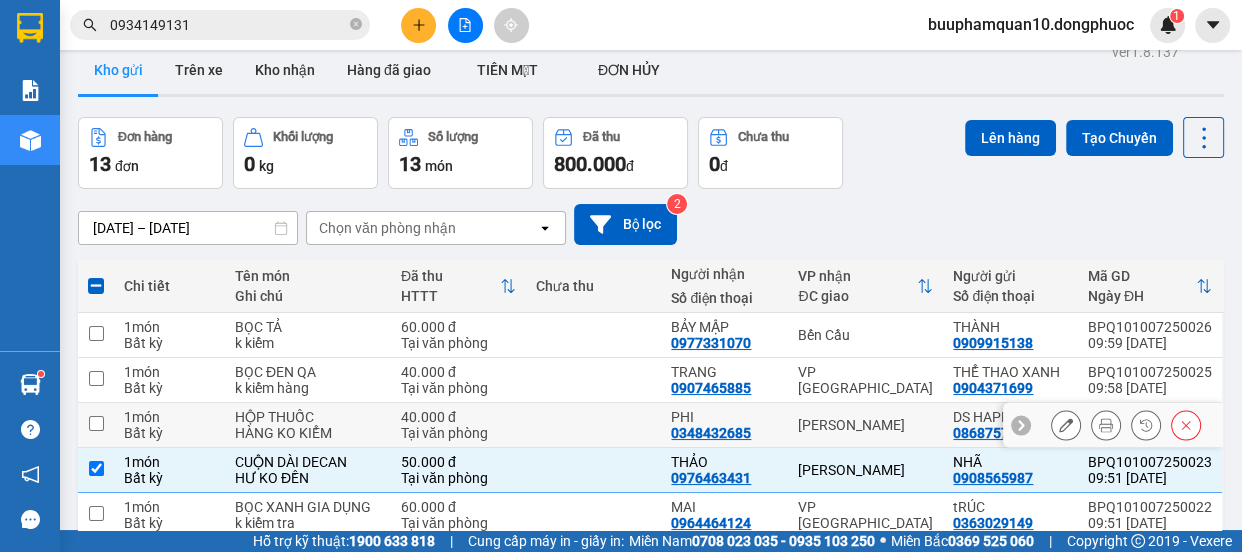 scroll, scrollTop: 0, scrollLeft: 0, axis: both 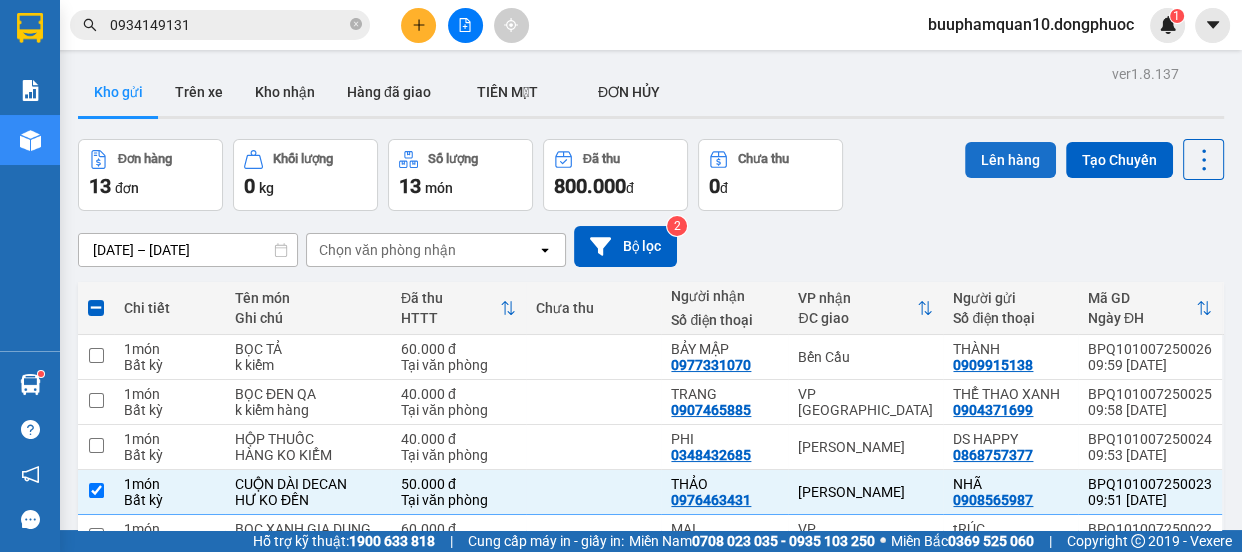 click on "Lên hàng" at bounding box center [1010, 160] 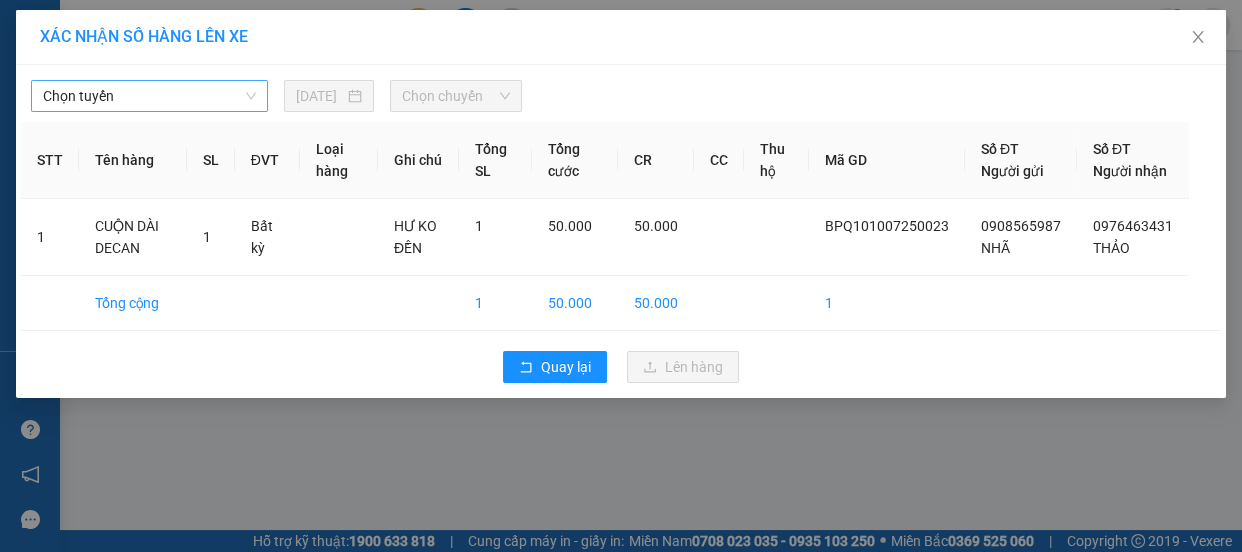 click on "Chọn tuyến" at bounding box center [149, 96] 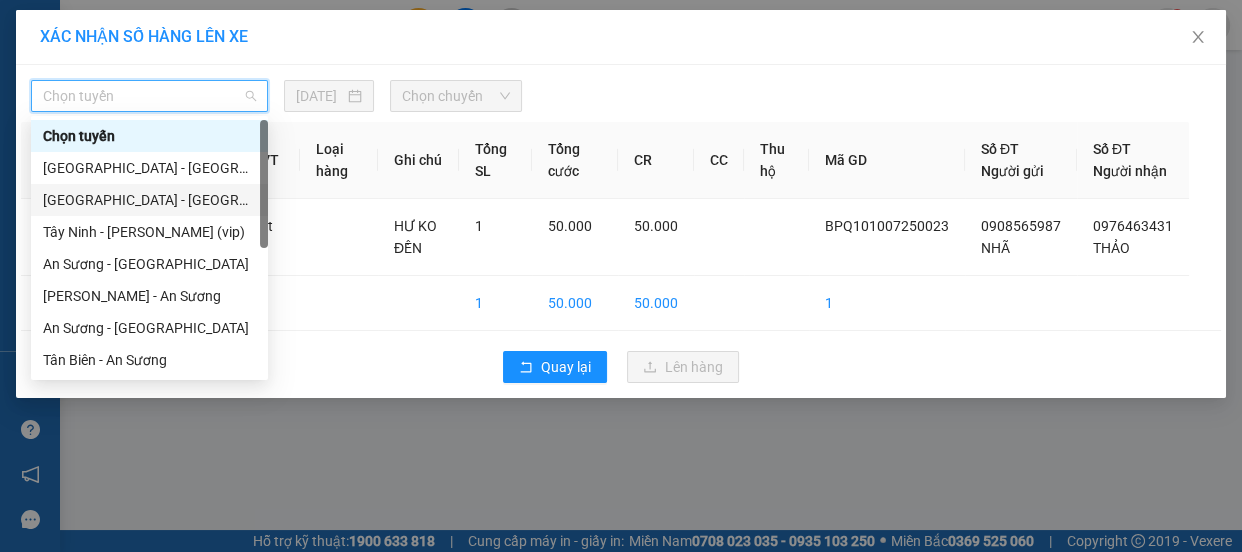 scroll, scrollTop: 287, scrollLeft: 0, axis: vertical 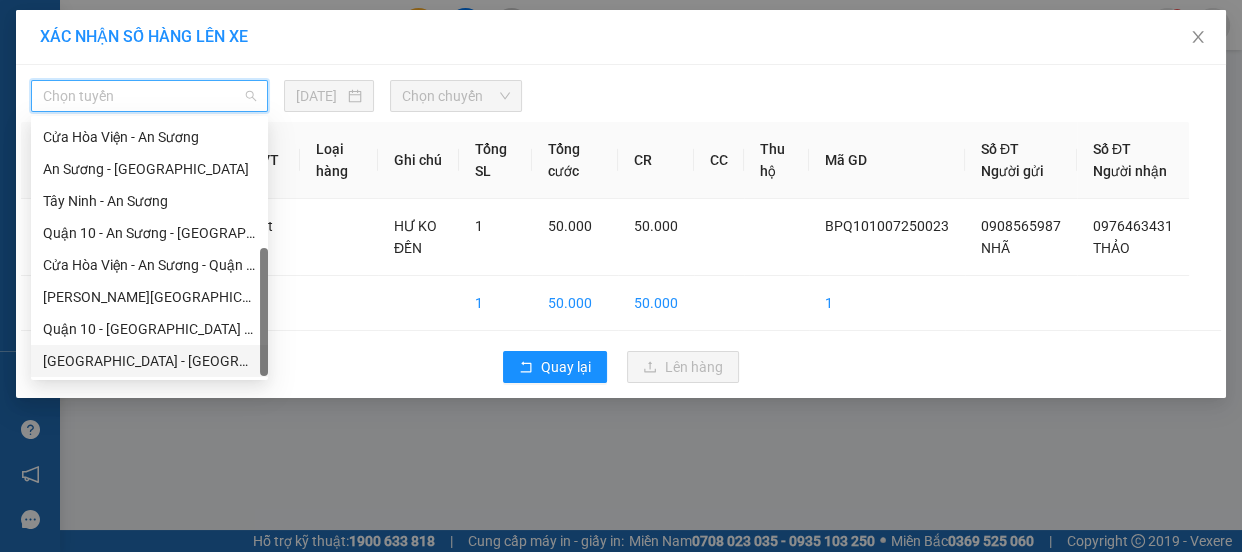 click on "[GEOGRAPHIC_DATA] - [GEOGRAPHIC_DATA] (vip)" at bounding box center [149, 361] 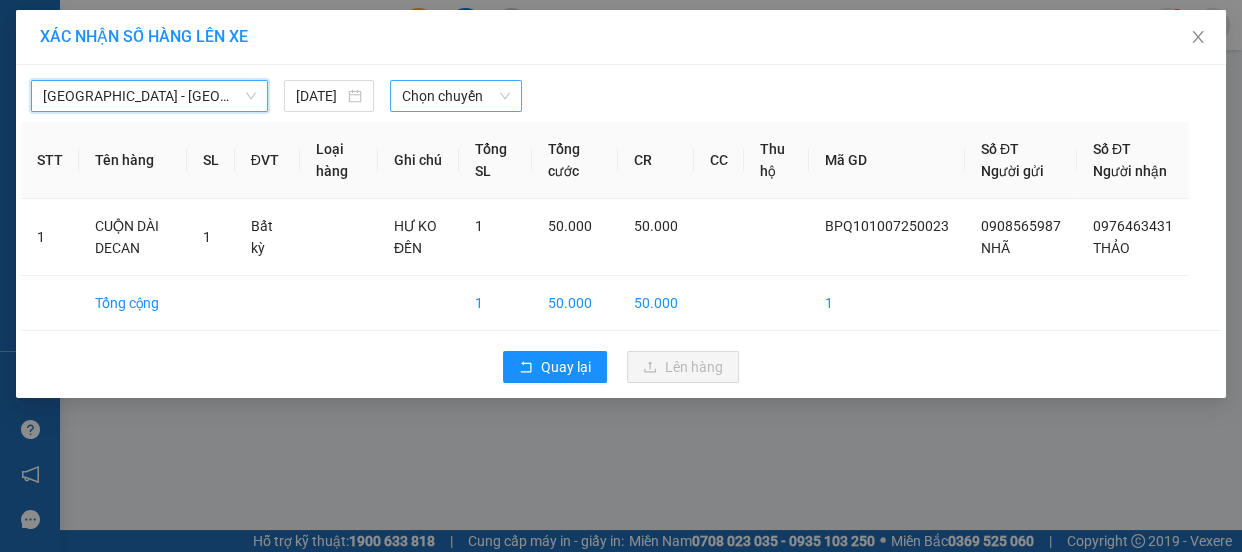 click on "Chọn chuyến" at bounding box center [456, 96] 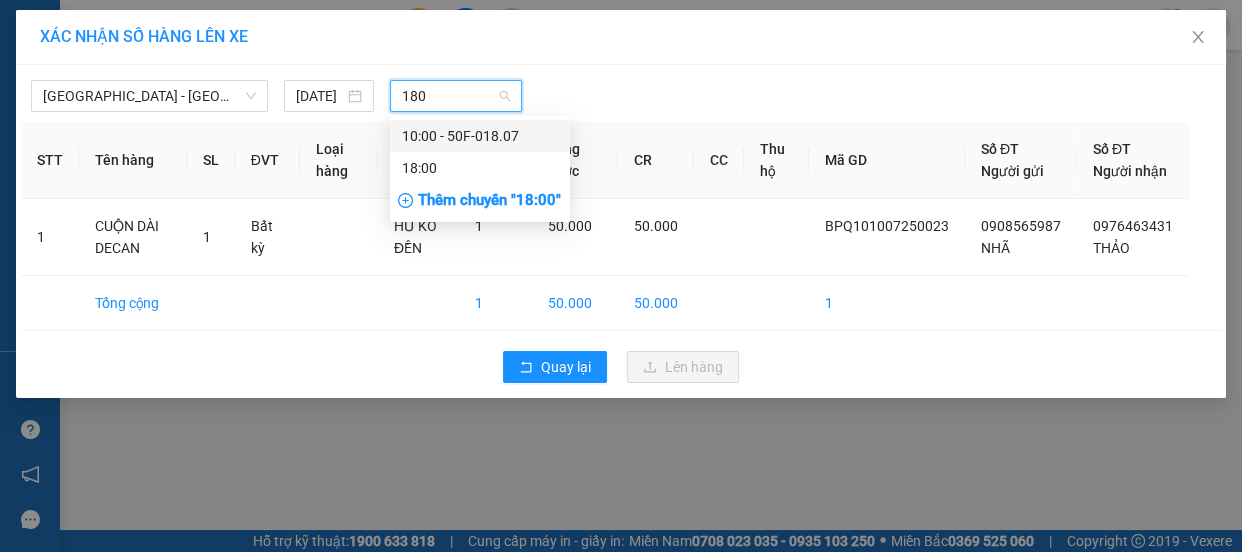 type on "1807" 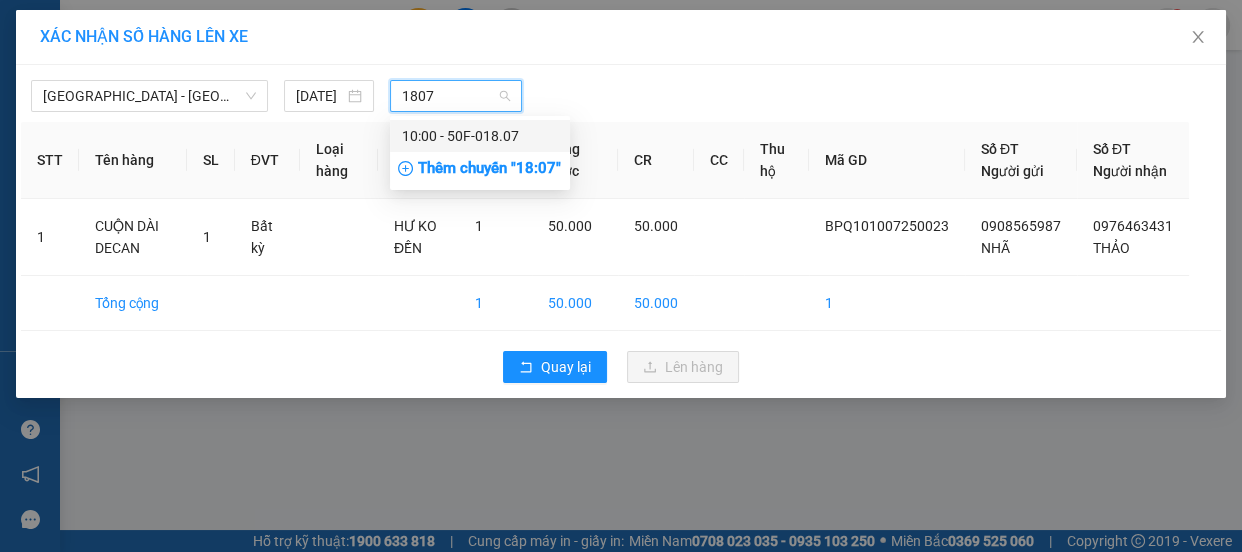 click on "10:00     - 50F-018.07" at bounding box center [480, 136] 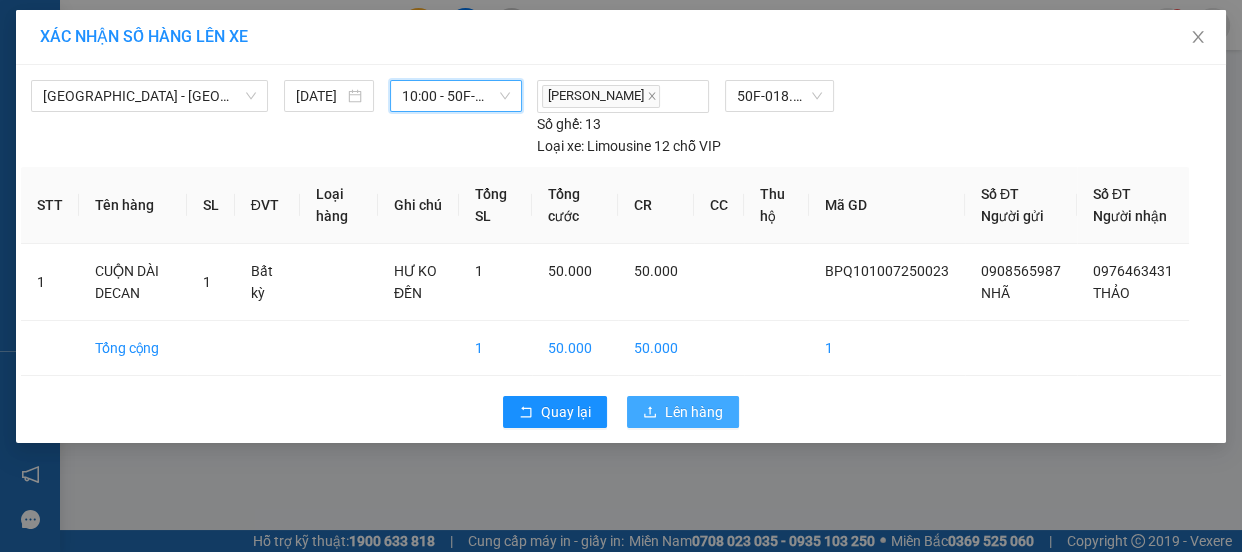 click on "Lên hàng" at bounding box center (694, 412) 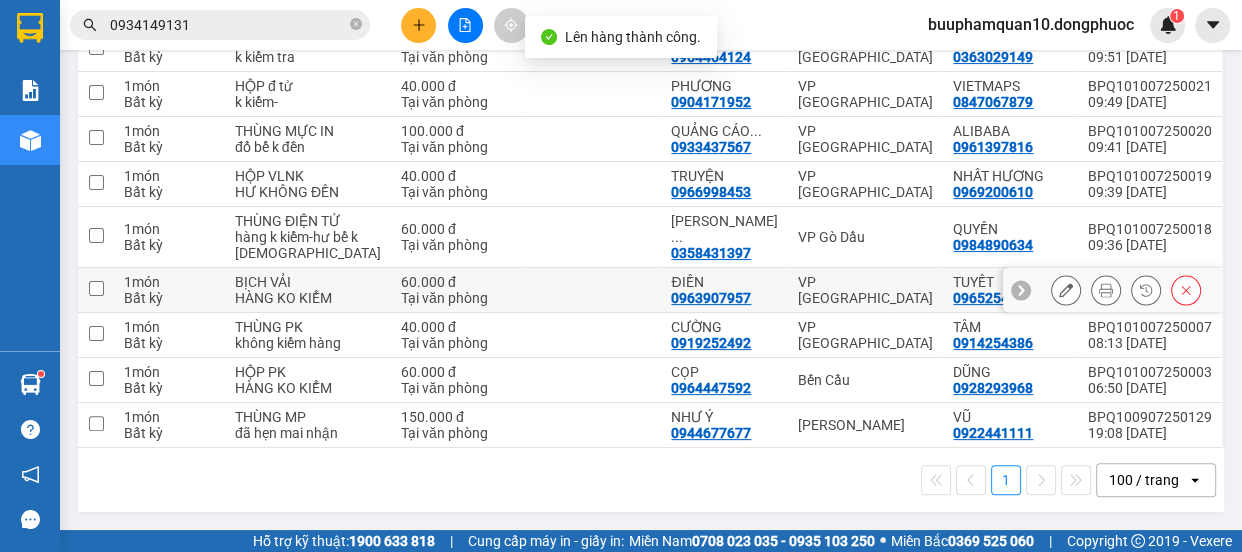scroll, scrollTop: 0, scrollLeft: 0, axis: both 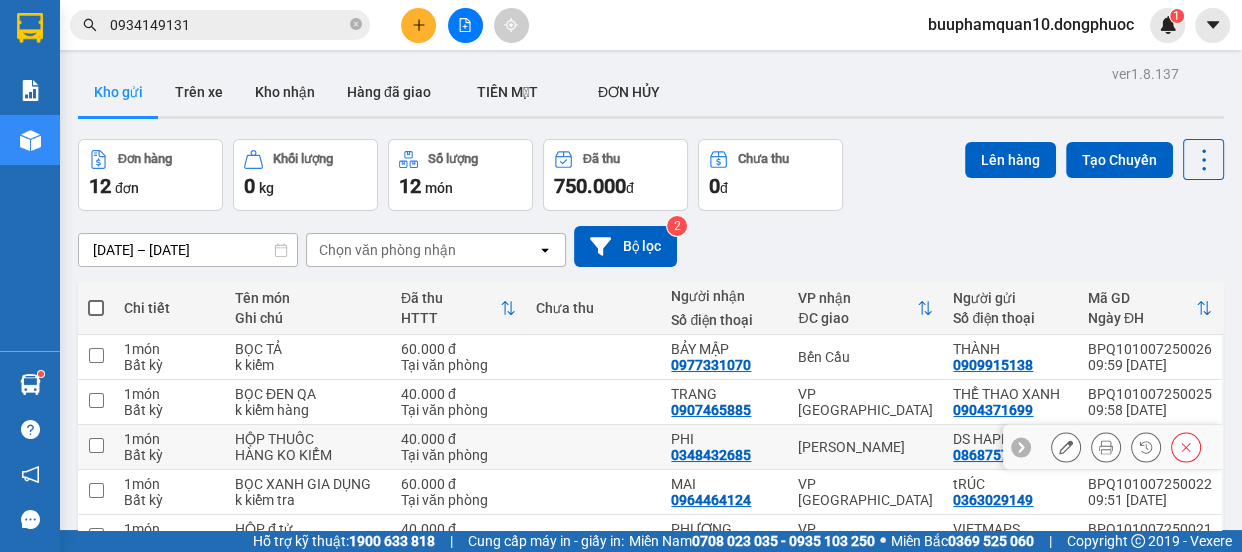click at bounding box center [96, 445] 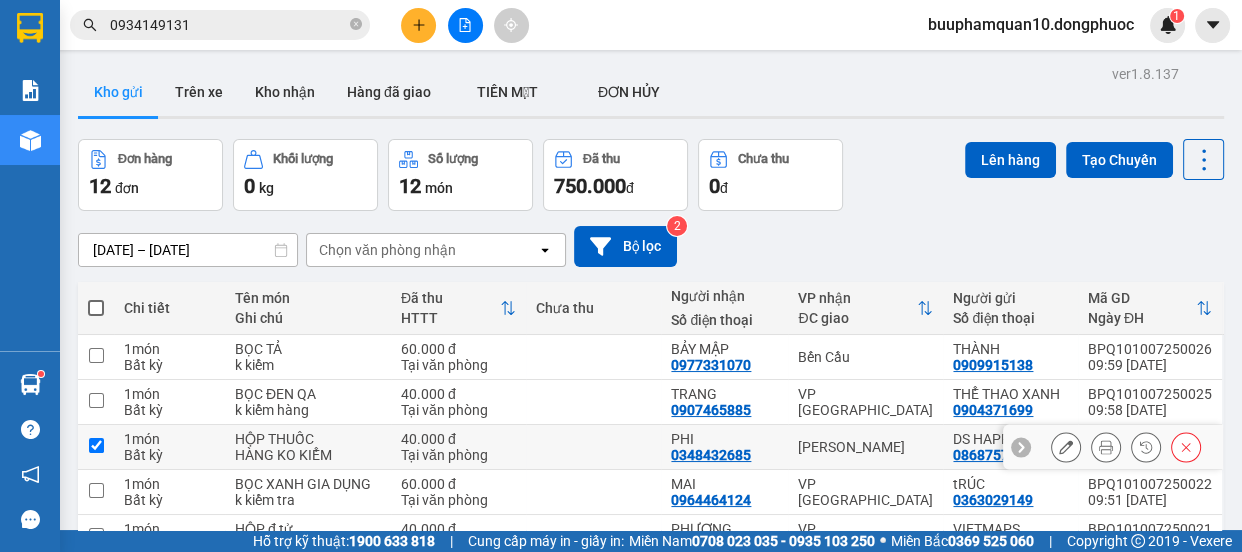 checkbox on "true" 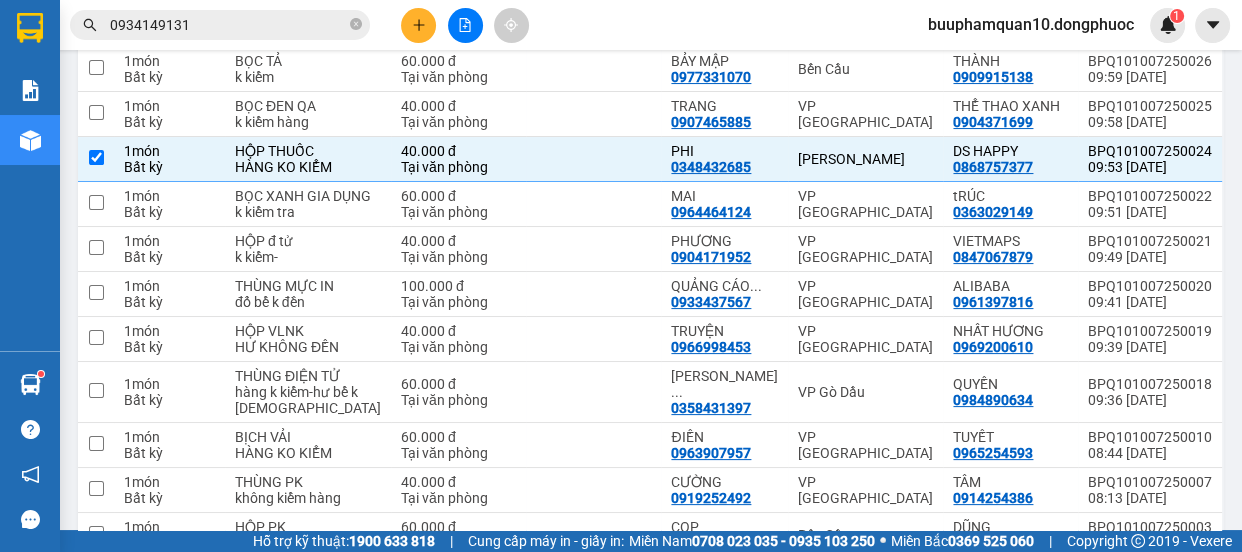 scroll, scrollTop: 302, scrollLeft: 0, axis: vertical 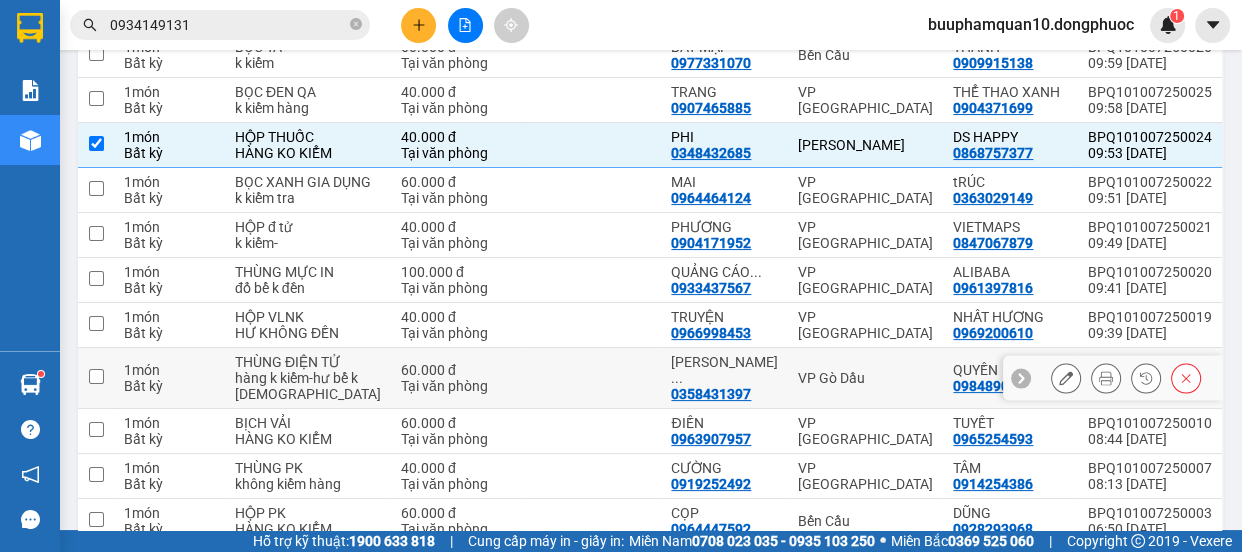 click at bounding box center [96, 376] 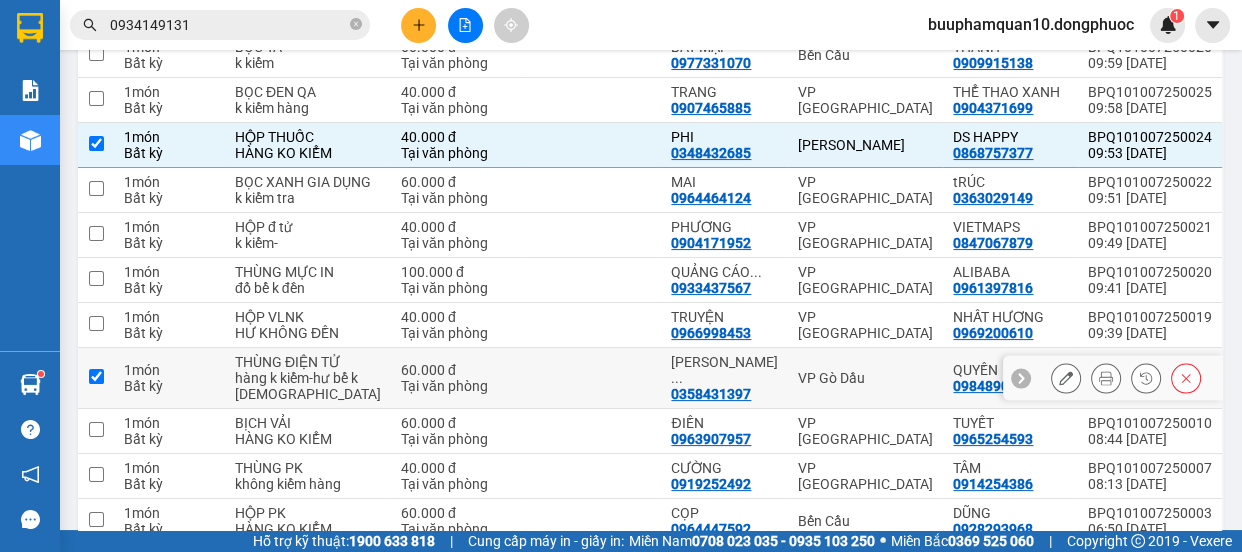 checkbox on "true" 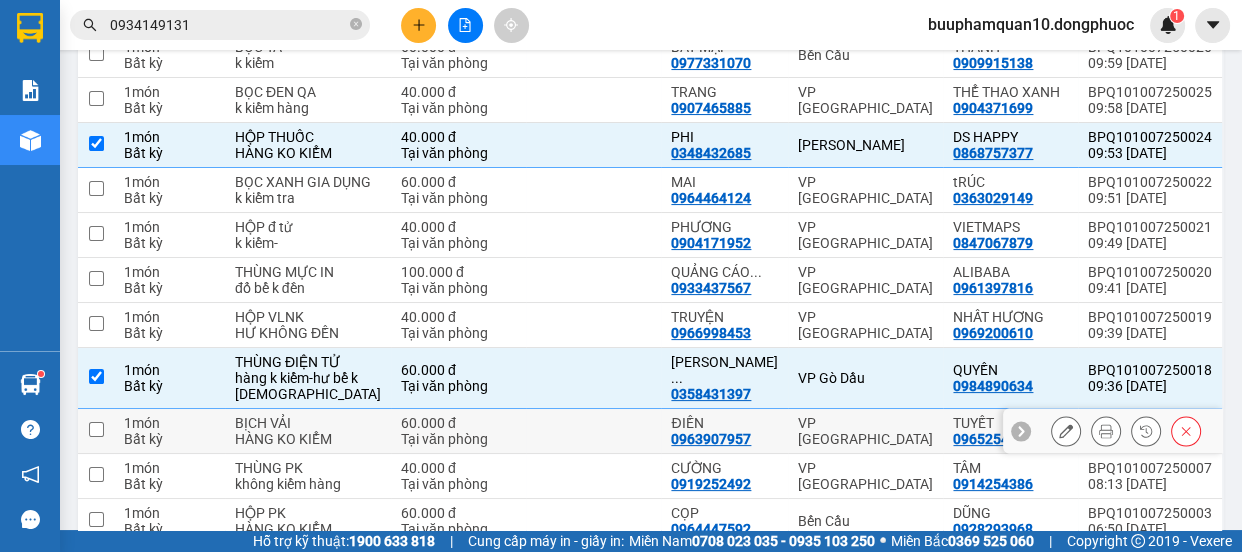 scroll, scrollTop: 0, scrollLeft: 0, axis: both 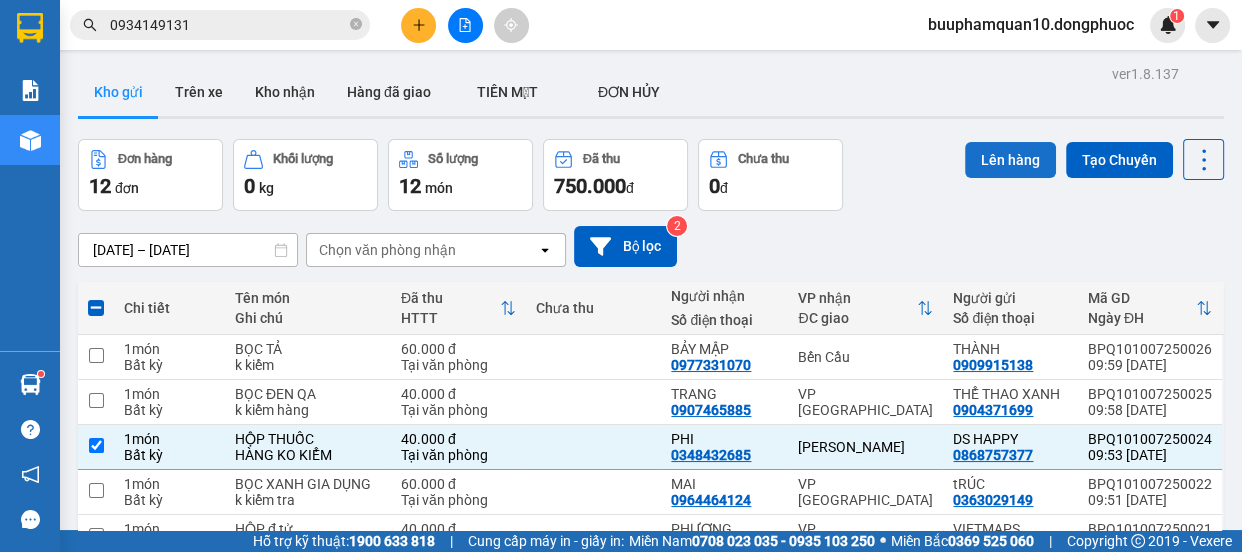 click on "Lên hàng" at bounding box center [1010, 160] 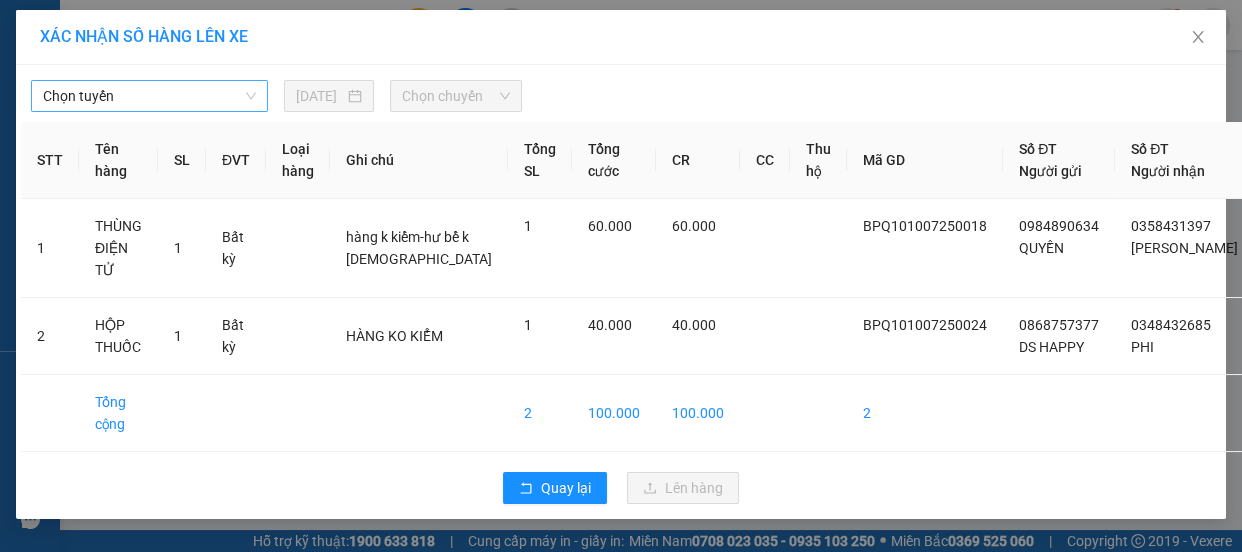 click on "Chọn tuyến" at bounding box center [149, 96] 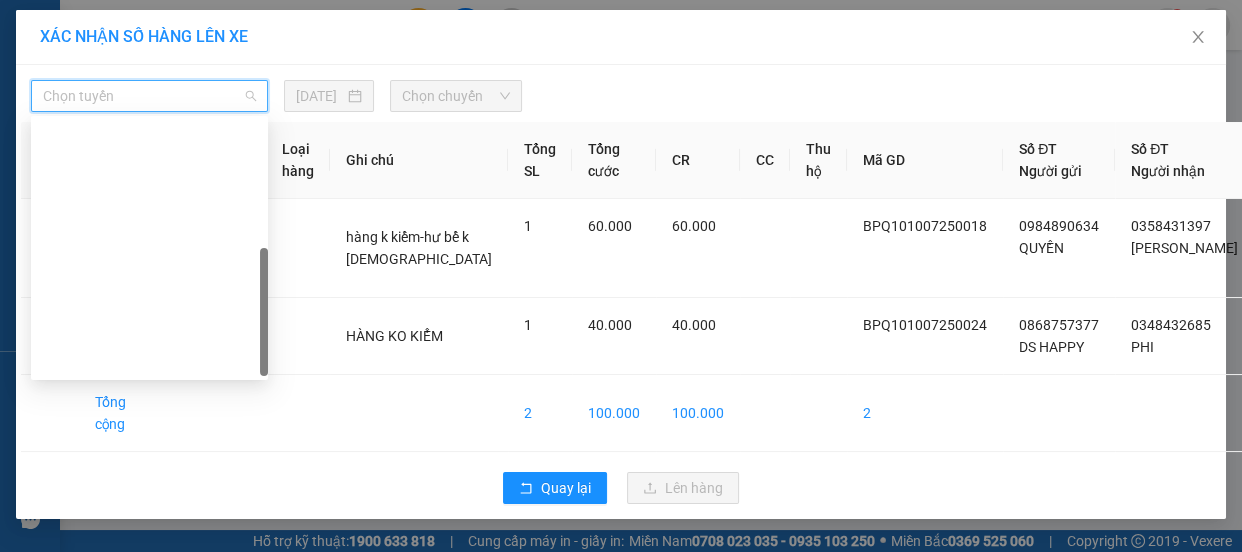 scroll, scrollTop: 287, scrollLeft: 0, axis: vertical 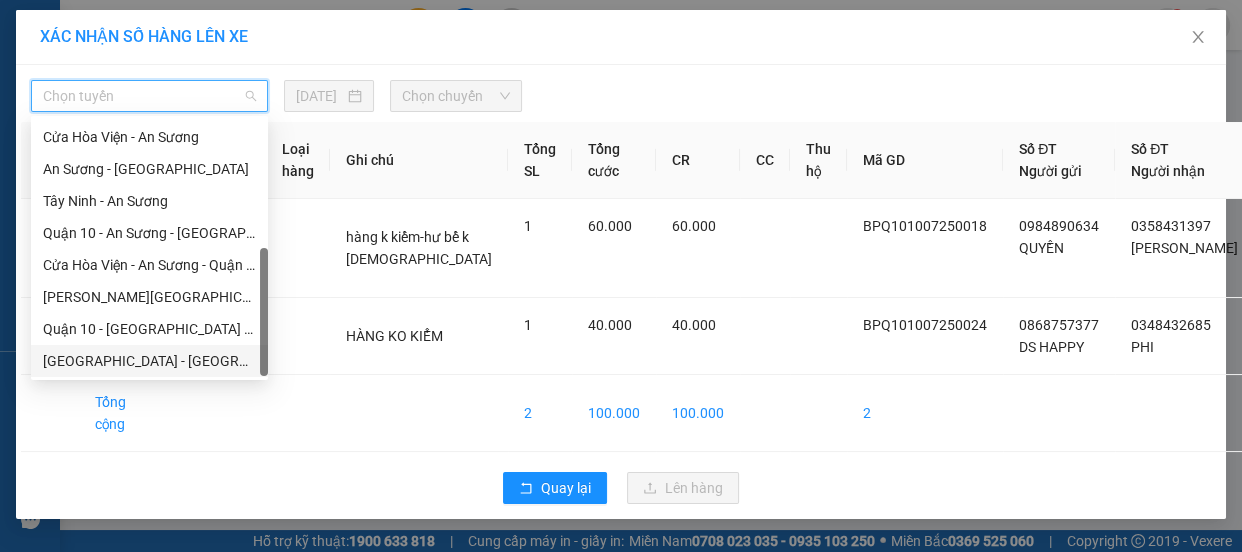 click on "[GEOGRAPHIC_DATA] - [GEOGRAPHIC_DATA] (vip)" at bounding box center (149, 361) 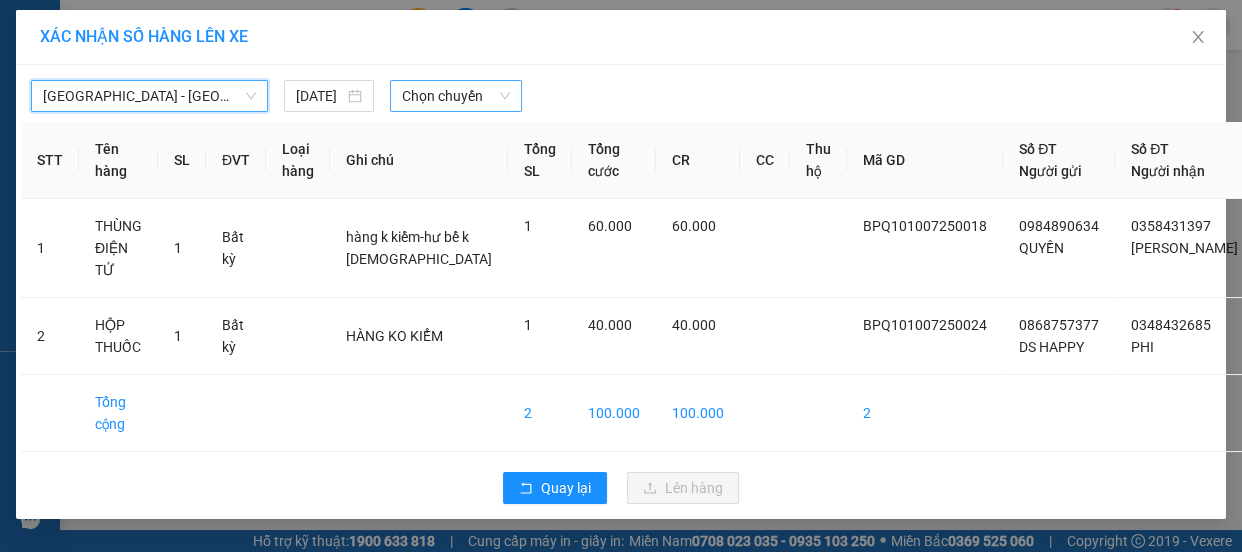 click on "Chọn chuyến" at bounding box center [456, 96] 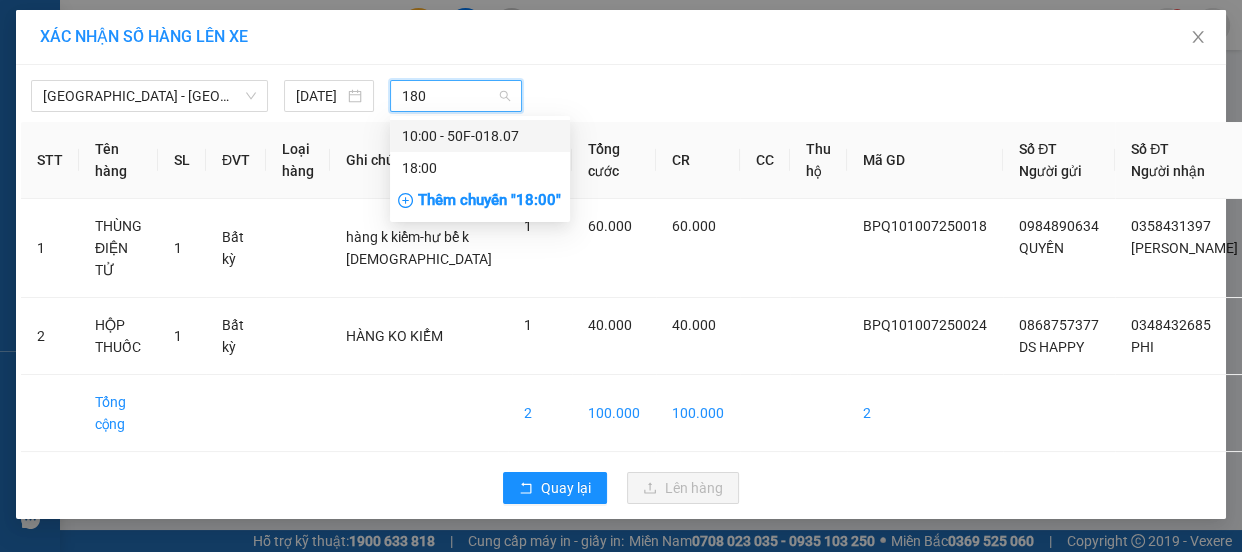 type on "1807" 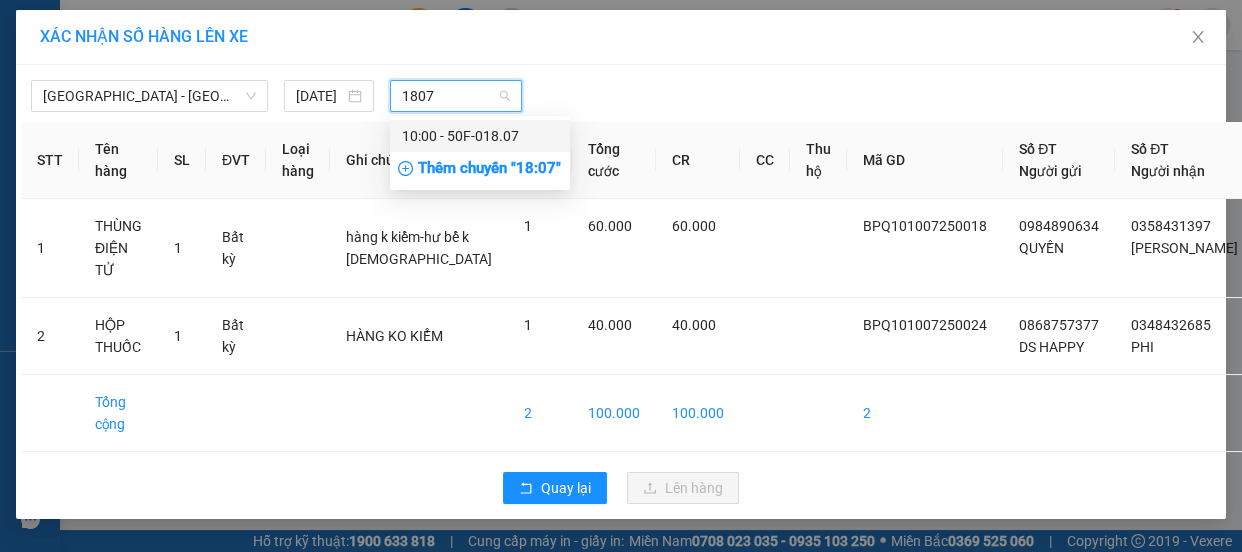 click on "10:00     - 50F-018.07" at bounding box center (480, 136) 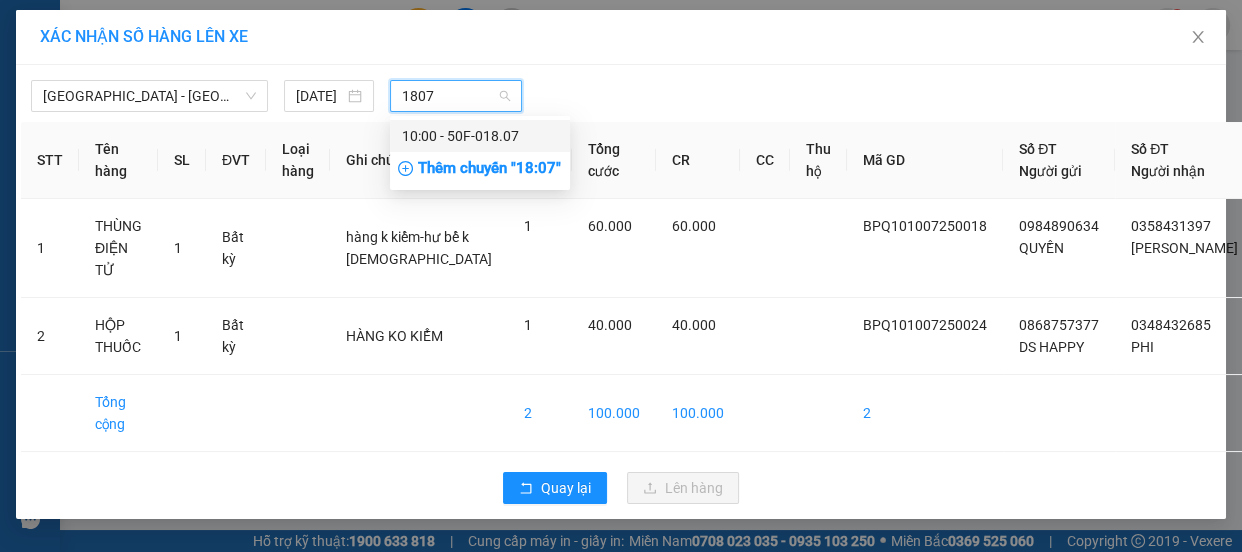 type 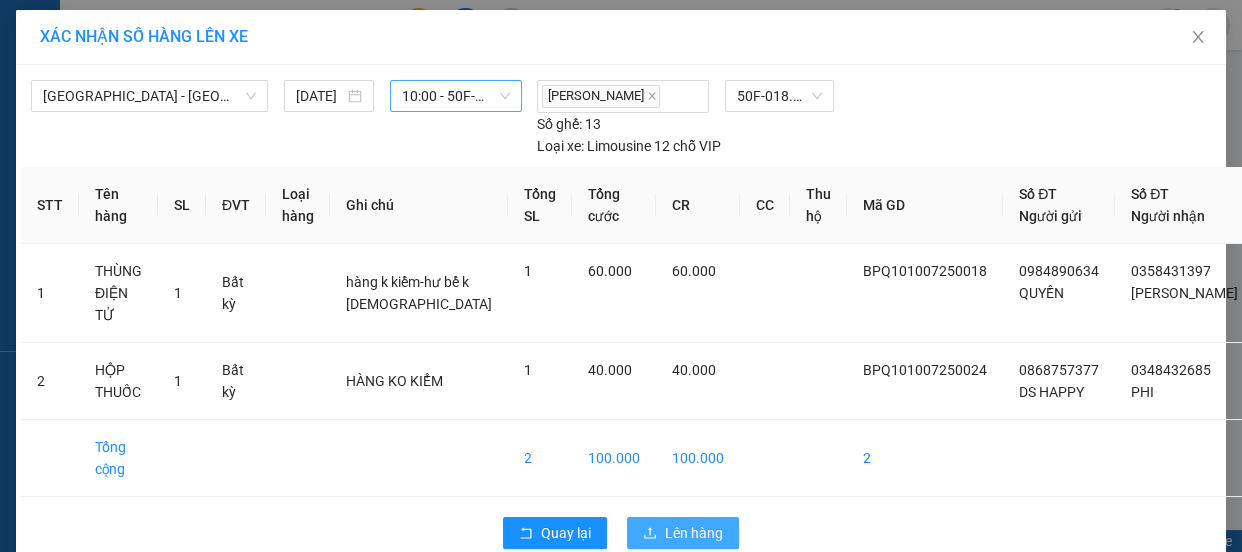 click on "Lên hàng" at bounding box center [694, 533] 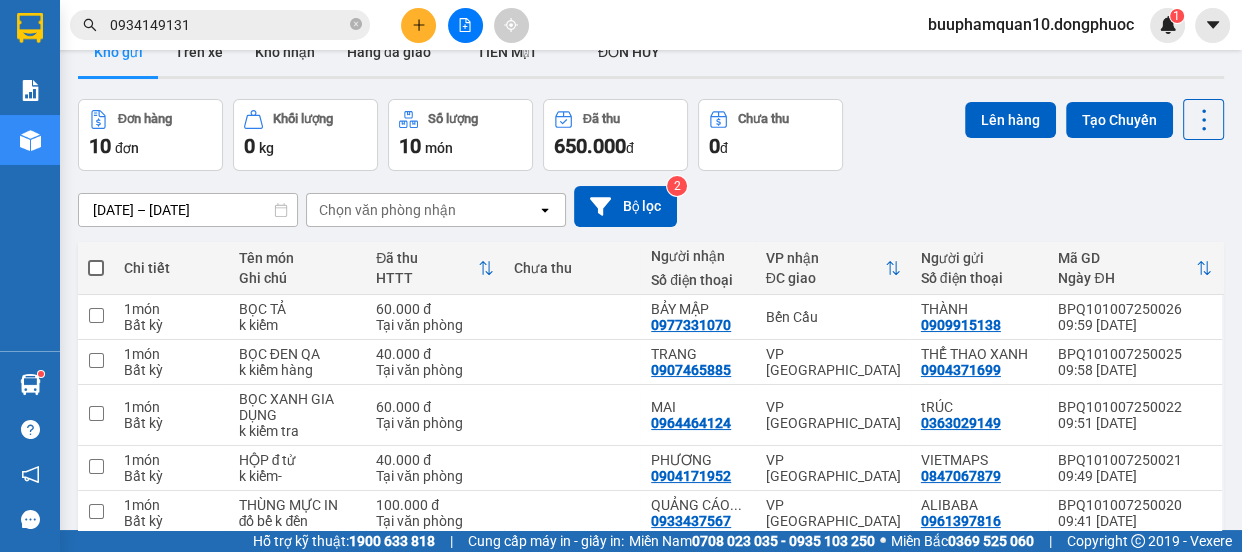 scroll, scrollTop: 0, scrollLeft: 0, axis: both 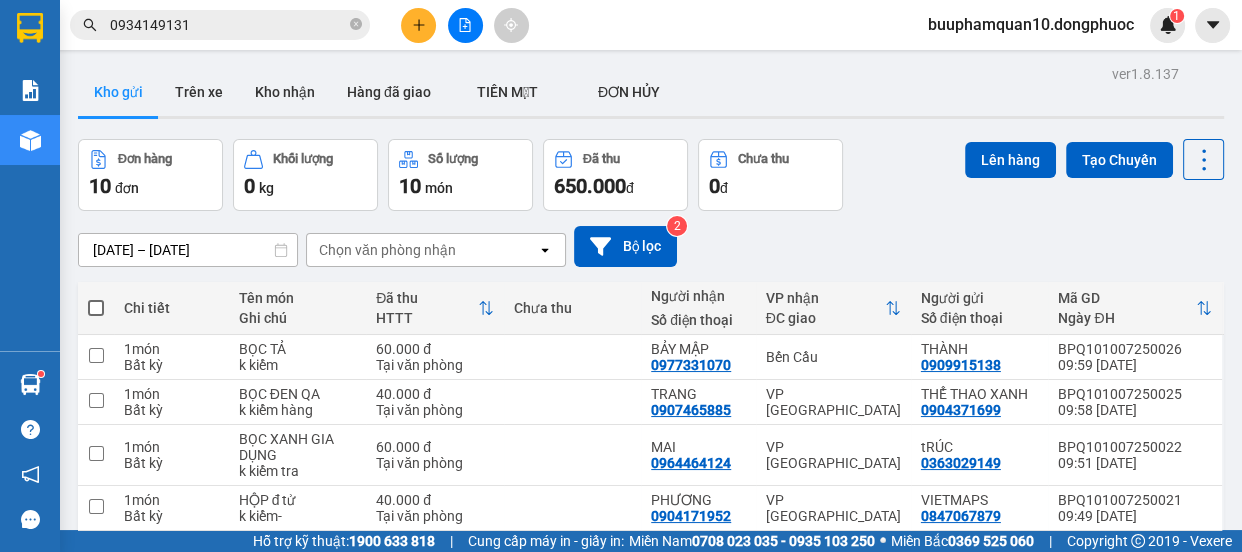 click at bounding box center (465, 25) 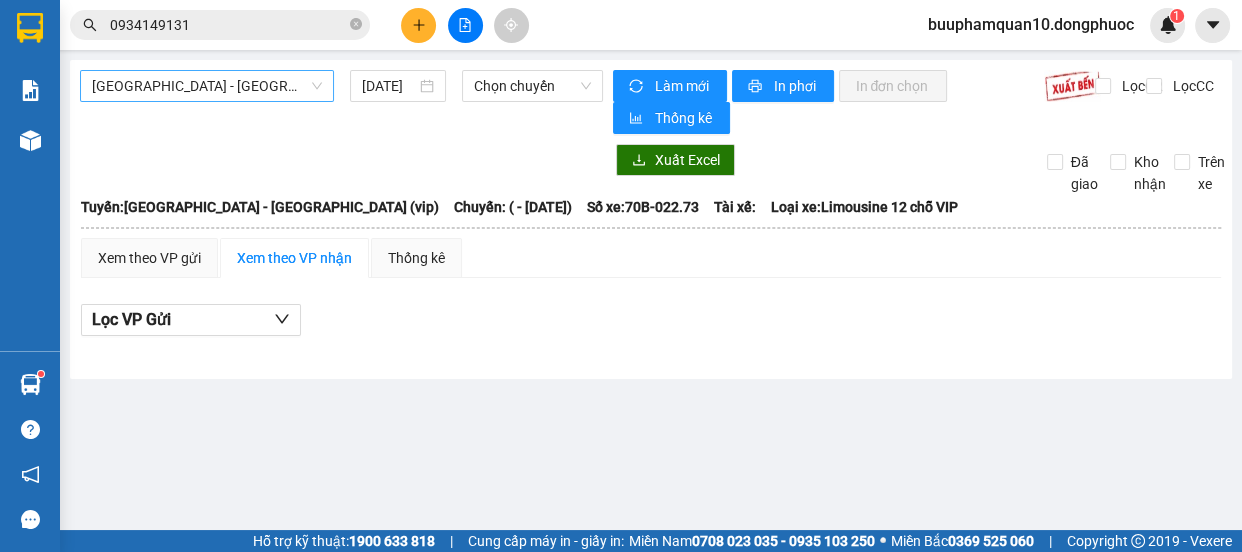 click on "[GEOGRAPHIC_DATA] - [GEOGRAPHIC_DATA] (vip)" at bounding box center [207, 86] 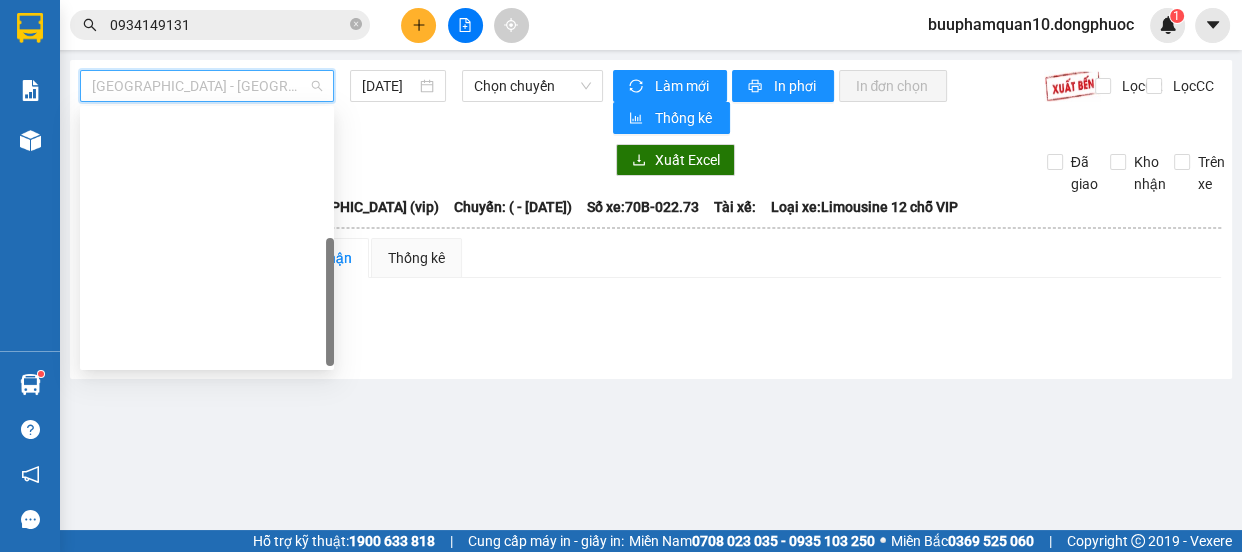scroll, scrollTop: 287, scrollLeft: 0, axis: vertical 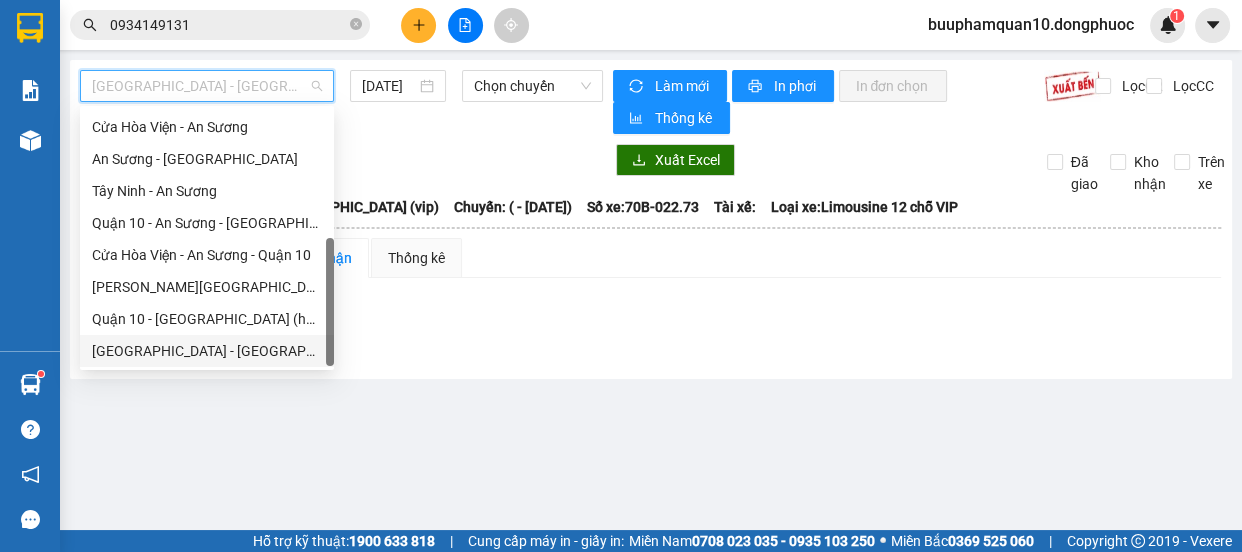 click on "[GEOGRAPHIC_DATA] - [GEOGRAPHIC_DATA] (vip)" at bounding box center [207, 351] 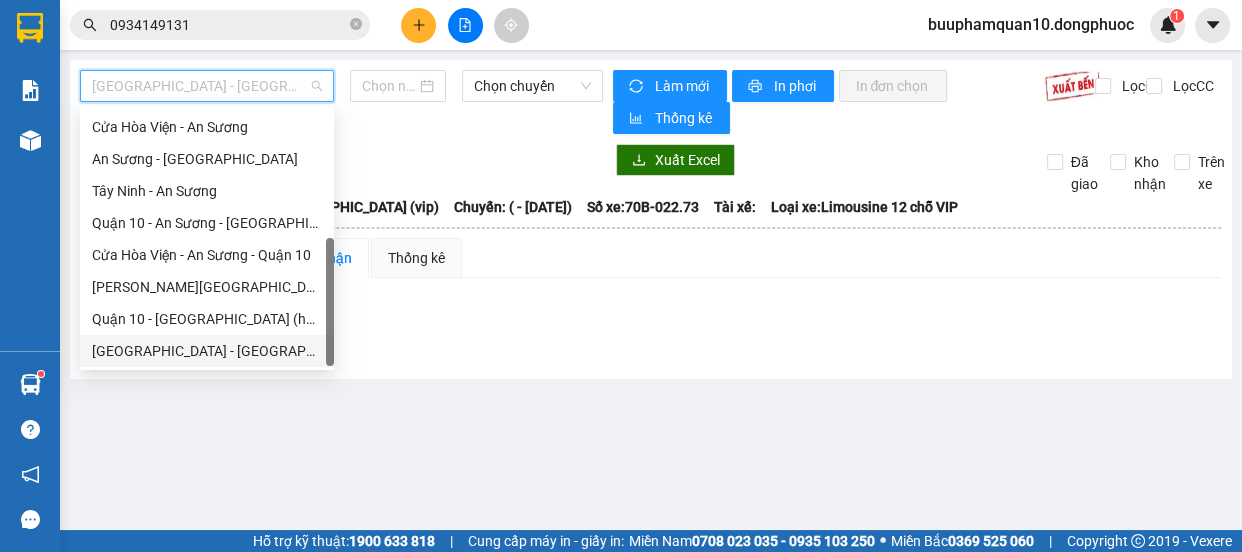 type on "[DATE]" 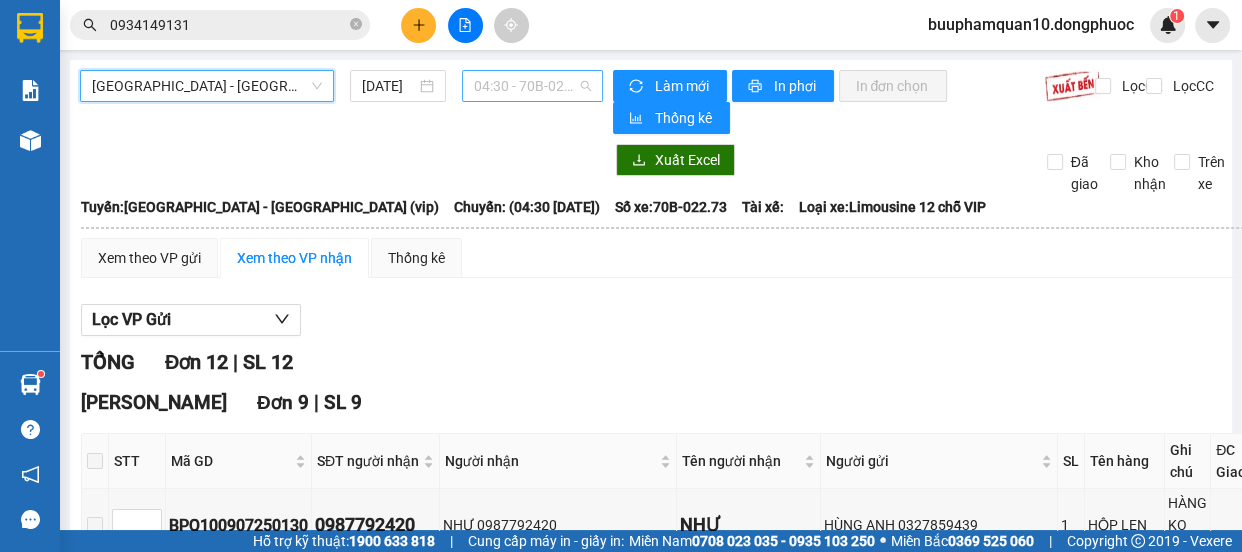 click on "04:30     - 70B-022.73" at bounding box center (532, 86) 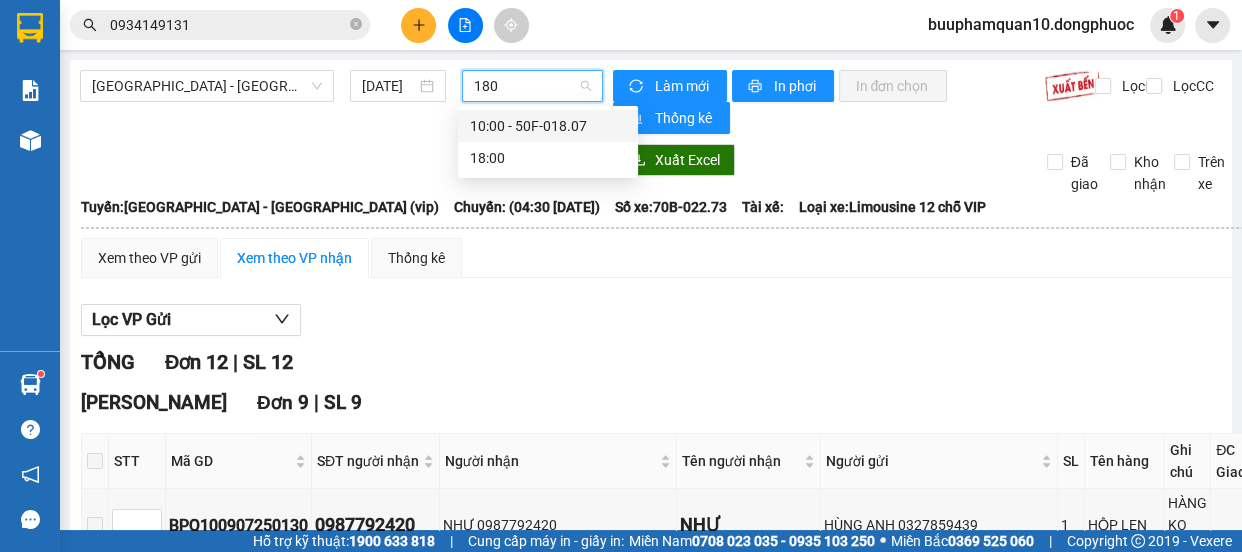 type on "1807" 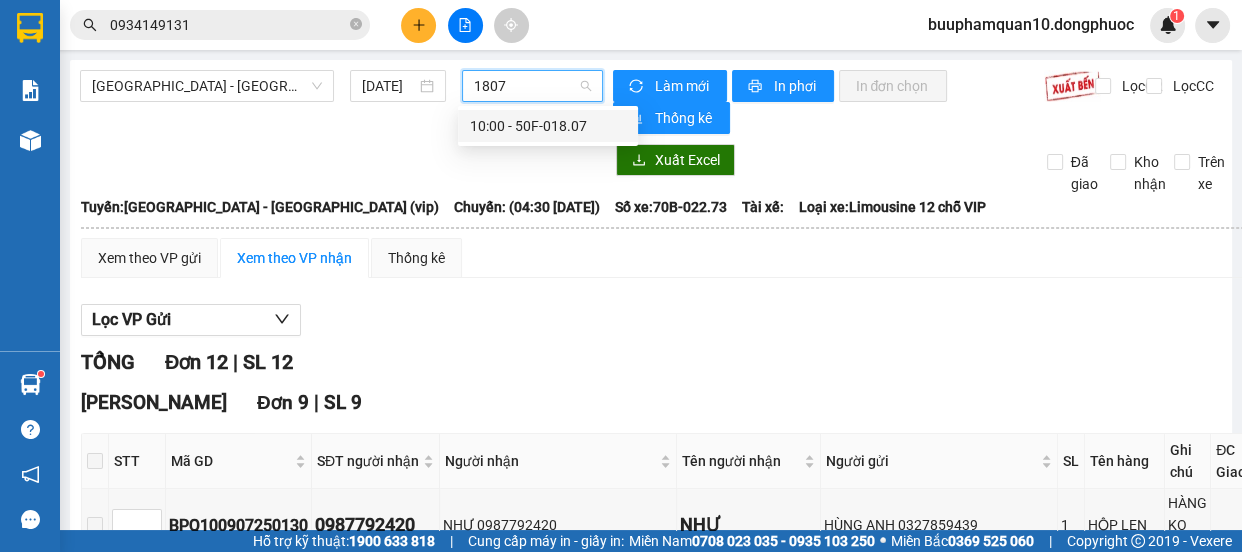 click on "10:00     - 50F-018.07" at bounding box center (548, 126) 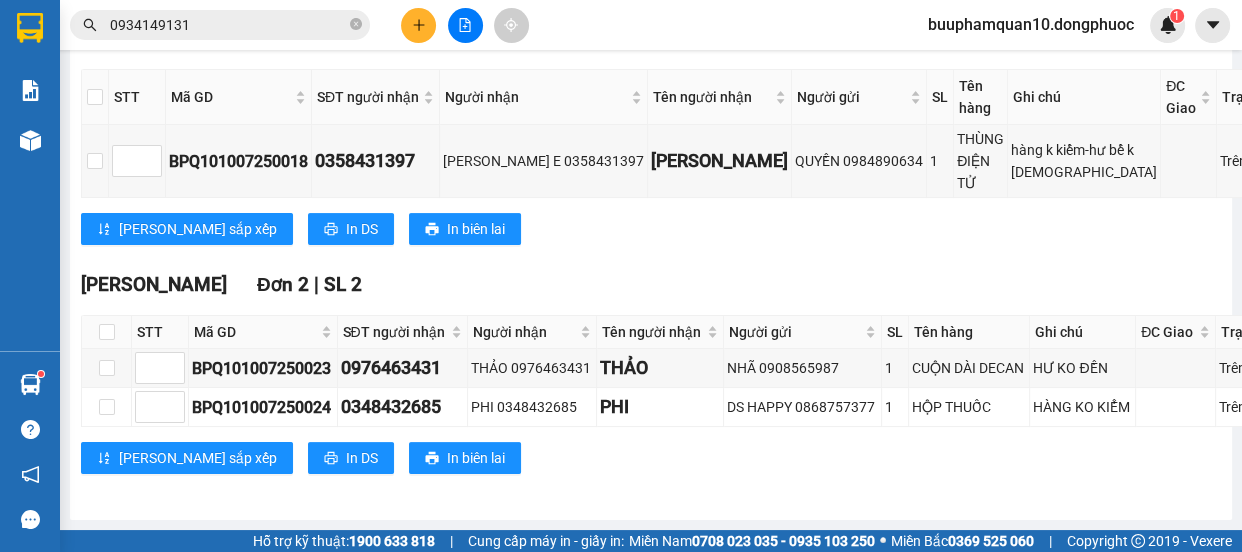 scroll, scrollTop: 0, scrollLeft: 0, axis: both 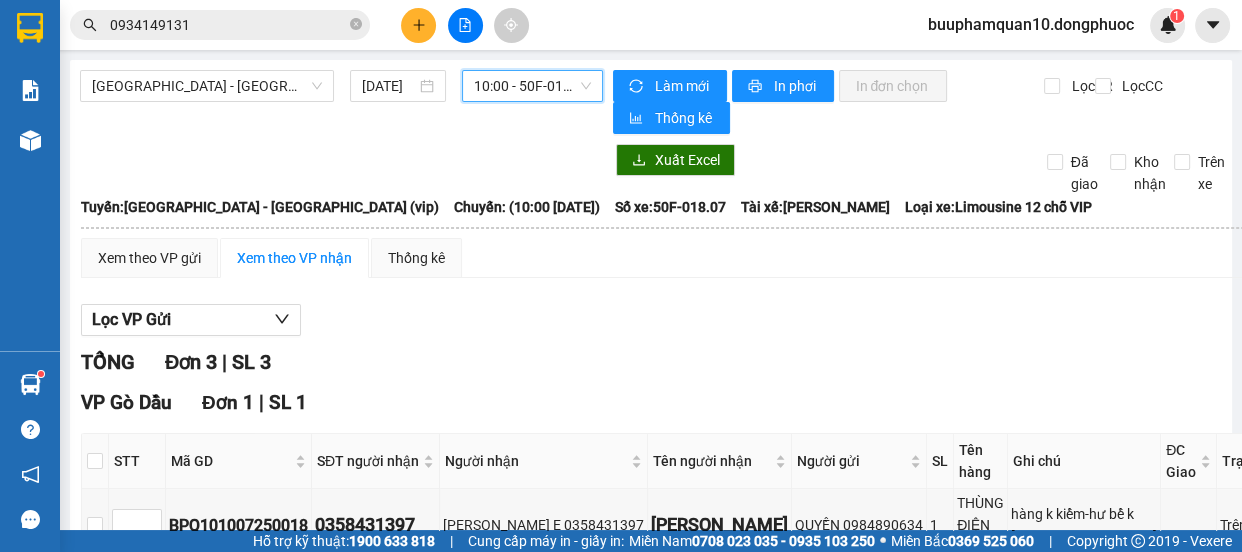 click on "10:00     - 50F-018.07" at bounding box center [532, 86] 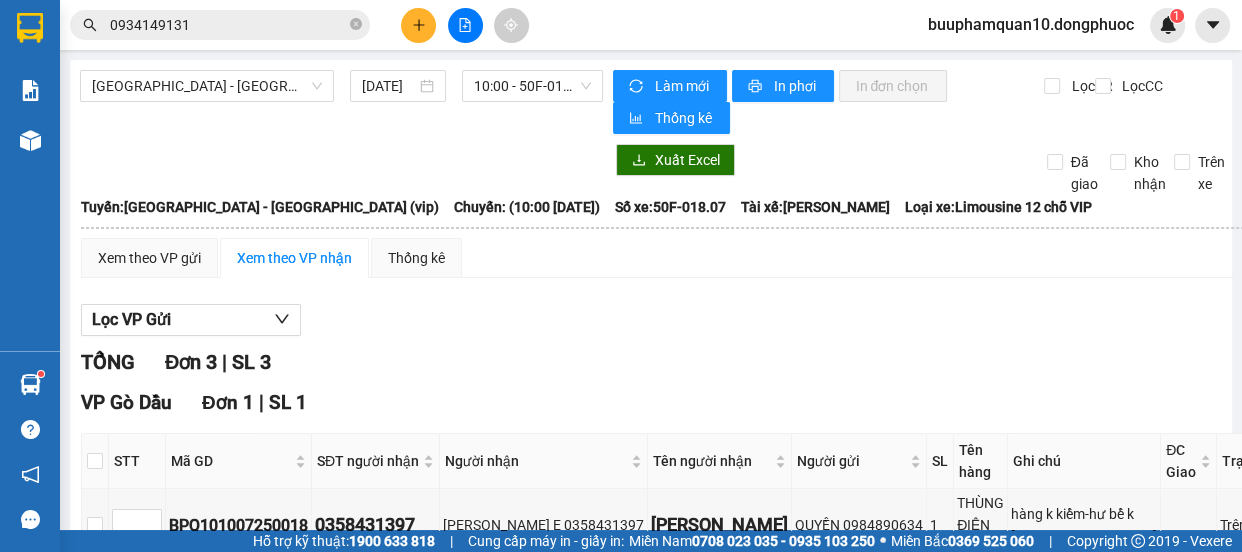 click on "TỔNG Đơn   3 | SL   3" at bounding box center [695, 362] 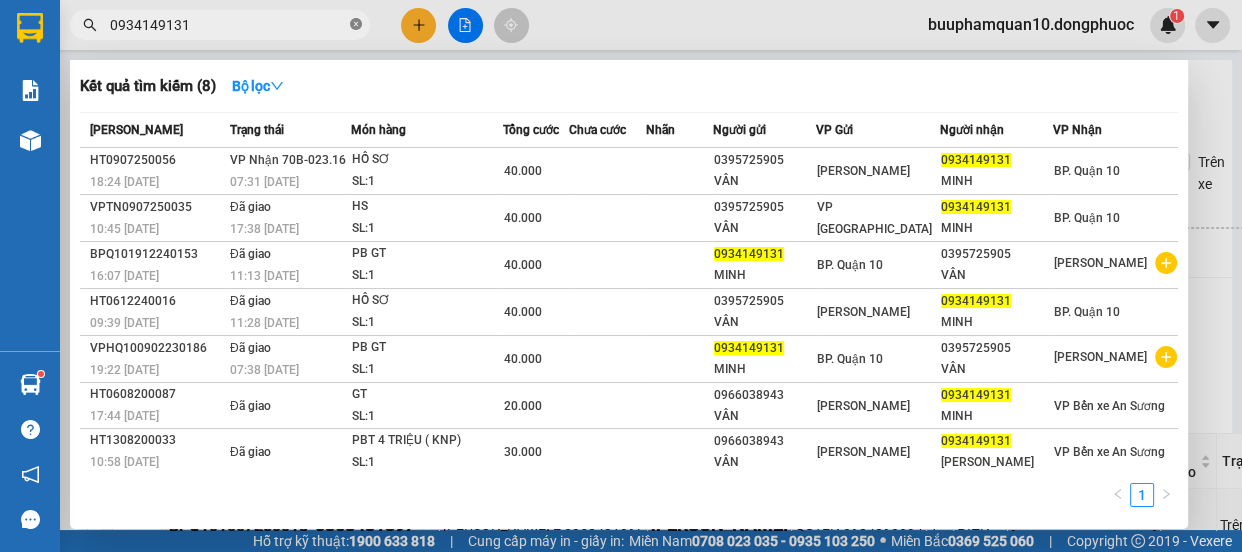 click 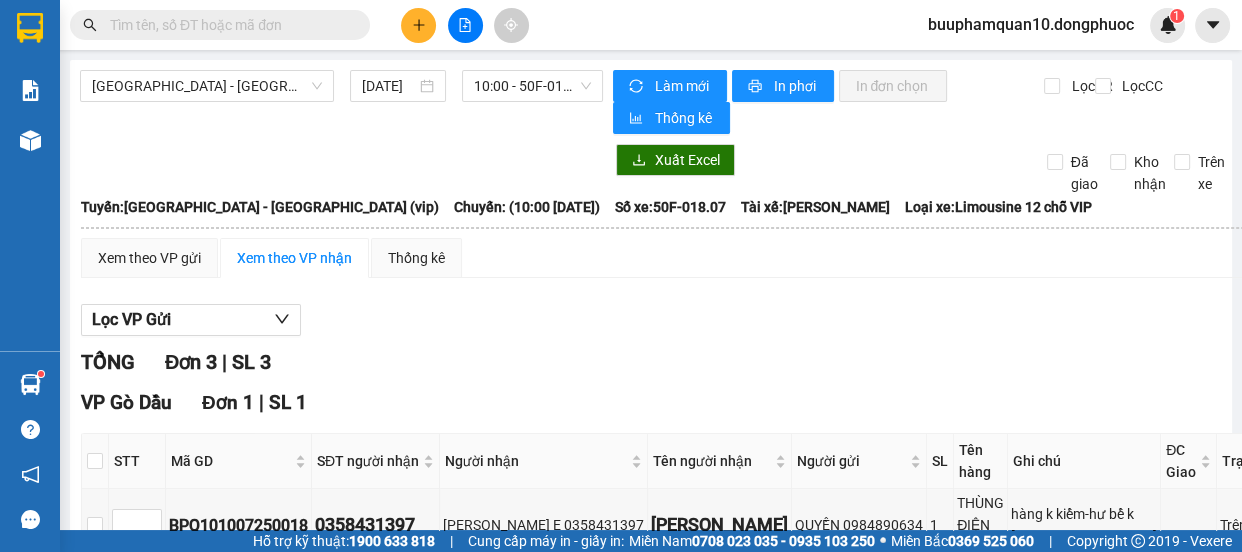 click at bounding box center (228, 25) 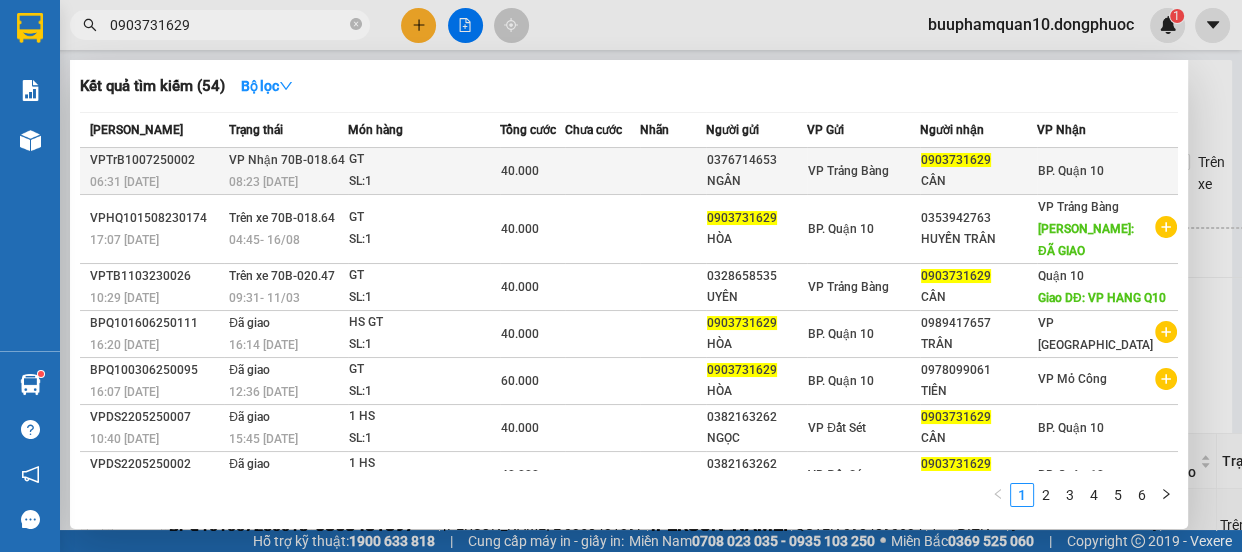 type on "0903731629" 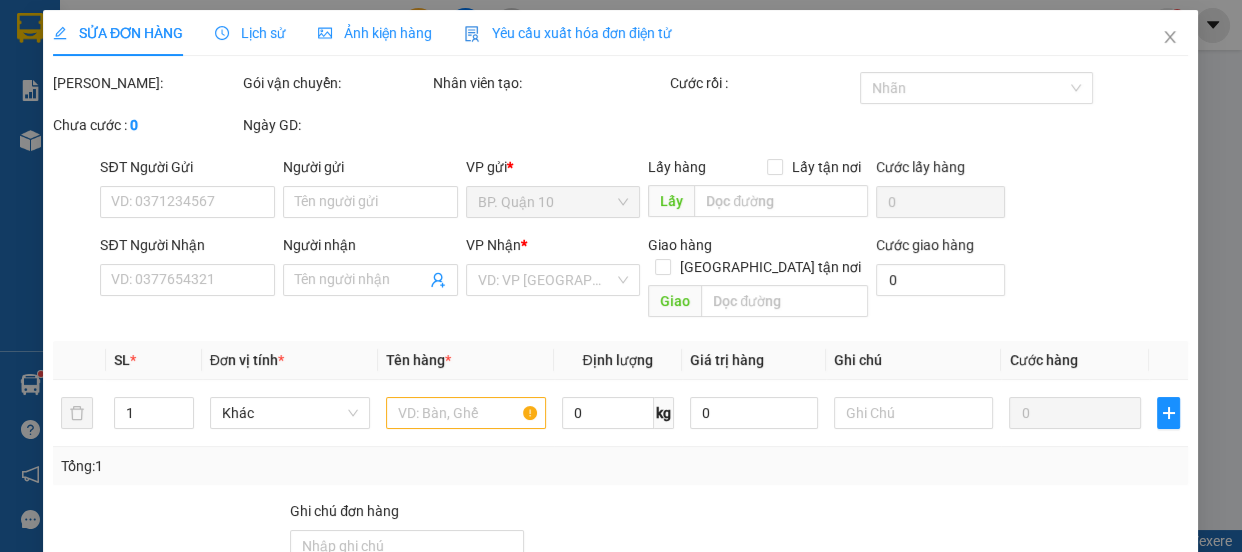 type on "0376714653" 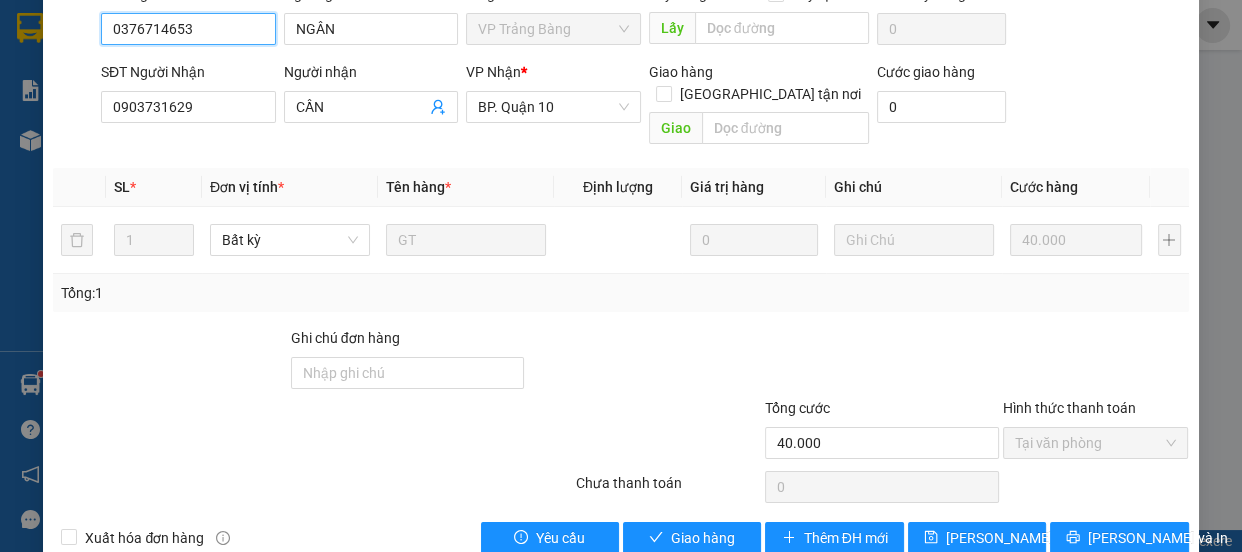 scroll, scrollTop: 235, scrollLeft: 0, axis: vertical 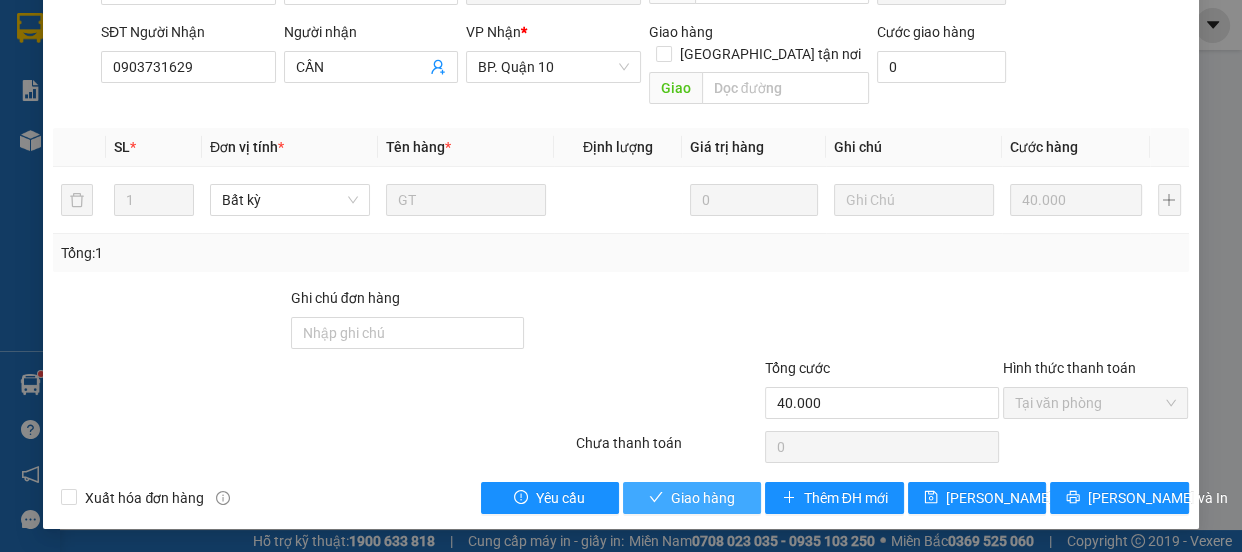 click on "Giao hàng" at bounding box center [703, 498] 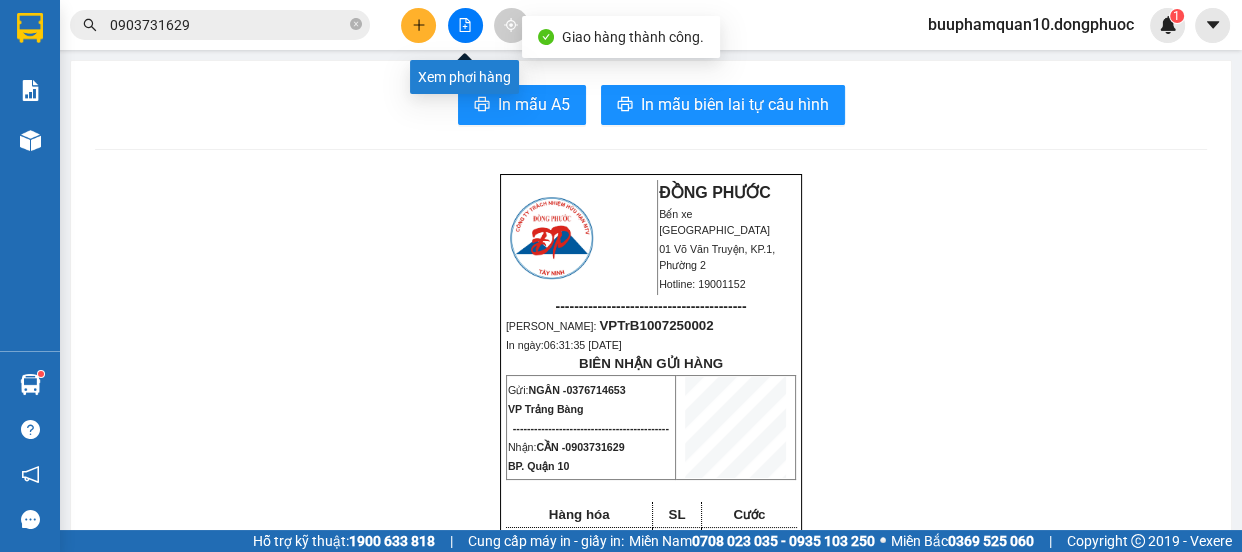 click 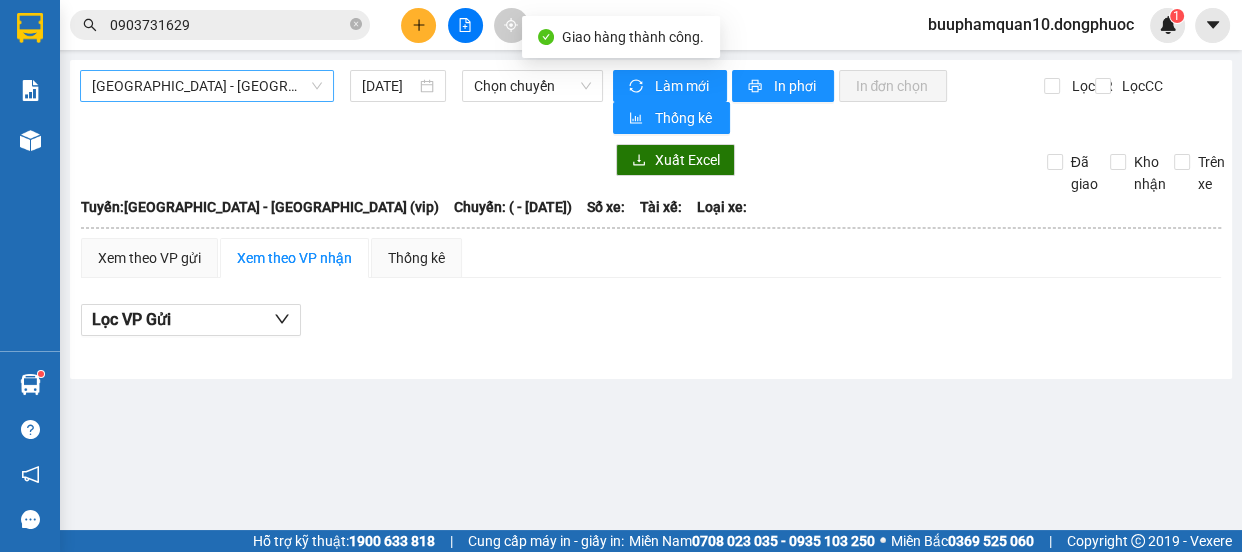 click on "[GEOGRAPHIC_DATA] - [GEOGRAPHIC_DATA] (vip)" at bounding box center [207, 86] 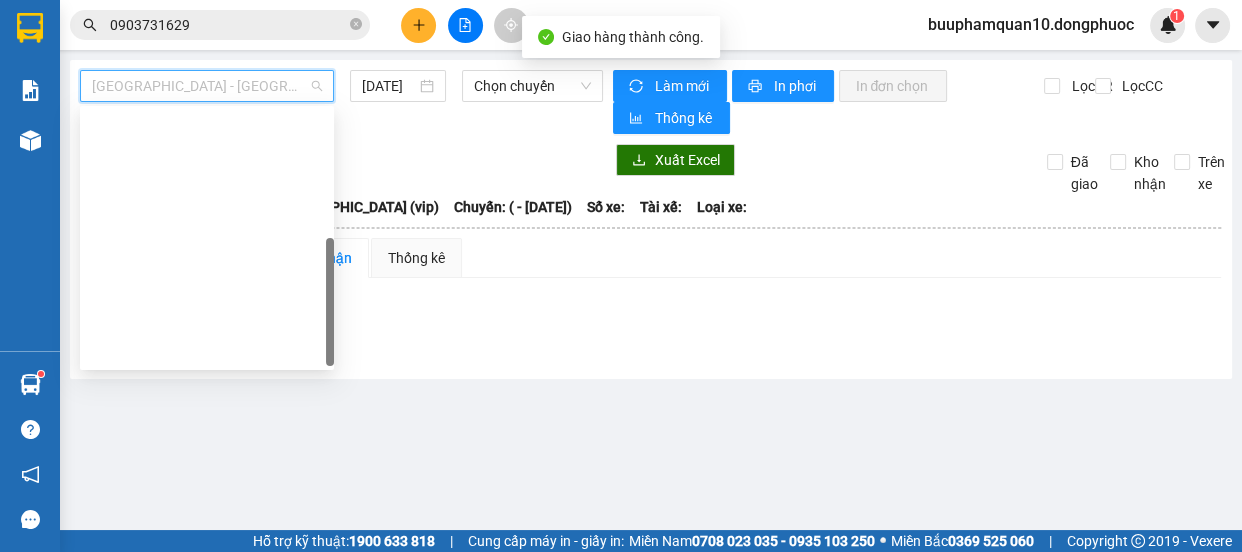 scroll, scrollTop: 287, scrollLeft: 0, axis: vertical 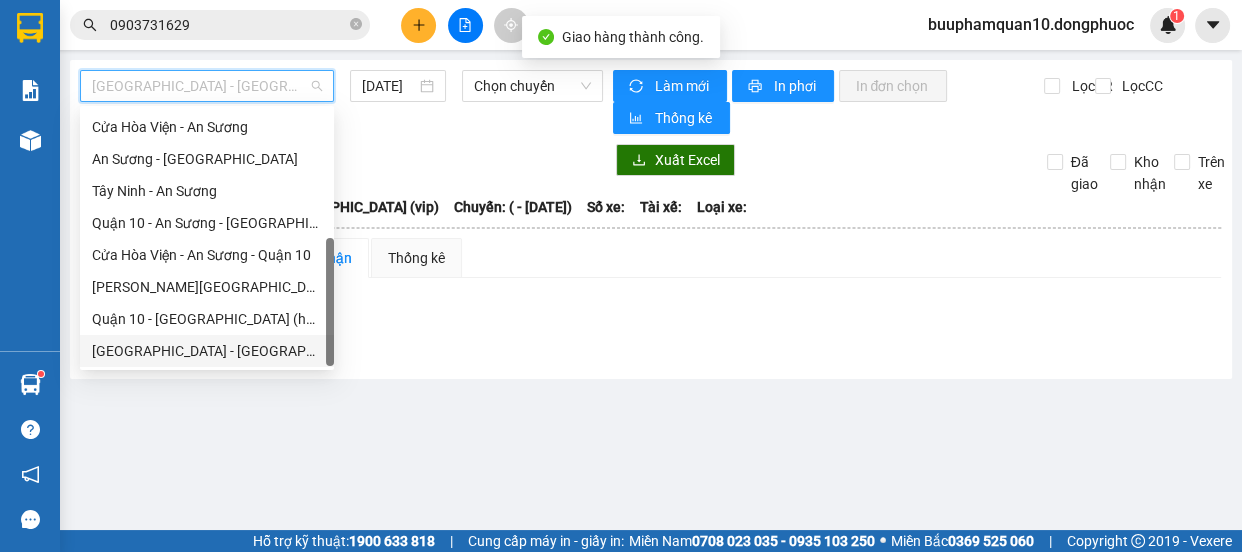 click on "[GEOGRAPHIC_DATA] - [GEOGRAPHIC_DATA] (vip)" at bounding box center (207, 351) 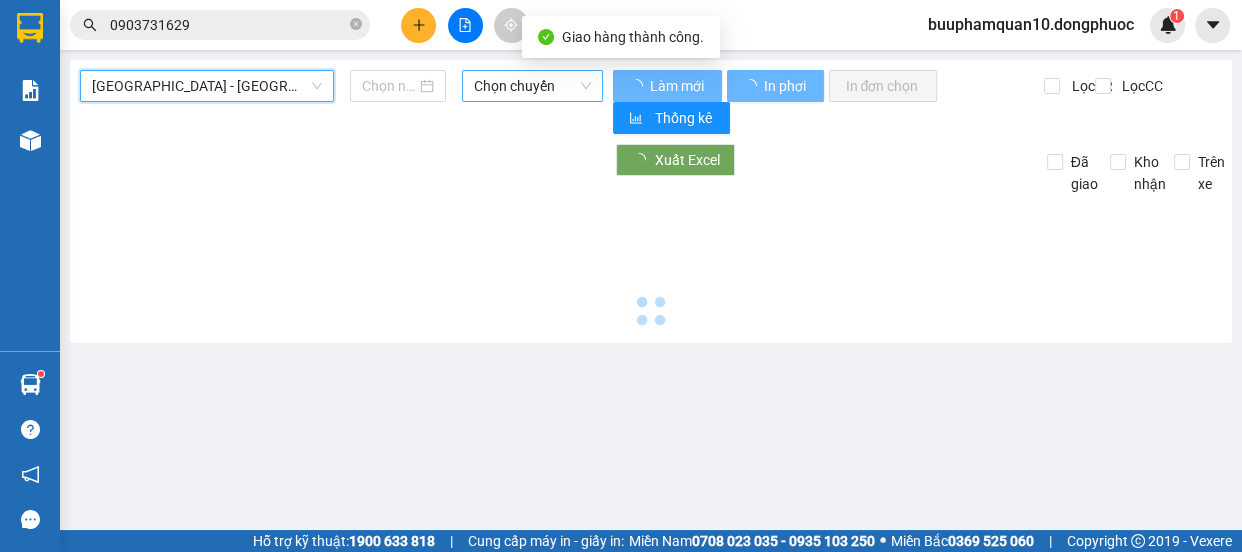 type on "[DATE]" 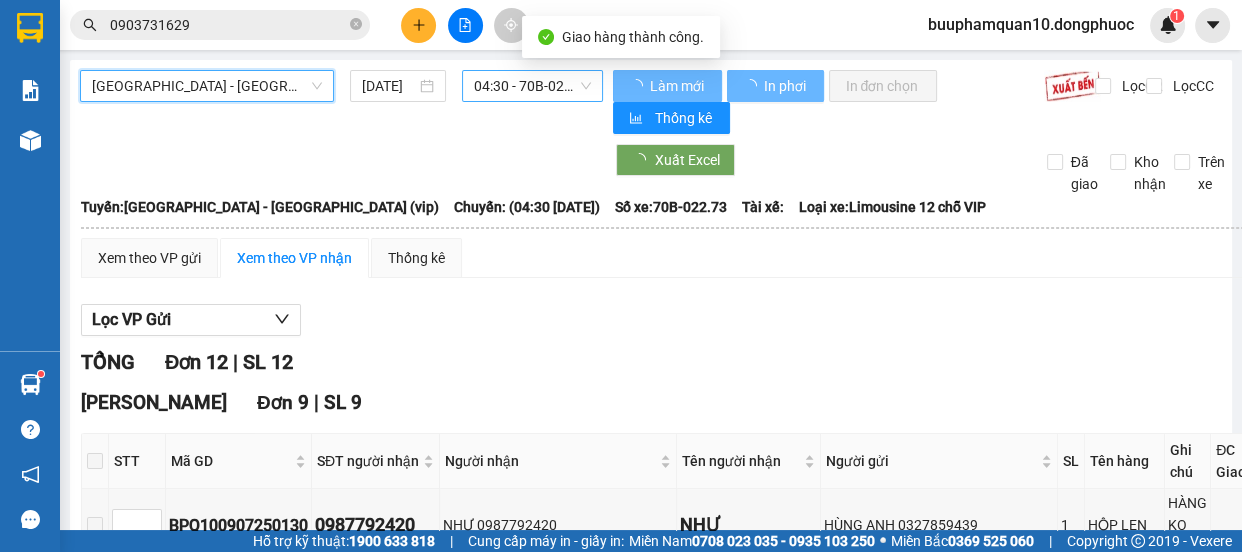 click on "04:30     - 70B-022.73" at bounding box center [532, 86] 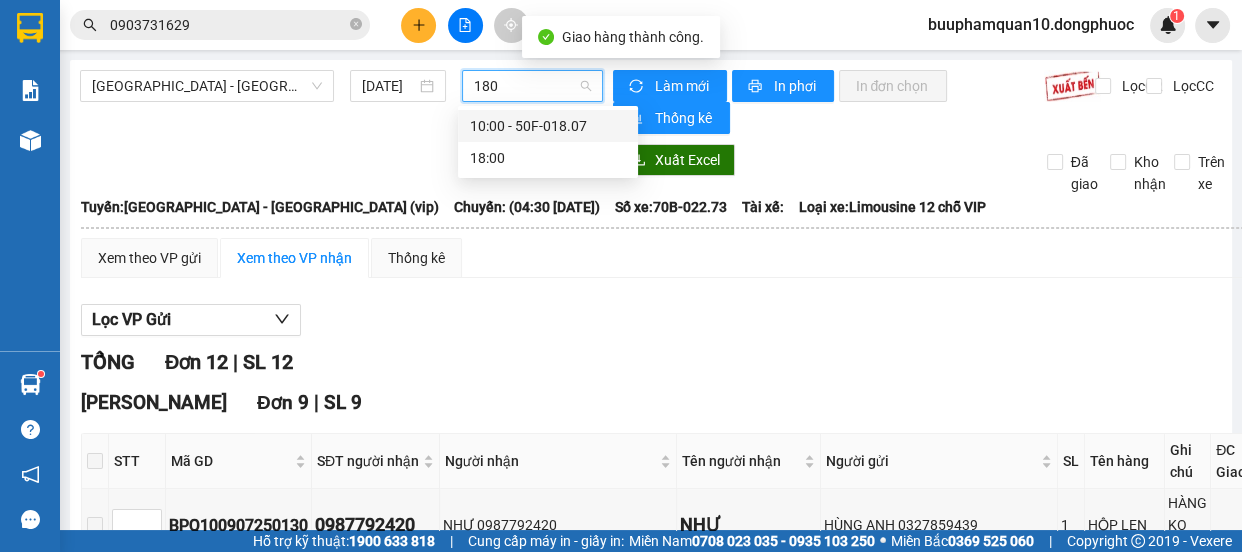 type on "1807" 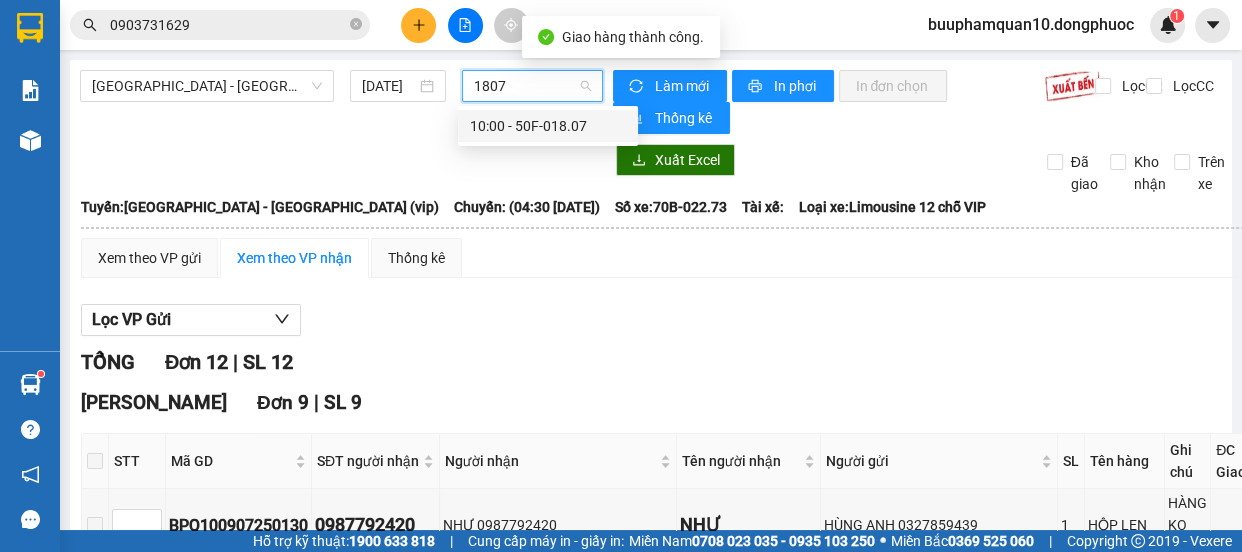 click on "10:00     - 50F-018.07" at bounding box center [548, 126] 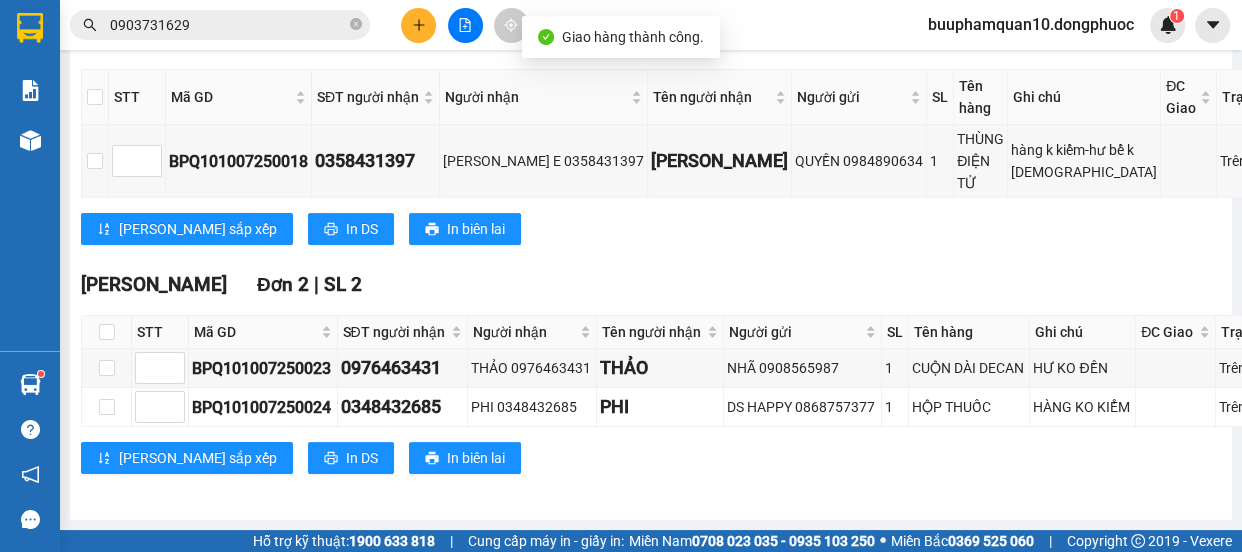 scroll, scrollTop: 0, scrollLeft: 0, axis: both 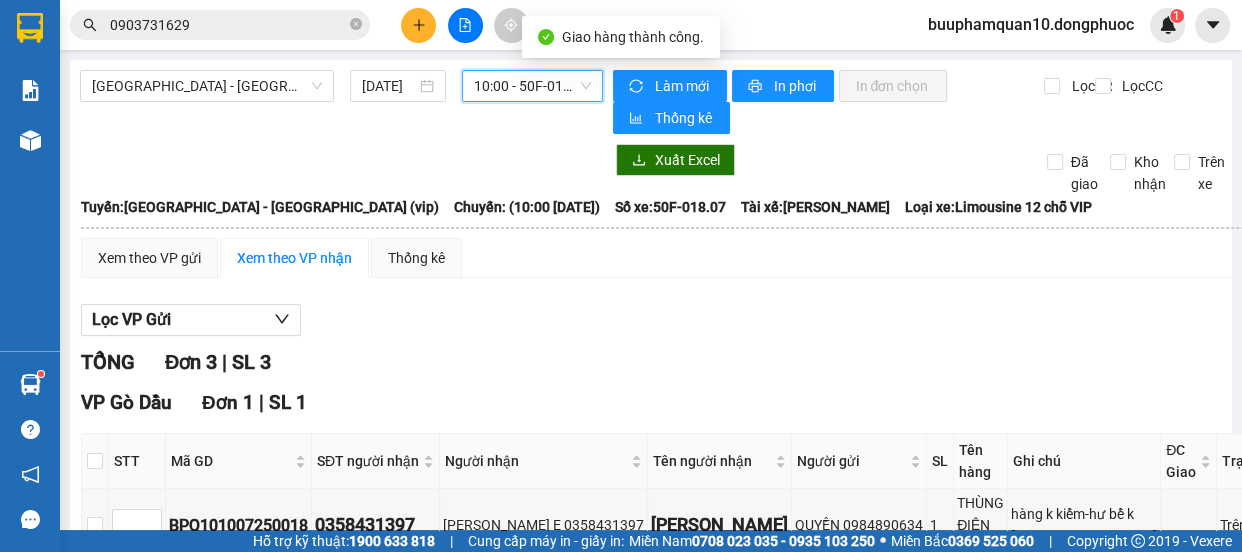 click on "10:00     - 50F-018.07" at bounding box center [532, 86] 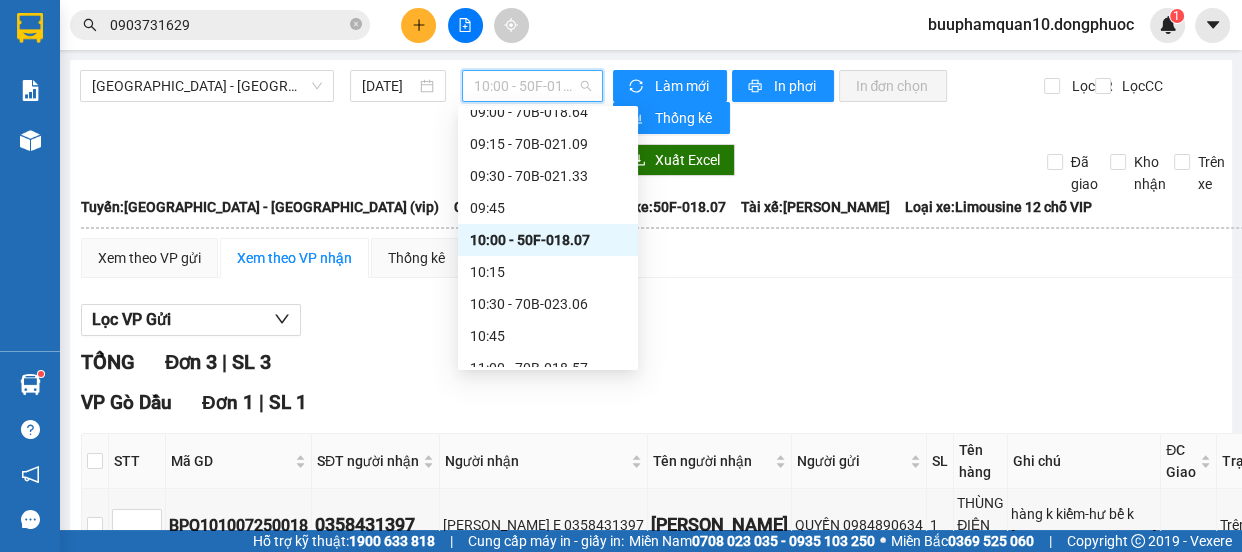 scroll, scrollTop: 657, scrollLeft: 0, axis: vertical 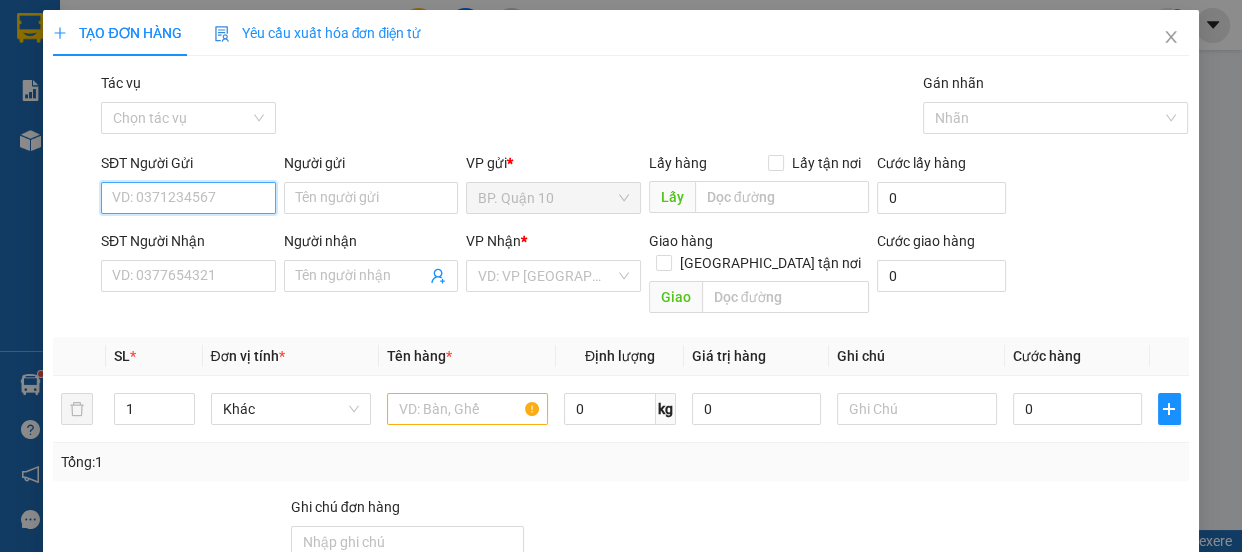 drag, startPoint x: 152, startPoint y: 202, endPoint x: 186, endPoint y: 160, distance: 54.037025 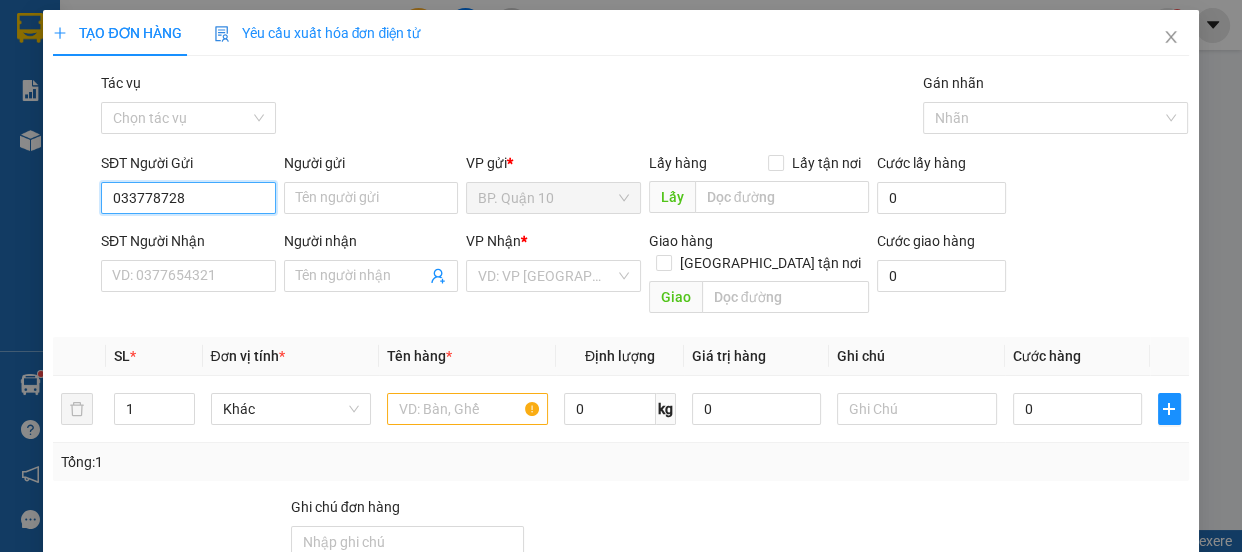 type on "0337787288" 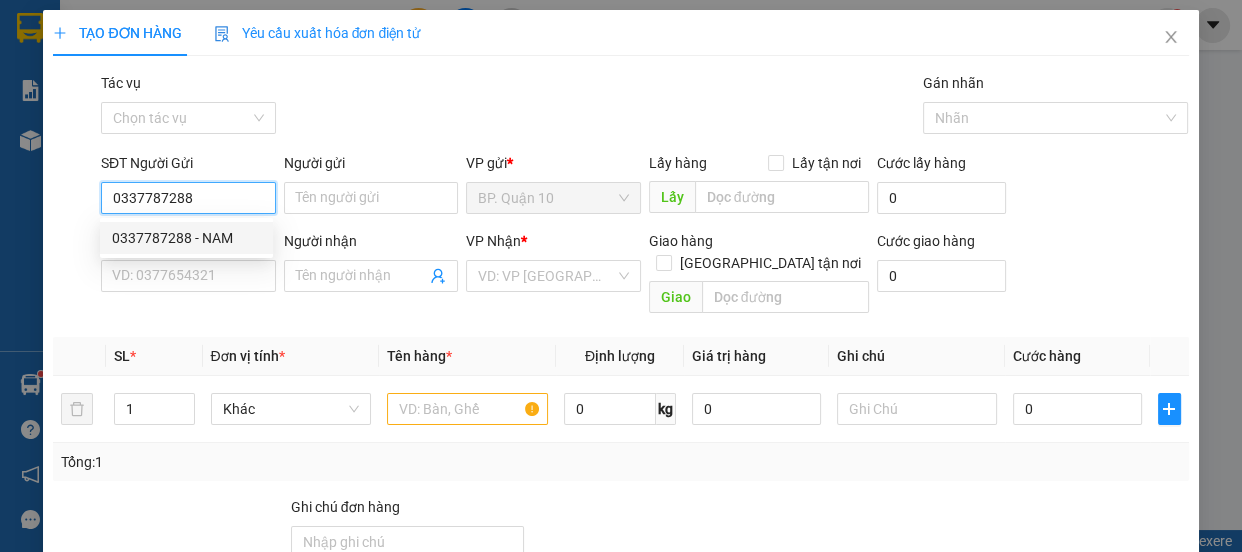 click on "0337787288" at bounding box center [188, 198] 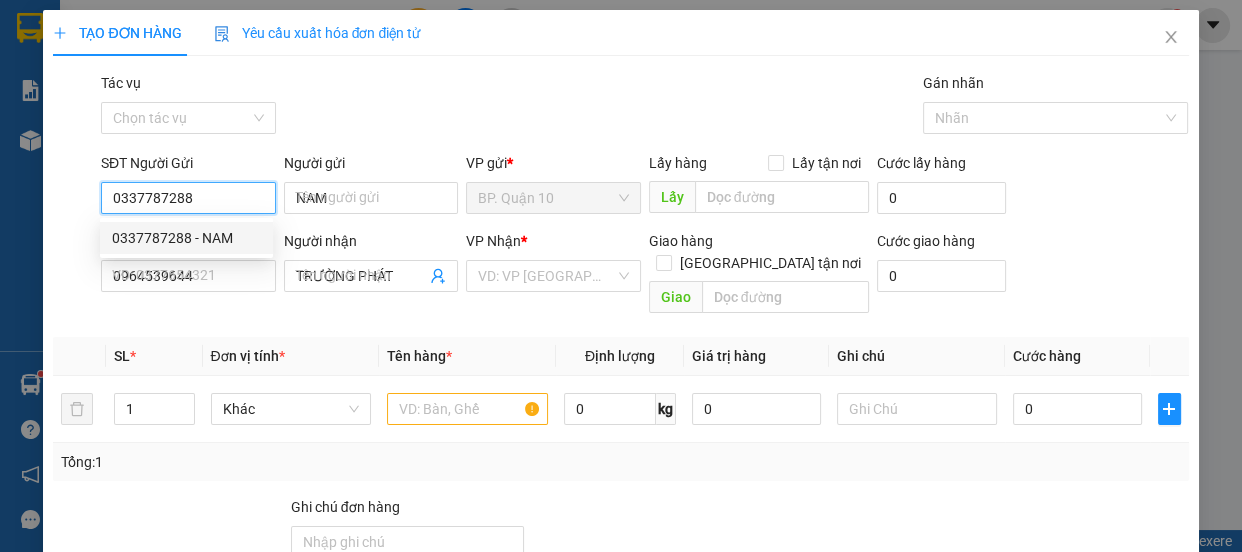 type on "80.000" 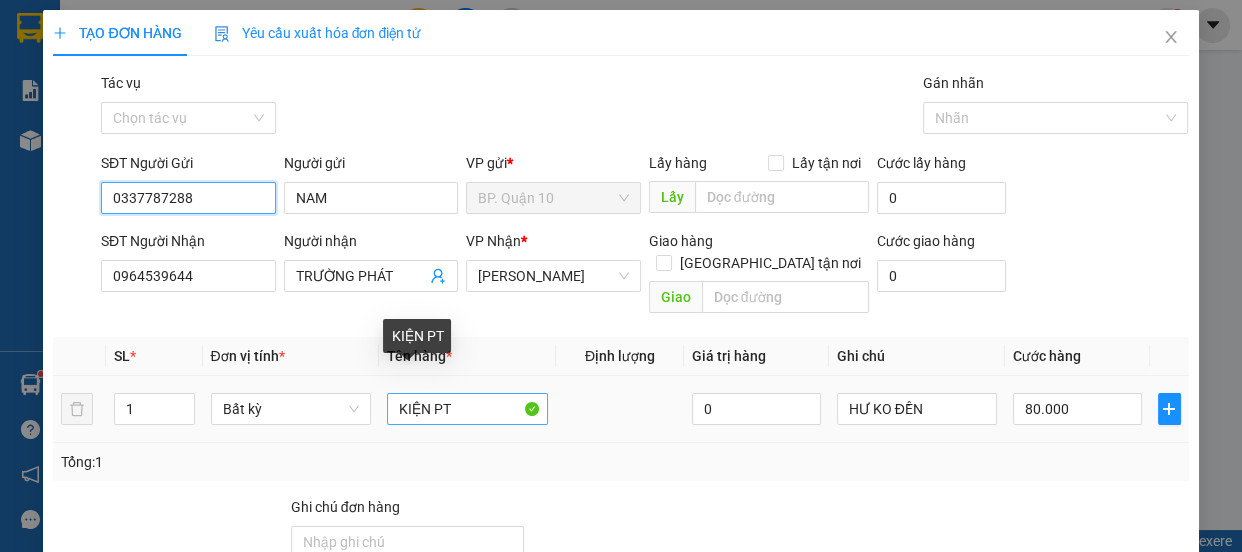 type on "0337787288" 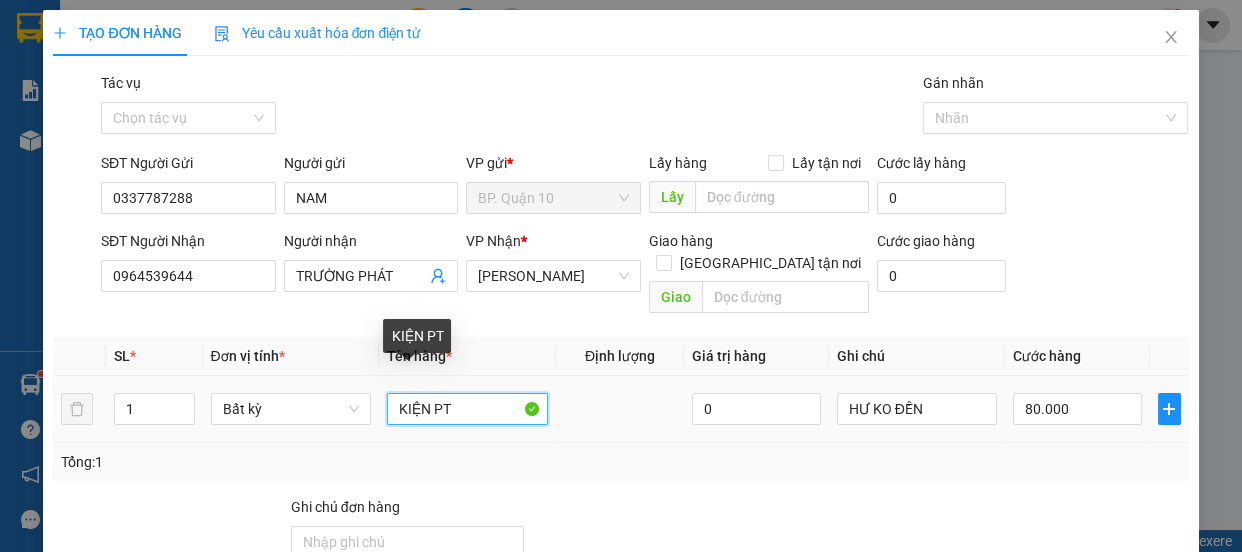 click on "KIỆN PT" at bounding box center [467, 409] 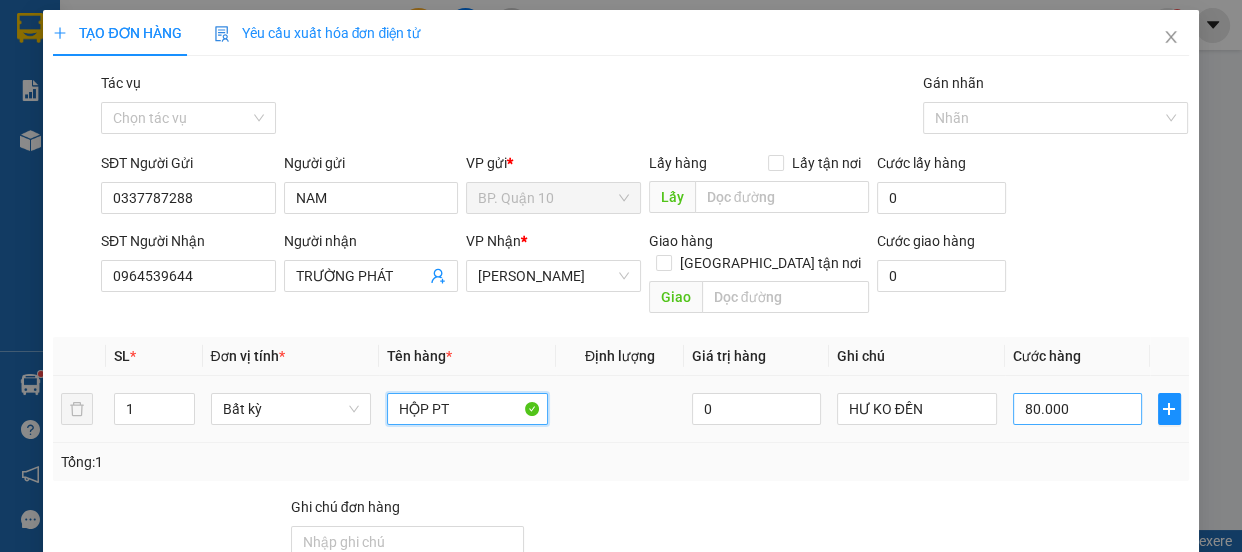type on "HỘP PT" 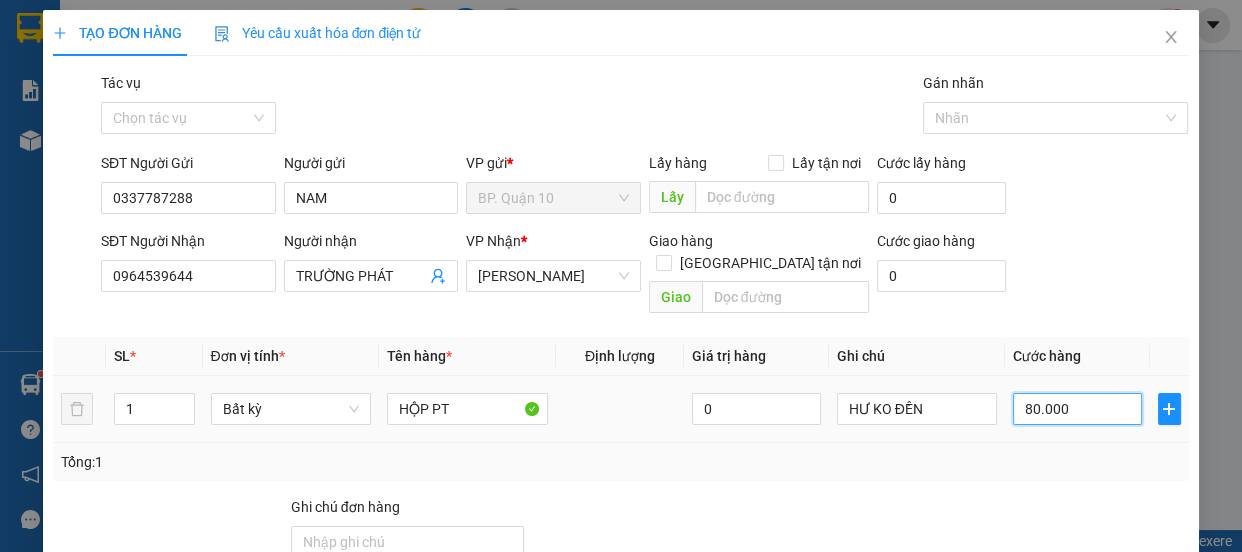 click on "80.000" at bounding box center [1077, 409] 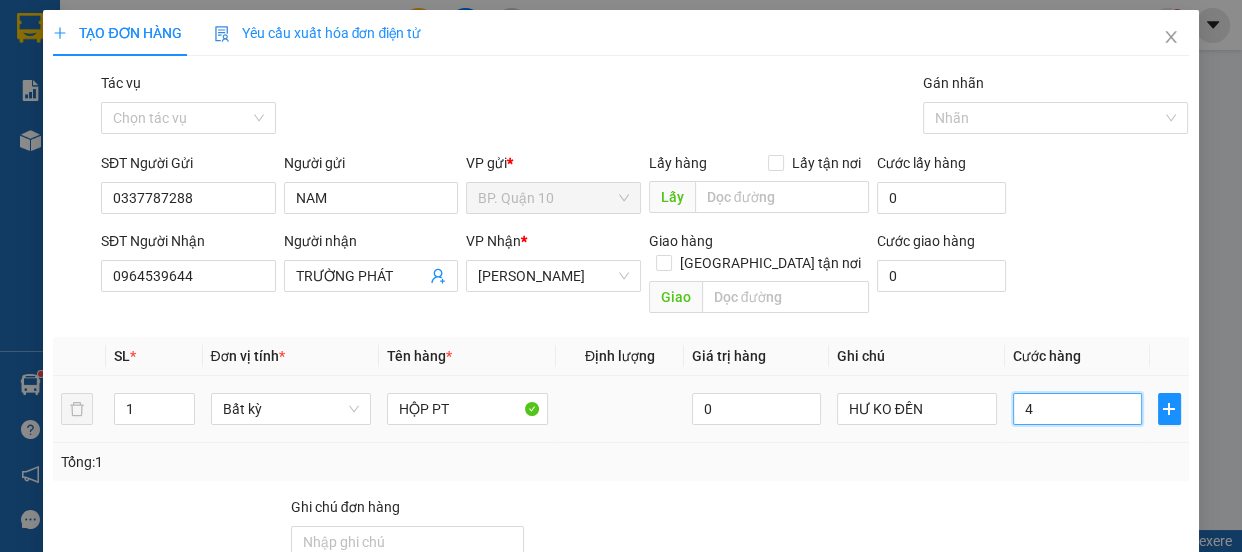 type on "4" 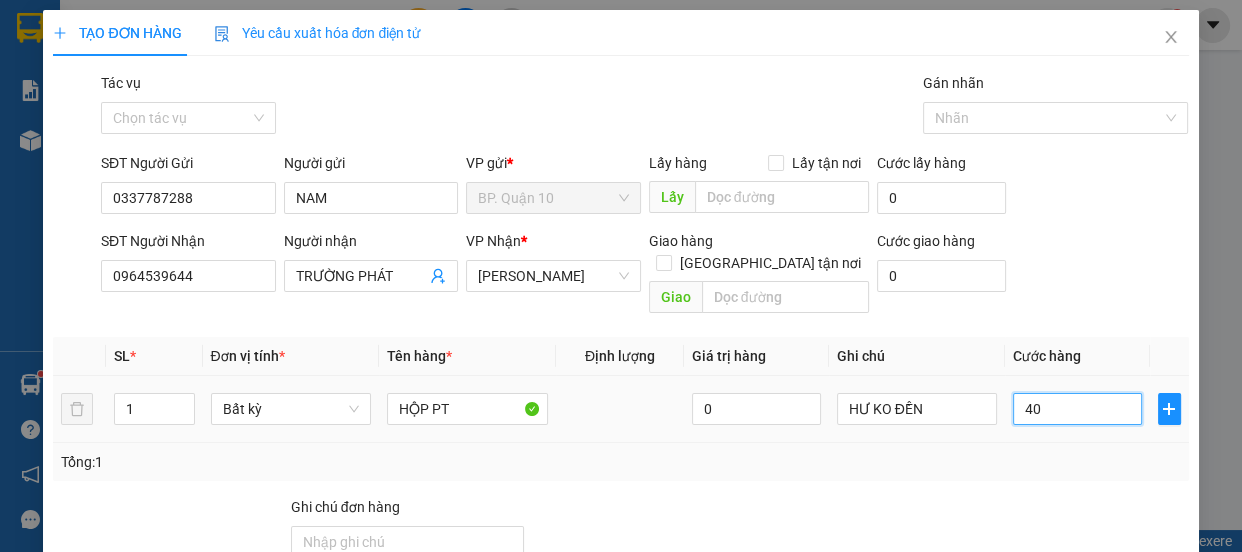 type on "40" 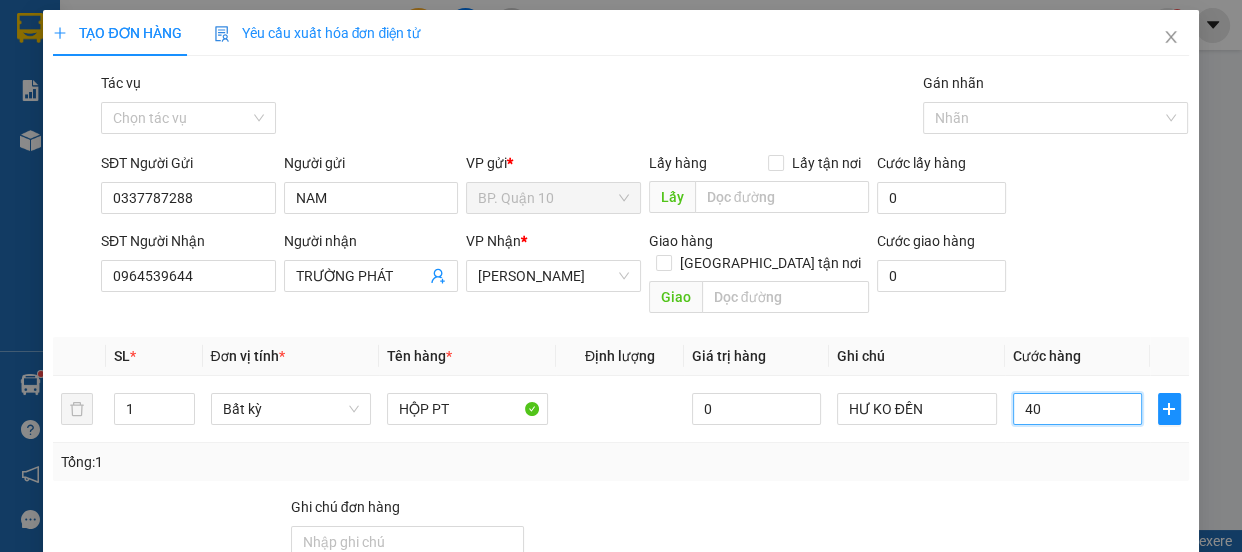type on "40" 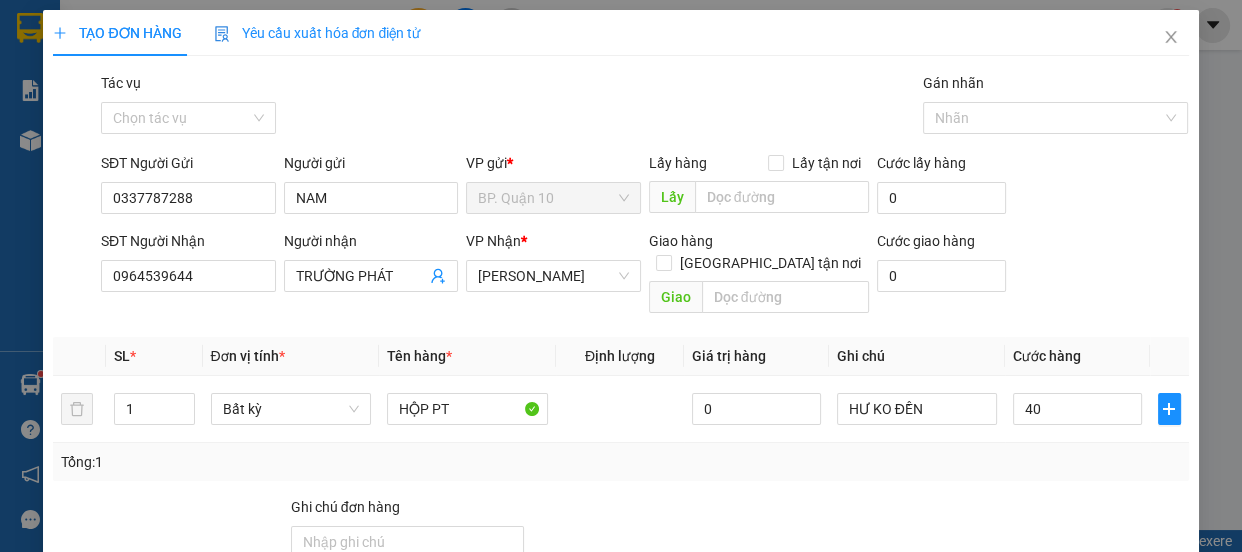 type on "40.000" 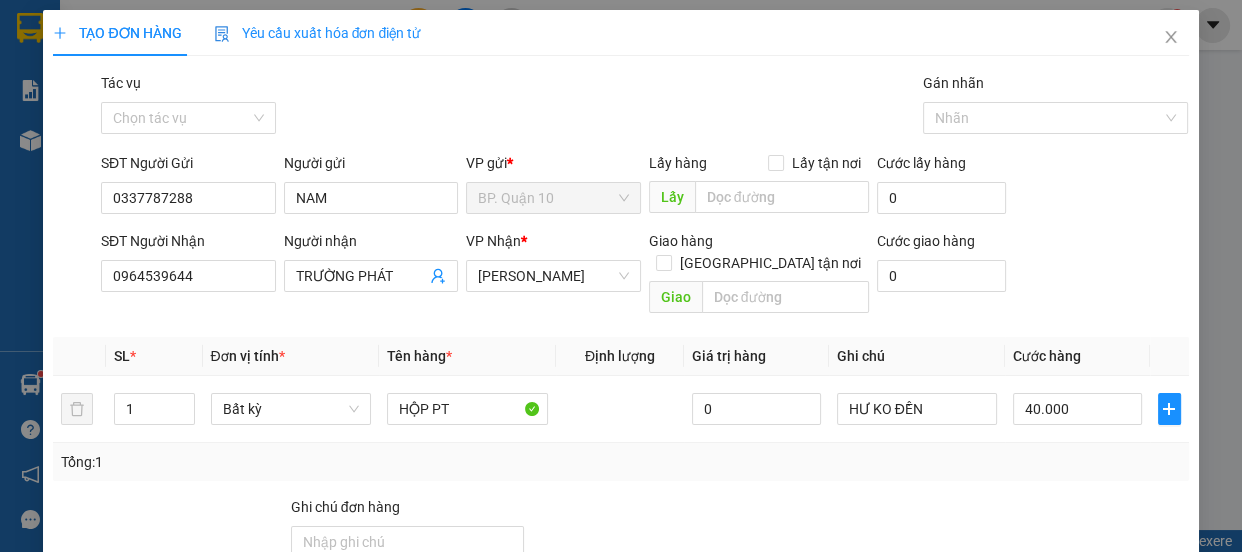 click on "Tổng:  1" at bounding box center [620, 462] 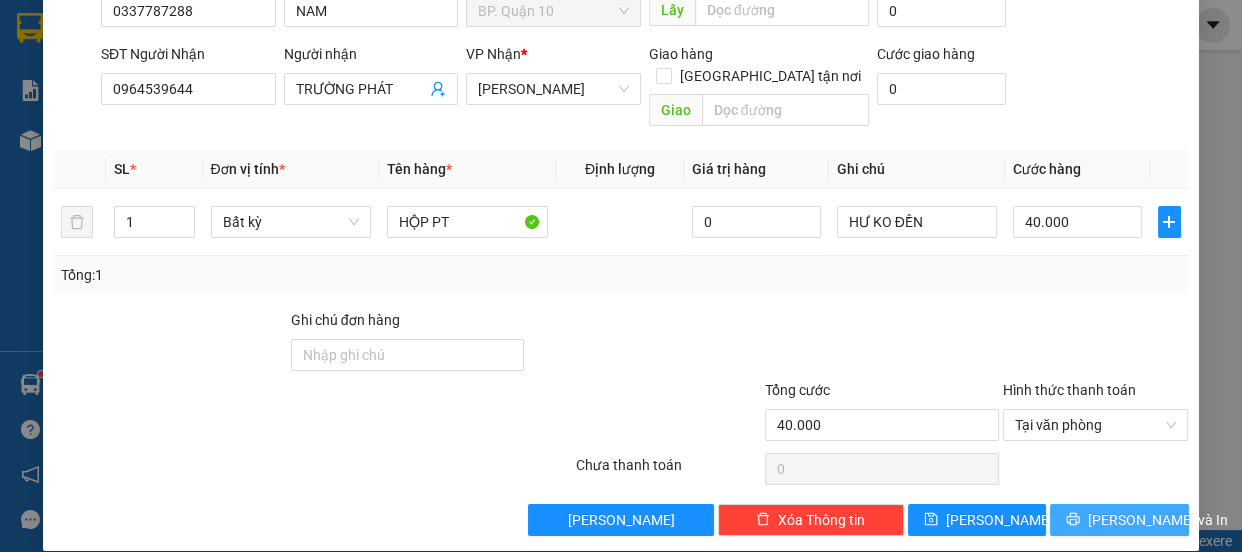 click on "[PERSON_NAME] và In" at bounding box center [1158, 520] 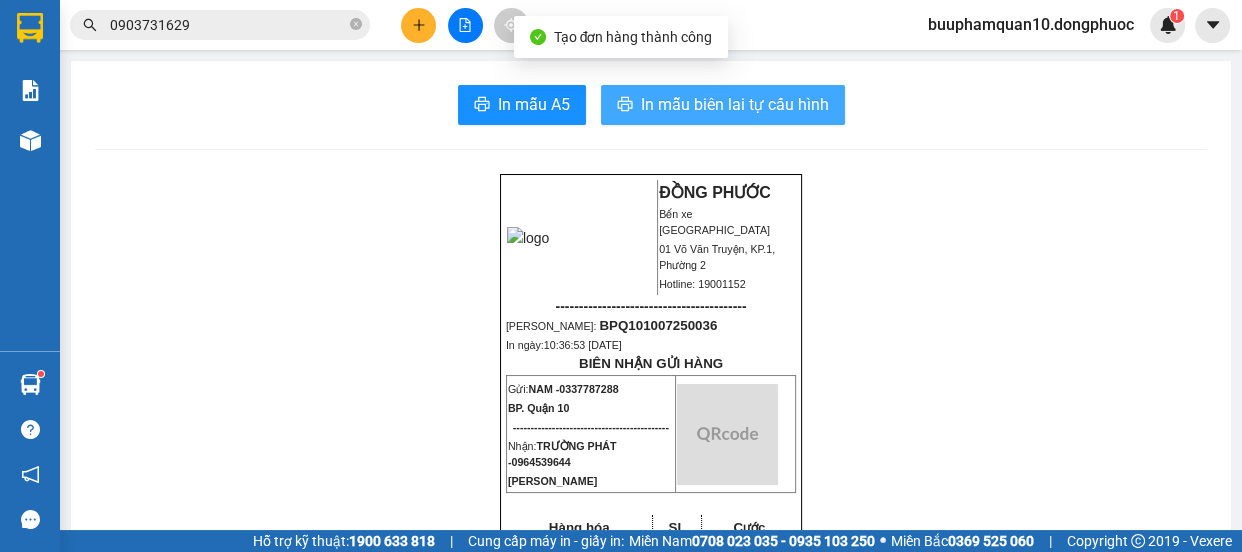 click on "In mẫu biên lai tự cấu hình" at bounding box center (735, 104) 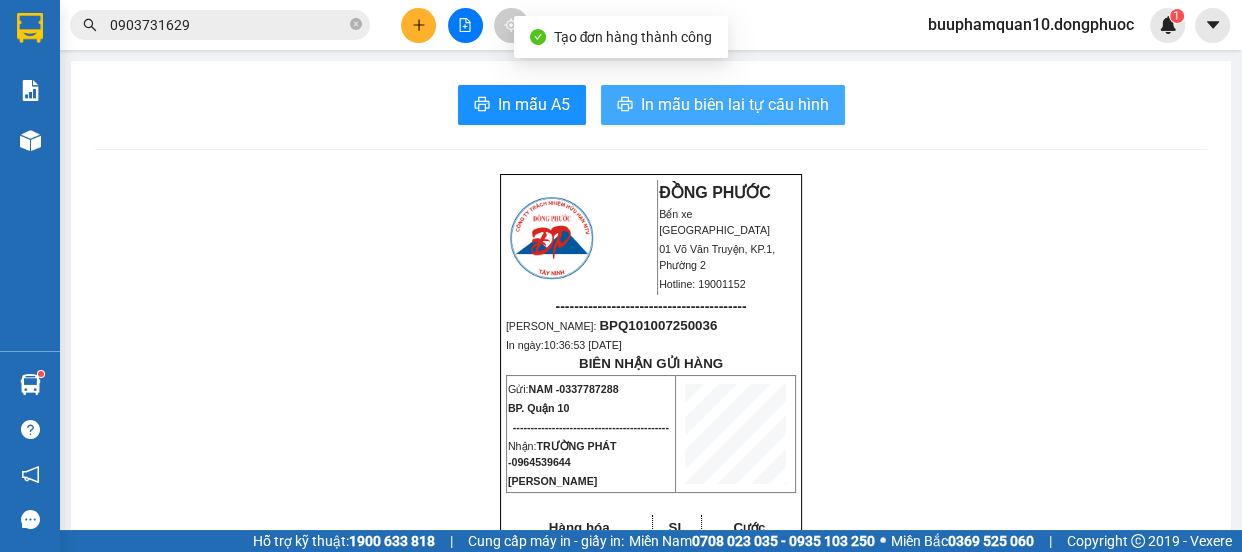 scroll, scrollTop: 0, scrollLeft: 0, axis: both 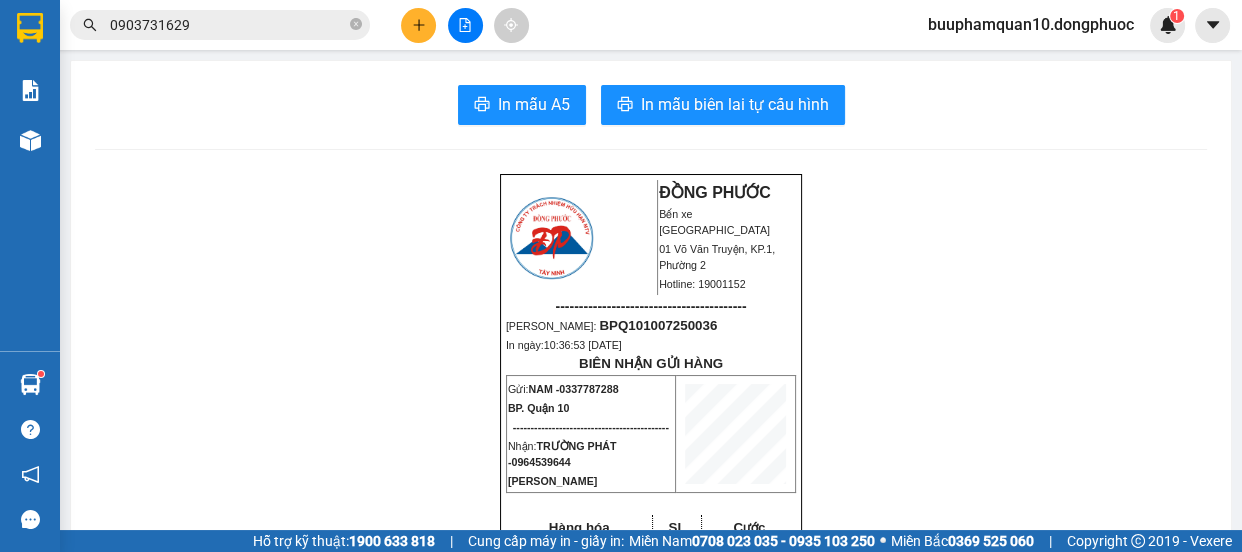 click 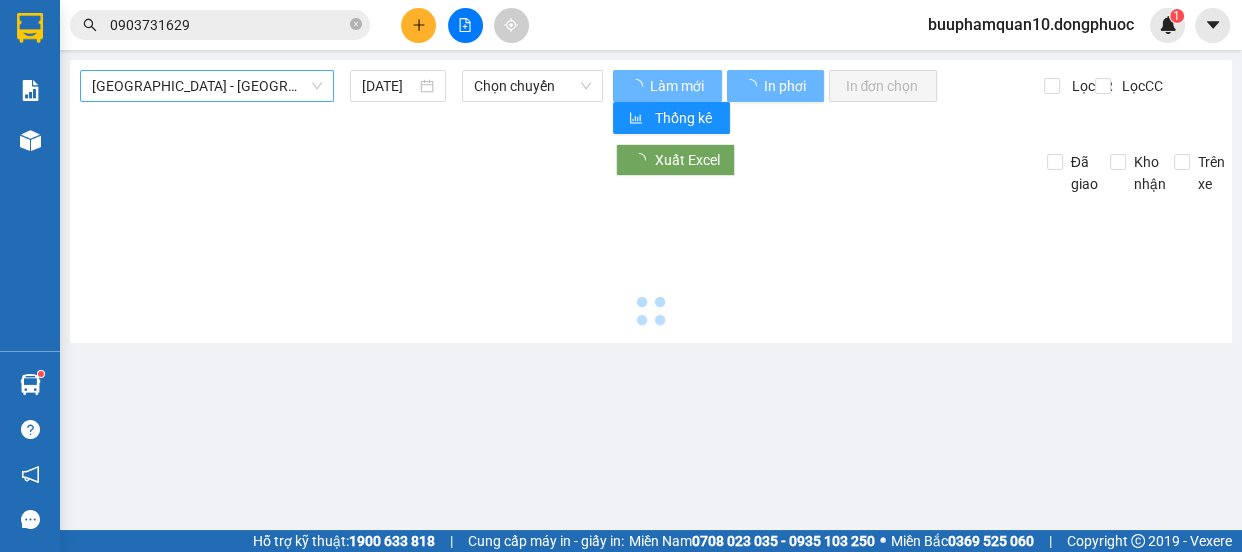 click on "[GEOGRAPHIC_DATA] - [GEOGRAPHIC_DATA] (vip)" at bounding box center [207, 86] 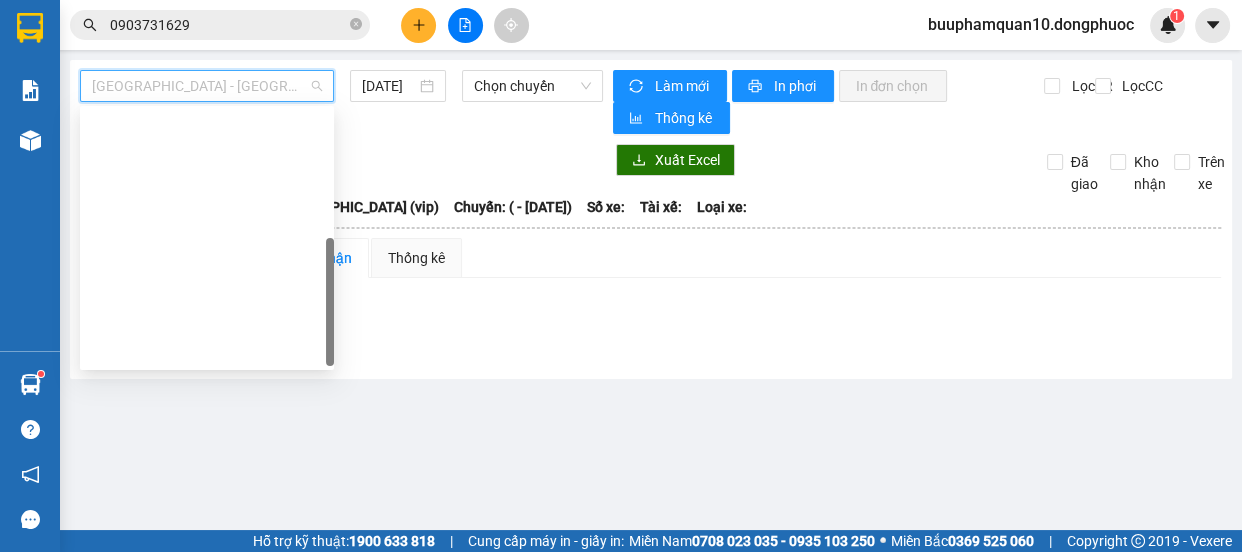 scroll, scrollTop: 287, scrollLeft: 0, axis: vertical 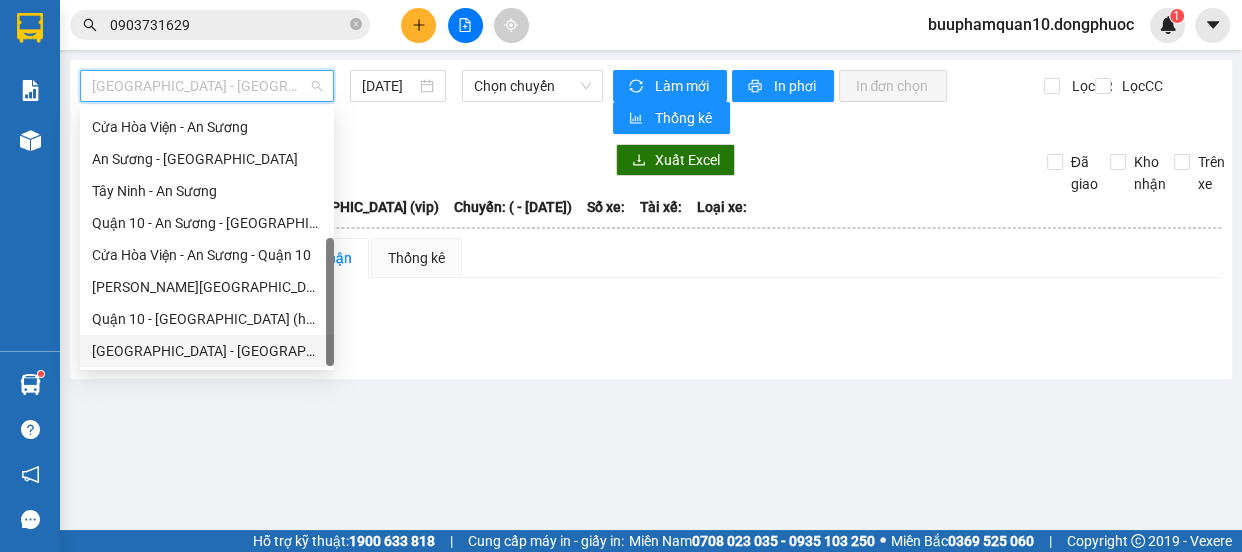 drag, startPoint x: 232, startPoint y: 351, endPoint x: 266, endPoint y: 337, distance: 36.769554 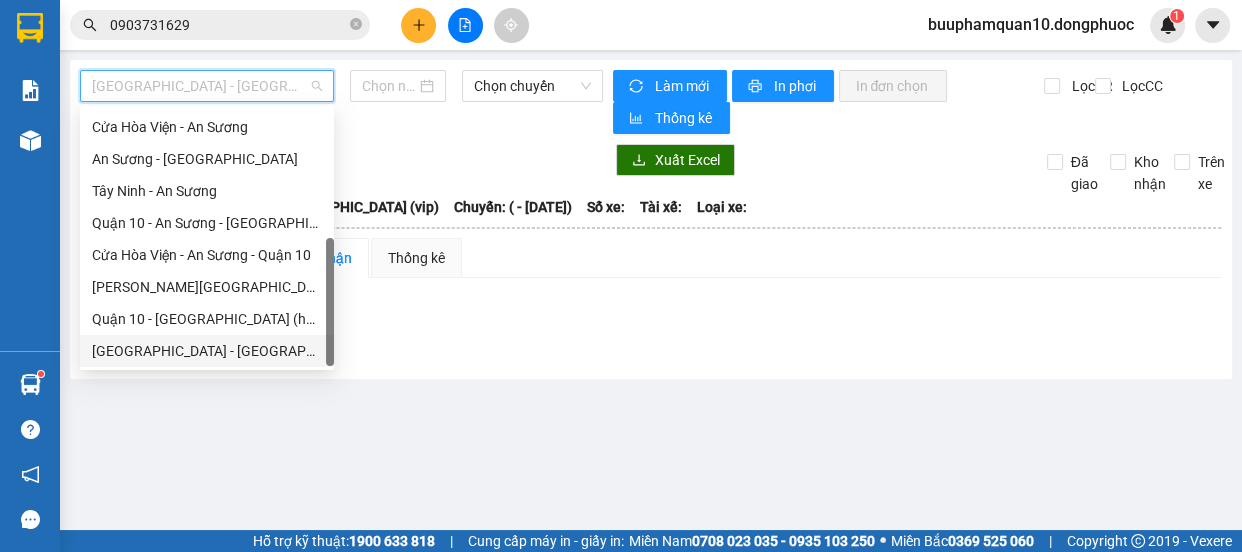 type on "[DATE]" 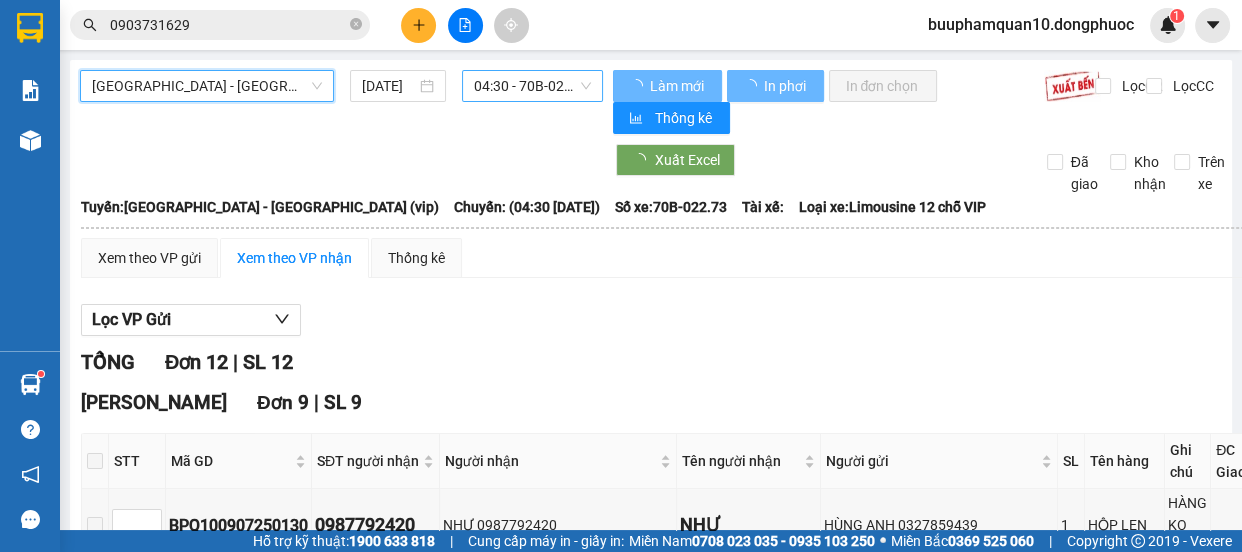 click on "04:30     - 70B-022.73" at bounding box center (532, 86) 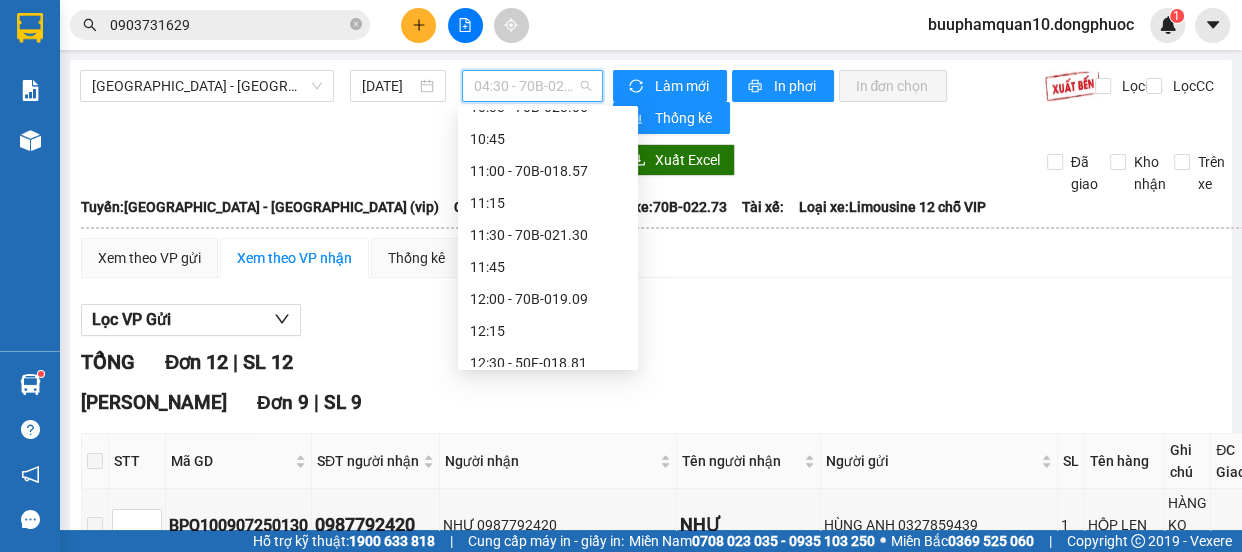 scroll, scrollTop: 776, scrollLeft: 0, axis: vertical 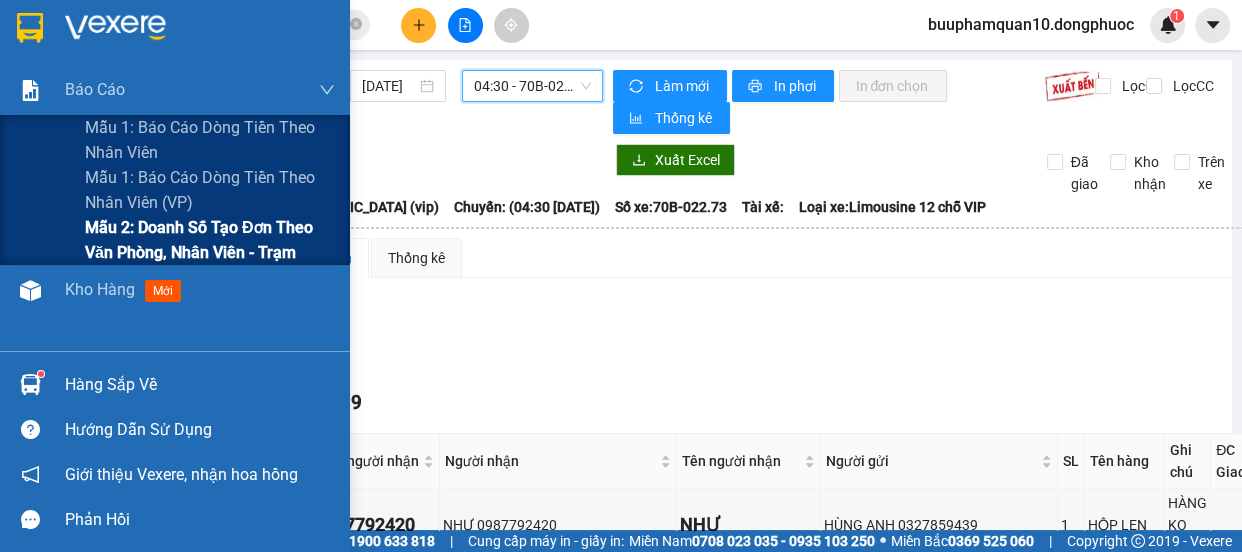 click on "Mẫu 2: Doanh số tạo đơn theo Văn phòng, nhân viên - Trạm" at bounding box center (210, 240) 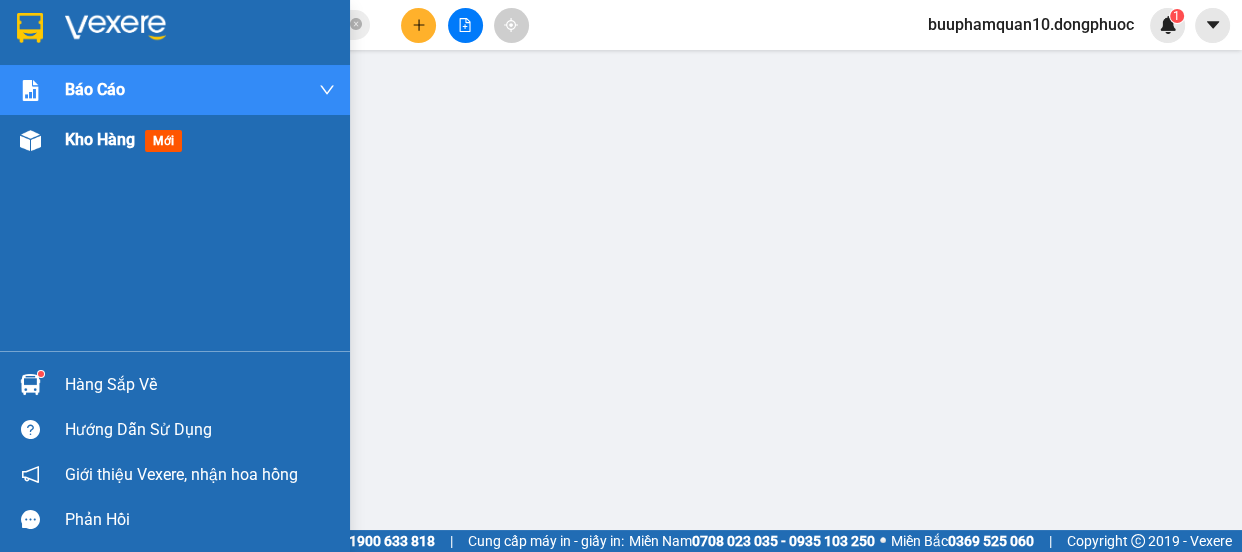 click at bounding box center [30, 140] 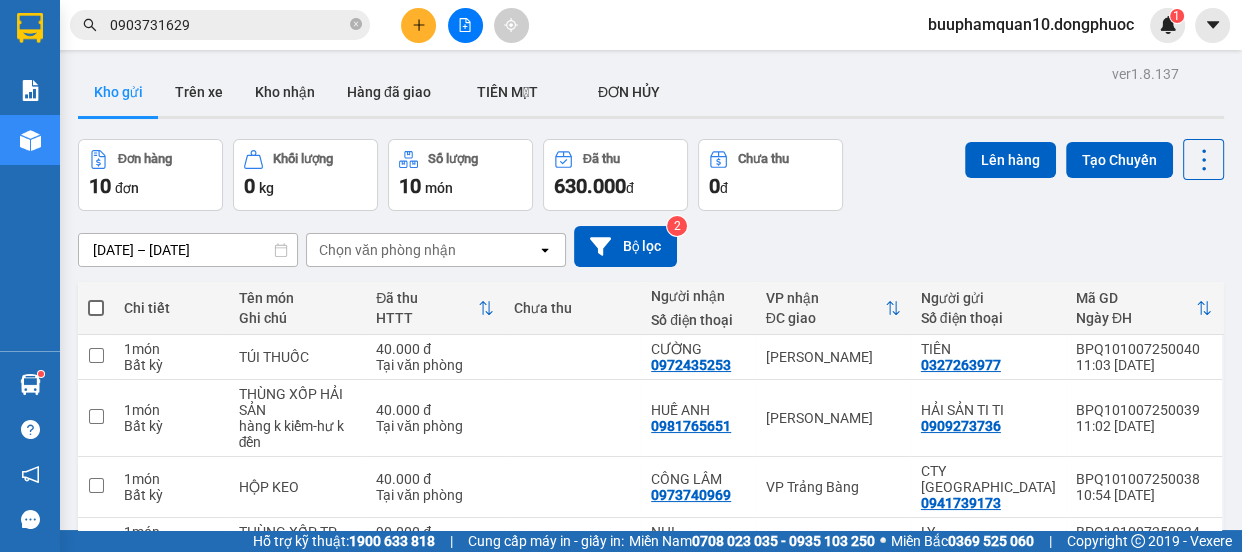 click at bounding box center (418, 25) 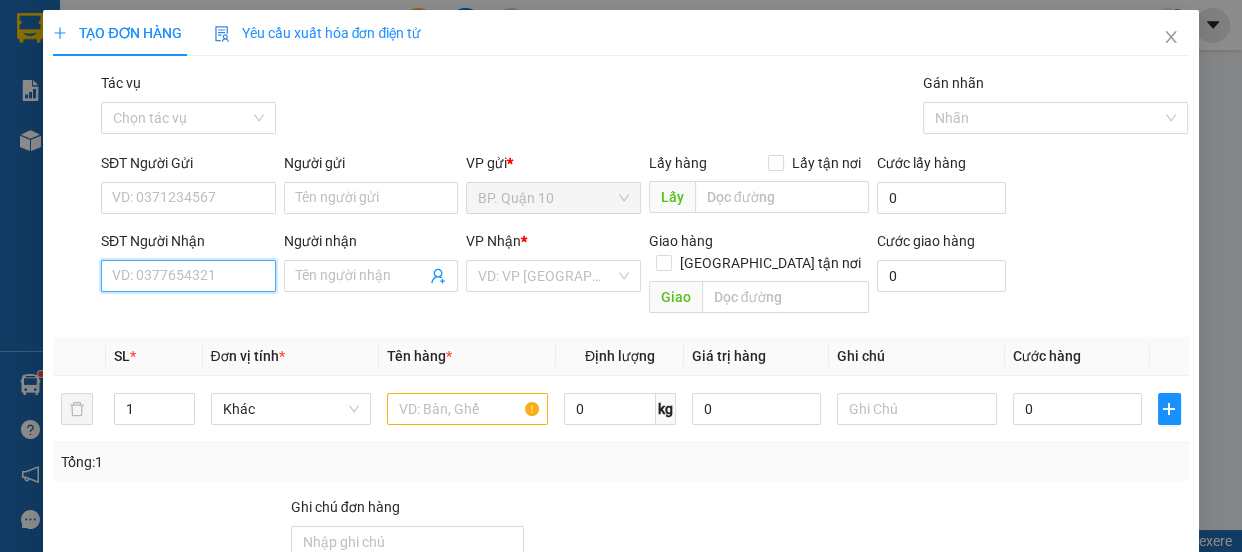 click on "SĐT Người Nhận" at bounding box center (188, 276) 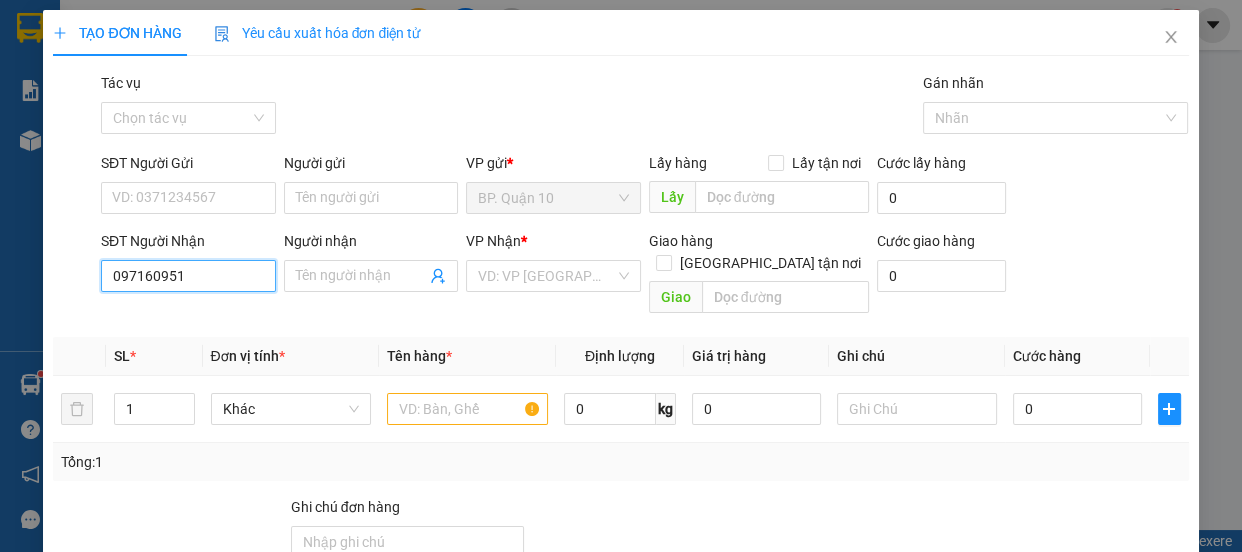 type on "0971609512" 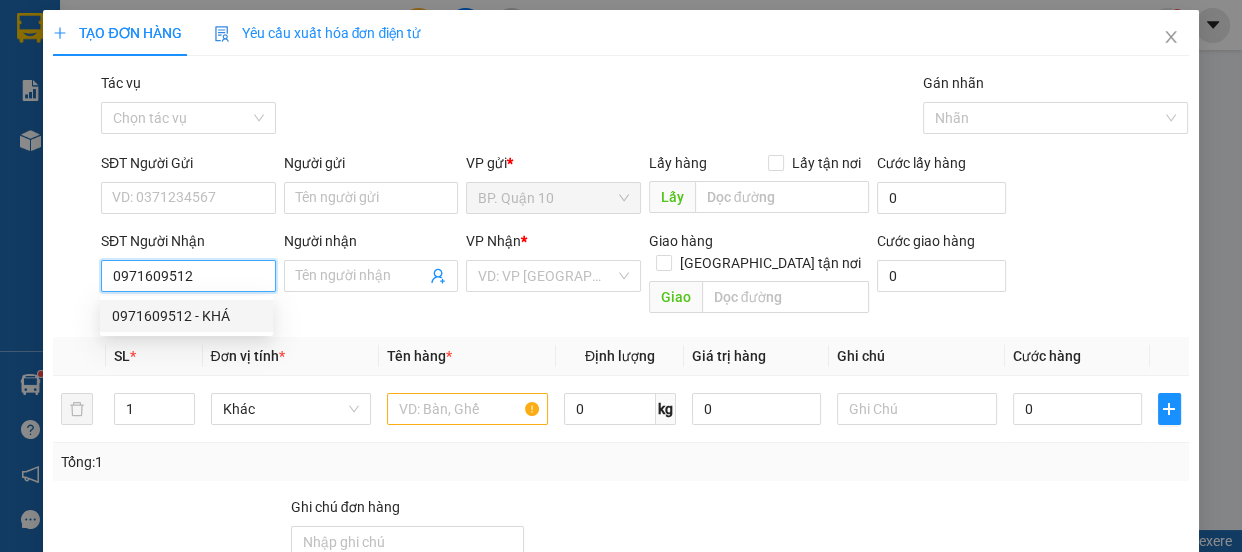 click on "0971609512 - KHÁ" at bounding box center (186, 316) 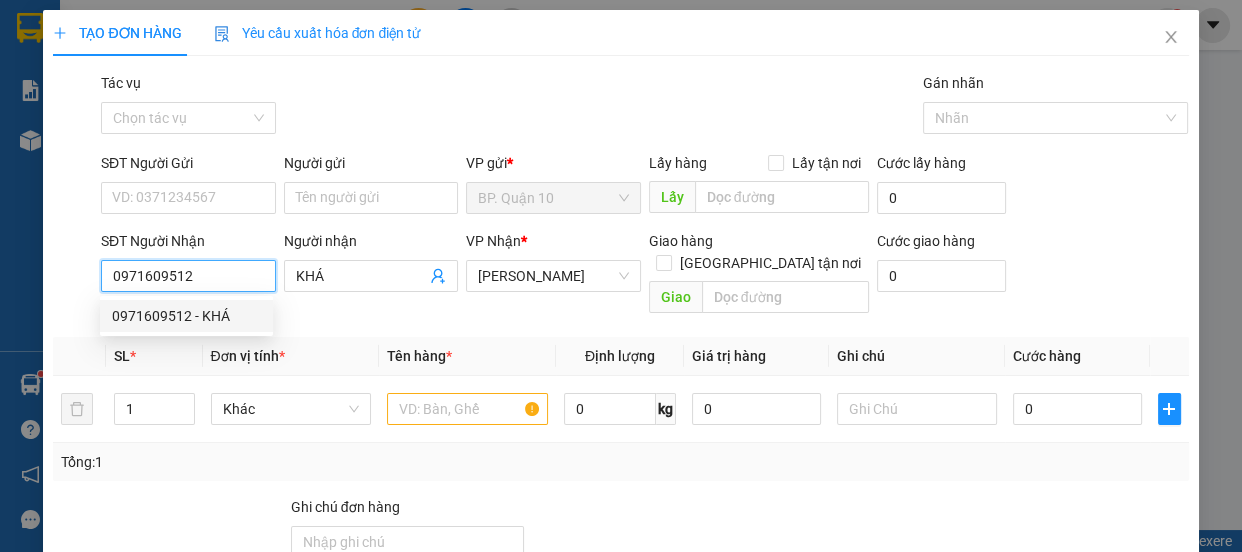 type on "40.000" 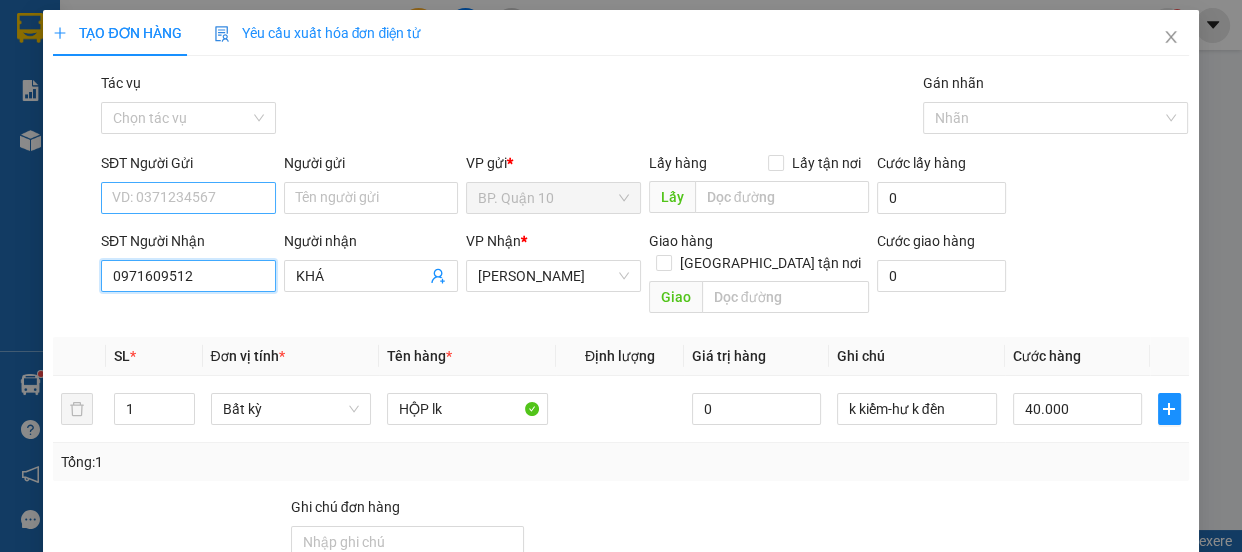type on "0971609512" 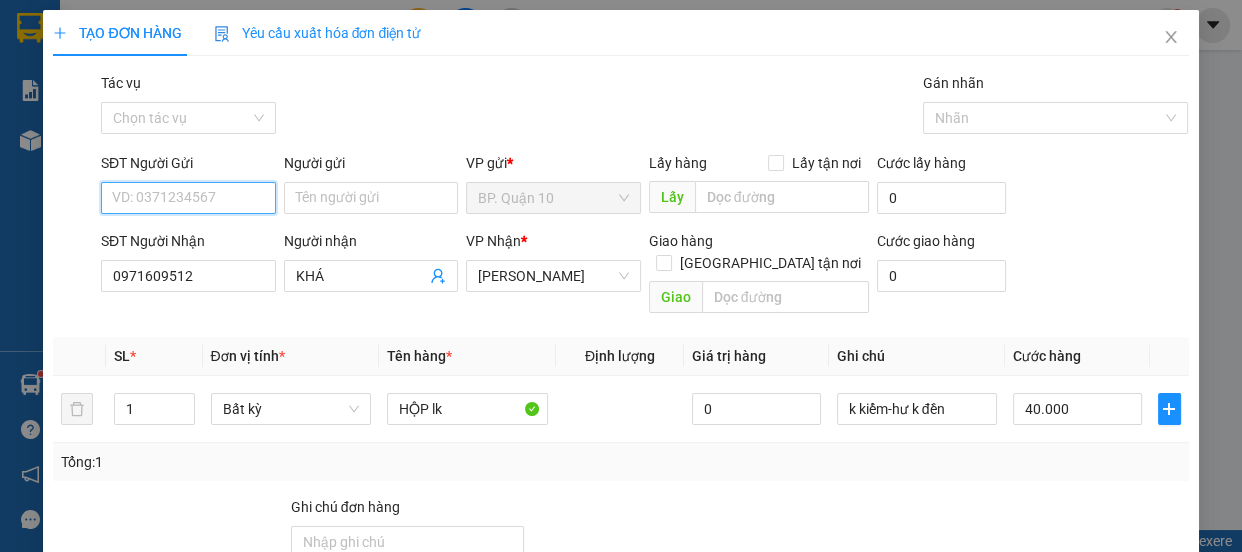 click on "SĐT Người Gửi" at bounding box center (188, 198) 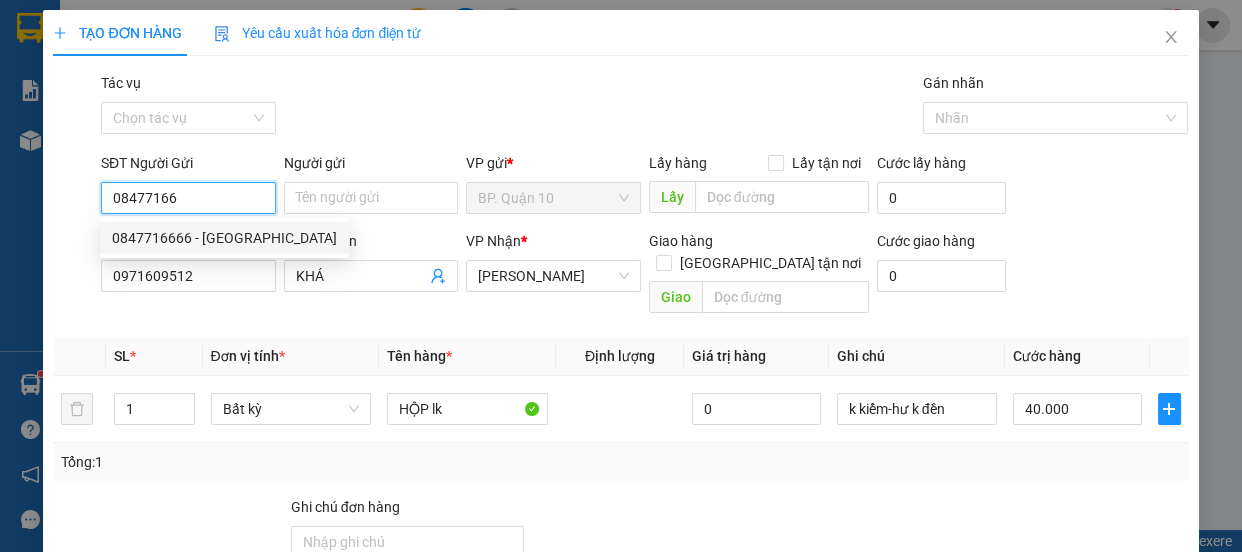drag, startPoint x: 223, startPoint y: 234, endPoint x: 444, endPoint y: 321, distance: 237.50789 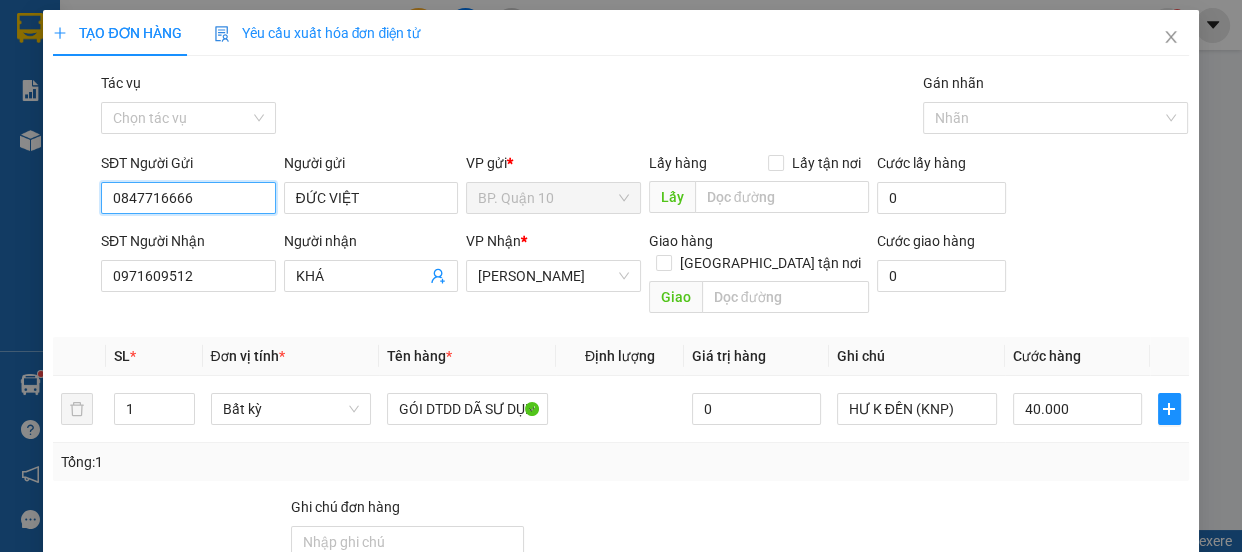 type on "0847716666" 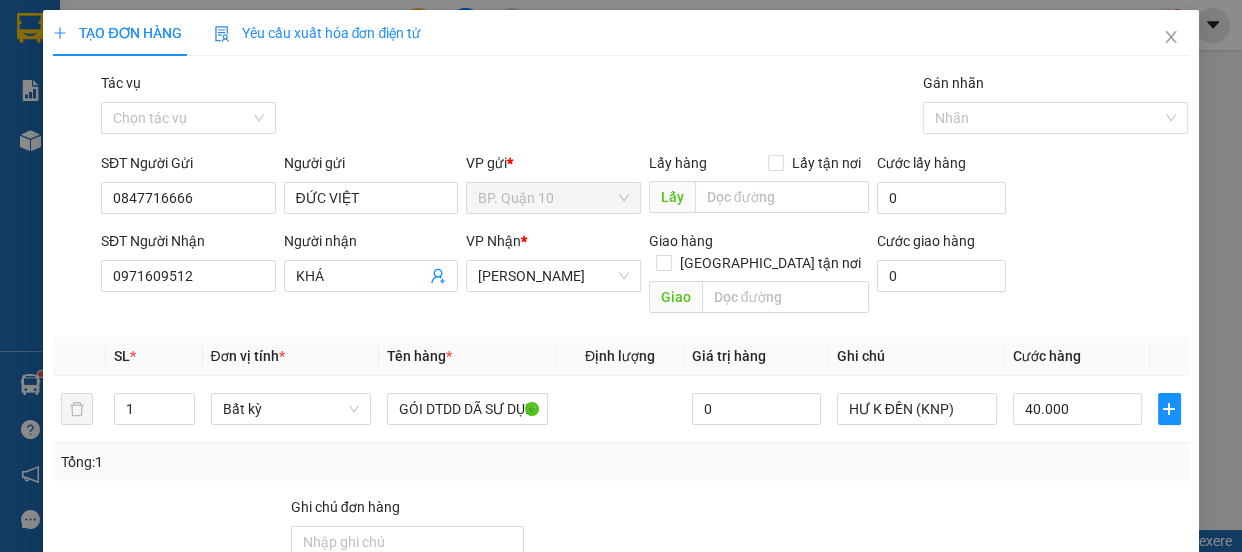 drag, startPoint x: 317, startPoint y: 331, endPoint x: 357, endPoint y: 330, distance: 40.012497 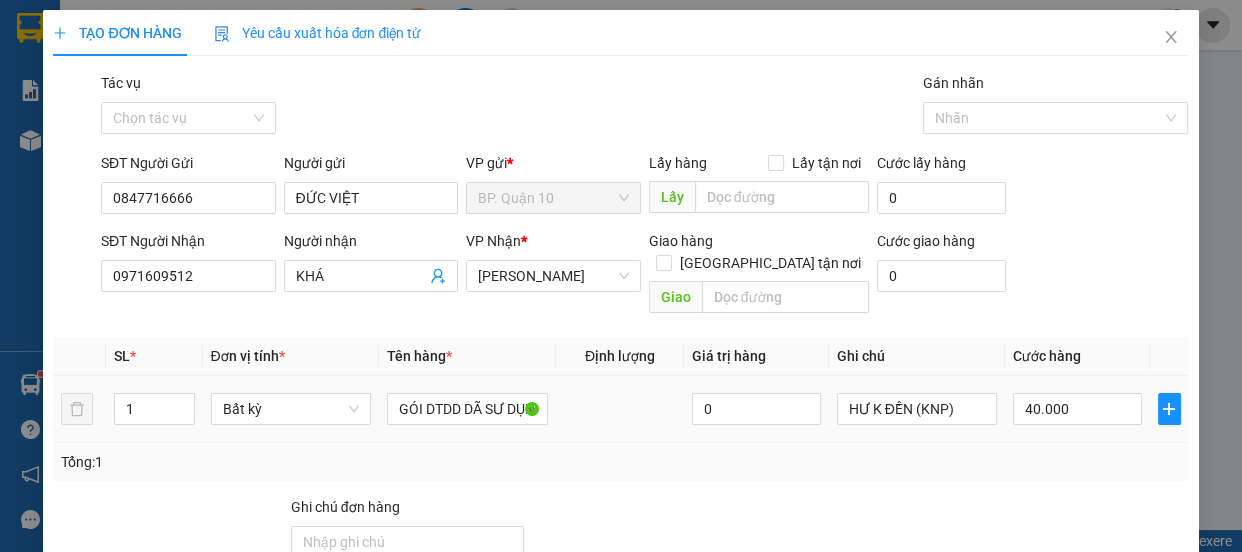 click on "Ghi chú đơn hàng" at bounding box center [407, 511] 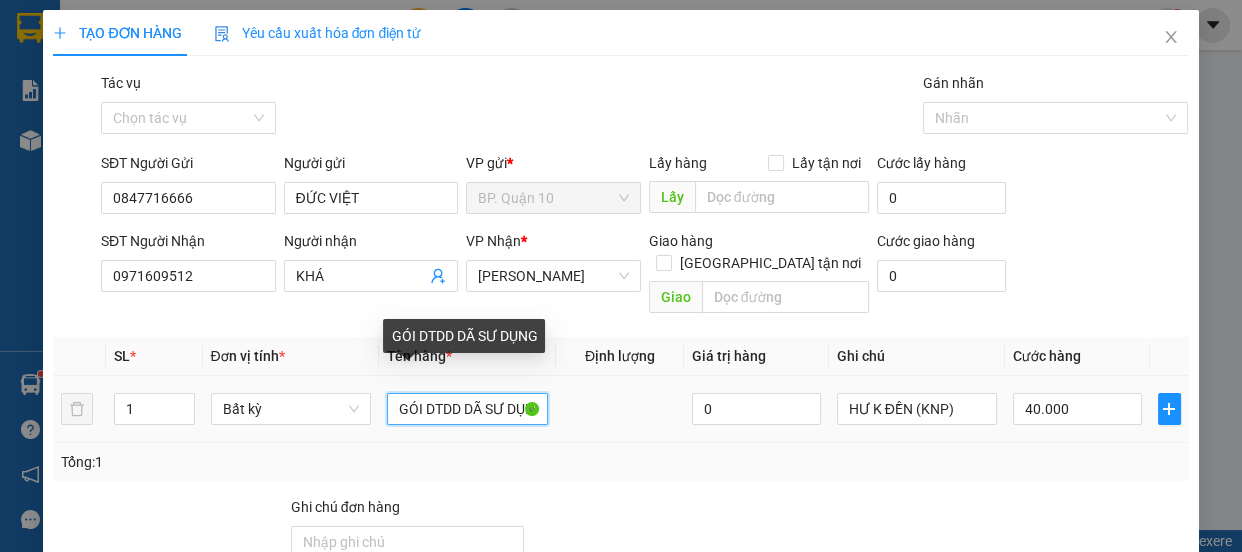 scroll, scrollTop: 0, scrollLeft: 16, axis: horizontal 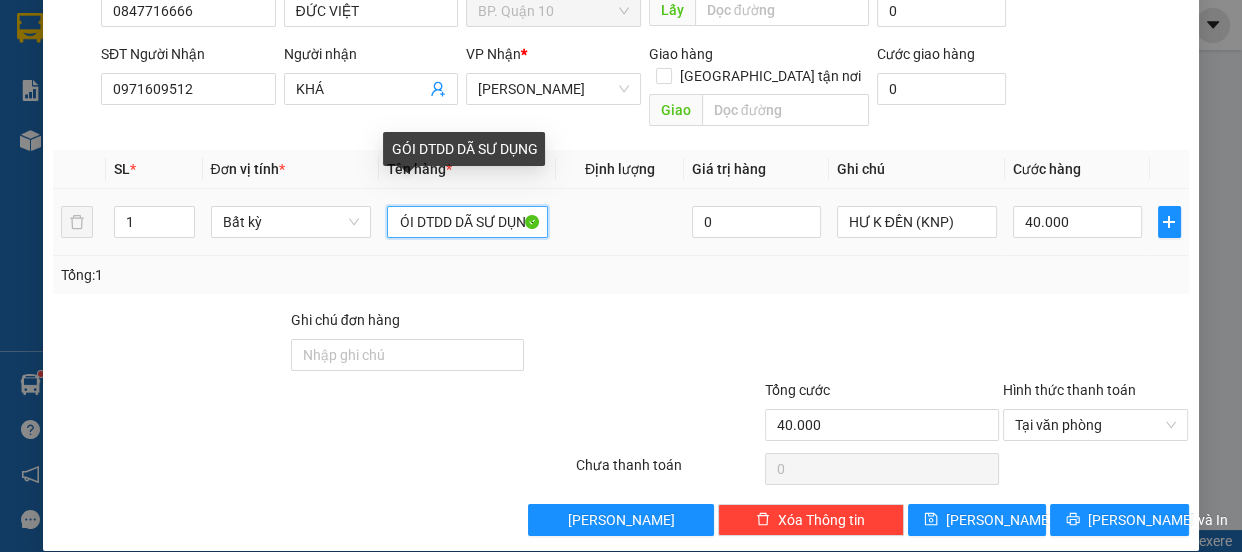 drag, startPoint x: 395, startPoint y: 389, endPoint x: 1240, endPoint y: 587, distance: 867.8877 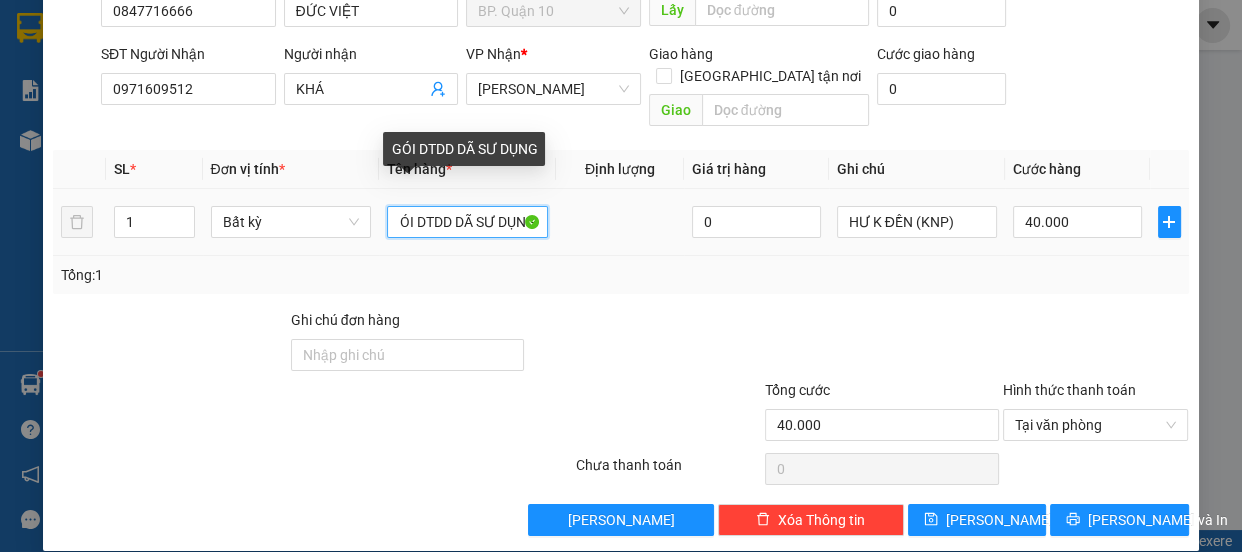 click on "Kết quả tìm kiếm ( 54 )  Bộ lọc  Mã ĐH Trạng thái Món hàng Tổng cước Chưa cước Nhãn Người gửi VP Gửi Người nhận VP Nhận VPTrB1007250002 06:31 - 10/07 VP Nhận   70B-018.64 08:23 - 10/07 GT SL:  1 40.000 0376714653 NGÂN VP Trảng Bàng 0903731629 CẦN BP. Quận 10 VPHQ101508230174 17:07 - 15/08 Trên xe   70B-018.64 04:45  -   16/08 GT SL:  1 40.000 0903731629 HÒA BP. Quận 10 0353942763 HUYỀN TRÂN VP Trảng Bàng Giao DĐ: ĐÃ GIAO VPTB1103230026 10:29 - 11/03 Trên xe   70B-020.47 09:31  -   11/03 GT SL:  1 40.000 0328658535 UYÊN VP Trảng Bàng 0903731629 CẦN Quận 10 Giao DĐ: VP HANG Q10 BPQ101606250111 16:20 - 16/06 Đã giao   16:14 - 17/06 HS GT SL:  1 40.000 0903731629 HÒA BP. Quận 10 0989417657 TRÂN VP Tây Ninh BPQ100306250095 16:07 - 03/06 Đã giao   12:36 - 04/06 GT SL:  1 60.000 0903731629 HÒA BP. Quận 10 0978099061 TIÊN VP Mỏ Công VPDS2205250007 10:40 - 22/05 Đã giao   15:45 - 22/05 1 HS SL:  1 40.000 0382163262 NGỌC" at bounding box center [621, 276] 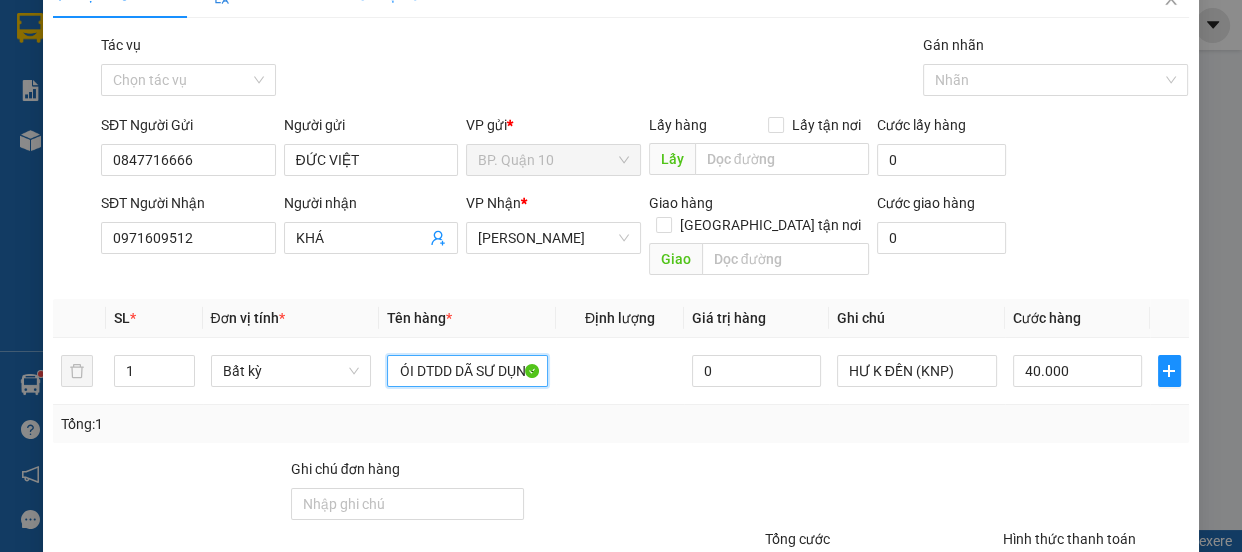 scroll, scrollTop: 0, scrollLeft: 0, axis: both 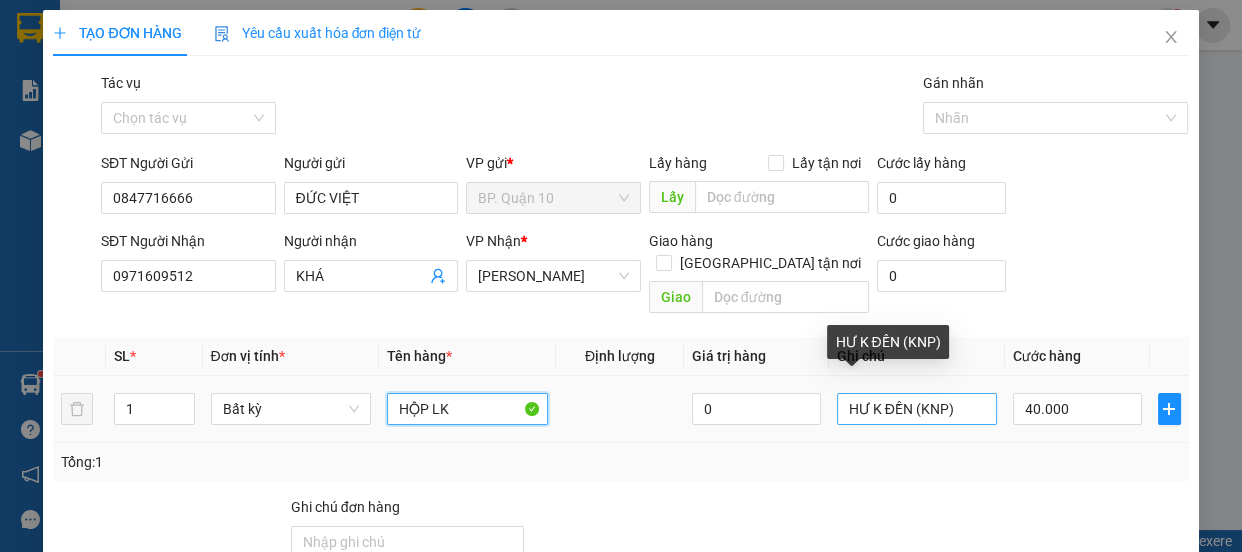 type on "HỘP LK" 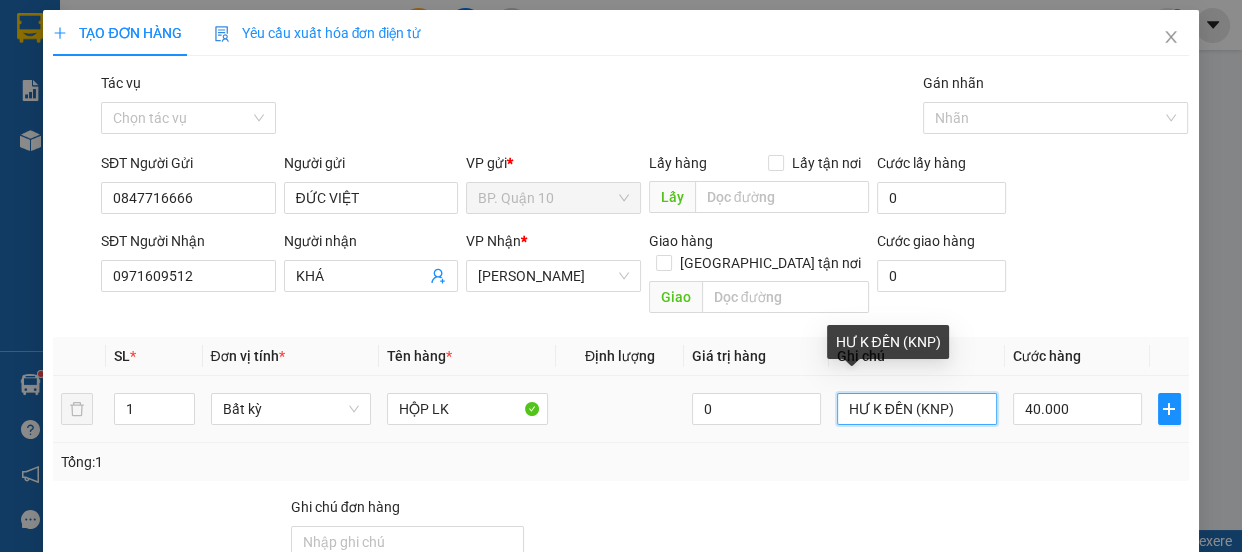 drag, startPoint x: 900, startPoint y: 394, endPoint x: 996, endPoint y: 400, distance: 96.18732 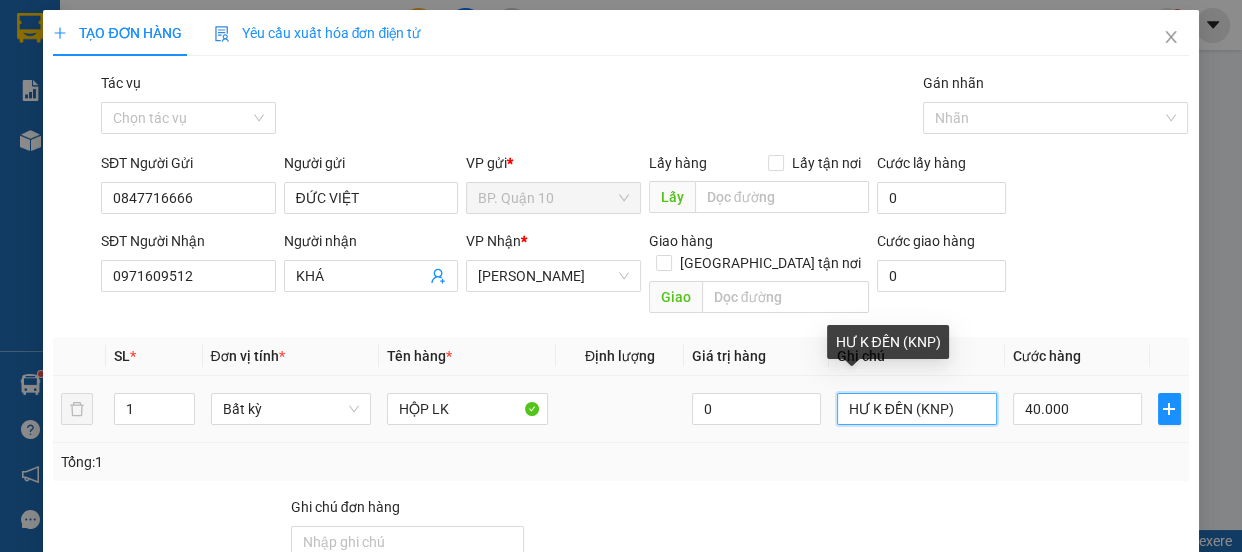 click on "1 Bất kỳ HỘP LK 0 HƯ K ĐỀN (KNP) 40.000" at bounding box center [620, 409] 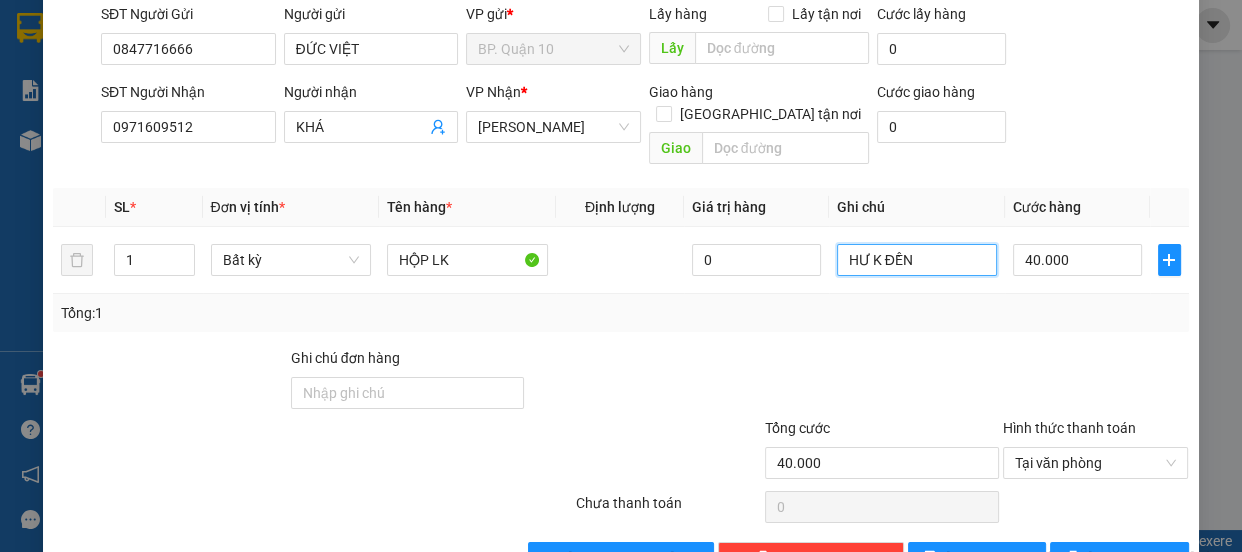 scroll, scrollTop: 187, scrollLeft: 0, axis: vertical 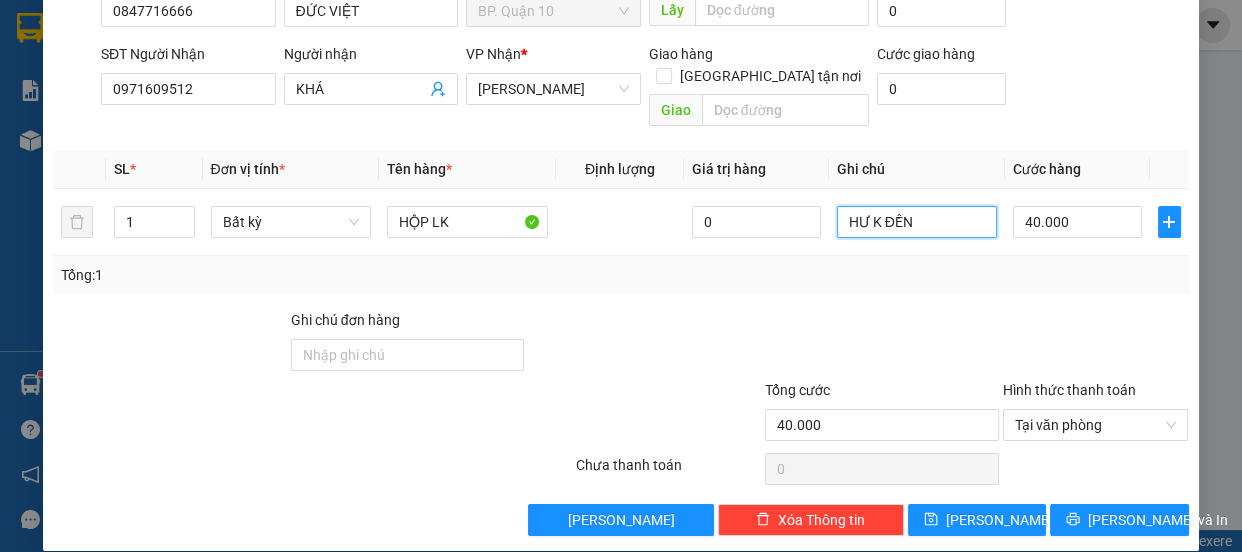 type on "HƯ K ĐỀN" 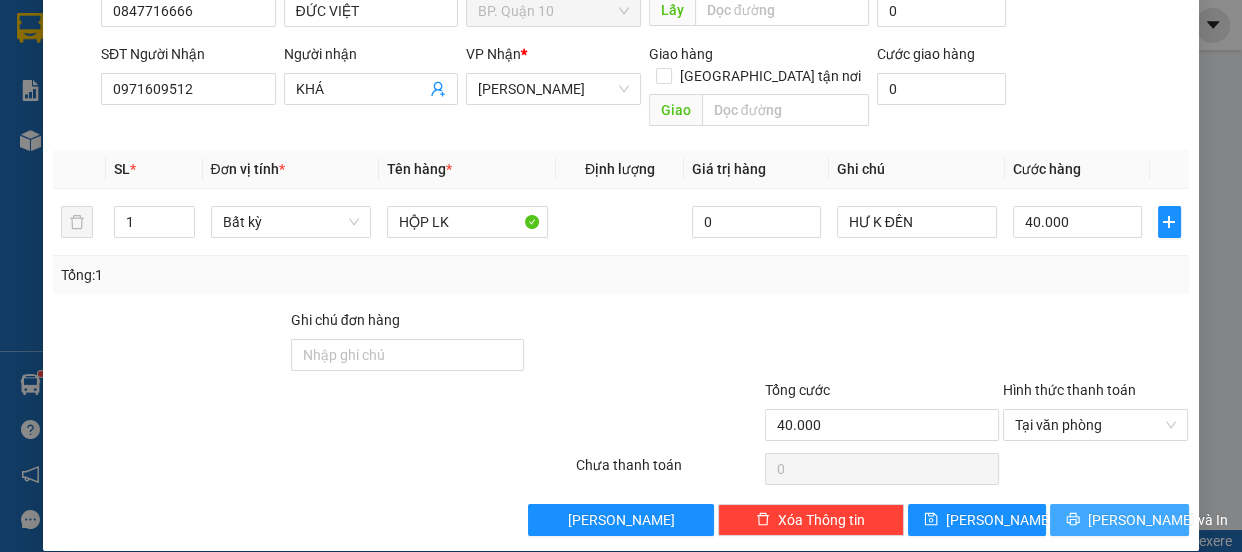 click on "[PERSON_NAME] và In" at bounding box center (1119, 520) 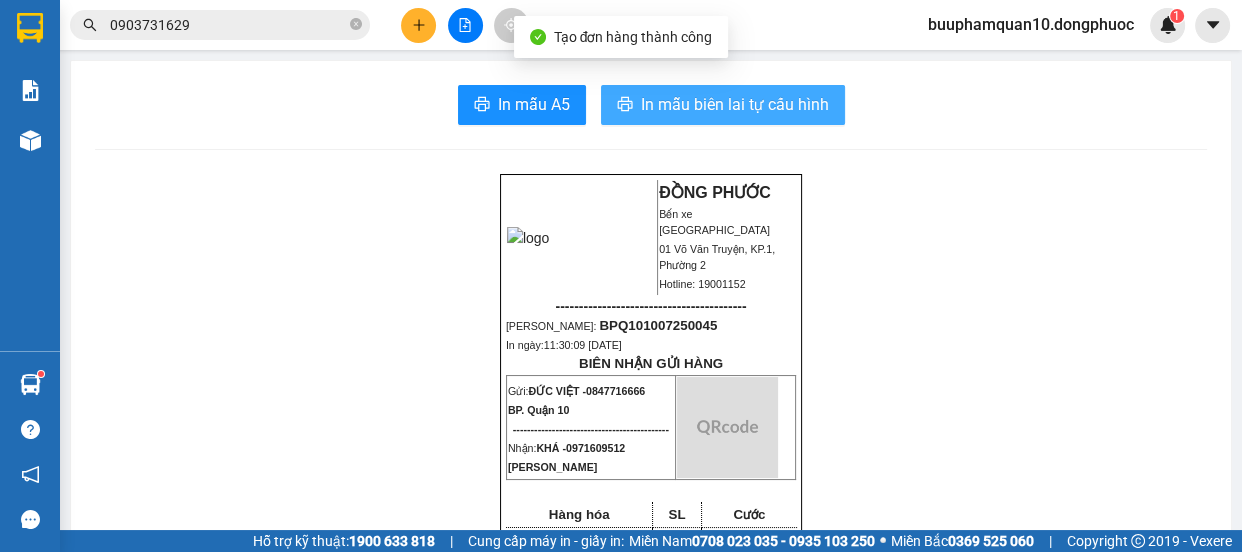 click on "In mẫu biên lai tự cấu hình" at bounding box center [723, 105] 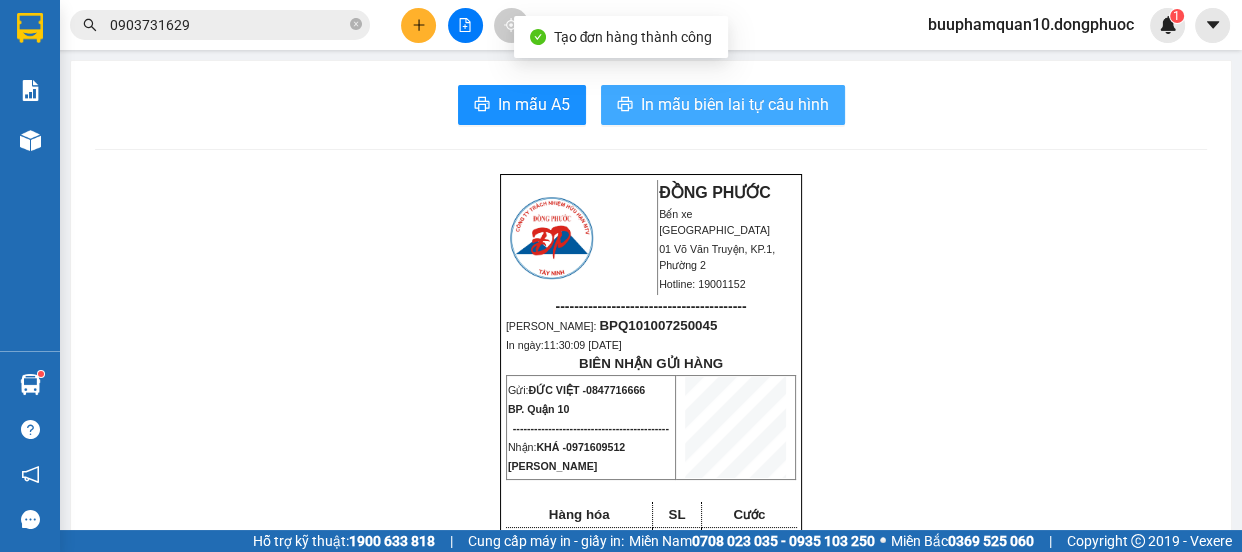 scroll, scrollTop: 0, scrollLeft: 0, axis: both 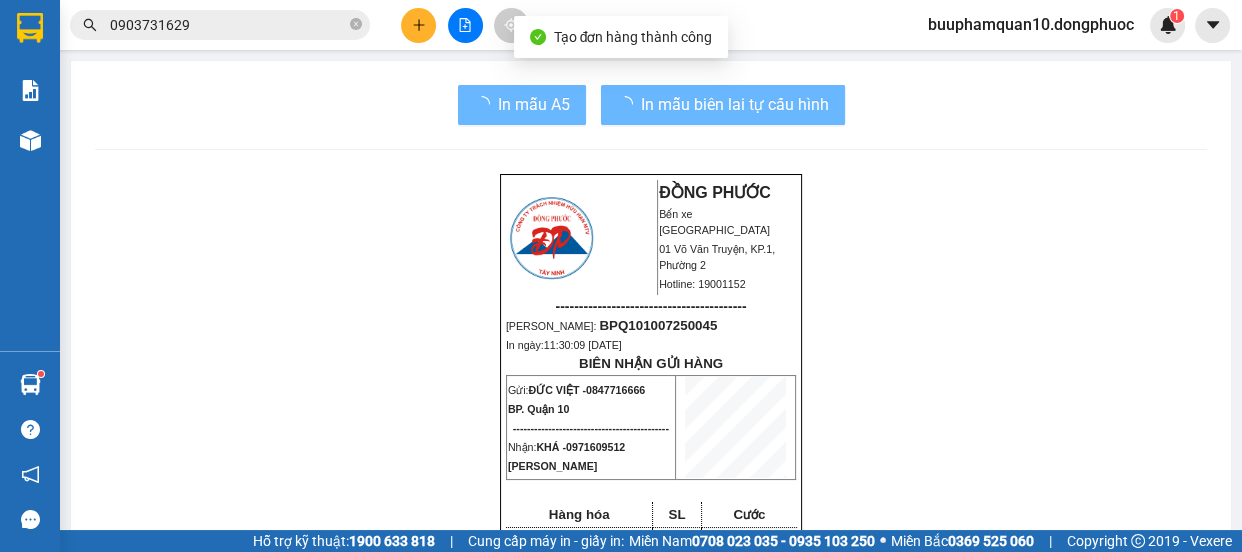 click on "ĐỒNG PHƯỚC
Bến xe Tây Ninh
01 Võ Văn Truyện, KP.1, Phường 2
Hotline: 19001152
-----------------------------------------
Mã ĐH:   BPQ101007250045
In ngày:  11:30:09 - 10/07/2025
BIÊN NHẬN GỬI HÀNG
Gửi:  ĐỨC VIỆT  -  0847716666
BP. Quận 10
--------------------------------------------
Nhận:  KHÁ -  0971609512
Hòa Thành
Hàng hóa
SL
Cước
HỘP LK -  HƯ K ĐỀN
1
40.000
-------------------------------------------
CR:  40.000
CC:  0
Phí TH:  0
Tổng:  40.000
-------------------------------------------
Quy định nhận/gửi hàng: - Sau 03 ngày gửi hàng, nếu quý khách không đến nhận hàng hóa thì mọi khiếu nại công ty sẽ không giải quyết.
- Nếu mất hàng: công ty sẽ hoàn bằng giá cước phí x 20 lần.
- QUÝ KHÁCH VUI LÒNG MANG THEO GIẤY CMND/CCCD KHI ĐẾN NHẬN HÀNG HÓA." at bounding box center (651, 1694) 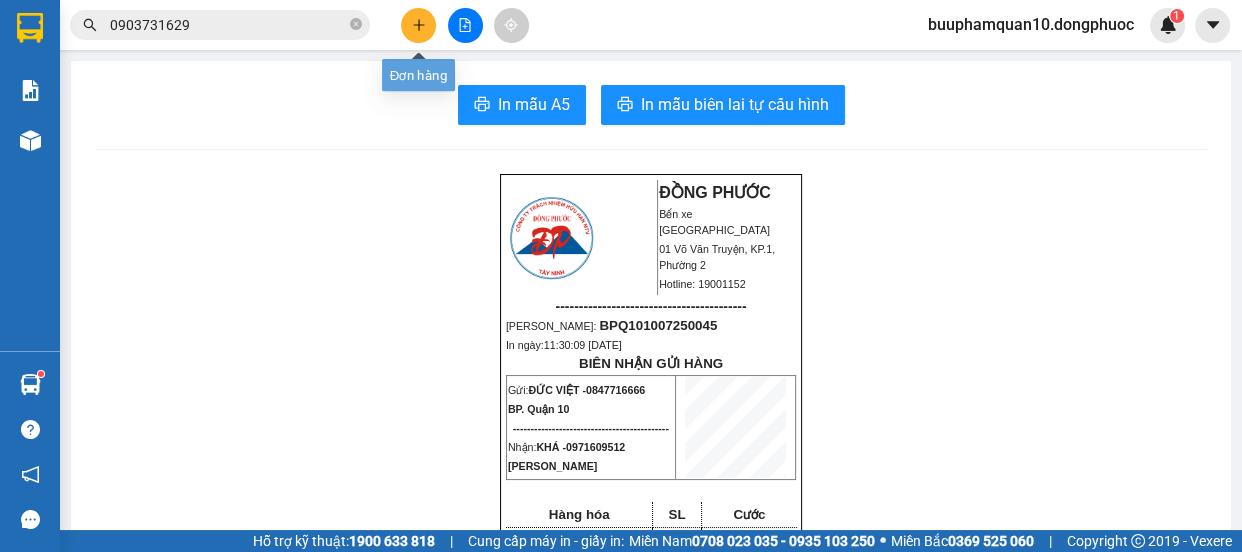 click 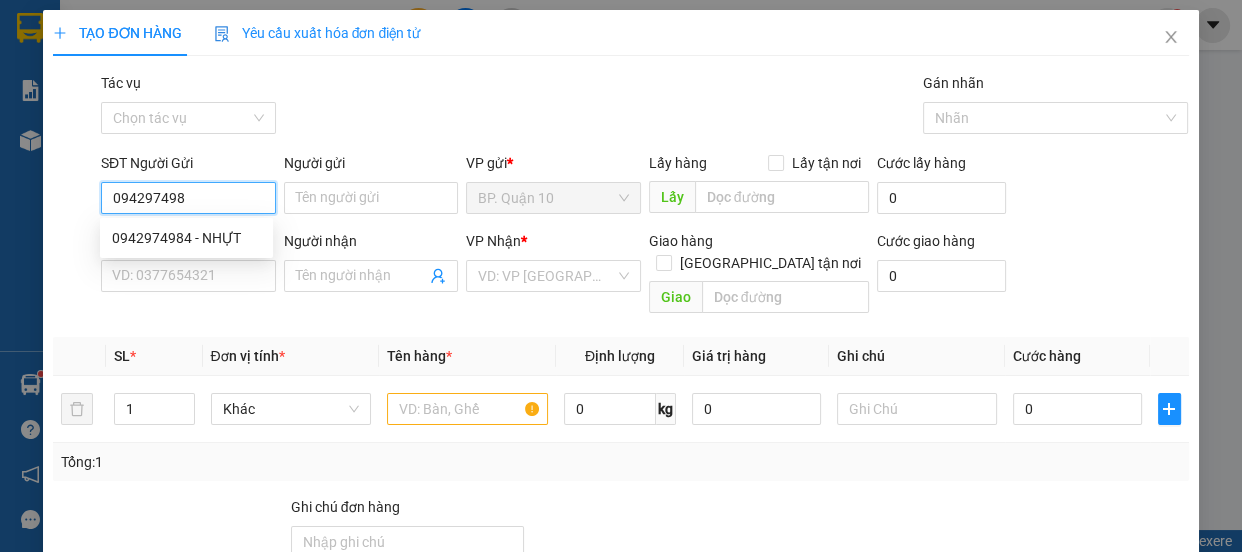 type on "0942974984" 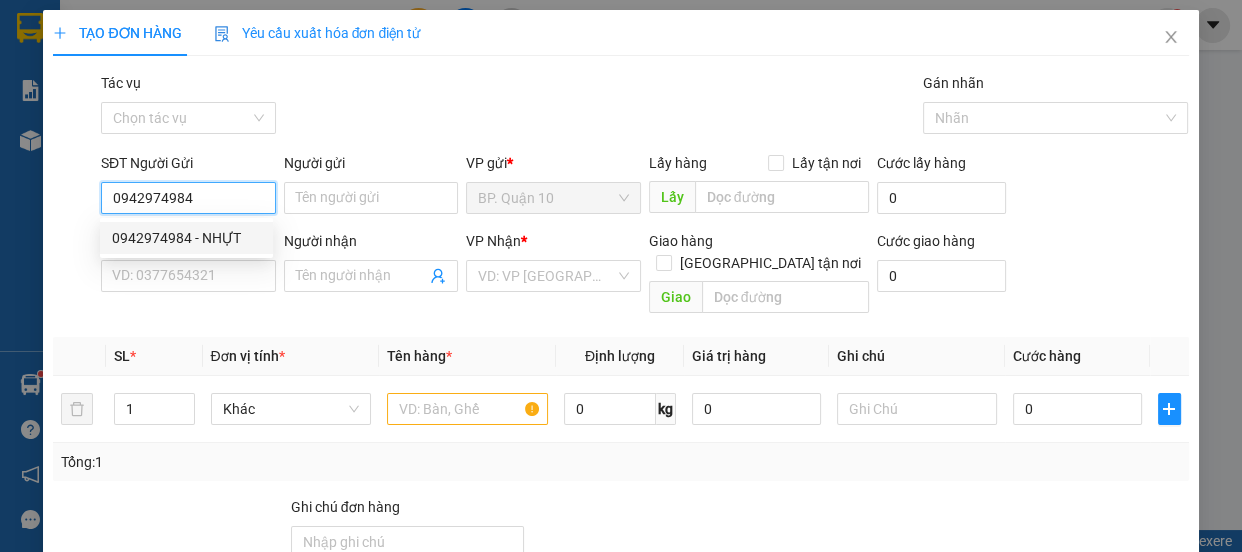 drag, startPoint x: 192, startPoint y: 228, endPoint x: 202, endPoint y: 248, distance: 22.36068 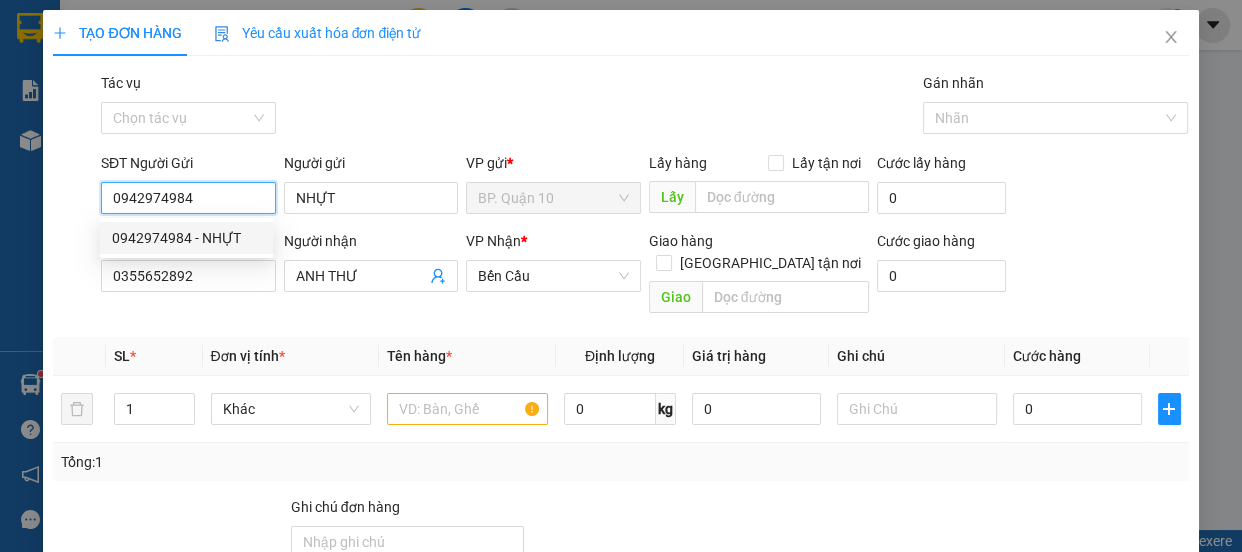 type on "0942974984" 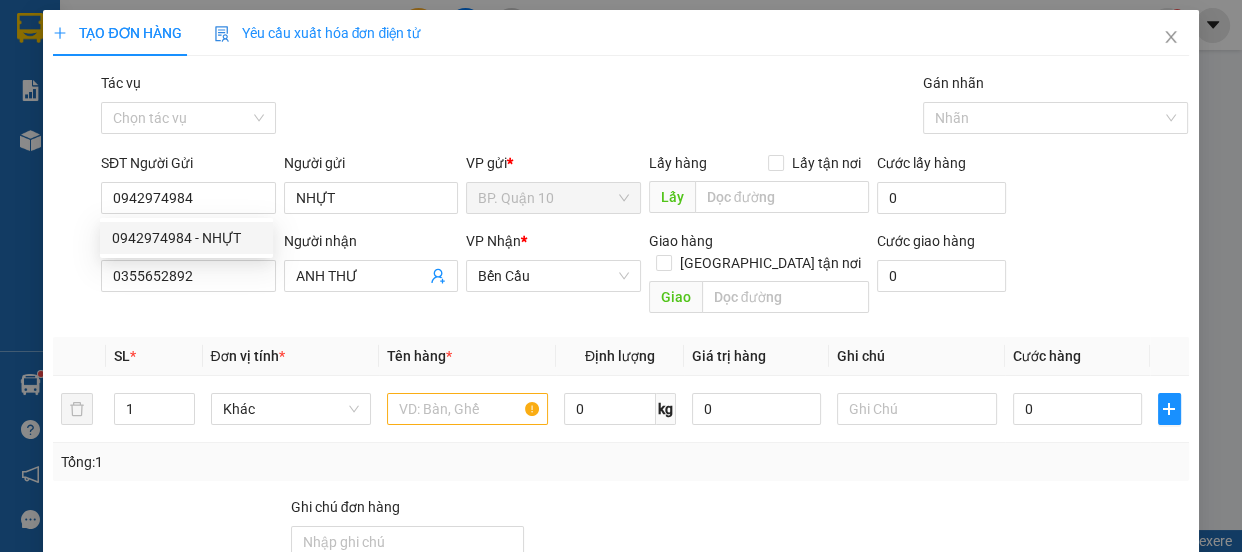 type on "60.000" 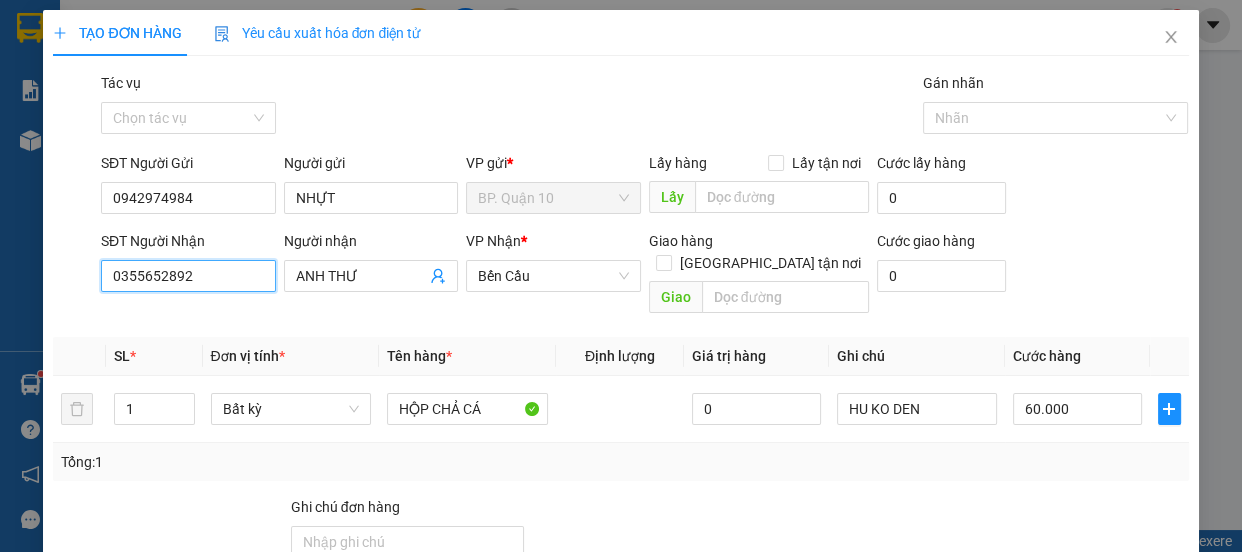 click on "0355652892" at bounding box center [188, 276] 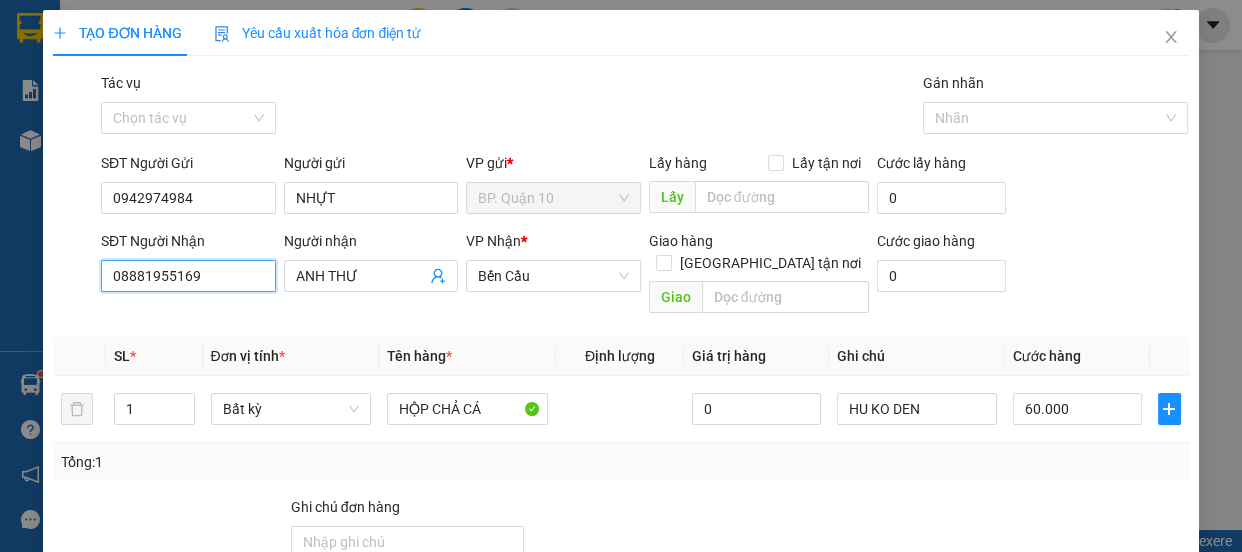 click on "08881955169" at bounding box center [188, 276] 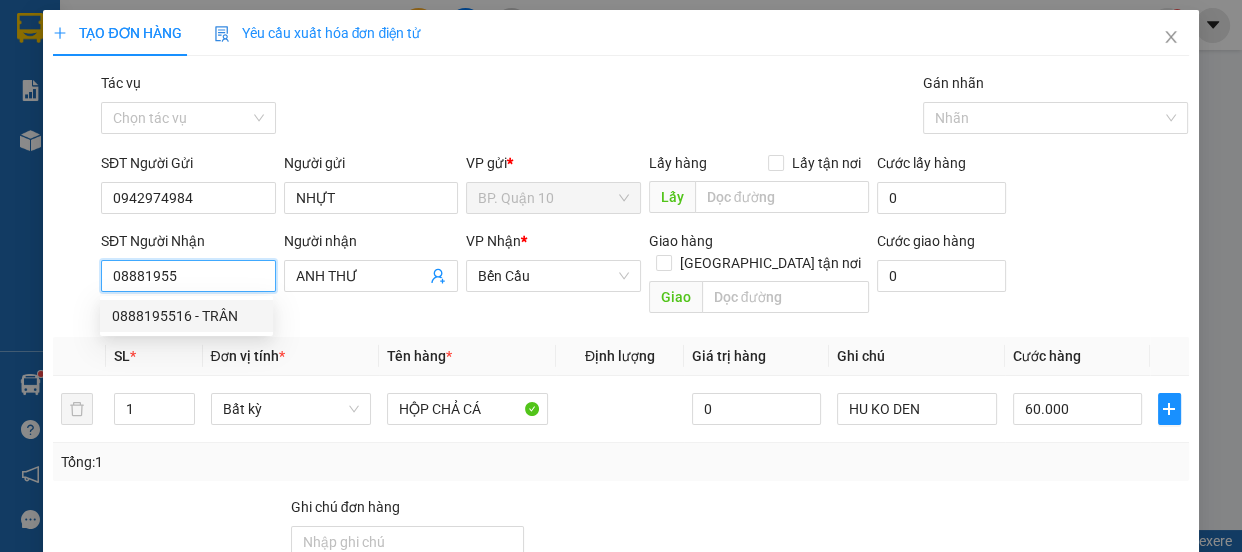 drag, startPoint x: 204, startPoint y: 305, endPoint x: 479, endPoint y: 314, distance: 275.14725 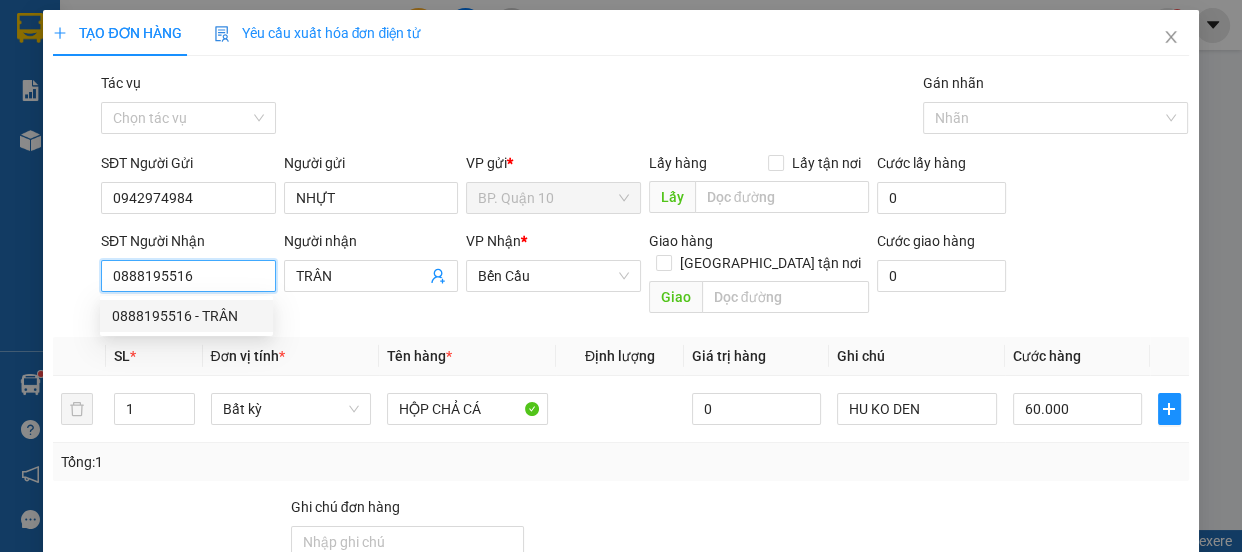 type on "40.000" 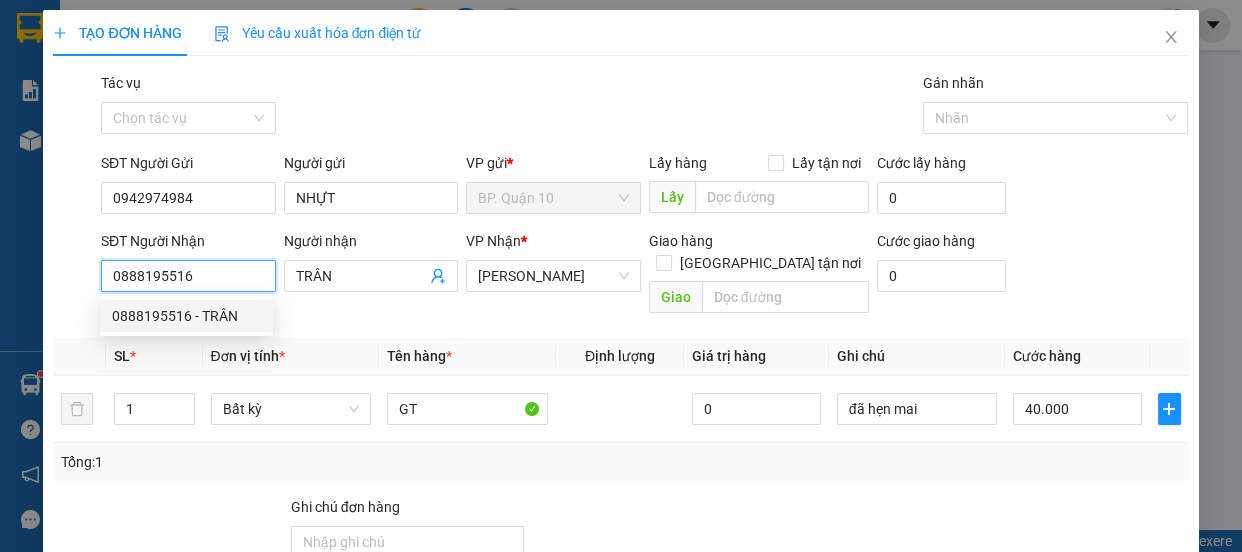 type on "0888195516" 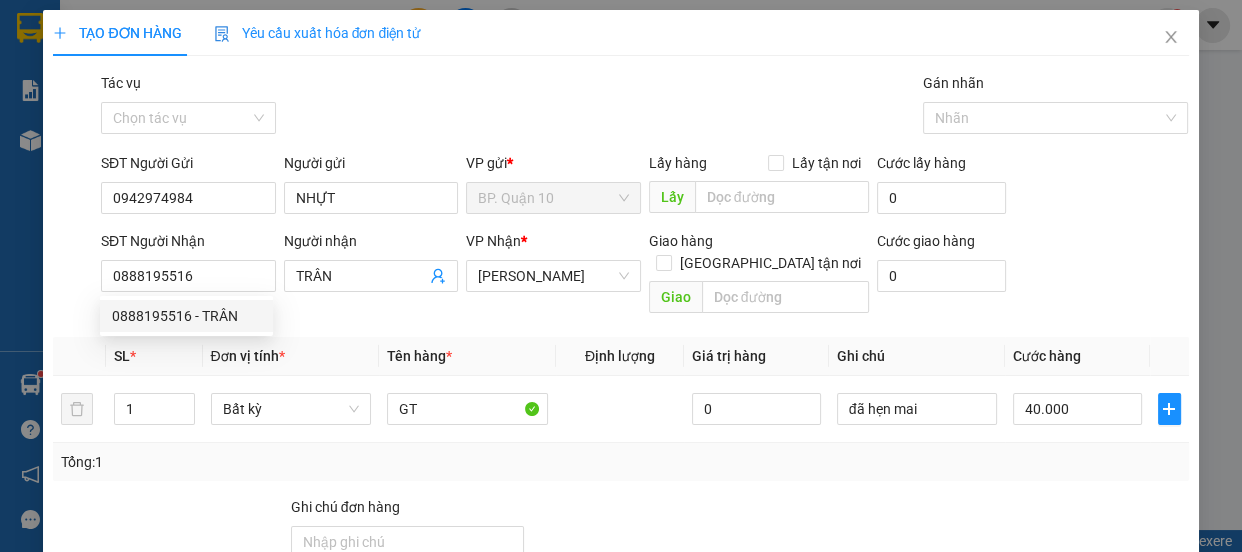 click on "Tên hàng  *" at bounding box center (467, 356) 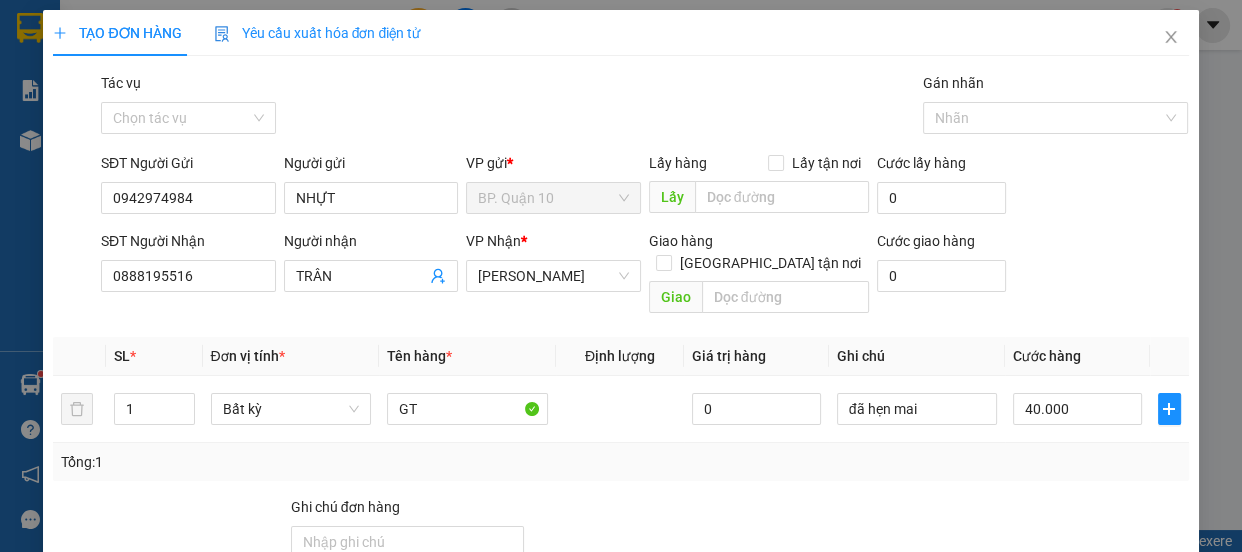 click at bounding box center [644, 531] 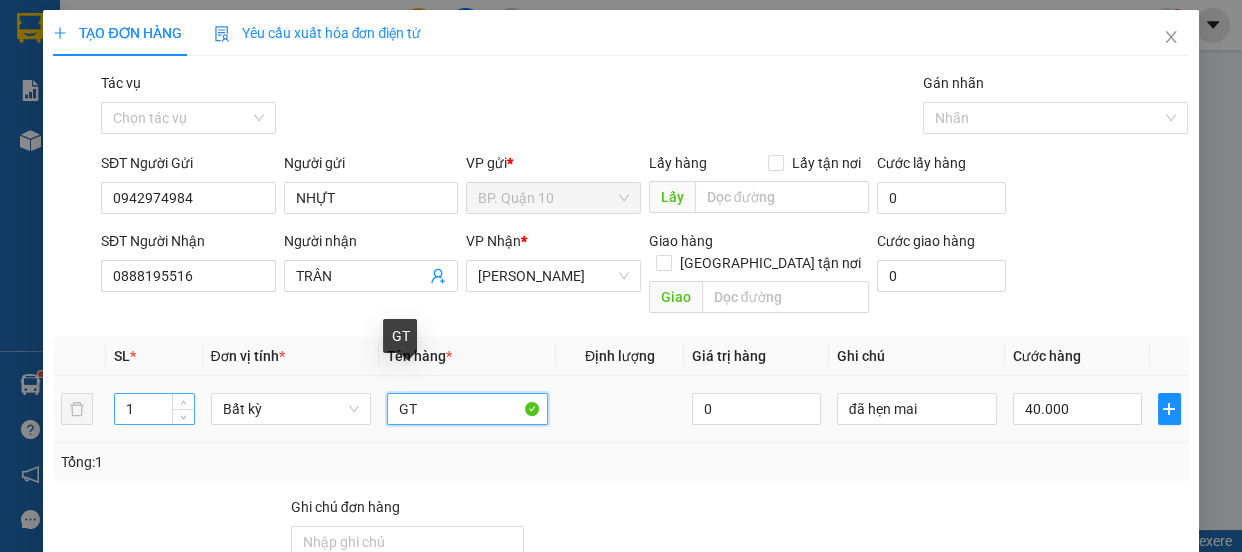 drag, startPoint x: 474, startPoint y: 398, endPoint x: 121, endPoint y: 395, distance: 353.01276 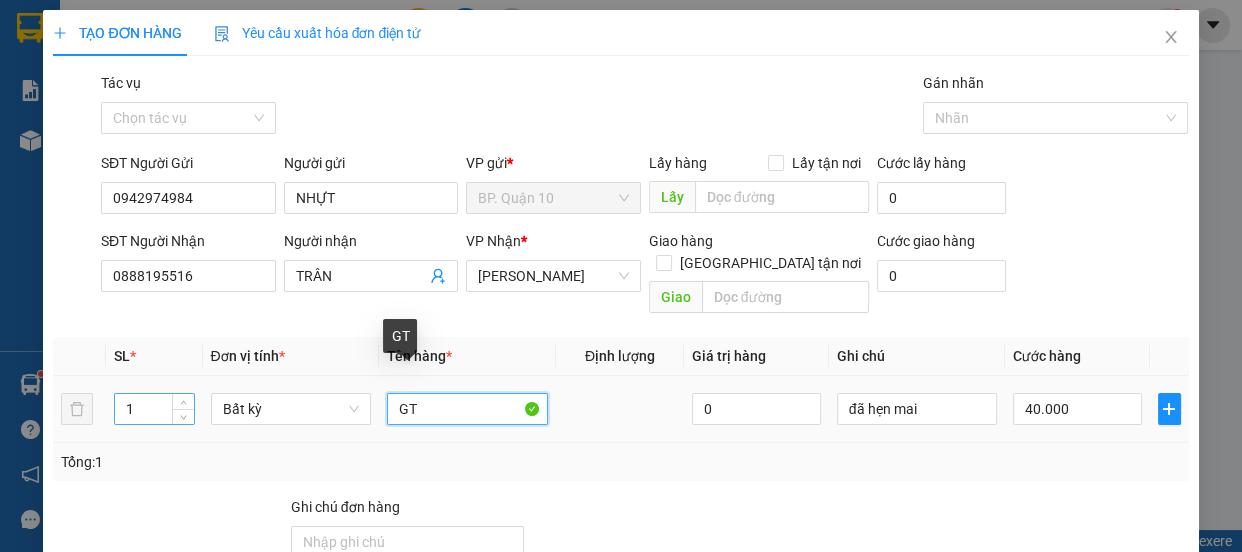 click on "1 Bất kỳ GT 0 đã hẹn mai 40.000" at bounding box center (620, 409) 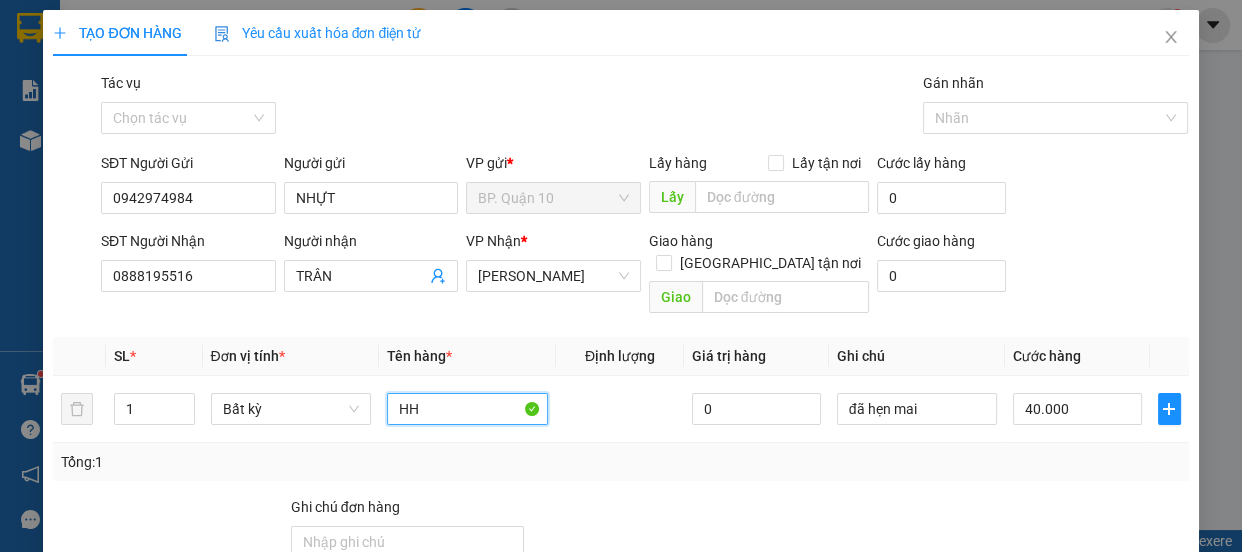 type on "H" 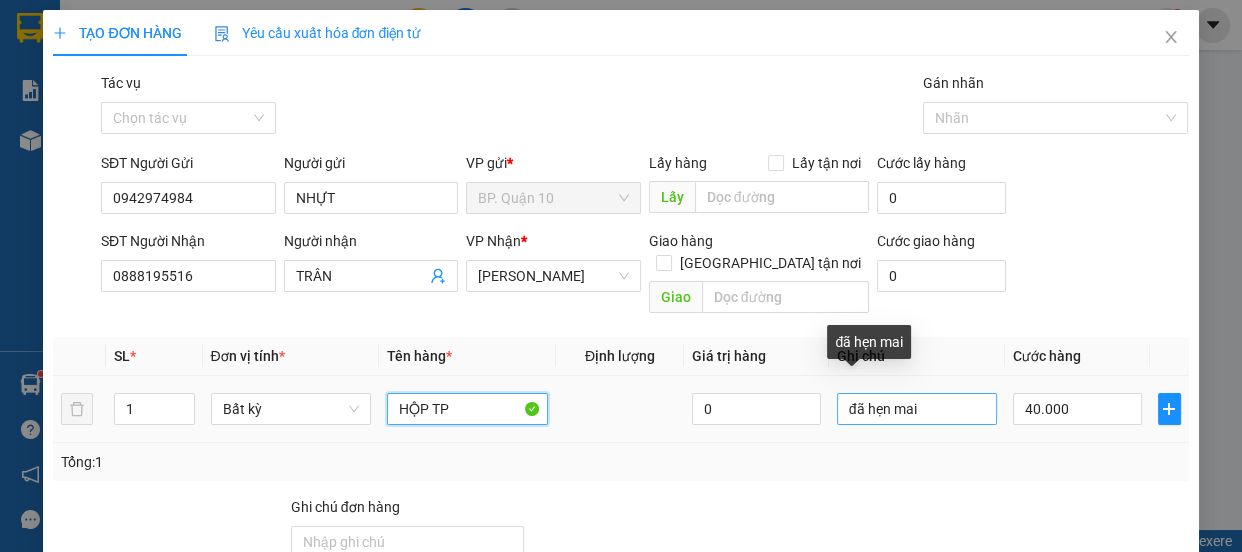 type on "HỘP TP" 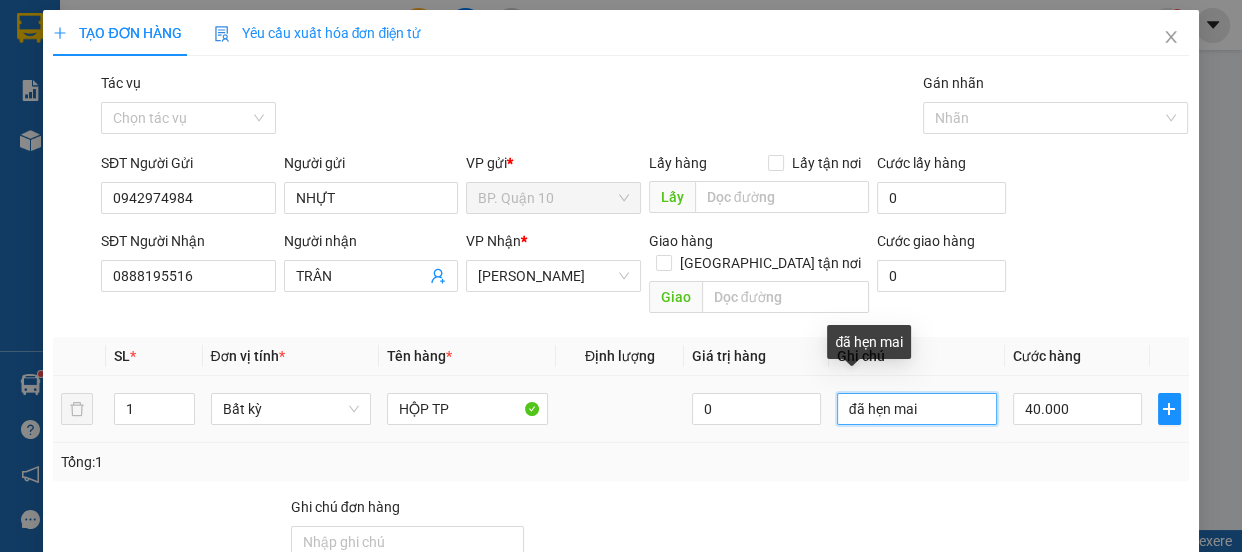 click on "đã hẹn mai" at bounding box center [917, 409] 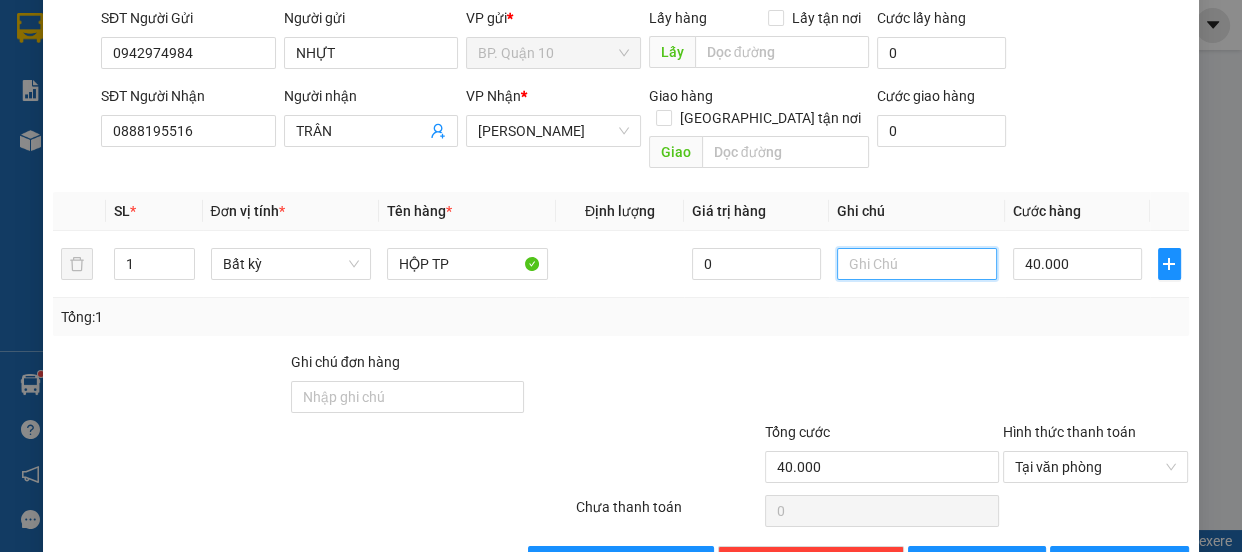 scroll, scrollTop: 187, scrollLeft: 0, axis: vertical 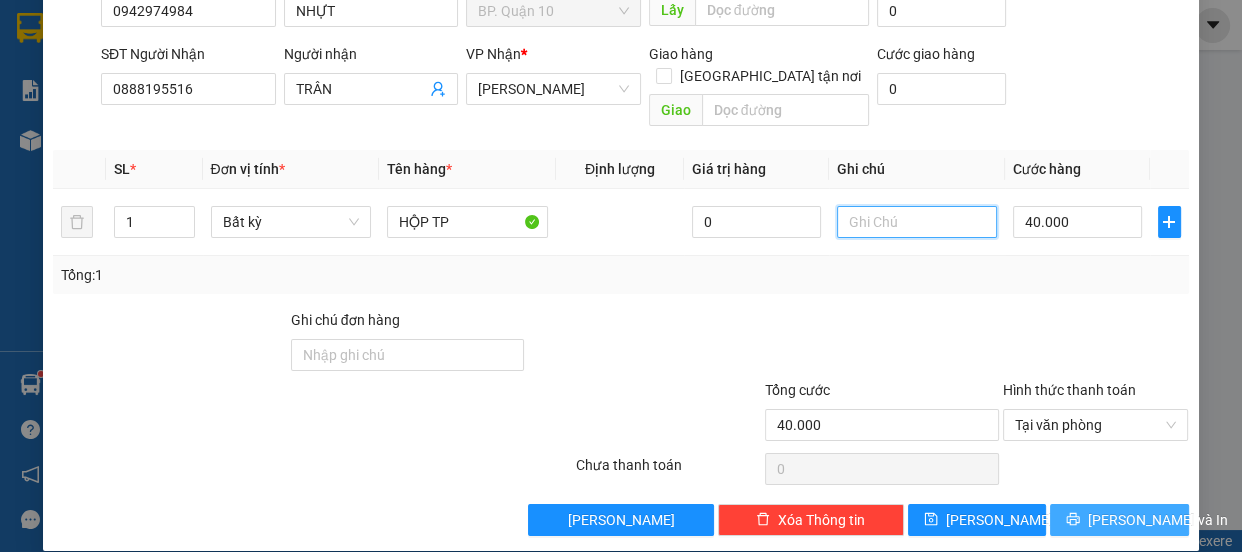 type 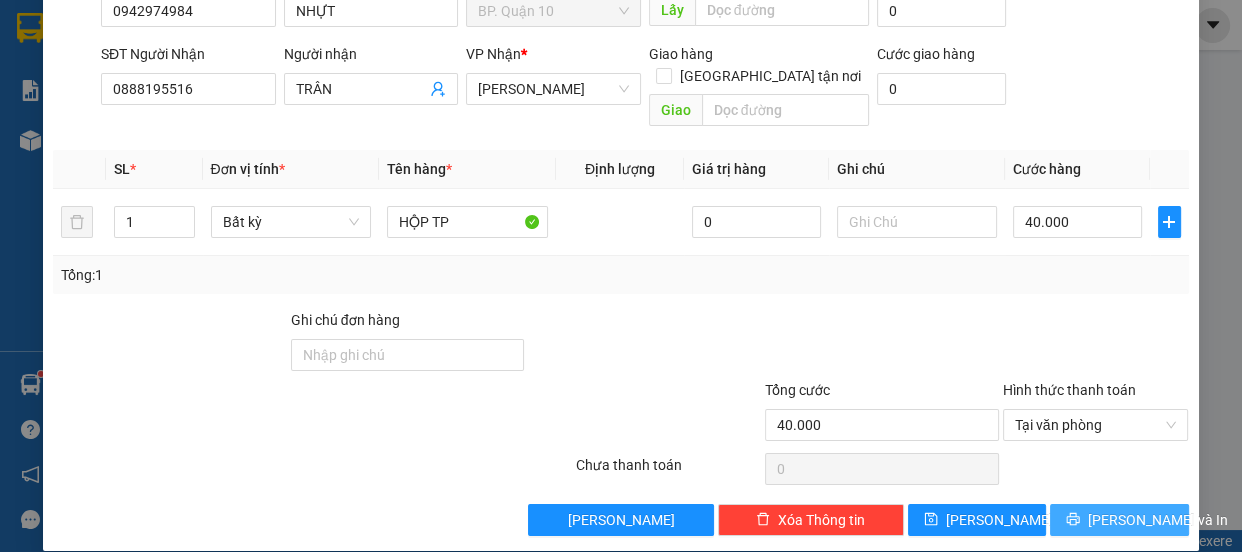 click on "[PERSON_NAME] và In" at bounding box center (1158, 520) 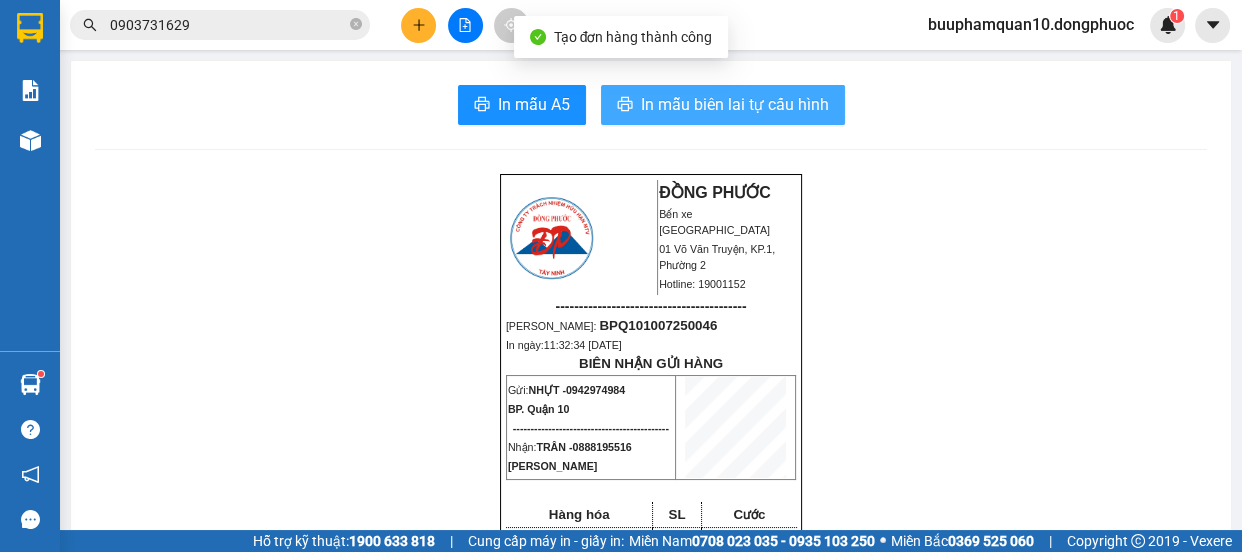 click on "In mẫu biên lai tự cấu hình" at bounding box center (735, 104) 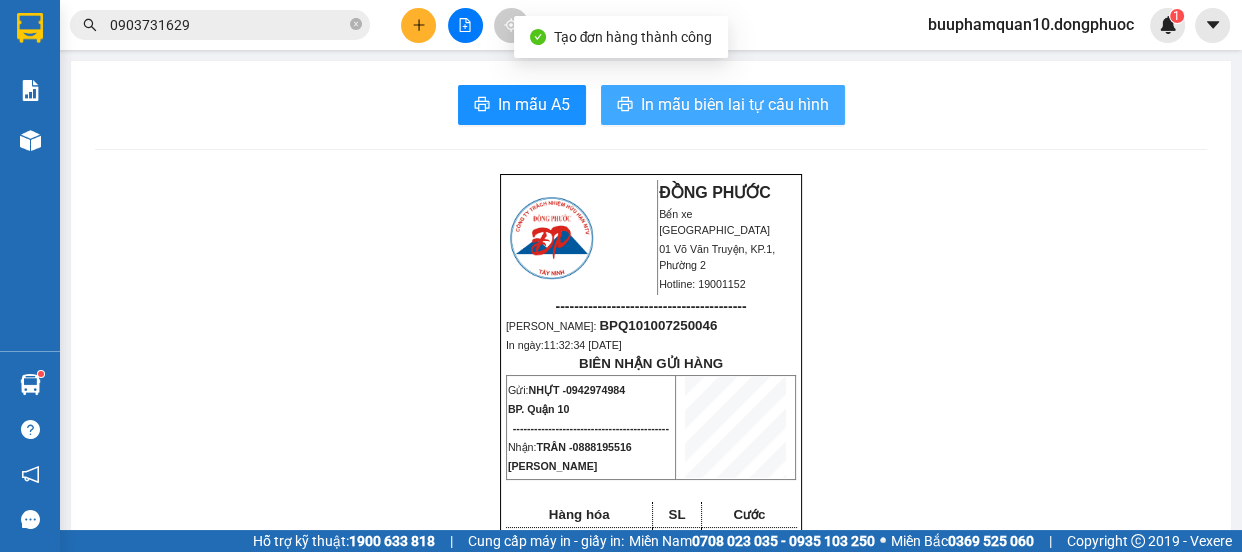 scroll, scrollTop: 0, scrollLeft: 0, axis: both 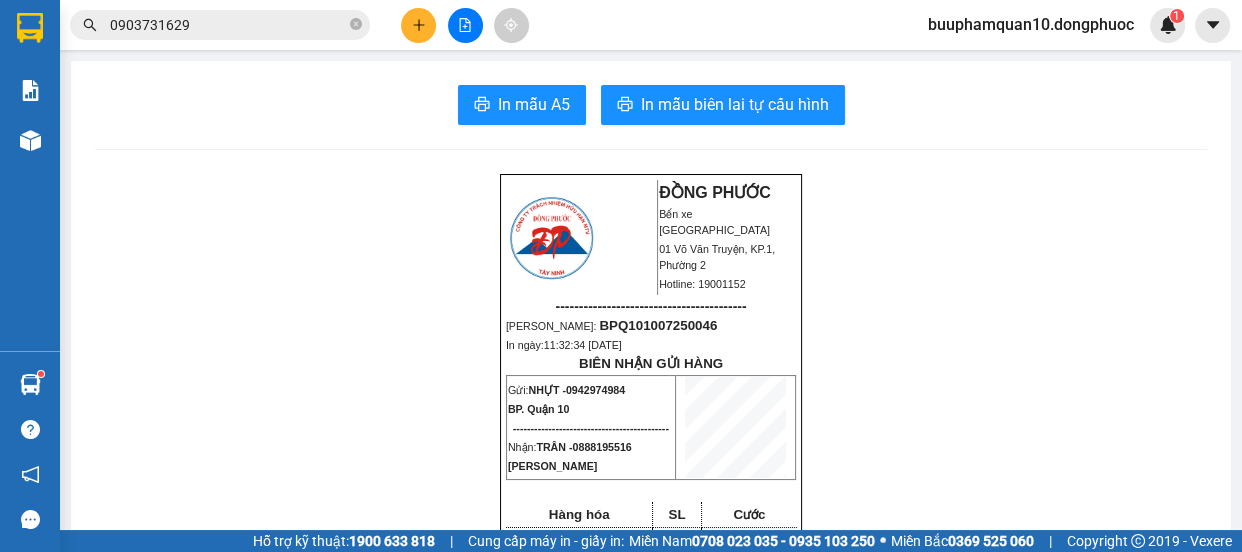 click on "ĐỒNG PHƯỚC
Bến xe Tây Ninh
01 Võ Văn Truyện, KP.1, Phường 2
Hotline: 19001152
-----------------------------------------
Mã ĐH:   BPQ101007250046
In ngày:  11:32:34 - 10/07/2025
BIÊN NHẬN GỬI HÀNG
Gửi:  NHỰT -  0942974984
BP. Quận 10
--------------------------------------------
Nhận:  TRÂN -  0888195516
Hòa Thành
Hàng hóa
SL
Cước
HỘP TP  -
1
40.000
-------------------------------------------
CR:  40.000
CC:  0
Phí TH:  0
Tổng:  40.000
-------------------------------------------
Quy định nhận/gửi hàng: - Sau 03 ngày gửi hàng, nếu quý khách không đến nhận hàng hóa thì mọi khiếu nại công ty sẽ không giải quyết.  - Thời gian khiếu kiện trong vòng 10 ngày kể từ ngày gửi. - Hàng hoá chuyển hoàn theo yêu cầu của khách hàng sẽ thu thêm phí bằng cước chính." at bounding box center [651, 1694] 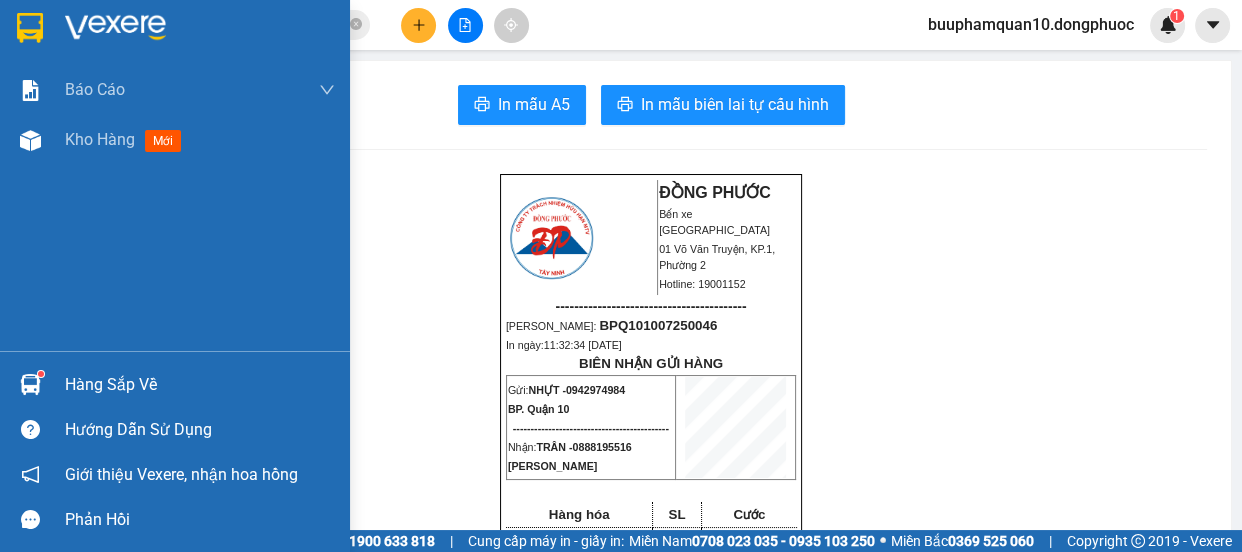 click on "Hàng sắp về" at bounding box center (175, 384) 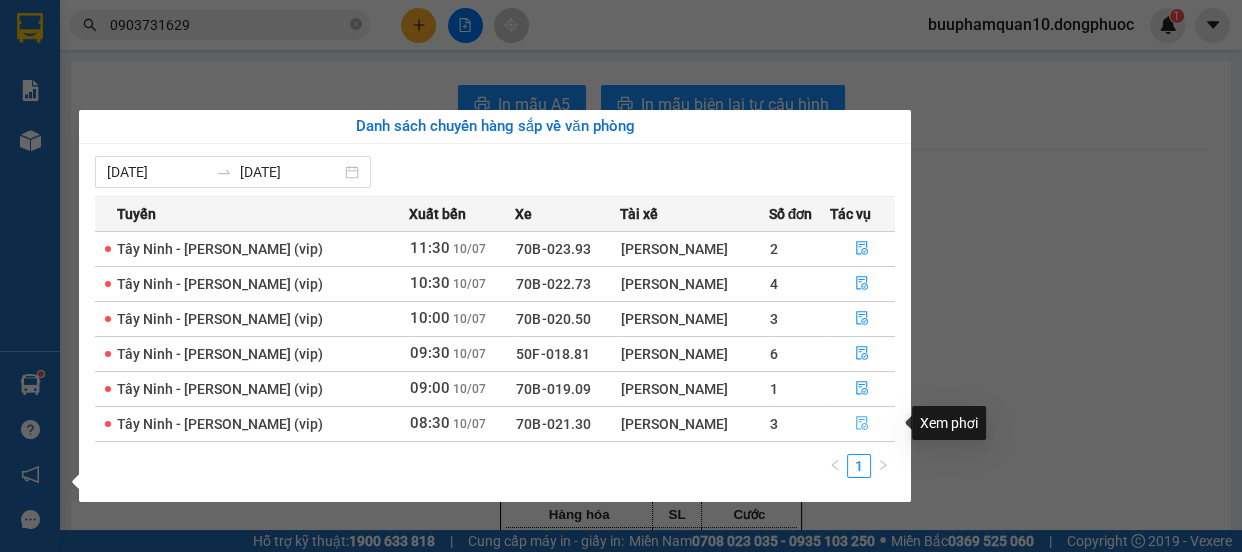 click 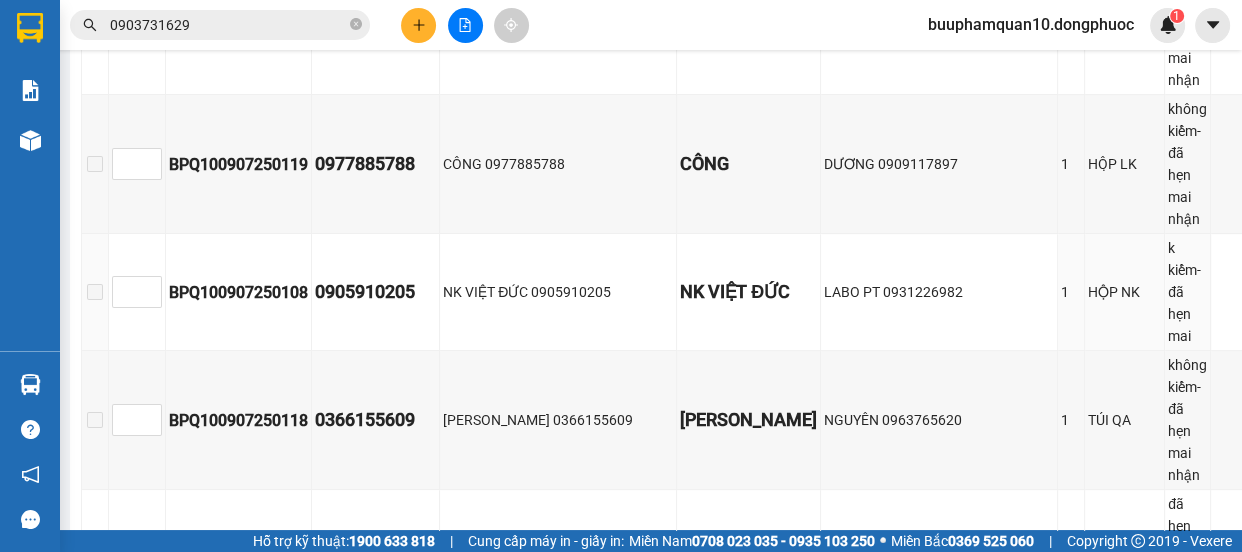 scroll, scrollTop: 155, scrollLeft: 0, axis: vertical 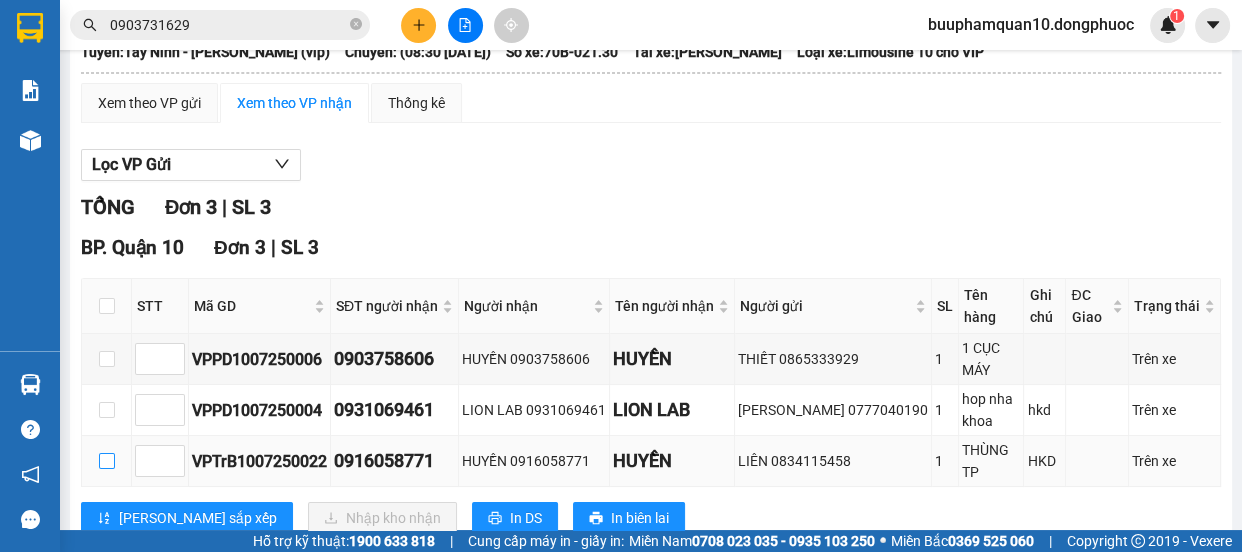 click at bounding box center (107, 461) 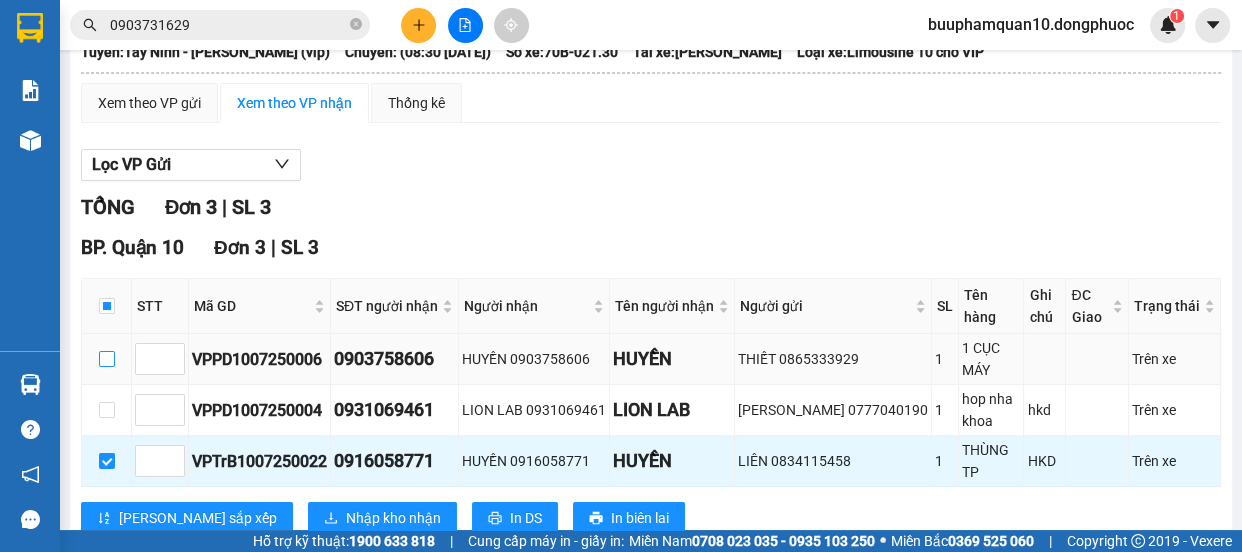 click at bounding box center (107, 359) 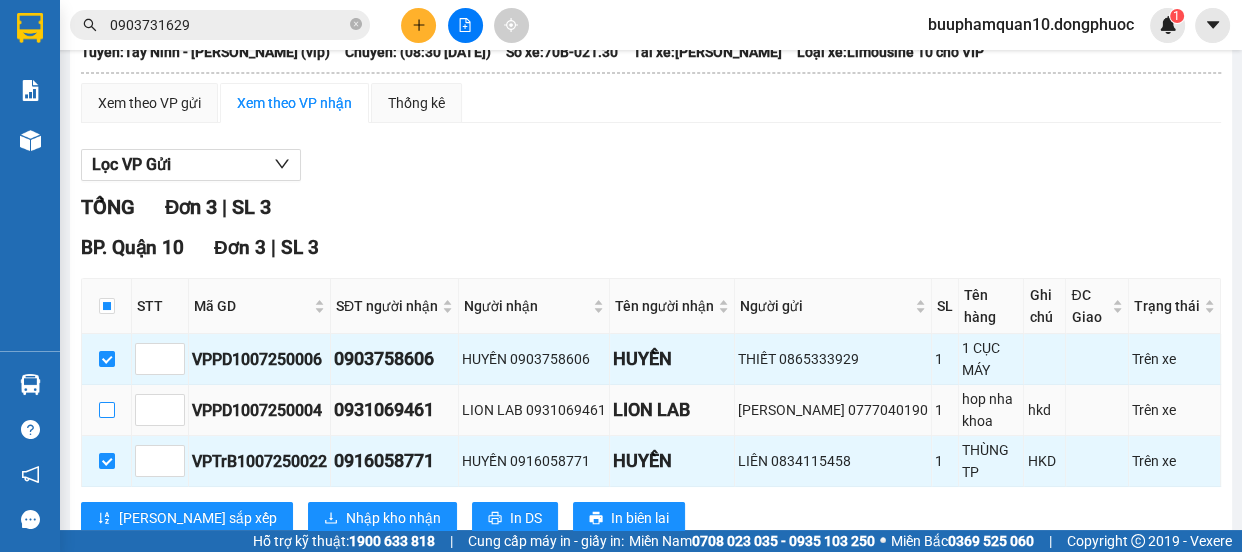 click at bounding box center [107, 410] 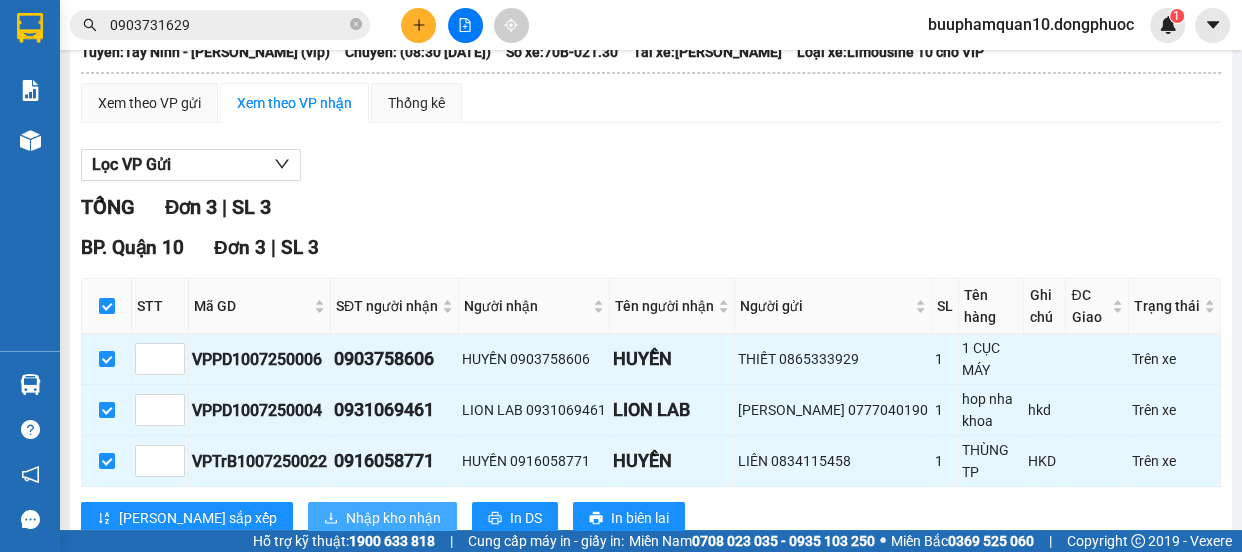 click on "Nhập kho nhận" at bounding box center [382, 518] 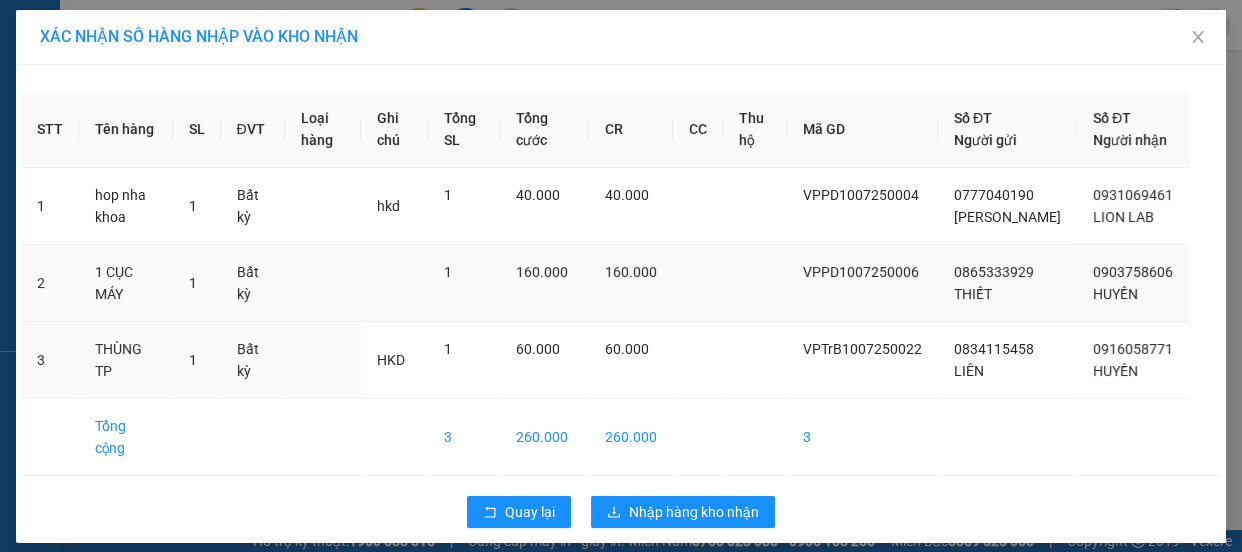 scroll, scrollTop: 0, scrollLeft: 0, axis: both 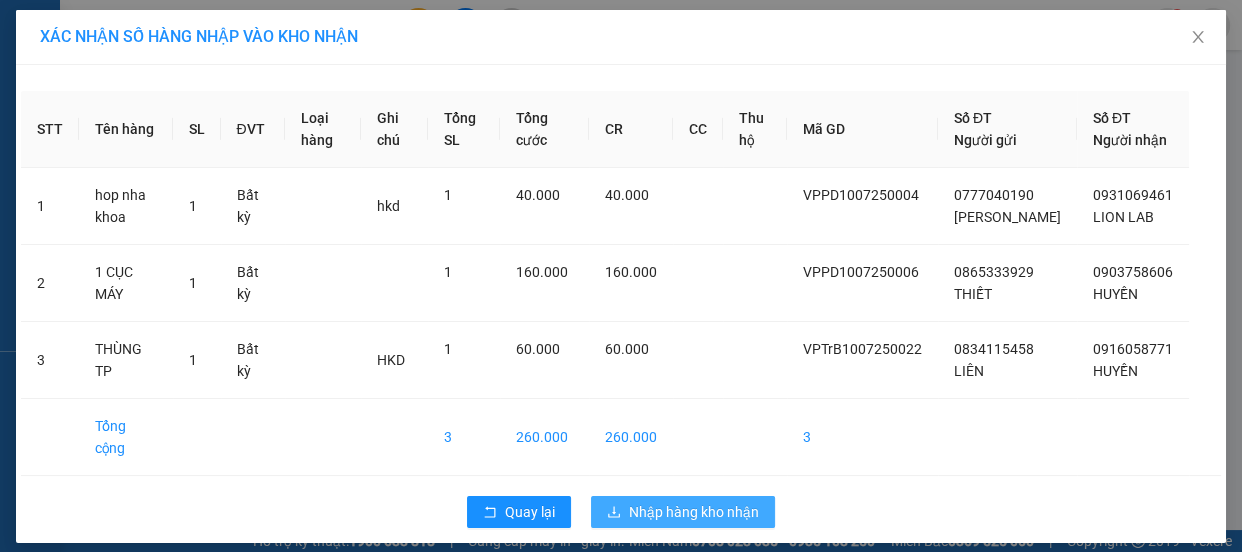 click on "Nhập hàng kho nhận" at bounding box center (694, 512) 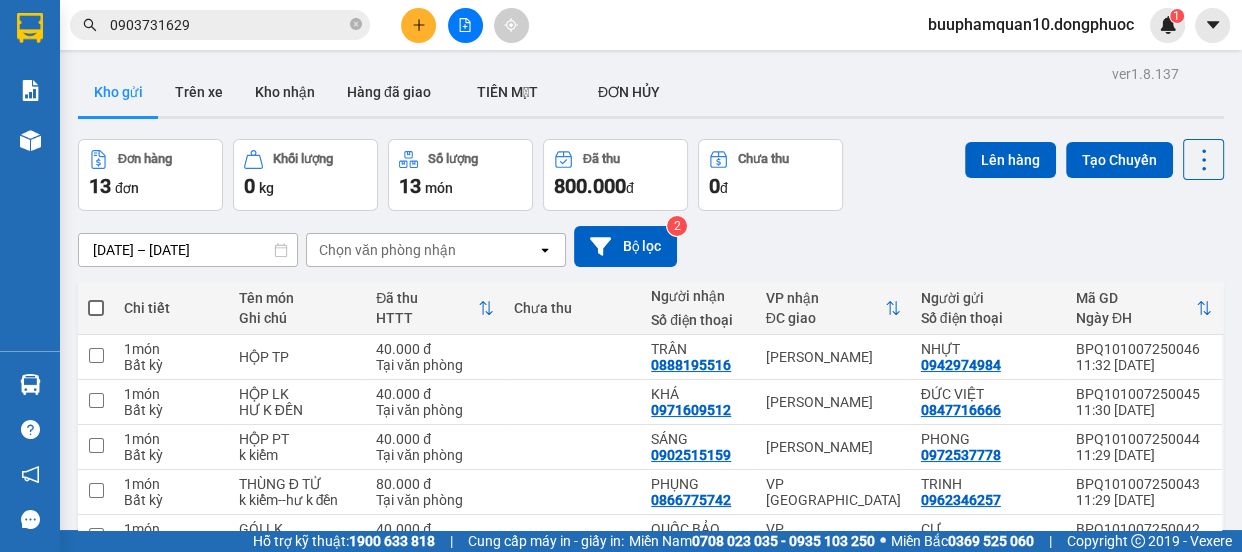 click on "Chọn văn phòng nhận" at bounding box center (387, 250) 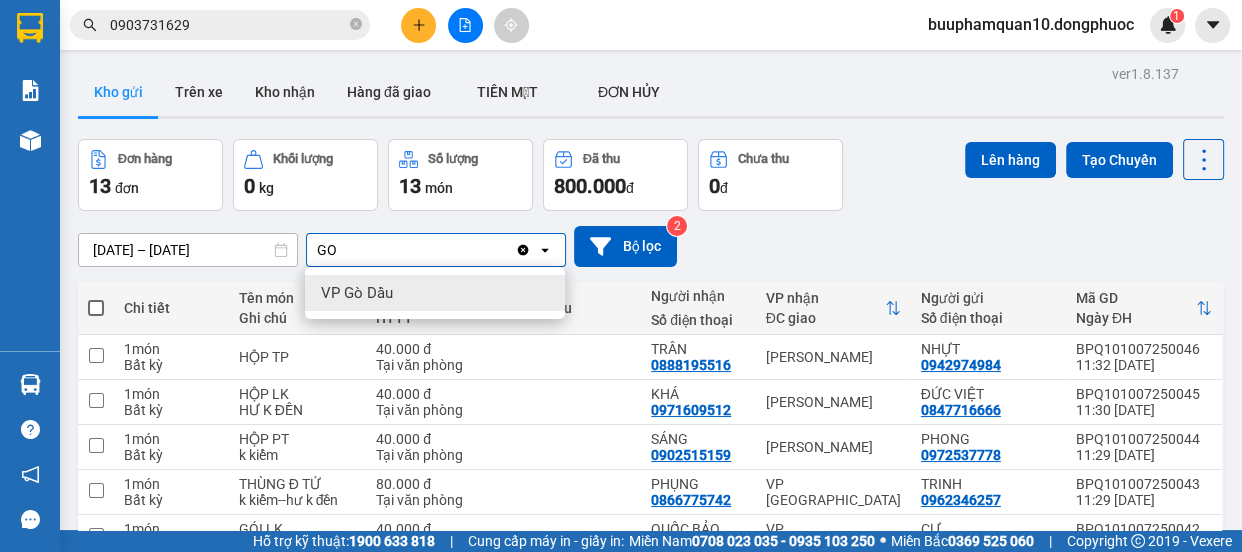 type on "GO" 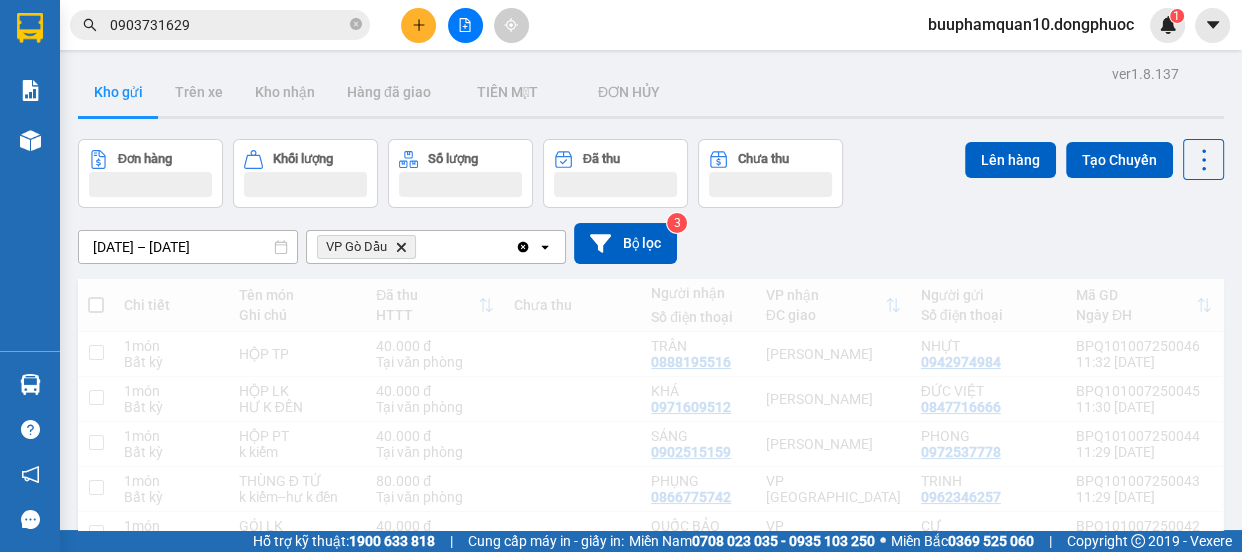 drag, startPoint x: 451, startPoint y: 268, endPoint x: 461, endPoint y: 255, distance: 16.40122 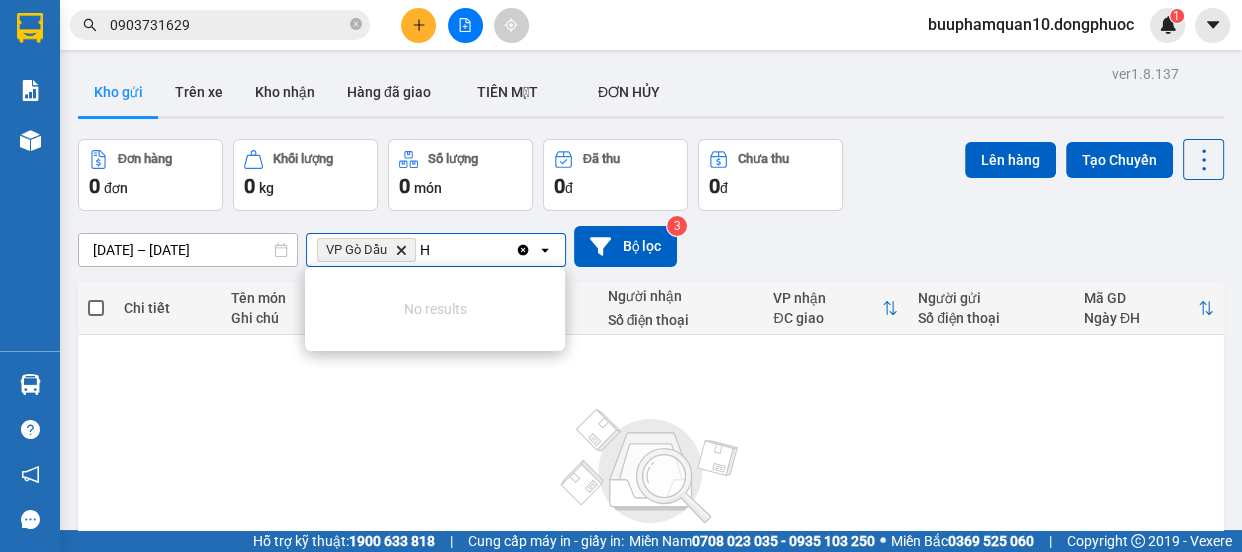 scroll, scrollTop: 0, scrollLeft: 0, axis: both 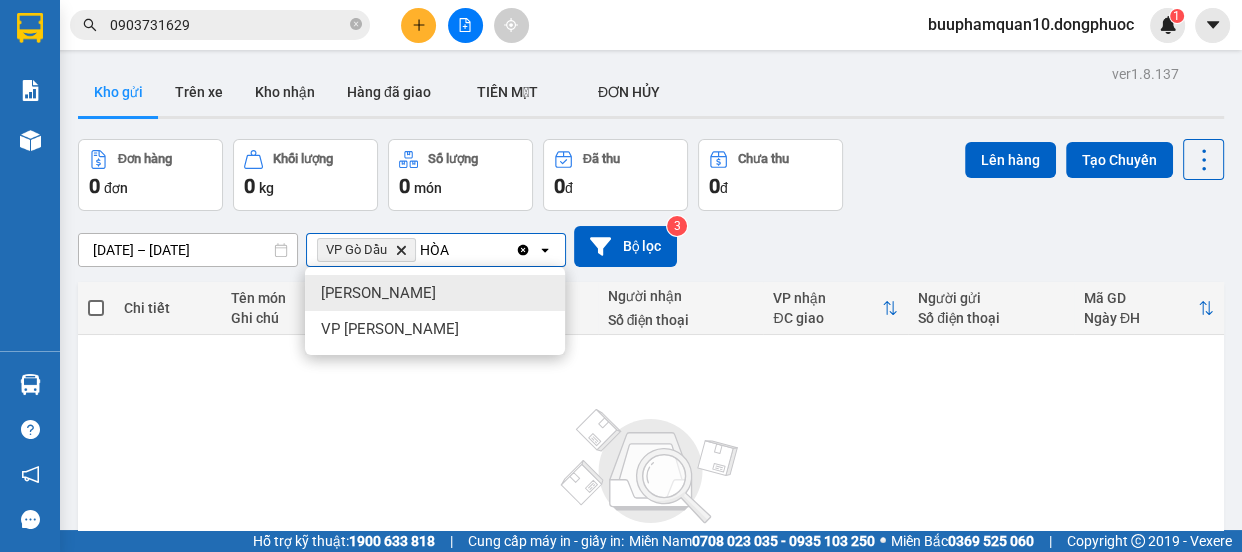 type on "HÒA" 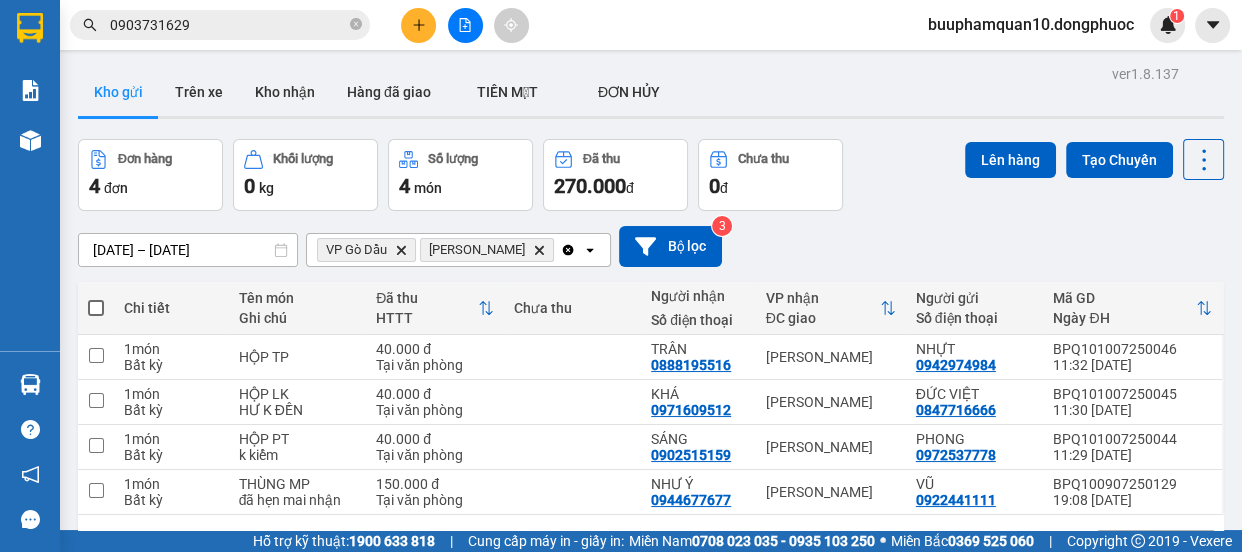 click at bounding box center [96, 308] 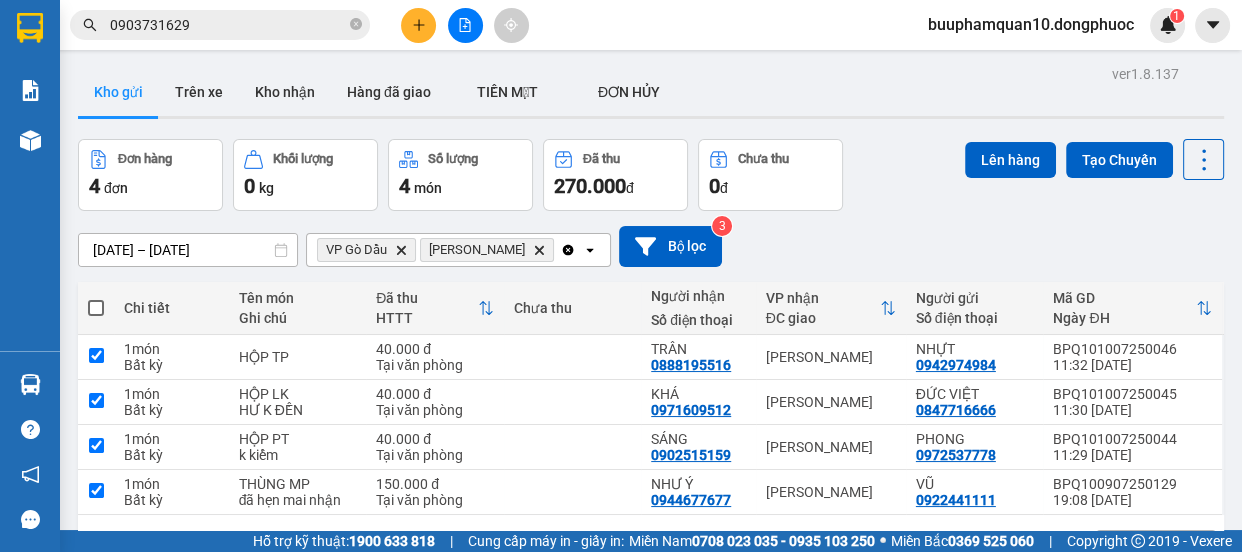 checkbox on "true" 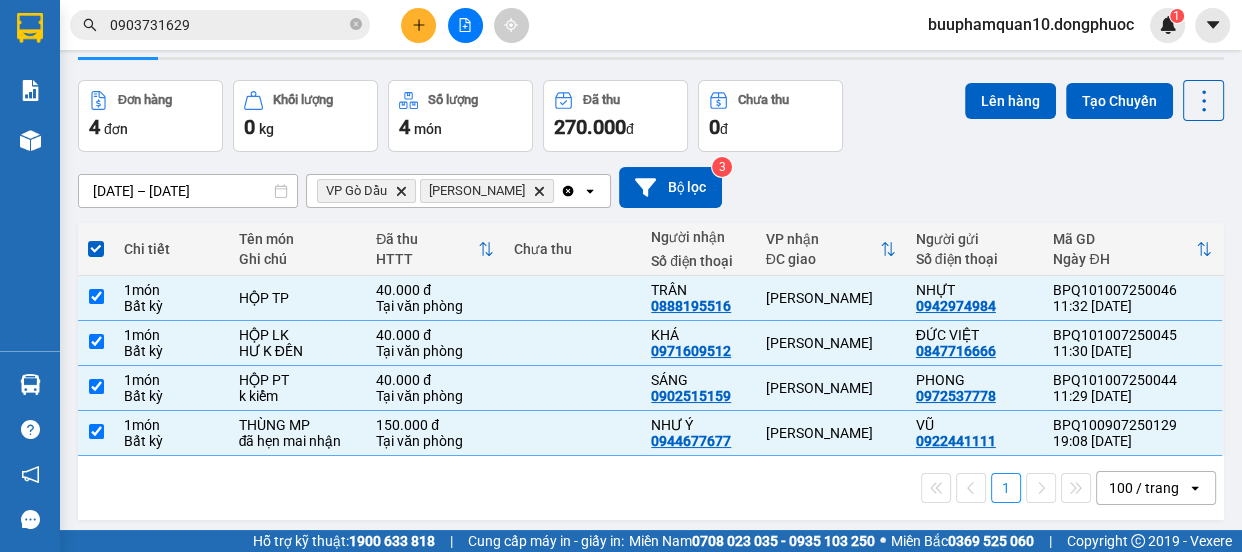 scroll, scrollTop: 91, scrollLeft: 0, axis: vertical 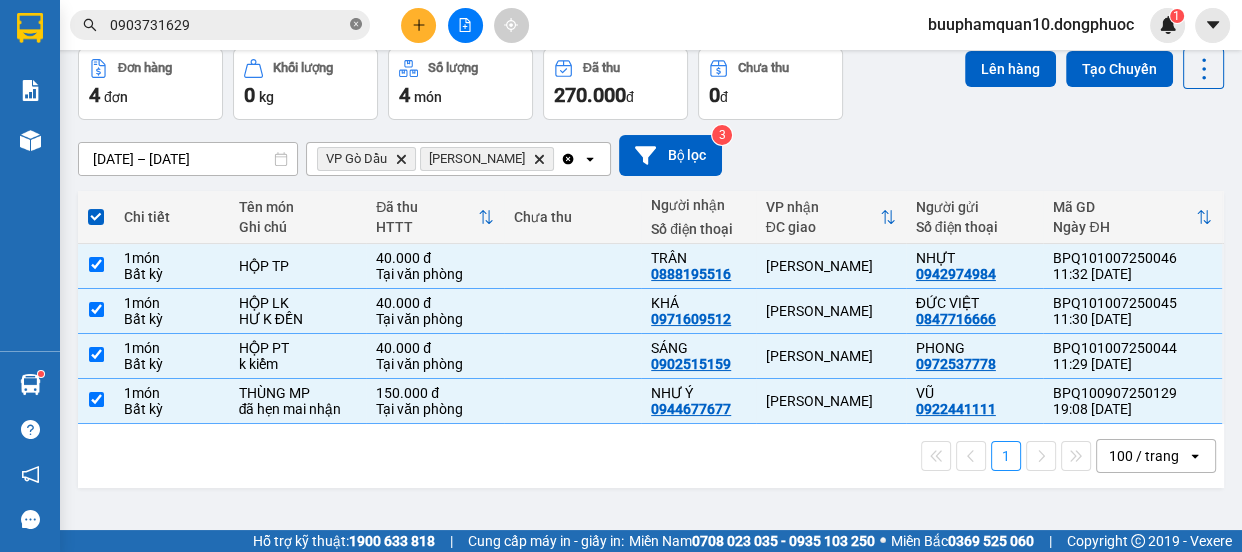 click at bounding box center [356, 25] 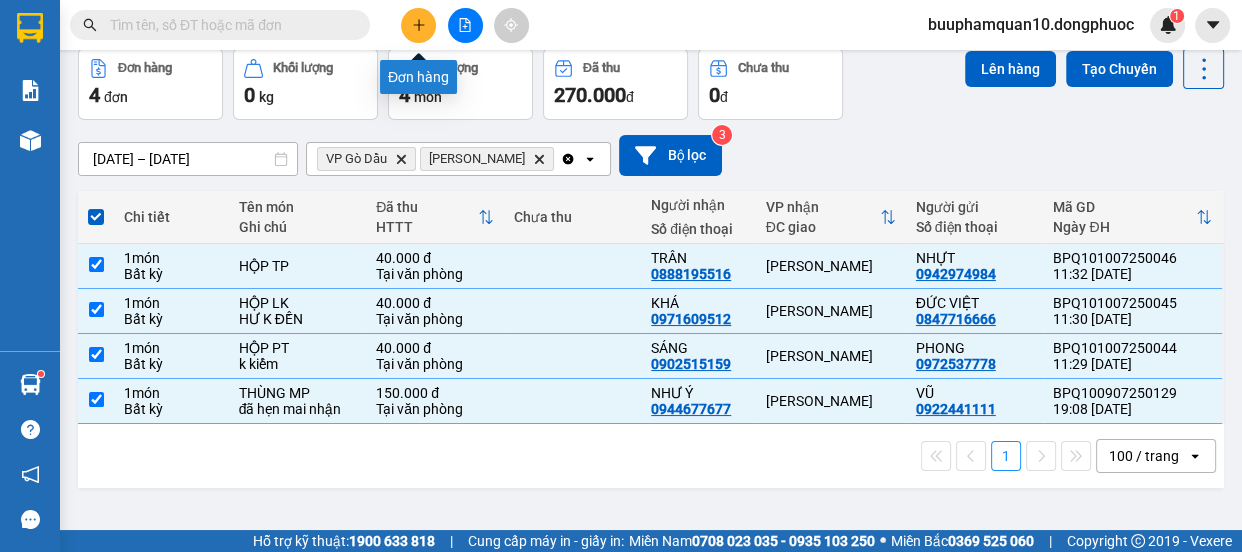 click 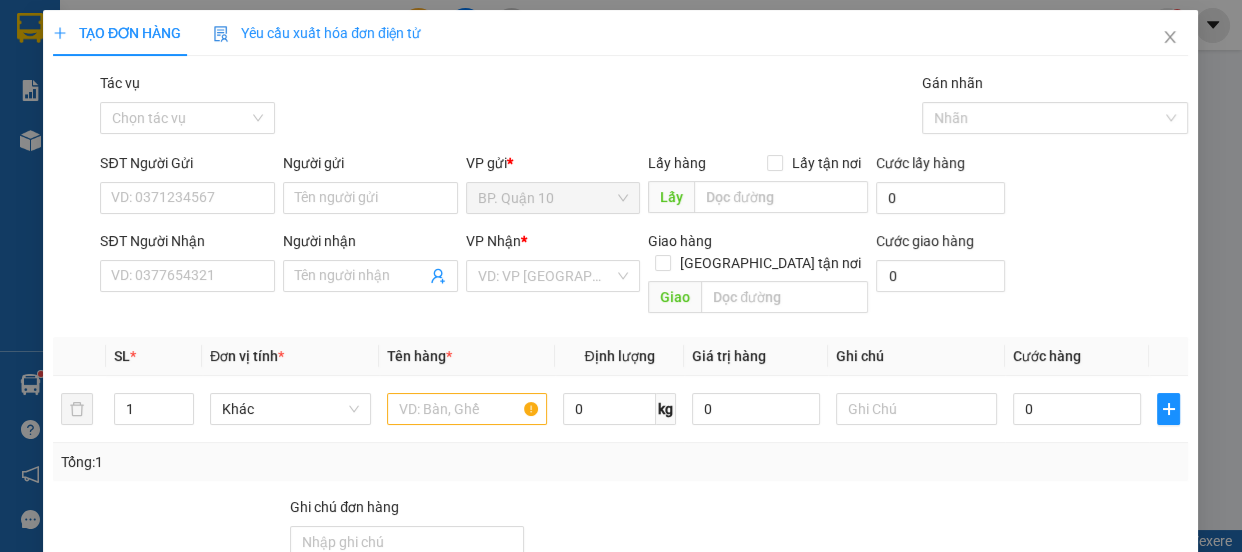 scroll, scrollTop: 0, scrollLeft: 0, axis: both 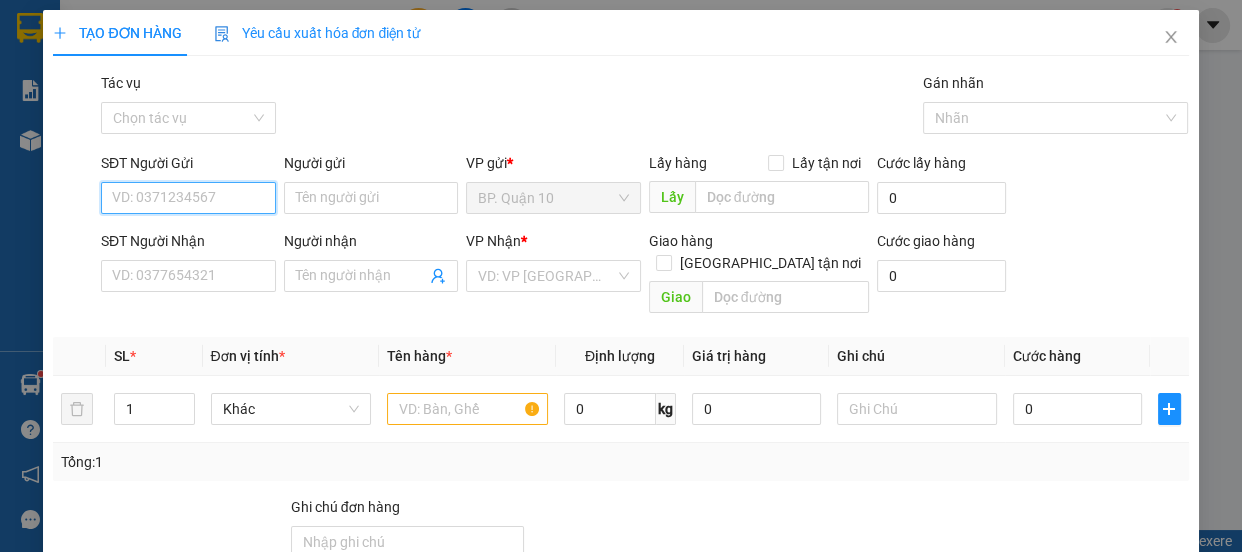 click on "SĐT Người Gửi" at bounding box center [188, 198] 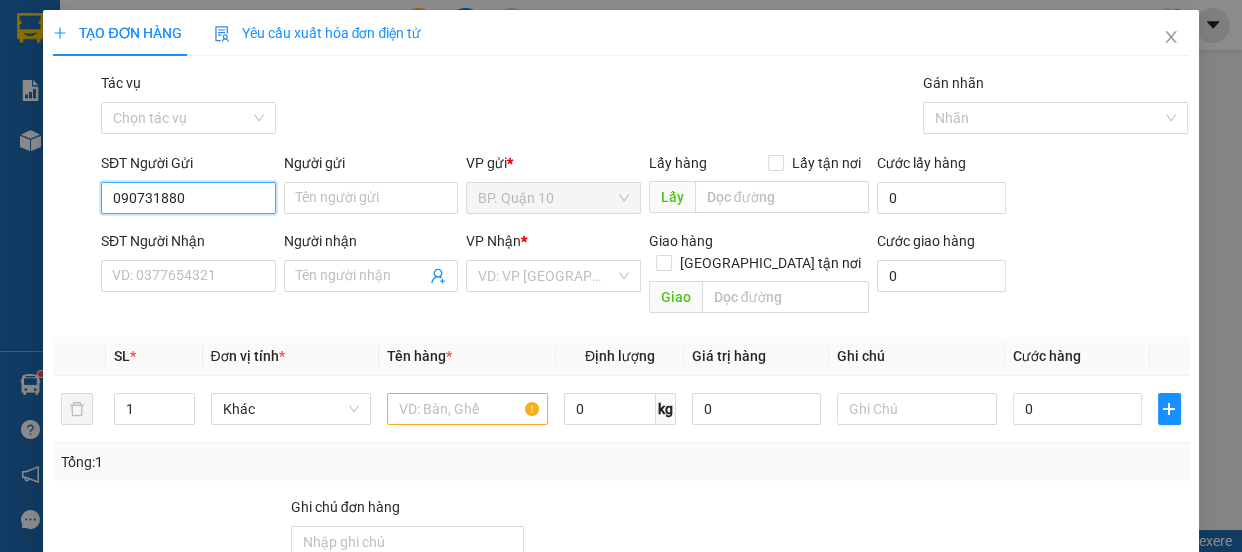 type on "0907318808" 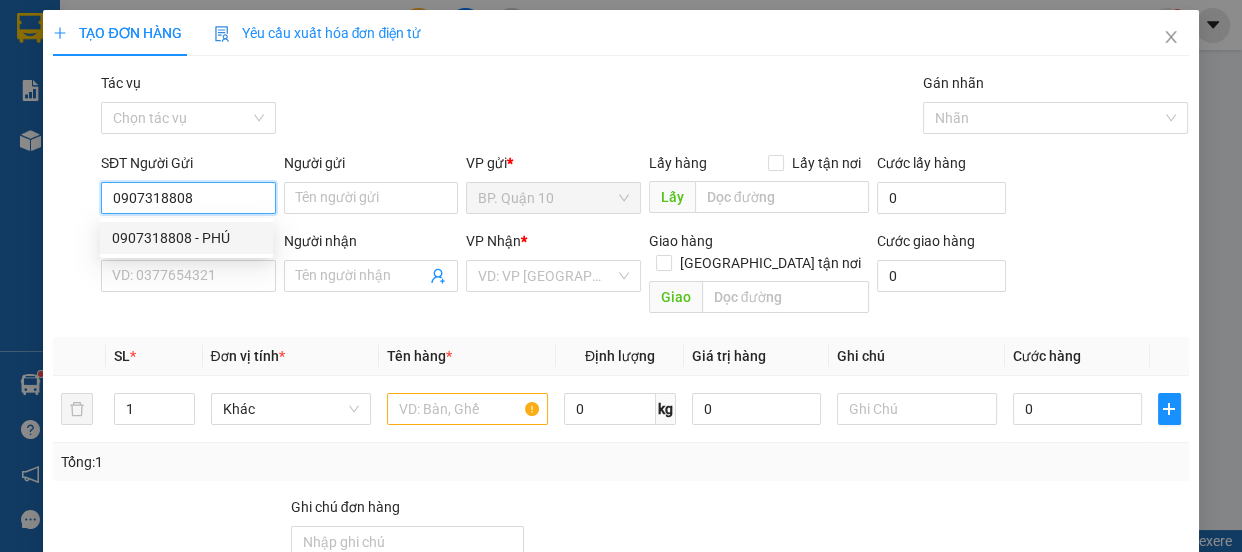 click on "0907318808" at bounding box center (188, 198) 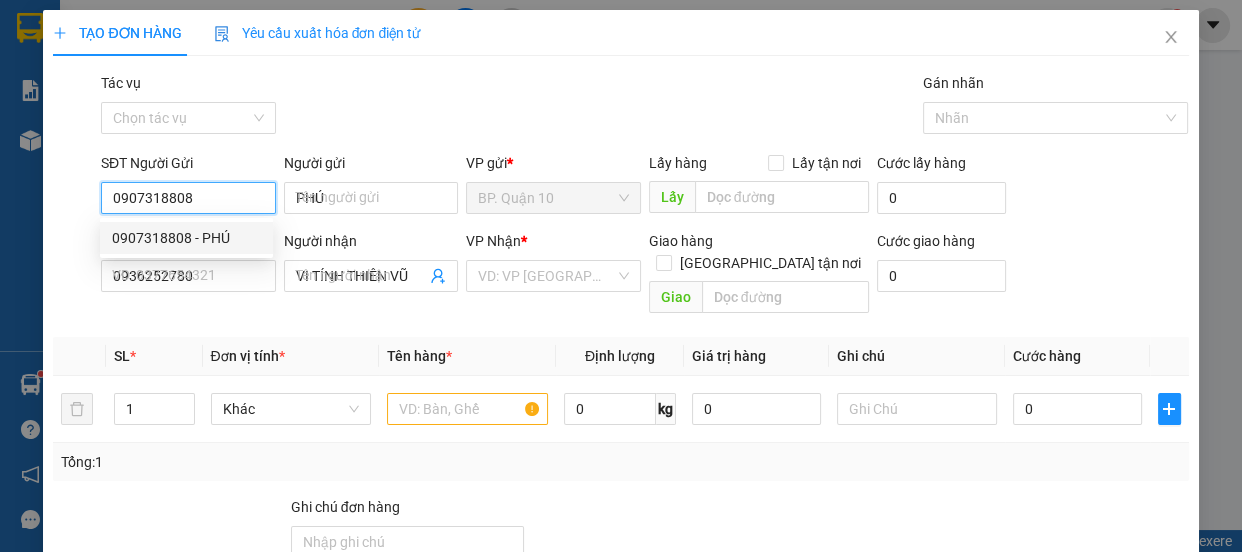type on "40.000" 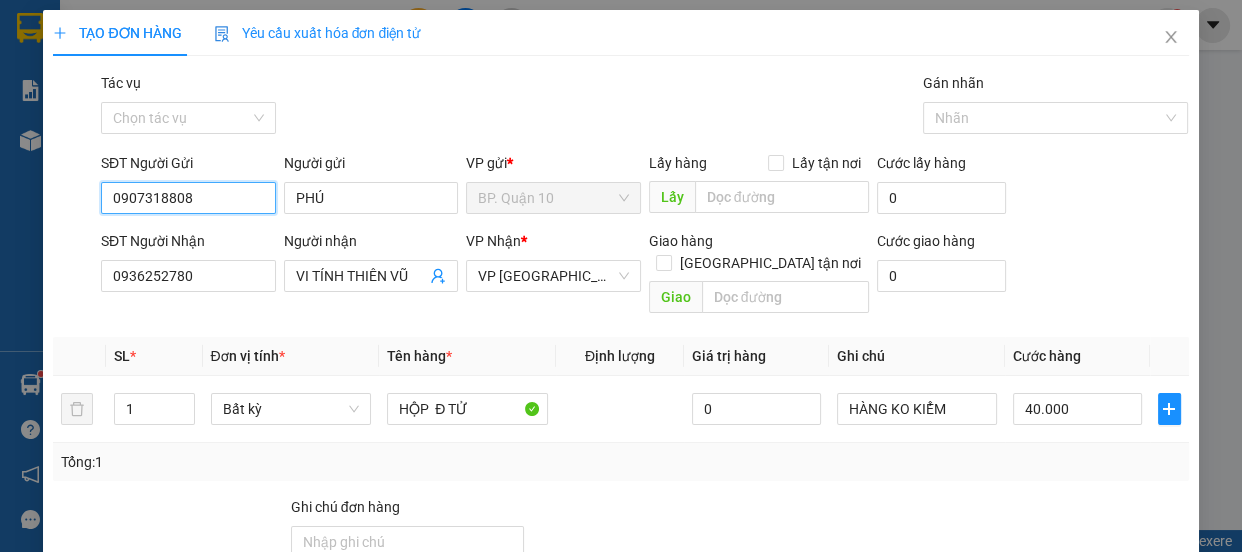 type on "0907318808" 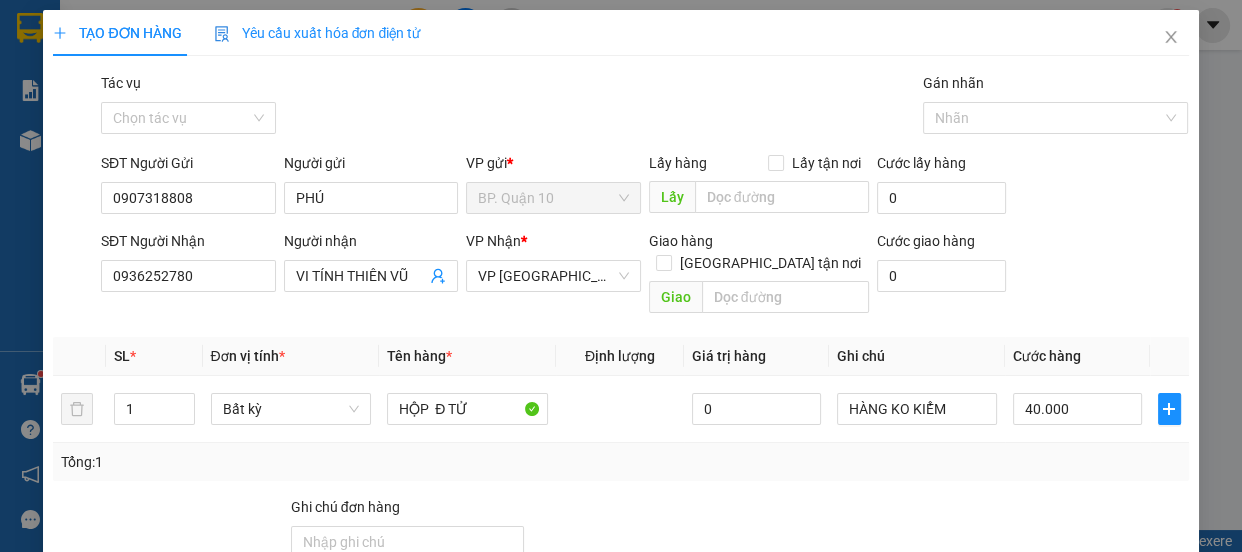 click at bounding box center [1096, 531] 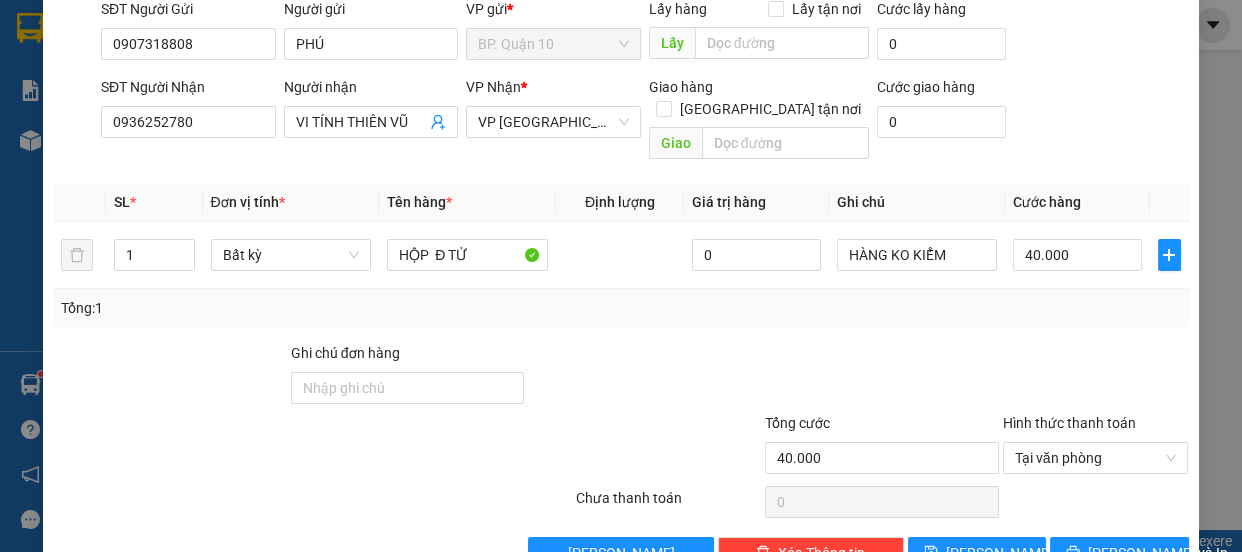 scroll, scrollTop: 187, scrollLeft: 0, axis: vertical 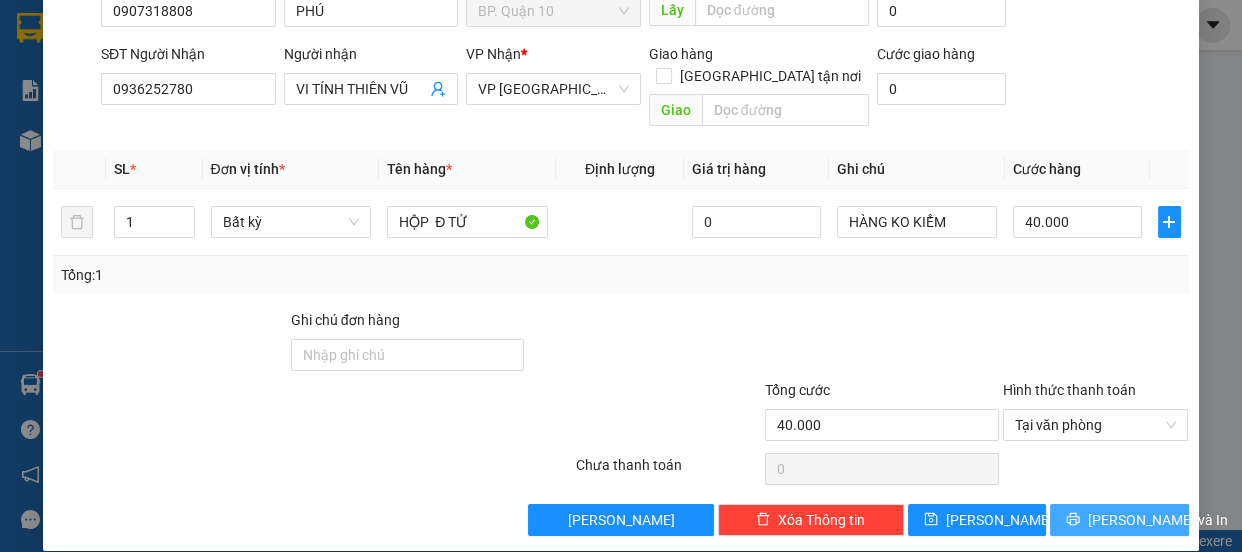 click on "[PERSON_NAME] và In" at bounding box center [1158, 520] 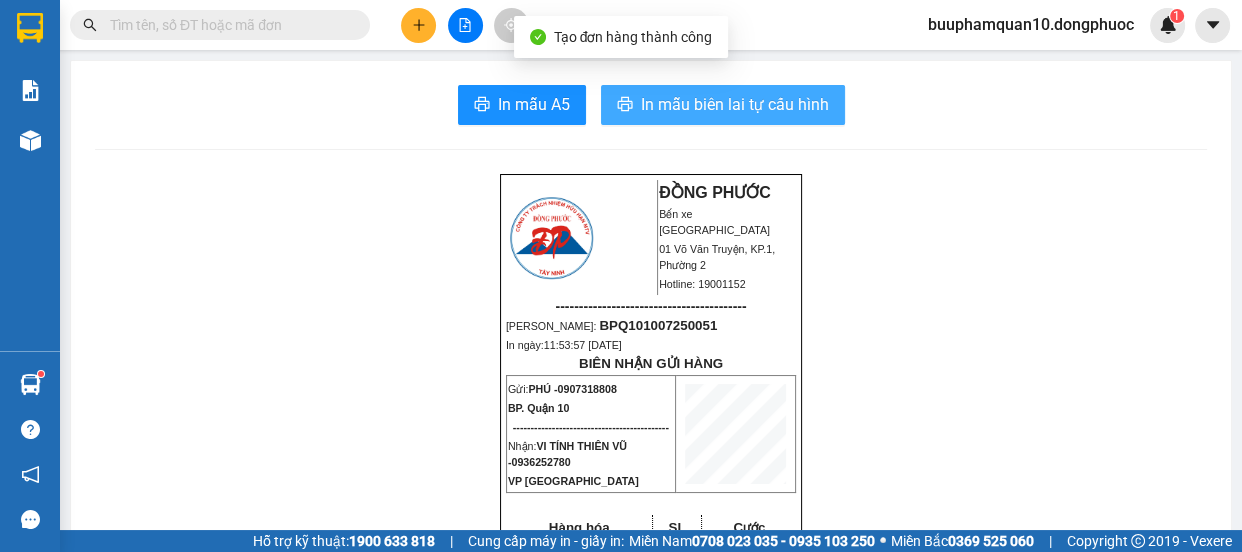 click on "In mẫu biên lai tự cấu hình" at bounding box center (723, 105) 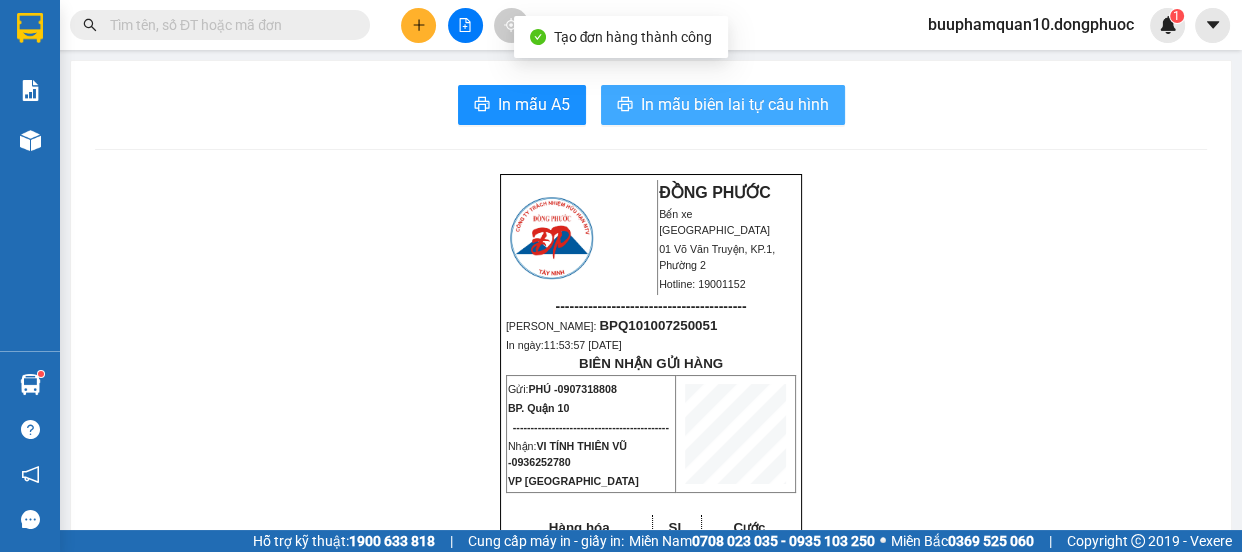 scroll, scrollTop: 0, scrollLeft: 0, axis: both 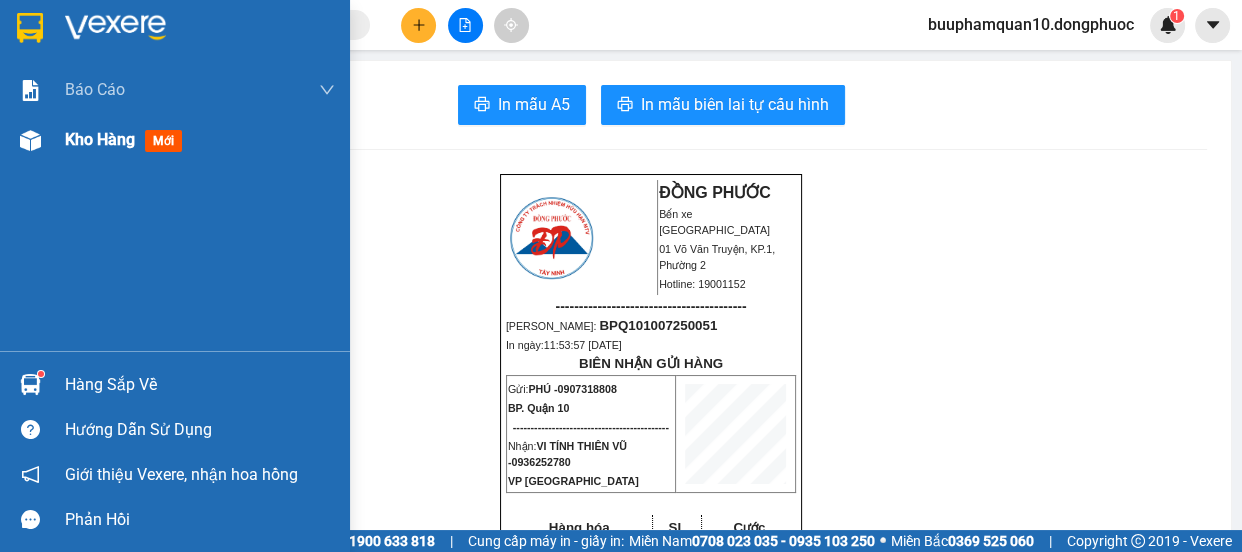 click on "Kho hàng" at bounding box center [100, 139] 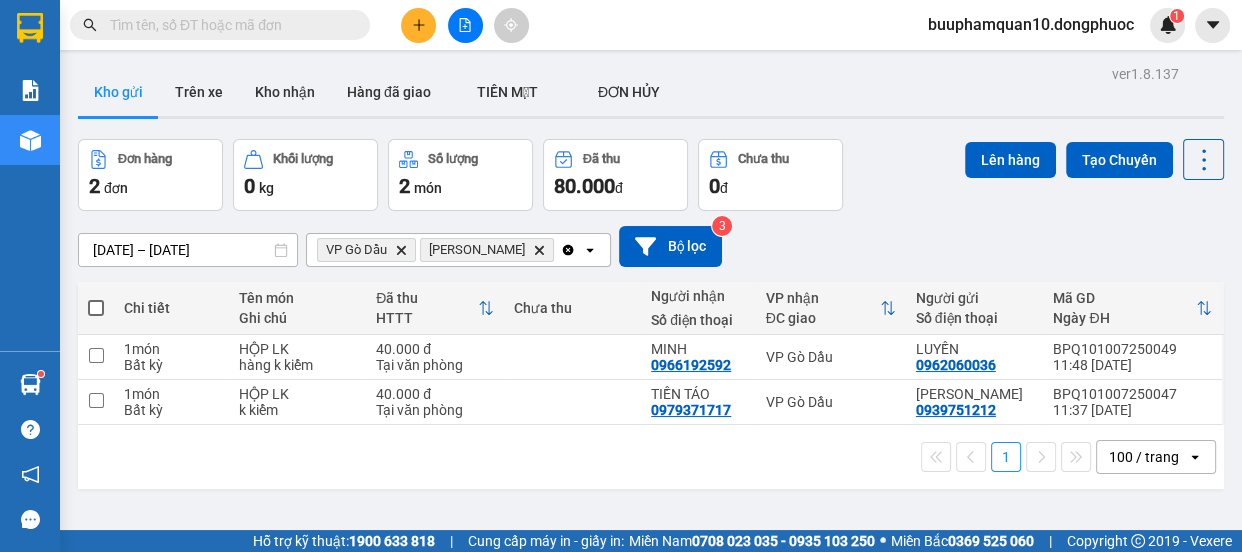 click 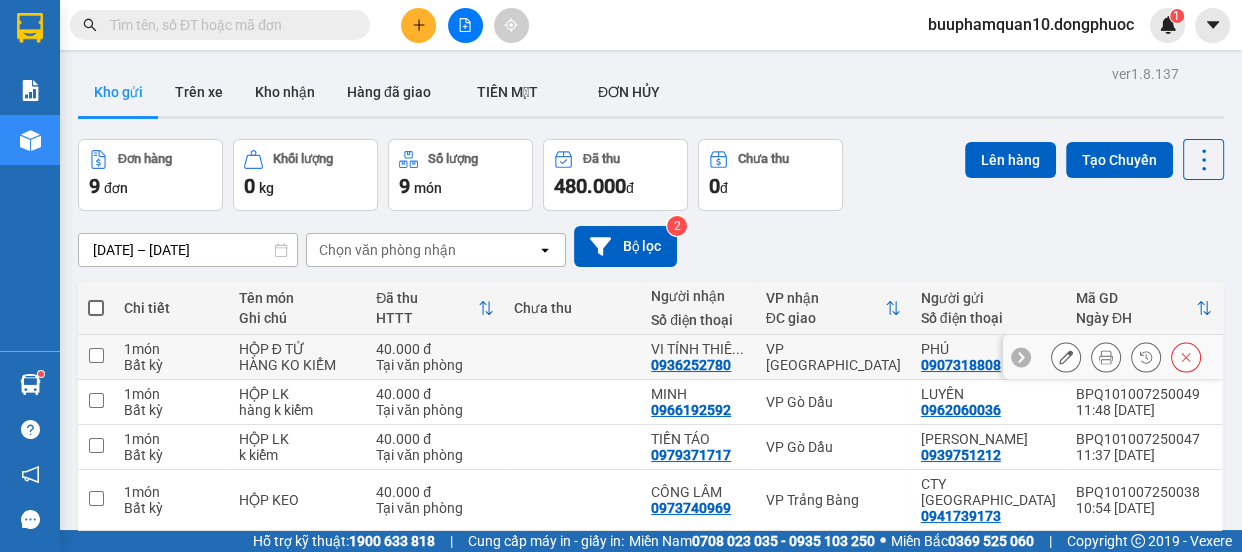 click at bounding box center (96, 355) 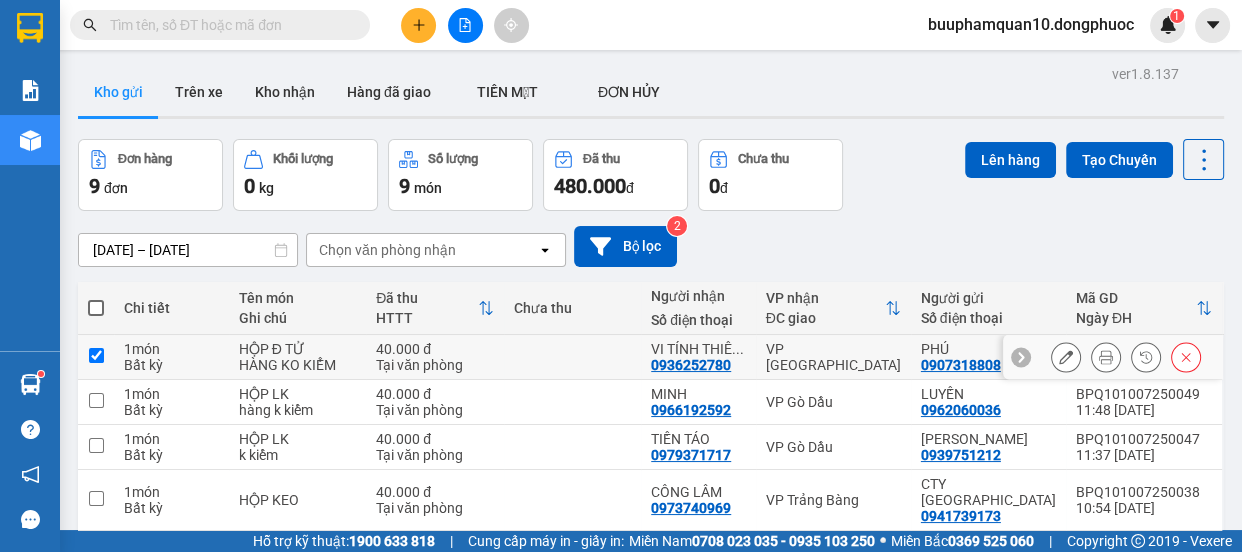 checkbox on "true" 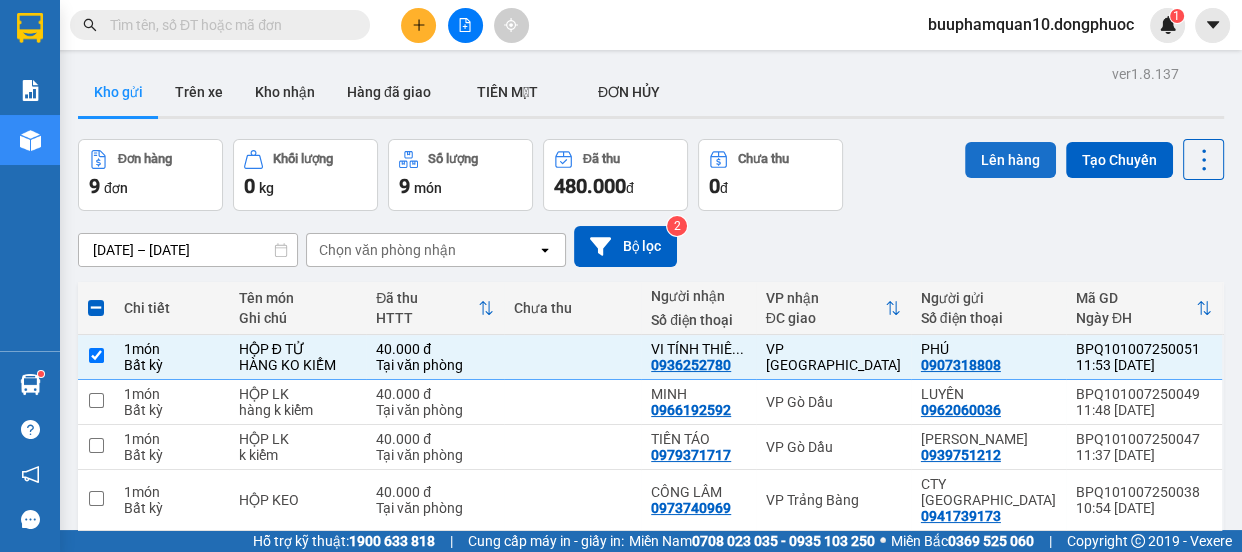 click on "Lên hàng" at bounding box center (1010, 160) 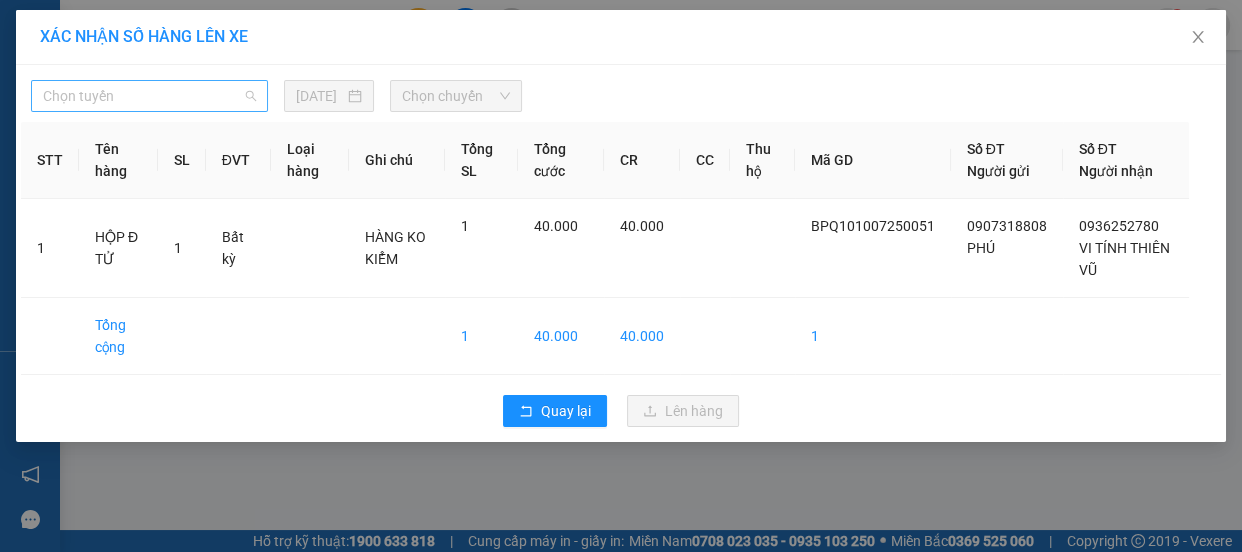 click on "Chọn tuyến" at bounding box center [149, 96] 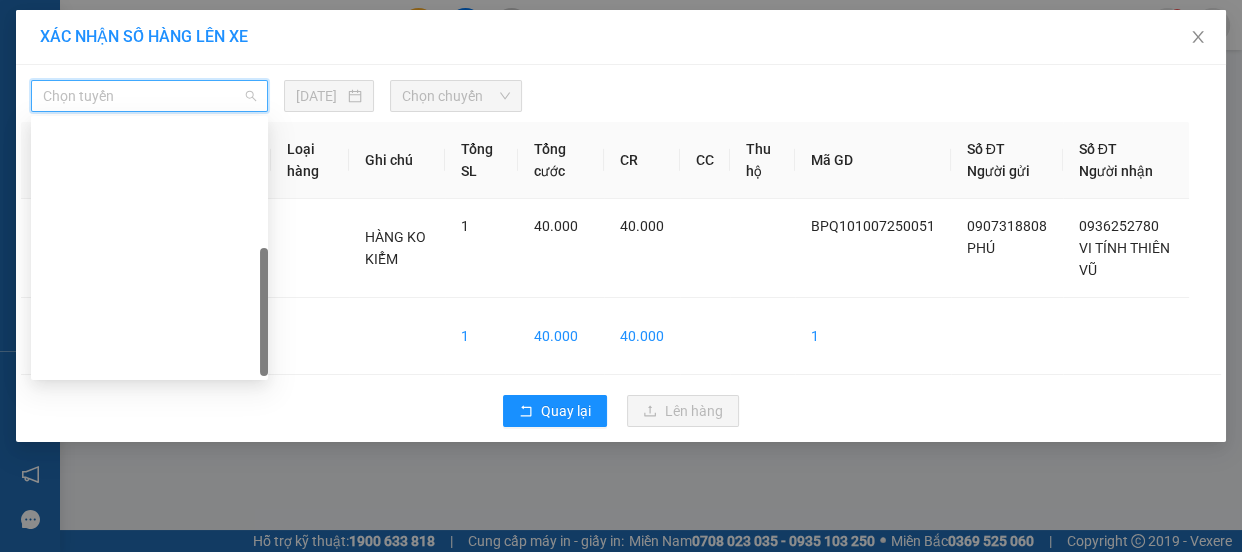 scroll, scrollTop: 287, scrollLeft: 0, axis: vertical 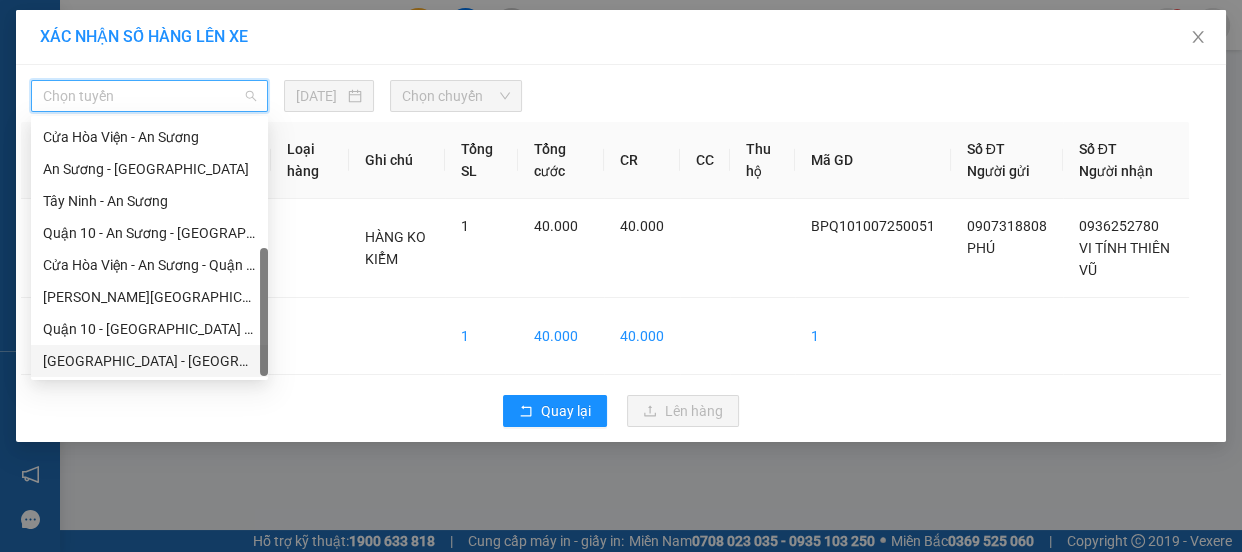 click on "[GEOGRAPHIC_DATA] - [GEOGRAPHIC_DATA] (vip)" at bounding box center [149, 361] 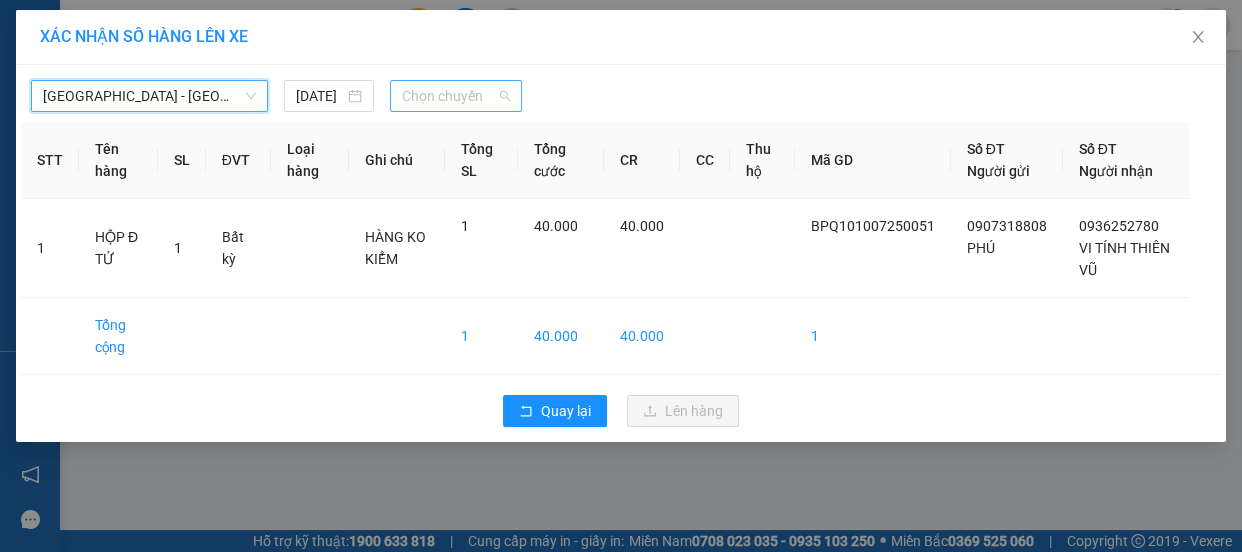 click on "Chọn chuyến" at bounding box center (456, 96) 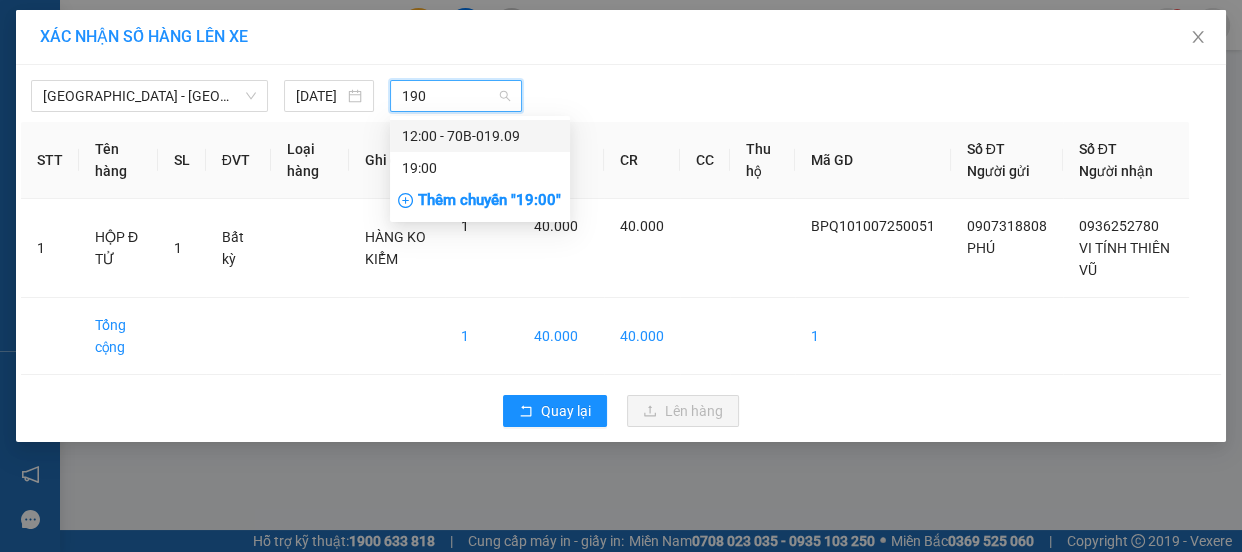 type on "1909" 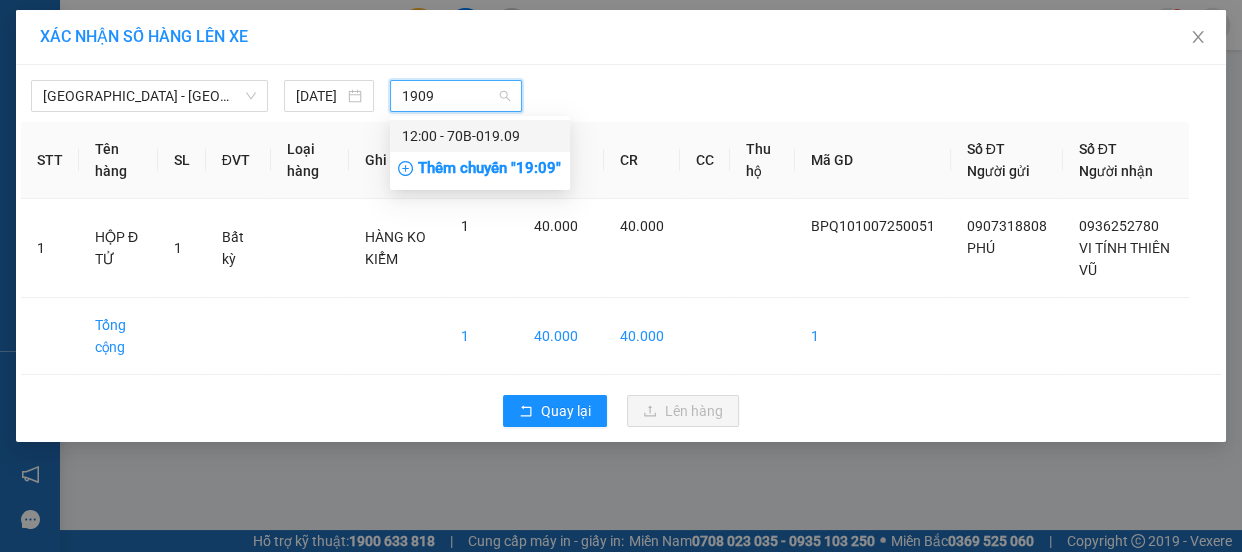click on "12:00     - 70B-019.09" at bounding box center (480, 136) 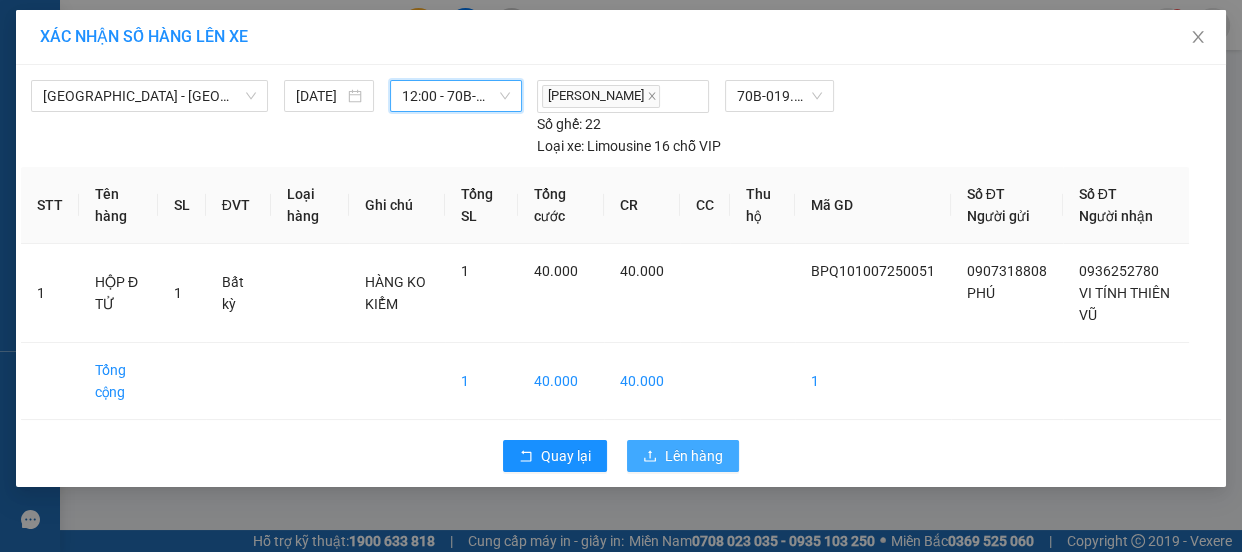 click on "Lên hàng" at bounding box center [683, 456] 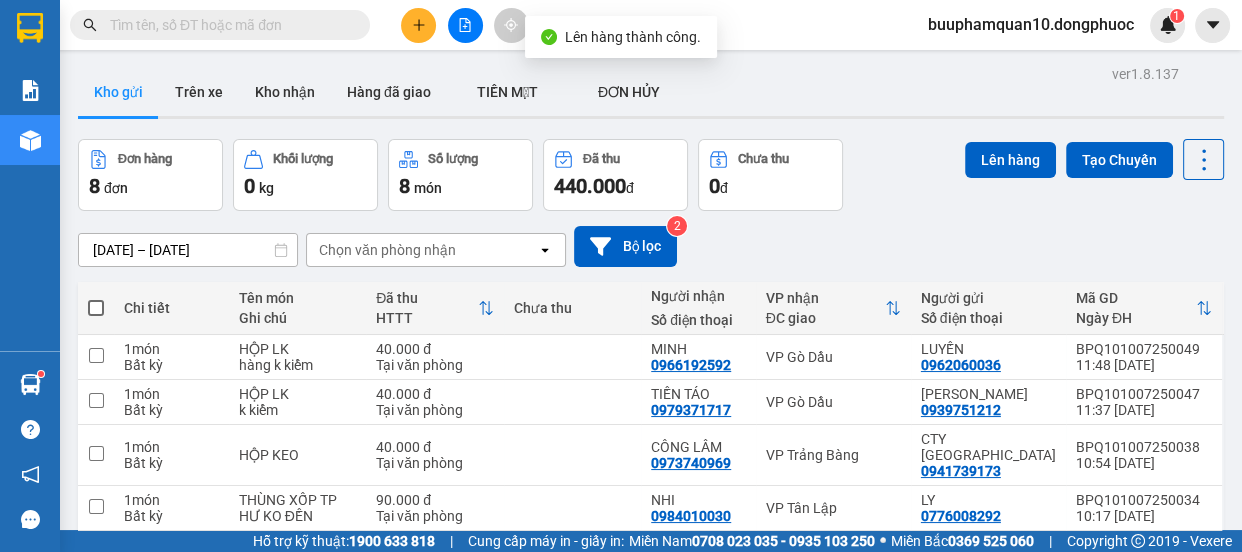 click 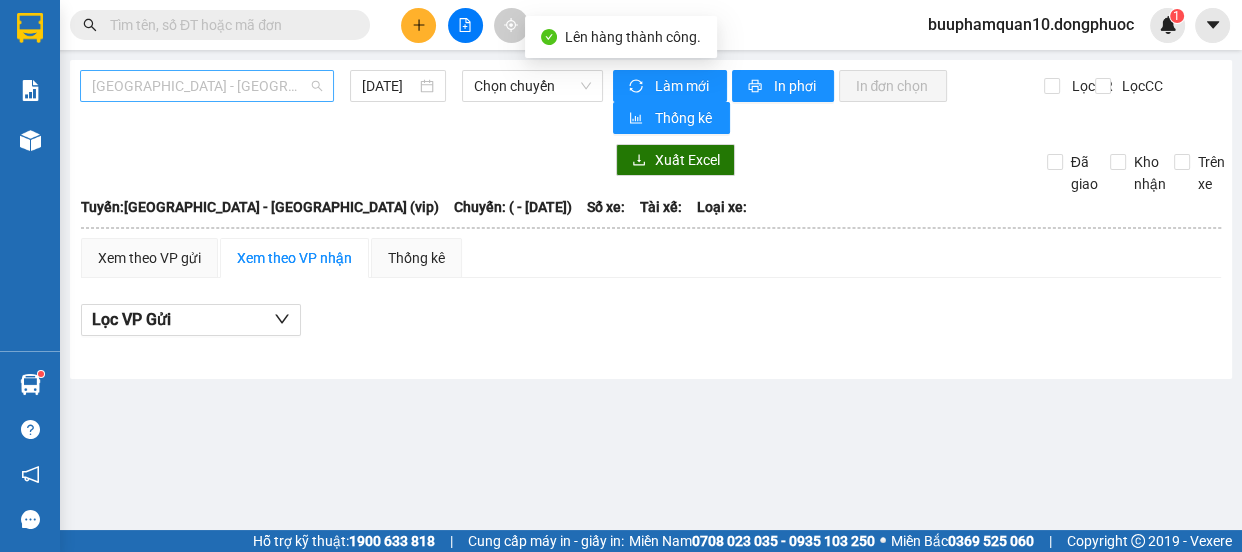 click on "[GEOGRAPHIC_DATA] - [GEOGRAPHIC_DATA] (vip)" at bounding box center (207, 86) 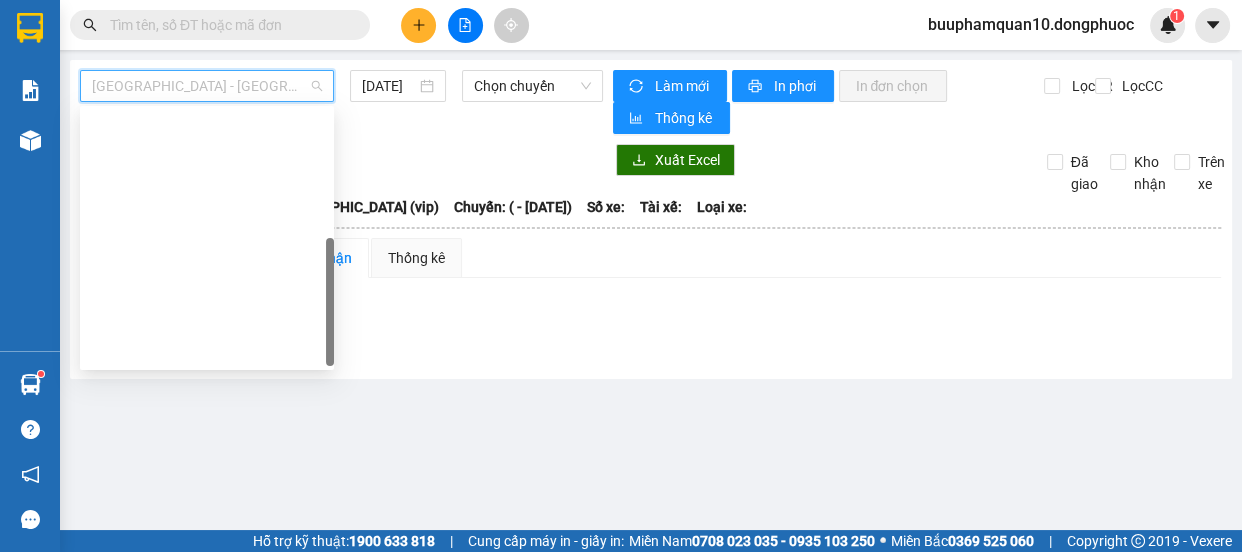 scroll, scrollTop: 287, scrollLeft: 0, axis: vertical 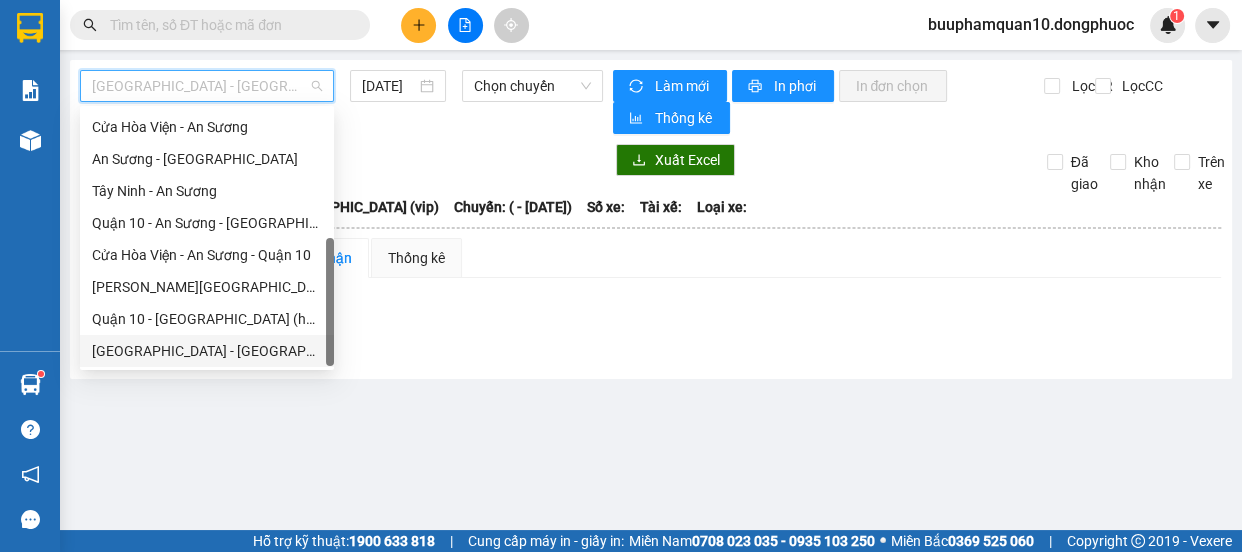 click on "[GEOGRAPHIC_DATA] - [GEOGRAPHIC_DATA] (vip)" at bounding box center (207, 351) 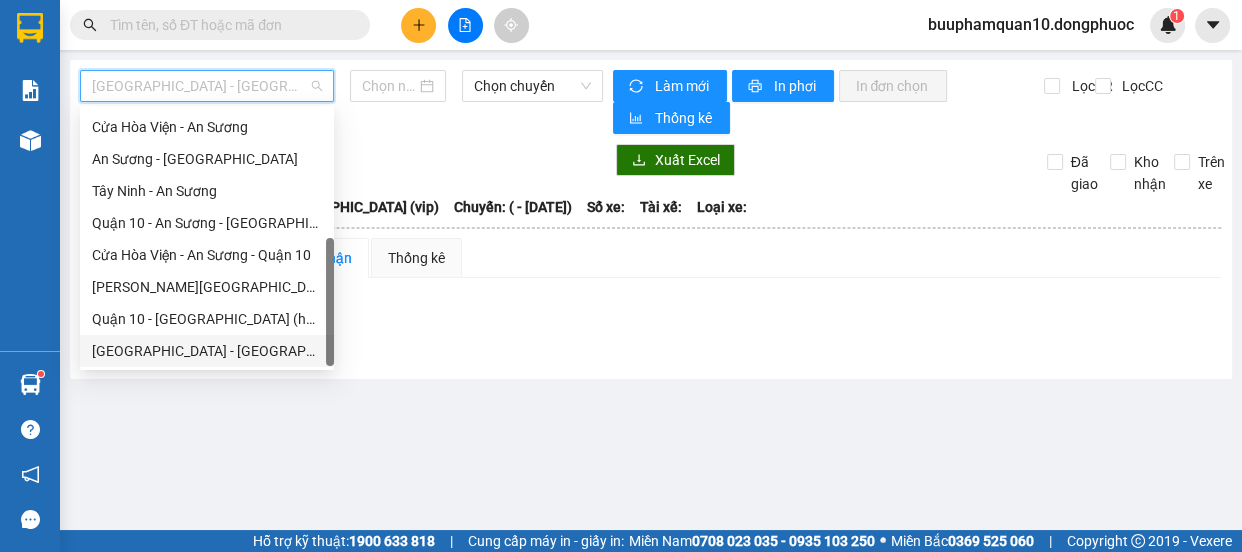 type on "[DATE]" 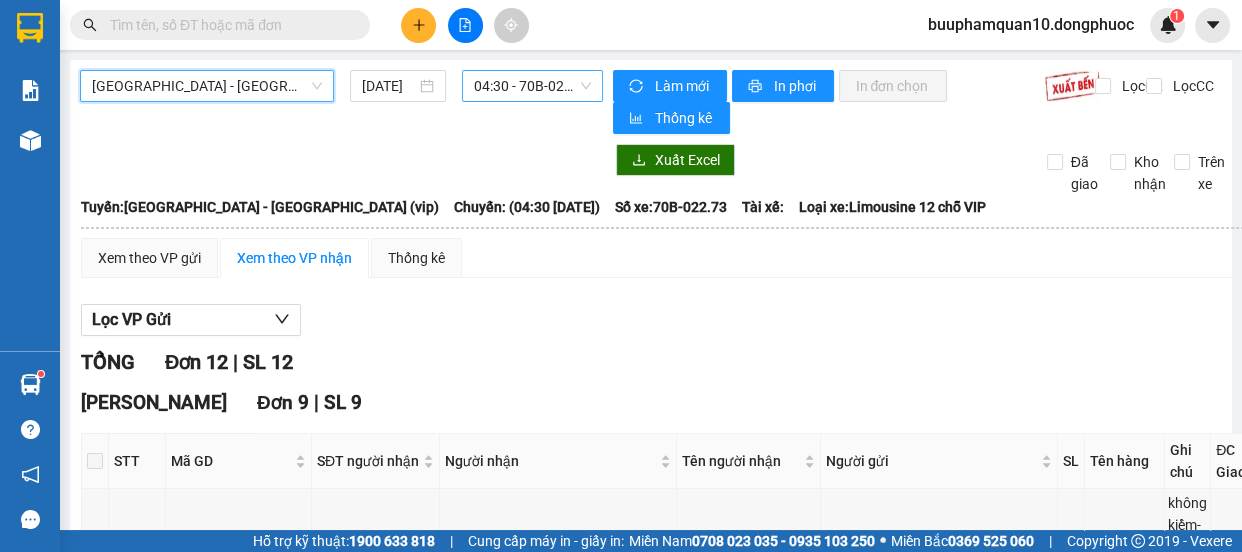 click on "04:30     - 70B-022.73" at bounding box center (532, 86) 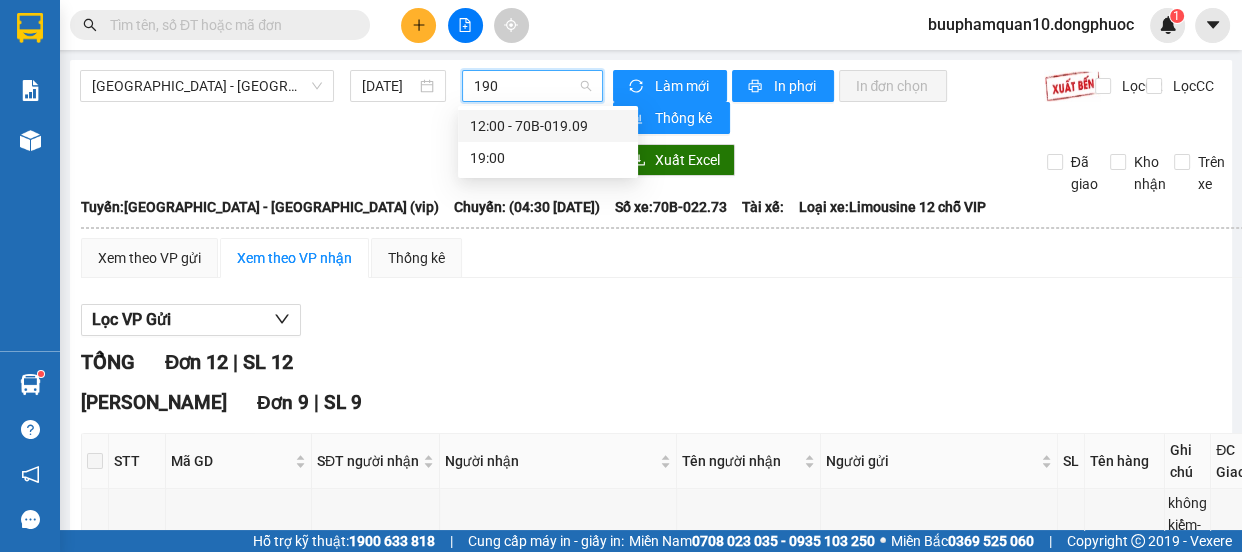 type on "1909" 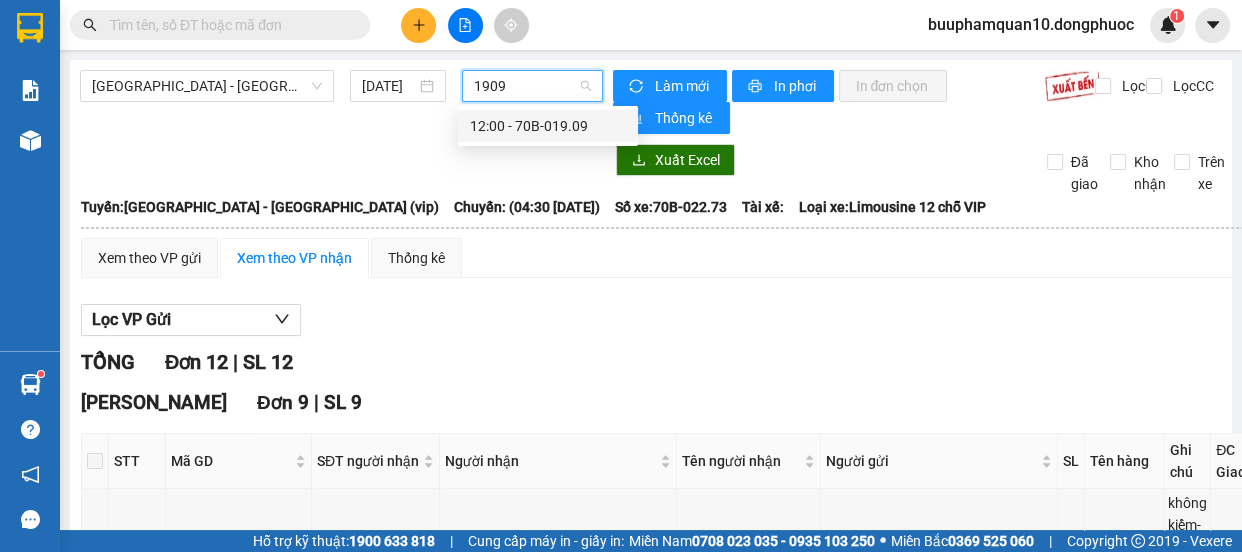 click on "12:00     - 70B-019.09" at bounding box center (548, 126) 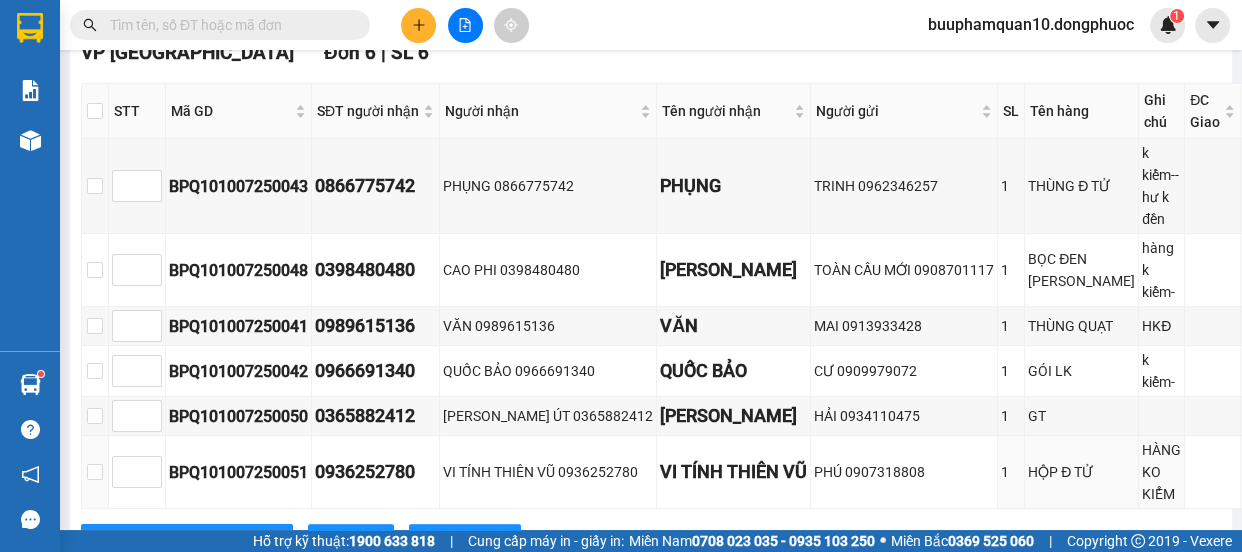 scroll, scrollTop: 302, scrollLeft: 0, axis: vertical 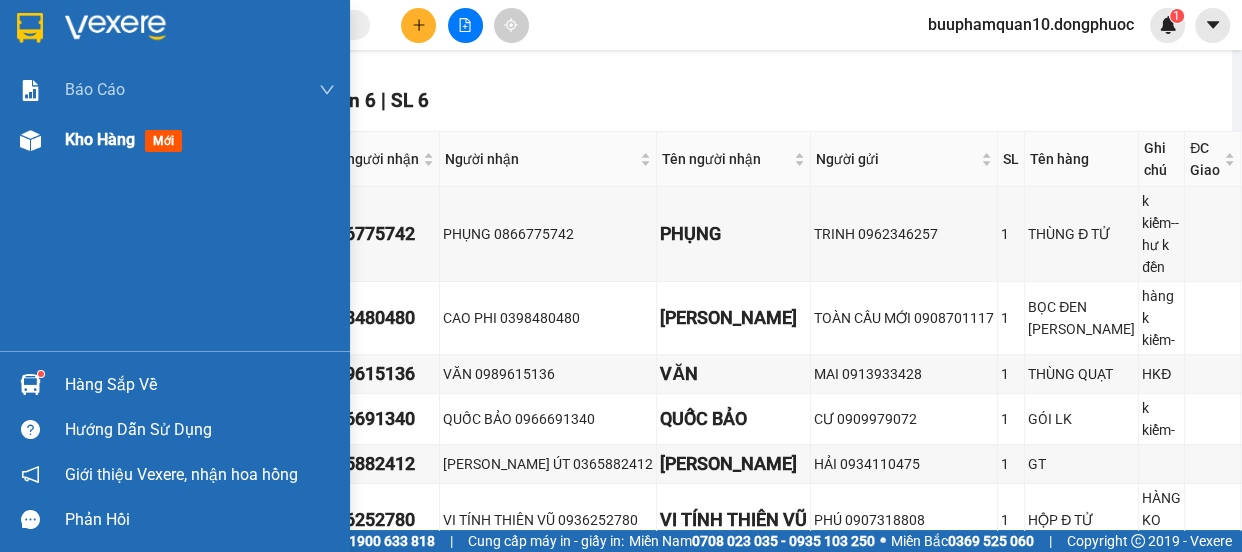 click on "Kho hàng mới" at bounding box center (175, 140) 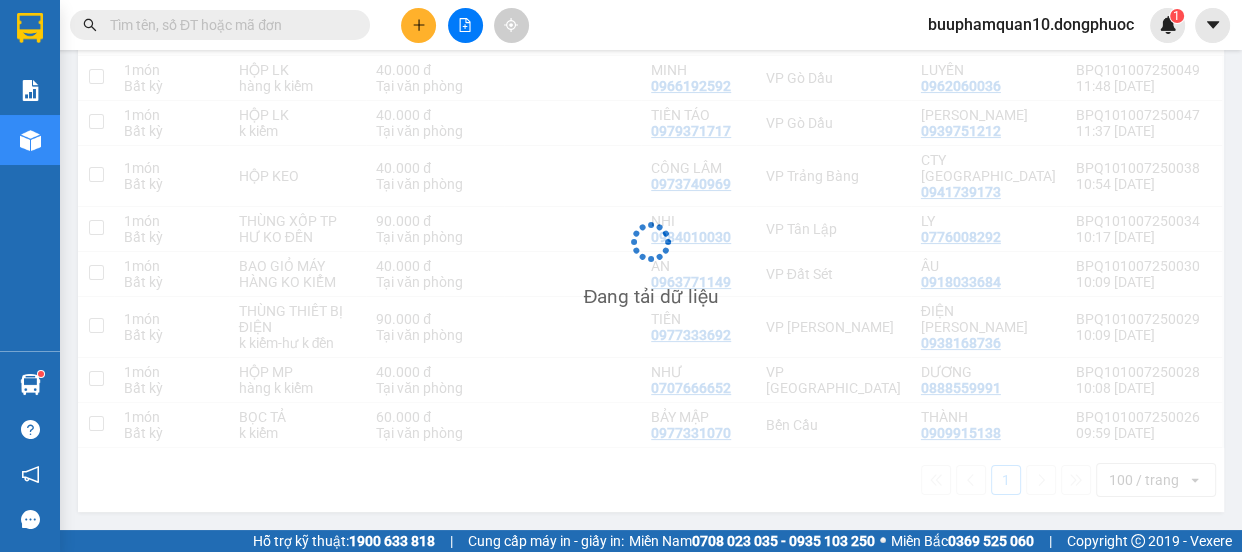 scroll, scrollTop: 0, scrollLeft: 0, axis: both 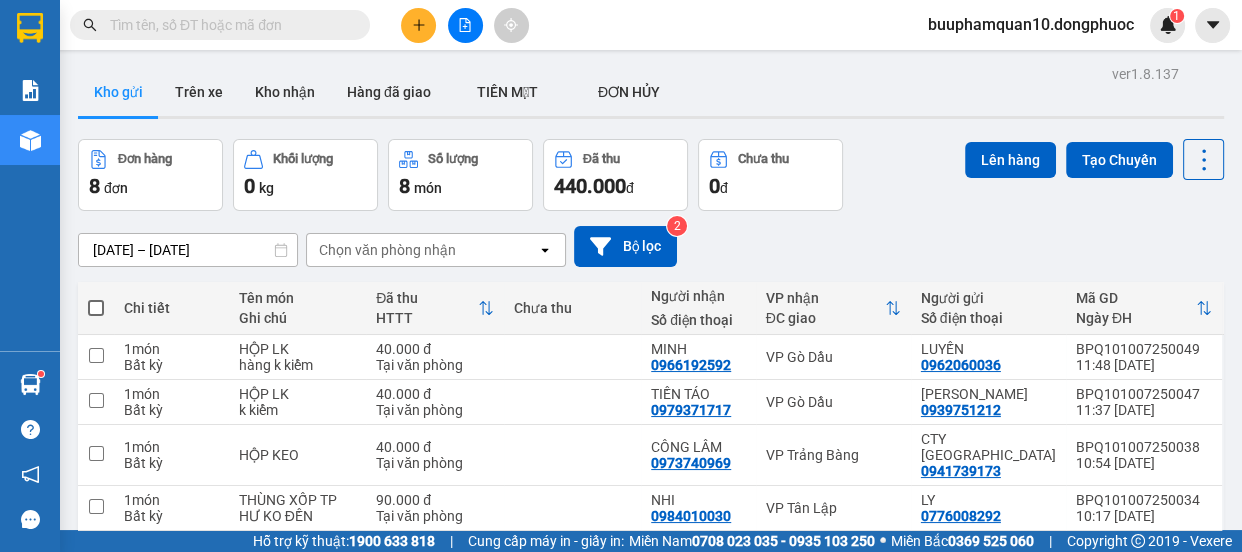 click at bounding box center [418, 25] 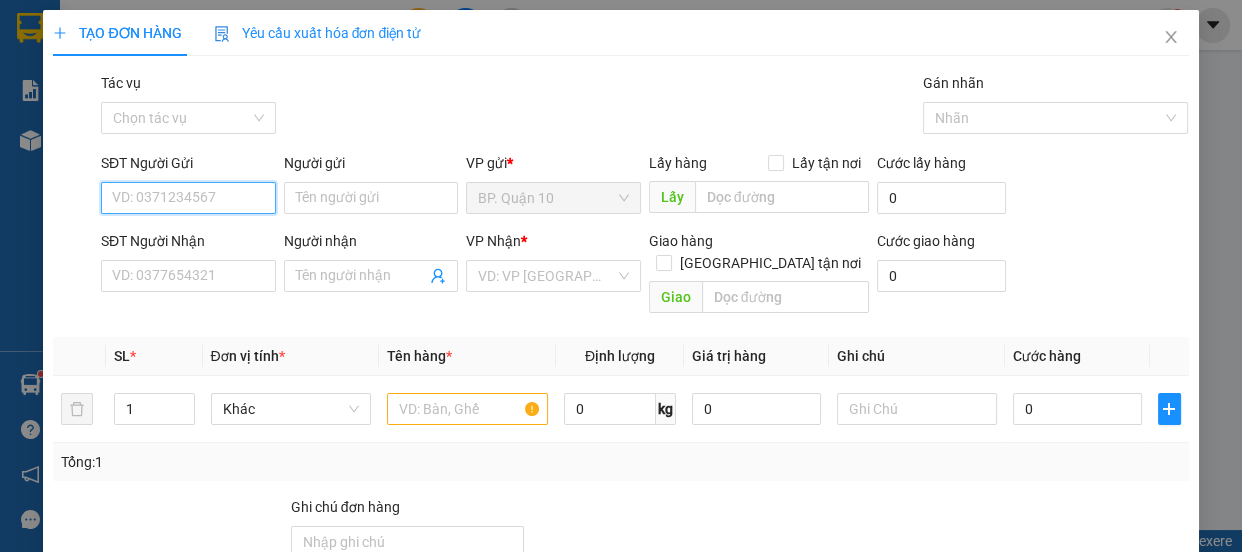 click on "SĐT Người Gửi" at bounding box center (188, 198) 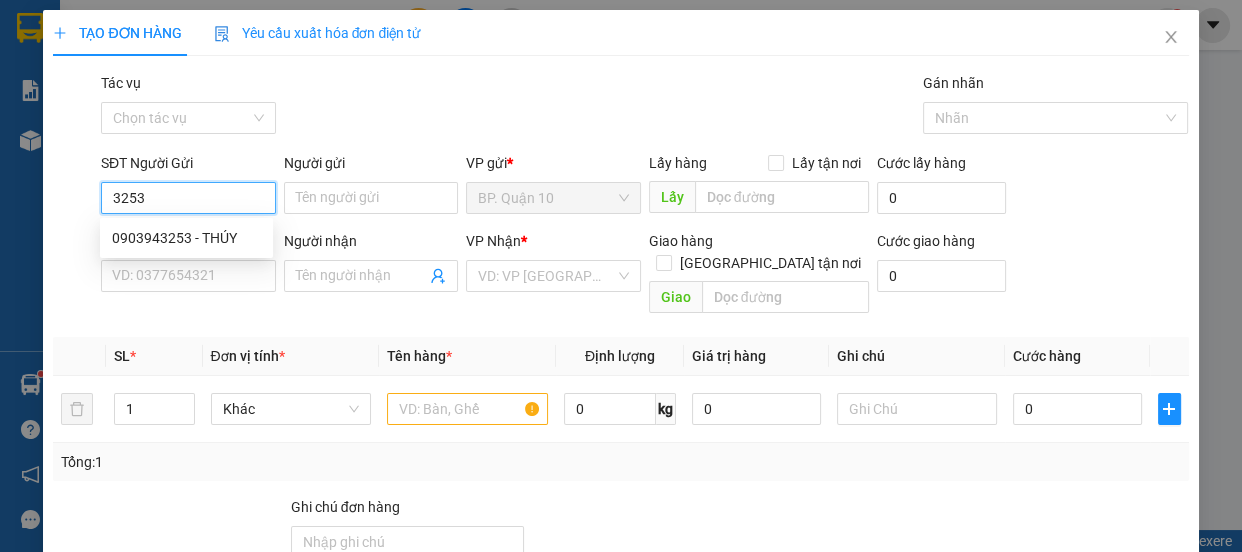 click on "3253" at bounding box center [188, 198] 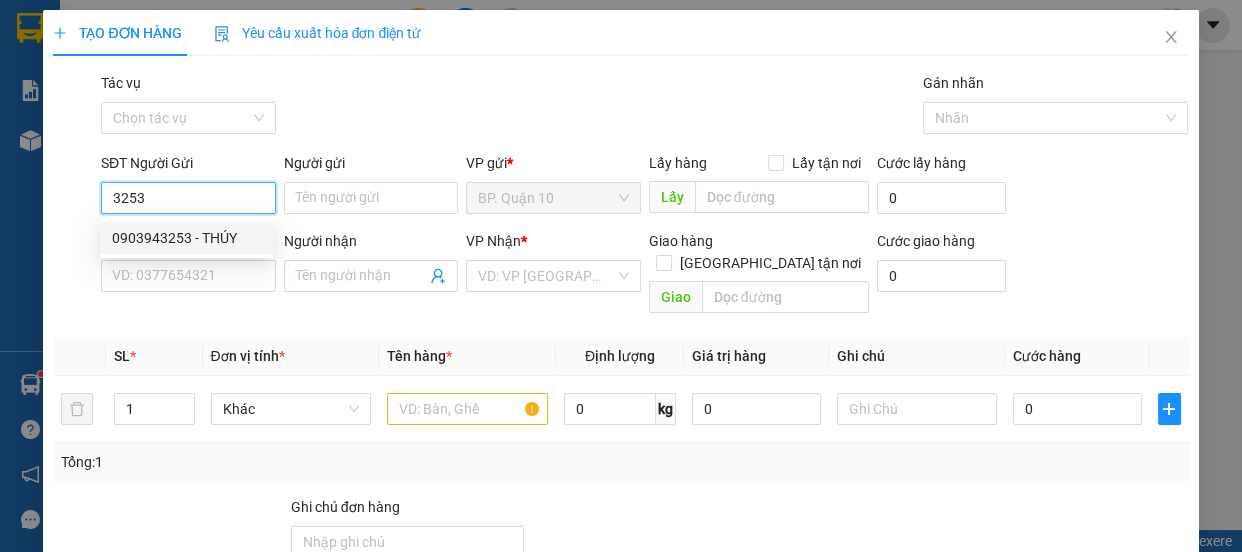 click on "0903943253 - THÚY" at bounding box center [186, 238] 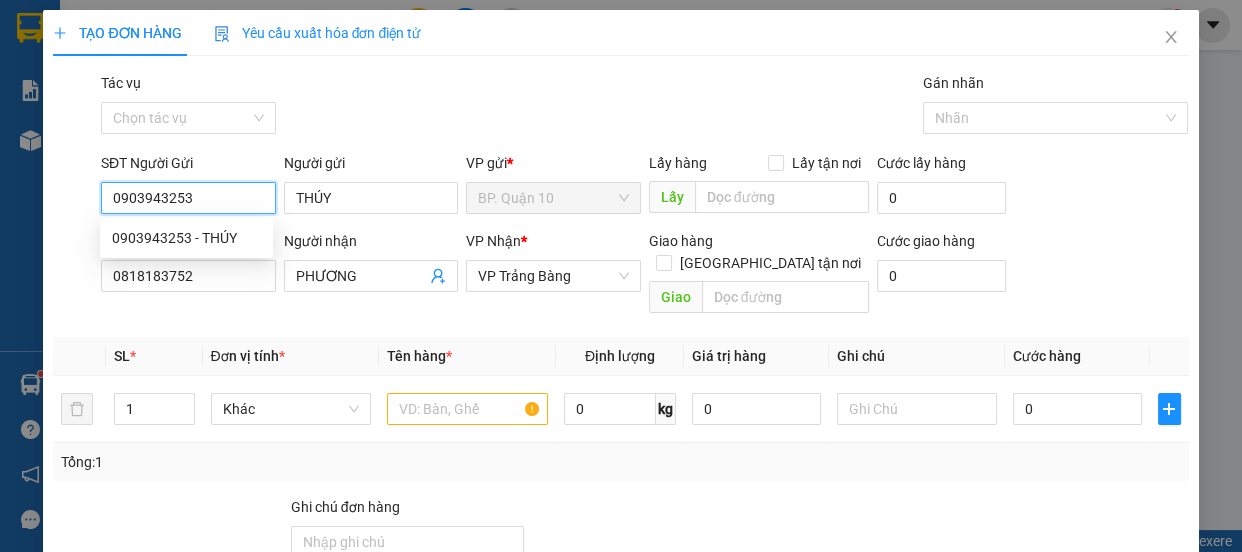 type on "40.000" 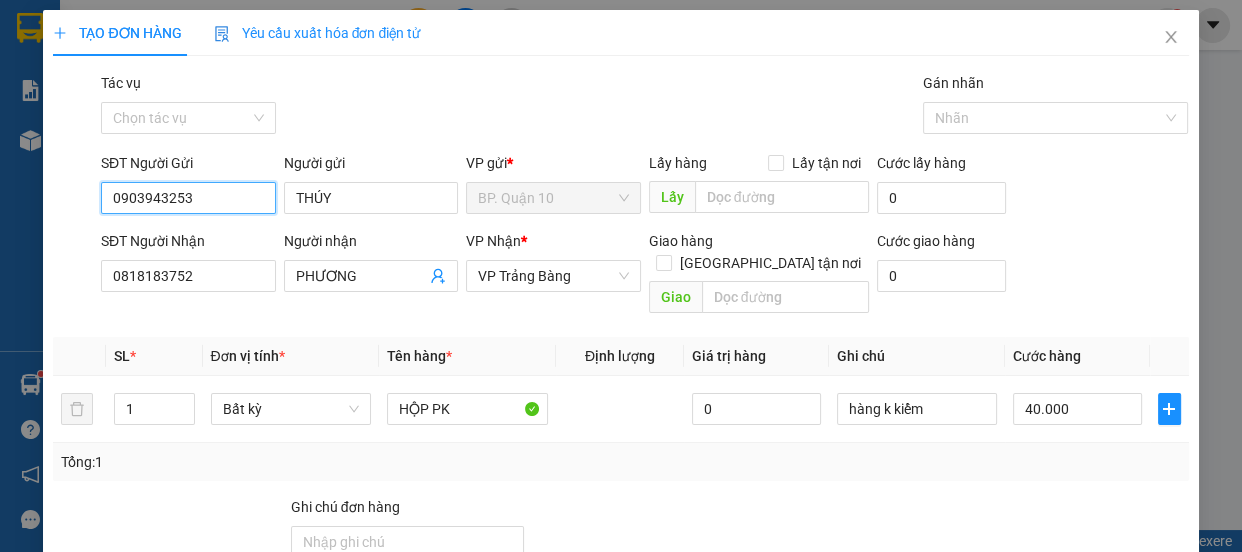 type on "0903943253" 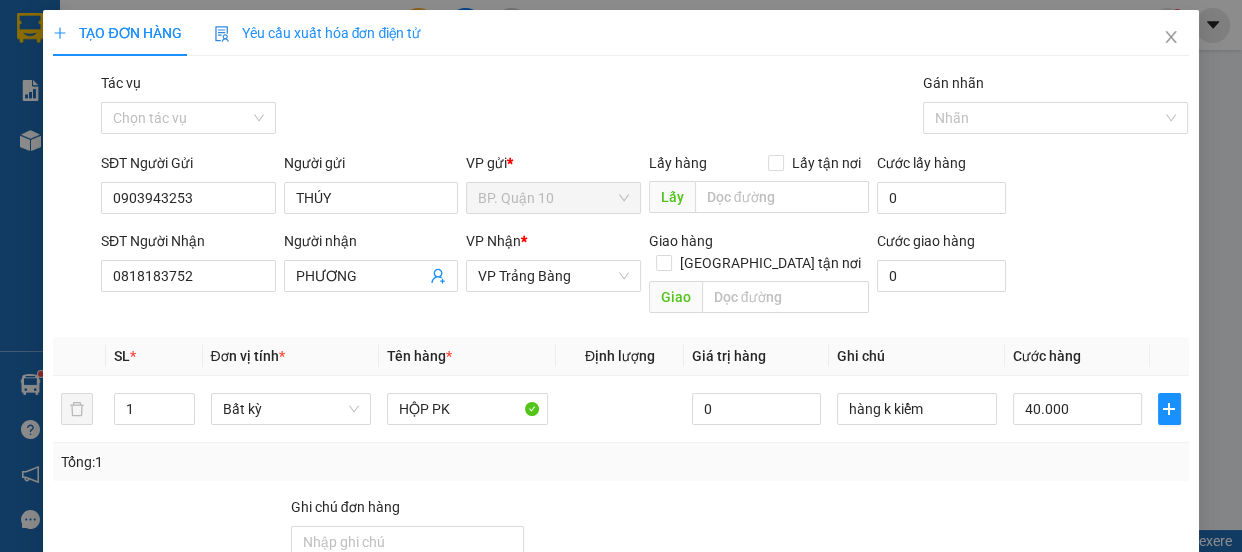 click at bounding box center [1096, 531] 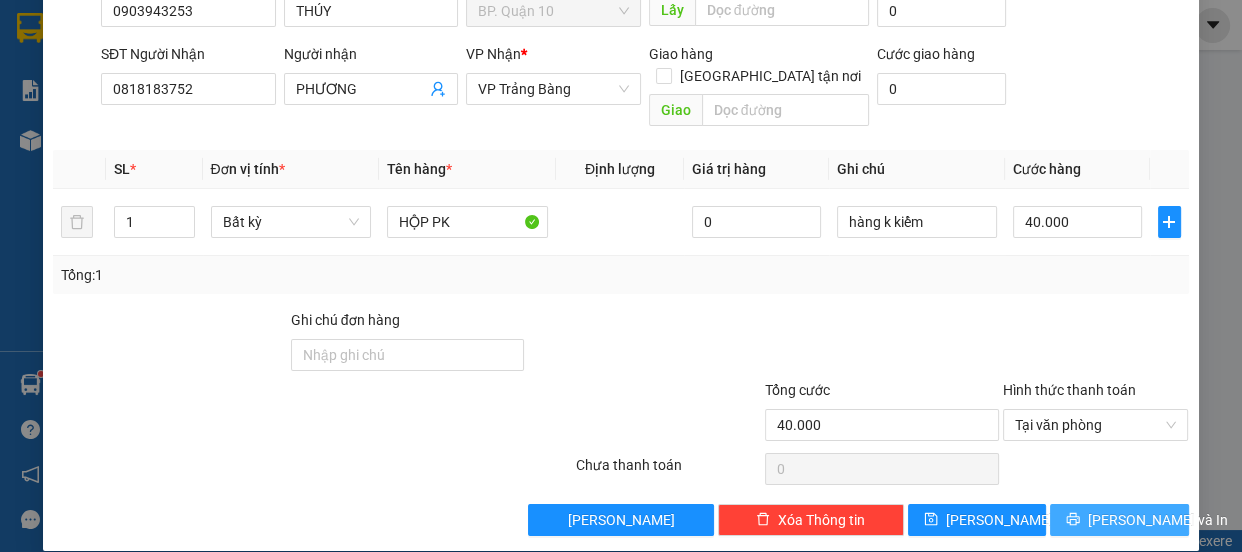 click on "[PERSON_NAME] và In" at bounding box center (1158, 520) 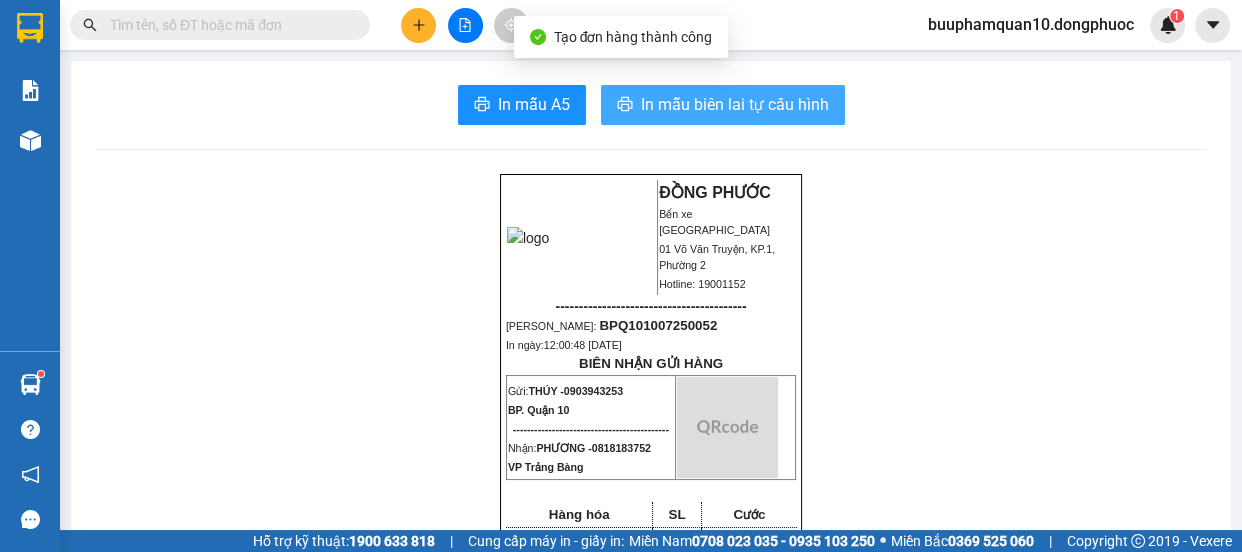 click on "In mẫu biên lai tự cấu hình" at bounding box center (735, 104) 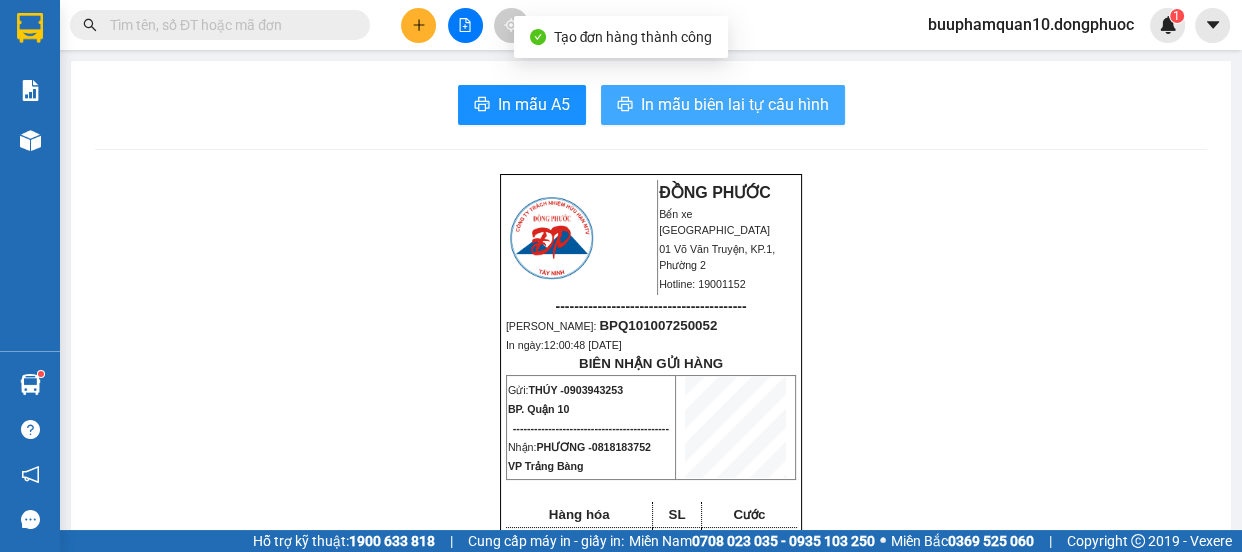 scroll, scrollTop: 0, scrollLeft: 0, axis: both 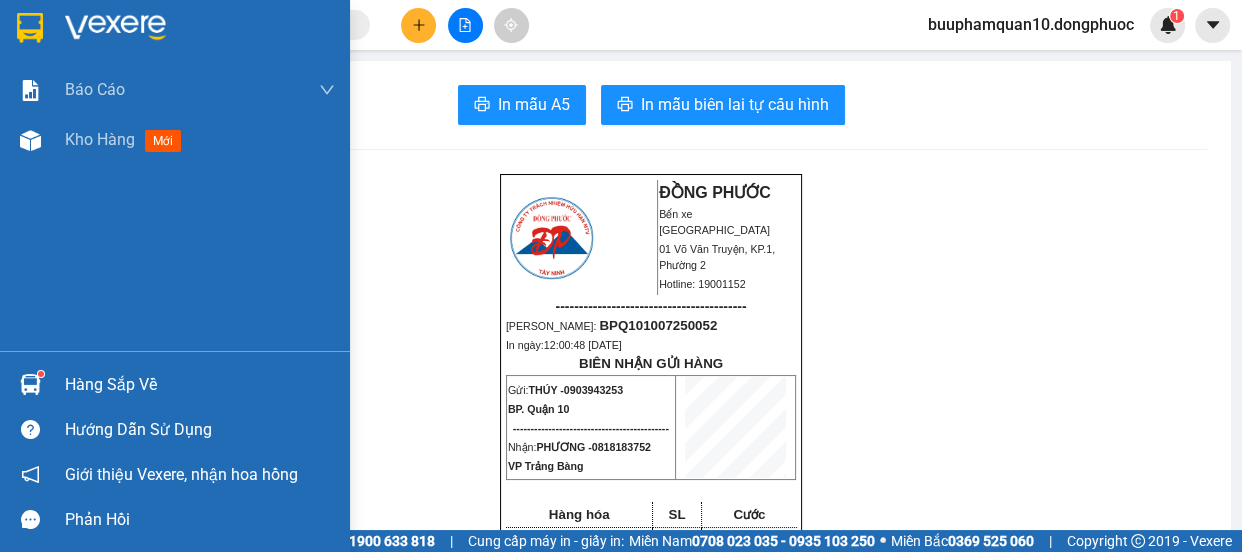 click on "Hàng sắp về" at bounding box center (200, 385) 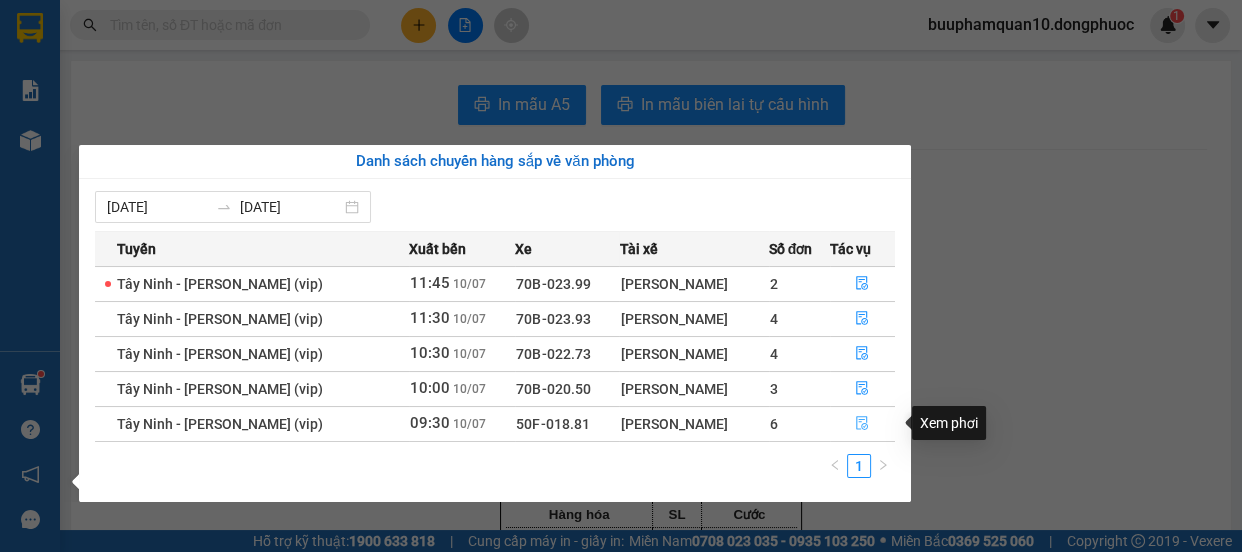 click 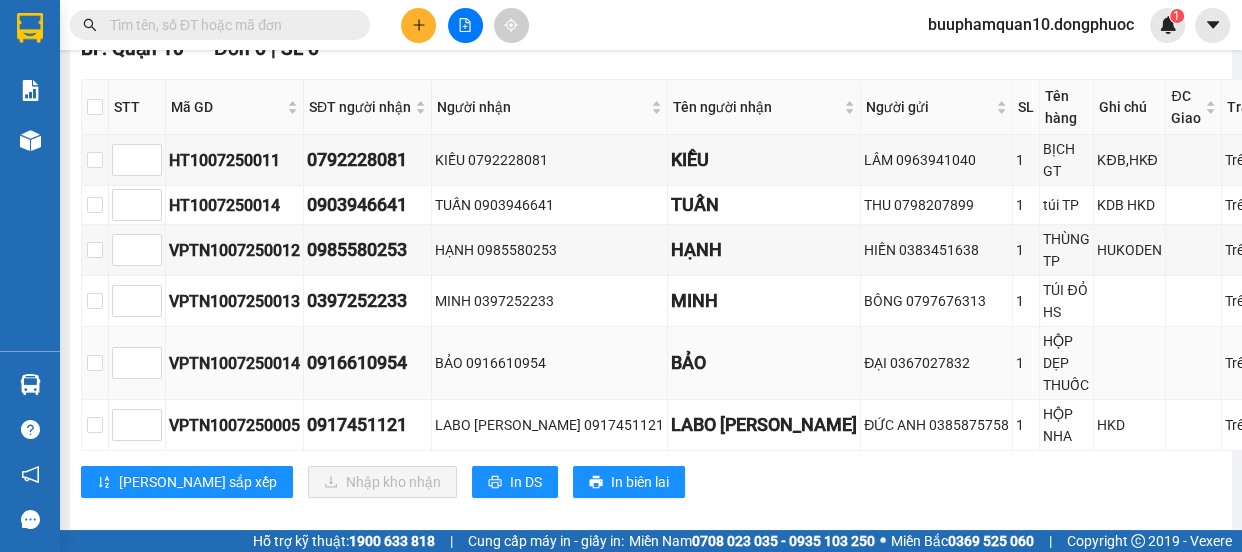 scroll, scrollTop: 377, scrollLeft: 0, axis: vertical 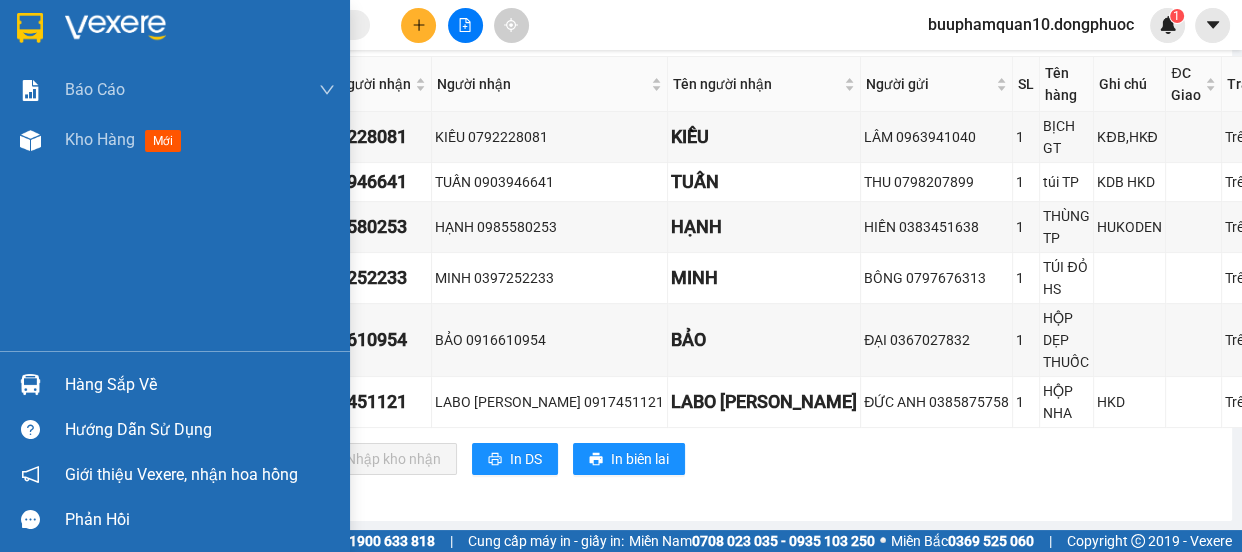 click on "Hàng sắp về" at bounding box center (175, 384) 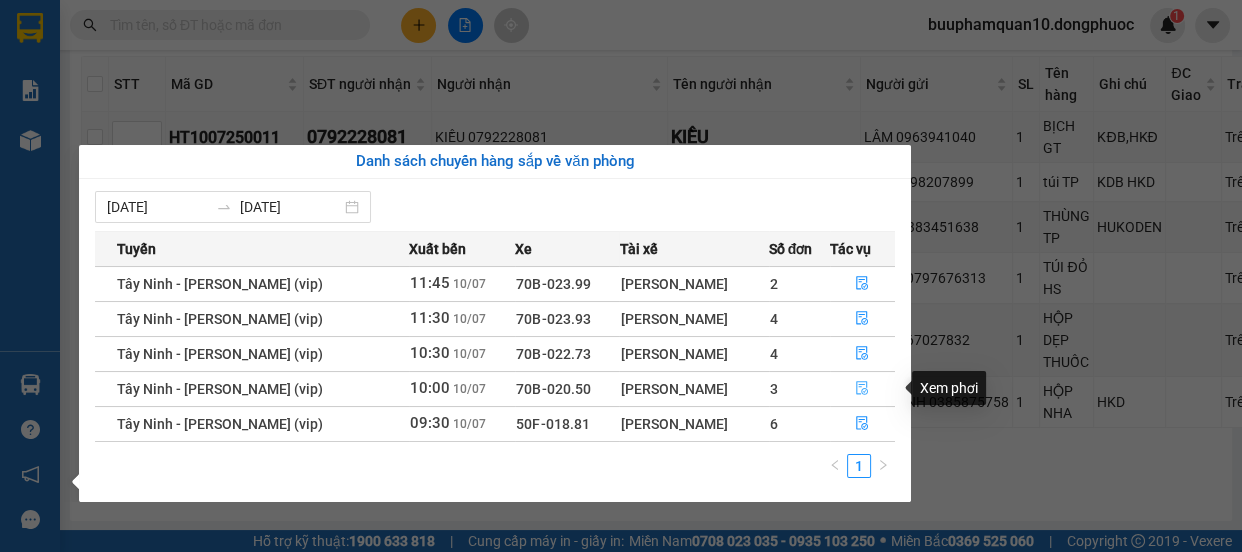 click 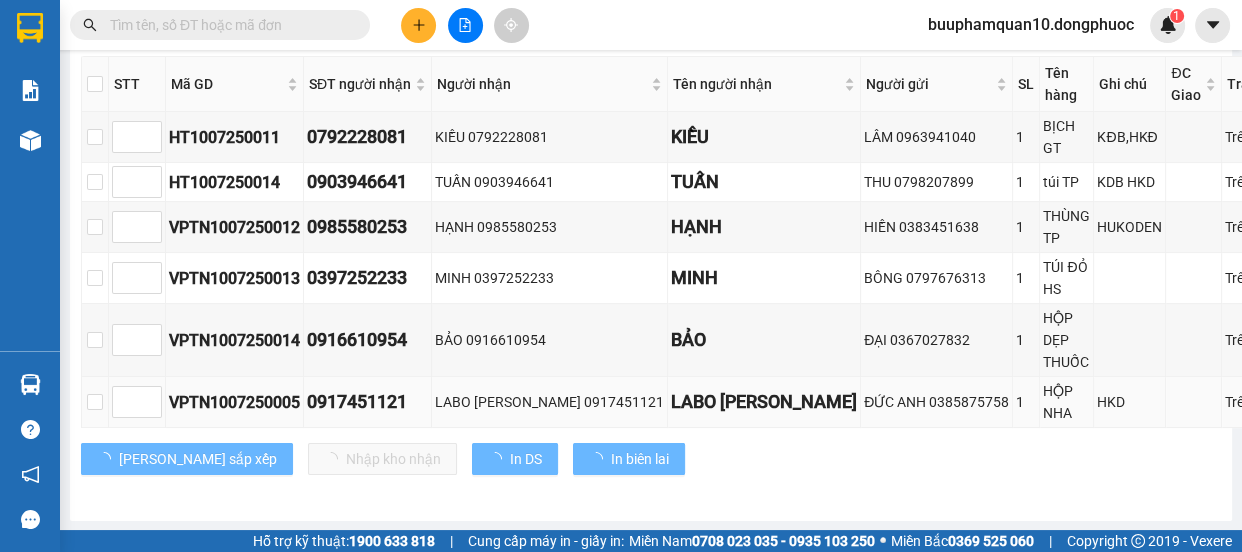 scroll, scrollTop: 155, scrollLeft: 0, axis: vertical 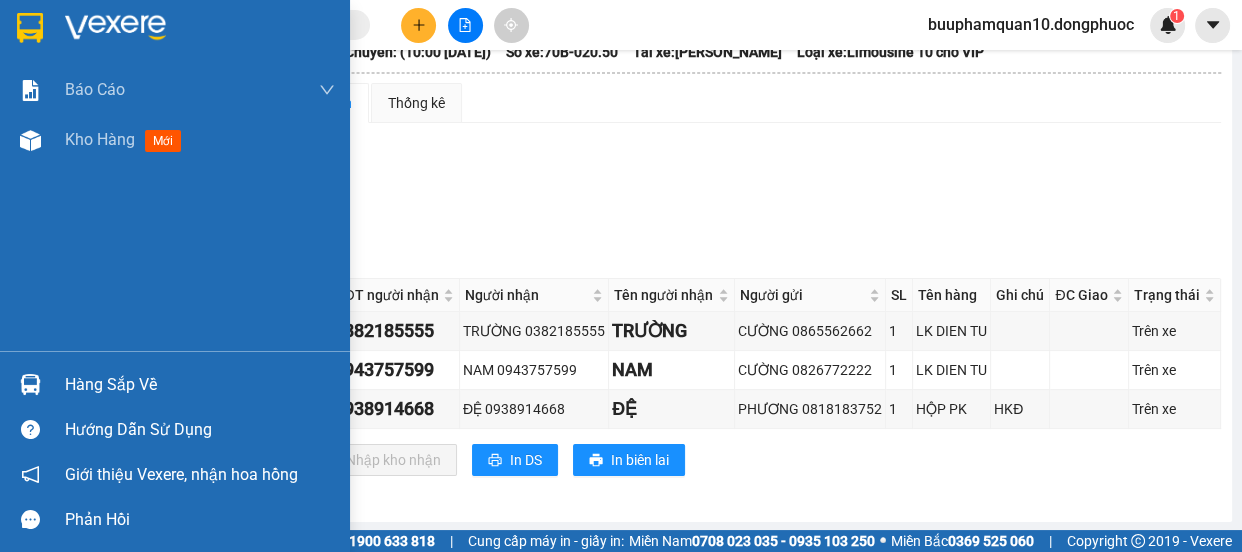 click on "Hàng sắp về" at bounding box center (175, 384) 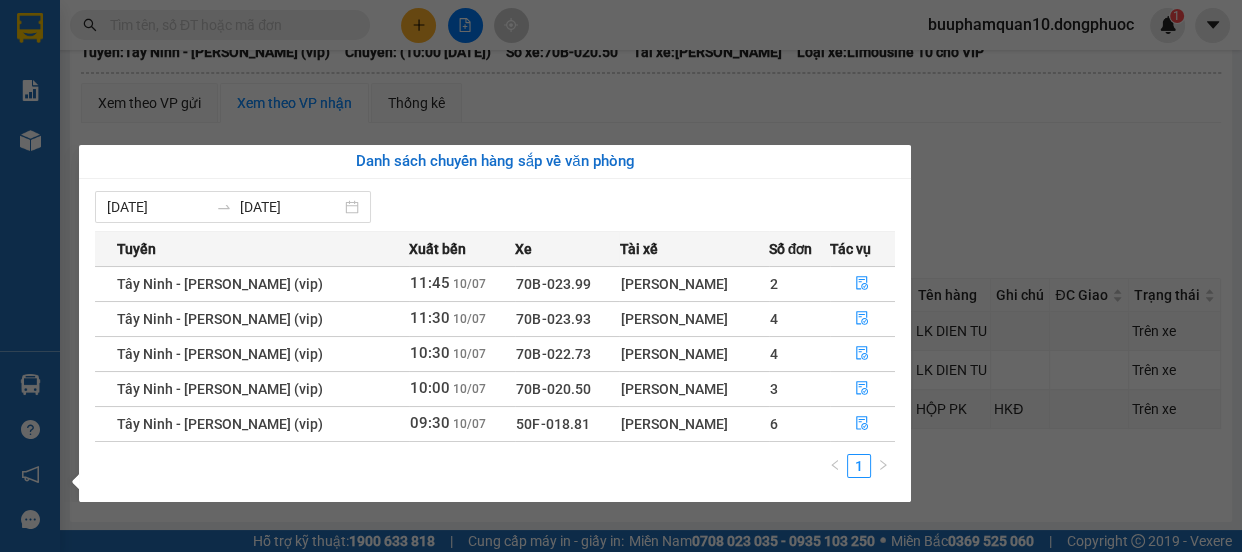 click on "Kết quả tìm kiếm ( 54 )  Bộ lọc  Mã ĐH Trạng thái Món hàng Tổng cước Chưa cước Nhãn Người gửi VP Gửi Người nhận VP Nhận VPTrB1007250002 06:31 - 10/07 VP Nhận   70B-018.64 08:23 - 10/07 GT SL:  1 40.000 0376714653 NGÂN VP Trảng Bàng 0903731629 CẦN BP. Quận 10 VPHQ101508230174 17:07 - 15/08 Trên xe   70B-018.64 04:45  -   16/08 GT SL:  1 40.000 0903731629 HÒA BP. Quận 10 0353942763 HUYỀN TRÂN VP Trảng Bàng Giao DĐ: ĐÃ GIAO VPTB1103230026 10:29 - 11/03 Trên xe   70B-020.47 09:31  -   11/03 GT SL:  1 40.000 0328658535 UYÊN VP Trảng Bàng 0903731629 CẦN Quận 10 Giao DĐ: VP HANG Q10 BPQ101606250111 16:20 - 16/06 Đã giao   16:14 - 17/06 HS GT SL:  1 40.000 0903731629 HÒA BP. Quận 10 0989417657 TRÂN VP Tây Ninh BPQ100306250095 16:07 - 03/06 Đã giao   12:36 - 04/06 GT SL:  1 60.000 0903731629 HÒA BP. Quận 10 0978099061 TIÊN VP Mỏ Công VPDS2205250007 10:40 - 22/05 Đã giao   15:45 - 22/05 1 HS SL:  1 40.000 0382163262 NGỌC" at bounding box center (621, 276) 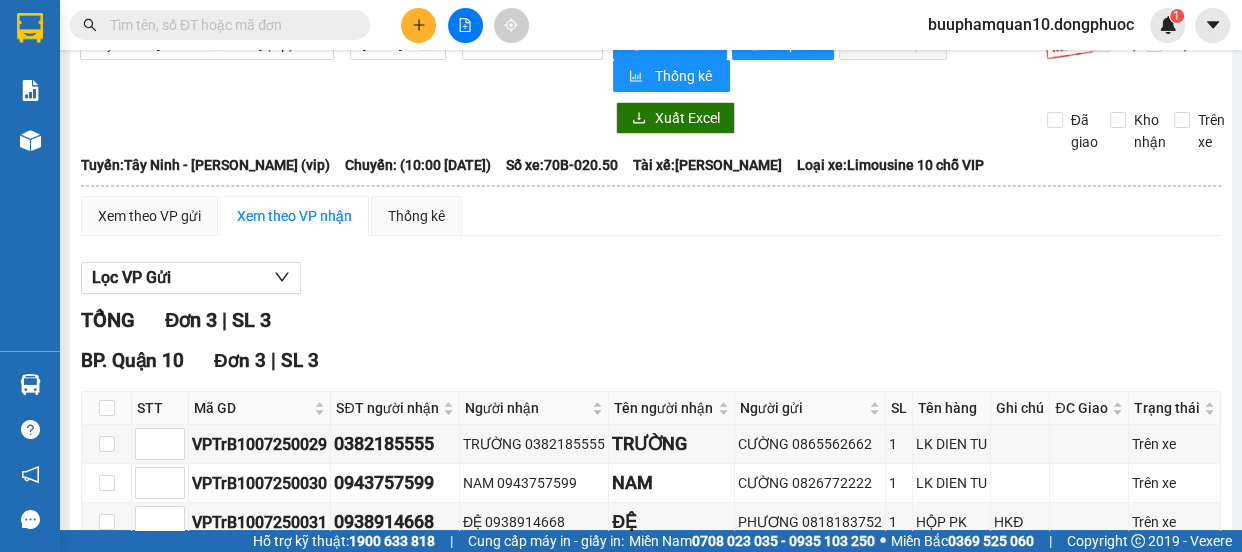 scroll, scrollTop: 0, scrollLeft: 0, axis: both 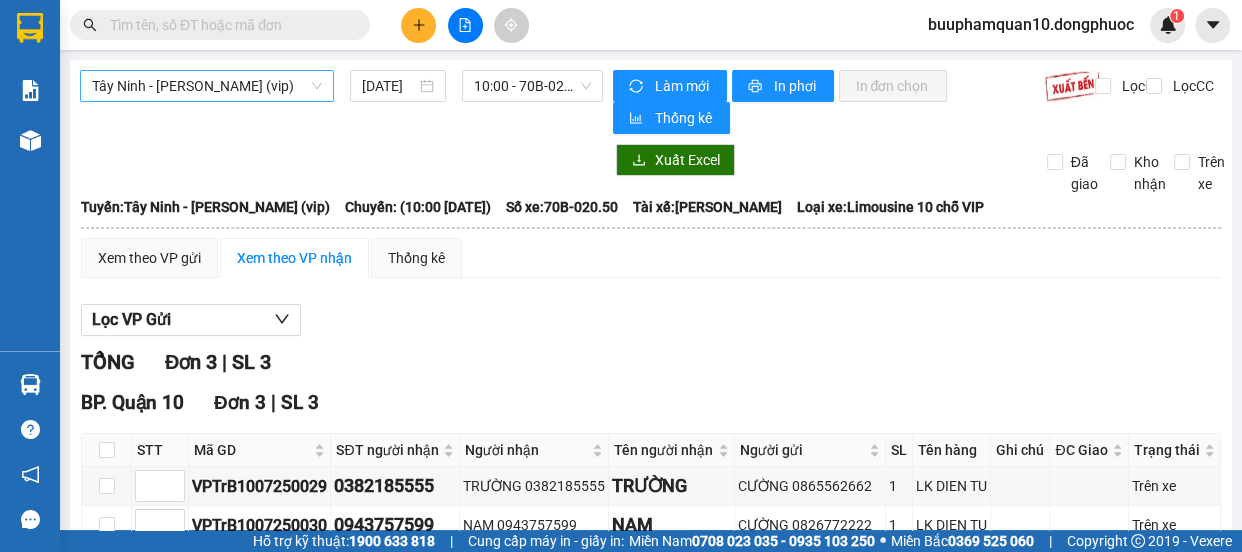 click on "Tây Ninh - [PERSON_NAME] (vip)" at bounding box center (207, 86) 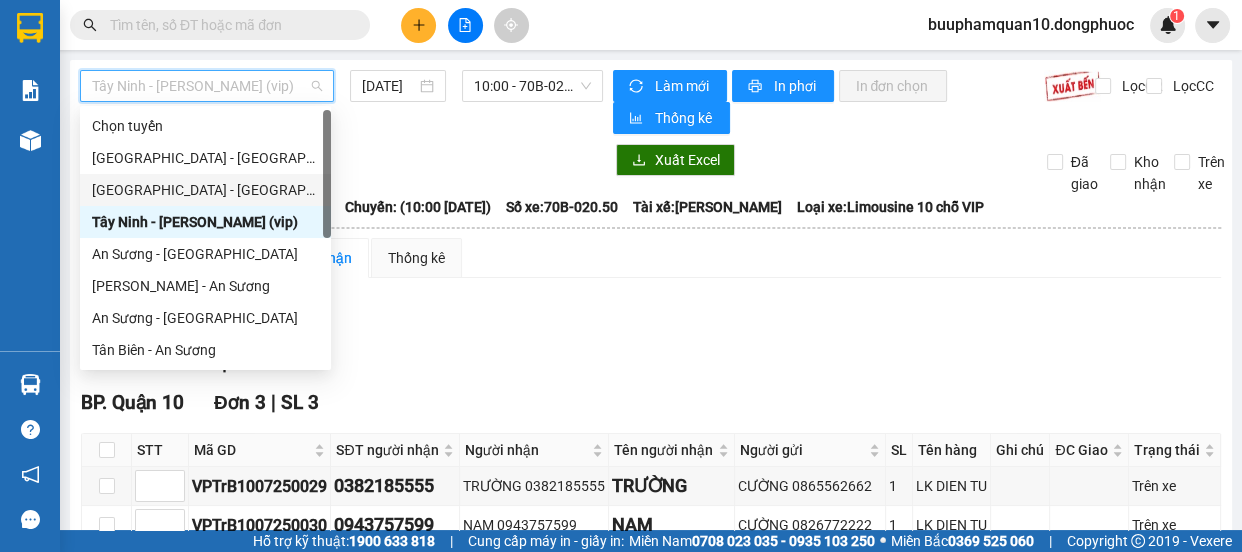scroll, scrollTop: 287, scrollLeft: 0, axis: vertical 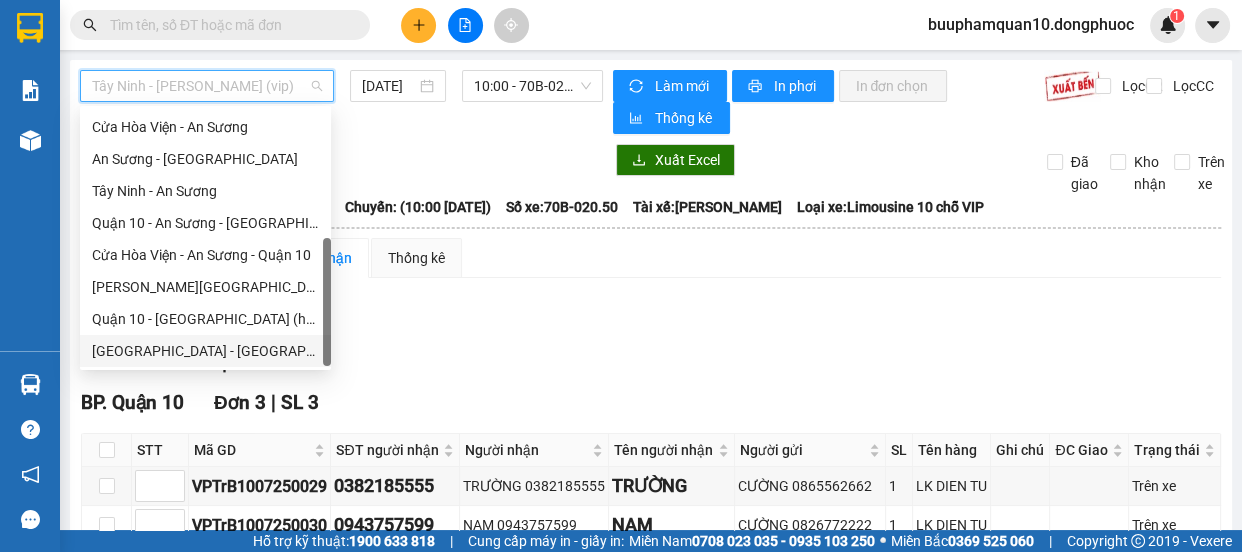 click on "[GEOGRAPHIC_DATA] - [GEOGRAPHIC_DATA] (vip)" at bounding box center [205, 351] 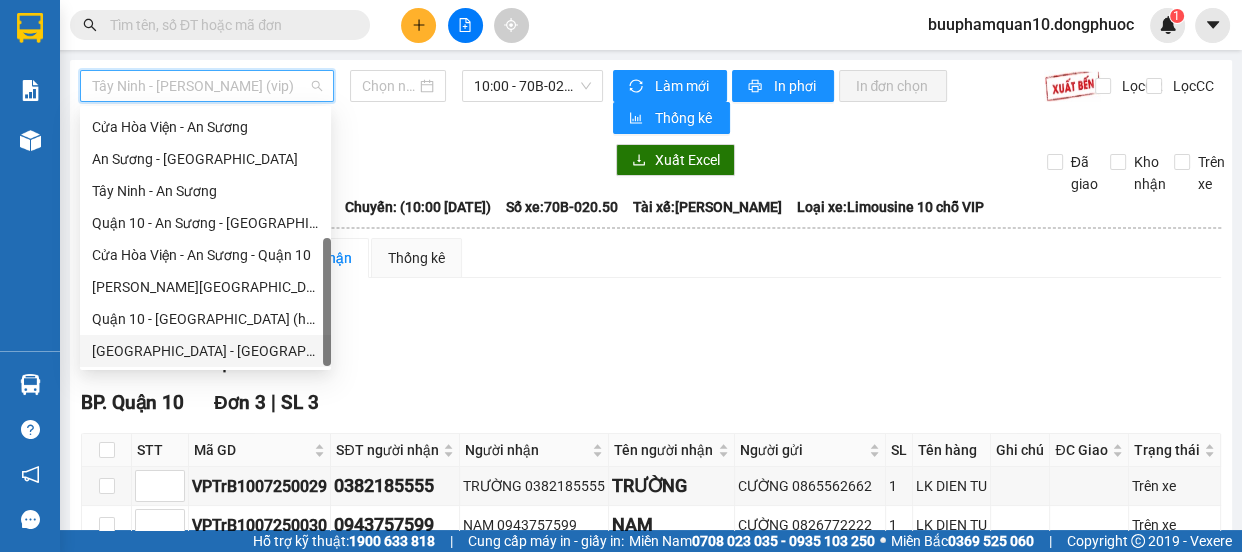 type on "[DATE]" 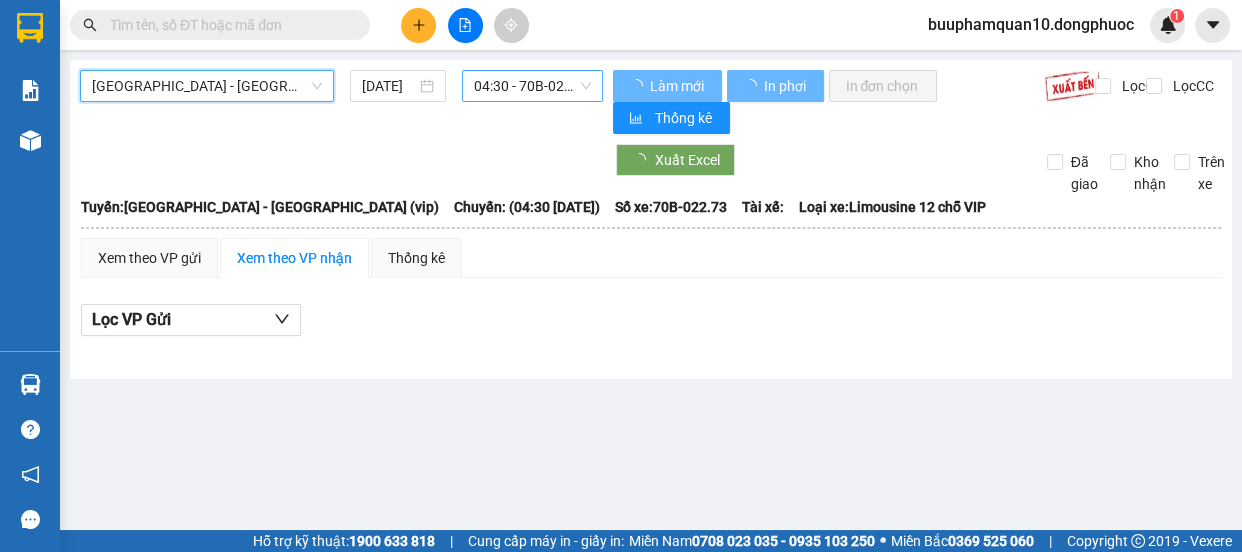 click on "04:30     - 70B-022.73" at bounding box center [532, 86] 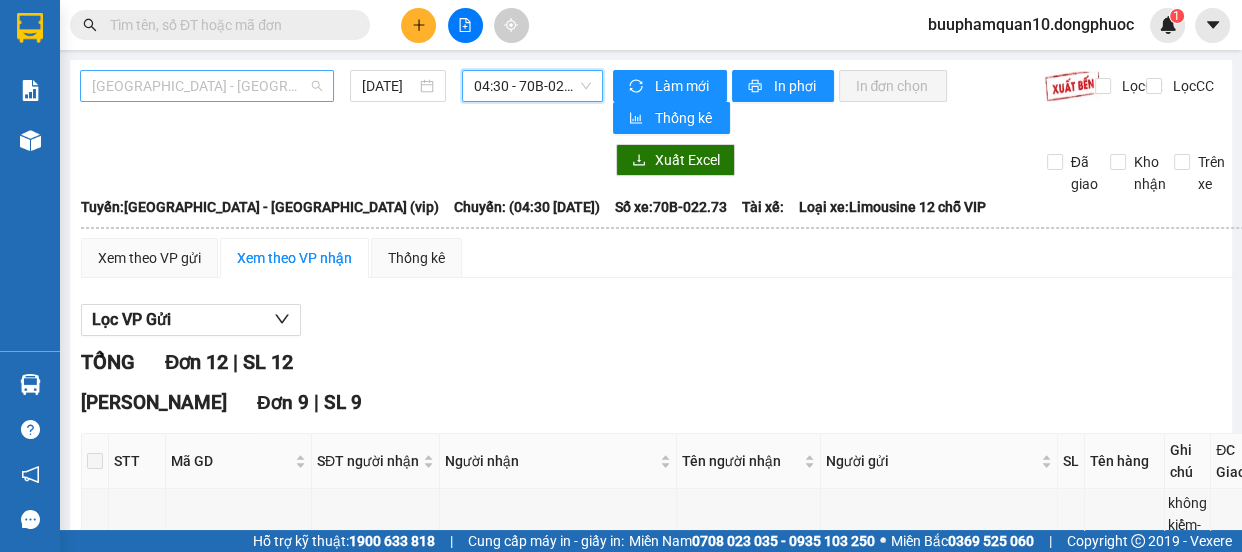 click on "[GEOGRAPHIC_DATA] - [GEOGRAPHIC_DATA] (vip)" at bounding box center [207, 86] 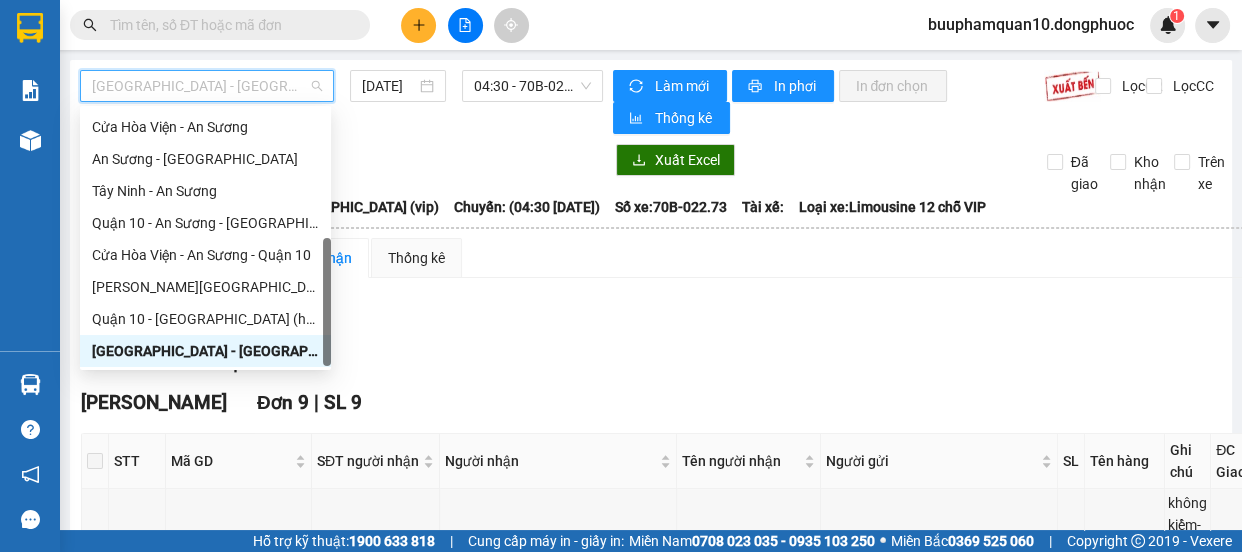 drag, startPoint x: 208, startPoint y: 358, endPoint x: 547, endPoint y: 193, distance: 377.02255 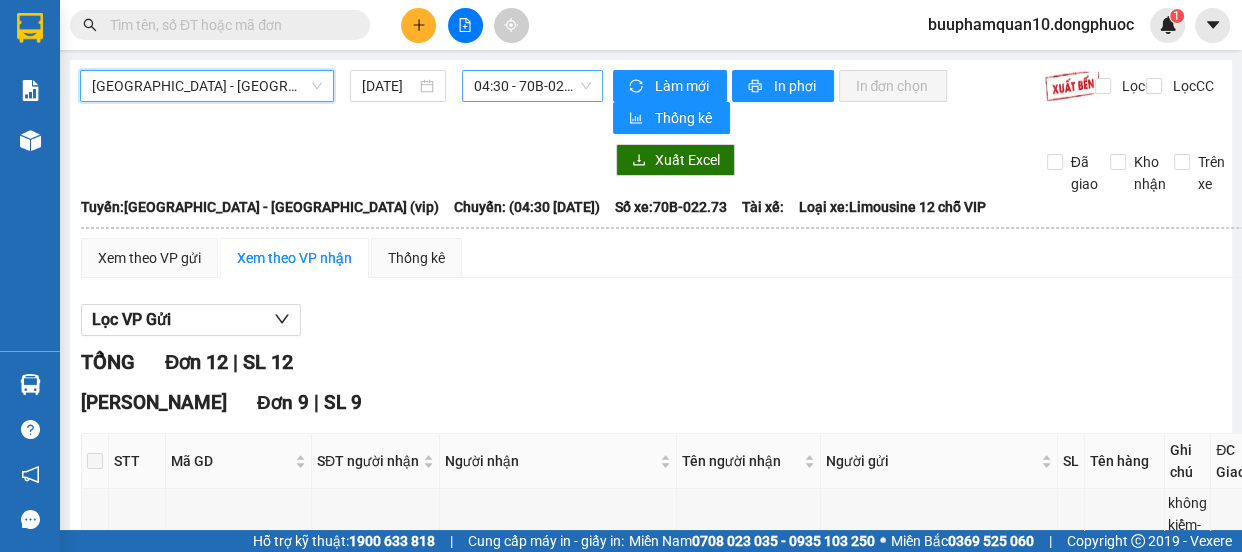 click on "04:30     - 70B-022.73" at bounding box center [532, 86] 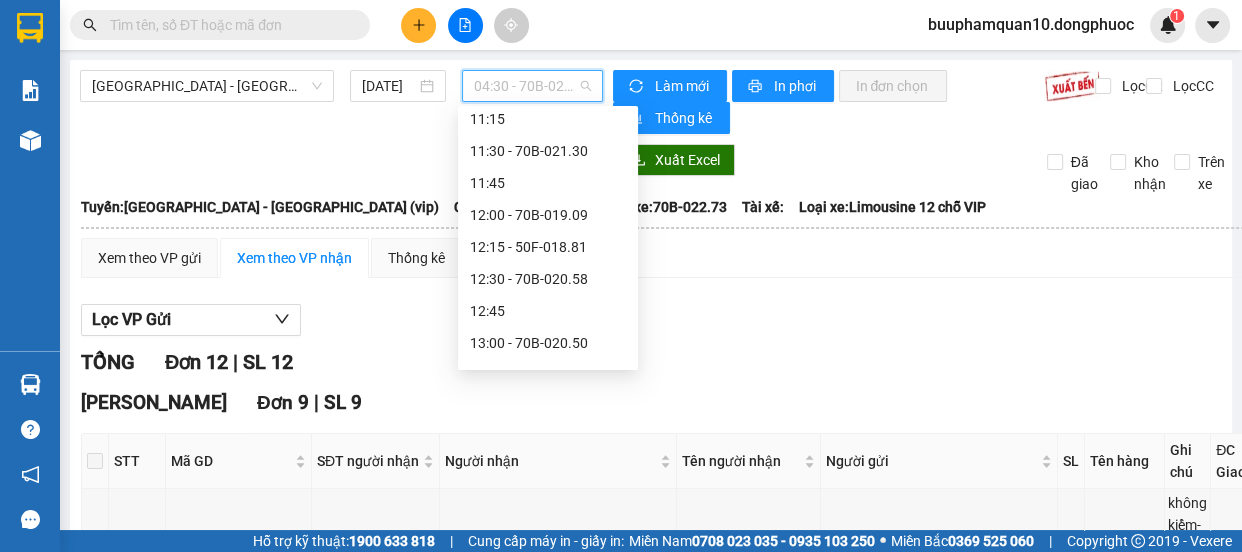 scroll, scrollTop: 929, scrollLeft: 0, axis: vertical 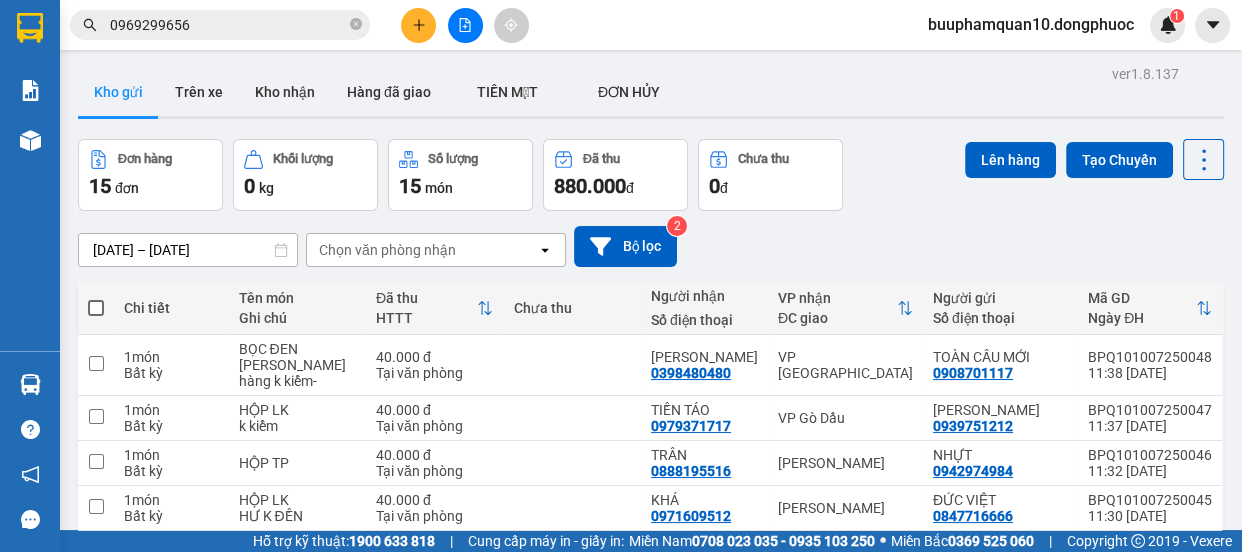click at bounding box center [418, 25] 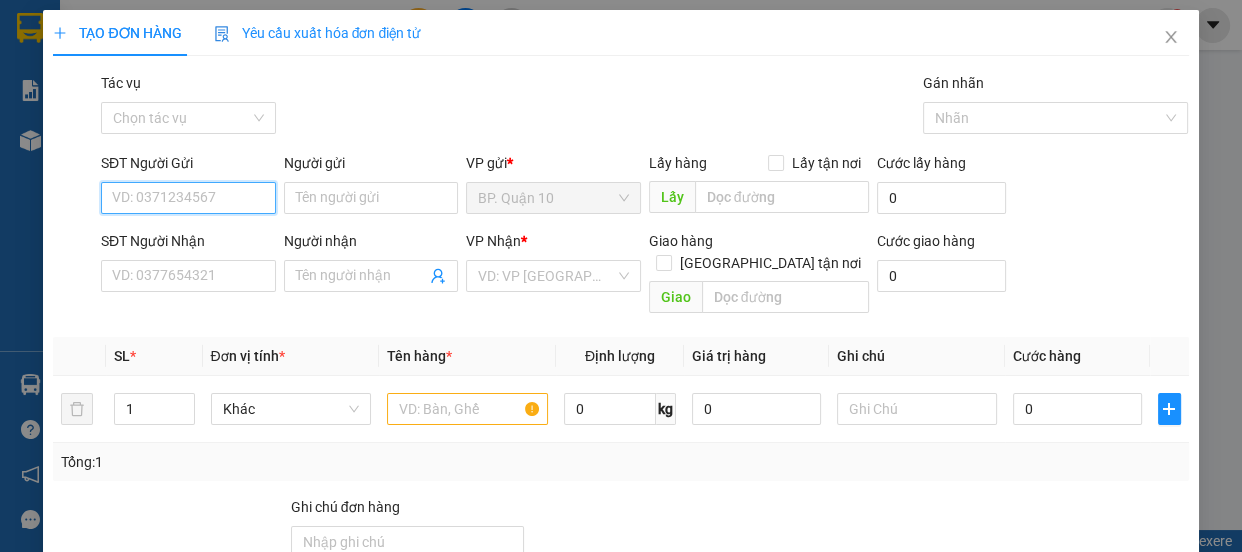 click on "SĐT Người Gửi" at bounding box center [188, 198] 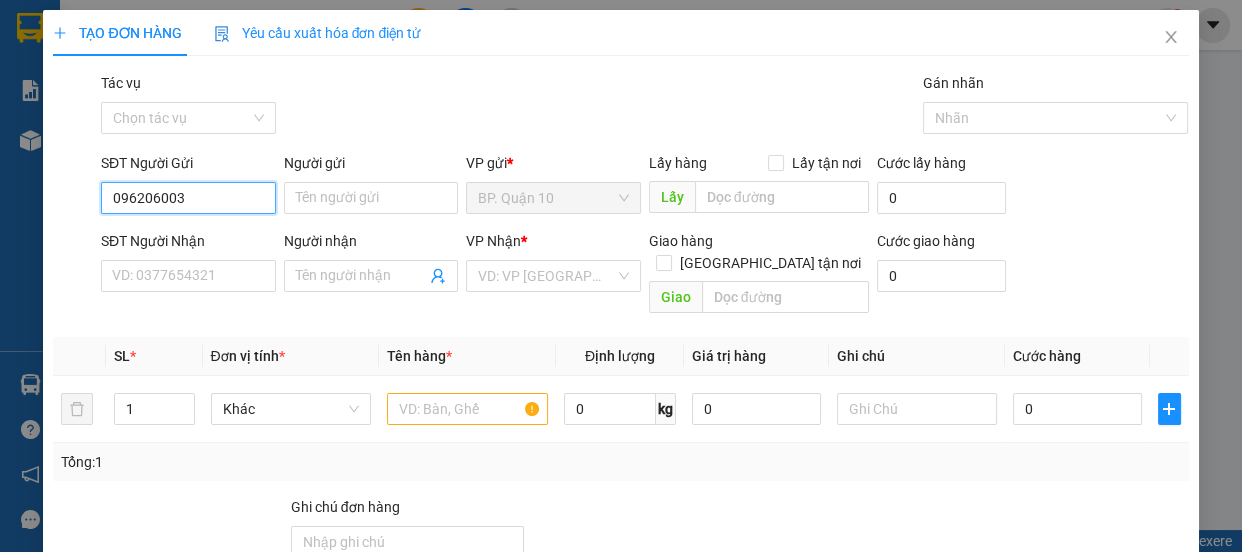 type on "0962060036" 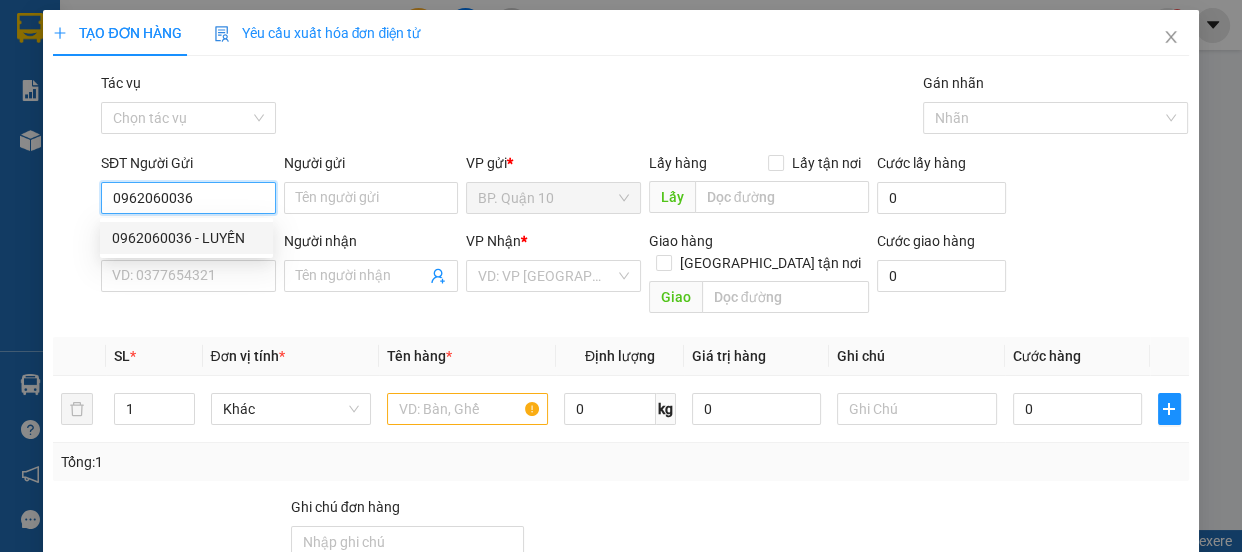 click on "0962060036 - LUYẾN" at bounding box center (186, 238) 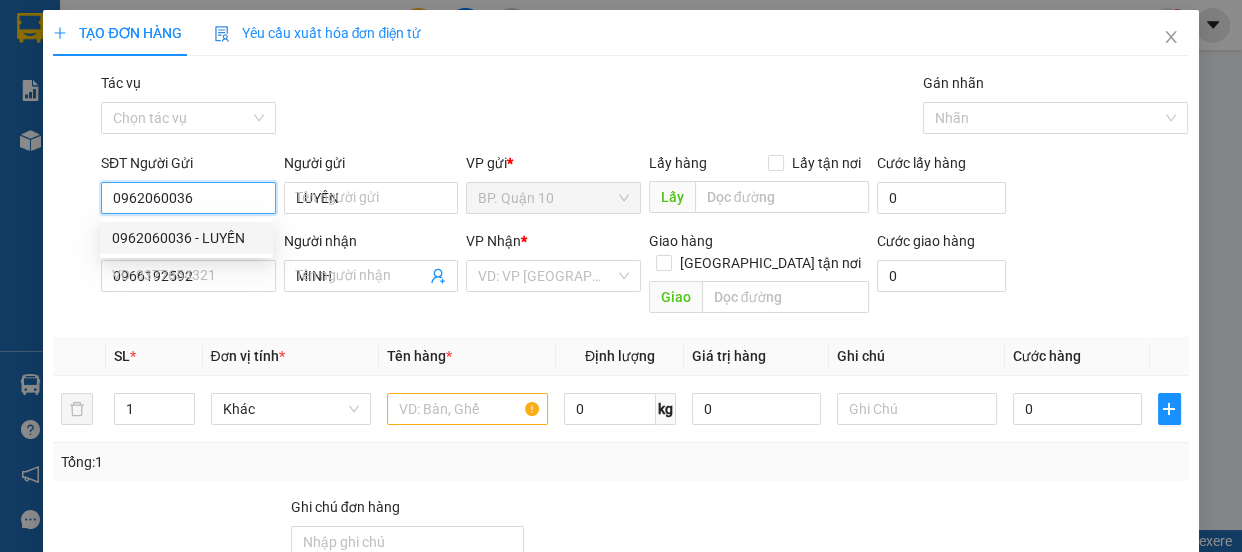 type on "40.000" 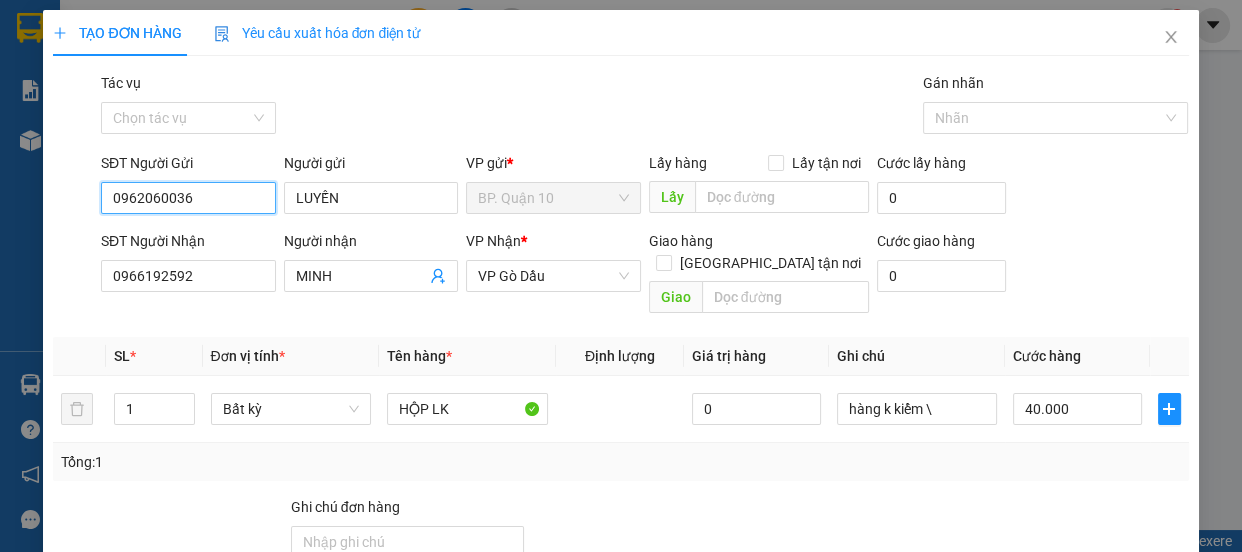 type on "0962060036" 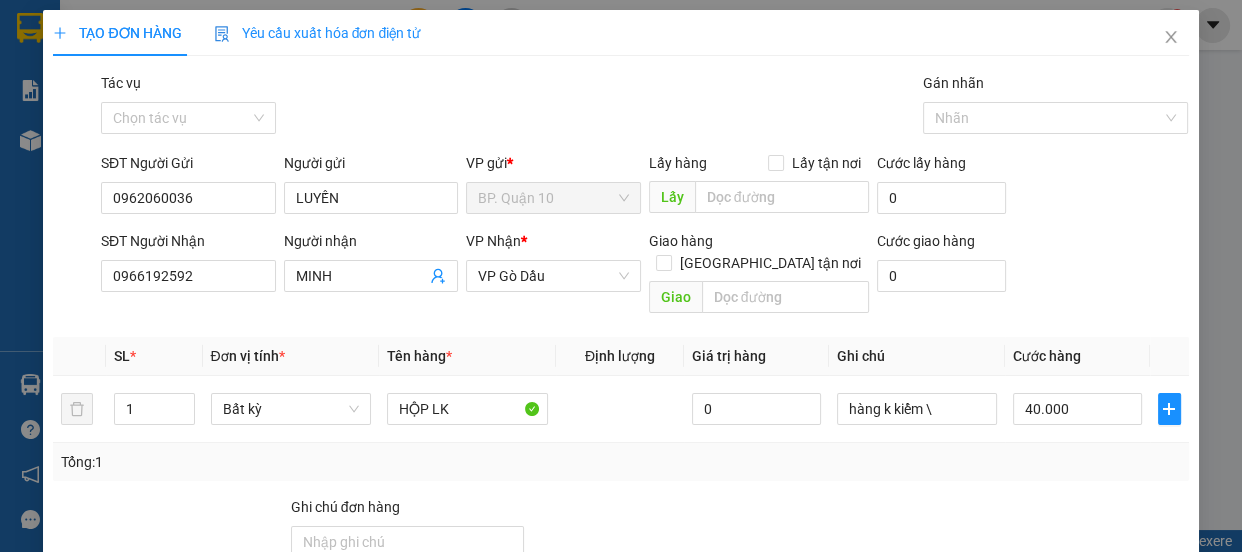 click on "Tổng:  1" at bounding box center [620, 462] 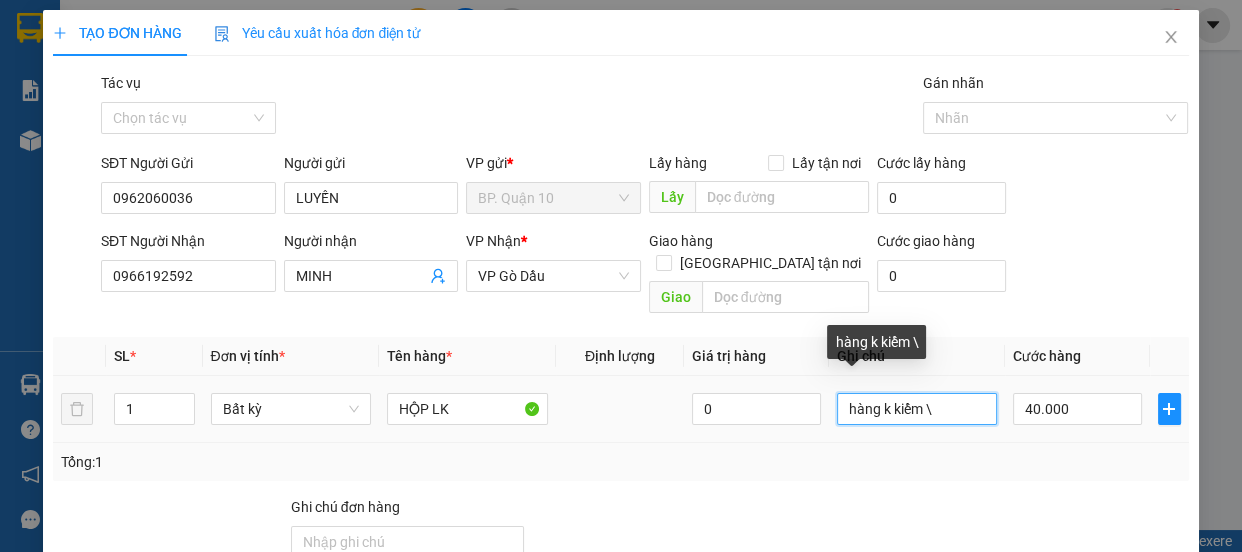 click on "hàng k kiểm \" at bounding box center (917, 409) 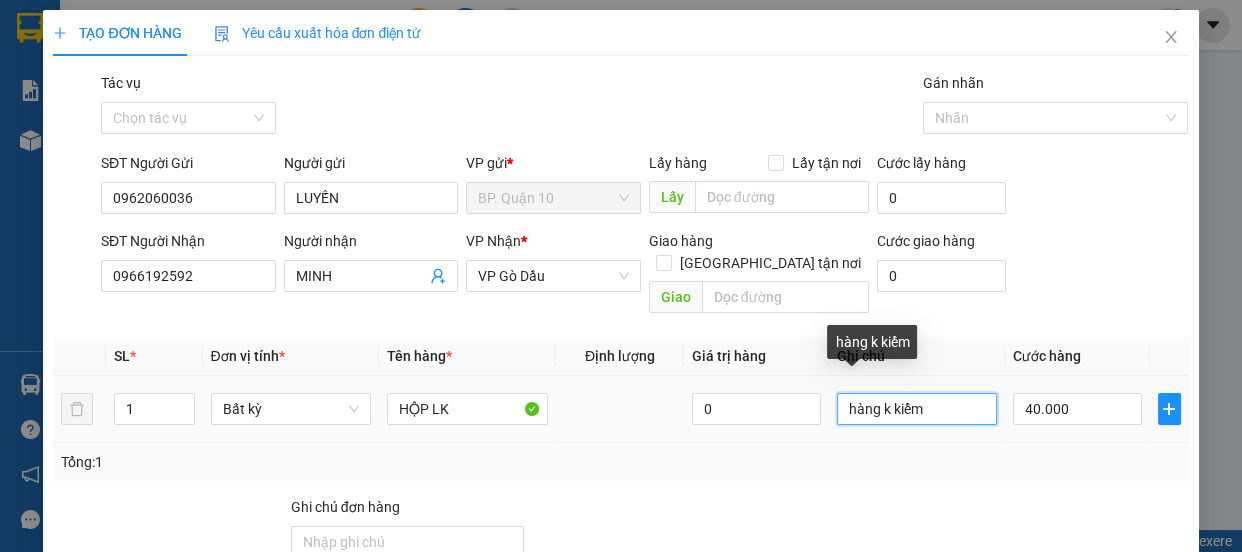 type on "hàng k kiểm" 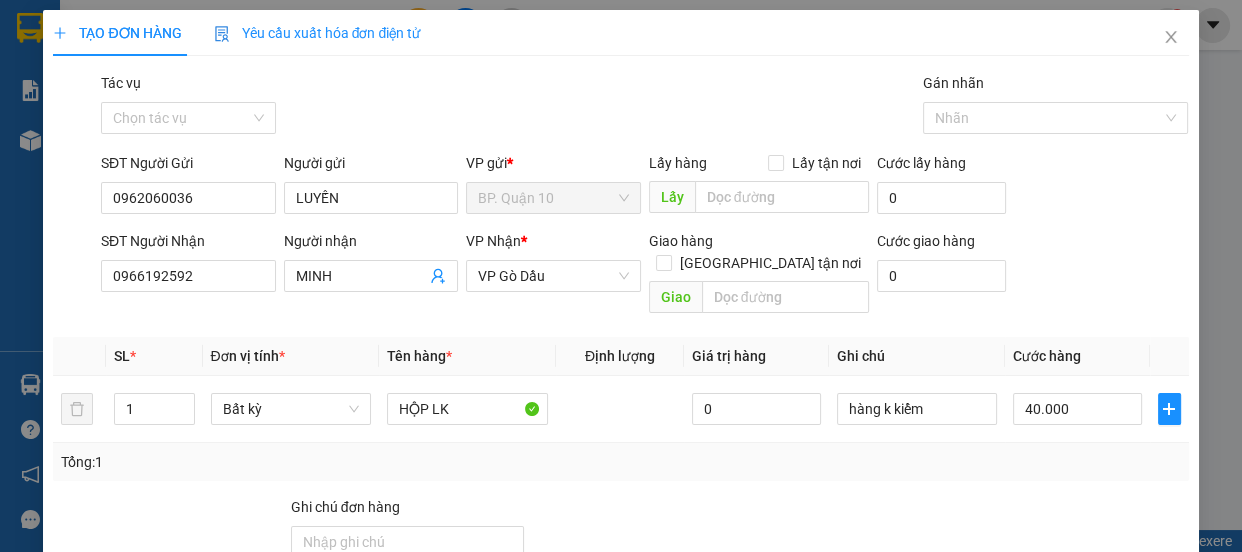 click on "Transit Pickup Surcharge Ids Transit Deliver Surcharge Ids Transit Deliver Surcharge Transit Deliver Surcharge Gói vận chuyển  * Tiêu chuẩn Tác vụ Chọn tác vụ Gán nhãn   Nhãn SĐT Người Gửi 0962060036 Người gửi LUYẾN VP gửi  * BP. Quận 10 Lấy hàng Lấy tận nơi Lấy Cước lấy hàng 0 SĐT Người Nhận 0966192592 Người nhận MINH VP Nhận  * VP Gò Dầu Giao hàng Giao tận nơi Giao Cước giao hàng 0 SL  * Đơn vị tính  * Tên hàng  * Định lượng Giá trị hàng Ghi chú Cước hàng                   1 Bất kỳ HỘP LK 0 hàng k kiểm 40.000 Tổng:  1 Ghi chú đơn hàng Tổng cước 40.000 Hình thức thanh toán Tại văn phòng Số tiền thu trước 0 Chưa thanh toán 0 Chọn HT Thanh Toán Lưu nháp Xóa Thông tin [PERSON_NAME] và In hàng k kiểm" at bounding box center [620, 397] 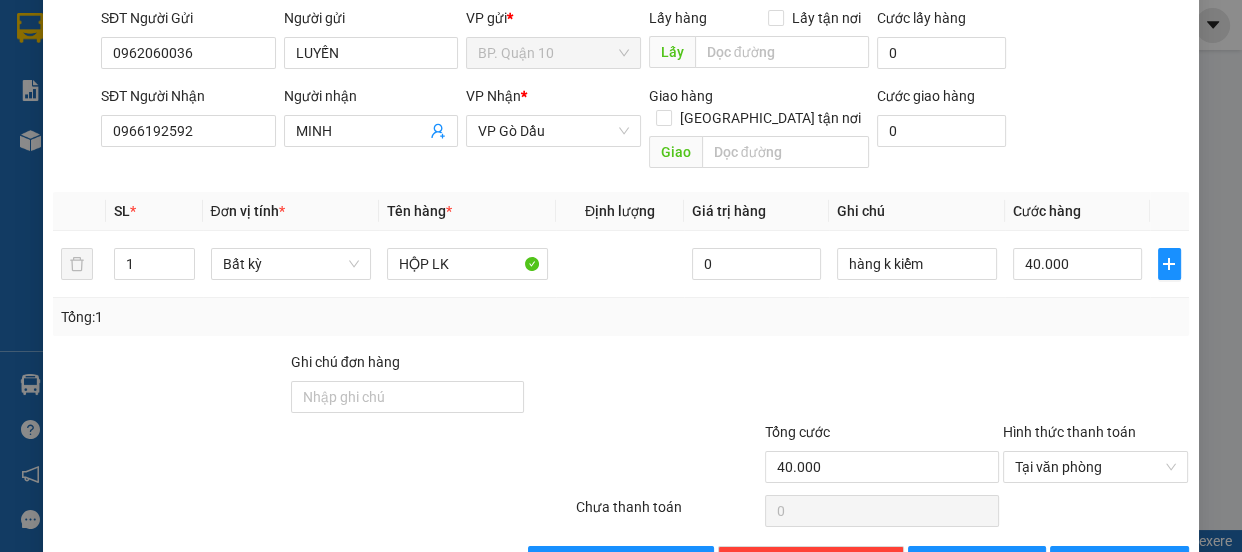 scroll, scrollTop: 187, scrollLeft: 0, axis: vertical 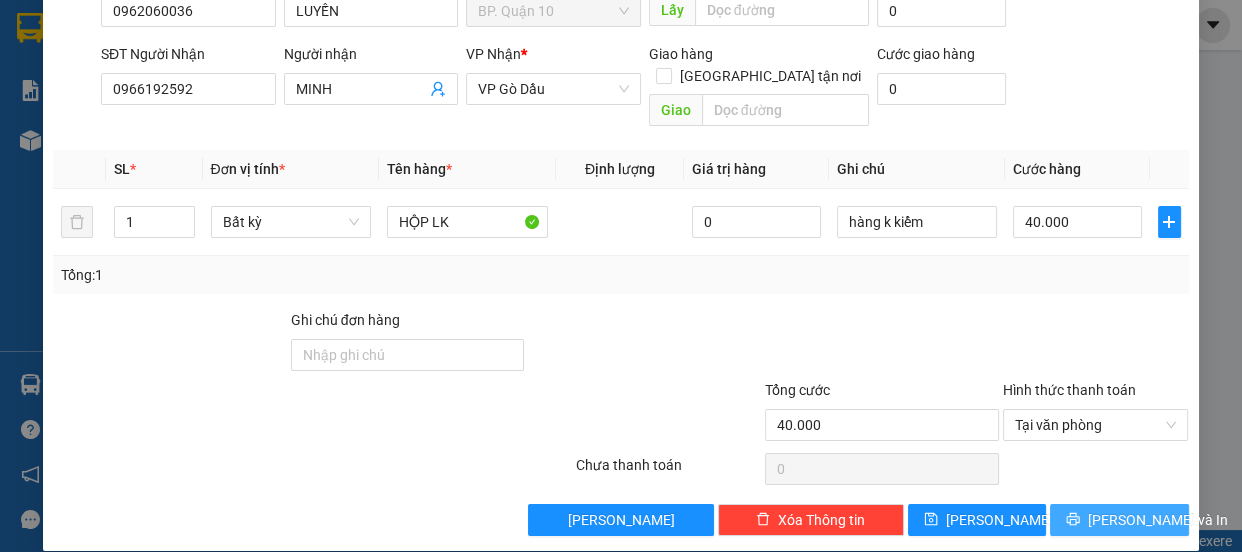 click 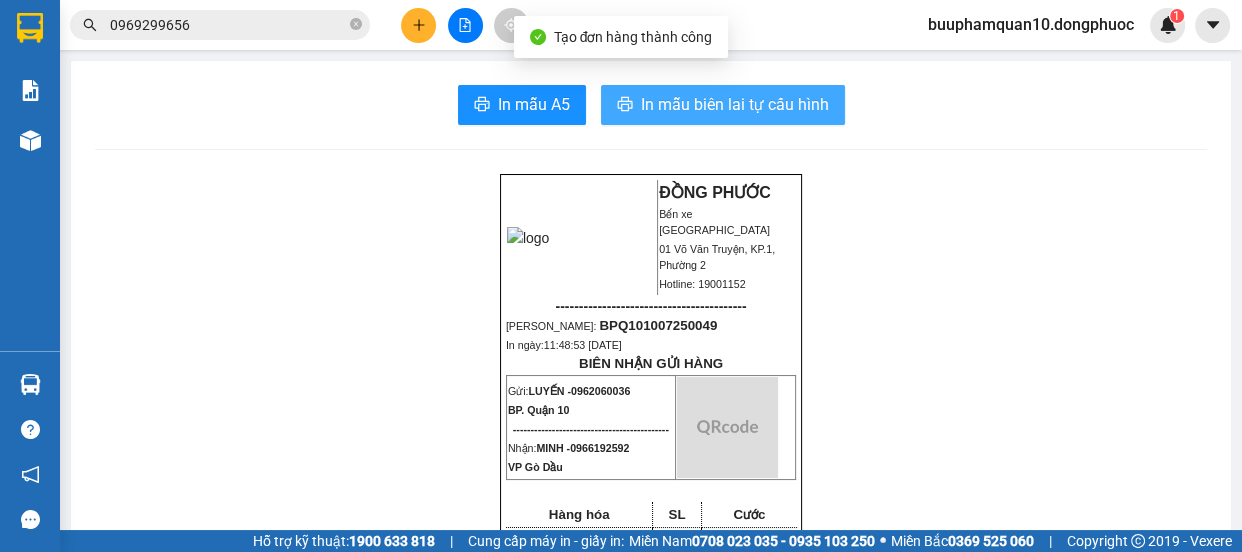 click on "In mẫu biên lai tự cấu hình" at bounding box center [735, 104] 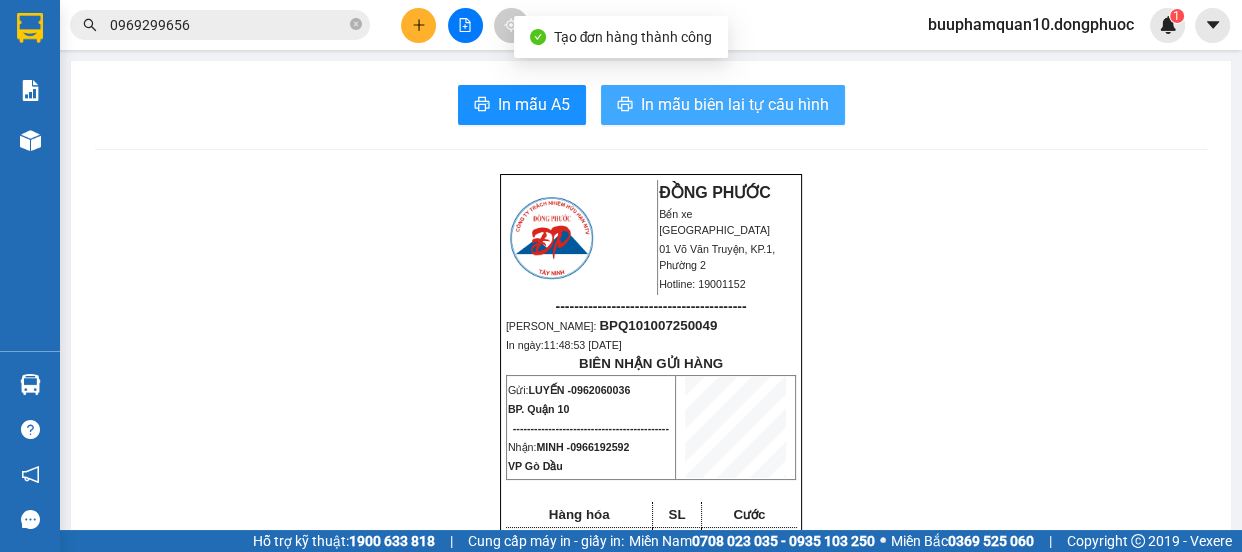 scroll, scrollTop: 0, scrollLeft: 0, axis: both 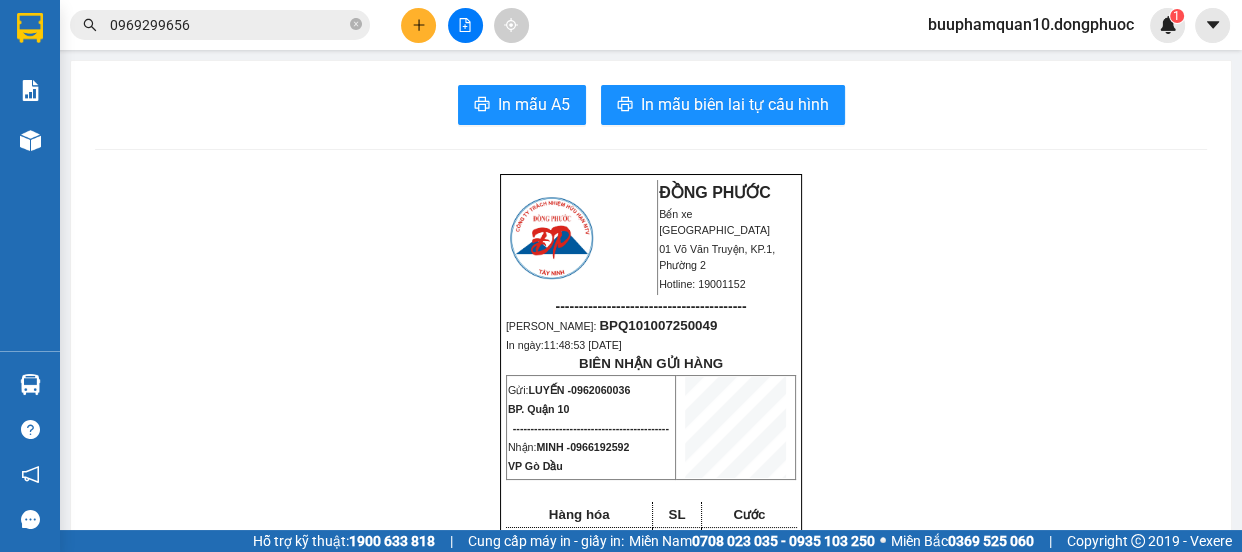 click at bounding box center (465, 25) 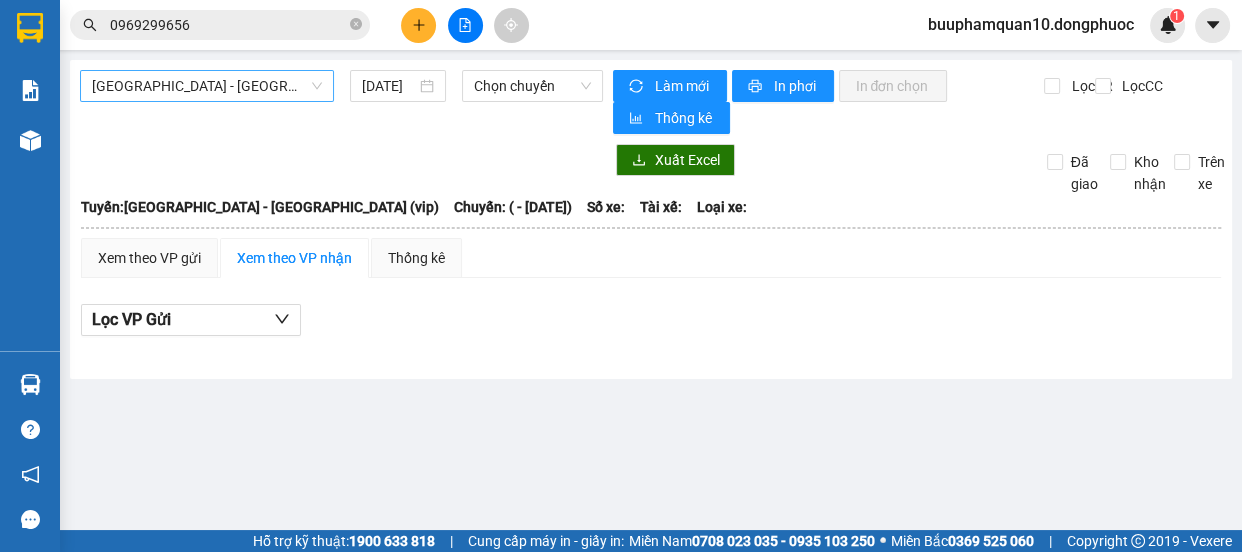 click on "[GEOGRAPHIC_DATA] - [GEOGRAPHIC_DATA] (vip)" at bounding box center (207, 86) 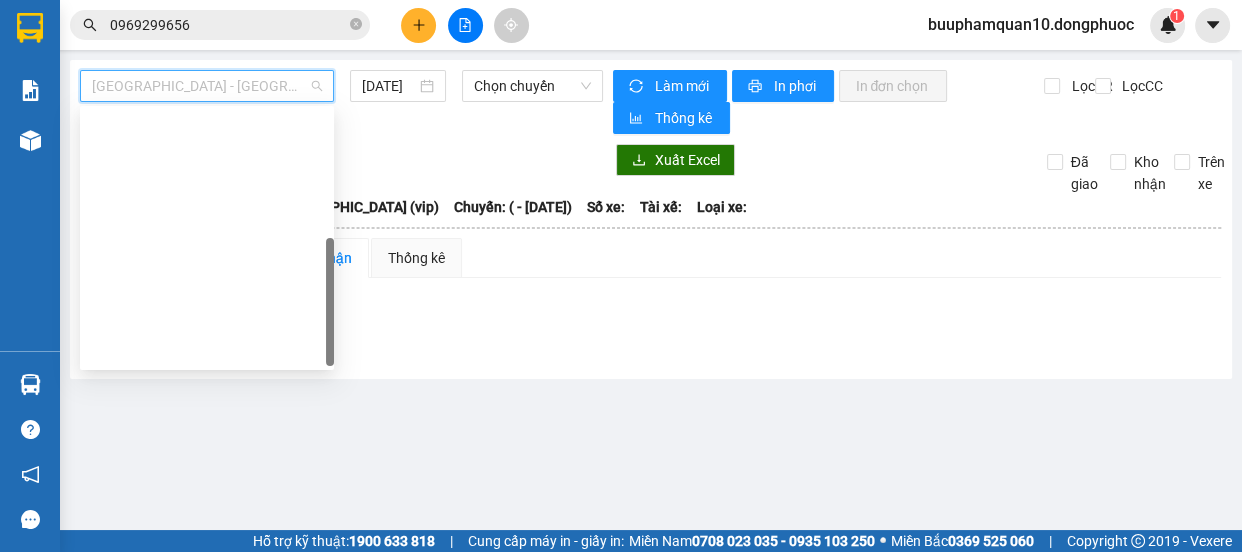 scroll, scrollTop: 287, scrollLeft: 0, axis: vertical 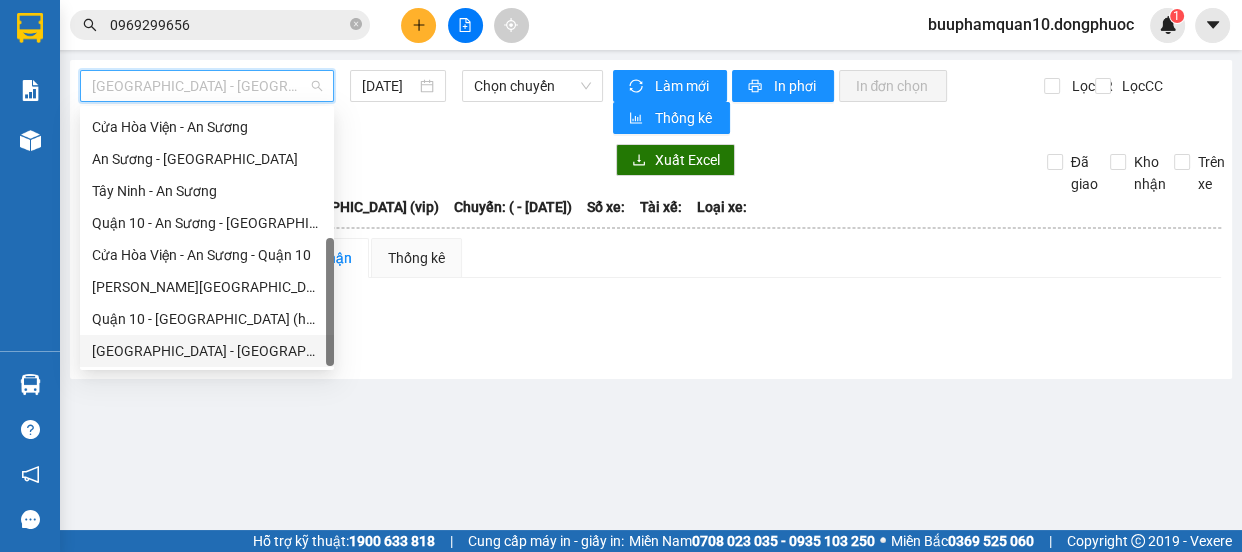 click on "[GEOGRAPHIC_DATA] - [GEOGRAPHIC_DATA] (vip)" at bounding box center [207, 351] 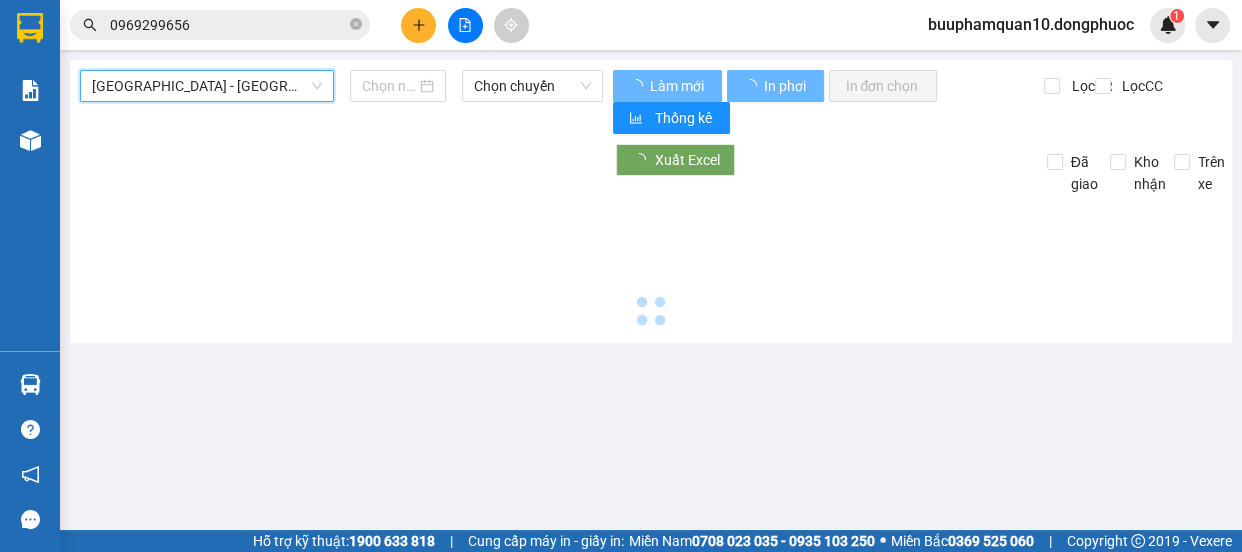 type on "[DATE]" 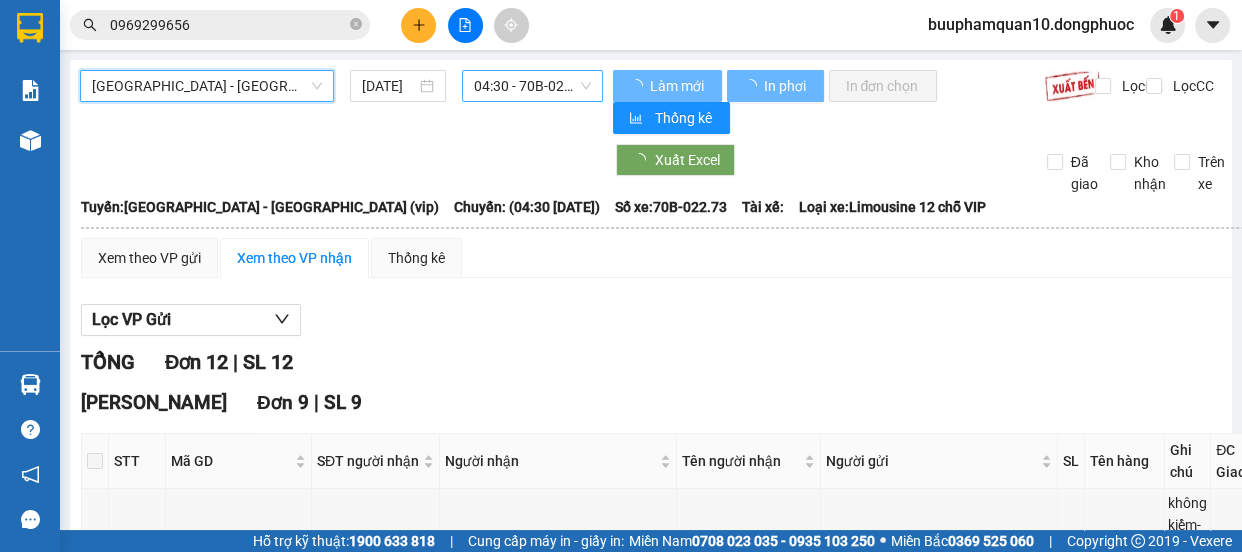 click on "04:30     - 70B-022.73" at bounding box center [532, 86] 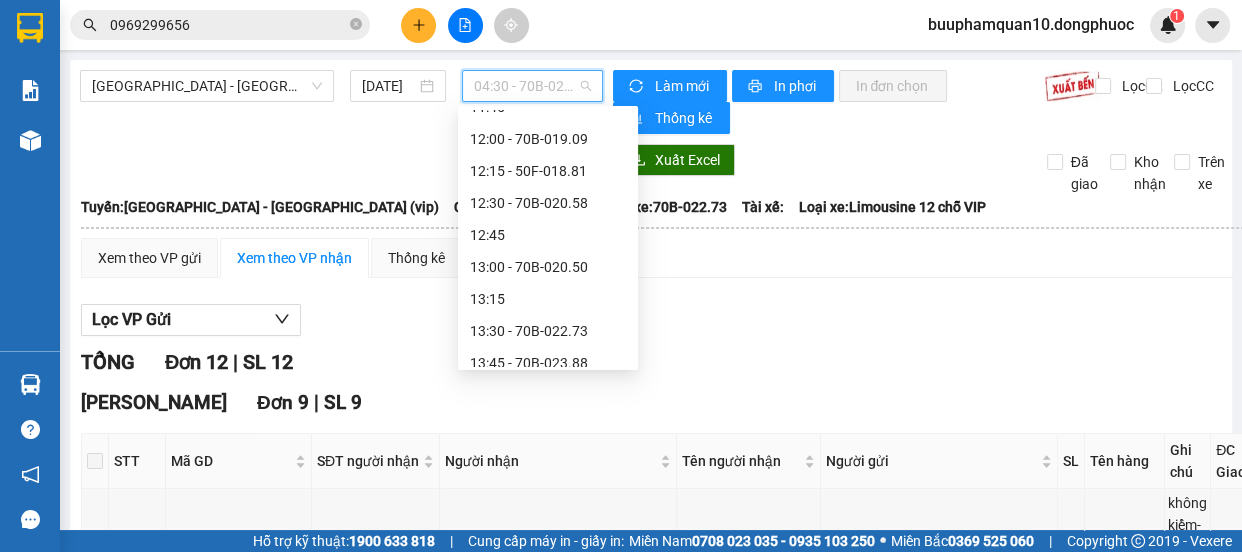 scroll, scrollTop: 852, scrollLeft: 0, axis: vertical 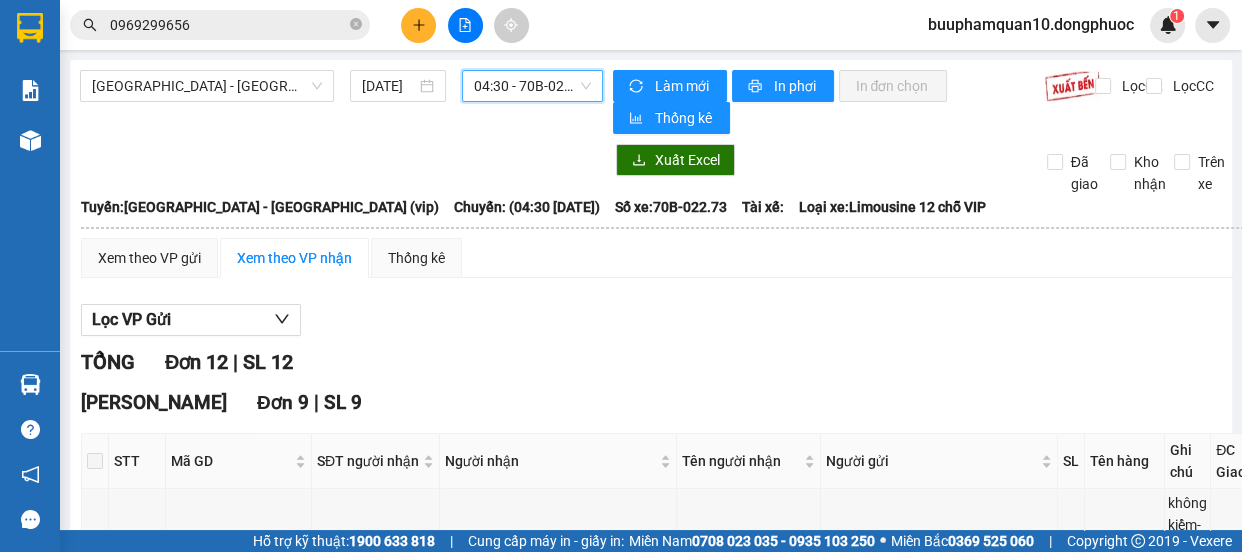 click on "[GEOGRAPHIC_DATA] - [GEOGRAPHIC_DATA] (vip) [DATE] 04:30 04:30     - 70B-022.73  Làm mới In phơi In đơn chọn Thống kê Lọc  CR Lọc  CC Xuất Excel Đã giao Kho nhận Trên xe [GEOGRAPHIC_DATA]   19001152   [GEOGRAPHIC_DATA], 01 Võ Văn Truyện, KP 1, Phường 2 11:49 [DATE] [GEOGRAPHIC_DATA]:  [PERSON_NAME][GEOGRAPHIC_DATA] - [GEOGRAPHIC_DATA] (vip) [GEOGRAPHIC_DATA]:   (04:30 [DATE]) Số xe:  70B-022.73 Loại xe:  Limousine 12 chỗ VIP Tuyến:  [GEOGRAPHIC_DATA] - [GEOGRAPHIC_DATA] (vip) [GEOGRAPHIC_DATA]:   (04:30 [DATE]) Số xe:  70B-022.73 Tài xế:  Loại xe:  Limousine 12 chỗ VIP Xem theo VP gửi Xem theo VP nhận Thống kê Lọc VP Gửi TỔNG Đơn   12 | SL   12 [GEOGRAPHIC_DATA]   9 | SL   9 STT Mã GD SĐT người nhận Người nhận Tên người nhận Người gửi SL Tên hàng Ghi chú ĐC Giao Trạng thái Ký nhận                           BPQ100907250110 0979216852 LƯỢM 0979216852 LƯỢM BÌNH  0977828848 1 TÚI PT không kiểm-đã hẹn mai nhận Đã giao BPQ100907250119 CÔNG" at bounding box center (621, 265) 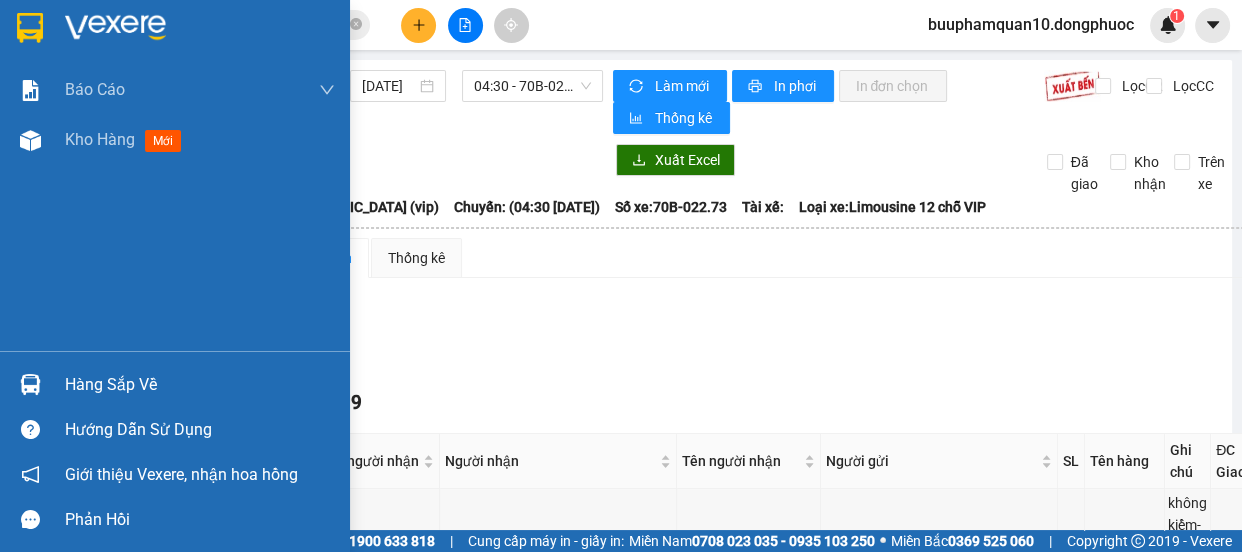 click at bounding box center (30, 384) 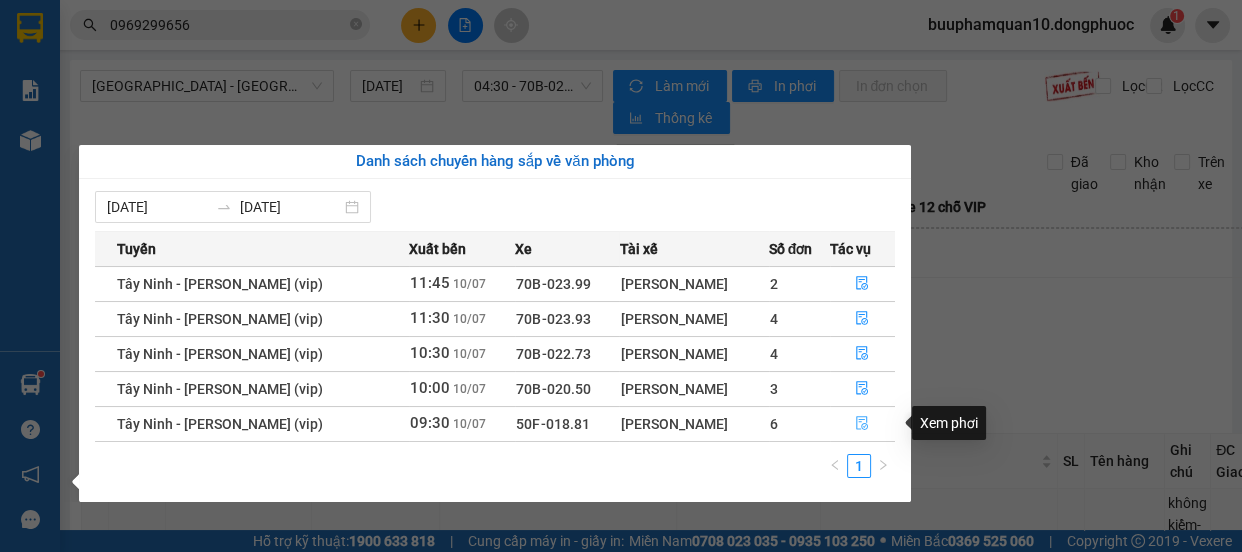 click at bounding box center (863, 424) 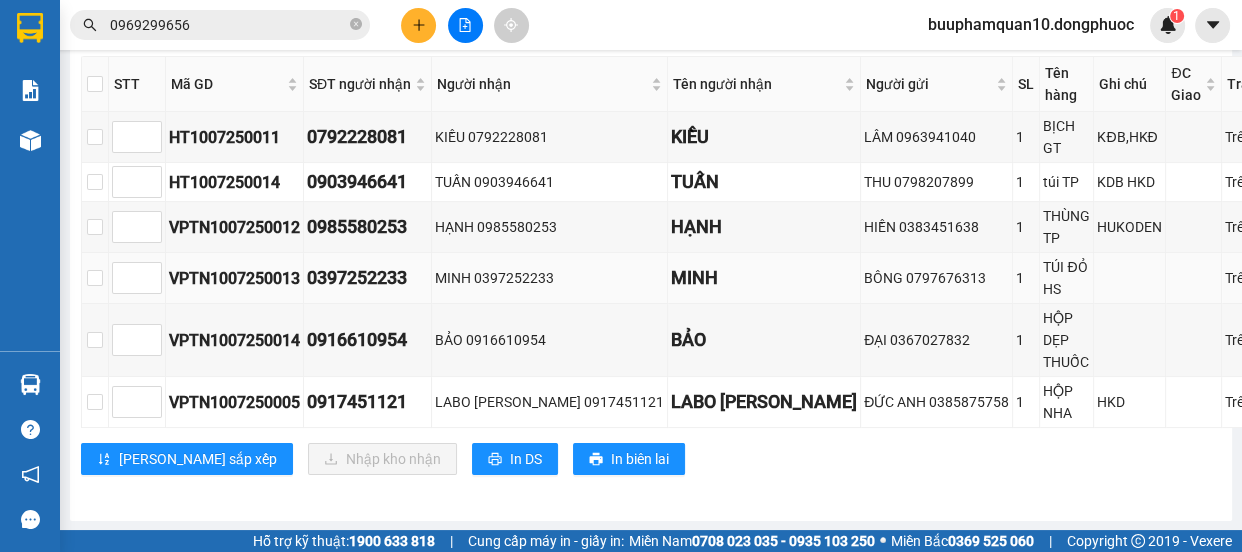 scroll, scrollTop: 0, scrollLeft: 0, axis: both 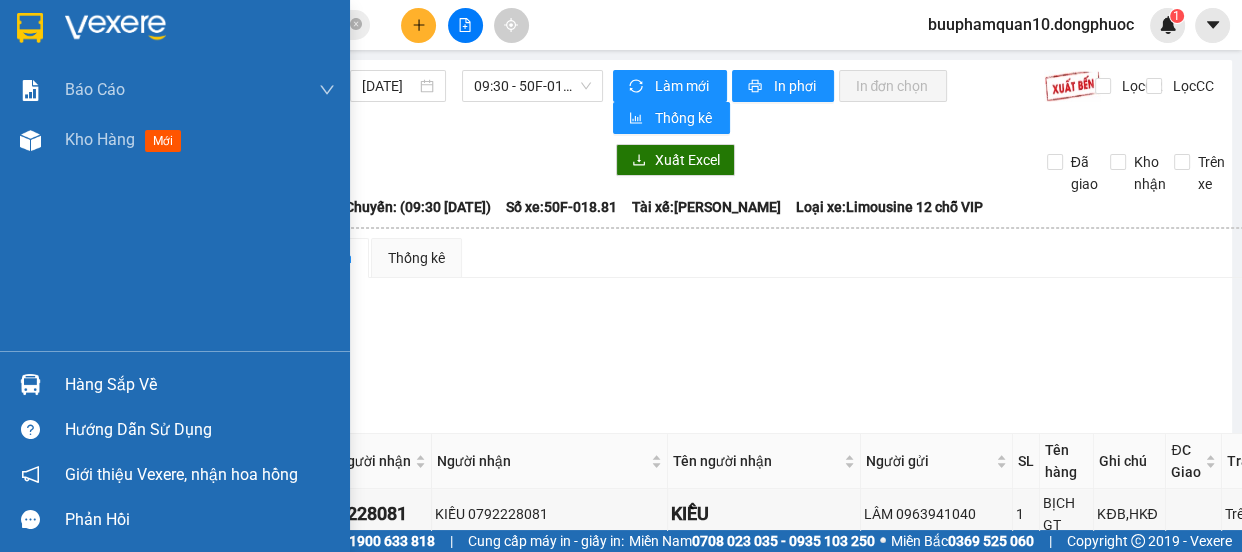 click at bounding box center (30, 384) 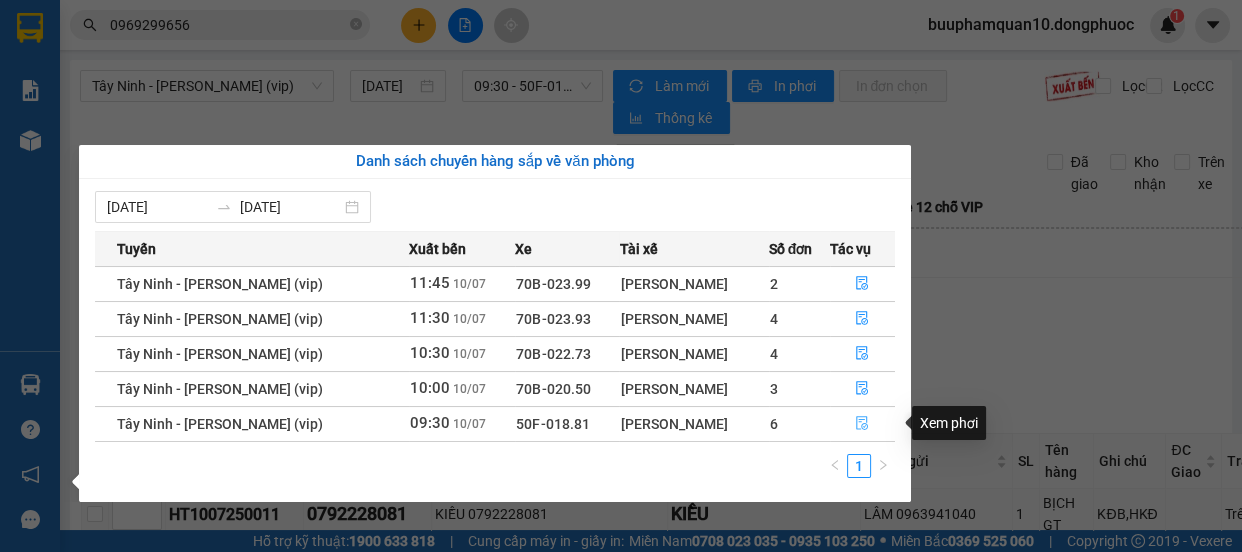 click 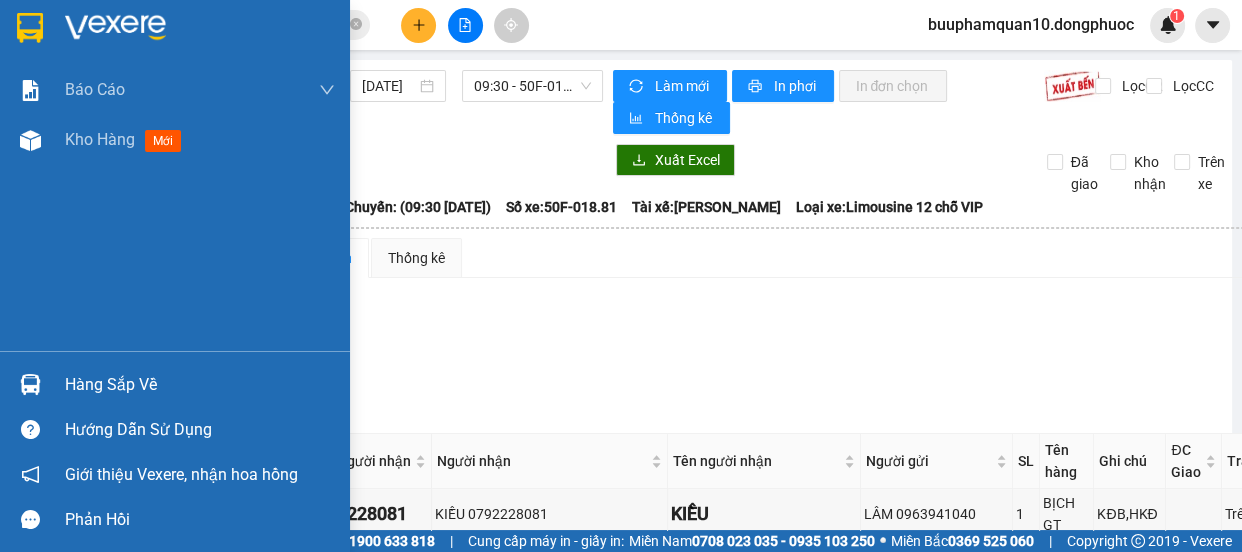 click at bounding box center [30, 384] 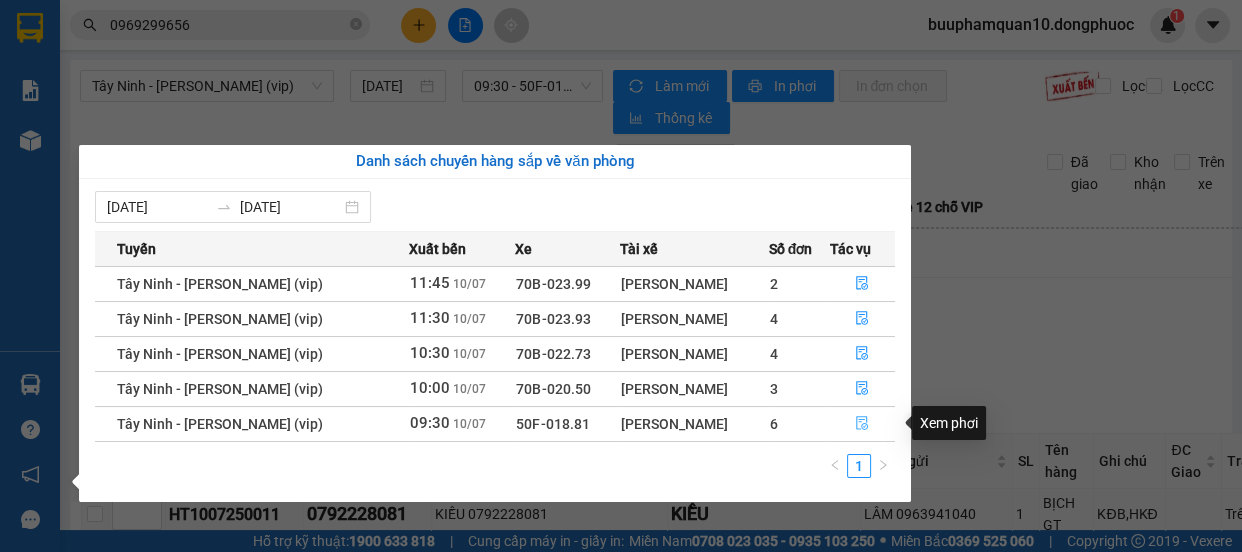 click 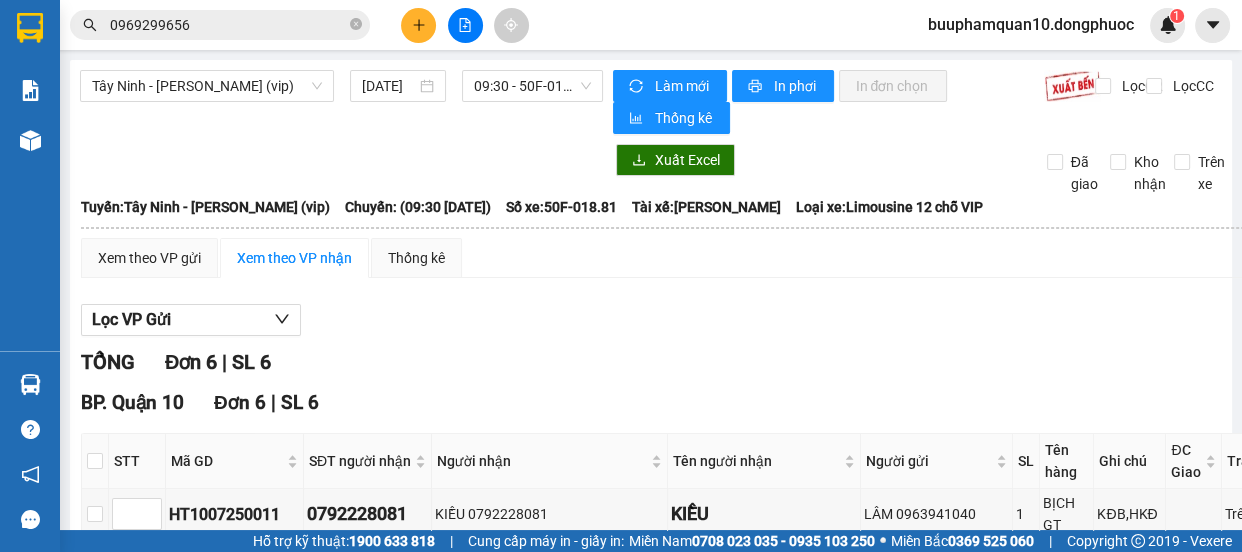 scroll, scrollTop: 302, scrollLeft: 0, axis: vertical 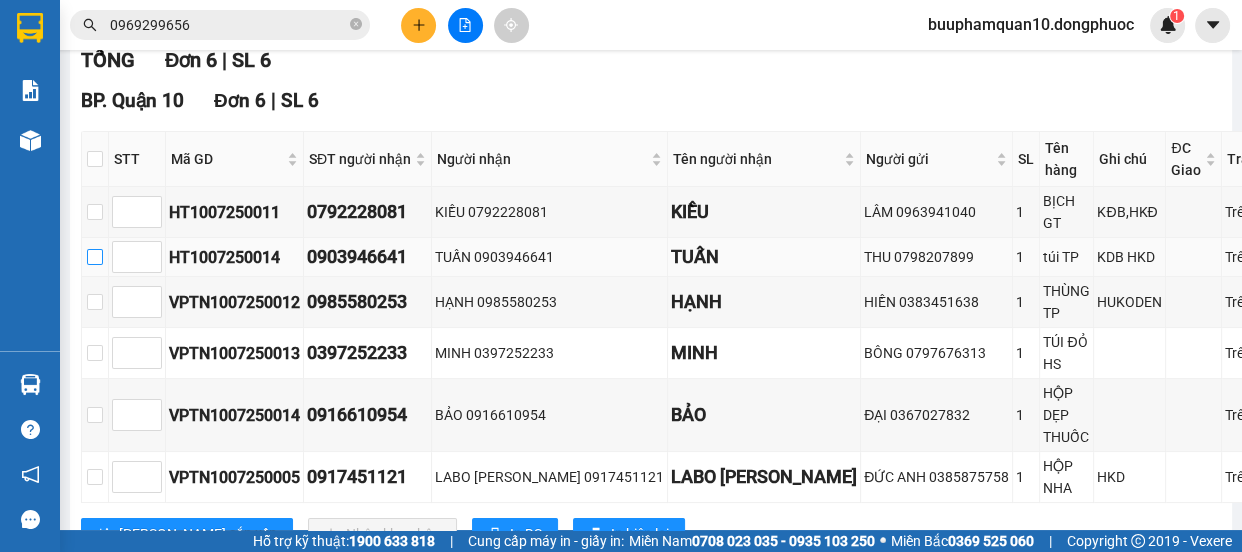 click at bounding box center [95, 257] 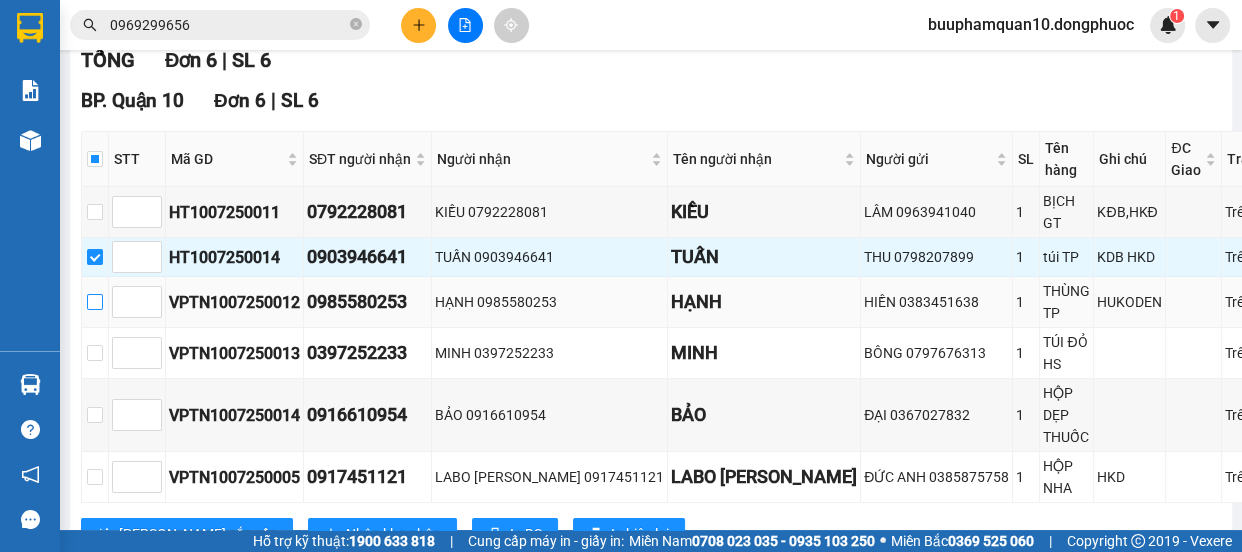 click at bounding box center (95, 302) 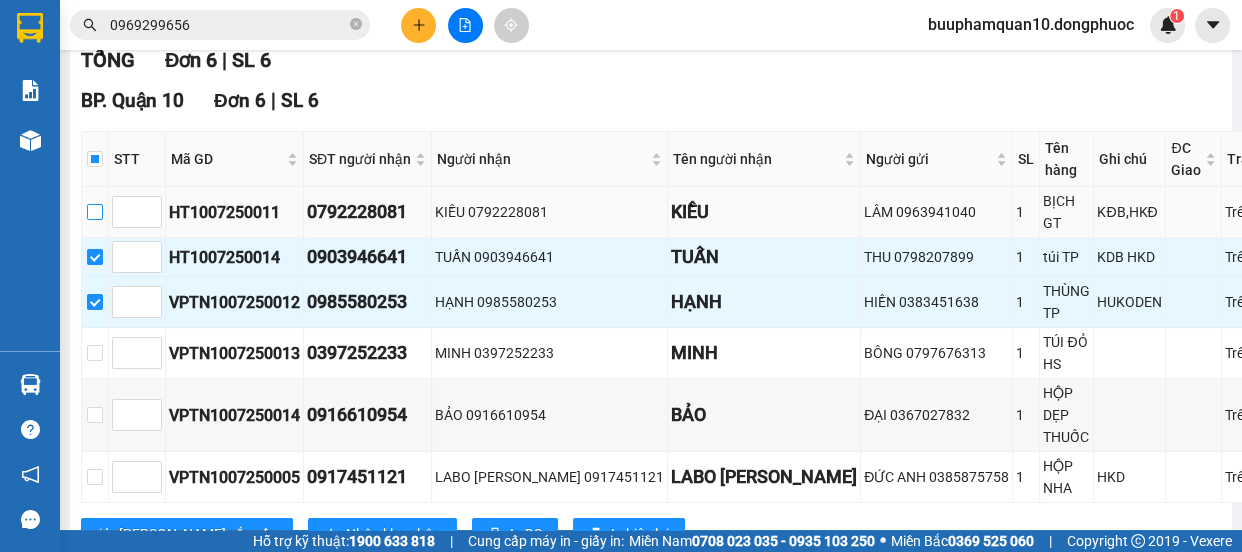 click at bounding box center (95, 212) 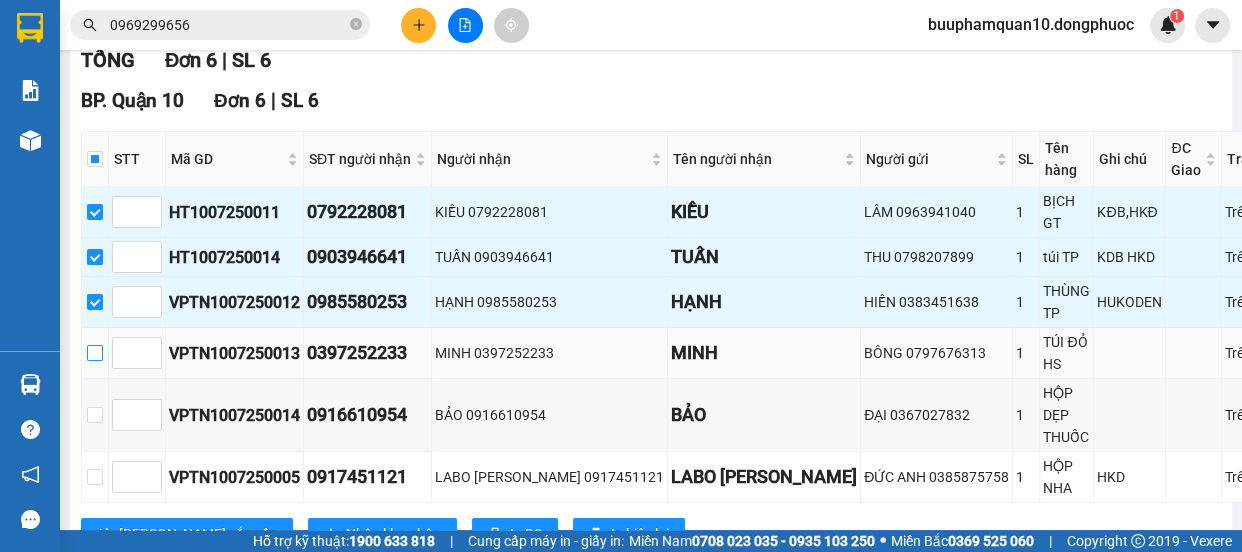 click at bounding box center (95, 353) 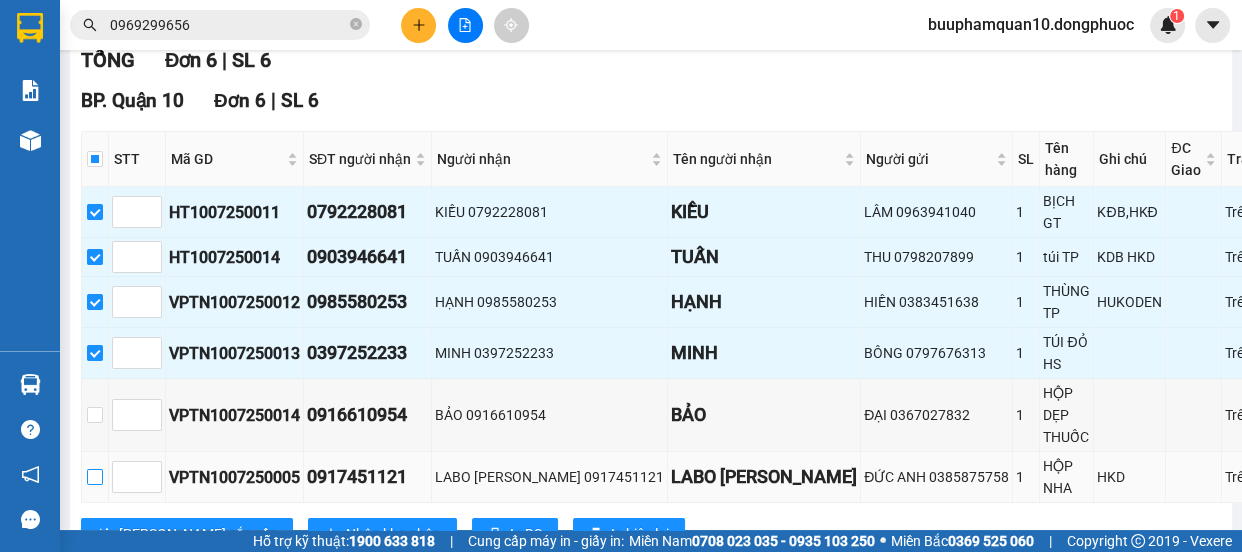 click at bounding box center [95, 477] 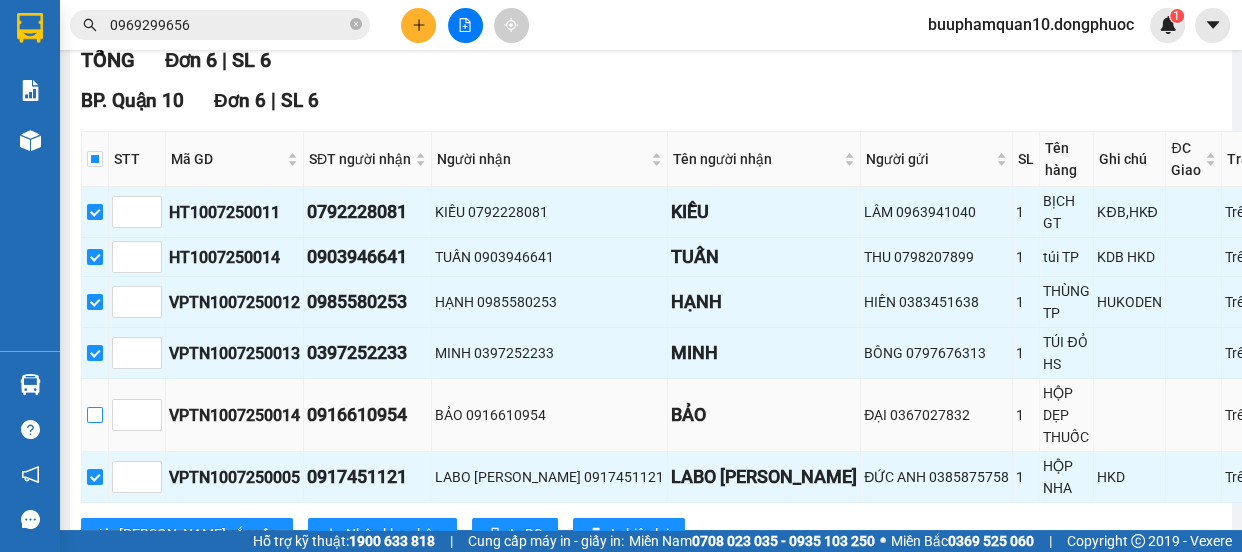 click at bounding box center [95, 415] 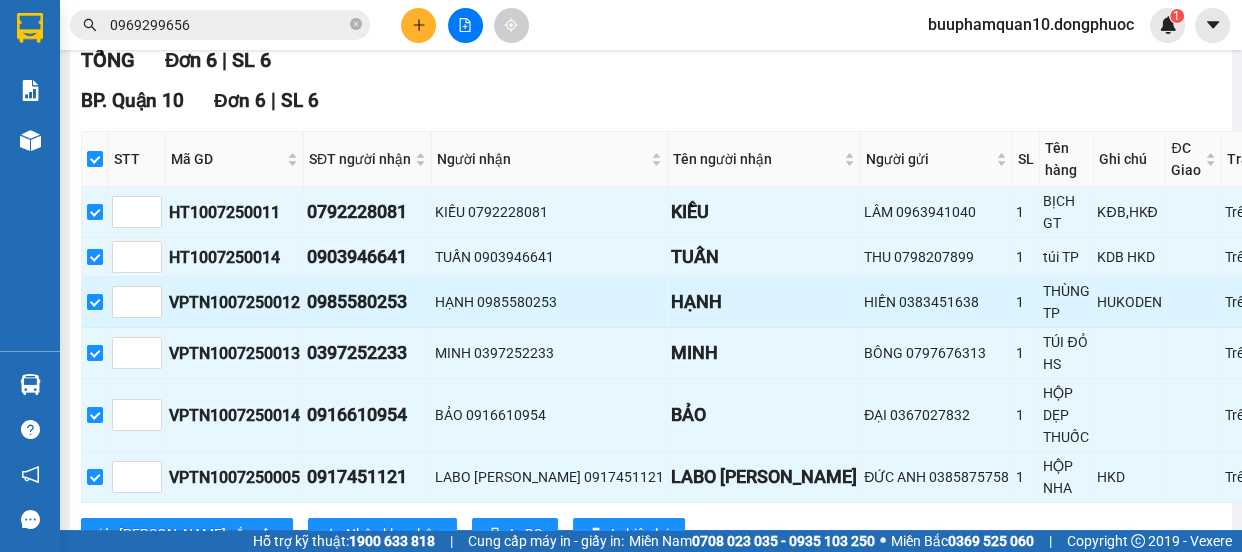 scroll, scrollTop: 377, scrollLeft: 0, axis: vertical 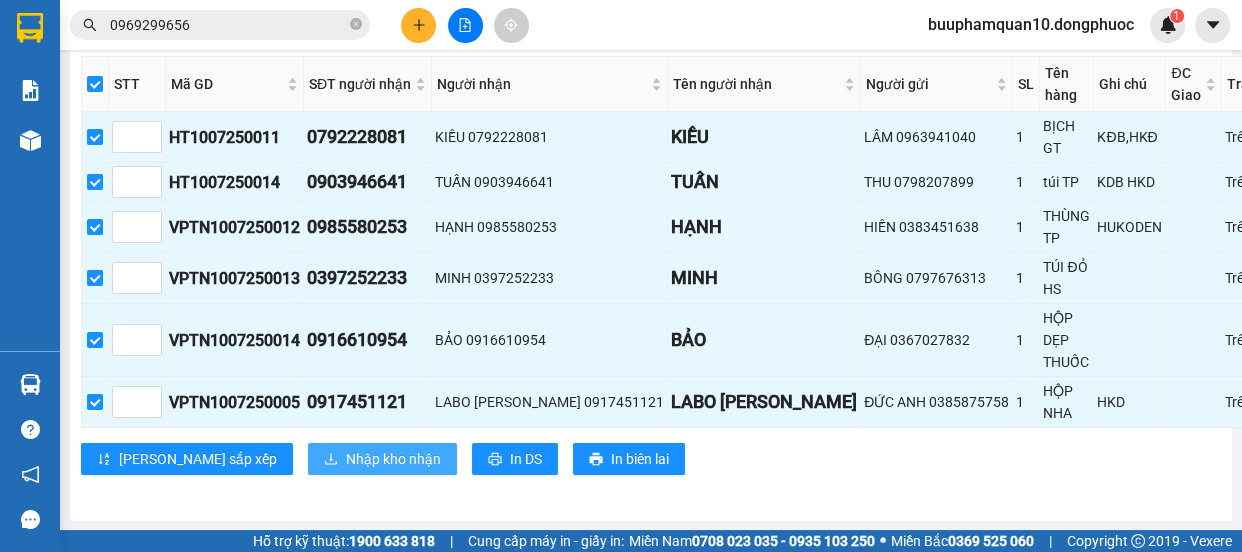 click on "Nhập kho nhận" at bounding box center [393, 459] 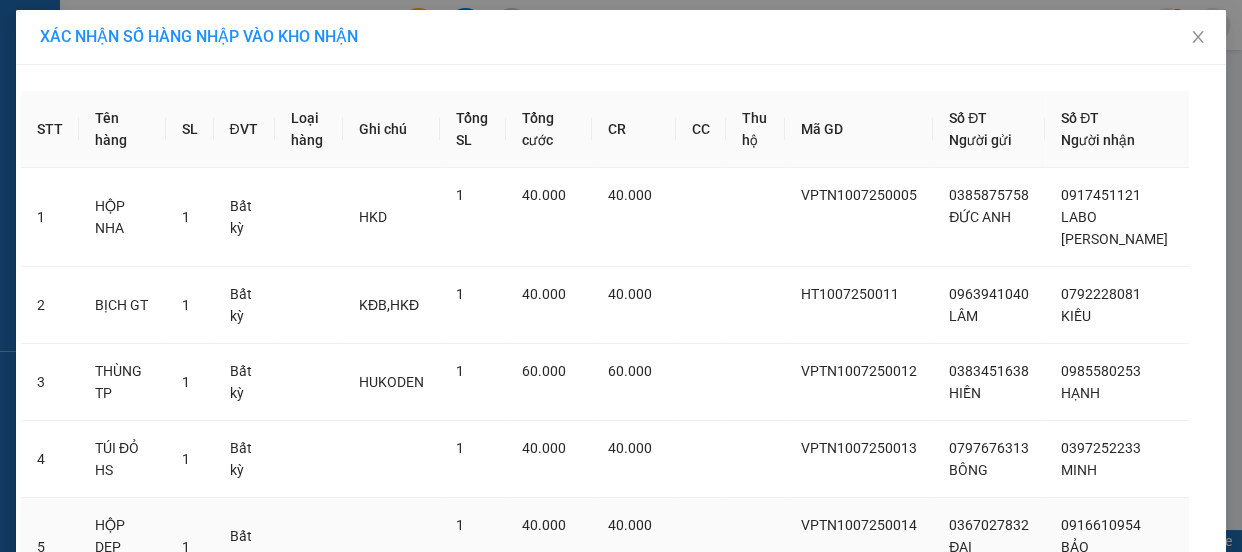 scroll, scrollTop: 245, scrollLeft: 0, axis: vertical 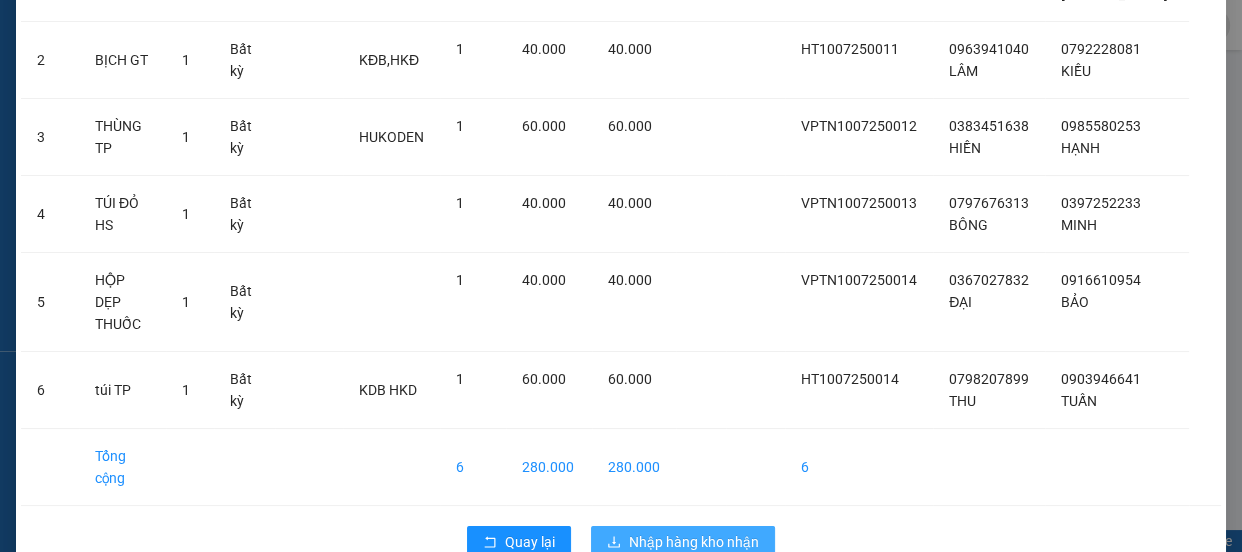 click on "Nhập hàng kho nhận" at bounding box center [694, 542] 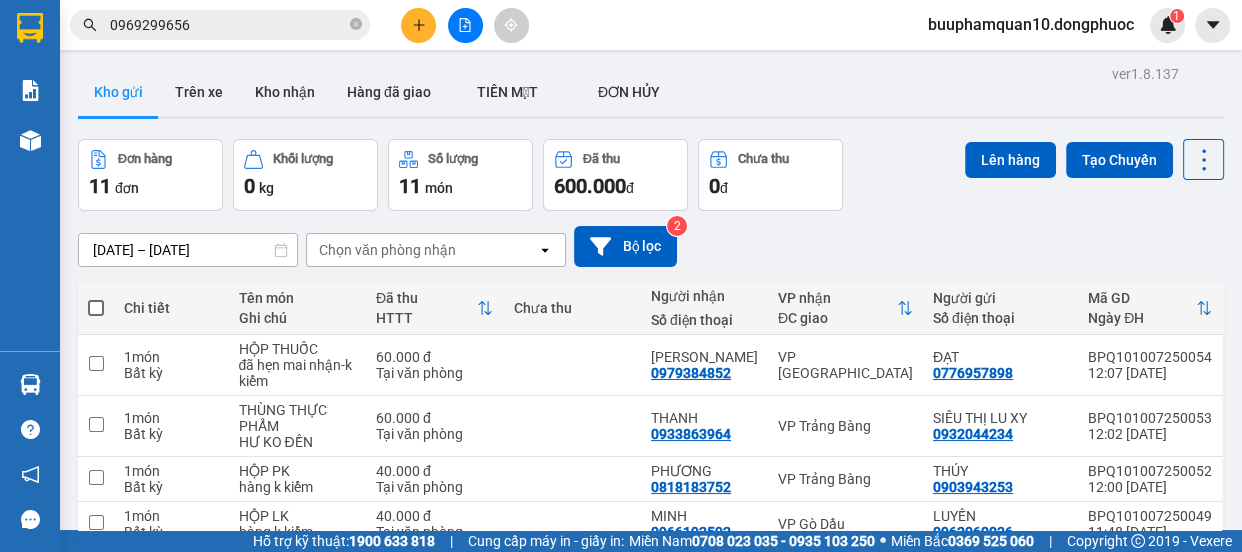 click on "Chọn văn phòng nhận" at bounding box center [387, 250] 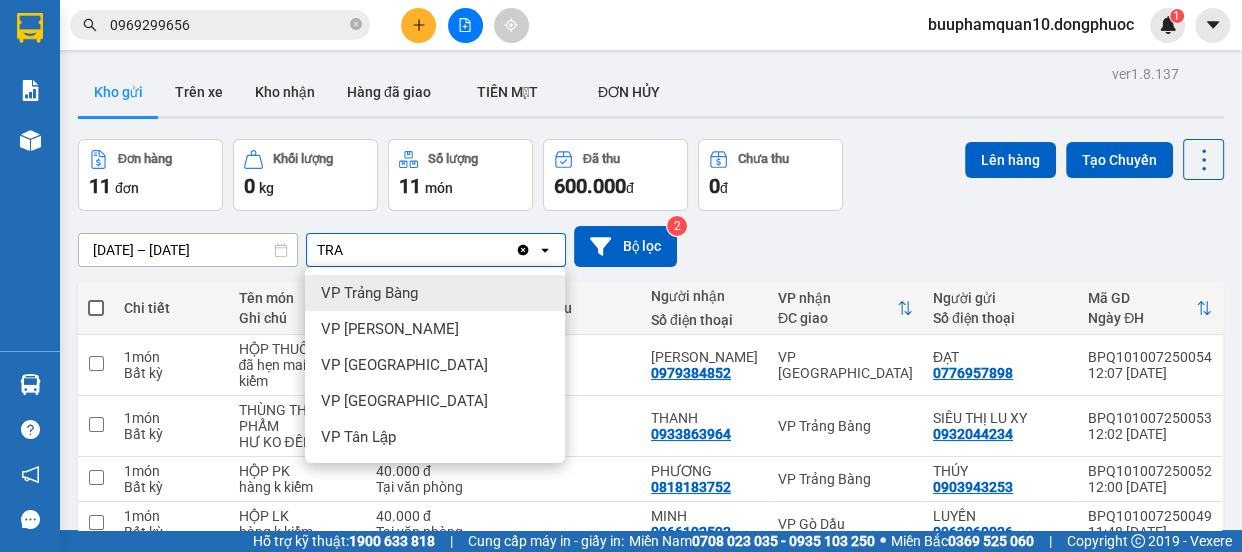 type on "TRA" 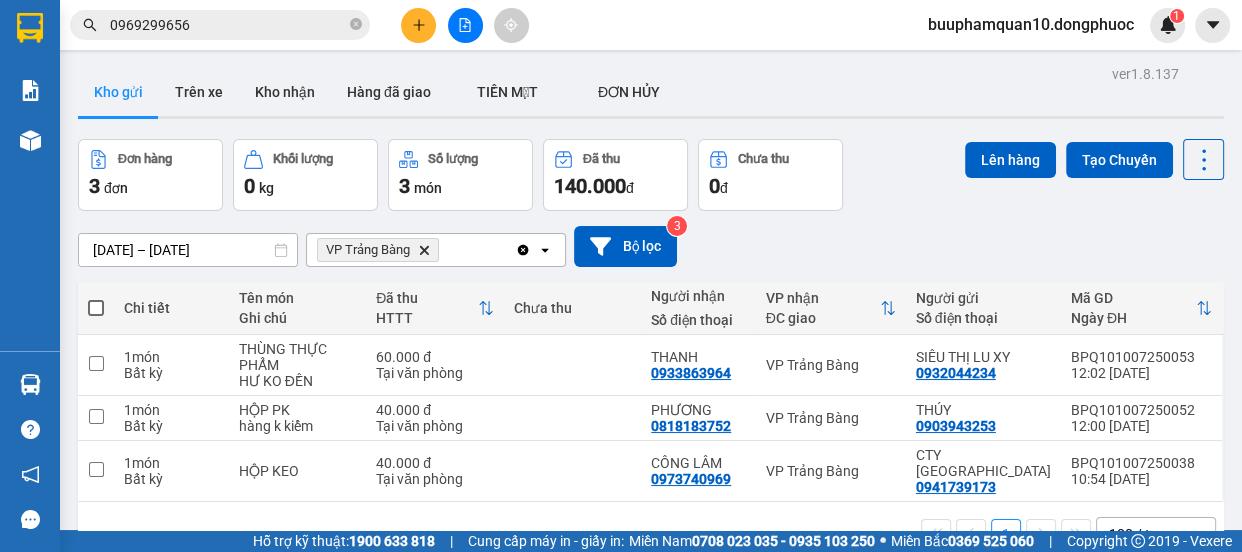 click at bounding box center [96, 308] 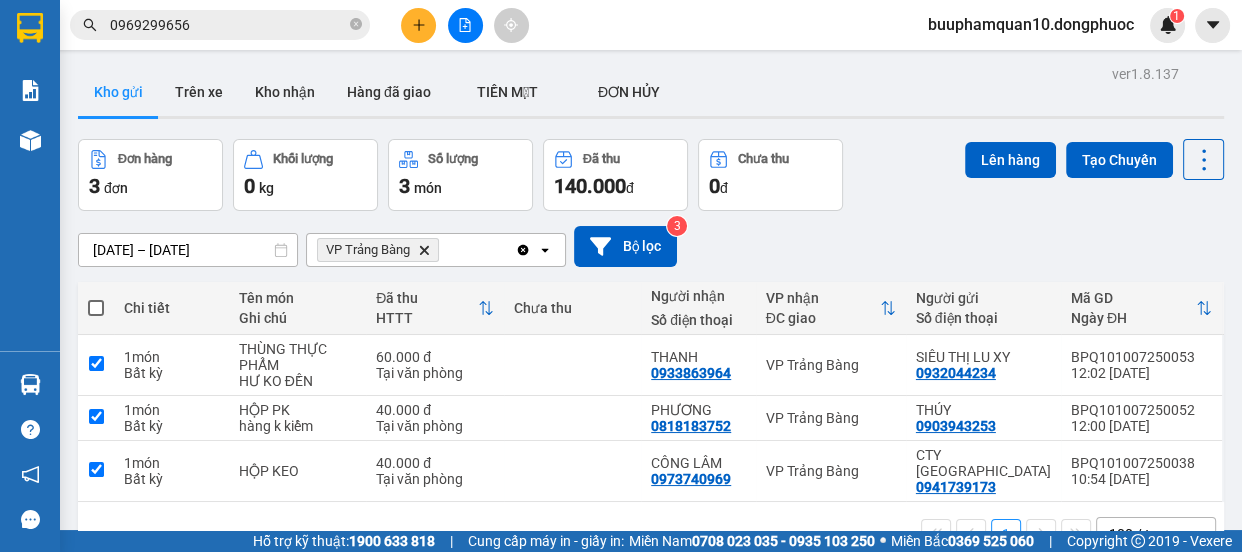 checkbox on "true" 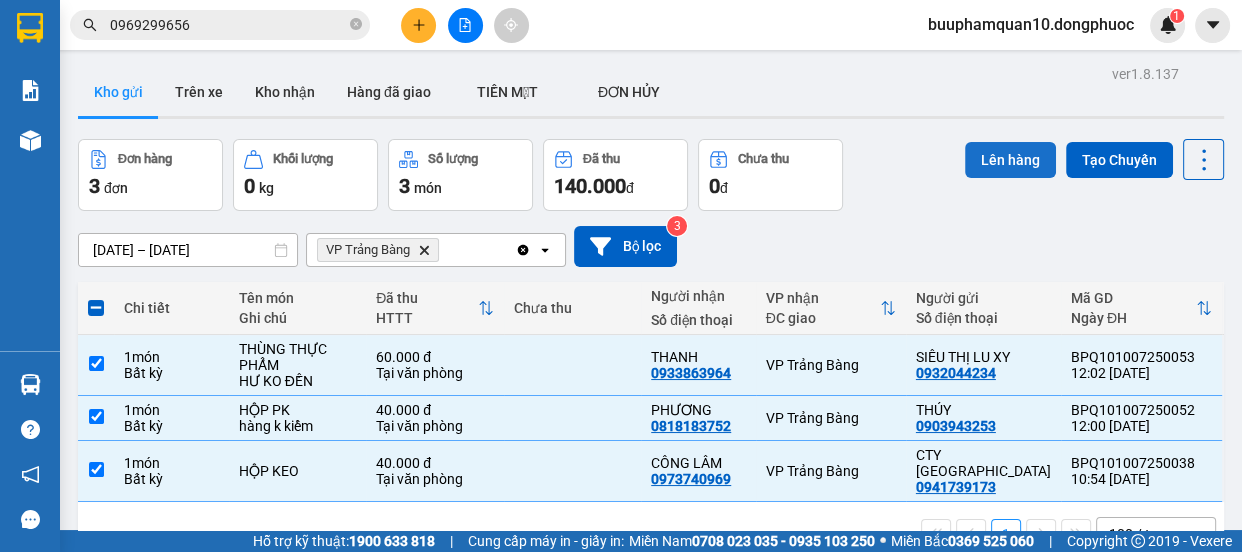 click on "Lên hàng" at bounding box center [1010, 160] 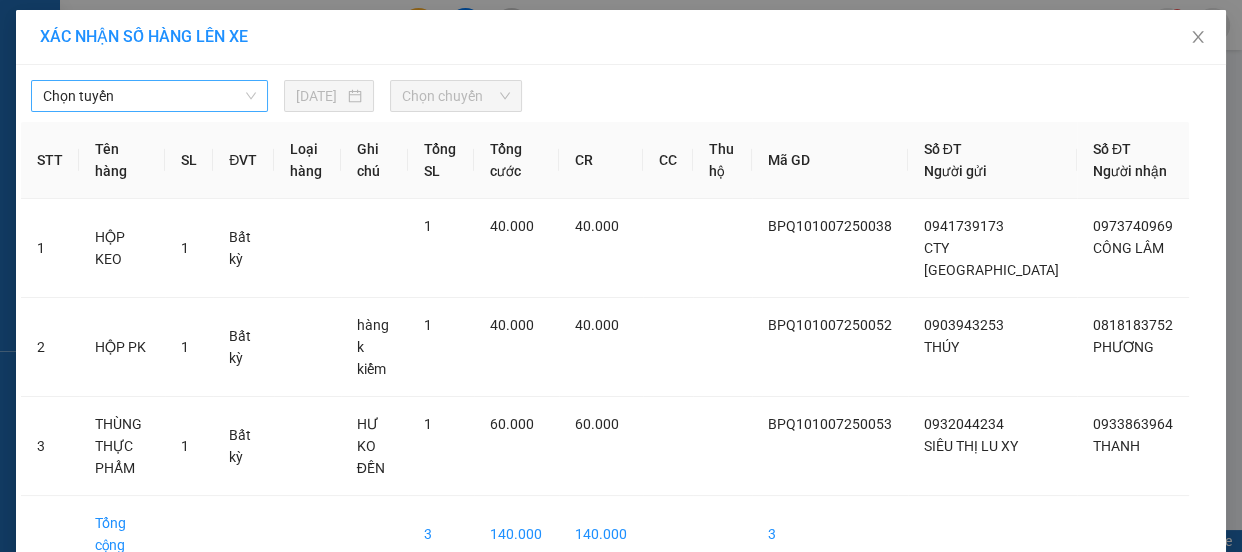 click on "Chọn tuyến" at bounding box center (149, 96) 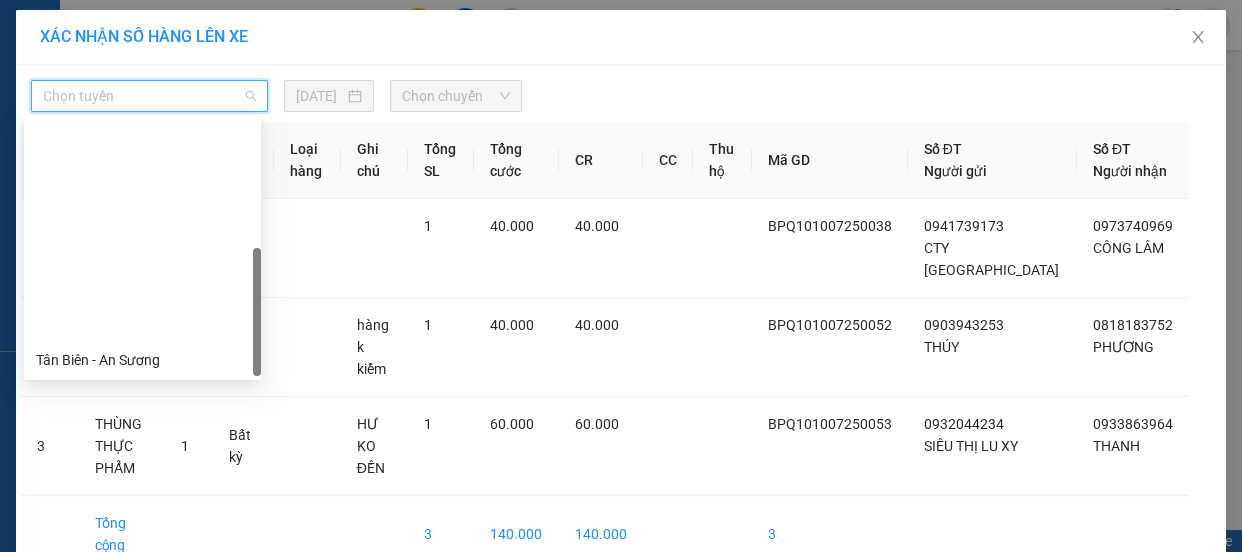 scroll, scrollTop: 287, scrollLeft: 0, axis: vertical 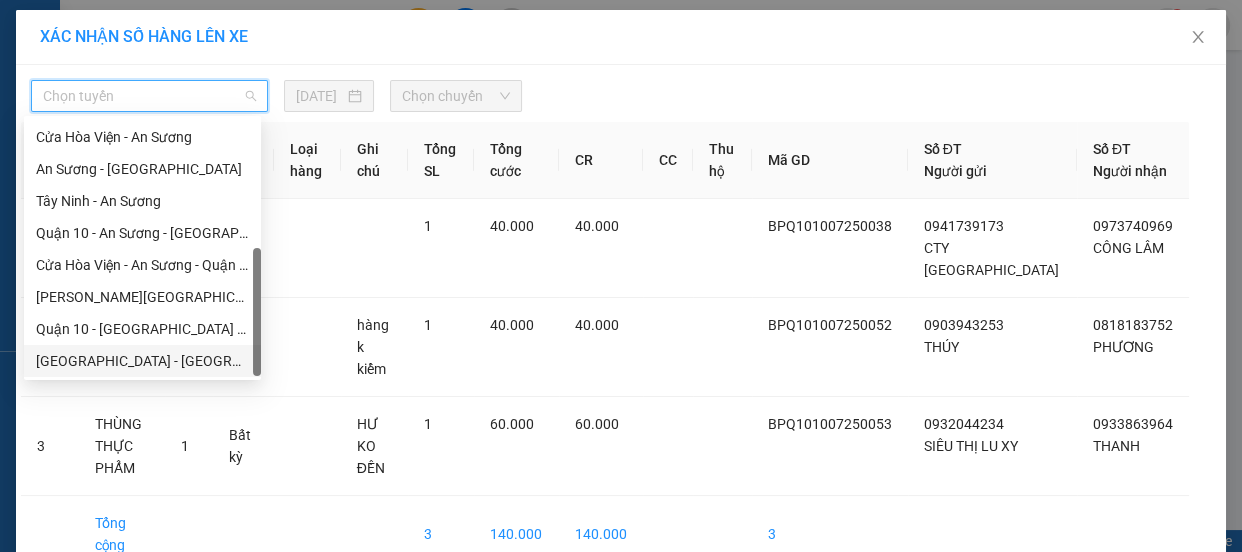 click on "[GEOGRAPHIC_DATA] - [GEOGRAPHIC_DATA] (vip)" at bounding box center (142, 361) 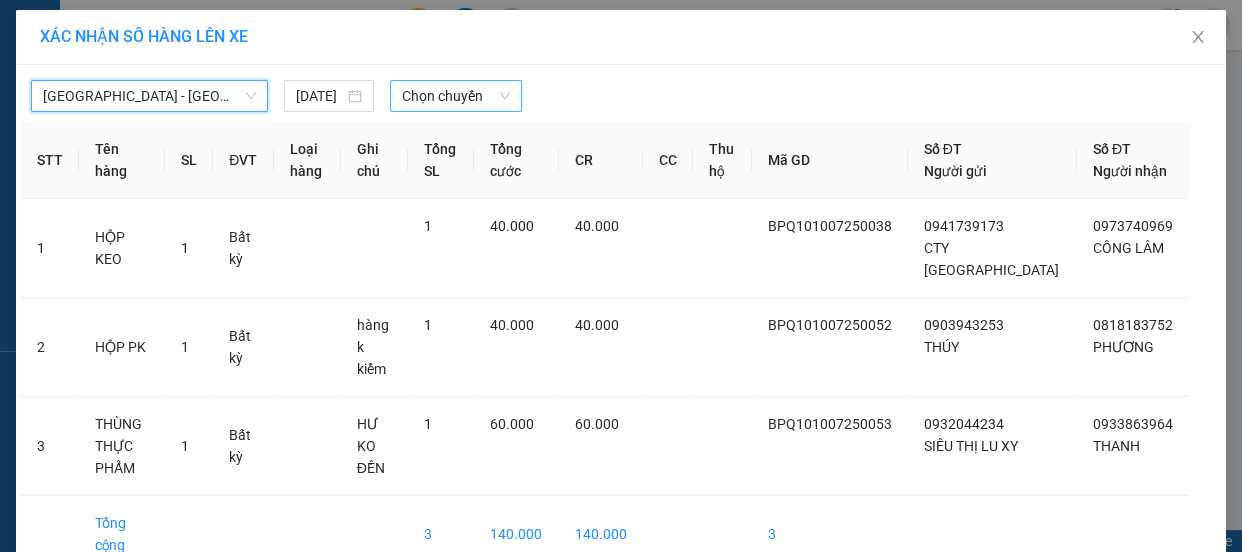 click on "Chọn chuyến" at bounding box center [456, 96] 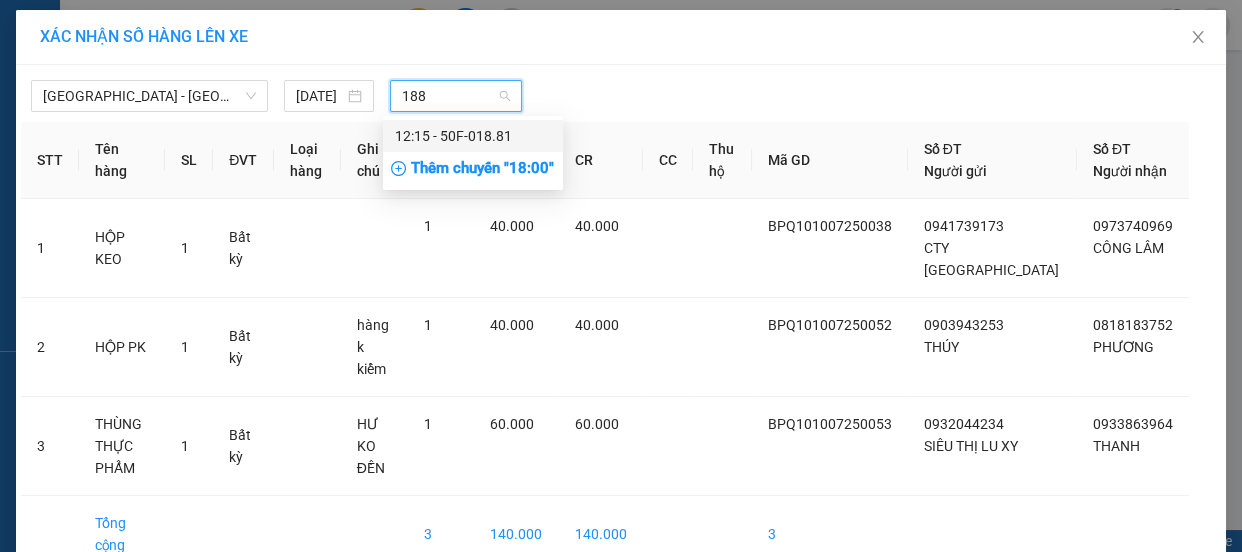 type on "1881" 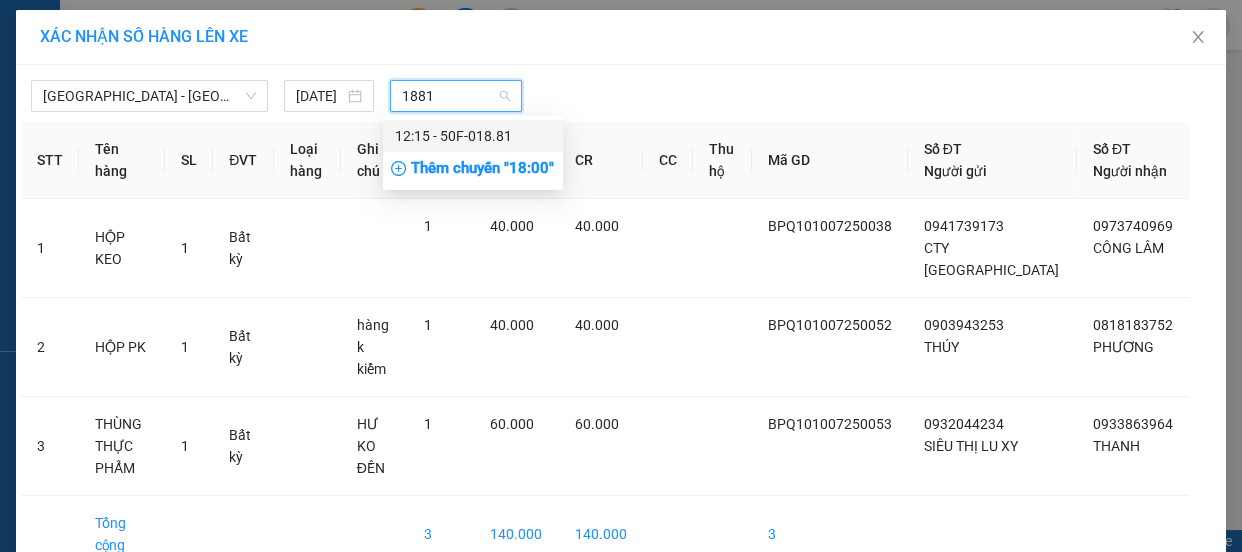 click on "12:15     - 50F-018.81" at bounding box center (473, 136) 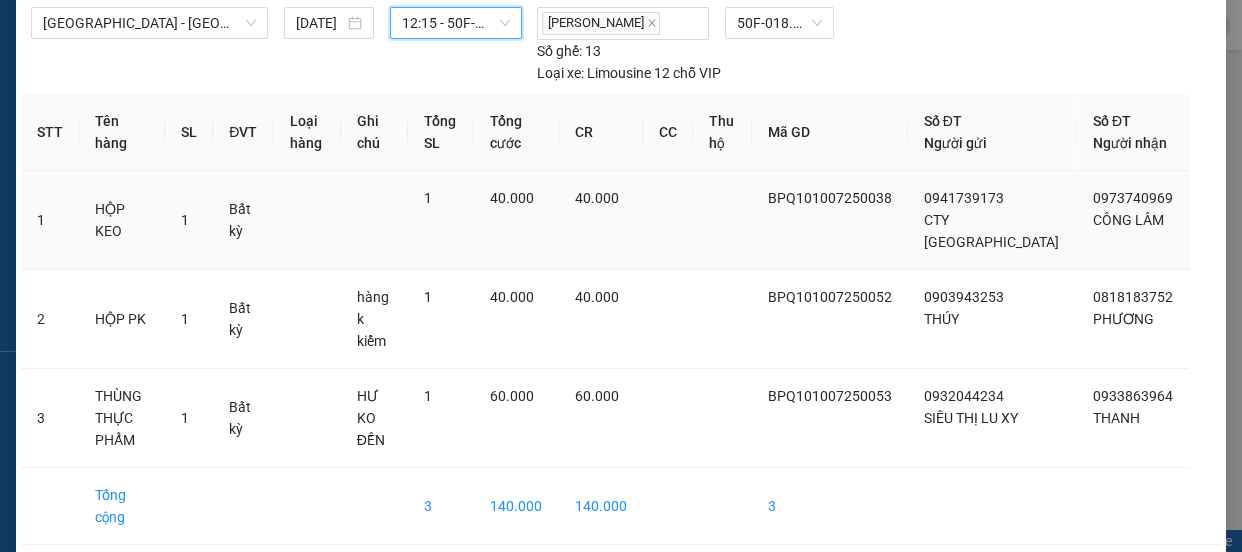 scroll, scrollTop: 133, scrollLeft: 0, axis: vertical 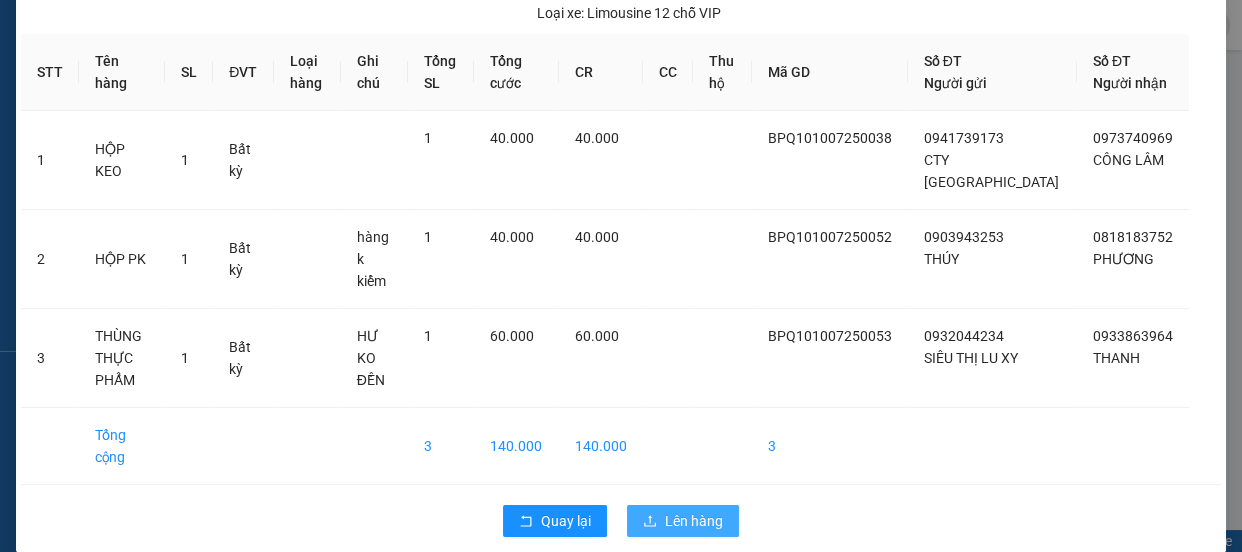 click on "Lên hàng" at bounding box center [683, 521] 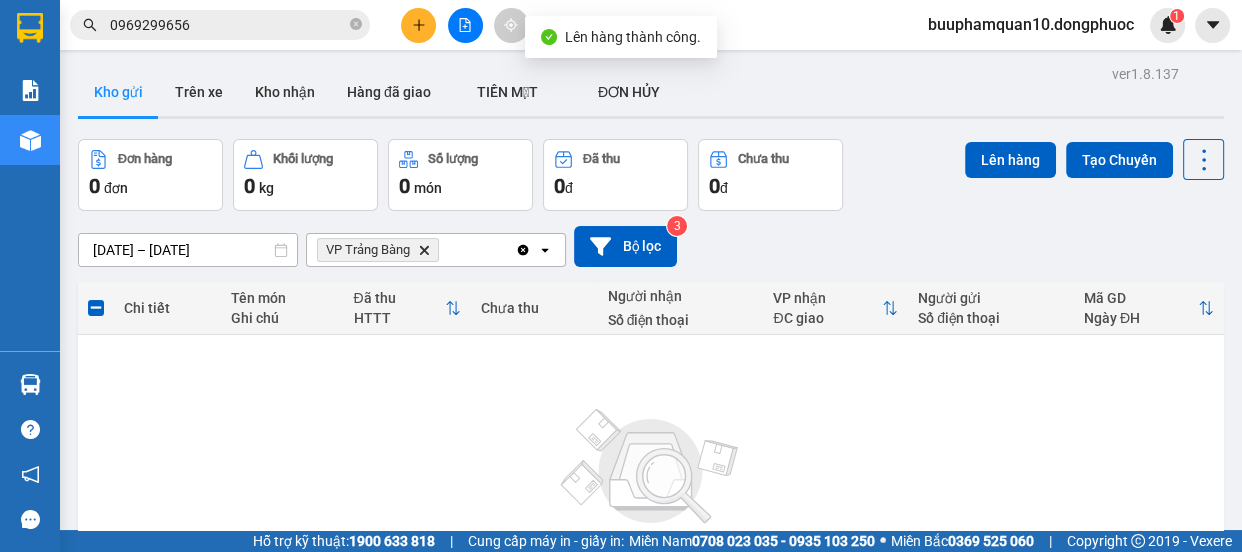 click on "Clear all" 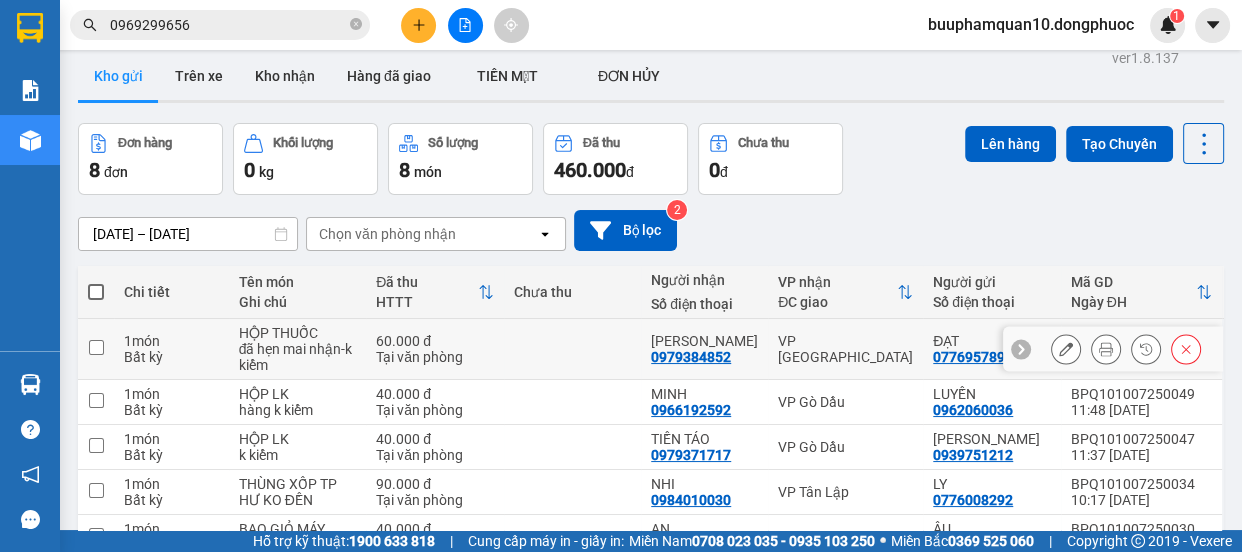 scroll, scrollTop: 0, scrollLeft: 0, axis: both 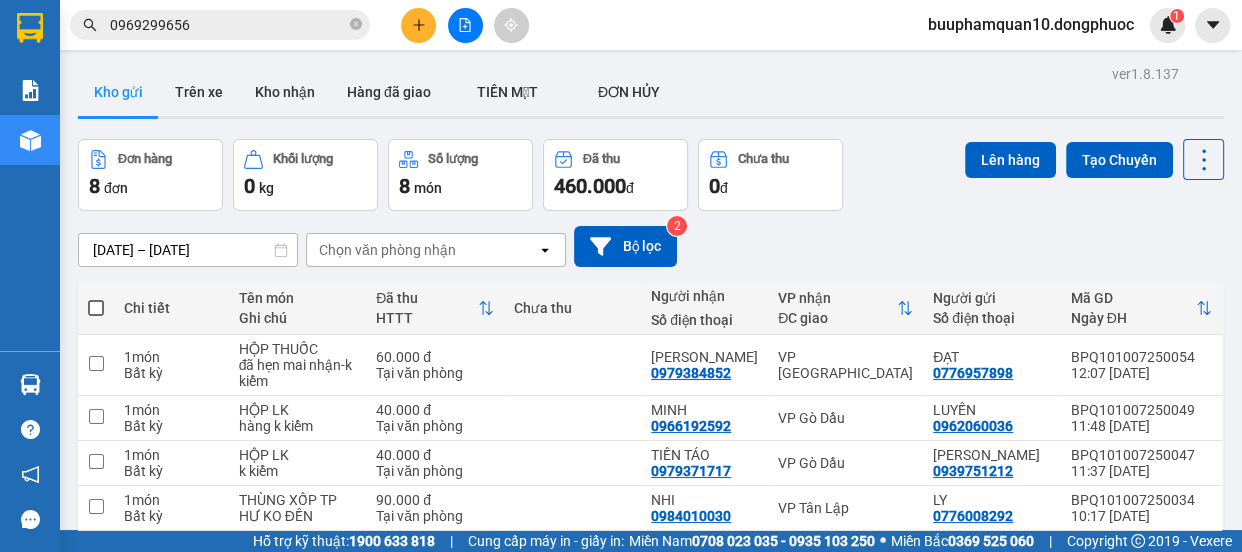 click 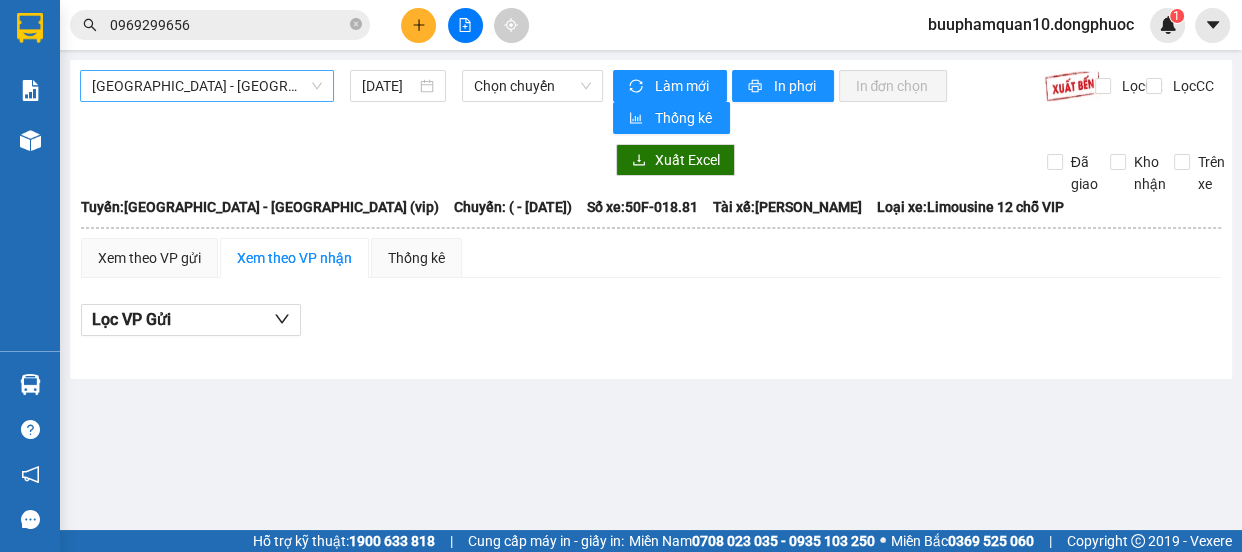 click on "[GEOGRAPHIC_DATA] - [GEOGRAPHIC_DATA] (vip)" at bounding box center [207, 86] 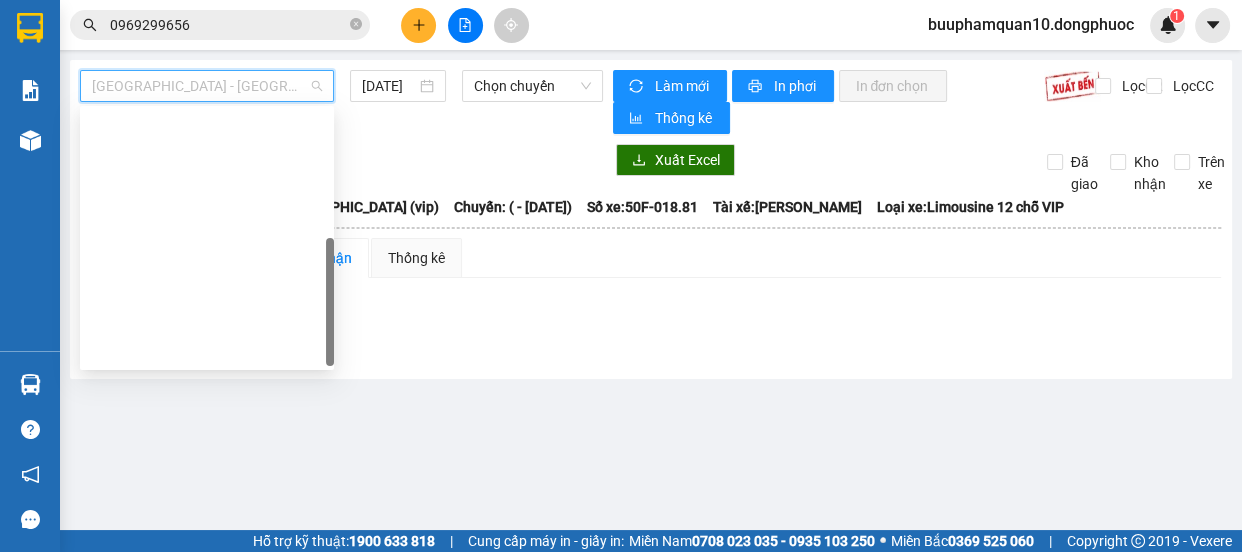 scroll, scrollTop: 287, scrollLeft: 0, axis: vertical 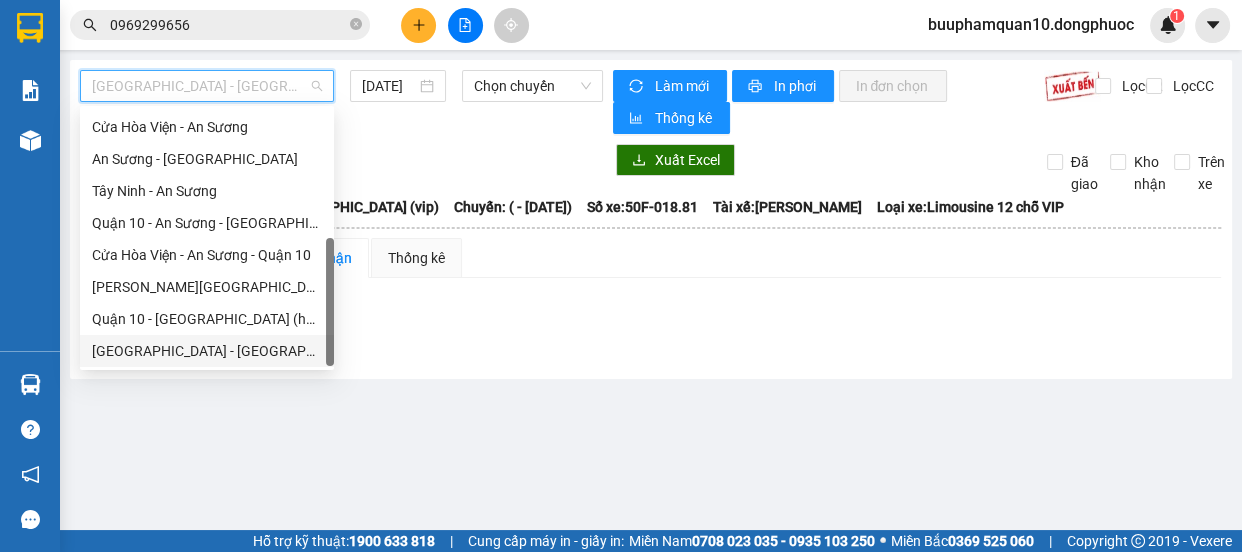 click on "[GEOGRAPHIC_DATA] - [GEOGRAPHIC_DATA] (vip)" at bounding box center [207, 351] 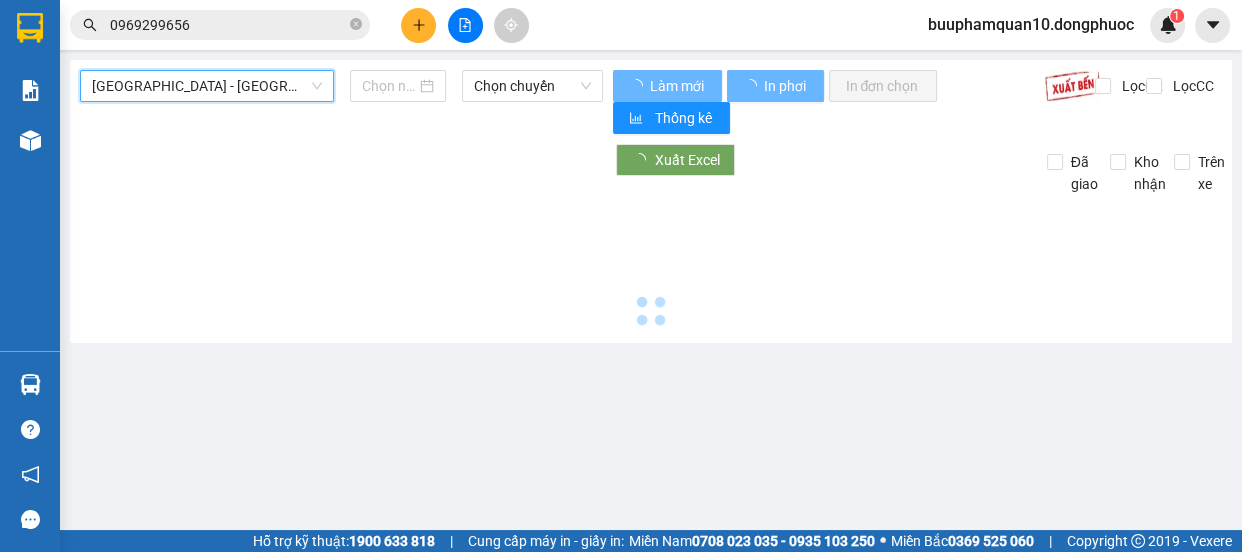 type on "[DATE]" 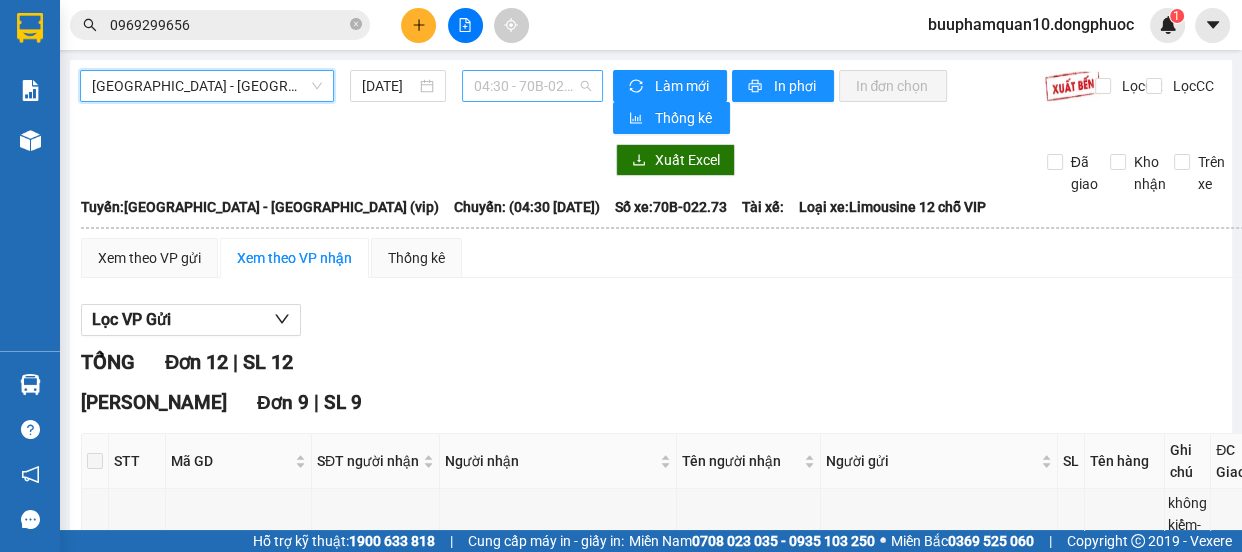 click on "04:30     - 70B-022.73" at bounding box center (532, 86) 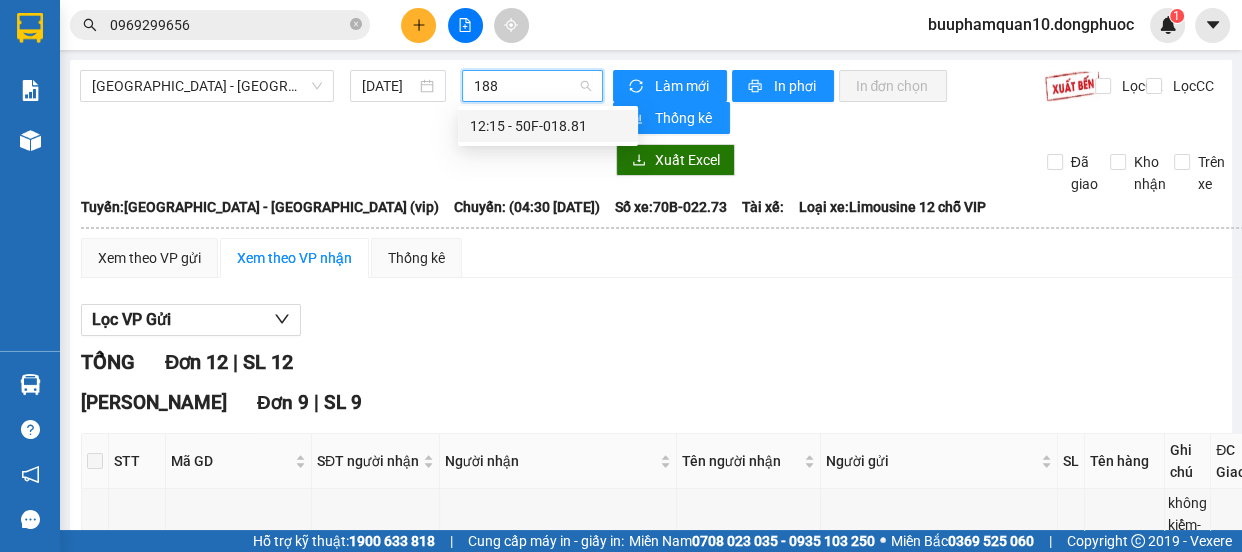 type on "1881" 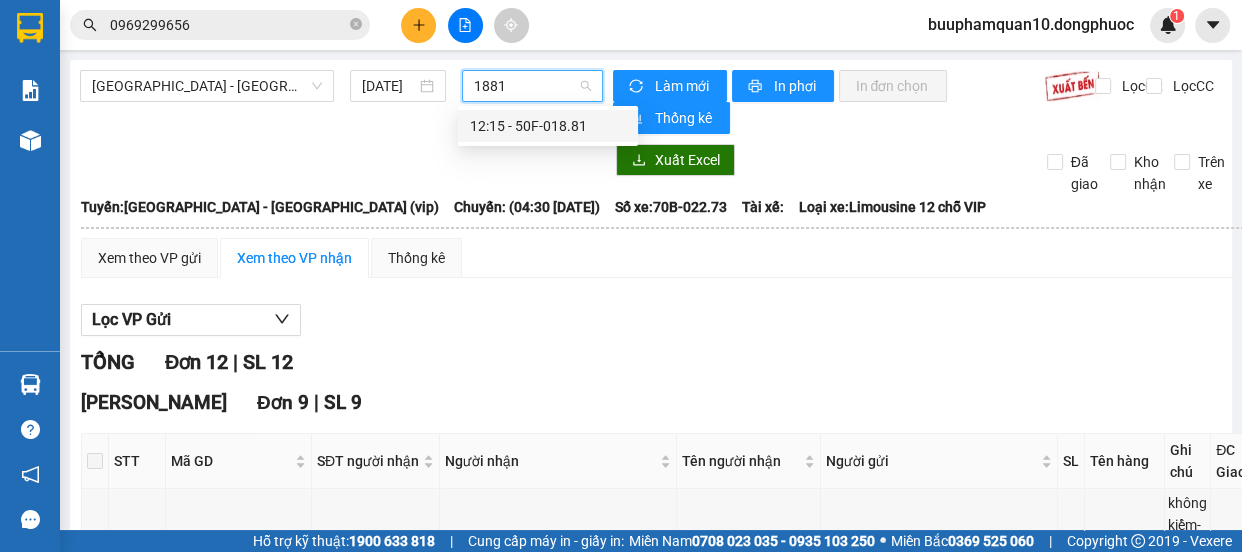 click on "12:15     - 50F-018.81" at bounding box center (548, 126) 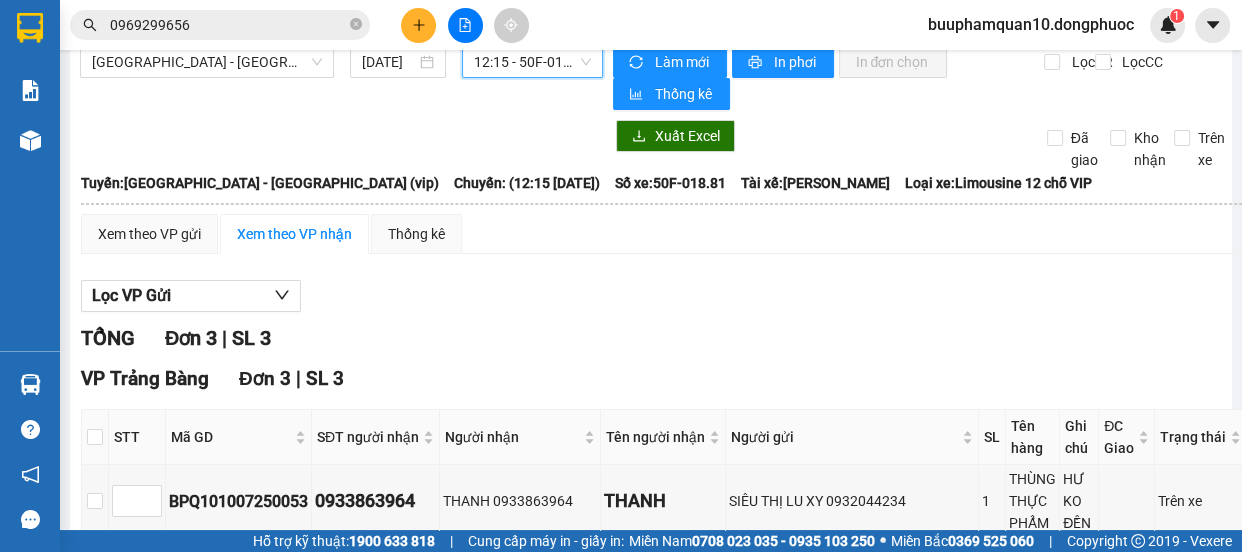 scroll, scrollTop: 0, scrollLeft: 0, axis: both 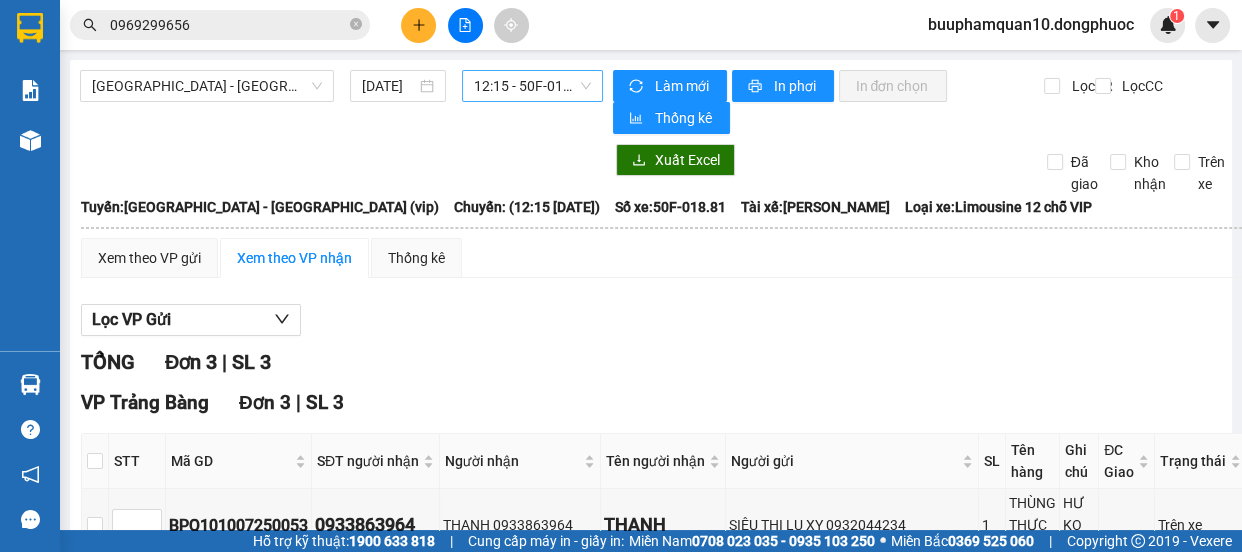 click at bounding box center (341, 160) 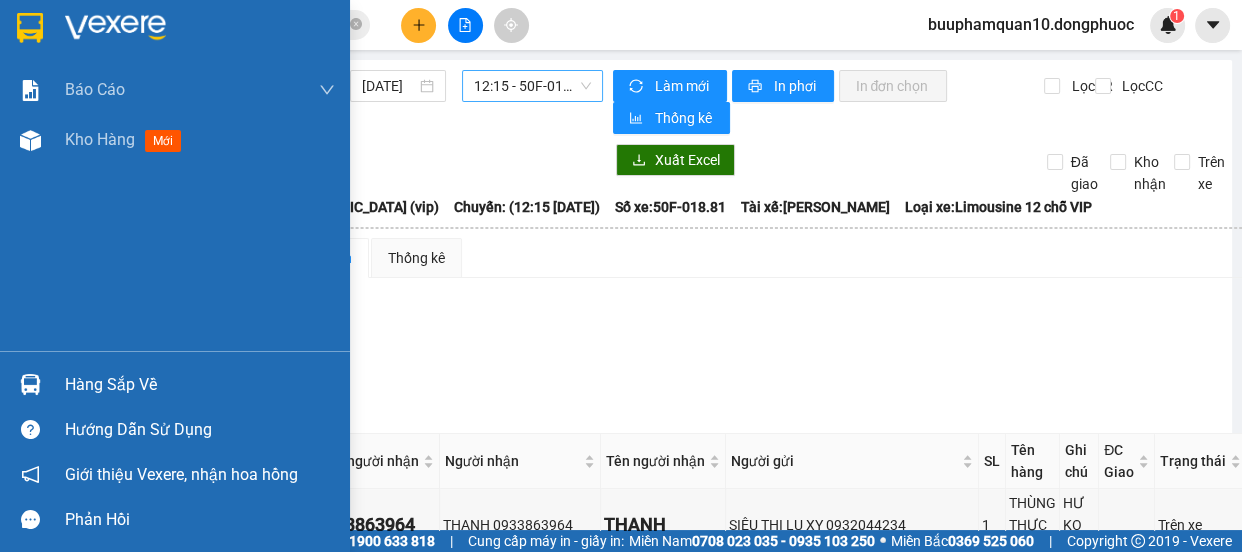 click on "Hàng sắp về" at bounding box center (175, 384) 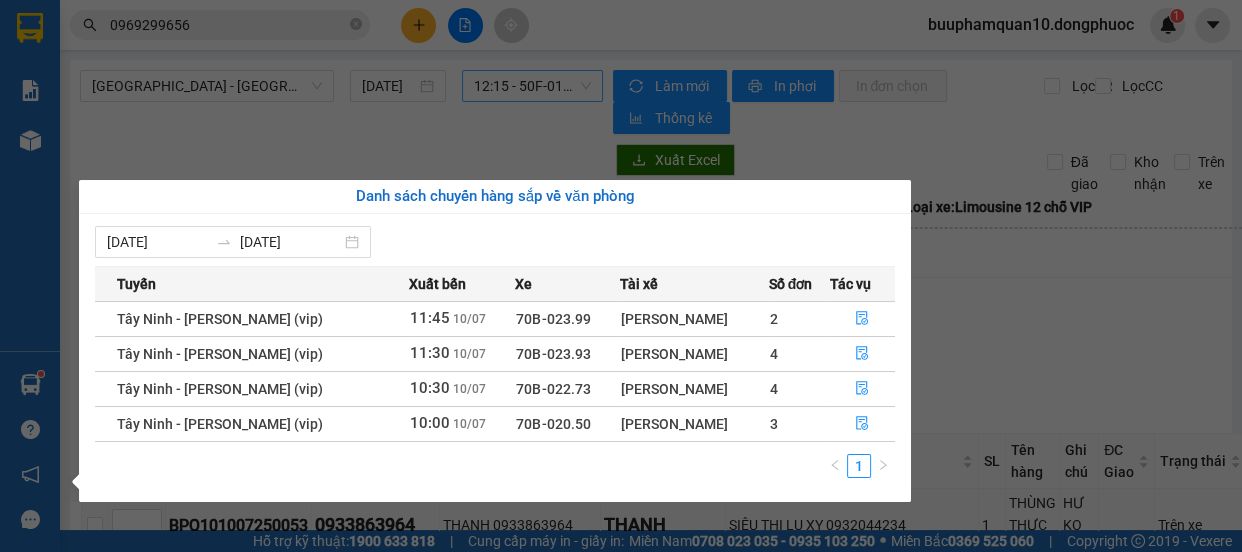 drag, startPoint x: 1027, startPoint y: 350, endPoint x: 812, endPoint y: 233, distance: 244.77336 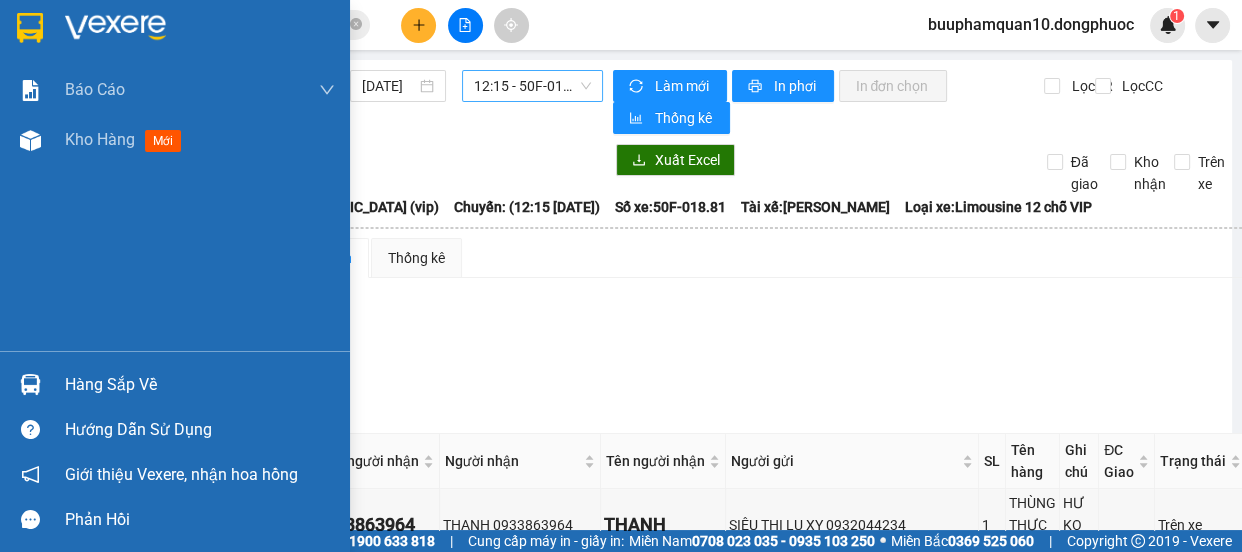 click on "Hàng sắp về" at bounding box center (200, 385) 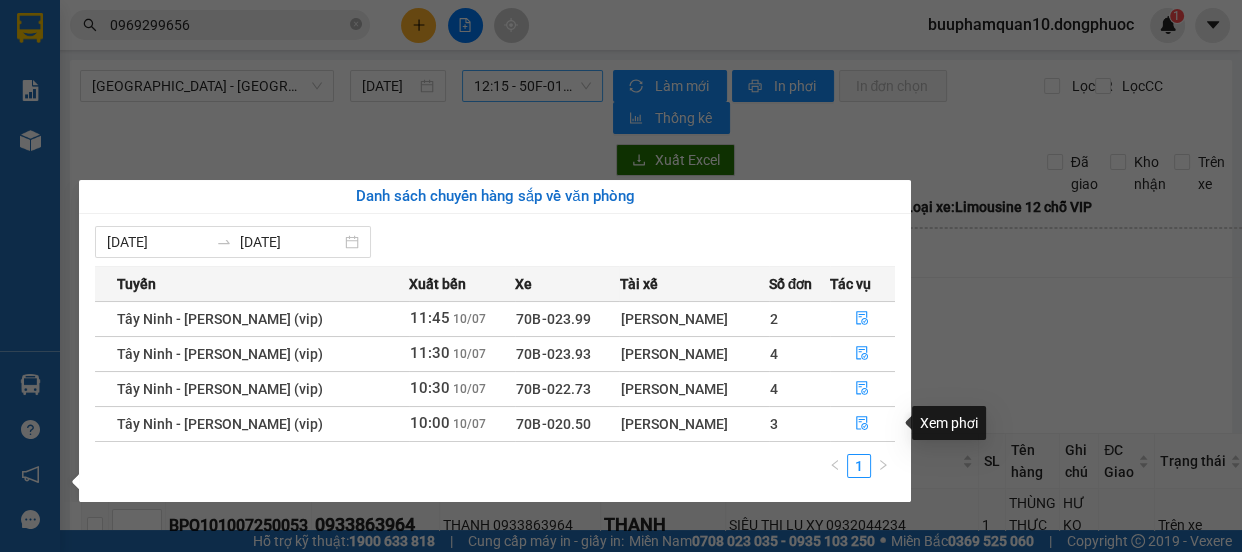 click on "Kết quả tìm kiếm ( 198 )  Bộ lọc  Ngày tạo đơn gần nhất Mã ĐH Trạng thái Món hàng Tổng cước Chưa cước Nhãn Người gửi VP Gửi Người nhận VP Nhận HT0907250048 16:04 [DATE] VP Nhận   70B-022.47 18:53 [DATE] HỘP LK SL:  1 40.000 0967707070 [GEOGRAPHIC_DATA] 0969299656 THƯỜNG BP. Quận 10 HT1206250009 07:57 [DATE] Đã giao   13:14 [DATE] HỘP LK SL:  1 40.000 0967707070 [GEOGRAPHIC_DATA] 0969299656 THƯỜNG BP. Quận 10 HT0906250003 07:28 [DATE] Đã giao   09:36 [DATE] HỘP LK SL:  1 40.000 0967707070 [GEOGRAPHIC_DATA] 0969299656 THƯỜNG BP. Quận 10 HT0706250008 08:13 [DATE] Đã giao   11:45 [DATE] HỘP LK SL:  1 40.000 0967707070 [GEOGRAPHIC_DATA] 0969299656 THƯỜNG BP. Quận 10 HT2205250041 11:32 [DATE] Đã giao   18:21 [DATE] HỘP LK SL:  1 40.000 0967707070 [GEOGRAPHIC_DATA] 0969299656 THƯỜNG BP. Quận 10 HT1305250057 15:46 [DATE] Đã giao   19:35 [DATE] HỘP LK SL:  1 40.000 0967707070 [GEOGRAPHIC_DATA] 0969299656   1" at bounding box center [621, 276] 